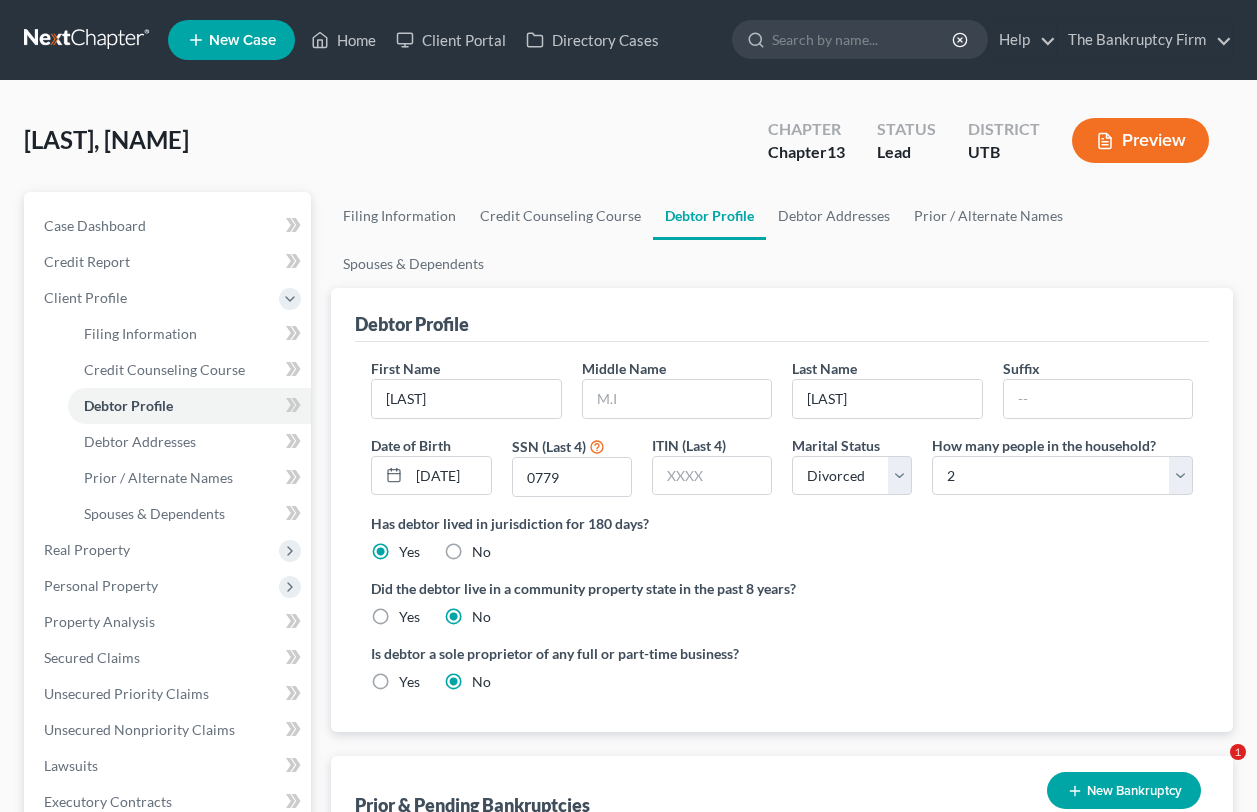 select on "3" 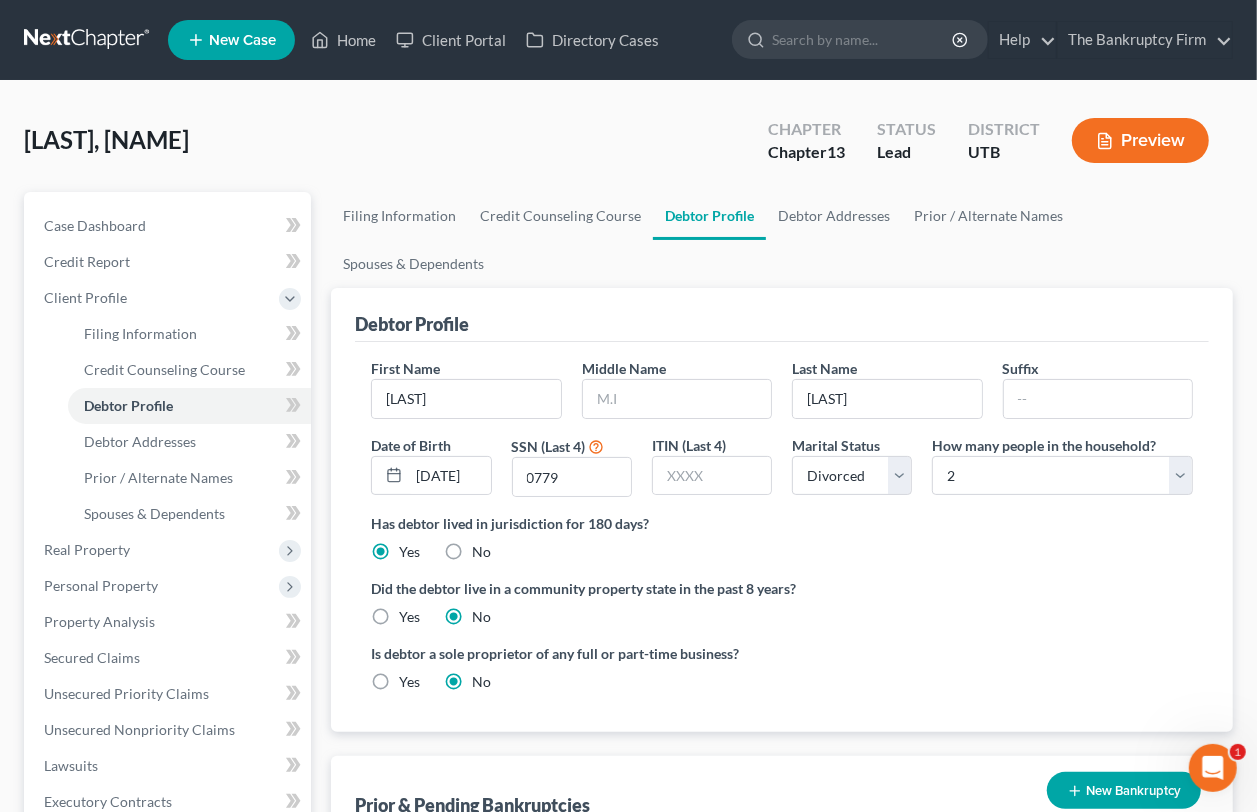 scroll, scrollTop: 0, scrollLeft: 0, axis: both 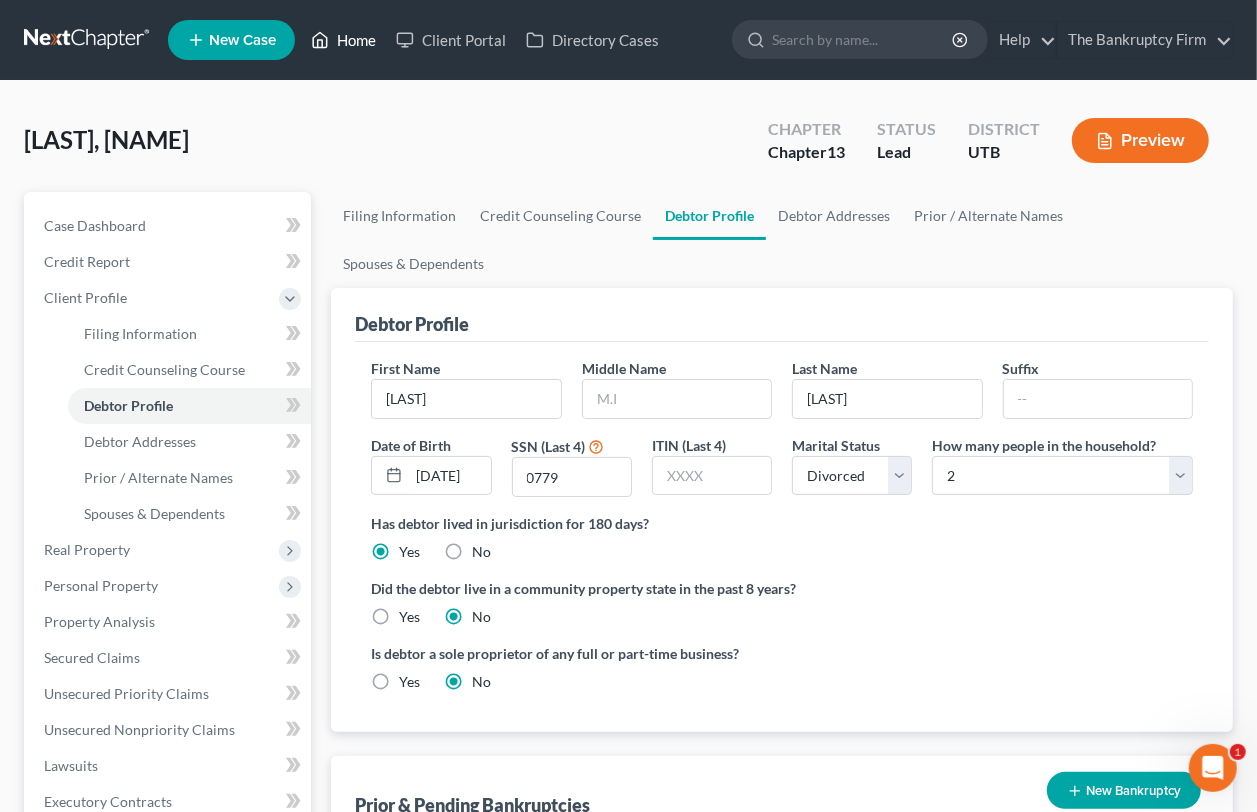 click on "Home" at bounding box center (343, 40) 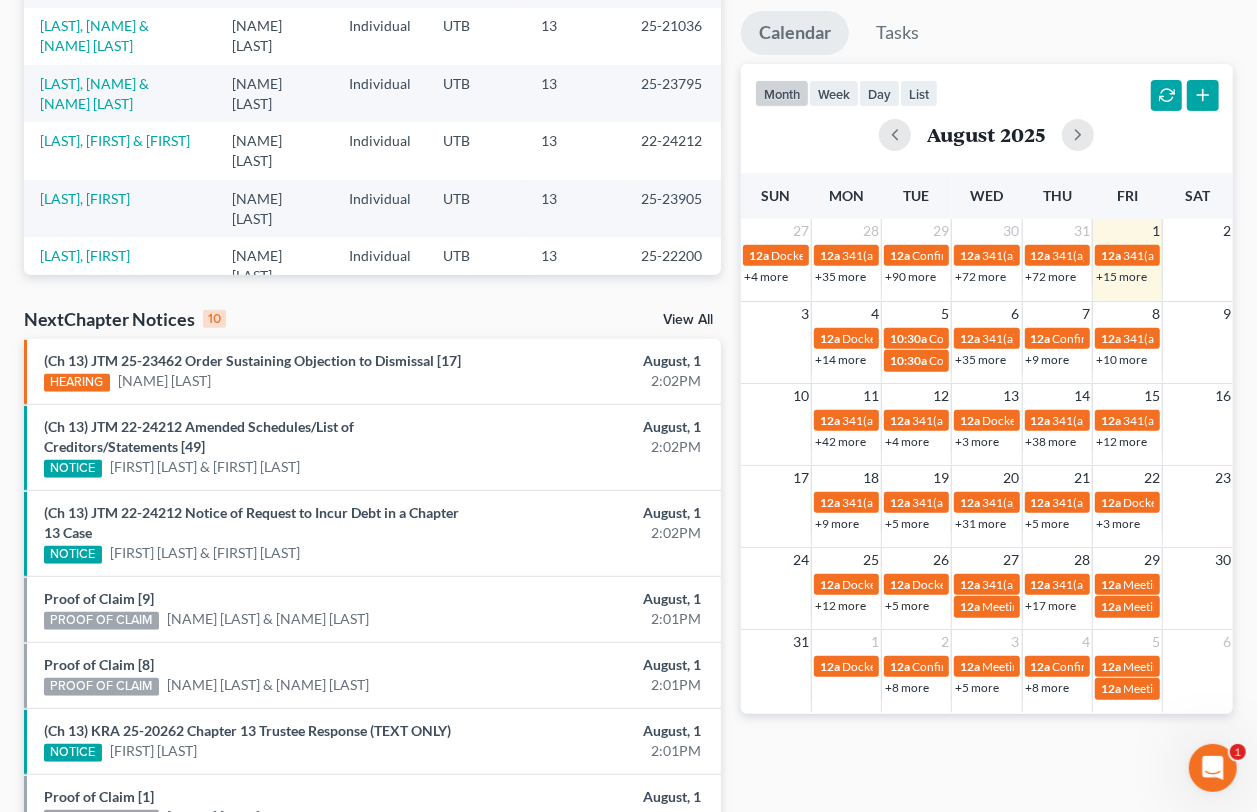 scroll, scrollTop: 363, scrollLeft: 0, axis: vertical 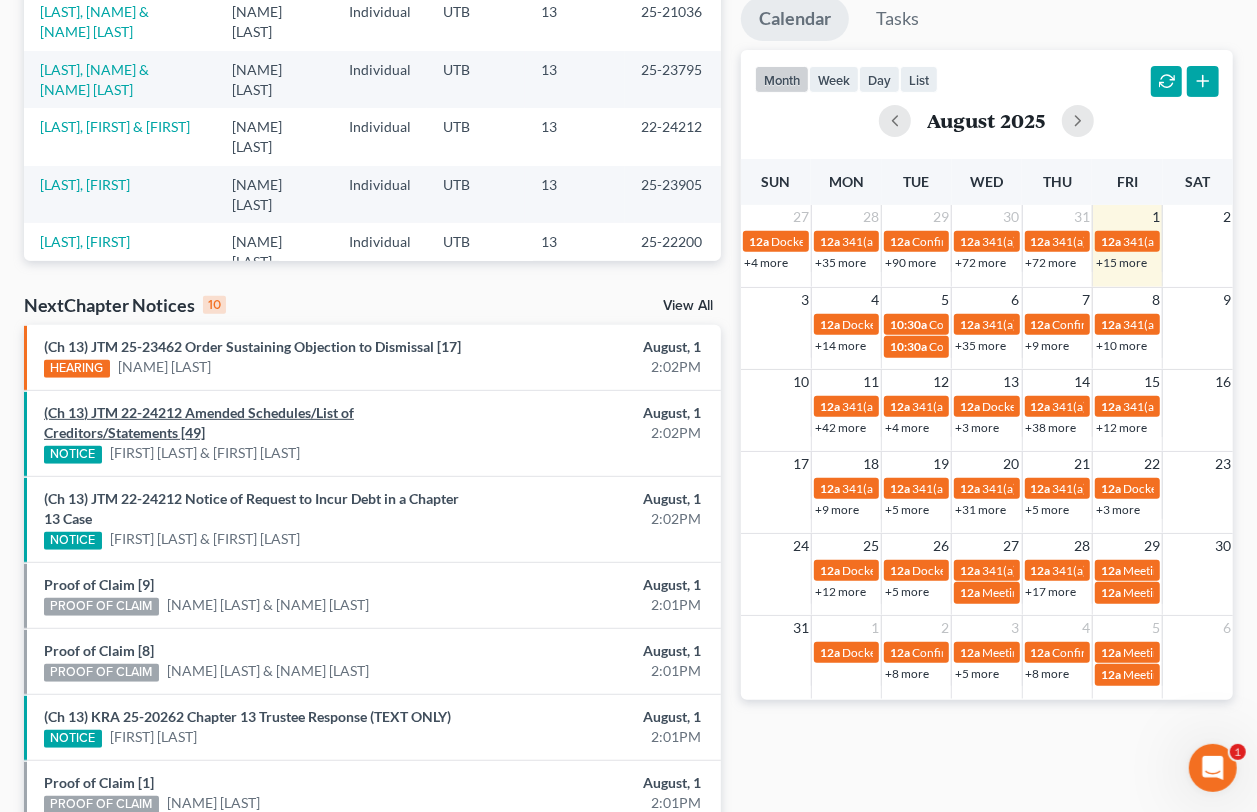 click on "(Ch 13) JTM 22-24212 Amended Schedules/List of Creditors/Statements [49]" at bounding box center [199, 422] 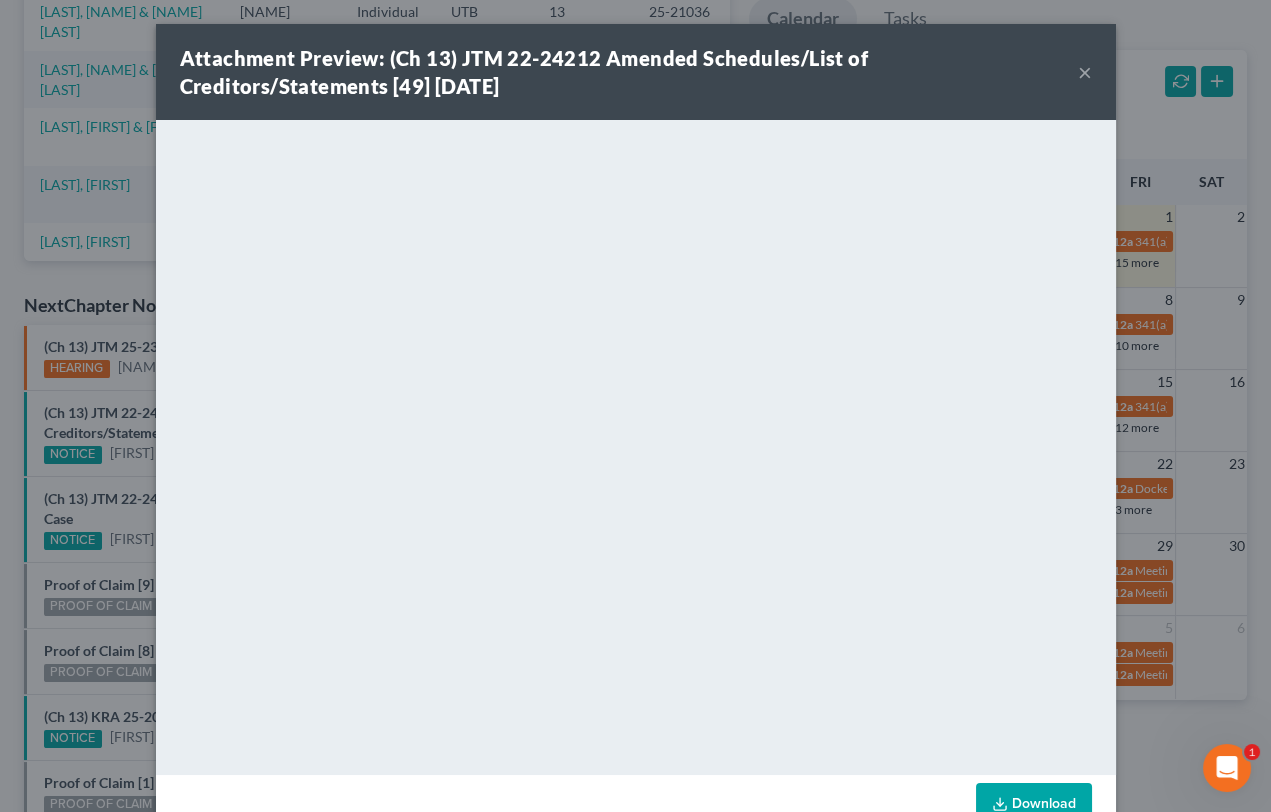 click on "Attachment Preview: (Ch 13) JTM 22-24212 Amended Schedules/List of Creditors/Statements [49] 08/01/2025 ×
Download" at bounding box center (635, 406) 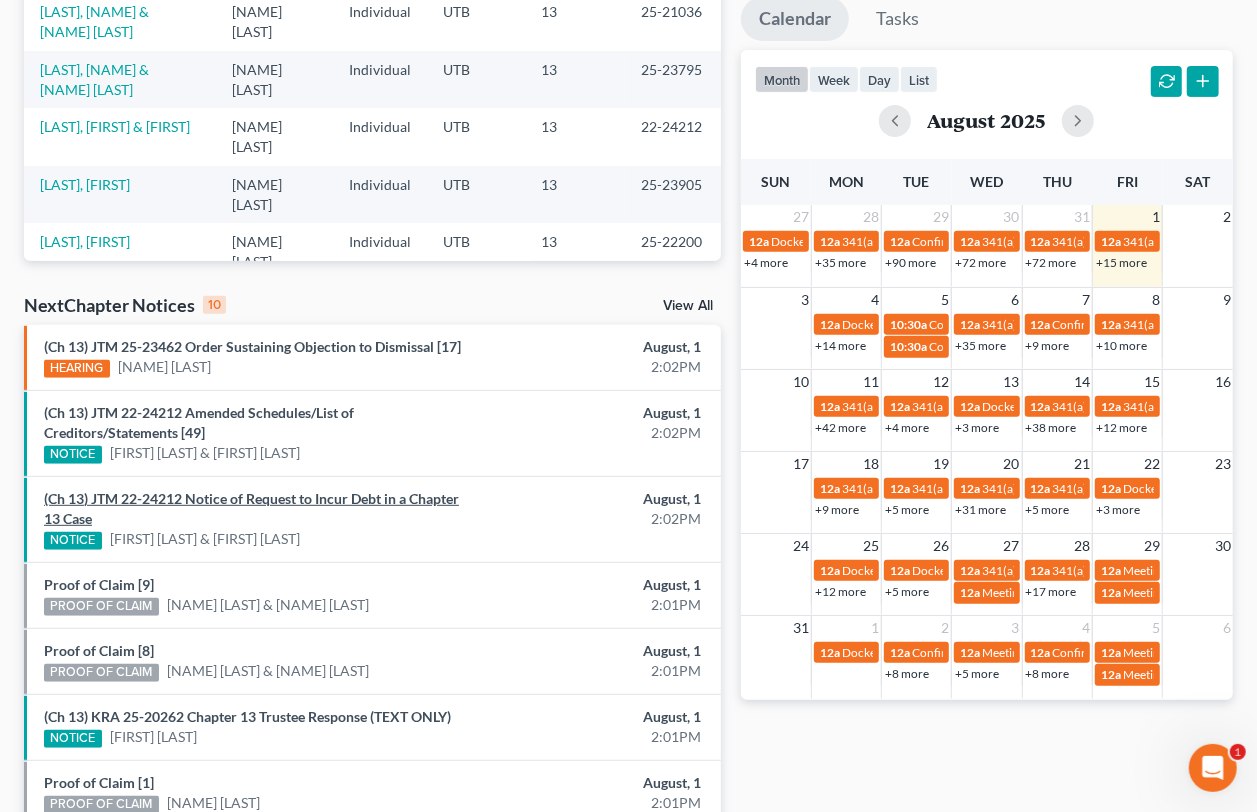 click on "(Ch 13) JTM 22-24212 Notice of Request to Incur Debt in a Chapter 13 Case" at bounding box center (251, 508) 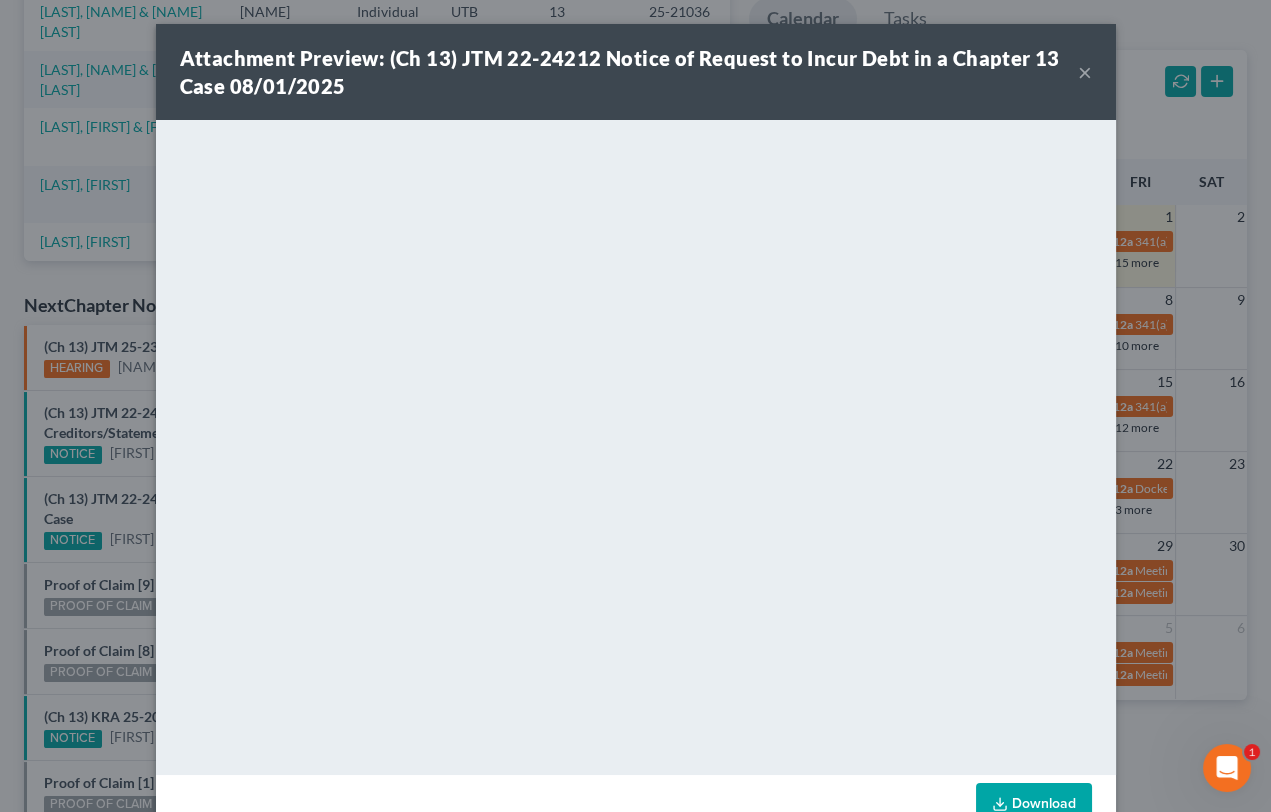 click on "Attachment Preview: (Ch 13) JTM 22-24212 Notice of Request to Incur Debt in a Chapter 13 Case 08/01/2025 ×
Download" at bounding box center (635, 406) 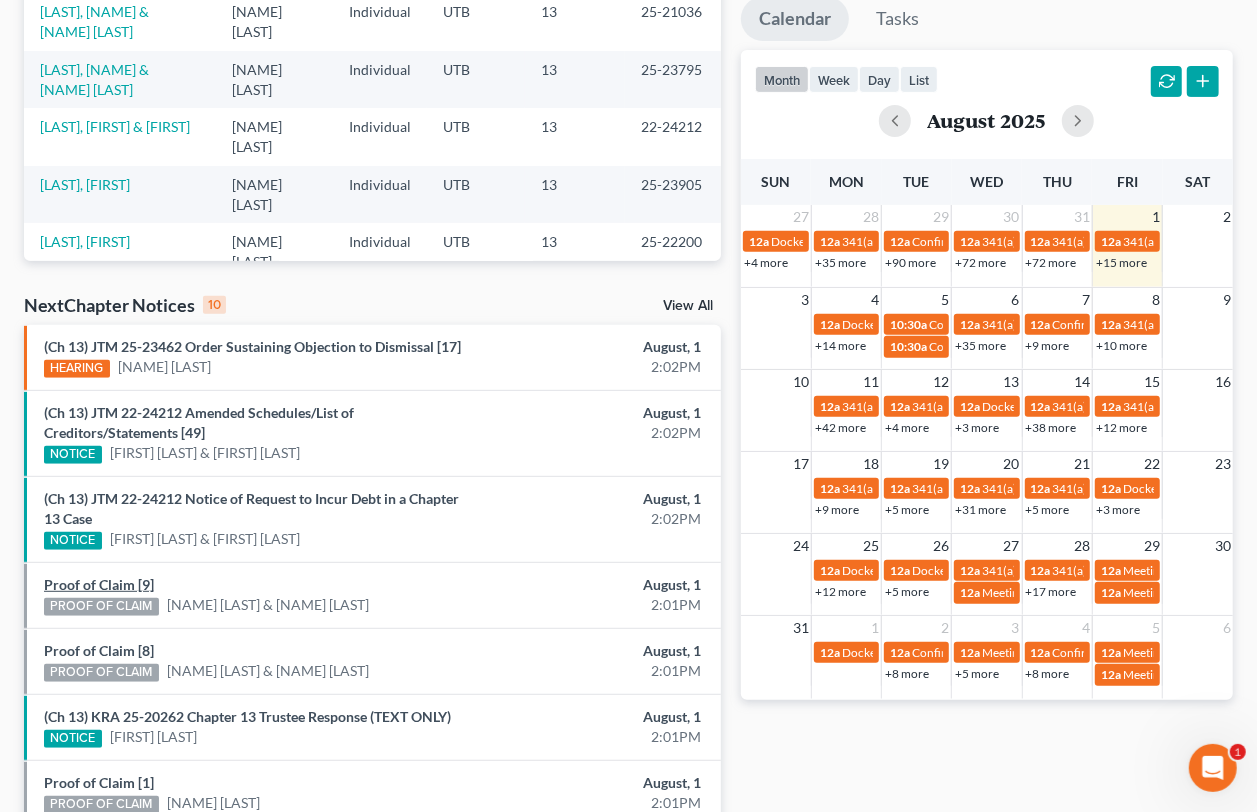 click on "Proof of Claim [9]" at bounding box center (99, 584) 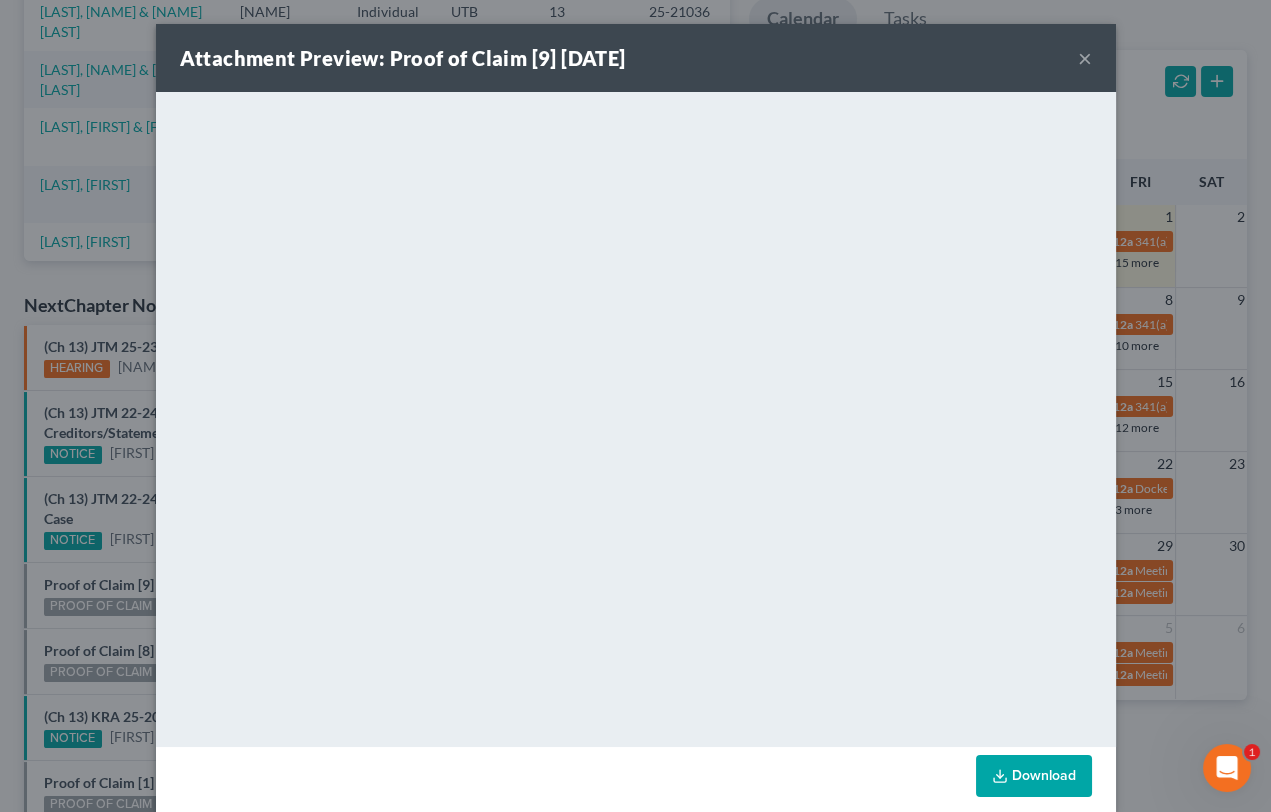 click on "Attachment Preview: Proof of Claim [9] 08/01/2025 ×
<object ng-attr-data='https://nextchapter-prod.s3.amazonaws.com/uploads/attachment/file/11969874/2300f653-2603-4b26-926e-0f36d0aecc2c.pdf?X-Amz-Expires=3000&X-Amz-Date=20250801T203050Z&X-Amz-Algorithm=AWS4-HMAC-SHA256&X-Amz-Credential=AKIAJMWBS4AI7W4T6GHQ%2F20250801%2Fus-east-1%2Fs3%2Faws4_request&X-Amz-SignedHeaders=host&X-Amz-Signature=5788e5b0195e80ece2d047f2a4b4447be0a758489ad455bb9082b05df98f9b55' type='application/pdf' width='100%' height='650px'></object>
<p><a href='https://nextchapter-prod.s3.amazonaws.com/uploads/attachment/file/11969874/2300f653-2603-4b26-926e-0f36d0aecc2c.pdf?X-Amz-Expires=3000&X-Amz-Date=20250801T203050Z&X-Amz-Algorithm=AWS4-HMAC-SHA256&X-Amz-Credential=AKIAJMWBS4AI7W4T6GHQ%2F20250801%2Fus-east-1%2Fs3%2Faws4_request&X-Amz-SignedHeaders=host&X-Amz-Signature=5788e5b0195e80ece2d047f2a4b4447be0a758489ad455bb9082b05df98f9b55' target='_blank'>Click here</a> to open in a new window.</p>
Download" at bounding box center [635, 406] 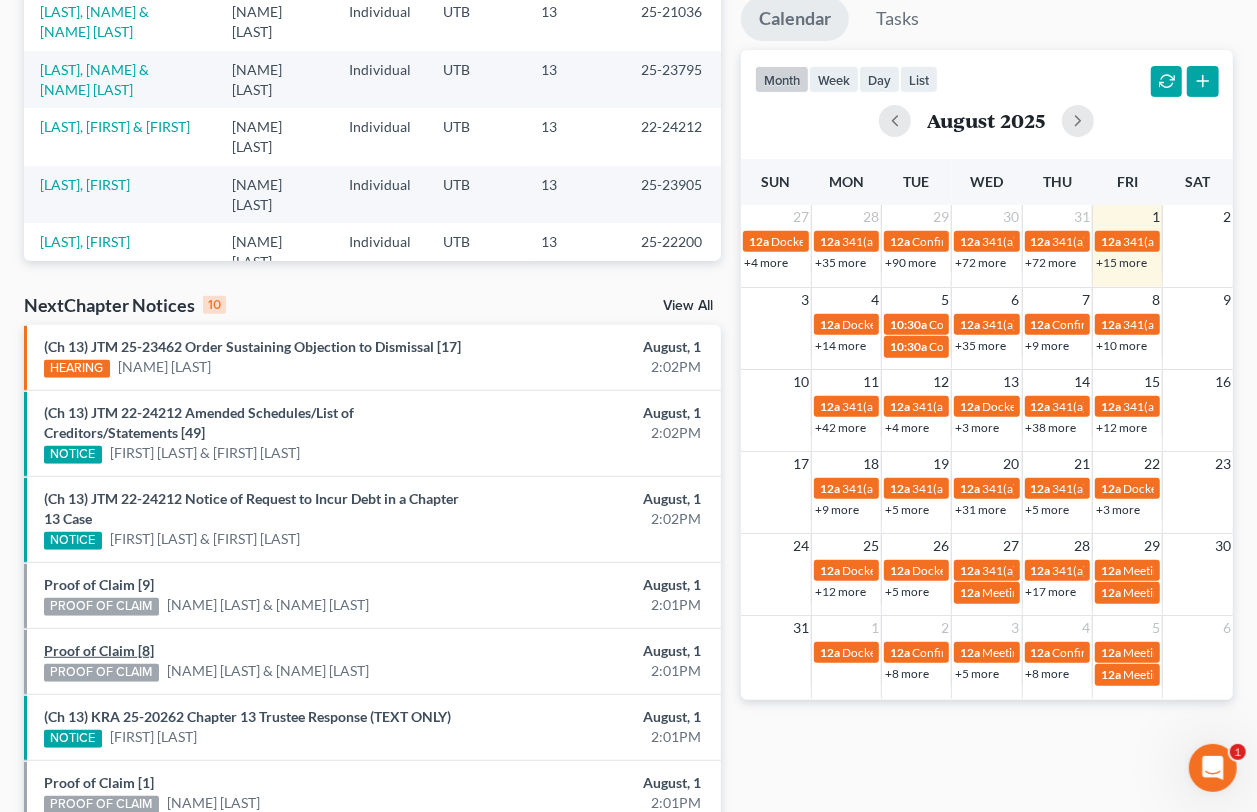 click on "Proof of Claim [8]" at bounding box center [99, 650] 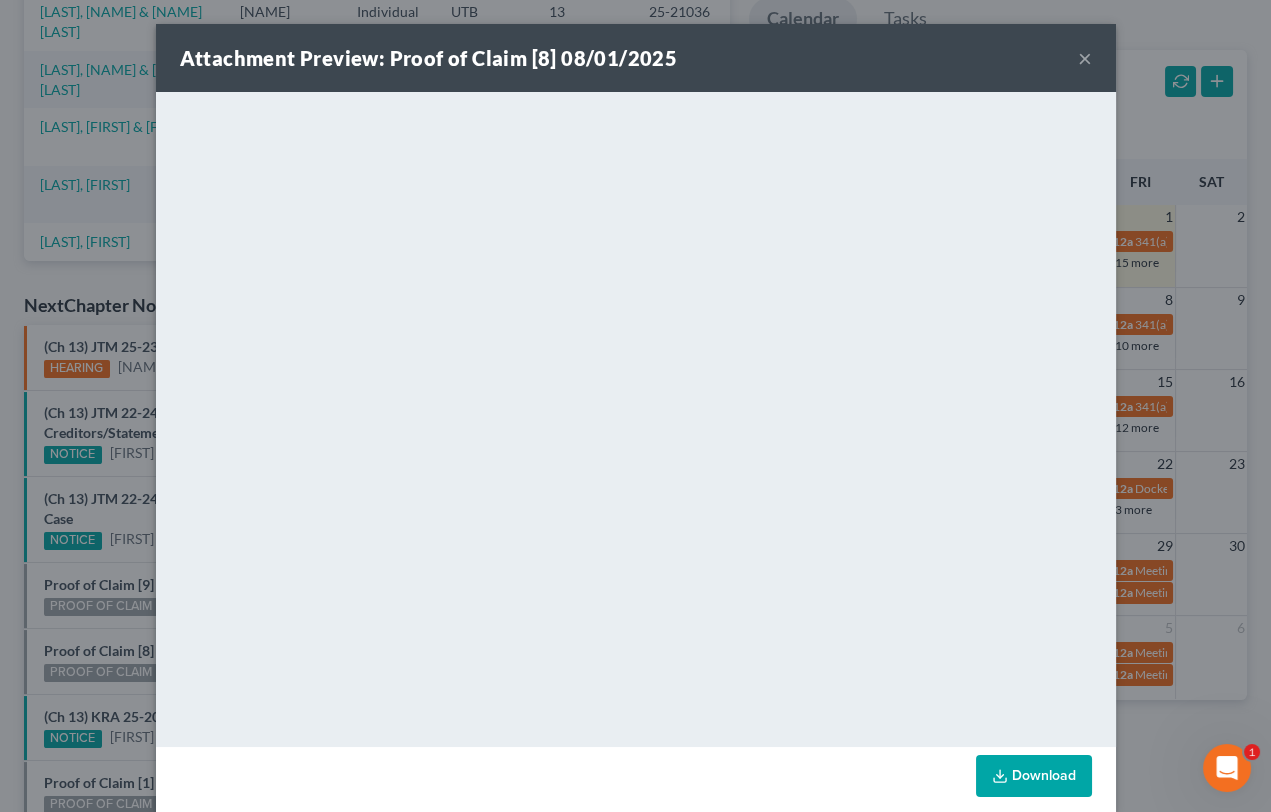 click on "Attachment Preview: Proof of Claim [8] 08/01/2025 ×
<object ng-attr-data='https://nextchapter-prod.s3.amazonaws.com/uploads/attachment/file/11969863/0dd44b21-aab8-495d-9dda-b23ab10a84e5.pdf?X-Amz-Expires=3000&X-Amz-Date=20250801T203050Z&X-Amz-Algorithm=AWS4-HMAC-SHA256&X-Amz-Credential=AKIAJMWBS4AI7W4T6GHQ%2F20250801%2Fus-east-1%2Fs3%2Faws4_request&X-Amz-SignedHeaders=host&X-Amz-Signature=5546da6f5b87bc8297fc040d7df2cb974904c48af78e43cd1470b708a28ba1a7' type='application/pdf' width='100%' height='650px'></object>
<p><a href='https://nextchapter-prod.s3.amazonaws.com/uploads/attachment/file/11969863/0dd44b21-aab8-495d-9dda-b23ab10a84e5.pdf?X-Amz-Expires=3000&X-Amz-Date=20250801T203050Z&X-Amz-Algorithm=AWS4-HMAC-SHA256&X-Amz-Credential=AKIAJMWBS4AI7W4T6GHQ%2F20250801%2Fus-east-1%2Fs3%2Faws4_request&X-Amz-SignedHeaders=host&X-Amz-Signature=5546da6f5b87bc8297fc040d7df2cb974904c48af78e43cd1470b708a28ba1a7' target='_blank'>Click here</a> to open in a new window.</p>
Download" at bounding box center (635, 406) 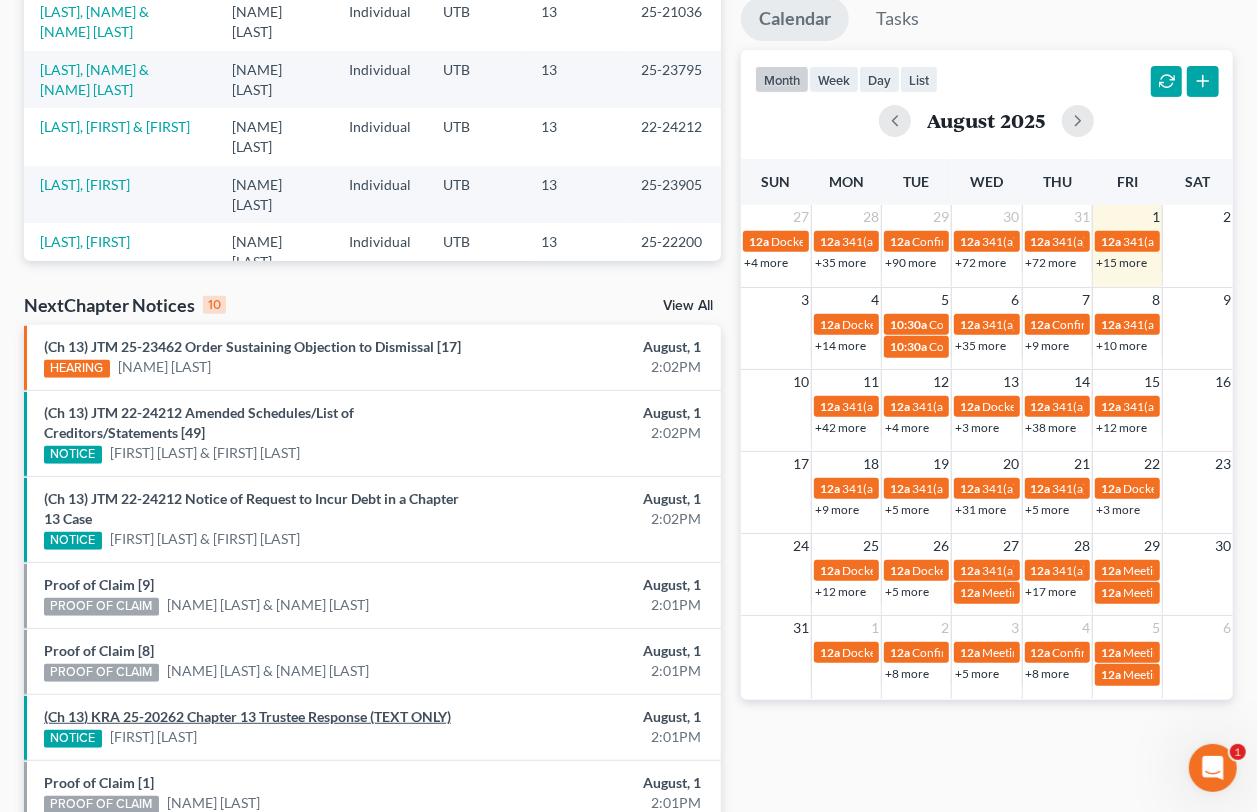 click on "(Ch 13) KRA 25-20262 Chapter 13 Trustee Response (TEXT ONLY)" at bounding box center (247, 716) 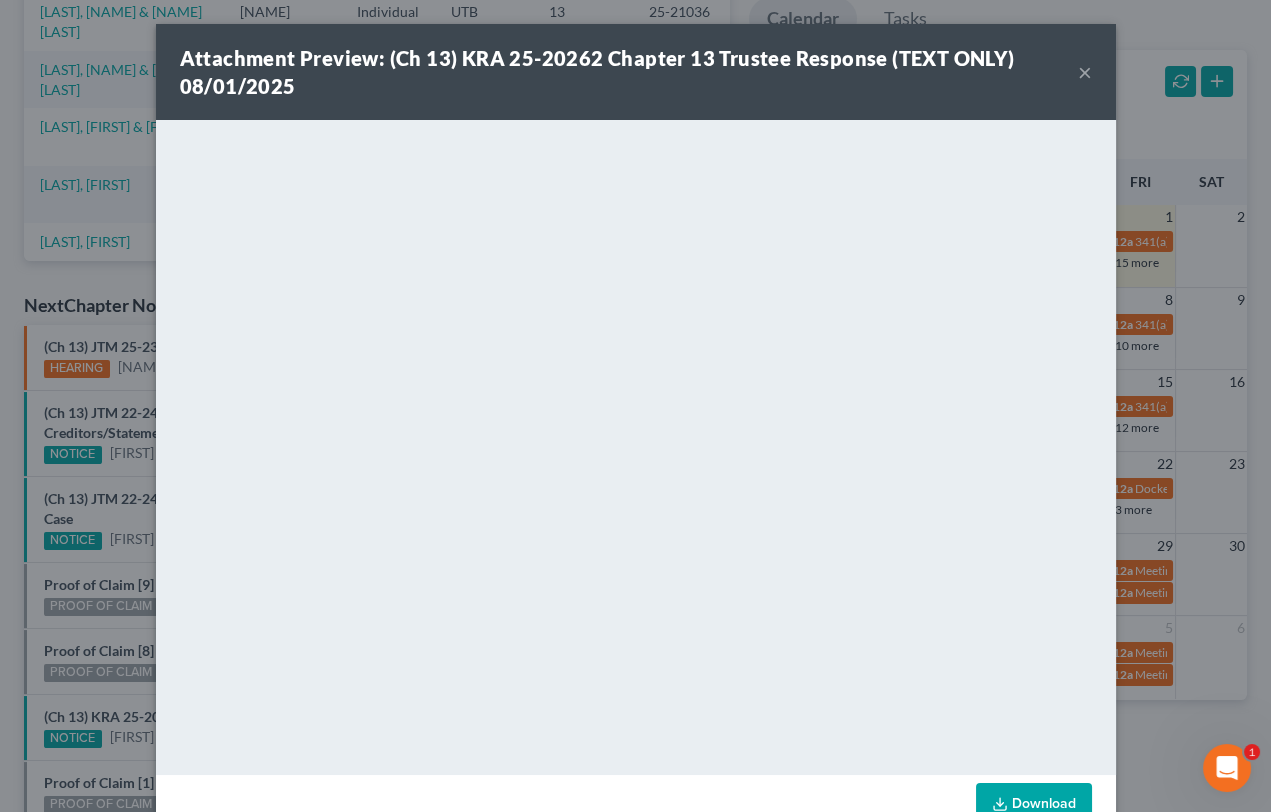 click on "Attachment Preview: (Ch 13) KRA 25-20262 Chapter 13 Trustee Response (TEXT ONLY) 08/01/2025 ×
Download" at bounding box center [635, 406] 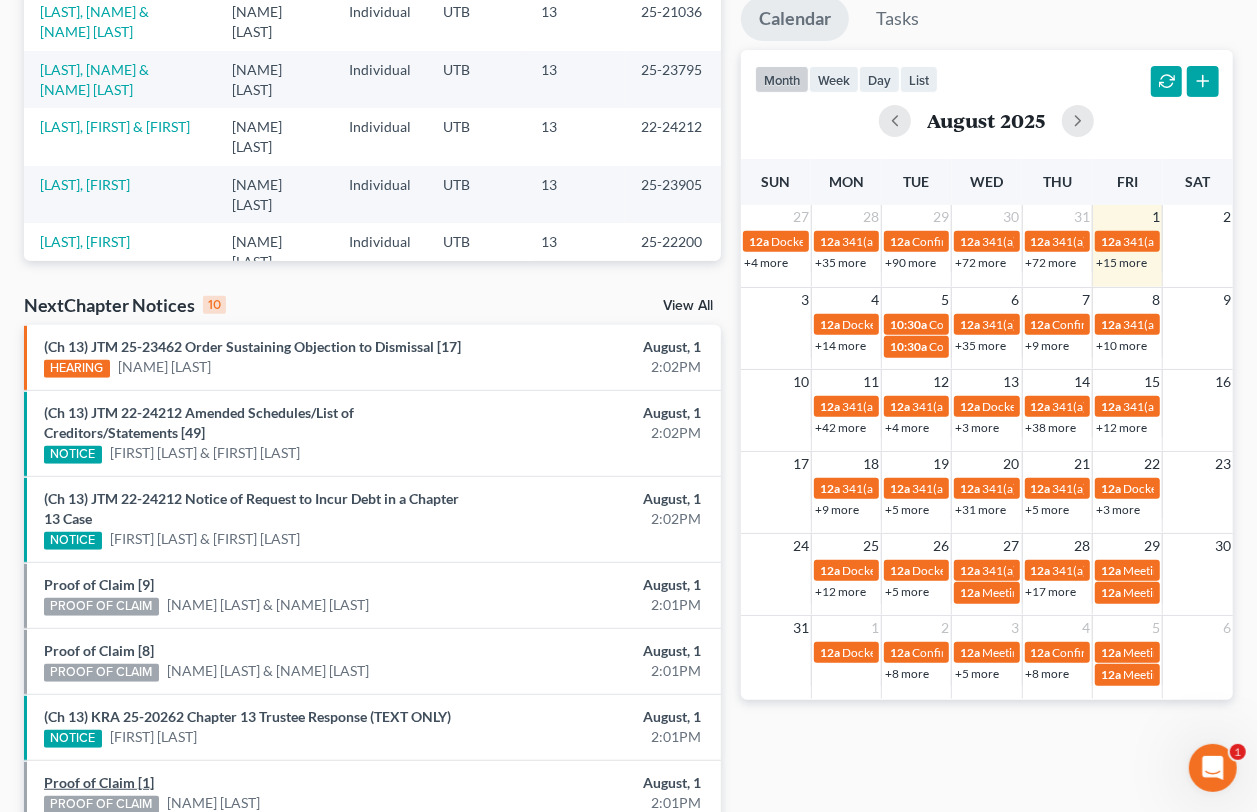 click on "Proof of Claim [1]" at bounding box center [99, 782] 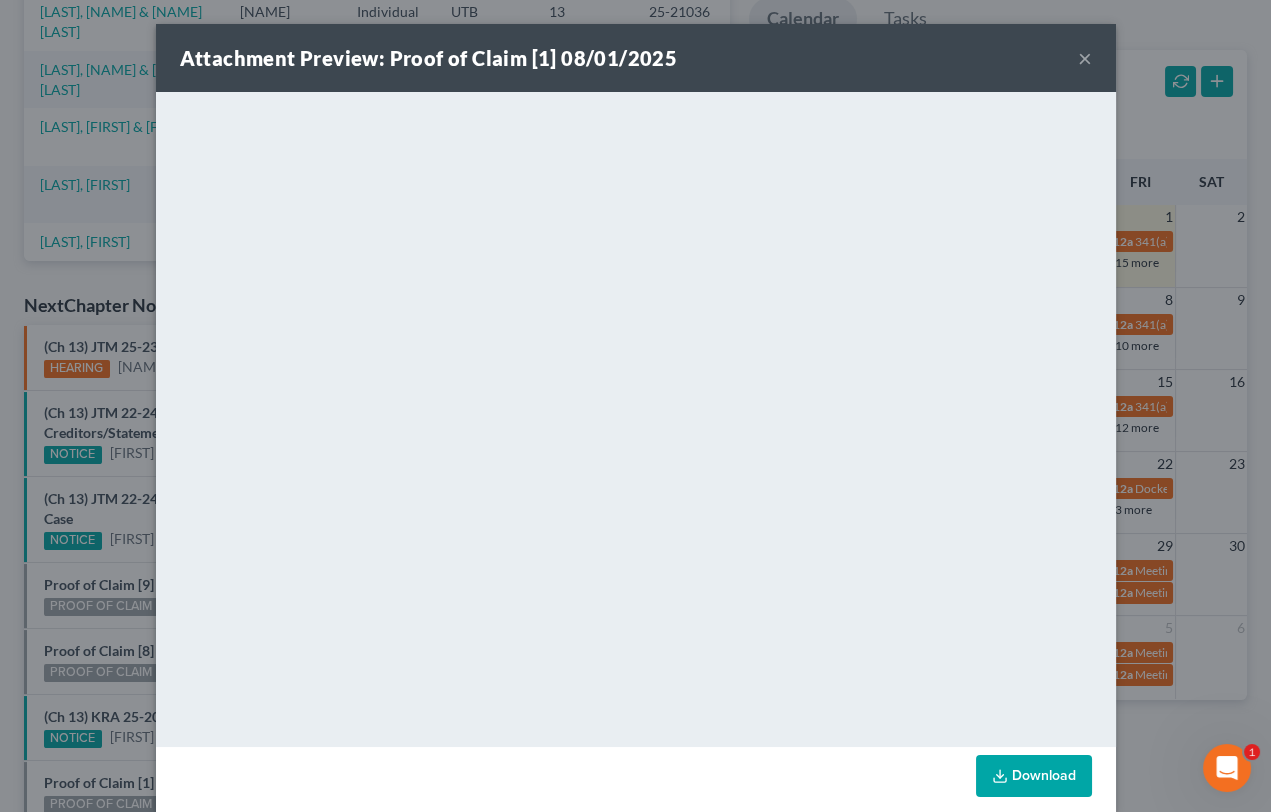 click on "Attachment Preview: Proof of Claim [1] 08/01/2025 ×
<object ng-attr-data='https://nextchapter-prod.s3.amazonaws.com/uploads/attachment/file/11969784/b695002a-1d75-4fc3-a098-c070c7918b83.pdf?X-Amz-Expires=3000&X-Amz-Date=20250801T203050Z&X-Amz-Algorithm=AWS4-HMAC-SHA256&X-Amz-Credential=AKIAJMWBS4AI7W4T6GHQ%2F20250801%2Fus-east-1%2Fs3%2Faws4_request&X-Amz-SignedHeaders=host&X-Amz-Signature=799f781c400cbc0a1b2ab8e73a4ad44bd7396b1b71f718999a8295858d0ab4c3' type='application/pdf' width='100%' height='650px'></object>
<p><a href='https://nextchapter-prod.s3.amazonaws.com/uploads/attachment/file/11969784/b695002a-1d75-4fc3-a098-c070c7918b83.pdf?X-Amz-Expires=3000&X-Amz-Date=20250801T203050Z&X-Amz-Algorithm=AWS4-HMAC-SHA256&X-Amz-Credential=AKIAJMWBS4AI7W4T6GHQ%2F20250801%2Fus-east-1%2Fs3%2Faws4_request&X-Amz-SignedHeaders=host&X-Amz-Signature=799f781c400cbc0a1b2ab8e73a4ad44bd7396b1b71f718999a8295858d0ab4c3' target='_blank'>Click here</a> to open in a new window.</p>
Download" at bounding box center [635, 406] 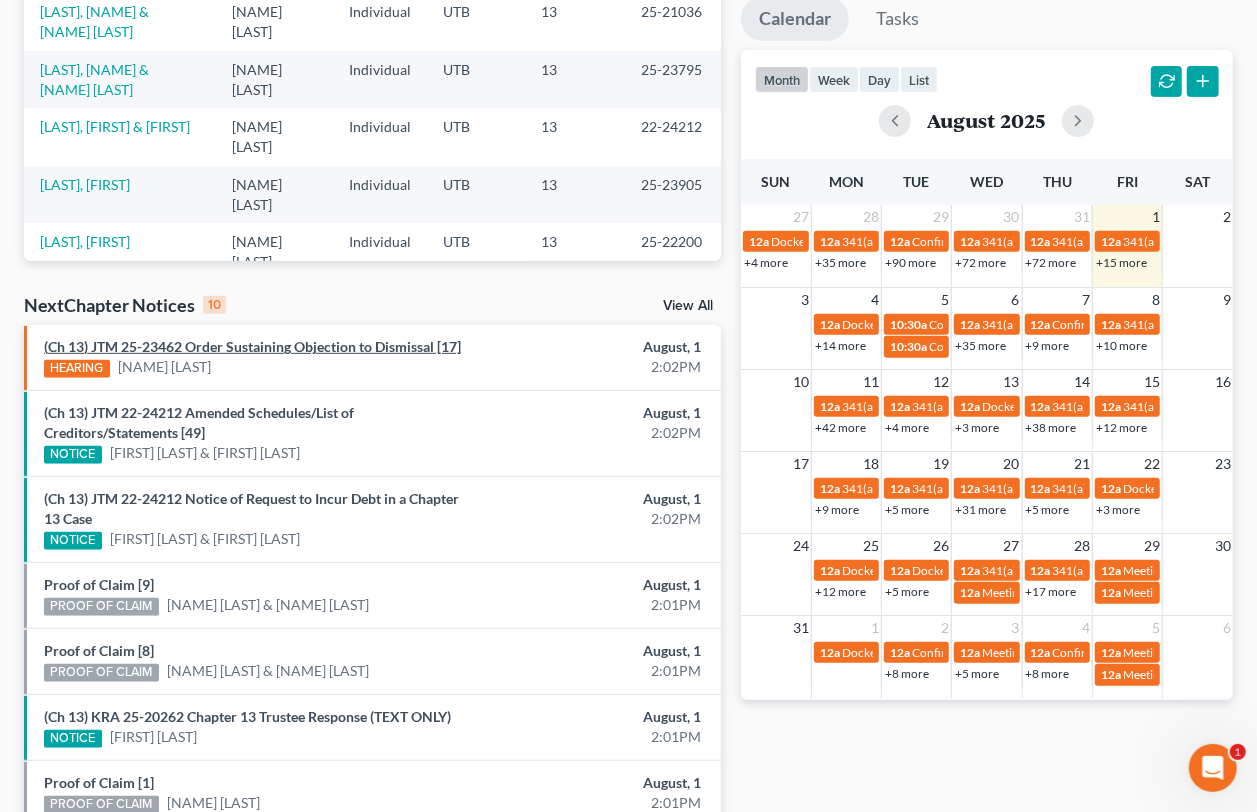 click on "(Ch 13) JTM 25-23462 Order Sustaining Objection to Dismissal [17]" at bounding box center [252, 346] 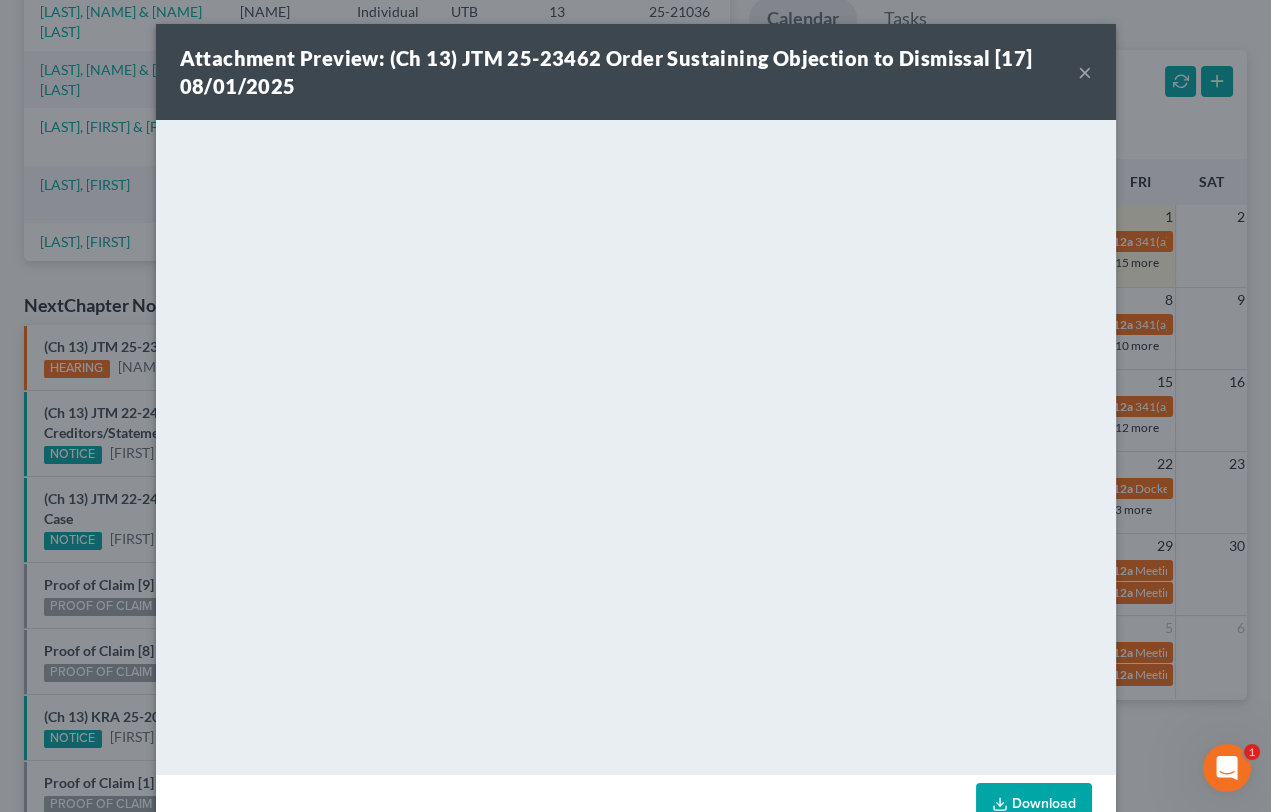 click on "Attachment Preview: (Ch 13) JTM 25-23462 Order Sustaining Objection to Dismissal [17] 08/01/2025 ×
Download" at bounding box center (635, 406) 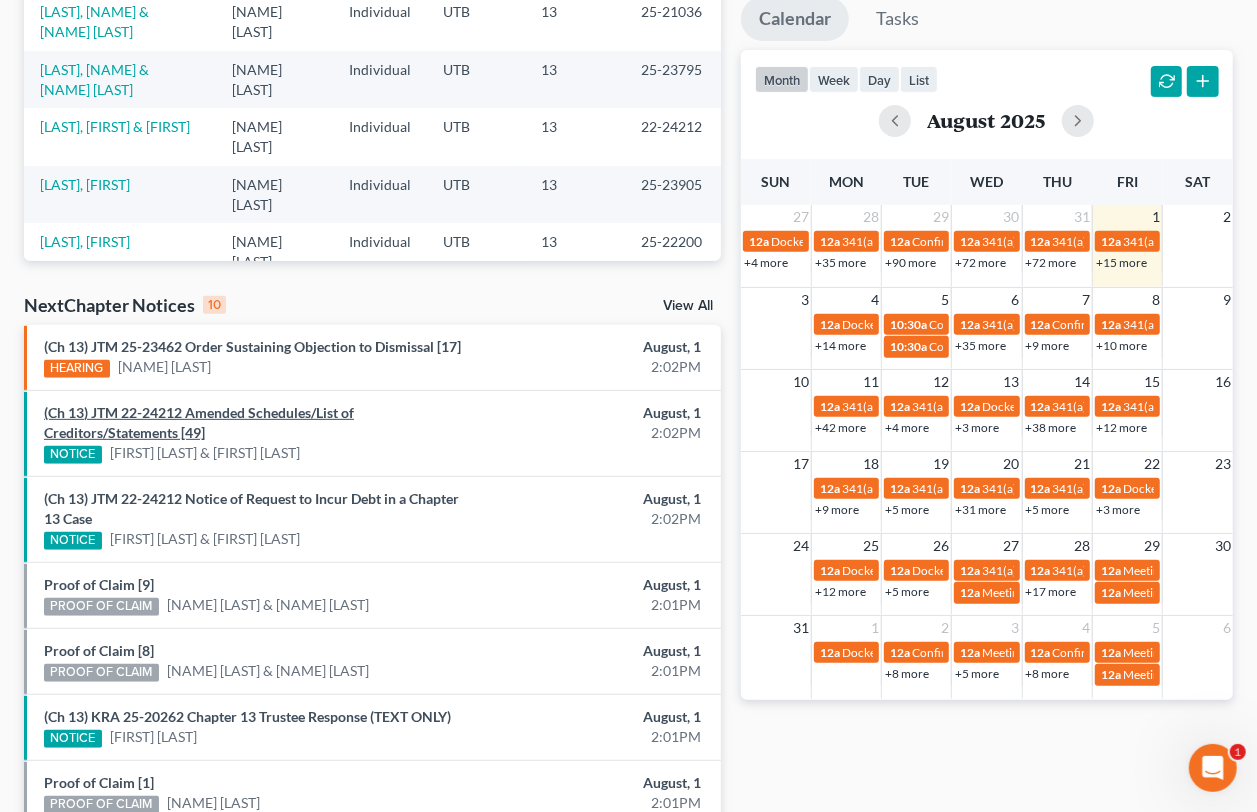 click on "(Ch 13) JTM 22-24212 Amended Schedules/List of Creditors/Statements [49]" at bounding box center [199, 422] 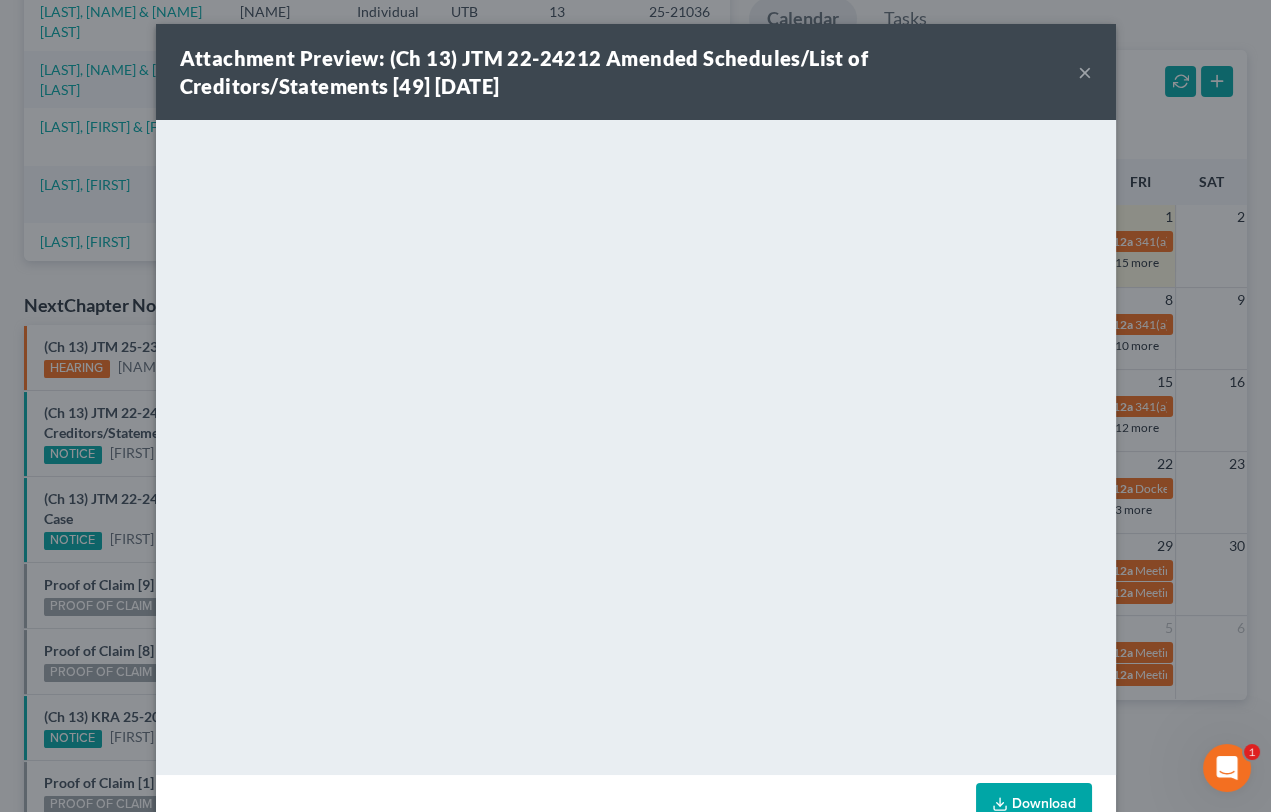 click on "Attachment Preview: (Ch 13) JTM 22-24212 Amended Schedules/List of Creditors/Statements [49] 08/01/2025 ×
Download" at bounding box center (635, 406) 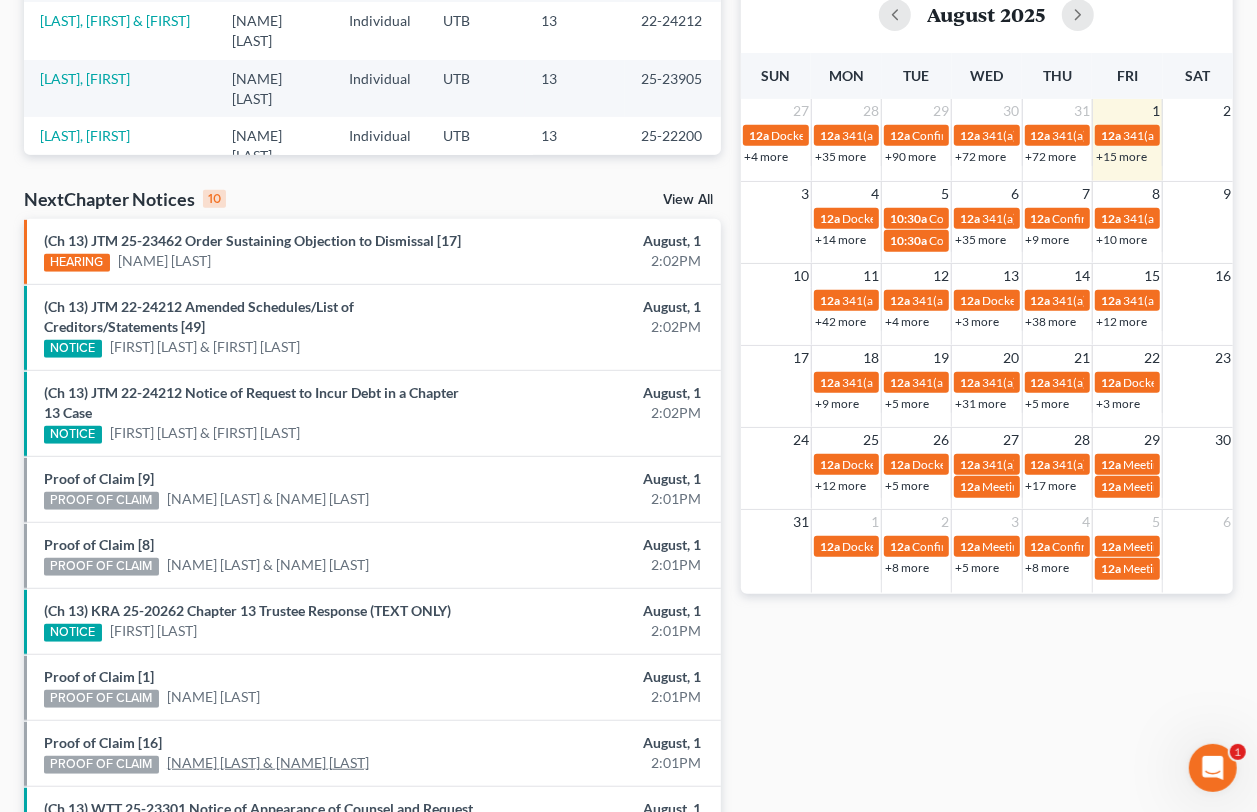 scroll, scrollTop: 703, scrollLeft: 0, axis: vertical 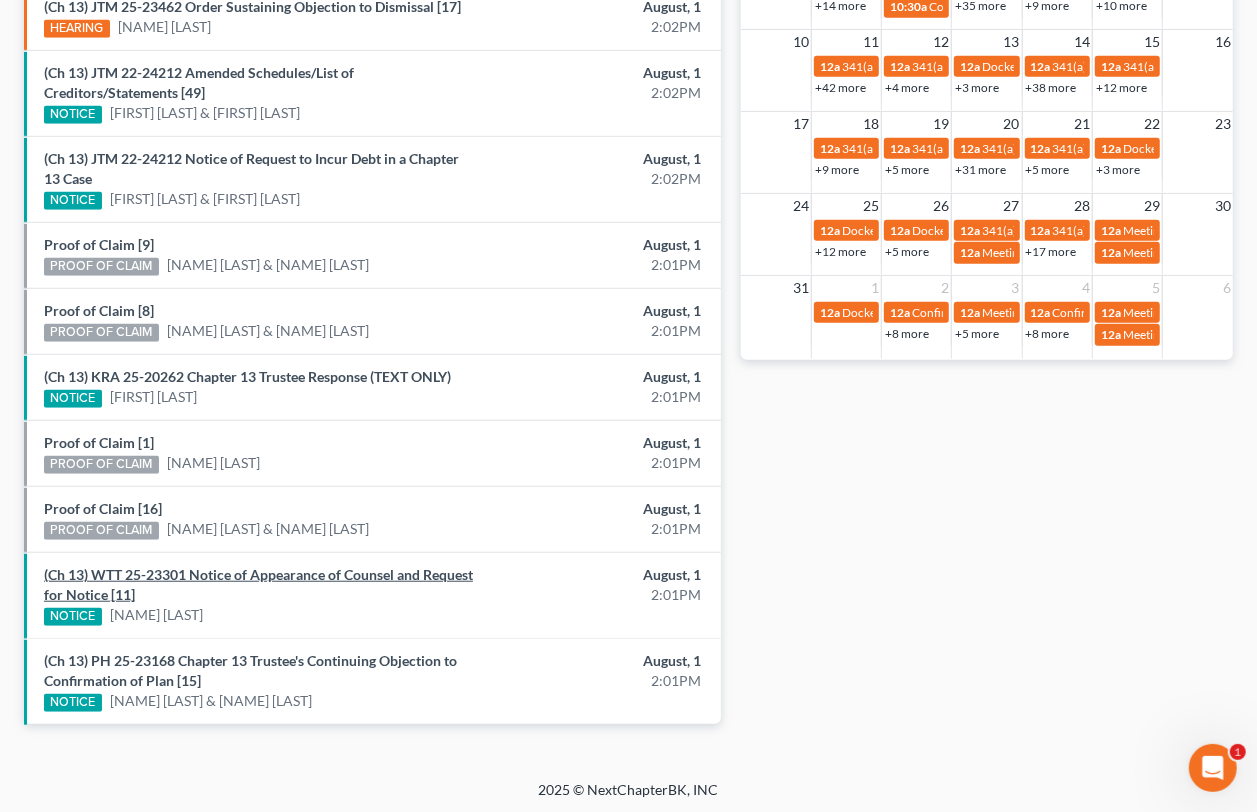 click on "(Ch 13) WTT 25-23301 Notice of Appearance of Counsel and Request for Notice [11]" at bounding box center (258, 584) 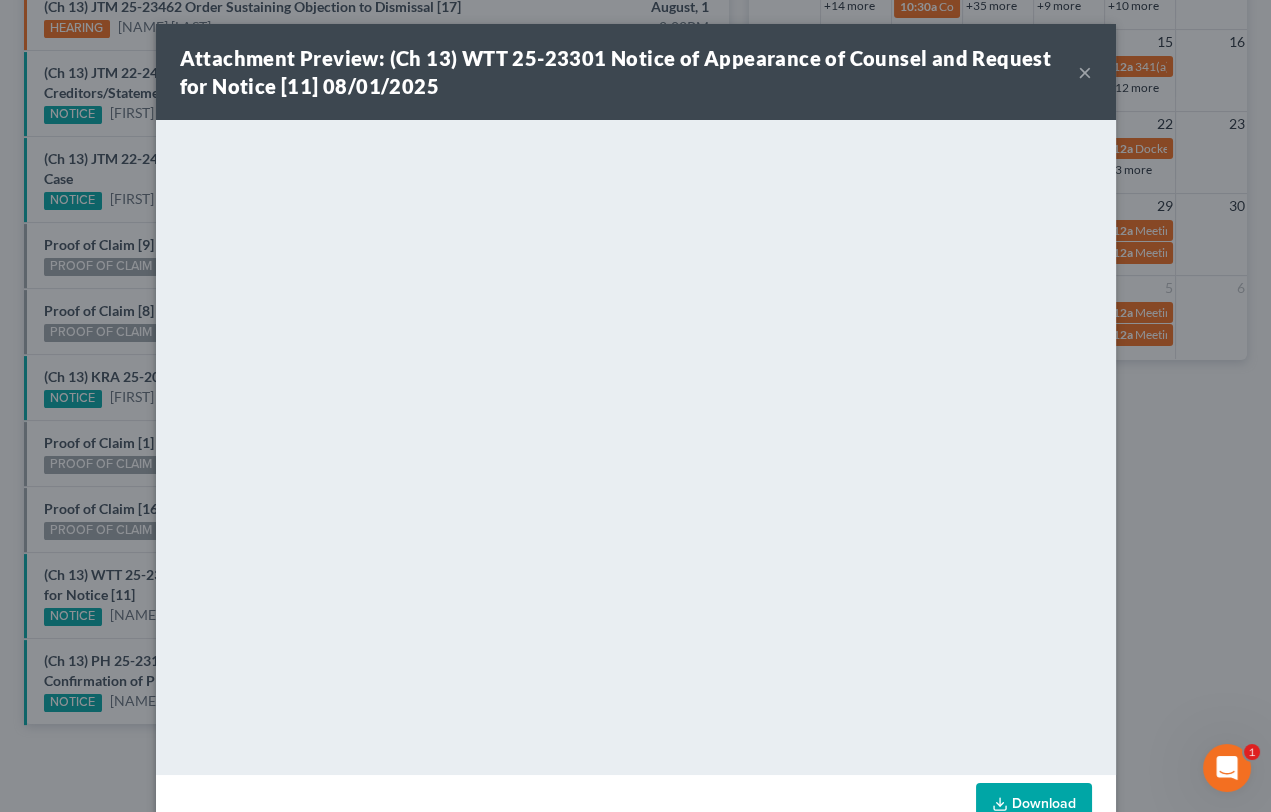 click on "Attachment Preview: (Ch 13) WTT 25-23301 Notice of Appearance of Counsel and Request for Notice [11] 08/01/2025 ×
Download" at bounding box center (635, 406) 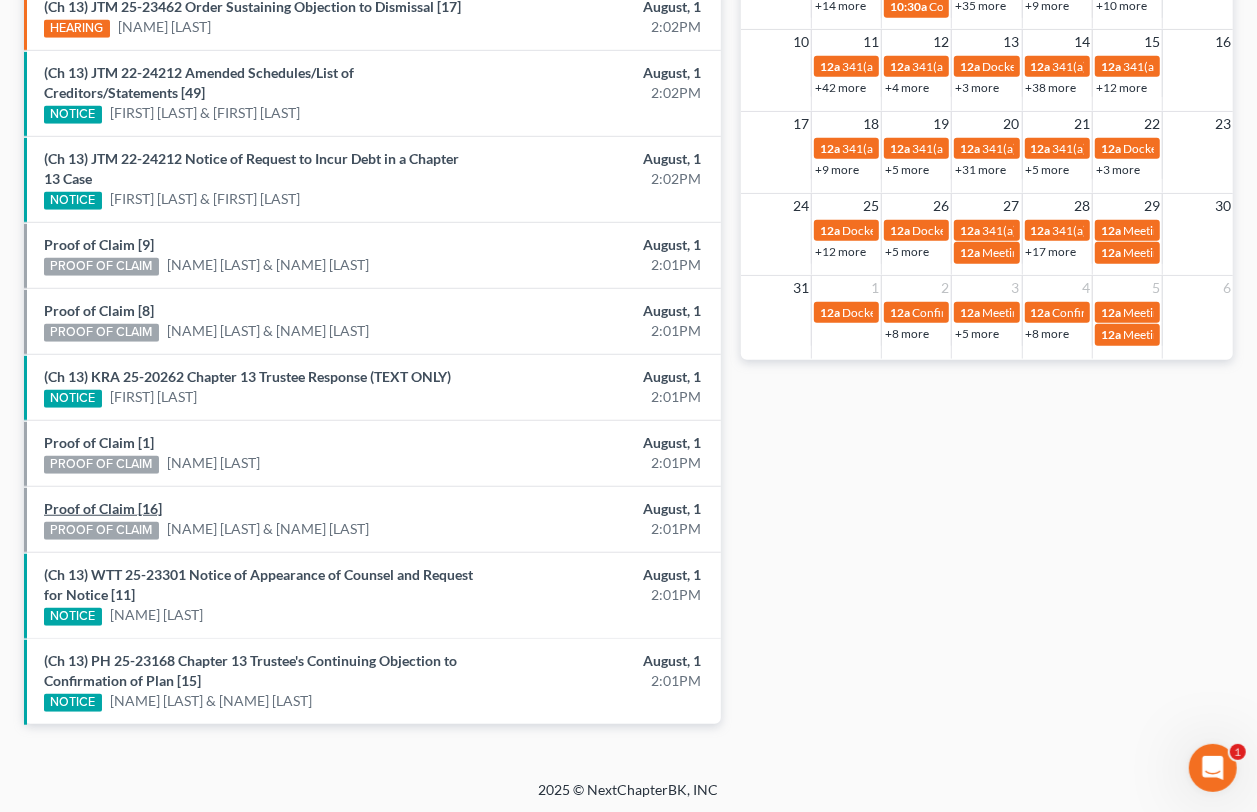 click on "Proof of Claim [16]" at bounding box center (103, 508) 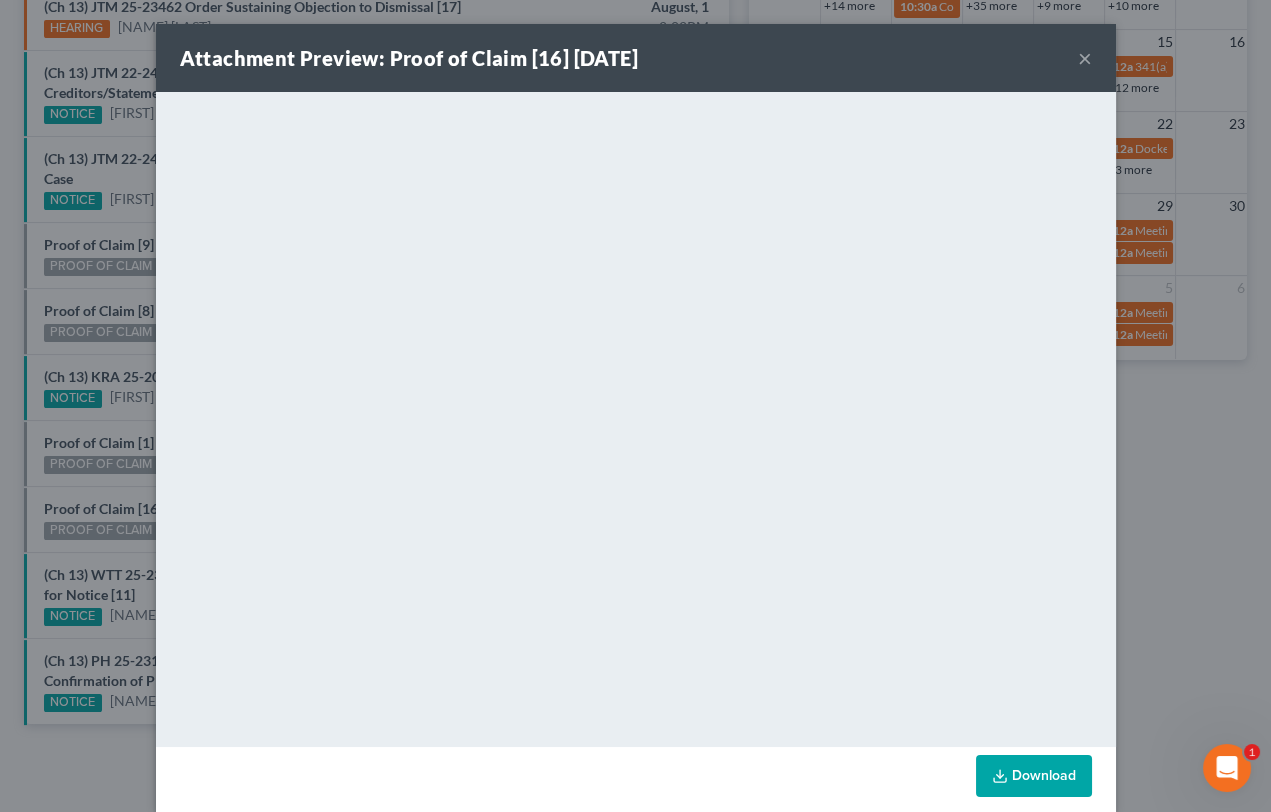 click on "Attachment Preview: Proof of Claim [16] 08/01/2025 ×
<object ng-attr-data='https://nextchapter-prod.s3.amazonaws.com/uploads/attachment/file/11969682/092f273f-6444-42de-9402-13294d6596cd.pdf?X-Amz-Expires=3000&X-Amz-Date=20250801T203050Z&X-Amz-Algorithm=AWS4-HMAC-SHA256&X-Amz-Credential=AKIAJMWBS4AI7W4T6GHQ%2F20250801%2Fus-east-1%2Fs3%2Faws4_request&X-Amz-SignedHeaders=host&X-Amz-Signature=c53f3d13823cfbf6de3ee382938f0218dae6999e16914d7dfccfe3d331c7c4dc' type='application/pdf' width='100%' height='650px'></object>
<p><a href='https://nextchapter-prod.s3.amazonaws.com/uploads/attachment/file/11969682/092f273f-6444-42de-9402-13294d6596cd.pdf?X-Amz-Expires=3000&X-Amz-Date=20250801T203050Z&X-Amz-Algorithm=AWS4-HMAC-SHA256&X-Amz-Credential=AKIAJMWBS4AI7W4T6GHQ%2F20250801%2Fus-east-1%2Fs3%2Faws4_request&X-Amz-SignedHeaders=host&X-Amz-Signature=c53f3d13823cfbf6de3ee382938f0218dae6999e16914d7dfccfe3d331c7c4dc' target='_blank'>Click here</a> to open in a new window.</p>
Download" at bounding box center (635, 406) 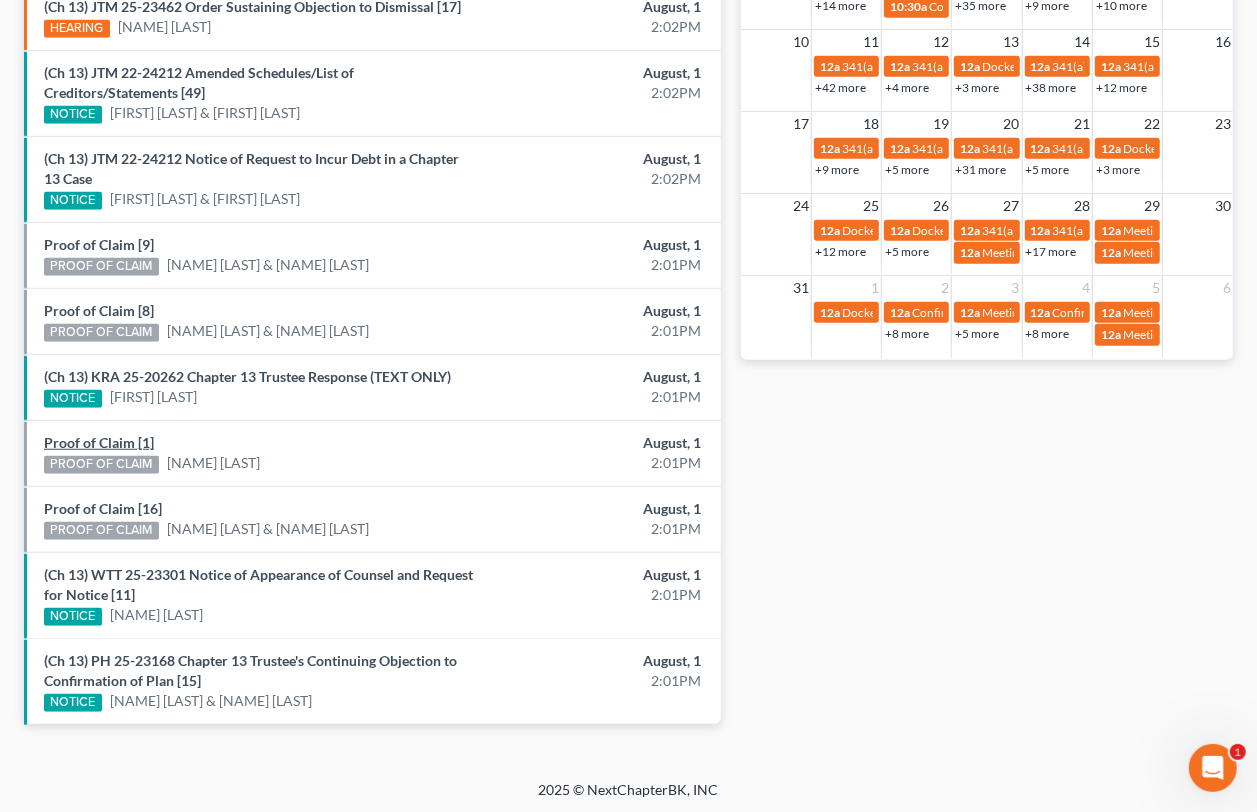 click on "Proof of Claim [1]" at bounding box center (99, 442) 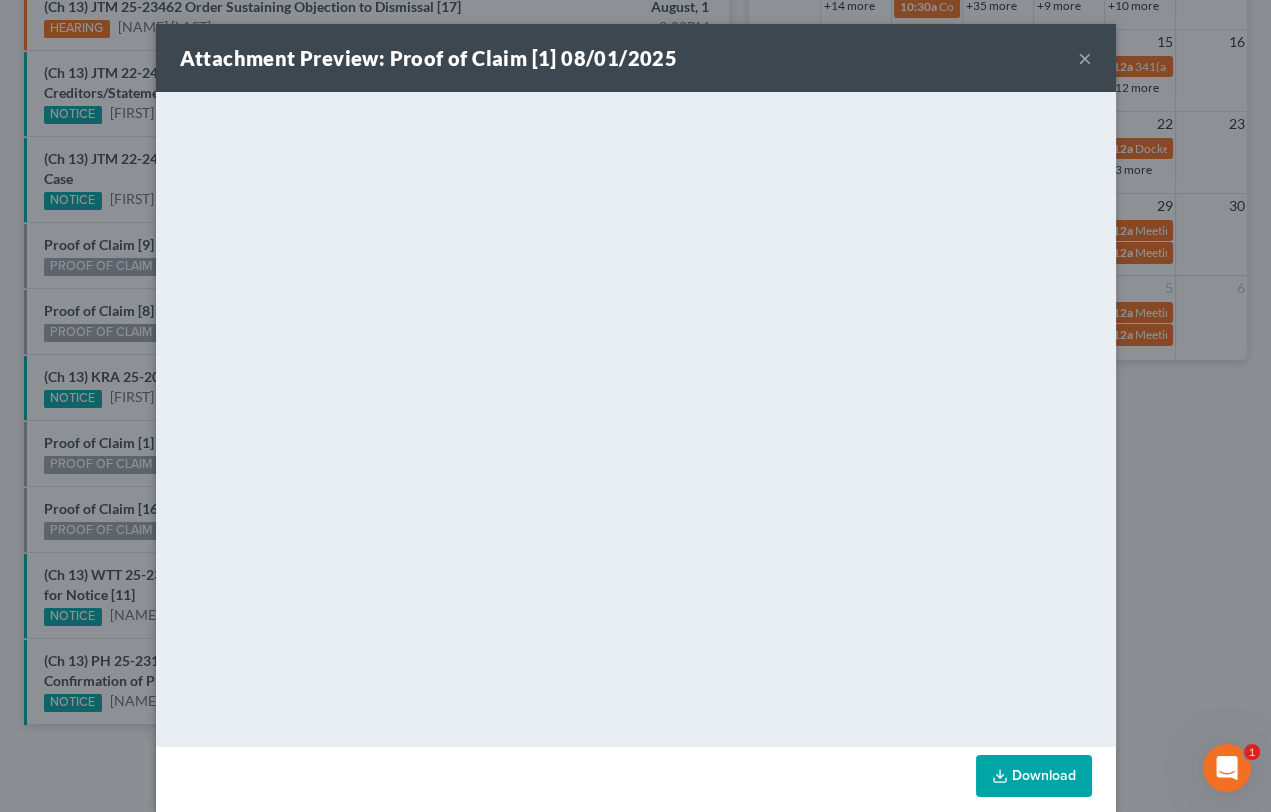 drag, startPoint x: 119, startPoint y: 426, endPoint x: 135, endPoint y: 395, distance: 34.88553 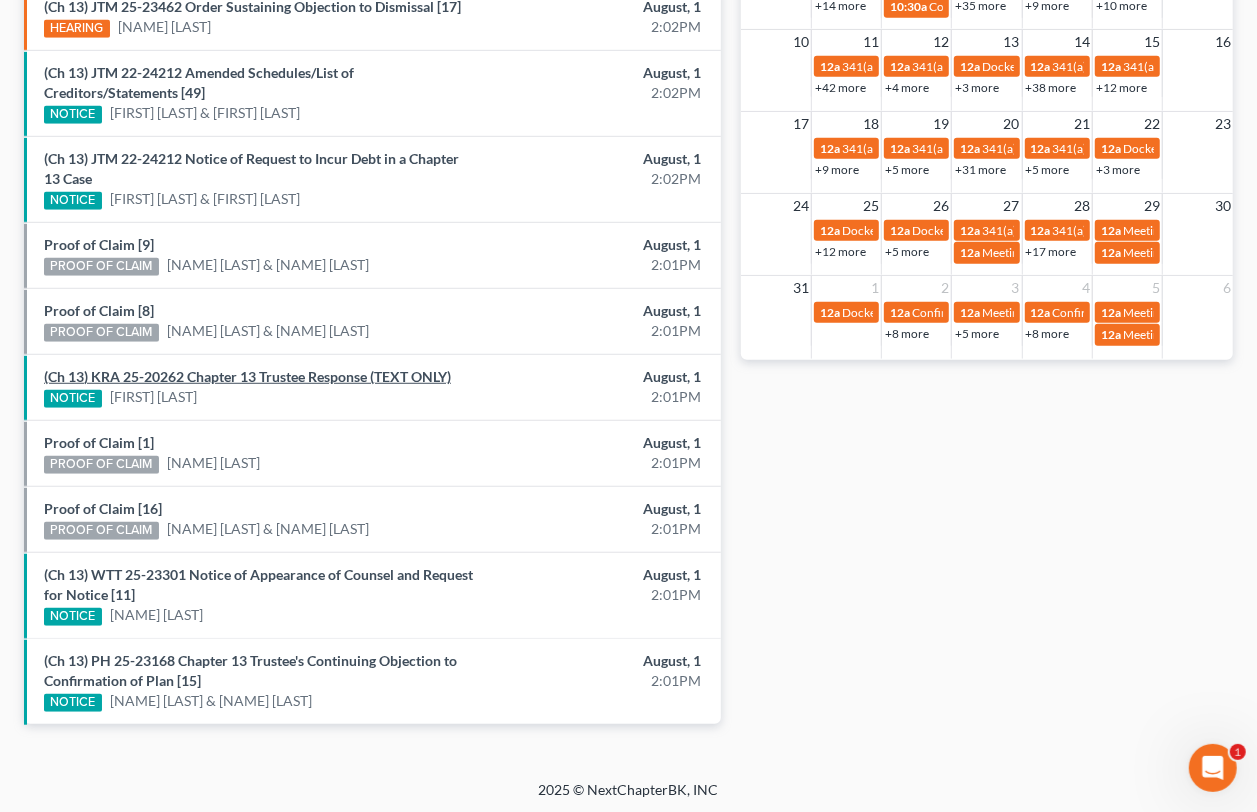 click on "(Ch 13) KRA 25-20262 Chapter 13 Trustee Response (TEXT ONLY)" at bounding box center [247, 376] 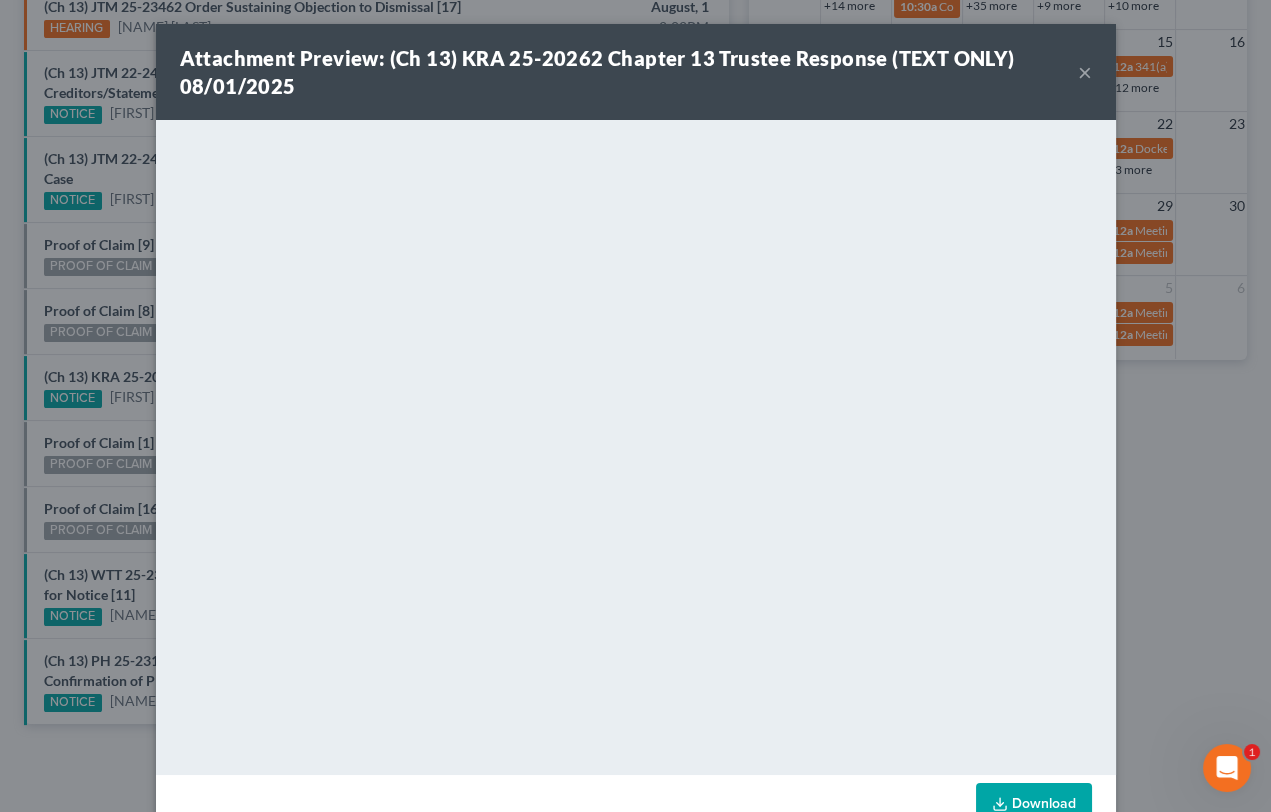 click on "Attachment Preview: (Ch 13) KRA 25-20262 Chapter 13 Trustee Response (TEXT ONLY) 08/01/2025 ×
Download" at bounding box center [635, 406] 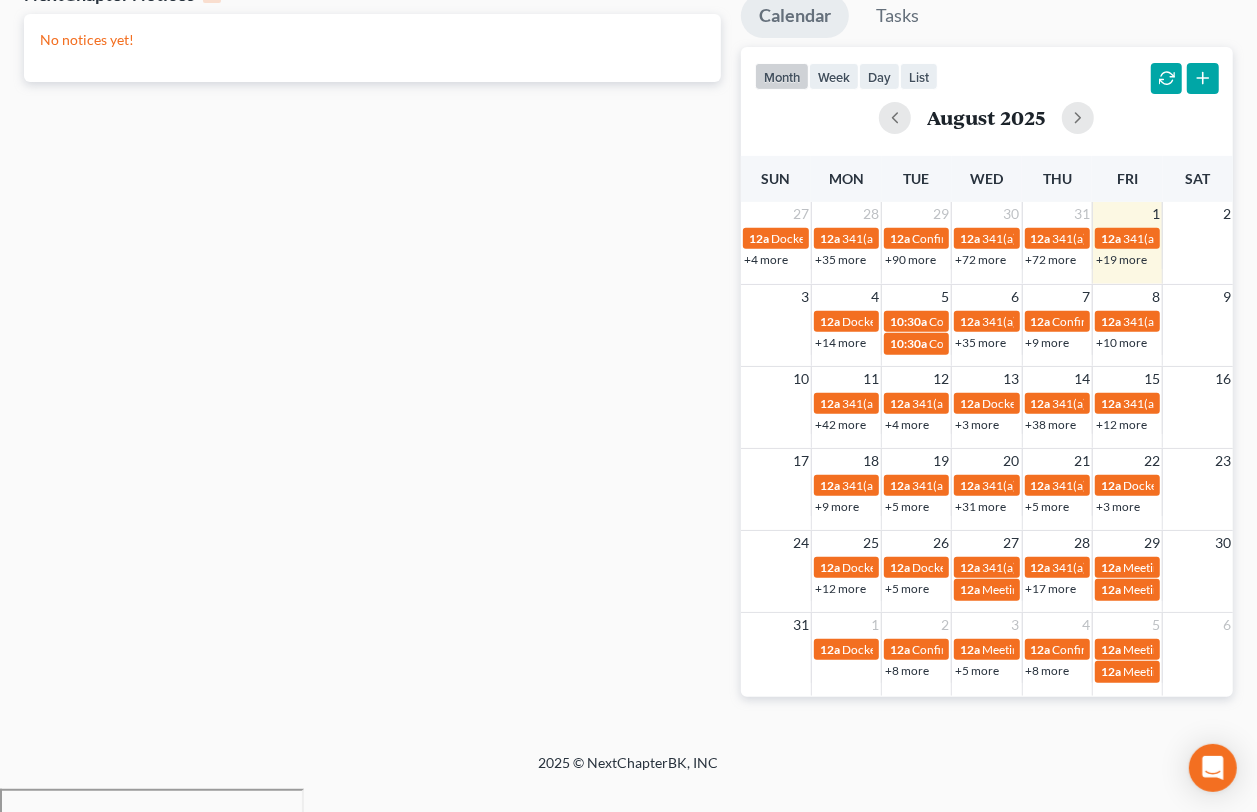 scroll, scrollTop: 342, scrollLeft: 0, axis: vertical 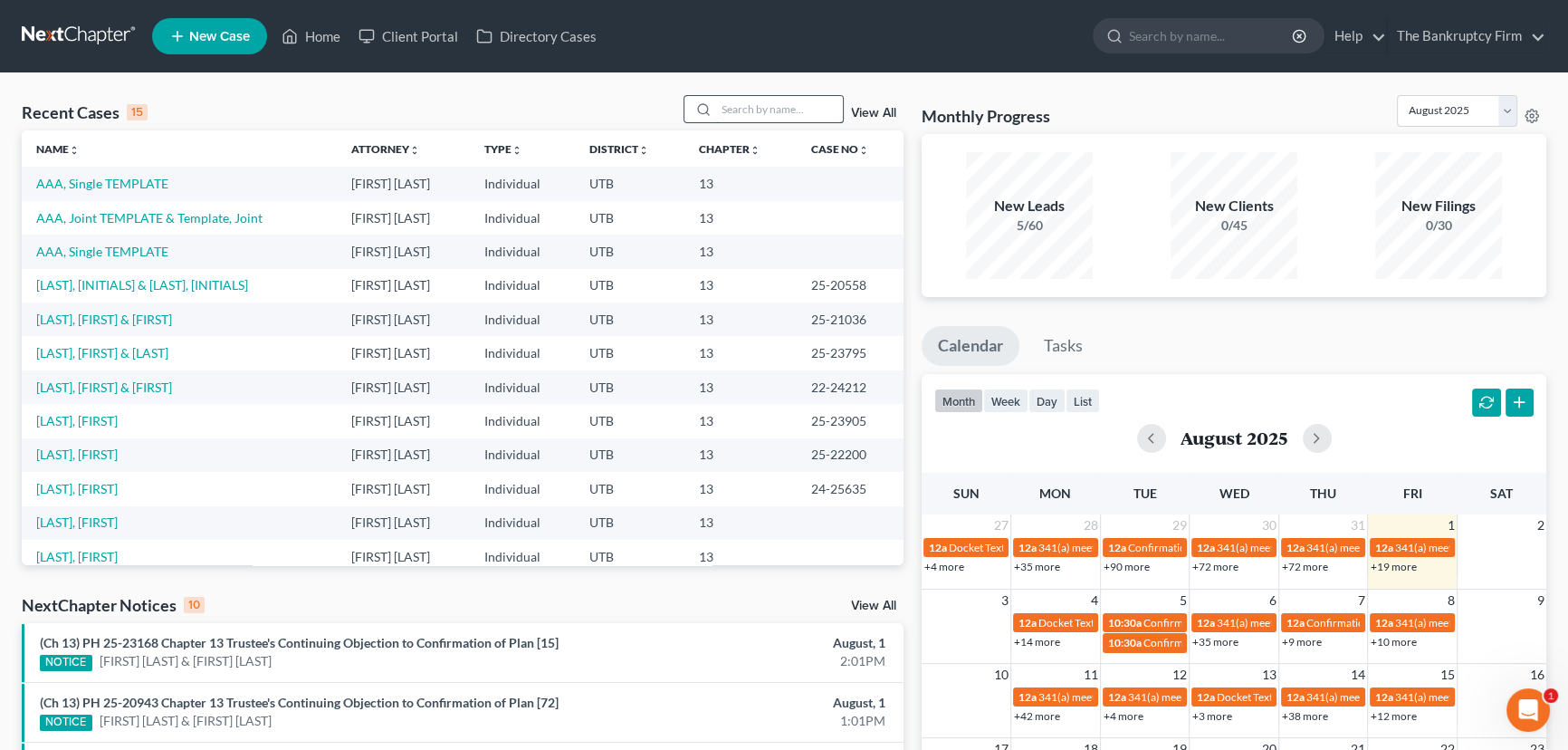 click at bounding box center (779, 109) 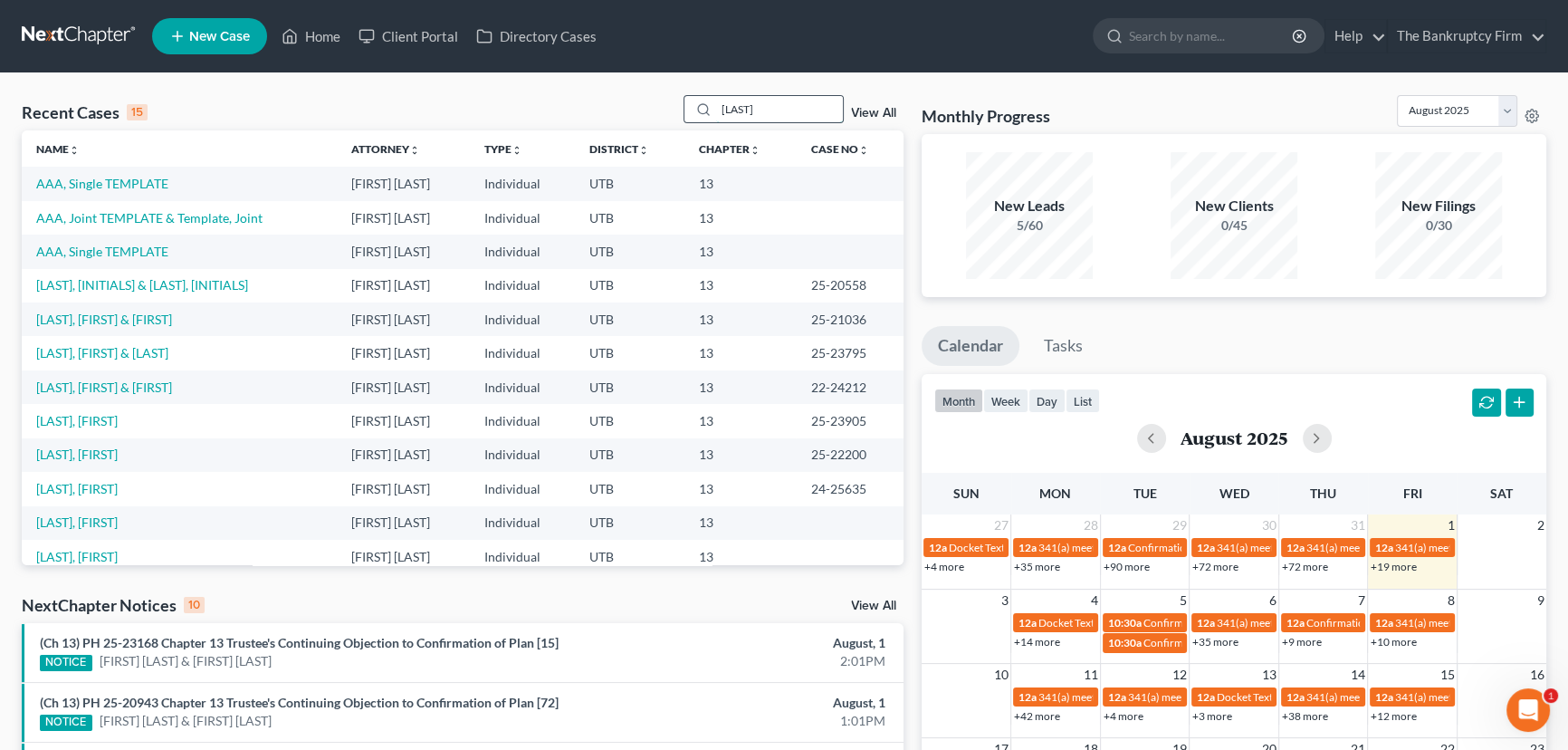 type on "Whitten" 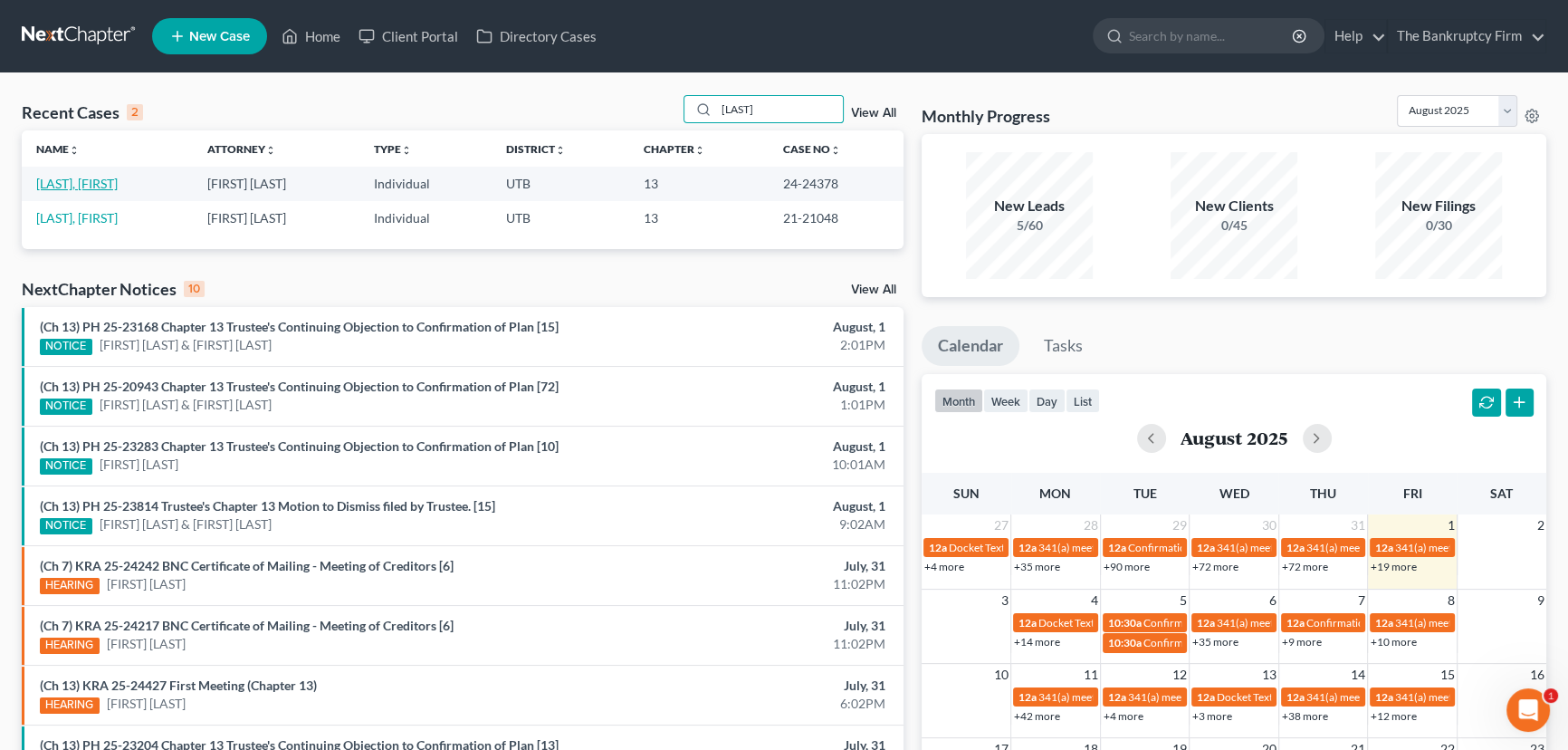 click on "[LAST], [FIRST]" at bounding box center [77, 183] 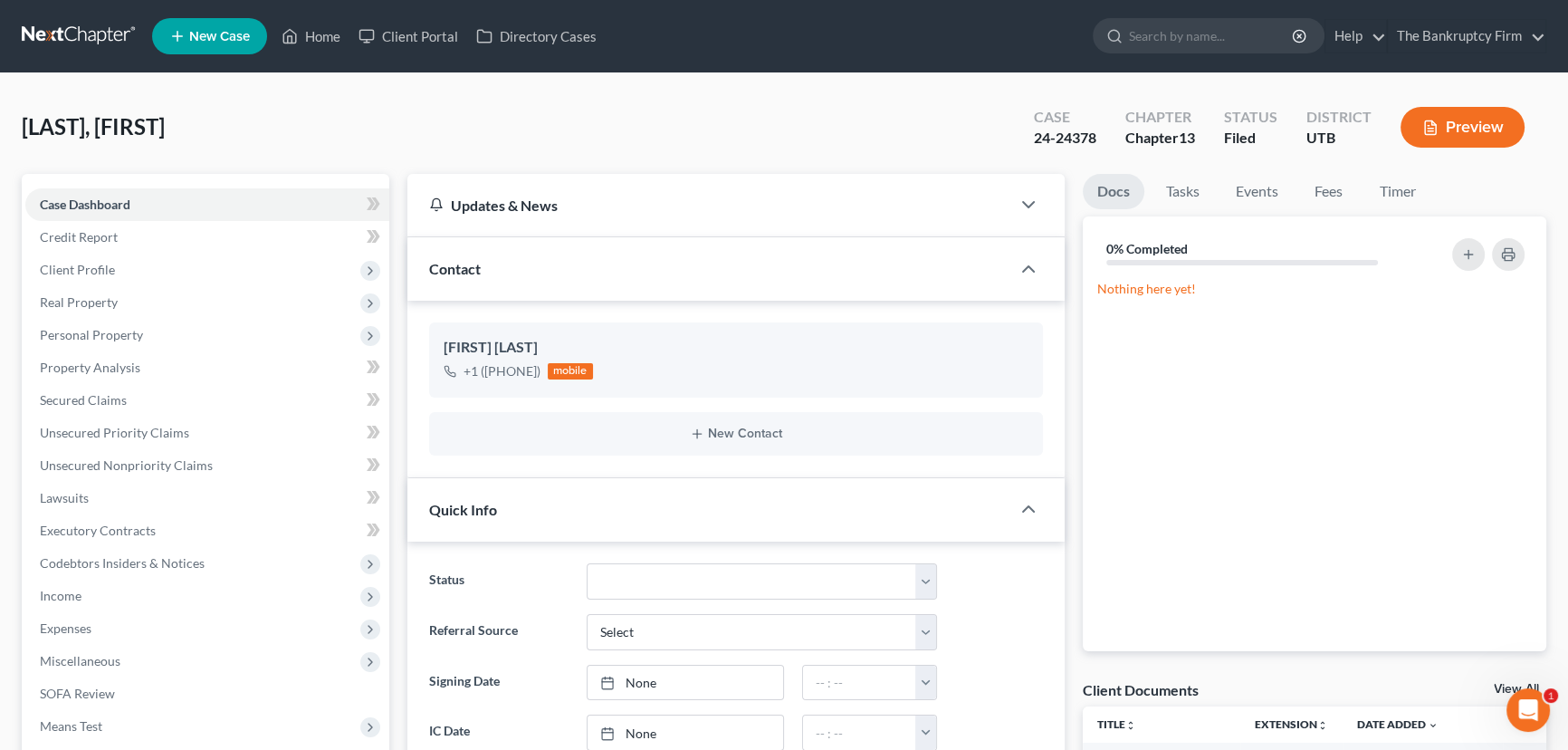 click on "View All" at bounding box center (1516, 689) 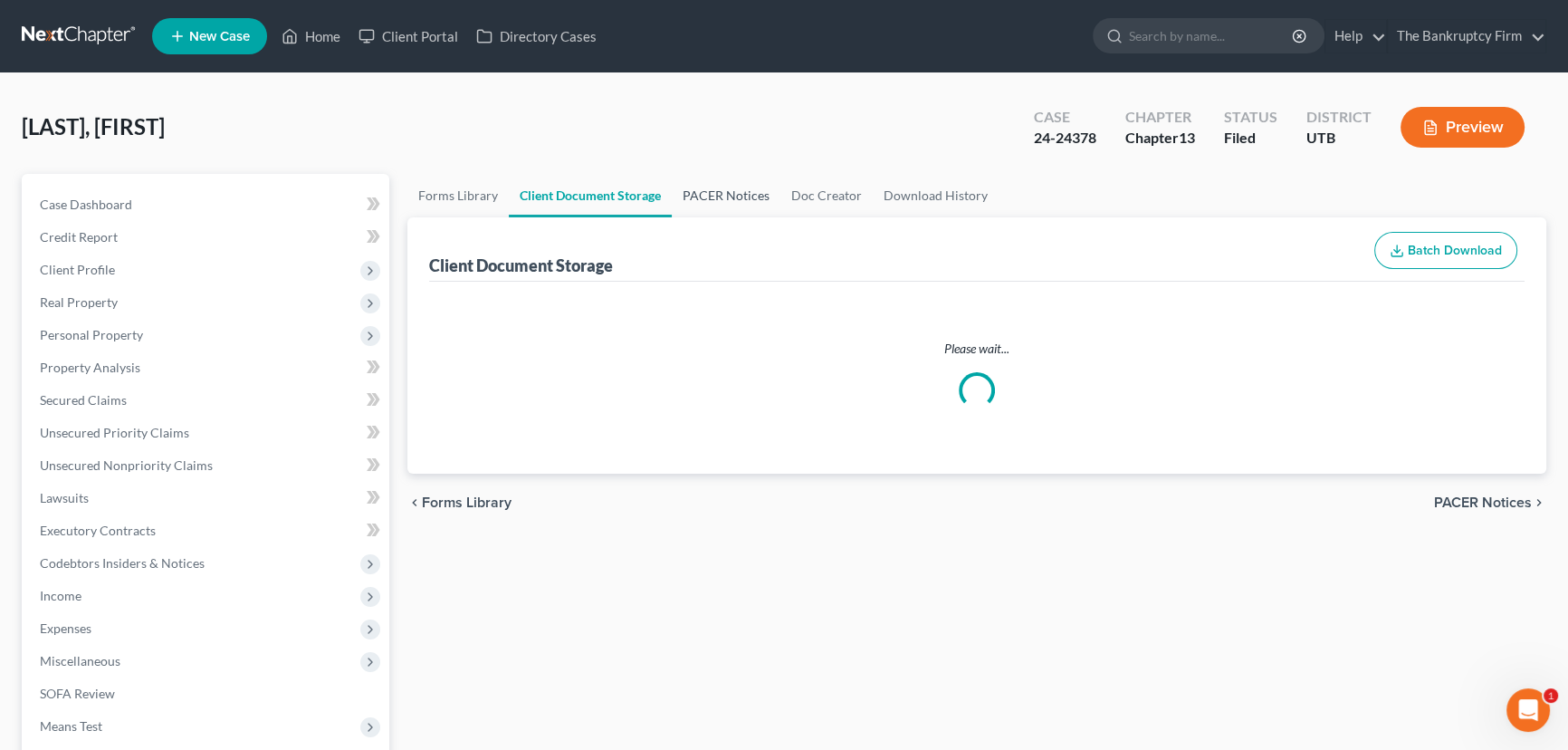 select on "30" 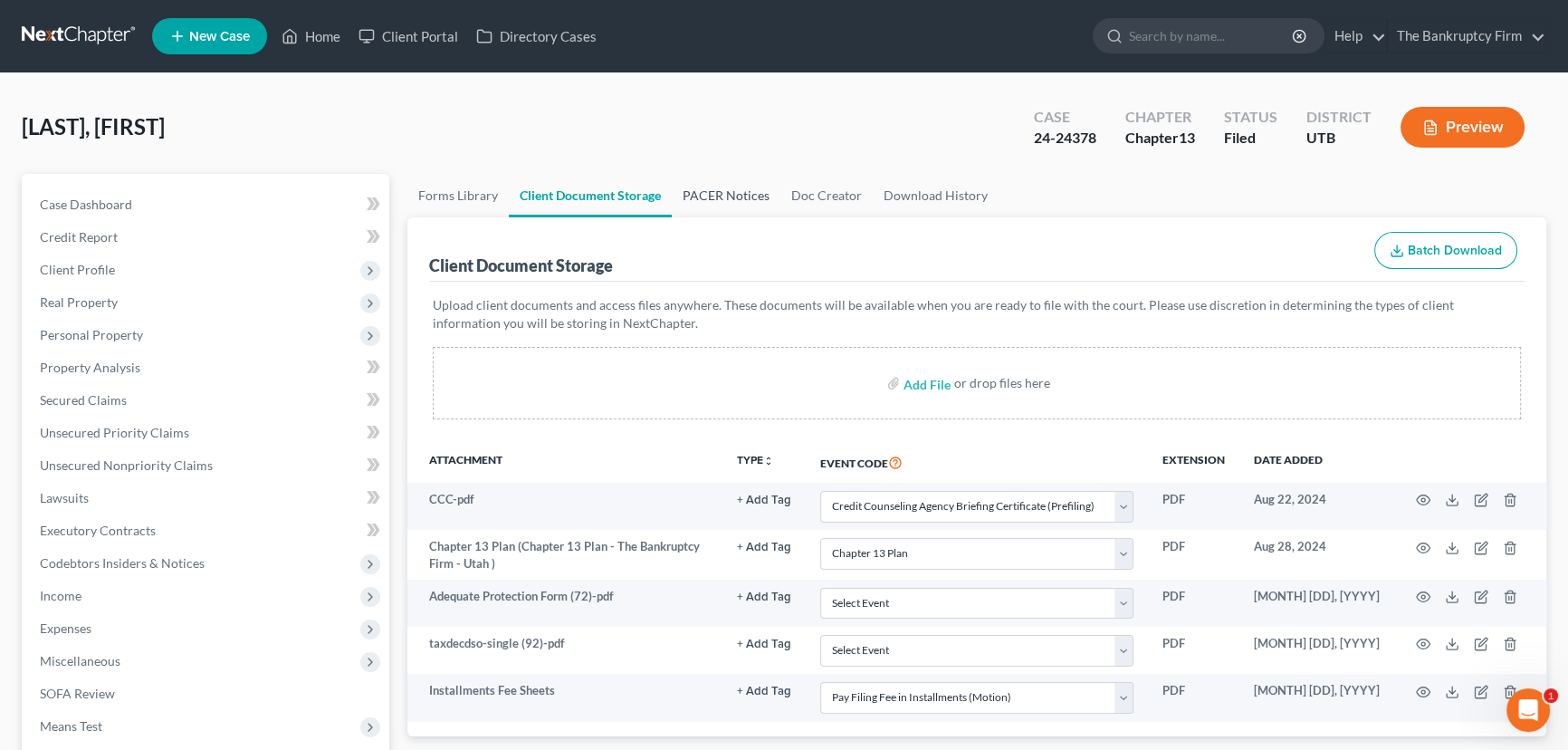 click on "PACER Notices" at bounding box center (726, 196) 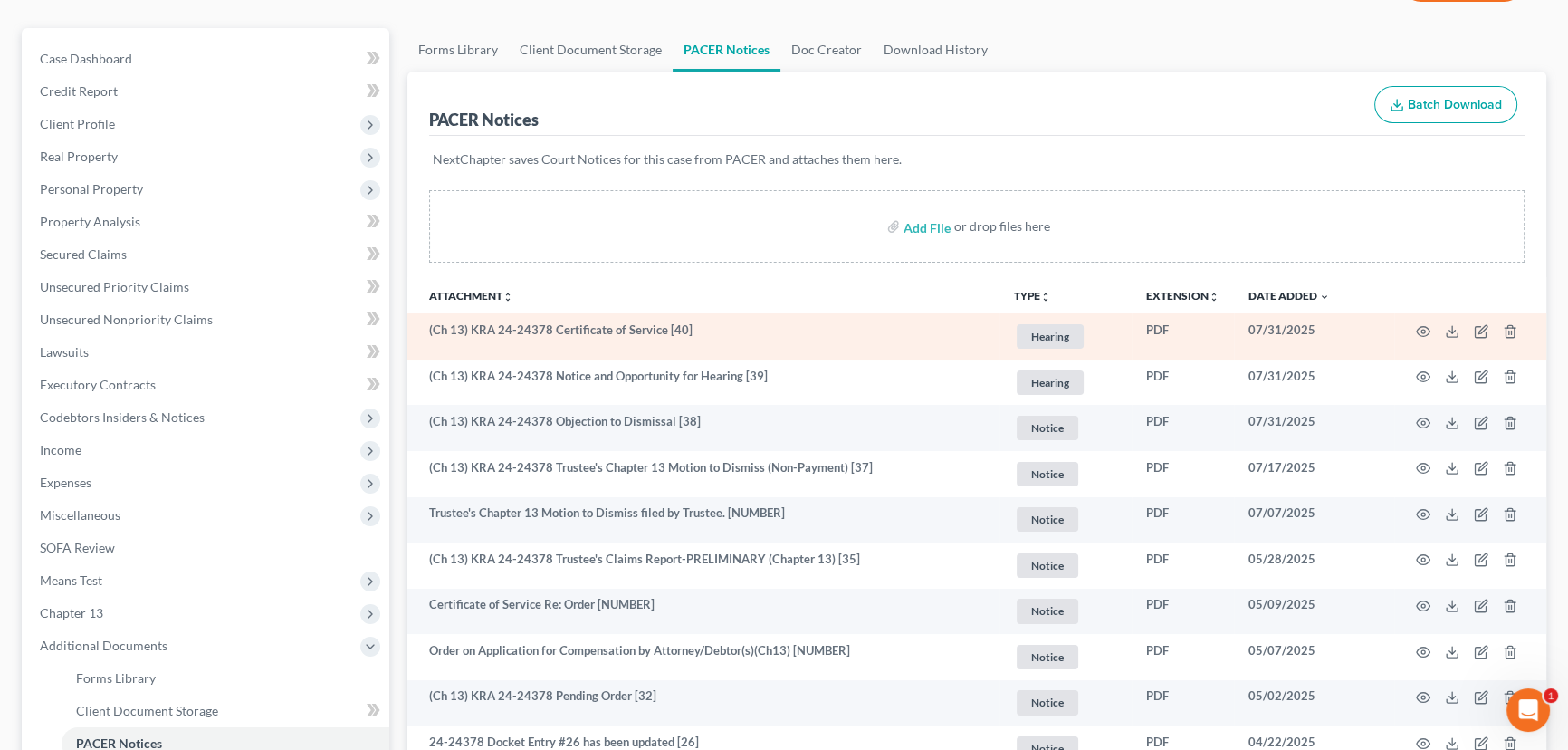 scroll, scrollTop: 164, scrollLeft: 0, axis: vertical 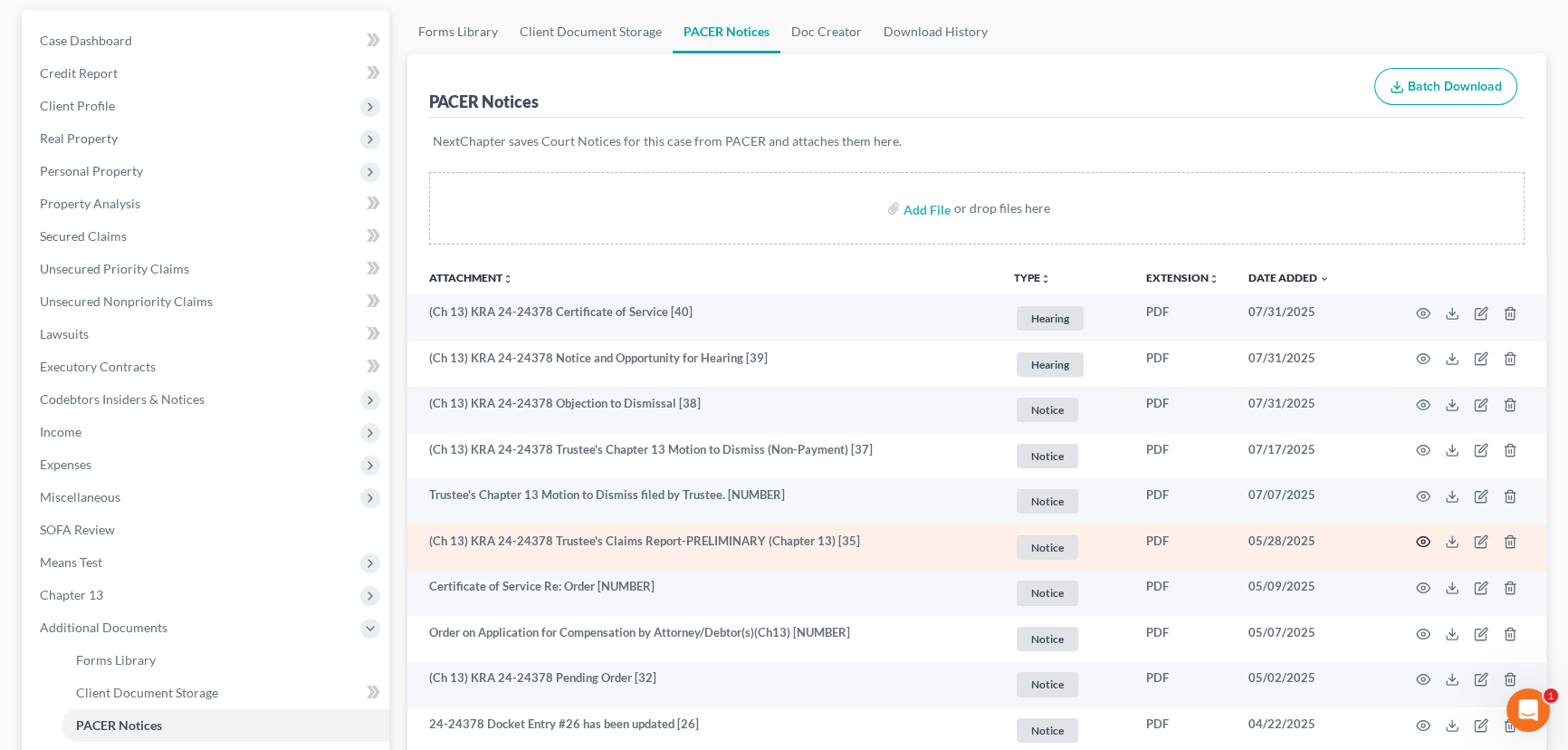 click 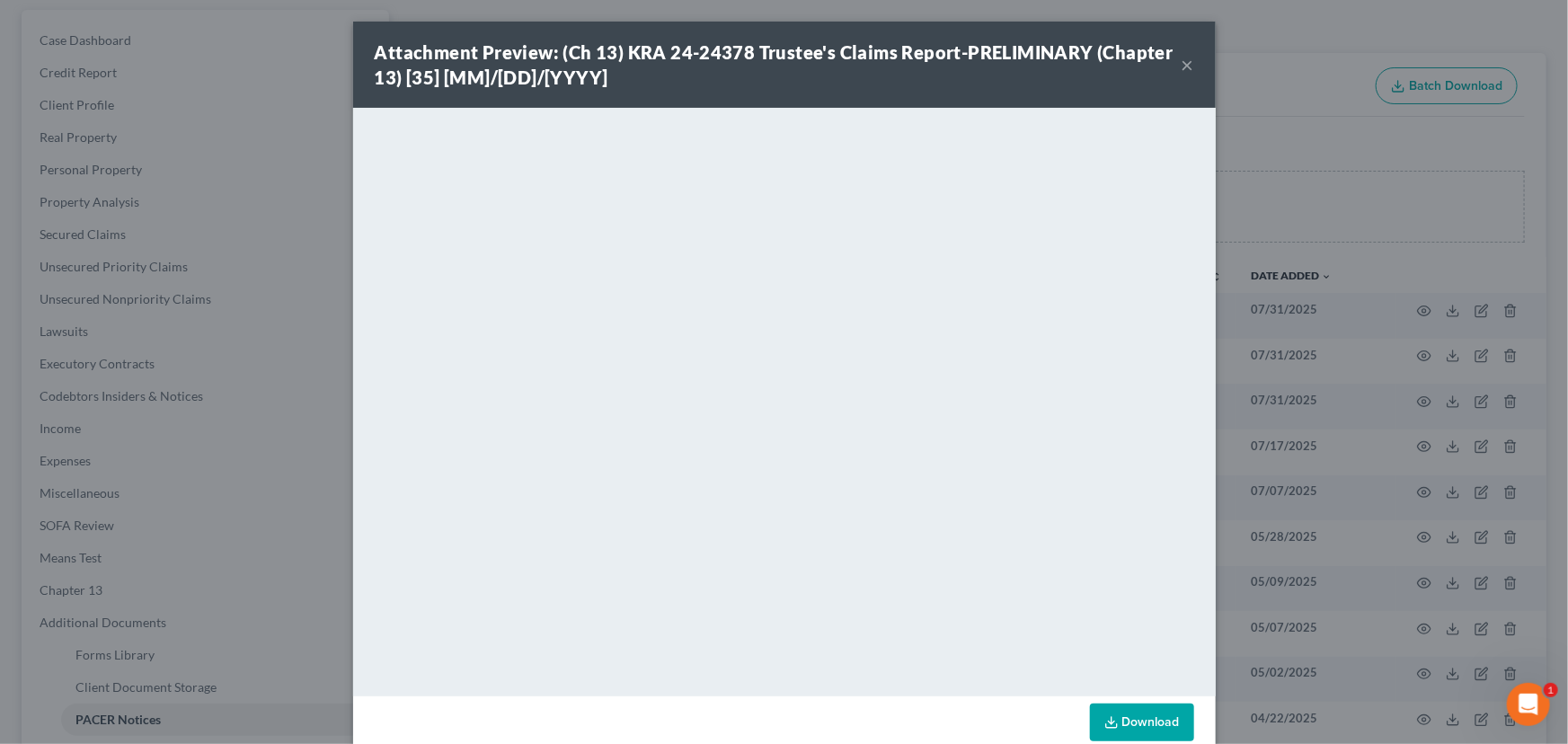 click on "×" at bounding box center (1188, 65) 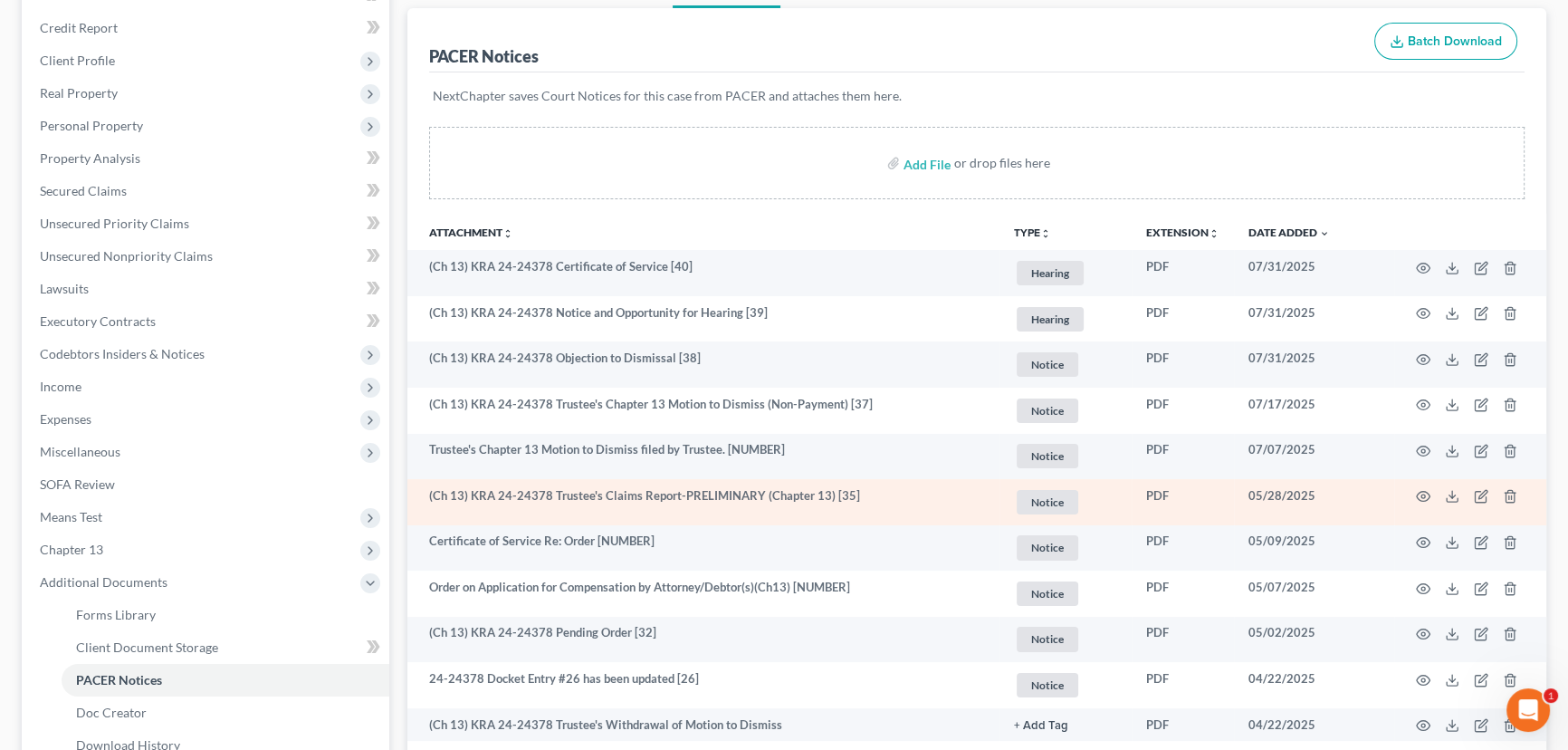 scroll, scrollTop: 246, scrollLeft: 0, axis: vertical 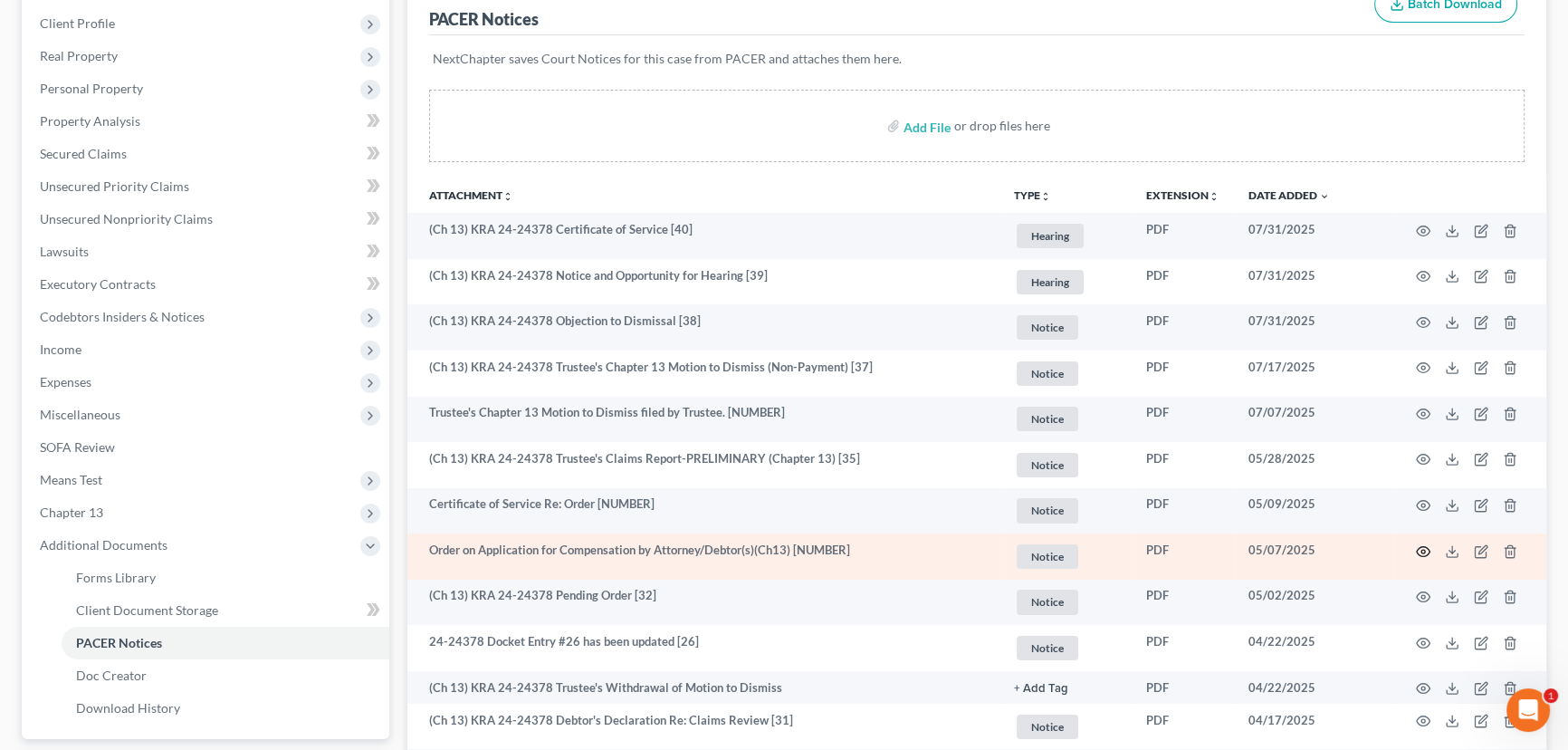 click 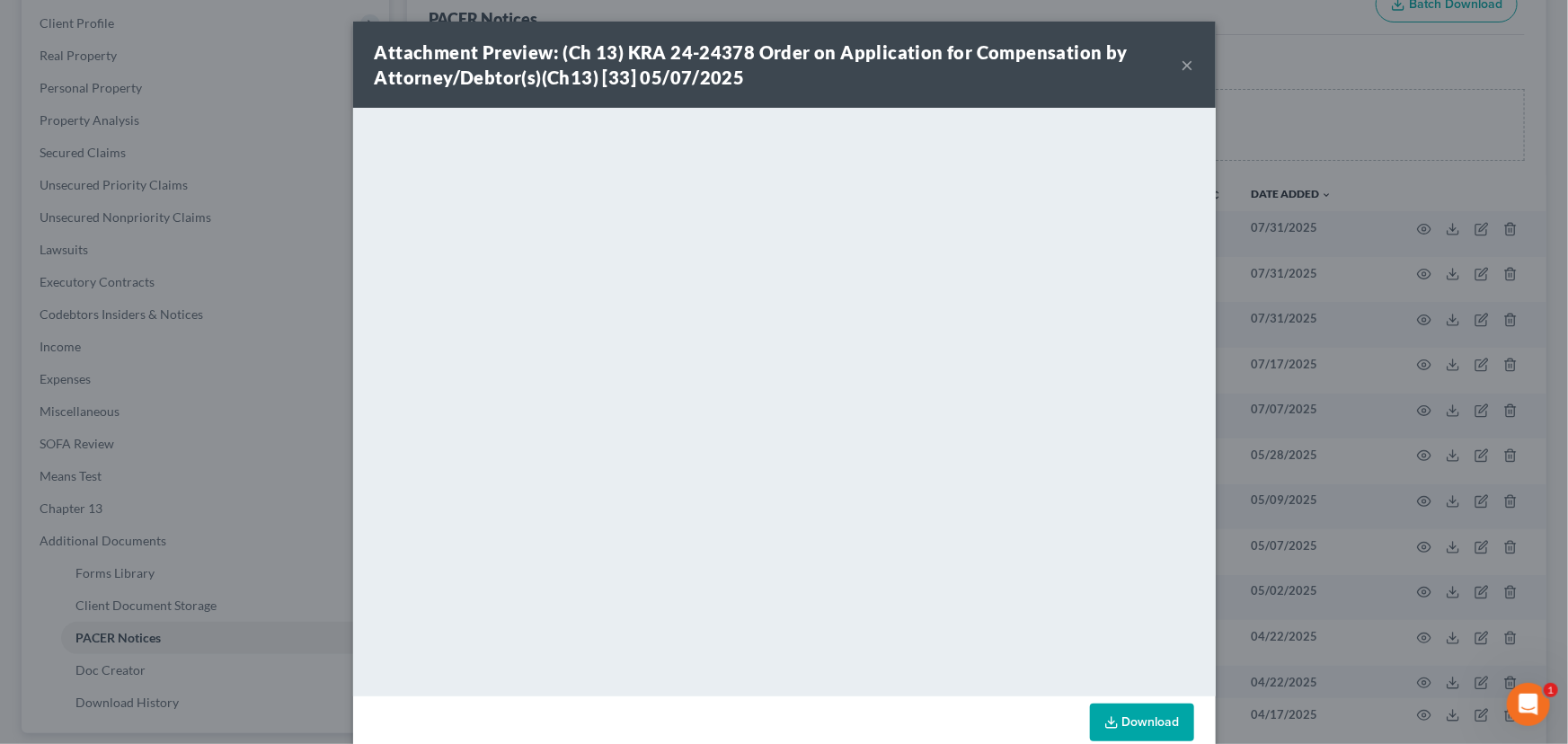 click on "×" at bounding box center [1188, 65] 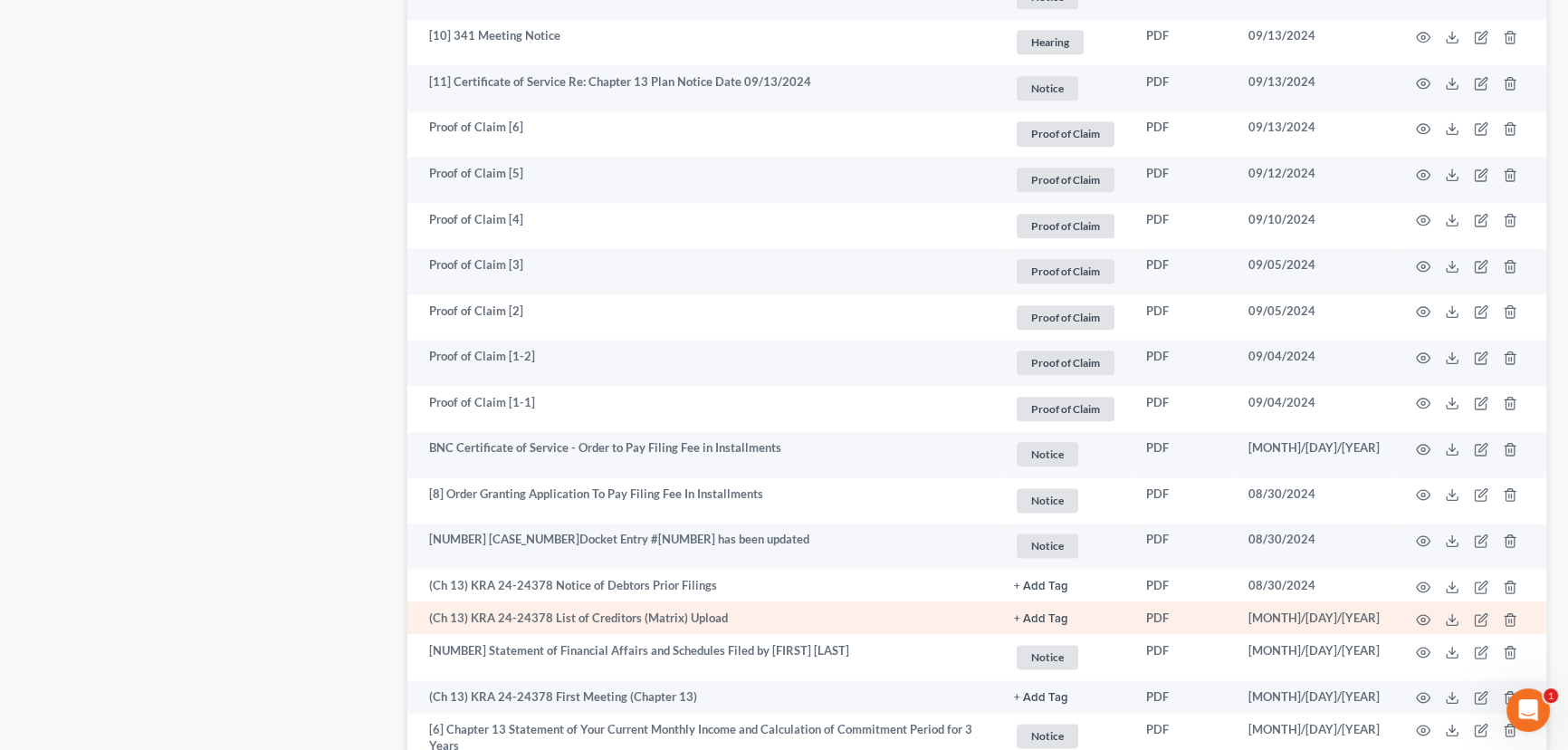 scroll, scrollTop: 2799, scrollLeft: 0, axis: vertical 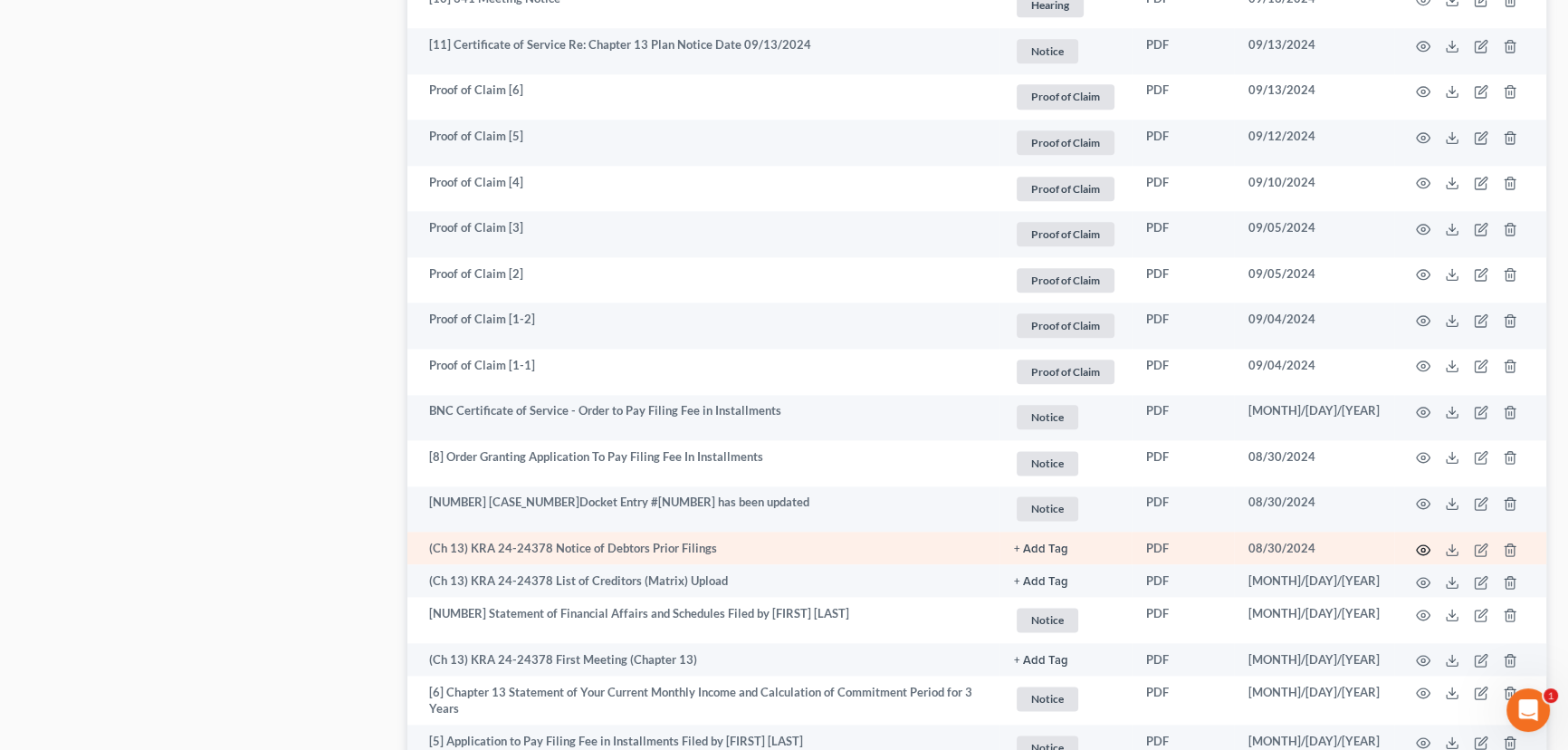 click 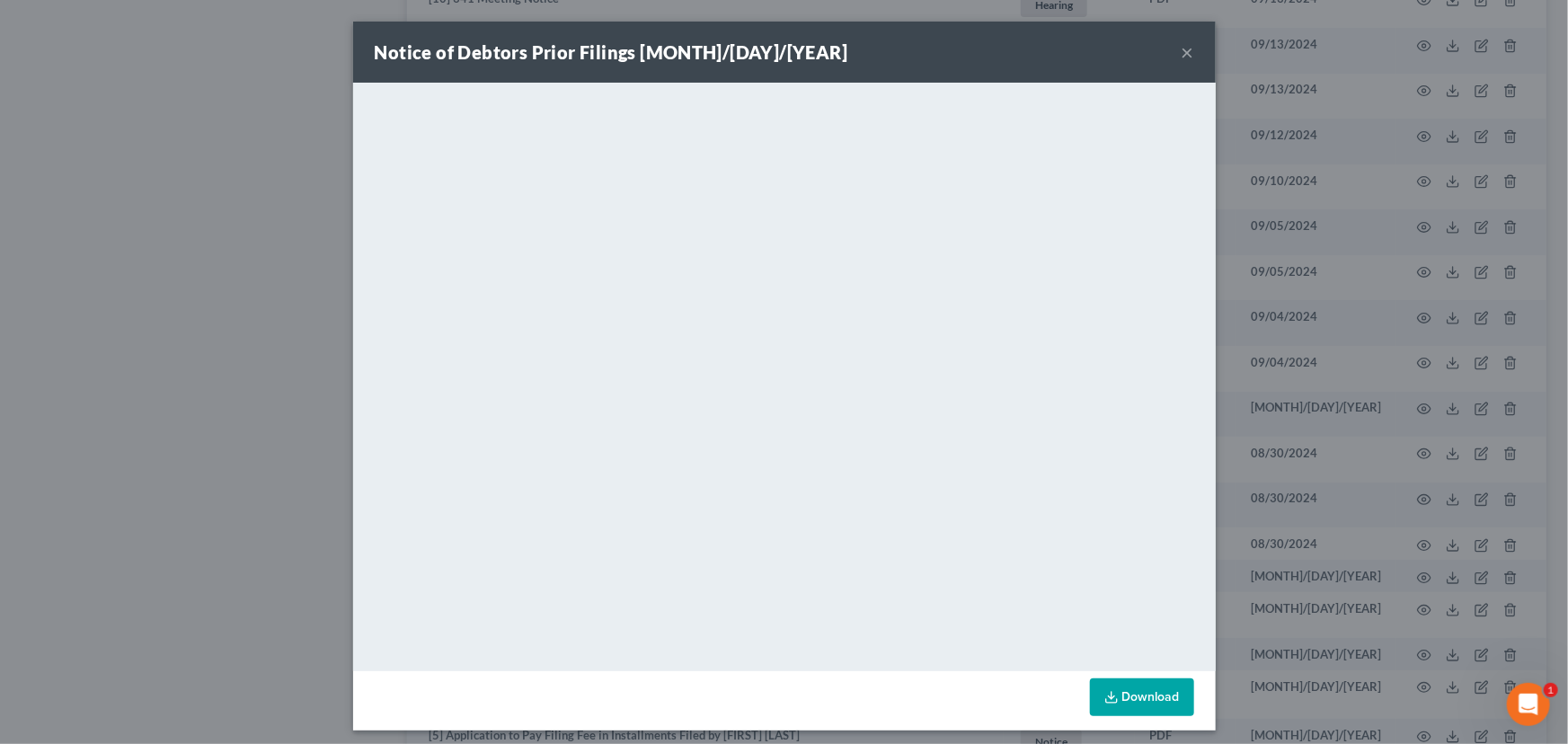 click on "Attachment Preview: (Ch 13) KRA 24-24378 Notice of Debtors Prior Filings 08/30/2024 ×
Download" at bounding box center (784, 372) 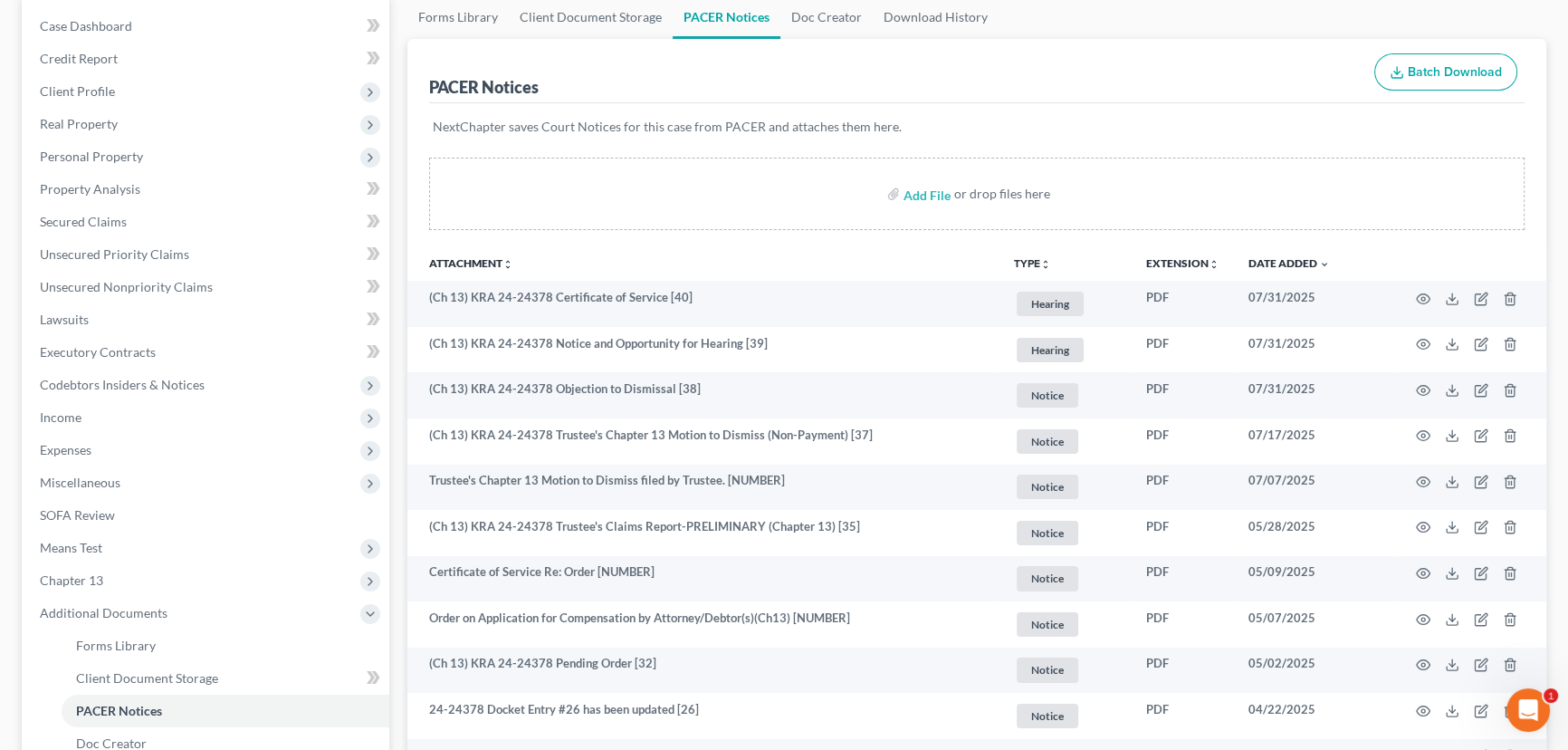 scroll, scrollTop: 160, scrollLeft: 0, axis: vertical 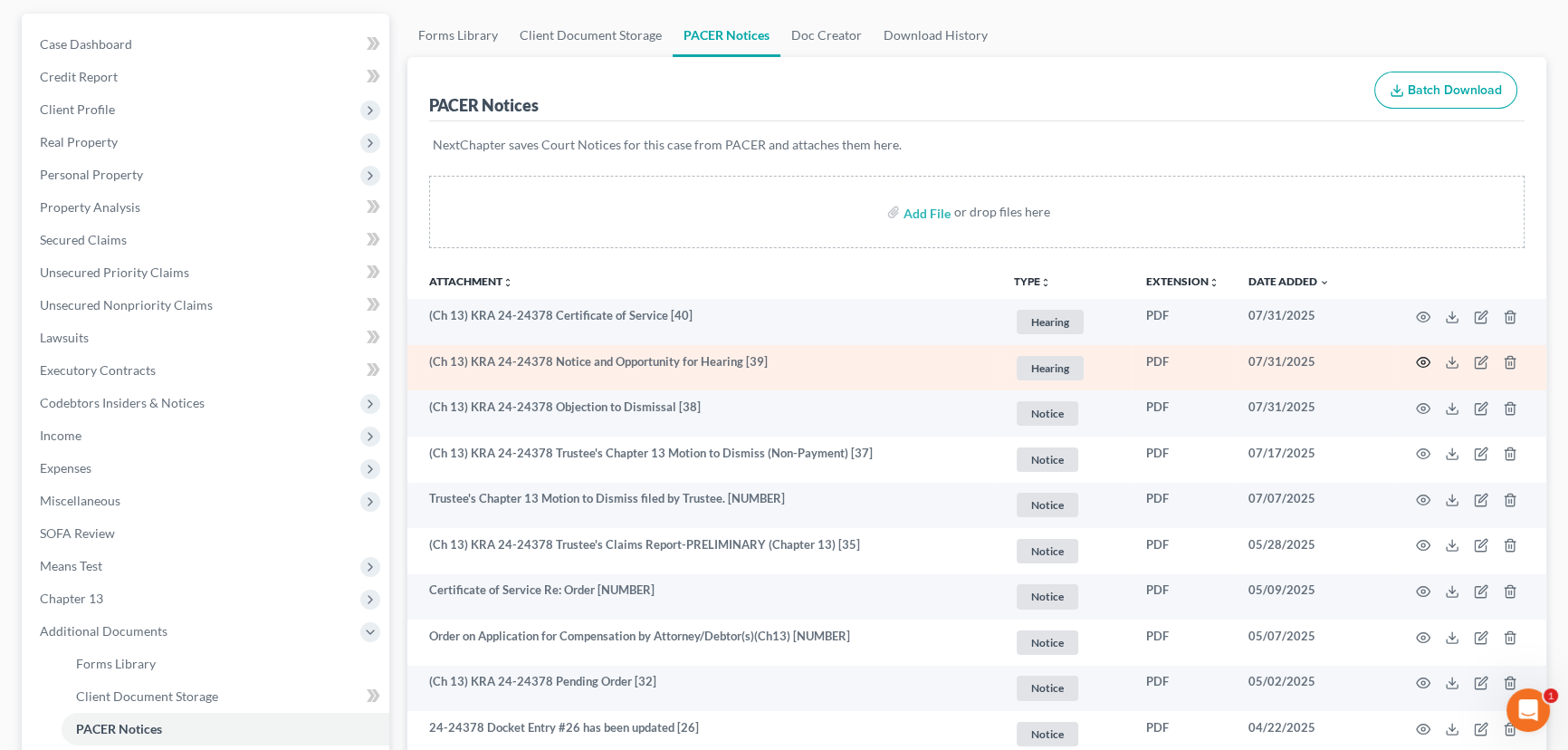 click 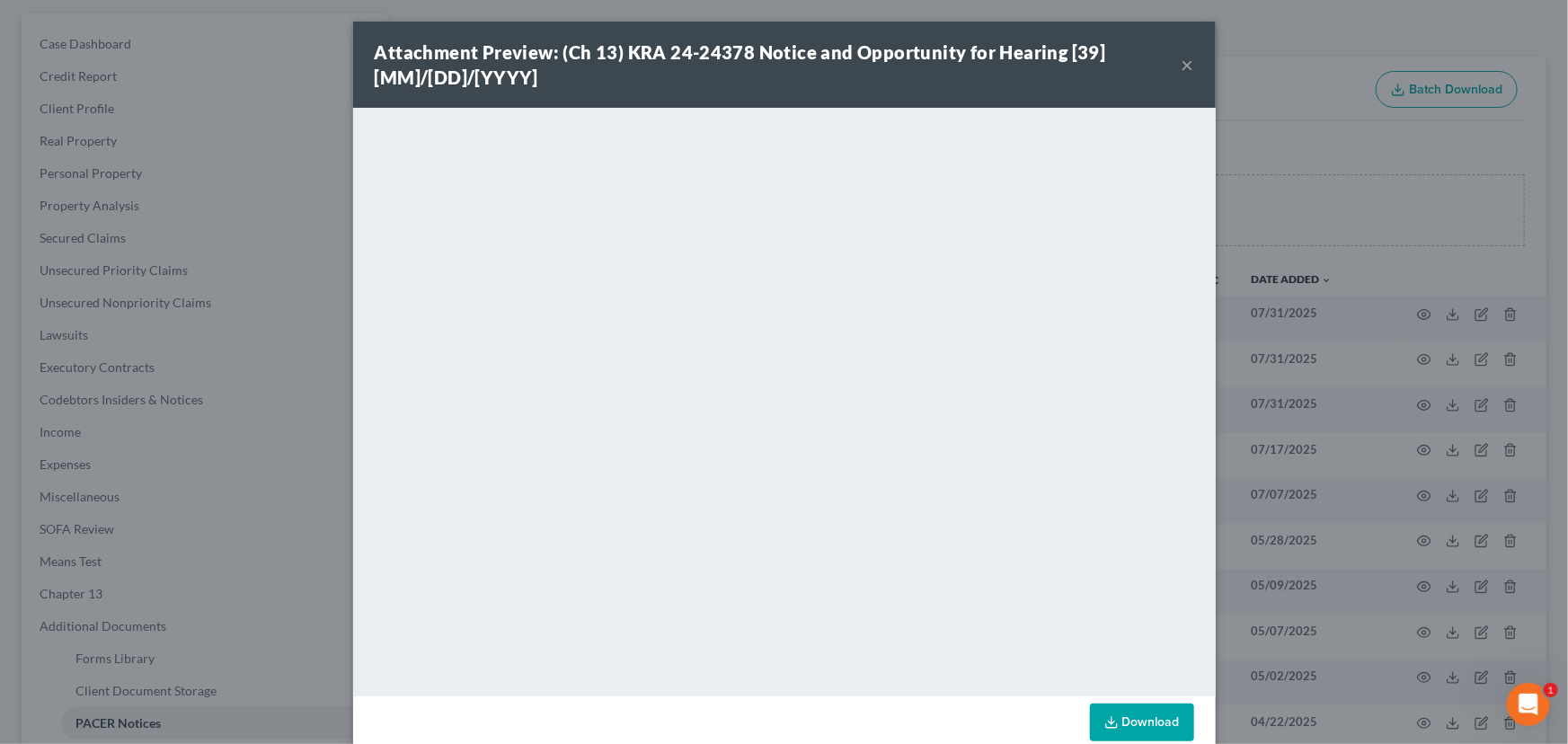 click on "×" at bounding box center (1188, 65) 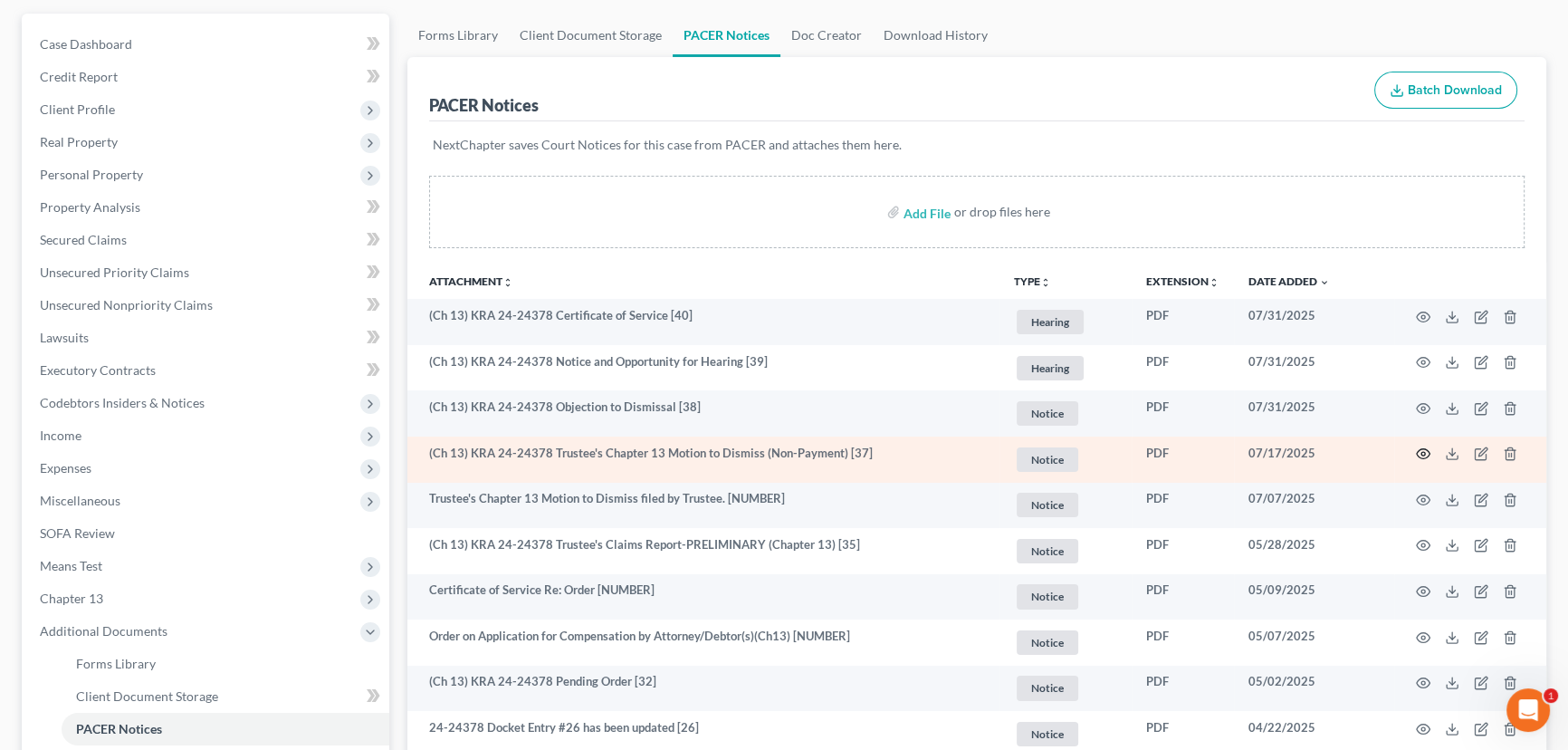 click 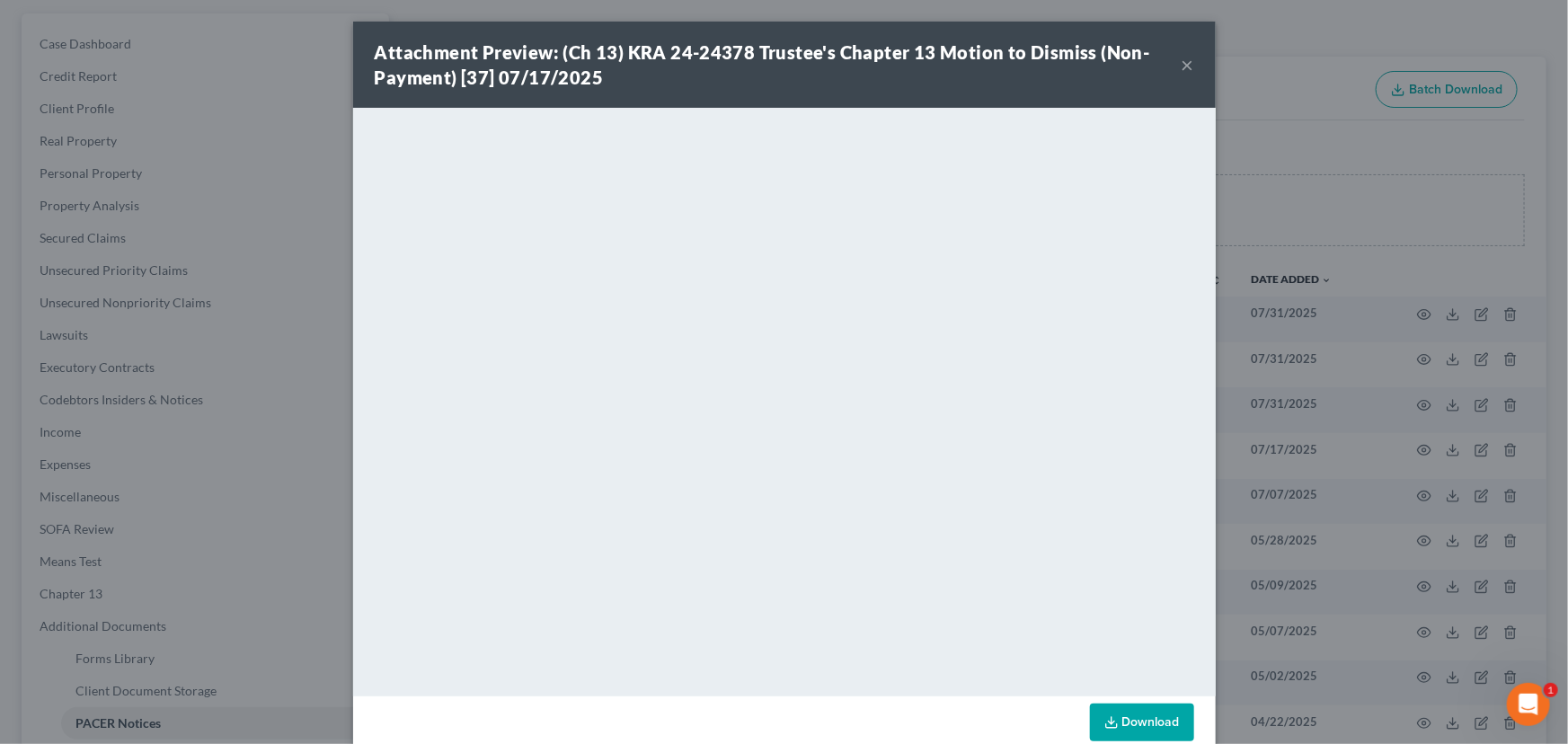 click on "×" at bounding box center (1188, 65) 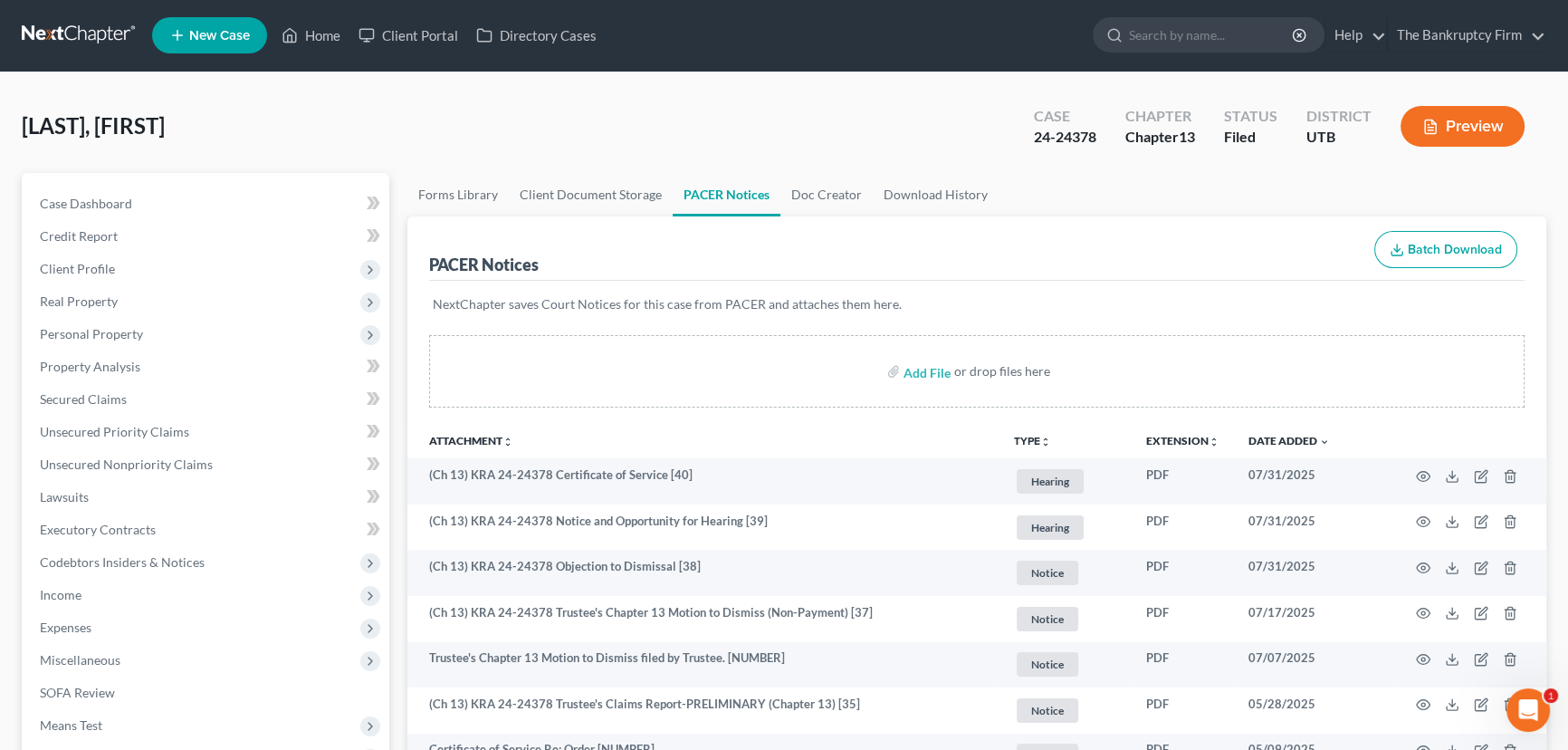 scroll, scrollTop: 0, scrollLeft: 0, axis: both 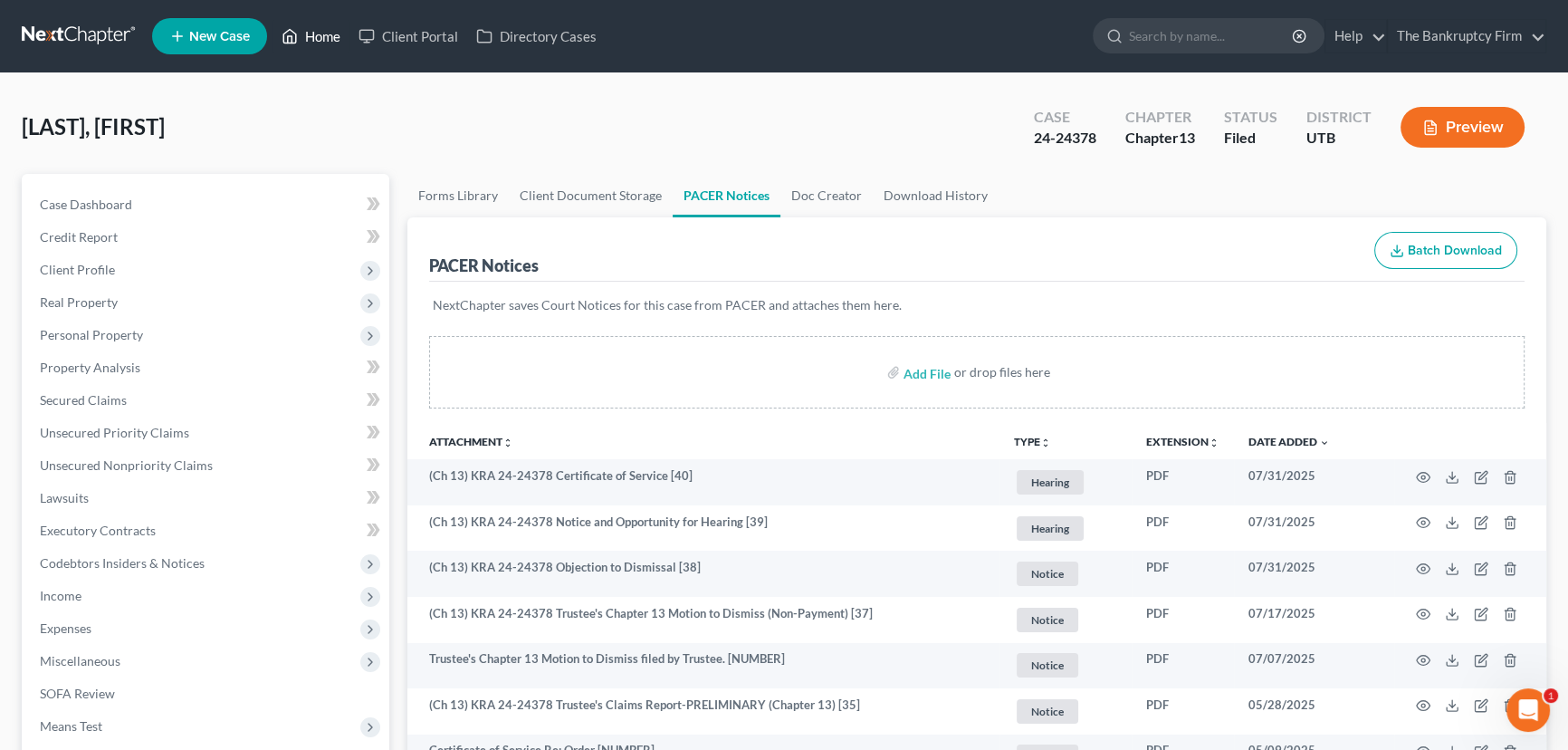 click on "Home" at bounding box center [311, 36] 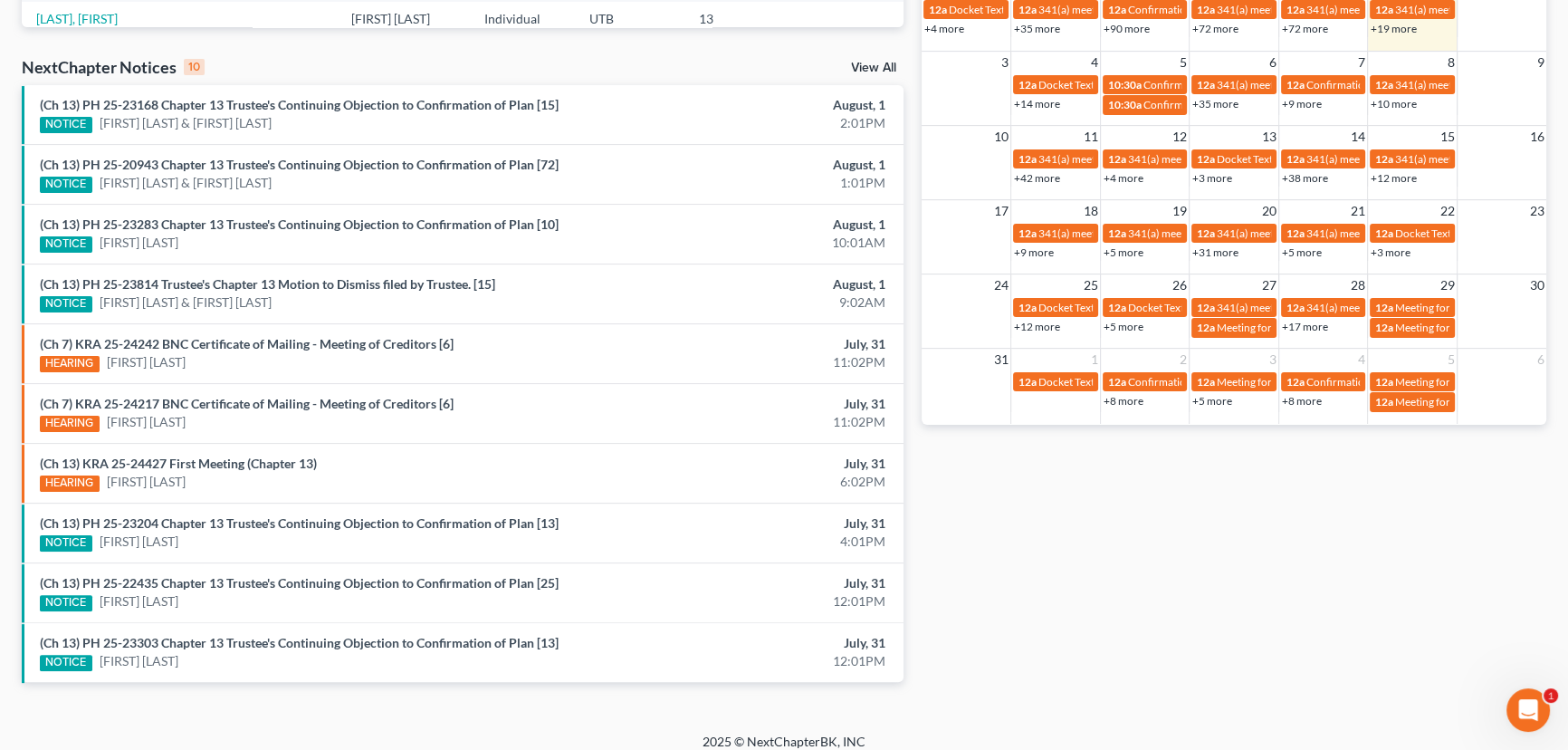 scroll, scrollTop: 550, scrollLeft: 0, axis: vertical 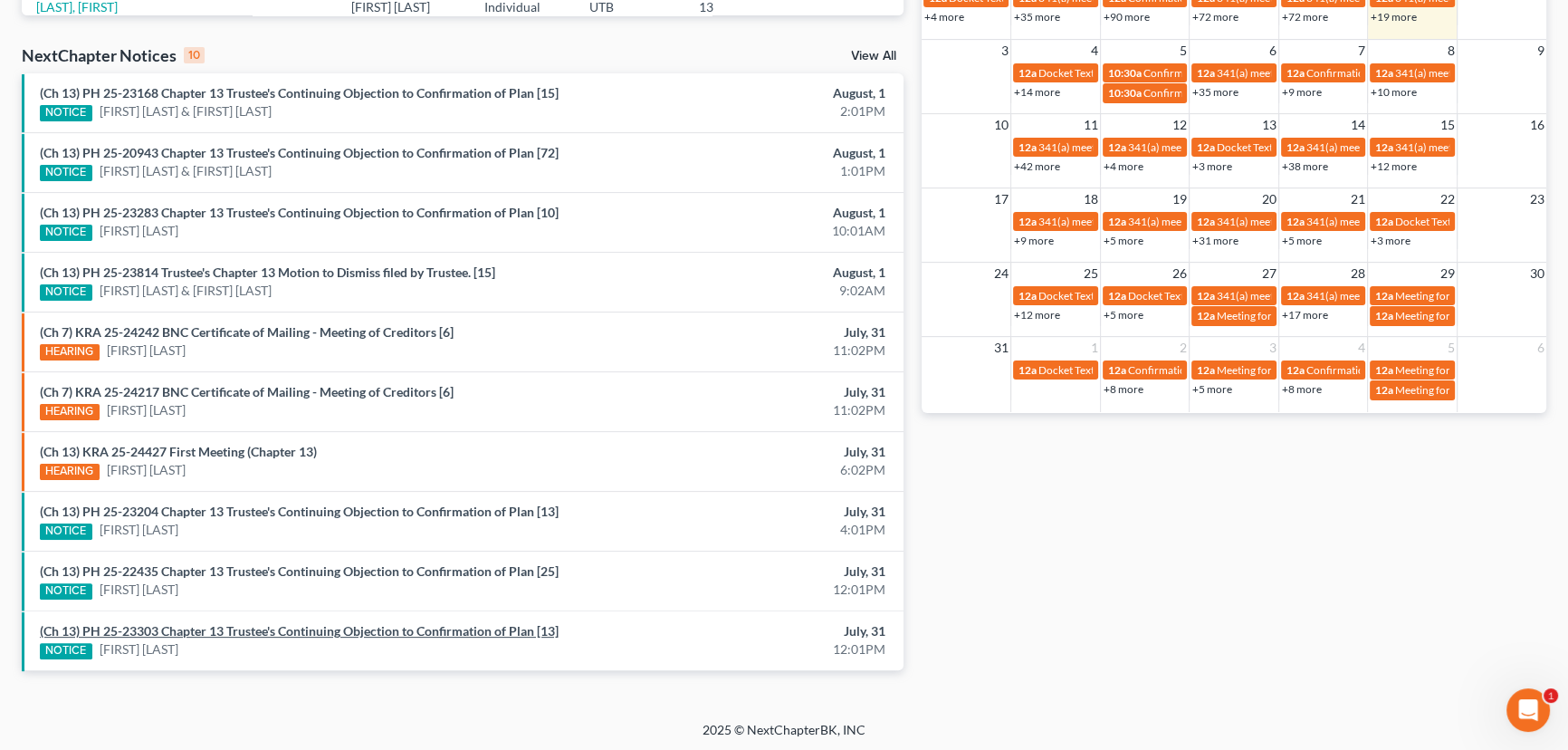 click on "(Ch 13) PH 25-23303 Chapter 13 Trustee's Continuing Objection to Confirmation of Plan [13]" at bounding box center [299, 630] 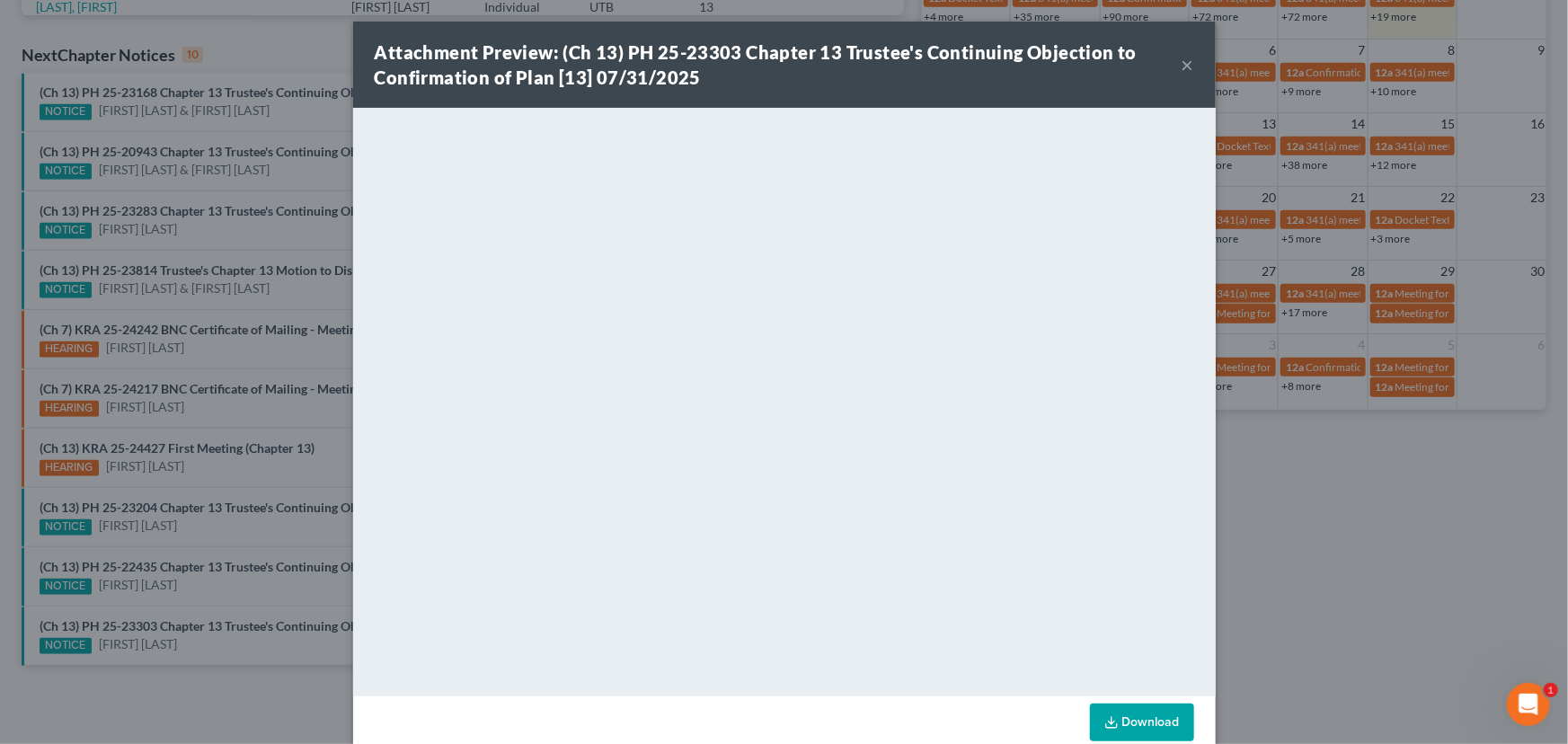 click on "Attachment Preview: (Ch 13) PH 25-23303 Chapter 13 Trustee's Continuing Objection to Confirmation of Plan [13] 07/31/2025 ×
Download" at bounding box center [784, 372] 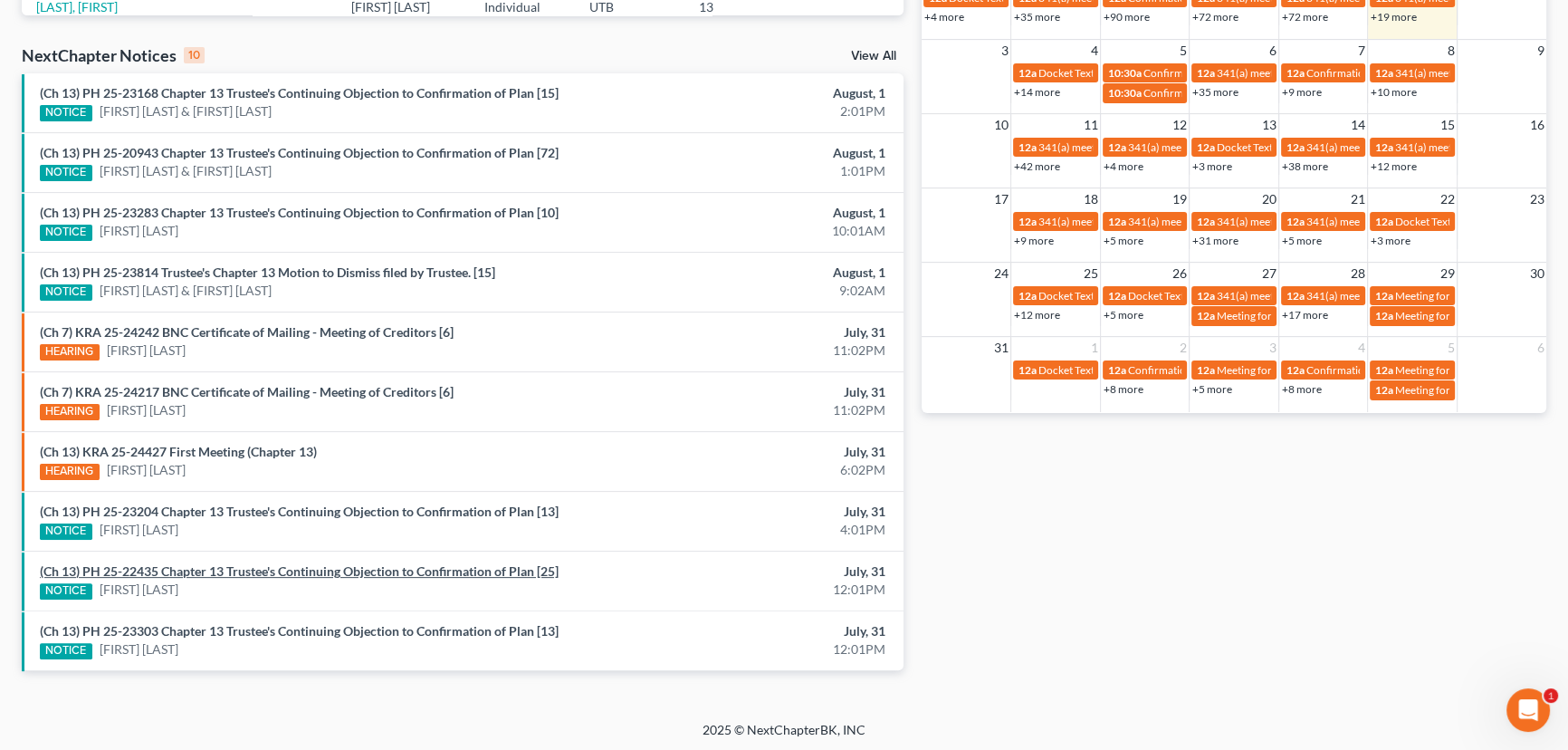 click on "(Ch 13) PH 25-22435 Chapter 13 Trustee's Continuing Objection to Confirmation of Plan [25]" at bounding box center [299, 571] 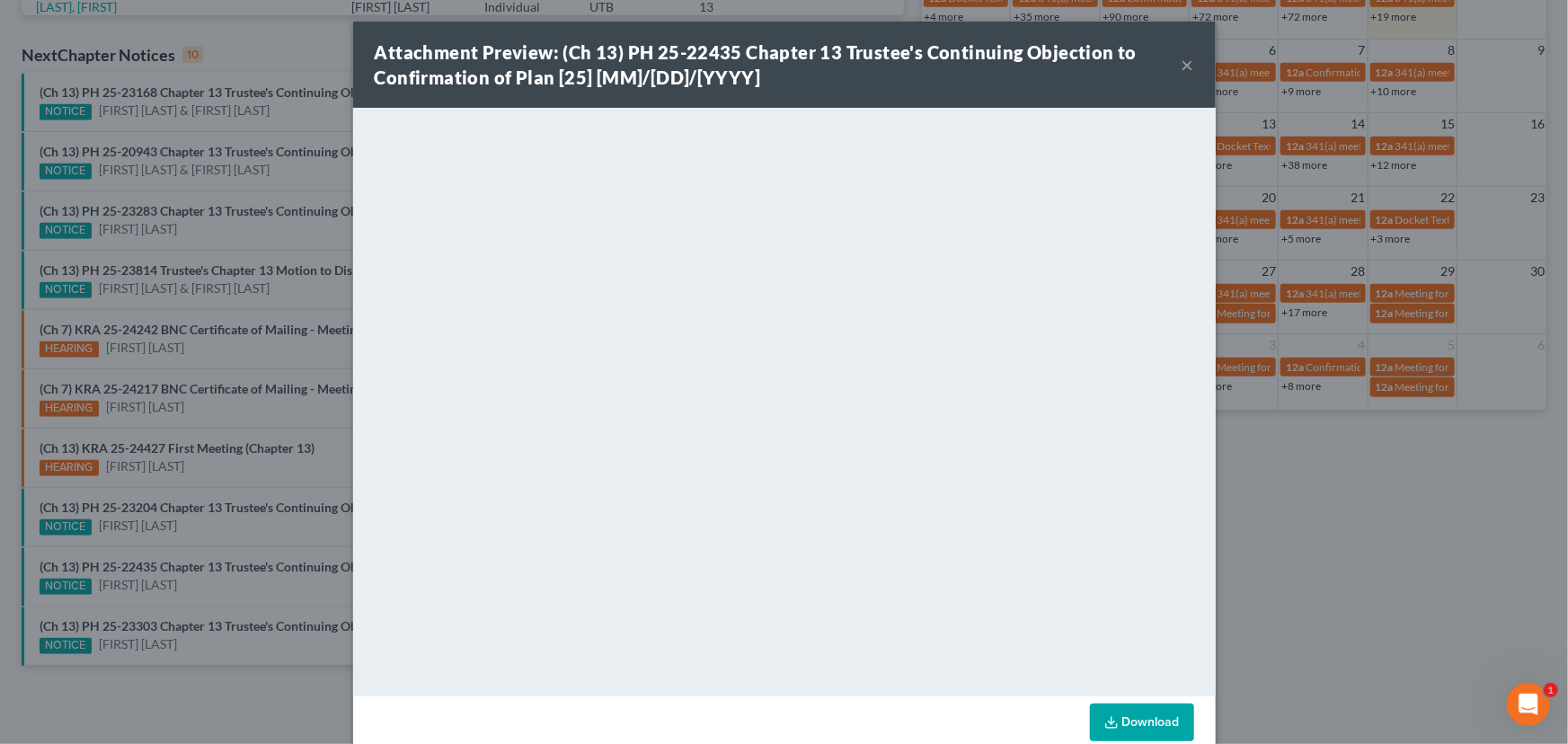 click on "Attachment Preview: (Ch 13) PH 25-22435 Chapter 13 Trustee's Continuing Objection to Confirmation of Plan [25] 07/31/2025 ×
Download" at bounding box center (784, 372) 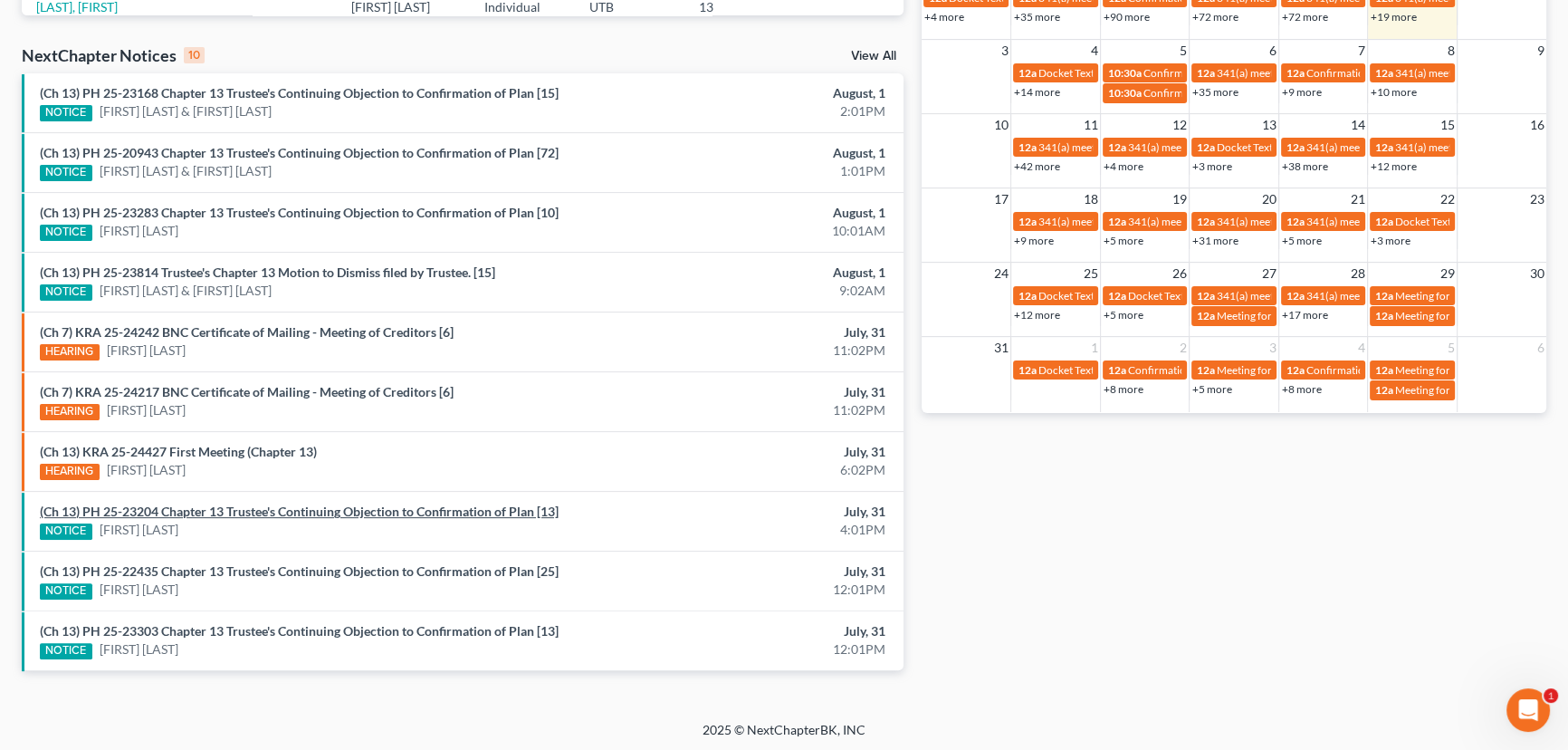 click on "(Ch 13) PH 25-23204 Chapter 13 Trustee's Continuing Objection to Confirmation of Plan [13]" at bounding box center (299, 511) 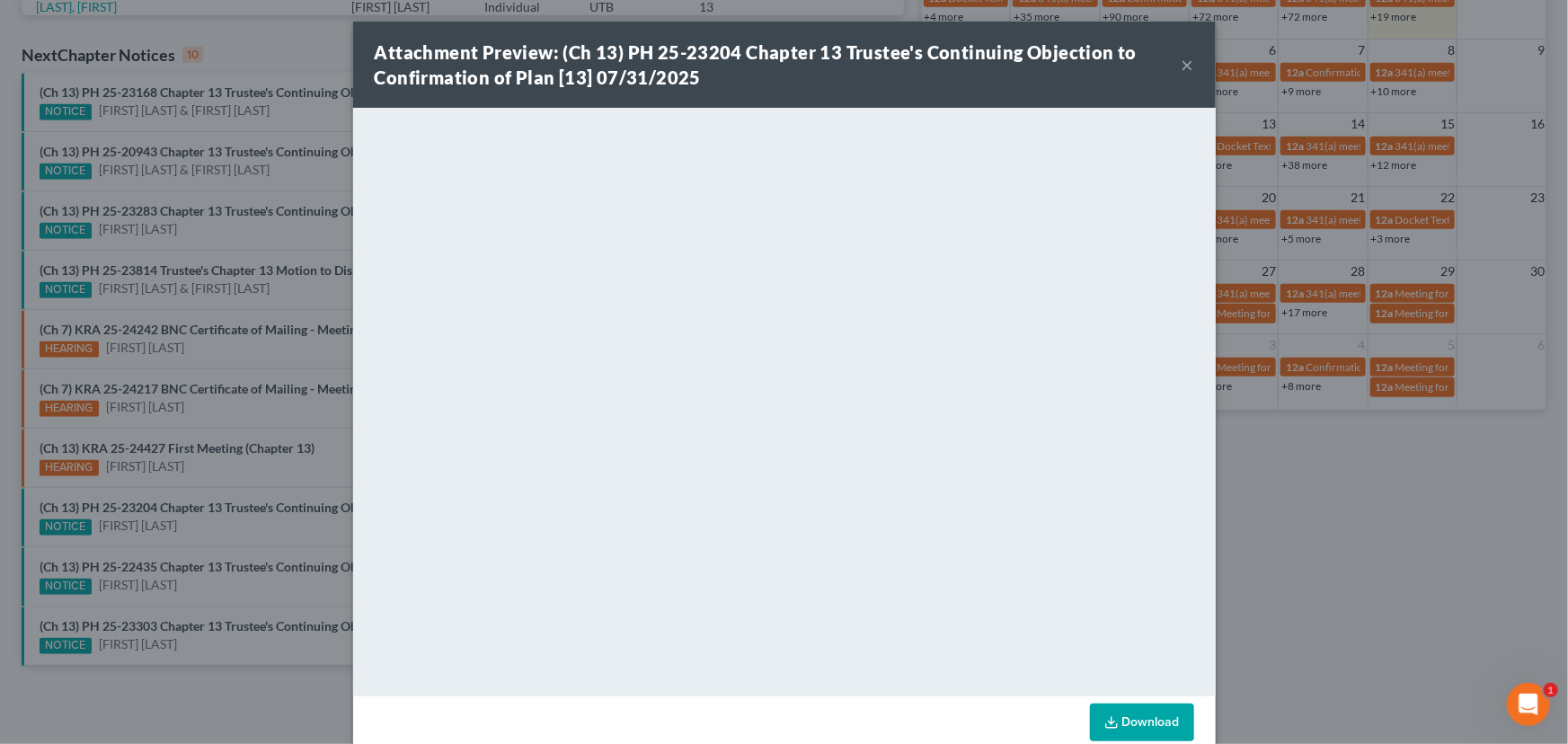click on "Attachment Preview: (Ch 13) PH 25-23204 Chapter 13 Trustee's Continuing Objection to Confirmation of Plan [13] 07/31/2025 ×
Download" at bounding box center [784, 372] 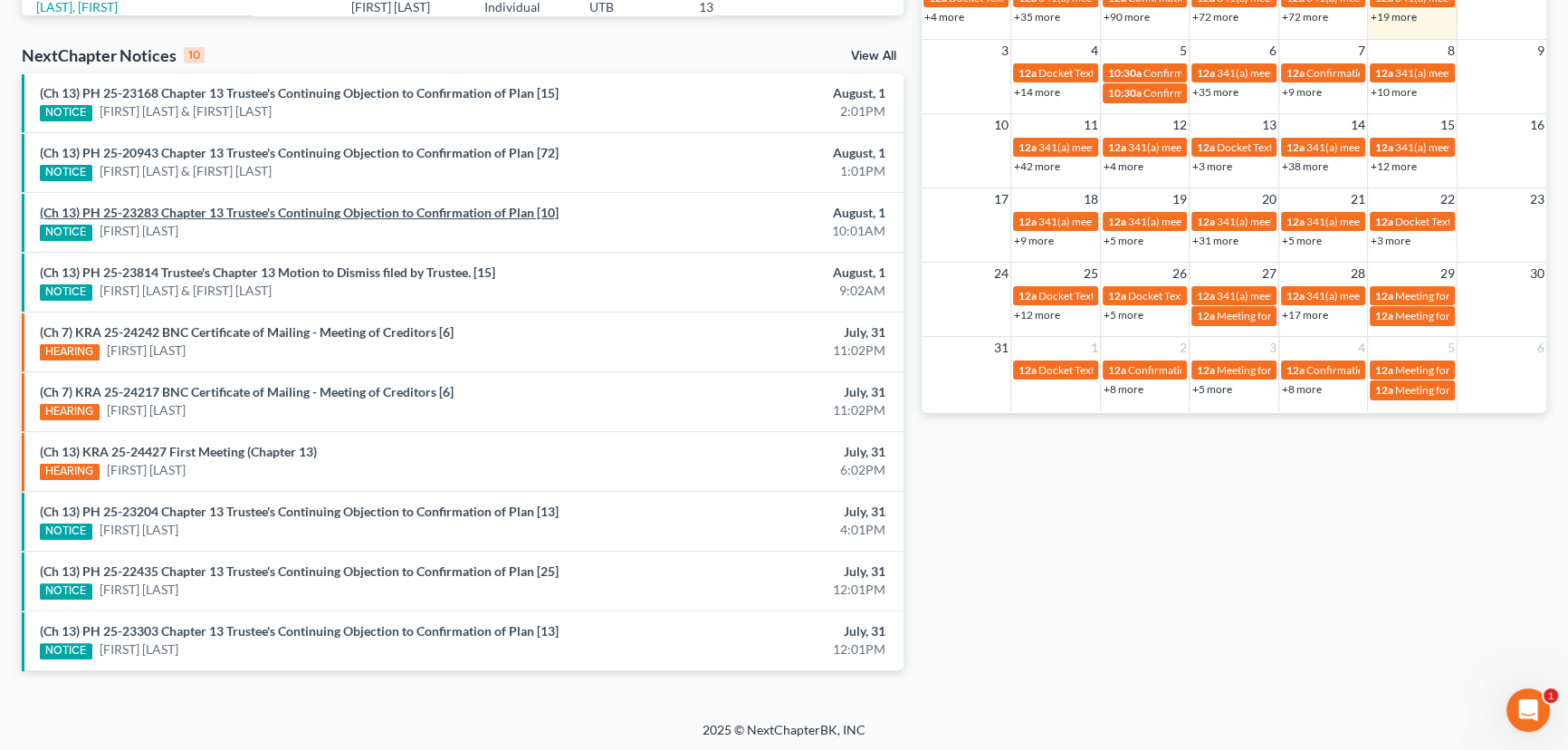click on "(Ch 13) PH 25-23283 Chapter 13 Trustee's Continuing Objection to Confirmation of Plan [10]" at bounding box center [299, 212] 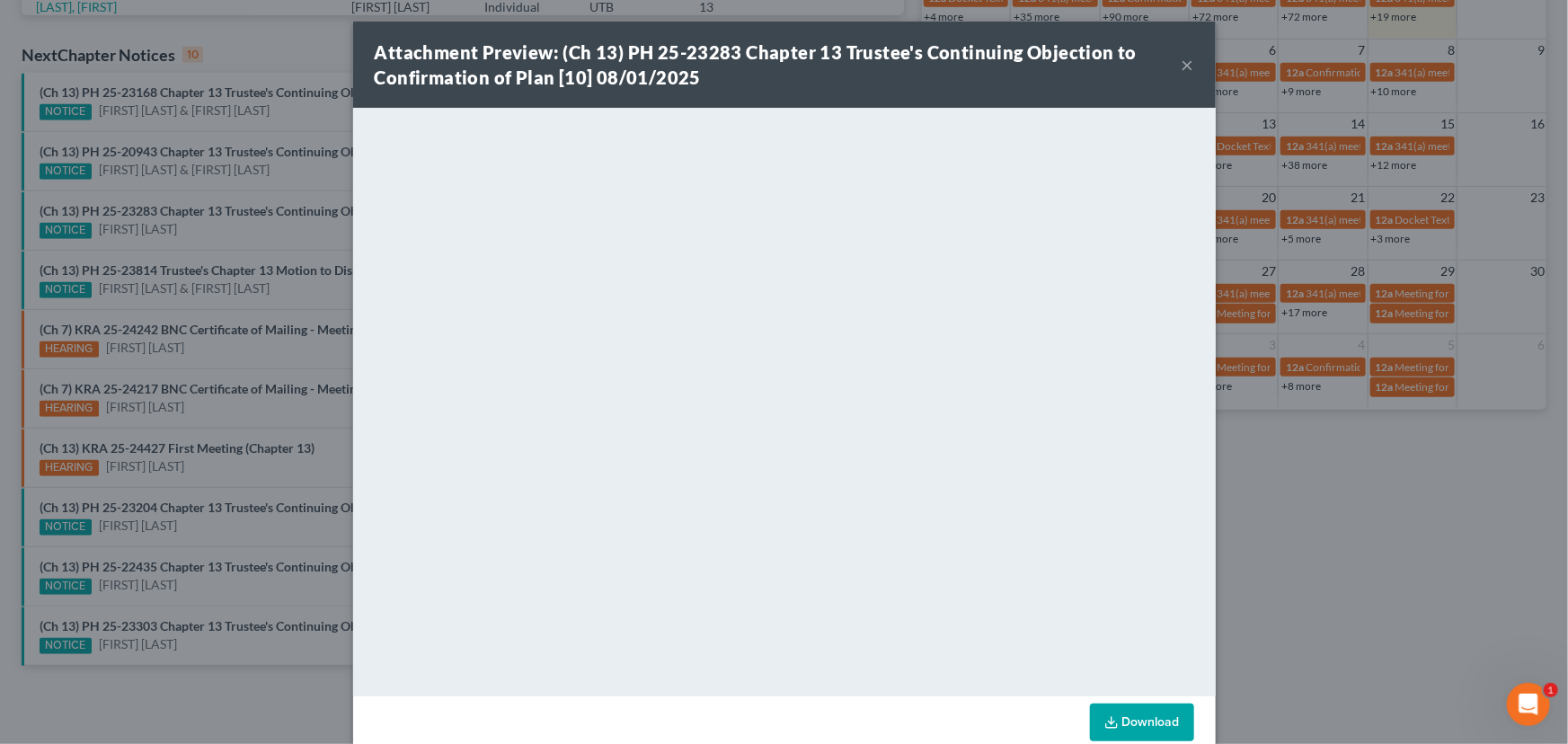 click on "Attachment Preview: (Ch 13) PH 25-23283 Chapter 13 Trustee's Continuing Objection to Confirmation of Plan [10] 08/01/2025 ×
Download" at bounding box center [784, 372] 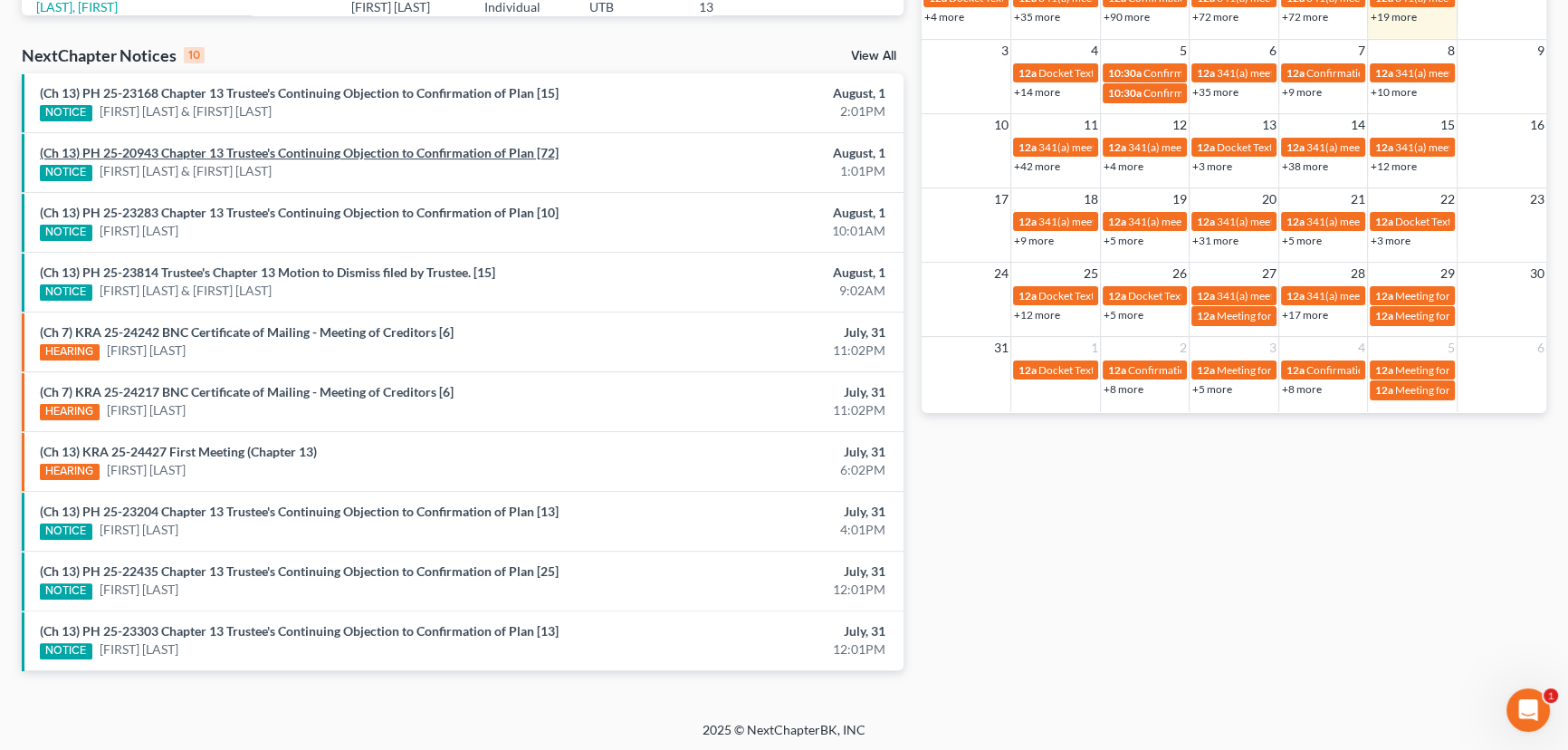 click on "(Ch 13) PH 25-20943 Chapter 13 Trustee's Continuing Objection to Confirmation of Plan [72]" at bounding box center [299, 152] 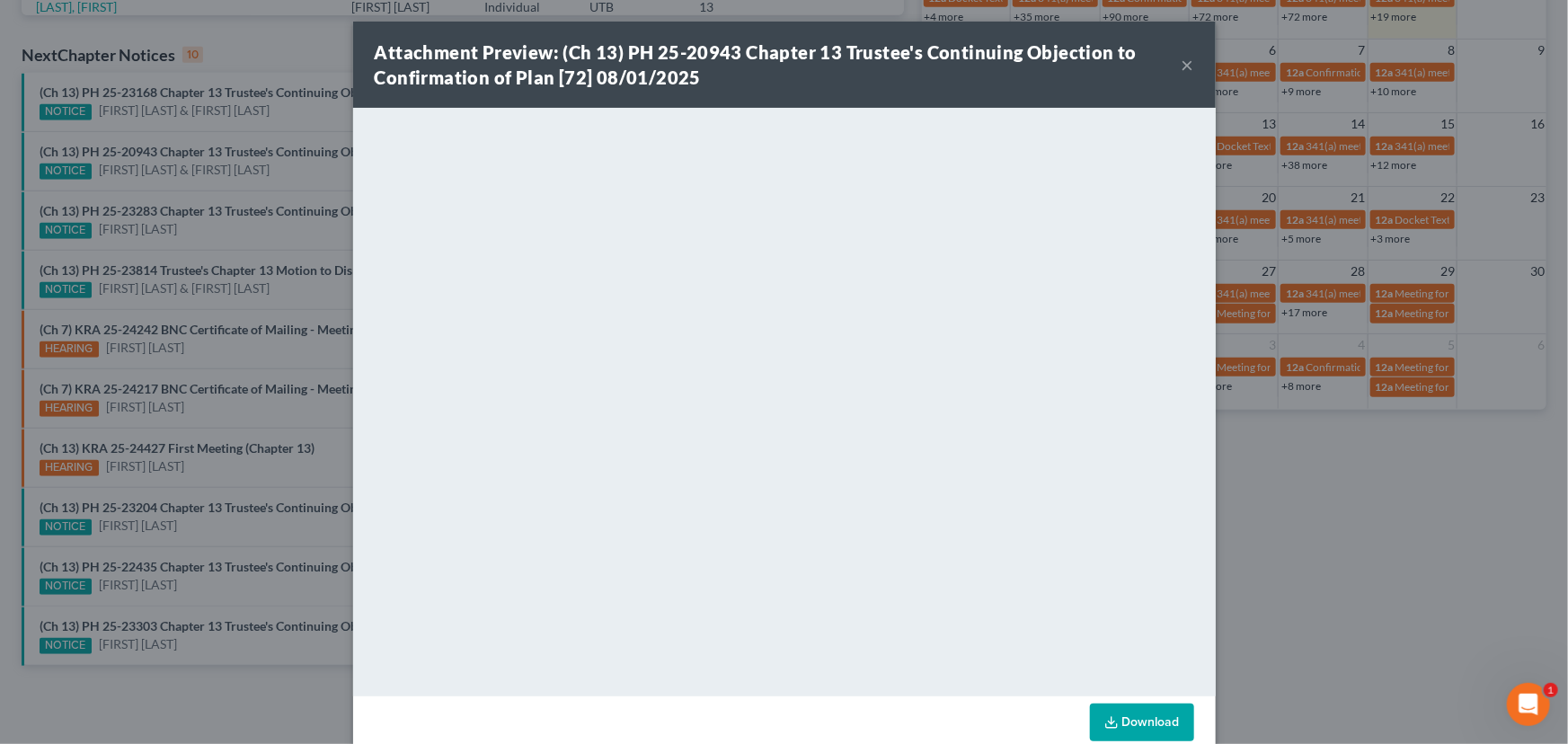 click on "Attachment Preview: (Ch 13) PH 25-20943 Chapter 13 Trustee's Continuing Objection to Confirmation of Plan [72] 08/01/2025 ×
Download" at bounding box center (784, 372) 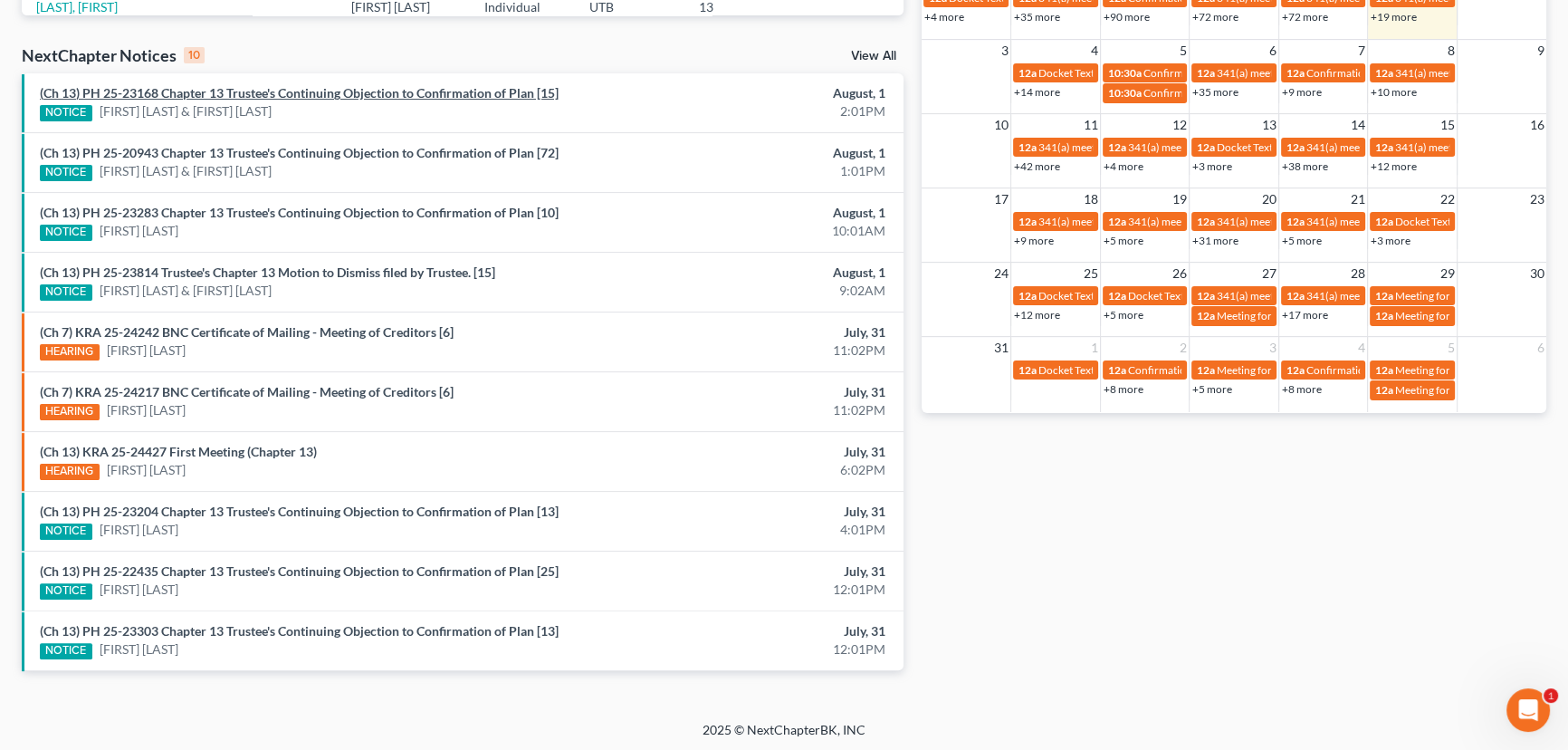 click on "(Ch 13) PH 25-23168 Chapter 13 Trustee's Continuing Objection to Confirmation of Plan [15]" at bounding box center (299, 92) 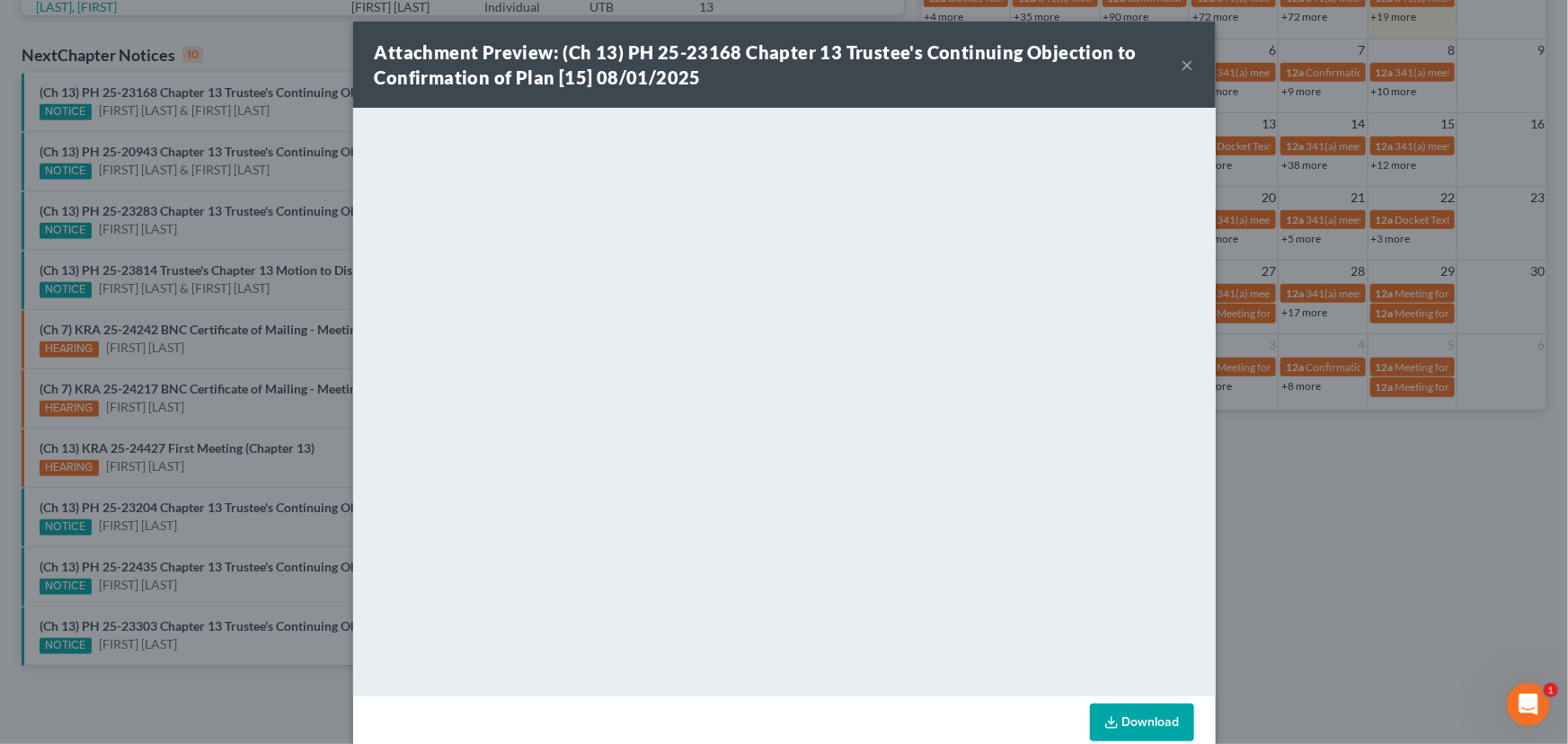 click on "Attachment Preview: (Ch 13) PH 25-23168 Chapter 13 Trustee's Continuing Objection to Confirmation of Plan [15] 08/01/2025 ×
Download" at bounding box center (784, 372) 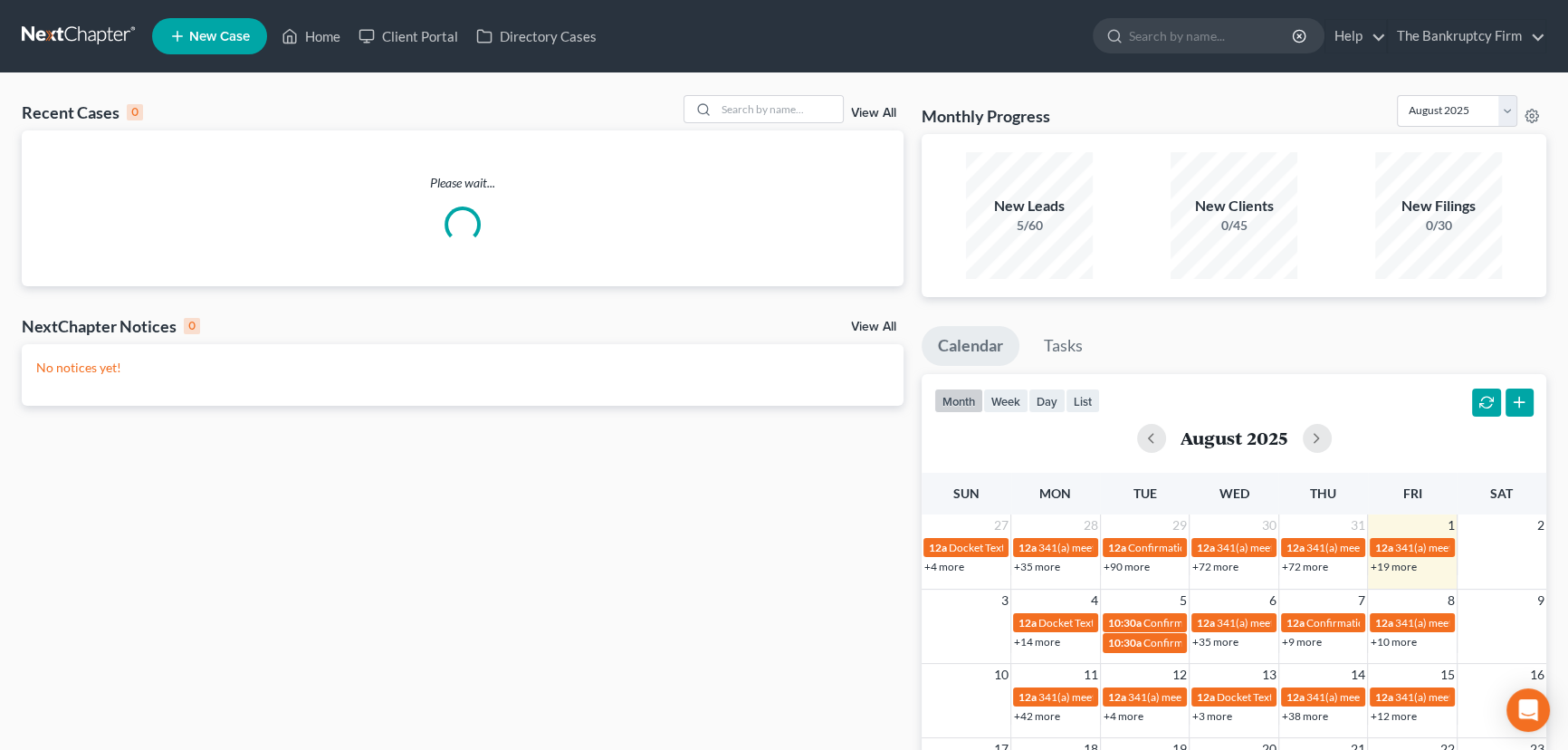 scroll, scrollTop: 295, scrollLeft: 0, axis: vertical 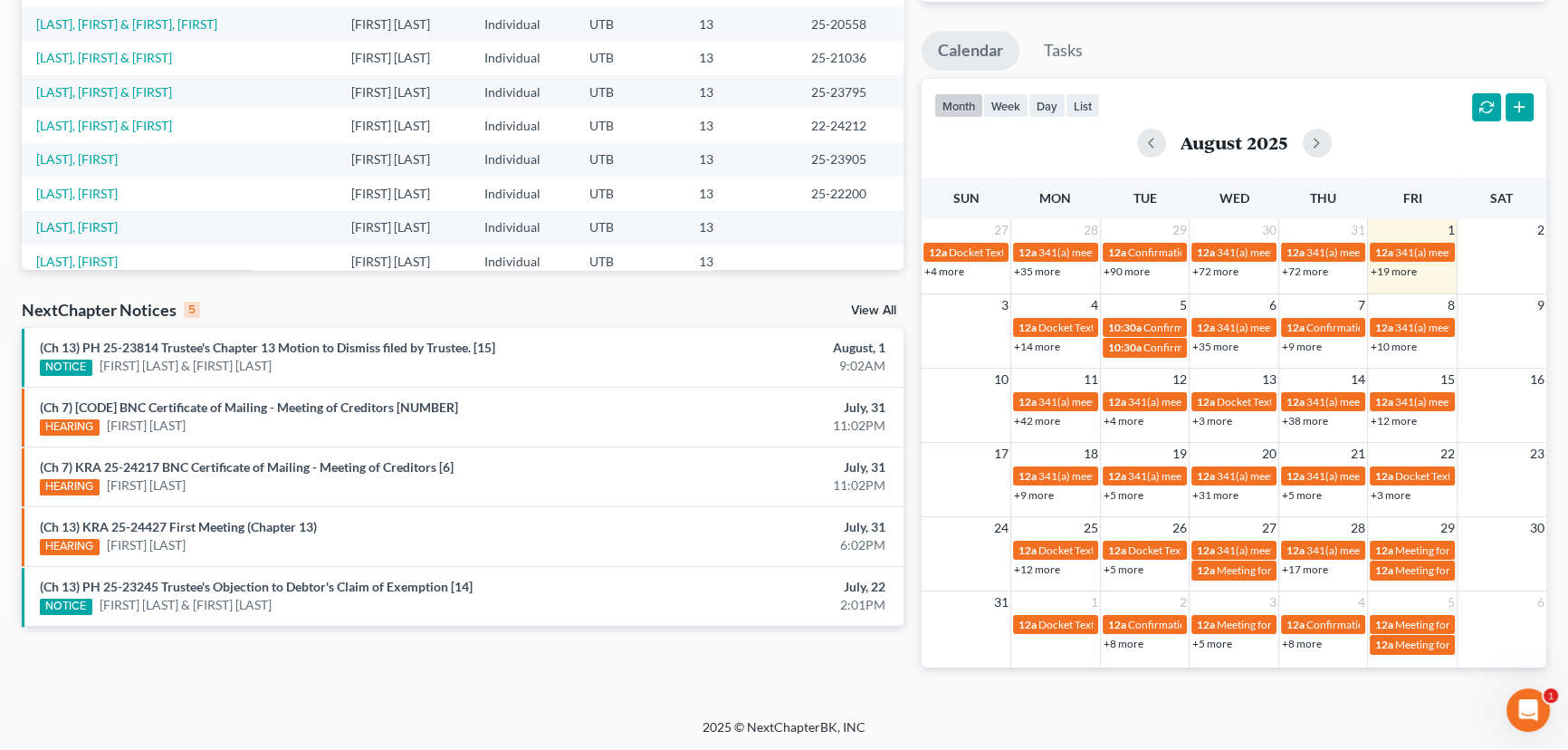 click on "Calendar
Tasks" at bounding box center (1234, 54) 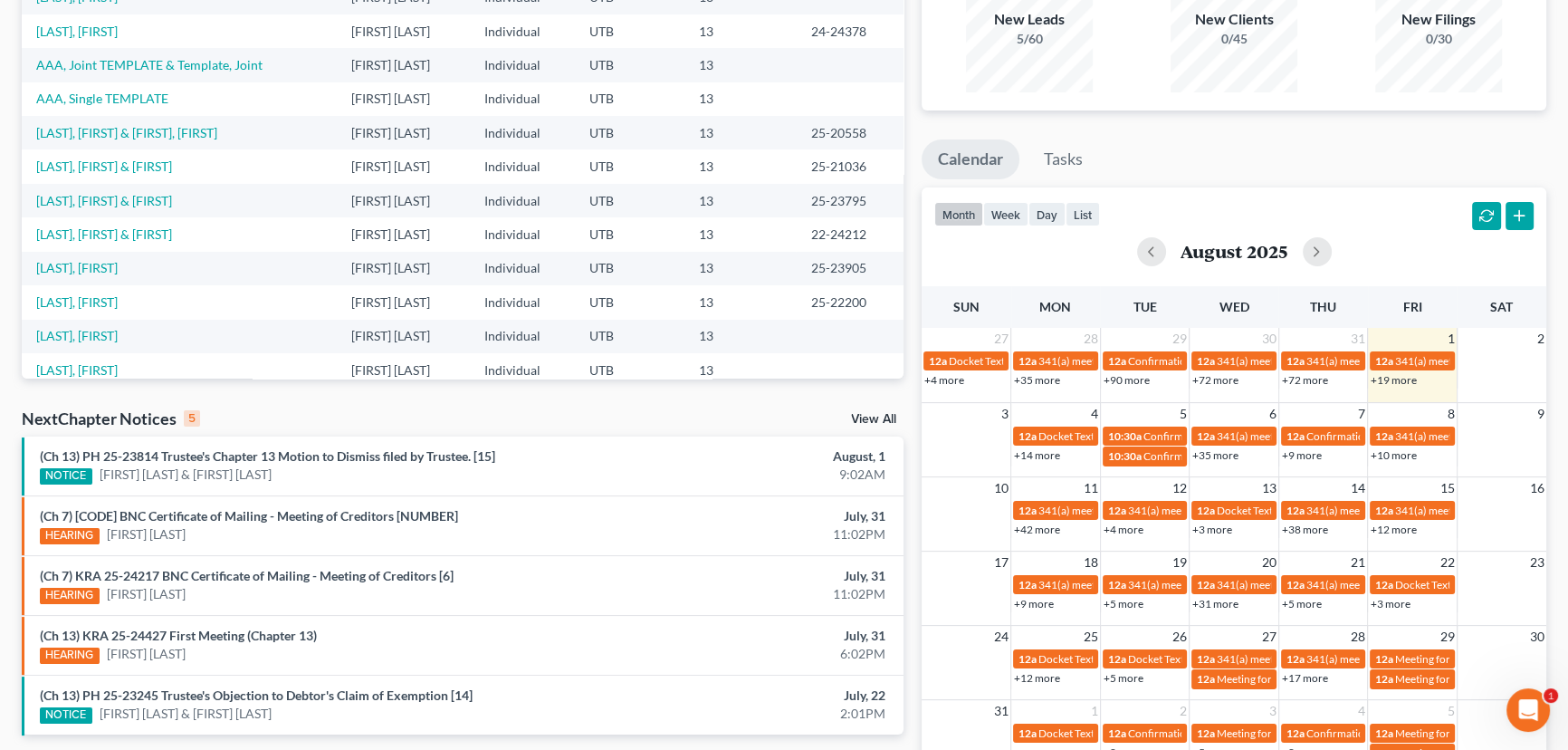 scroll, scrollTop: 0, scrollLeft: 0, axis: both 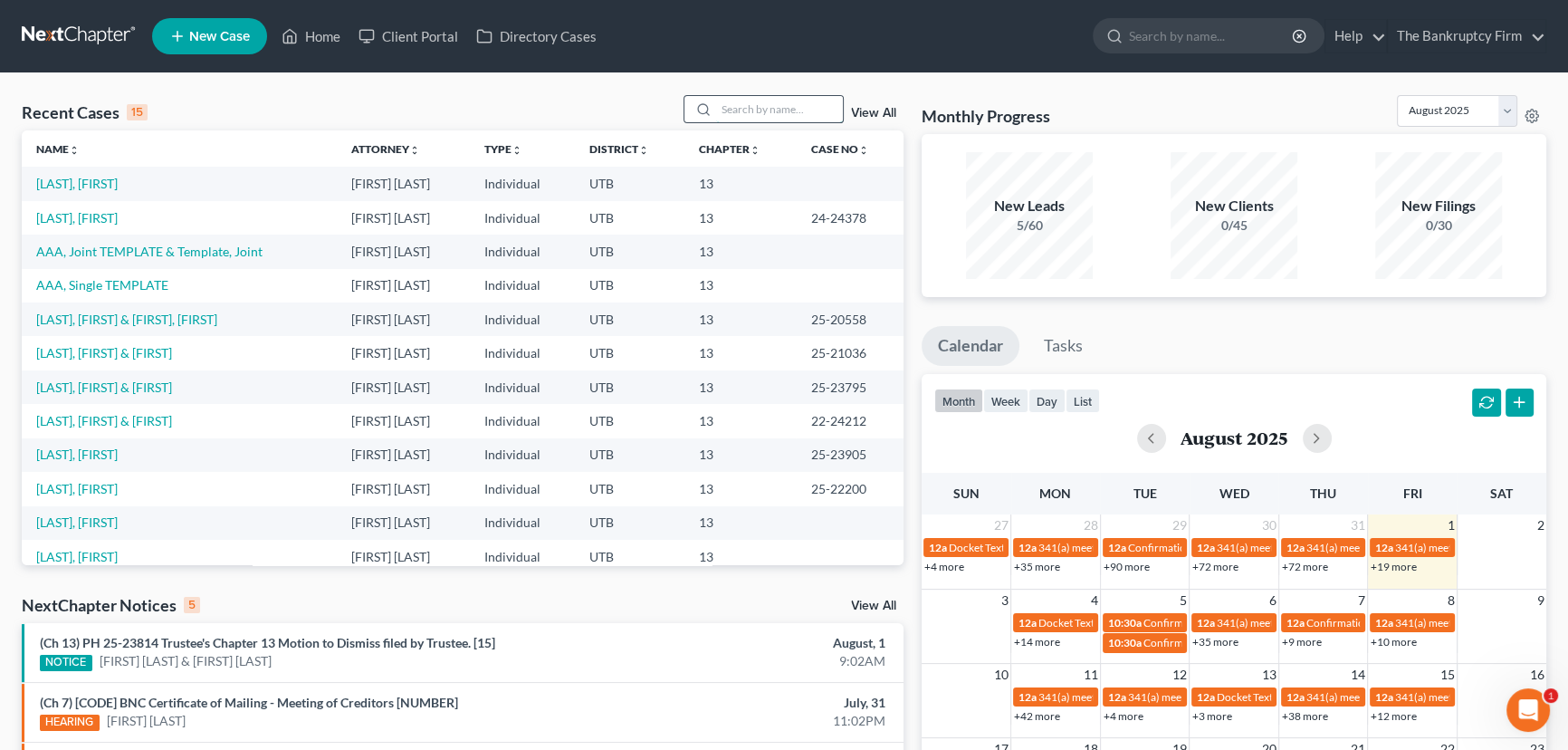 click at bounding box center (779, 109) 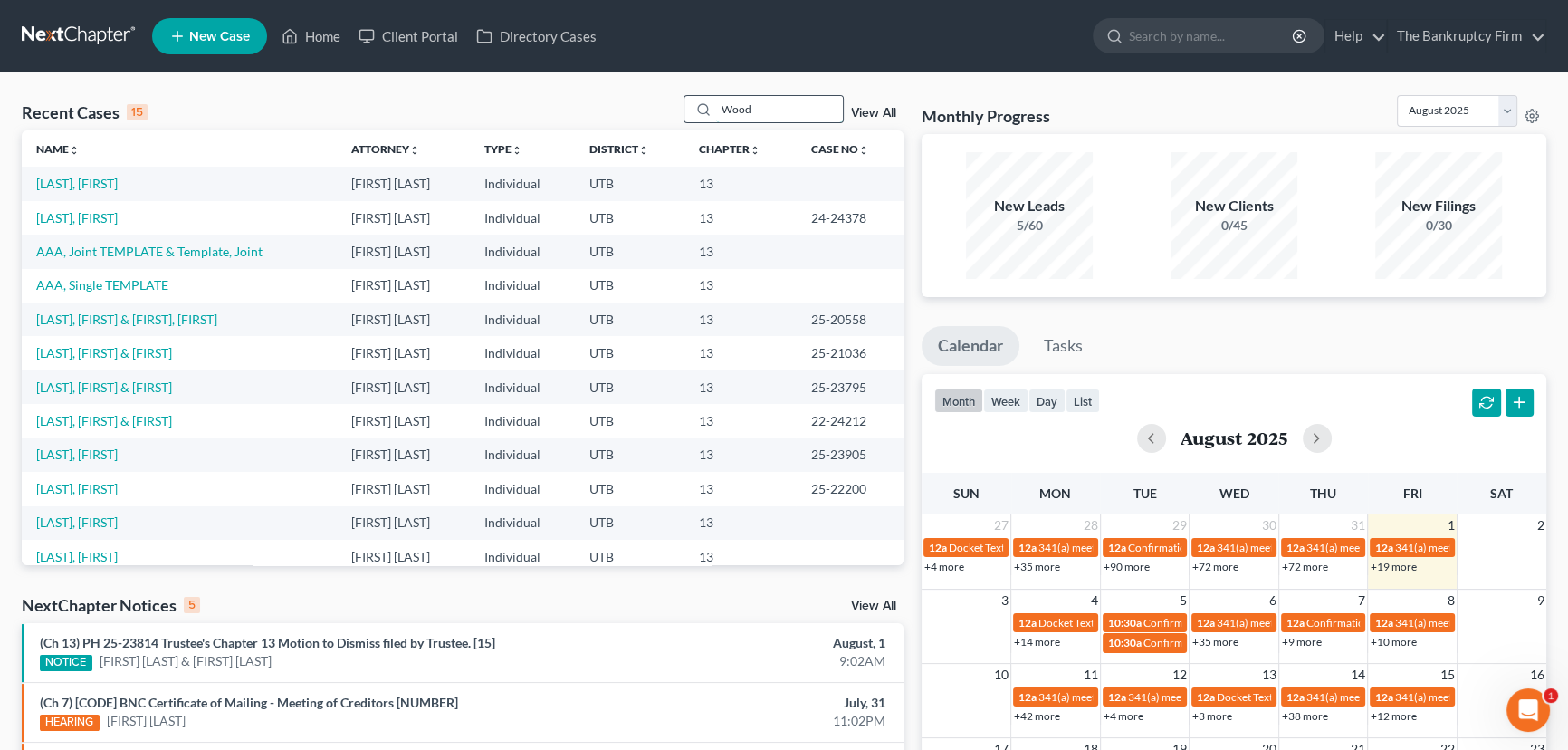 type on "Wood" 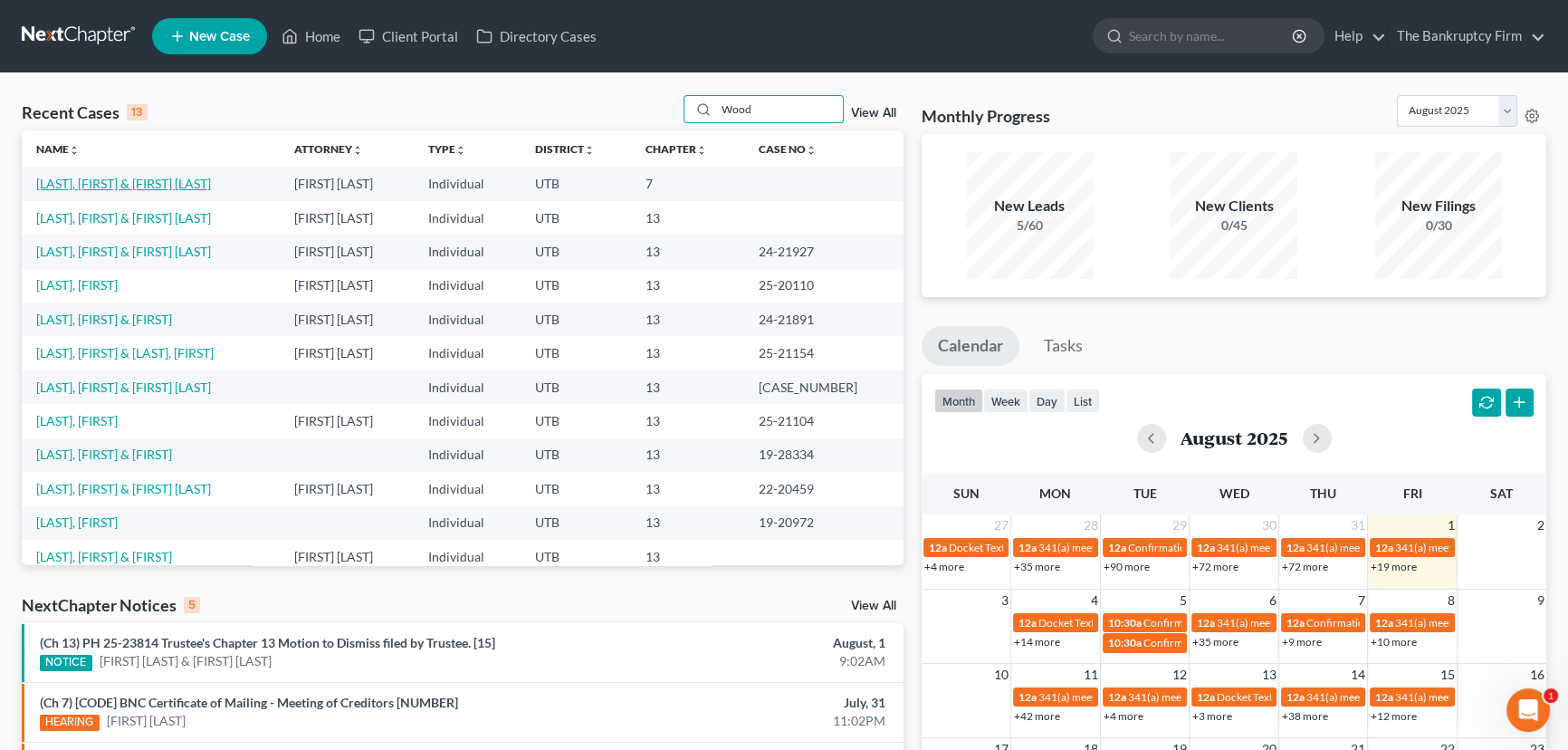 click on "[LAST], [FIRST] & [FIRST] [LAST]" at bounding box center [123, 183] 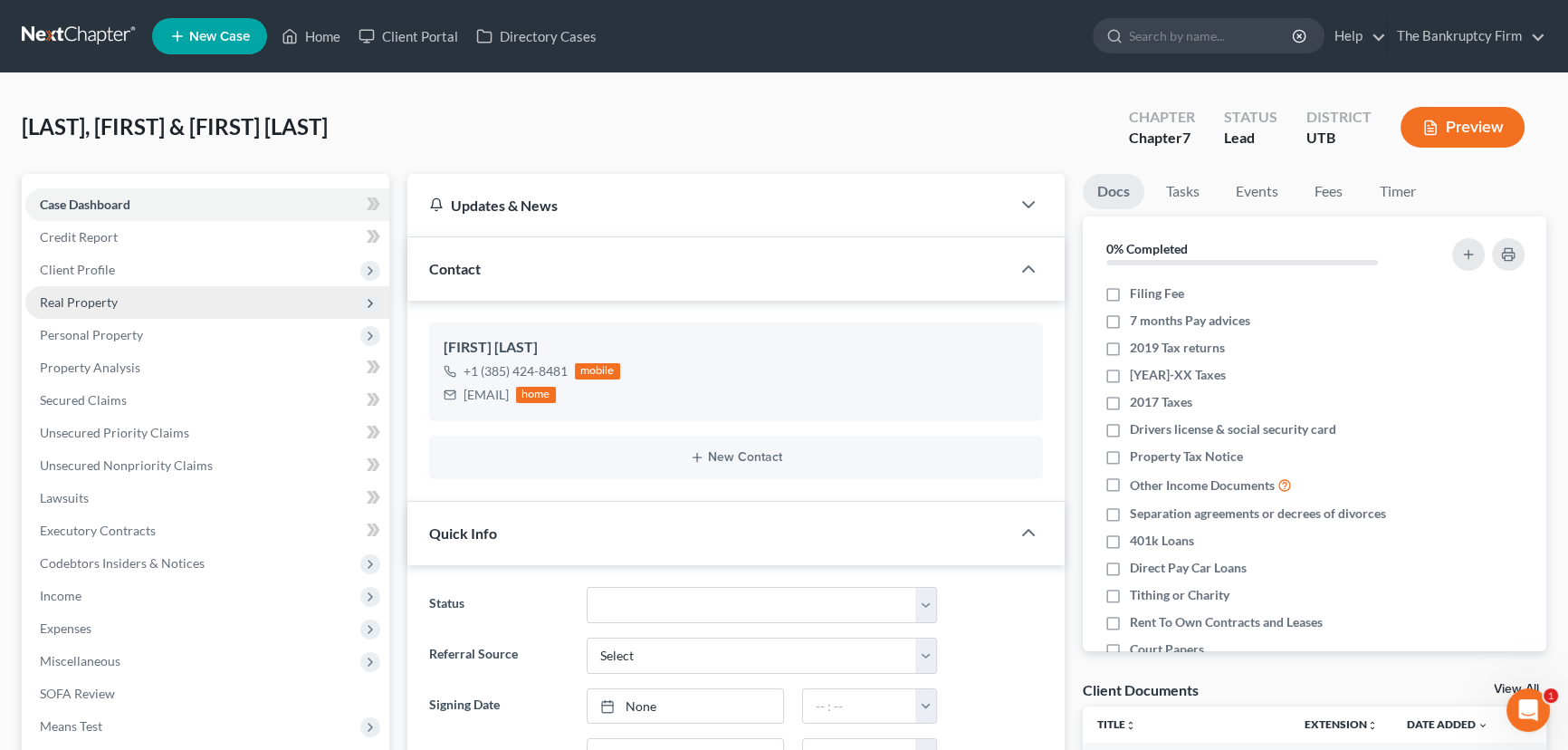 click on "Real Property" at bounding box center [79, 302] 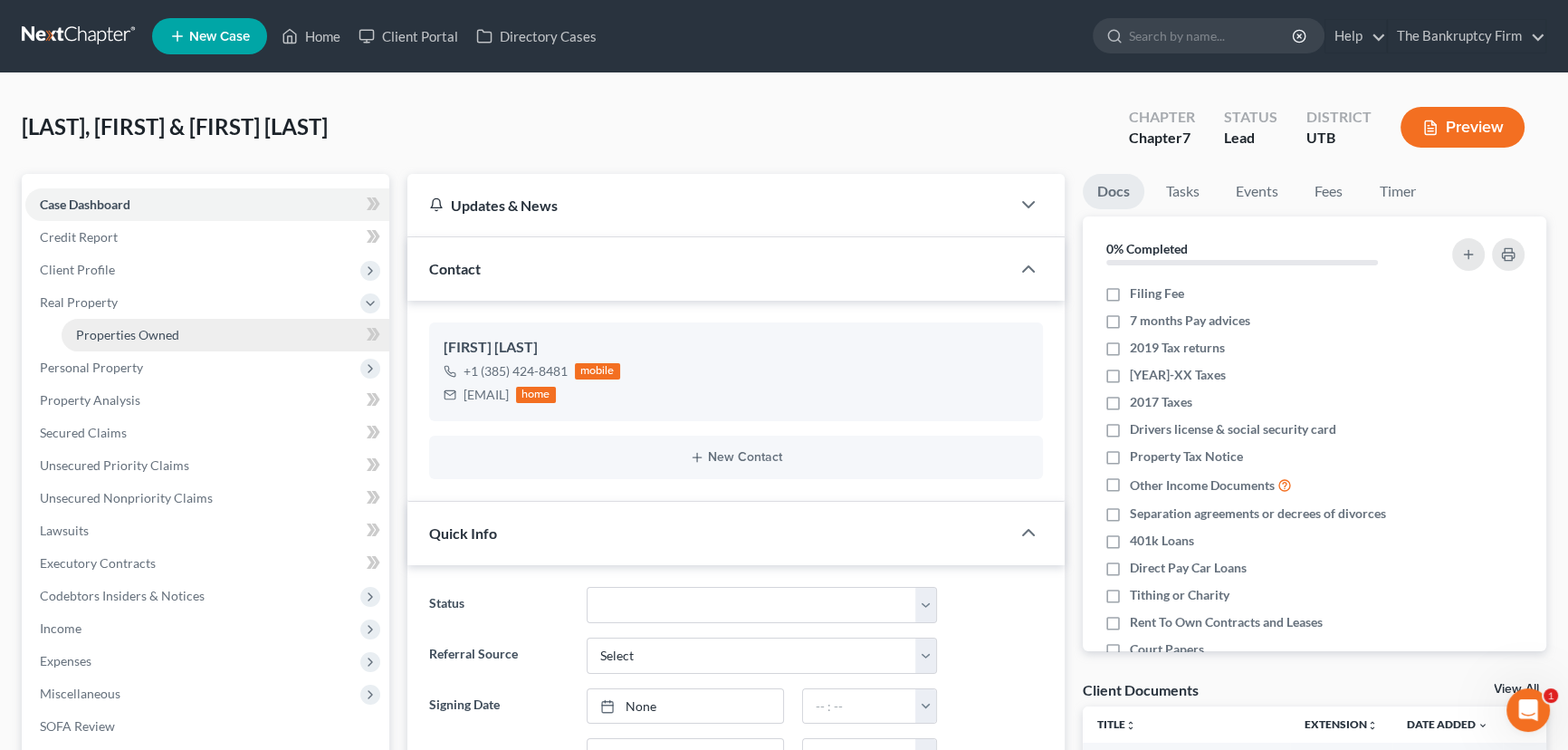 click on "Properties Owned" at bounding box center (128, 334) 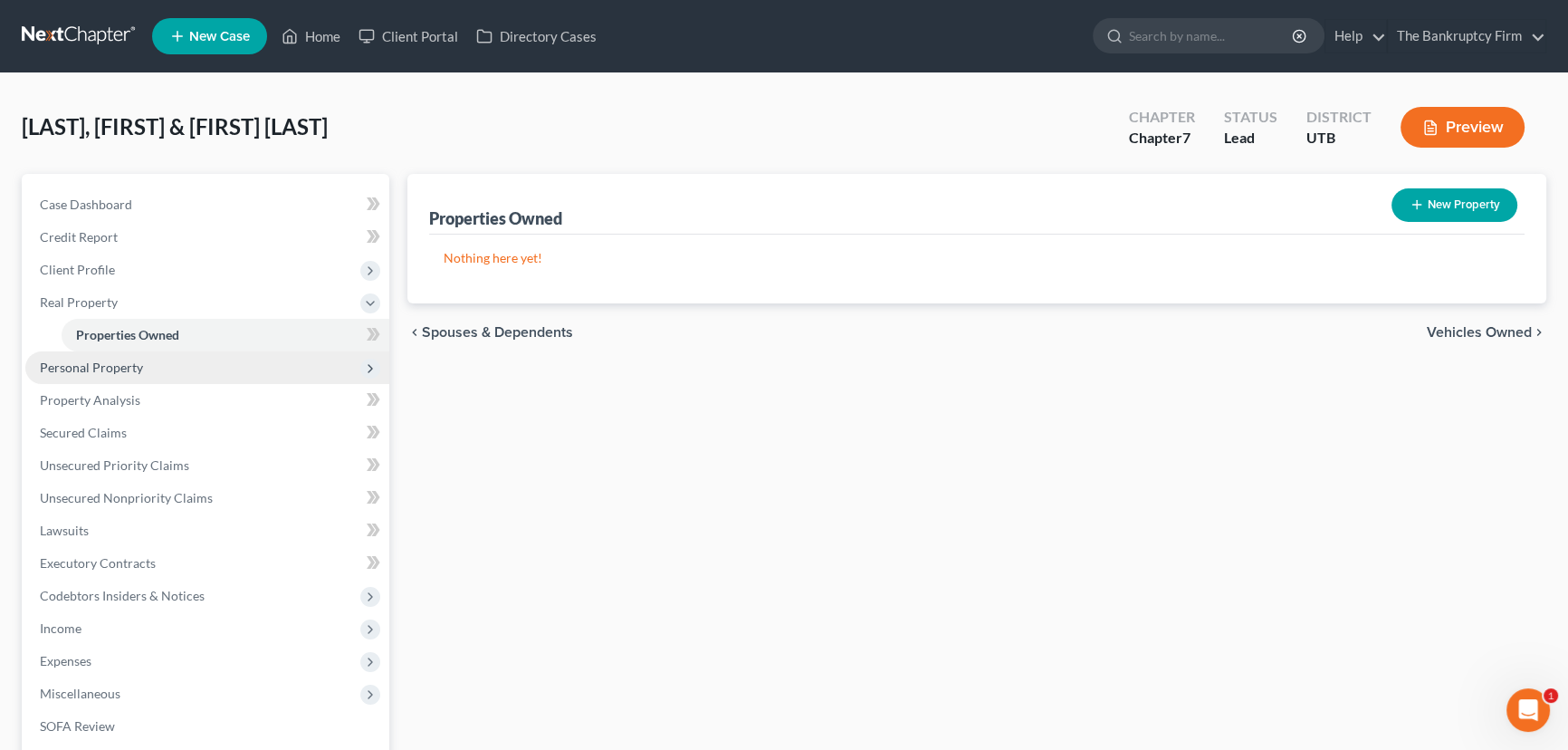 click on "Personal Property" at bounding box center [91, 367] 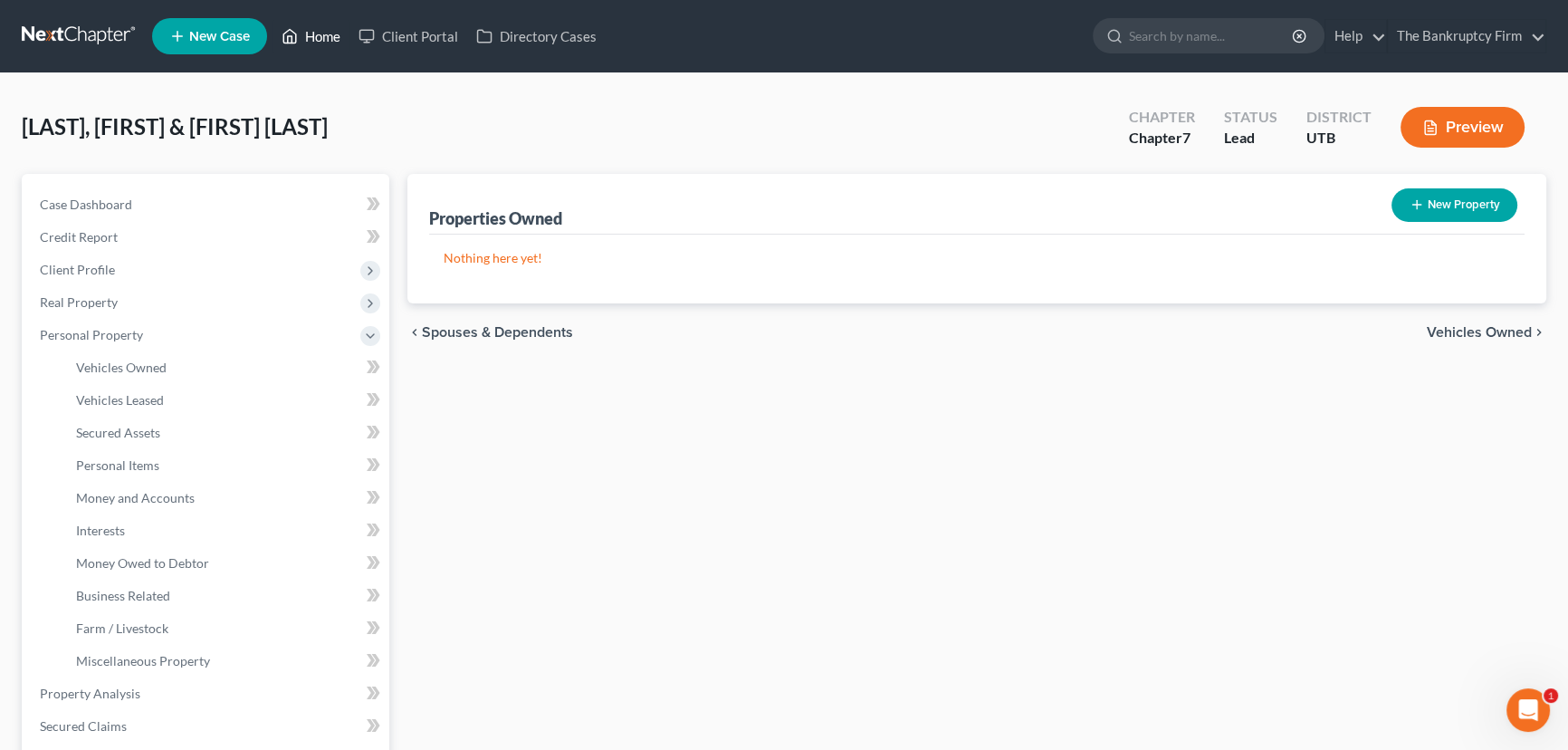 click on "Home" at bounding box center [311, 36] 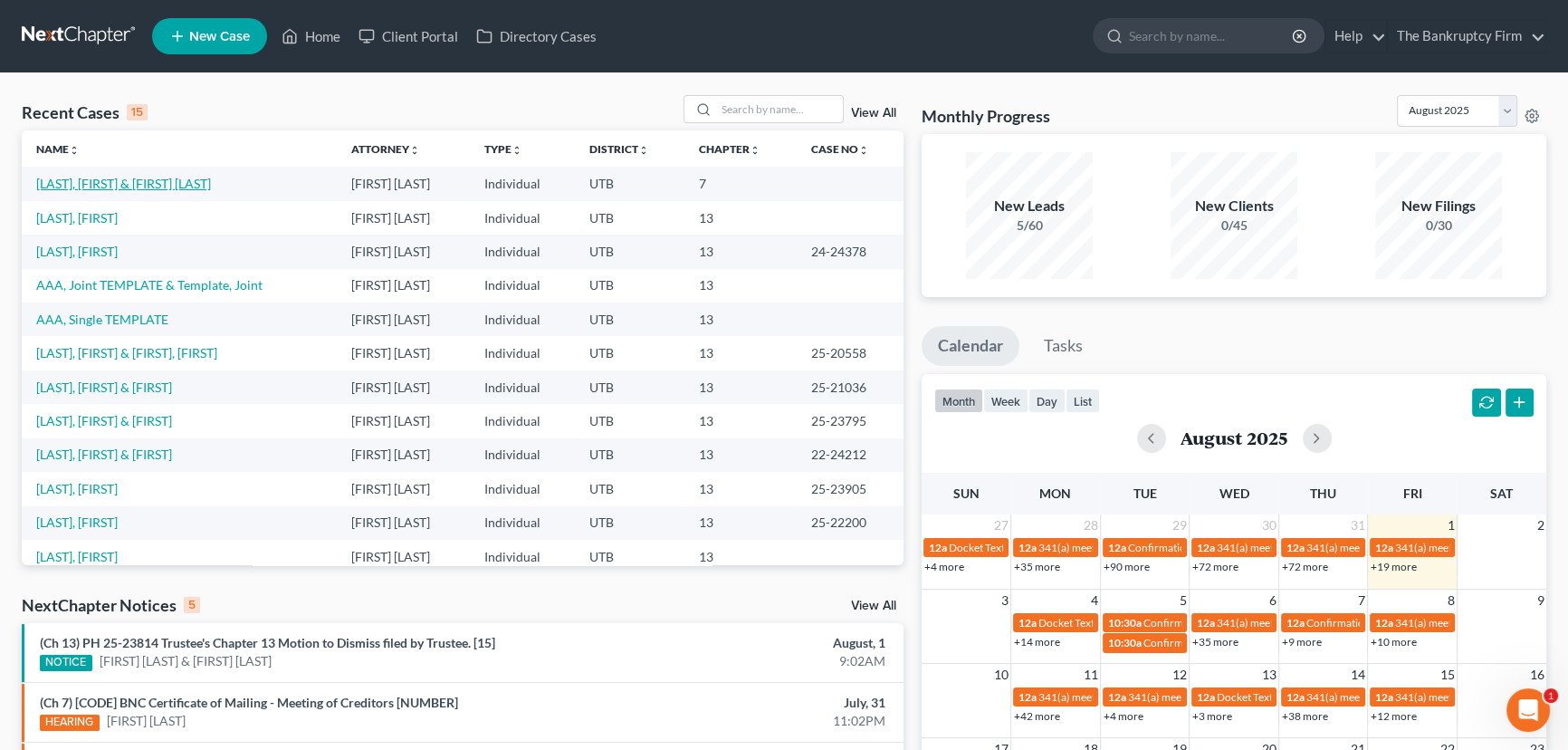 click on "[LAST], [FIRST] & [FIRST] [LAST]" at bounding box center [123, 183] 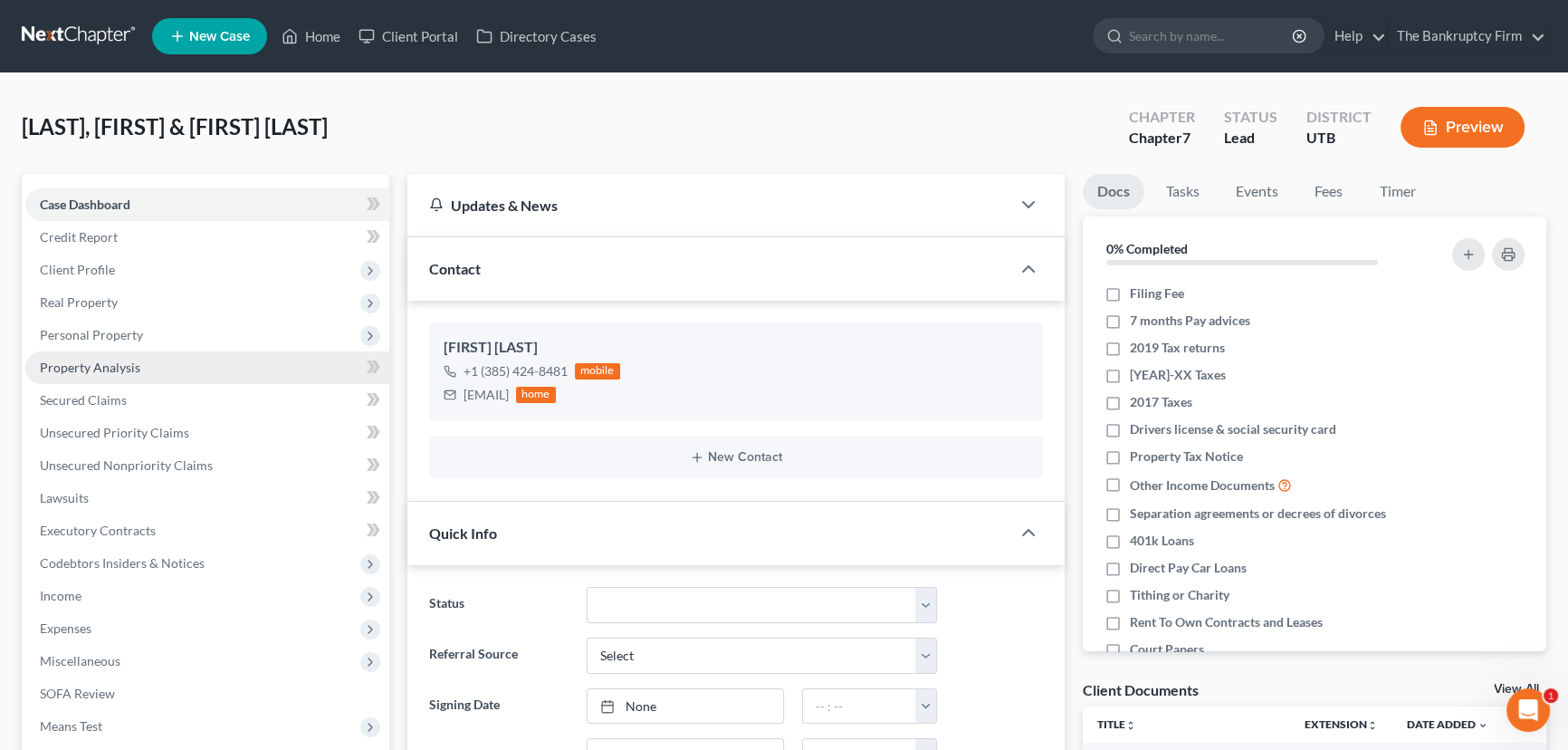 click on "Property Analysis" at bounding box center [90, 367] 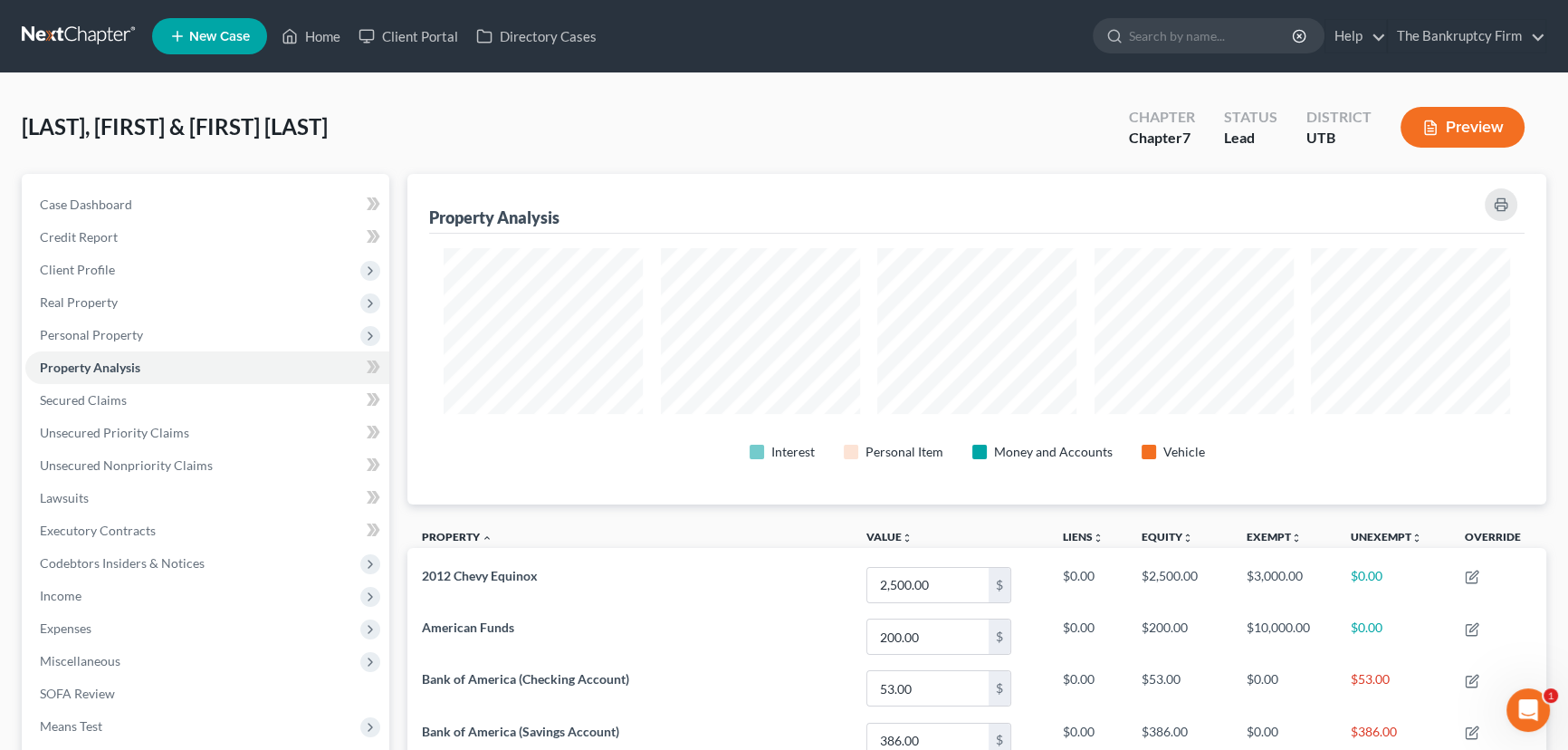 scroll, scrollTop: 905466, scrollLeft: 904172, axis: both 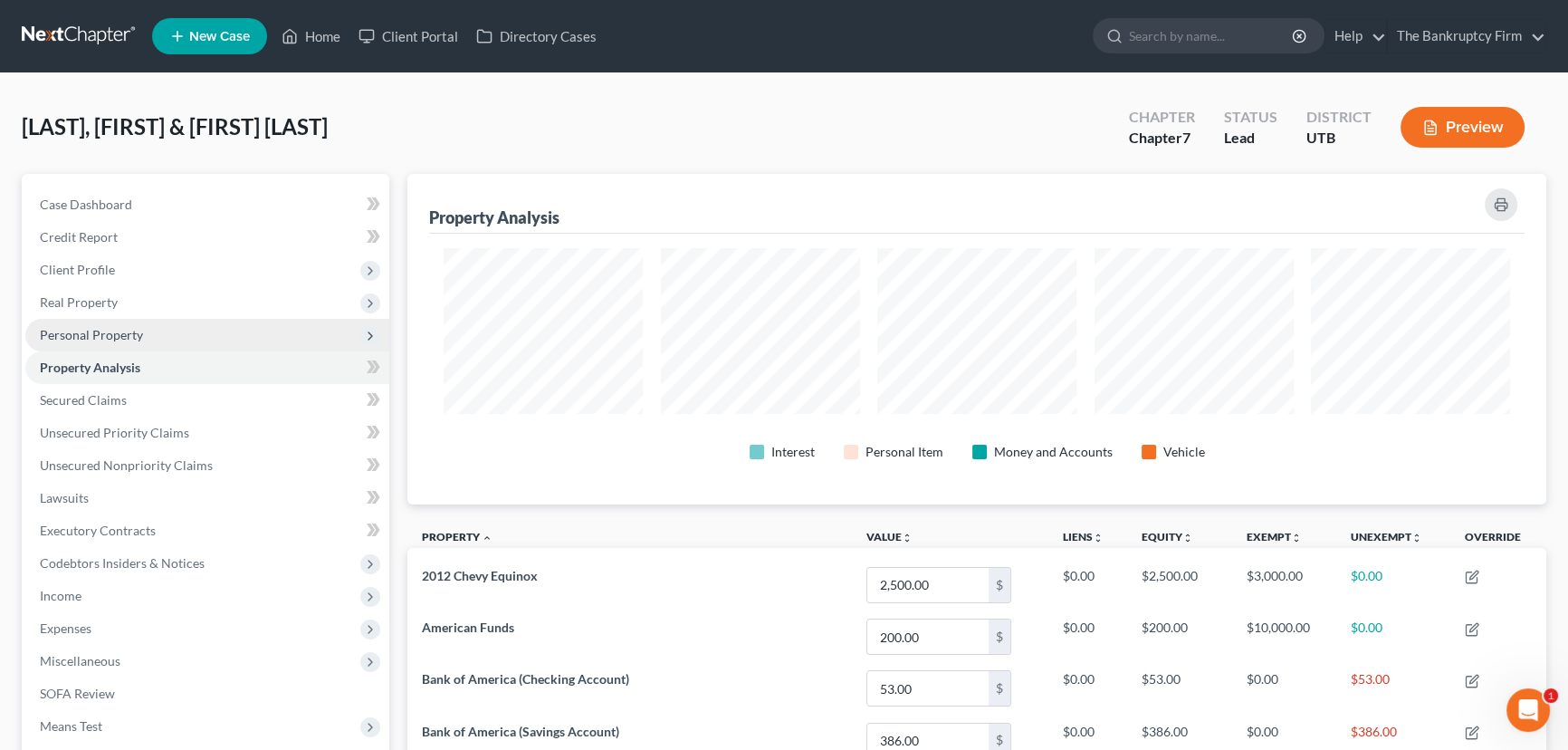 click on "Personal Property" at bounding box center [91, 334] 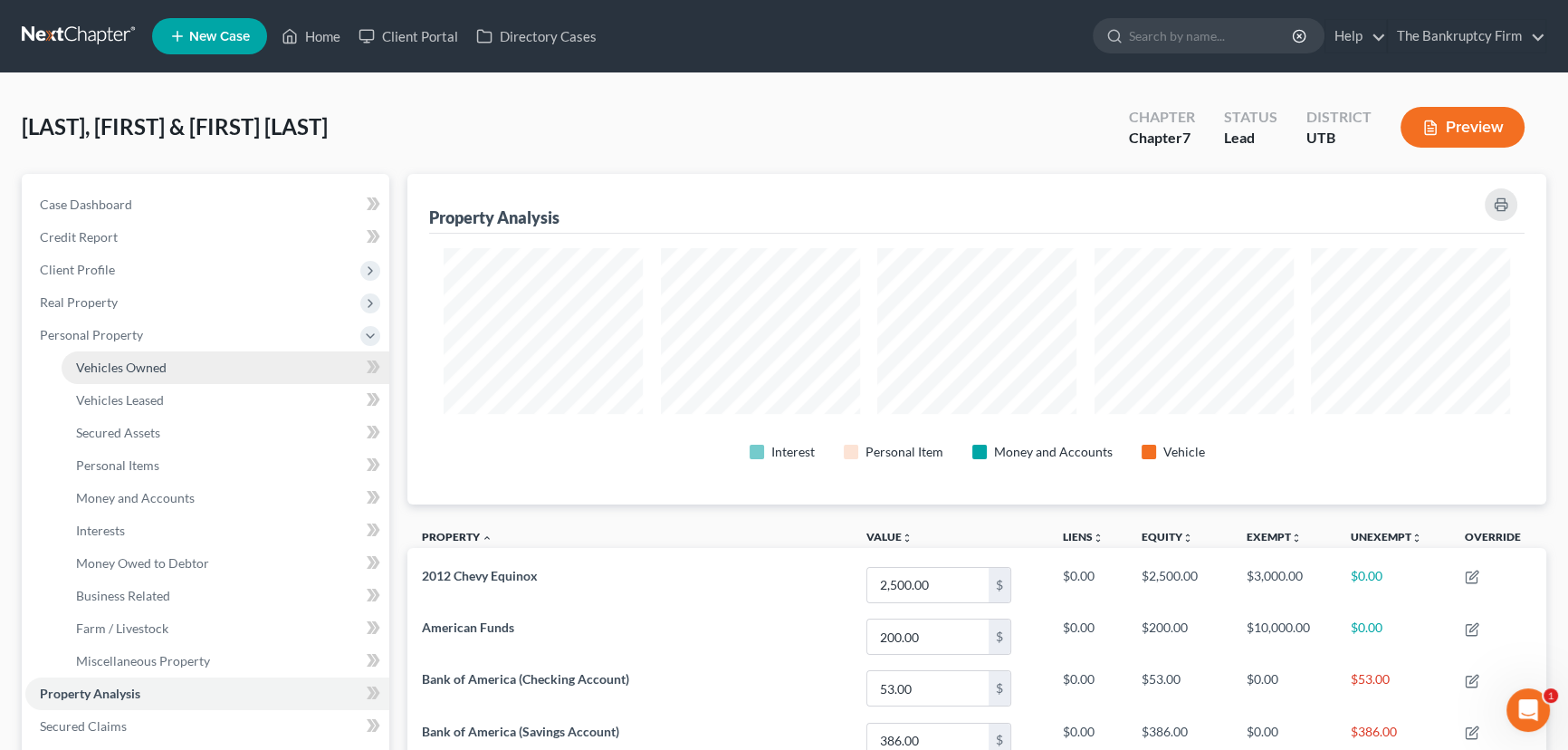 click on "Vehicles Owned" at bounding box center (121, 367) 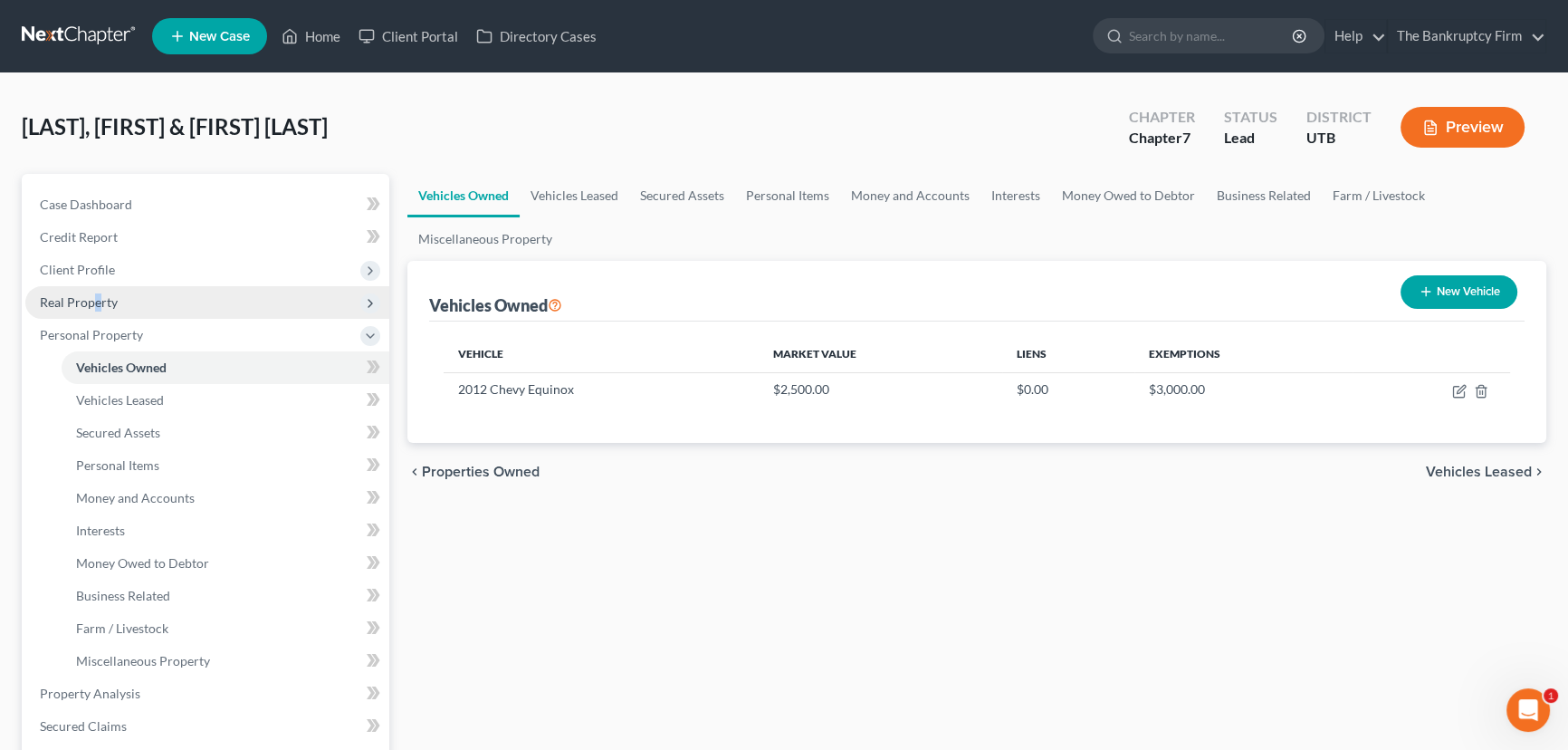click on "Real Property" at bounding box center [79, 302] 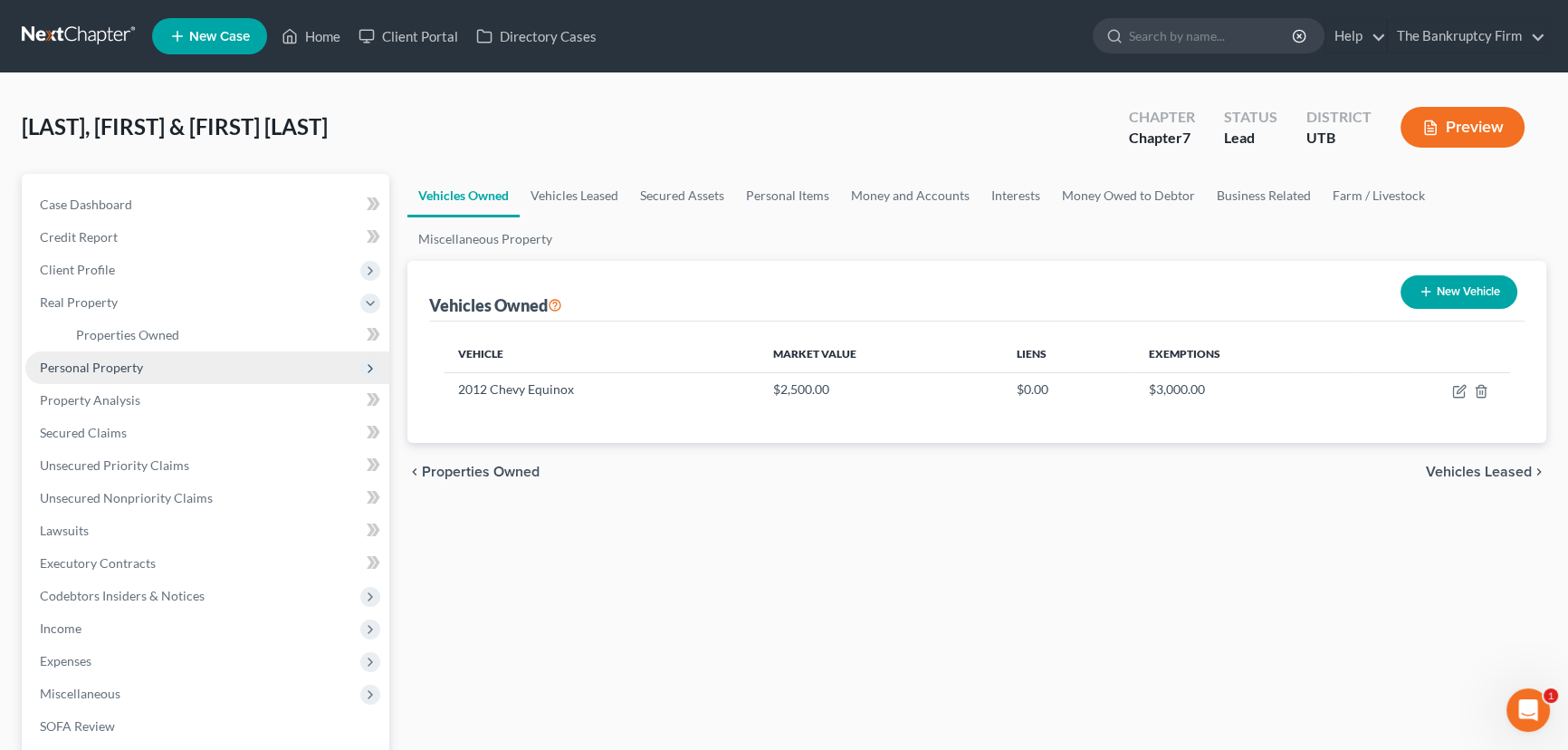click on "Personal Property" at bounding box center (91, 367) 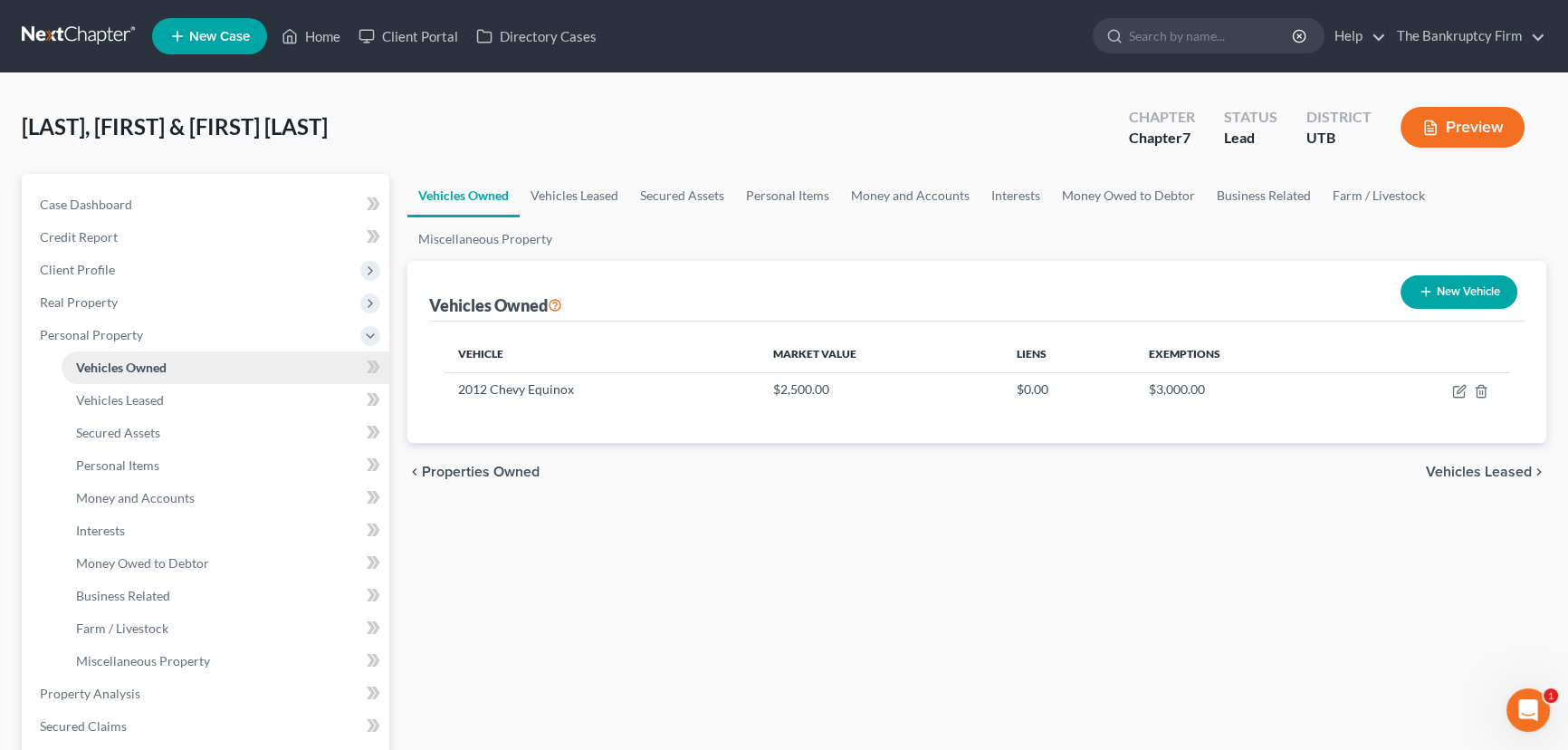 click on "Vehicles Owned" at bounding box center (121, 367) 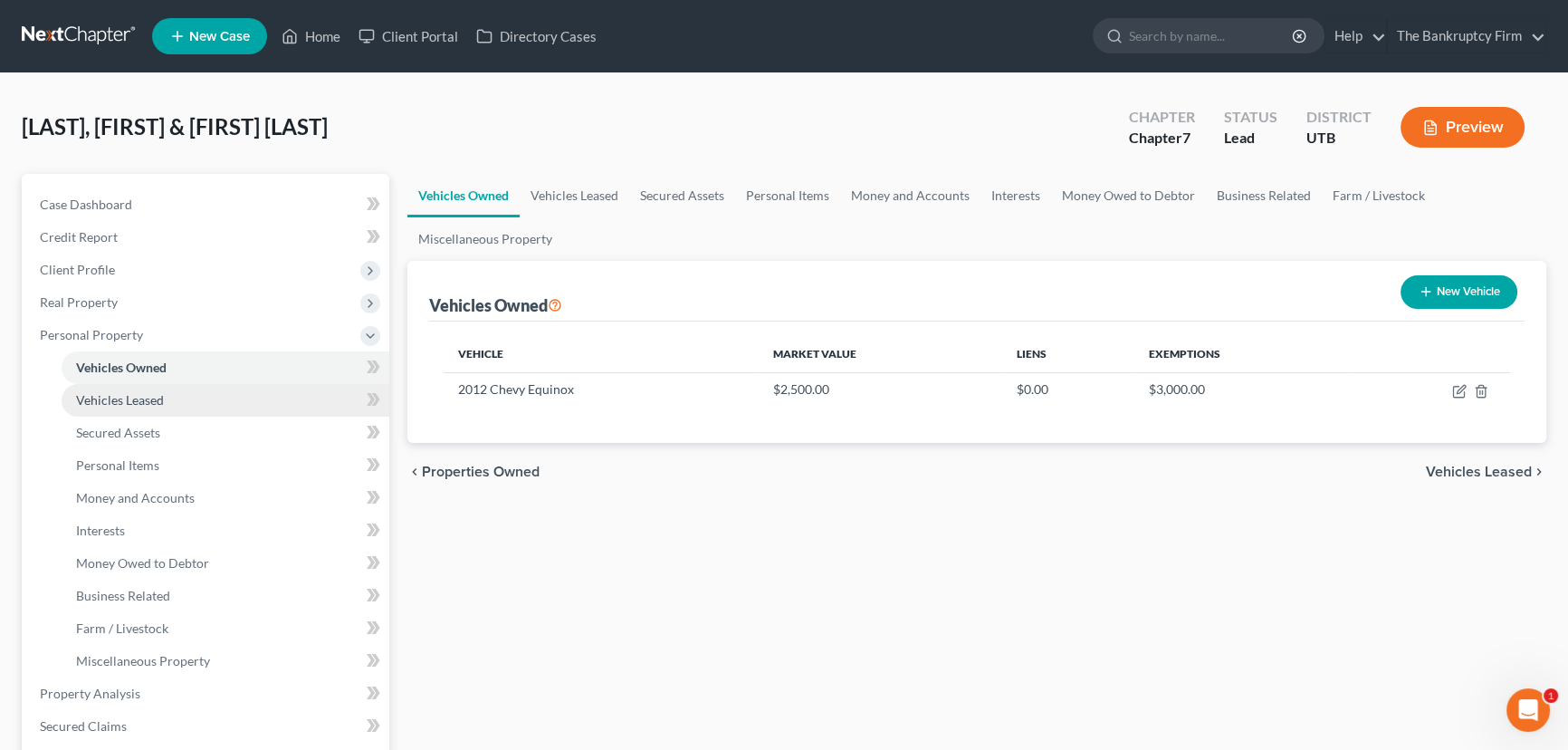 click on "Vehicles Leased" at bounding box center (120, 399) 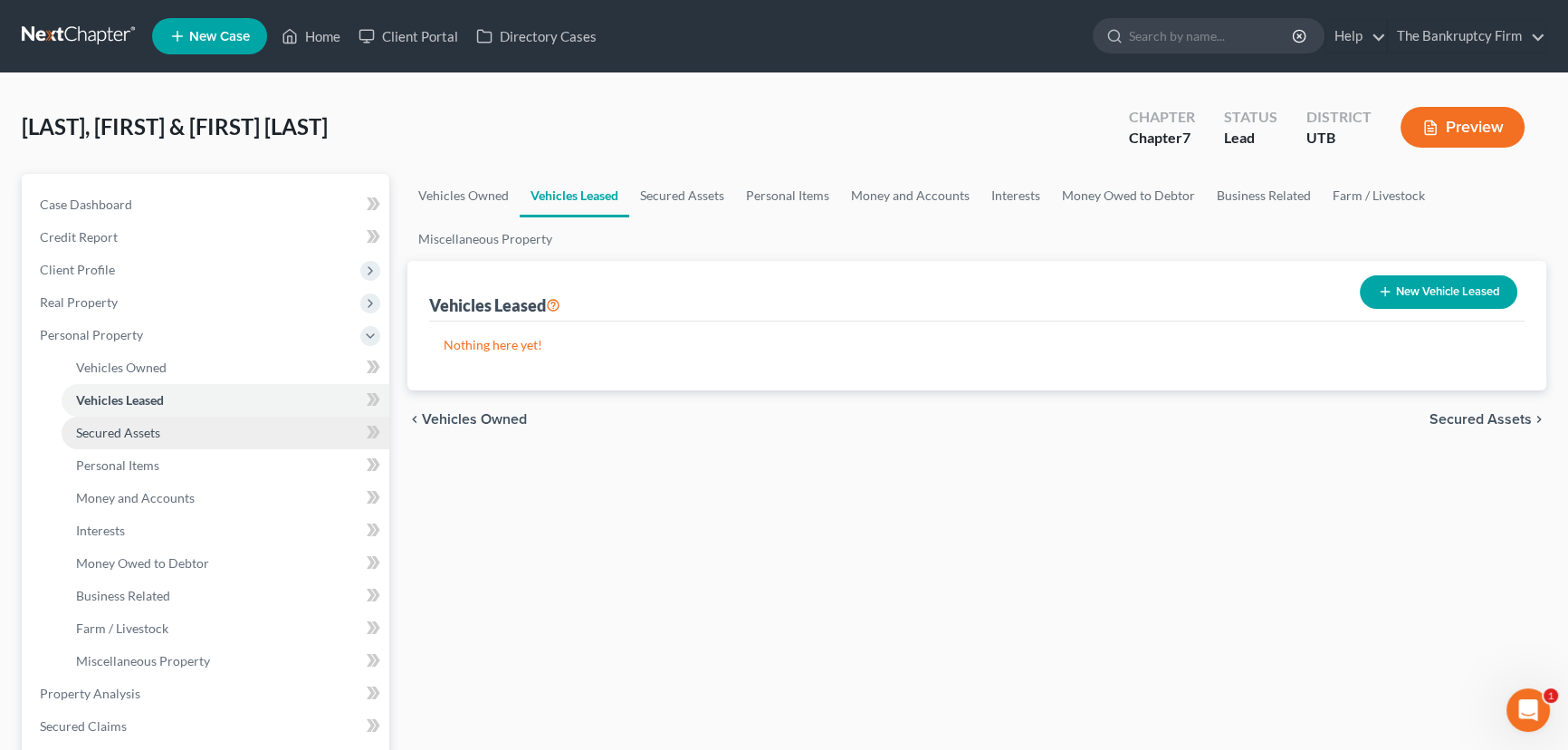 click on "Secured Assets" at bounding box center (118, 432) 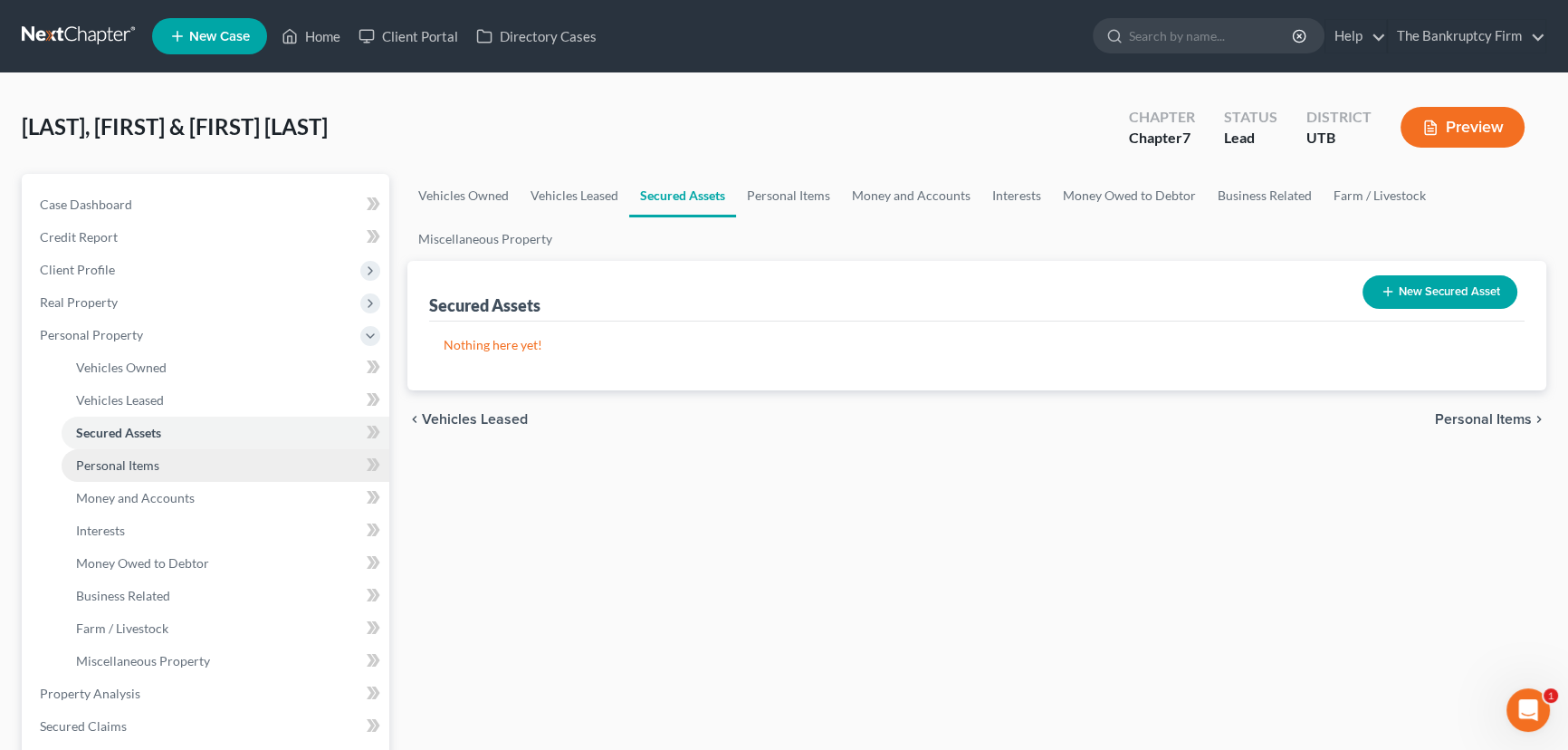click on "Personal Items" at bounding box center [118, 465] 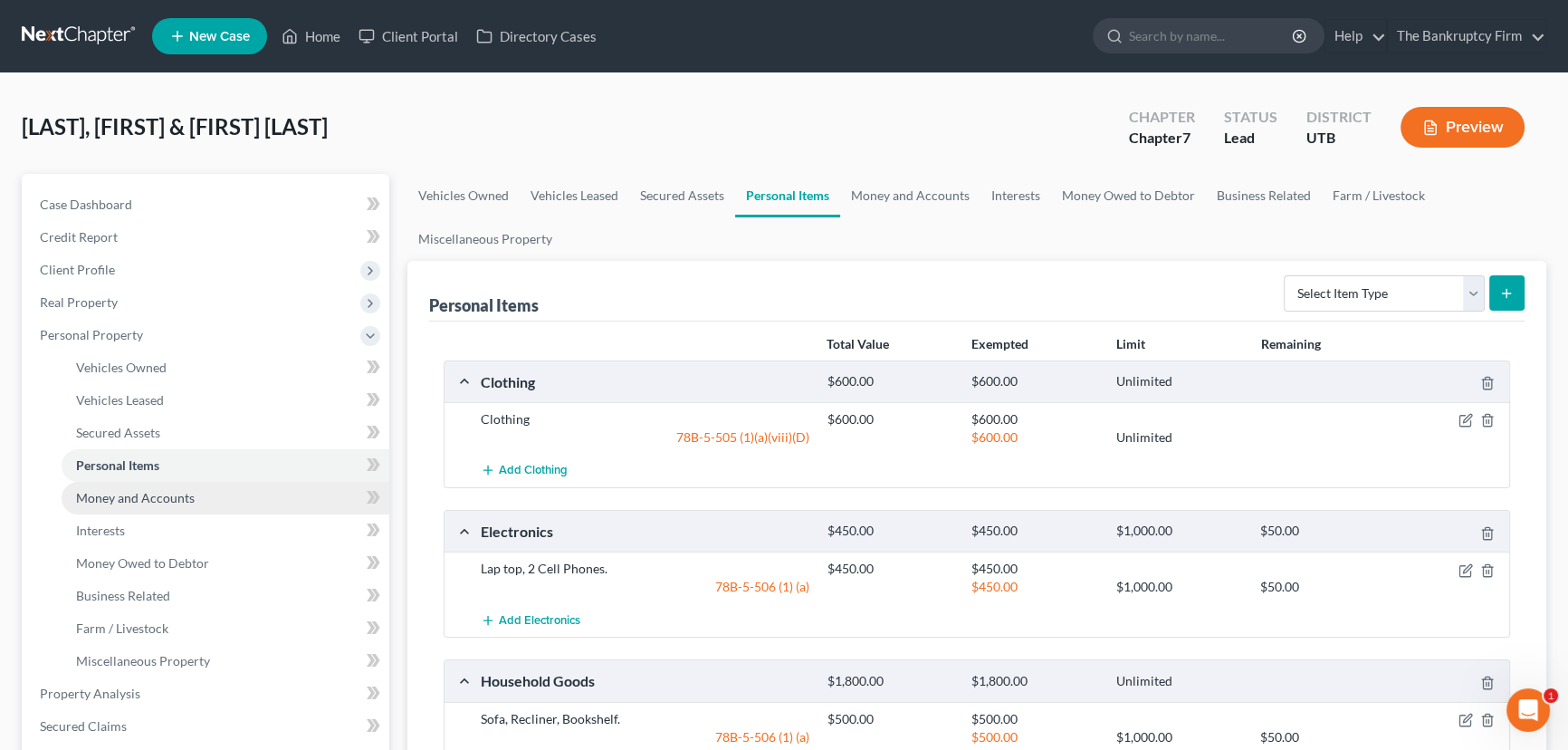 click on "Money and Accounts" at bounding box center [135, 497] 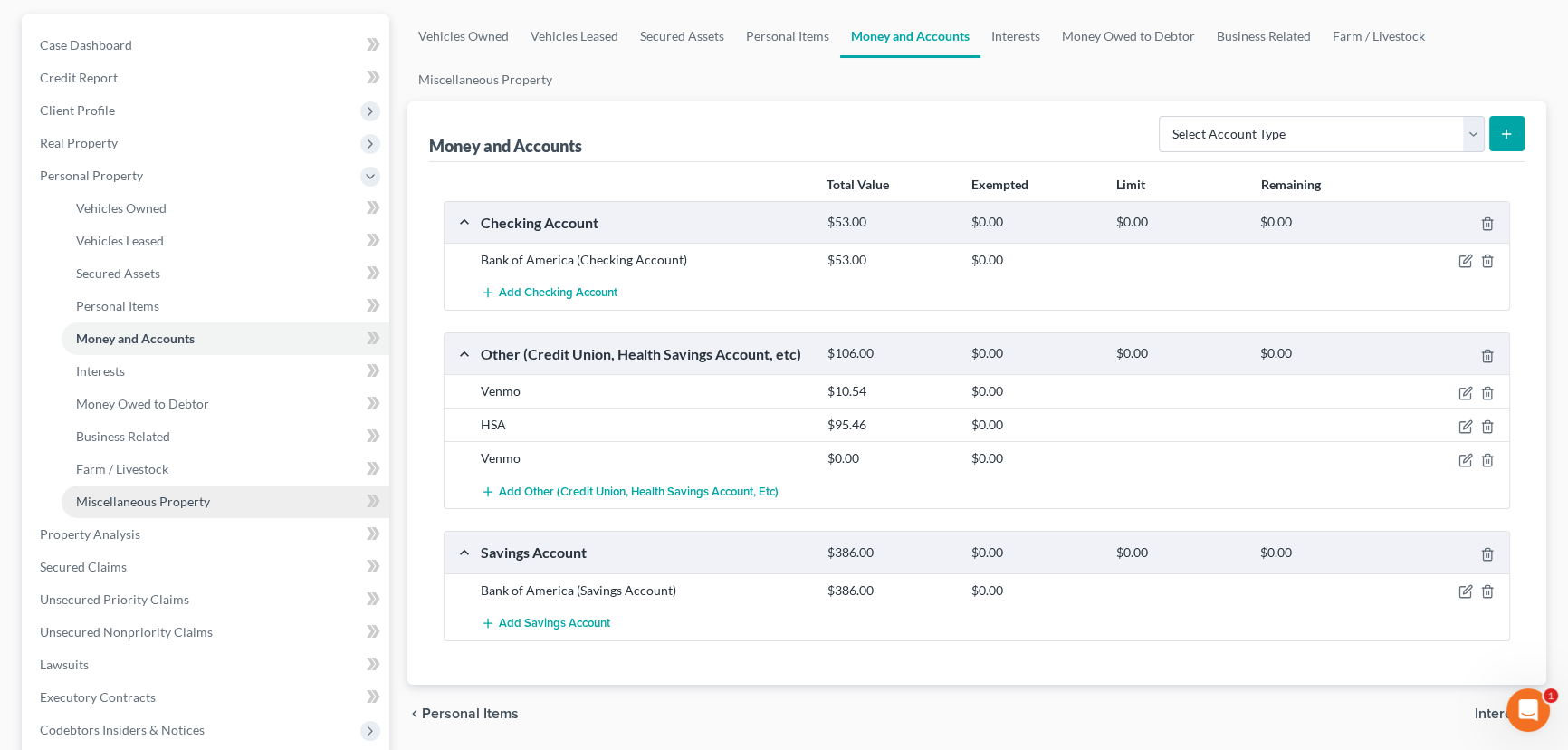 scroll, scrollTop: 164, scrollLeft: 0, axis: vertical 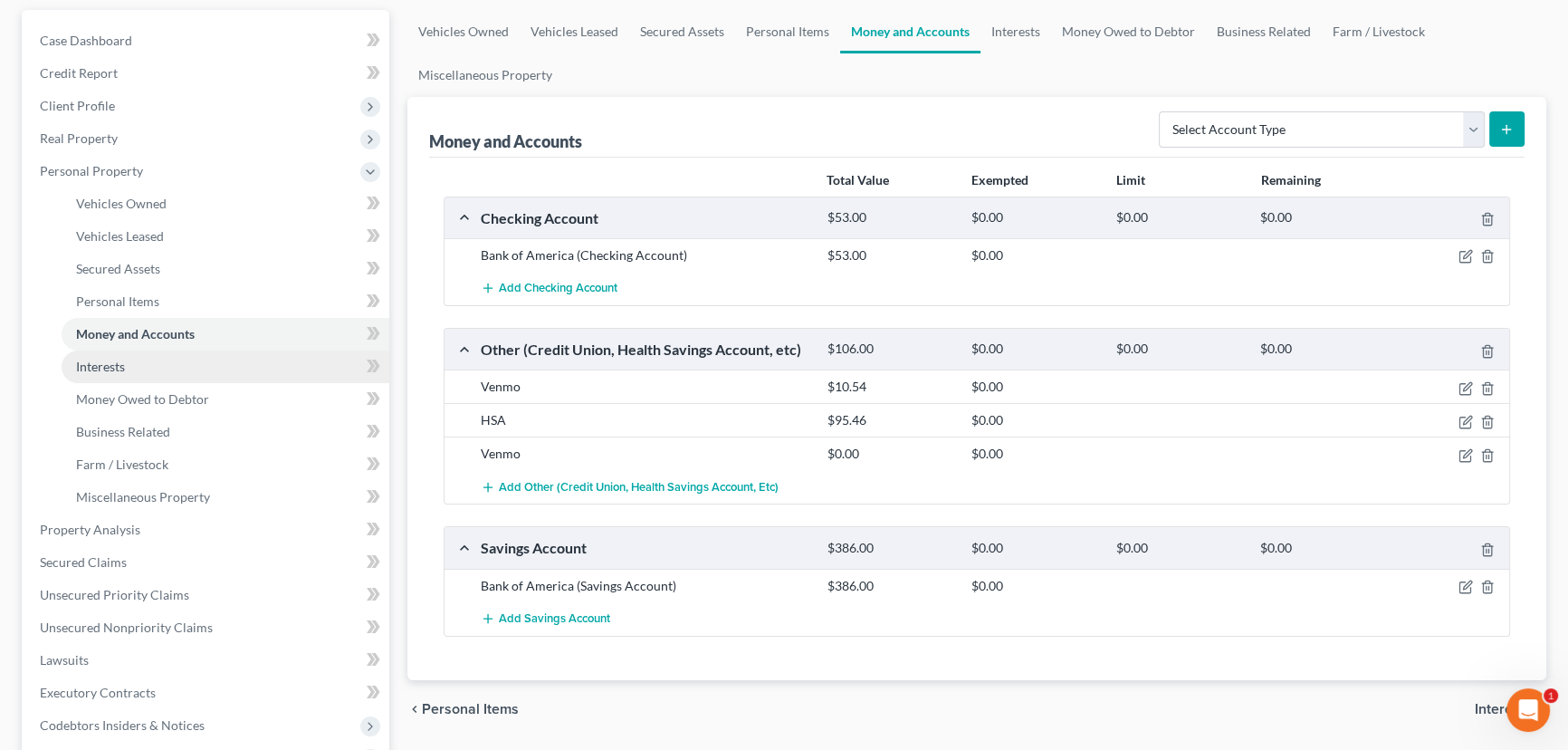 click on "Interests" at bounding box center (100, 366) 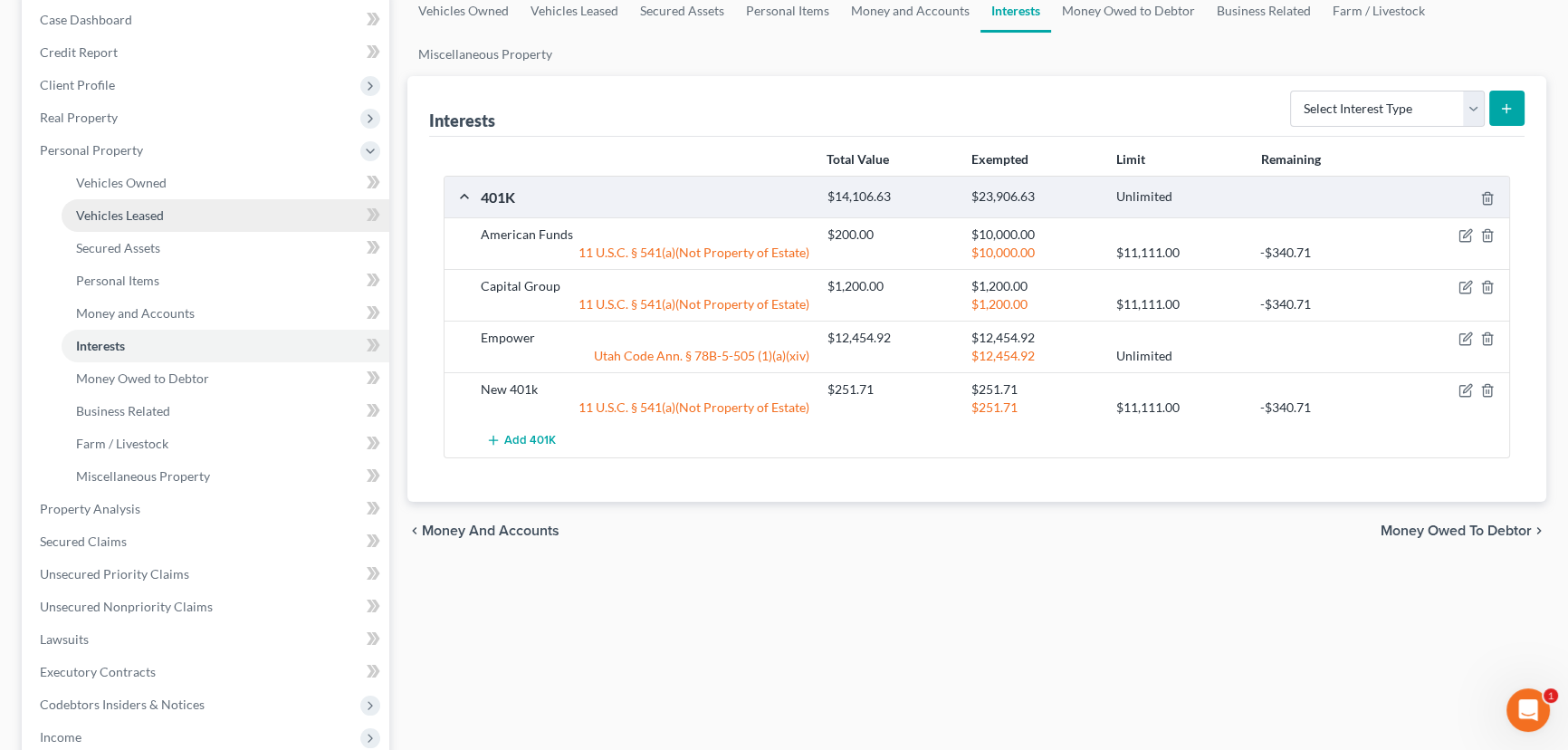 scroll, scrollTop: 246, scrollLeft: 0, axis: vertical 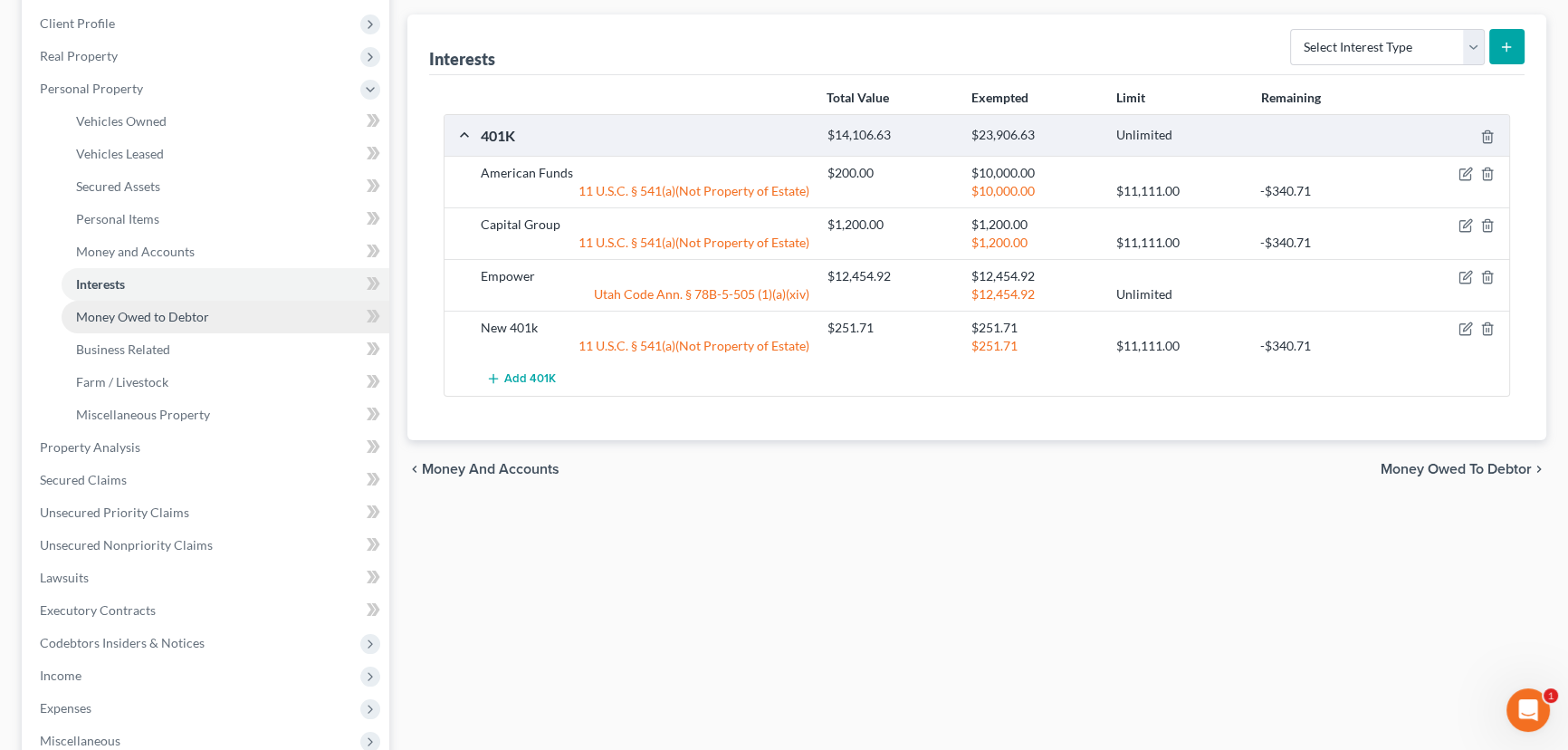 click on "Money Owed to Debtor" at bounding box center (142, 316) 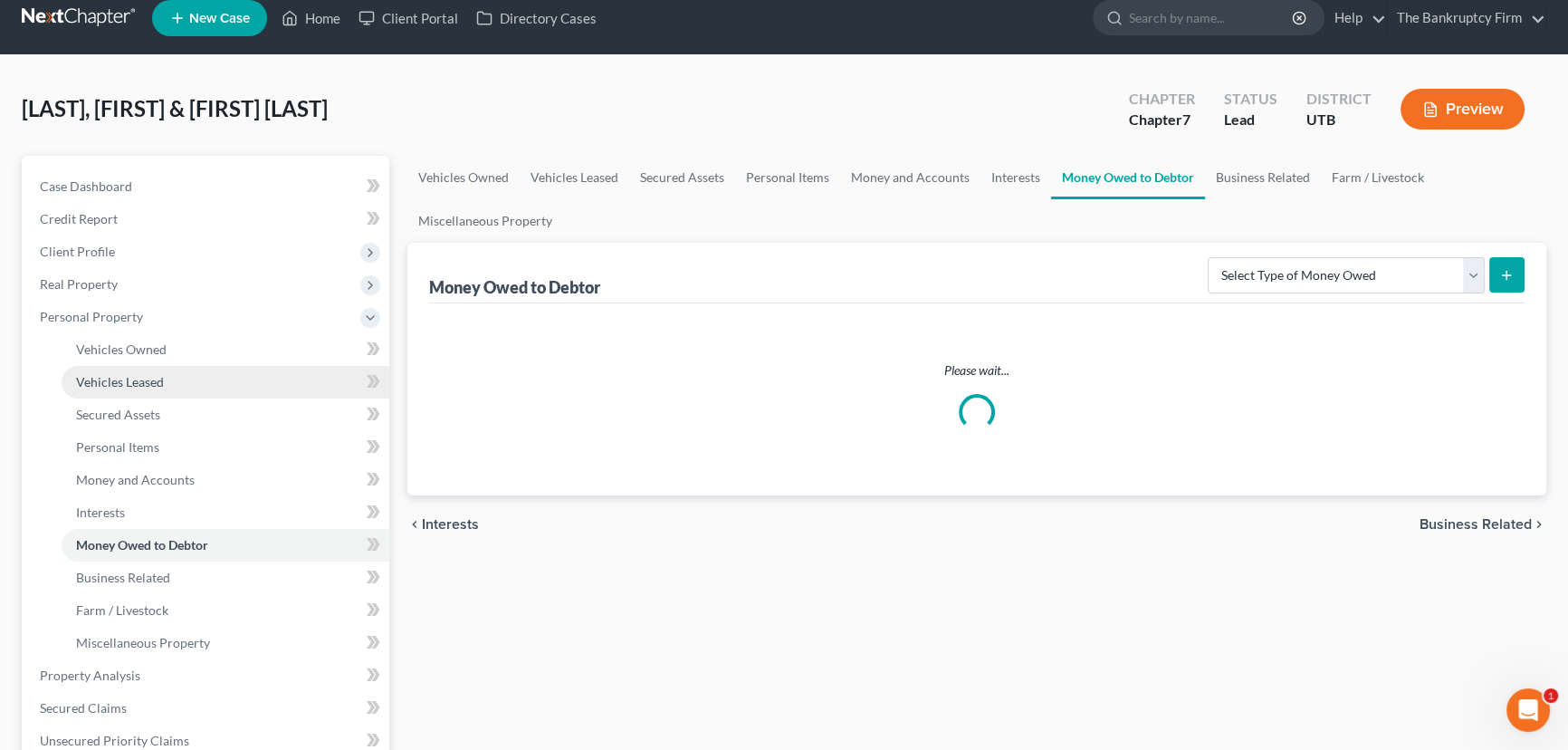 scroll, scrollTop: 0, scrollLeft: 0, axis: both 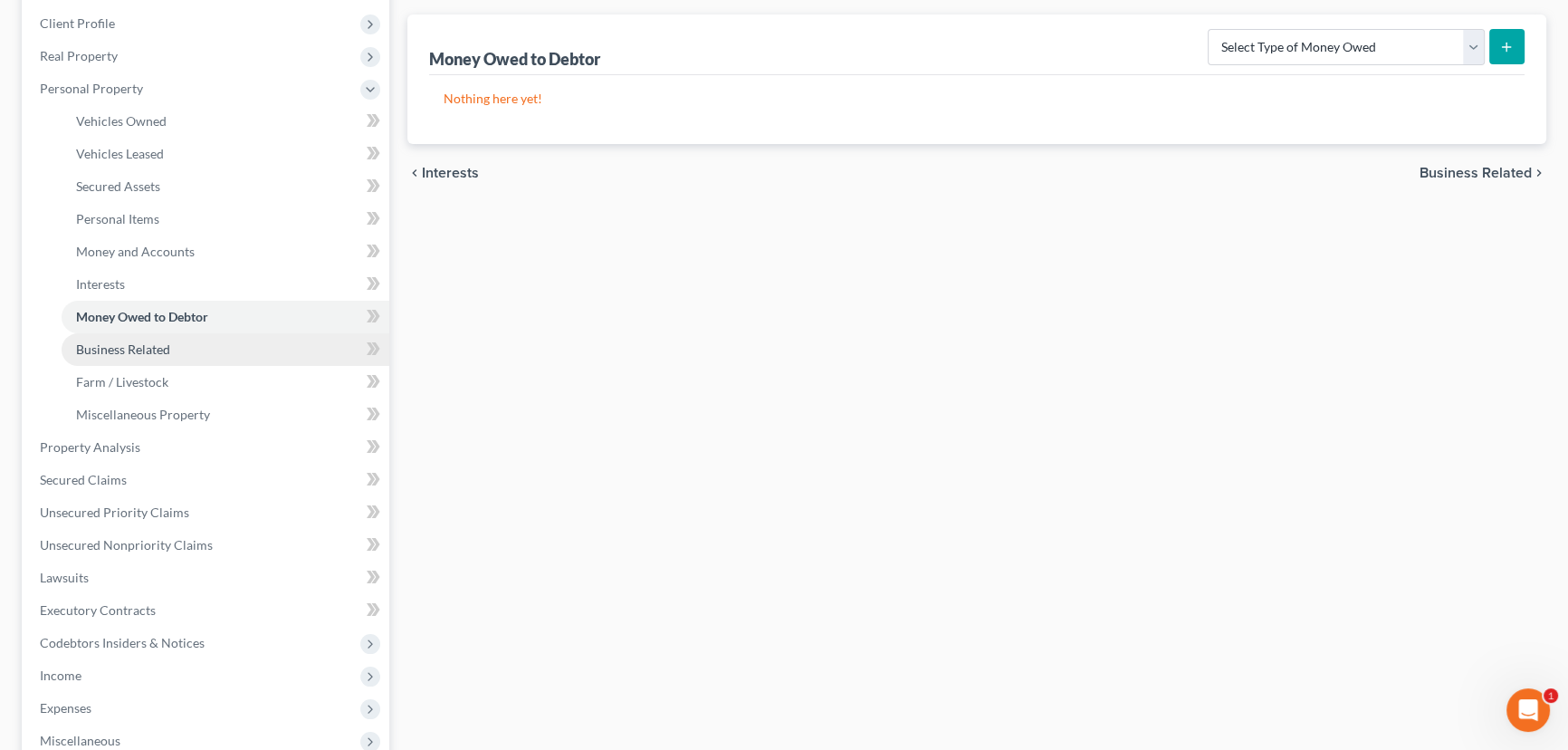 click on "Business Related" at bounding box center [123, 349] 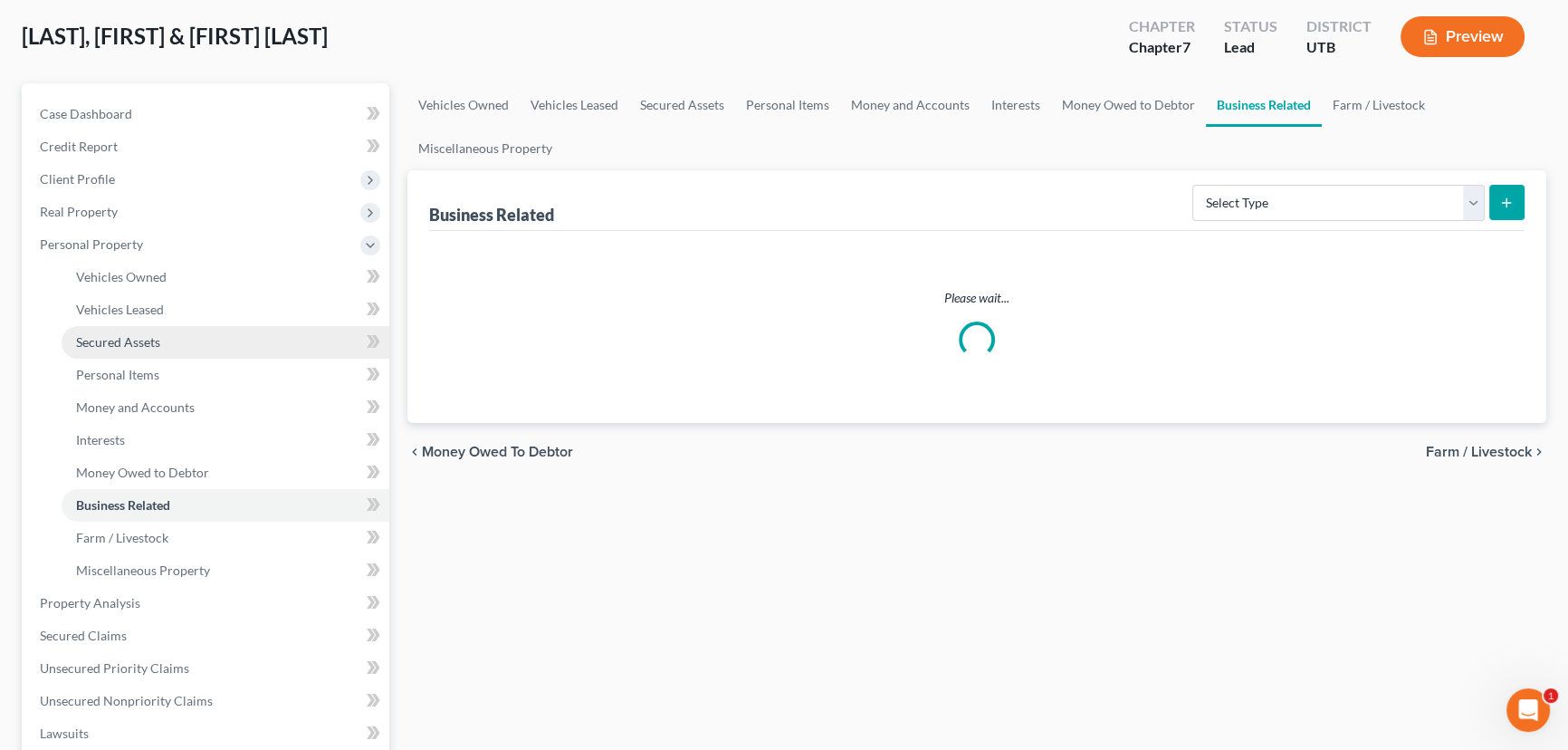 scroll, scrollTop: 0, scrollLeft: 0, axis: both 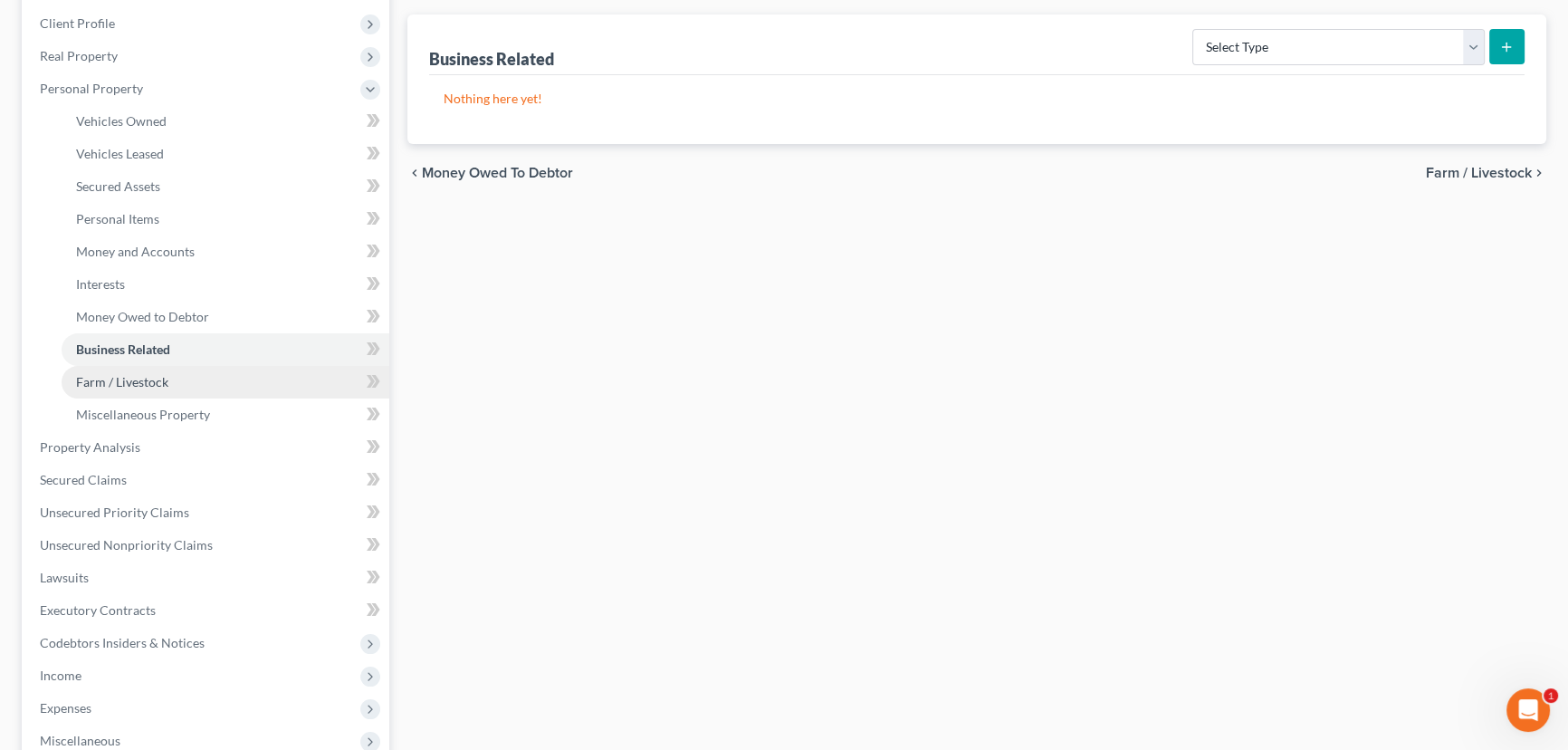 click on "Farm / Livestock" at bounding box center (122, 381) 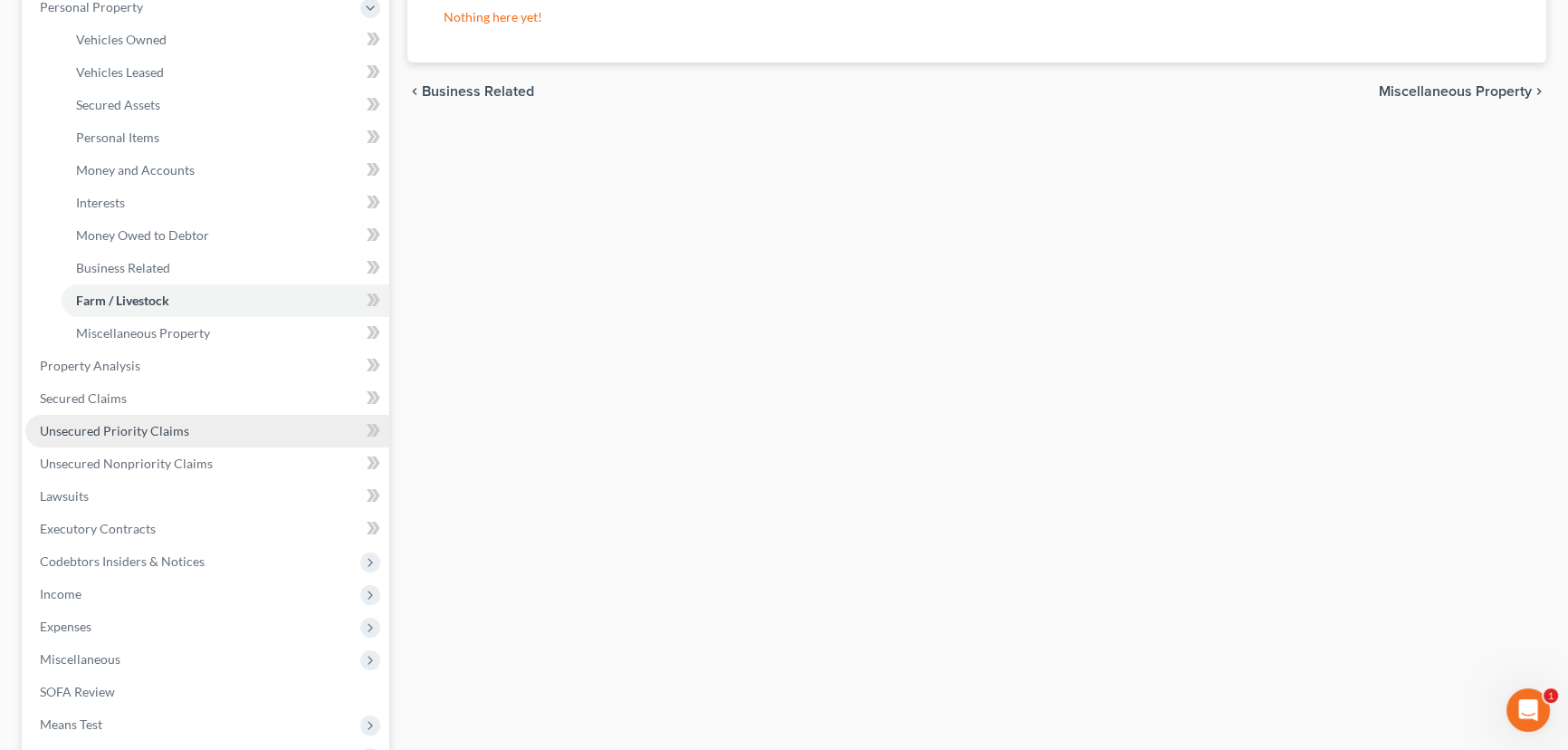 scroll, scrollTop: 329, scrollLeft: 0, axis: vertical 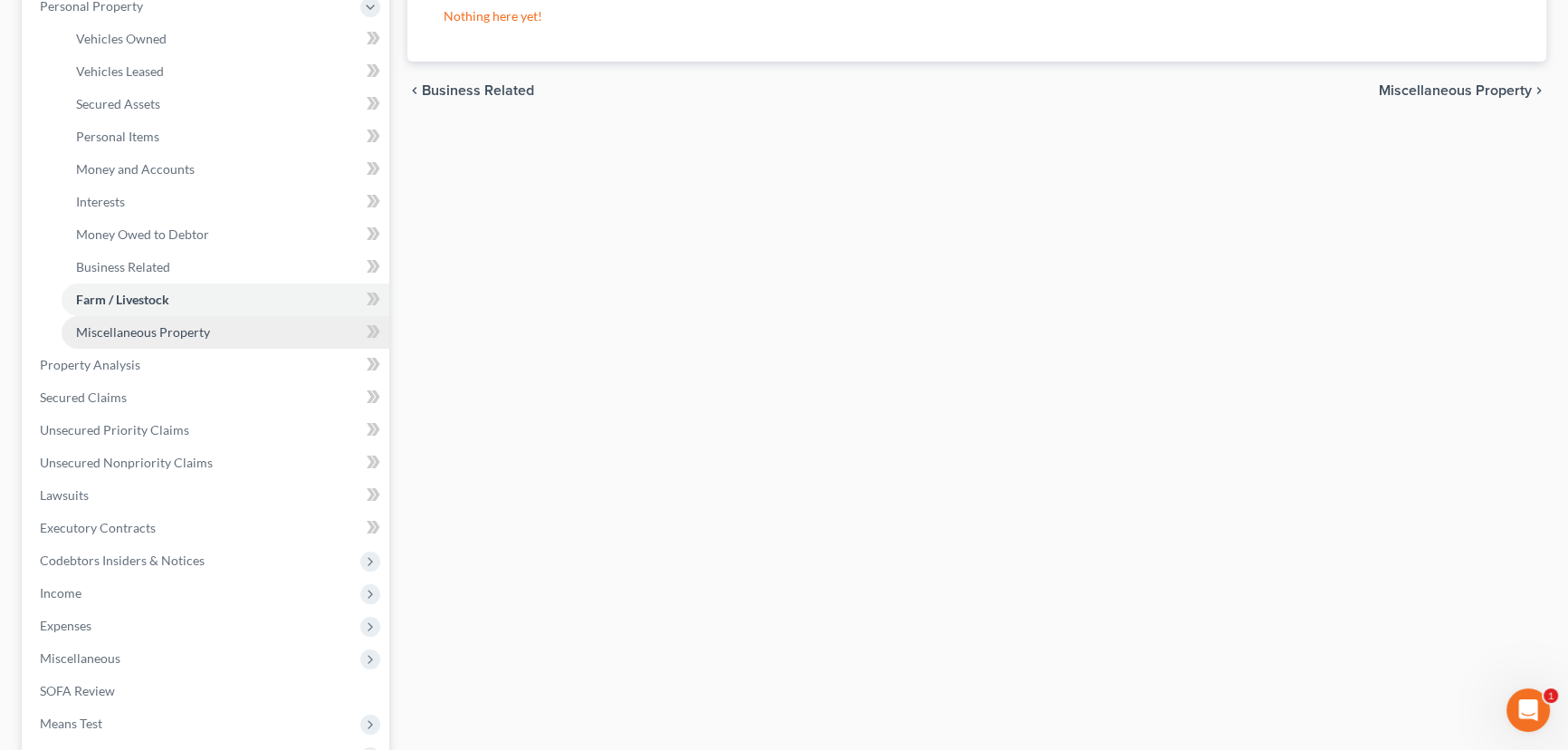 click on "Miscellaneous Property" at bounding box center (225, 332) 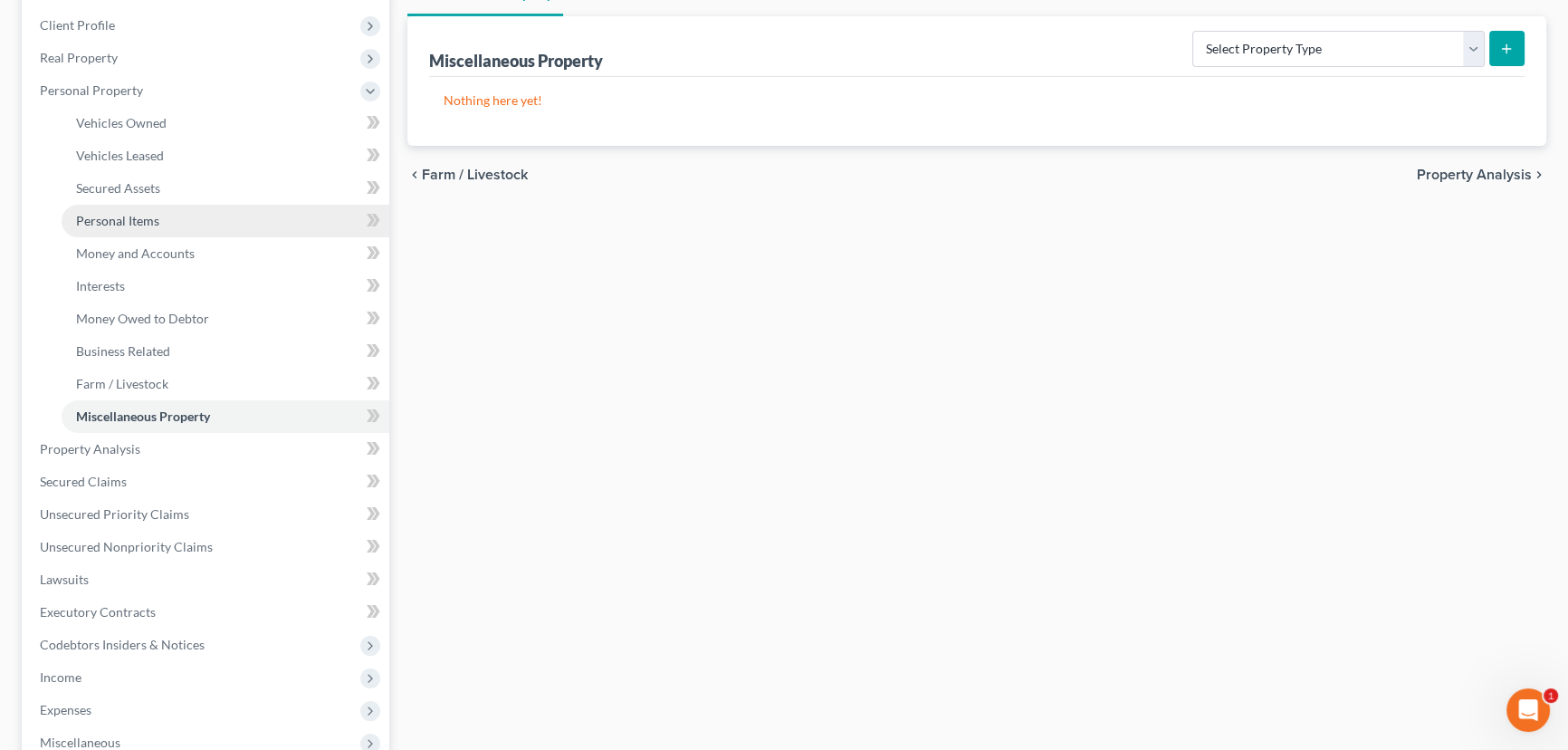 scroll, scrollTop: 0, scrollLeft: 0, axis: both 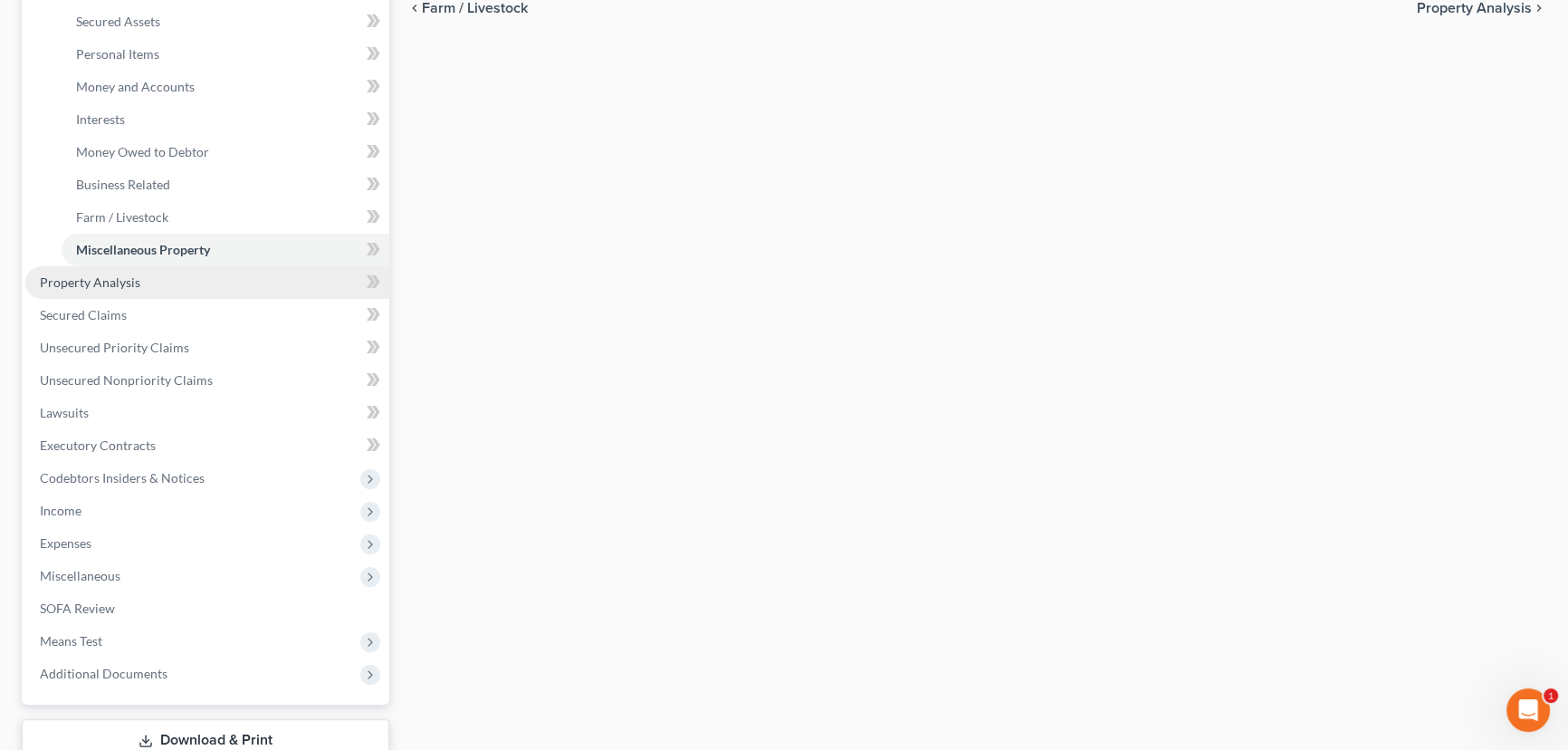 click on "Property Analysis" at bounding box center (90, 282) 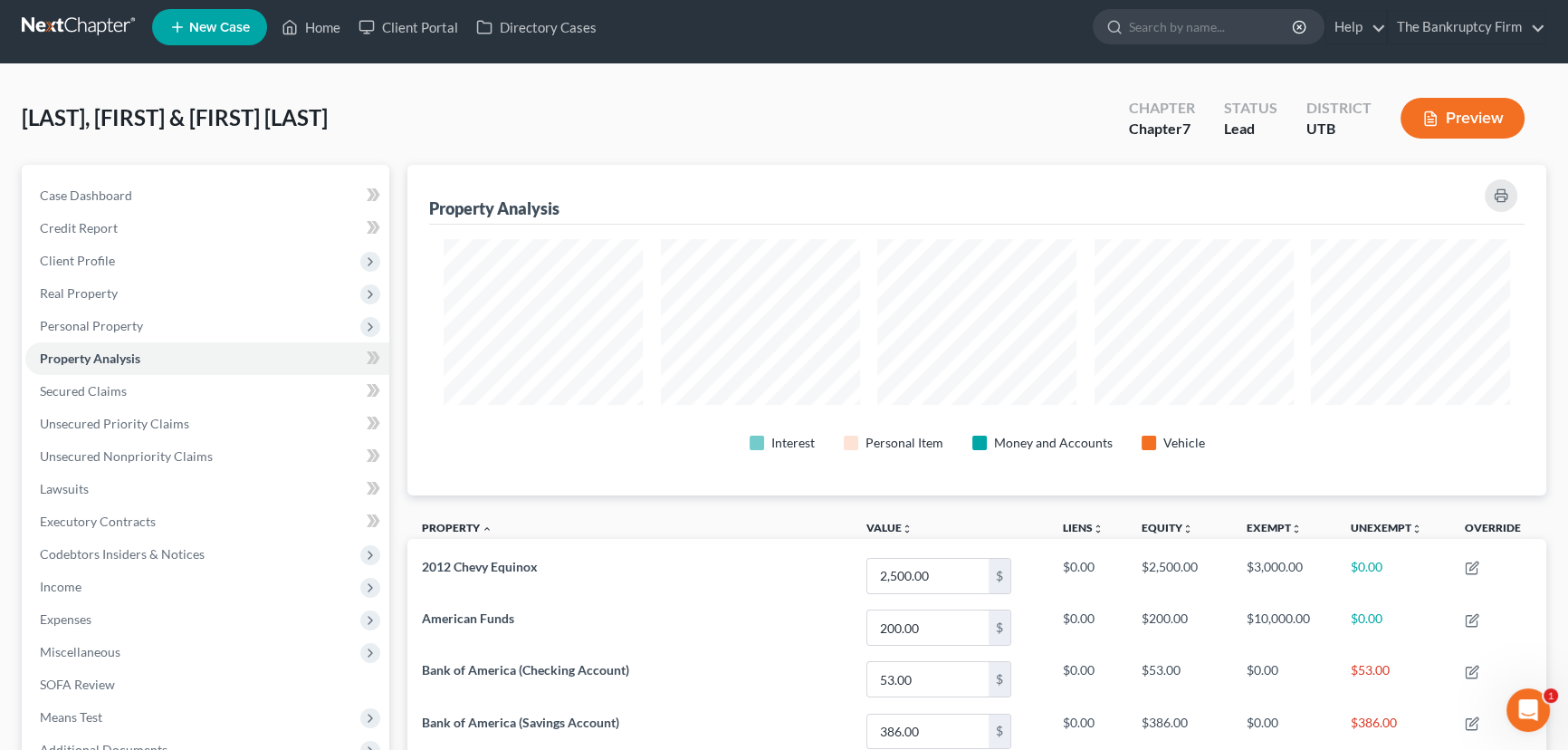 scroll, scrollTop: 0, scrollLeft: 0, axis: both 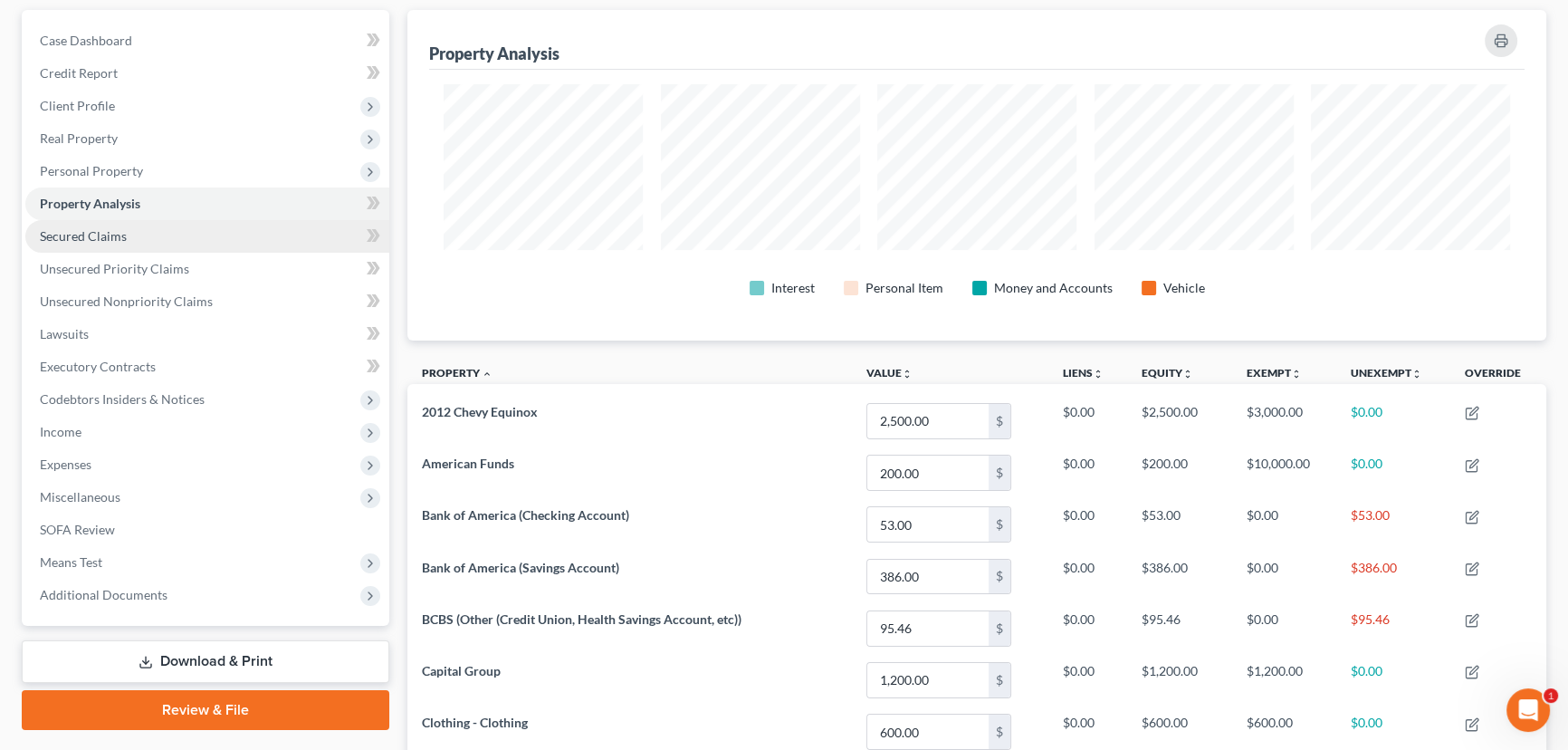drag, startPoint x: 94, startPoint y: 235, endPoint x: 104, endPoint y: 234, distance: 10.049876 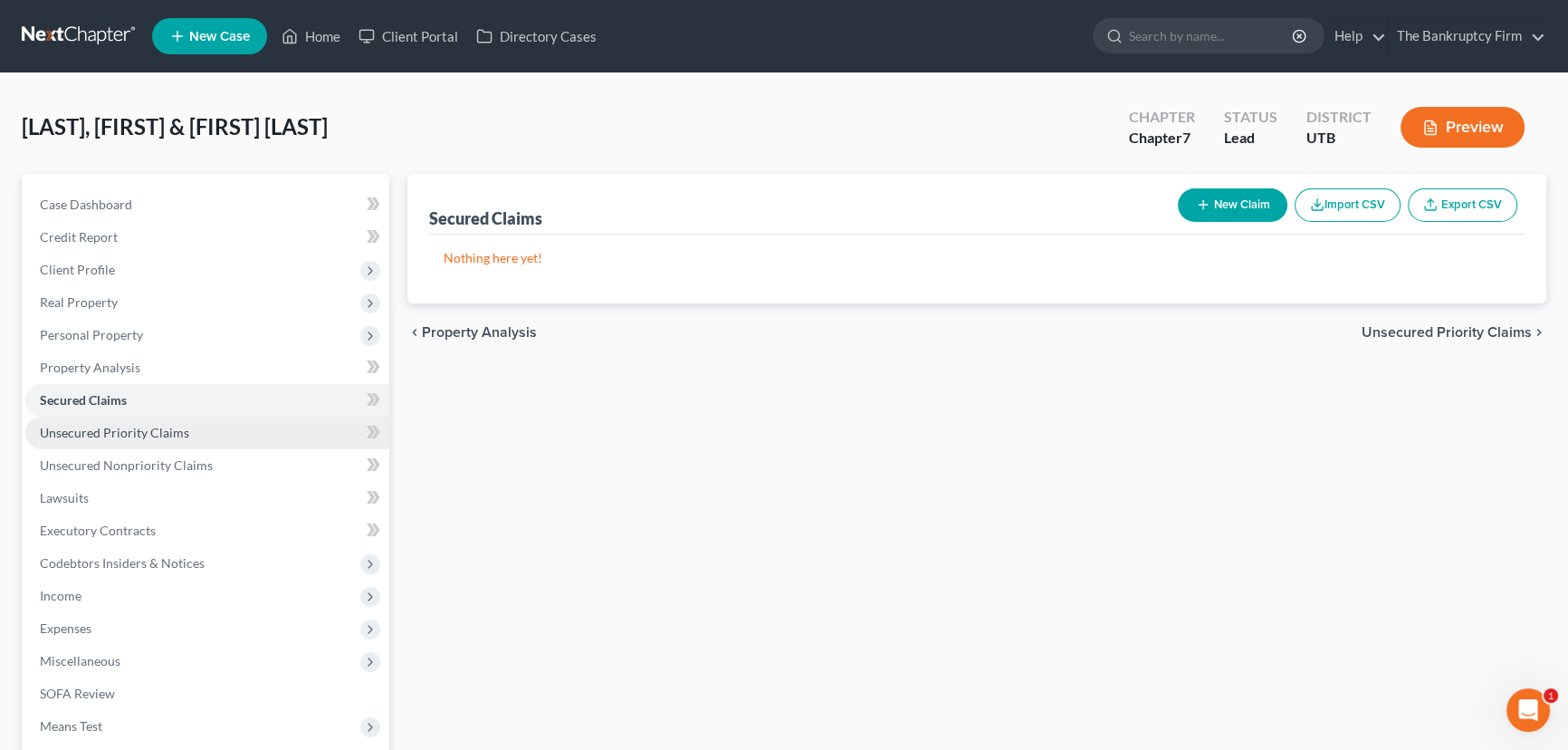 click on "Unsecured Priority Claims" at bounding box center [114, 432] 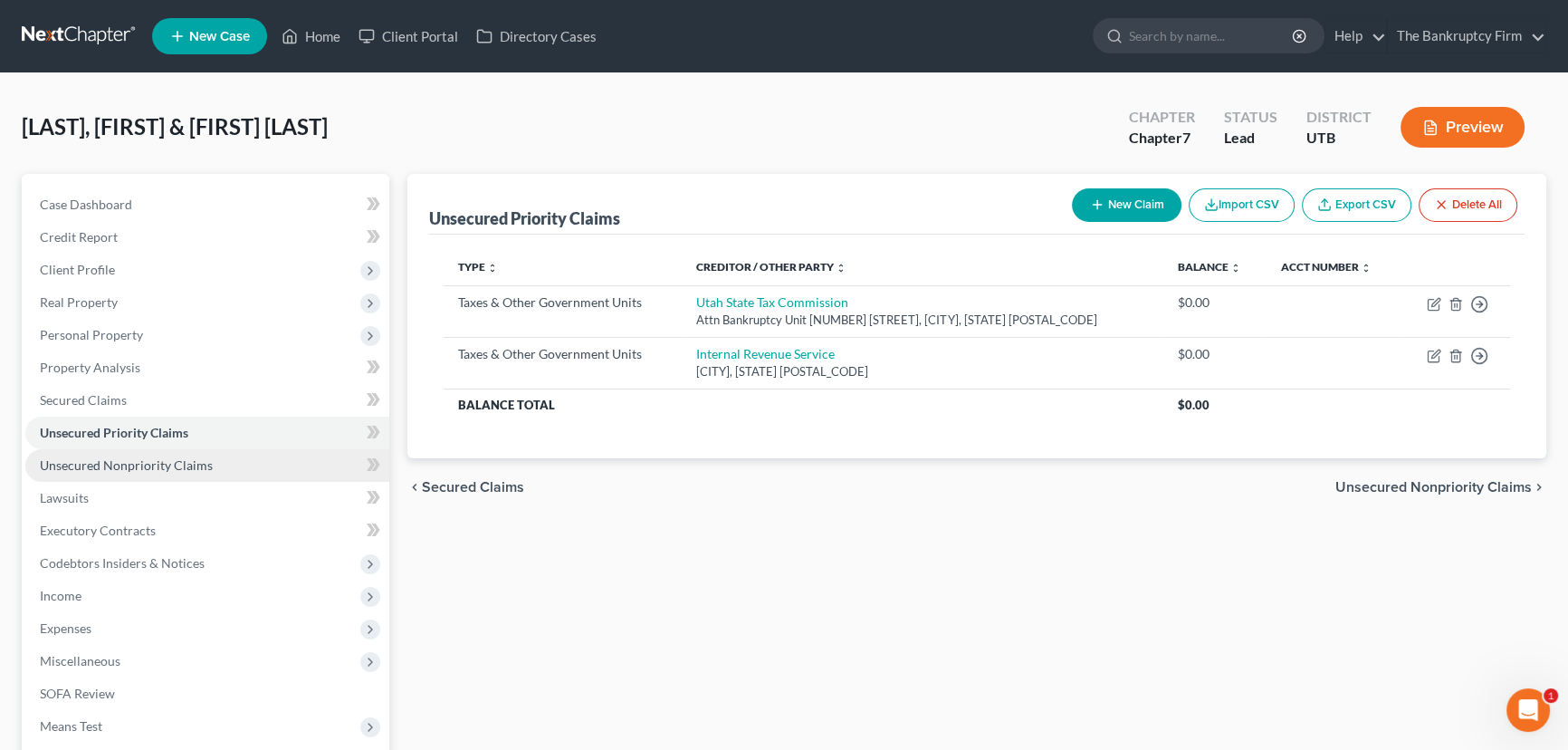 click on "Unsecured Nonpriority Claims" at bounding box center (126, 465) 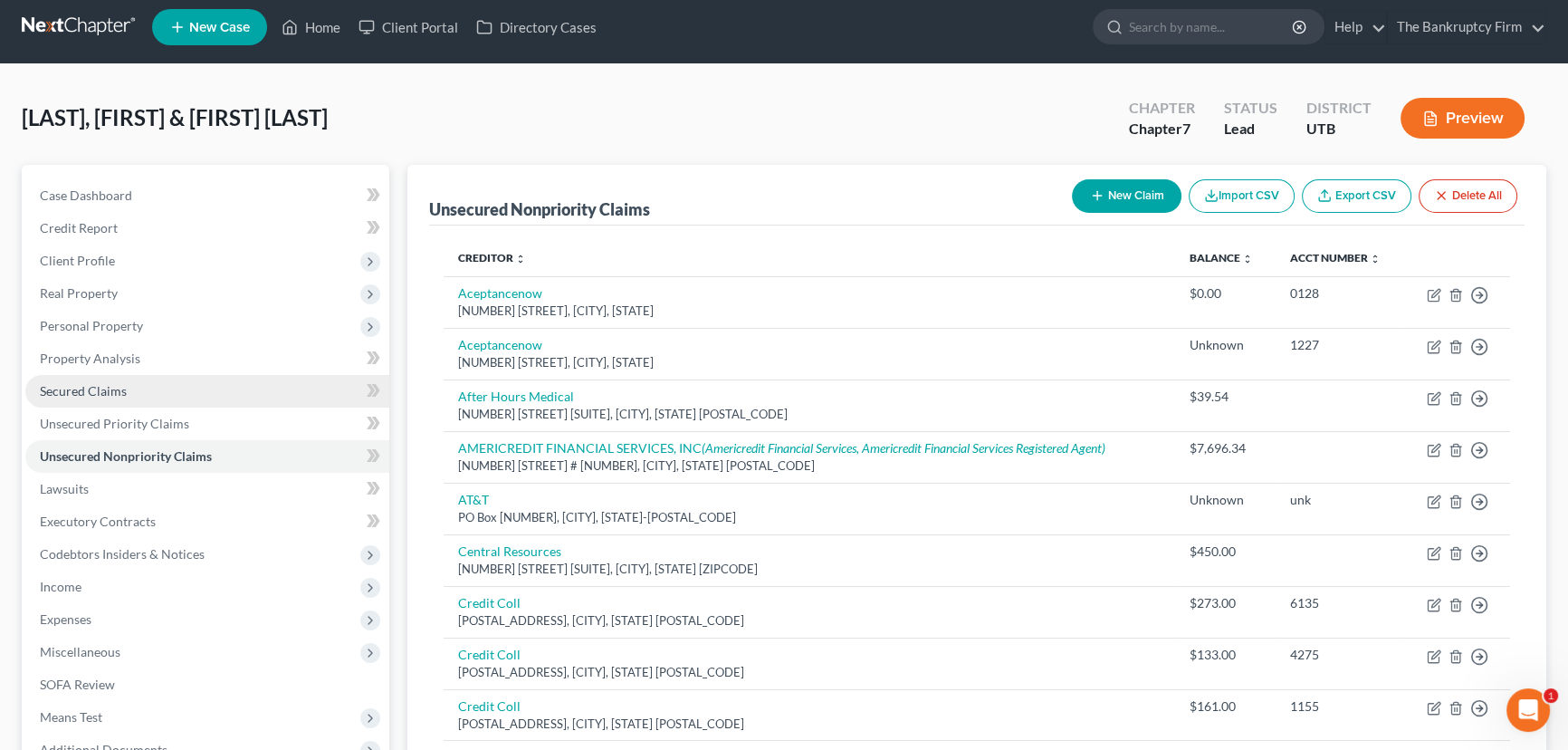 scroll, scrollTop: 0, scrollLeft: 0, axis: both 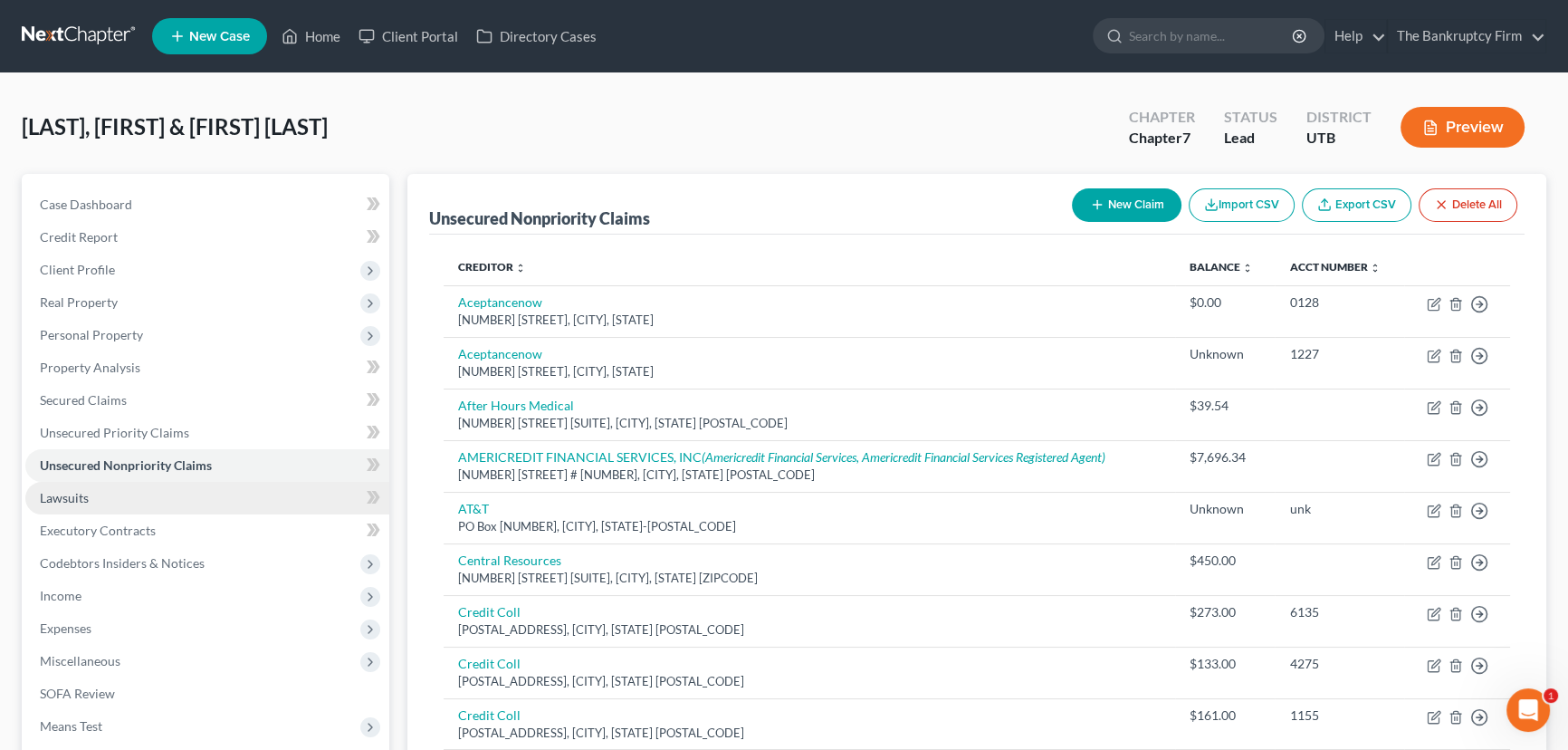 click on "Lawsuits" at bounding box center [207, 498] 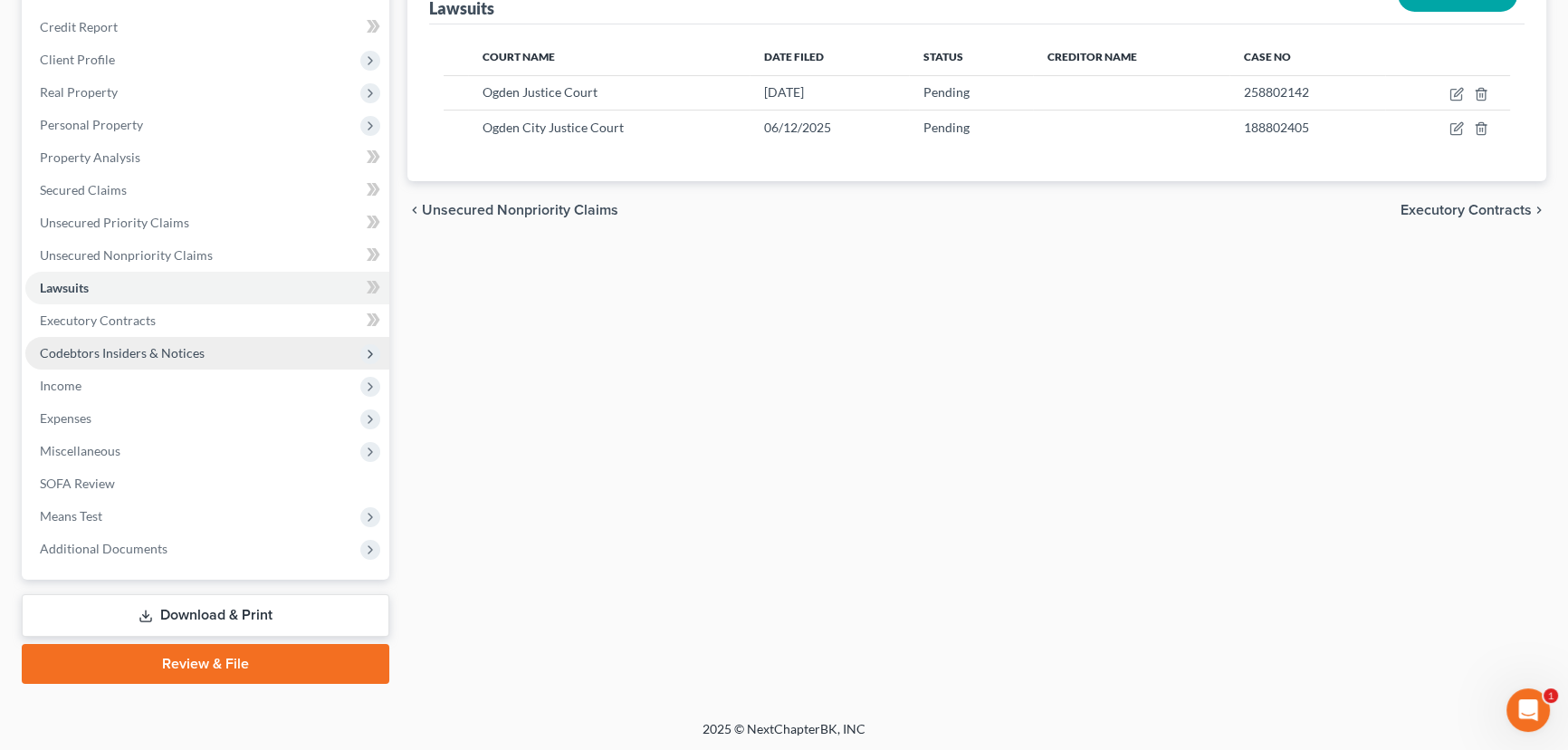 click on "Codebtors Insiders & Notices" at bounding box center (122, 352) 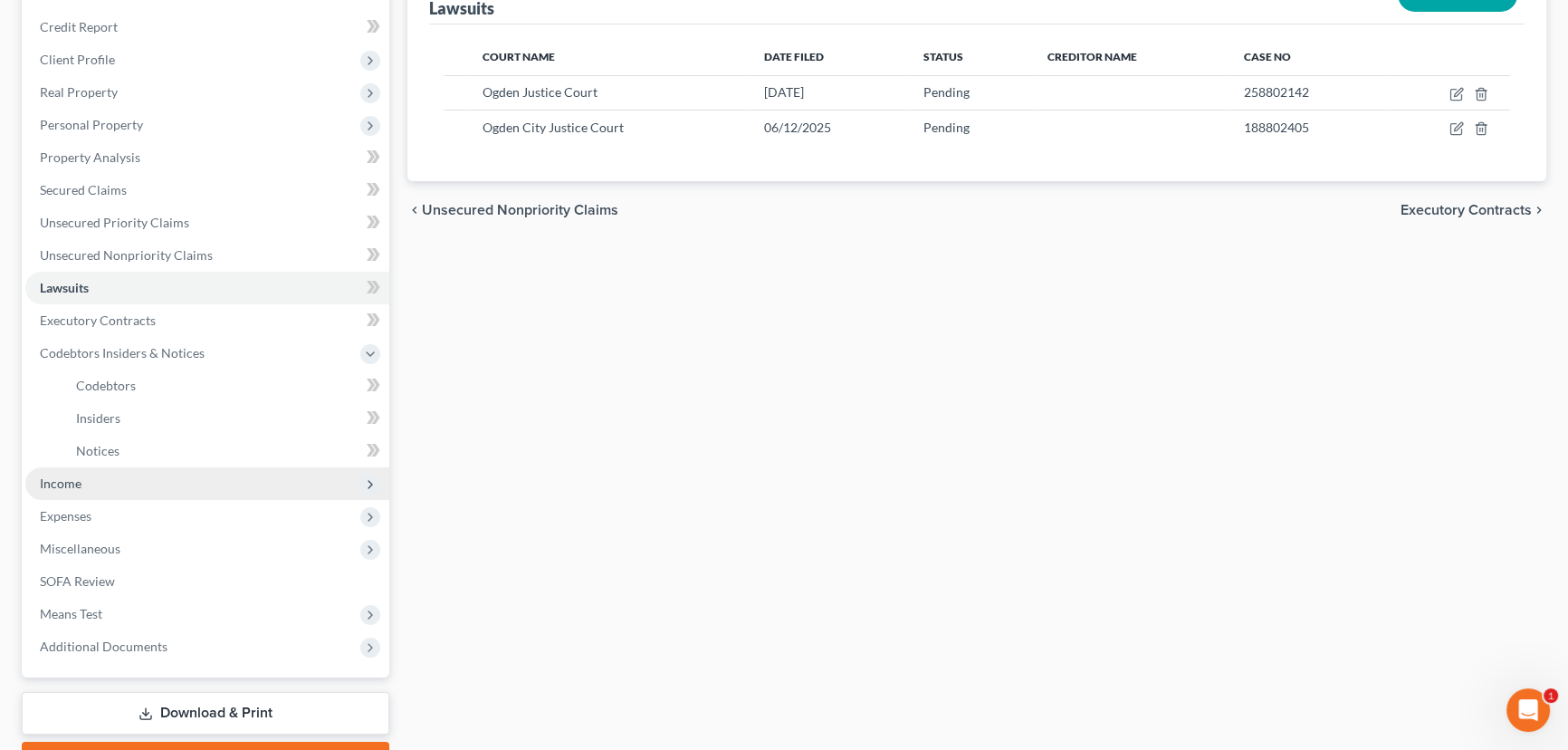 click on "Income" at bounding box center [61, 483] 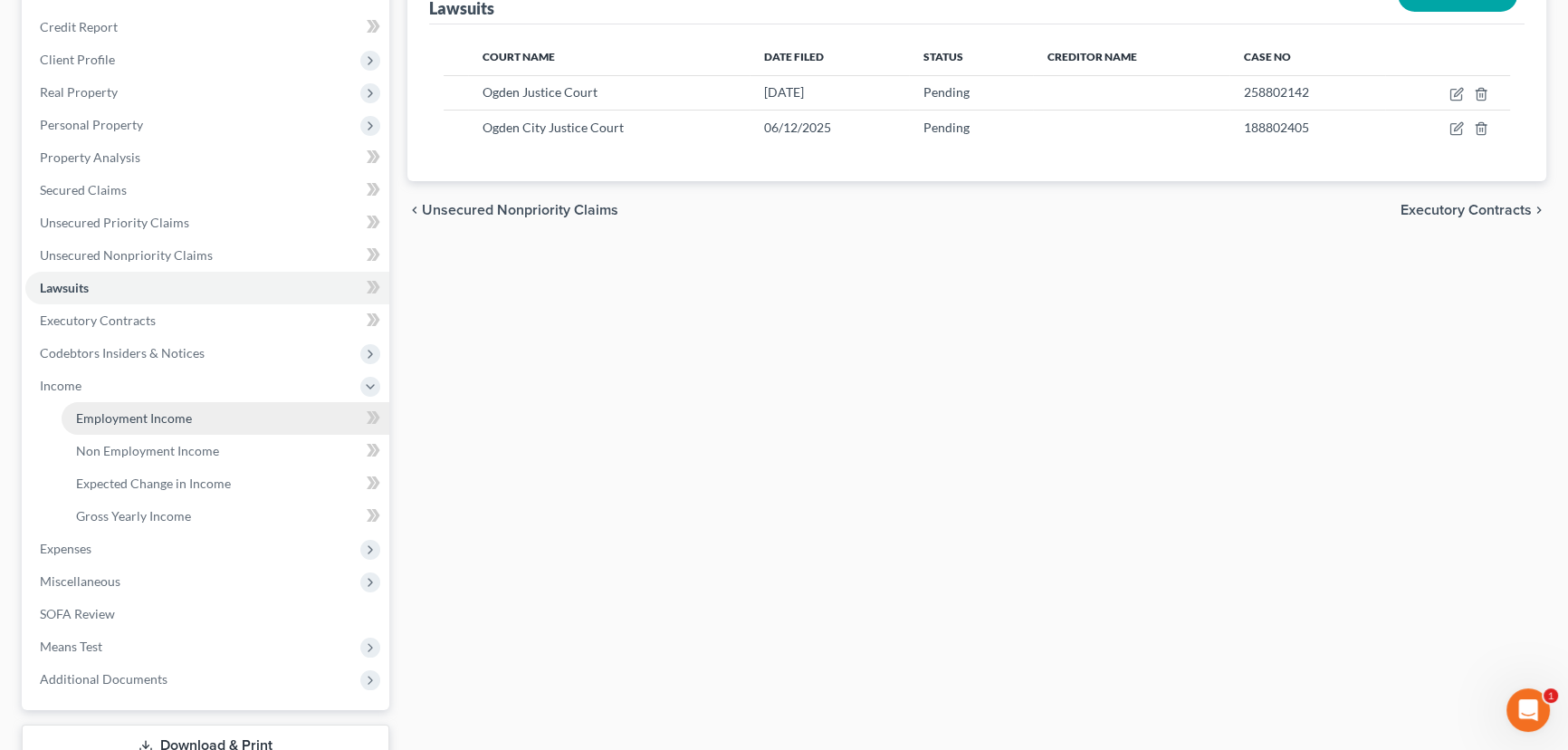 click on "Employment Income" at bounding box center (134, 418) 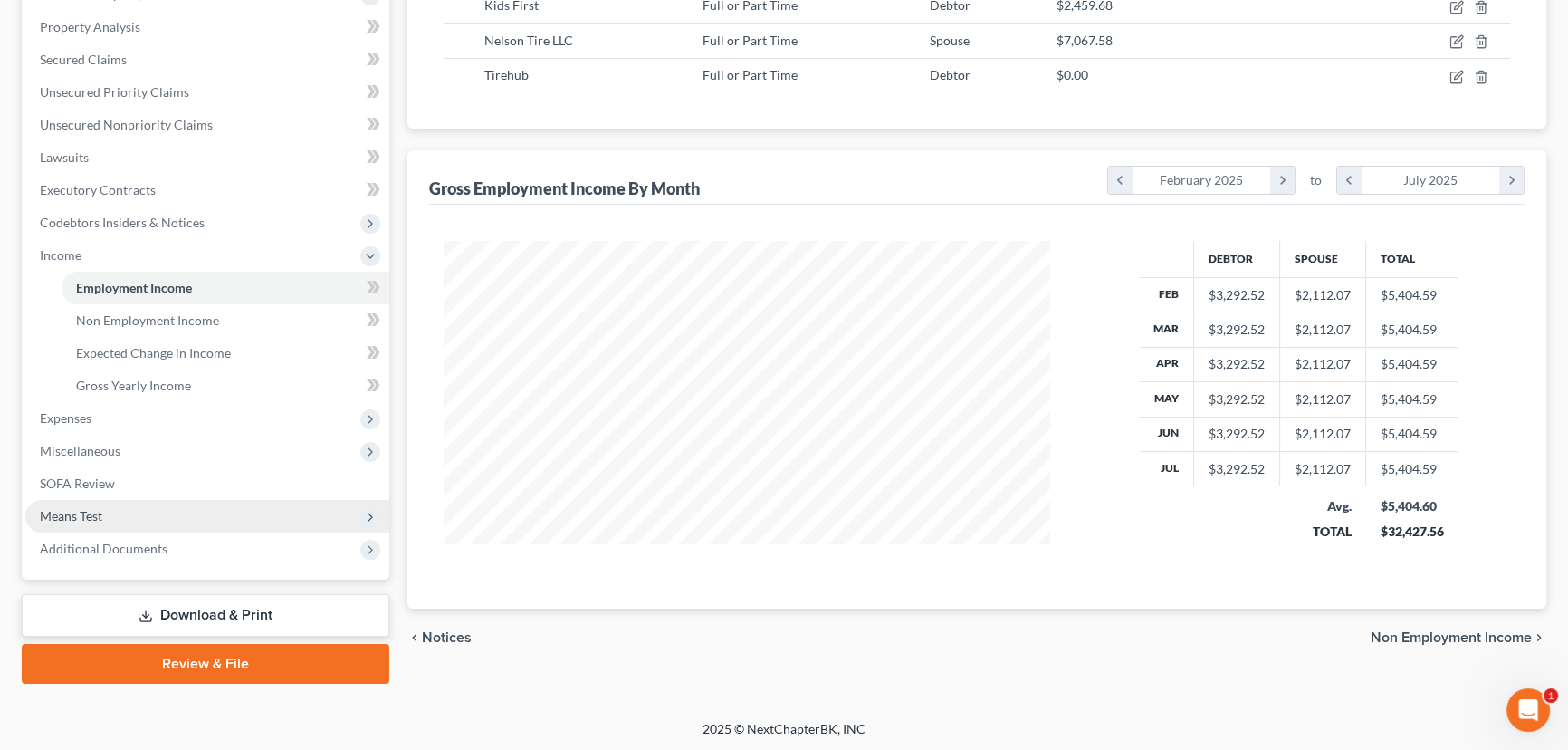 click on "Means Test" at bounding box center (71, 515) 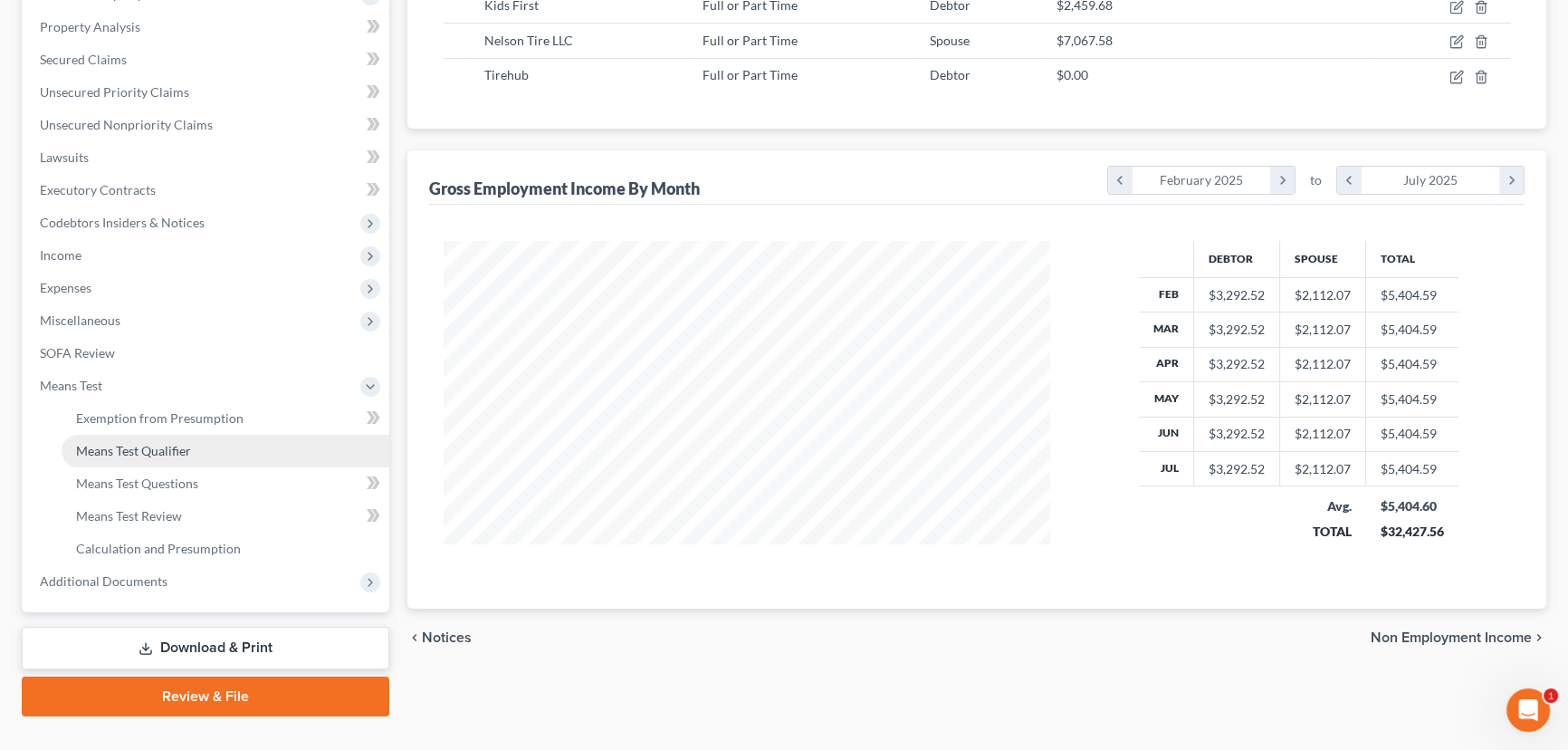 click on "Means Test Qualifier" at bounding box center [133, 450] 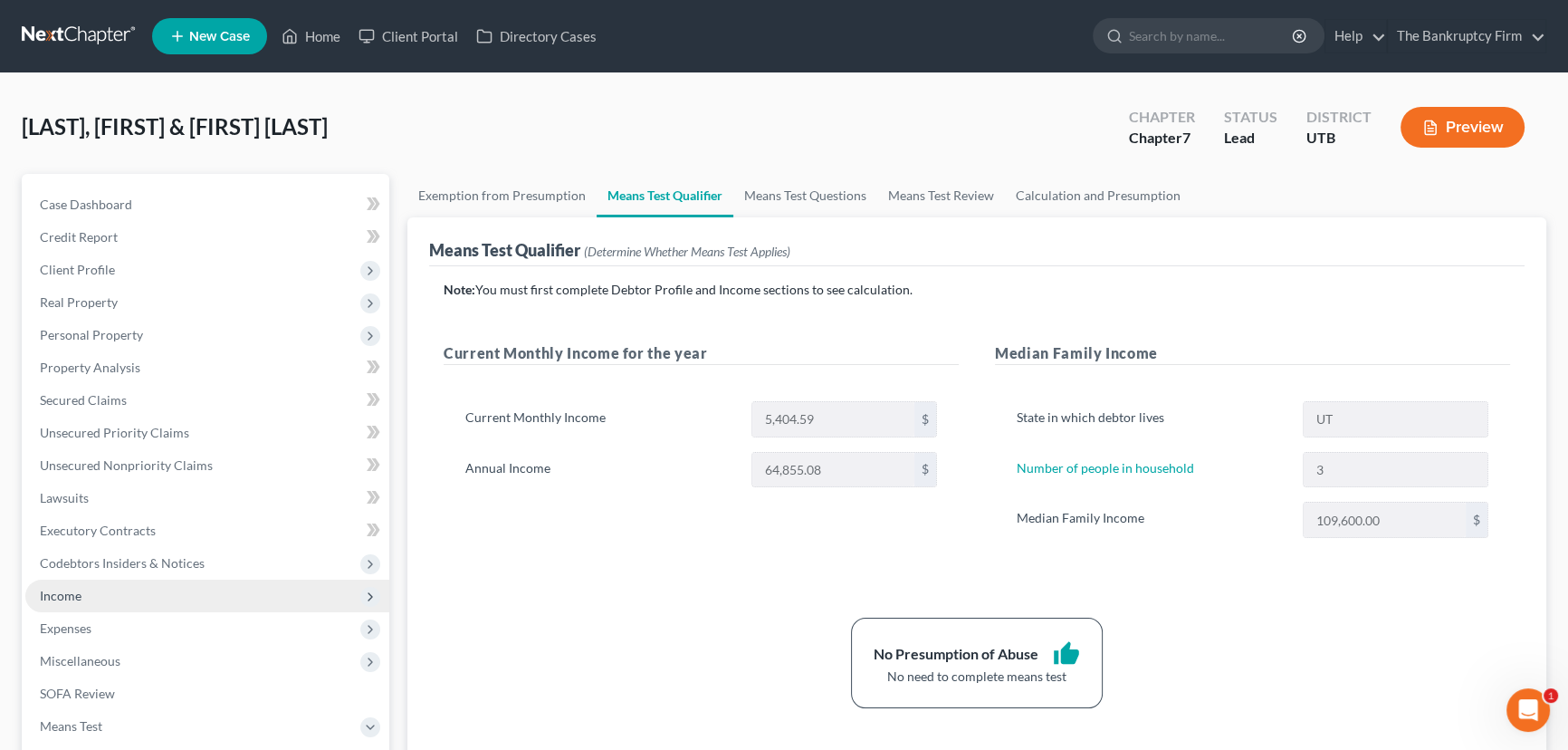 click on "Income" at bounding box center (61, 595) 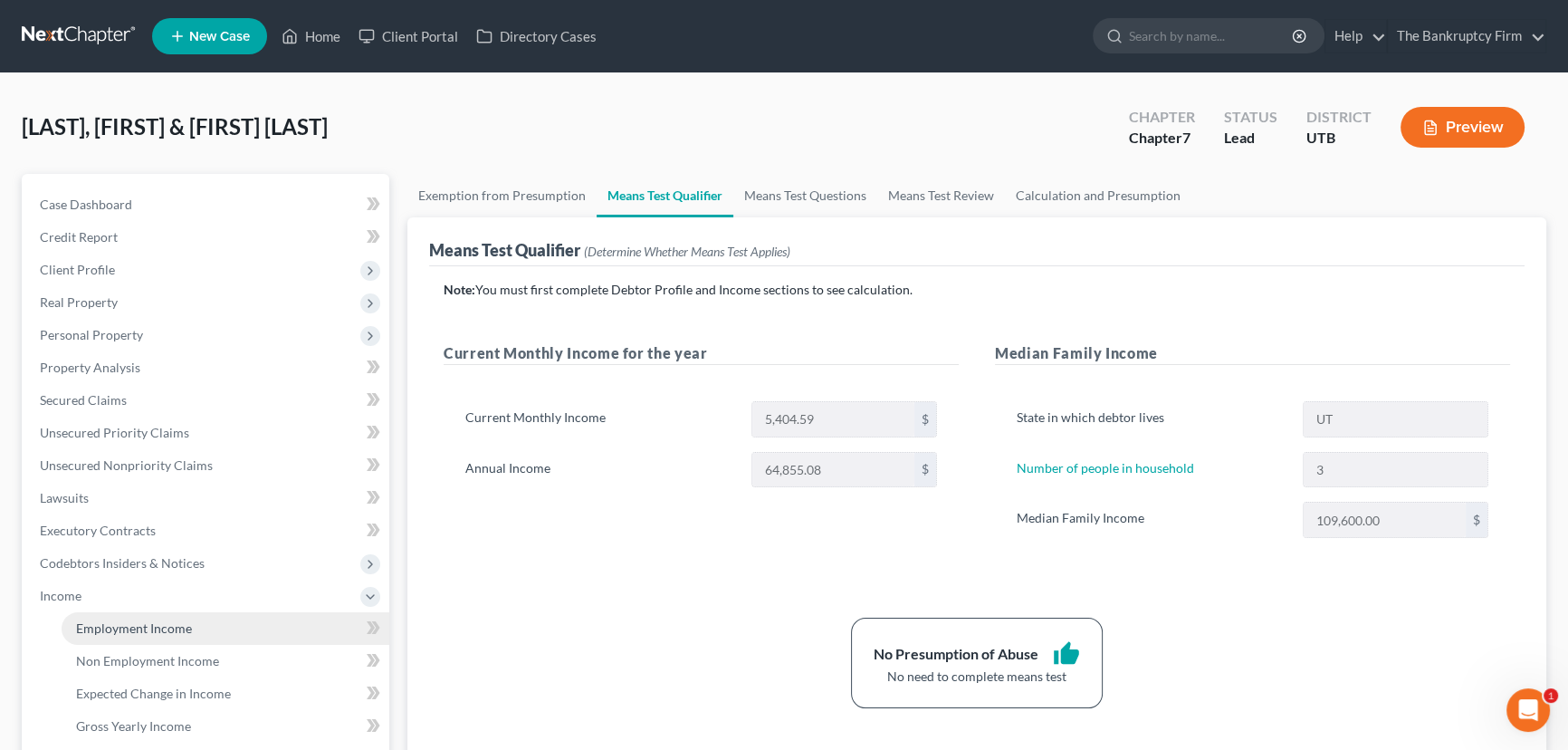 click on "Employment Income" at bounding box center [134, 628] 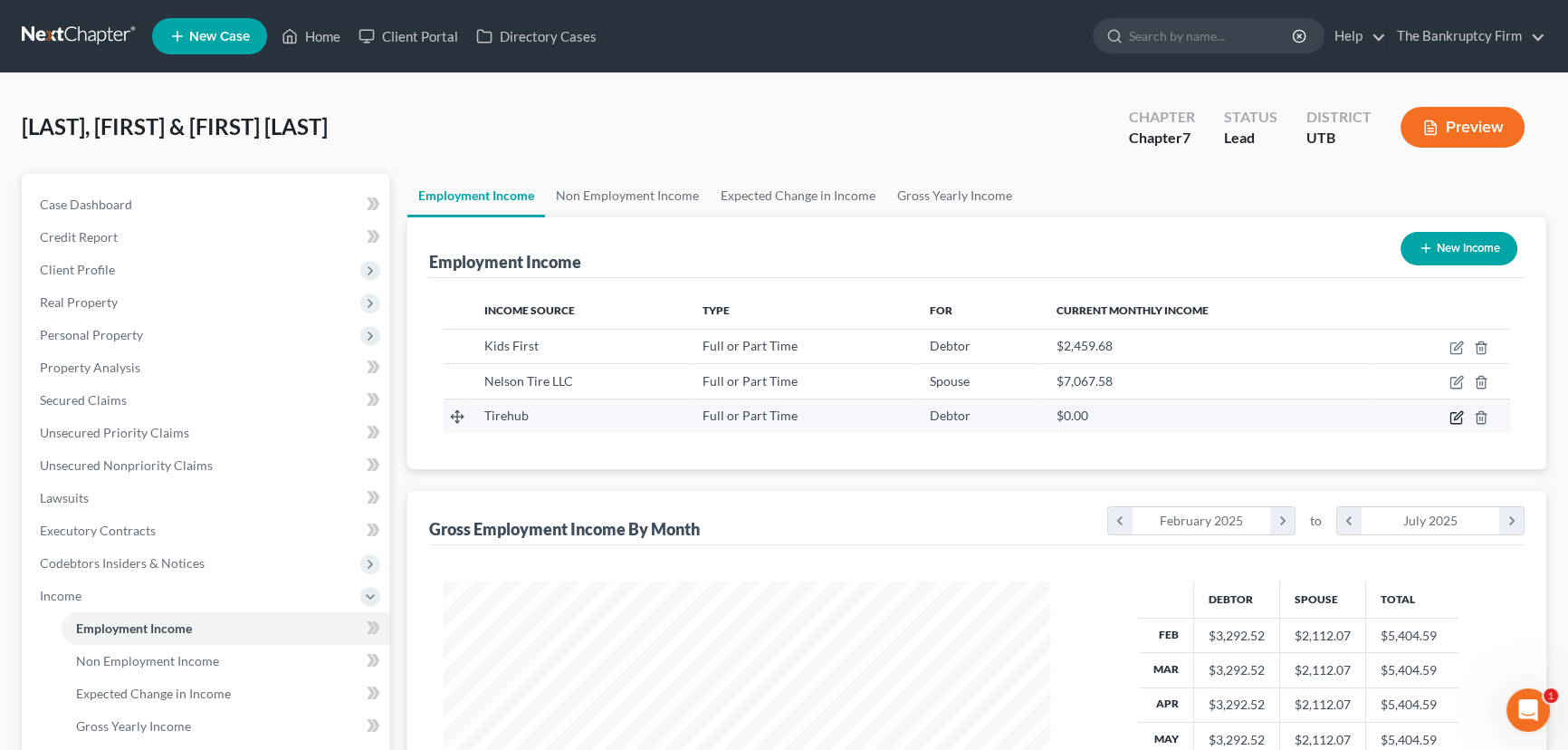 click 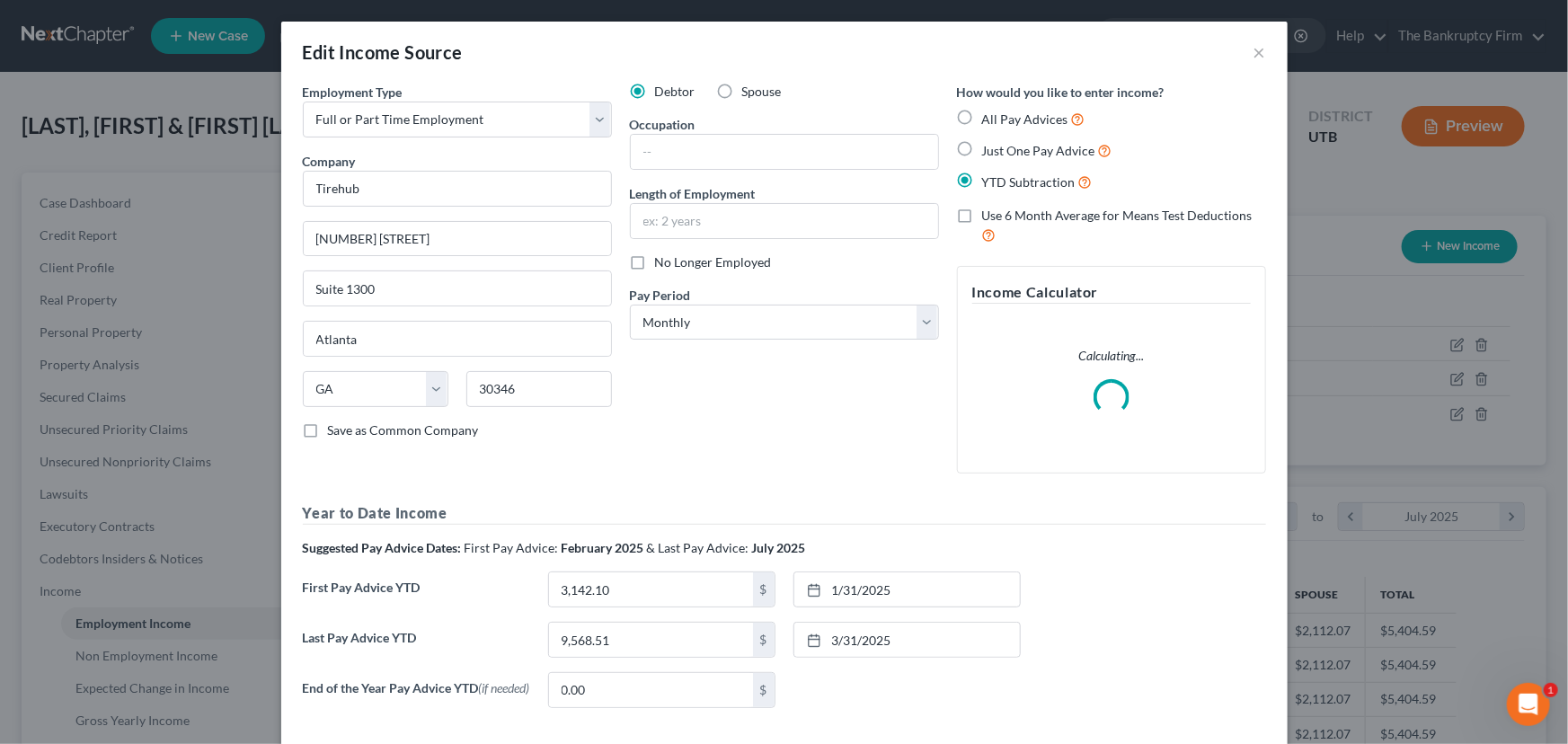 scroll, scrollTop: 898229, scrollLeft: 897923, axis: both 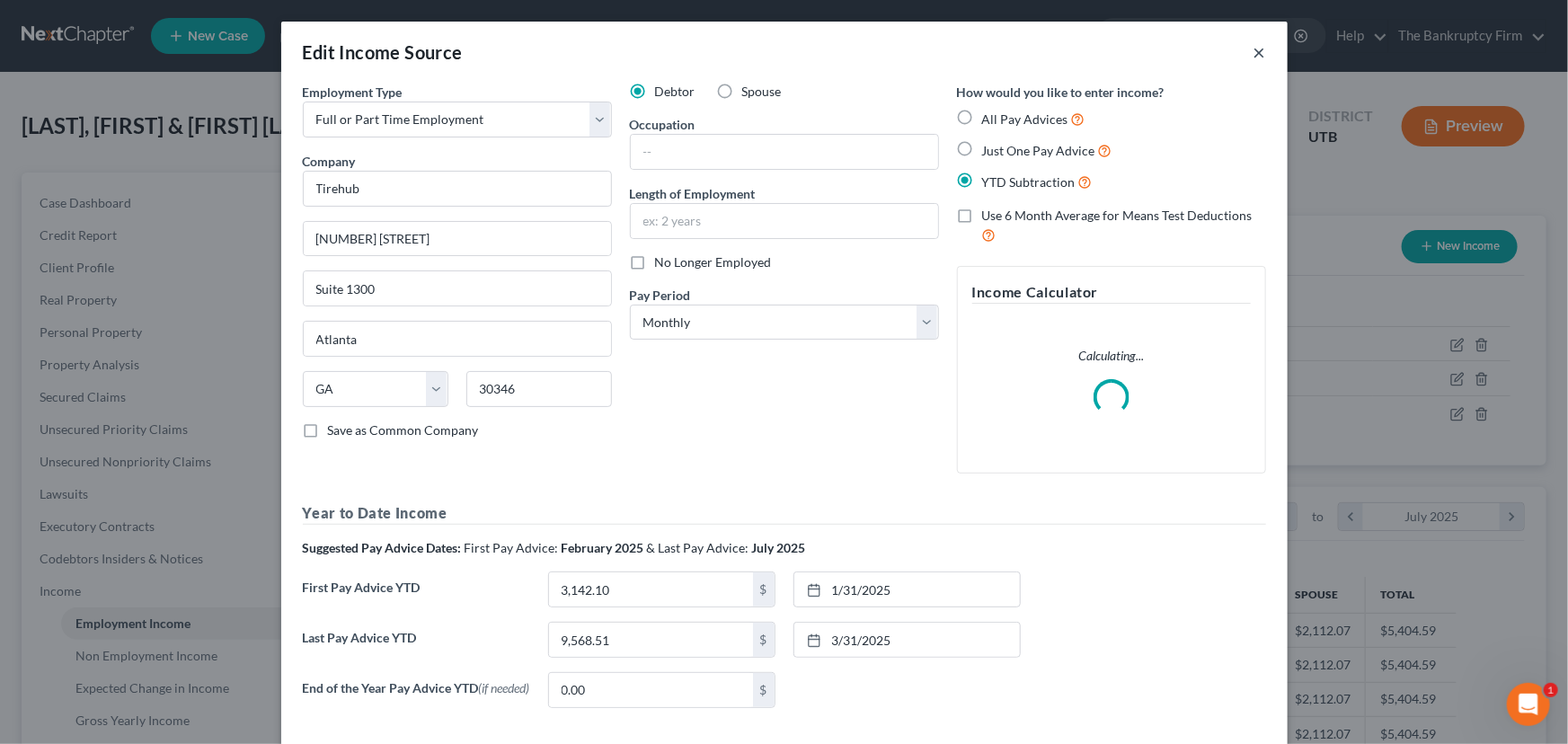 click on "×" at bounding box center [1260, 52] 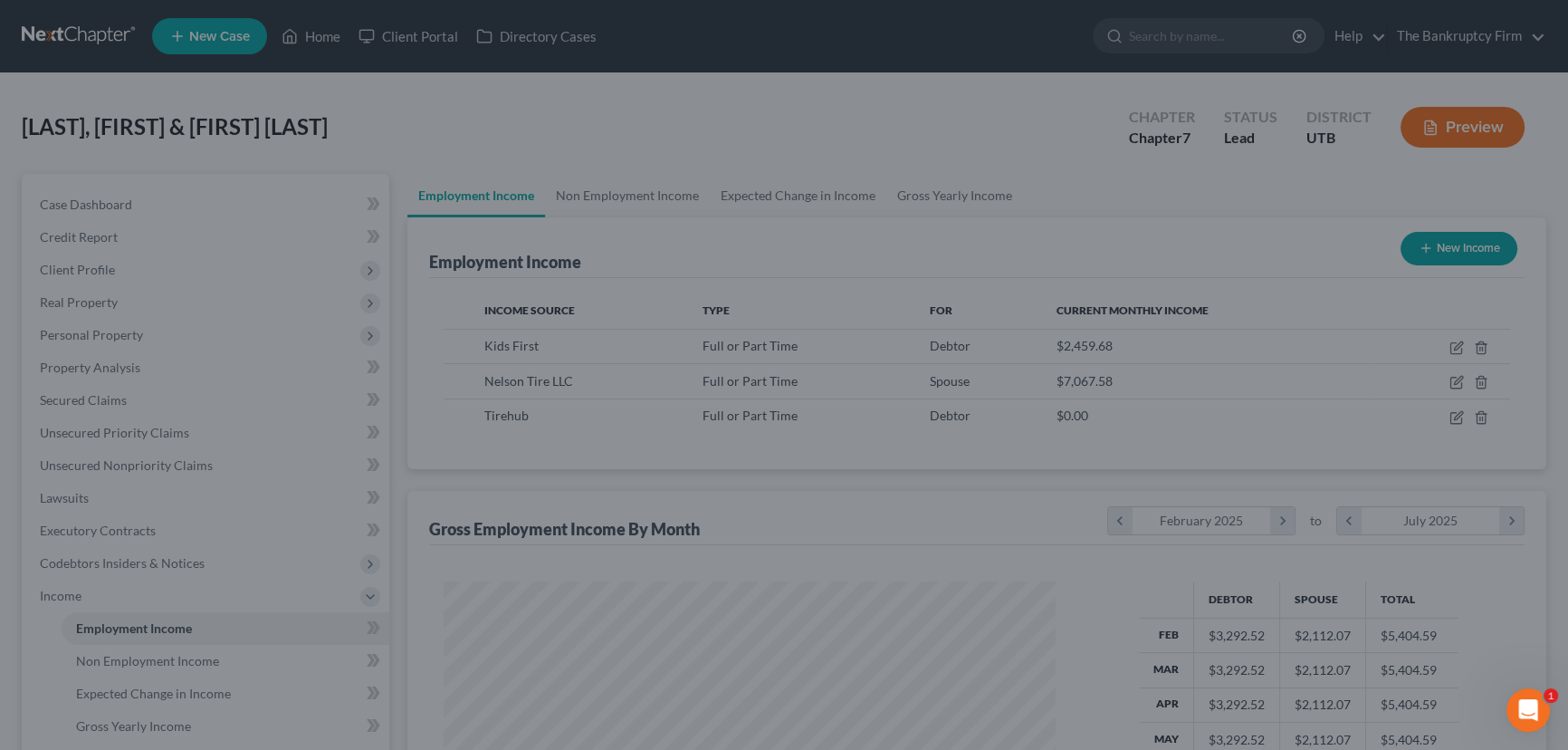 scroll, scrollTop: 324, scrollLeft: 643, axis: both 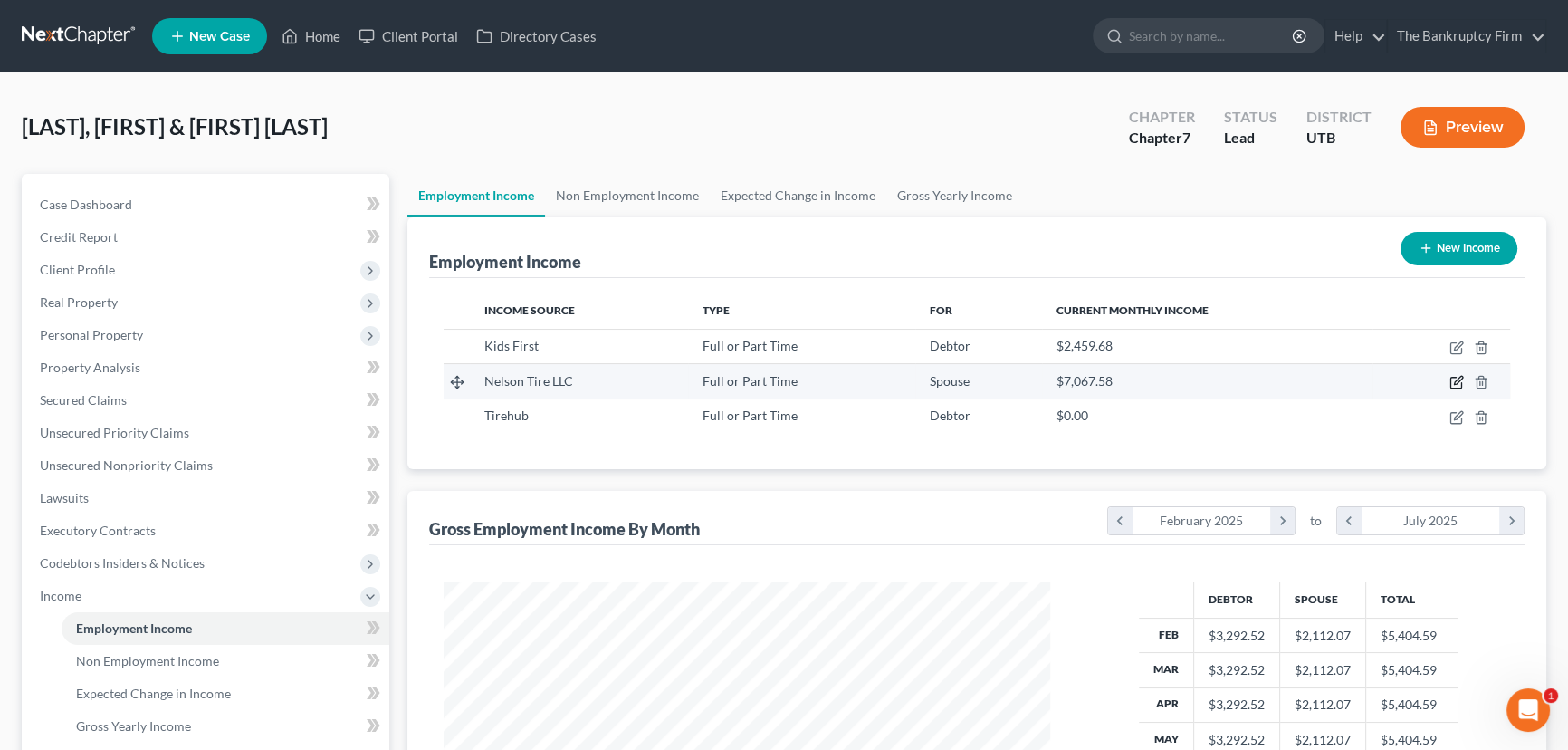 click 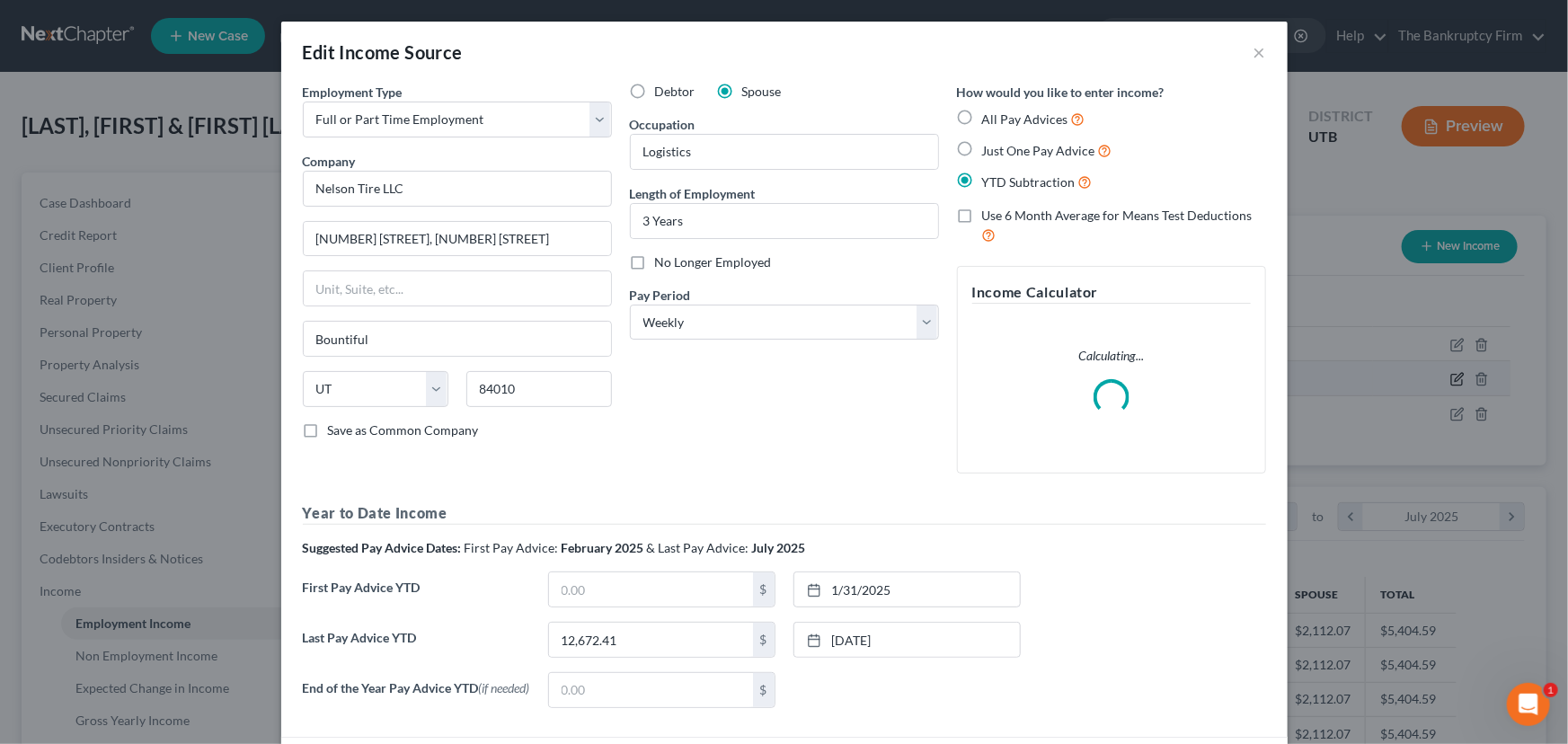 scroll, scrollTop: 898229, scrollLeft: 897923, axis: both 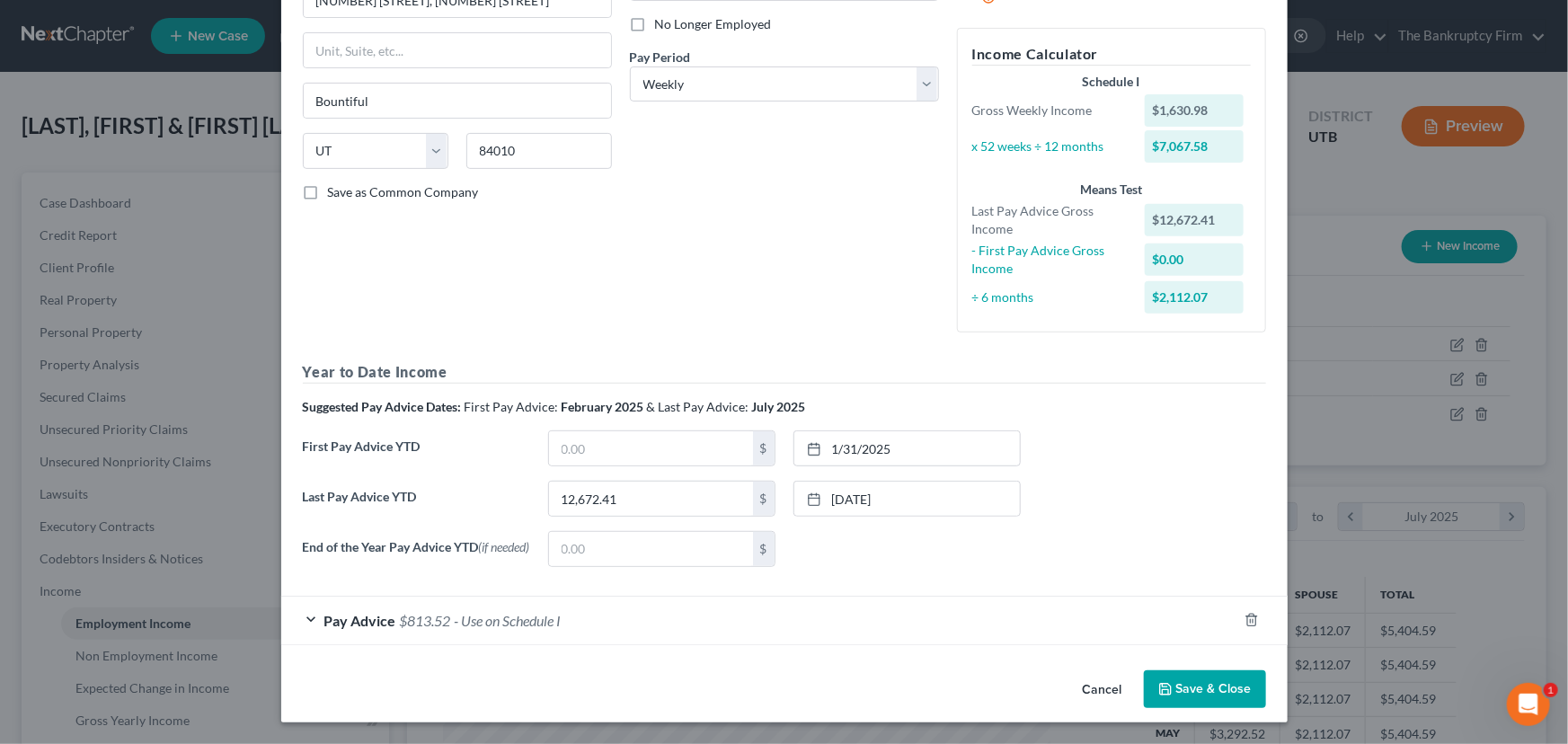 click on "Pay Advice $813.52 - Use on Schedule I" at bounding box center [759, 620] 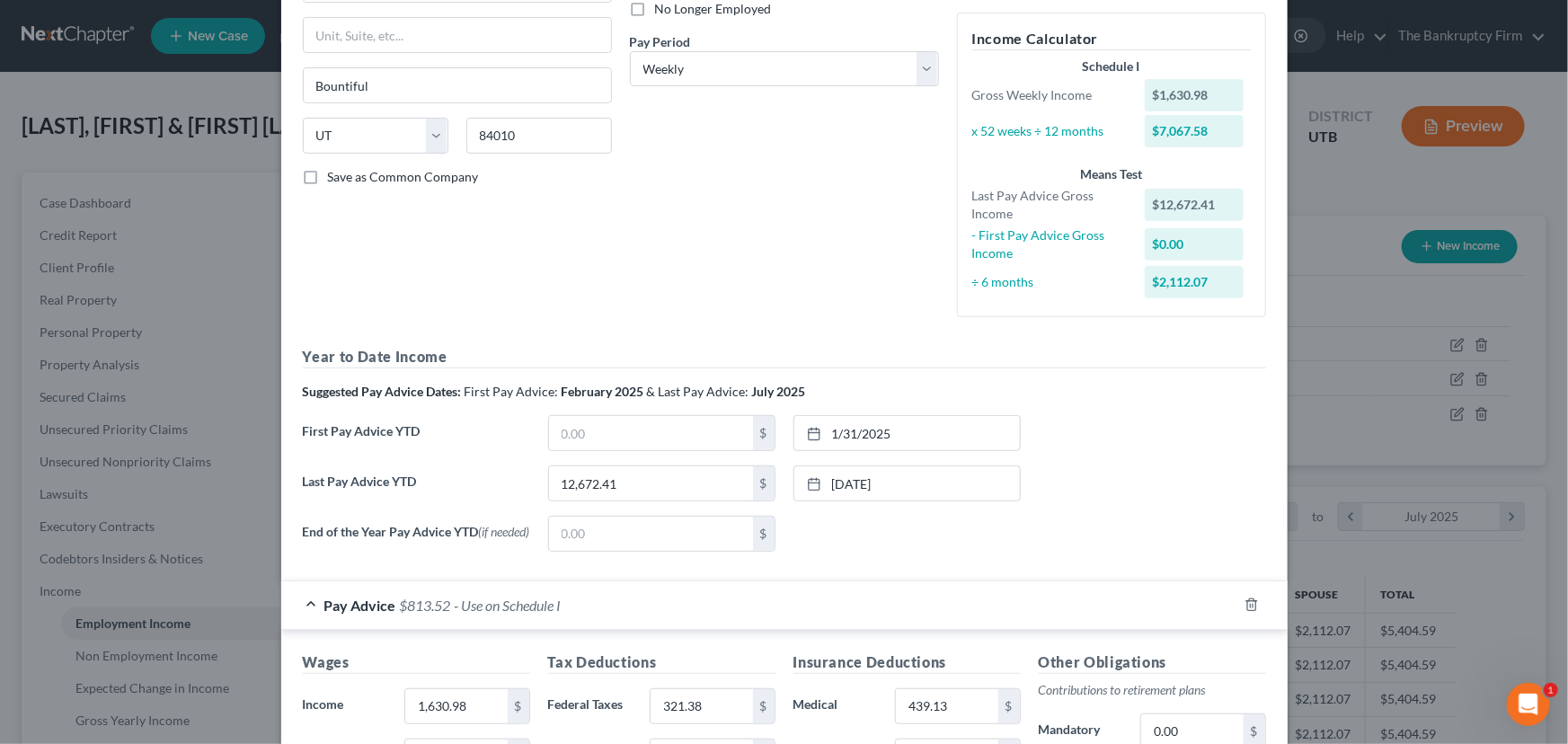 scroll, scrollTop: 240, scrollLeft: 0, axis: vertical 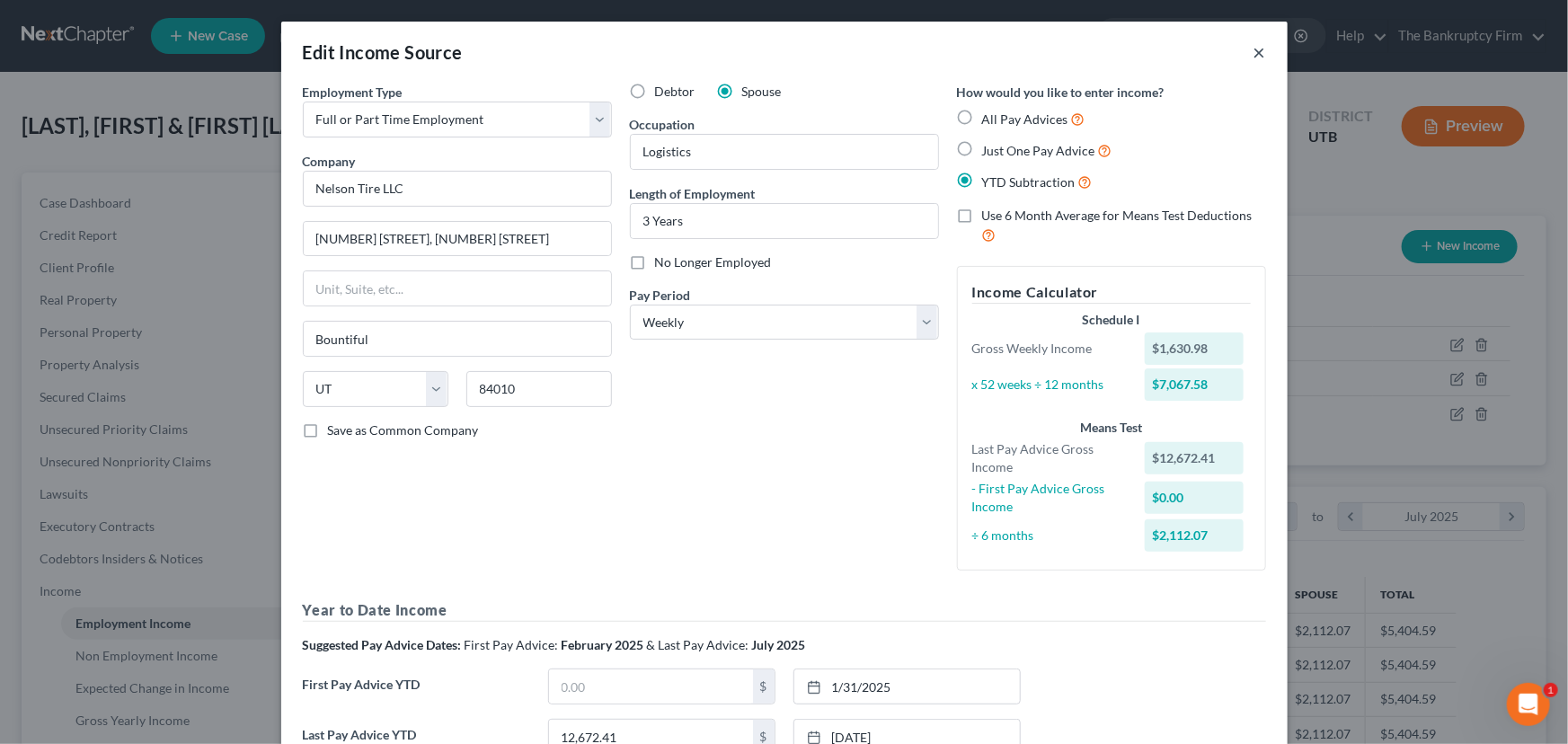 click on "×" at bounding box center (1260, 52) 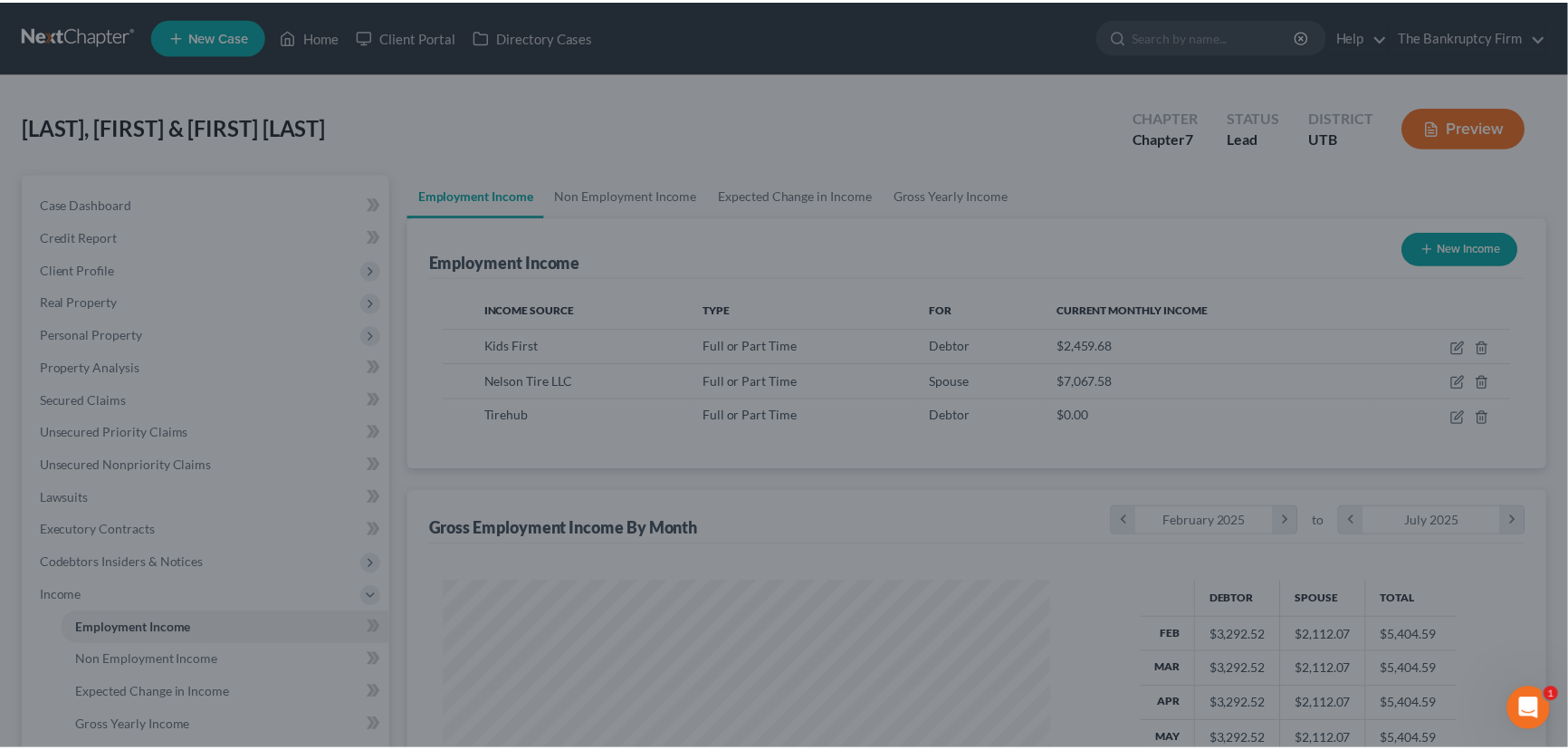 scroll, scrollTop: 324, scrollLeft: 643, axis: both 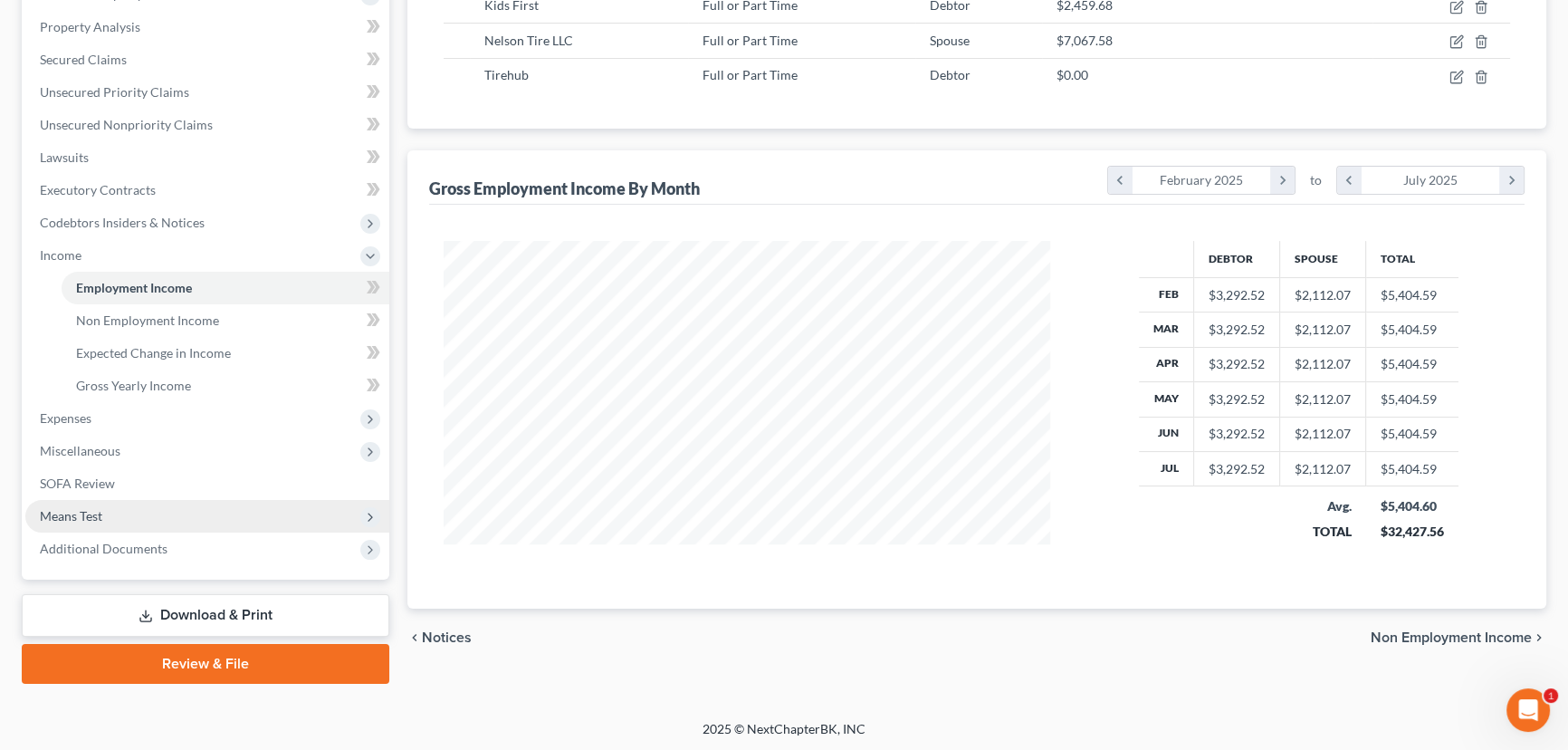 click on "Means Test" at bounding box center (71, 515) 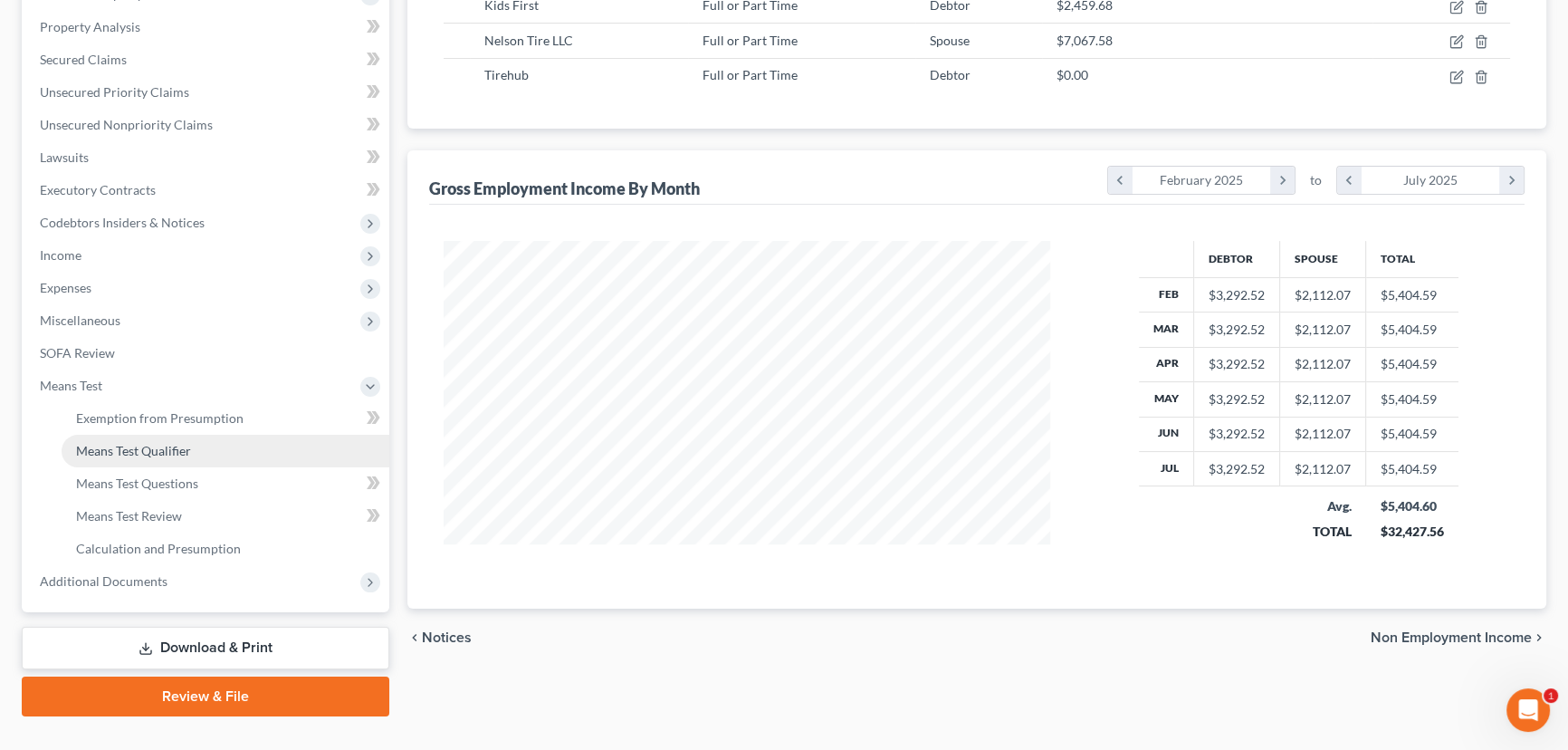 click on "Means Test Qualifier" at bounding box center (133, 450) 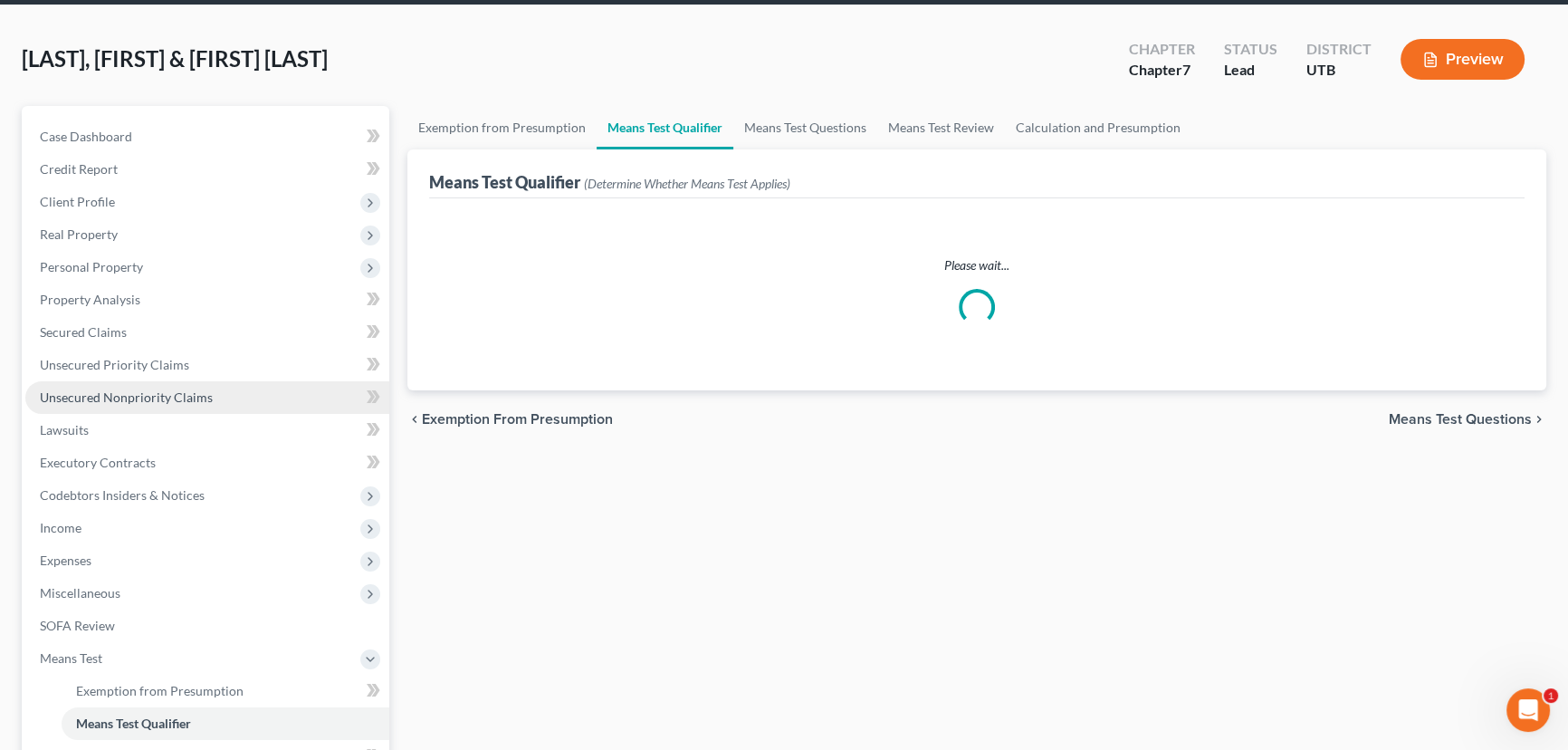 scroll, scrollTop: 0, scrollLeft: 0, axis: both 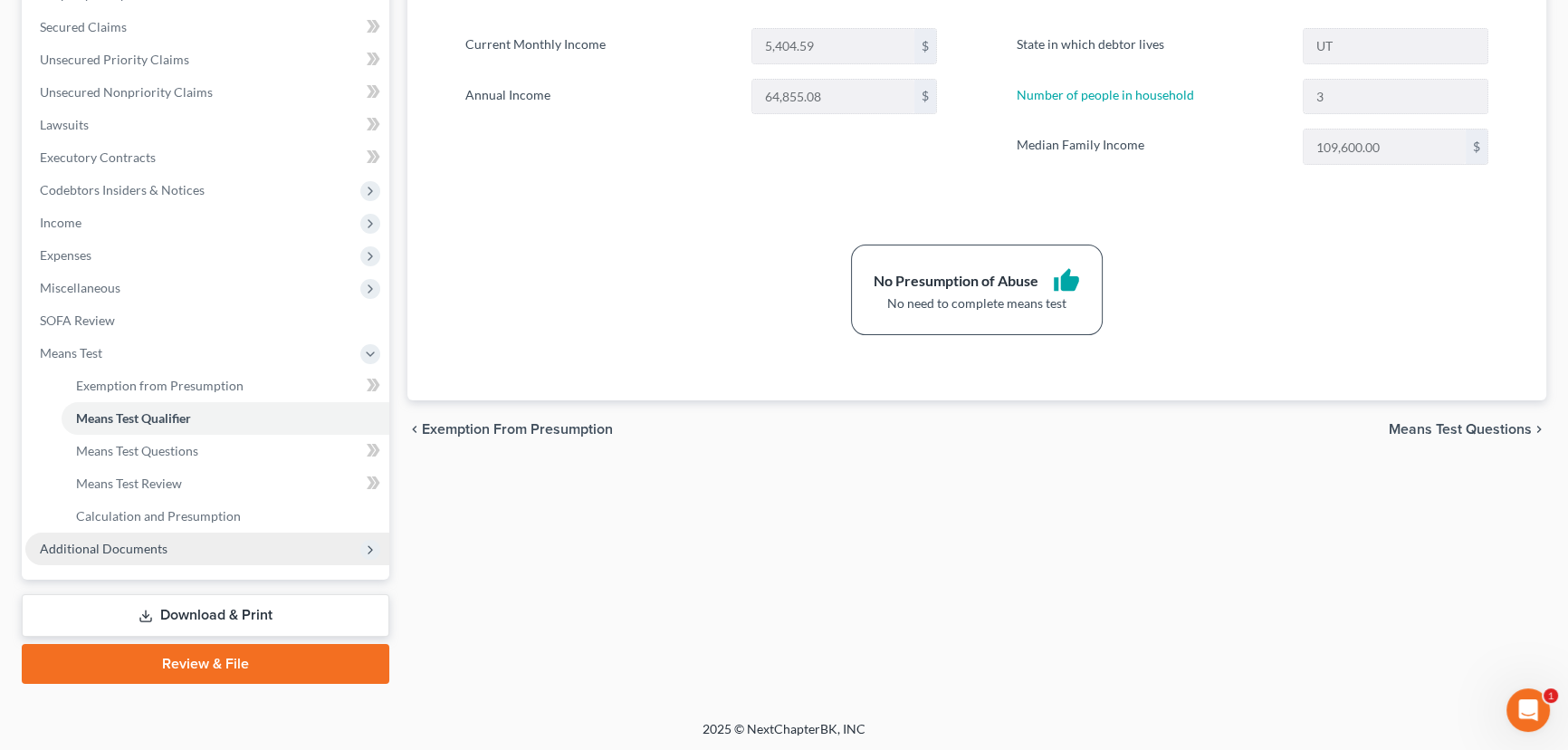 click on "Additional Documents" at bounding box center [103, 548] 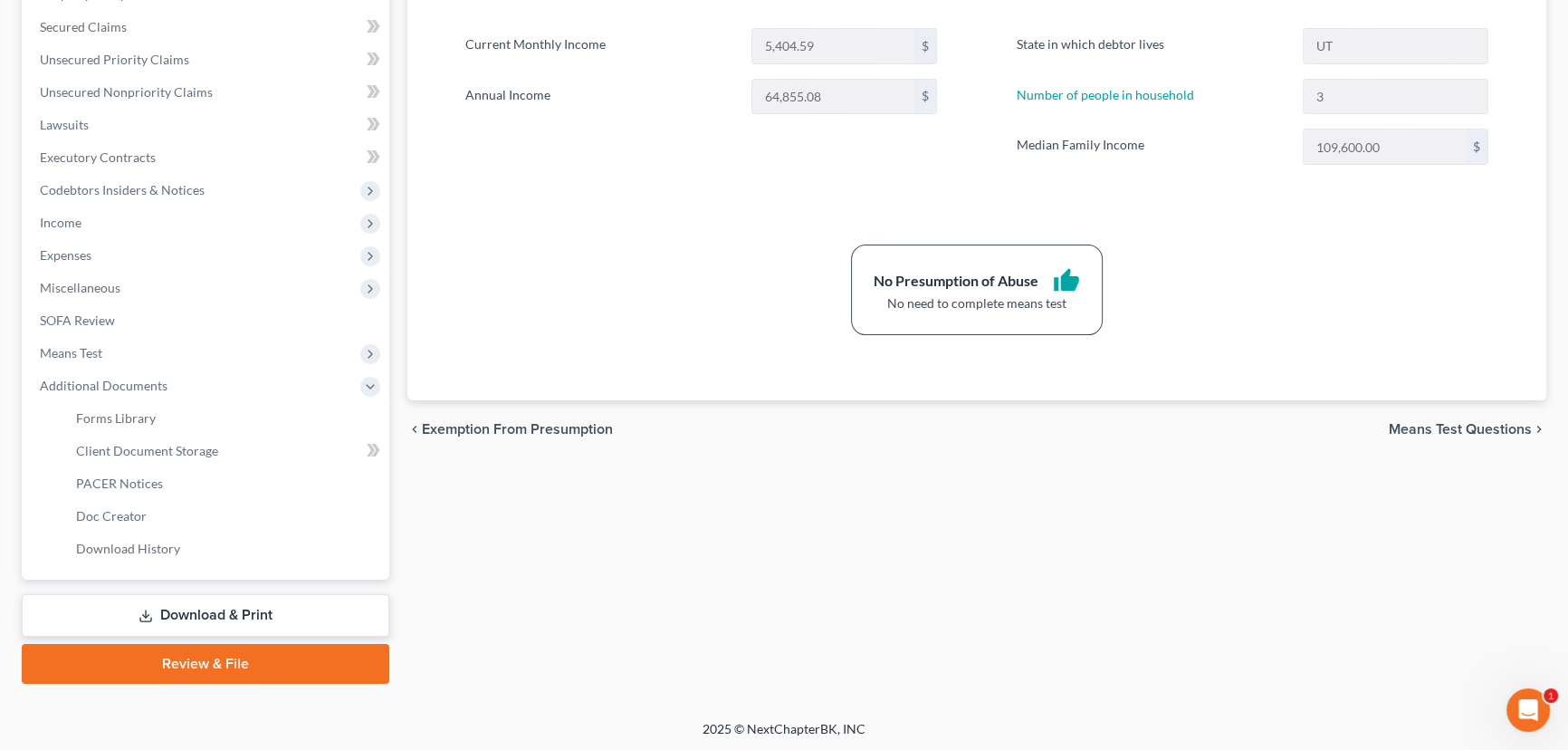 click on "Download & Print" at bounding box center [206, 615] 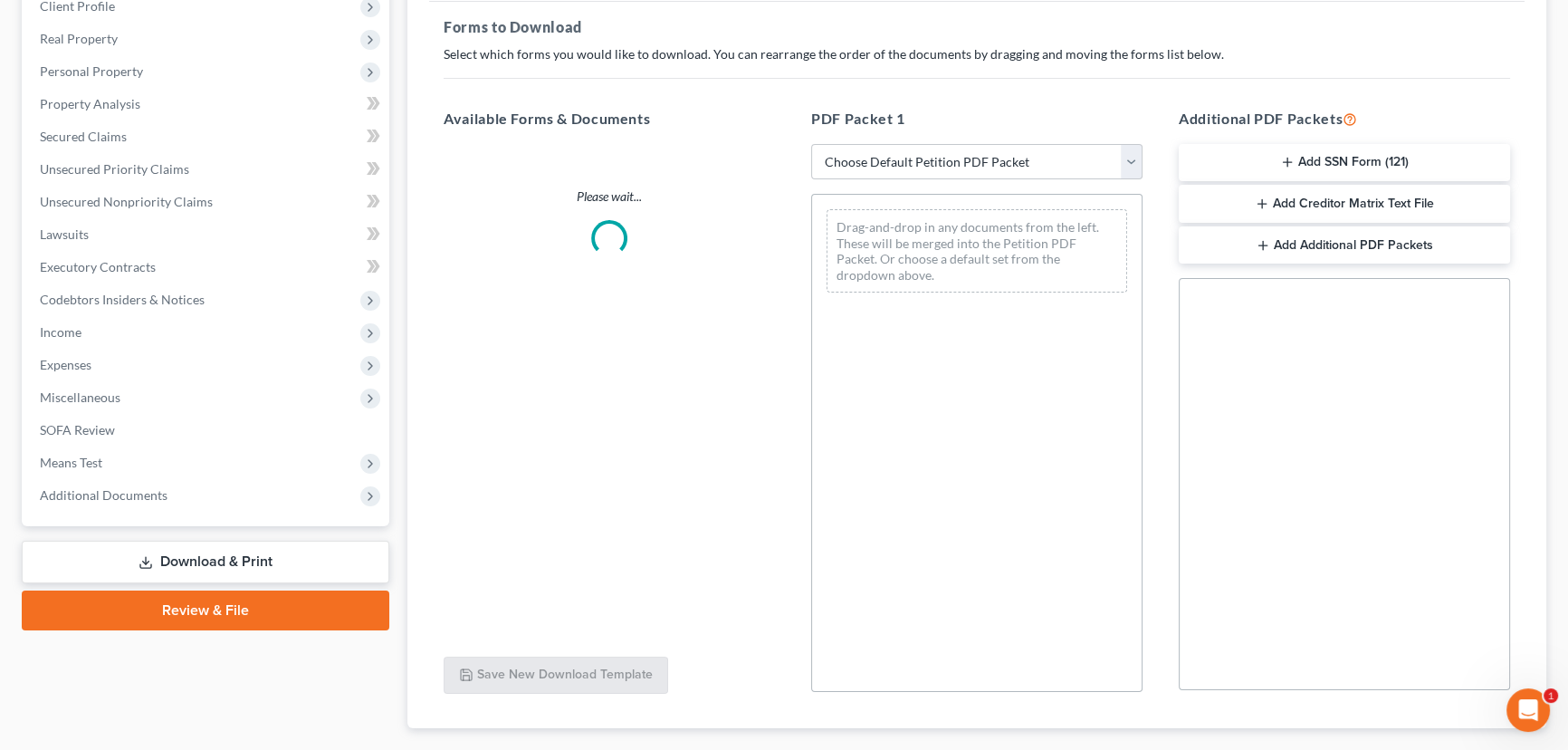 scroll, scrollTop: 0, scrollLeft: 0, axis: both 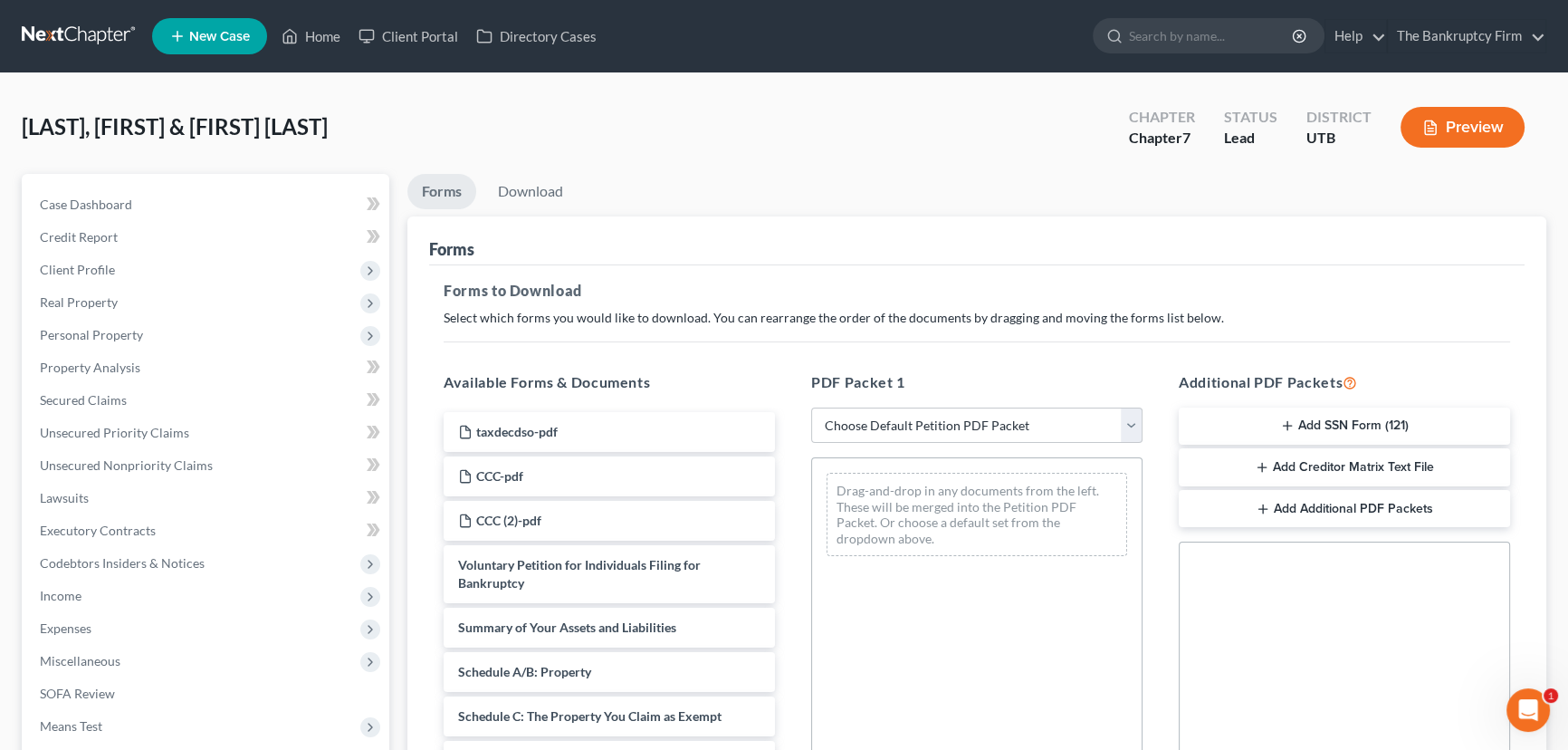 click on "Add SSN Form (121)" at bounding box center [1344, 427] 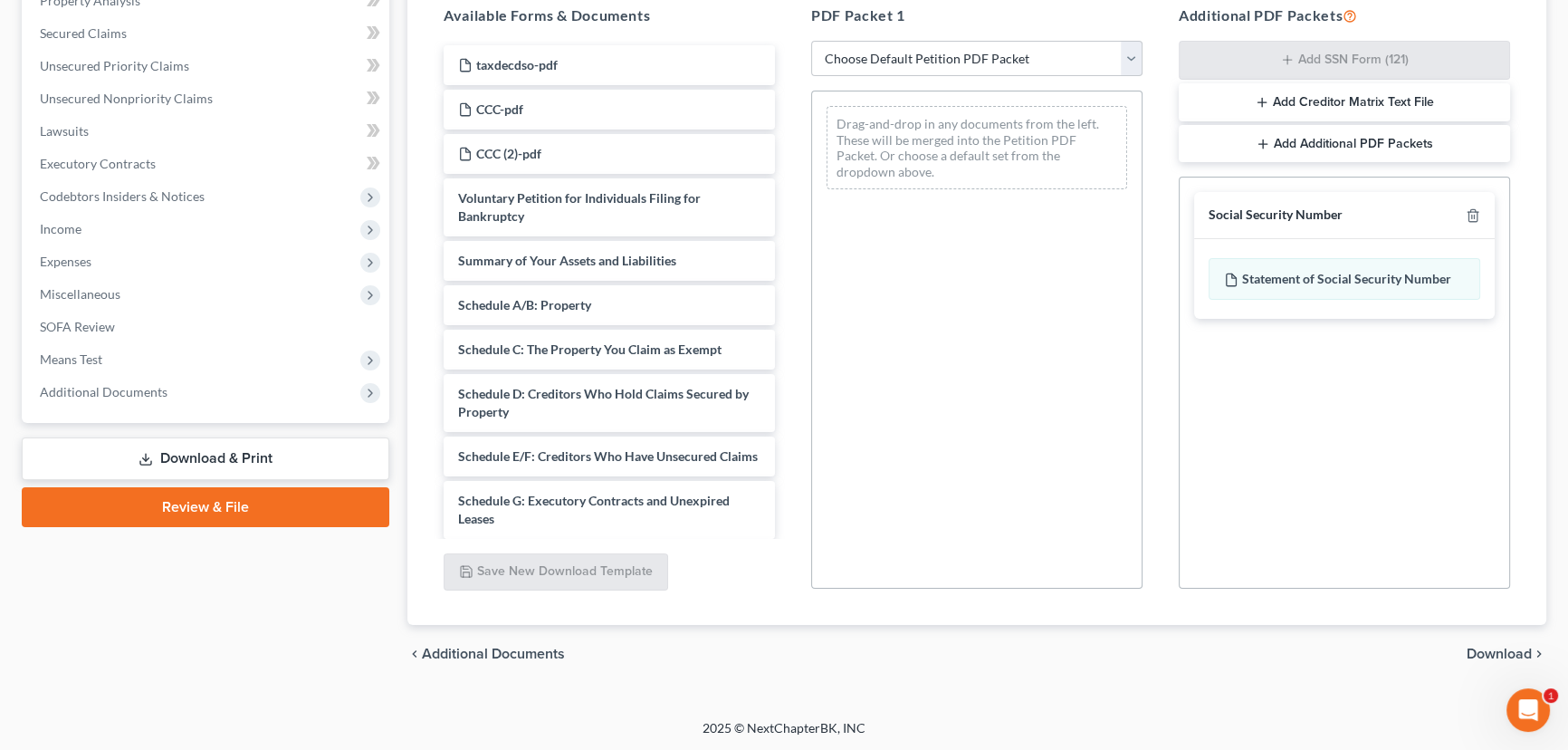 click on "Download" at bounding box center (1499, 654) 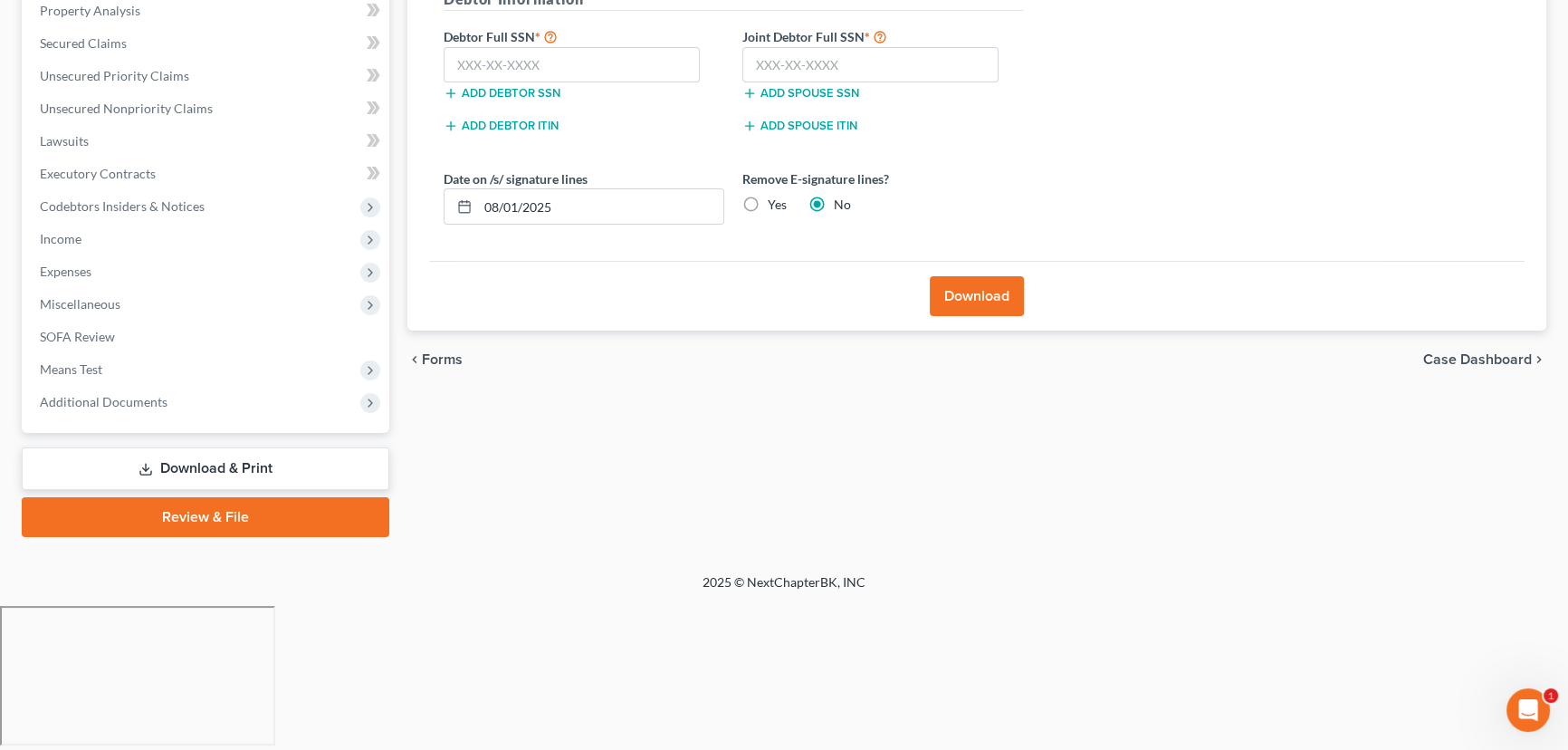 scroll, scrollTop: 210, scrollLeft: 0, axis: vertical 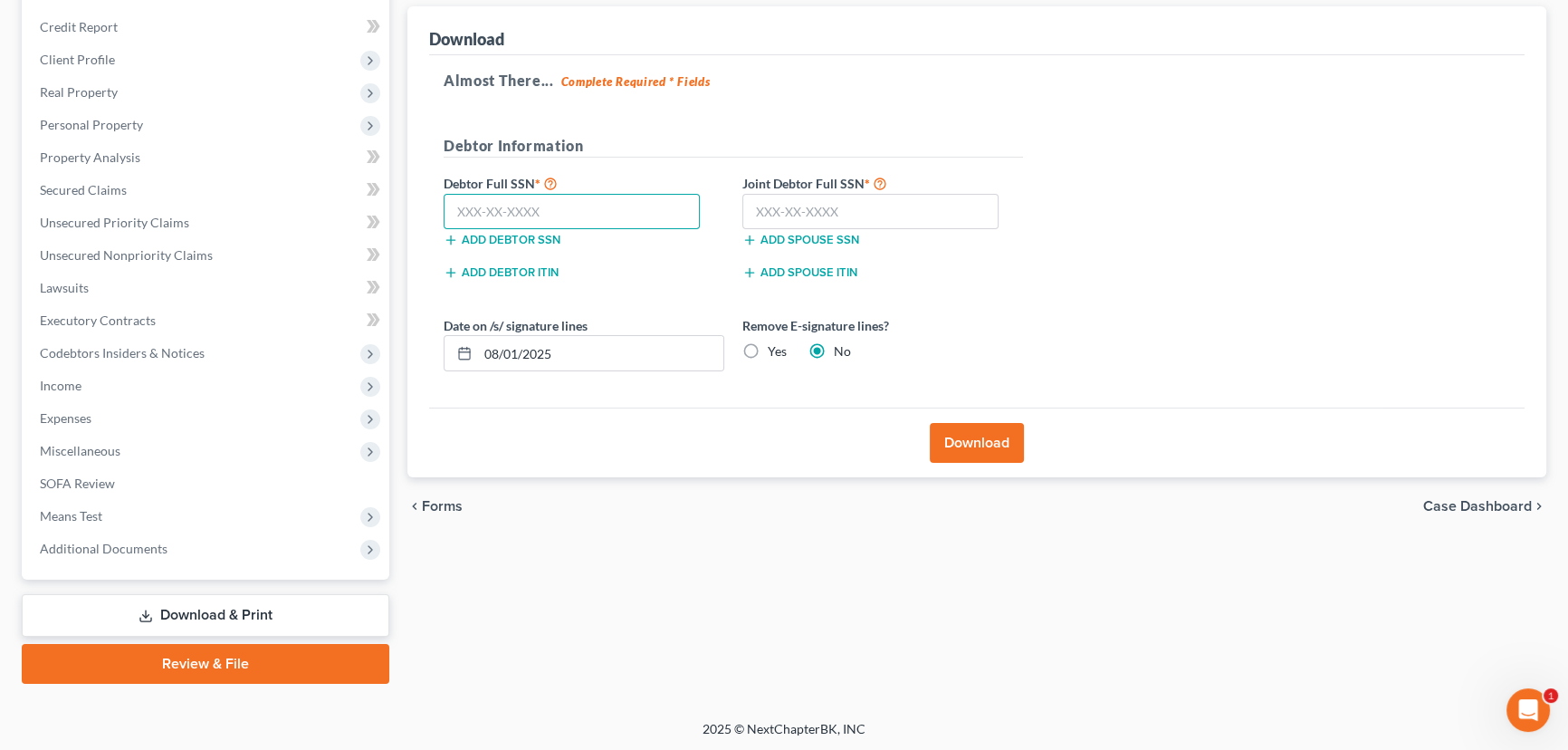 click at bounding box center (571, 212) 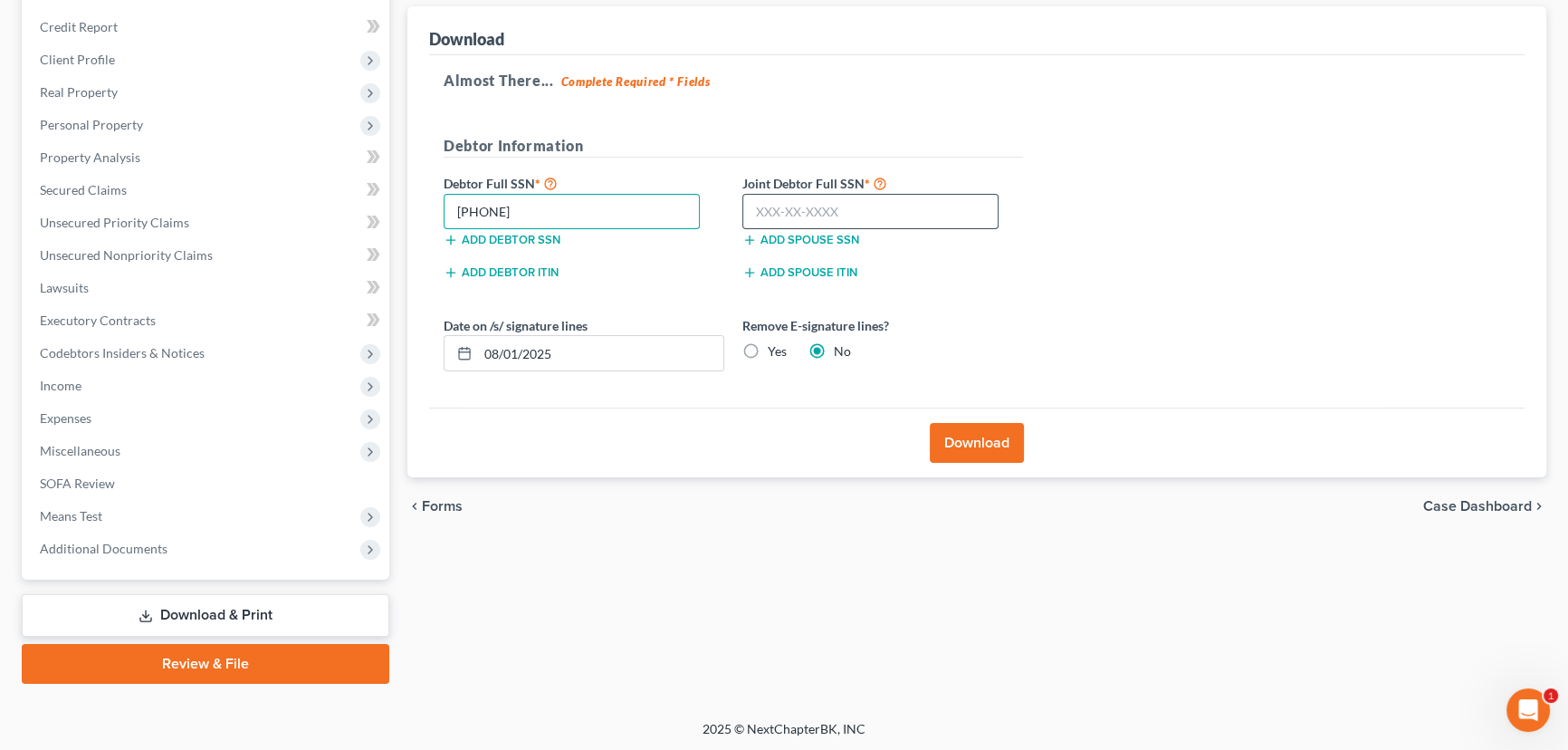 type on "528-49-3534" 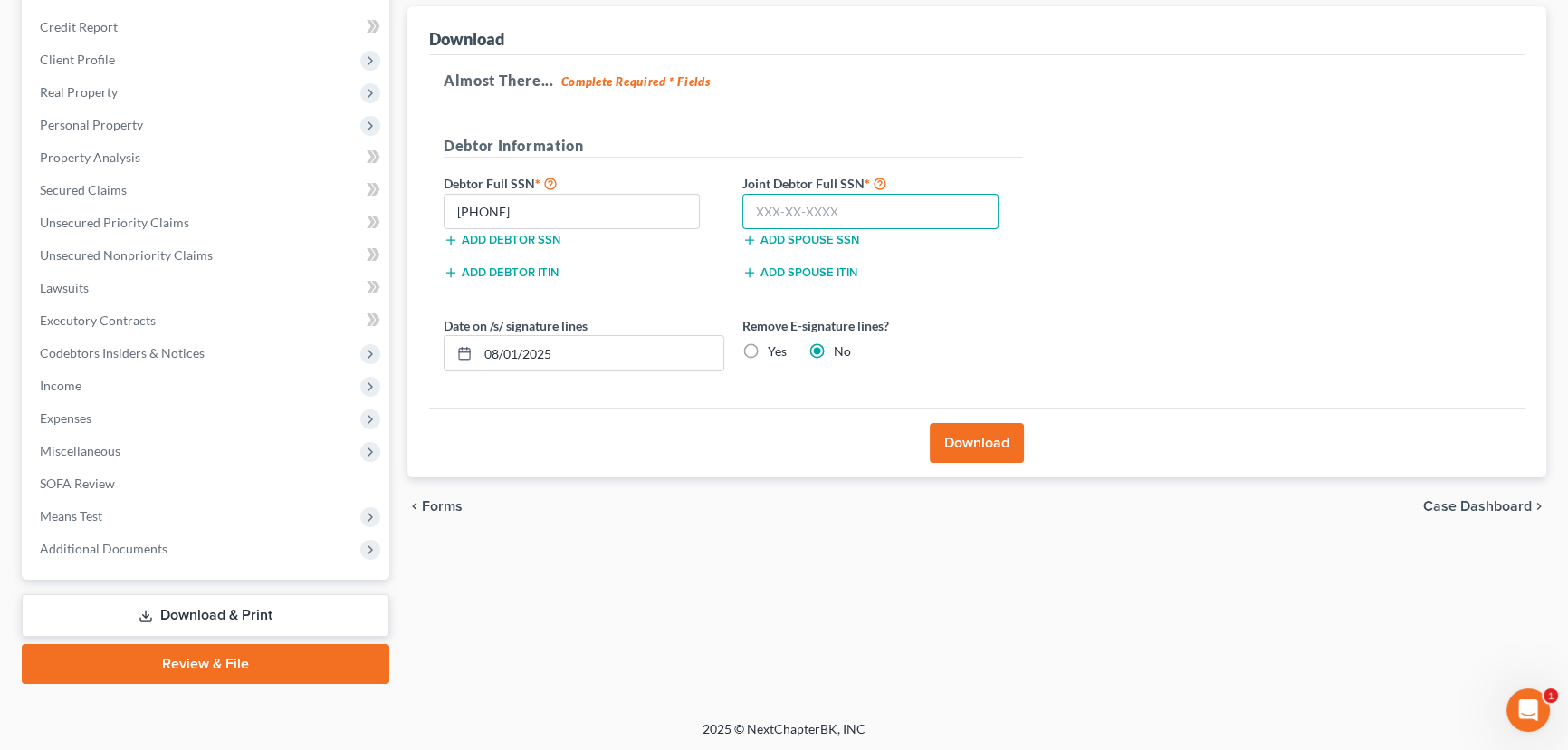 click at bounding box center (870, 212) 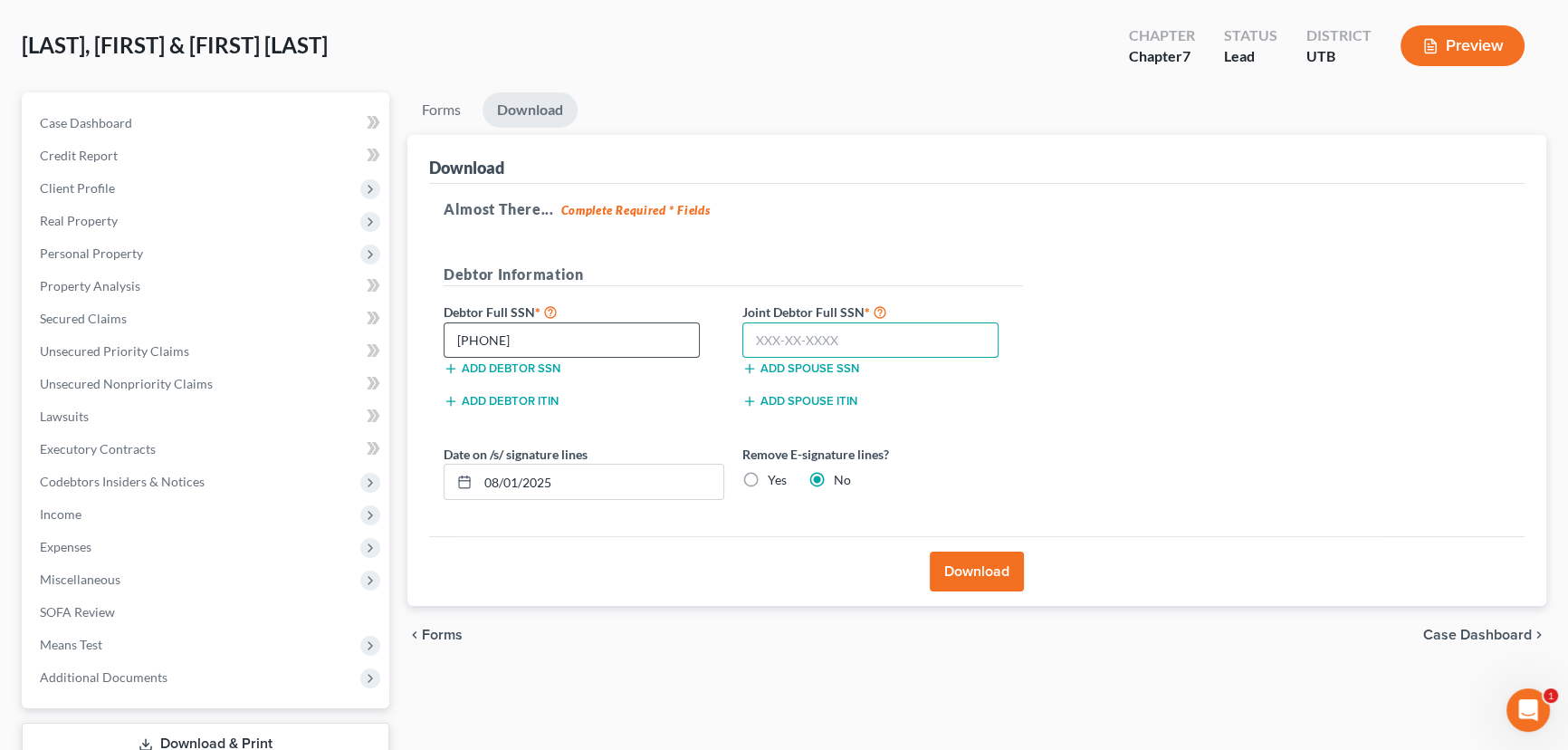 scroll, scrollTop: 0, scrollLeft: 0, axis: both 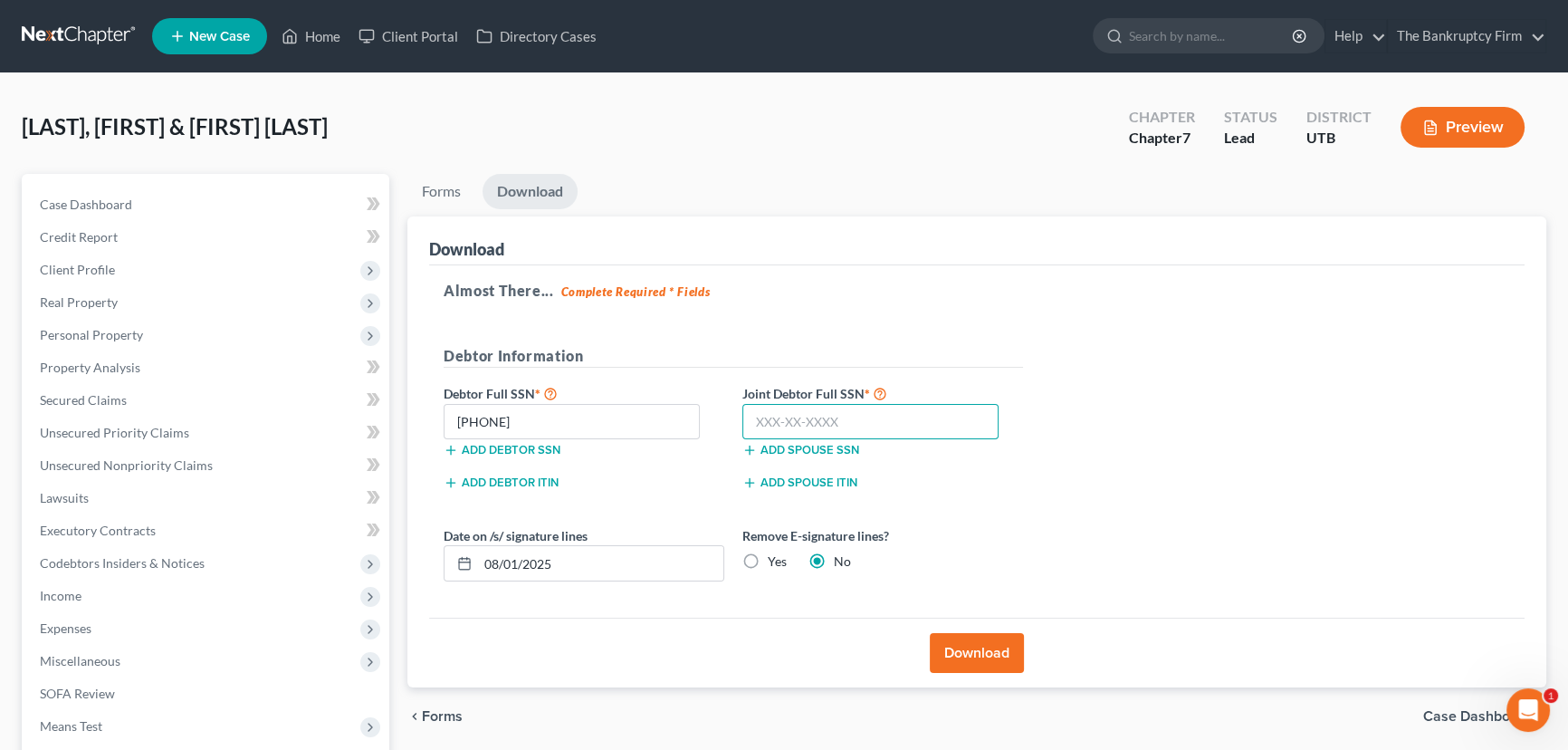 paste on "528-89-7056" 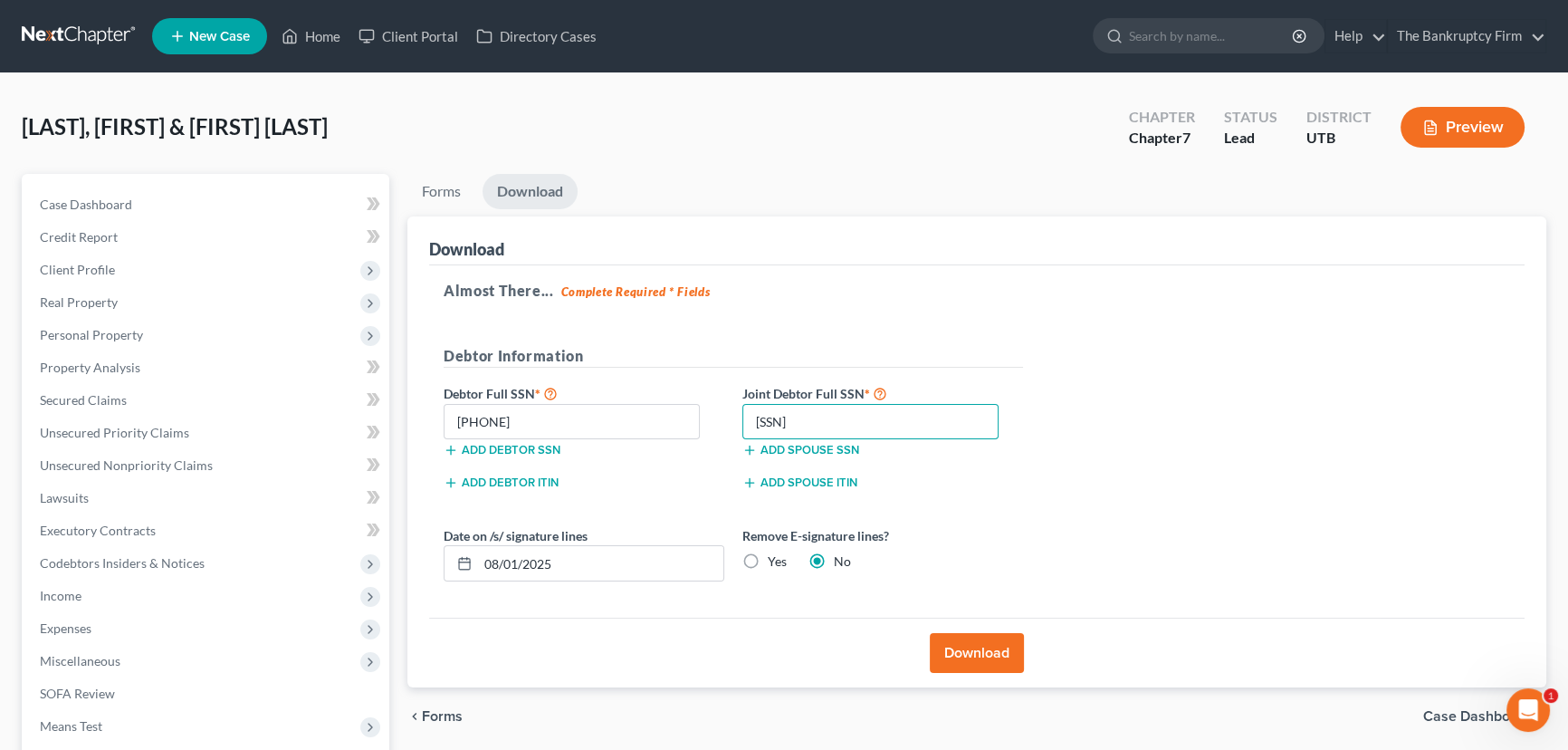 type on "528-89-7056" 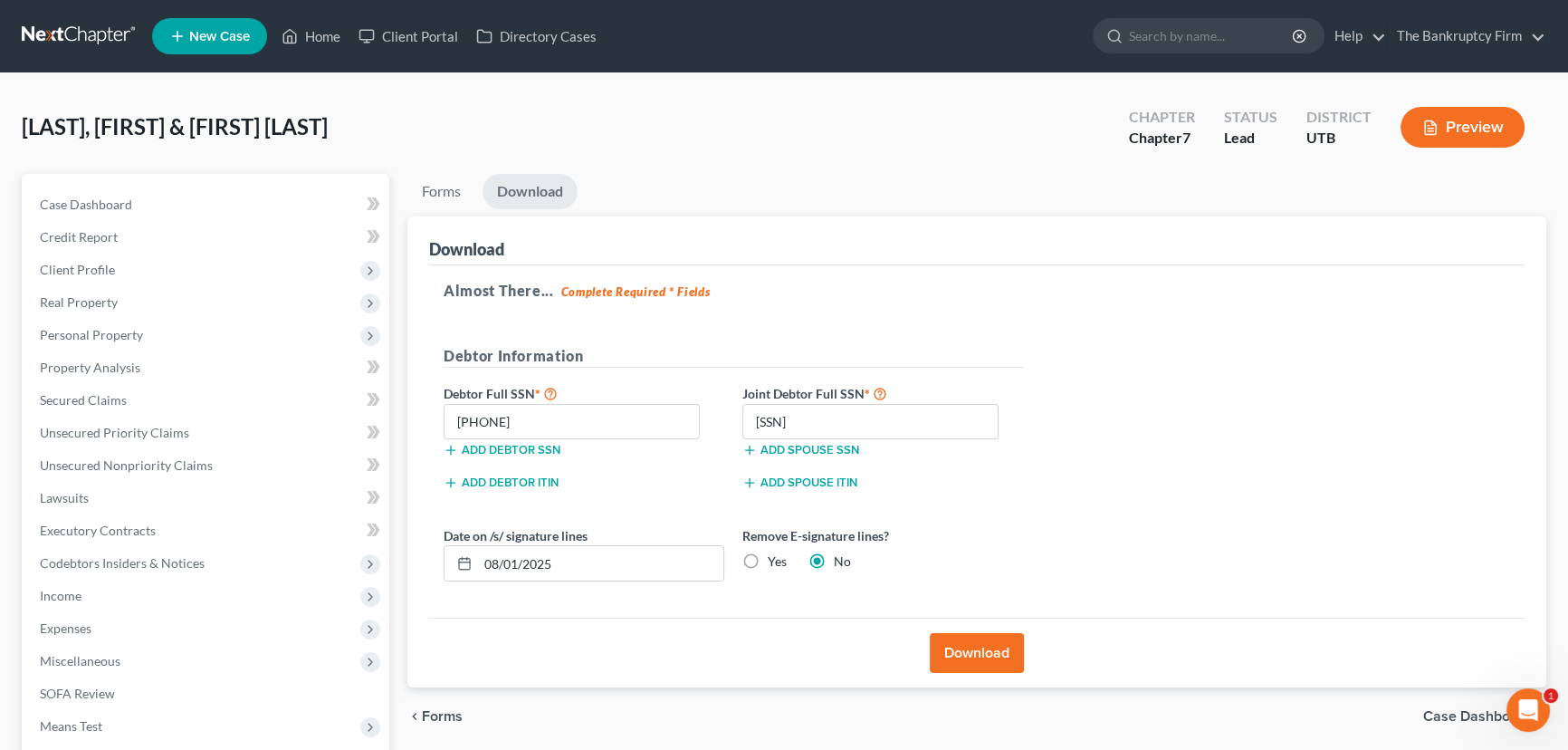 click on "Download" at bounding box center [977, 653] 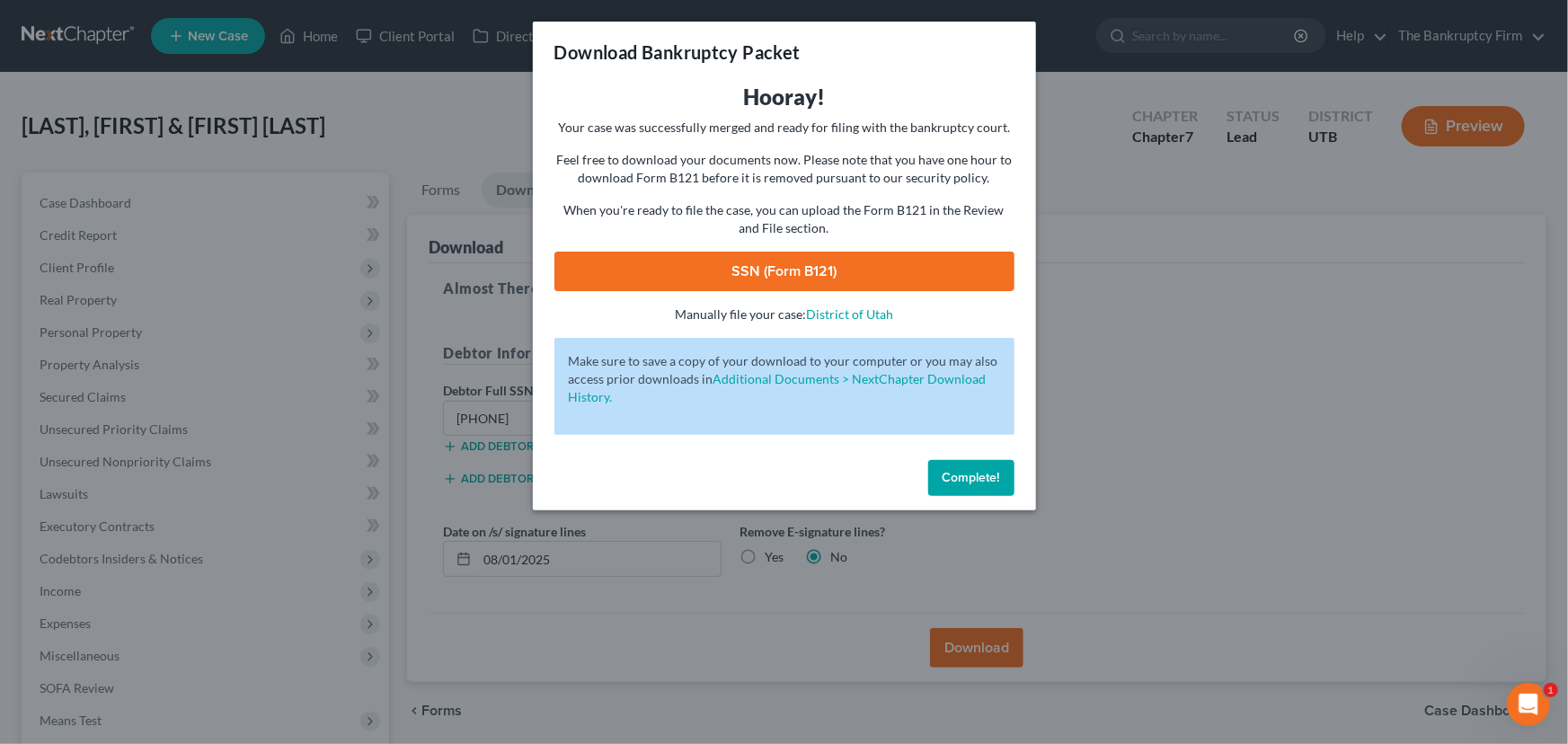 click on "SSN (Form B121)" at bounding box center (784, 271) 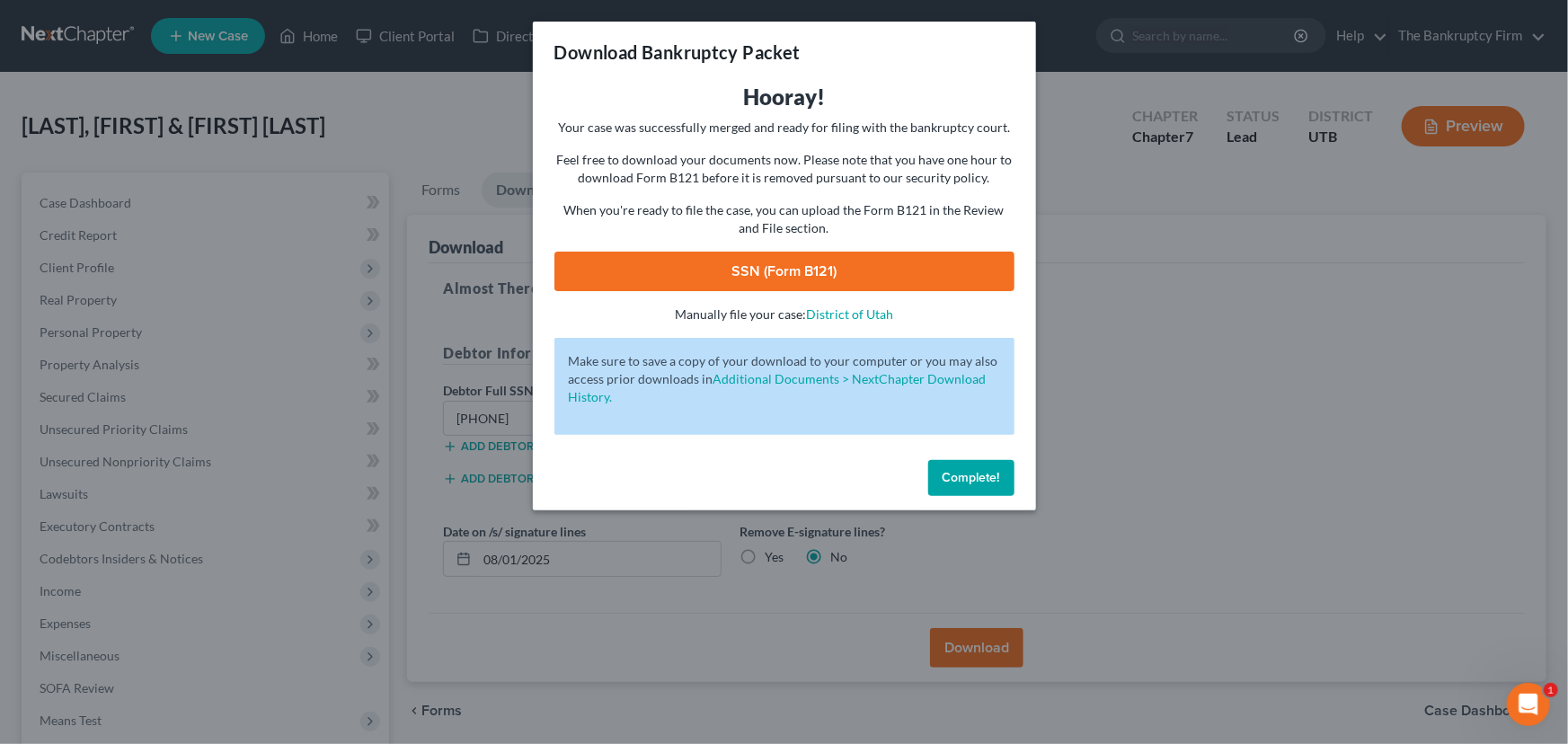 click on "Complete!" at bounding box center [971, 477] 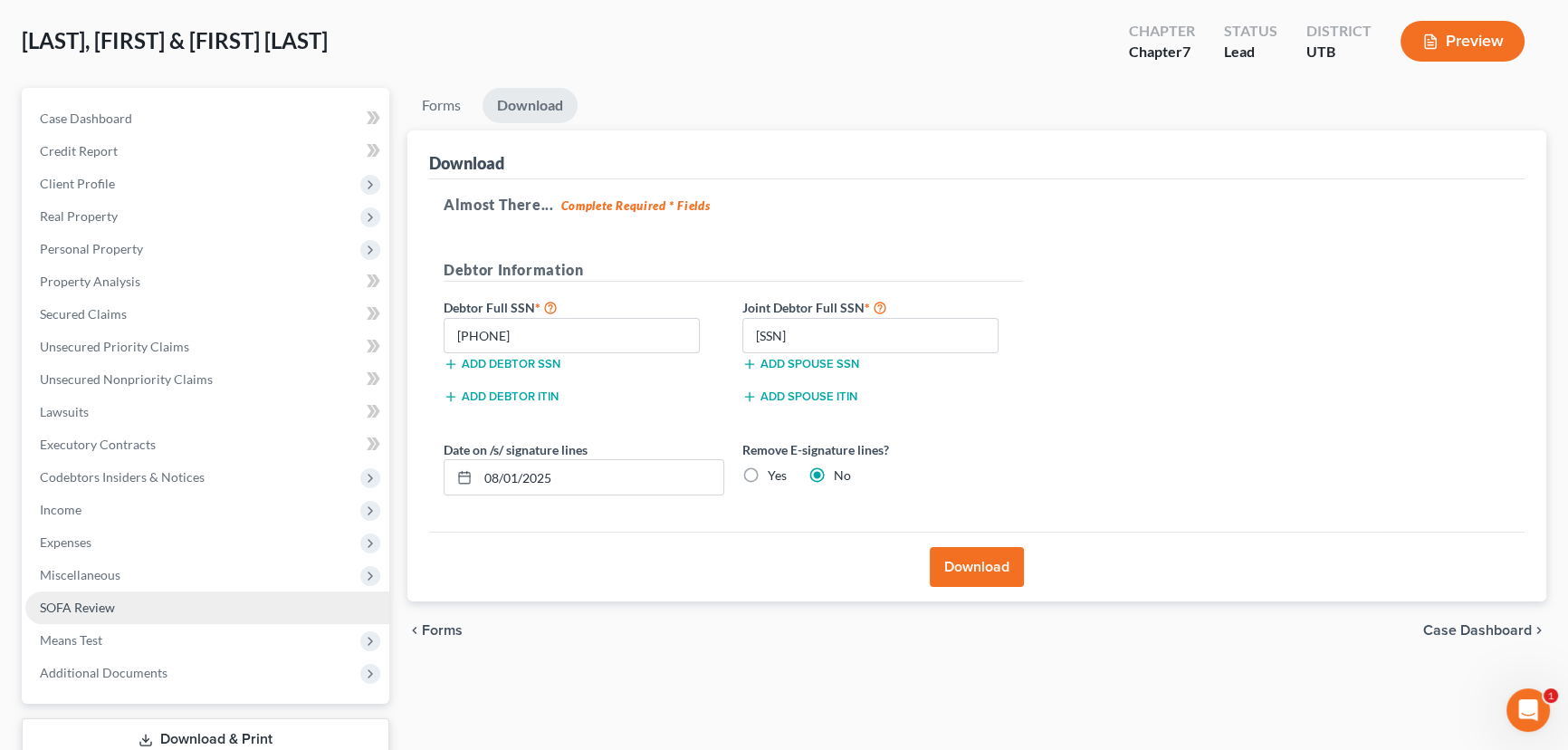 scroll, scrollTop: 210, scrollLeft: 0, axis: vertical 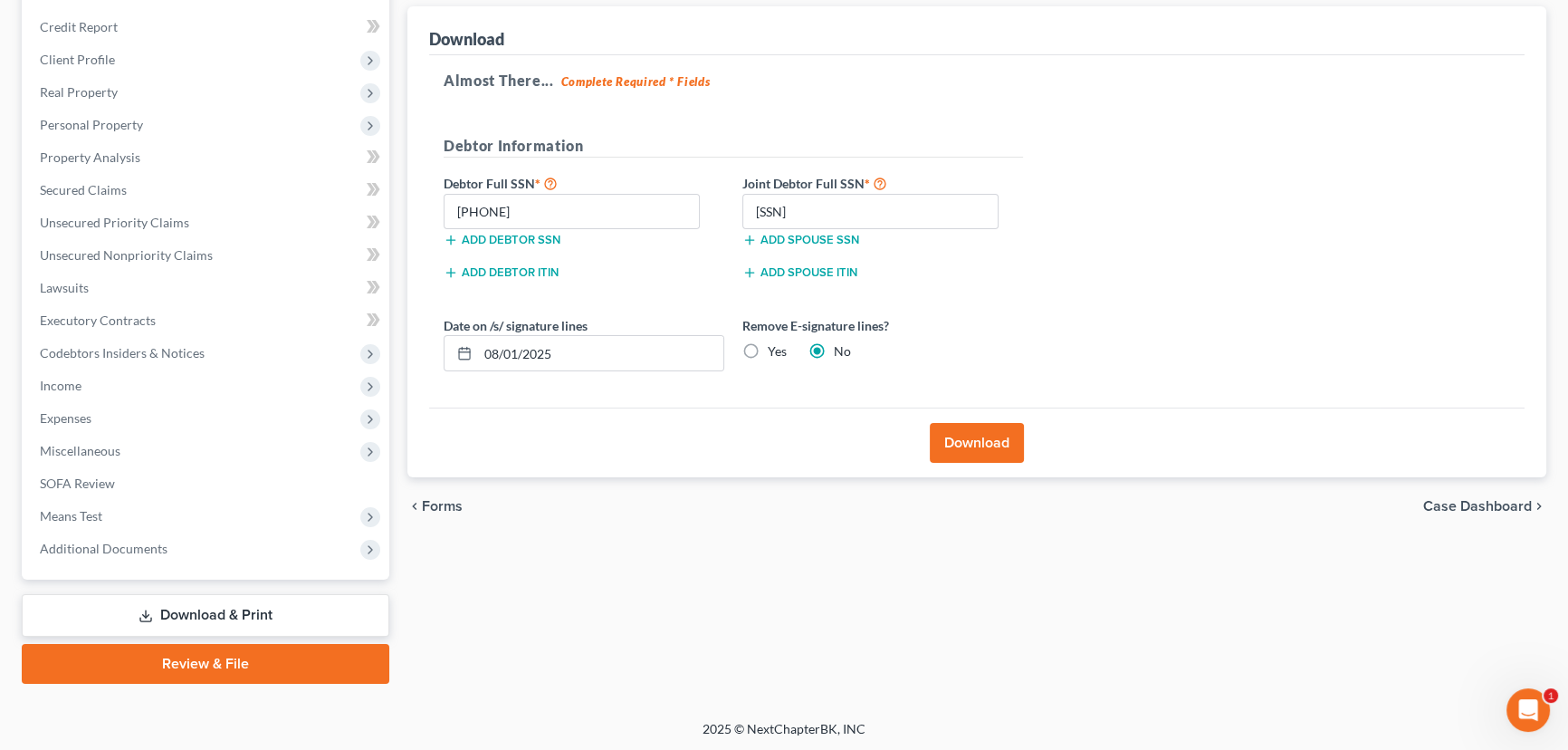 drag, startPoint x: 231, startPoint y: 661, endPoint x: 520, endPoint y: 643, distance: 289.56001 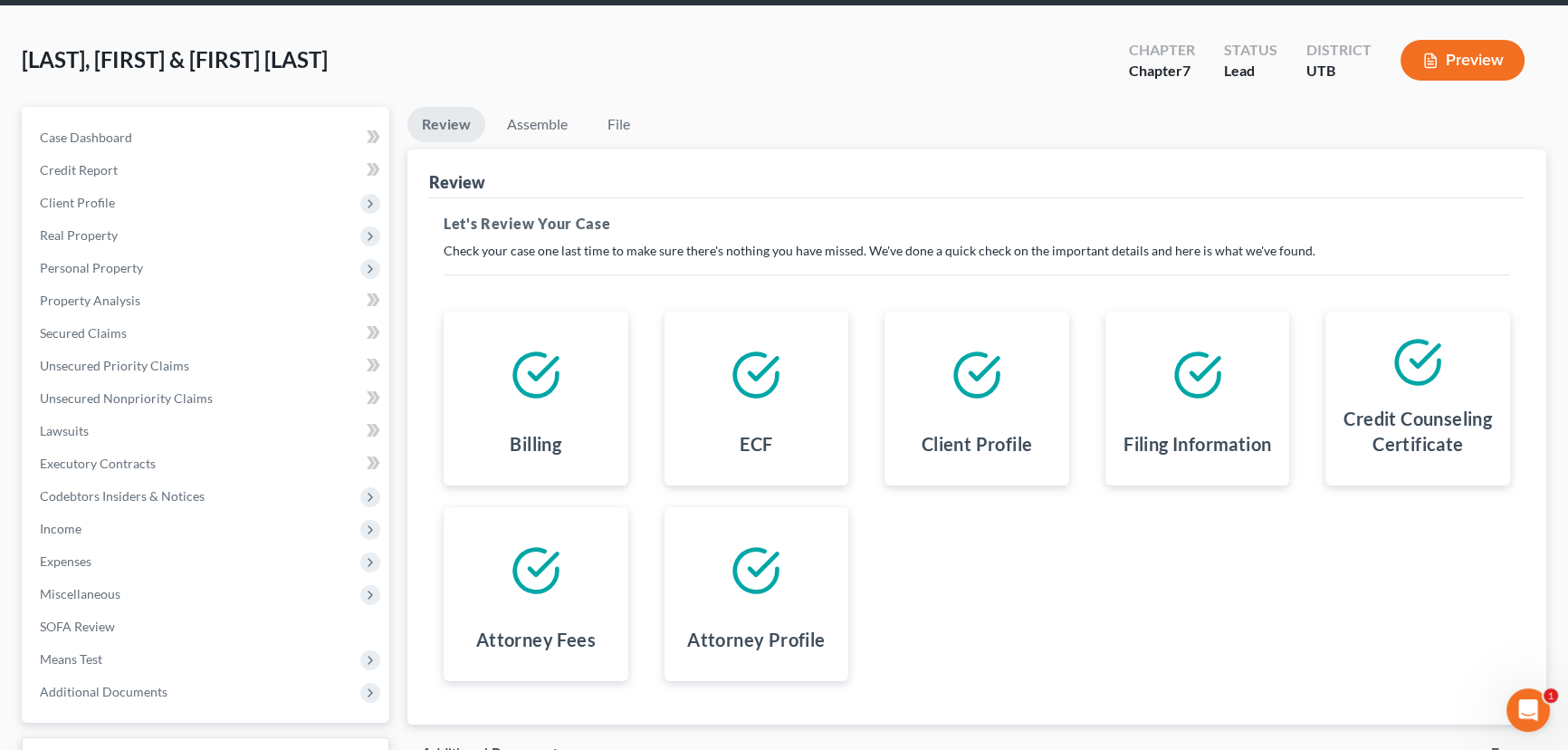 scroll, scrollTop: 210, scrollLeft: 0, axis: vertical 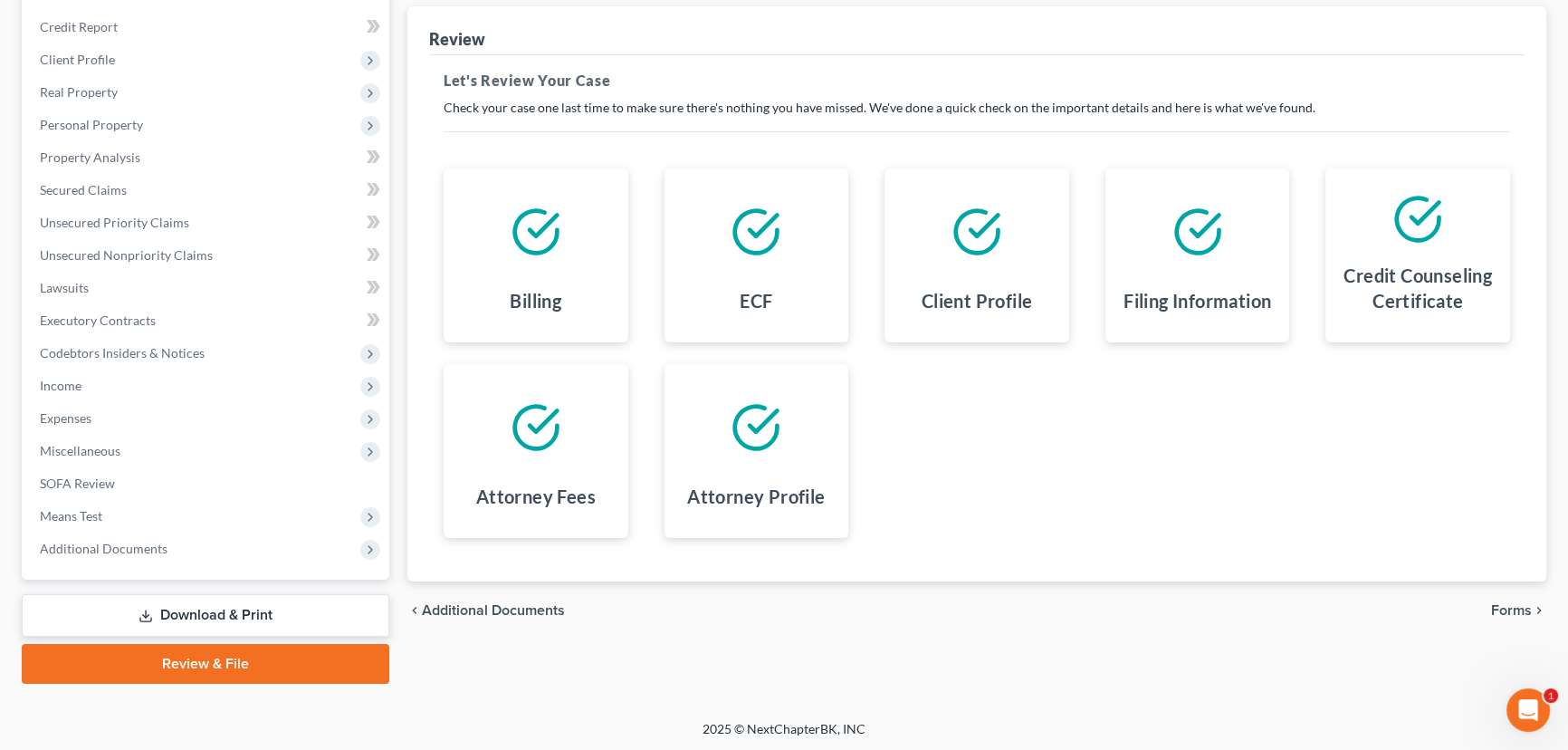 click on "Forms" at bounding box center [1511, 611] 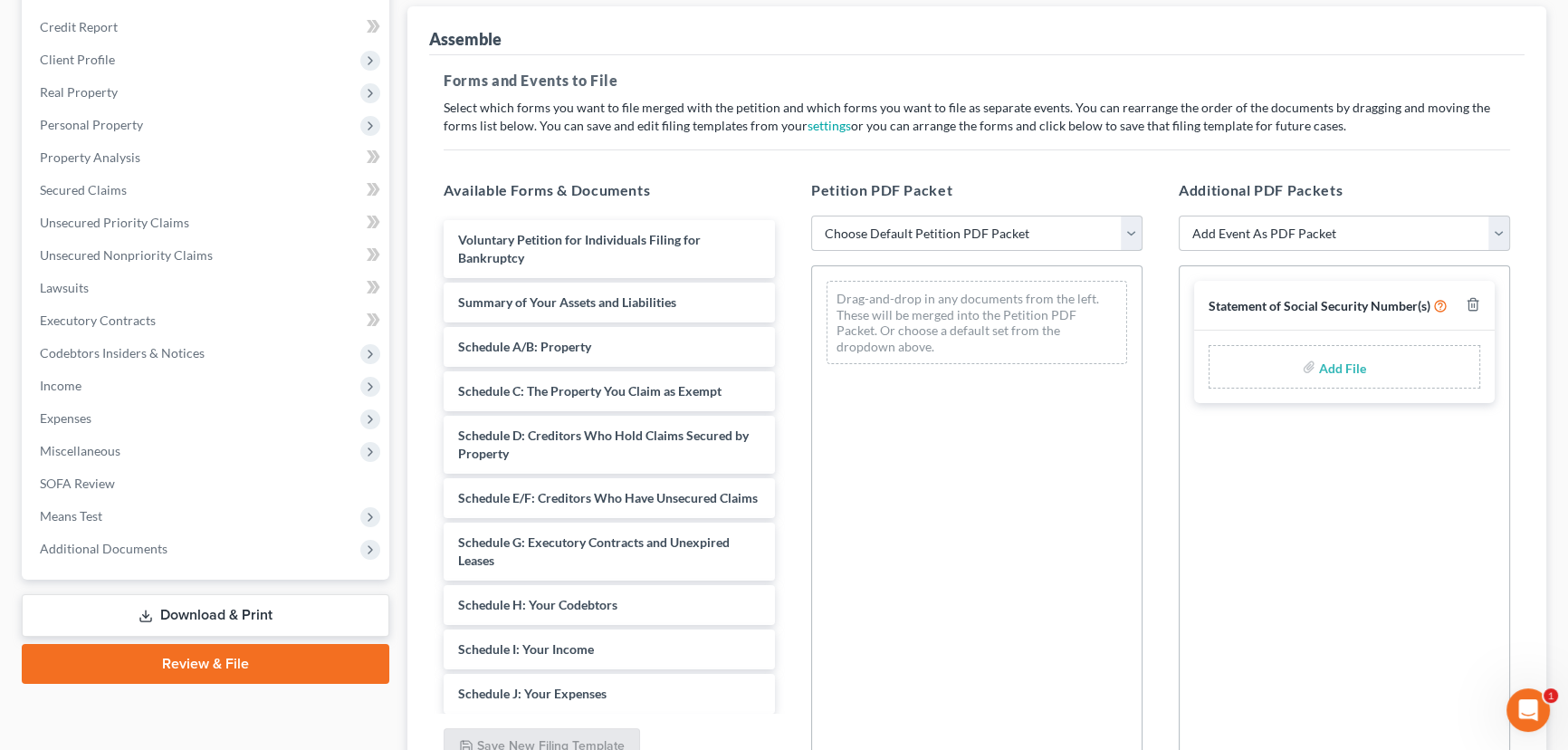 click on "Choose Default Petition PDF Packet Emergency Filing (Voluntary Petition and Creditor List Only) Chapter 7 Chapter 7 Template" at bounding box center (977, 234) 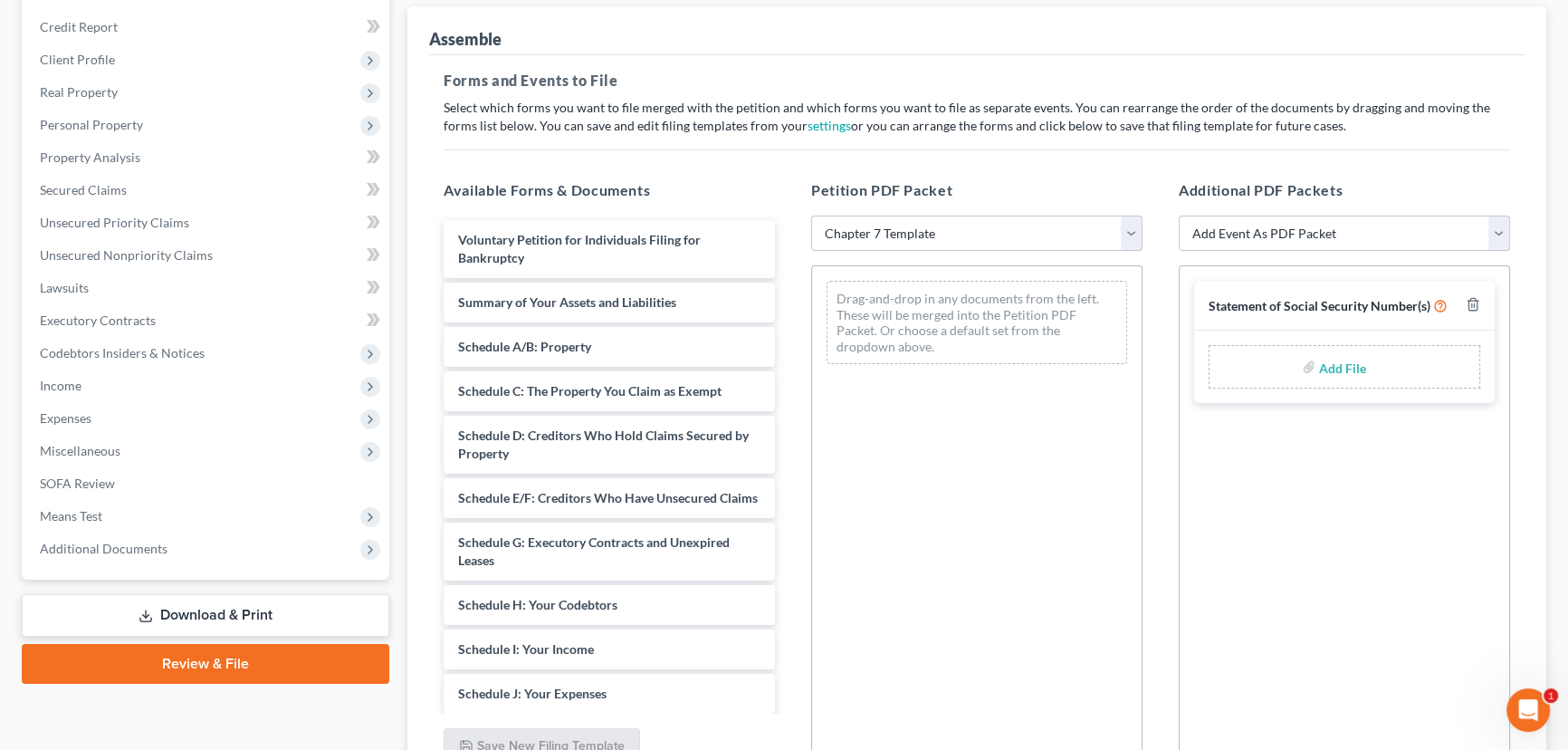 click on "Choose Default Petition PDF Packet Emergency Filing (Voluntary Petition and Creditor List Only) Chapter 7 Chapter 7 Template" at bounding box center (977, 234) 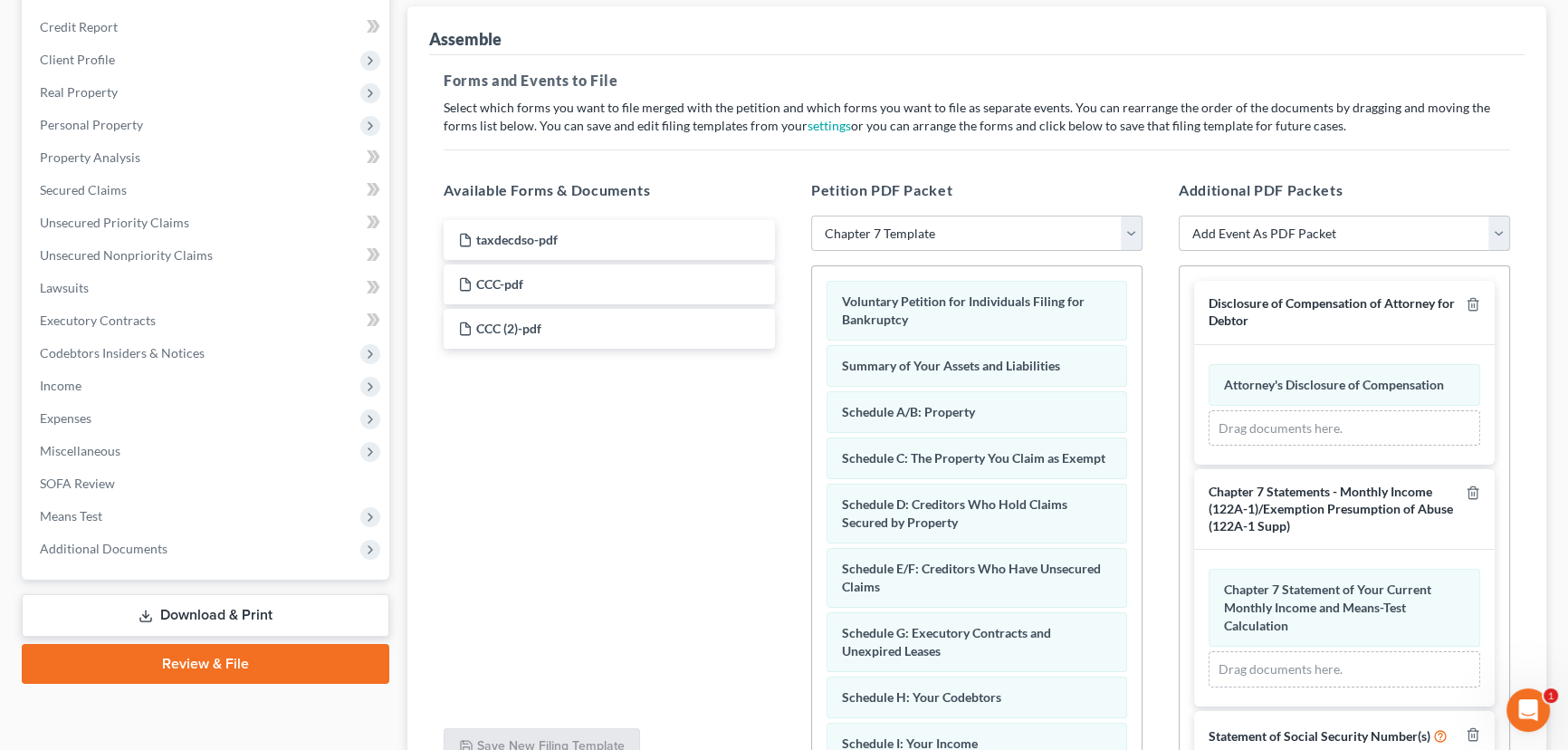 click on "Add Event As PDF Packet Affidavit/Declaration Amended Document Amended Schedules/List of Creditors/Statements (Dec 1 2016) Attorney's Request for No Future Notice Balance Sheet Certificate of Service Certificate of Service of Tax Information Certificate/Affidavit of Non-Opposition to Motion Certification of Exigent Circumstances re: Credit Counseling Certification of Status of Domestic Support Payments Chapter 7 Means Test Calculation Form 122A-2 (USE FOR Presumption of Abuse only) Chapter 7 Statements - Monthly Income (122A-1)/Exemption Presumption of Abuse (122A-1 Supp) Credit Counseling Agency Briefing Certificate (Prefiling) Cure of Residential Judgment Debtor's Election of Small Business Designation Debtor's Rebuttal of Presumption of Abuse Declaration Declaration About Individual Debtor's Schedules Declaration Re: Tax Returns Disclosure of Compensation of Attorney for Debtor Disclosure Statement for Small Business Domestic Support List of Creditors (Matrix) Exhibit Intent to Cure Default Memorandum" at bounding box center [1344, 234] 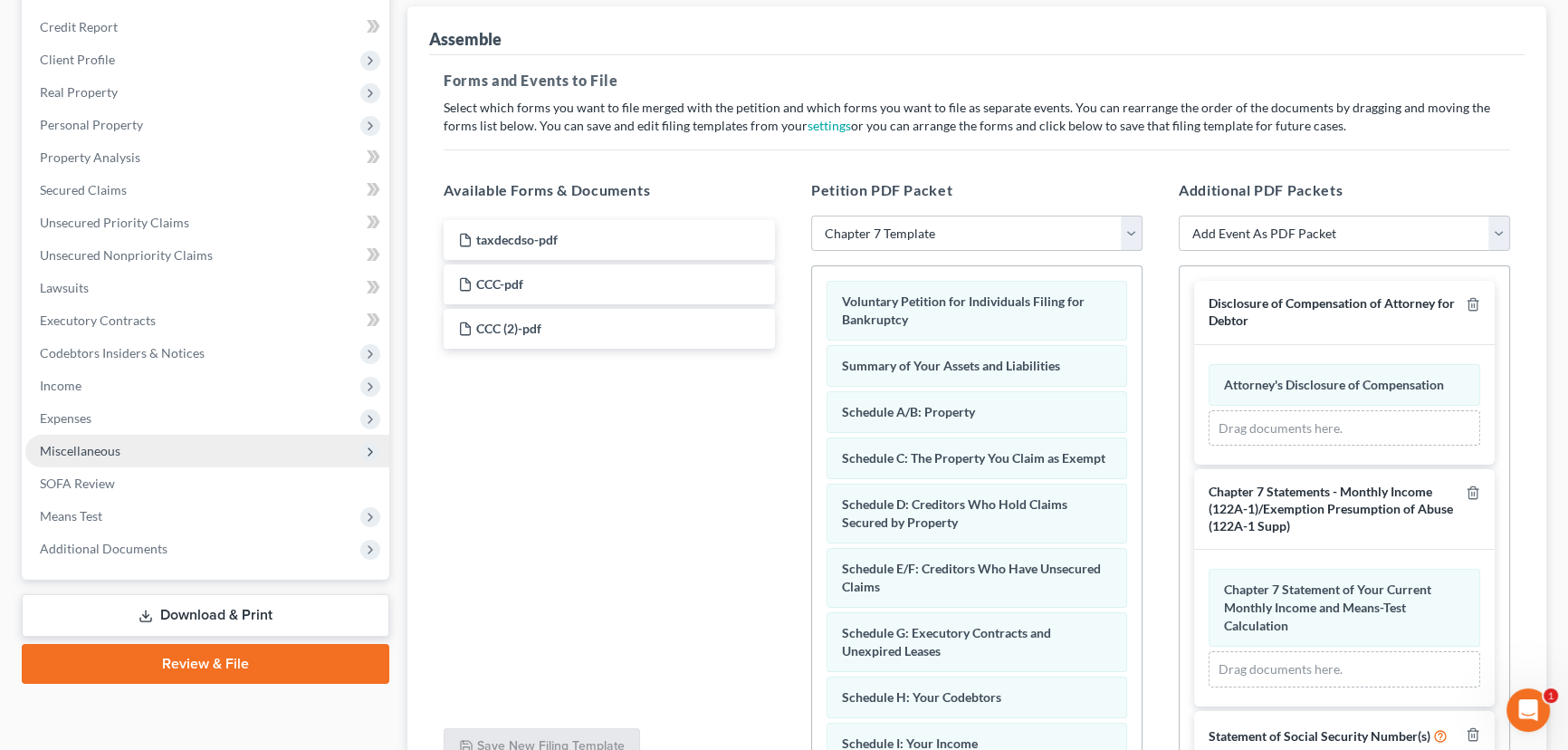 click on "Miscellaneous" at bounding box center (80, 450) 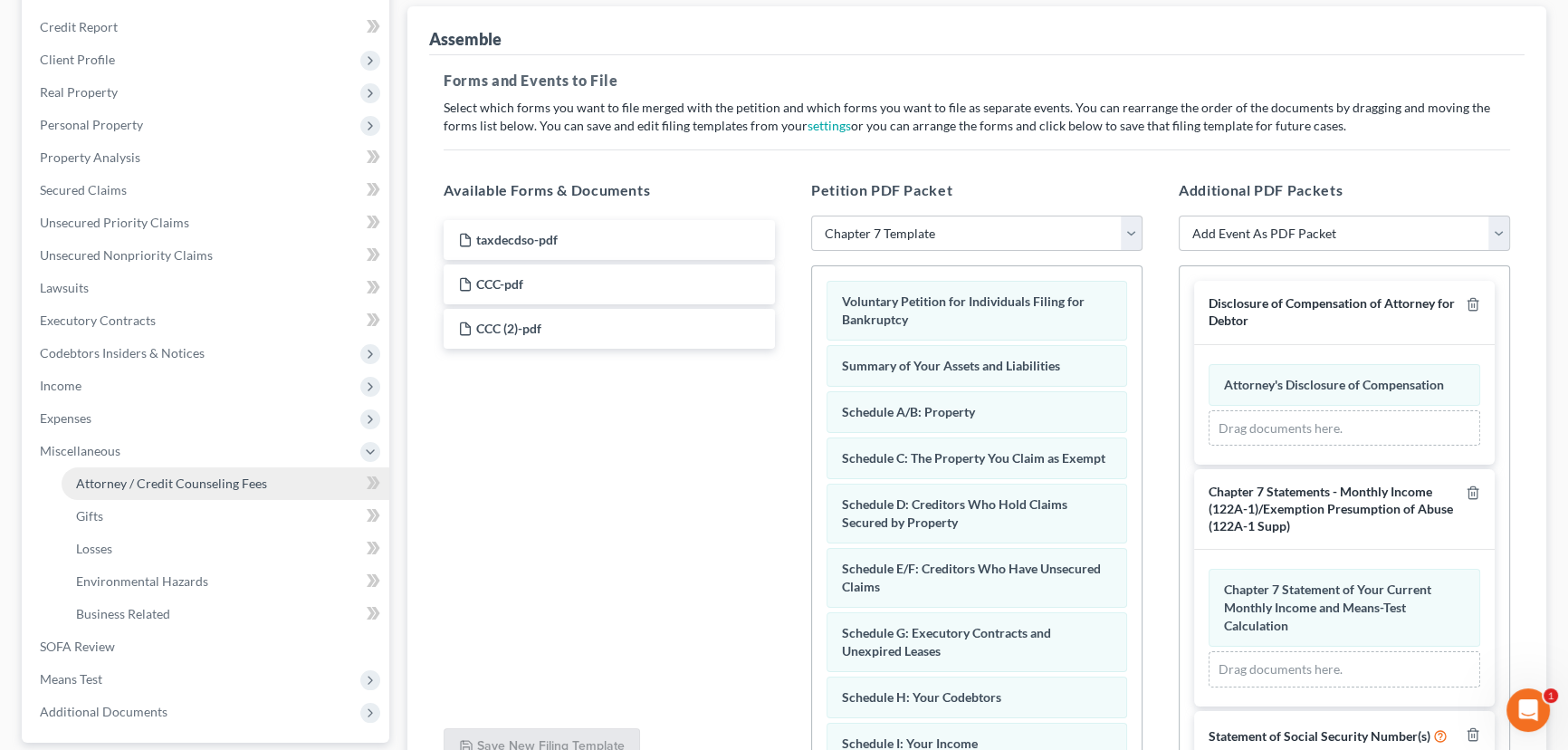 click on "Attorney / Credit Counseling Fees" at bounding box center (171, 483) 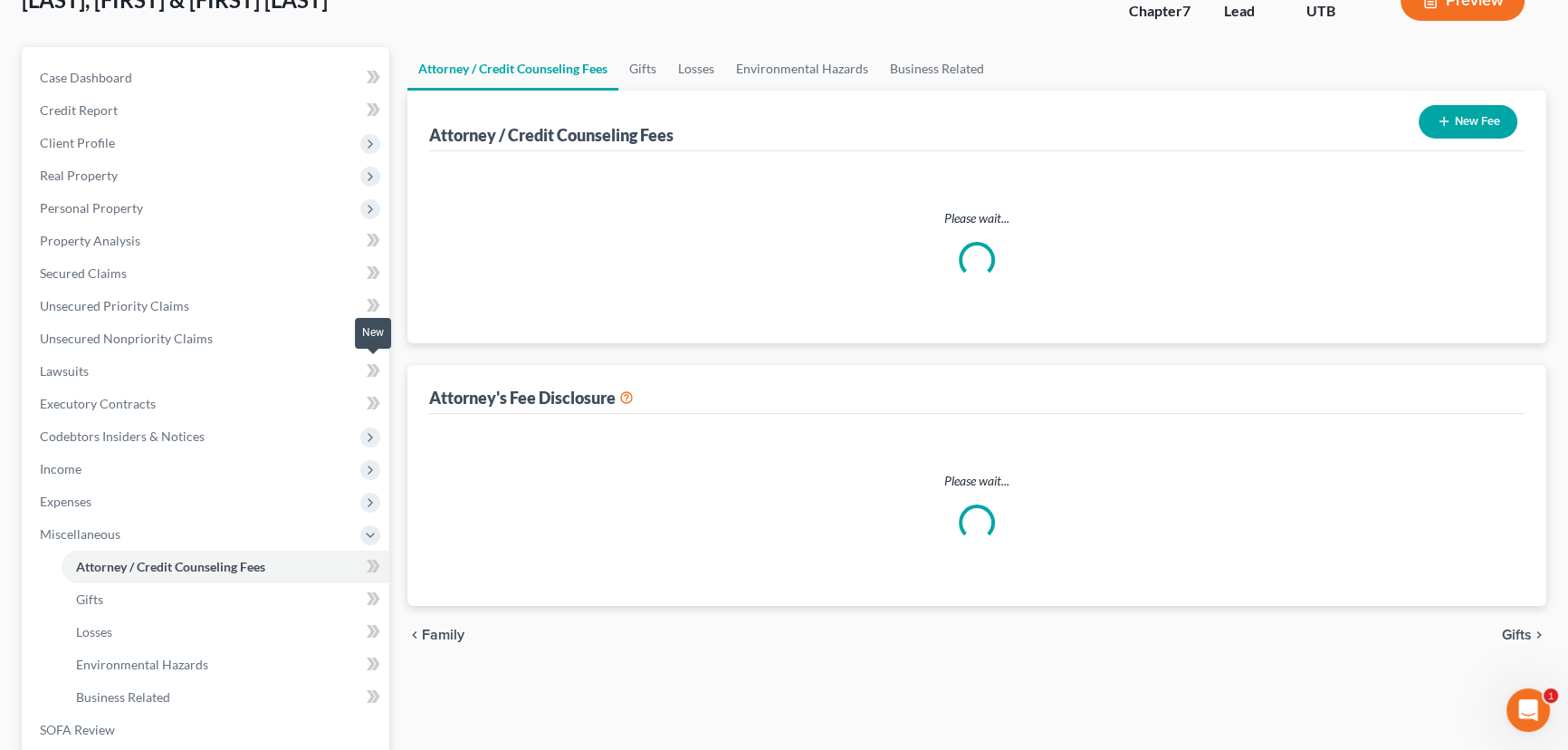 scroll, scrollTop: 0, scrollLeft: 0, axis: both 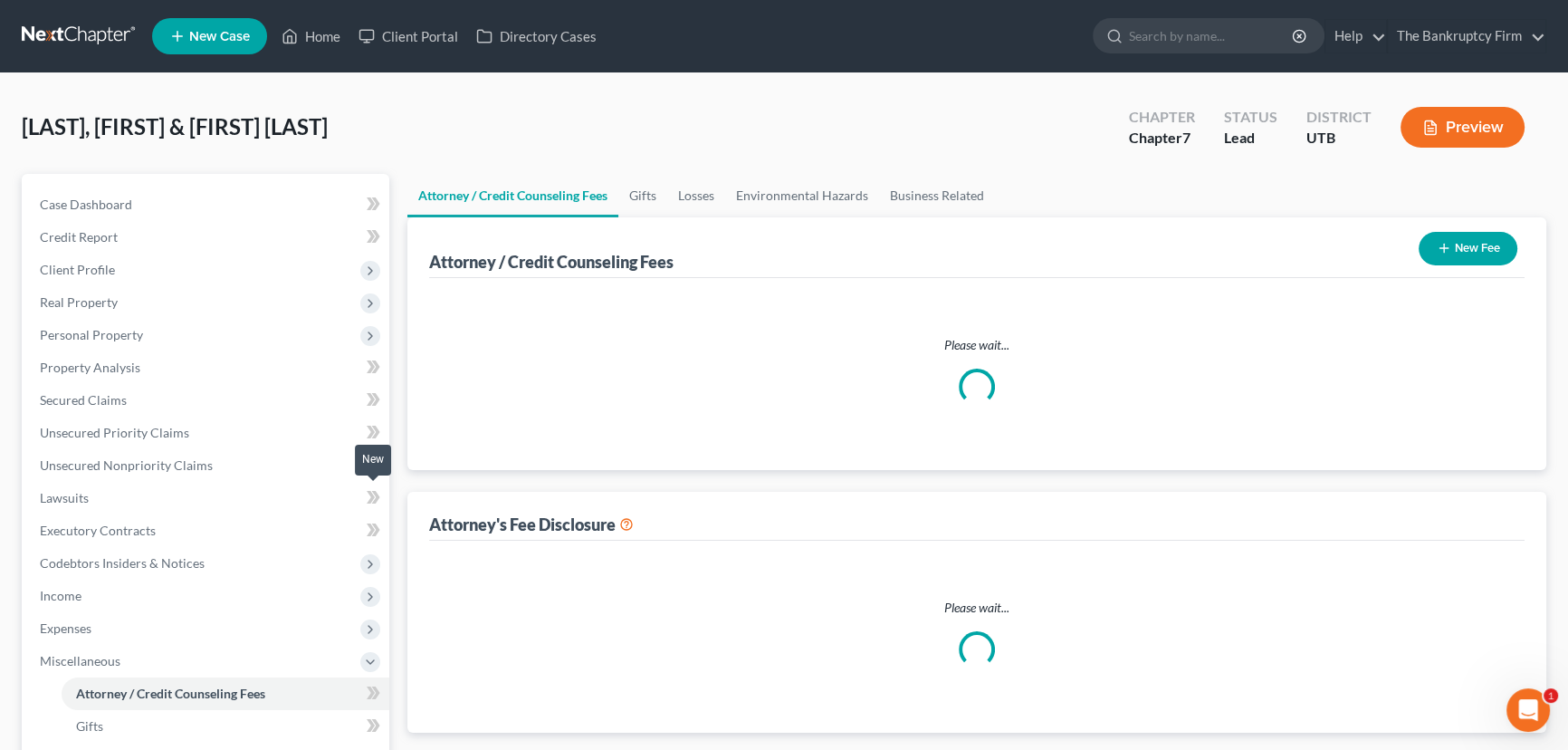 select on "0" 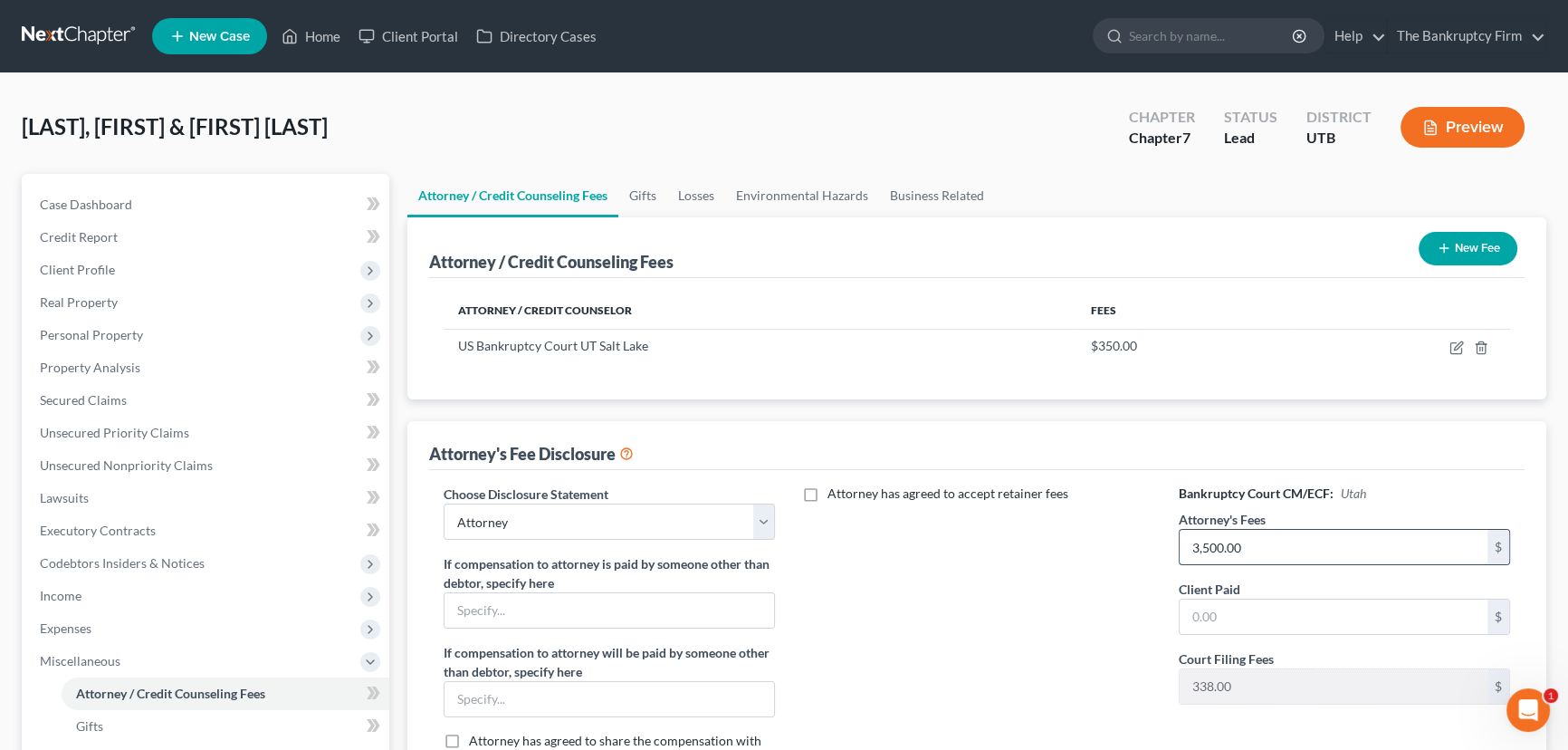 click on "3,500.00" at bounding box center [1334, 547] 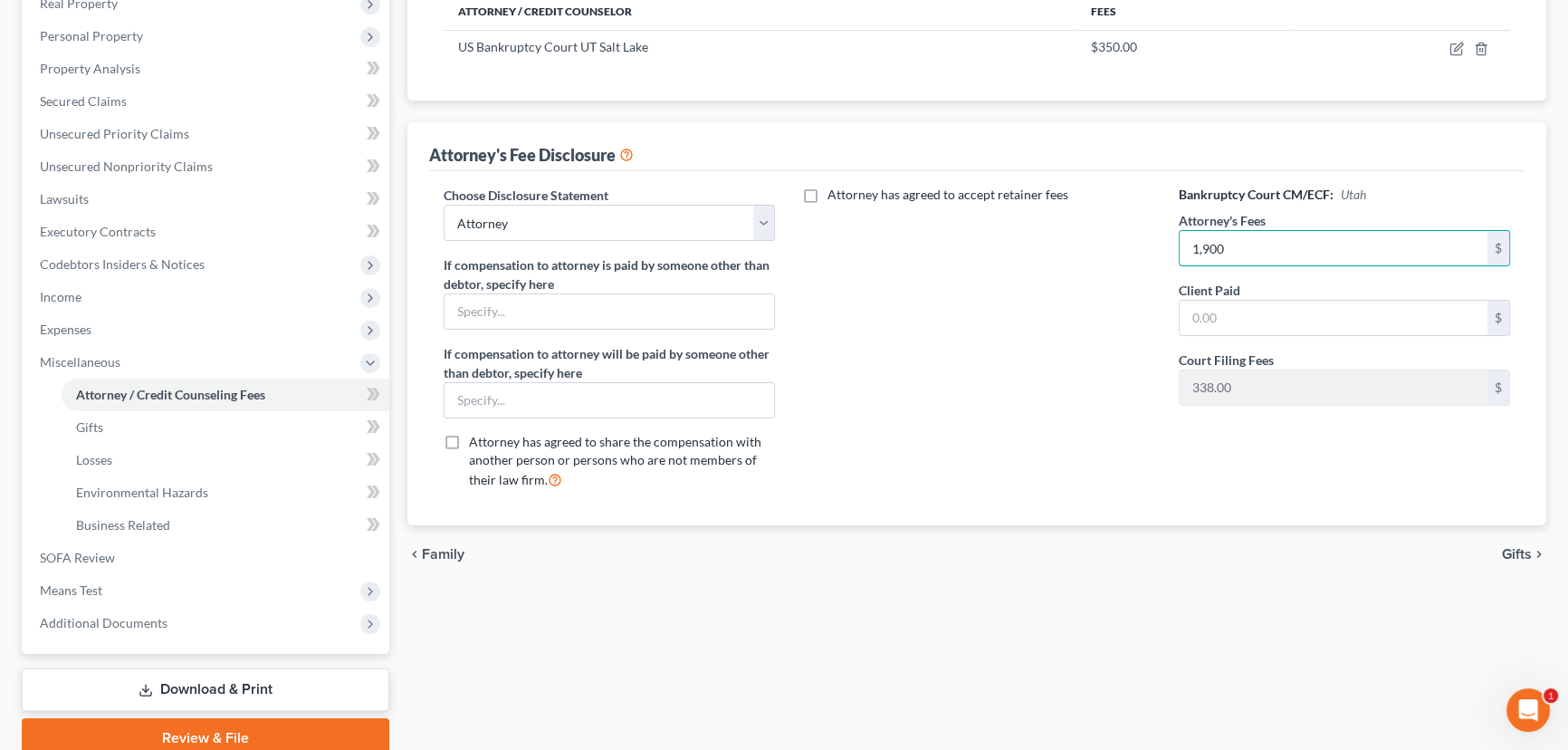 scroll, scrollTop: 373, scrollLeft: 0, axis: vertical 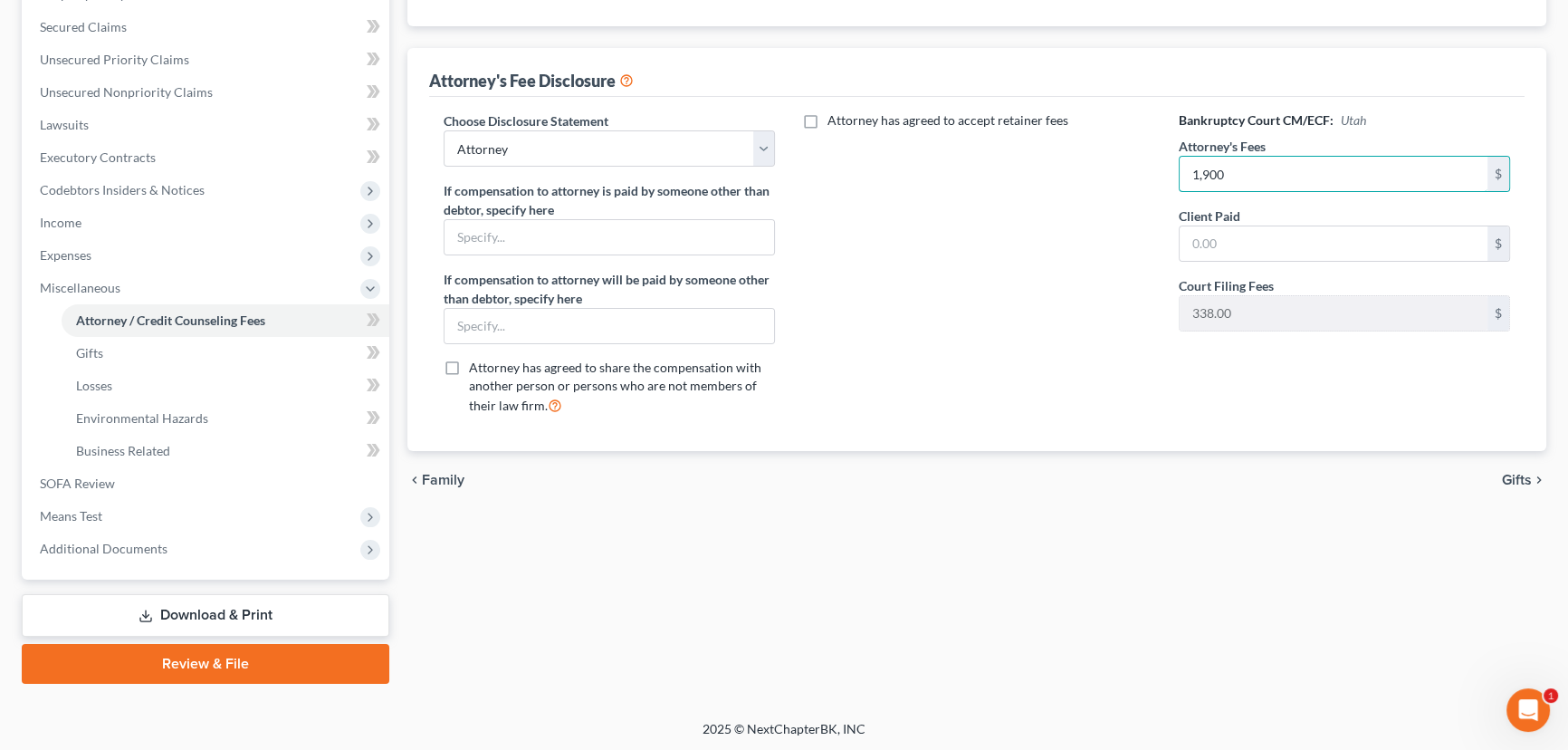 type on "1,900" 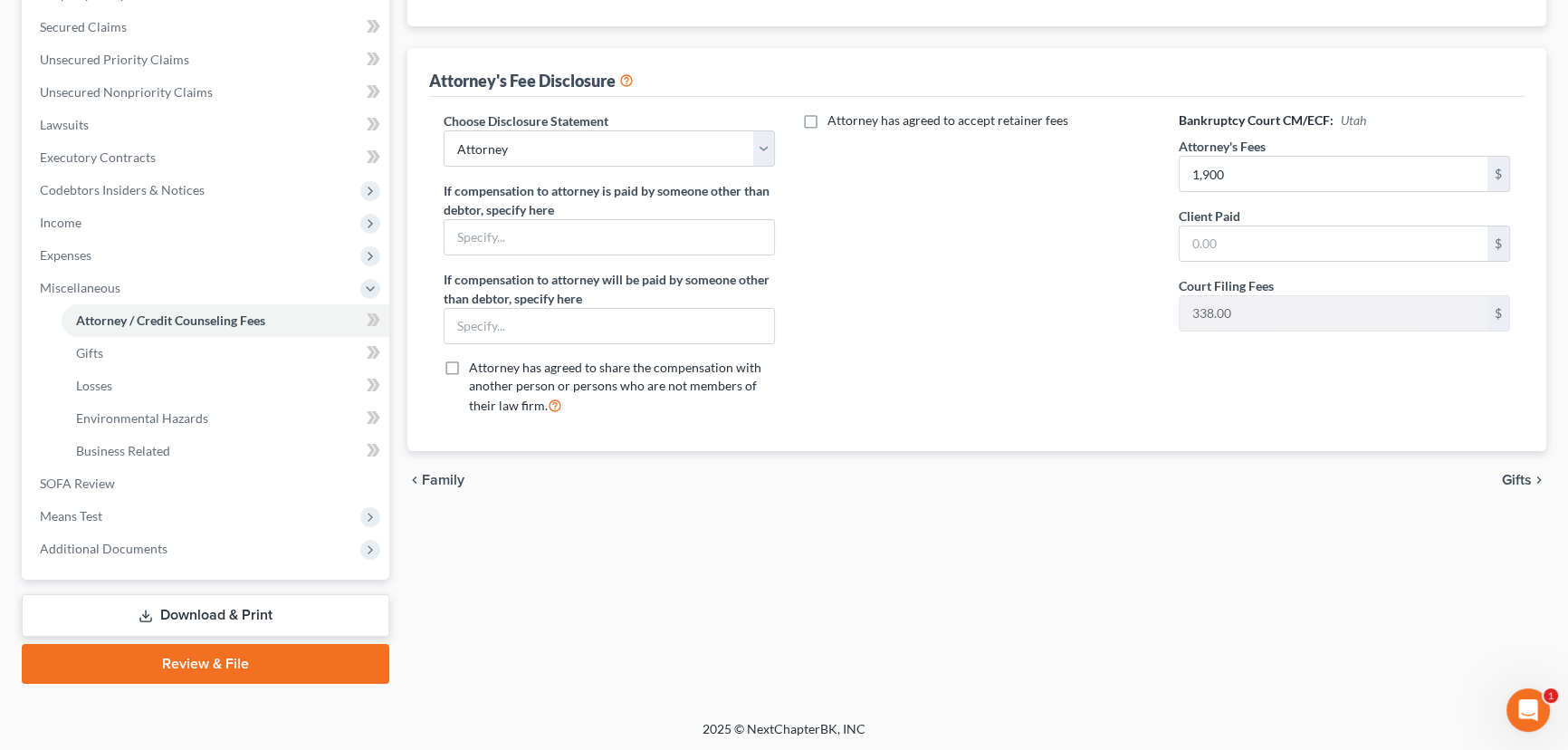 click on "Attorney has agreed to accept retainer fees" at bounding box center (977, 270) 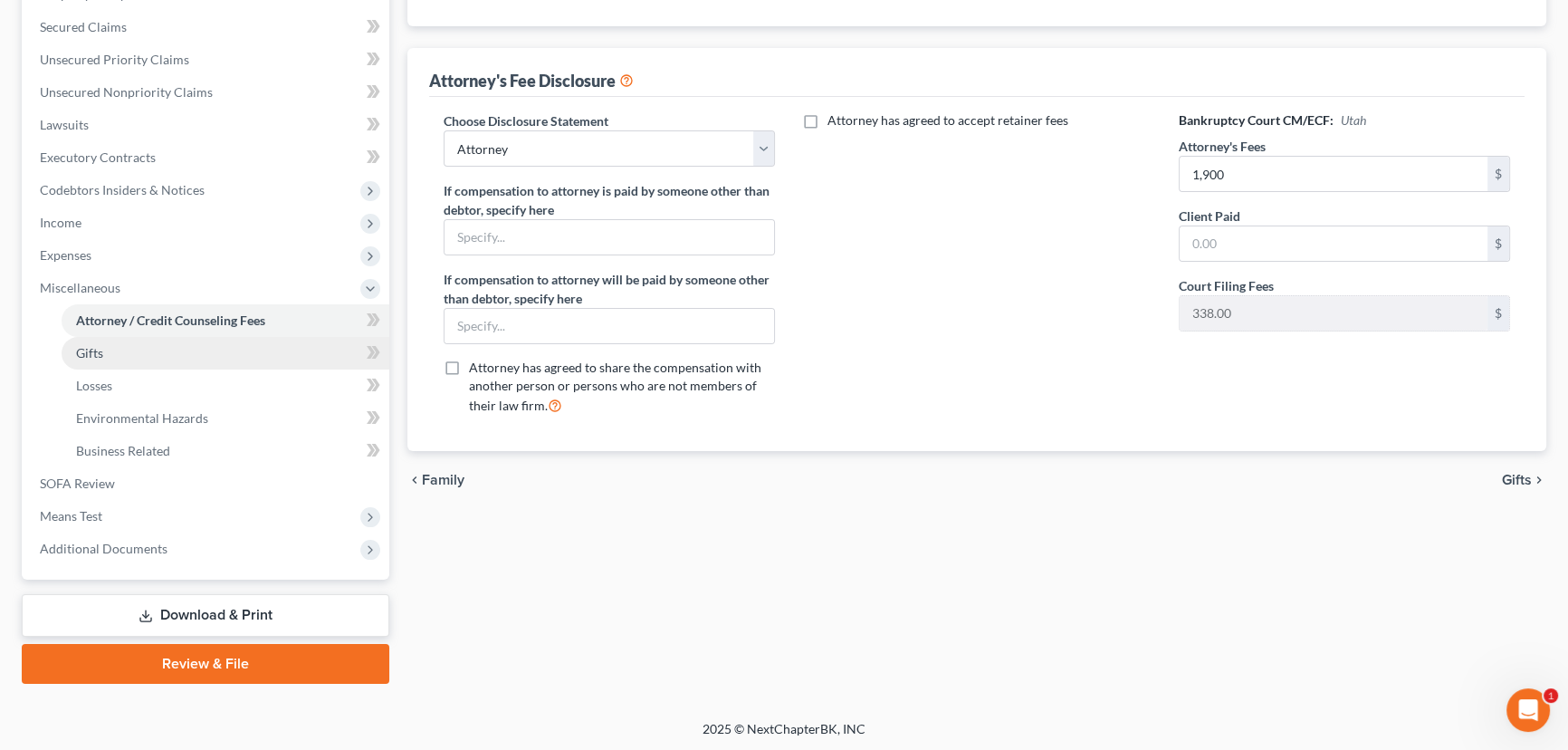 click on "Gifts" at bounding box center [90, 352] 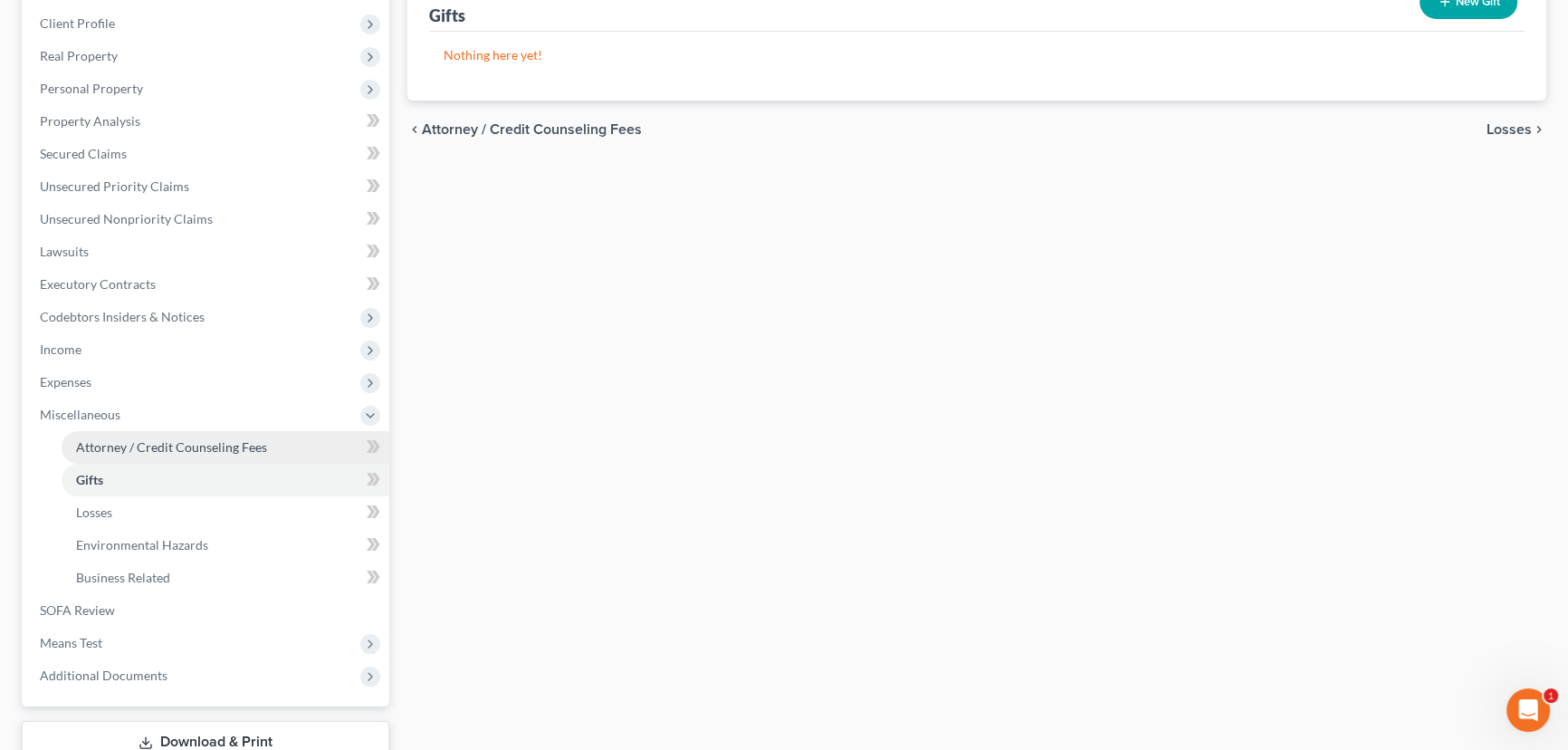 scroll, scrollTop: 329, scrollLeft: 0, axis: vertical 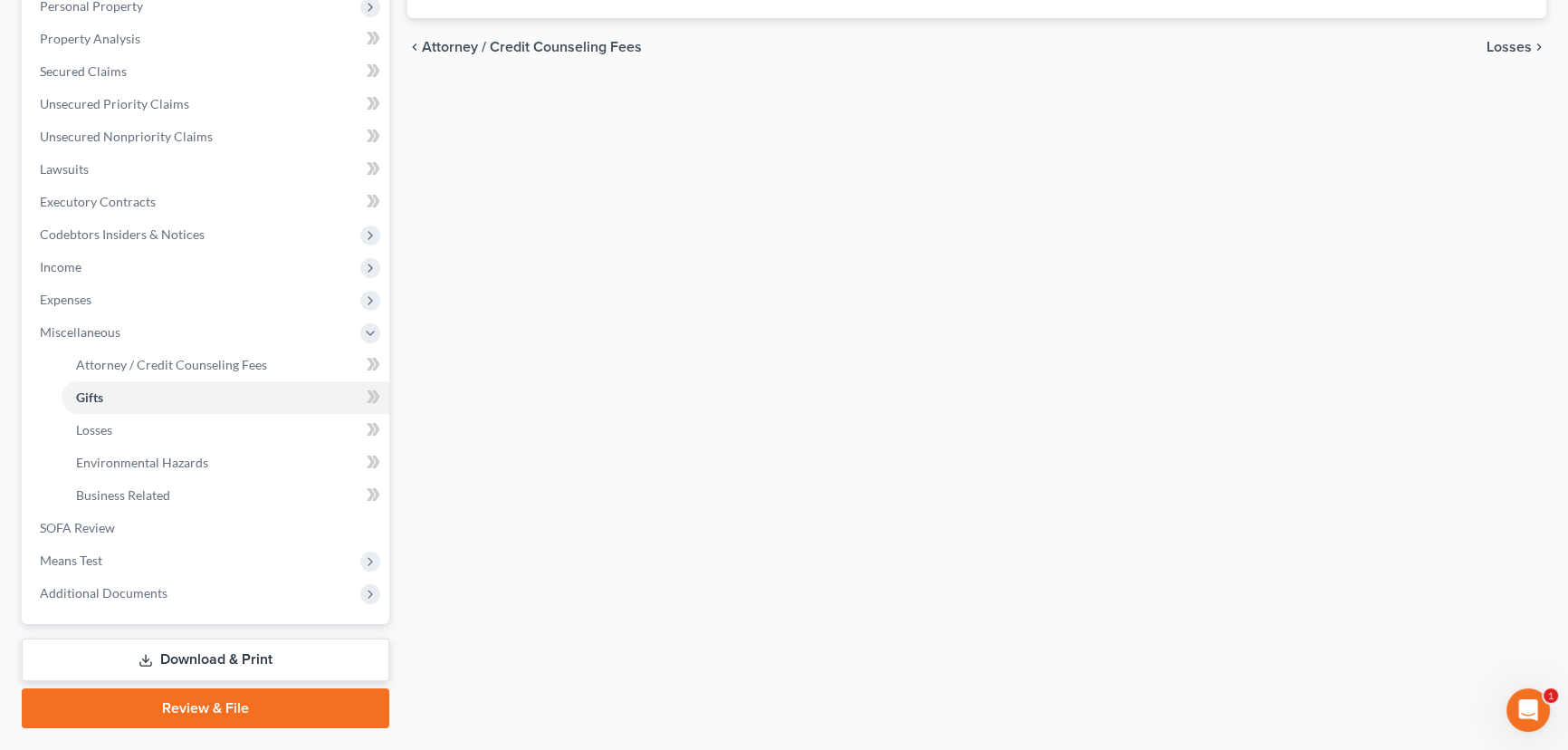 click on "Attorney / Credit Counseling Fees
Gifts
Losses
Environmental Hazards
Business Related
Gifts New Gift
Nothing here yet!
Recipient
Date Given
Value
chevron_left
Attorney / Credit Counseling Fees
Losses
chevron_right" at bounding box center (977, 286) 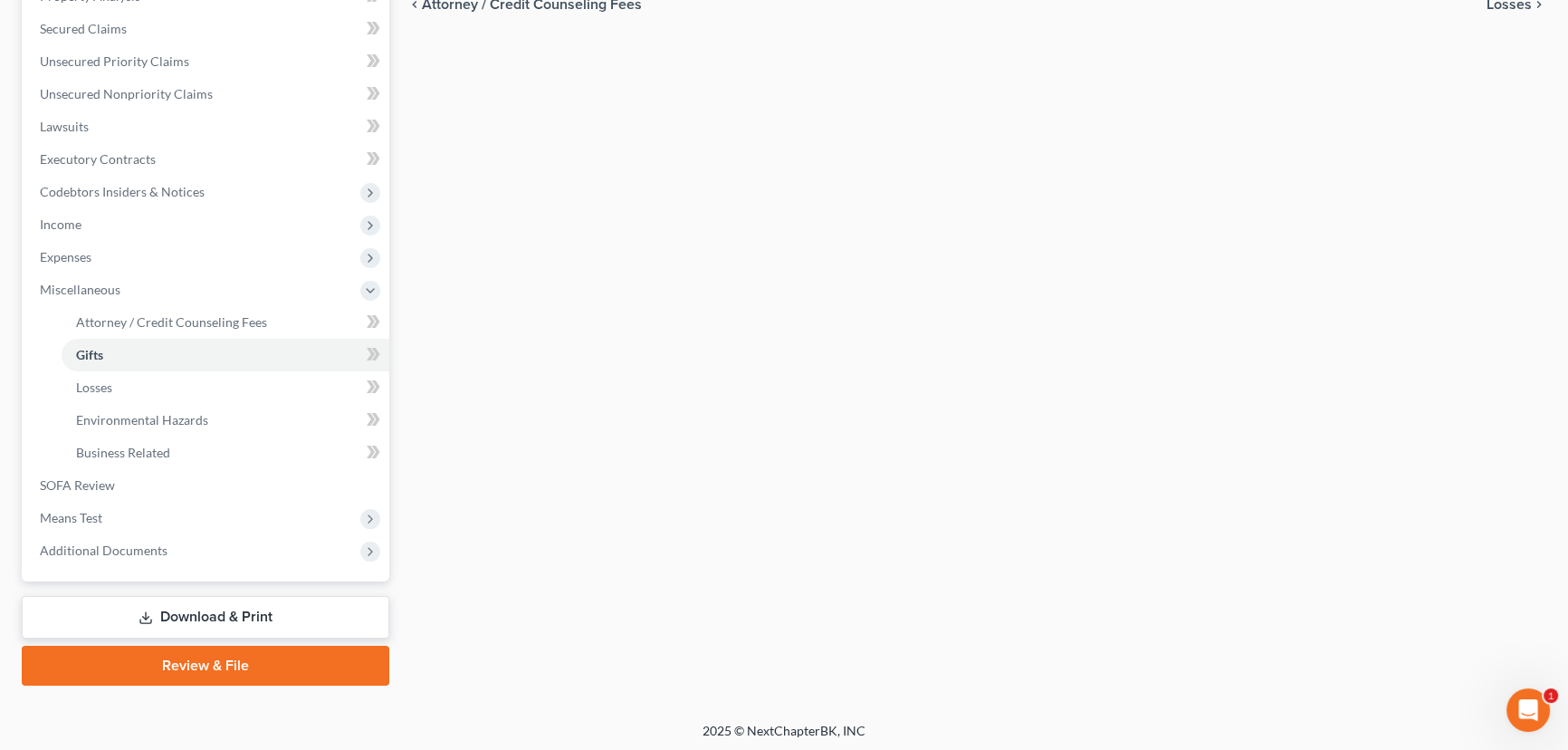 scroll, scrollTop: 373, scrollLeft: 0, axis: vertical 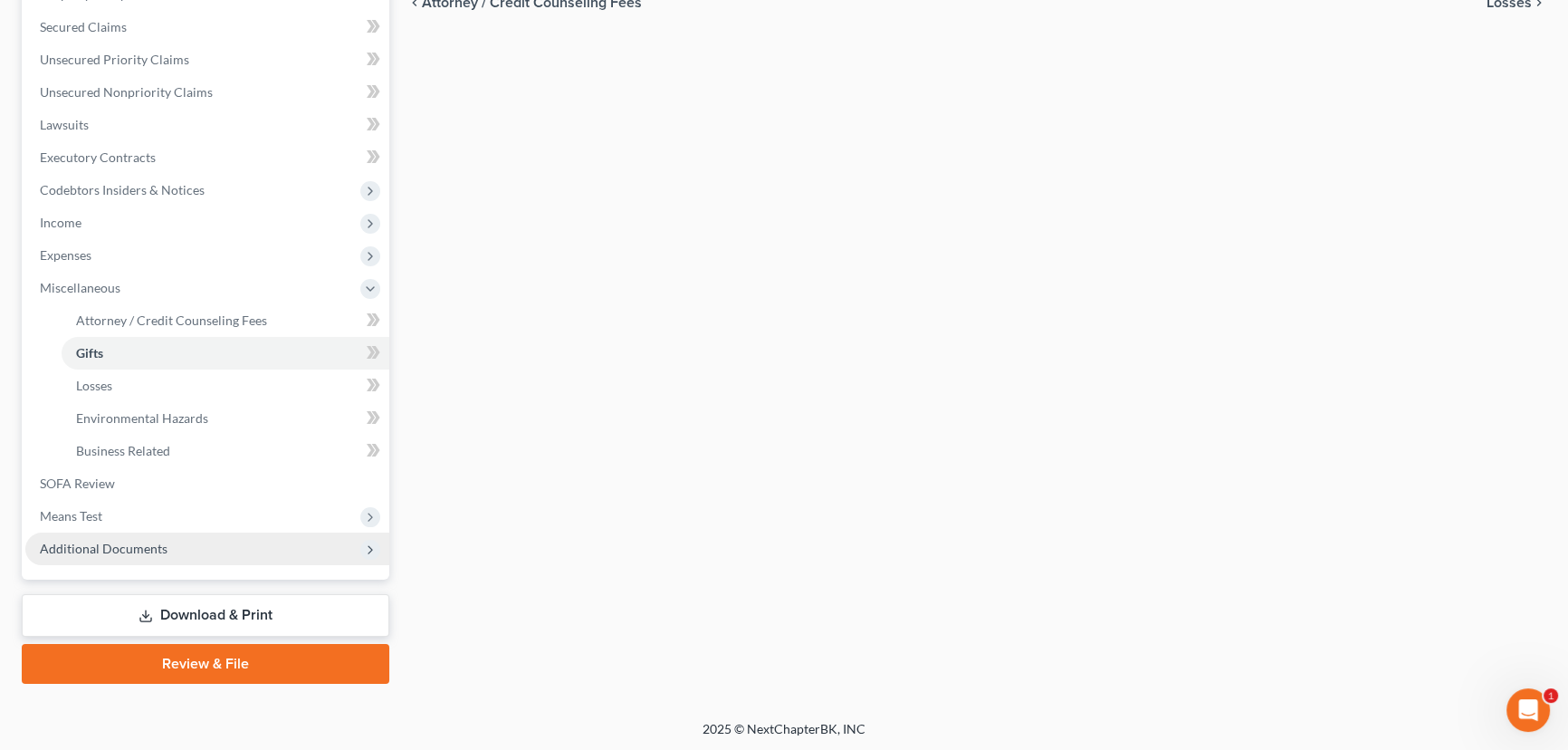 click on "Additional Documents" at bounding box center [103, 548] 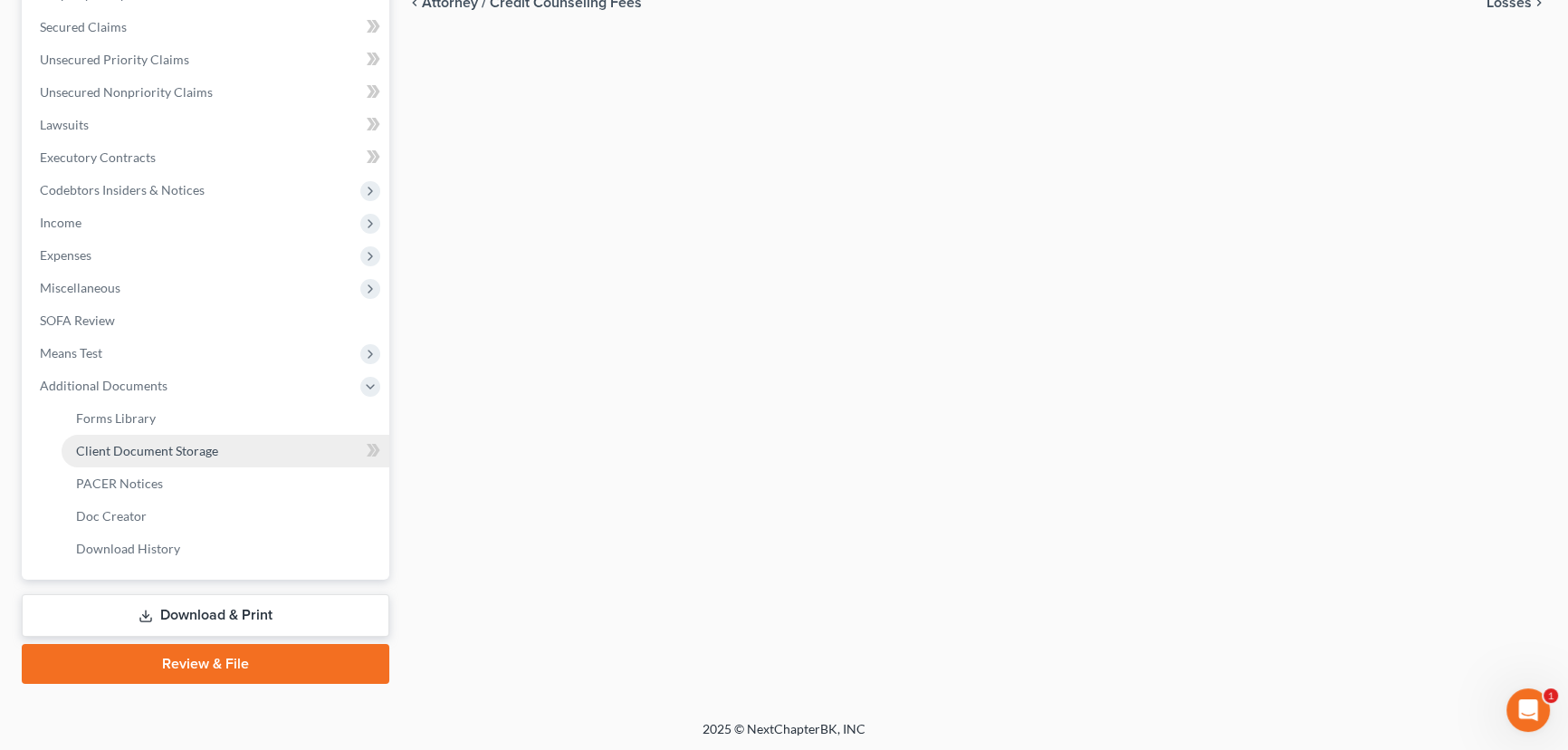 click on "Client Document Storage" at bounding box center [147, 450] 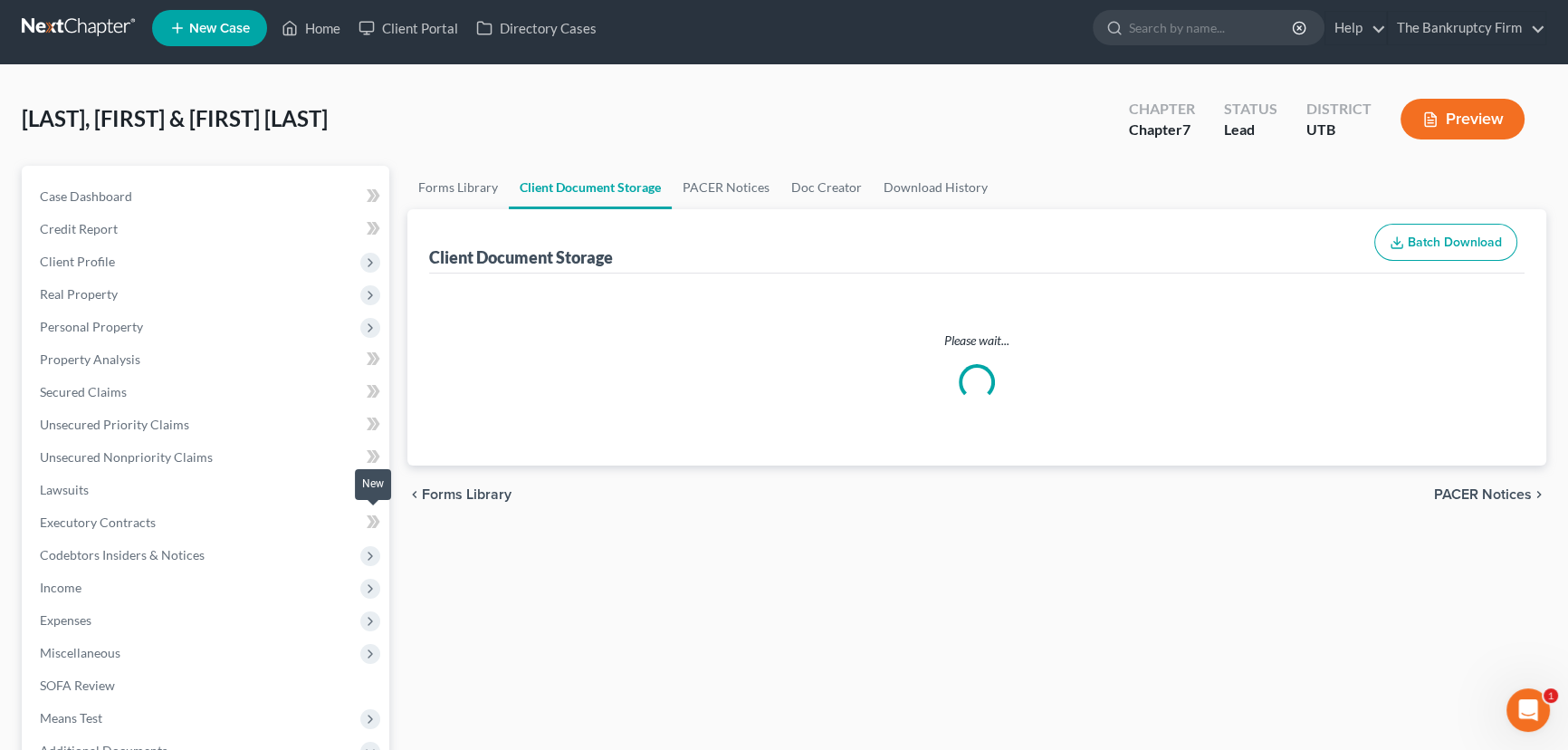 scroll, scrollTop: 0, scrollLeft: 0, axis: both 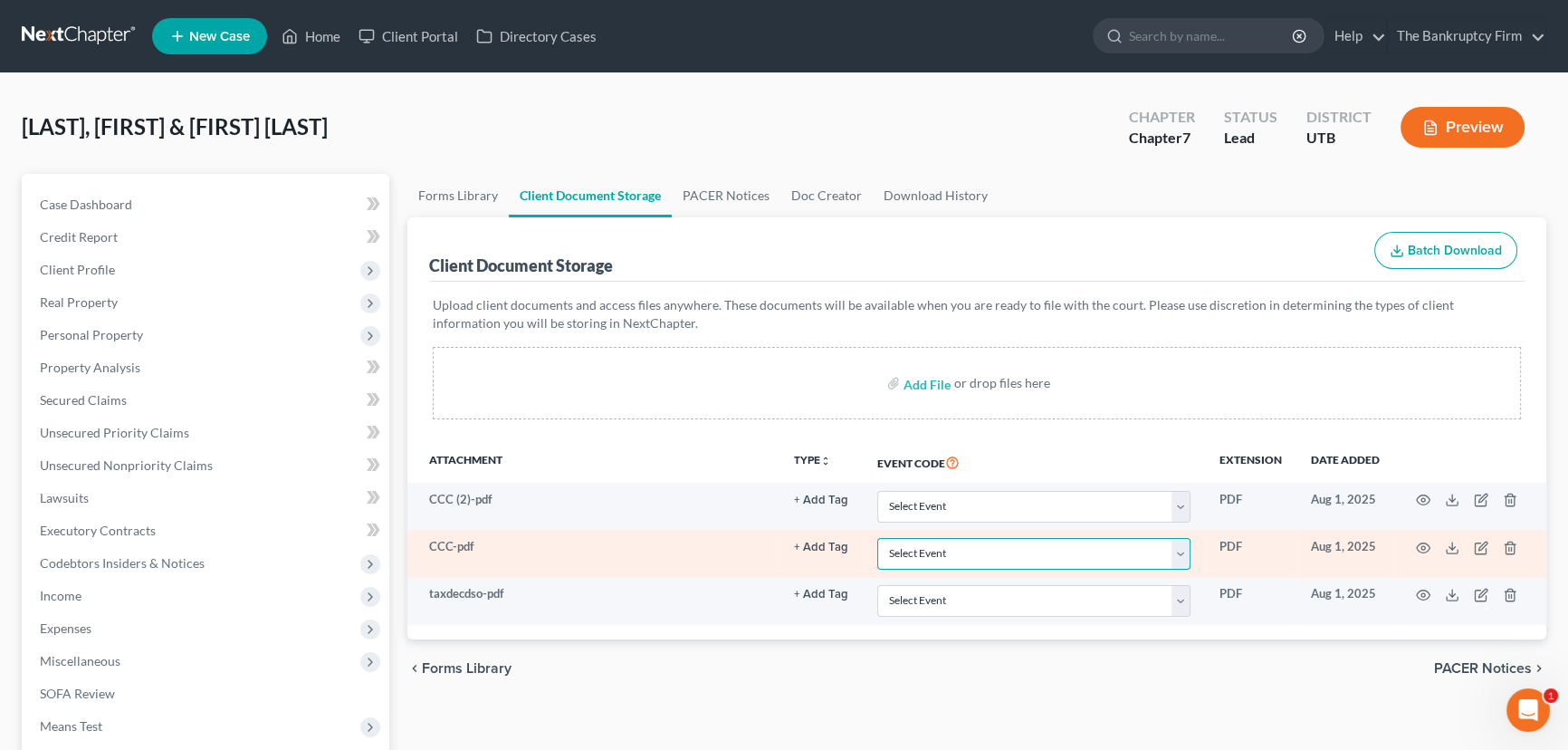 click on "Select Event Affidavit/Declaration Amended Chapter 11 Plan Amended Disclosure Statement (Ch 11) Amended Document Amended Schedules/List of Creditors/Statements (Dec 1 2016) Amended/Final Chapter 13 Plan Attorney's Request for No Future Notice Balance Sheet Certificate of Service Certificate of Service of Tax Information Certificate/Affidavit of Non-Opposition to Motion Certification of Exigent Circumstances re: Credit Counseling Certification of Status of Domestic Support Payments Ch 11 Final/Summary Rpt & Acct Chapter 11 Ballot Chapter 11 Ballot Register and Report of Balloting Chapter 11 Monthly Operating Report Chapter 11 Monthly Operating Report UST Form 11-MOR Chapter 11 Plan Chapter 11 Plan (Amended) Chapter 11 Post-Confirmation Report Chapter 11 Quarterly Financial Report (Post Confirmation) Chapter 11 Small Business Plan Chapter 11 Small Business Subchapter V Plan Chapter 11 Statement of Monthly Income Form 122B Chapter 13 Calculation of Disposable Income 122C-2 Chapter 13 Plan Declaration Exhibit" at bounding box center (1034, 553) 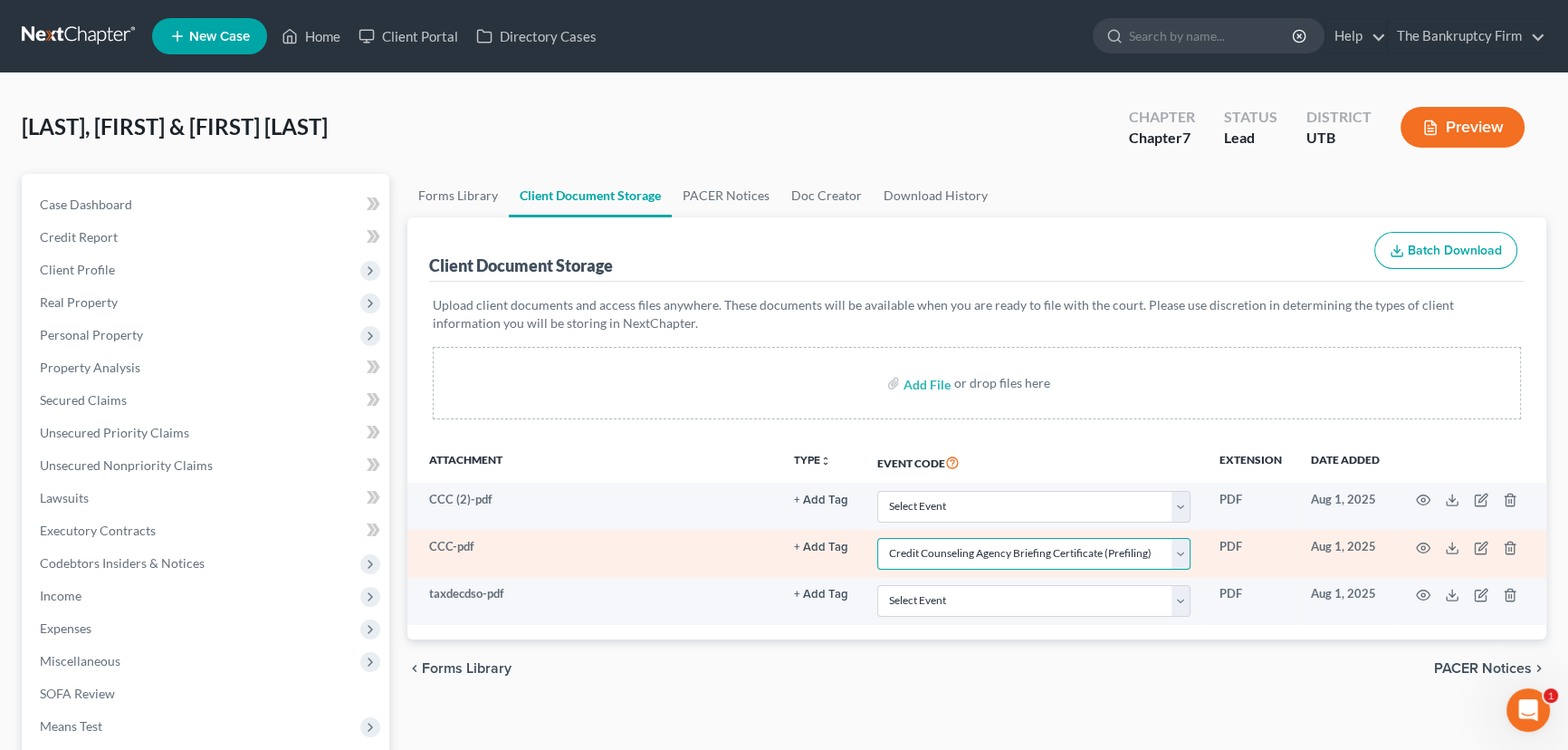 click on "Select Event Affidavit/Declaration Amended Chapter 11 Plan Amended Disclosure Statement (Ch 11) Amended Document Amended Schedules/List of Creditors/Statements (Dec 1 2016) Amended/Final Chapter 13 Plan Attorney's Request for No Future Notice Balance Sheet Certificate of Service Certificate of Service of Tax Information Certificate/Affidavit of Non-Opposition to Motion Certification of Exigent Circumstances re: Credit Counseling Certification of Status of Domestic Support Payments Ch 11 Final/Summary Rpt & Acct Chapter 11 Ballot Chapter 11 Ballot Register and Report of Balloting Chapter 11 Monthly Operating Report Chapter 11 Monthly Operating Report UST Form 11-MOR Chapter 11 Plan Chapter 11 Plan (Amended) Chapter 11 Post-Confirmation Report Chapter 11 Quarterly Financial Report (Post Confirmation) Chapter 11 Small Business Plan Chapter 11 Small Business Subchapter V Plan Chapter 11 Statement of Monthly Income Form 122B Chapter 13 Calculation of Disposable Income 122C-2 Chapter 13 Plan Declaration Exhibit" at bounding box center [1034, 553] 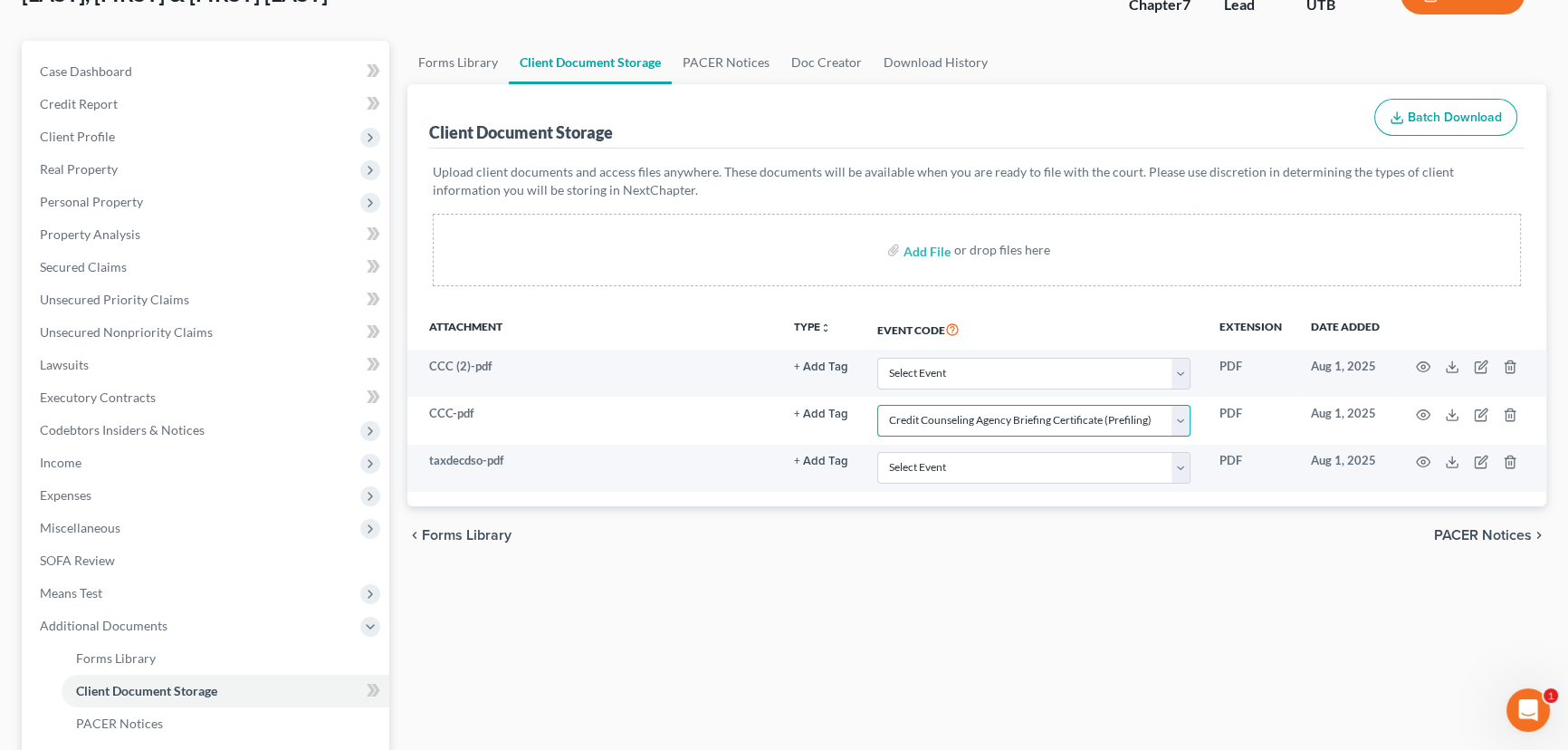scroll, scrollTop: 373, scrollLeft: 0, axis: vertical 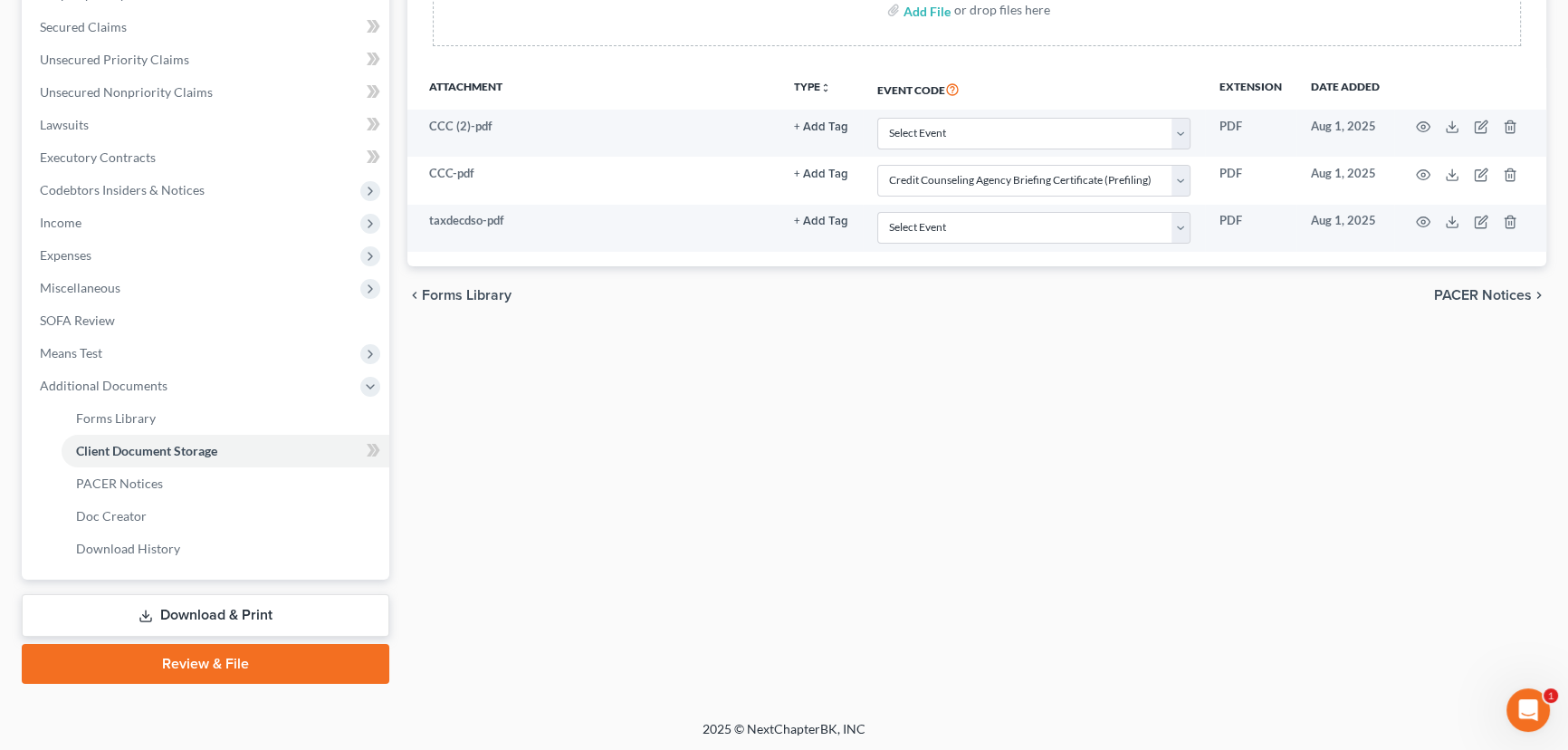click on "Review & File" at bounding box center (206, 664) 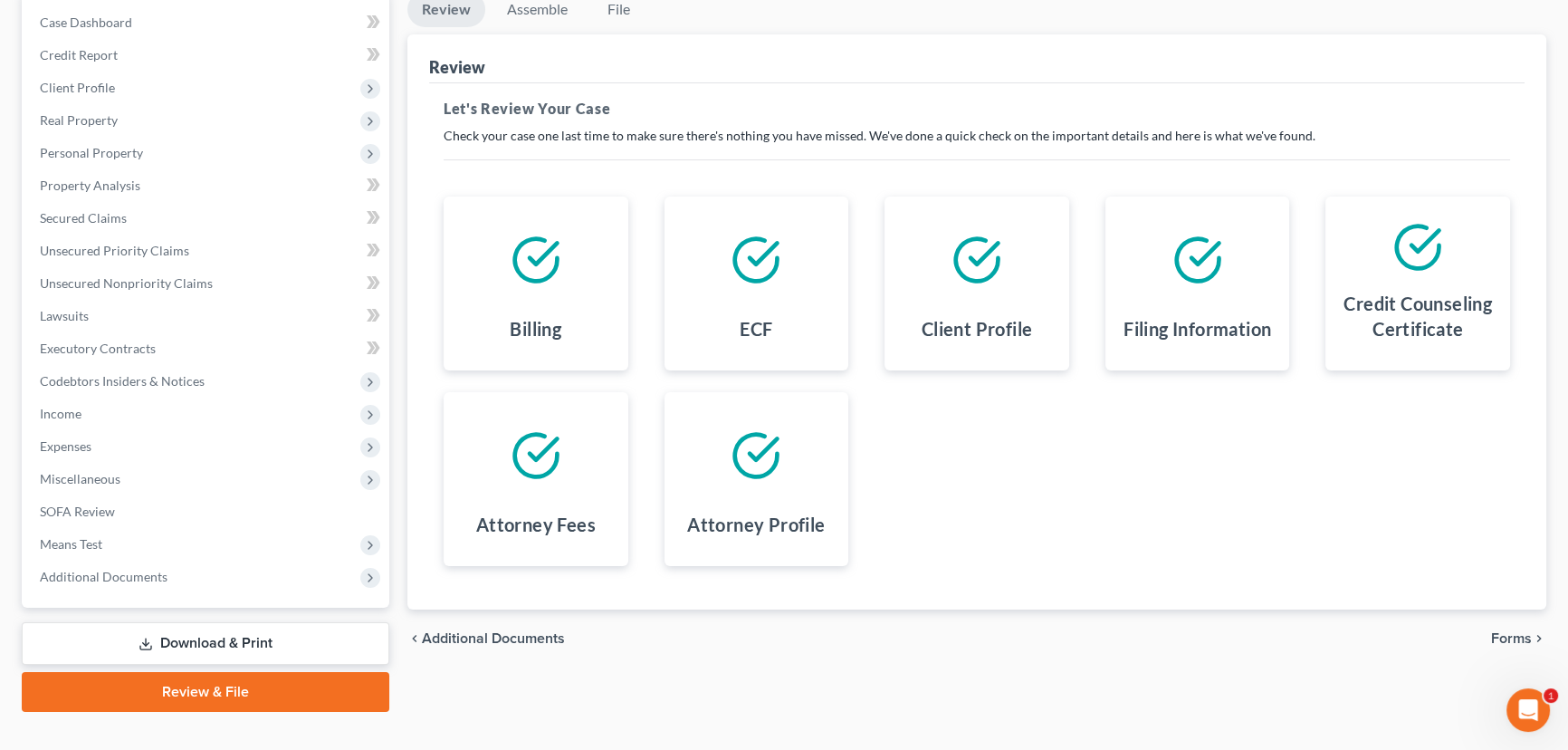 scroll, scrollTop: 210, scrollLeft: 0, axis: vertical 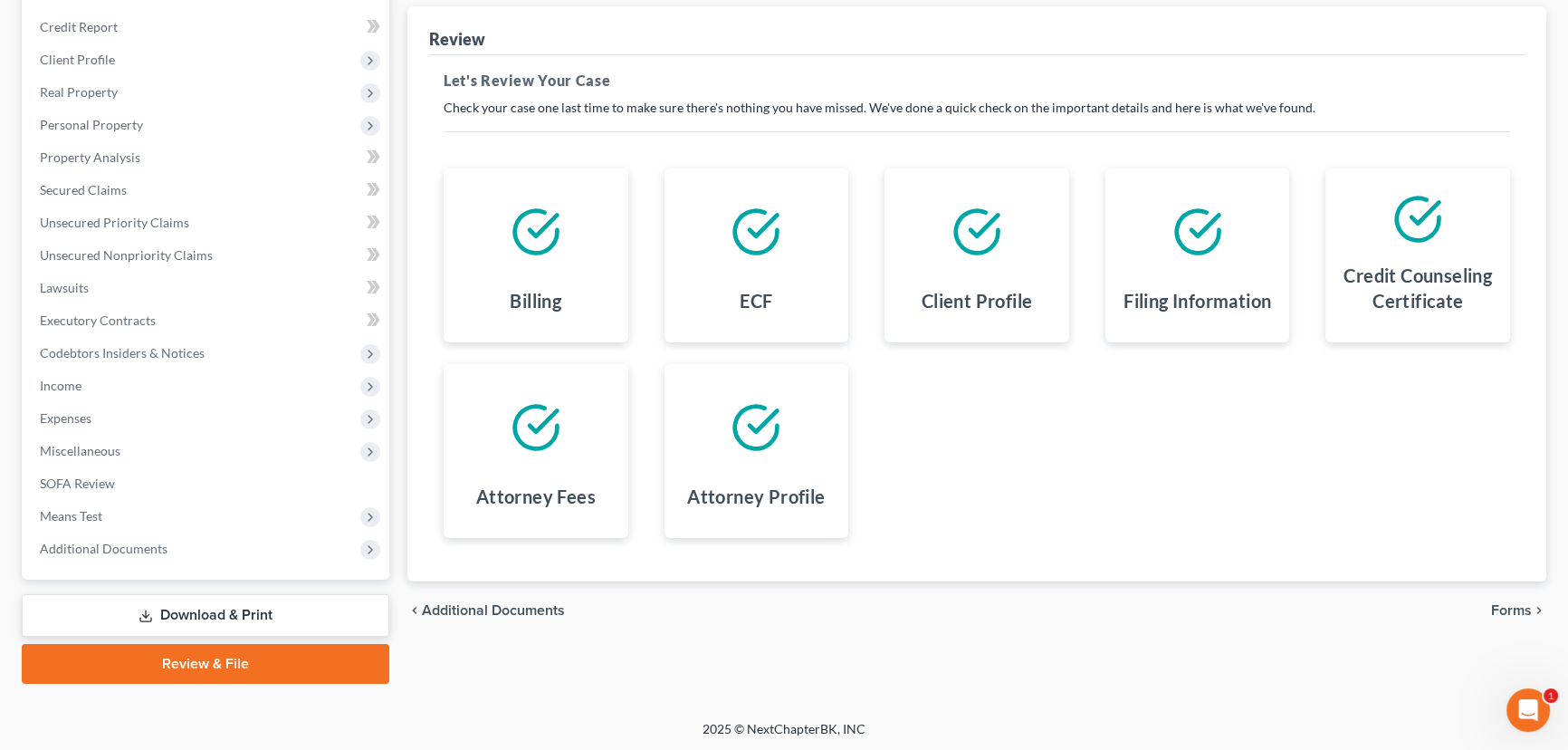 click on "Forms" at bounding box center [1511, 611] 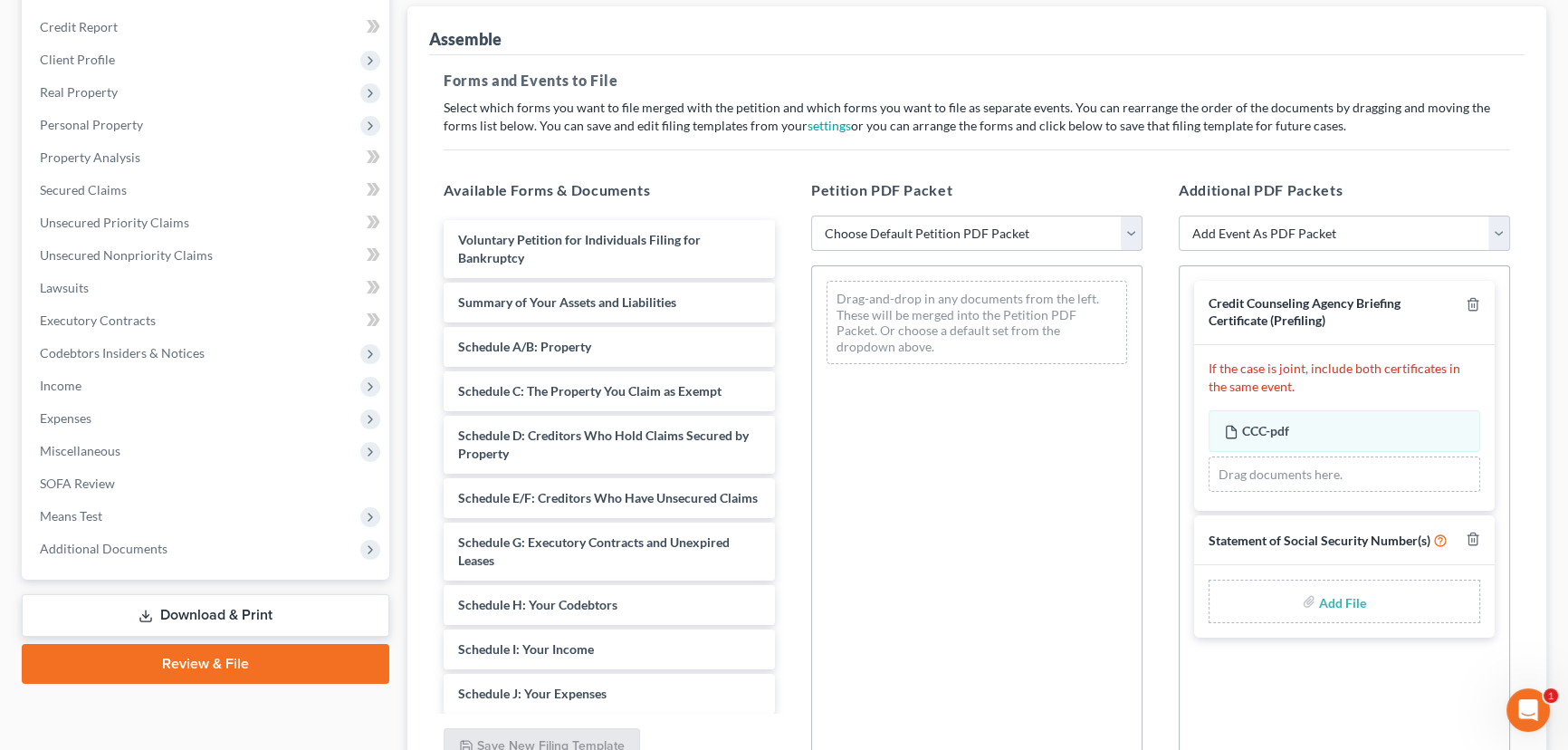 click on "Choose Default Petition PDF Packet Emergency Filing (Voluntary Petition and Creditor List Only) Chapter 7 Chapter 7 Template" at bounding box center (977, 234) 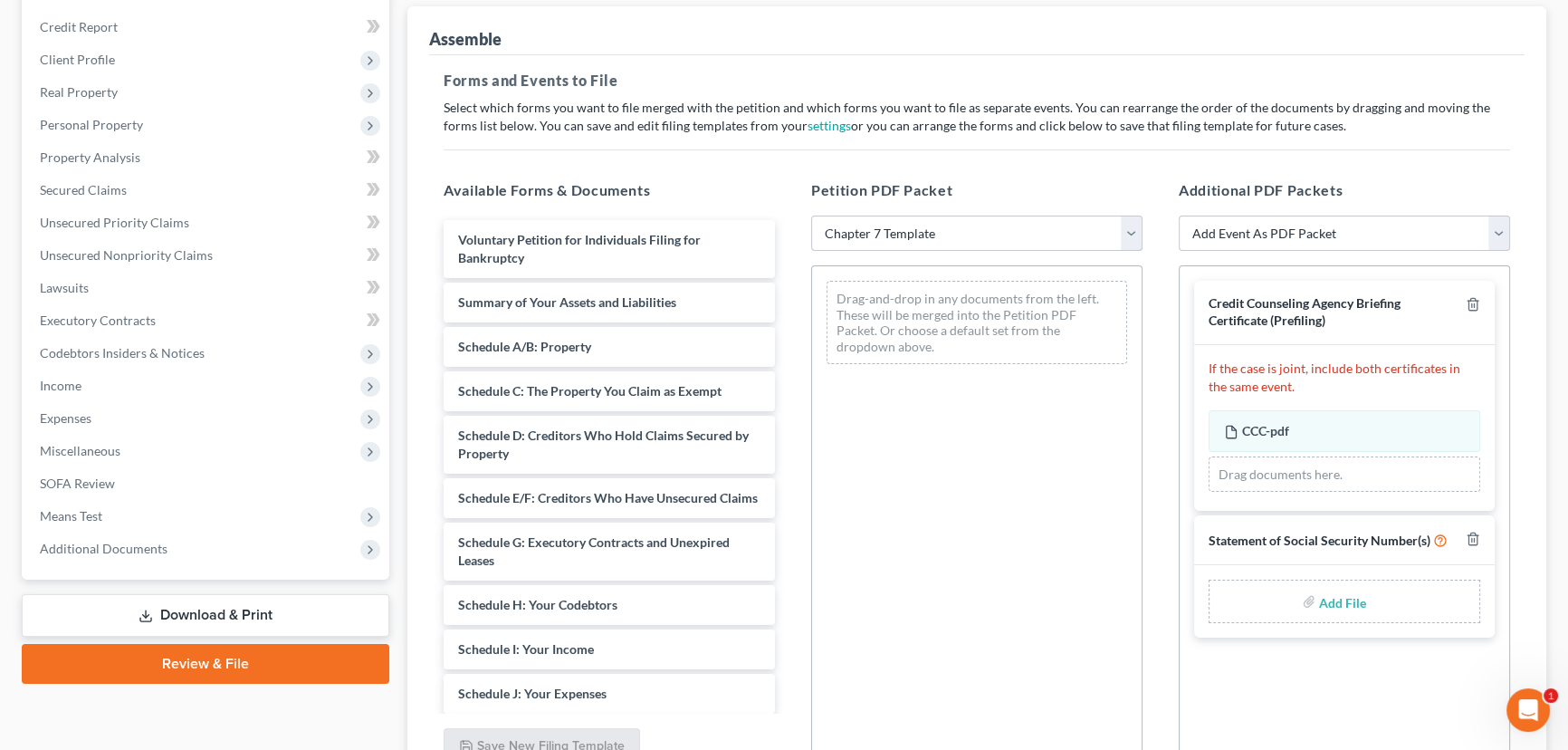 click on "Choose Default Petition PDF Packet Emergency Filing (Voluntary Petition and Creditor List Only) Chapter 7 Chapter 7 Template" at bounding box center (977, 234) 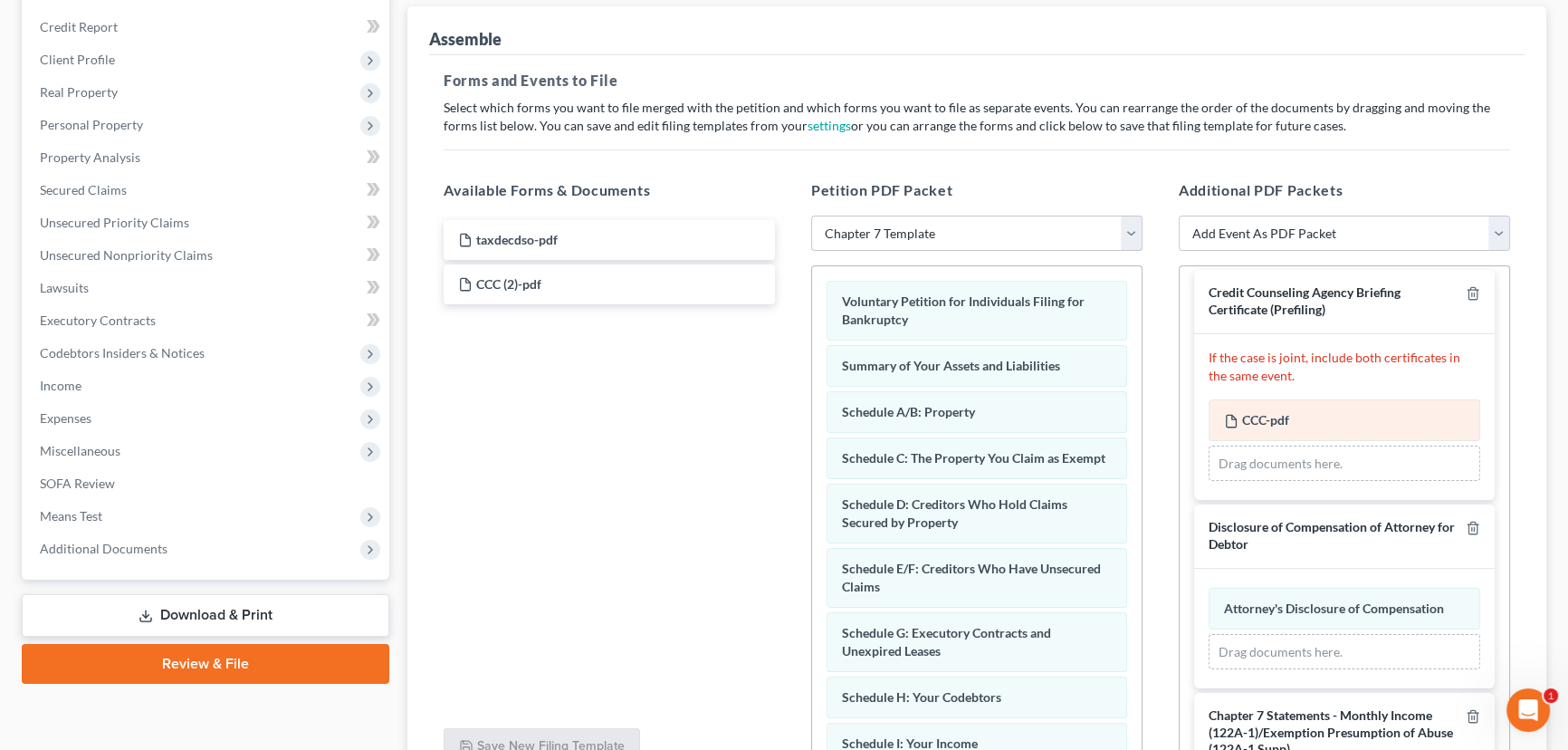 scroll, scrollTop: 0, scrollLeft: 0, axis: both 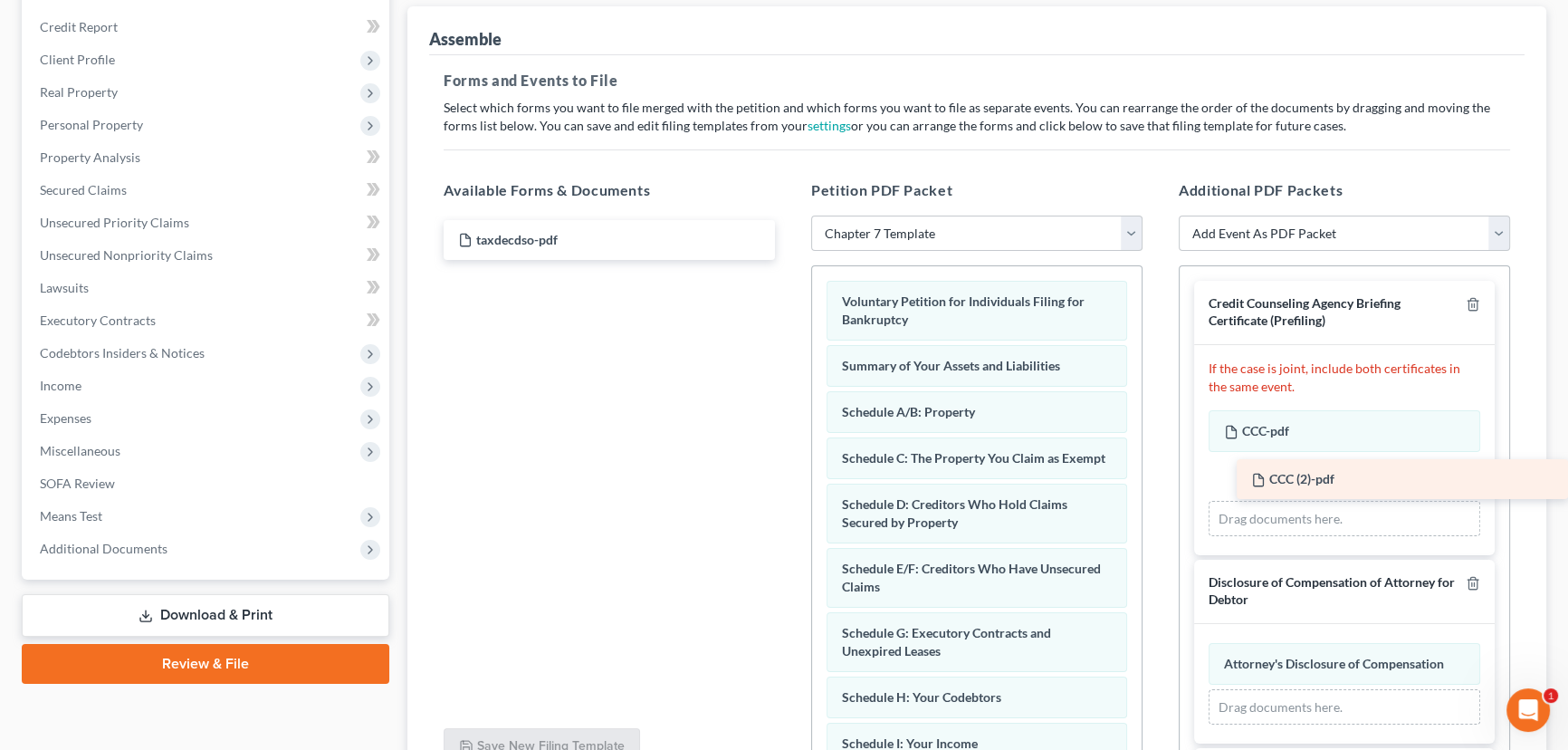 drag, startPoint x: 498, startPoint y: 281, endPoint x: 1349, endPoint y: 478, distance: 873.5044 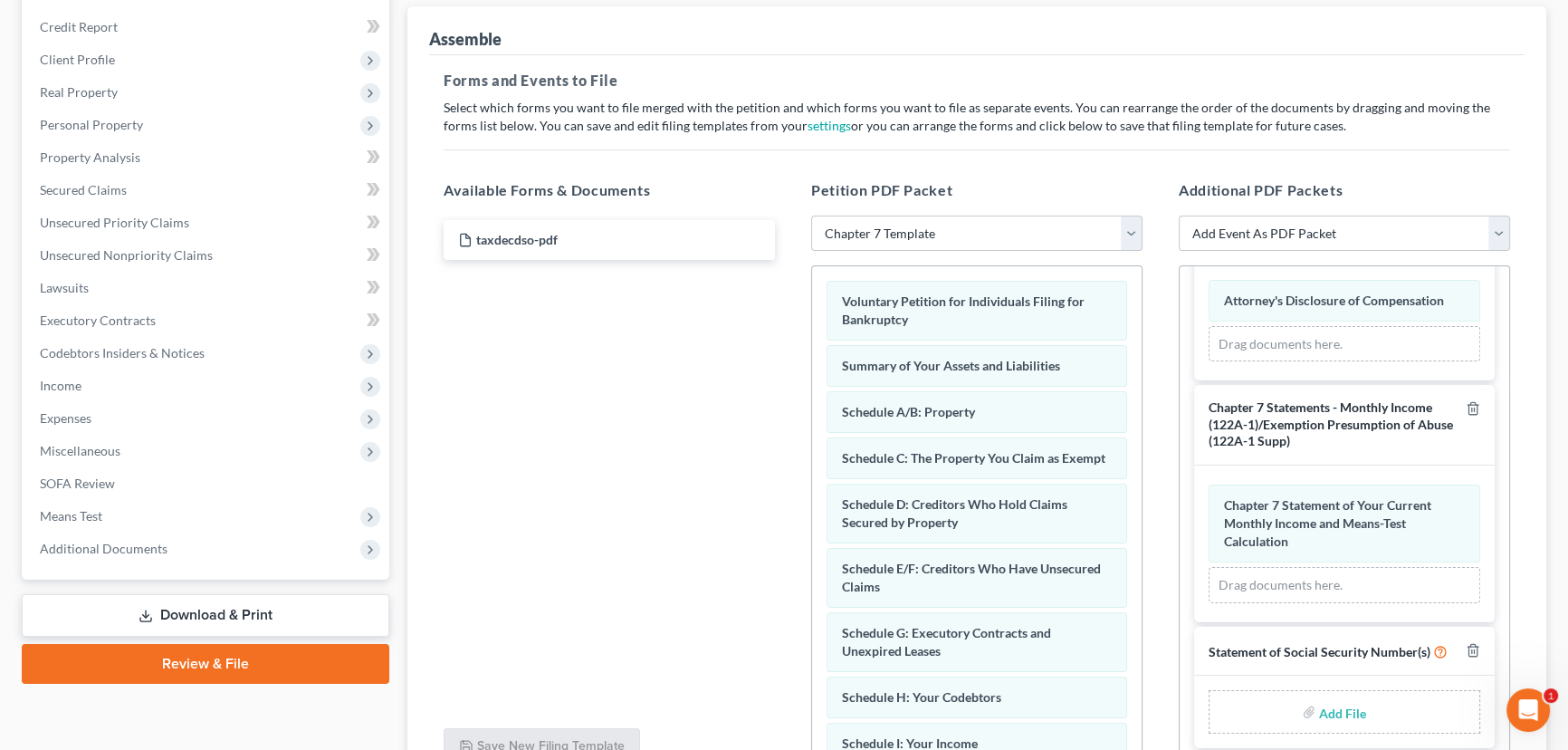 scroll, scrollTop: 380, scrollLeft: 0, axis: vertical 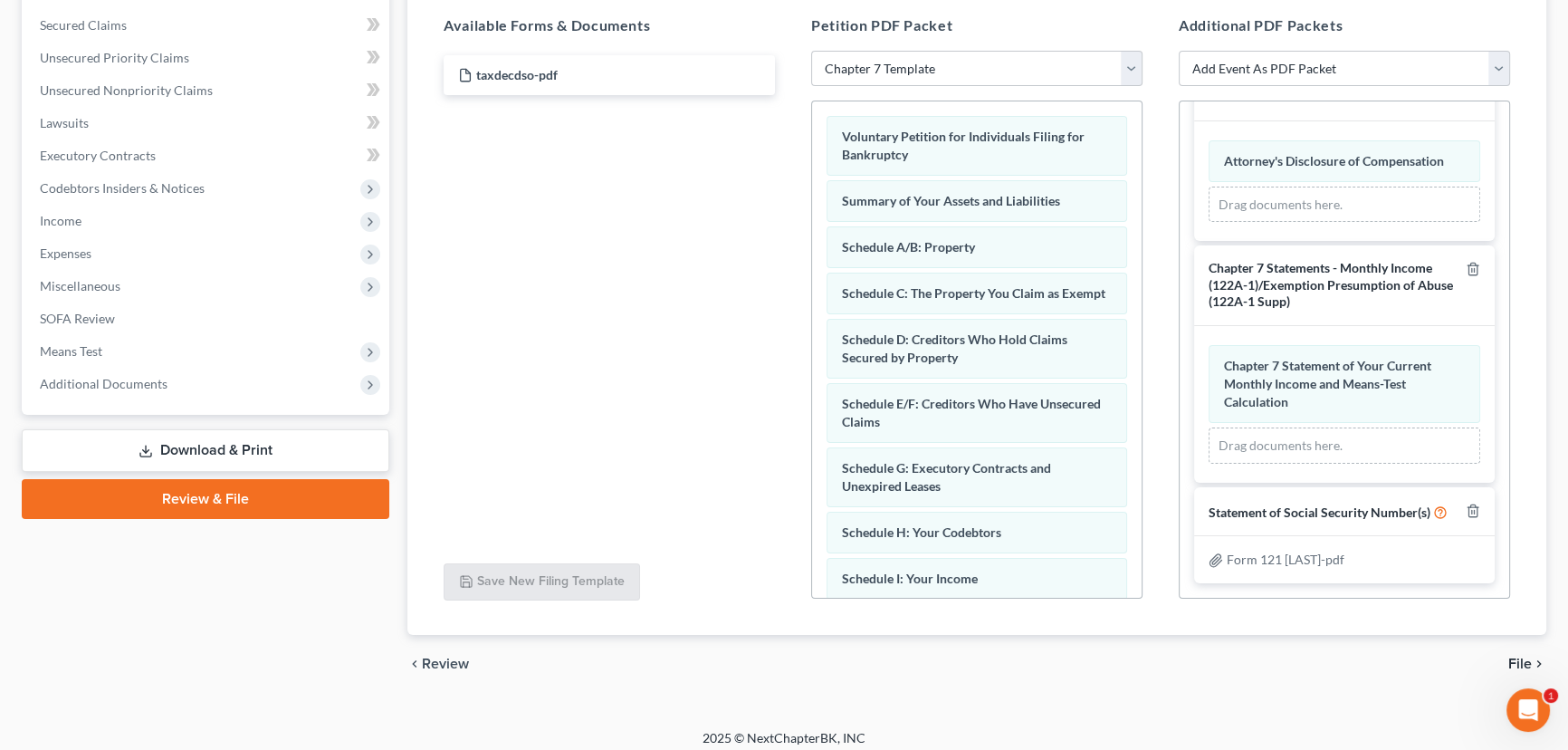 click on "File" at bounding box center (1520, 664) 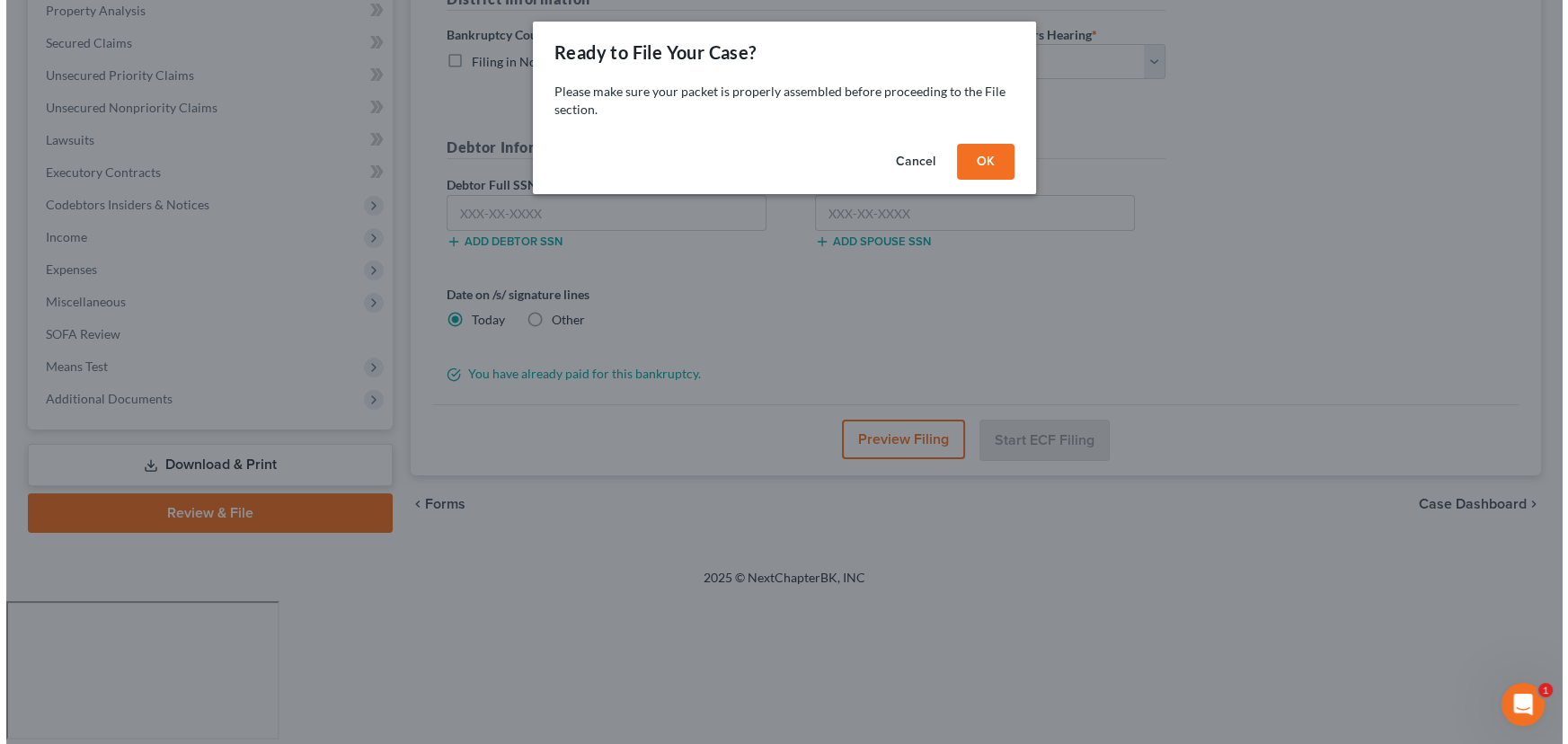 scroll, scrollTop: 208, scrollLeft: 0, axis: vertical 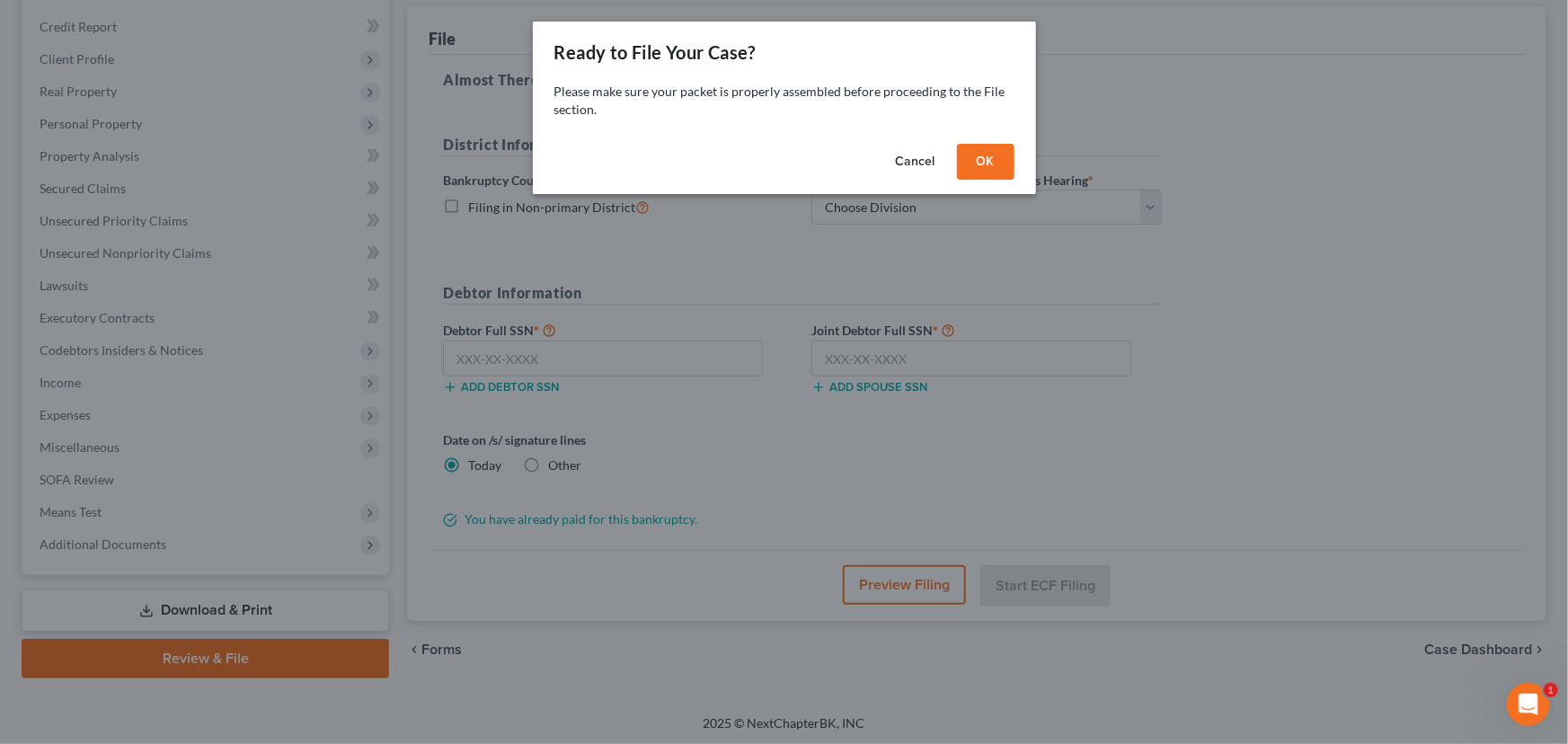 click on "OK" at bounding box center [986, 162] 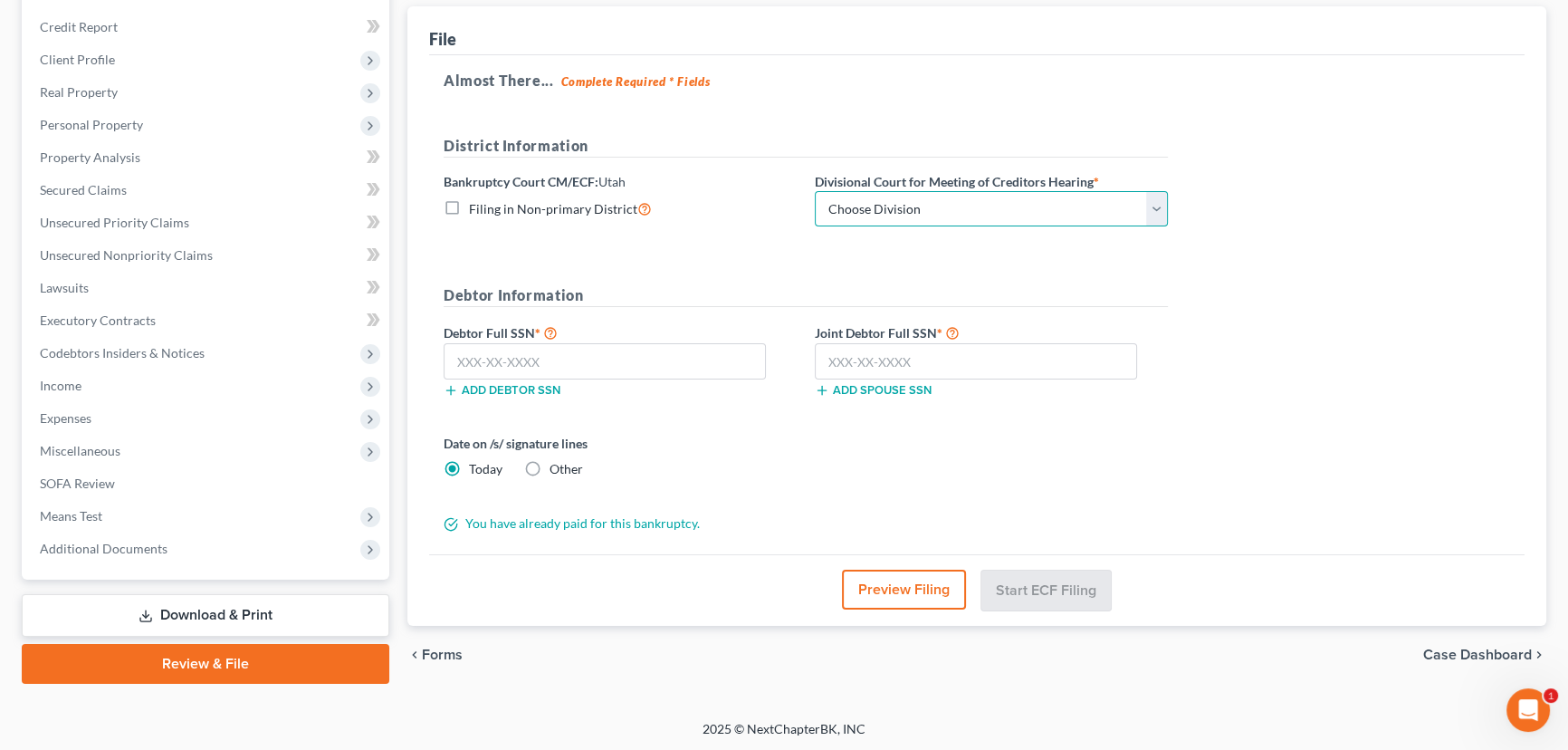drag, startPoint x: 939, startPoint y: 208, endPoint x: 931, endPoint y: 220, distance: 14.422205 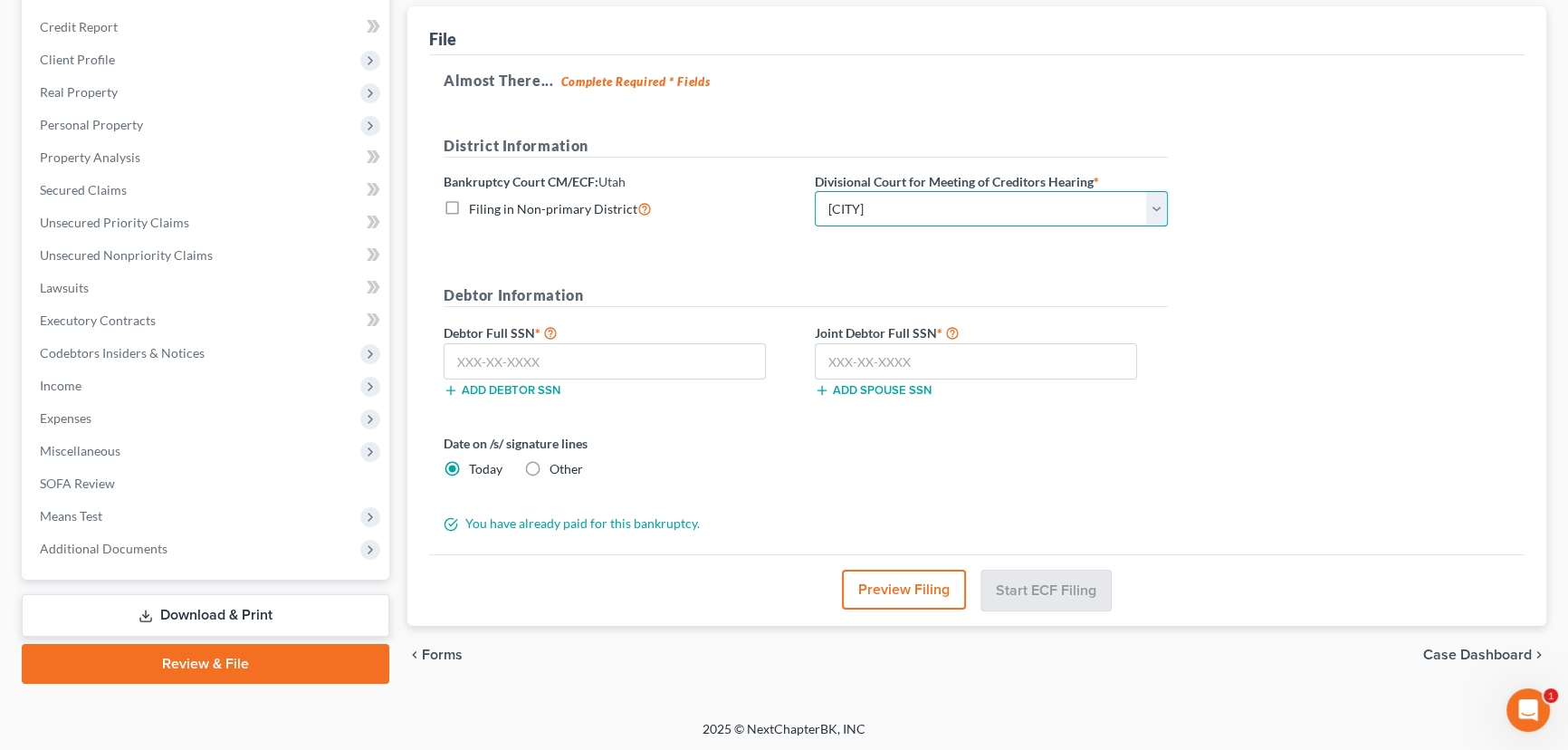 click on "Choose Division Salt Lake city" at bounding box center [991, 209] 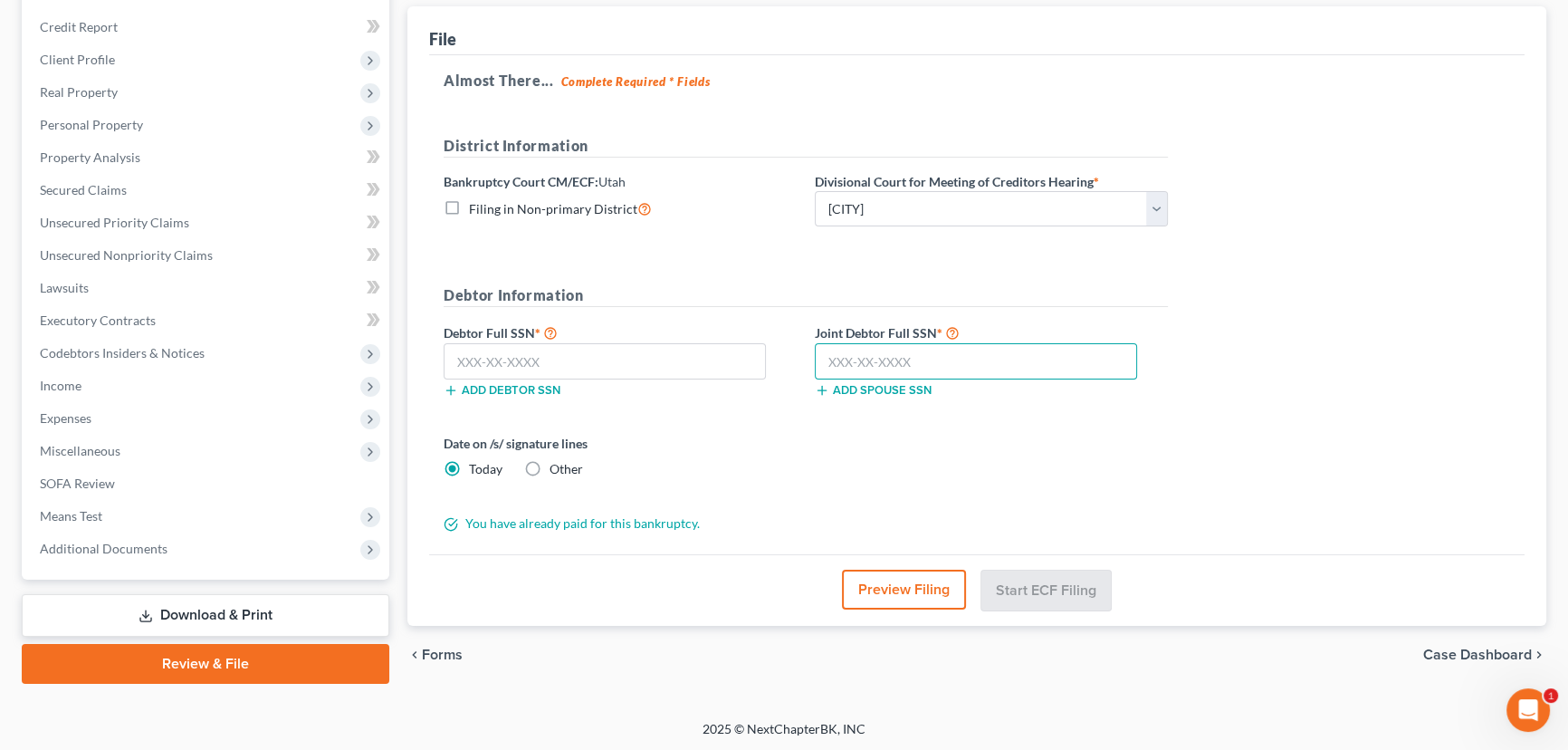 click at bounding box center (976, 361) 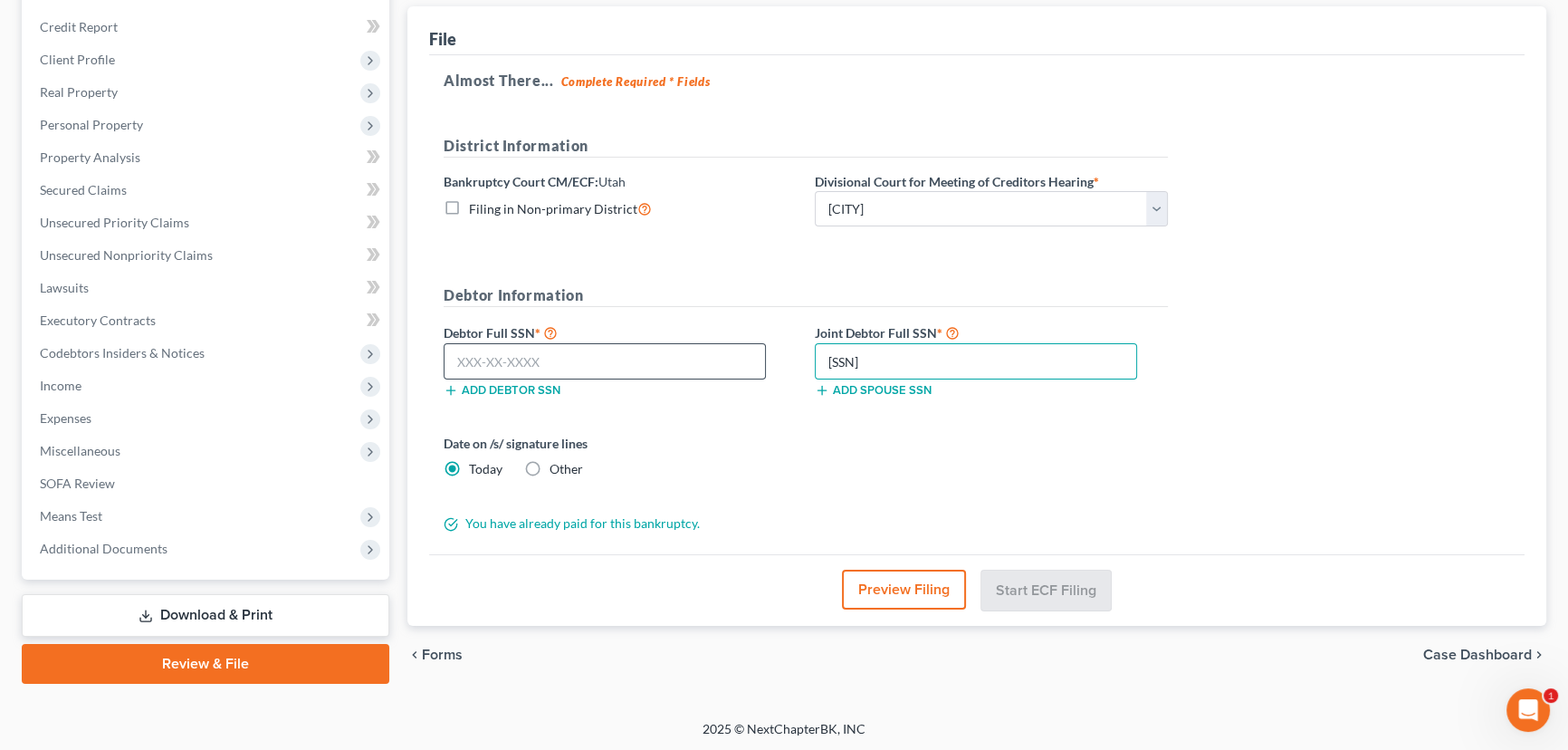 type on "528-89-7056" 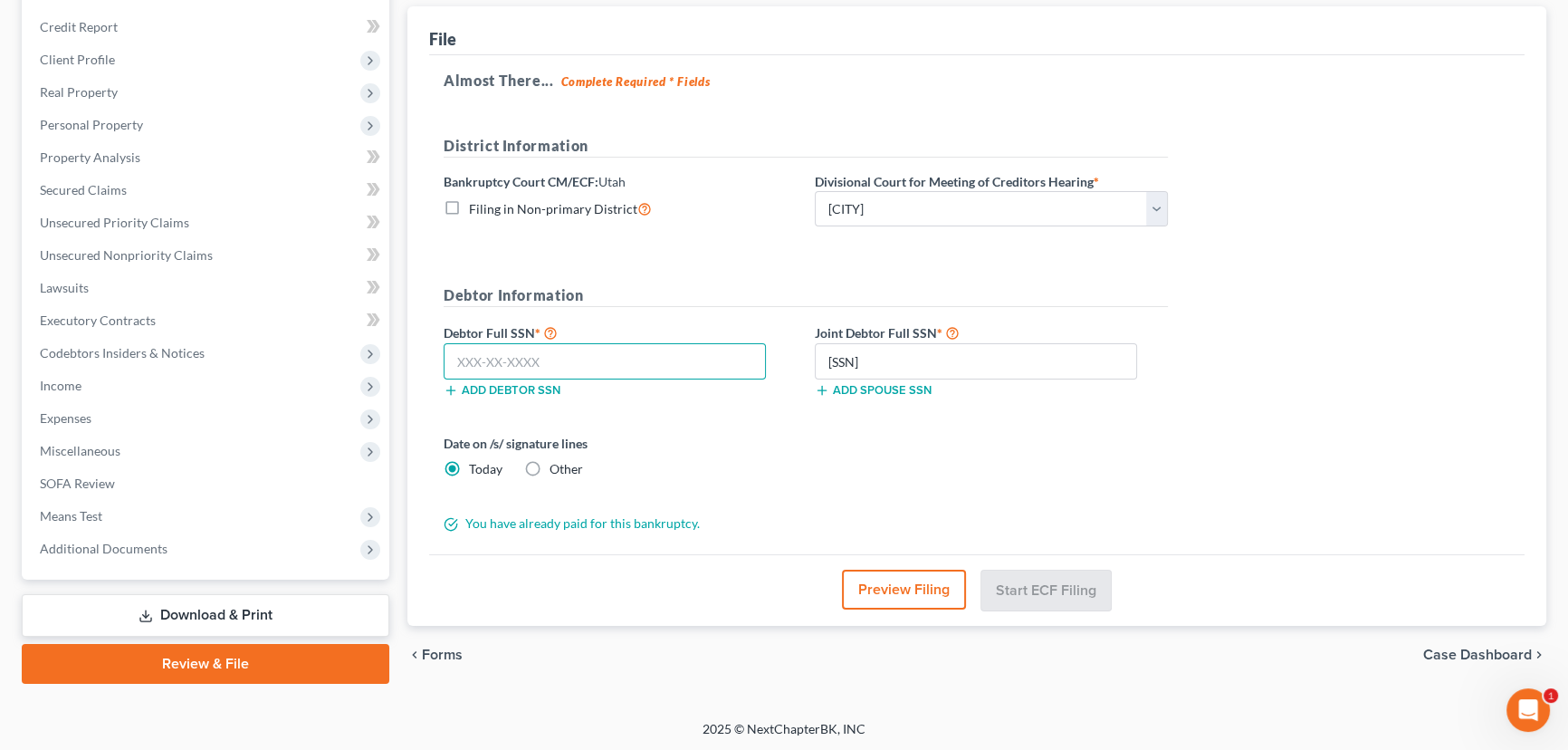 click at bounding box center (605, 361) 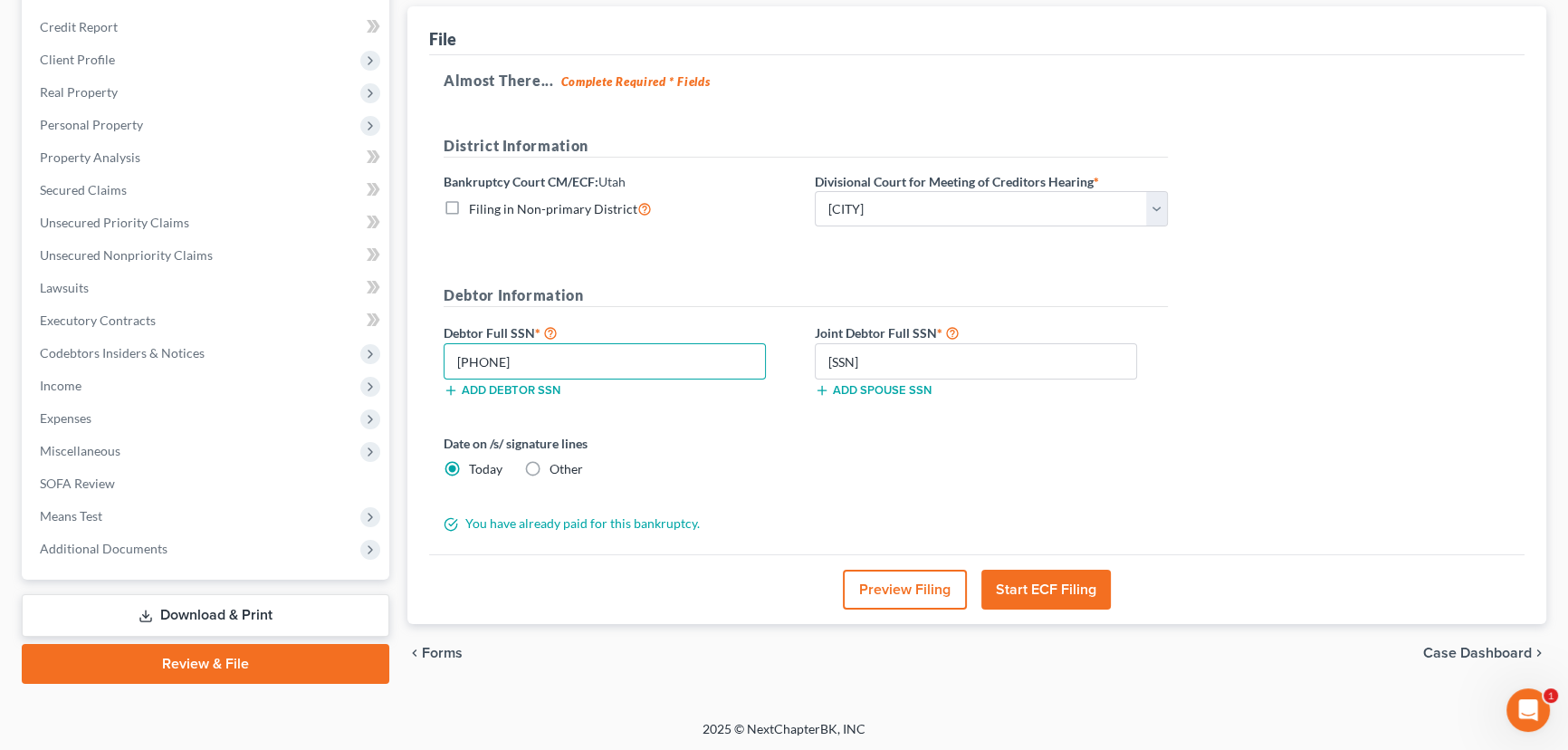 type on "528-49-3534" 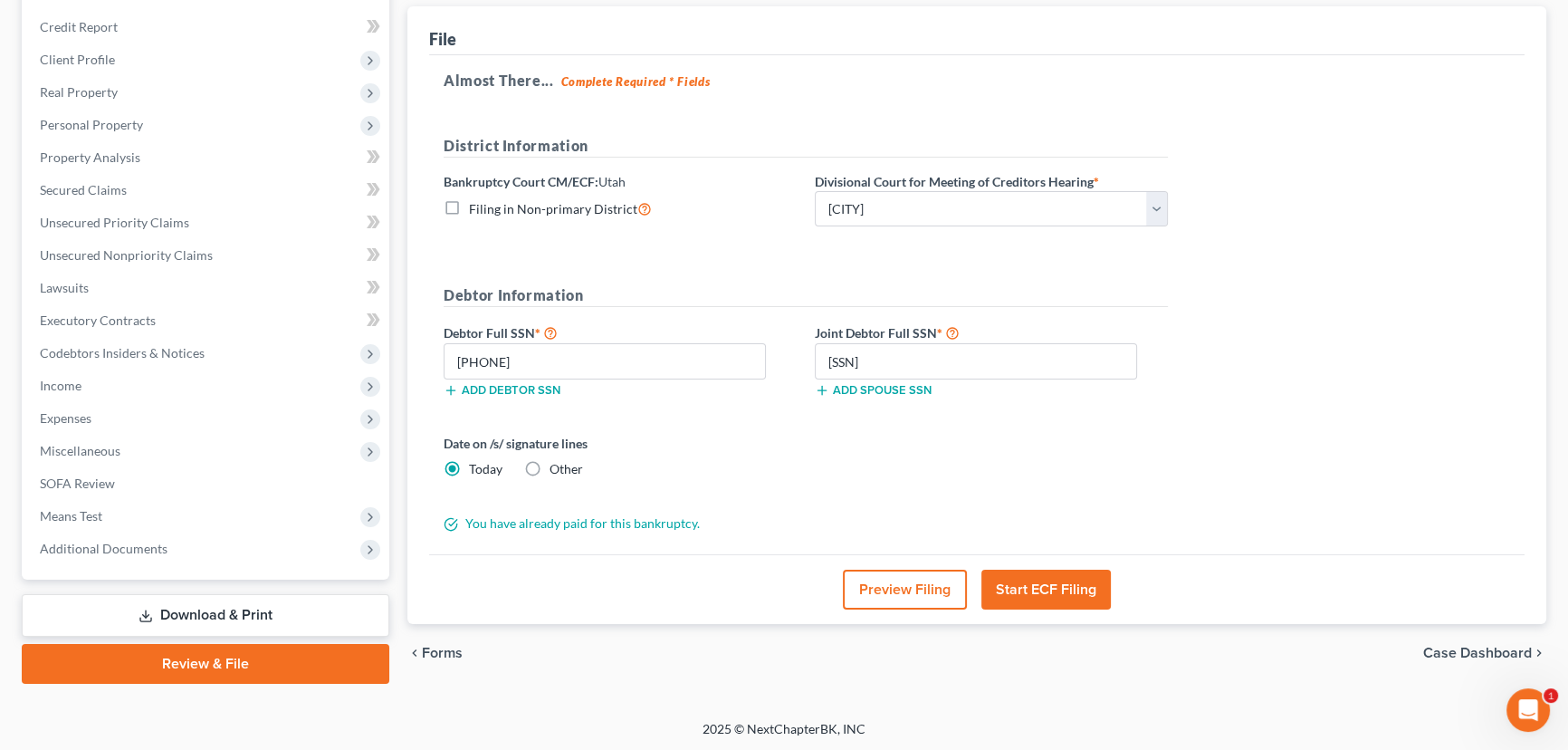 click on "Start ECF Filing" at bounding box center (1046, 590) 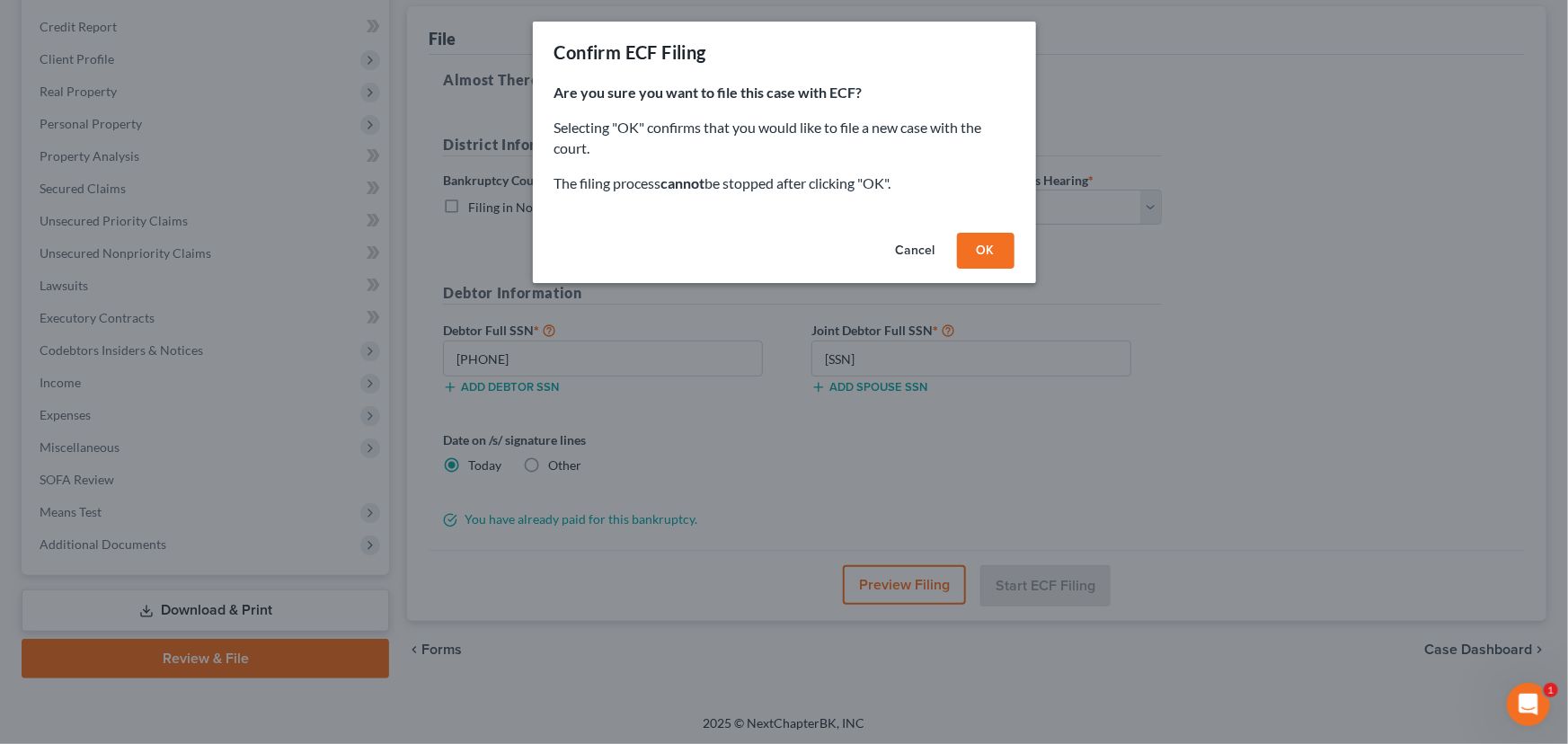 click on "OK" at bounding box center [986, 251] 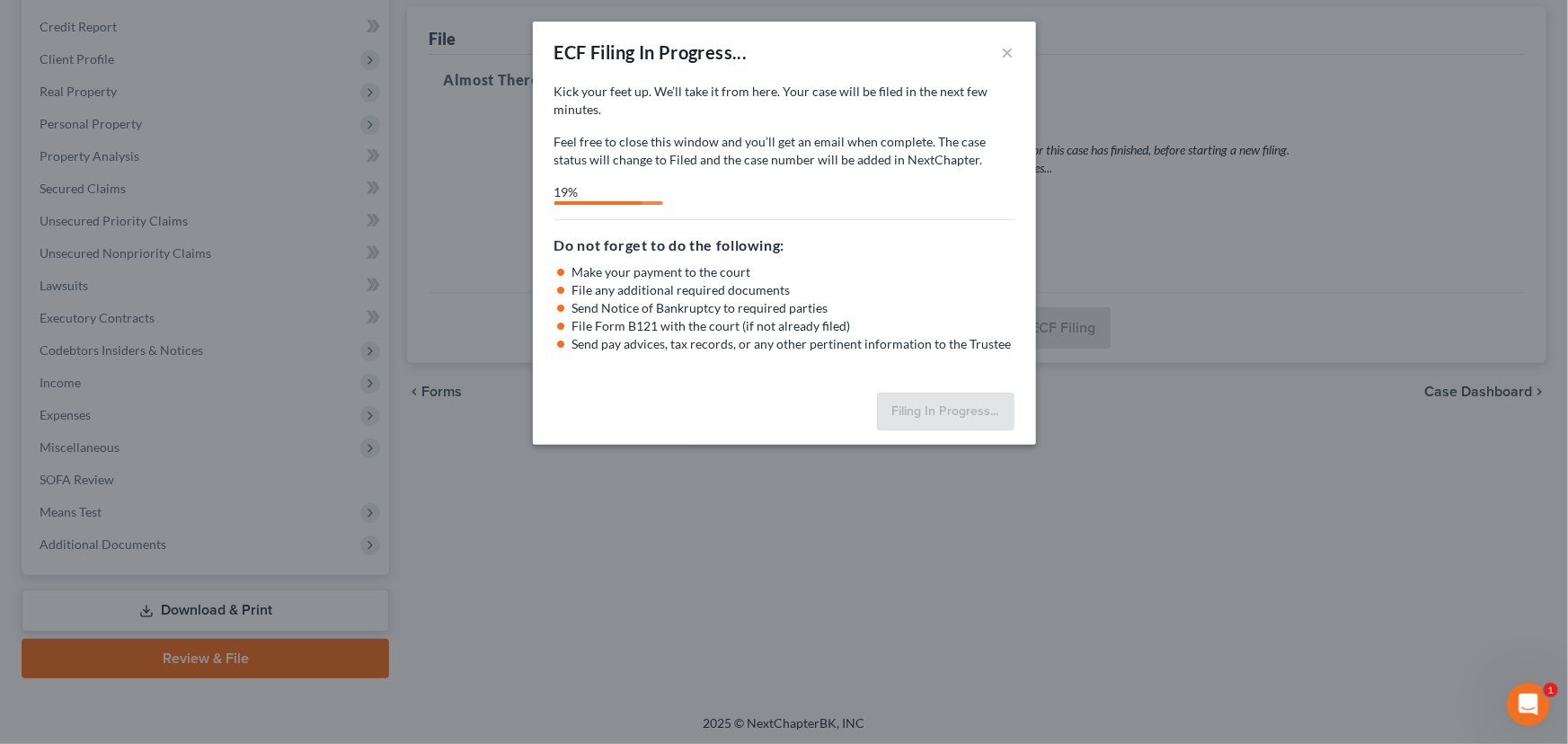 click on "ECF Filing In Progress... × Kick your feet up. We’ll take it from here. Your case will be filed in the next few minutes. Feel free to close this window and you’ll get an email when complete. The case status will change to Filed and the case number will be added in NextChapter. Kick your feet up. We’ll take it from here. Your forms will be filed in the next few minutes. Feel free to close this window and you’ll get an email when complete.
19%
Feel free to download your entire bankruptcy packet here: Do not forget to do the following: Make your payment to the court File any additional required documents Send Notice of Bankruptcy to required parties File Form B121 with the court (if not already filed) Send pay advices, tax records, or any other pertinent information to the Trustee Filing In Progress..." at bounding box center [784, 372] 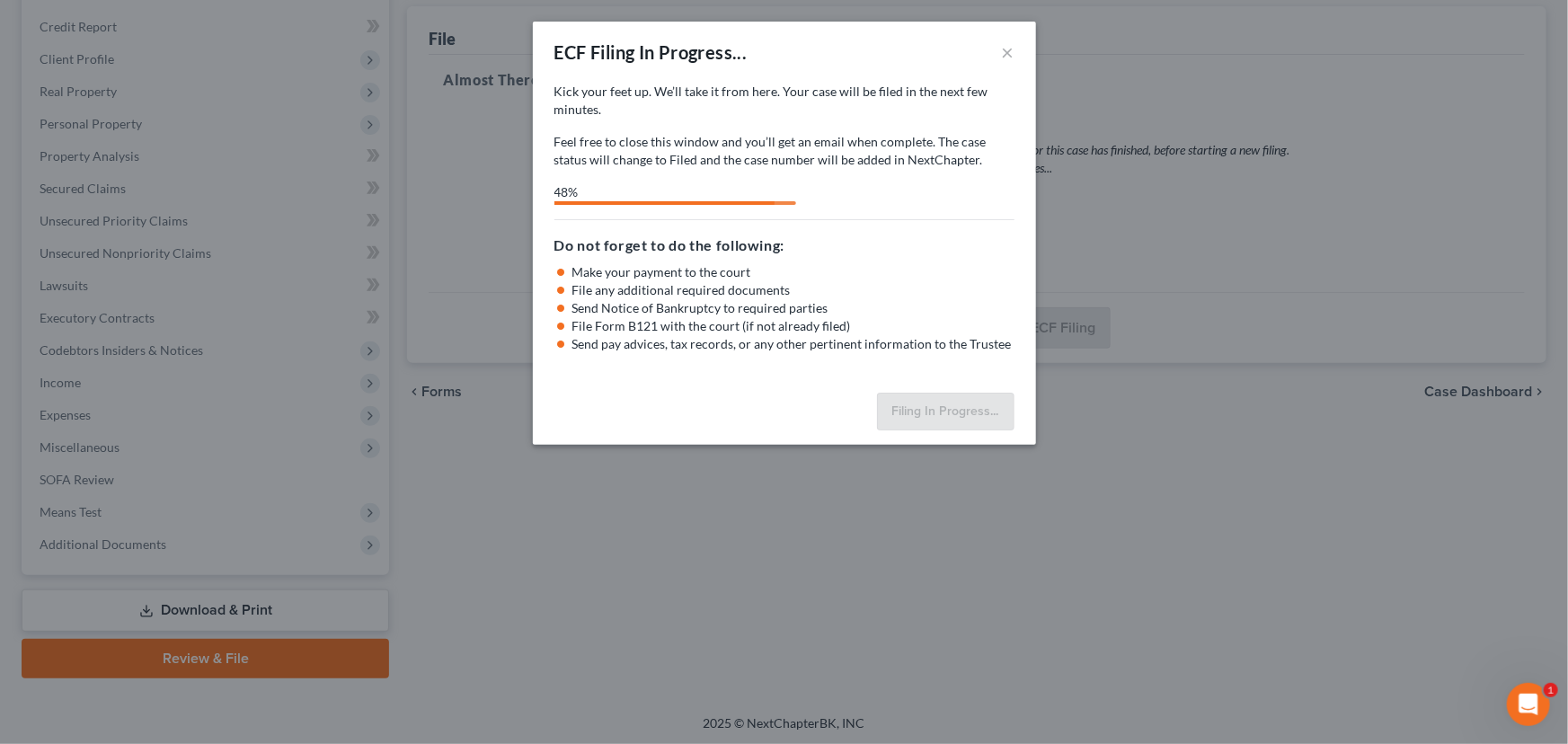 select on "0" 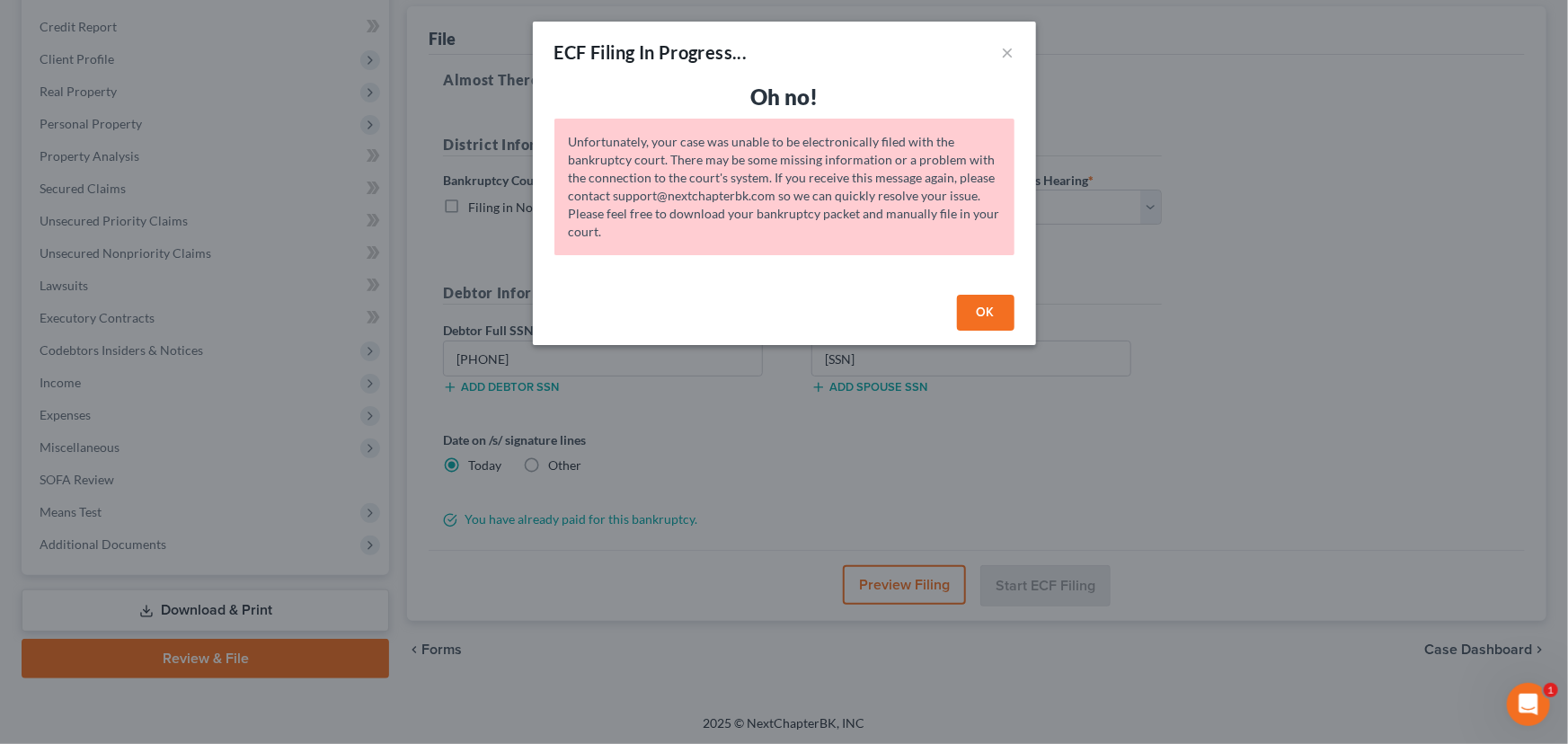 click on "OK" at bounding box center [986, 313] 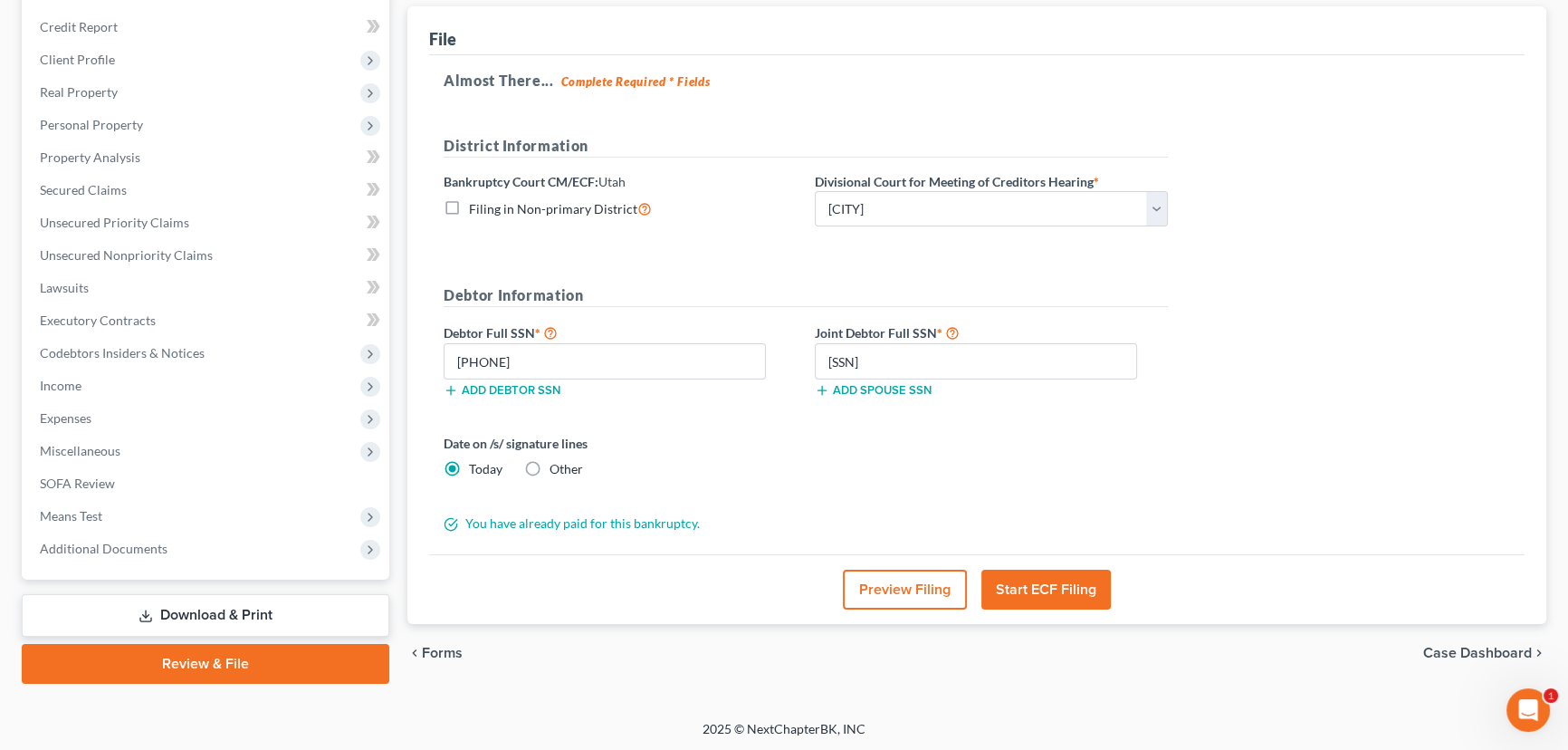 click on "Start ECF Filing" at bounding box center (1046, 590) 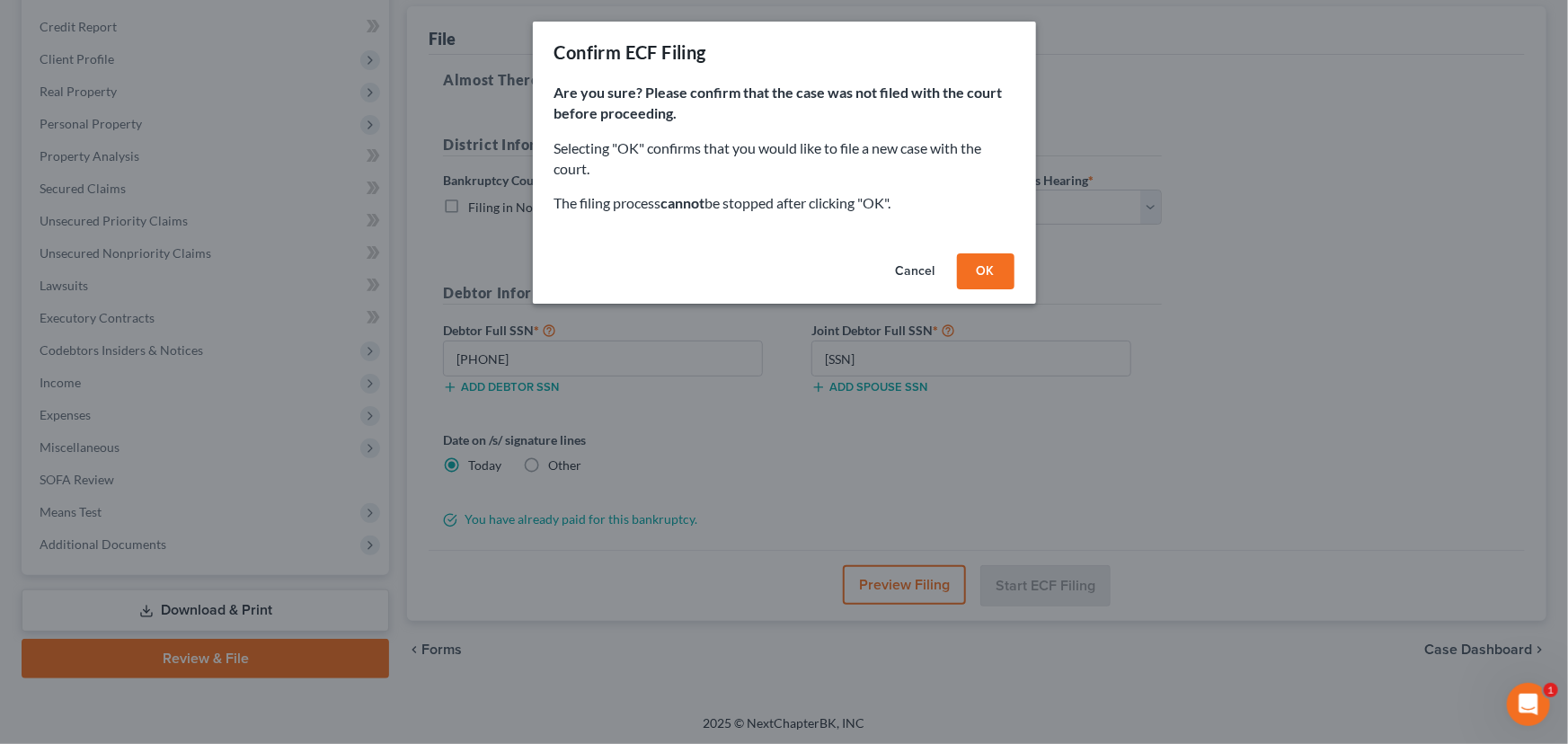 click on "OK" at bounding box center [986, 271] 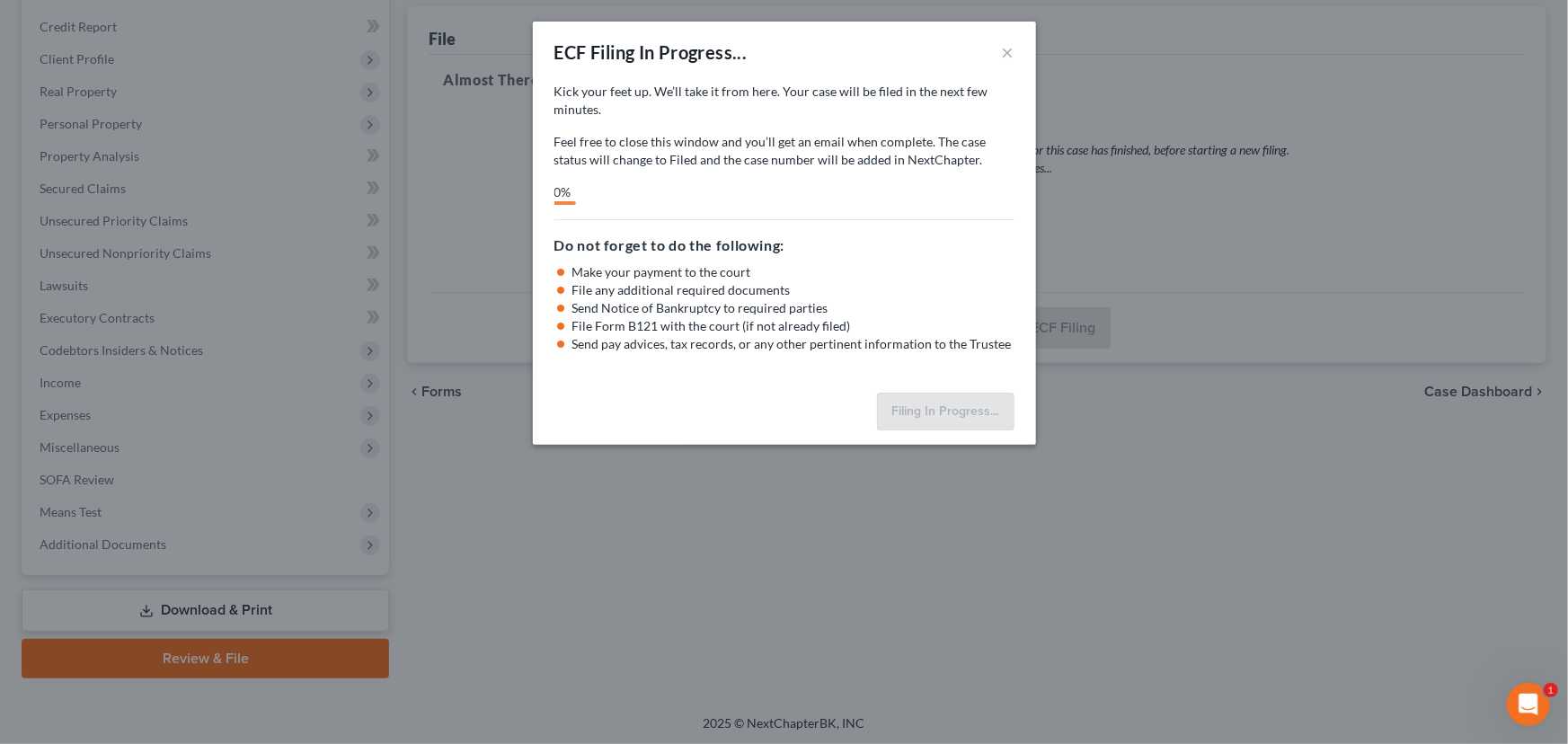 click 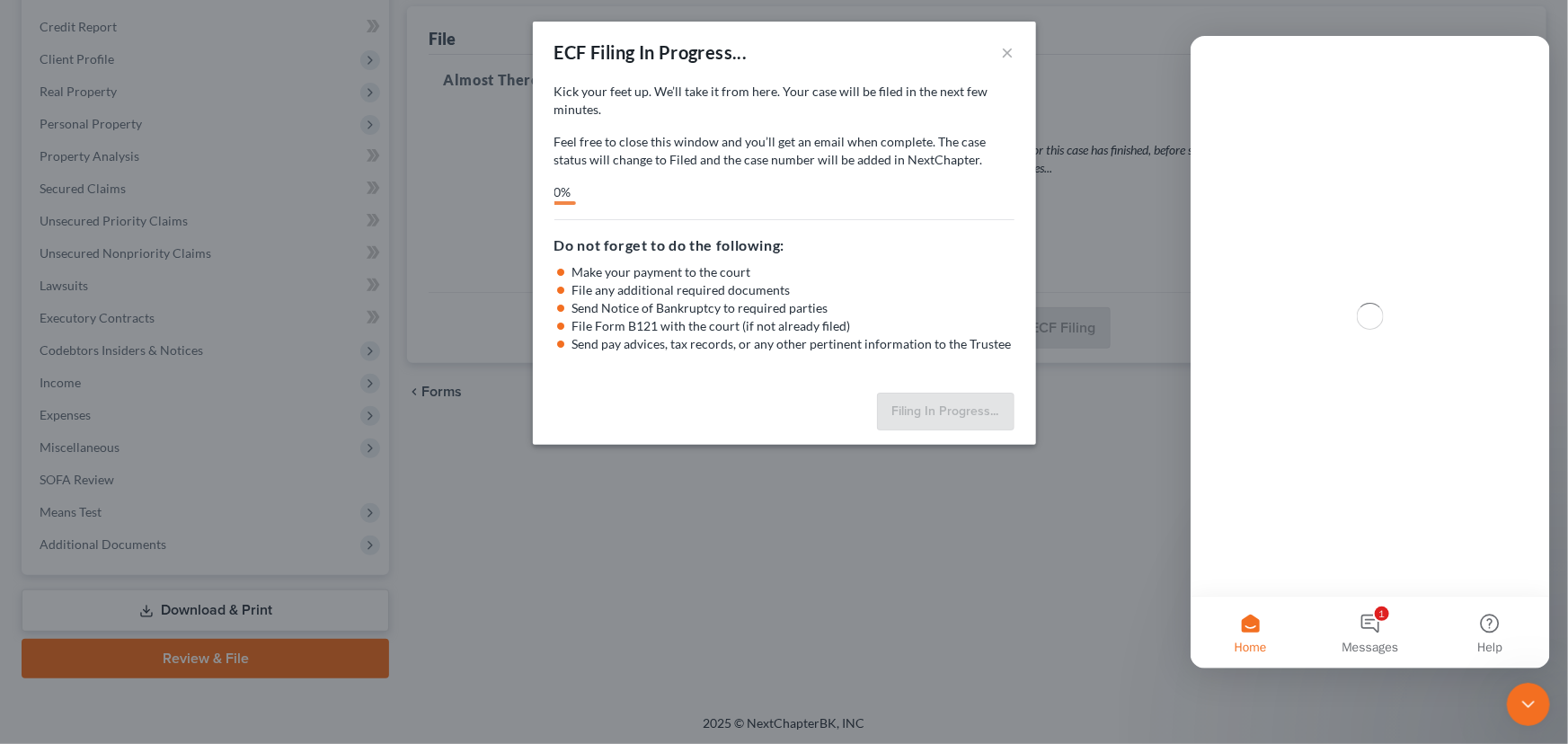 scroll, scrollTop: 0, scrollLeft: 0, axis: both 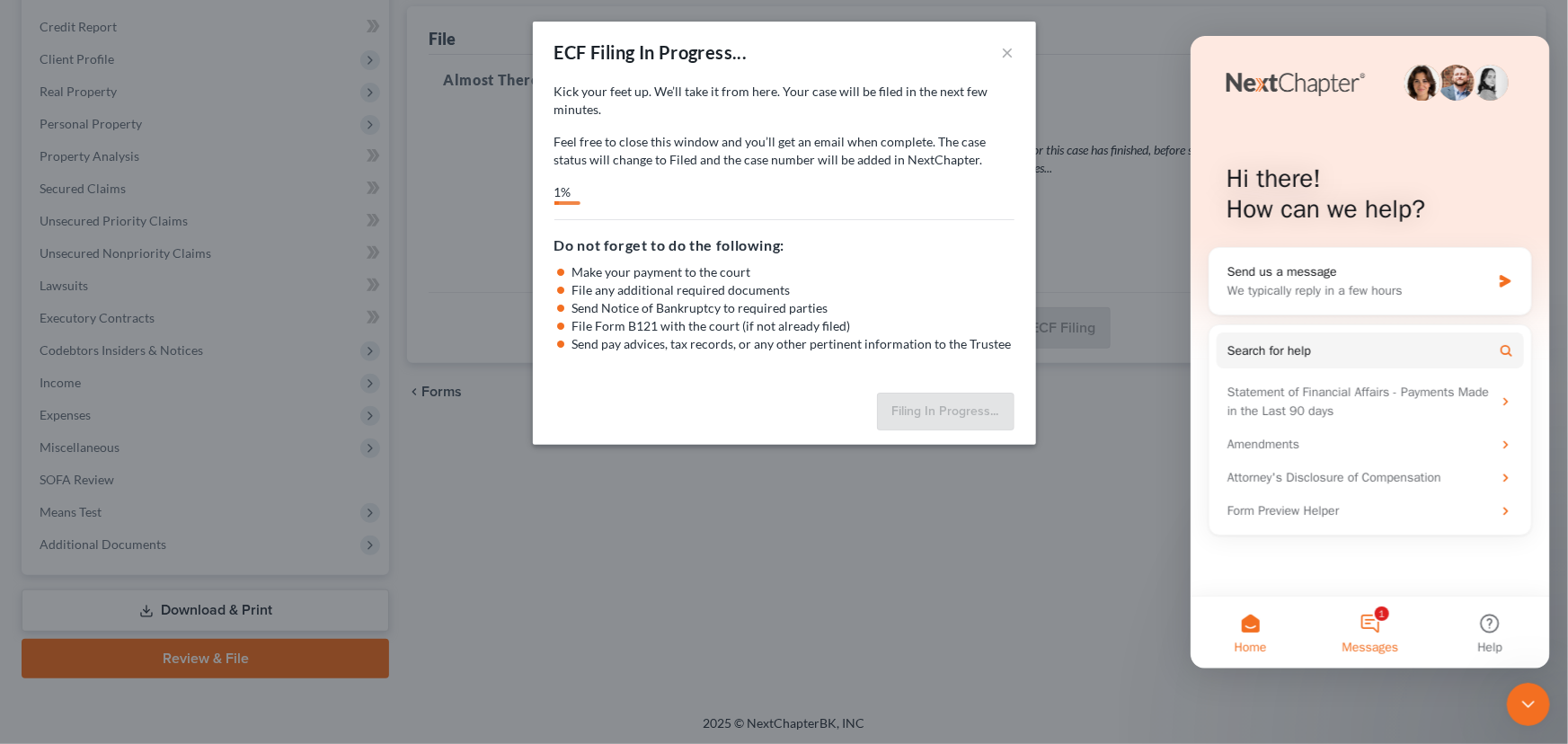 click on "1 Messages" at bounding box center (1369, 632) 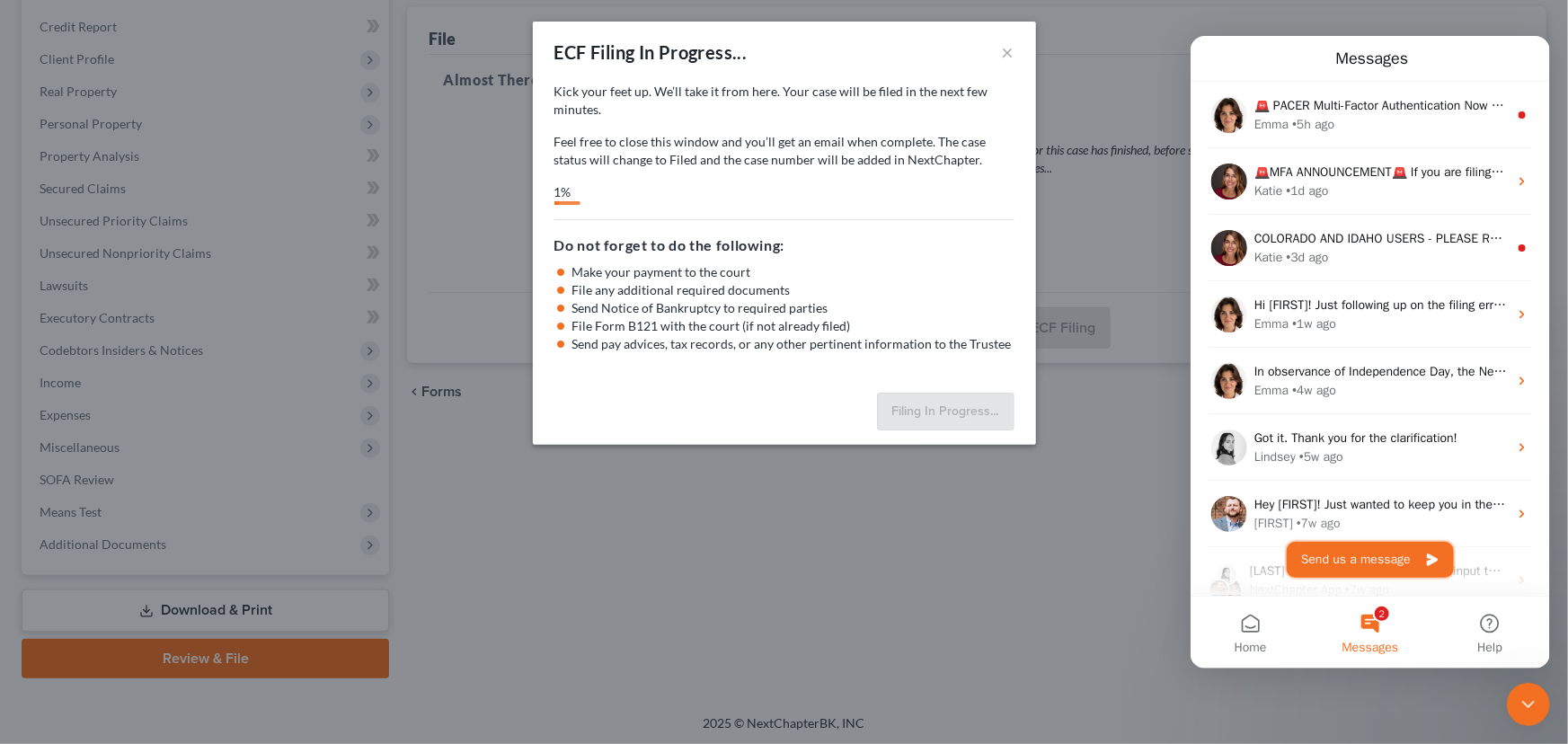 click on "Send us a message" at bounding box center (1369, 559) 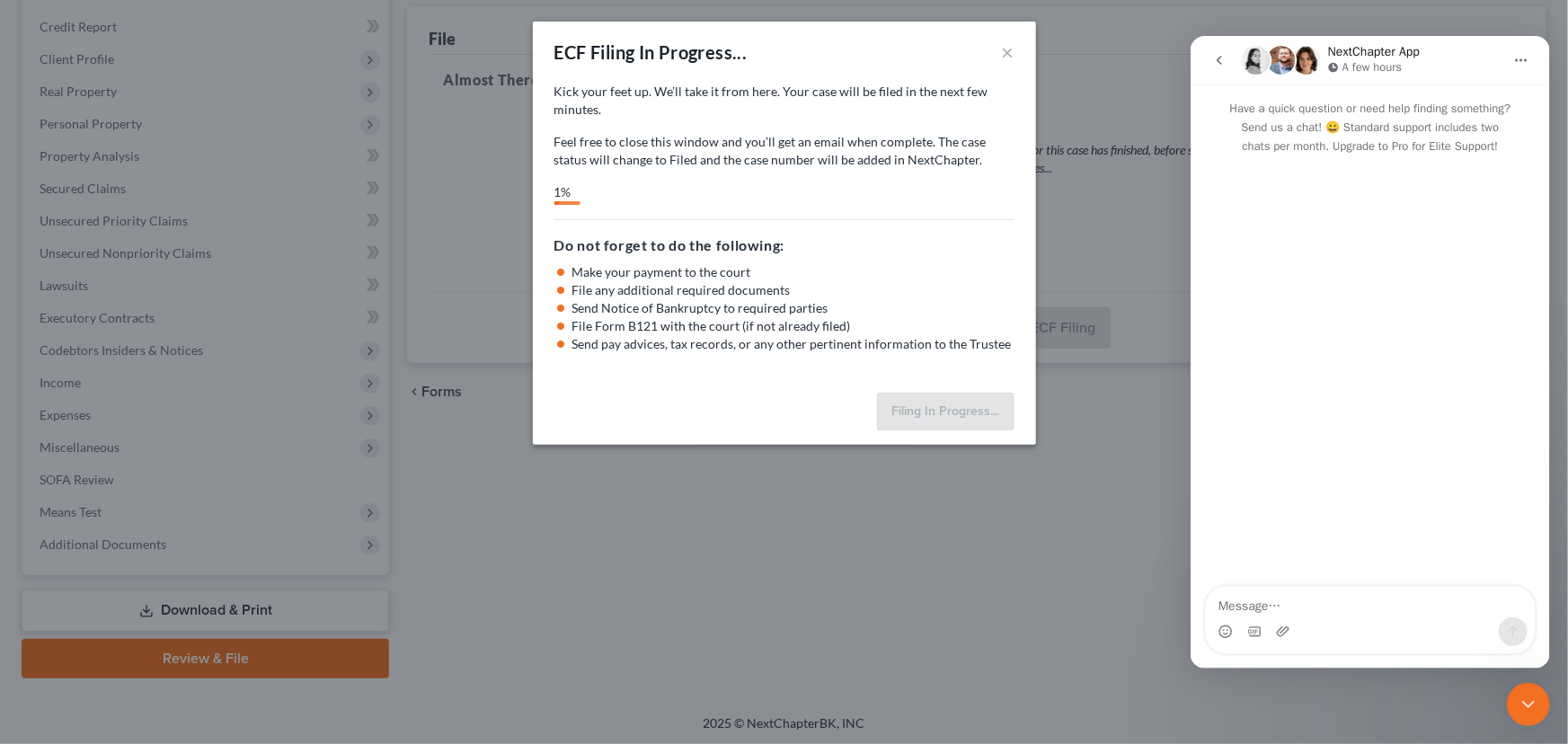click at bounding box center (1369, 601) 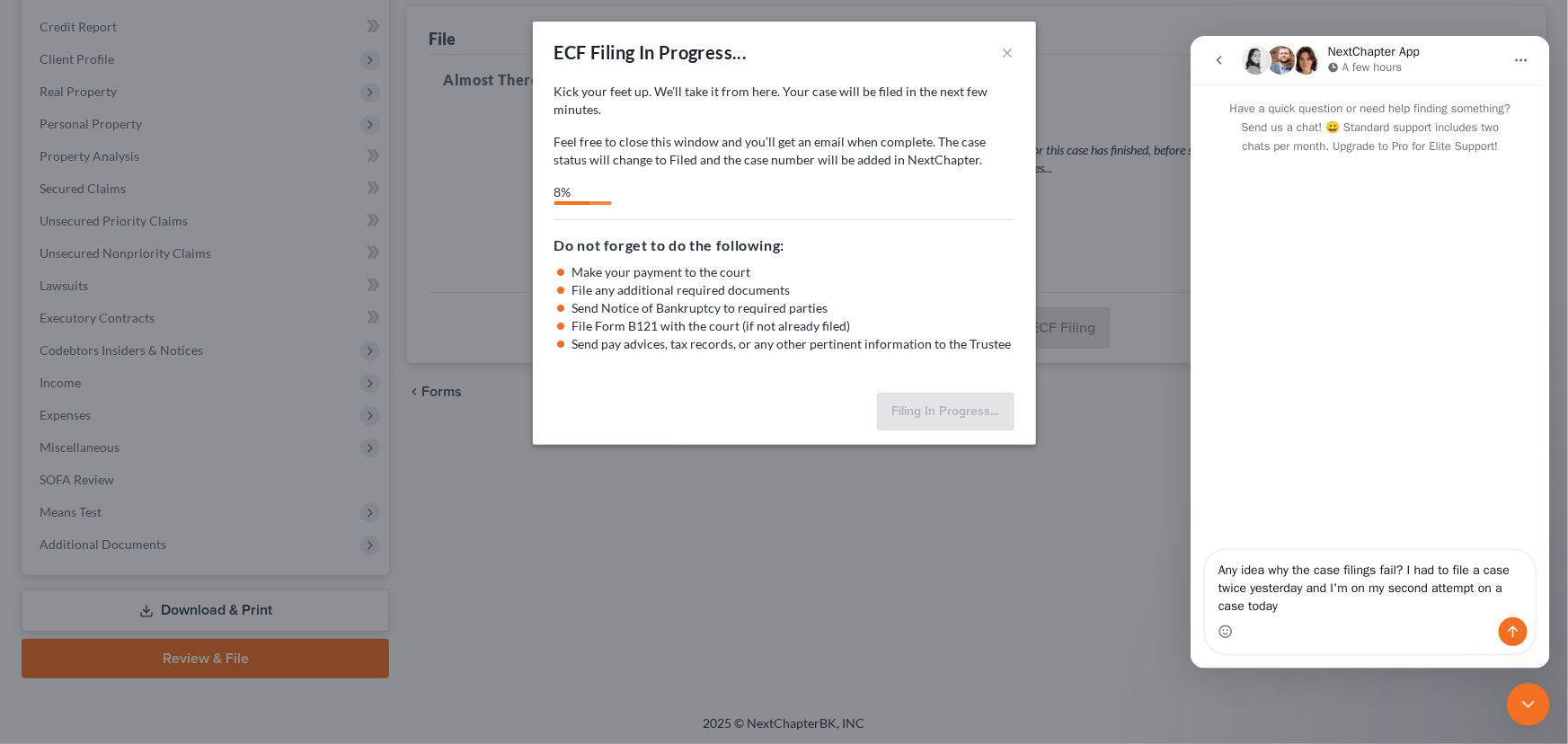 type on "Any idea why the case filings fail?  I had to file a case twice yesterday and I'm on my second attempt on a case today." 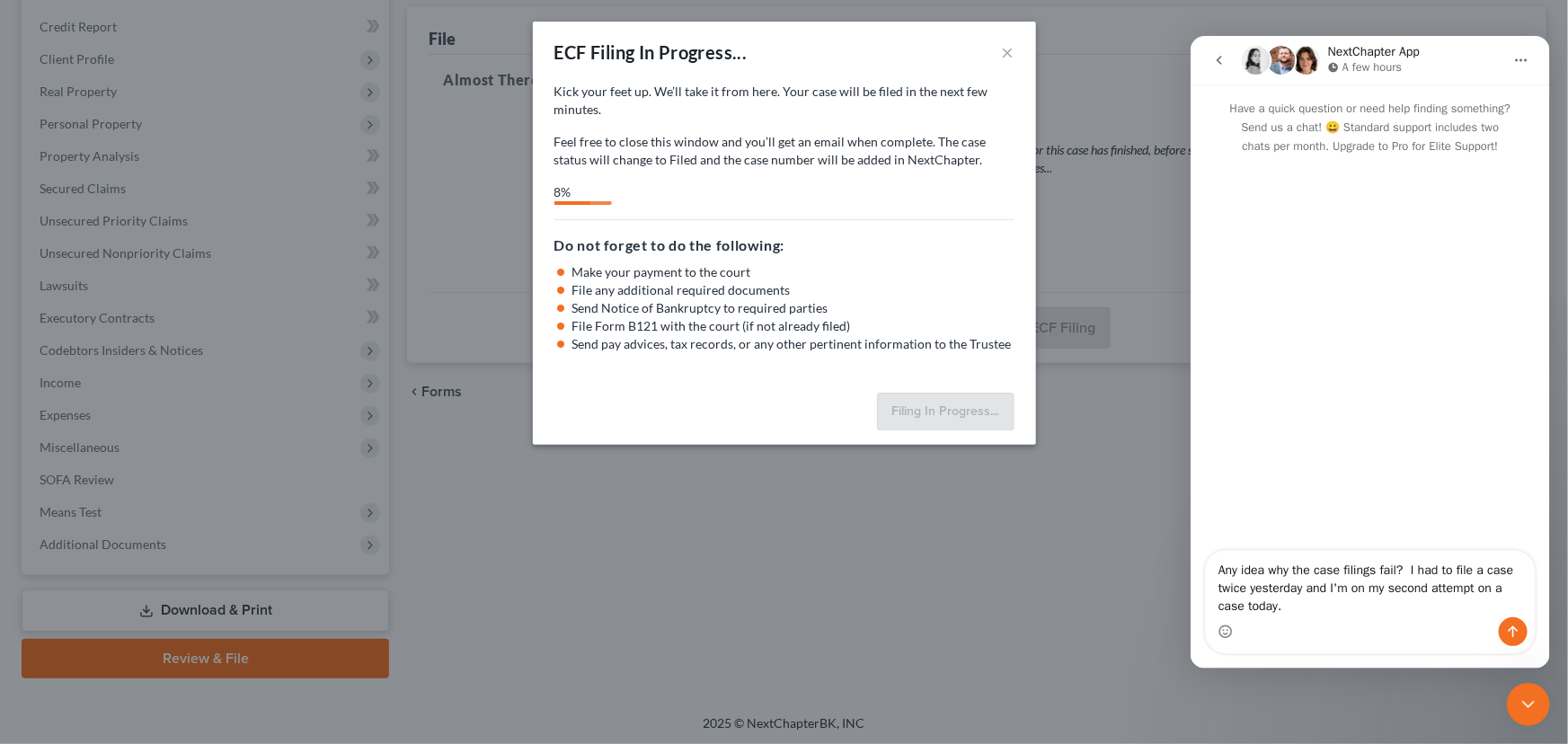 type 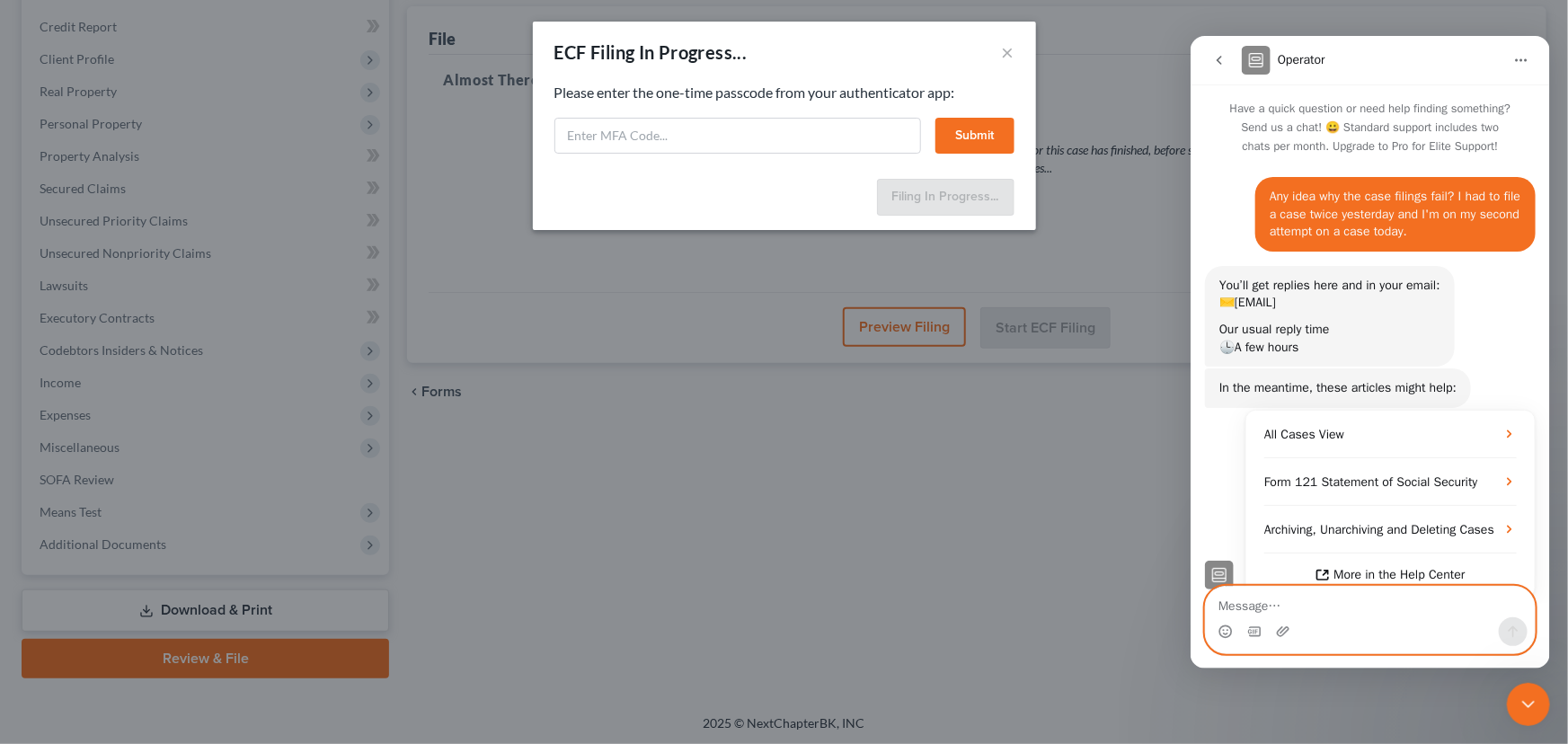 scroll, scrollTop: 49, scrollLeft: 0, axis: vertical 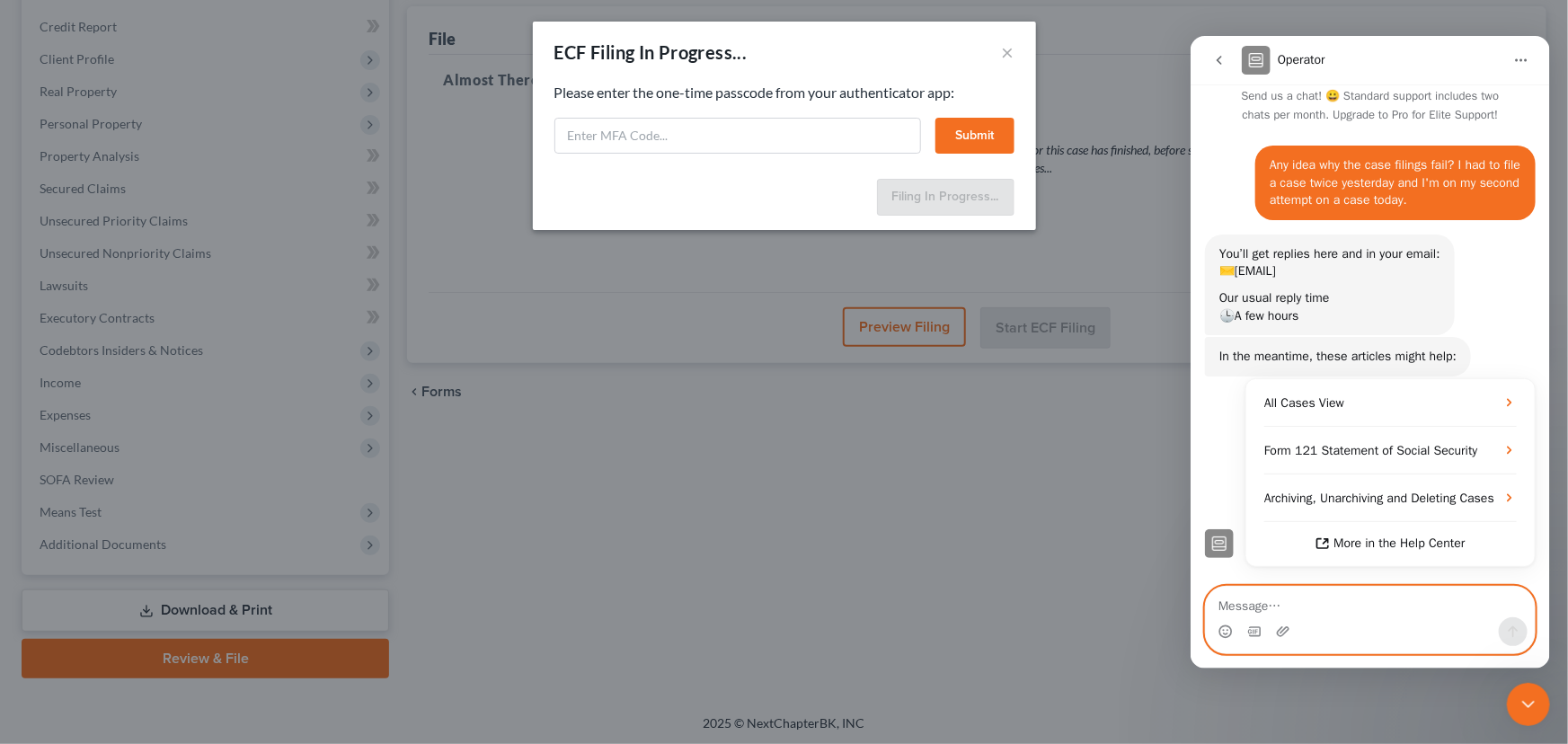 click at bounding box center [1369, 601] 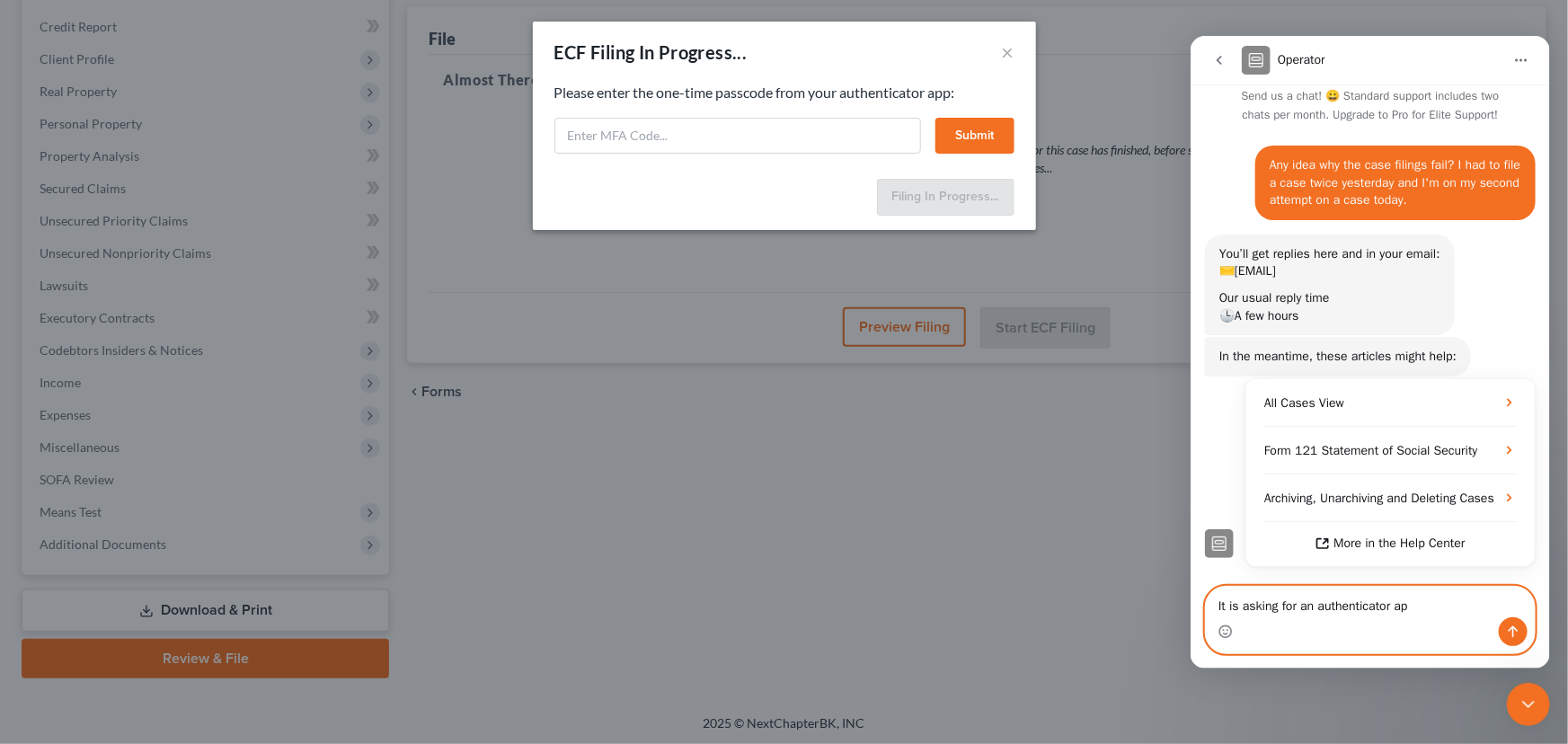 type on "It is asking for an authenticator app" 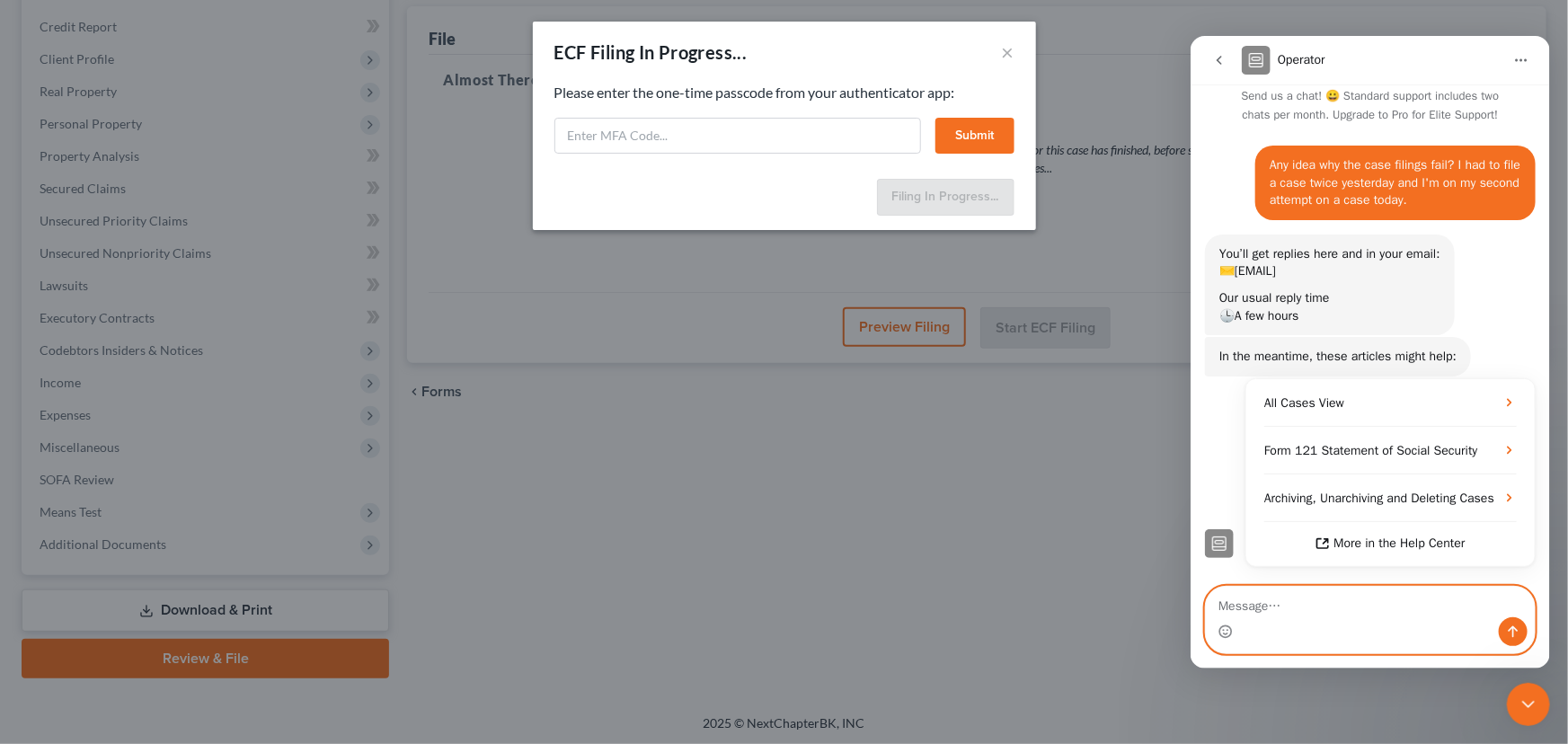 scroll, scrollTop: 102, scrollLeft: 0, axis: vertical 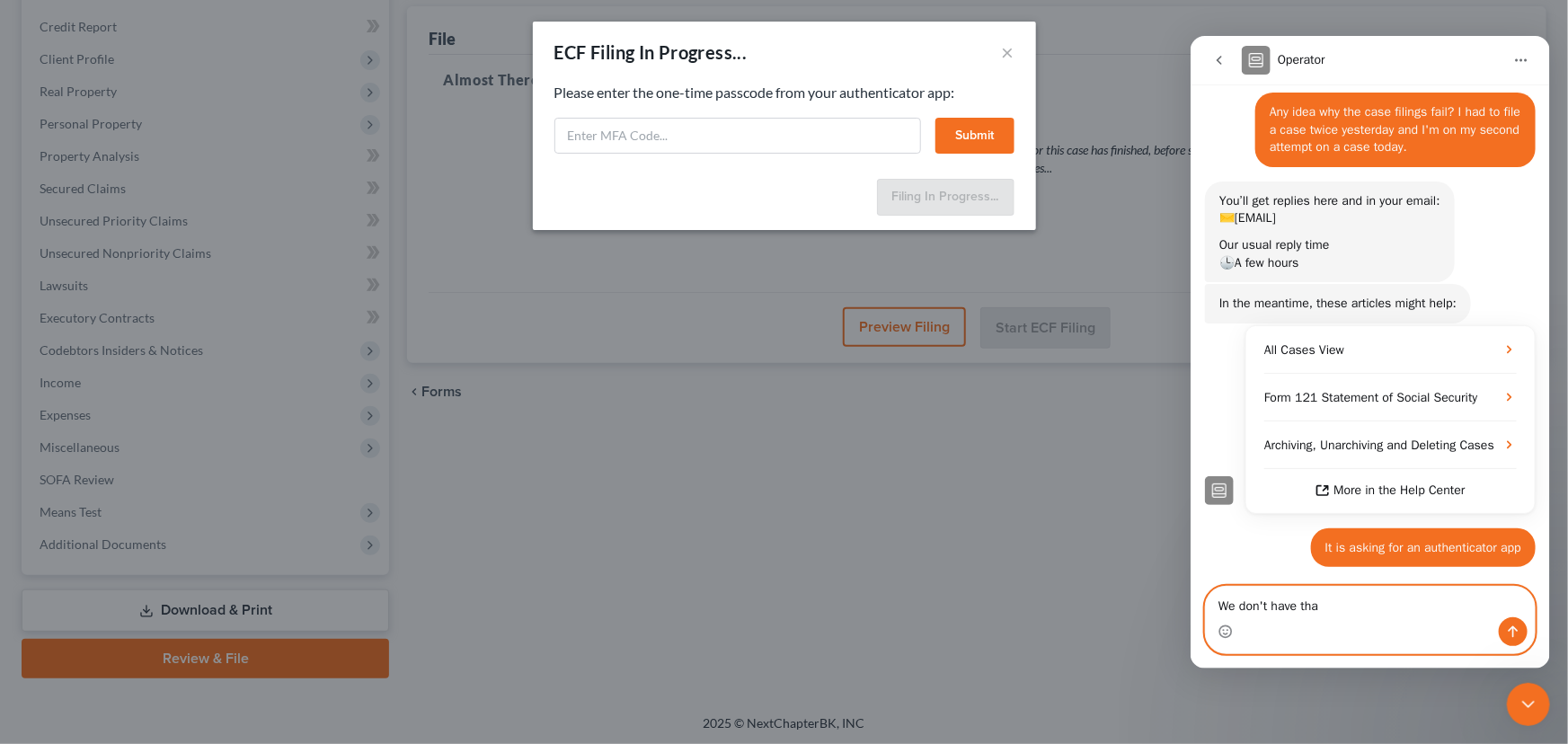 type on "We don't have that" 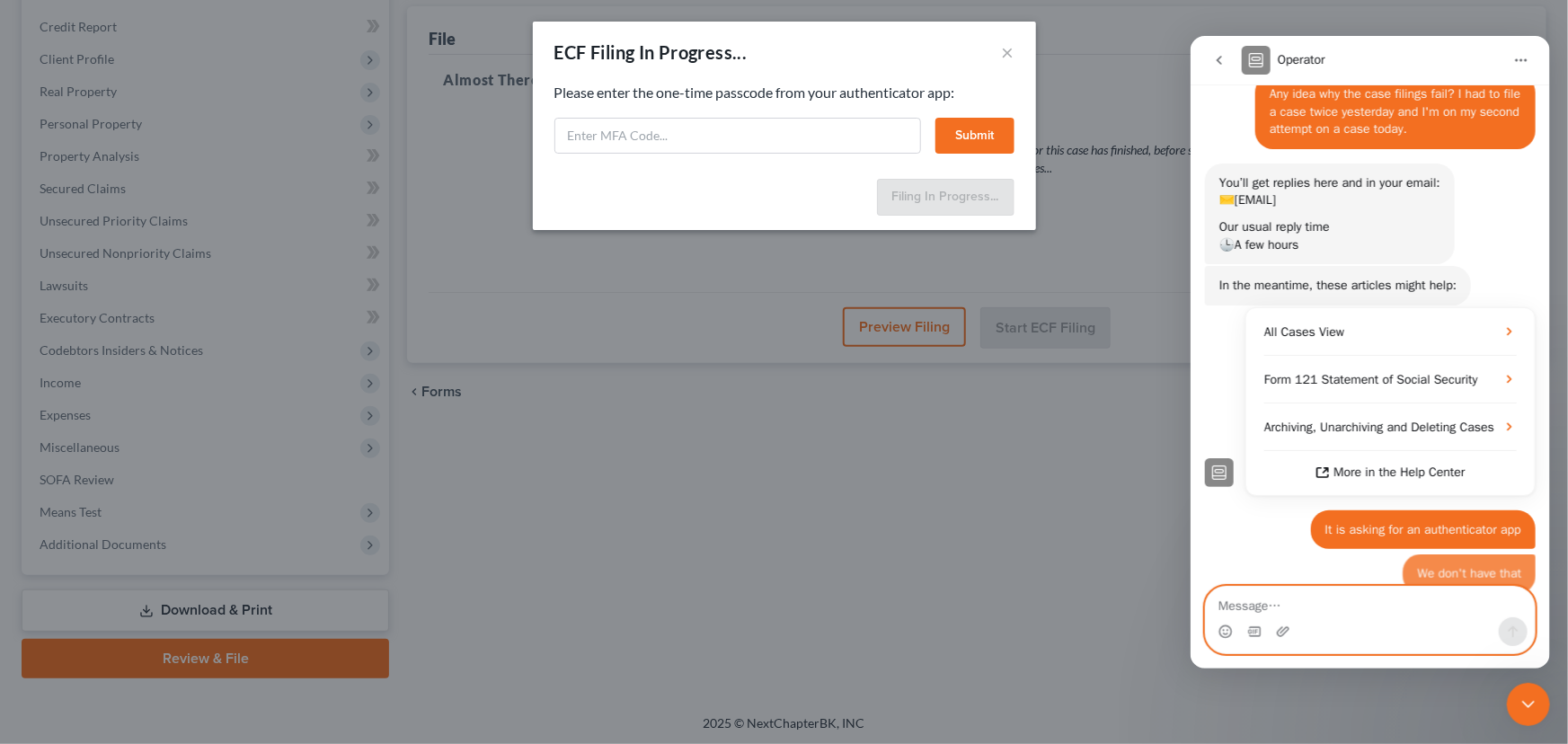scroll, scrollTop: 144, scrollLeft: 0, axis: vertical 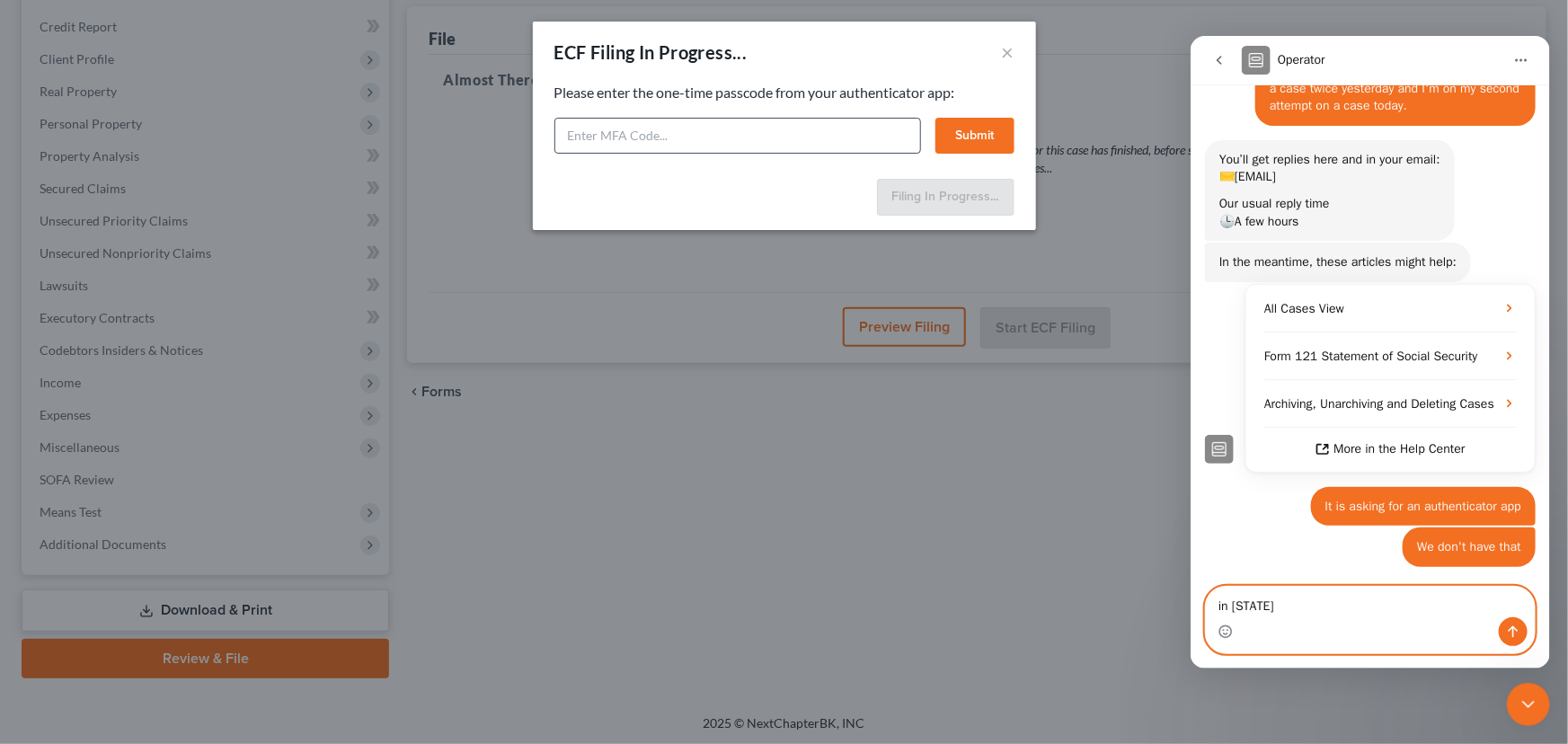 type on "in Utah" 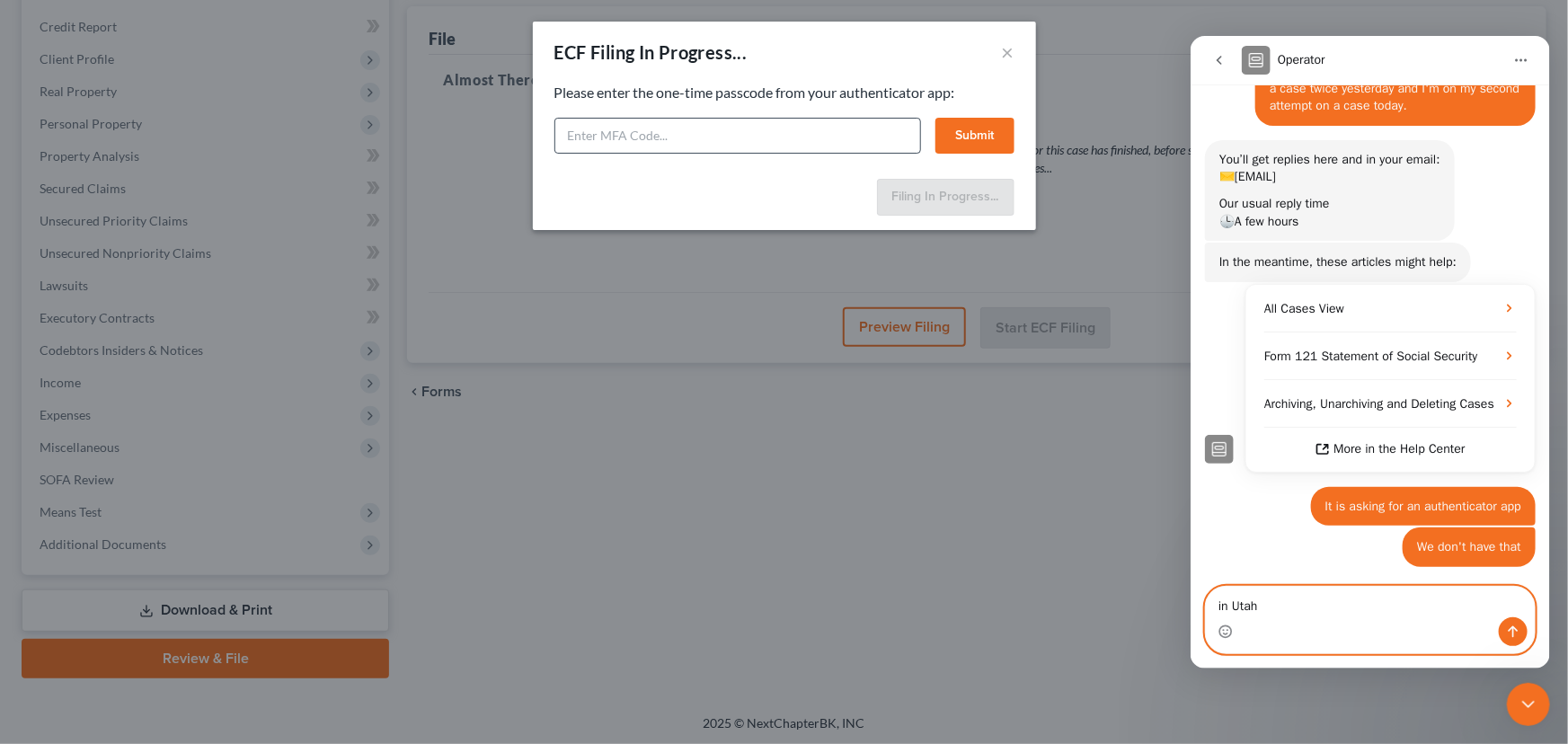 type 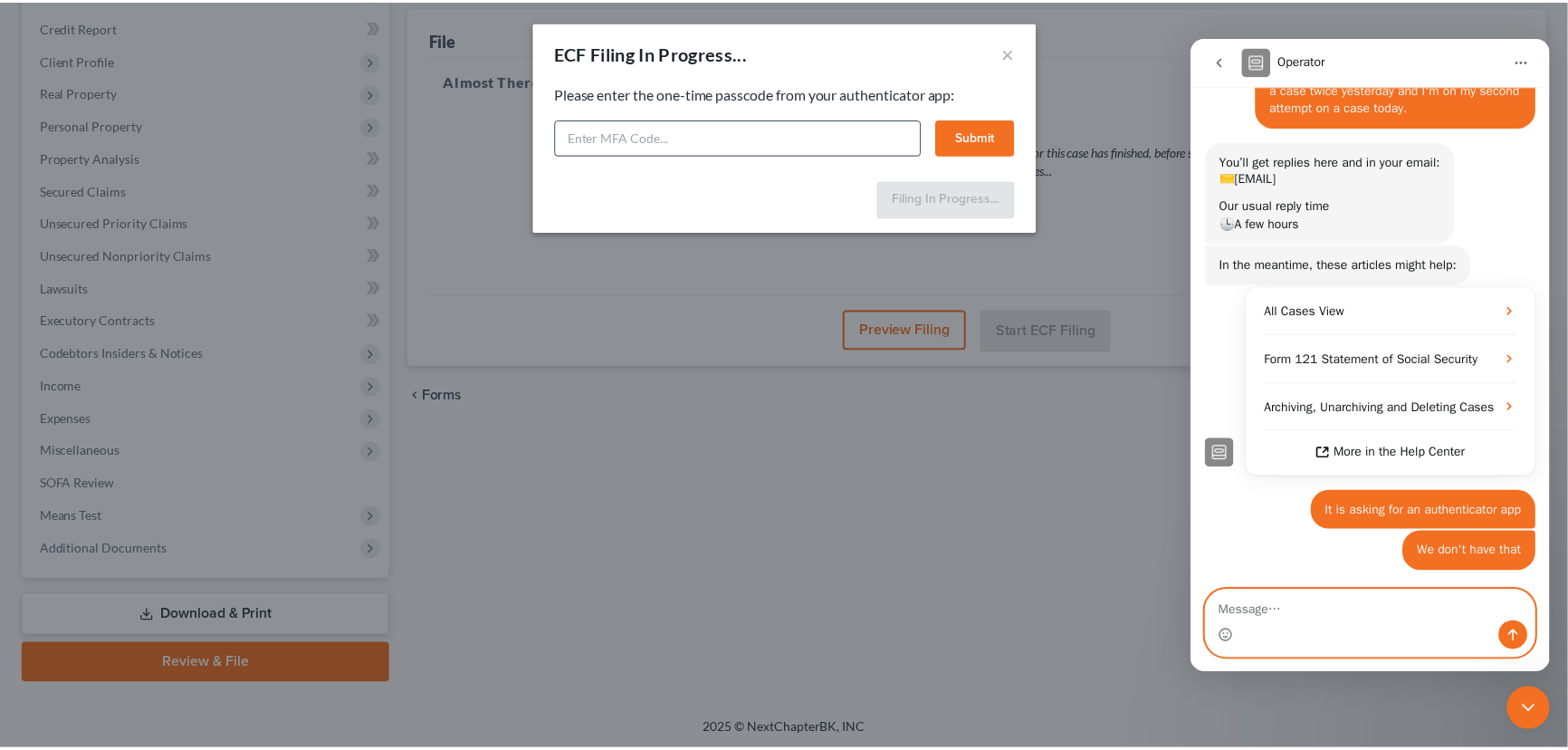 scroll, scrollTop: 186, scrollLeft: 0, axis: vertical 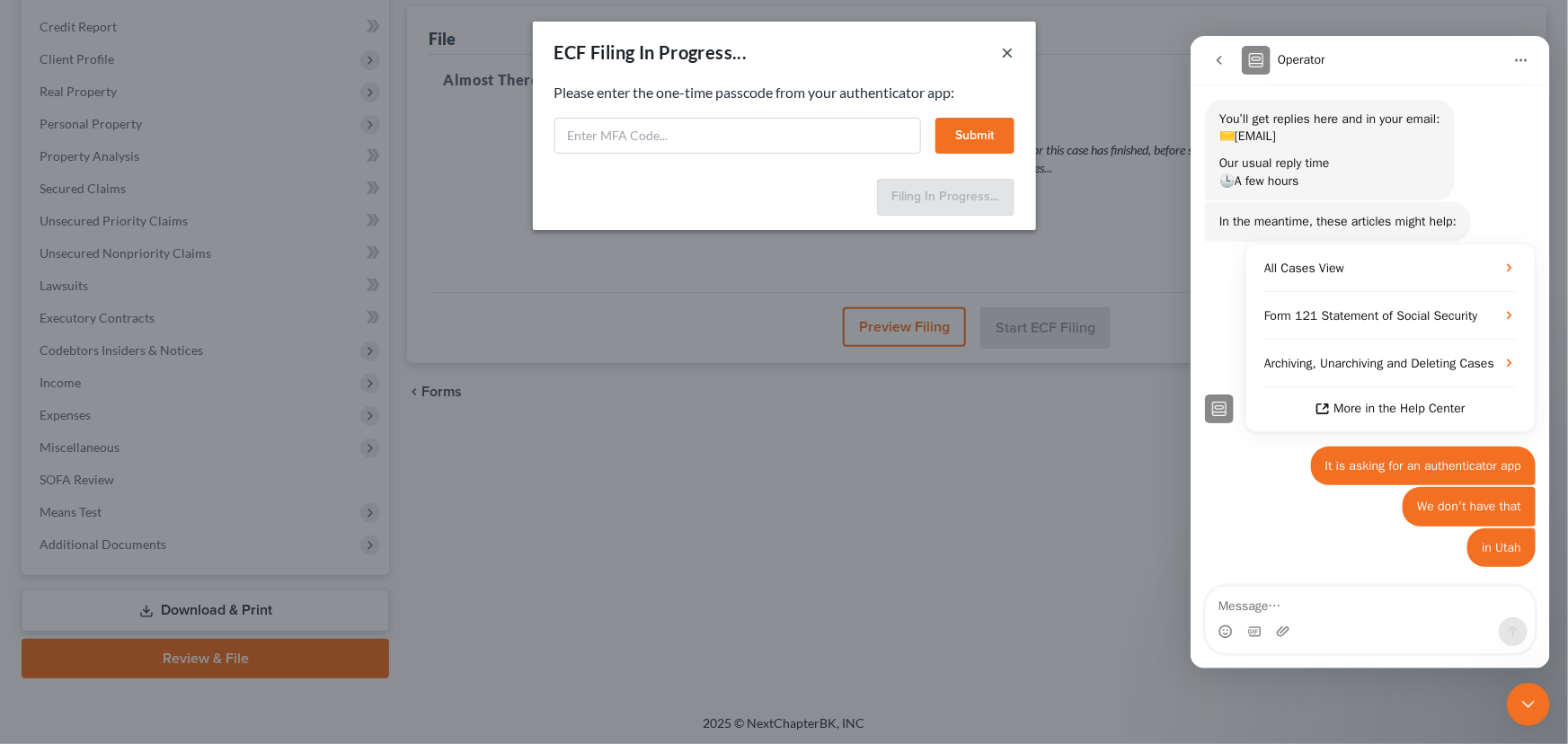 click on "×" at bounding box center [1008, 52] 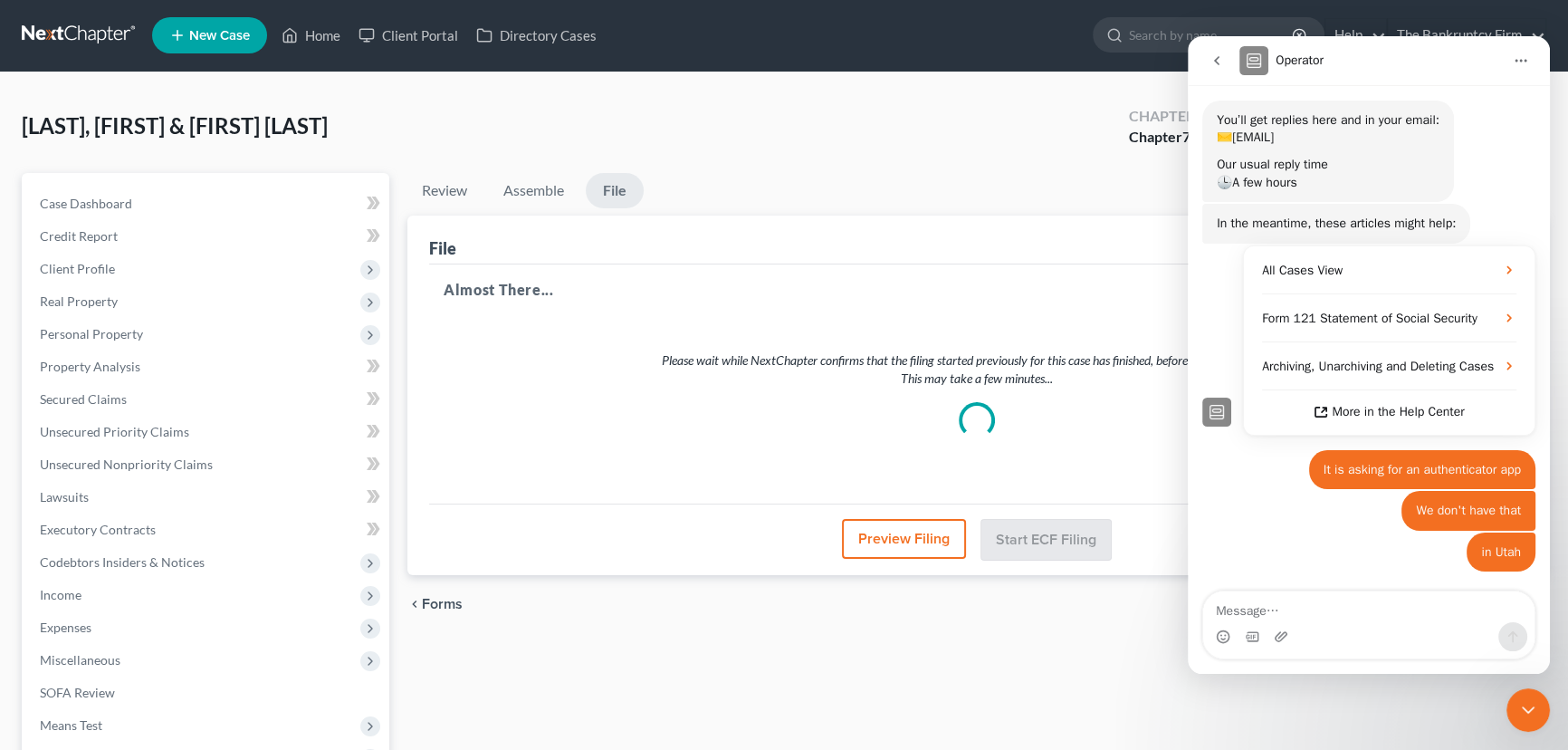 scroll, scrollTop: 0, scrollLeft: 0, axis: both 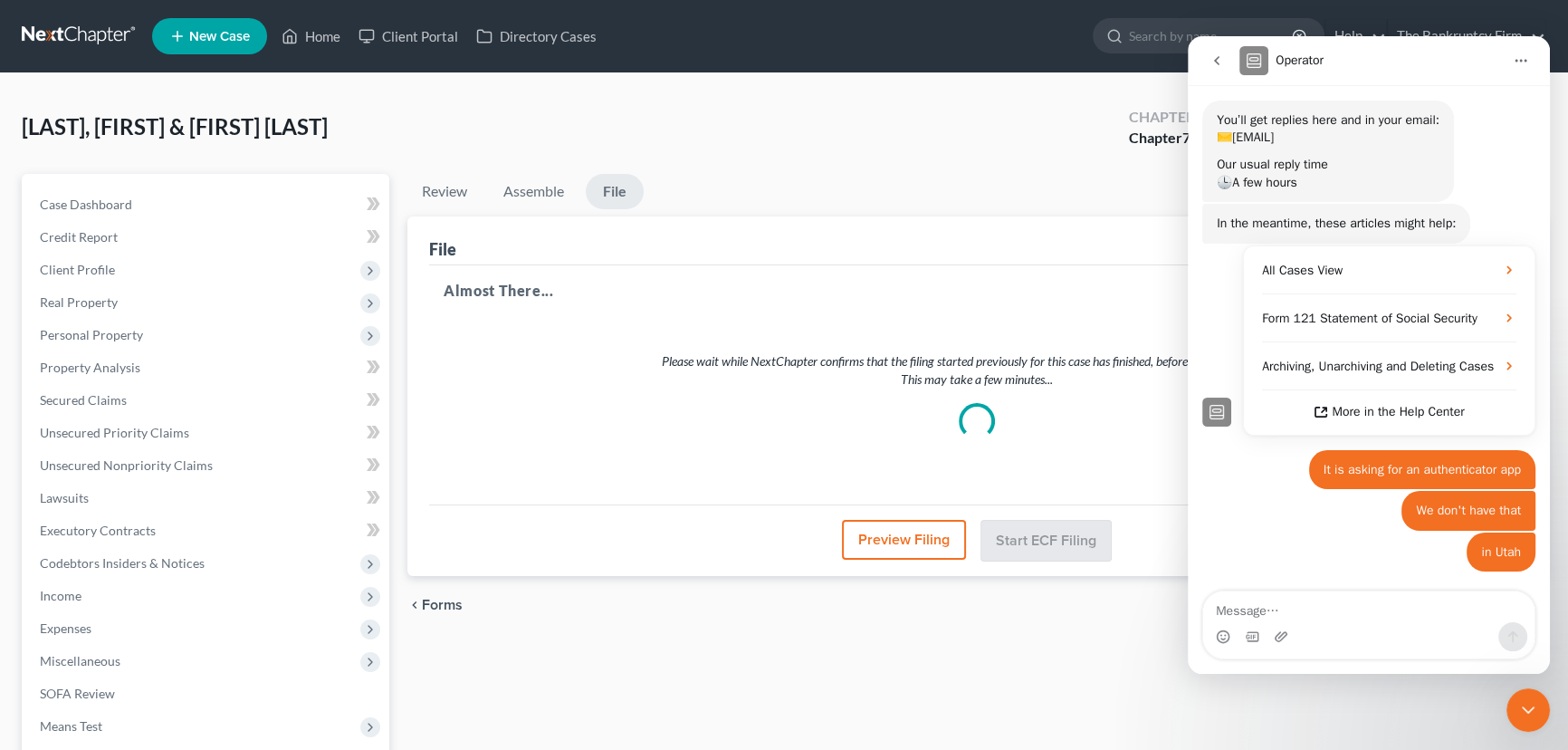 click 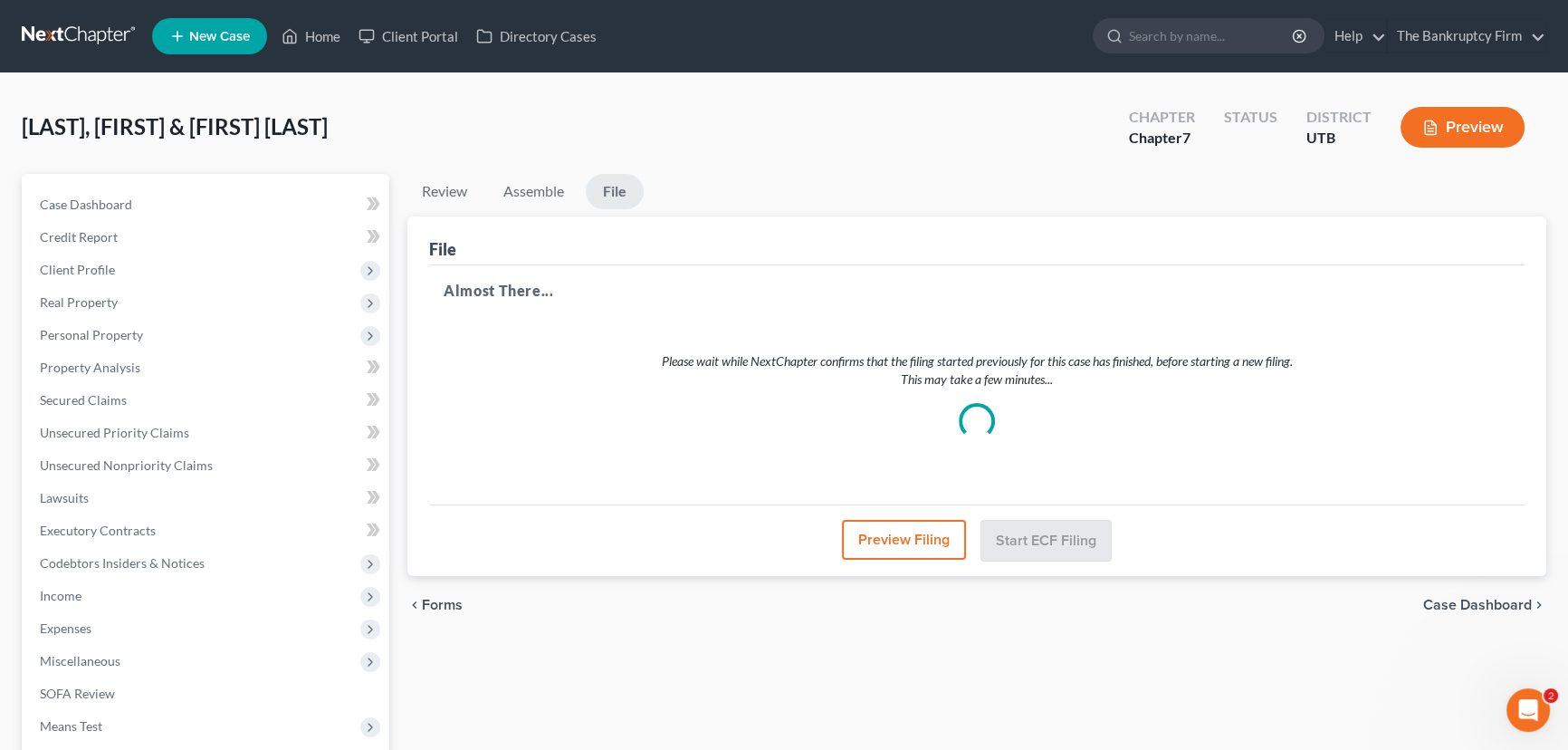 scroll, scrollTop: 0, scrollLeft: 0, axis: both 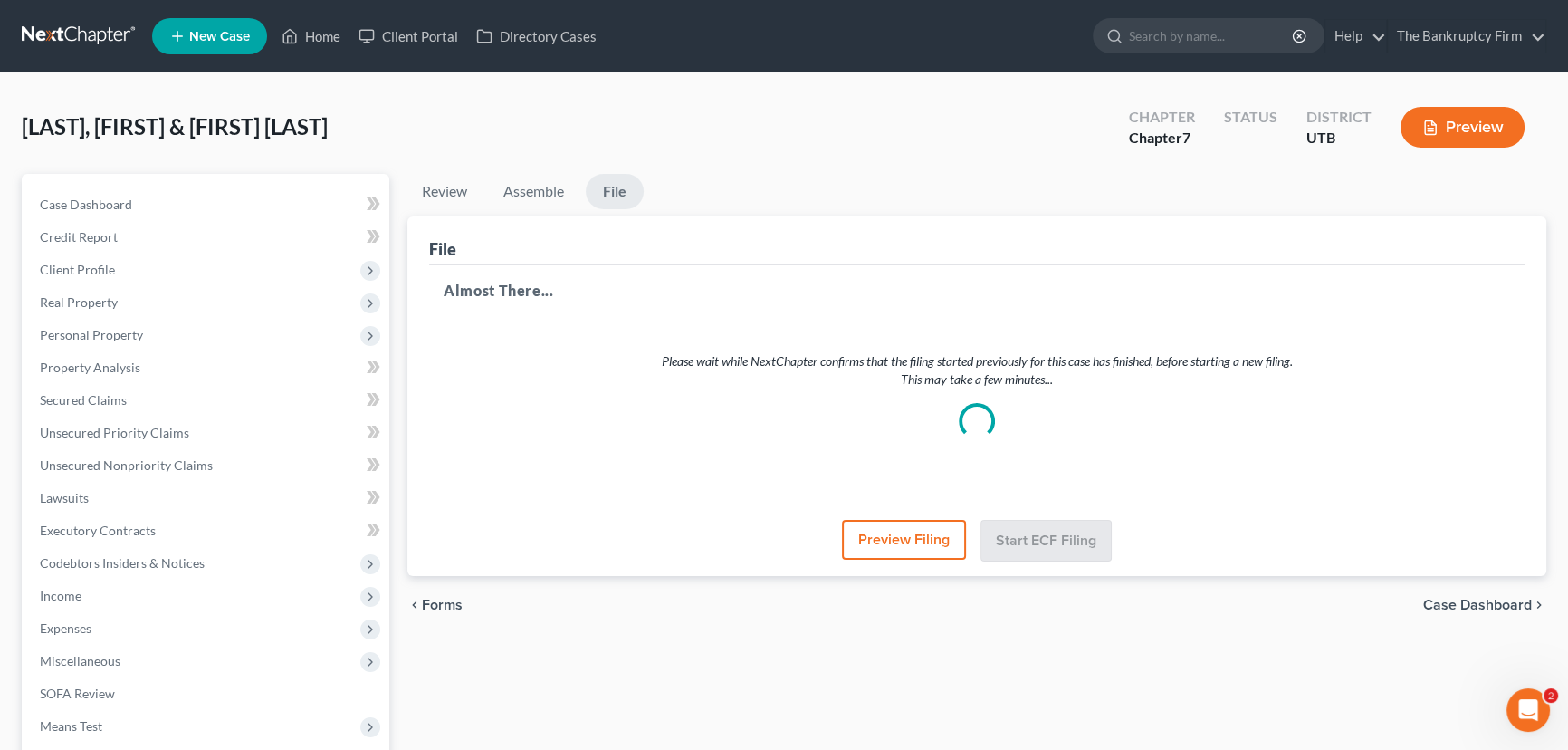 click 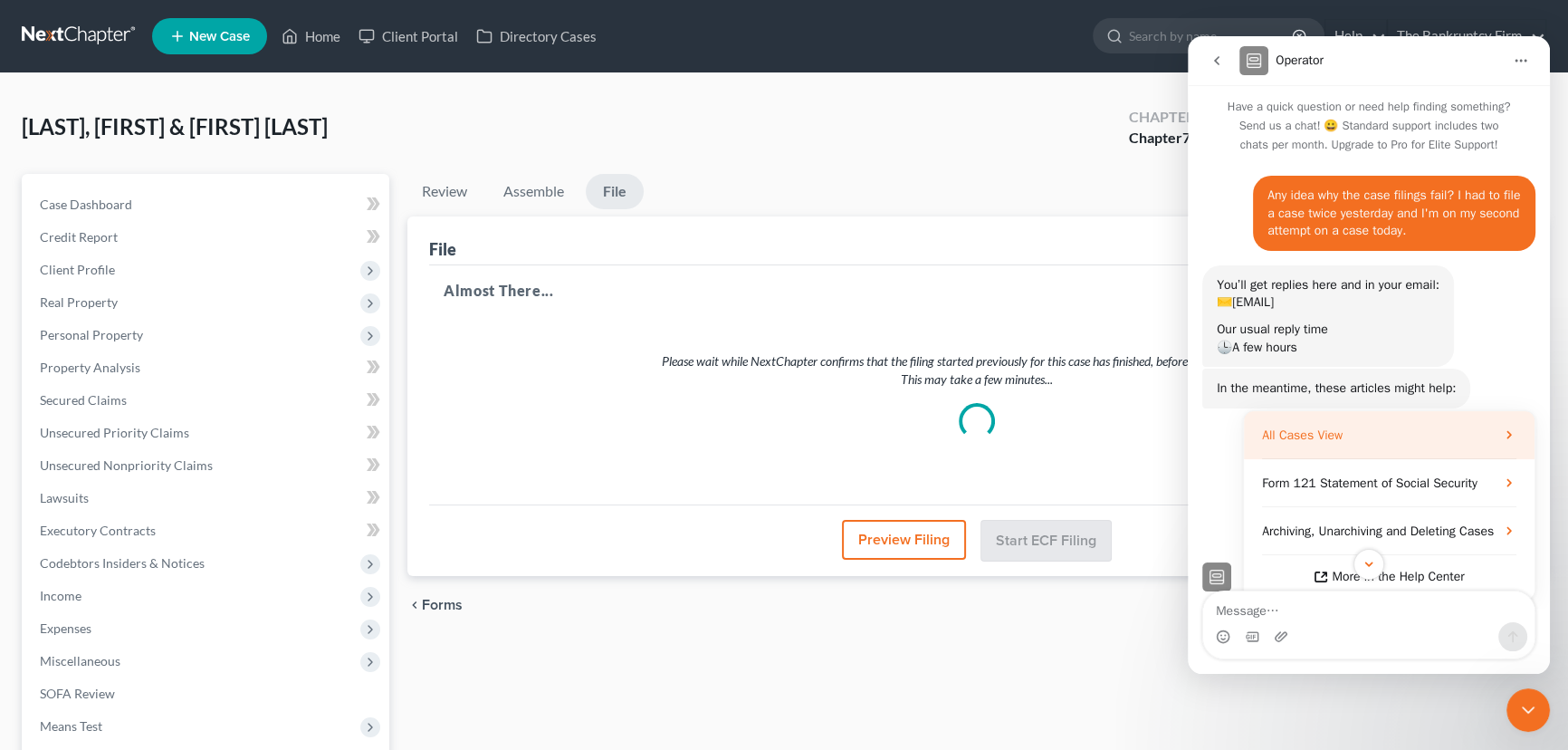 scroll, scrollTop: 0, scrollLeft: 0, axis: both 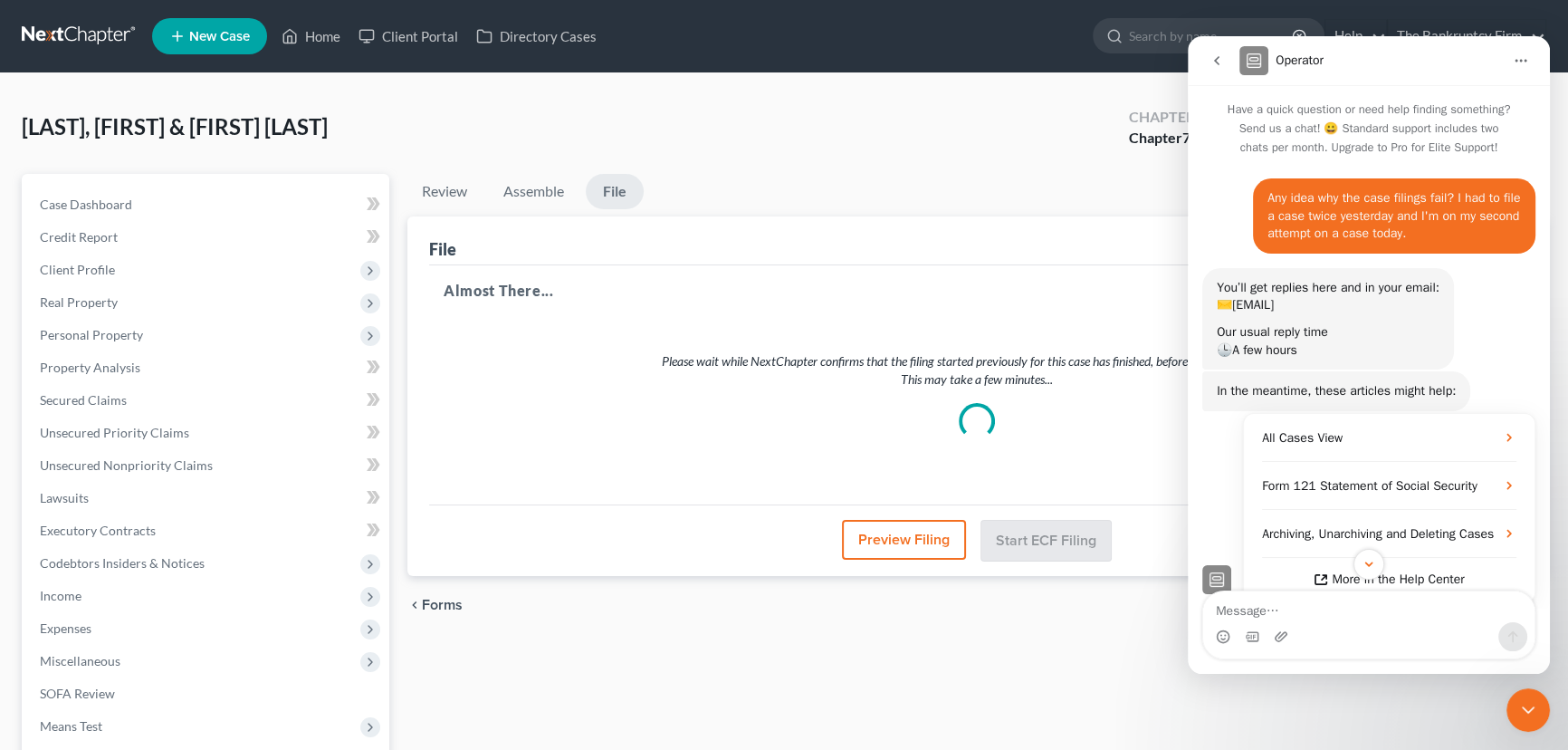 click 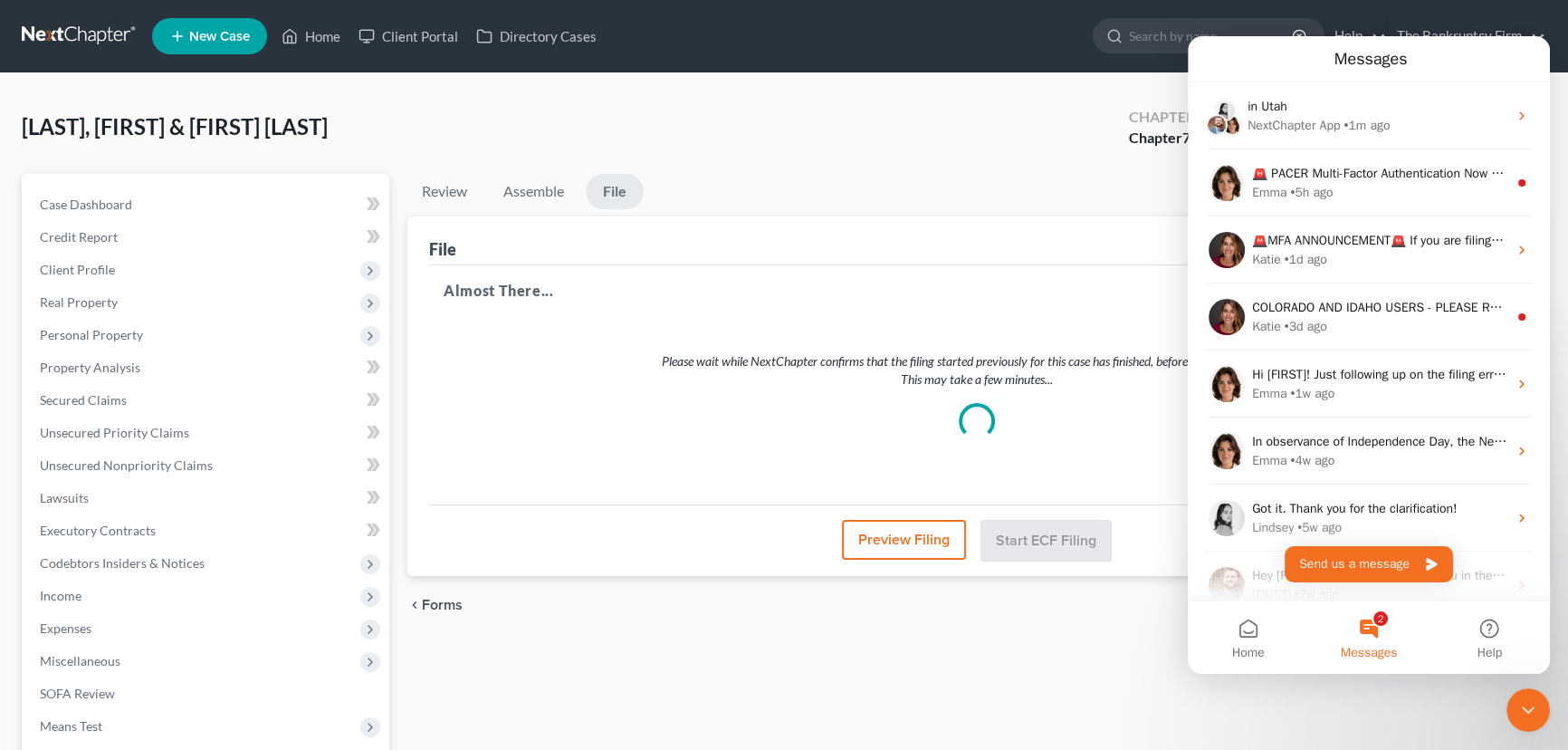 select on "0" 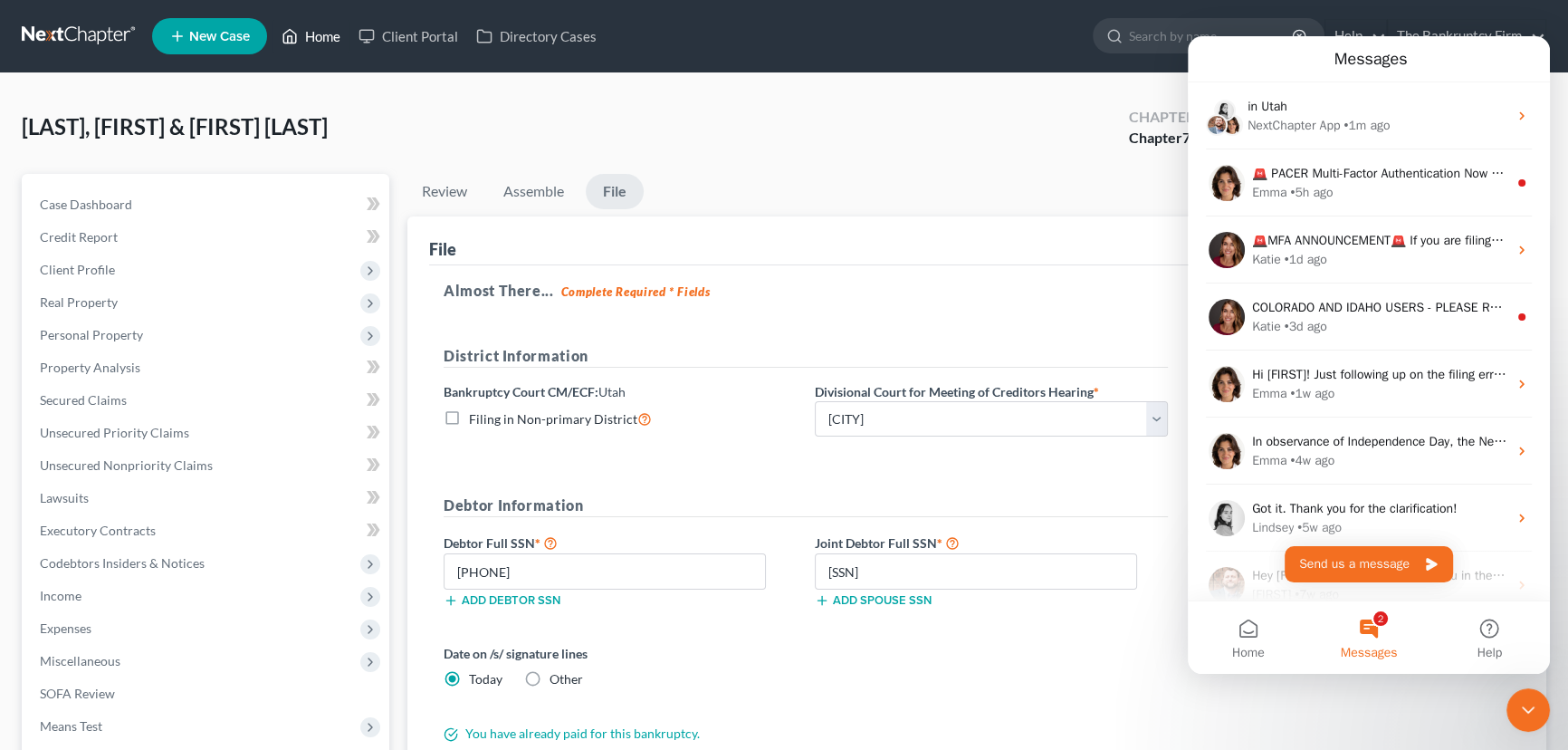click on "Home" at bounding box center (311, 36) 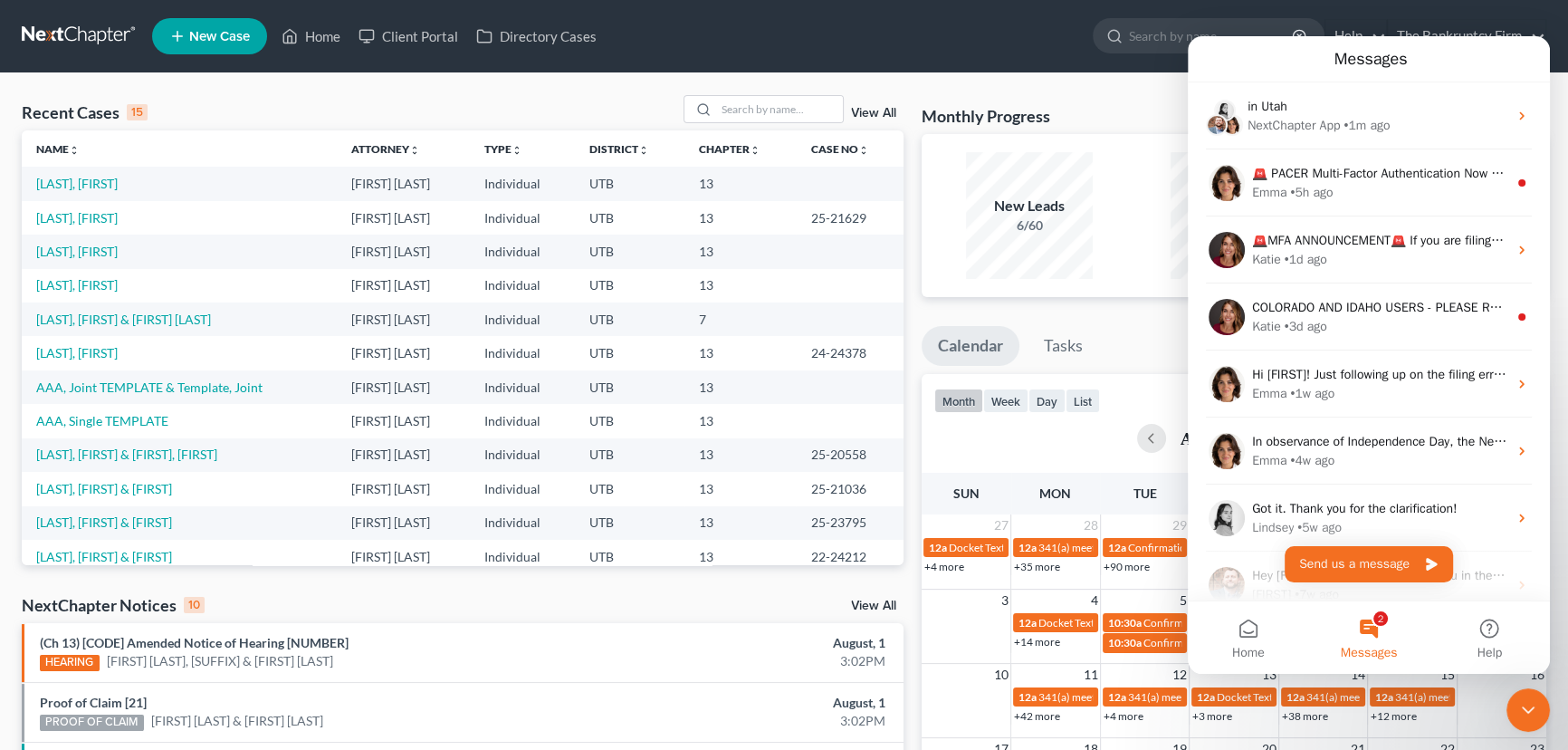 click on "2 Messages" at bounding box center [1368, 638] 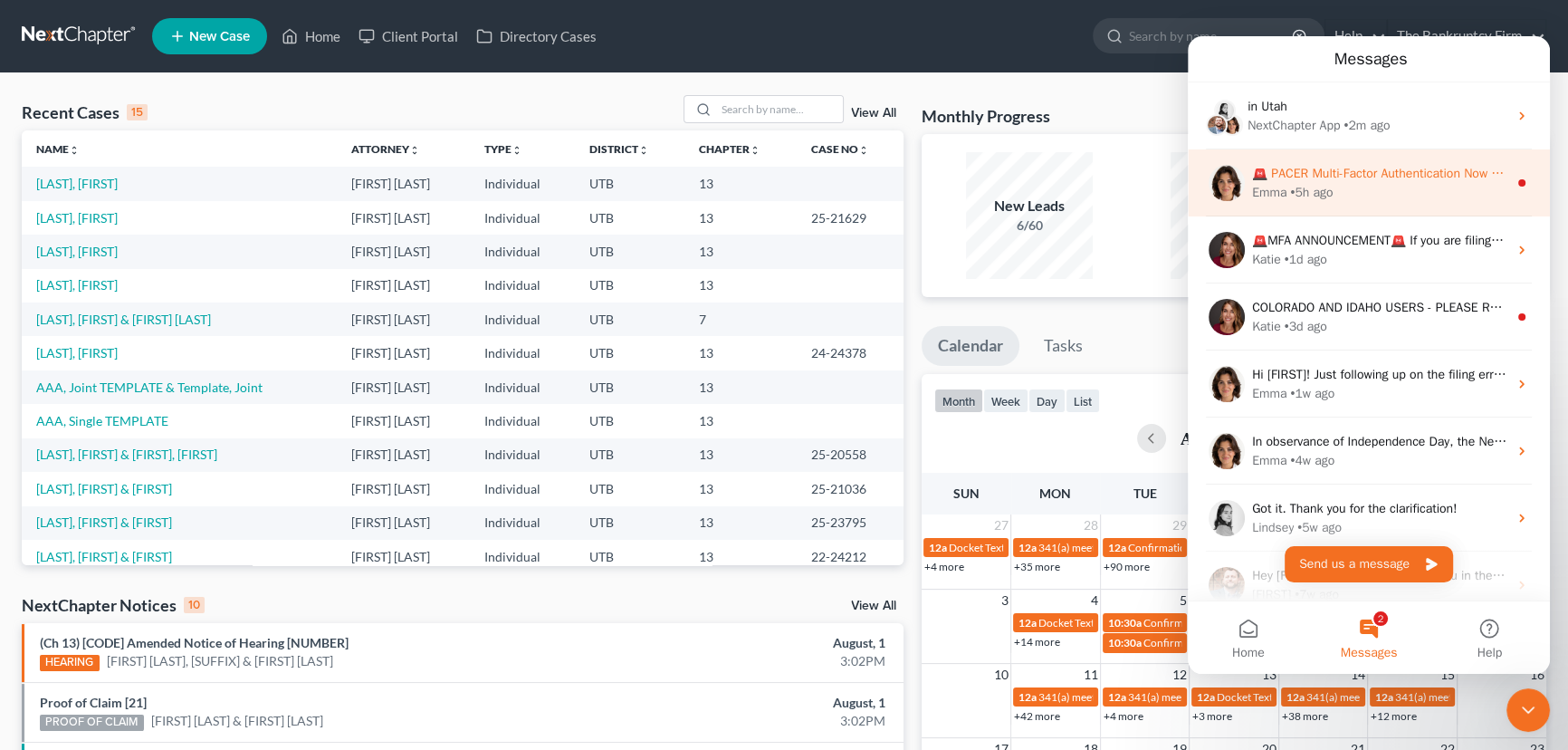 click on "🚨 PACER Multi-Factor Authentication Now Required 🚨   Starting August 1st, 2025, PACER requires Multi-Factor Authentication (MFA) for all filers in select districts, while enrolling users at random for other districts.   Please be sure to enable MFA in your PACER account settings. Once enabled, you will have 2 minutes to enter your MFA code when prompted during filing in NextChapter   Learn More Here" at bounding box center [2363, 173] 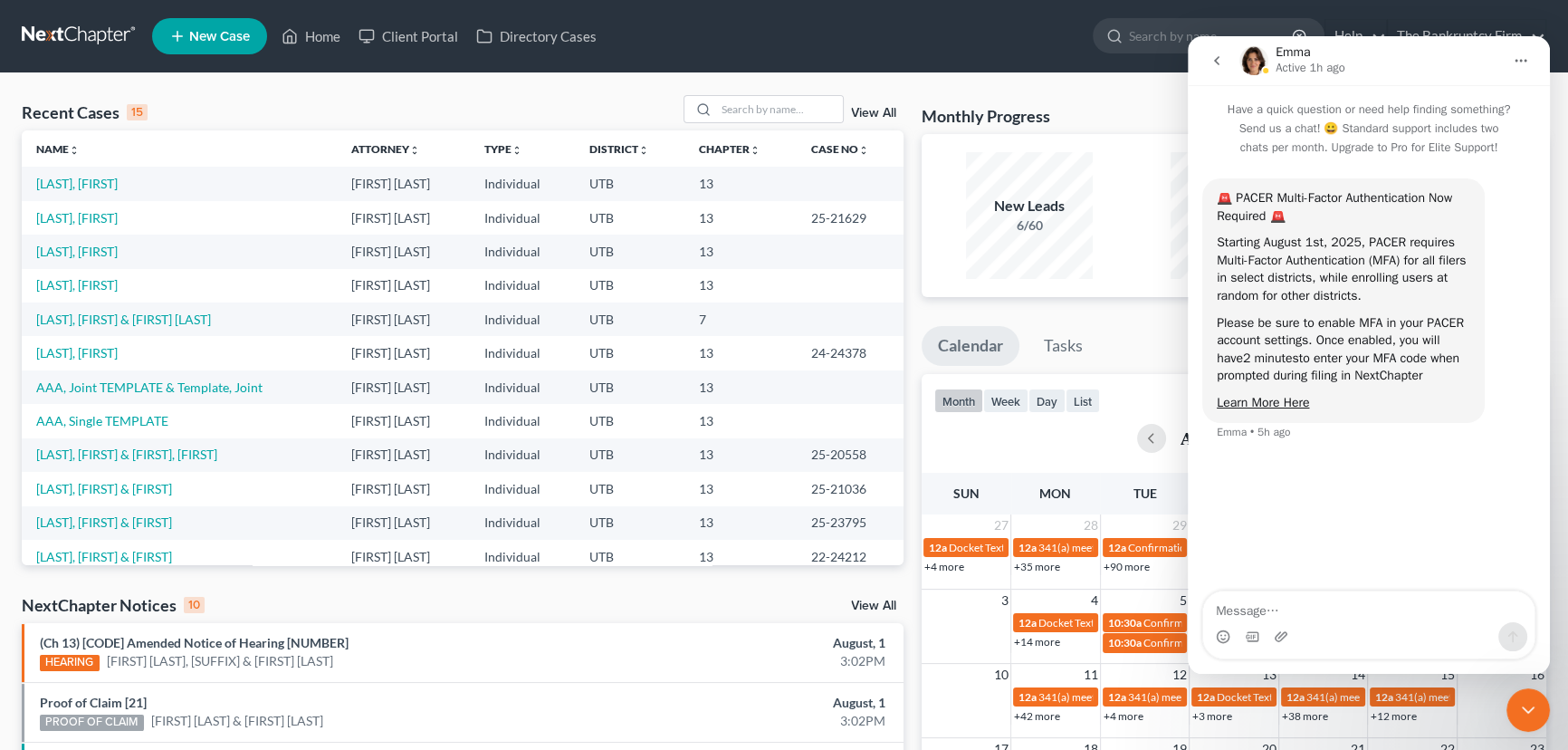 click 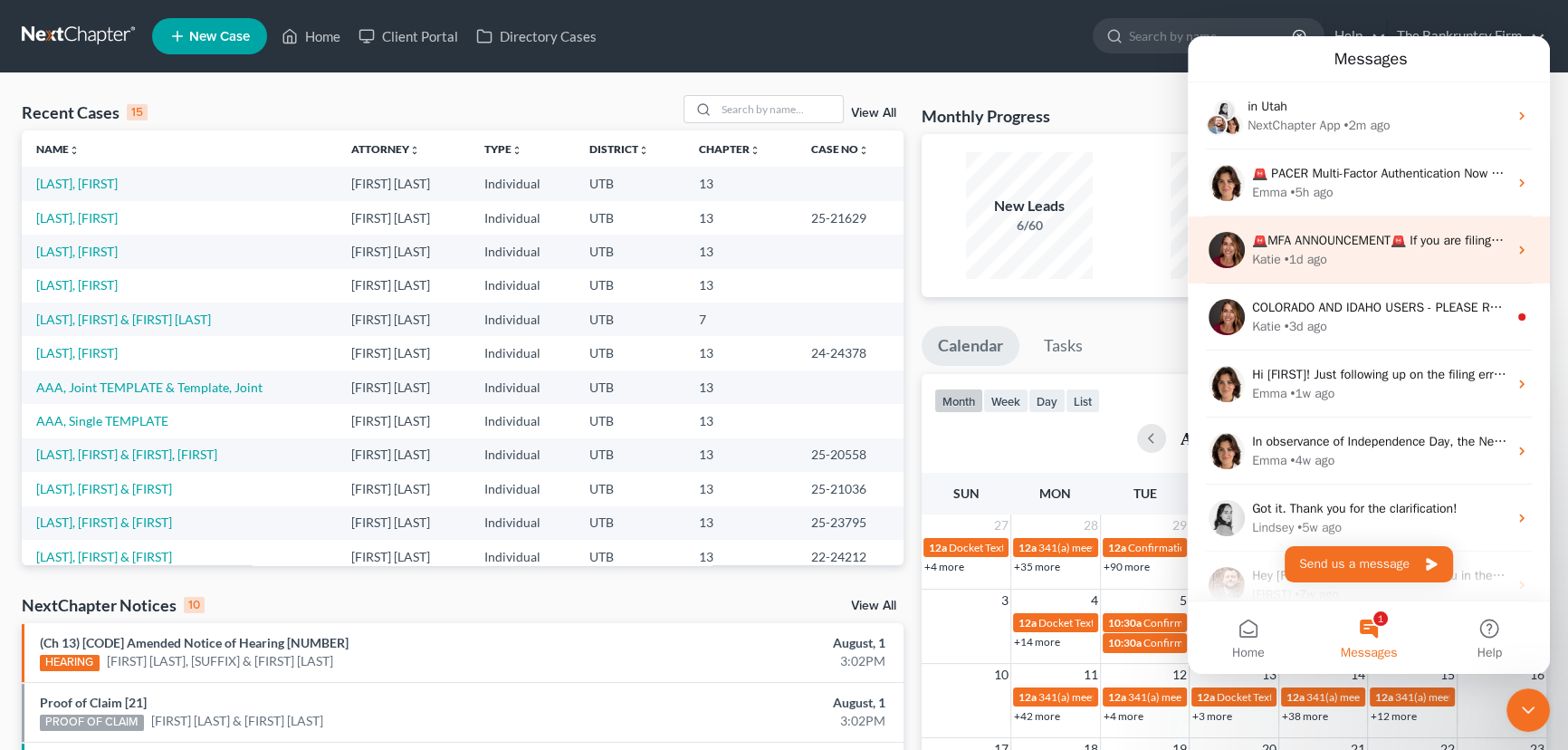 click on "🚨MFA ANNOUNCEMENT🚨   If you are filing today in Idaho or Colorado, you need to have MFA enabled on your PACER account.   Effective tomorrow, August 1, all users filing with NextChapter's software will be required to enable MFA on their PACER accounts.   Varying districts are enrolling users at random starting tomorrow and some districts are requiring it for all filers tomorrow.   Additional instructions will come tomorrow, but we wanted to notify our users." at bounding box center [2519, 240] 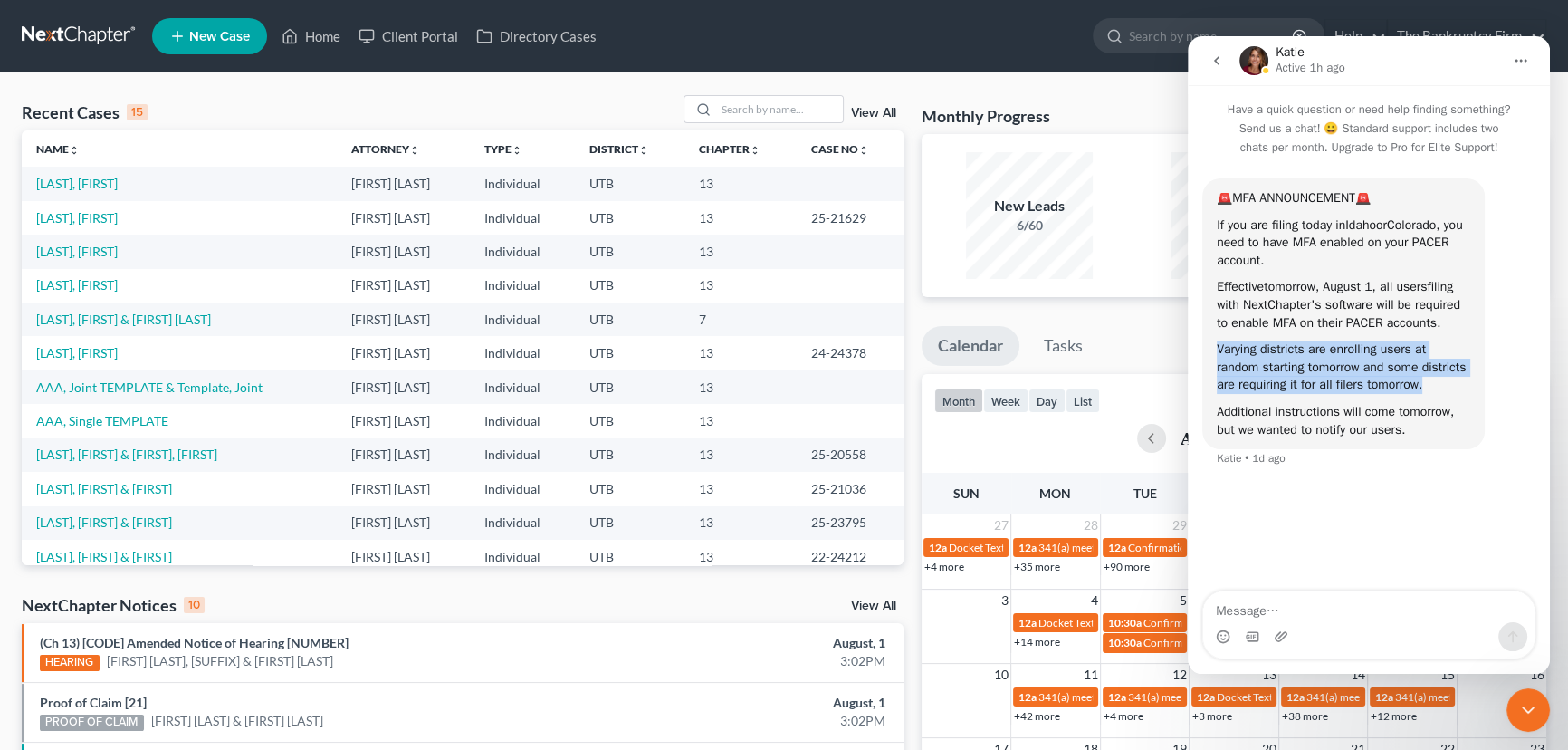 drag, startPoint x: 1218, startPoint y: 355, endPoint x: 1290, endPoint y: 405, distance: 87.658428 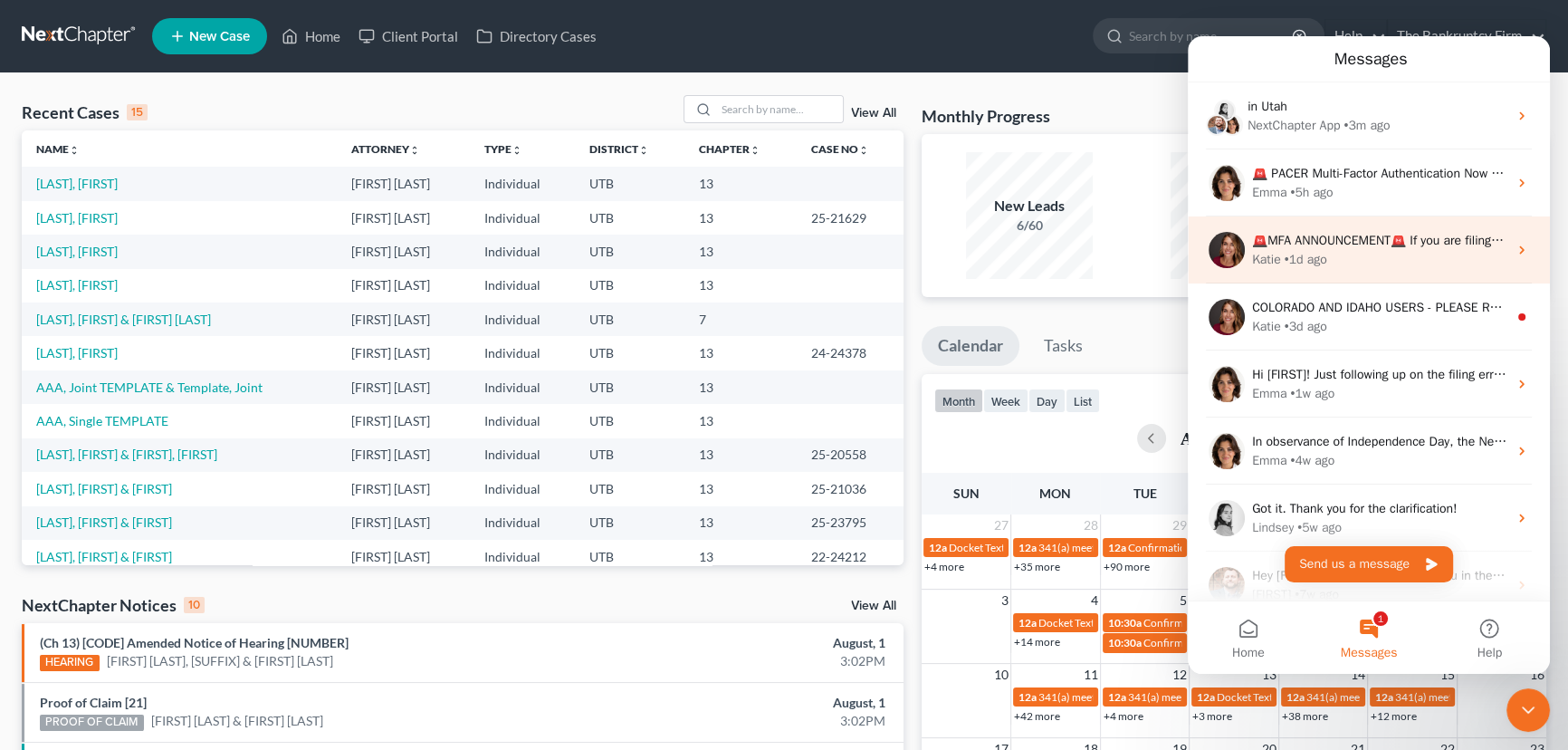 click on "🚨MFA ANNOUNCEMENT🚨   If you are filing today in Idaho or Colorado, you need to have MFA enabled on your PACER account.   Effective tomorrow, August 1, all users filing with NextChapter's software will be required to enable MFA on their PACER accounts.   Varying districts are enrolling users at random starting tomorrow and some districts are requiring it for all filers tomorrow.   Additional instructions will come tomorrow, but we wanted to notify our users." at bounding box center [2519, 240] 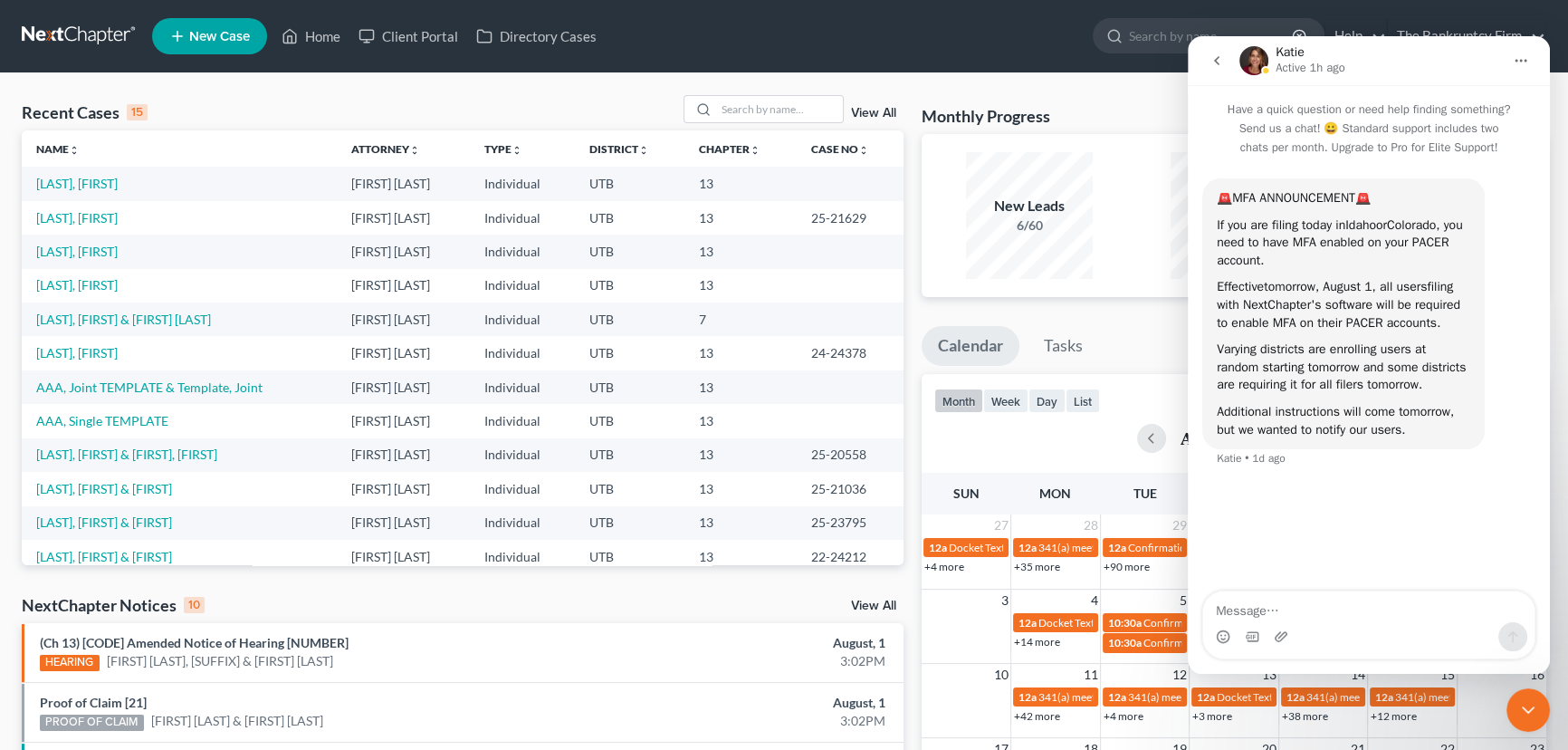 click 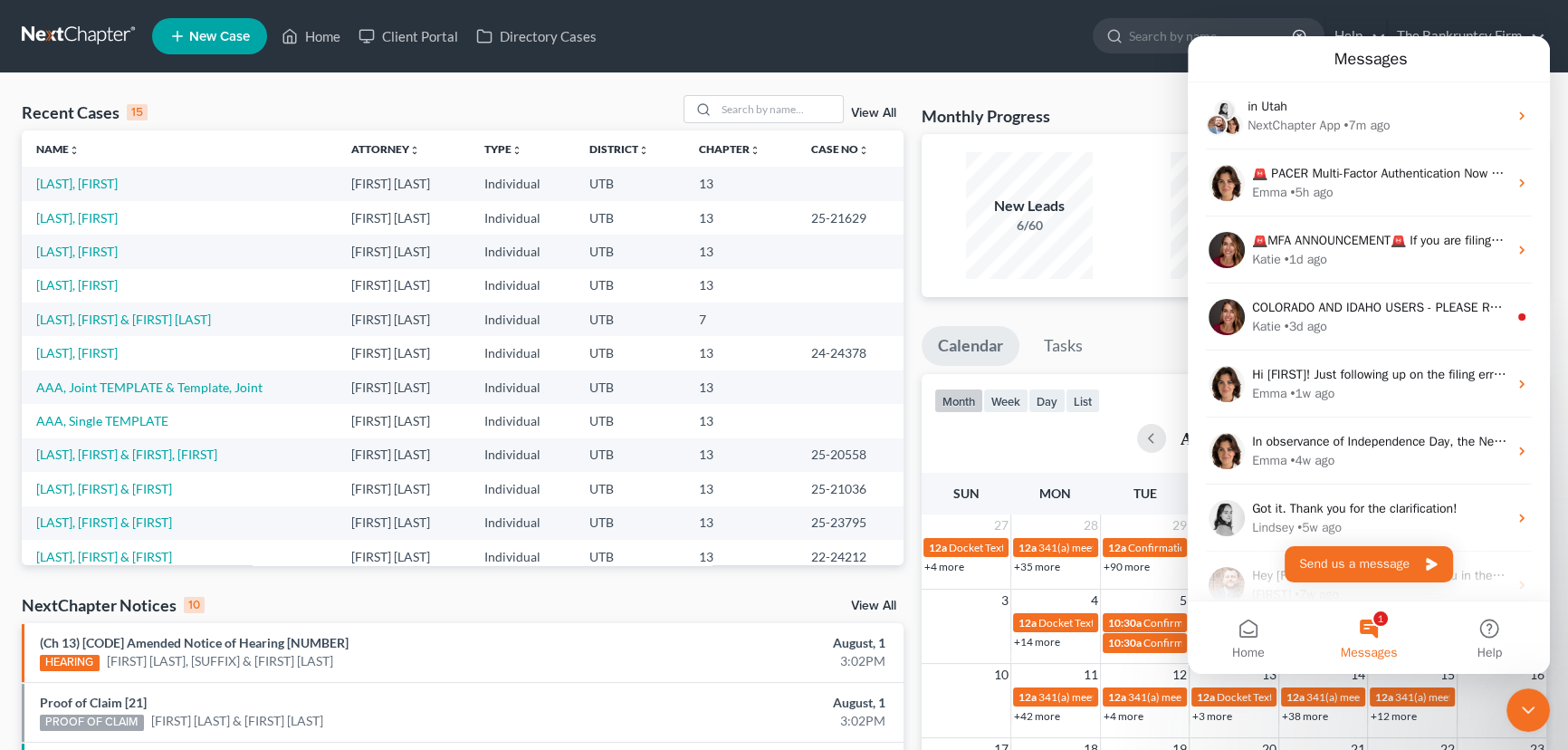 click on "Monthly Progress
Bankruptcy
Bankruptcy
August 2025 July 2025 June 2025 May 2025 April 2025 March 2025 February 2025 January 2025 December 2024 November 2024 October 2024 September 2024" at bounding box center [1234, 114] 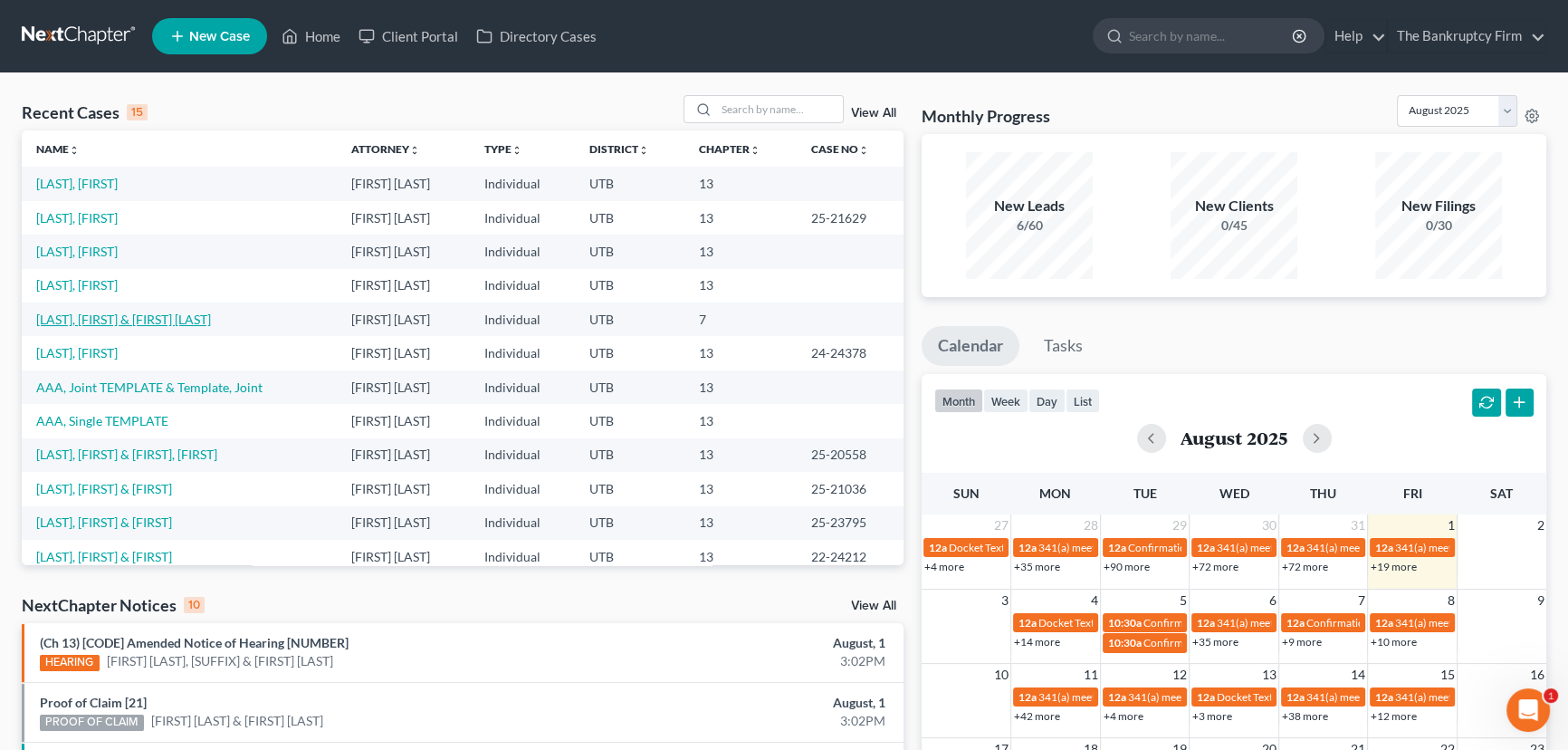 click on "[FIRST] [LAST] & [FIRST] [LAST]" at bounding box center [123, 319] 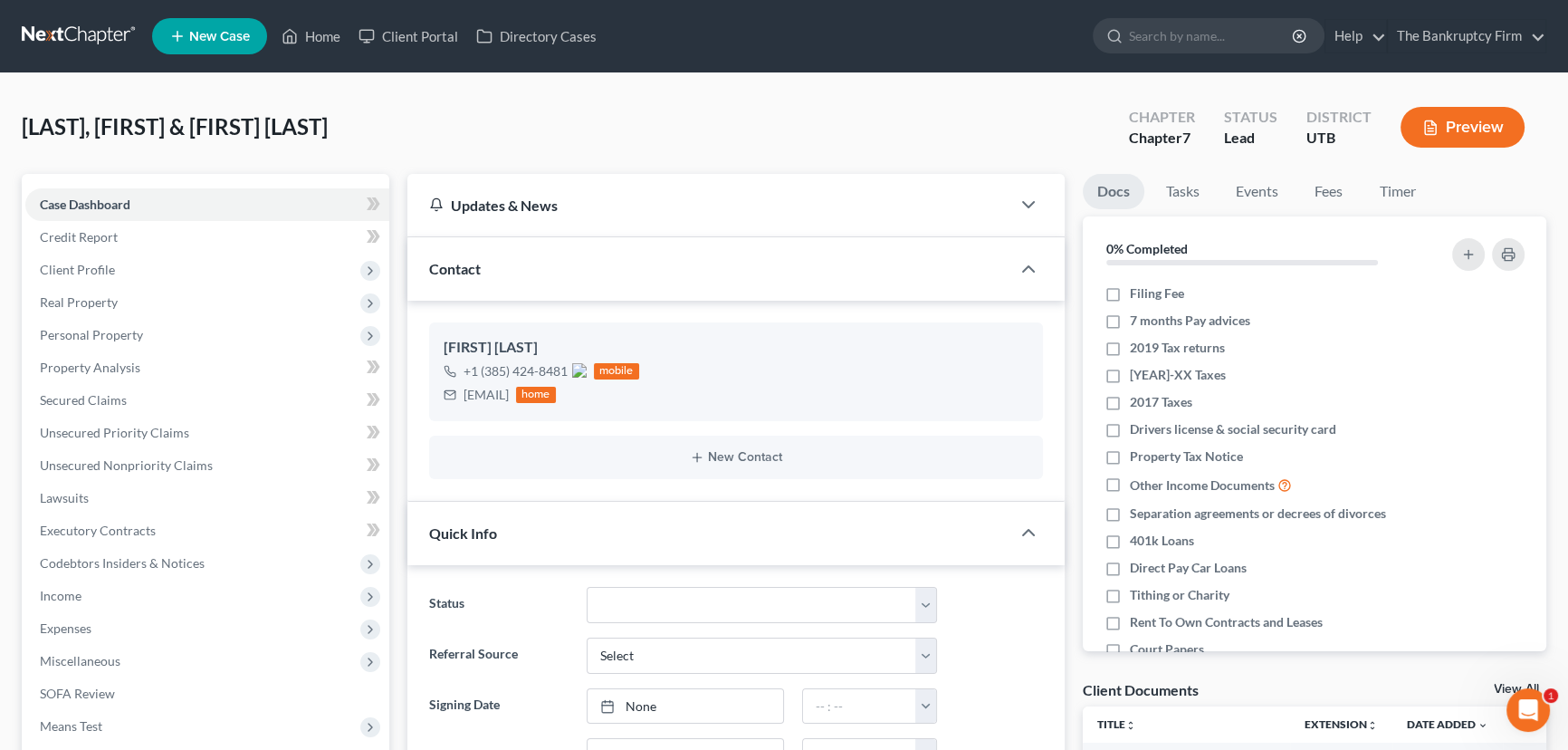 click on "View All" at bounding box center [1516, 689] 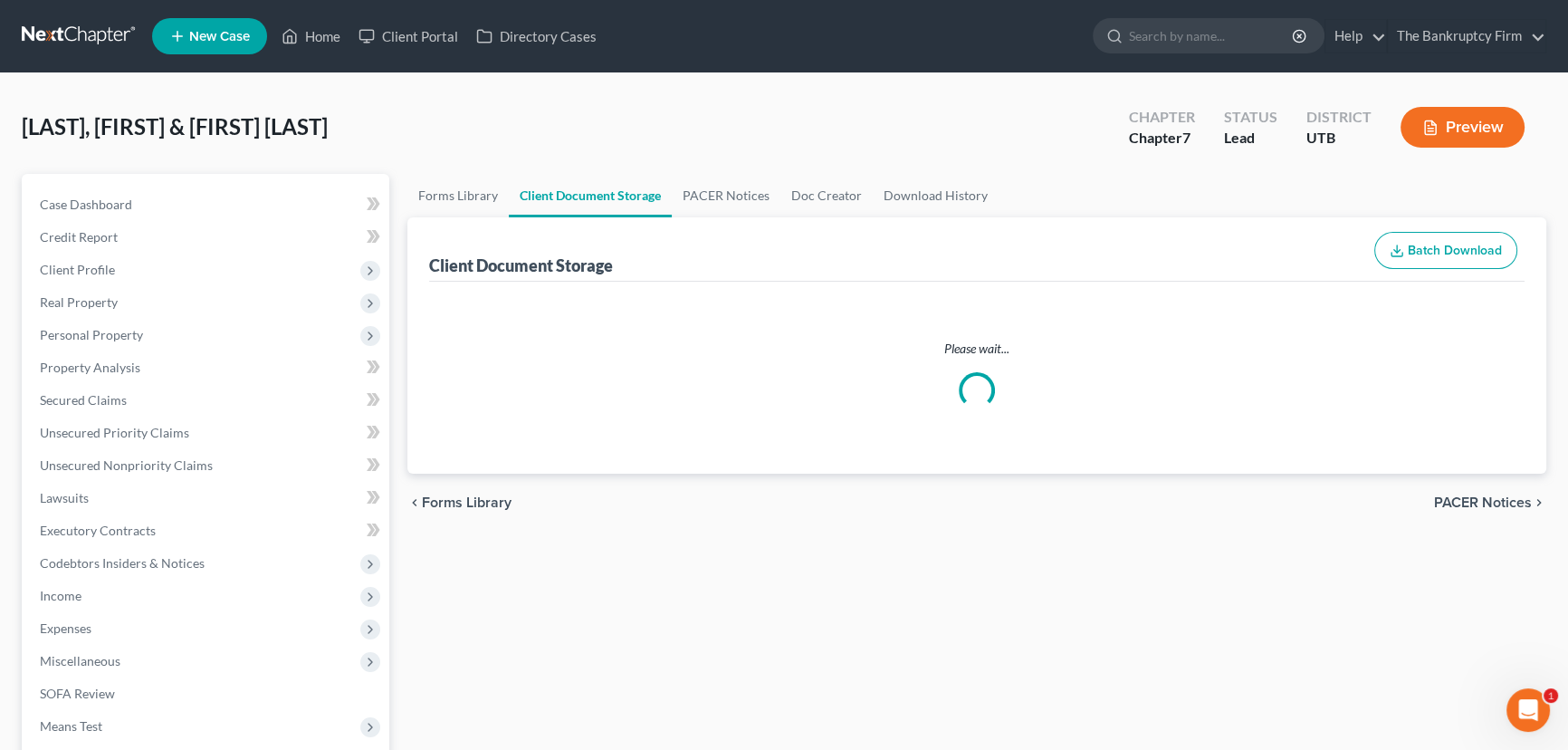 select on "30" 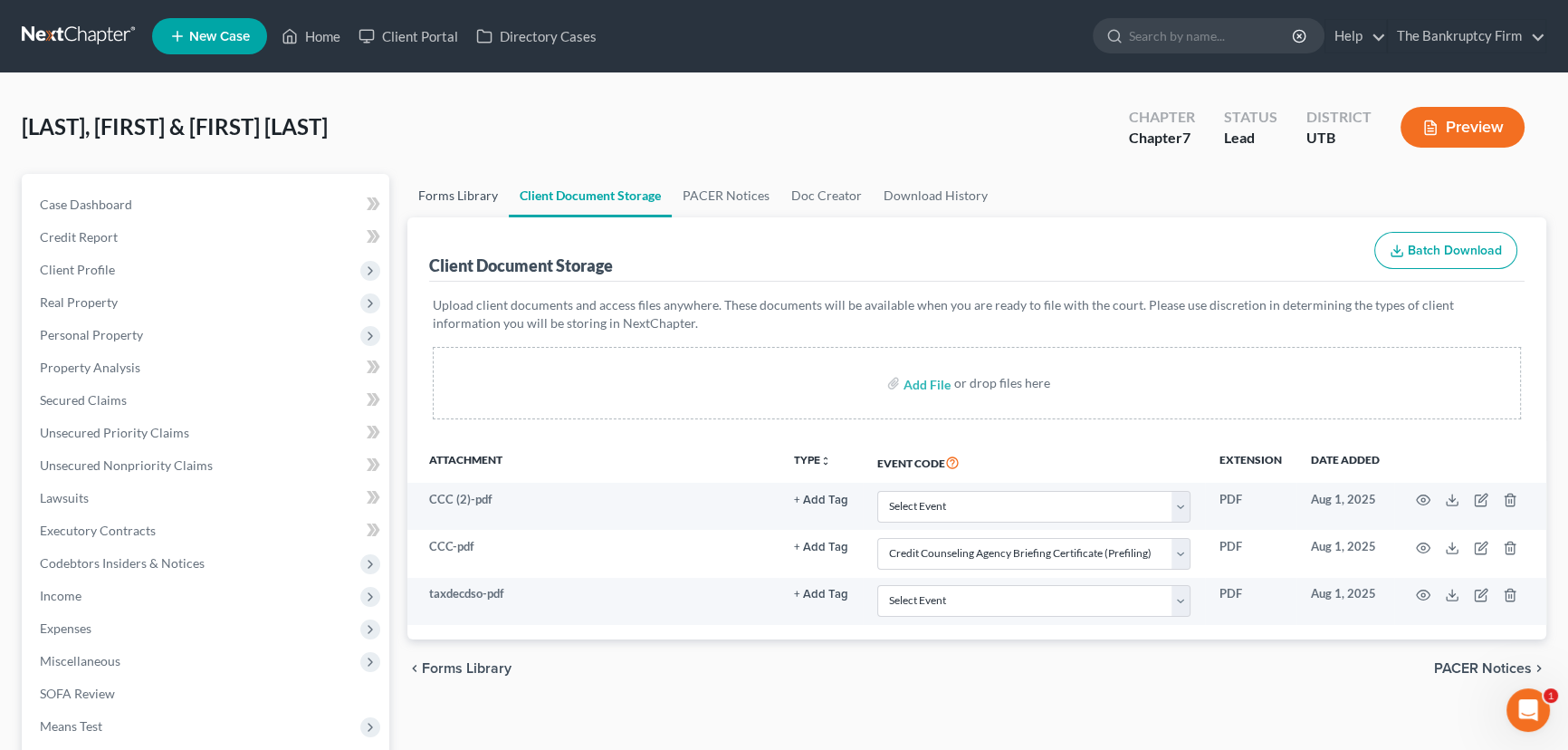 click on "Forms Library" at bounding box center [458, 196] 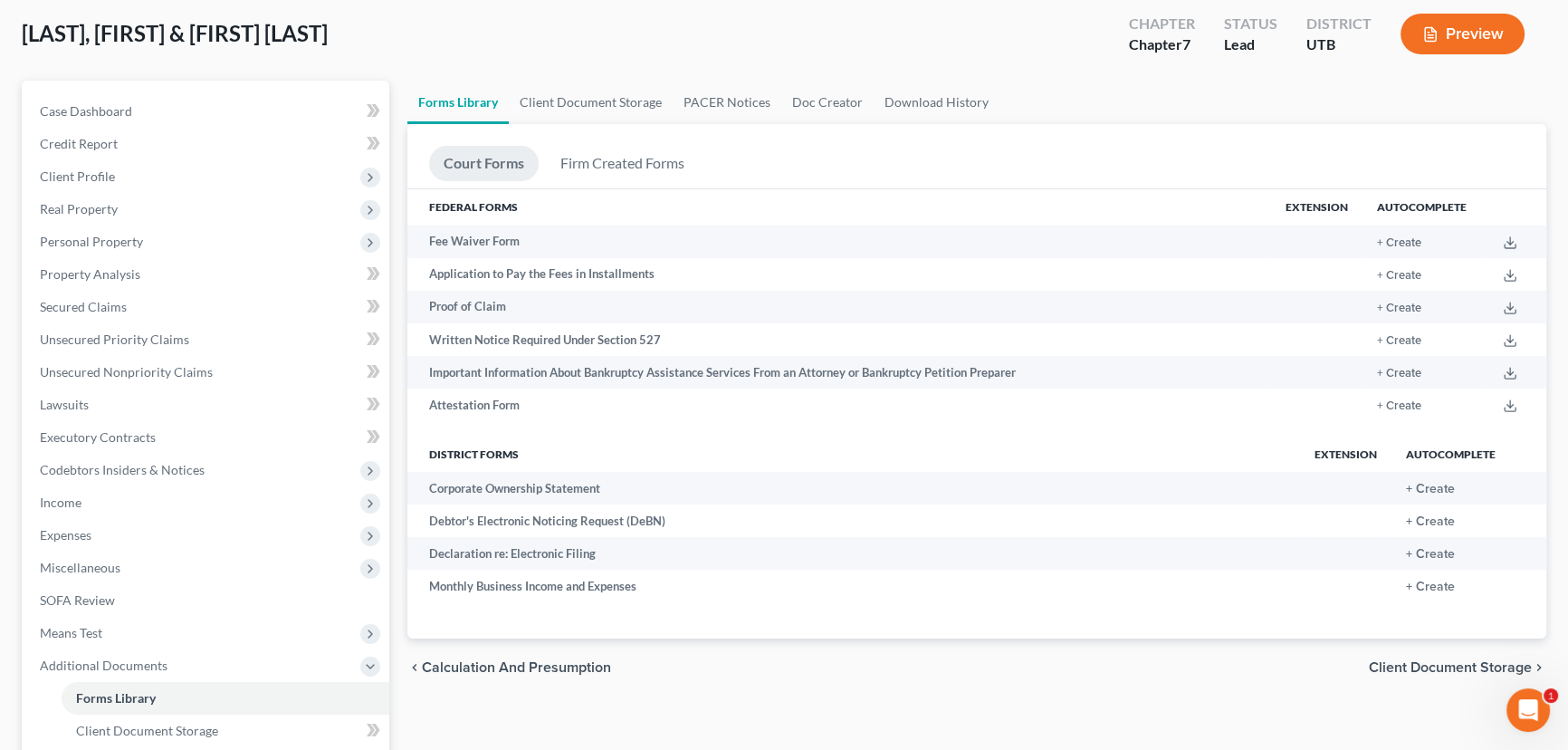 scroll, scrollTop: 329, scrollLeft: 0, axis: vertical 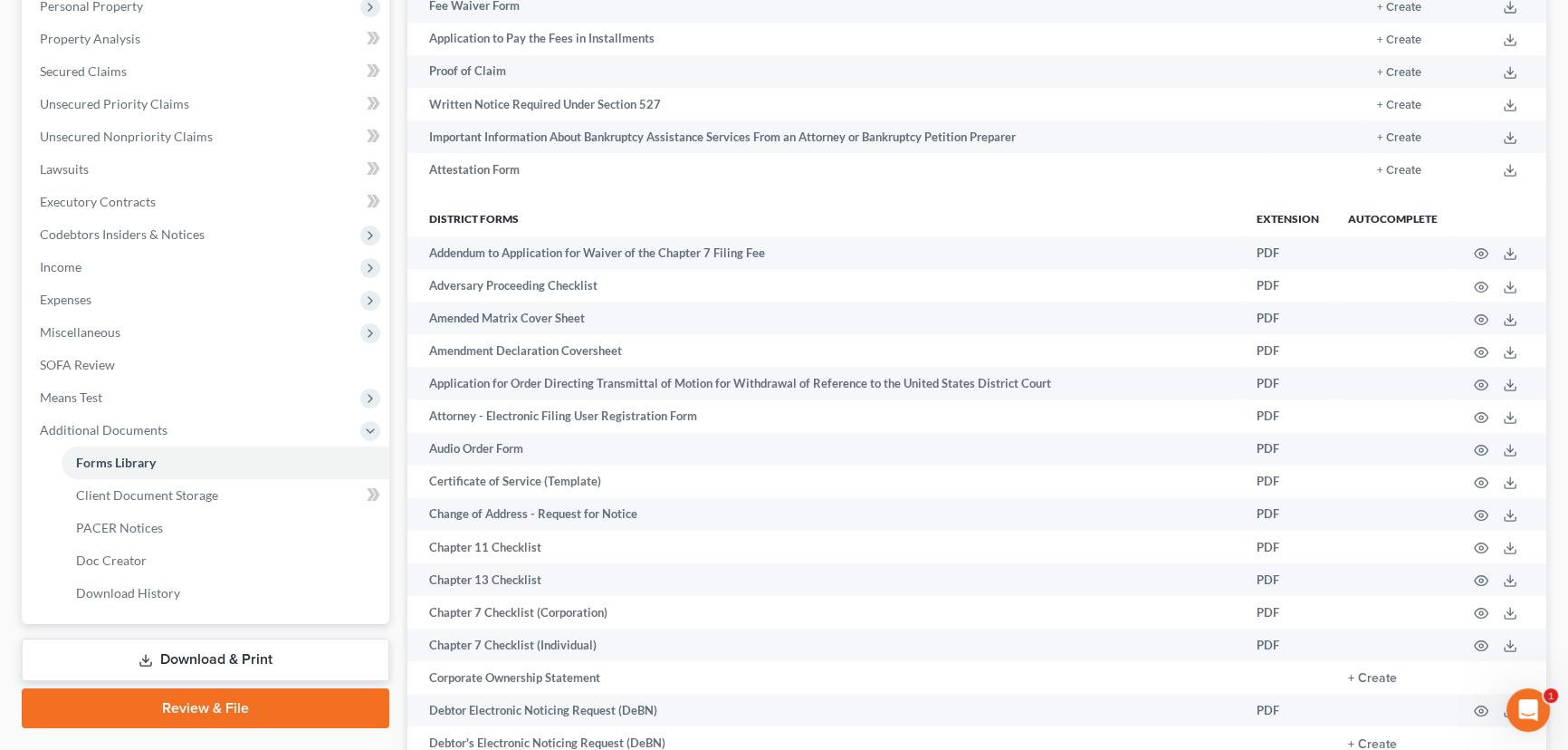 click on "Download & Print" at bounding box center [206, 659] 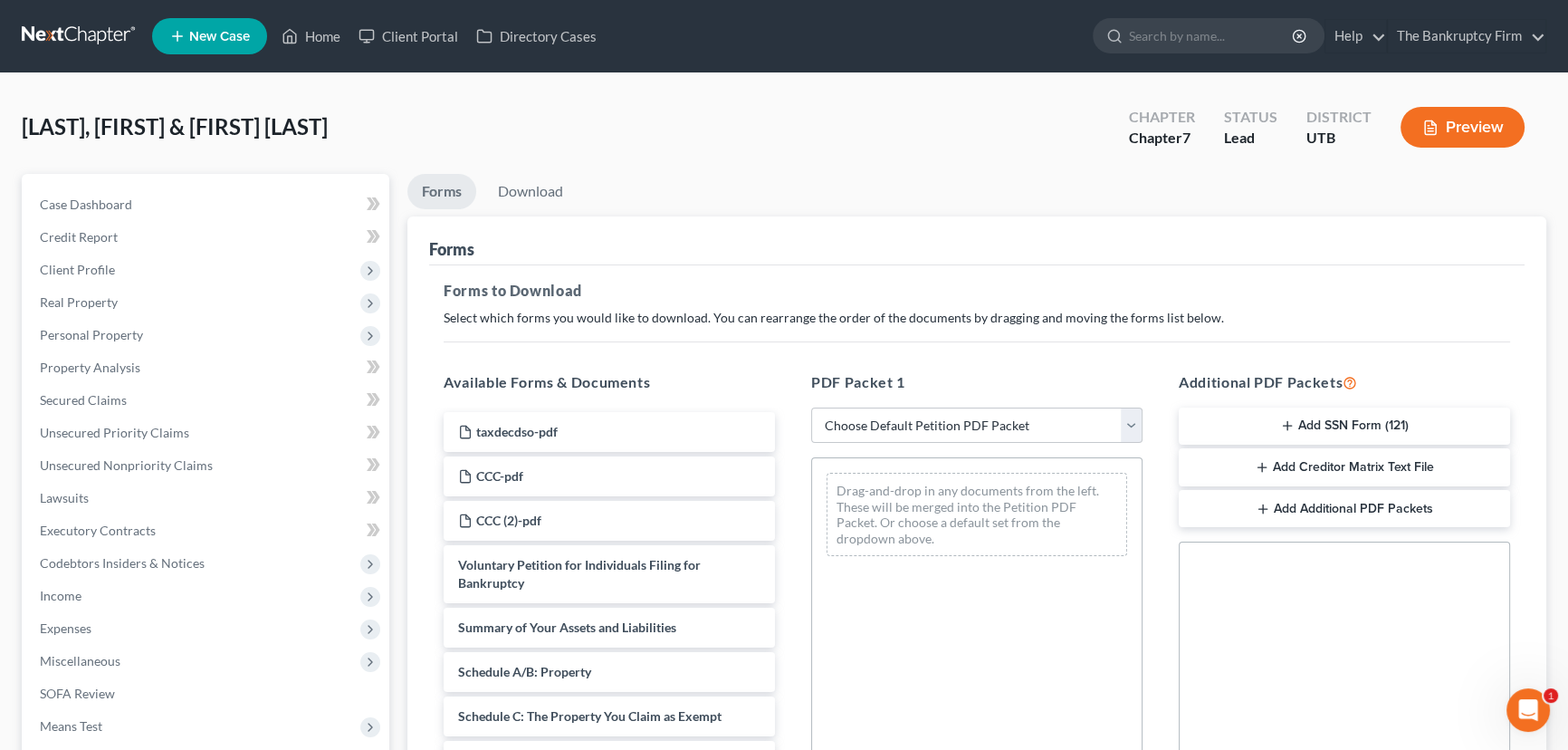scroll, scrollTop: 367, scrollLeft: 0, axis: vertical 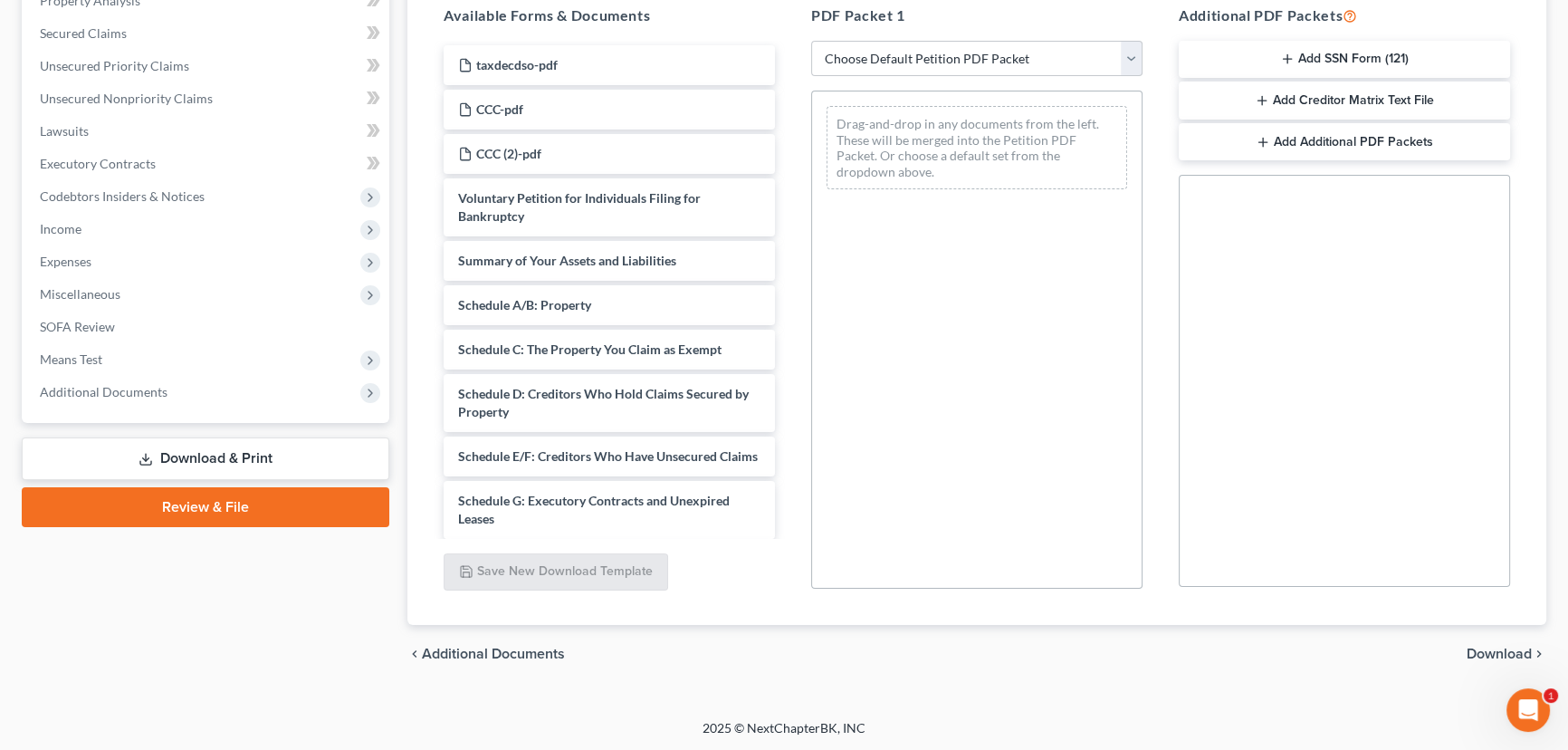 click on "Review & File" at bounding box center (206, 507) 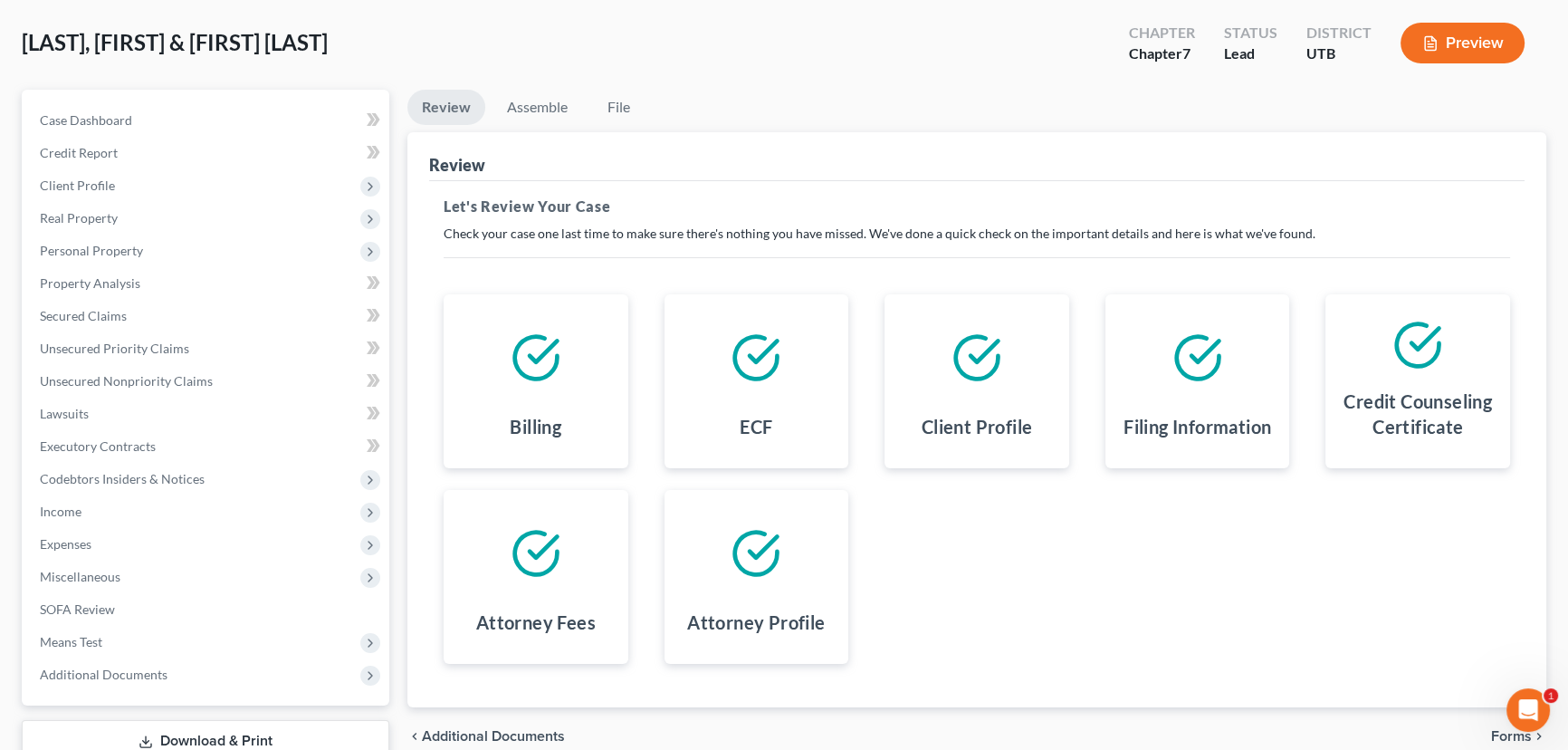 scroll, scrollTop: 210, scrollLeft: 0, axis: vertical 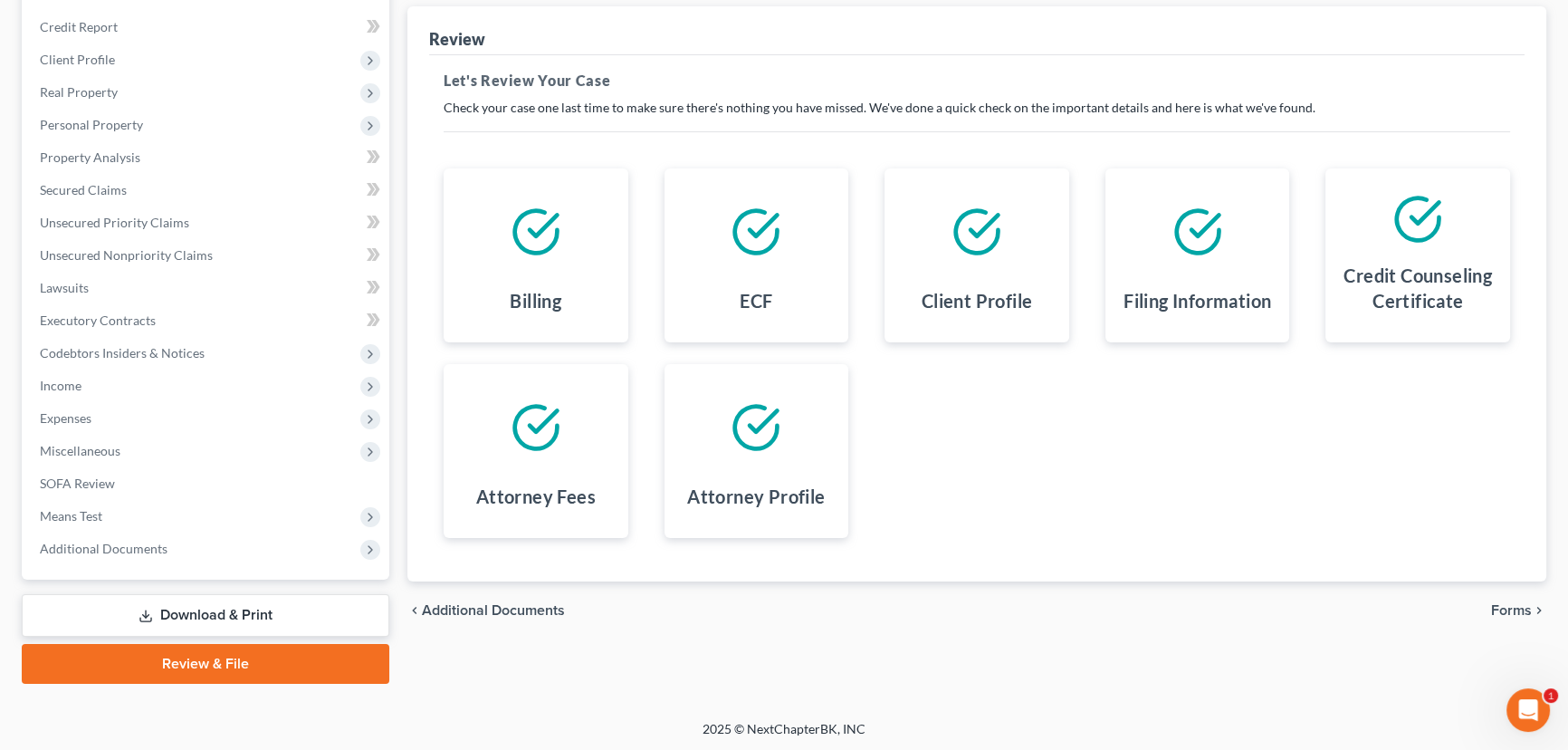 click on "Forms" at bounding box center (1511, 611) 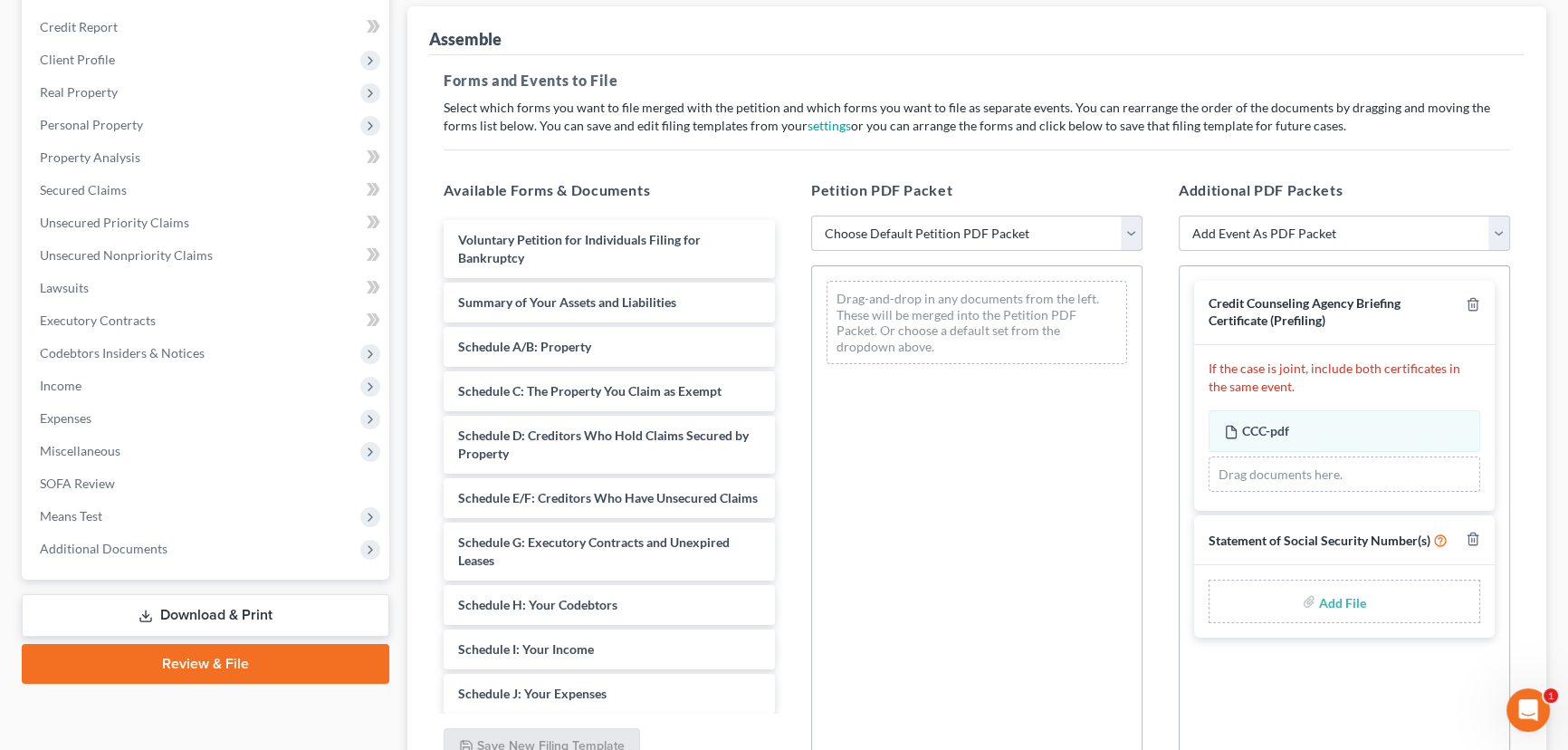 drag, startPoint x: 1133, startPoint y: 230, endPoint x: 1117, endPoint y: 237, distance: 17.464249 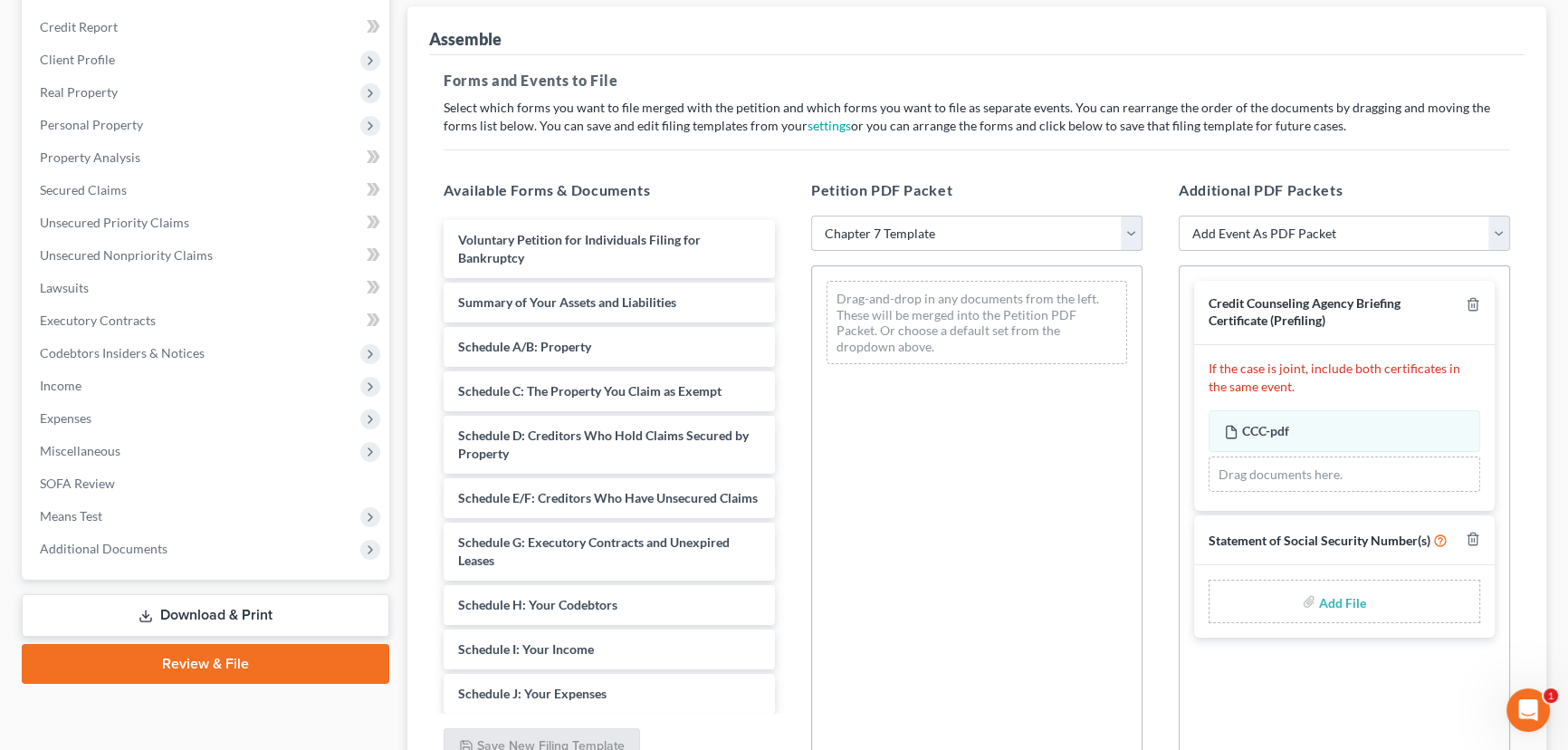 click on "Choose Default Petition PDF Packet Emergency Filing (Voluntary Petition and Creditor List Only) Chapter 7 Chapter 7 Template" at bounding box center (977, 234) 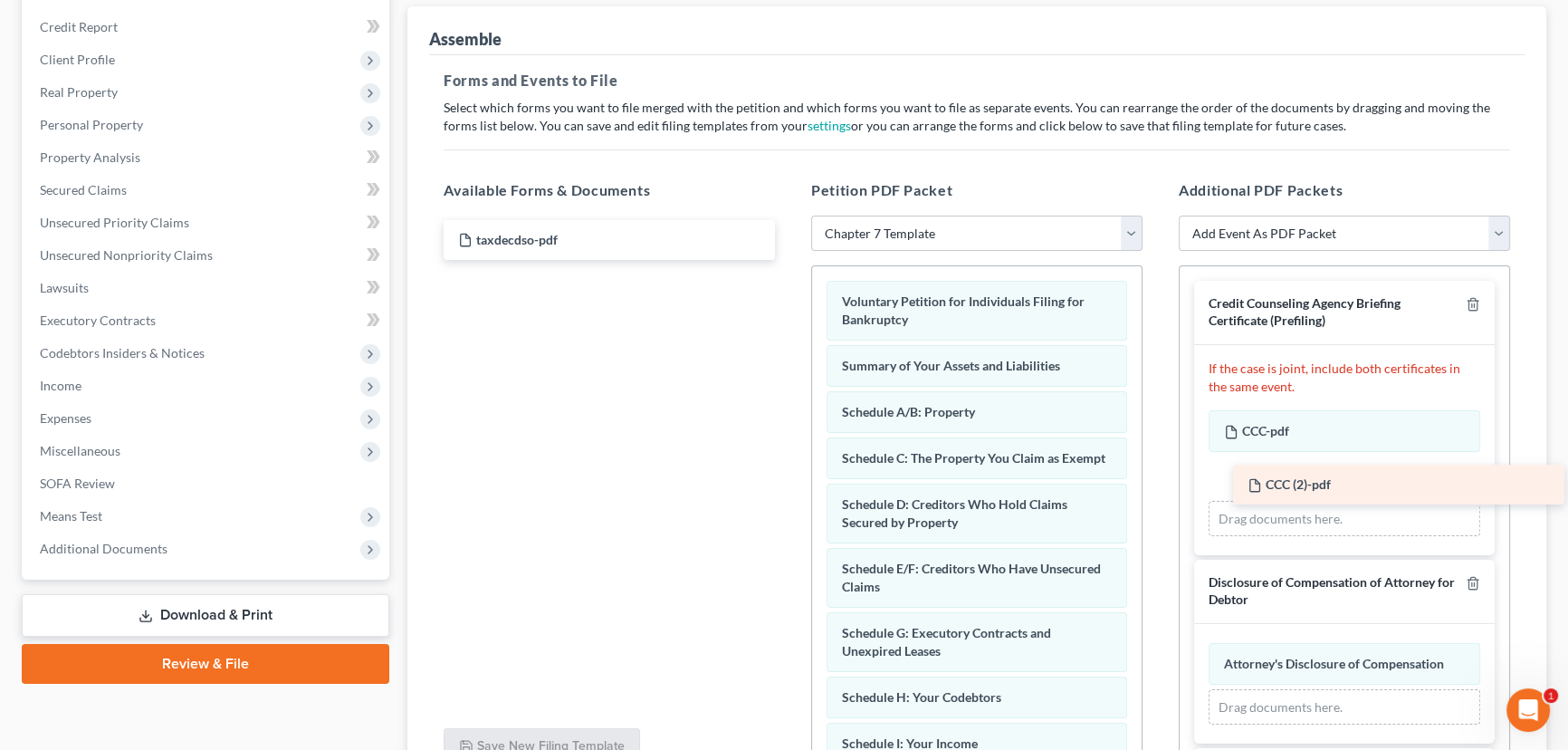 drag, startPoint x: 531, startPoint y: 286, endPoint x: 1321, endPoint y: 489, distance: 815.66476 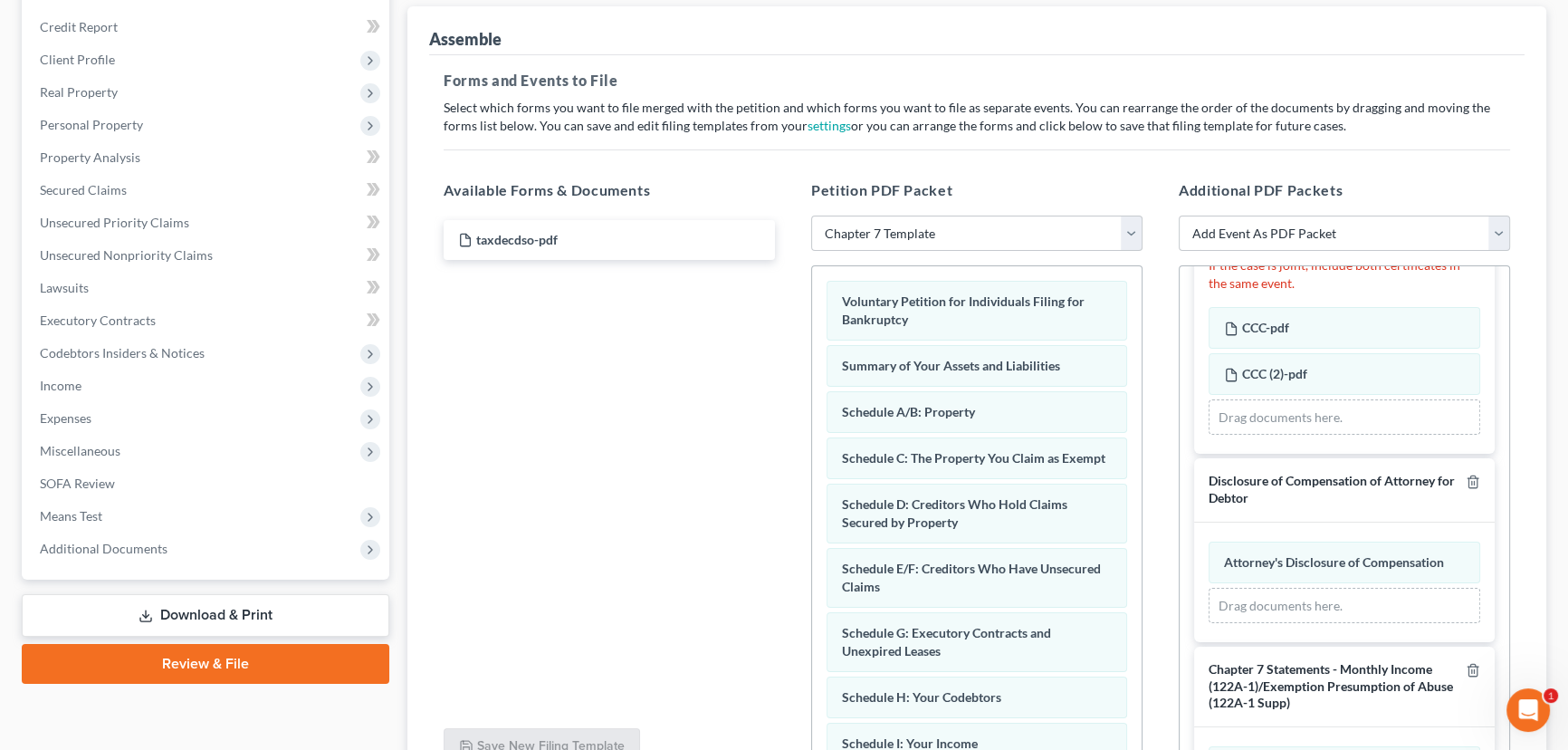scroll, scrollTop: 380, scrollLeft: 0, axis: vertical 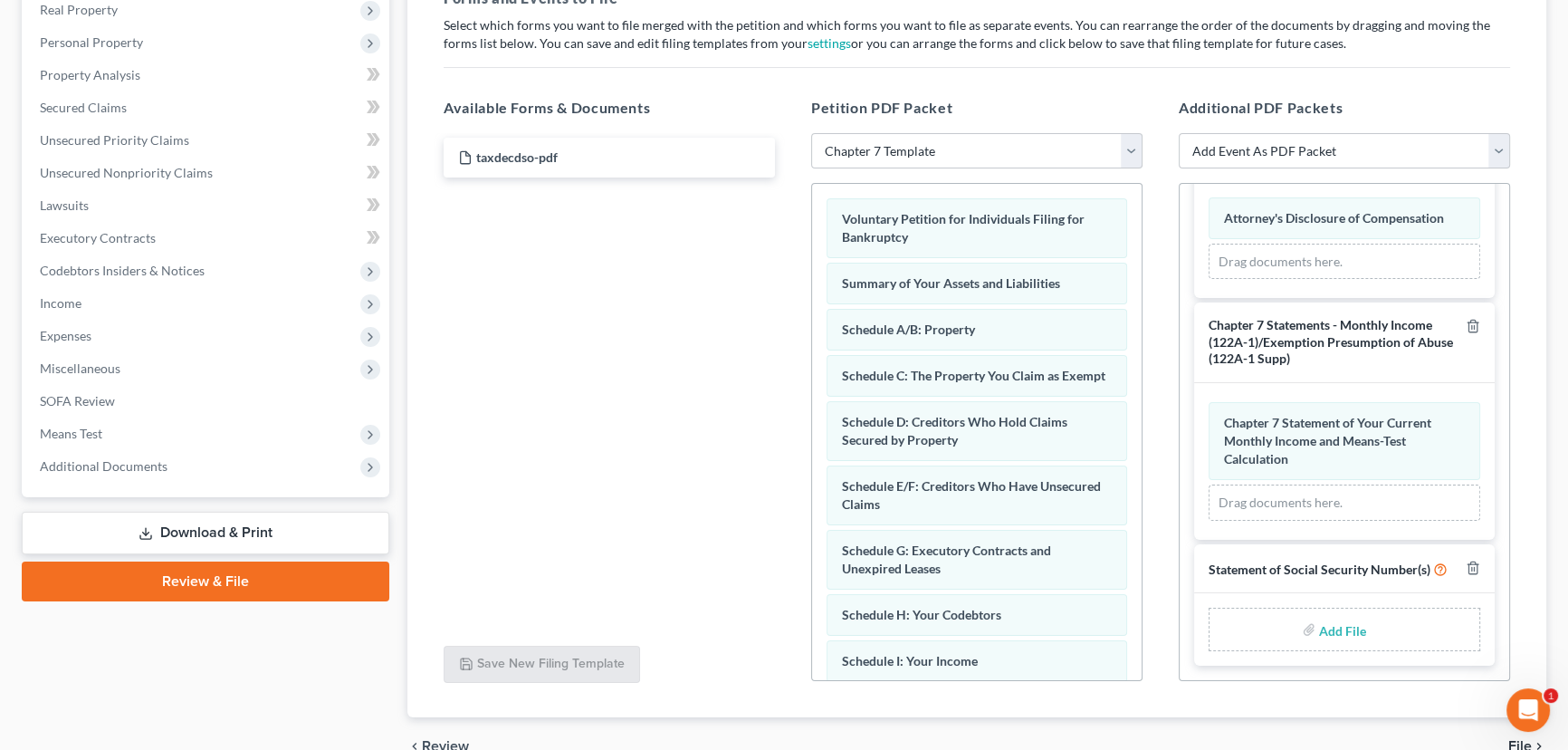 type on "C:\fakepath\Form 121 Wood.pdf" 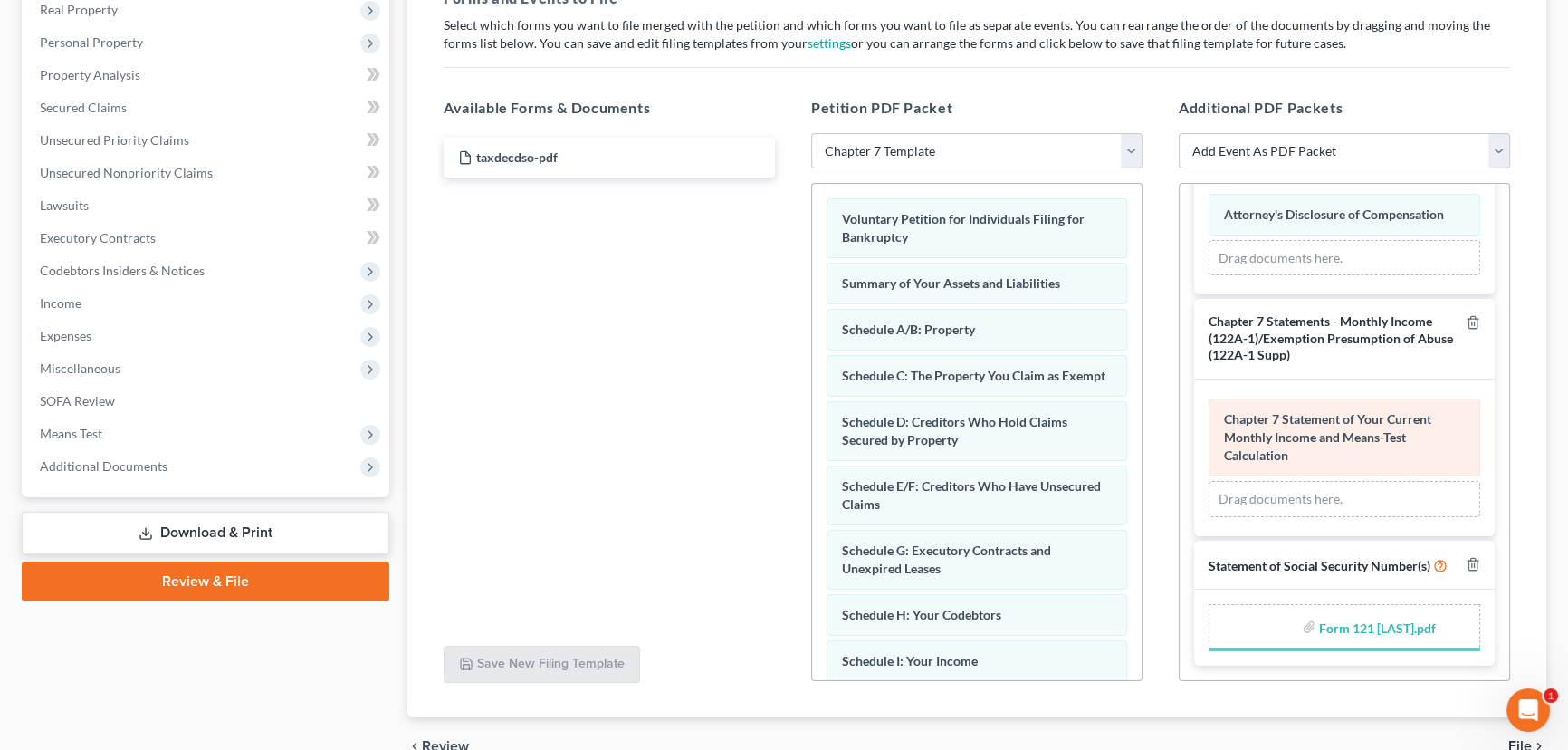 scroll, scrollTop: 353, scrollLeft: 0, axis: vertical 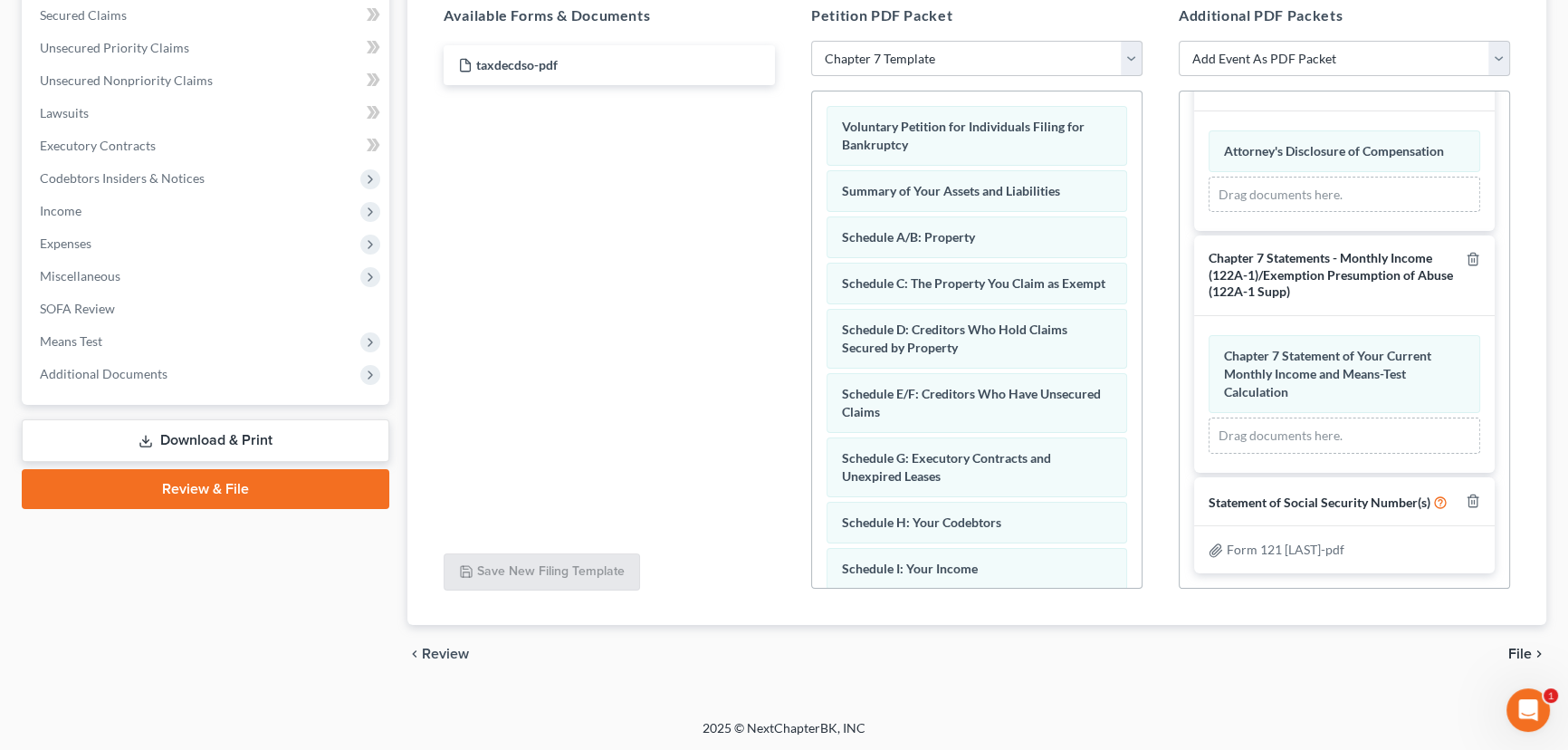 click on "File" at bounding box center [1520, 654] 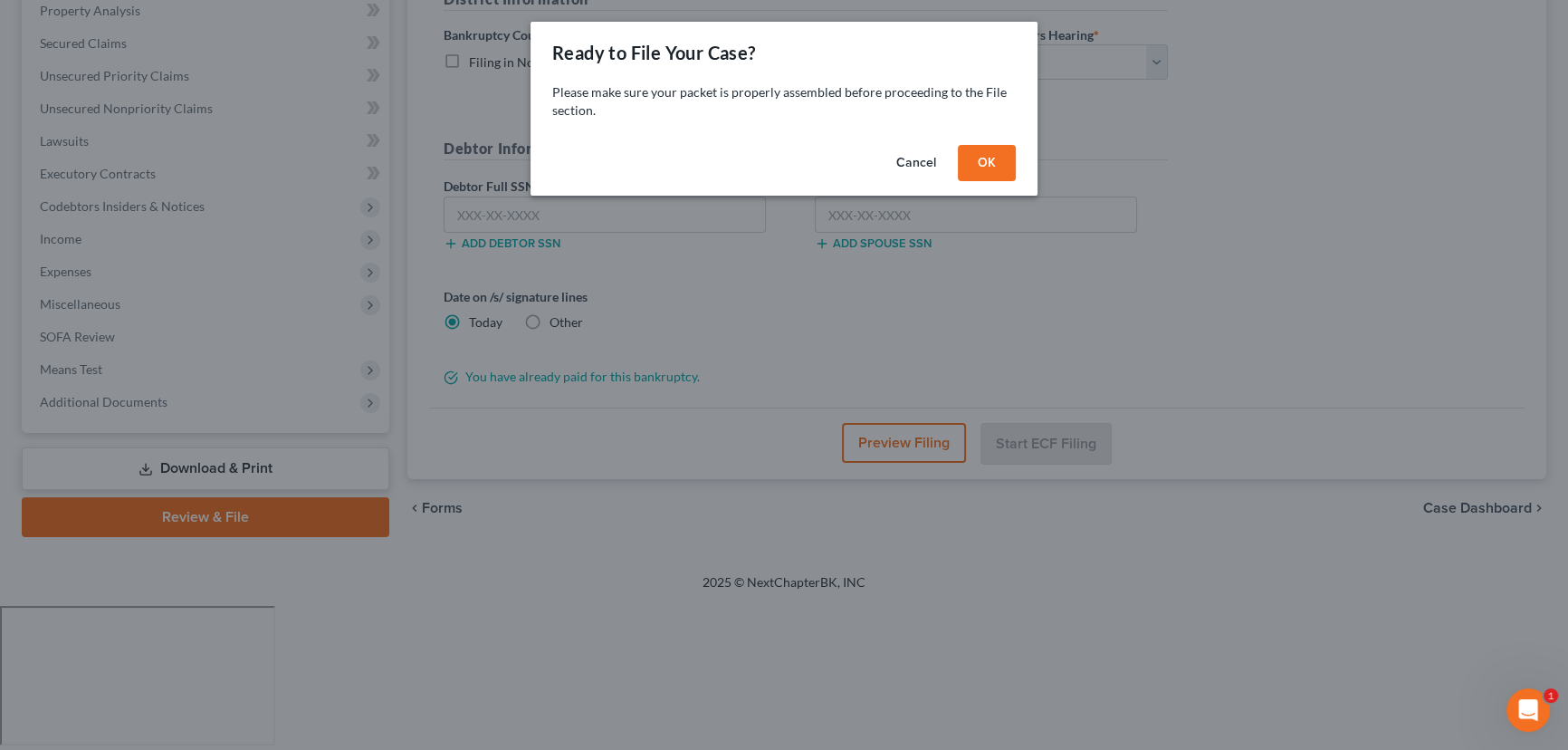 scroll, scrollTop: 210, scrollLeft: 0, axis: vertical 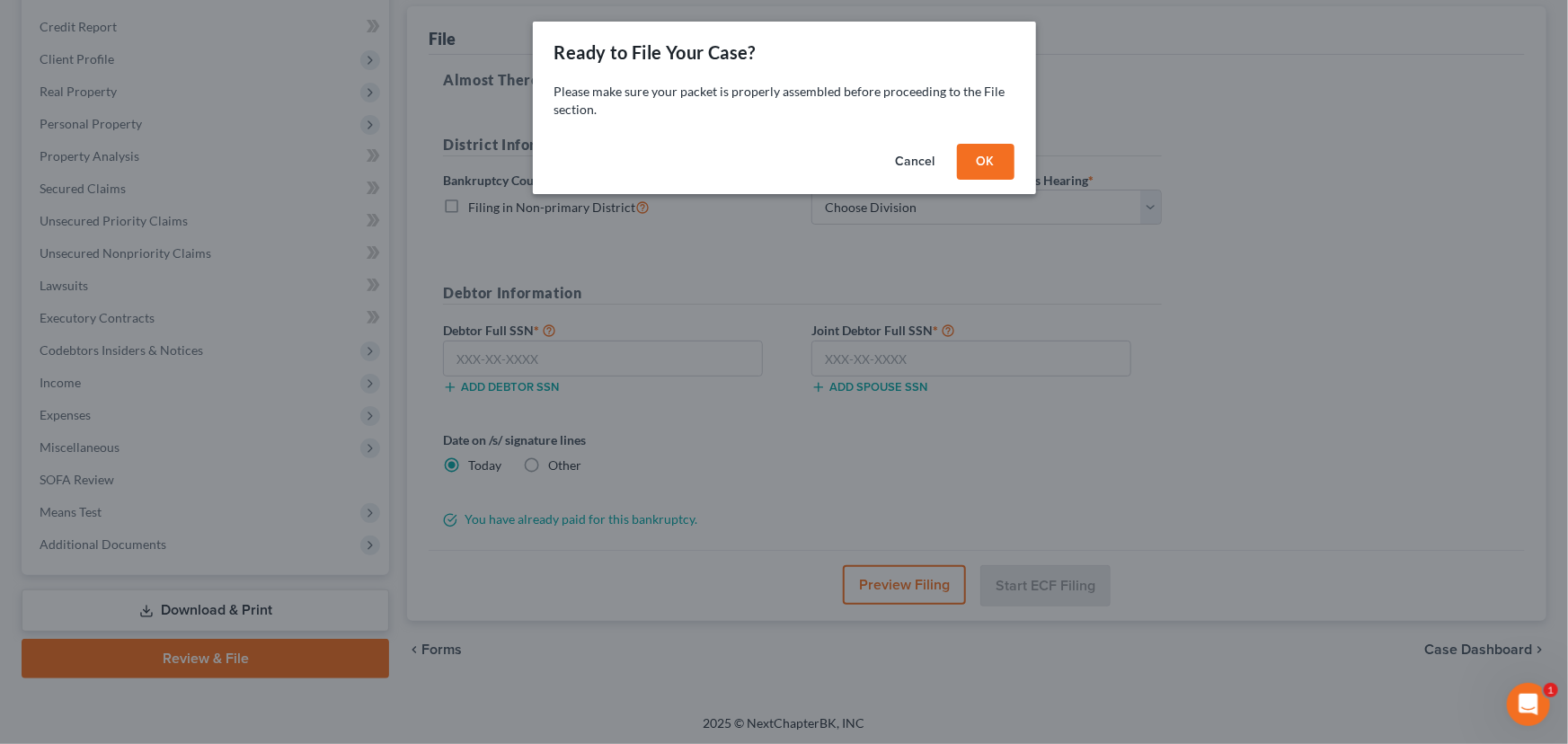 click on "OK" at bounding box center (986, 162) 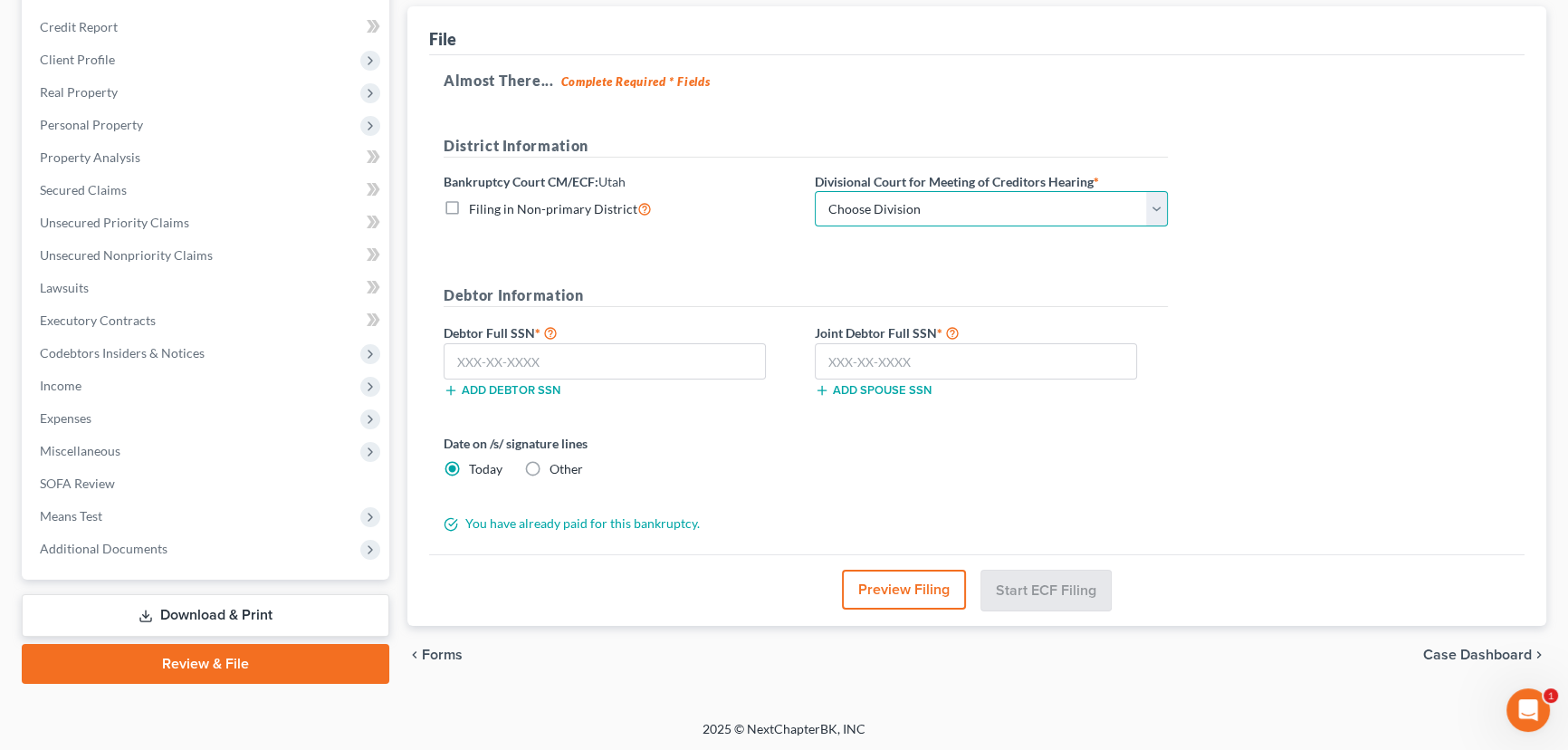 click on "Choose Division Salt Lake city" at bounding box center [991, 209] 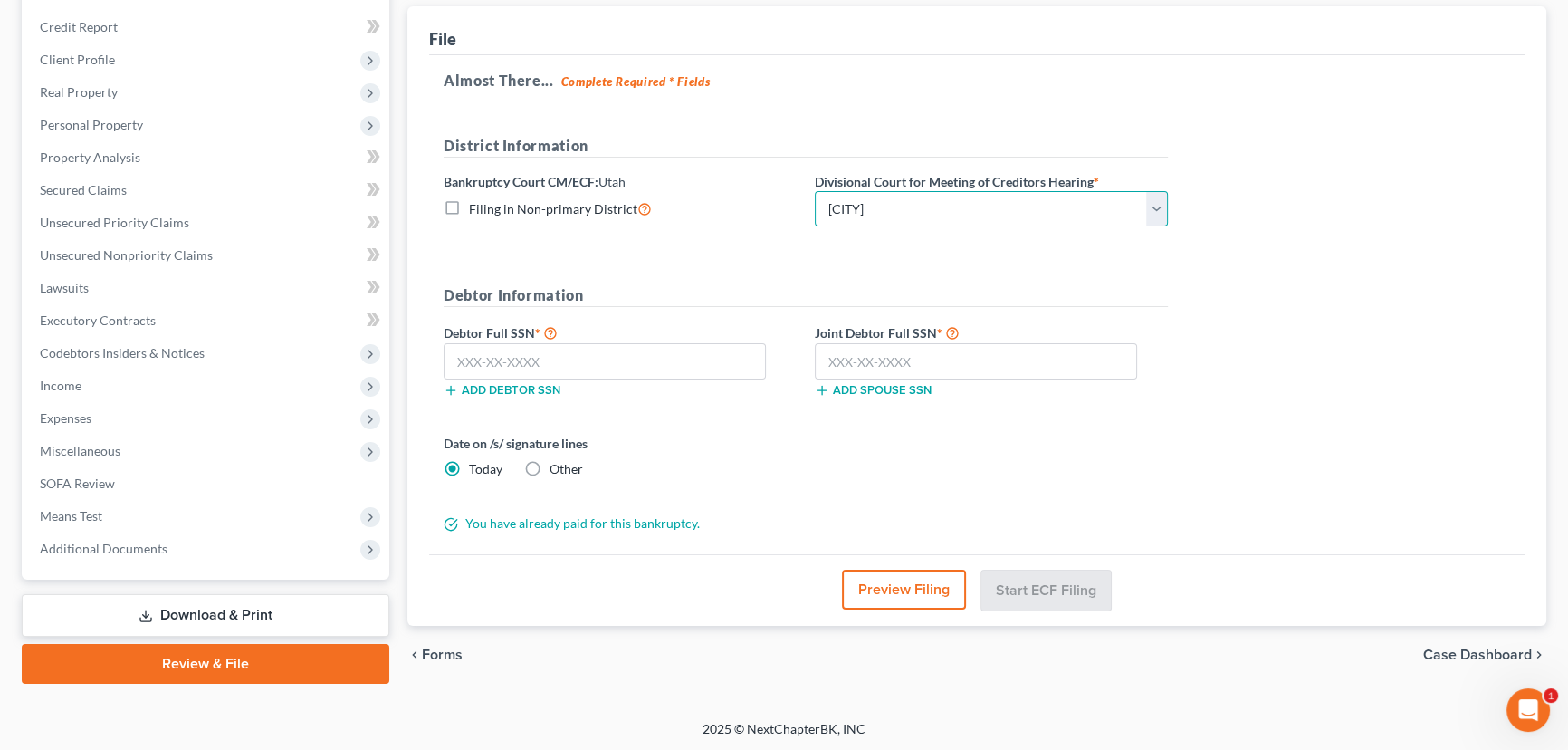 click on "Choose Division Salt Lake city" at bounding box center (991, 209) 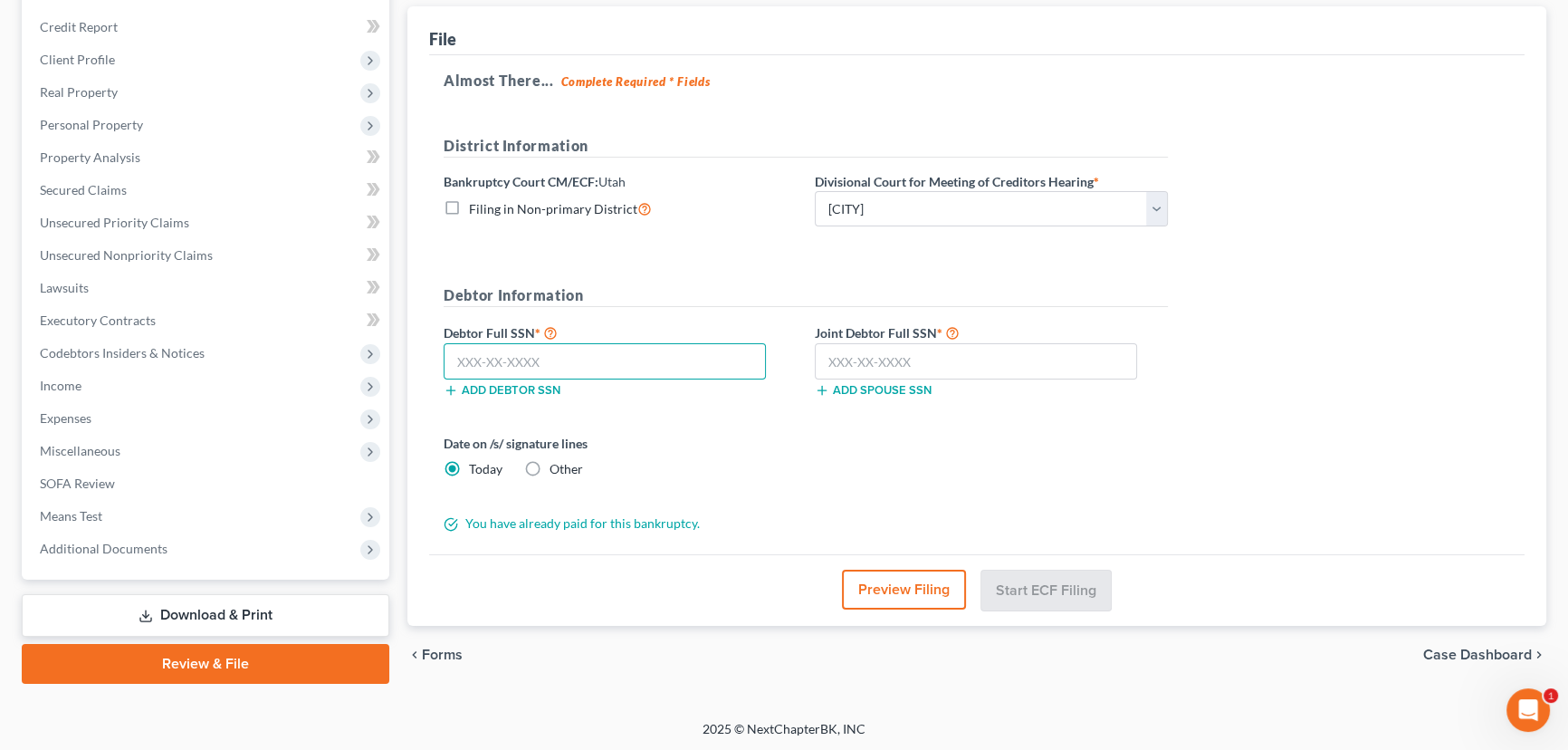 click at bounding box center (605, 361) 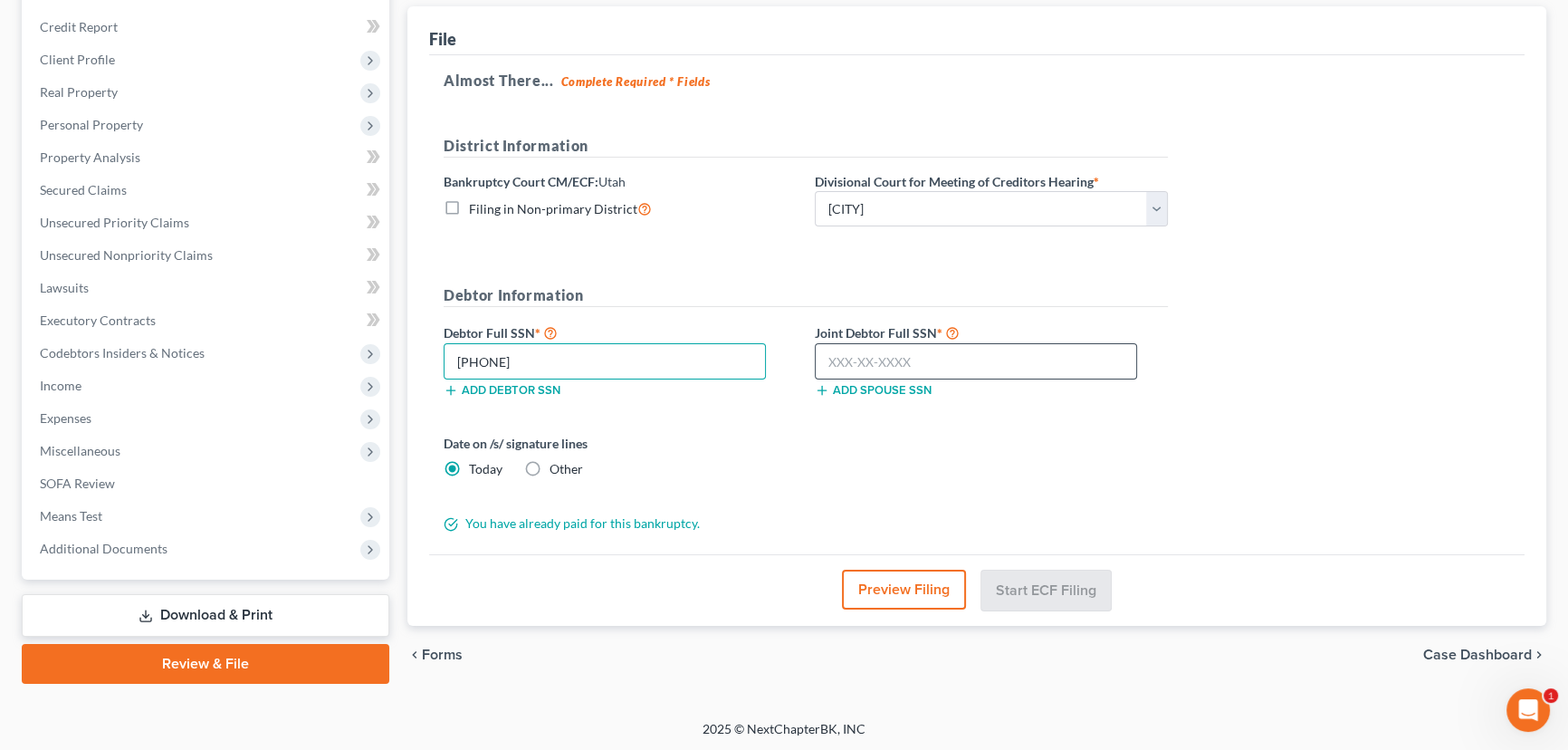 type on "528-49-3534" 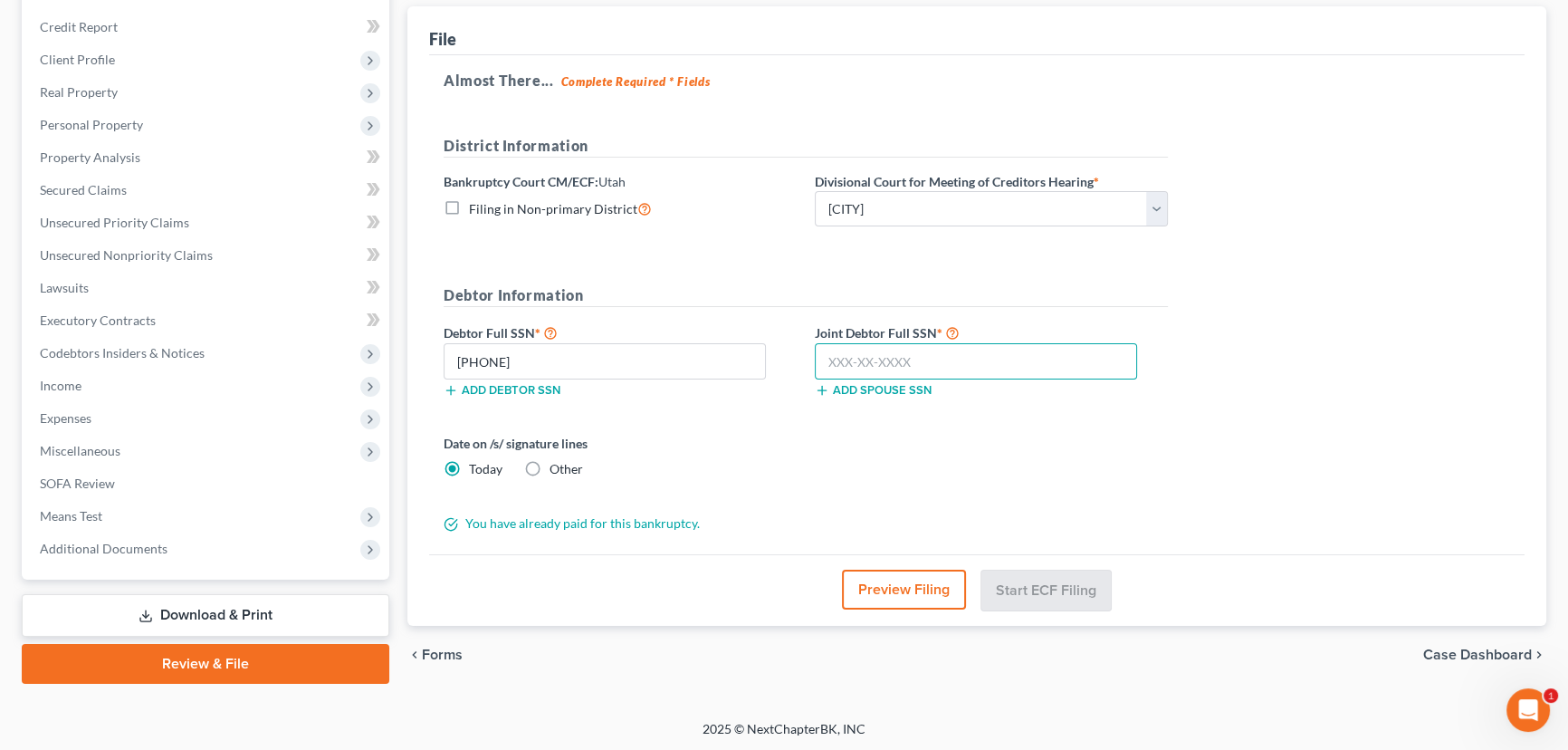 drag, startPoint x: 831, startPoint y: 361, endPoint x: 955, endPoint y: 345, distance: 125.028 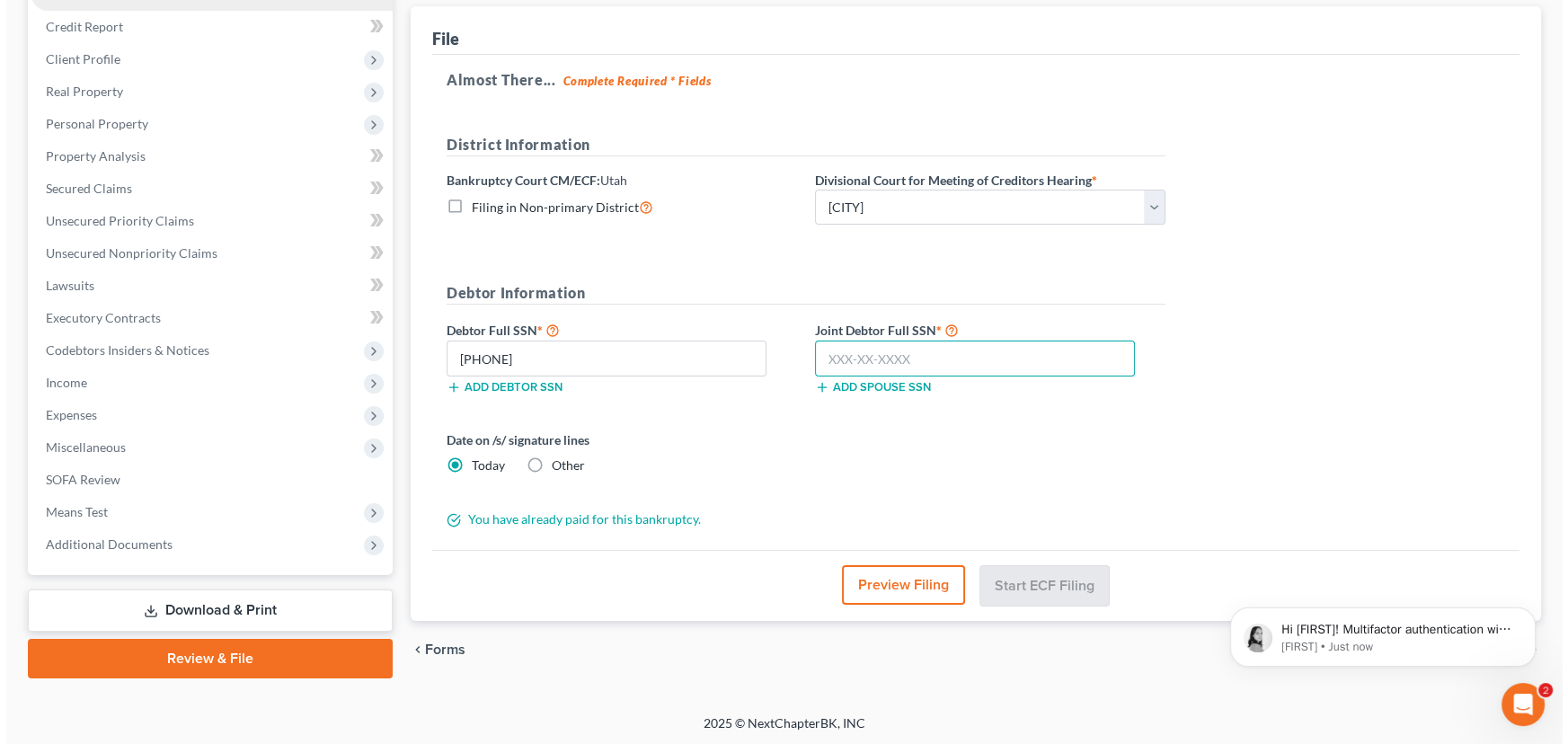 scroll, scrollTop: 0, scrollLeft: 0, axis: both 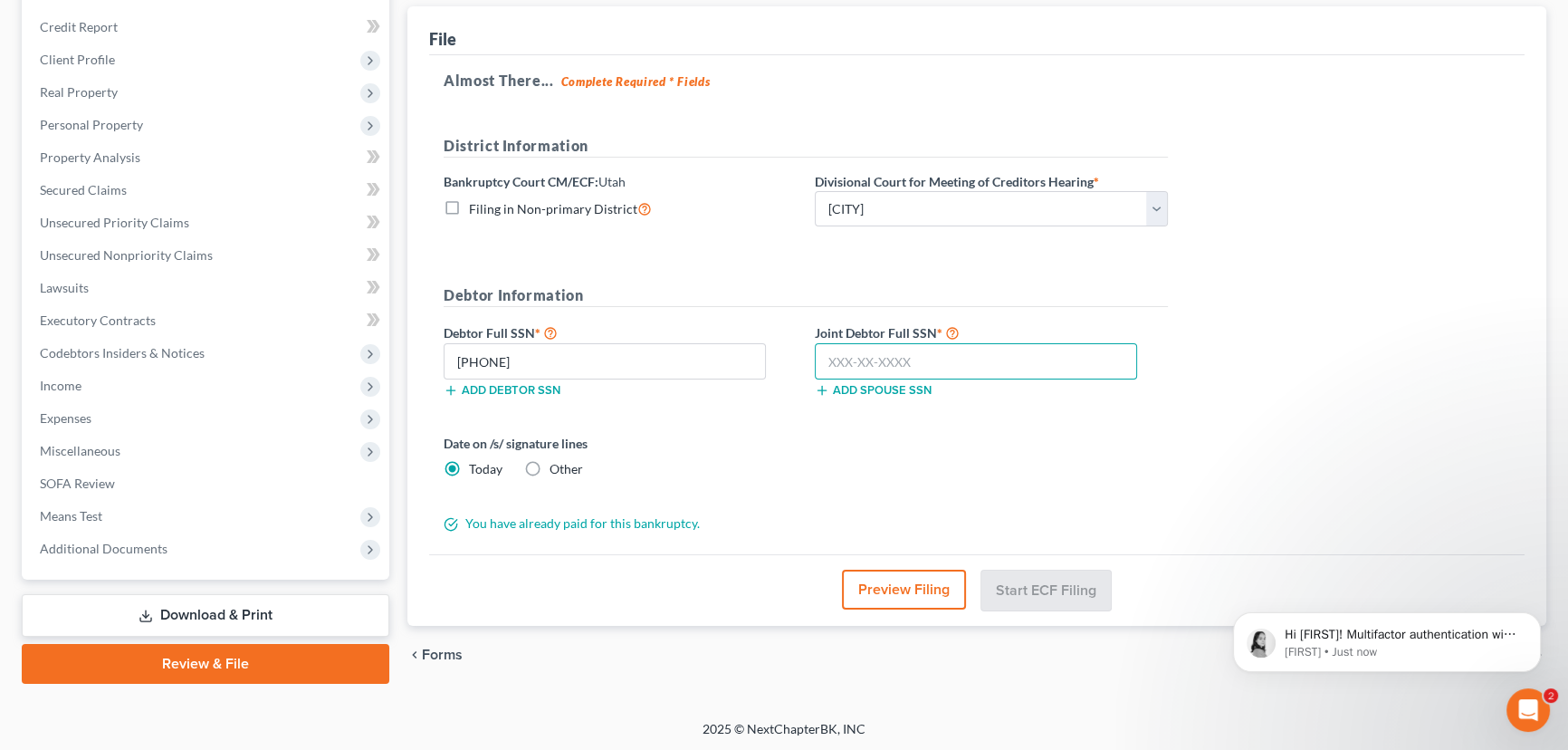 click at bounding box center (976, 361) 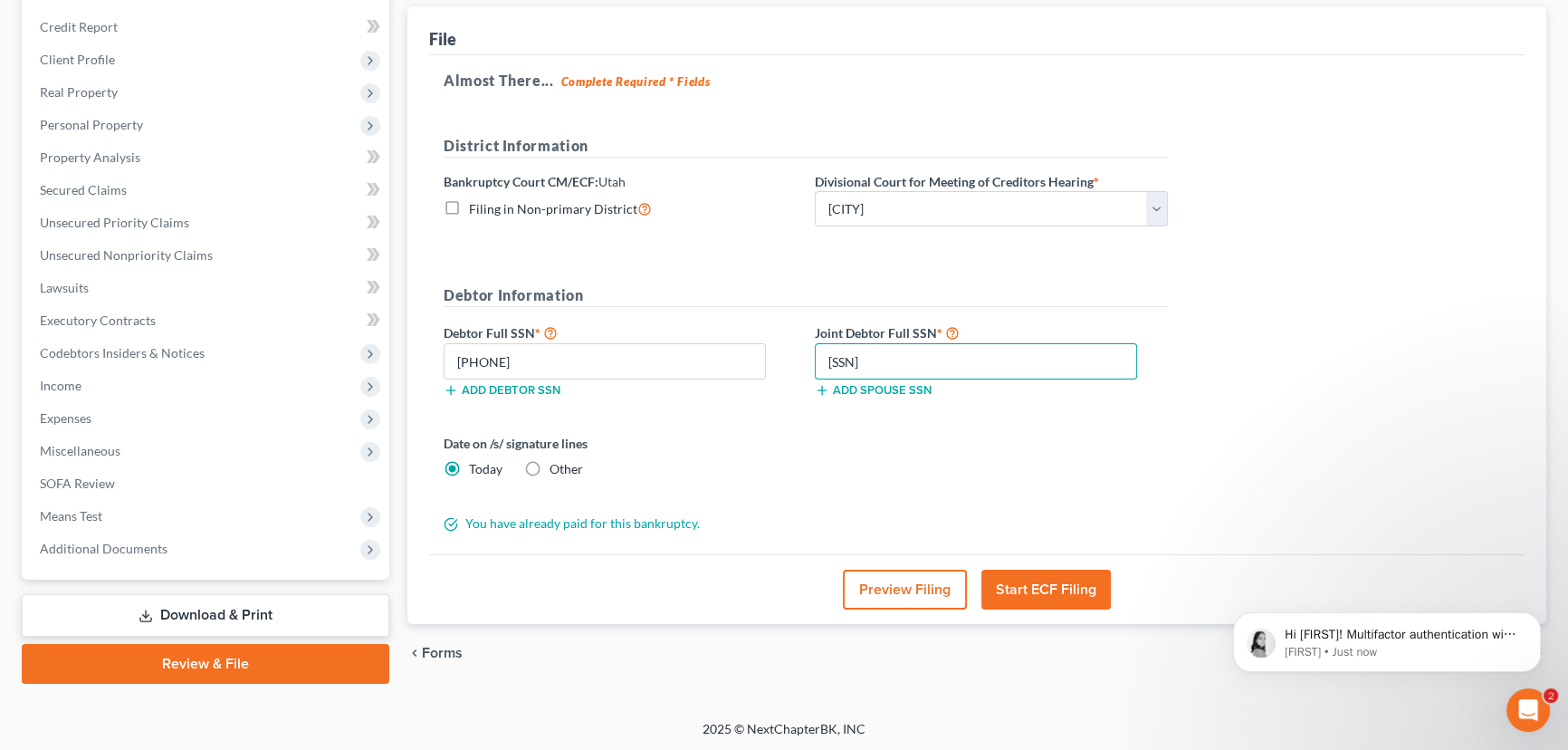 type on "528-89-7056" 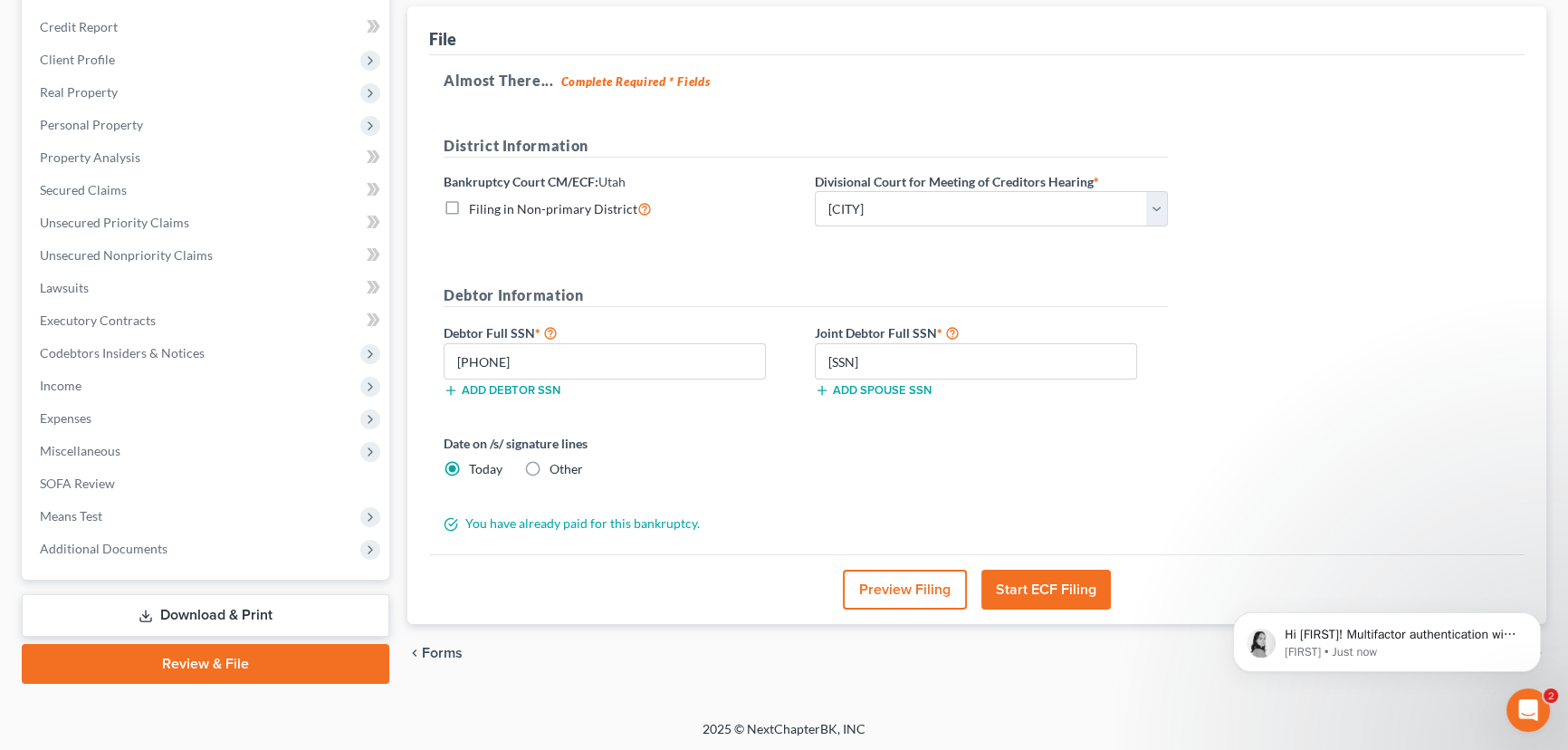 click on "Start ECF Filing" at bounding box center (1046, 590) 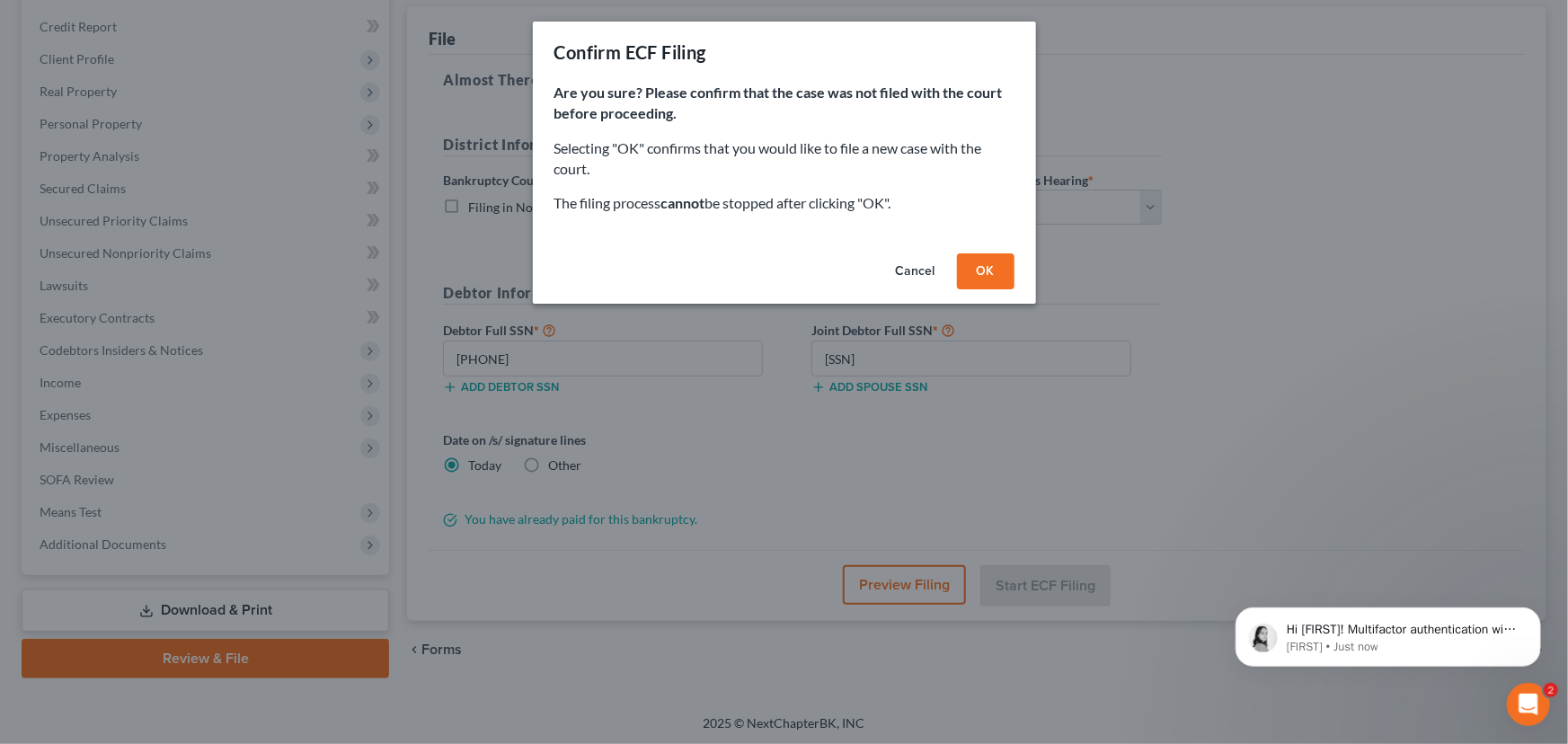 click on "OK" at bounding box center [986, 271] 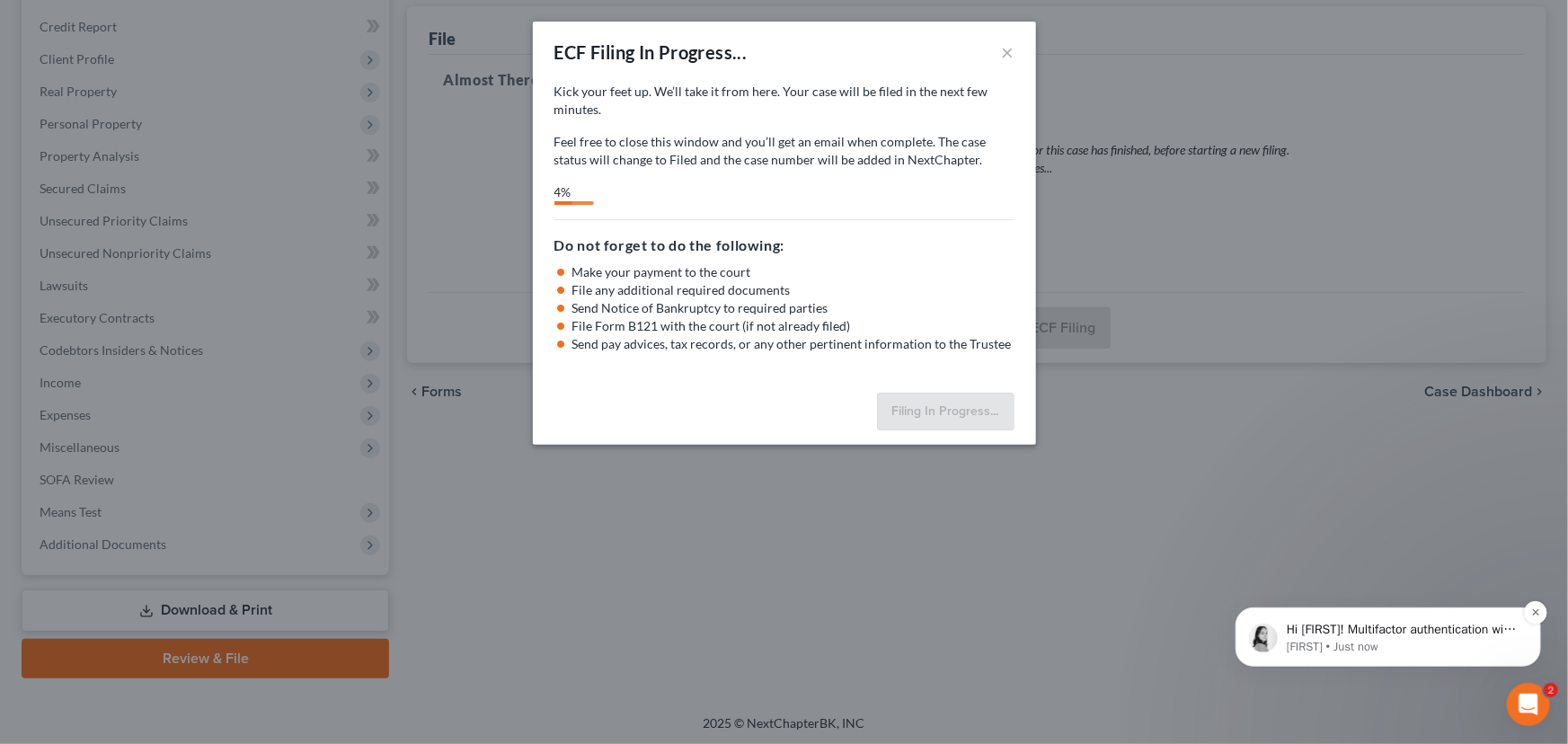 click on "Hi Kent! Multifactor authentication will be required for all districts on PACER by the end of 2025. While Utah might not require you to enroll yet, several other districts are requiring users to enroll as soon as today, August 1st. Because of this, we have to roll out the updates for it today on NextChapter. To file in NextChapter today and moving forward, you will have to enable MFA on you PACER account and provide a one time code at the time of filing in NextChapter.    https://www.utb.uscourts.gov/news/multifactor-authentication-coming-soon?page=0,1" at bounding box center (1402, 629) 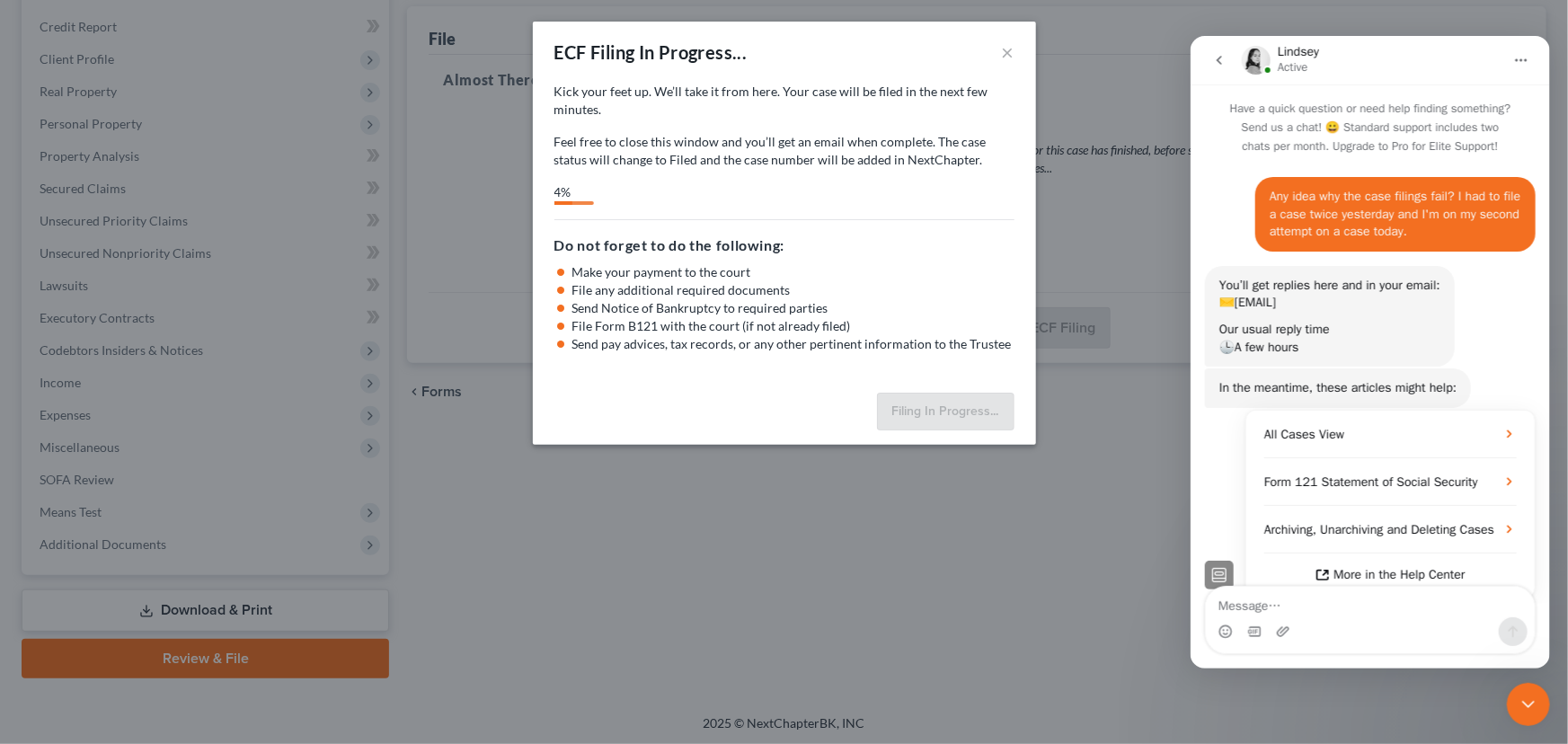 scroll, scrollTop: 2, scrollLeft: 0, axis: vertical 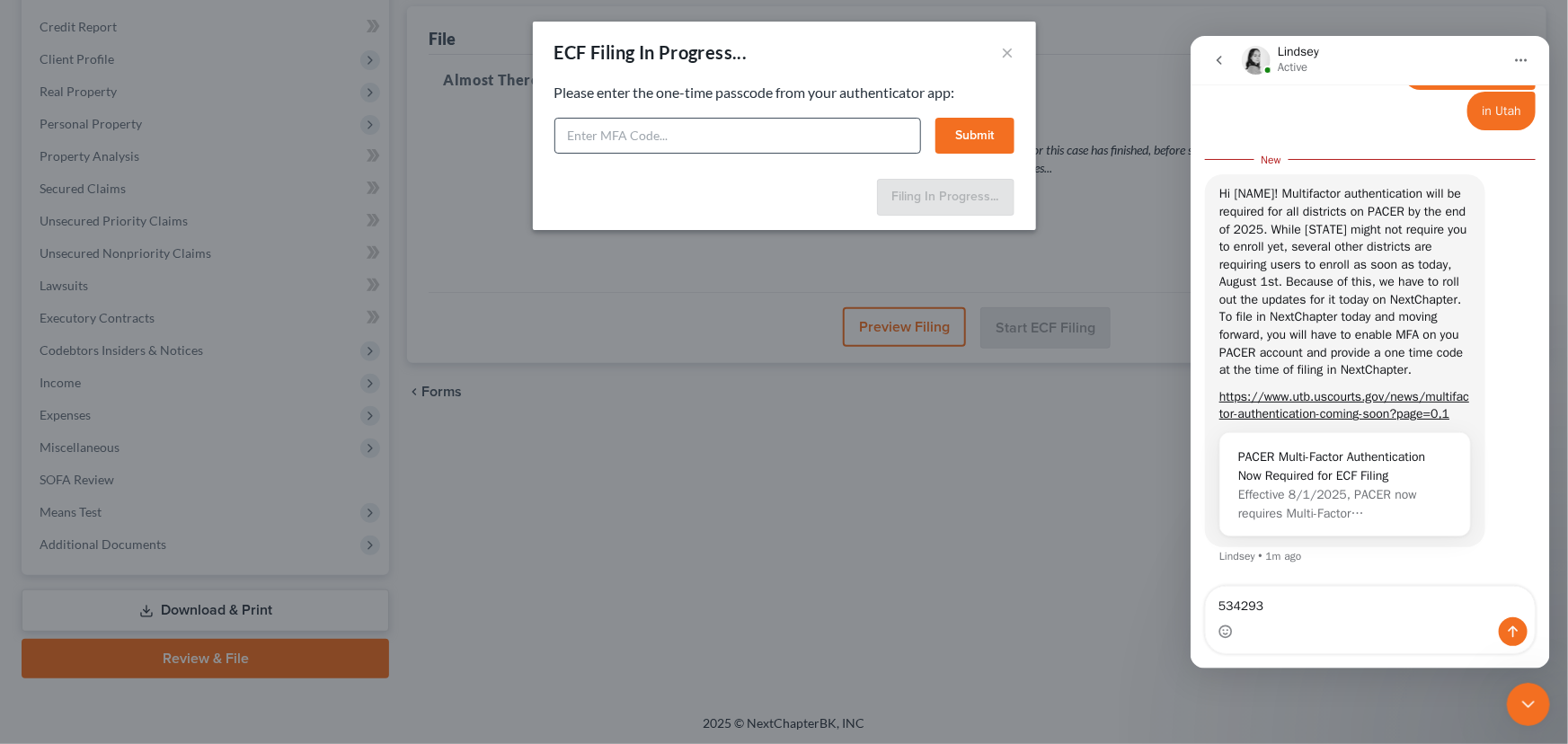 type on "534293" 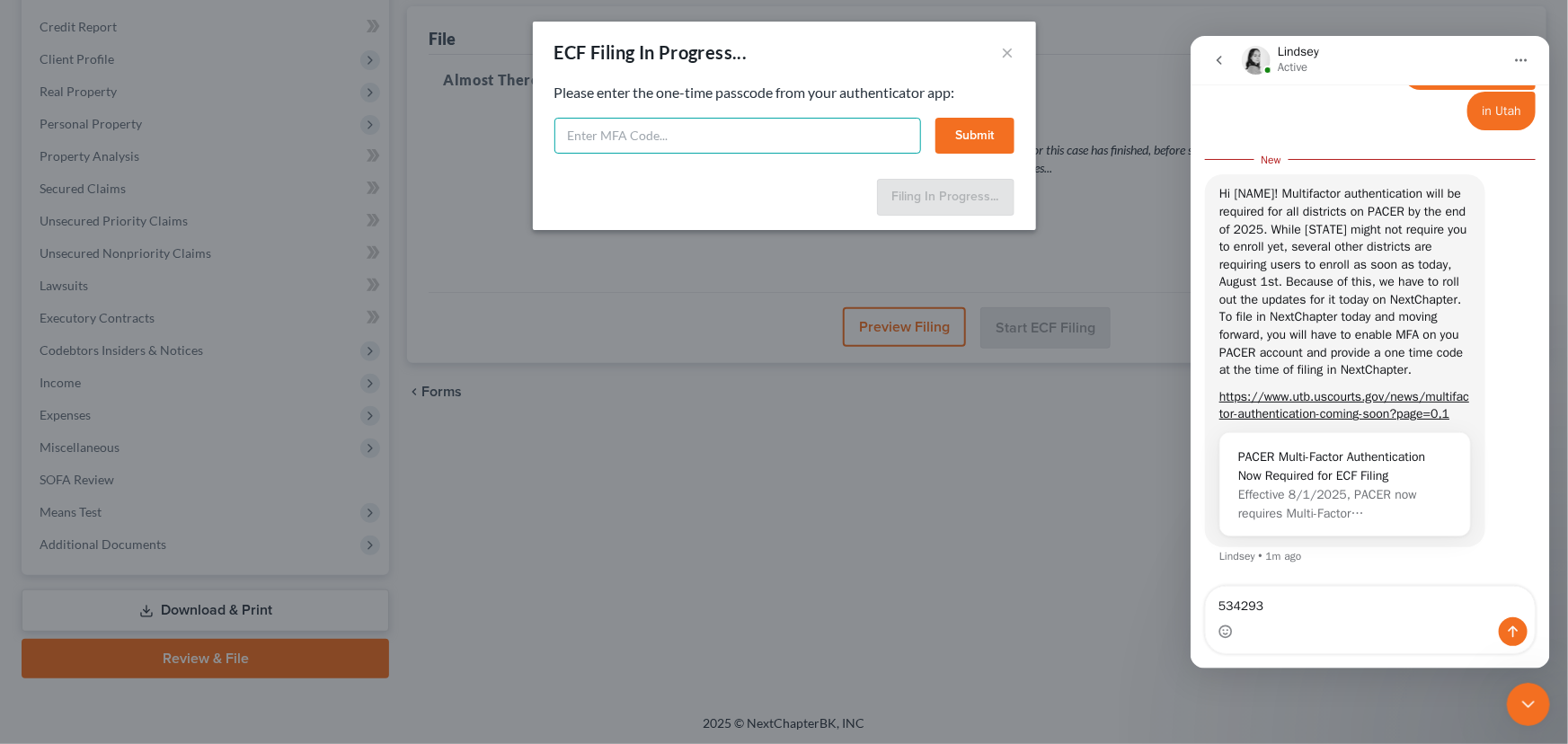 click at bounding box center [738, 136] 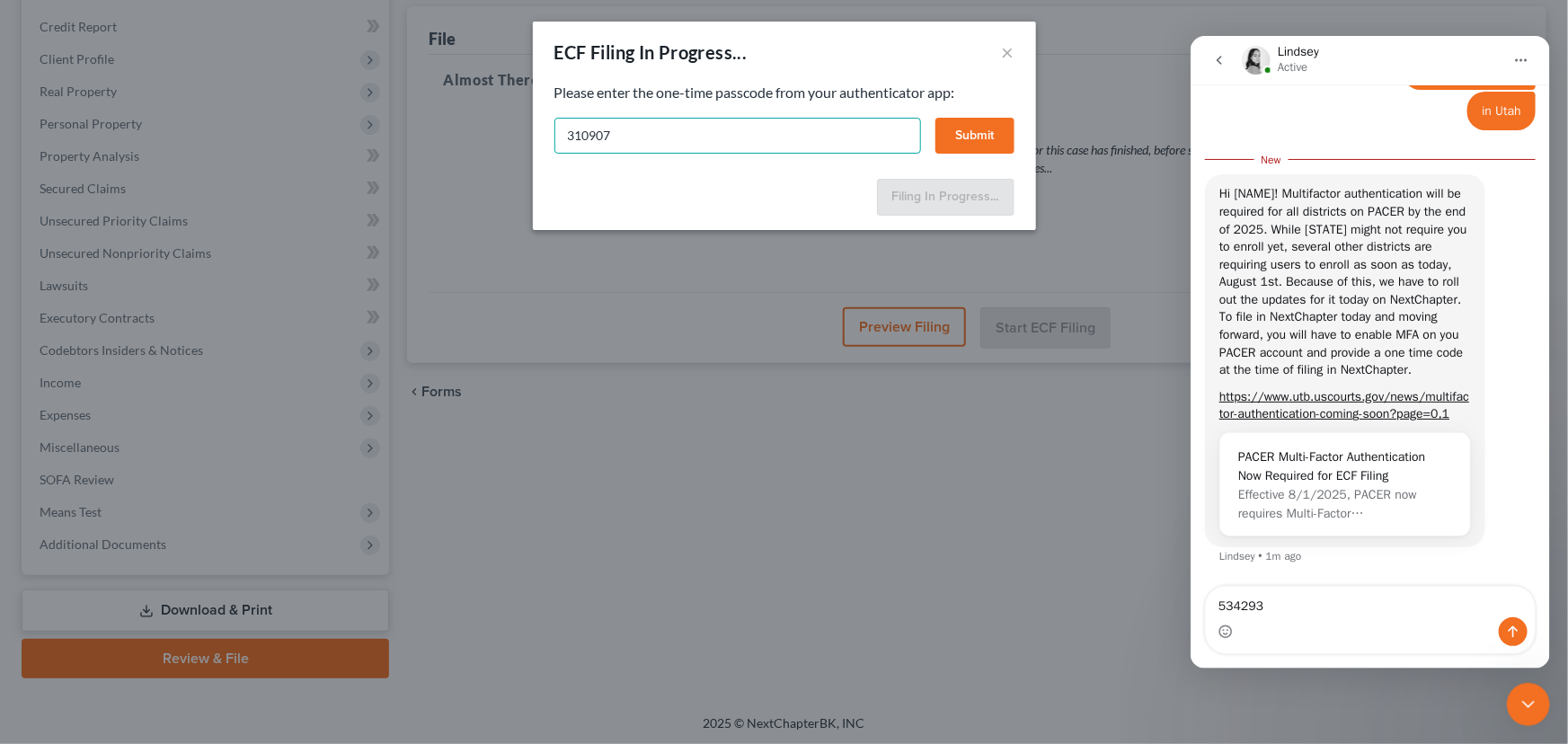 type on "310907" 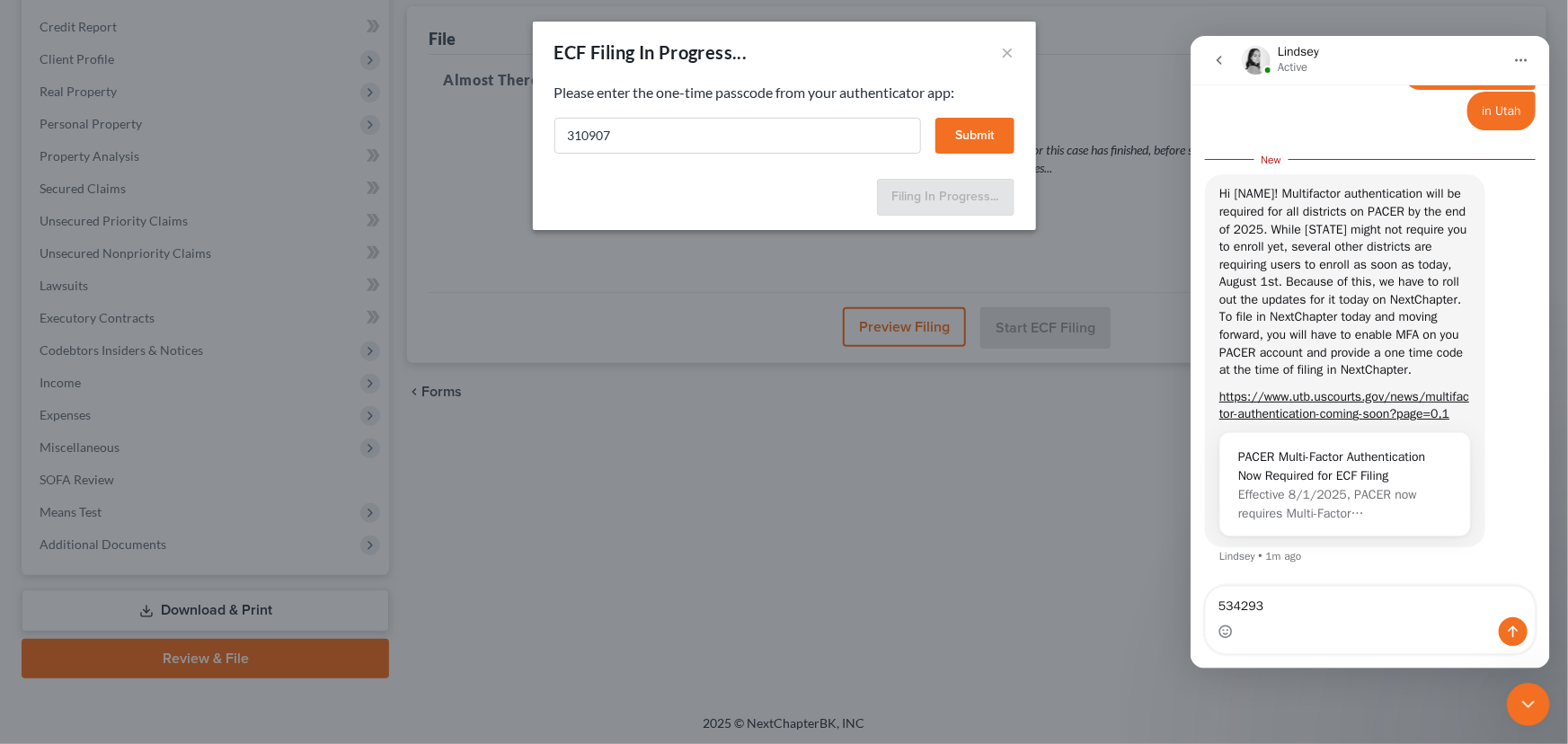 click on "Submit" at bounding box center [975, 136] 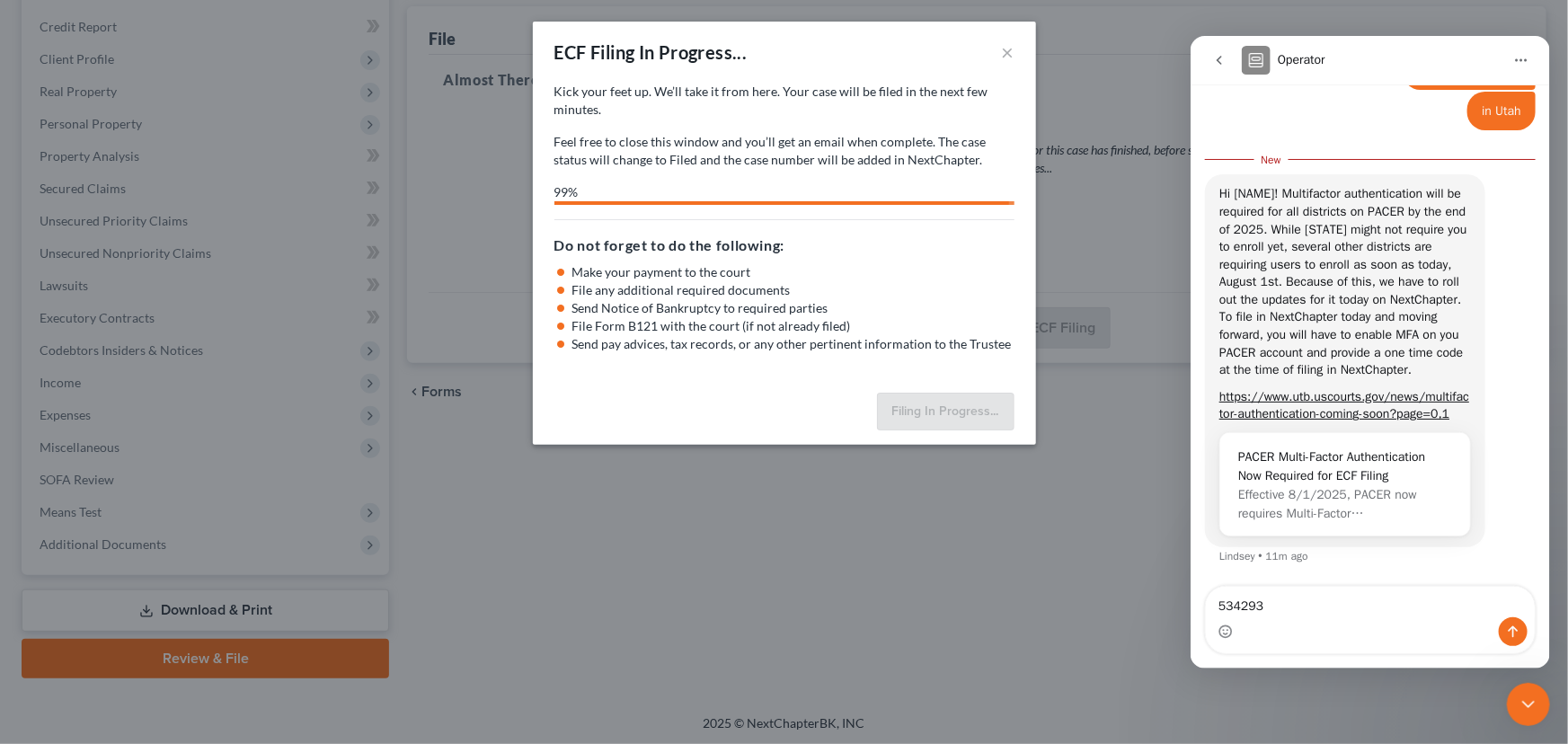 click 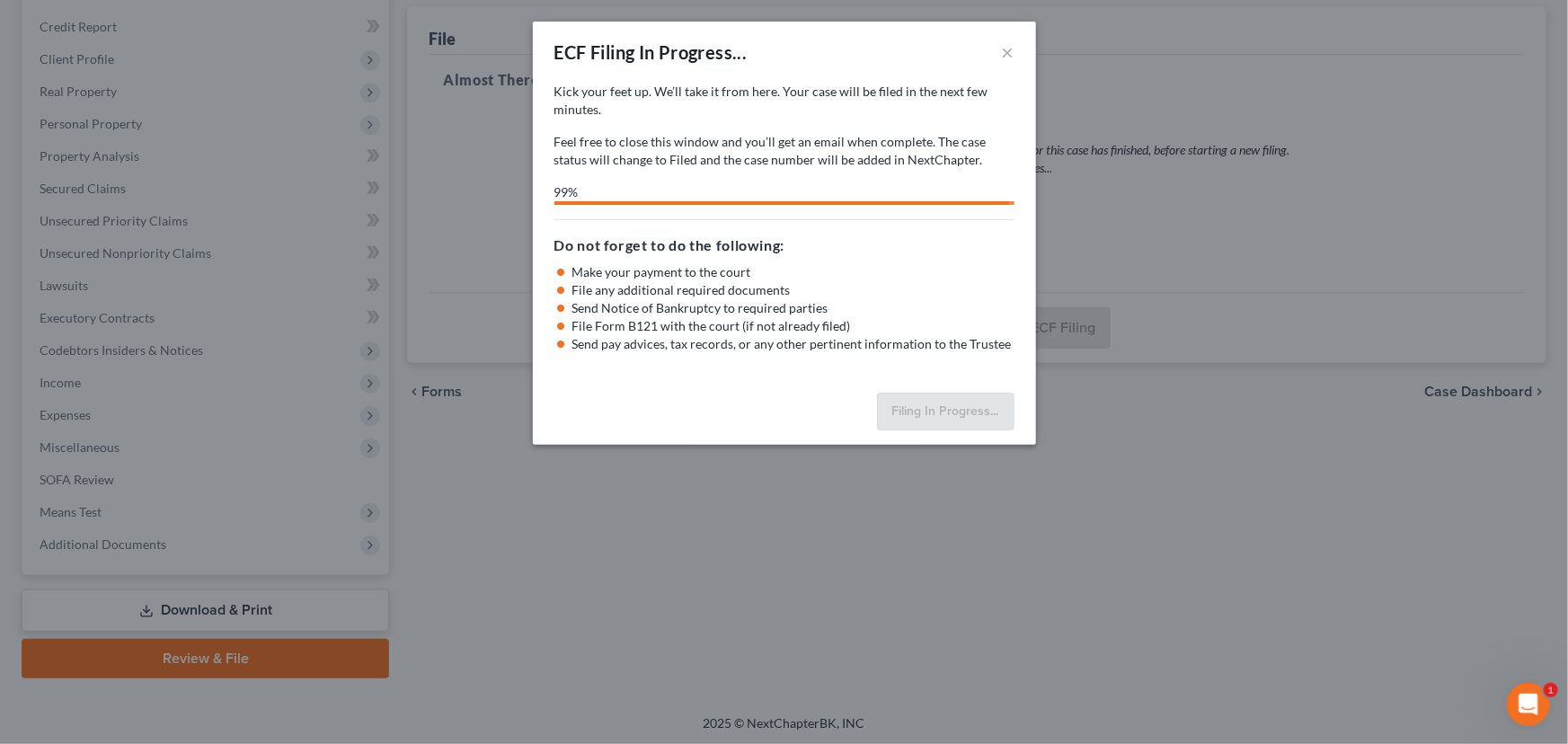 select on "0" 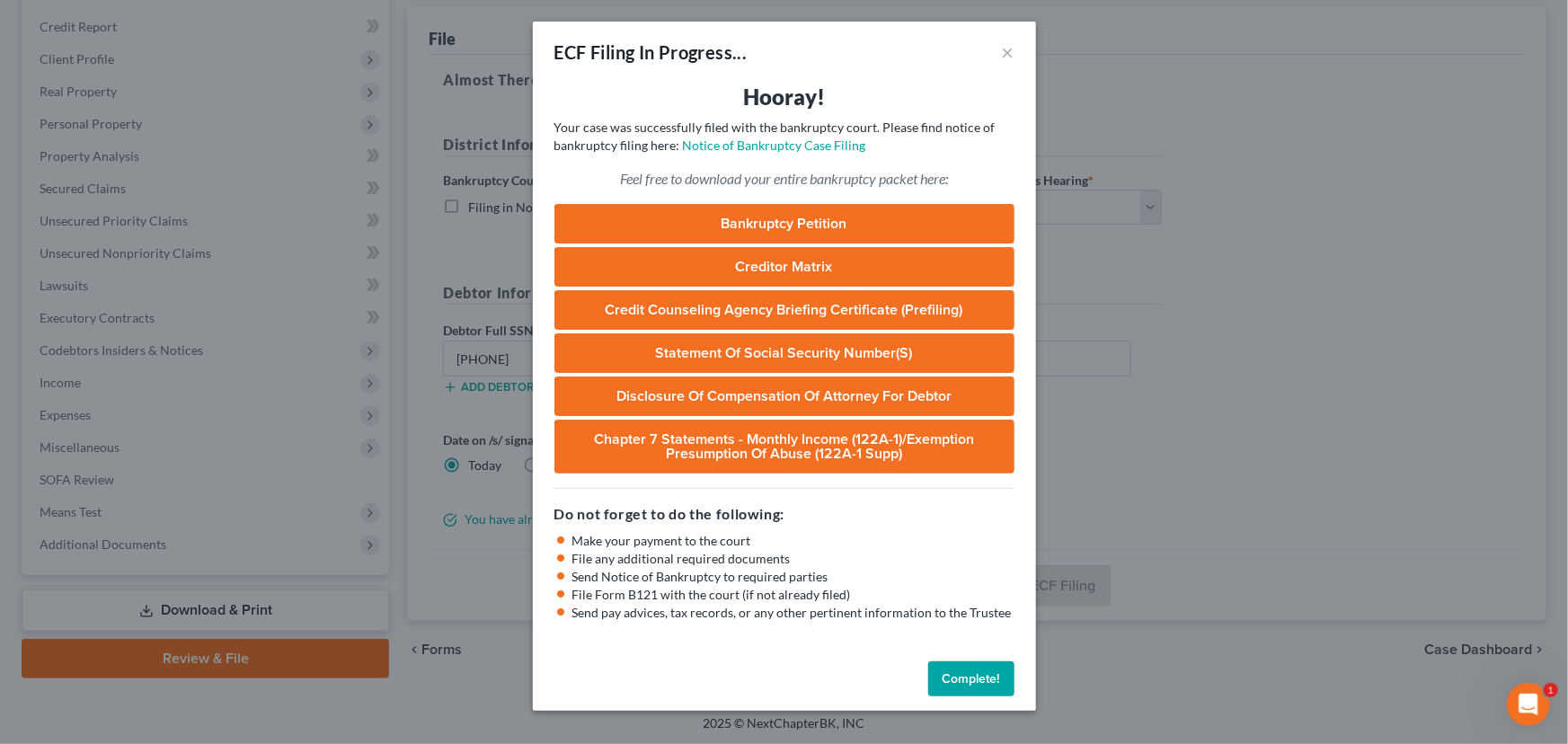 click on "Complete!" at bounding box center (971, 679) 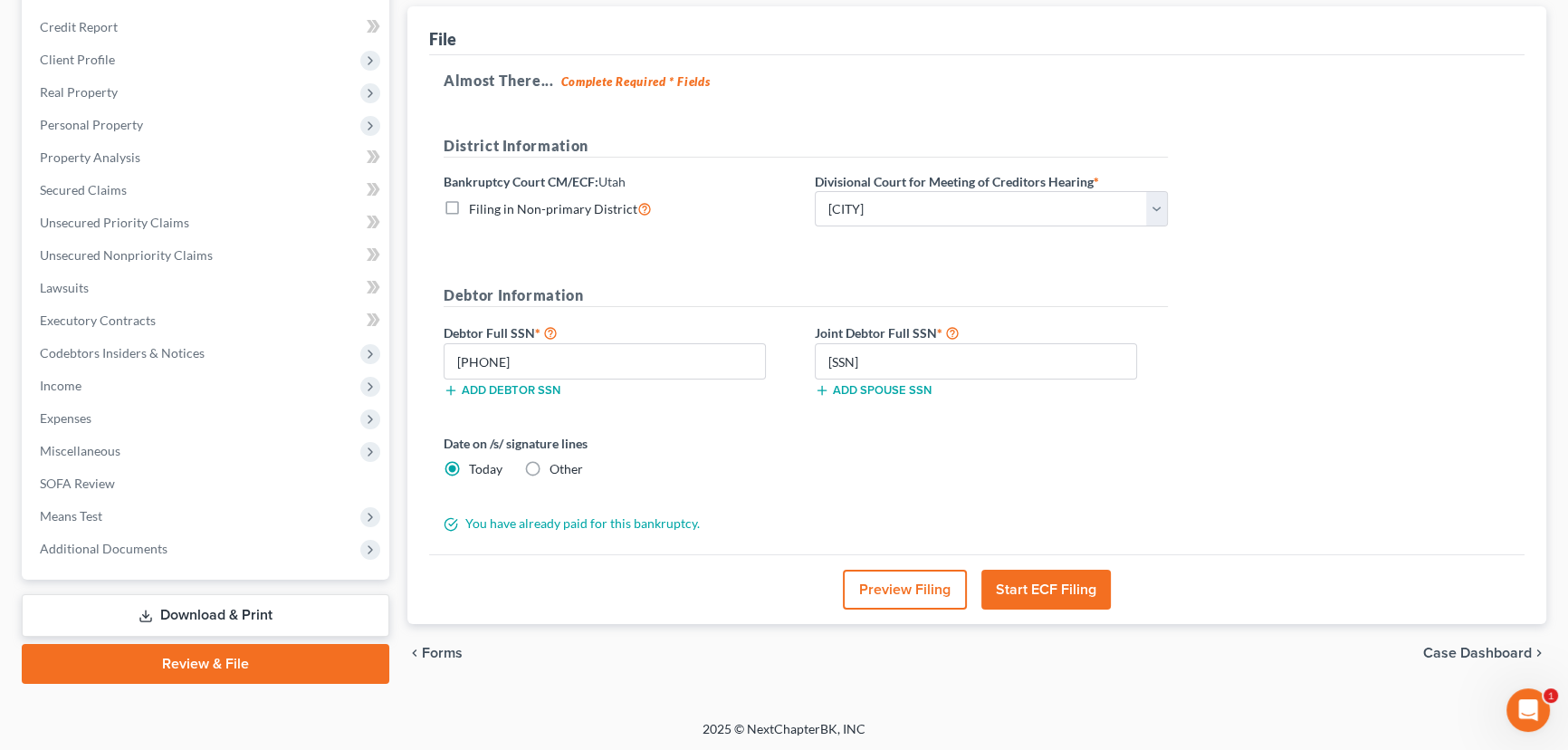 click on "Almost There... Complete Required * Fields District Information Bankruptcy Court CM/ECF:  Utah Filing in Non-primary District  Divisional Court for Meeting of Creditors Hearing  * Choose Division Salt Lake city Debtor Information Debtor Full SSN  *   528-49-3534 Add debtor SSN Joint Debtor Full SSN  *   528-89-7056 Add spouse SSN Date on /s/ signature lines Today Other You have already paid for this bankruptcy." at bounding box center [977, 305] 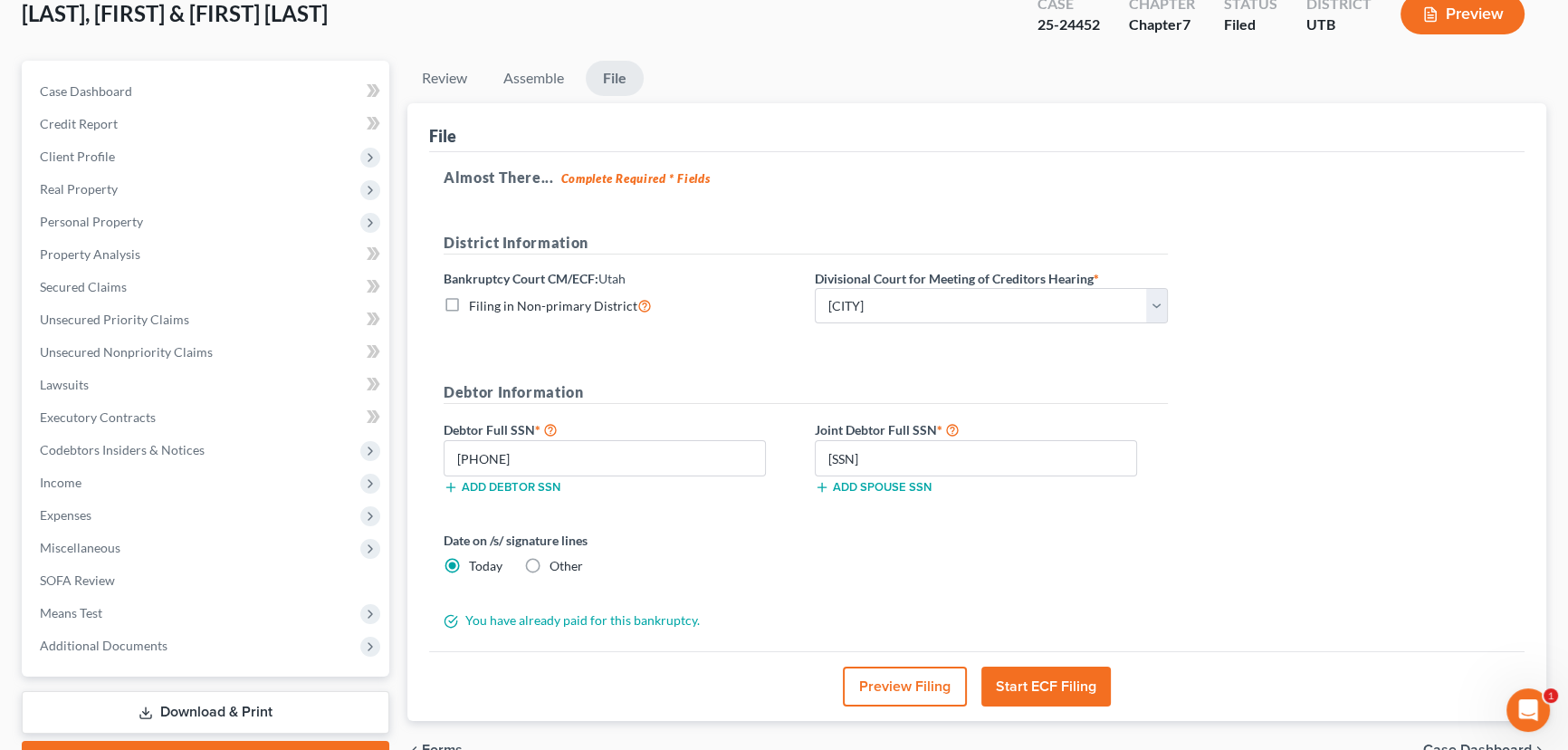 scroll, scrollTop: 0, scrollLeft: 0, axis: both 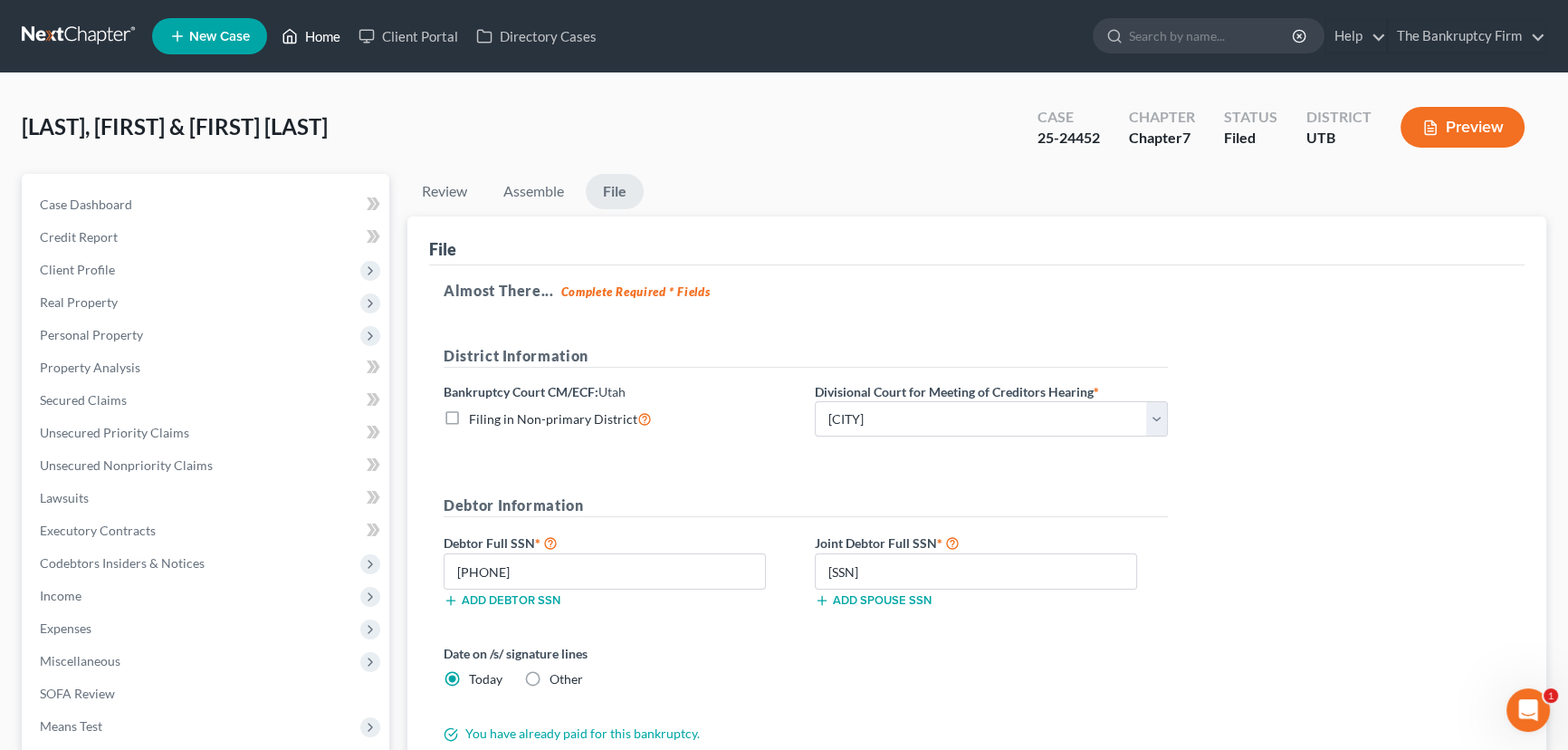 click on "Home" at bounding box center [311, 36] 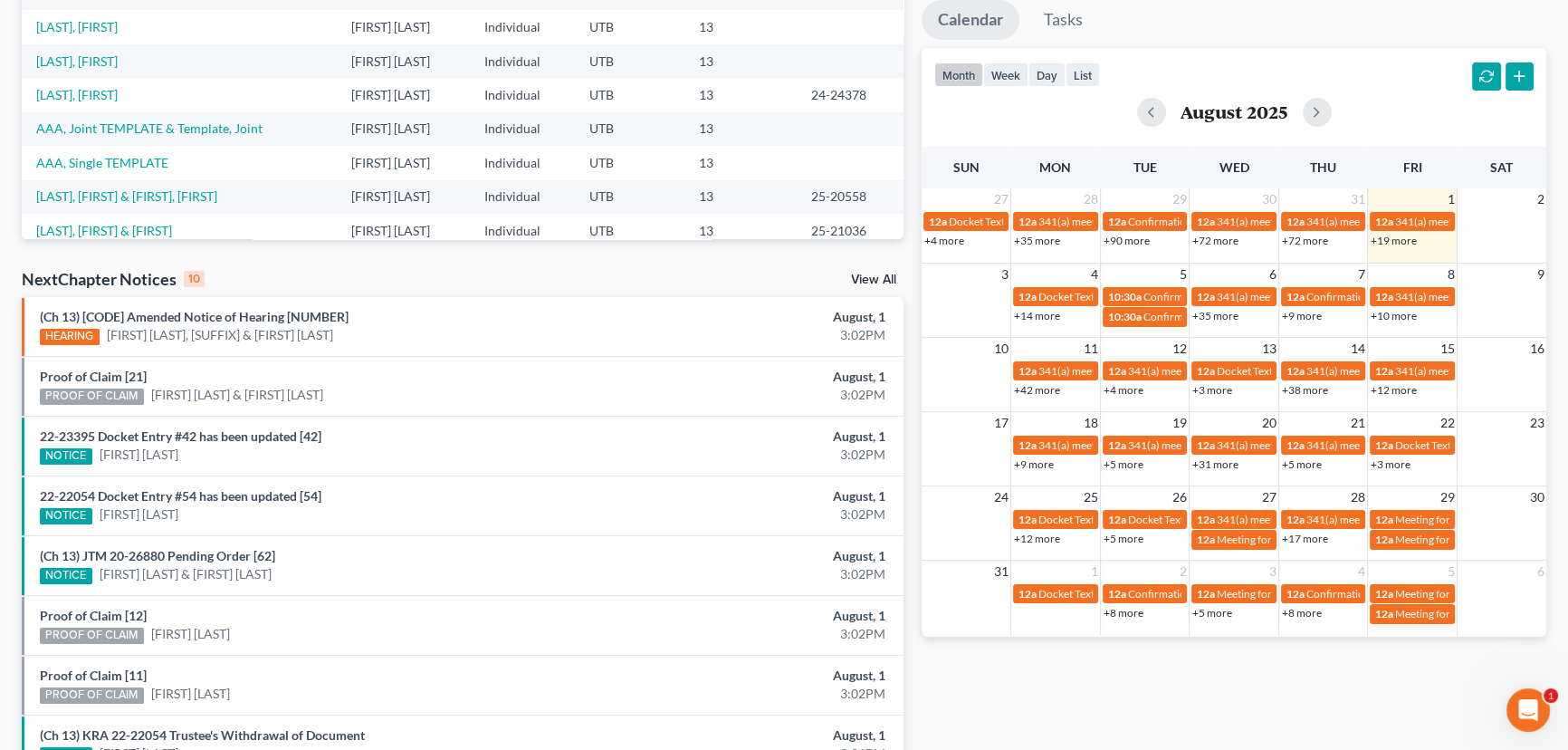 scroll, scrollTop: 329, scrollLeft: 0, axis: vertical 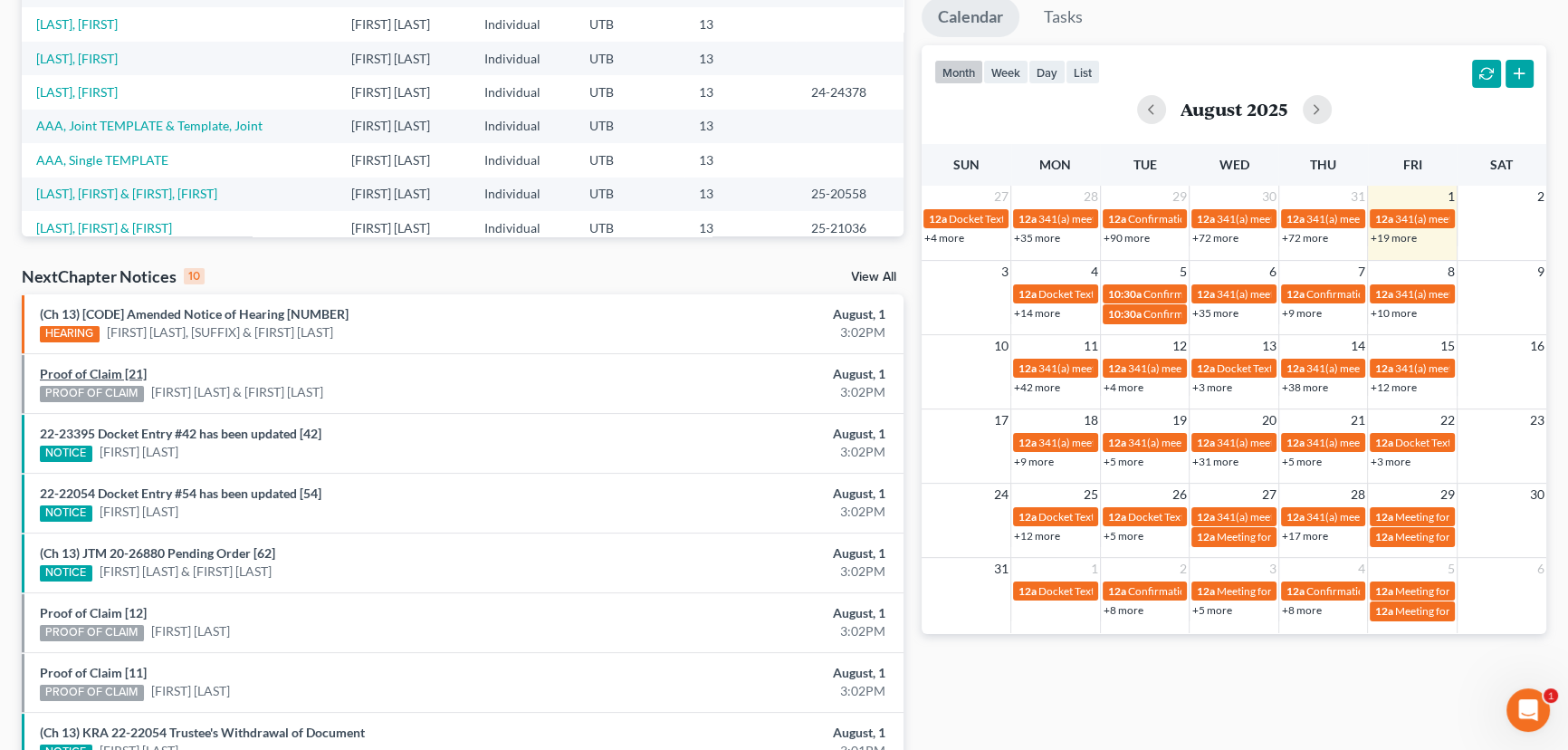 click on "Proof of Claim [21]" at bounding box center (93, 373) 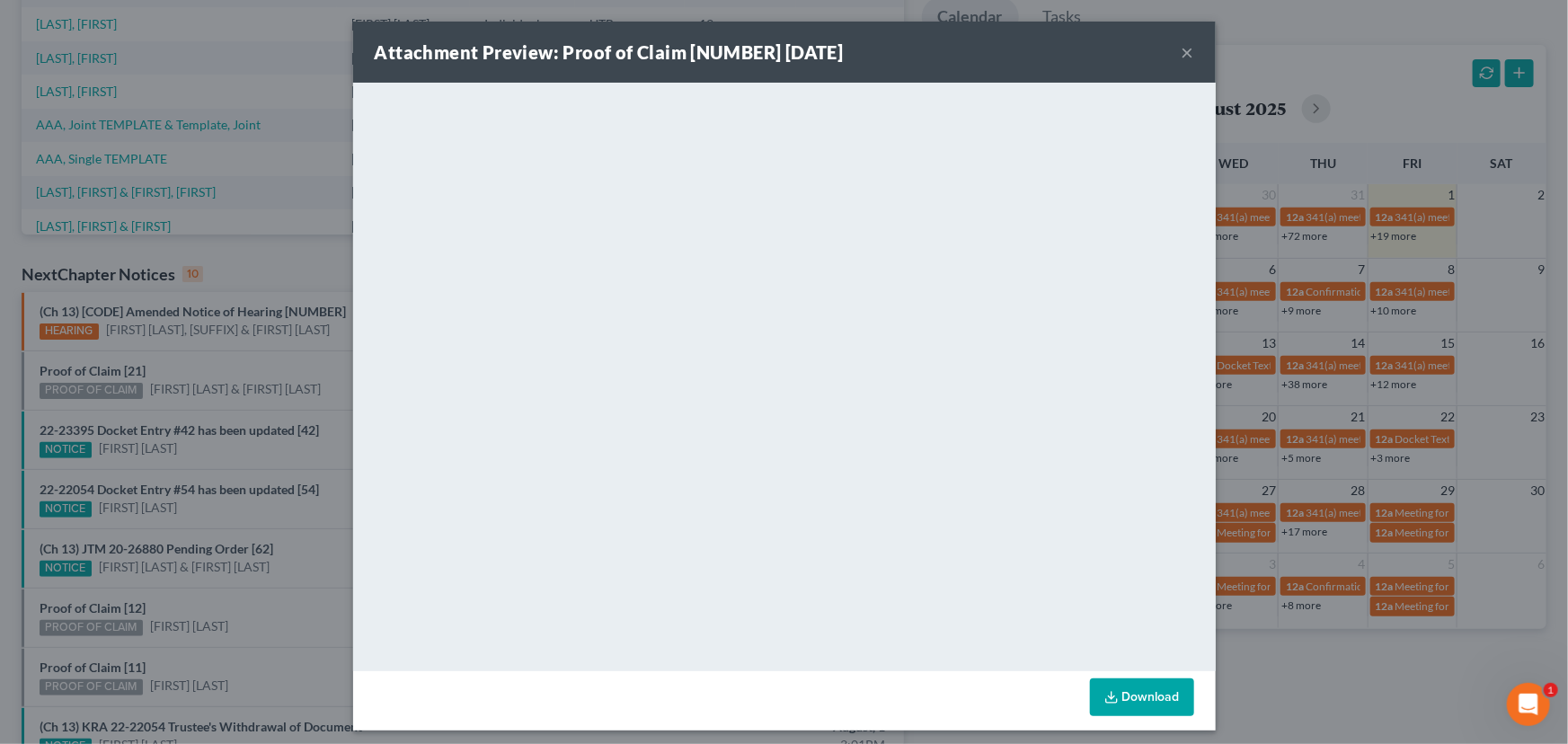 drag, startPoint x: 213, startPoint y: 376, endPoint x: 215, endPoint y: 390, distance: 14.142136 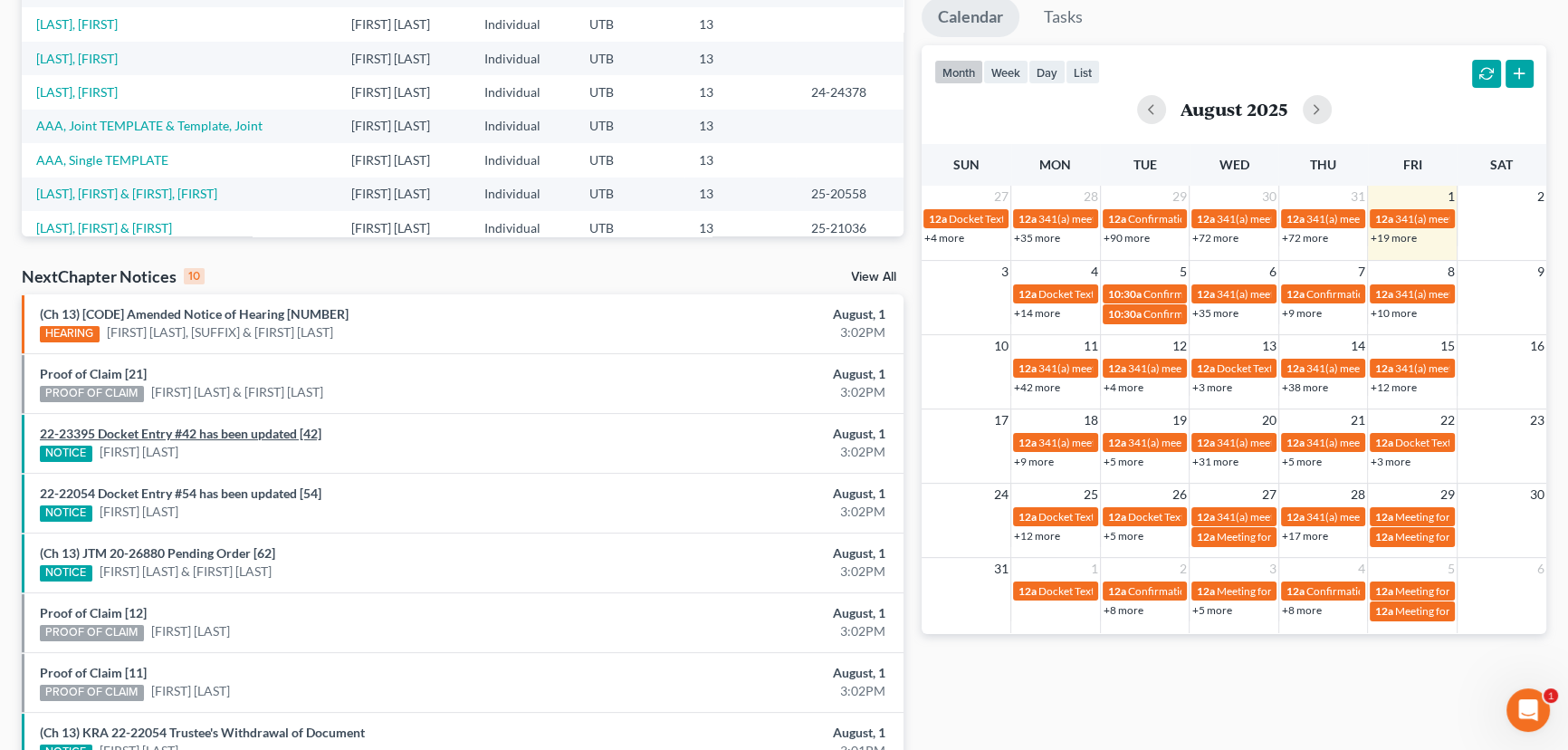 click on "22-23395  Docket Entry #42 has been updated [42]" at bounding box center (180, 433) 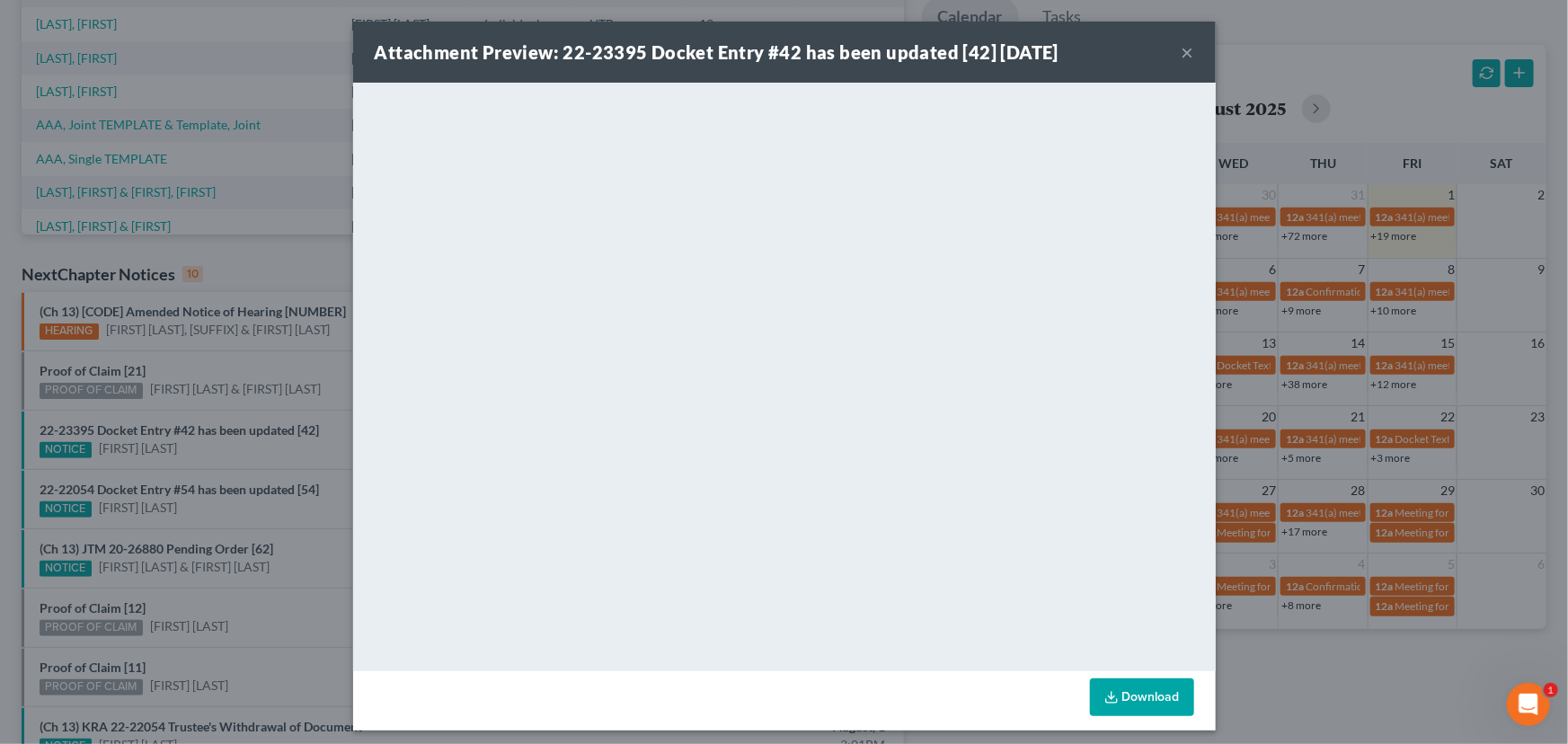drag, startPoint x: 230, startPoint y: 447, endPoint x: 226, endPoint y: 486, distance: 39.20459 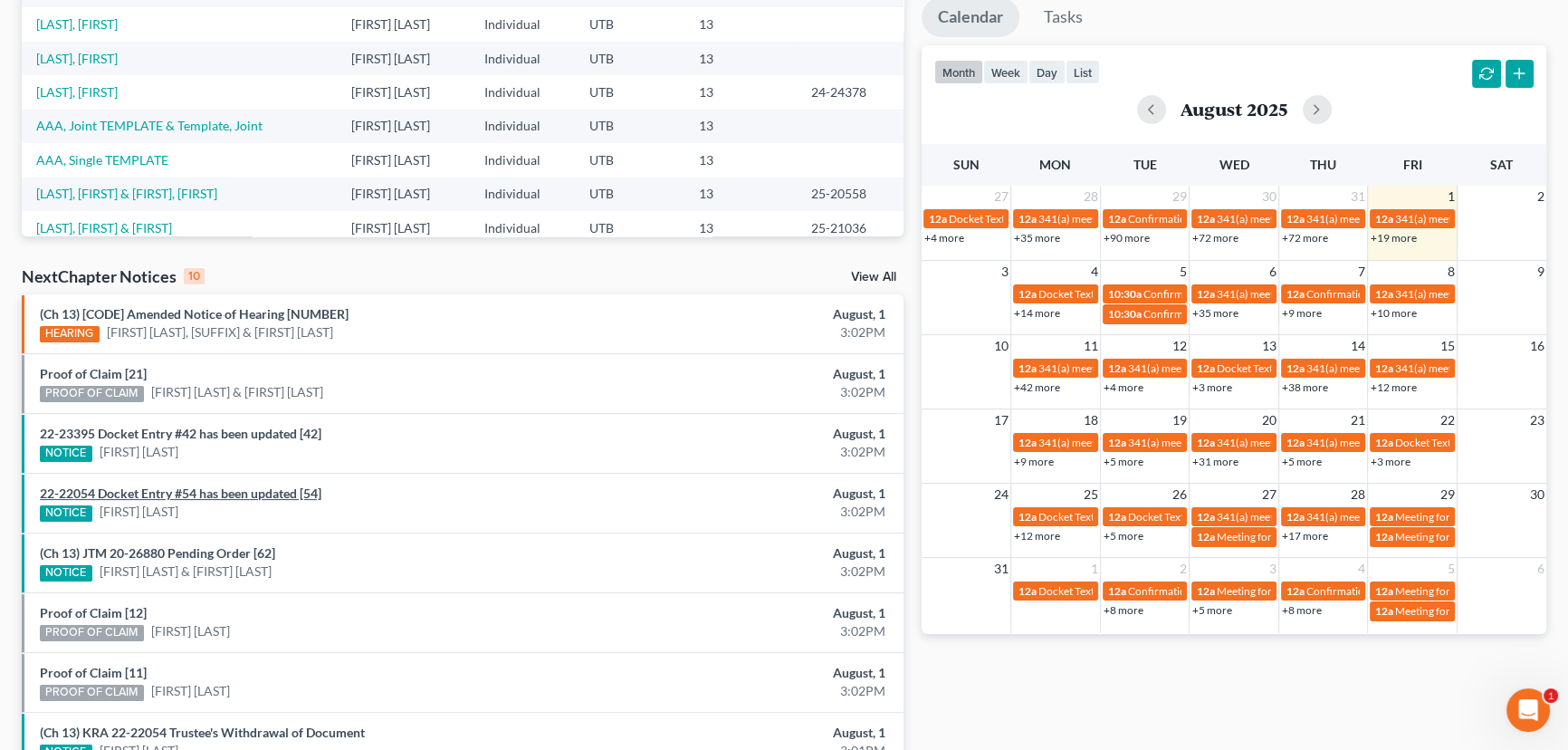 click on "22-22054  Docket Entry #54 has been updated [54]" at bounding box center [180, 493] 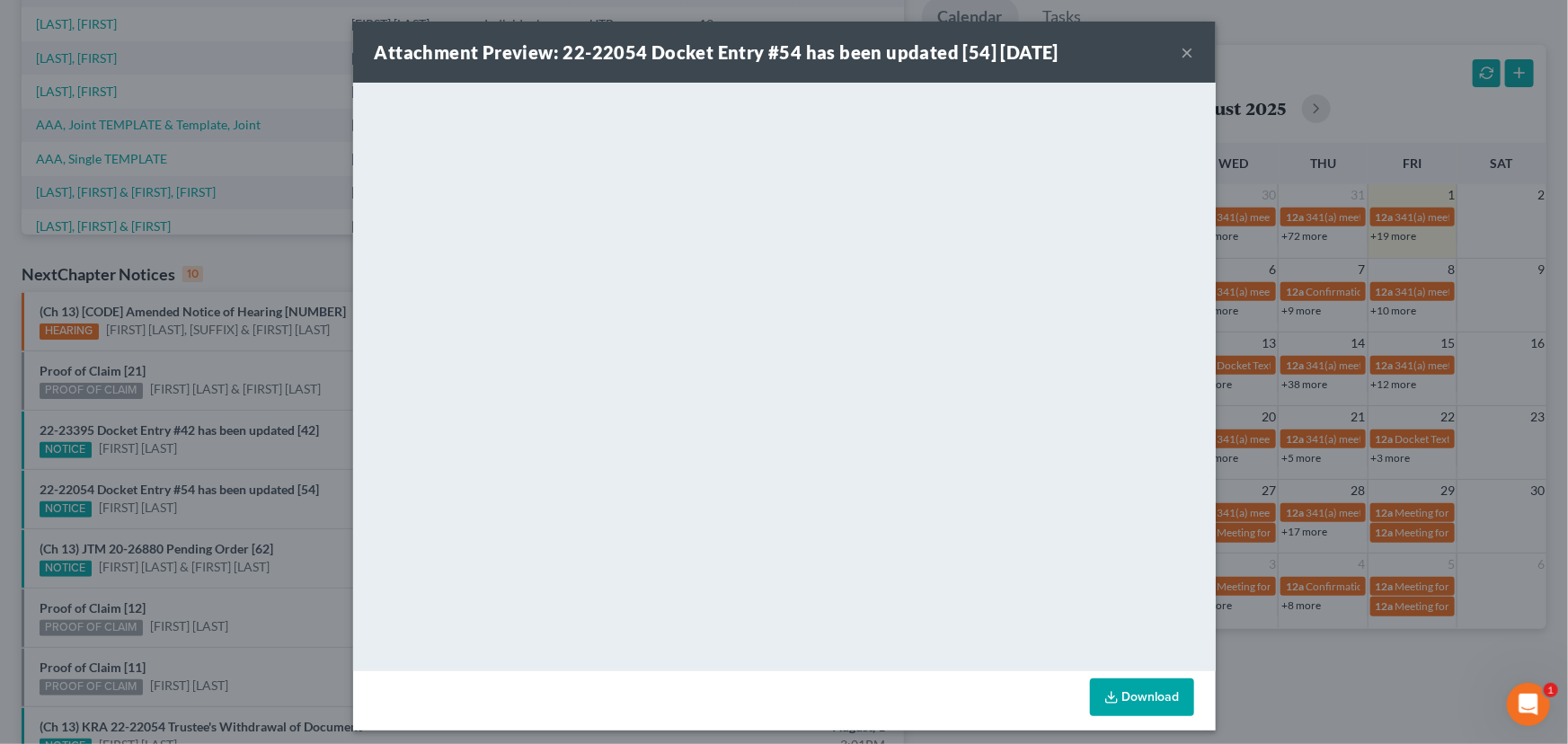 click on "Attachment Preview: 22-22054  Docket Entry #54 has been updated [54] 08/01/2025 ×
Download" at bounding box center (784, 372) 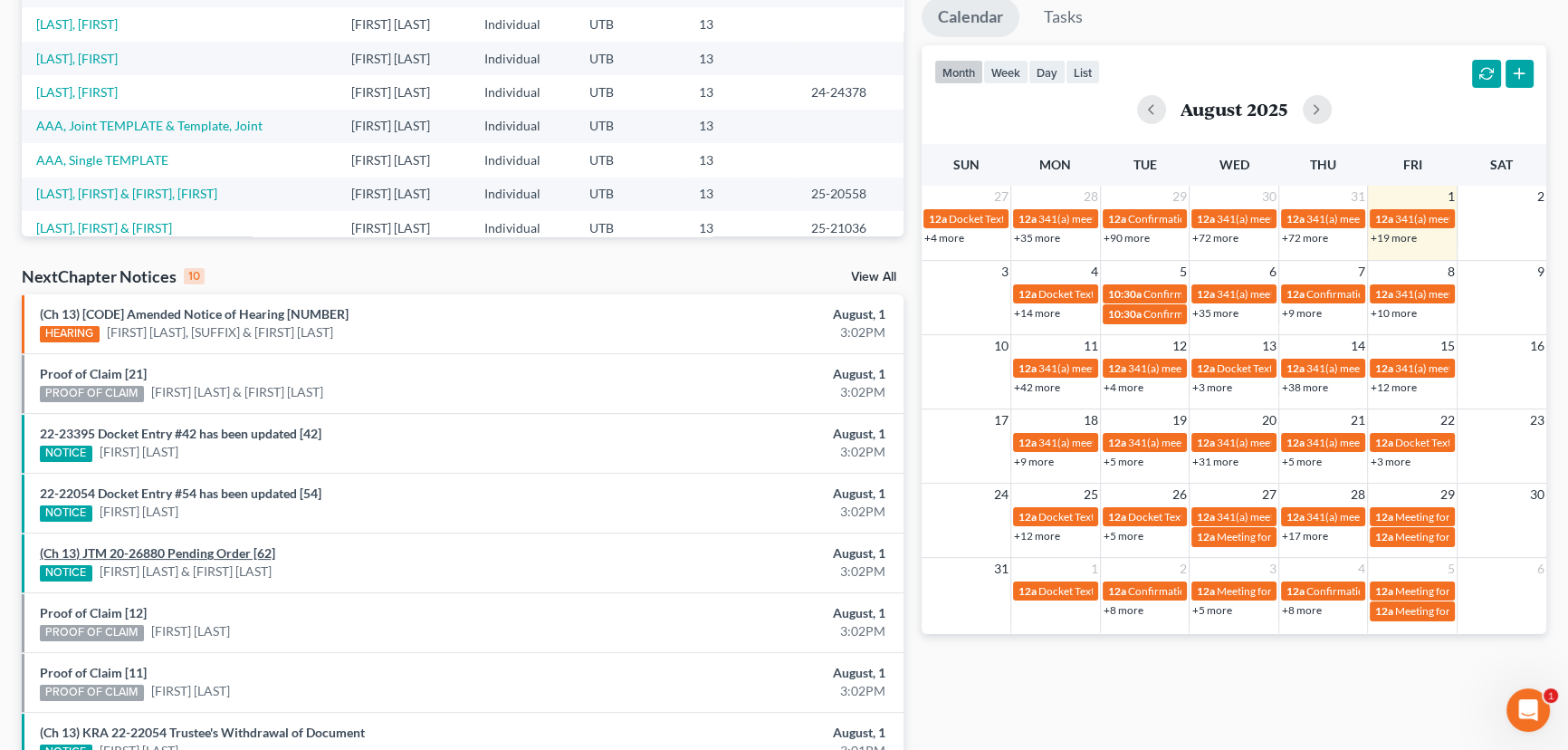 click on "(Ch 13) JTM 20-26880 Pending Order [62]" at bounding box center [158, 553] 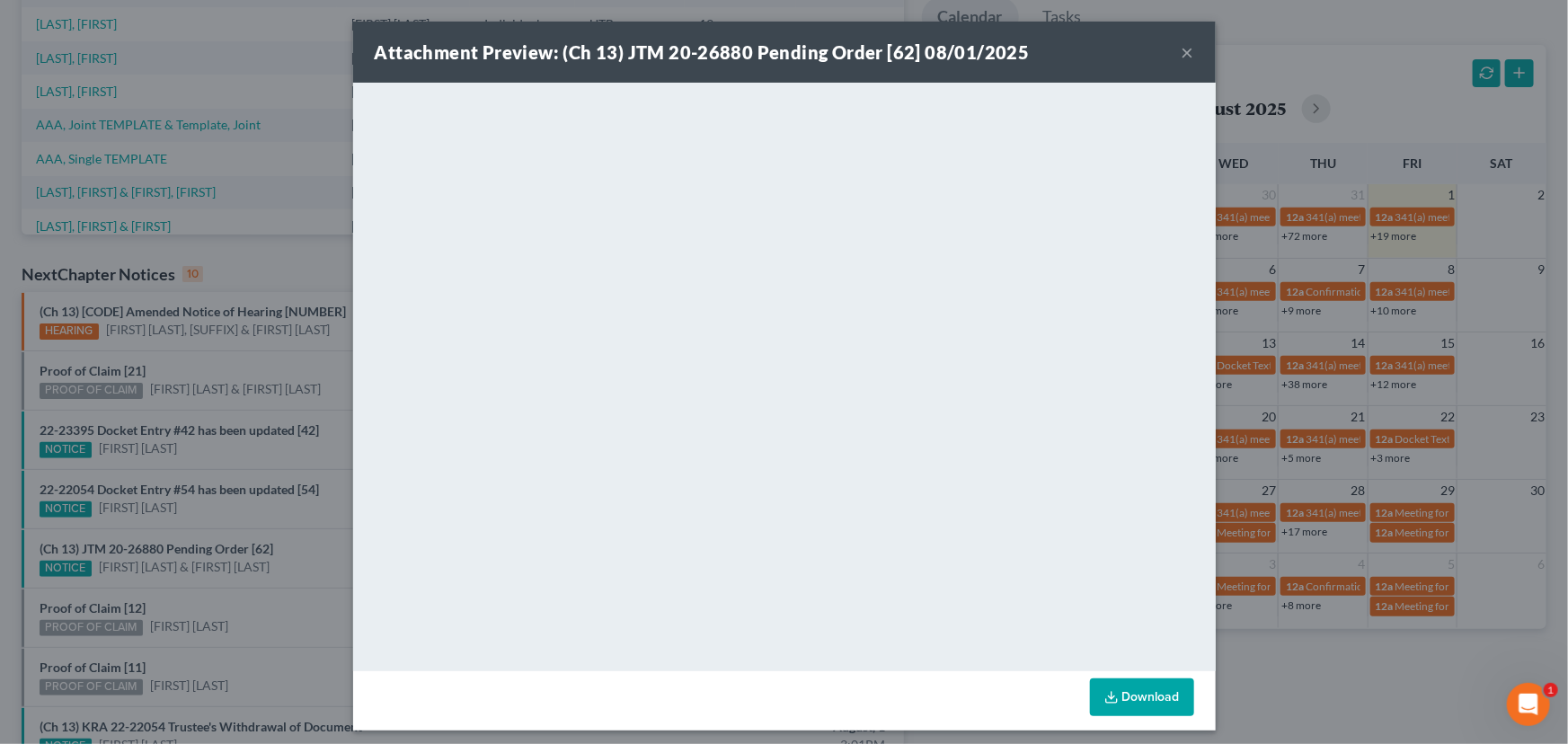 click on "Attachment Preview: (Ch 13) JTM 20-26880 Pending Order [62] 08/01/2025 ×
<object ng-attr-data='https://nextchapter-prod.s3.amazonaws.com/uploads/attachment/file/11970338/7e103814-3b4b-410c-b13b-fedaf716fcb1.pdf?X-Amz-Expires=3000&X-Amz-Date=20250801T215758Z&X-Amz-Algorithm=AWS4-HMAC-SHA256&X-Amz-Credential=AKIAJMWBS4AI7W4T6GHQ%2F20250801%2Fus-east-1%2Fs3%2Faws4_request&X-Amz-SignedHeaders=host&X-Amz-Signature=8a05ded46916852981a2b911c239b6217ad573211604b1a6b8a92b6f8e5db487' type='application/pdf' width='100%' height='650px'></object>
<p><a href='https://nextchapter-prod.s3.amazonaws.com/uploads/attachment/file/11970338/7e103814-3b4b-410c-b13b-fedaf716fcb1.pdf?X-Amz-Expires=3000&X-Amz-Date=20250801T215758Z&X-Amz-Algorithm=AWS4-HMAC-SHA256&X-Amz-Credential=AKIAJMWBS4AI7W4T6GHQ%2F20250801%2Fus-east-1%2Fs3%2Faws4_request&X-Amz-SignedHeaders=host&X-Amz-Signature=8a05ded46916852981a2b911c239b6217ad573211604b1a6b8a92b6f8e5db487' target='_blank'>Click here</a> to open in a new window.</p>" at bounding box center [784, 372] 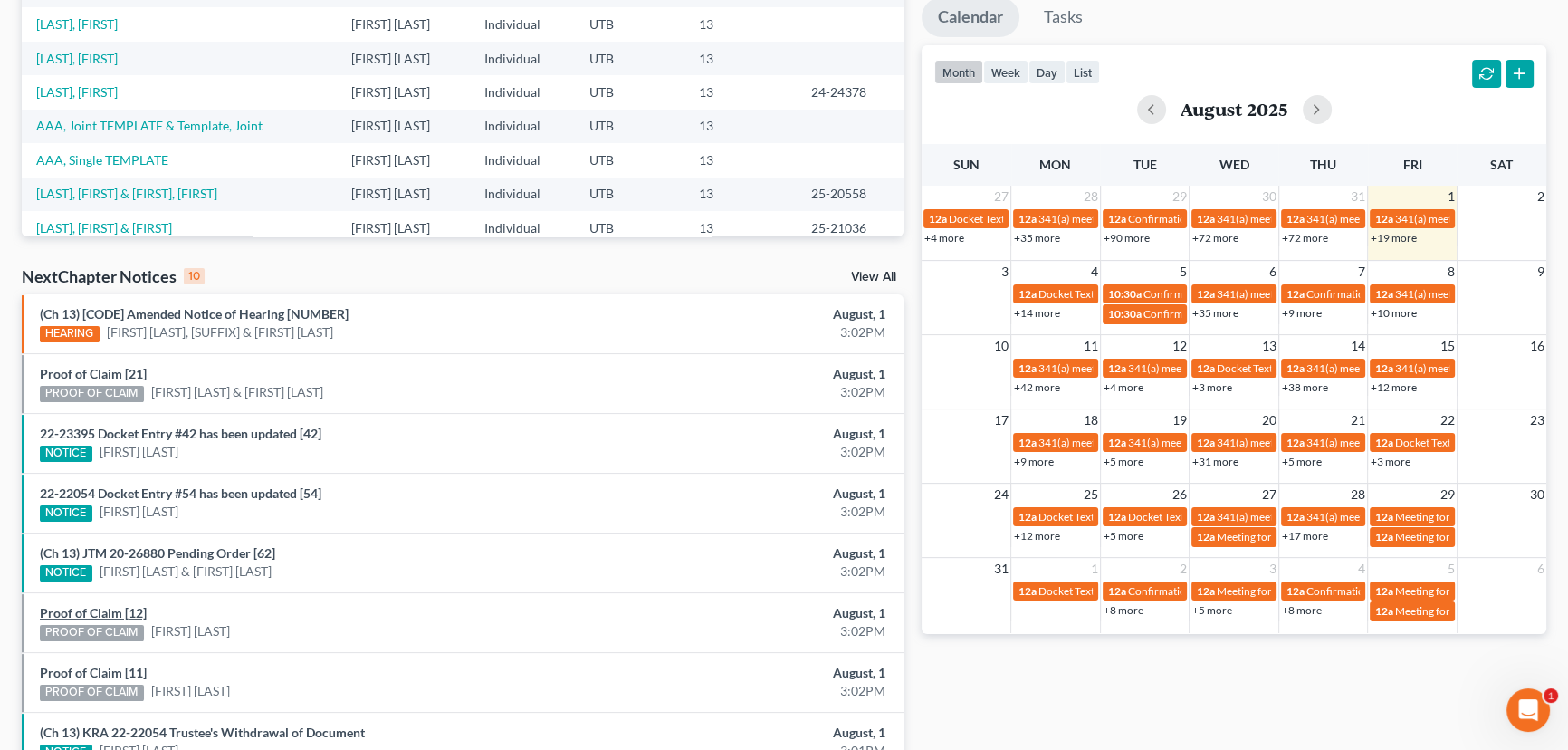 click on "Proof of Claim [12]" at bounding box center (93, 612) 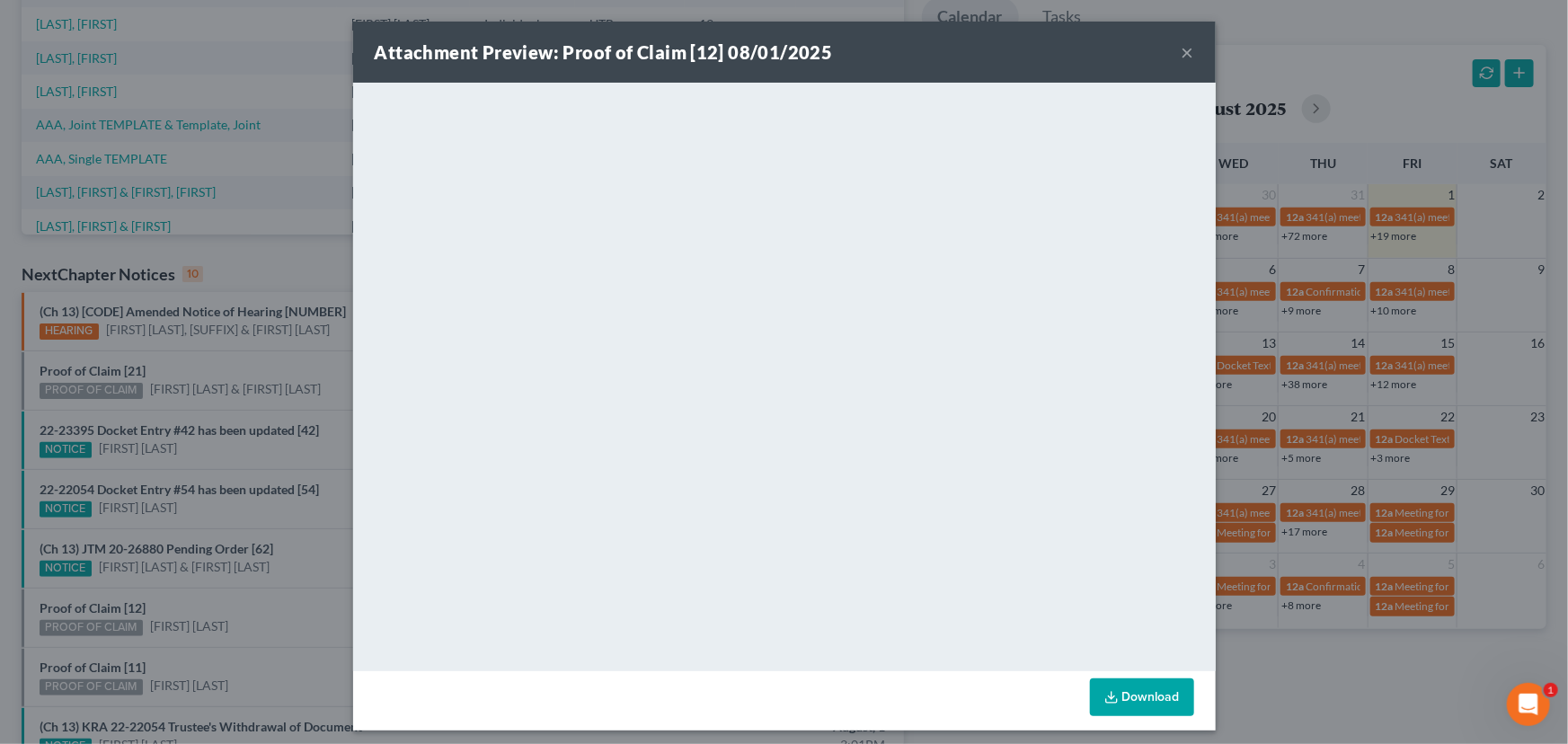 click on "Attachment Preview: Proof of Claim [12] 08/01/2025 ×
<object ng-attr-data='https://nextchapter-prod.s3.amazonaws.com/uploads/attachment/file/11970315/163af5a3-1567-4361-b966-2ffb1fa968e9.pdf?X-Amz-Expires=3000&X-Amz-Date=20250801T215758Z&X-Amz-Algorithm=AWS4-HMAC-SHA256&X-Amz-Credential=AKIAJMWBS4AI7W4T6GHQ%2F20250801%2Fus-east-1%2Fs3%2Faws4_request&X-Amz-SignedHeaders=host&X-Amz-Signature=382393a1ab4857fd83493e6d29a7bd8584e18ff8e0116aa7b5b384d98b6e2bf7' type='application/pdf' width='100%' height='650px'></object>
<p><a href='https://nextchapter-prod.s3.amazonaws.com/uploads/attachment/file/11970315/163af5a3-1567-4361-b966-2ffb1fa968e9.pdf?X-Amz-Expires=3000&X-Amz-Date=20250801T215758Z&X-Amz-Algorithm=AWS4-HMAC-SHA256&X-Amz-Credential=AKIAJMWBS4AI7W4T6GHQ%2F20250801%2Fus-east-1%2Fs3%2Faws4_request&X-Amz-SignedHeaders=host&X-Amz-Signature=382393a1ab4857fd83493e6d29a7bd8584e18ff8e0116aa7b5b384d98b6e2bf7' target='_blank'>Click here</a> to open in a new window.</p>
Download" at bounding box center (784, 372) 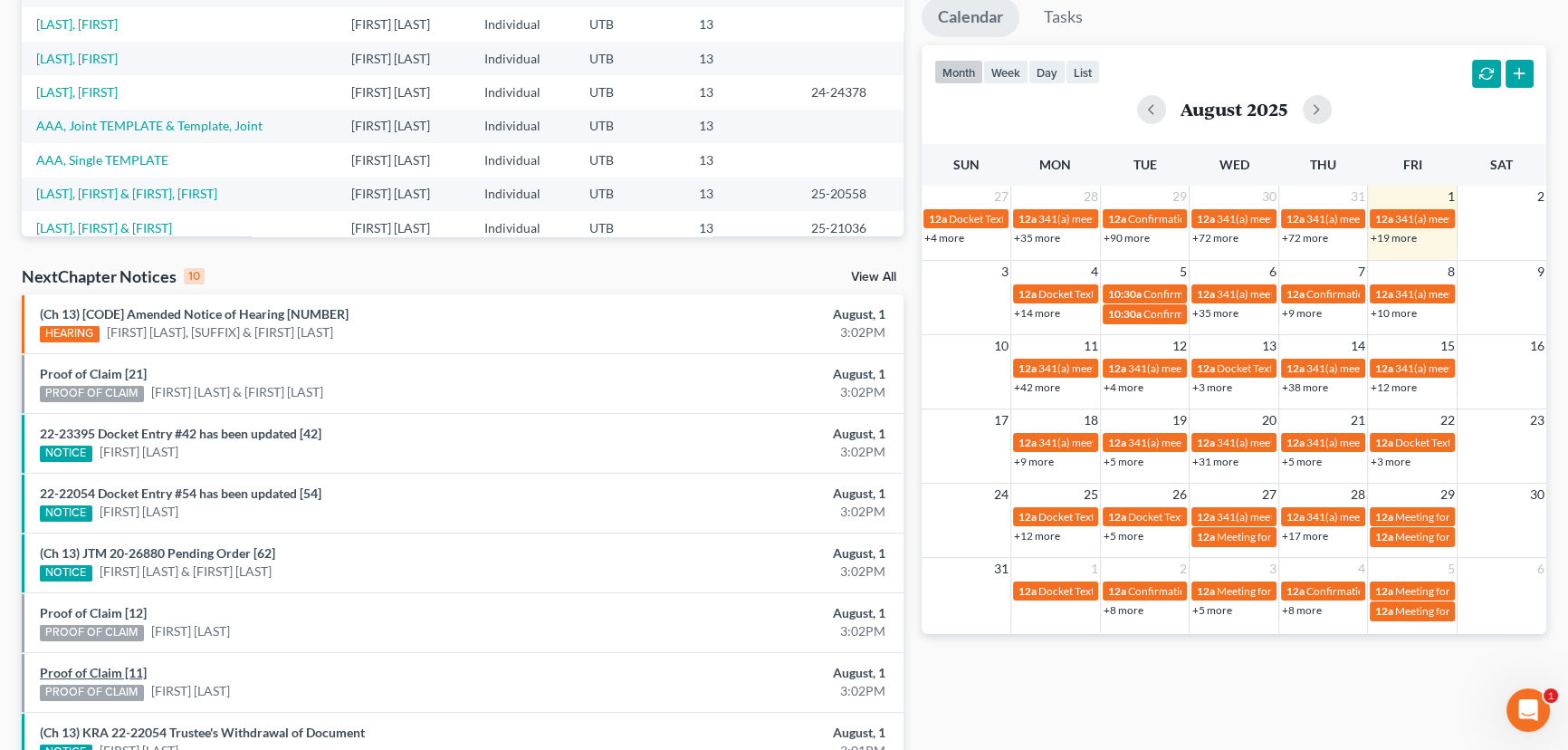 click on "Proof of Claim [11]" at bounding box center [93, 672] 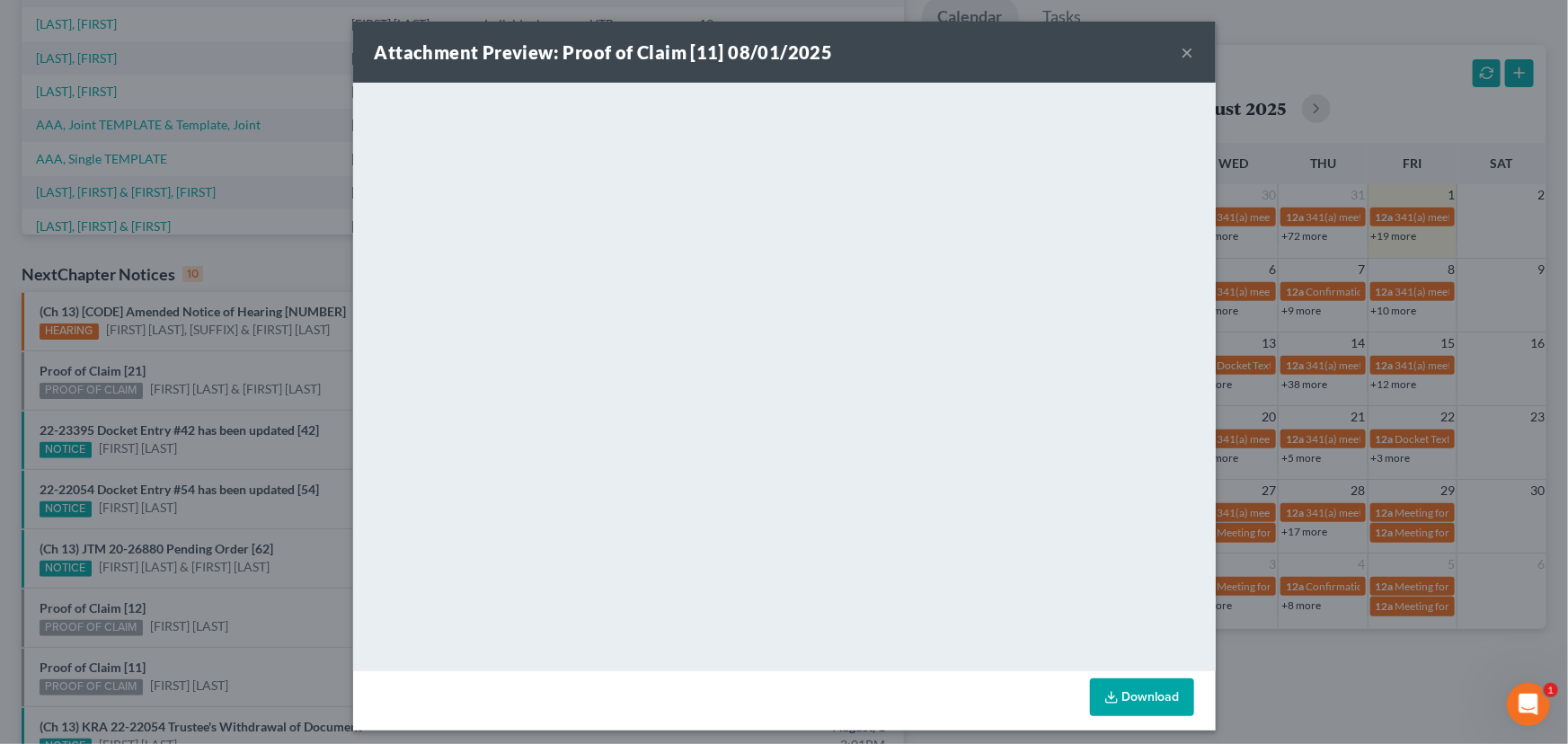 click on "Attachment Preview: Proof of Claim [11] 08/01/2025 ×
<object ng-attr-data='https://nextchapter-prod.s3.amazonaws.com/uploads/attachment/file/11970302/4f5d704c-096d-4a48-a233-b24292851311.pdf?X-Amz-Expires=3000&X-Amz-Date=20250801T215758Z&X-Amz-Algorithm=AWS4-HMAC-SHA256&X-Amz-Credential=AKIAJMWBS4AI7W4T6GHQ%2F20250801%2Fus-east-1%2Fs3%2Faws4_request&X-Amz-SignedHeaders=host&X-Amz-Signature=8bc85d06dafd9470cc6a1adab3dca8b1ba36d56ec71f6bb51ee78383f5d03b8f' type='application/pdf' width='100%' height='650px'></object>
<p><a href='https://nextchapter-prod.s3.amazonaws.com/uploads/attachment/file/11970302/4f5d704c-096d-4a48-a233-b24292851311.pdf?X-Amz-Expires=3000&X-Amz-Date=20250801T215758Z&X-Amz-Algorithm=AWS4-HMAC-SHA256&X-Amz-Credential=AKIAJMWBS4AI7W4T6GHQ%2F20250801%2Fus-east-1%2Fs3%2Faws4_request&X-Amz-SignedHeaders=host&X-Amz-Signature=8bc85d06dafd9470cc6a1adab3dca8b1ba36d56ec71f6bb51ee78383f5d03b8f' target='_blank'>Click here</a> to open in a new window.</p>
Download" at bounding box center (784, 372) 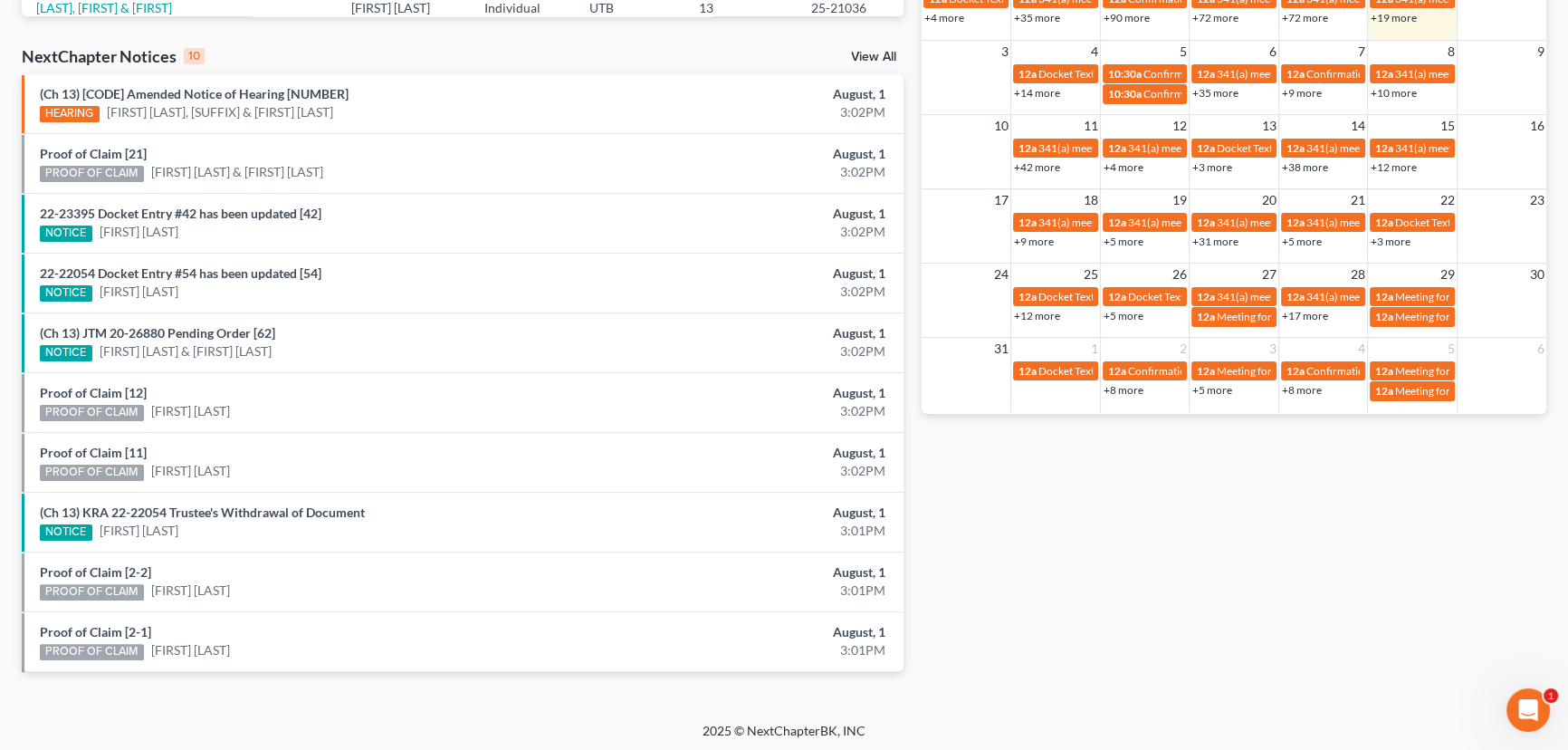 scroll, scrollTop: 550, scrollLeft: 0, axis: vertical 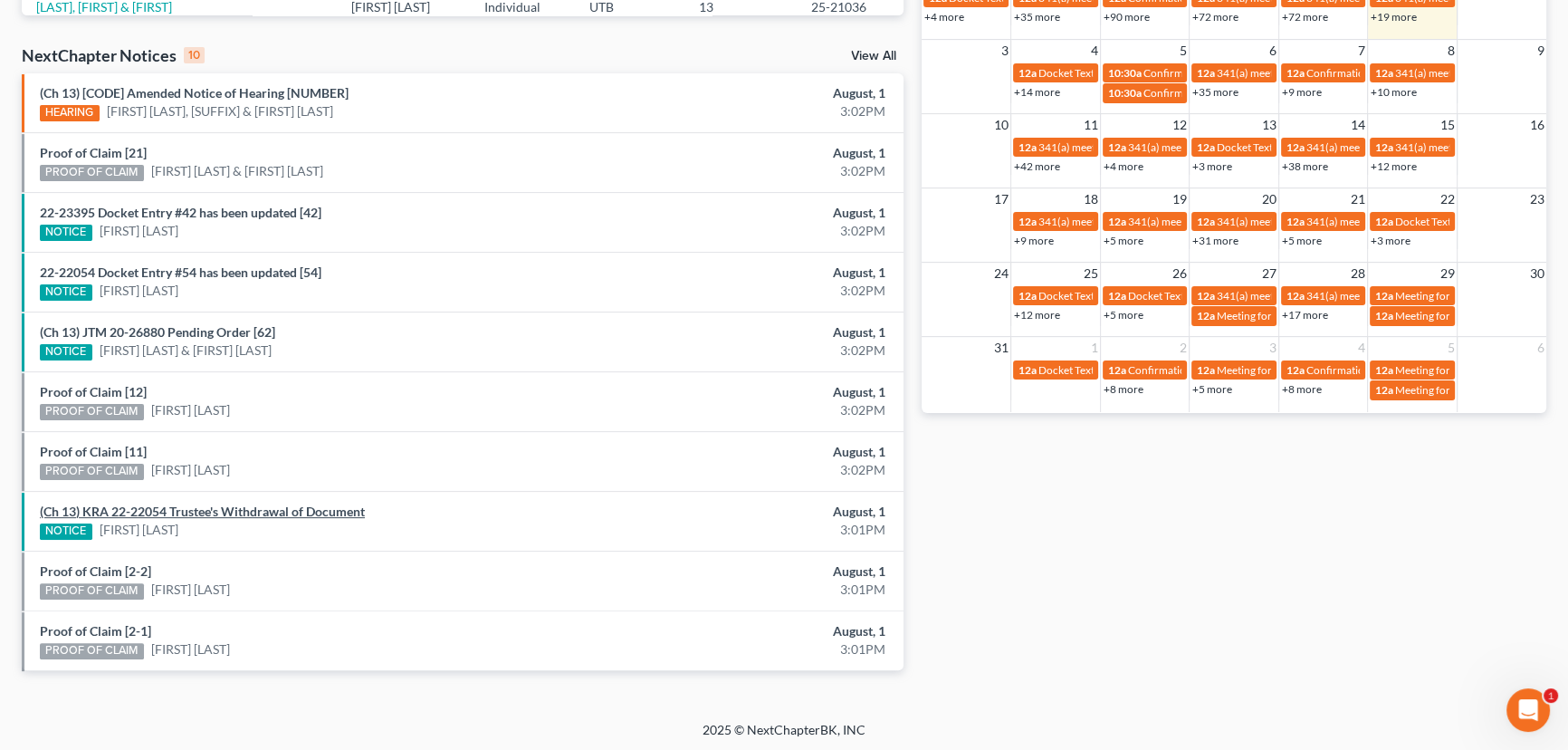 click on "(Ch 13) KRA 22-22054 Trustee's Withdrawal of Document" at bounding box center (202, 511) 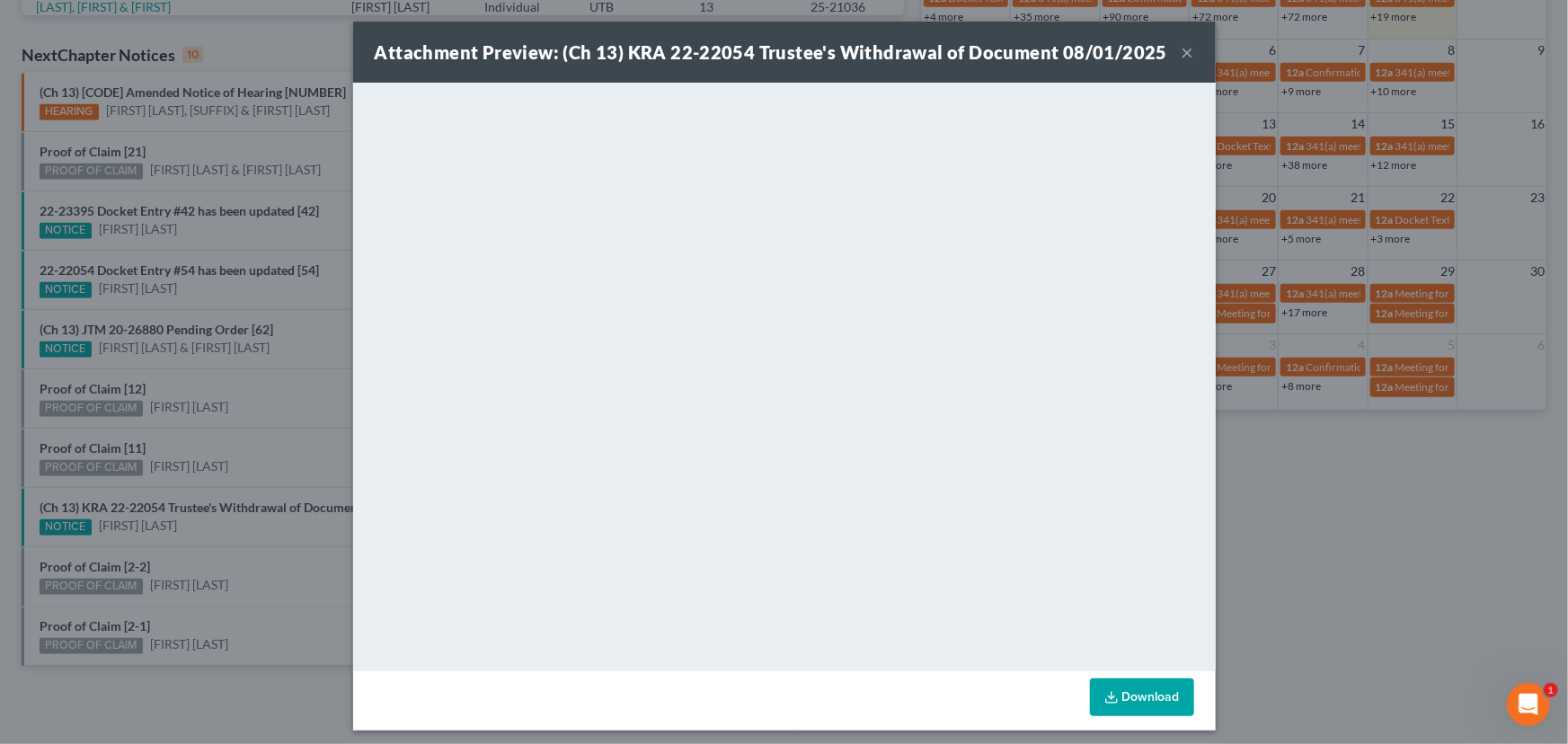drag, startPoint x: 242, startPoint y: 517, endPoint x: 180, endPoint y: 544, distance: 67.62396 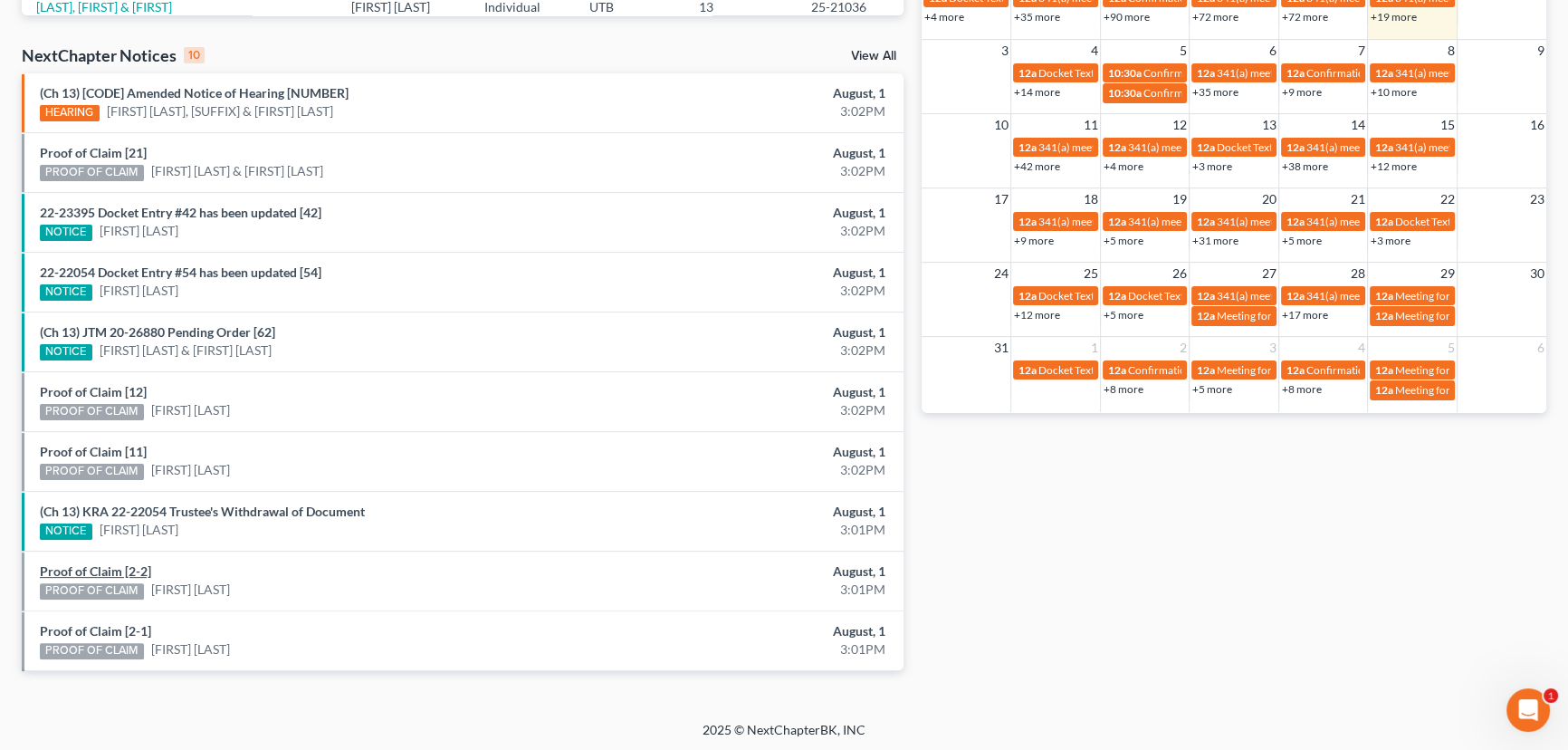 click on "Proof of Claim [2-2]" at bounding box center (95, 571) 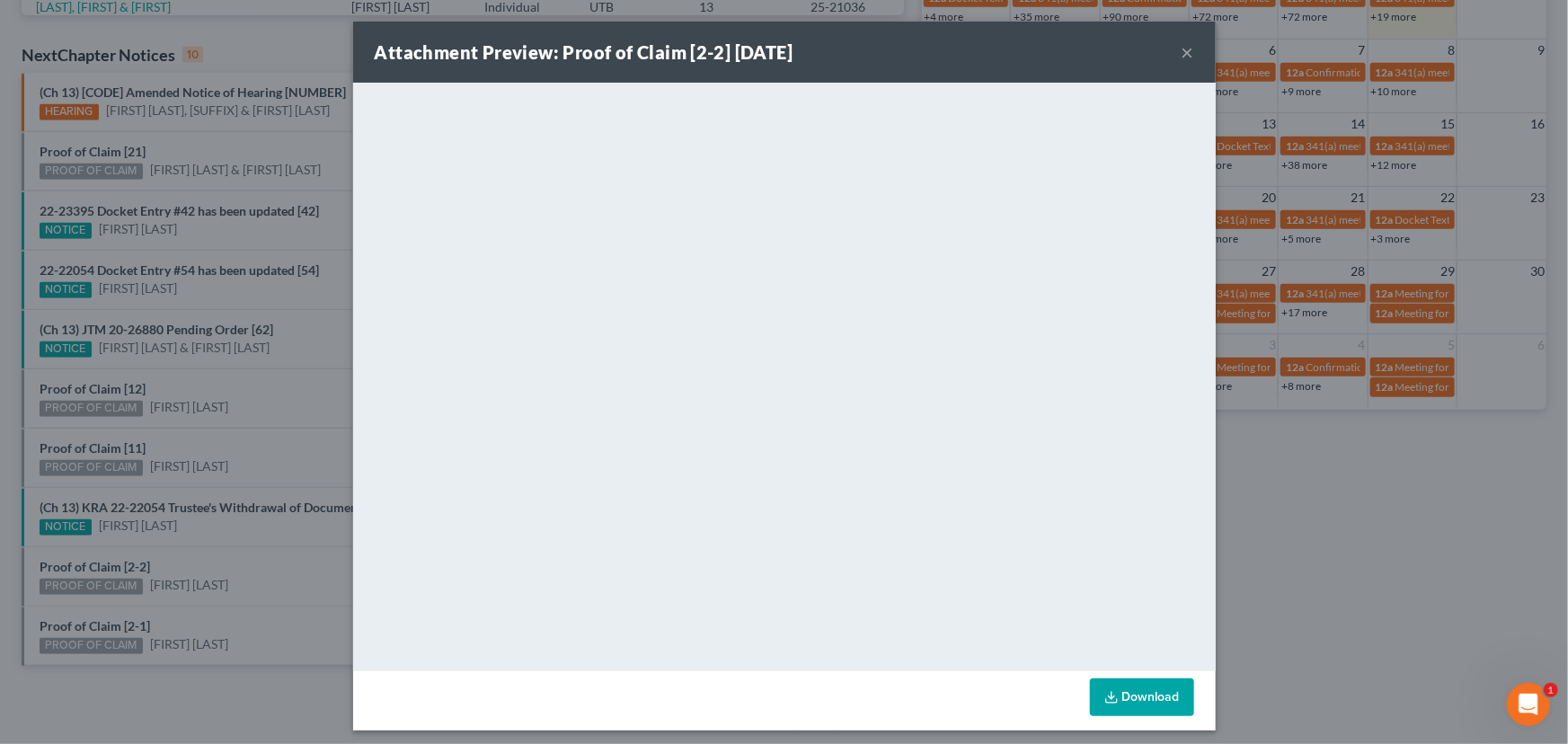 drag, startPoint x: 198, startPoint y: 554, endPoint x: 146, endPoint y: 583, distance: 59.539903 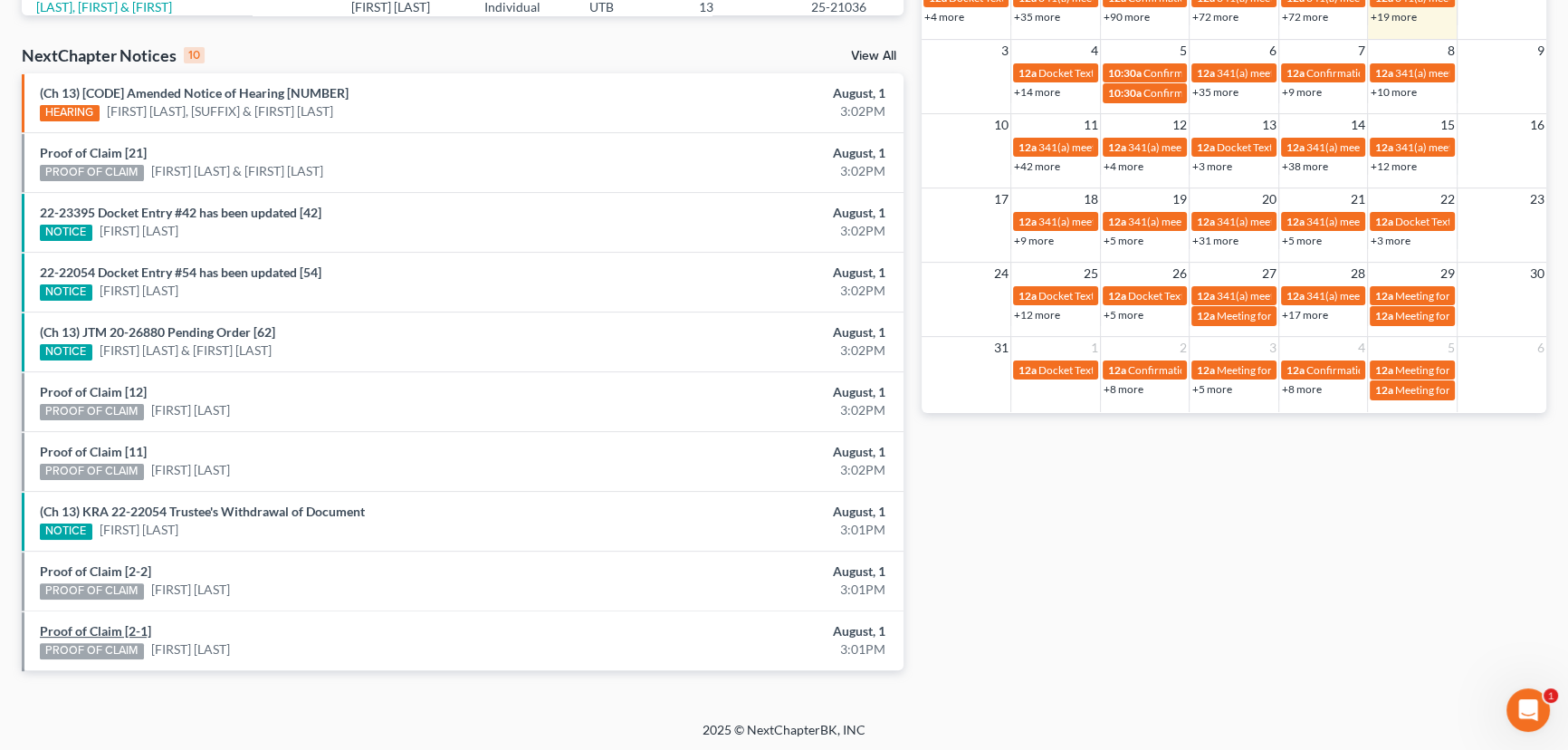 click on "Proof of Claim [2-1]" at bounding box center (95, 630) 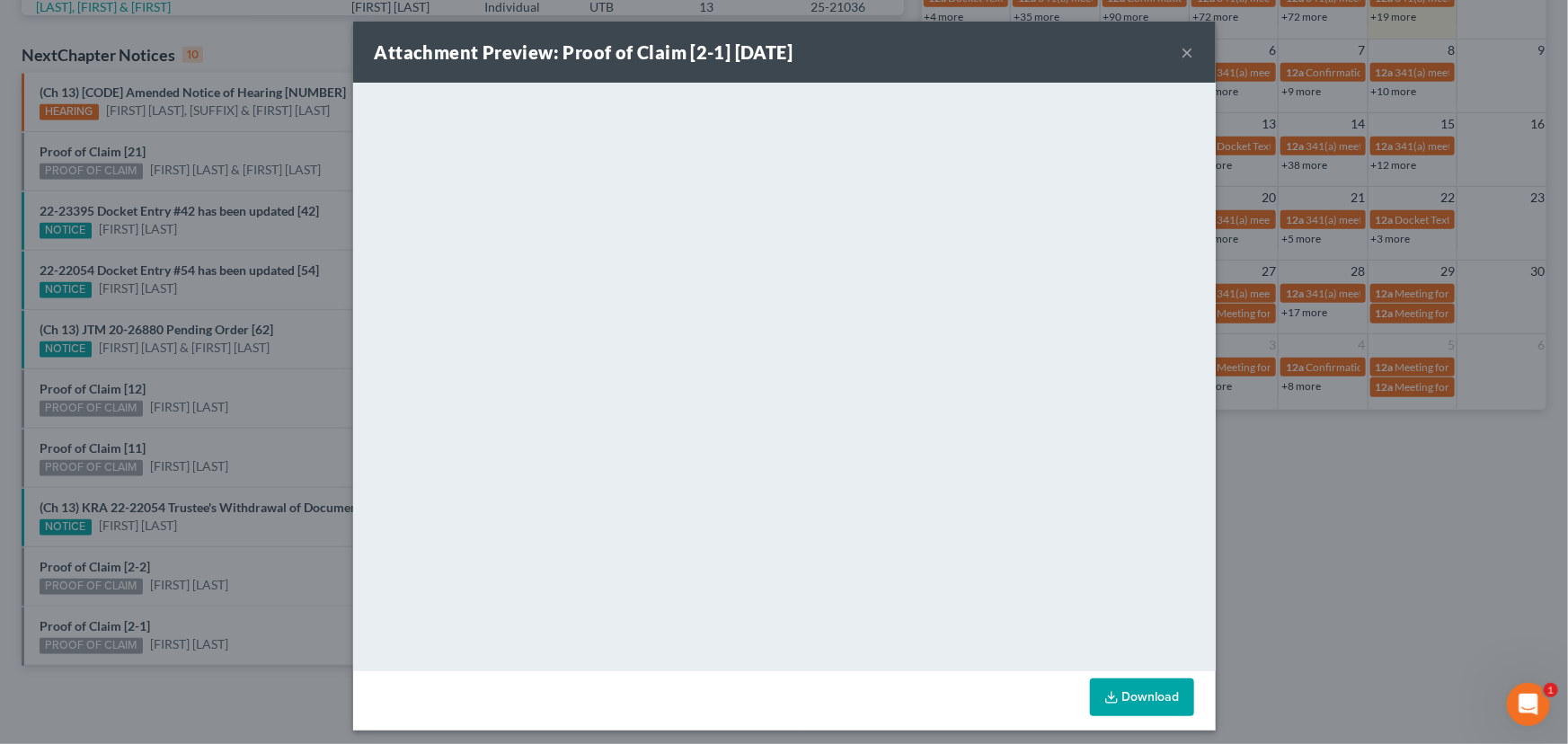 click on "Attachment Preview: Proof of Claim [2-1] 08/01/2025 ×
<object ng-attr-data='https://nextchapter-prod.s3.amazonaws.com/uploads/attachment/file/11970207/dce799f6-486d-4dd8-ba2b-f961dbdc39bd.pdf?X-Amz-Expires=3000&X-Amz-Date=20250801T215758Z&X-Amz-Algorithm=AWS4-HMAC-SHA256&X-Amz-Credential=AKIAJMWBS4AI7W4T6GHQ%2F20250801%2Fus-east-1%2Fs3%2Faws4_request&X-Amz-SignedHeaders=host&X-Amz-Signature=a48a8ee961ddd26c1ab68d6c1c2ddbbf7bf7a798f6d872f85b148276301669df' type='application/pdf' width='100%' height='650px'></object>
<p><a href='https://nextchapter-prod.s3.amazonaws.com/uploads/attachment/file/11970207/dce799f6-486d-4dd8-ba2b-f961dbdc39bd.pdf?X-Amz-Expires=3000&X-Amz-Date=20250801T215758Z&X-Amz-Algorithm=AWS4-HMAC-SHA256&X-Amz-Credential=AKIAJMWBS4AI7W4T6GHQ%2F20250801%2Fus-east-1%2Fs3%2Faws4_request&X-Amz-SignedHeaders=host&X-Amz-Signature=a48a8ee961ddd26c1ab68d6c1c2ddbbf7bf7a798f6d872f85b148276301669df' target='_blank'>Click here</a> to open in a new window.</p>
Download" at bounding box center [784, 372] 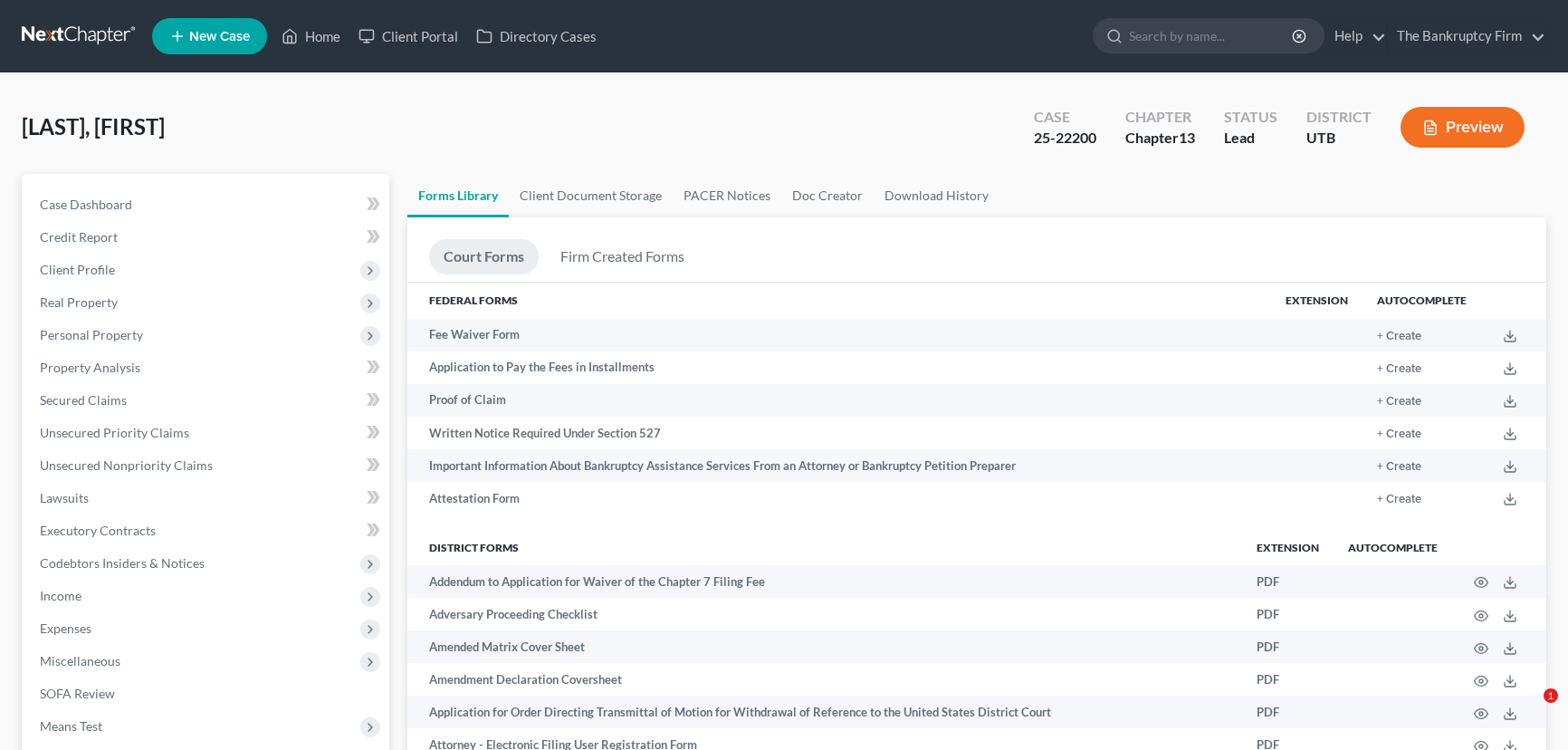 scroll, scrollTop: 0, scrollLeft: 0, axis: both 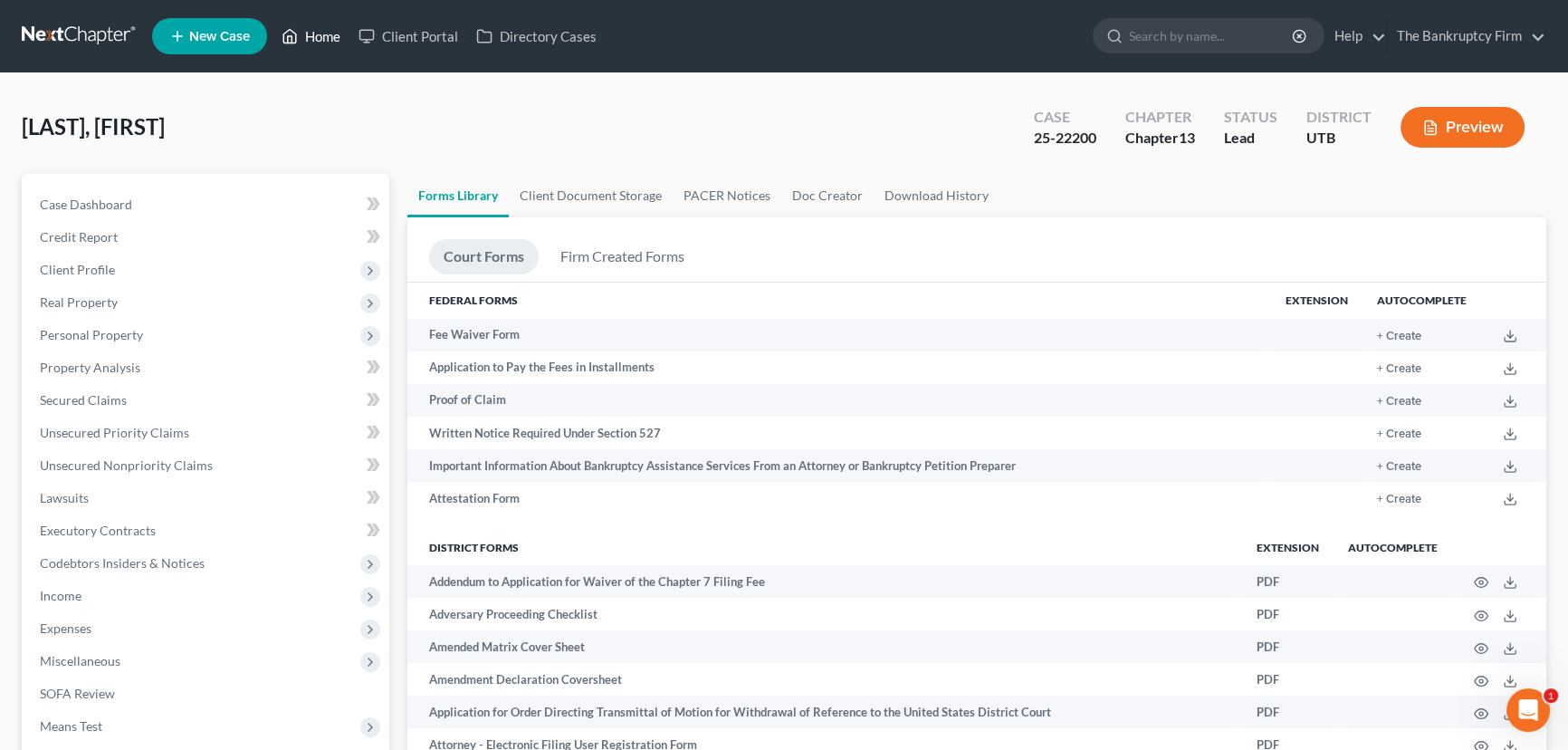 click on "Home" at bounding box center [311, 36] 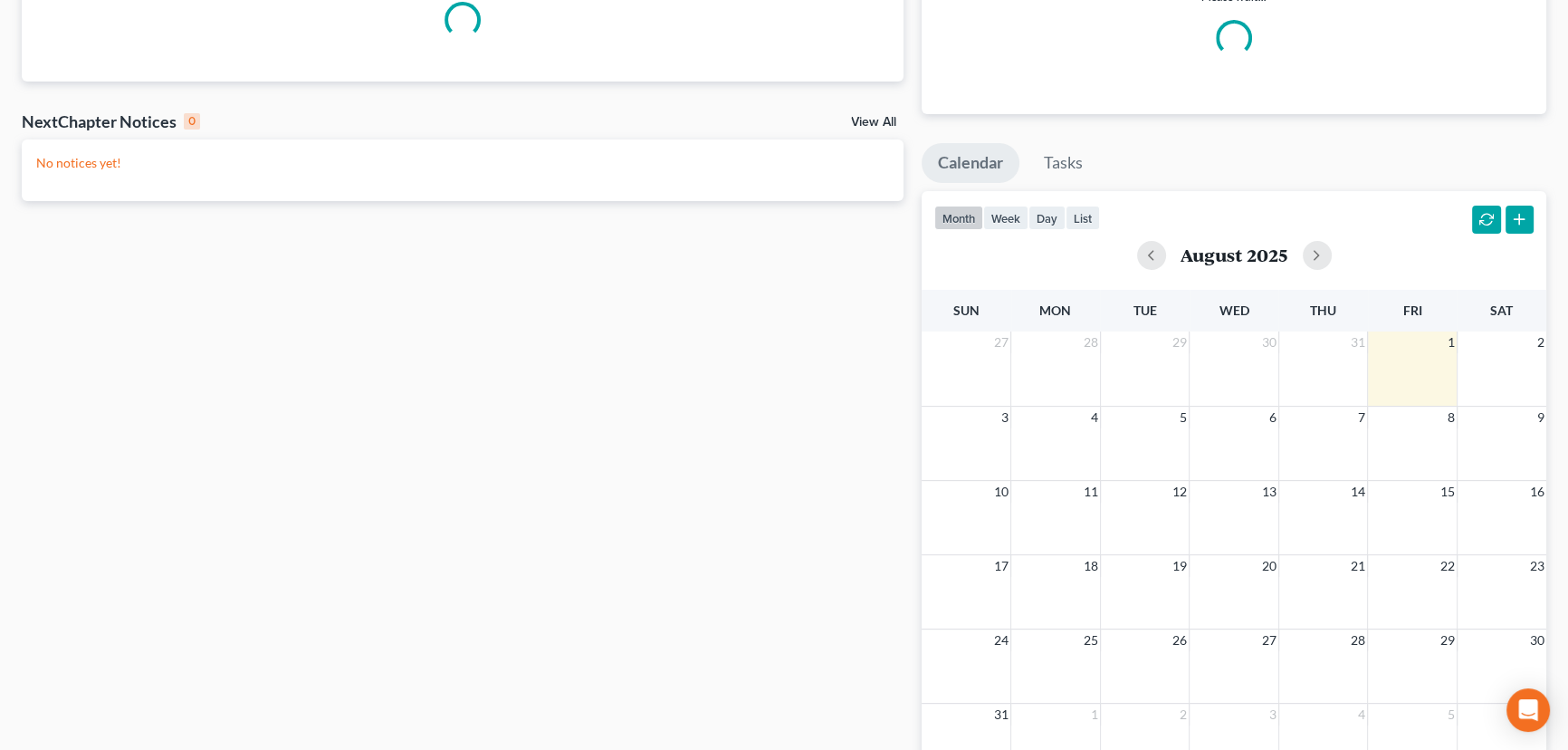 scroll, scrollTop: 0, scrollLeft: 0, axis: both 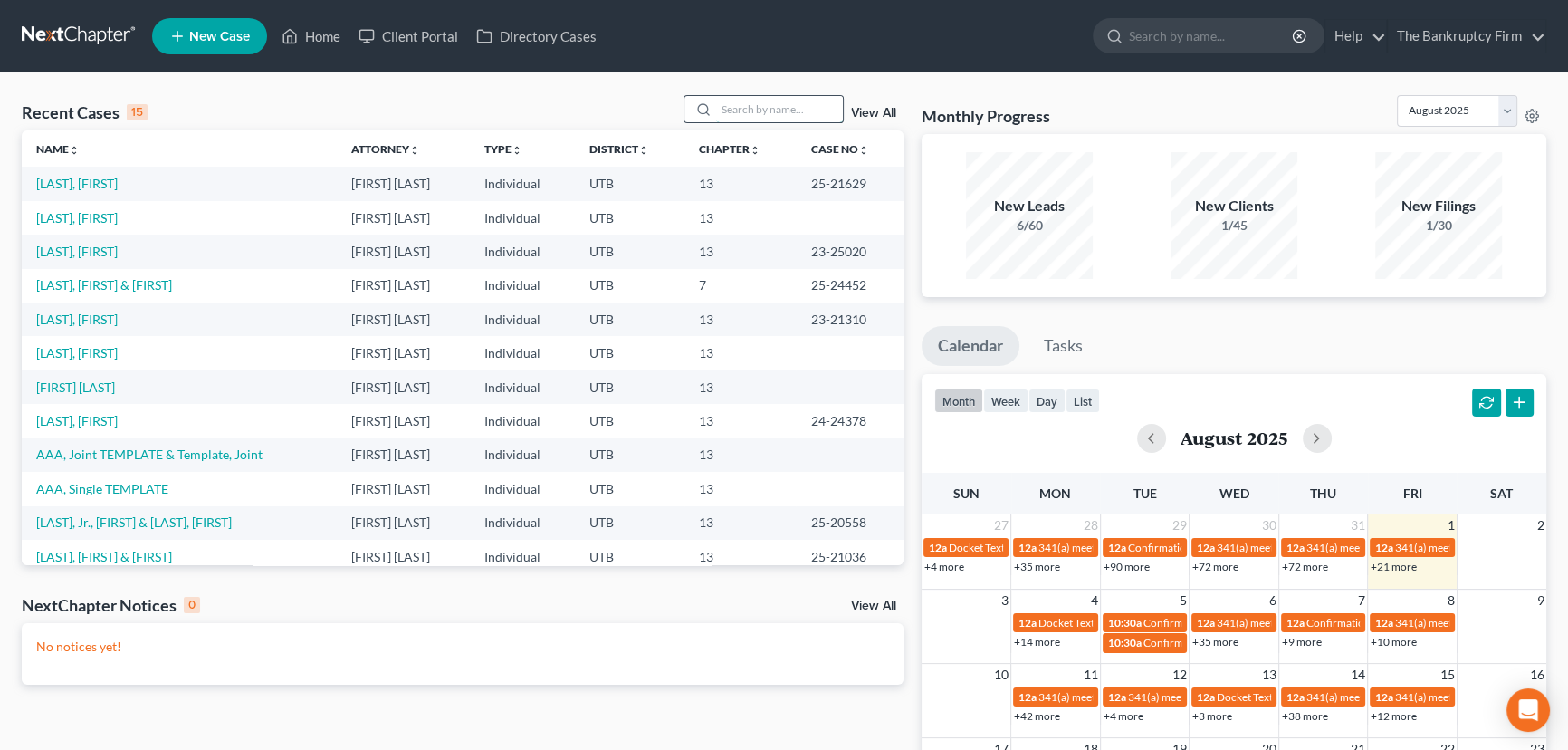 click at bounding box center (779, 109) 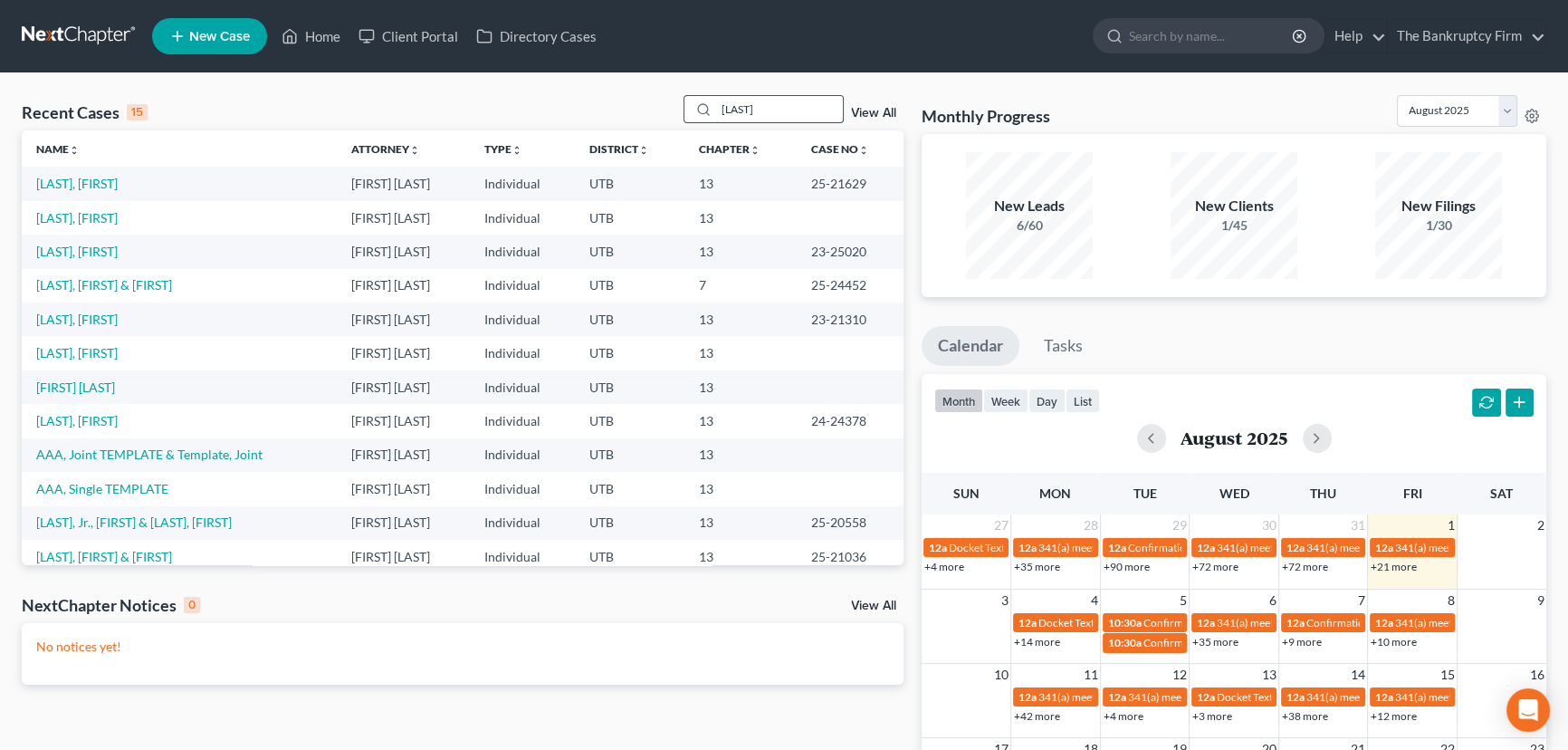 type on "[LAST]" 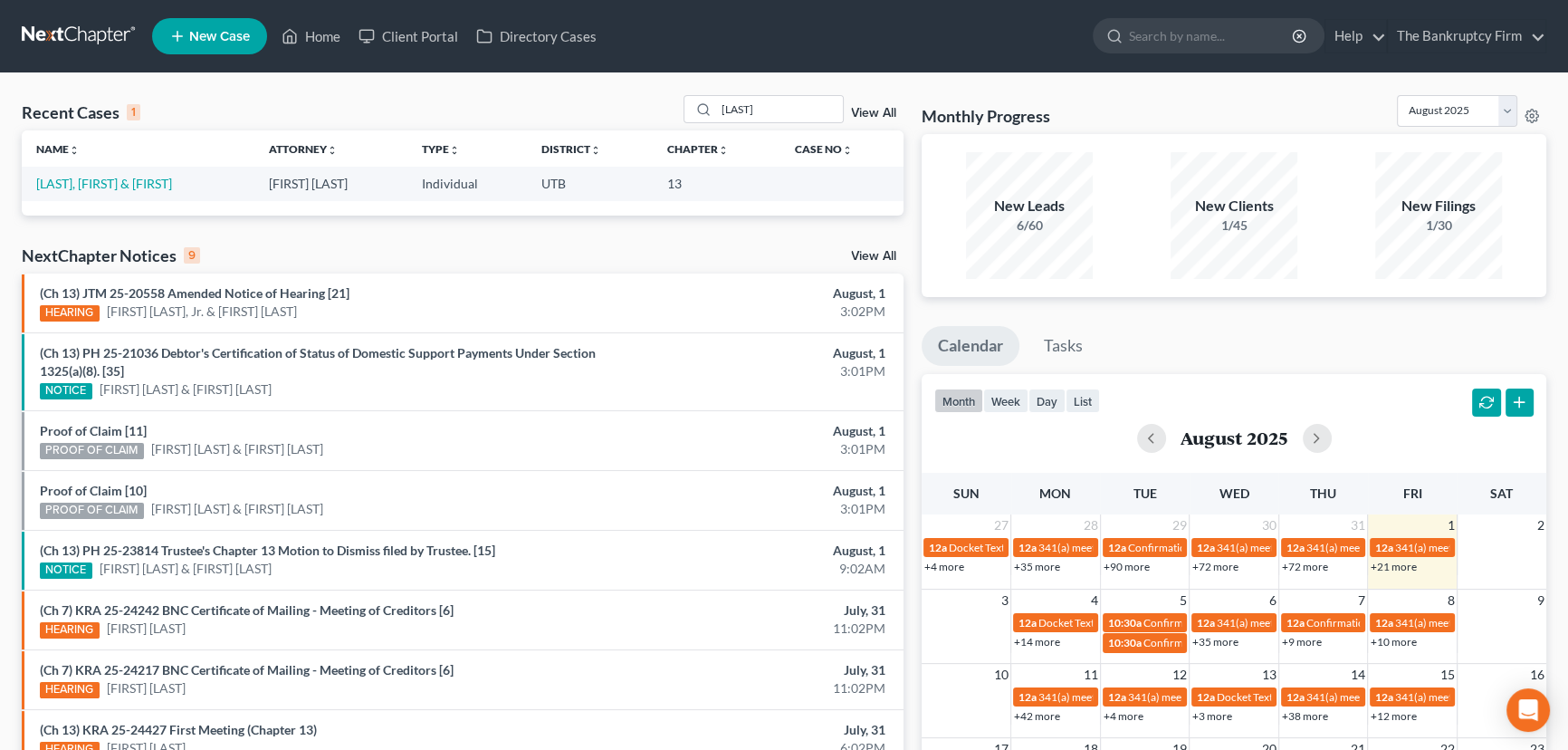 click on "View All" at bounding box center (874, 113) 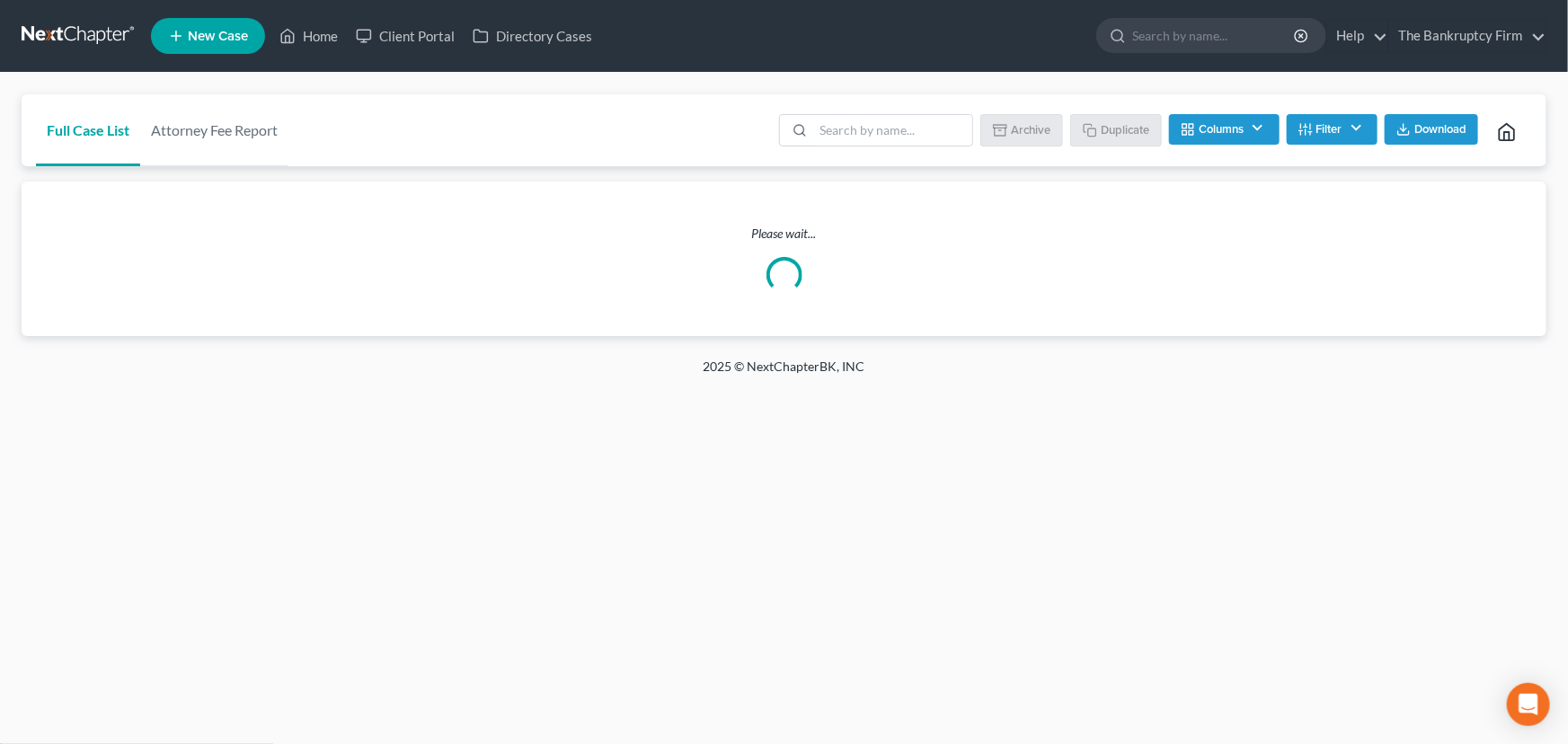 click on "Filter" at bounding box center (1332, 129) 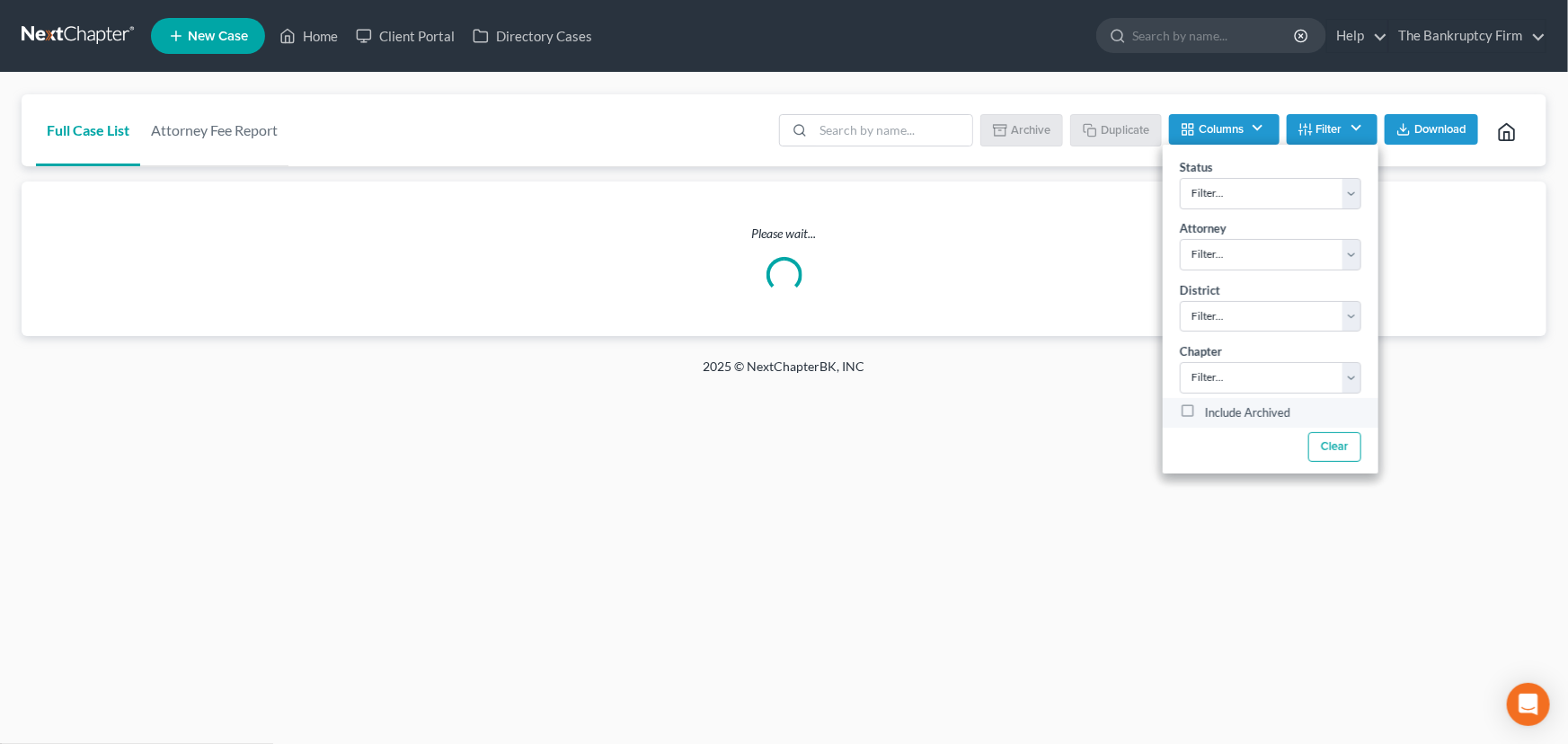 click on "Include Archived" at bounding box center [1247, 413] 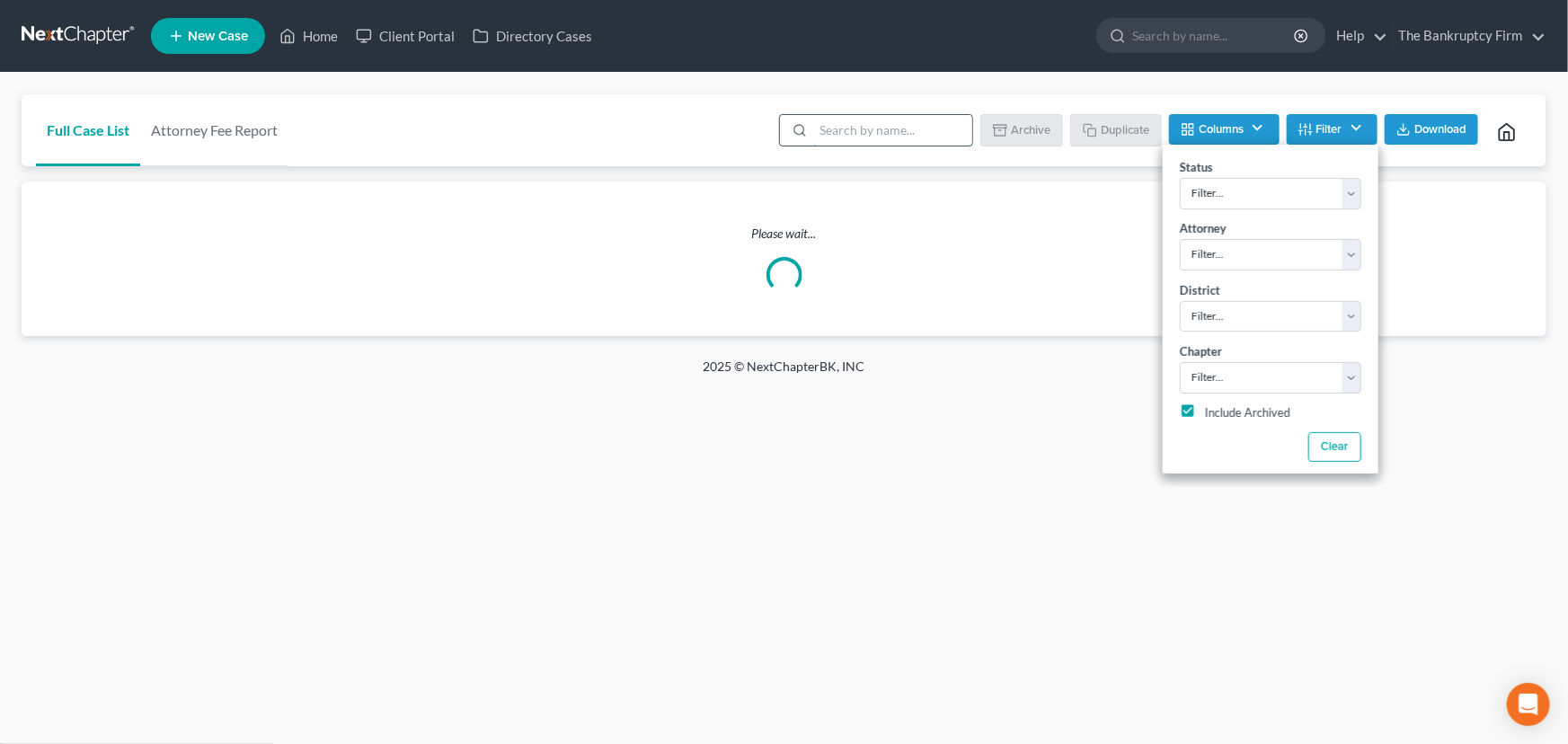 click at bounding box center [892, 130] 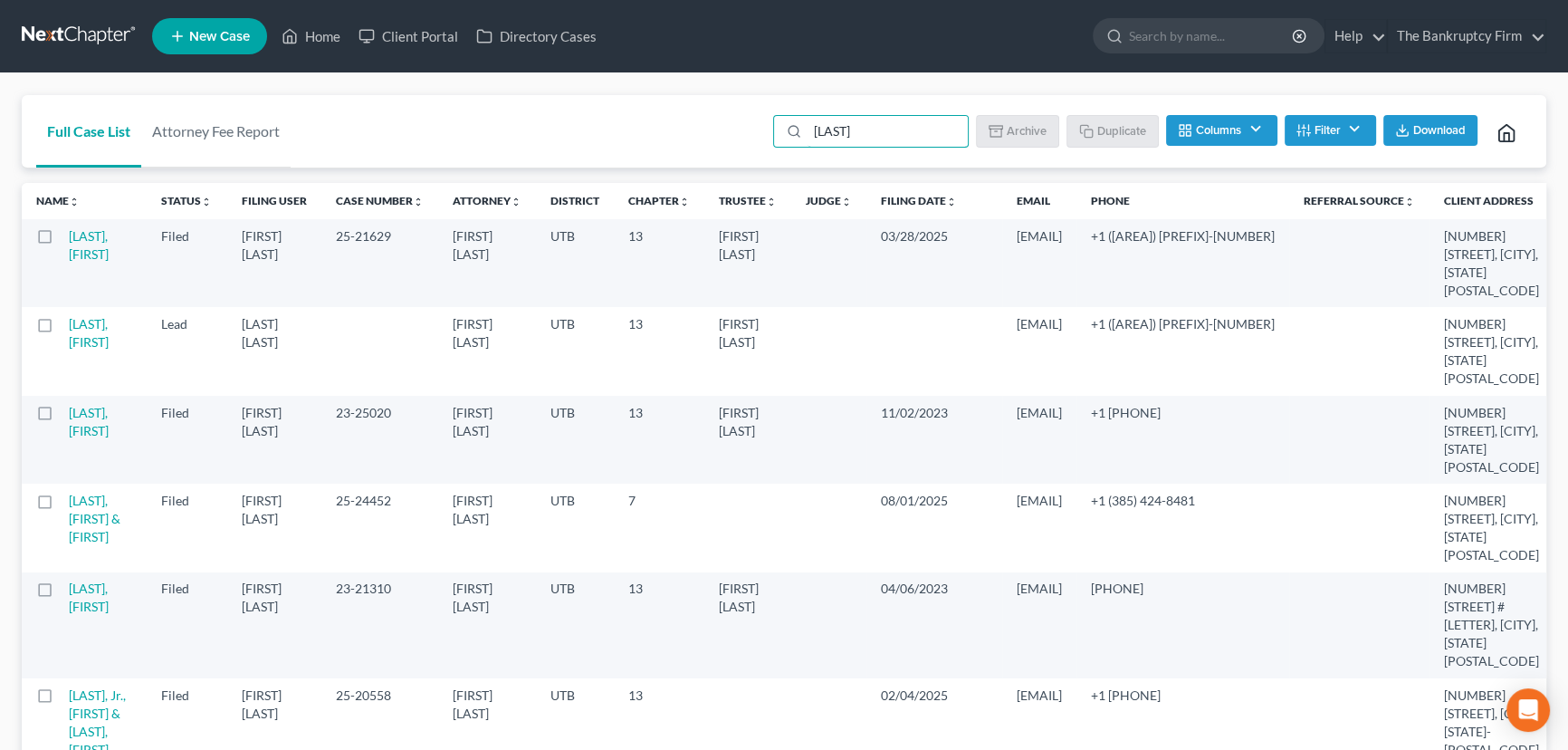 type on "[LAST]" 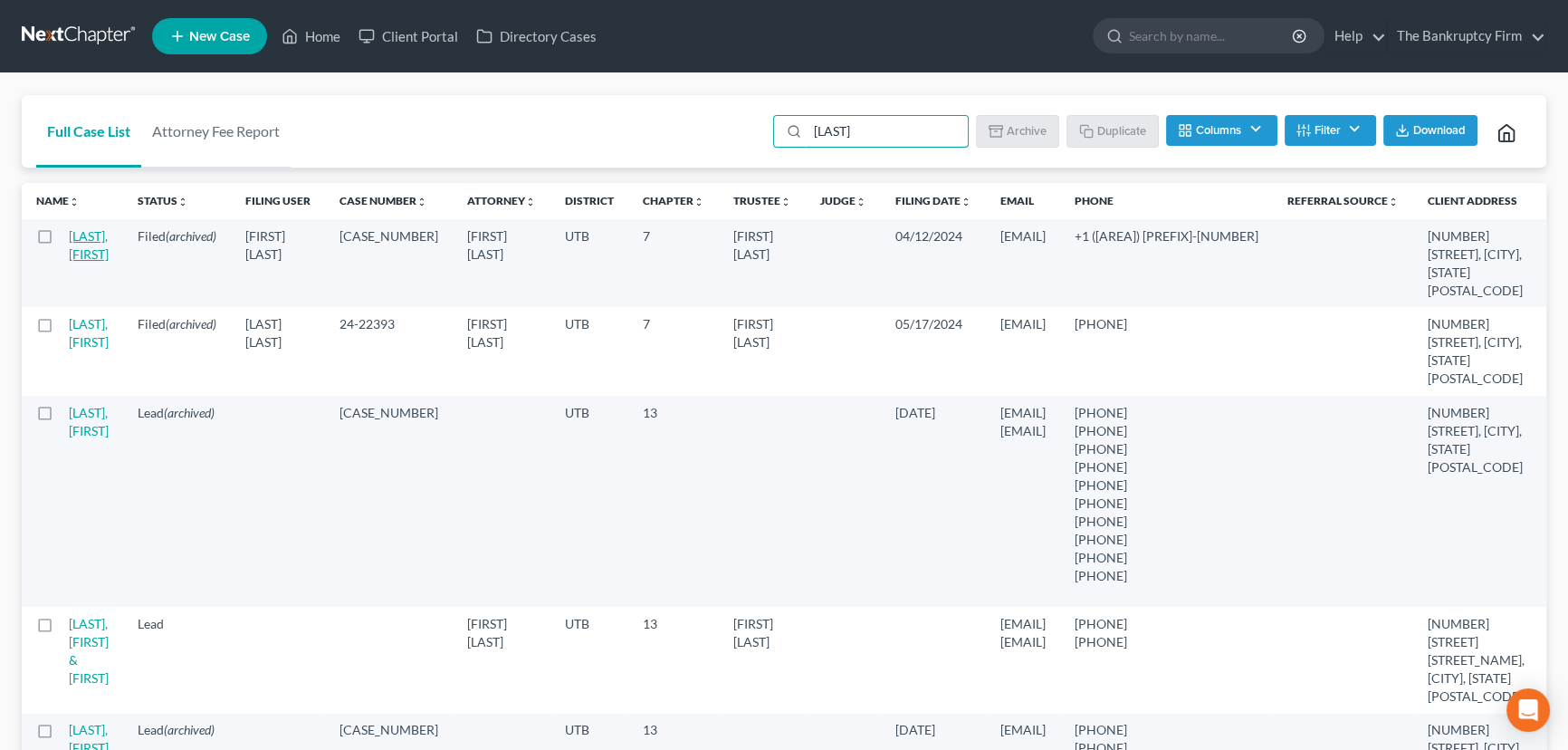 click on "[LAST], [FIRST]" at bounding box center (89, 245) 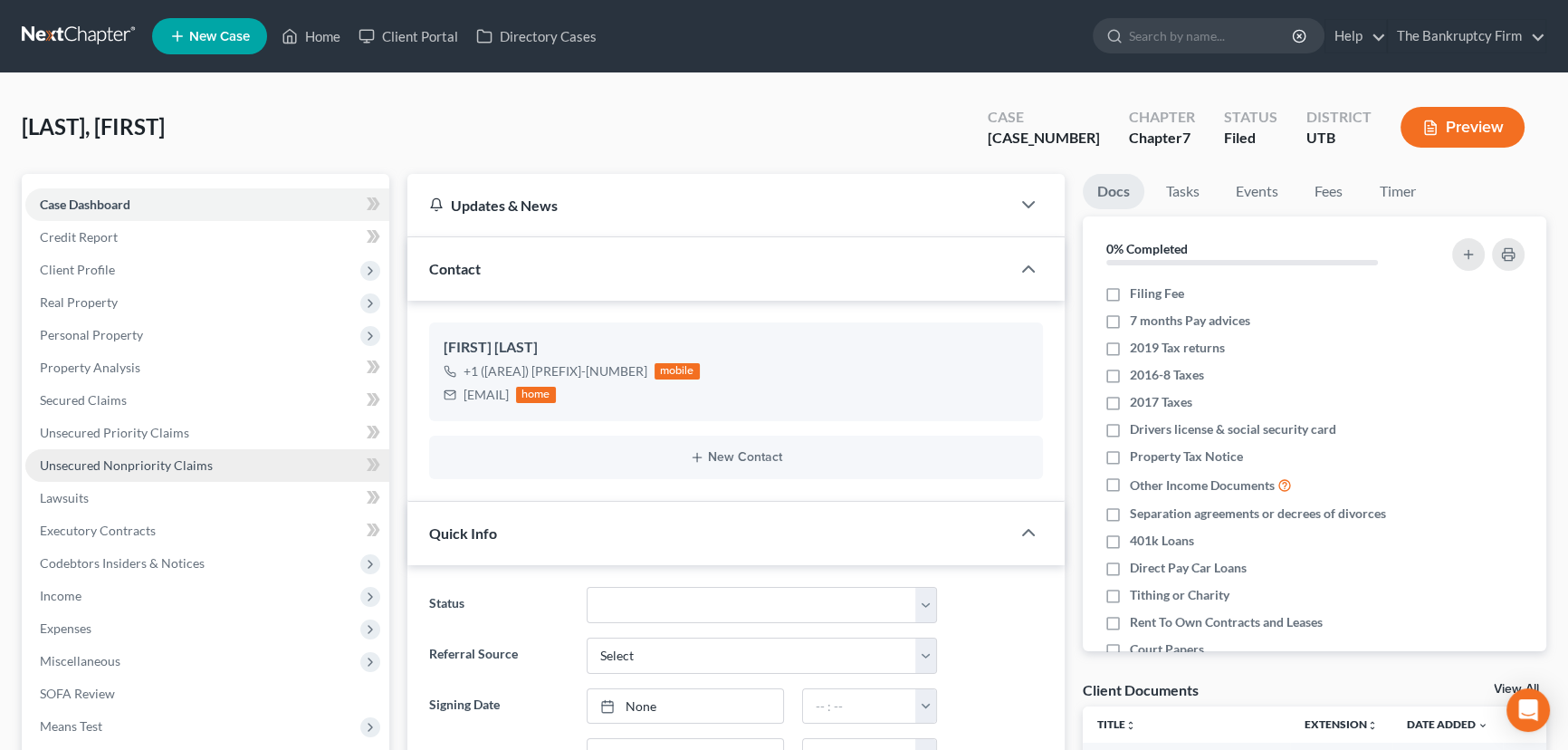 click on "Unsecured Nonpriority Claims" at bounding box center [126, 465] 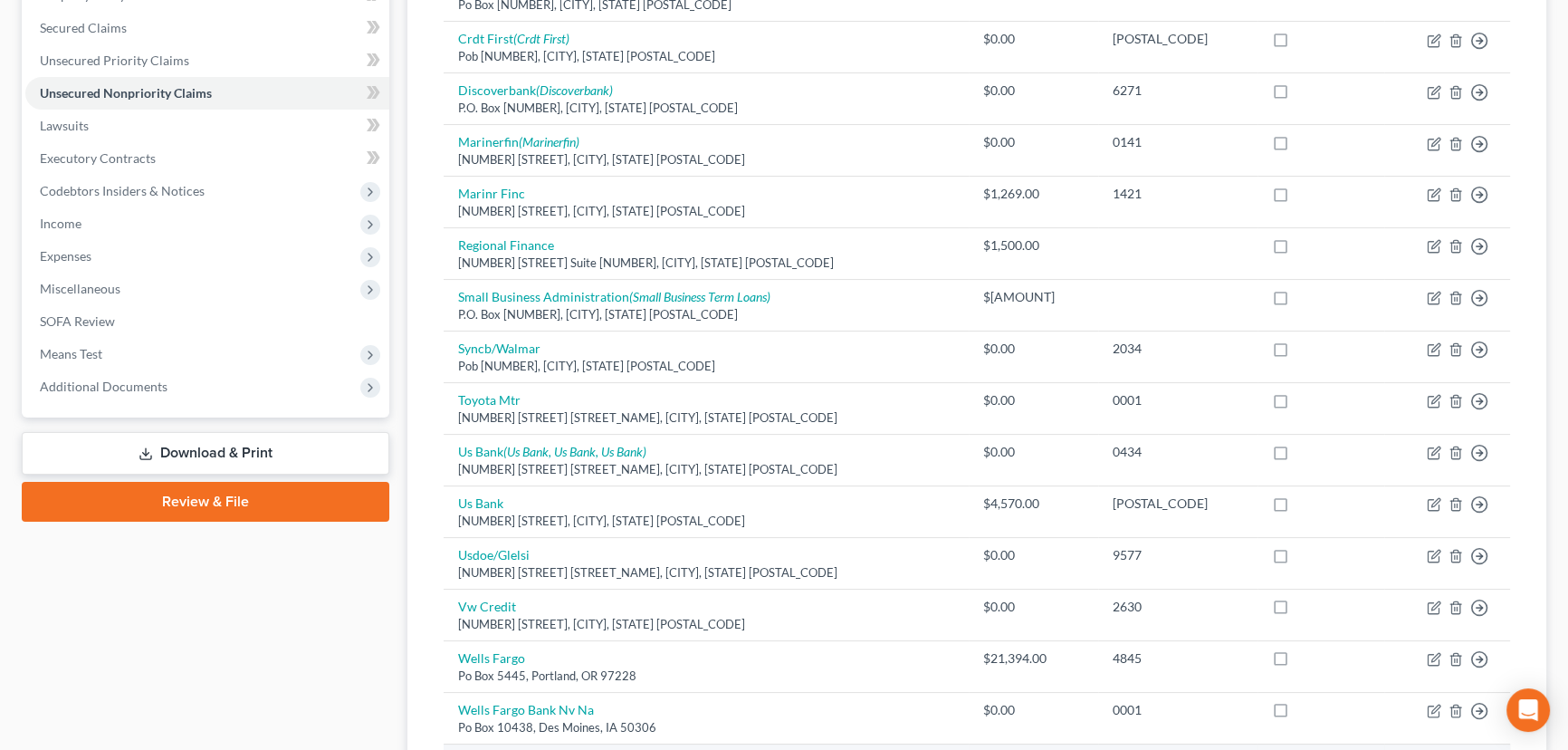 scroll, scrollTop: 329, scrollLeft: 0, axis: vertical 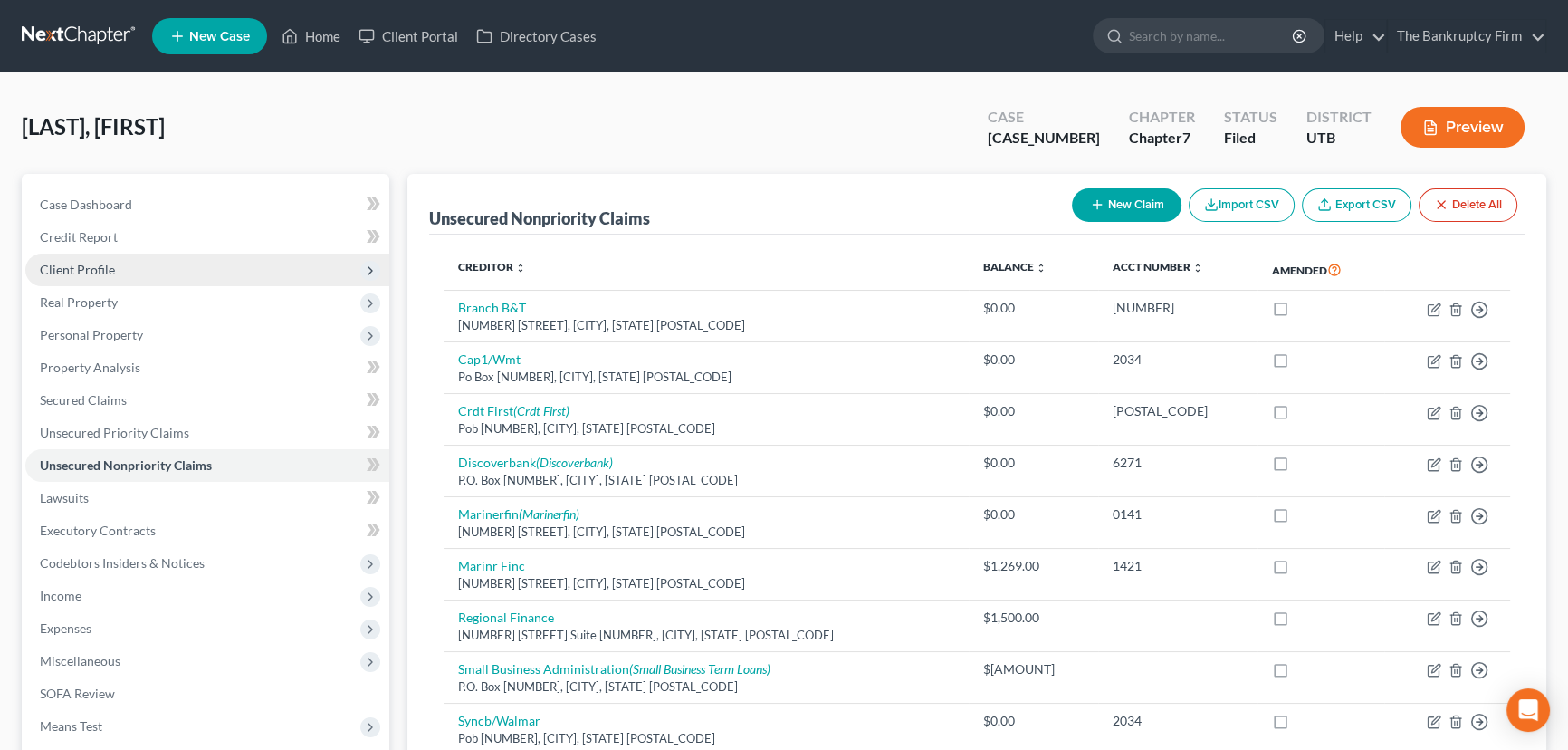 click on "Client Profile" at bounding box center (77, 269) 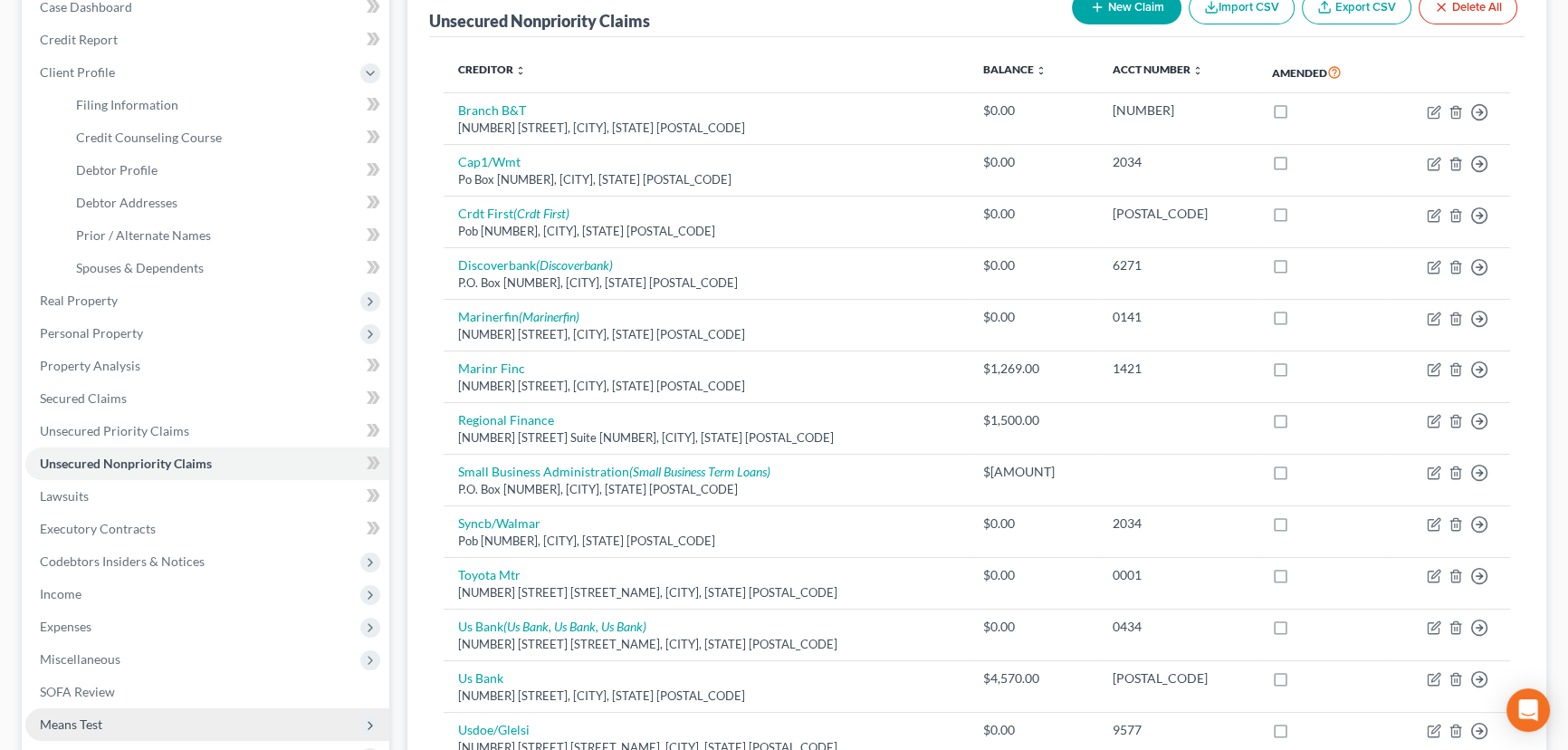 scroll, scrollTop: 494, scrollLeft: 0, axis: vertical 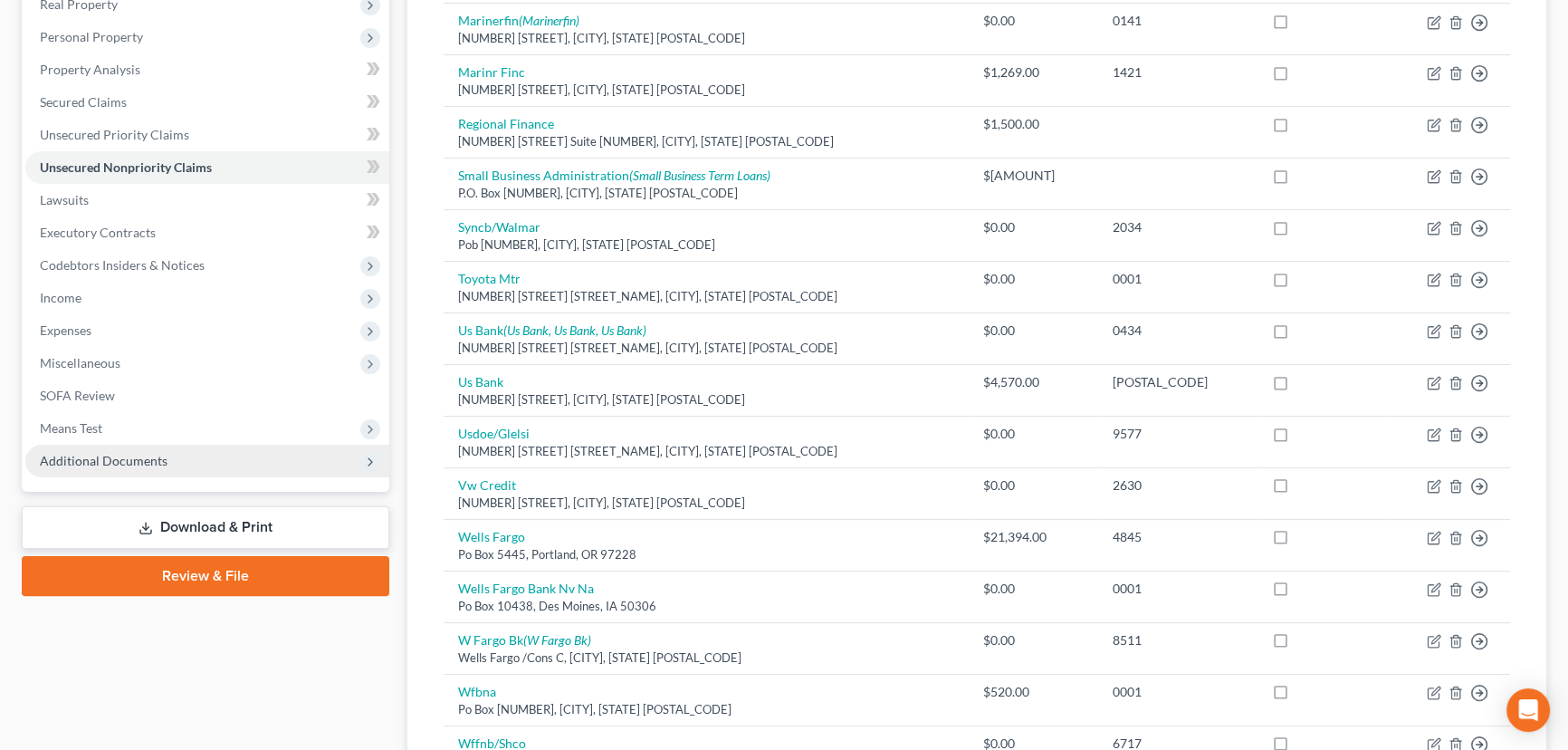 click on "Additional Documents" at bounding box center [103, 460] 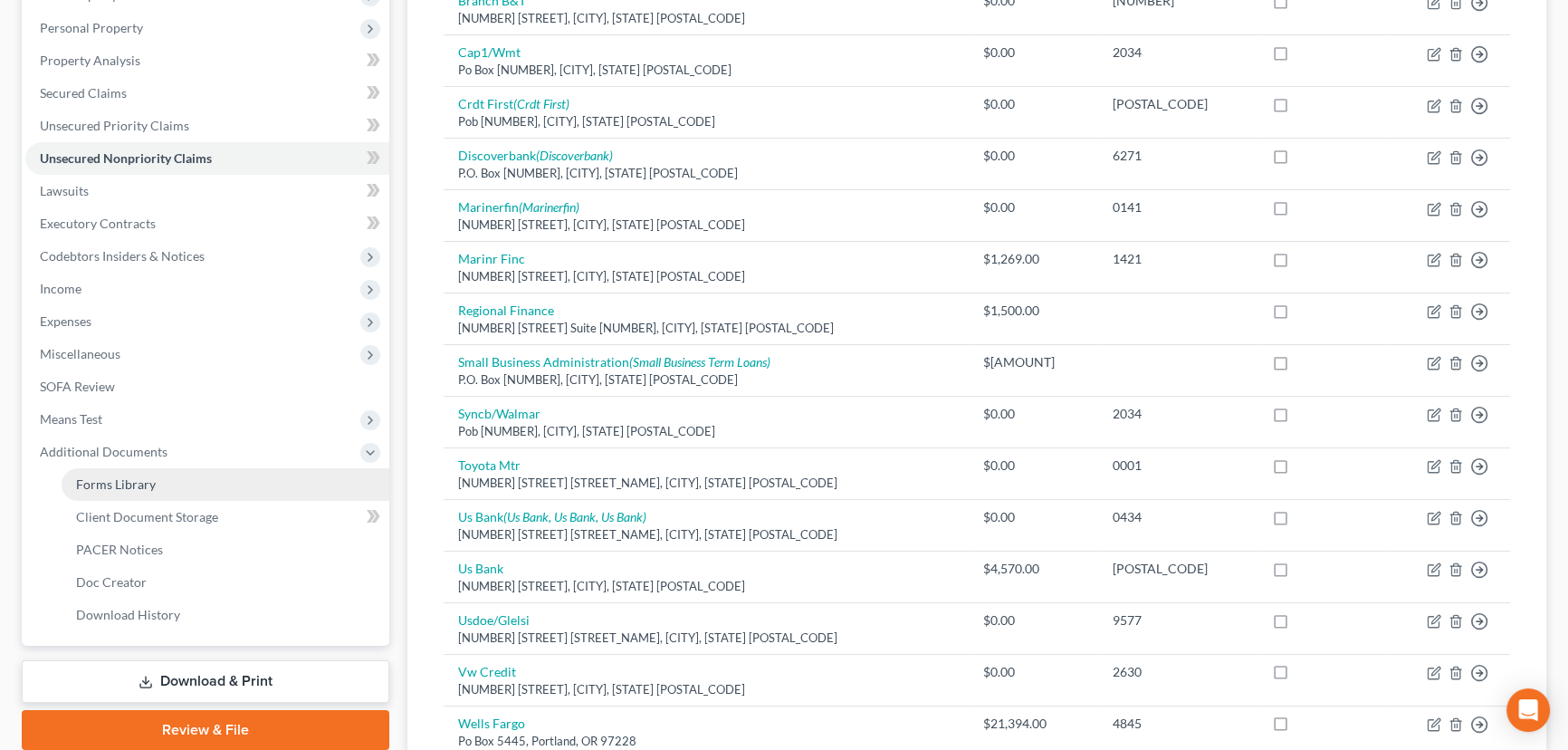 scroll, scrollTop: 299, scrollLeft: 0, axis: vertical 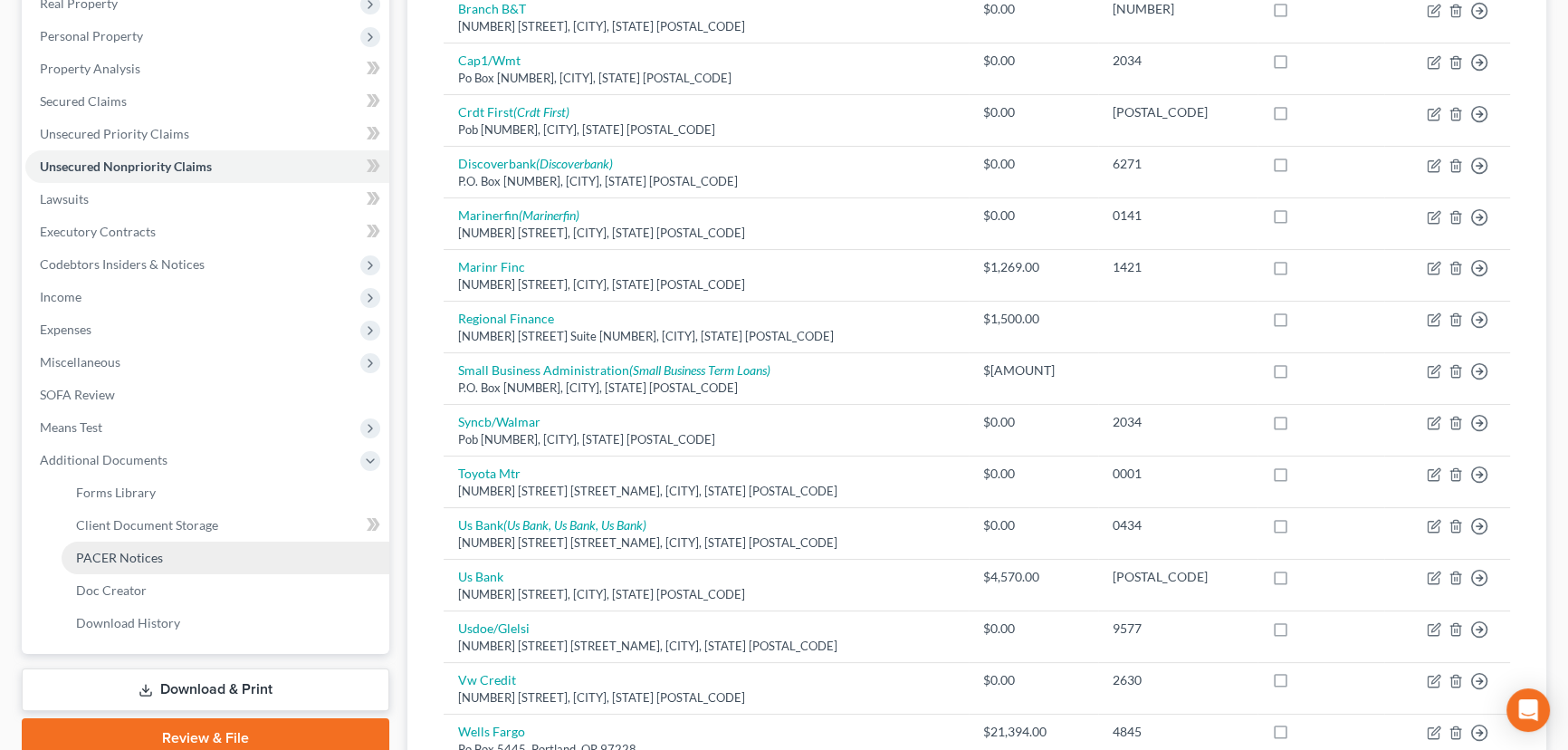 click on "PACER Notices" at bounding box center [120, 557] 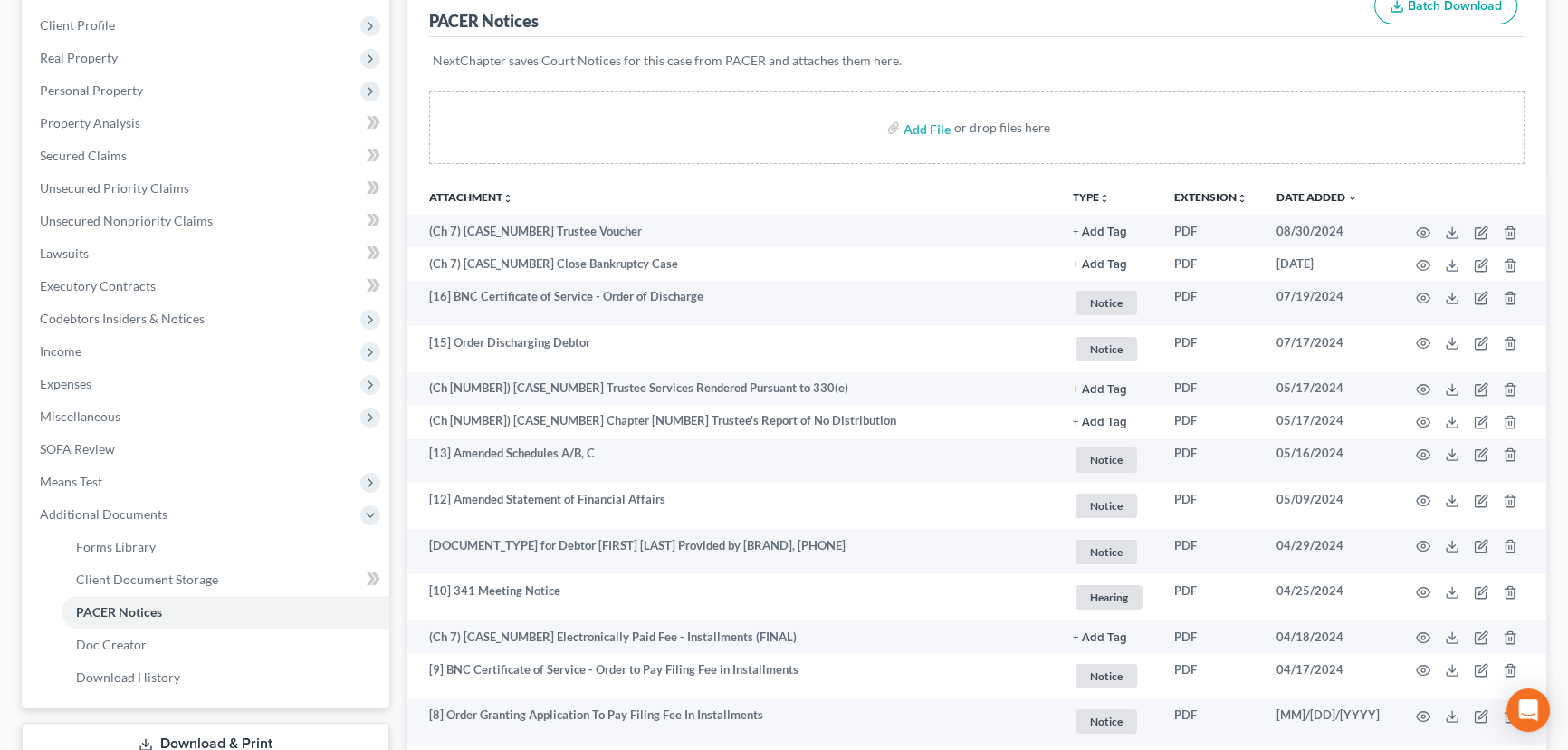scroll, scrollTop: 246, scrollLeft: 0, axis: vertical 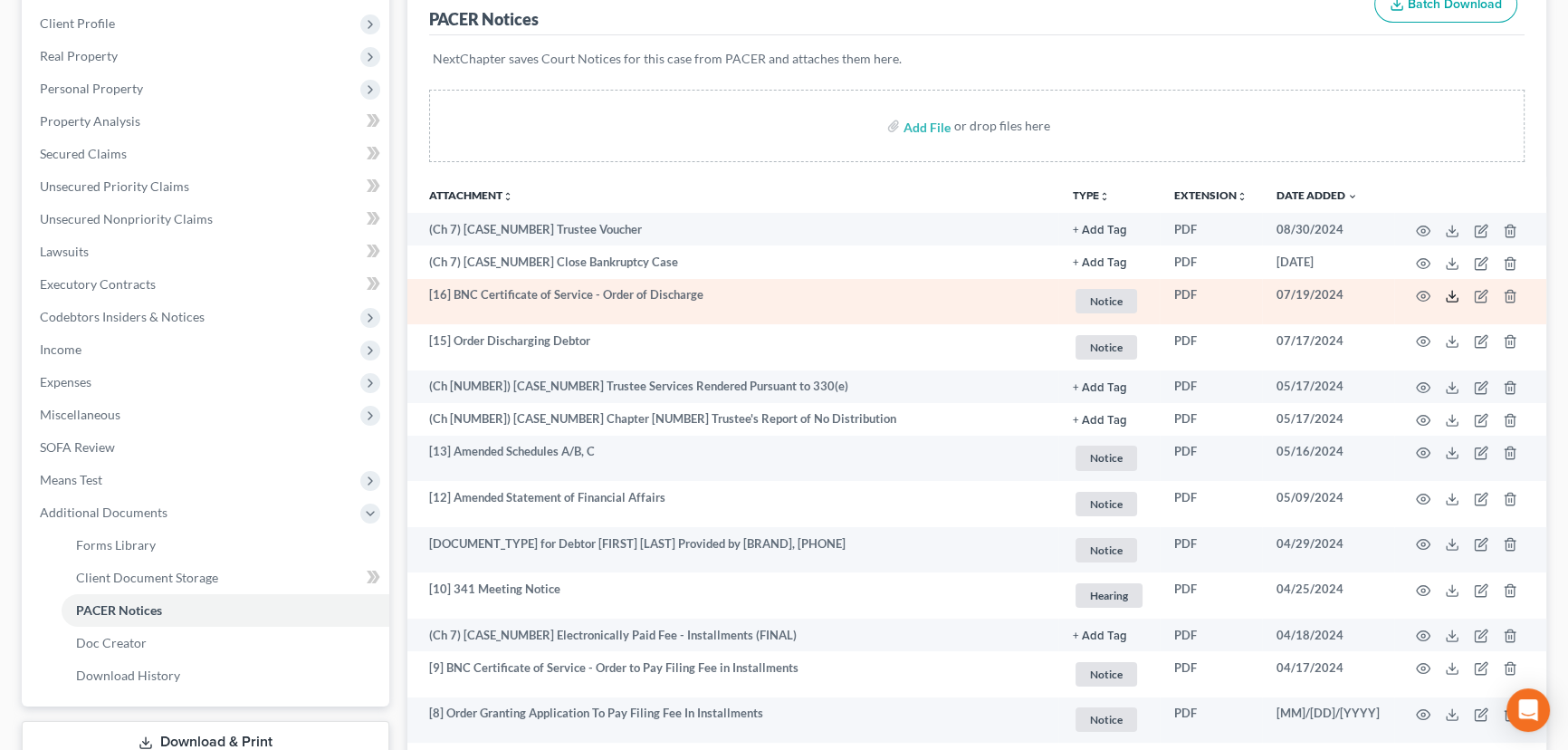 click 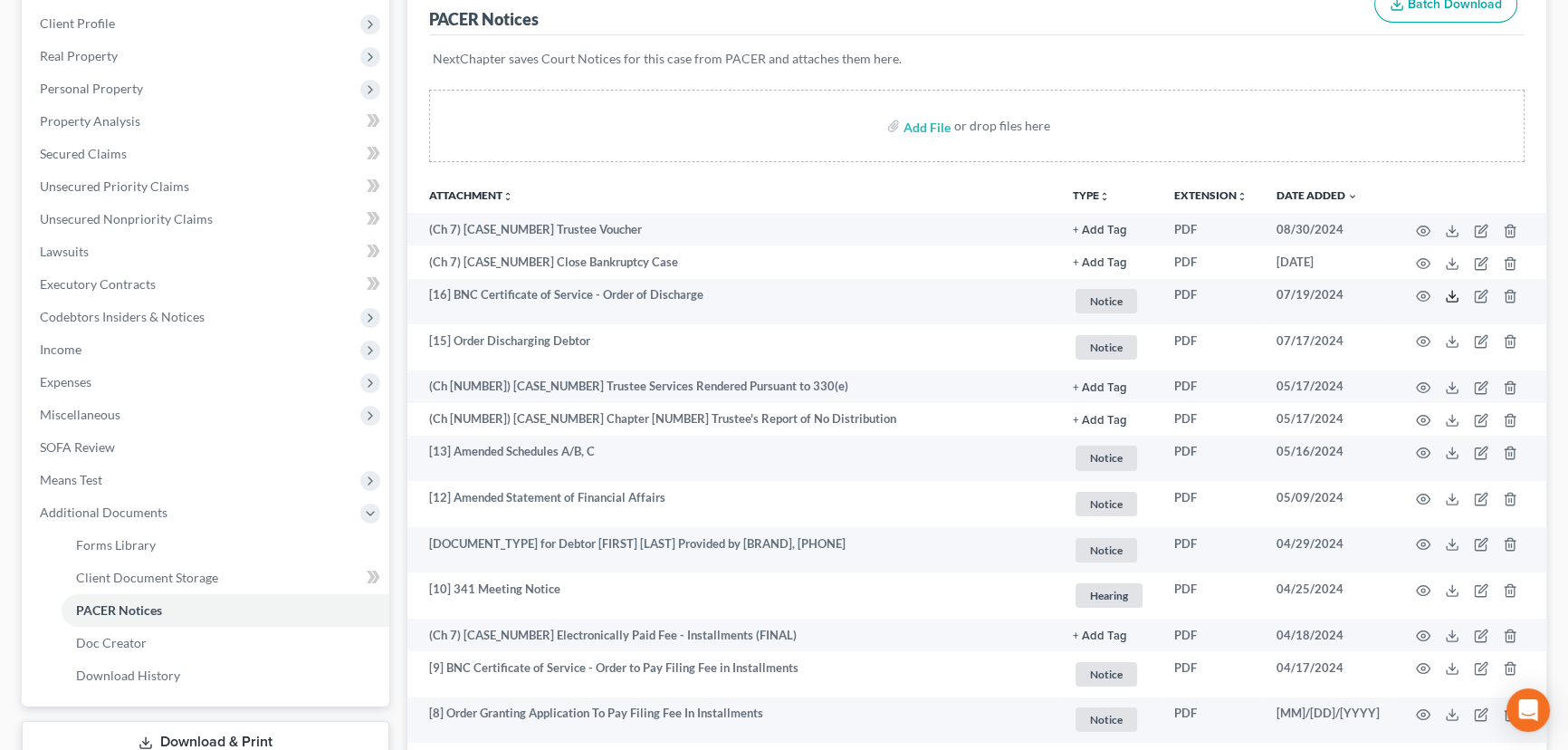 scroll, scrollTop: 0, scrollLeft: 0, axis: both 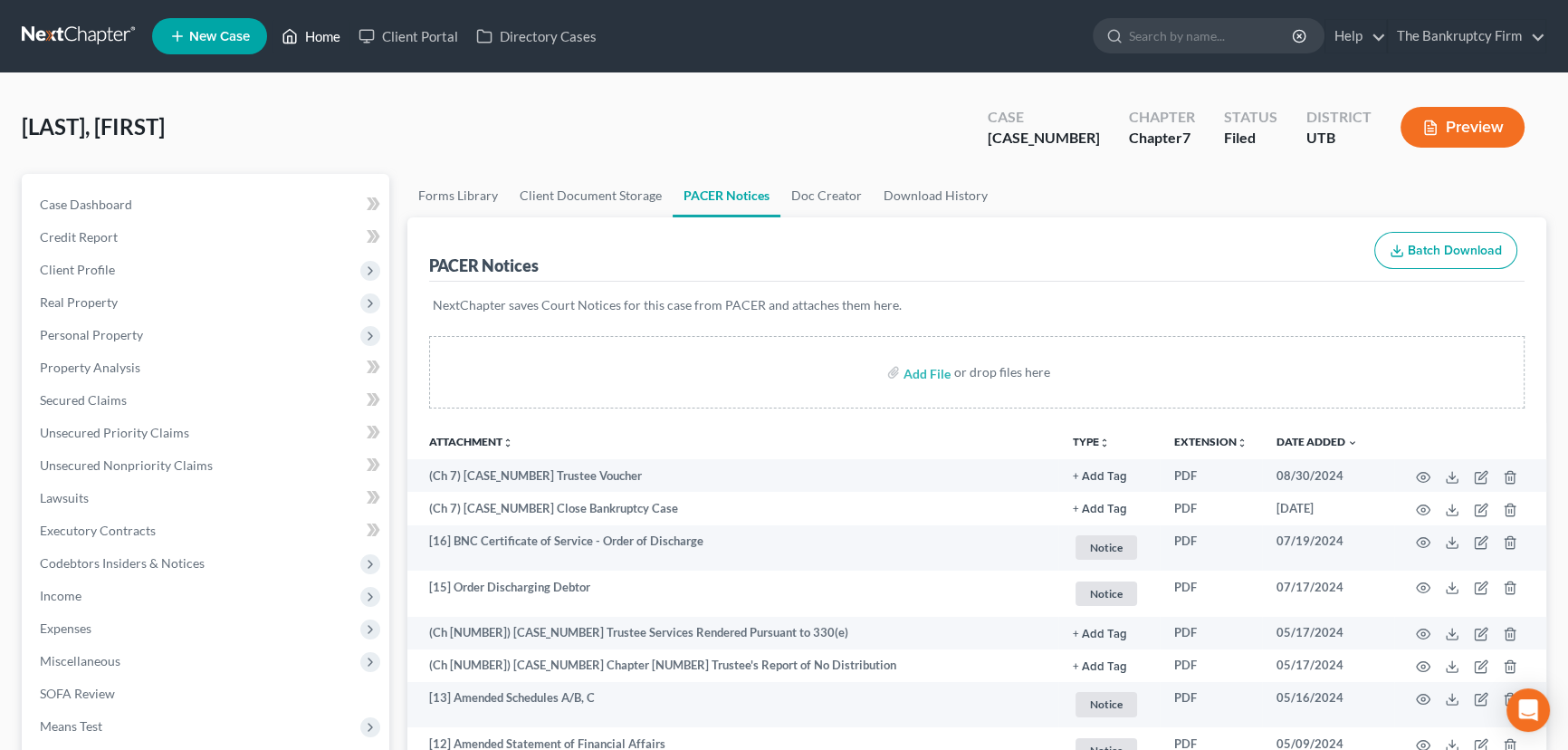 click on "Home" at bounding box center [311, 36] 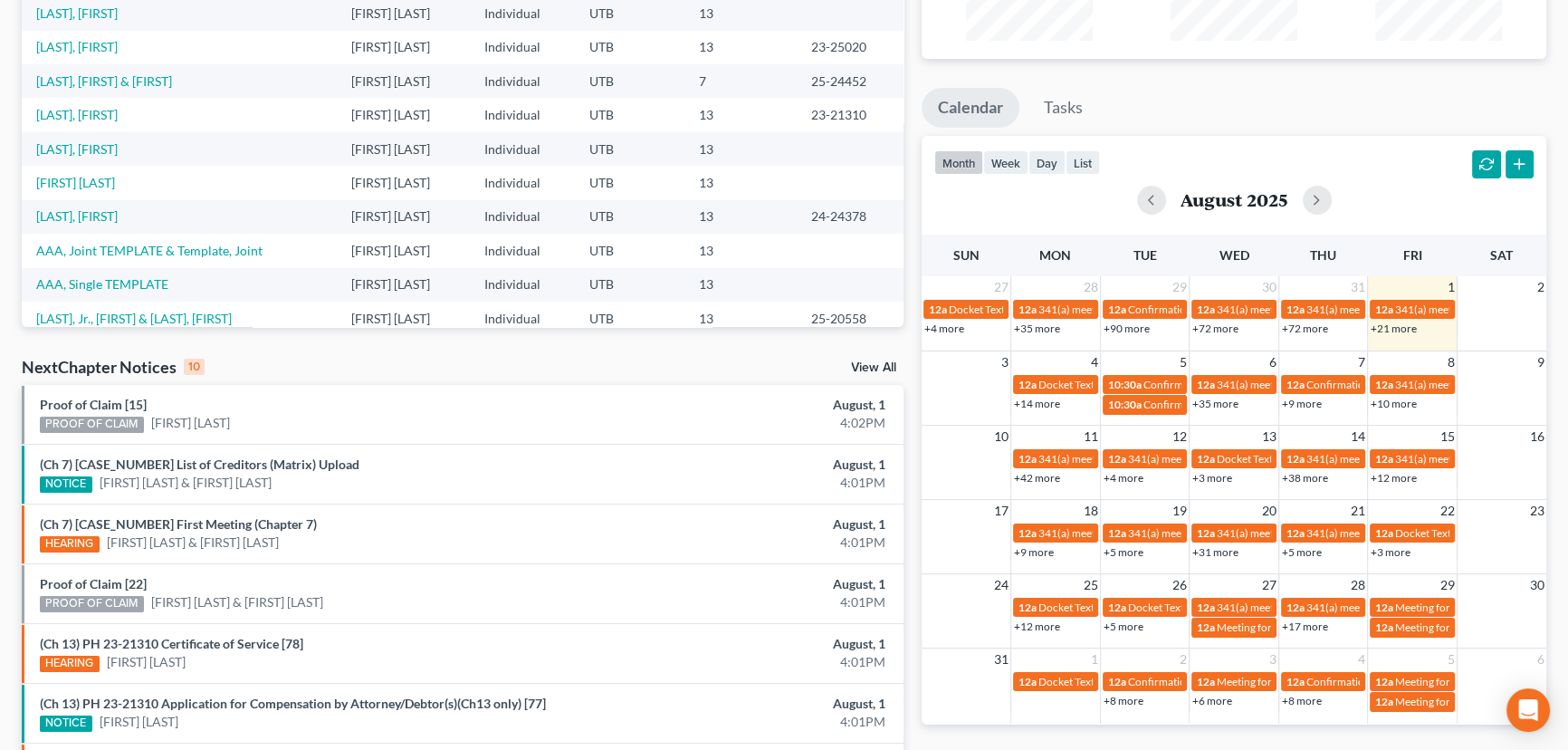 scroll, scrollTop: 246, scrollLeft: 0, axis: vertical 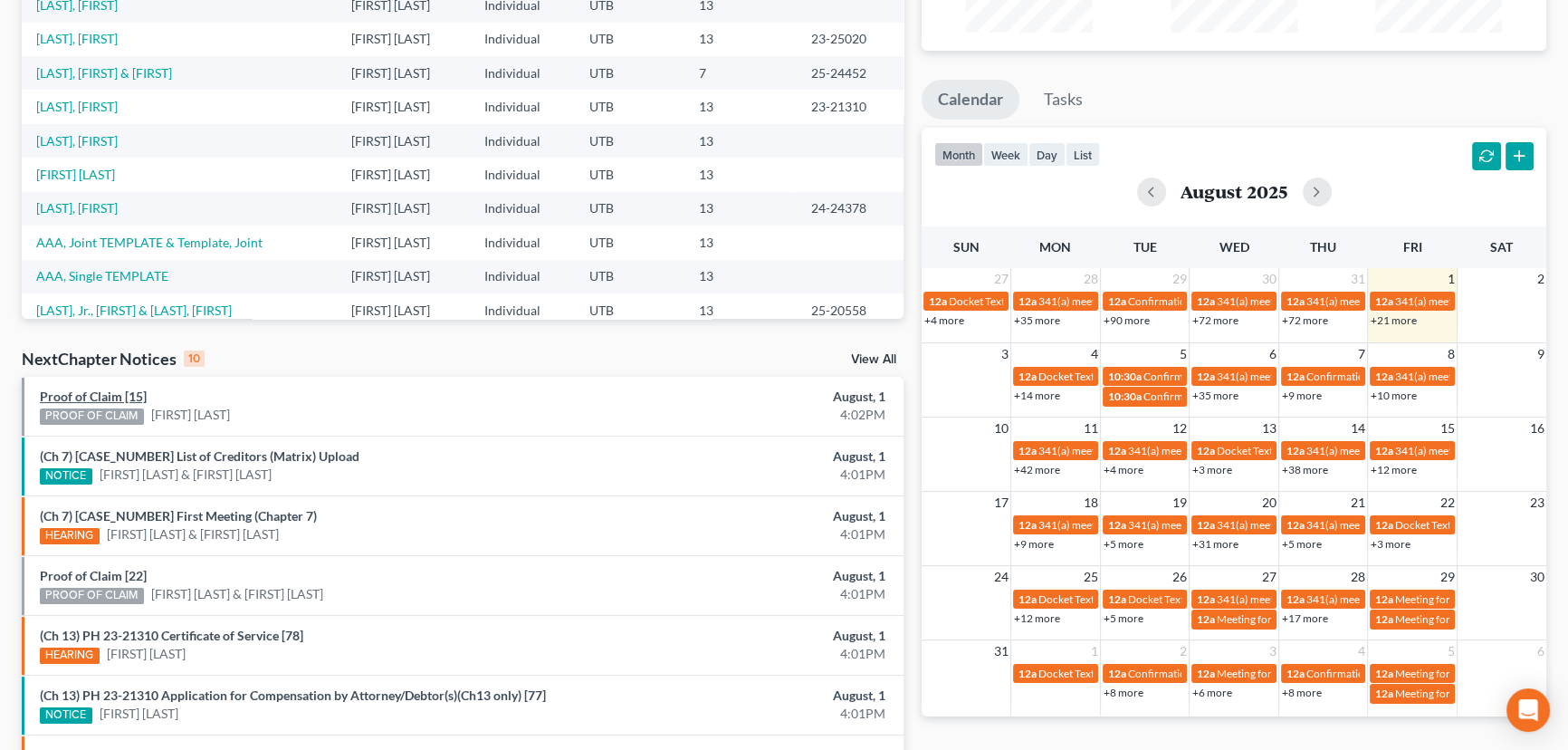 click on "Proof of Claim [15]" at bounding box center [93, 396] 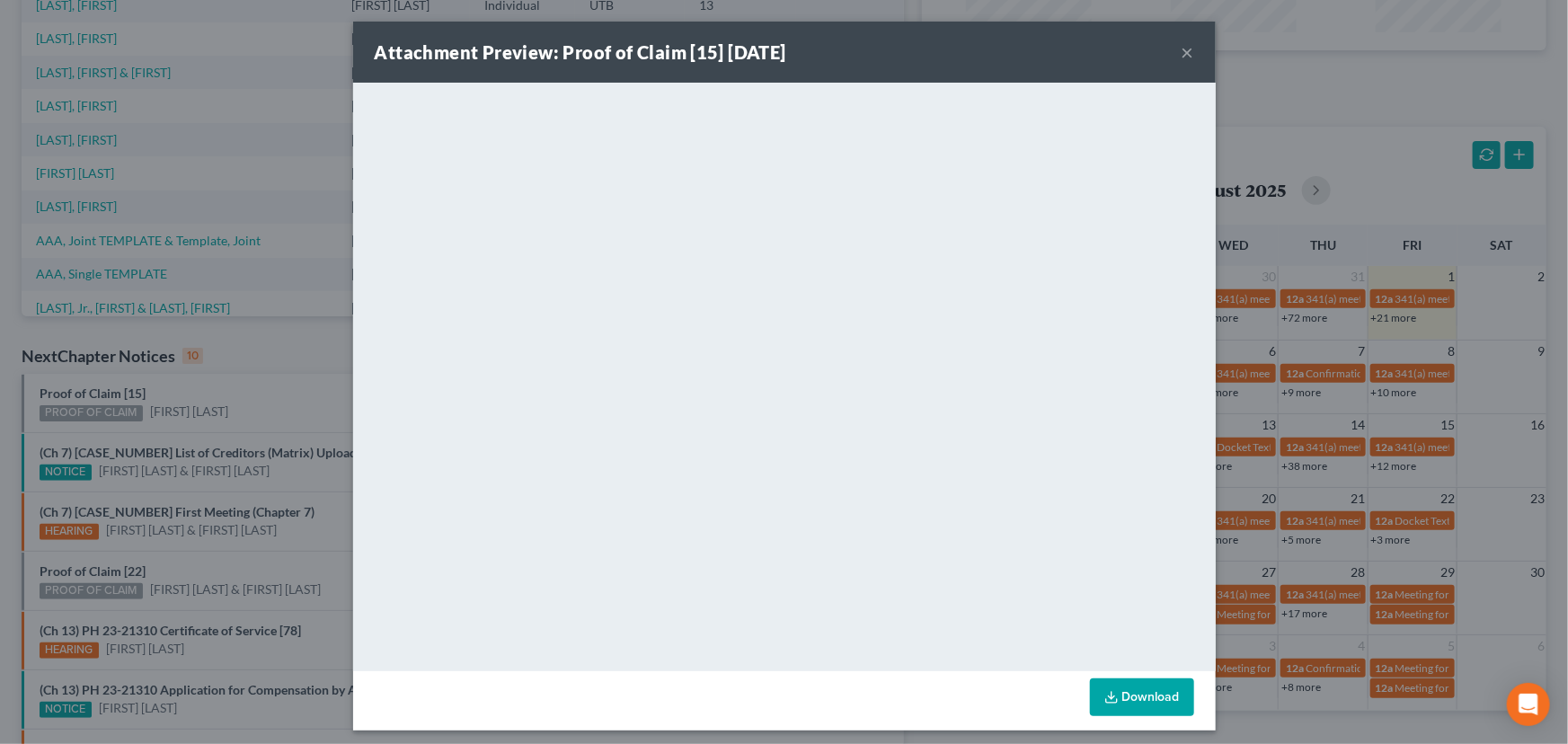 click on "Attachment Preview: Proof of Claim [NUMBER] [DATE] ×
<object ng-attr-data='https://nextchapter-prod.s3.amazonaws.com/uploads/attachment/file/11970940/a64baff0-70b9-4e21-87a8-ae688231f871.pdf?X-Amz-Expires=3000&X-Amz-Date=20250801T221222Z&X-Amz-Algorithm=AWS4-HMAC-SHA256&X-Amz-Credential=AKIAJMWBS4AI7W4T6GHQ%2F20250801%2Fus-east-1%2Fs3%2Faws4_request&X-Amz-SignedHeaders=host&X-Amz-Signature=2421c667c99fd8b40ea147cee06e1eca177755ee61a3e3f9cf00a552f53808a5' type='application/pdf' width='100%' height='650px'></object>
<p><a href='https://nextchapter-prod.s3.amazonaws.com/uploads/attachment/file/11970940/a64baff0-70b9-4e21-87a8-ae688231f871.pdf?X-Amz-Expires=3000&X-Amz-Date=20250801T221222Z&X-Amz-Algorithm=AWS4-HMAC-SHA256&X-Amz-Credential=AKIAJMWBS4AI7W4T6GHQ%2F20250801%2Fus-east-1%2Fs3%2Faws4_request&X-Amz-SignedHeaders=host&X-Amz-Signature=2421c667c99fd8b40ea147cee06e1eca177755ee61a3e3f9cf00a552f53808a5' target='_blank'>Click here</a> to open in a new window.</p>
Download" at bounding box center [784, 372] 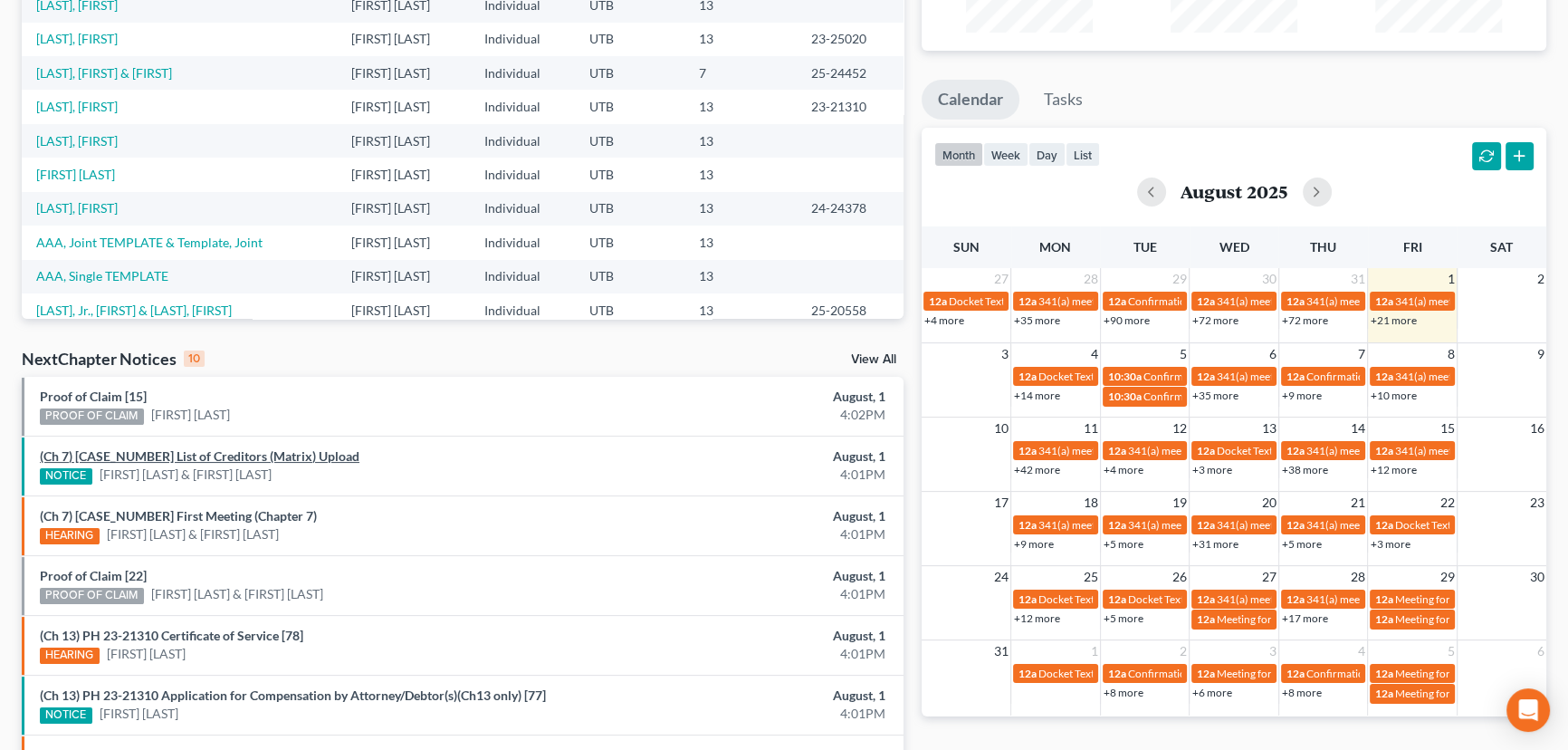 click on "(Ch 7) [CASE_NUMBER] List of Creditors (Matrix) Upload" at bounding box center [199, 456] 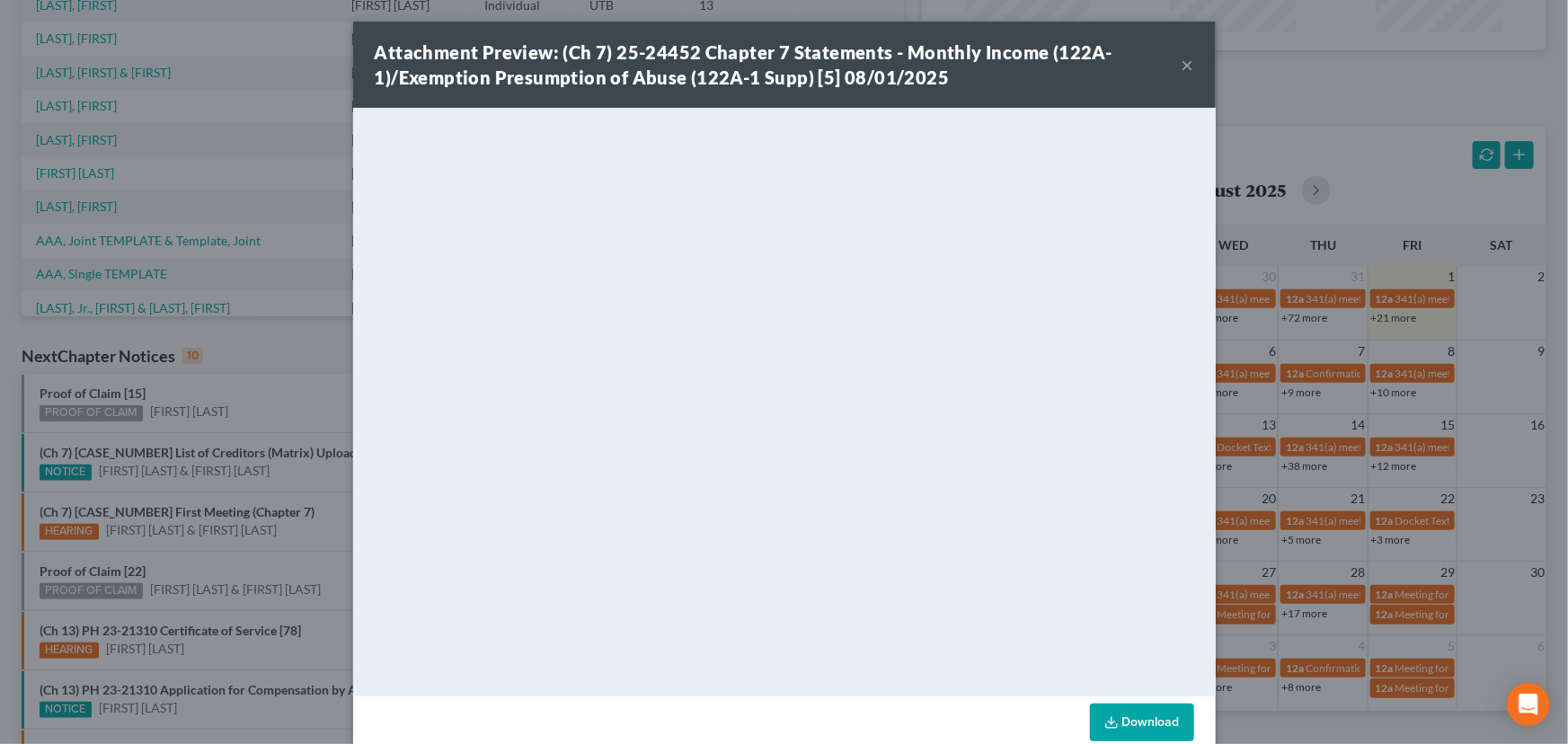 click on "Attachment Preview: (Ch 7) KRA 25-24452 List of Creditors (Matrix) Upload 08/01/2025" at bounding box center [784, 372] 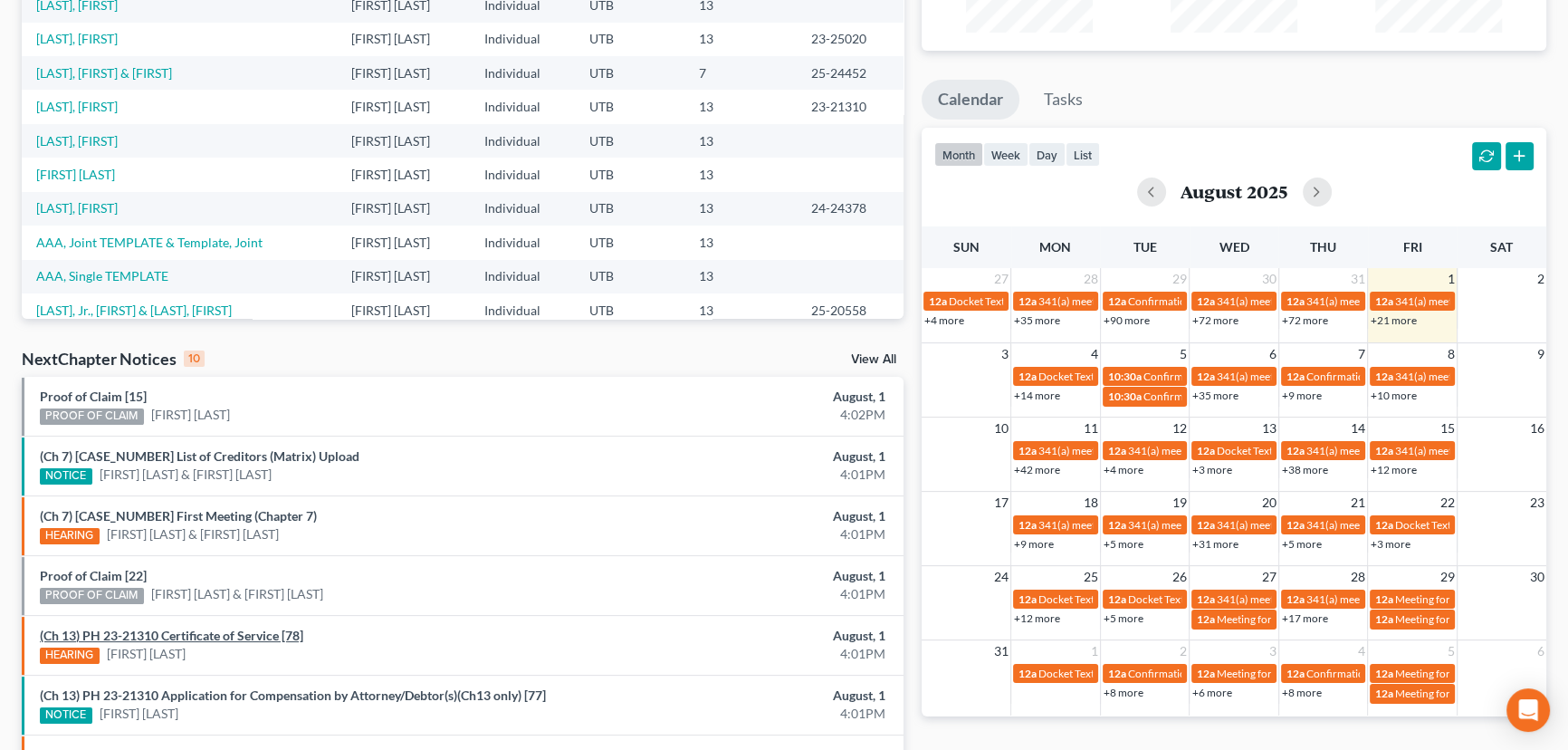 click on "(Ch 13) PH 23-21310 Certificate of Service [78]" at bounding box center [171, 635] 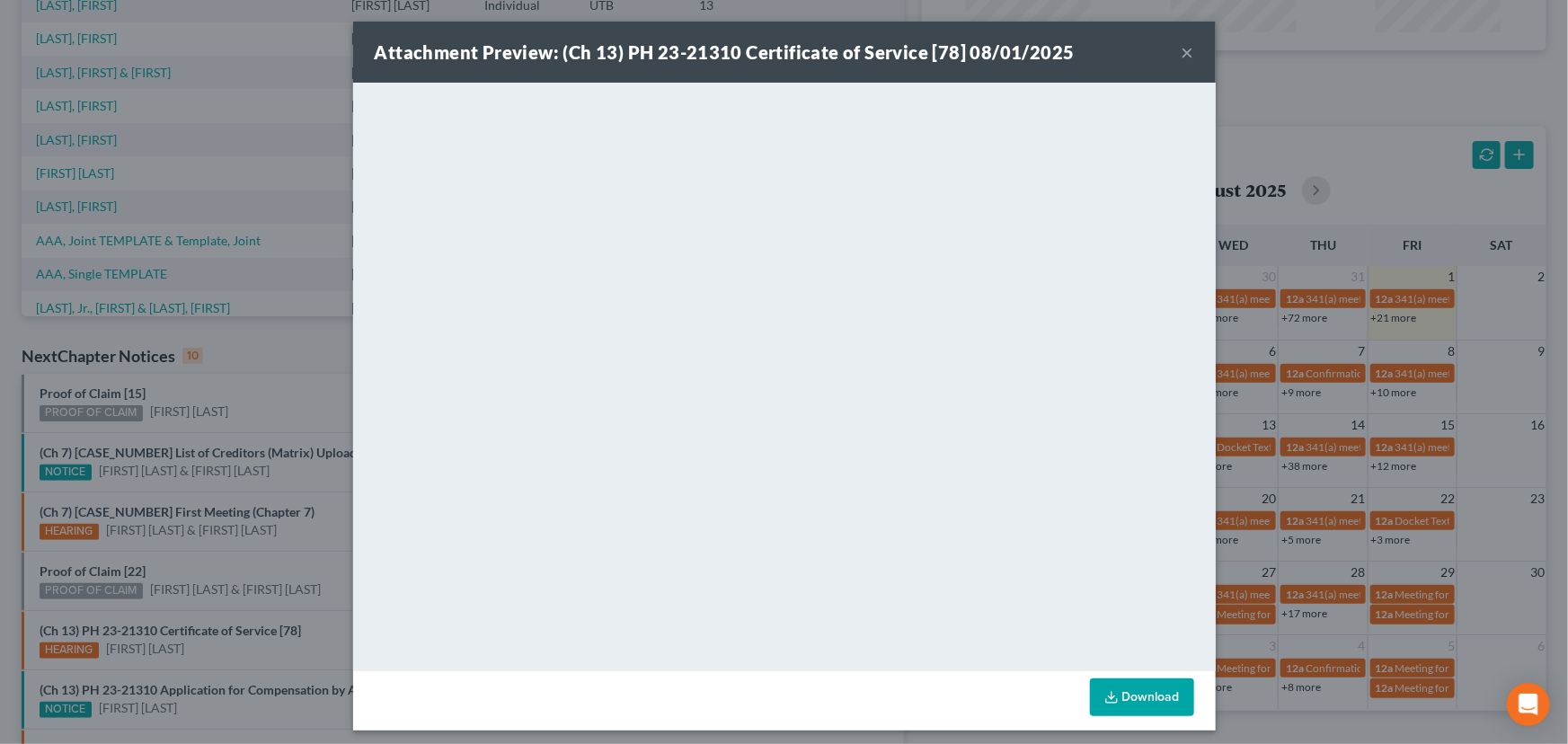 click on "Attachment Preview: (Ch 13) PH 23-21310 Certificate of Service [78] 08/01/2025 ×
Download" at bounding box center (784, 372) 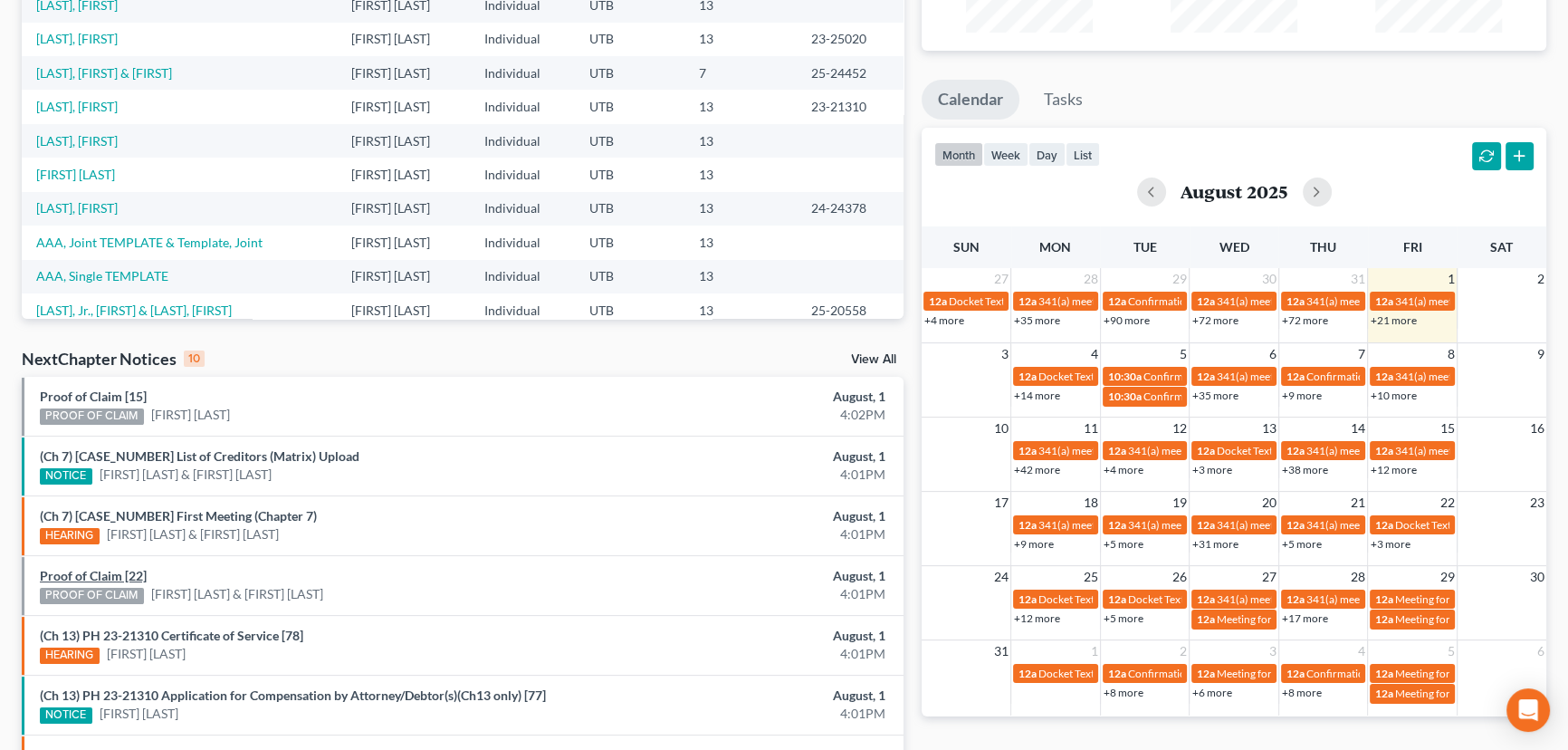 click on "Proof of Claim [22]" at bounding box center [93, 575] 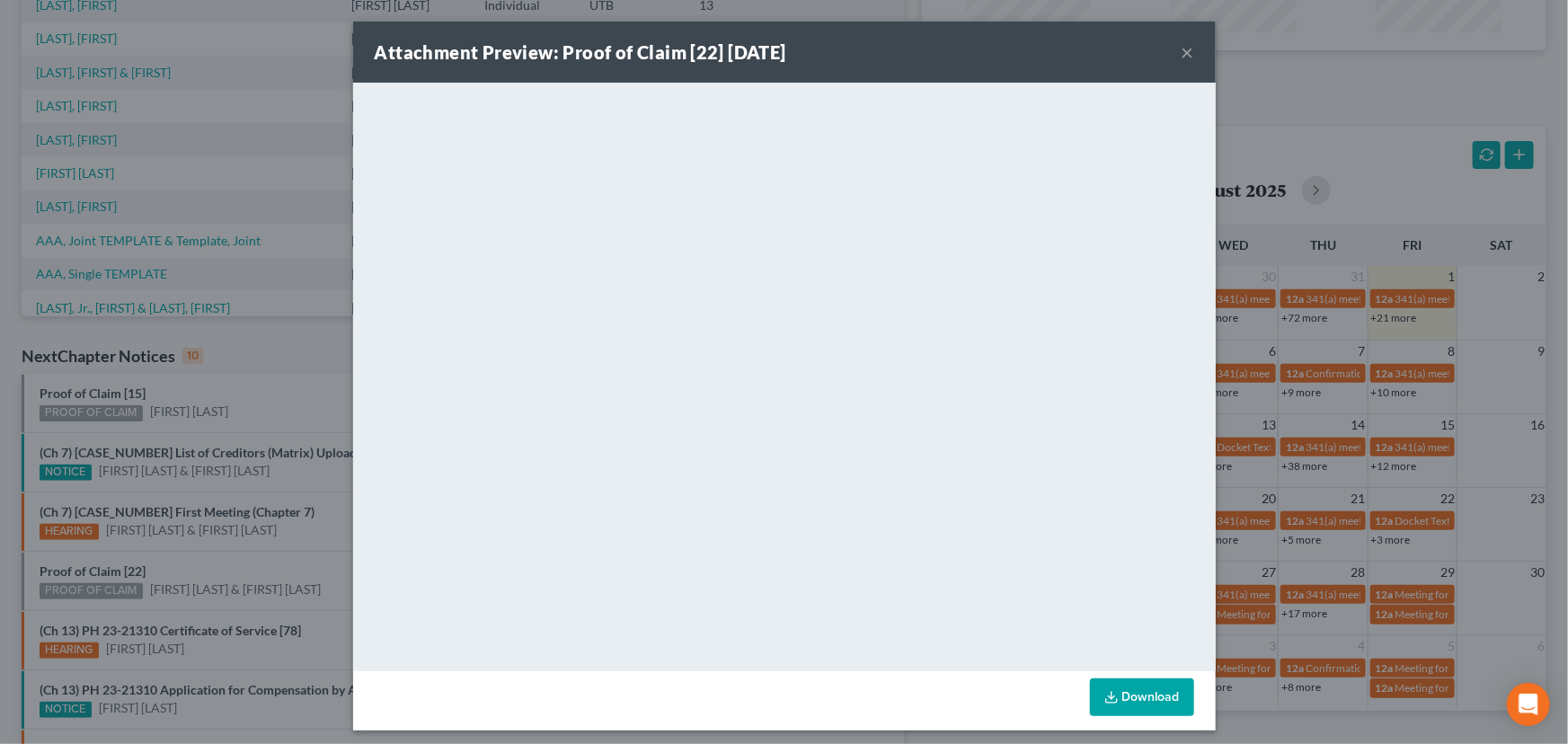 drag, startPoint x: 201, startPoint y: 571, endPoint x: 201, endPoint y: 585, distance: 14 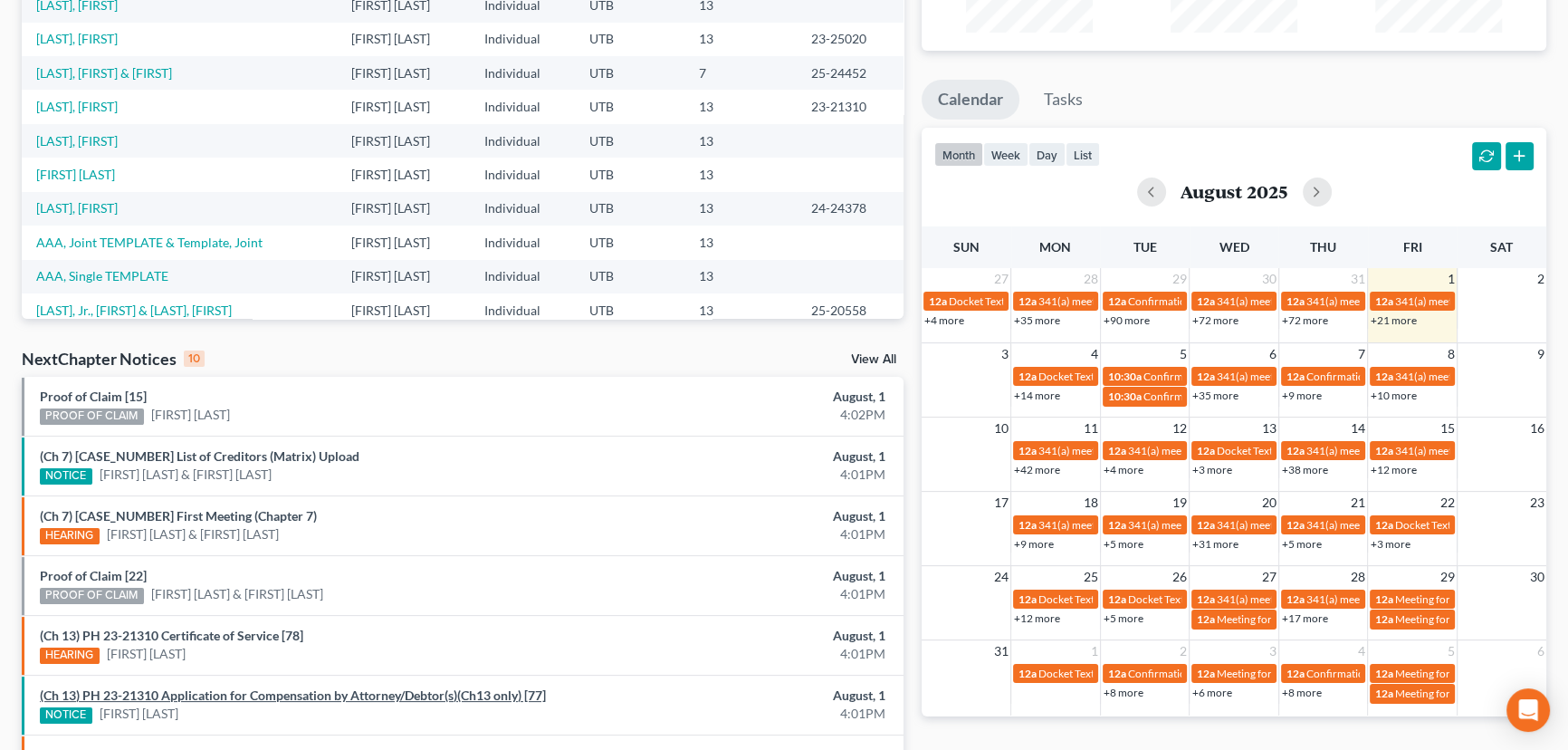 click on "(Ch 13) PH 23-21310 Application for Compensation by Attorney/Debtor(s)(Ch13 only) [77]" at bounding box center (292, 695) 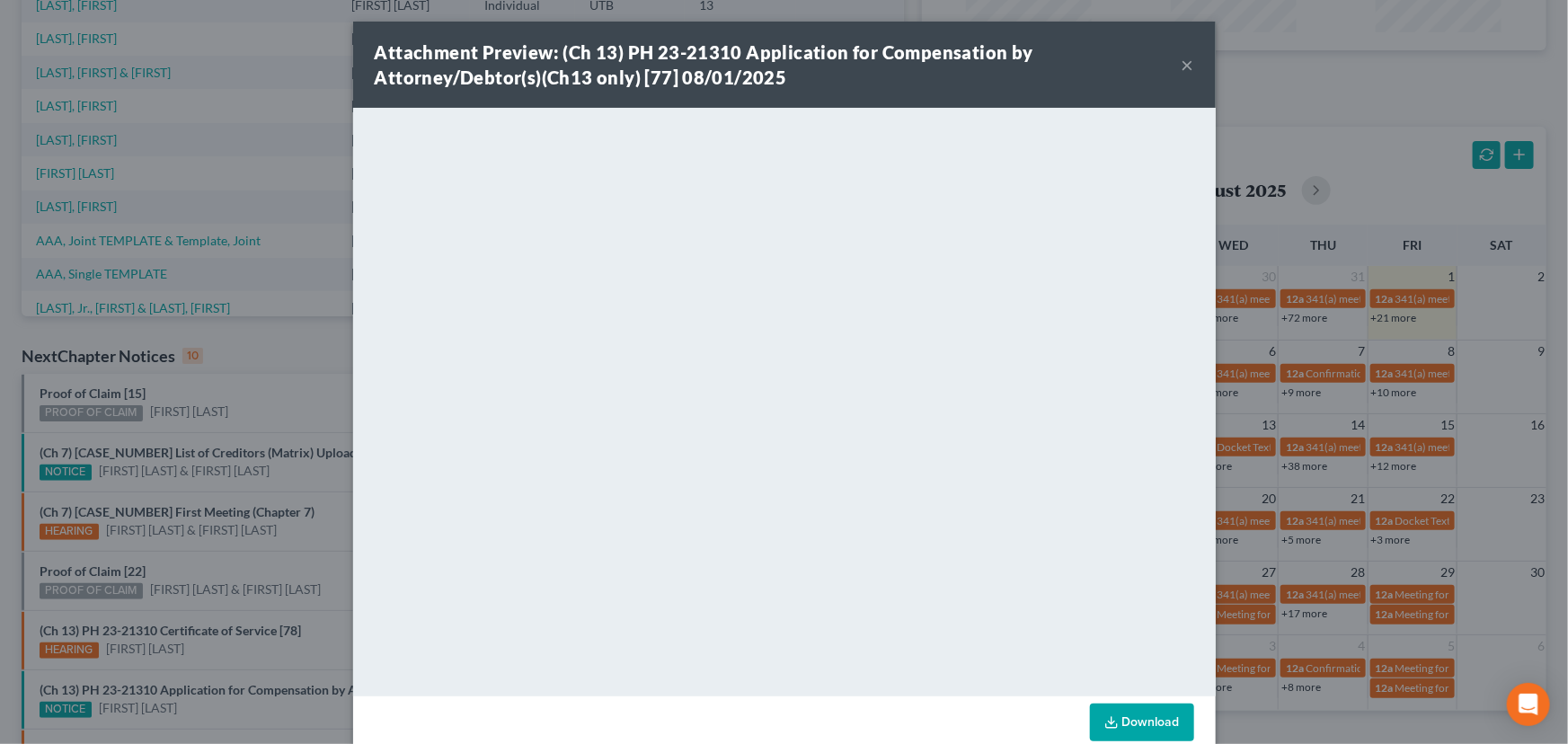 click on "Attachment Preview: (Ch 13) PH 23-21310 Application for Compensation by Attorney/Debtor(s)(Ch13 only) [77] 08/01/2025 ×
Download" at bounding box center [784, 372] 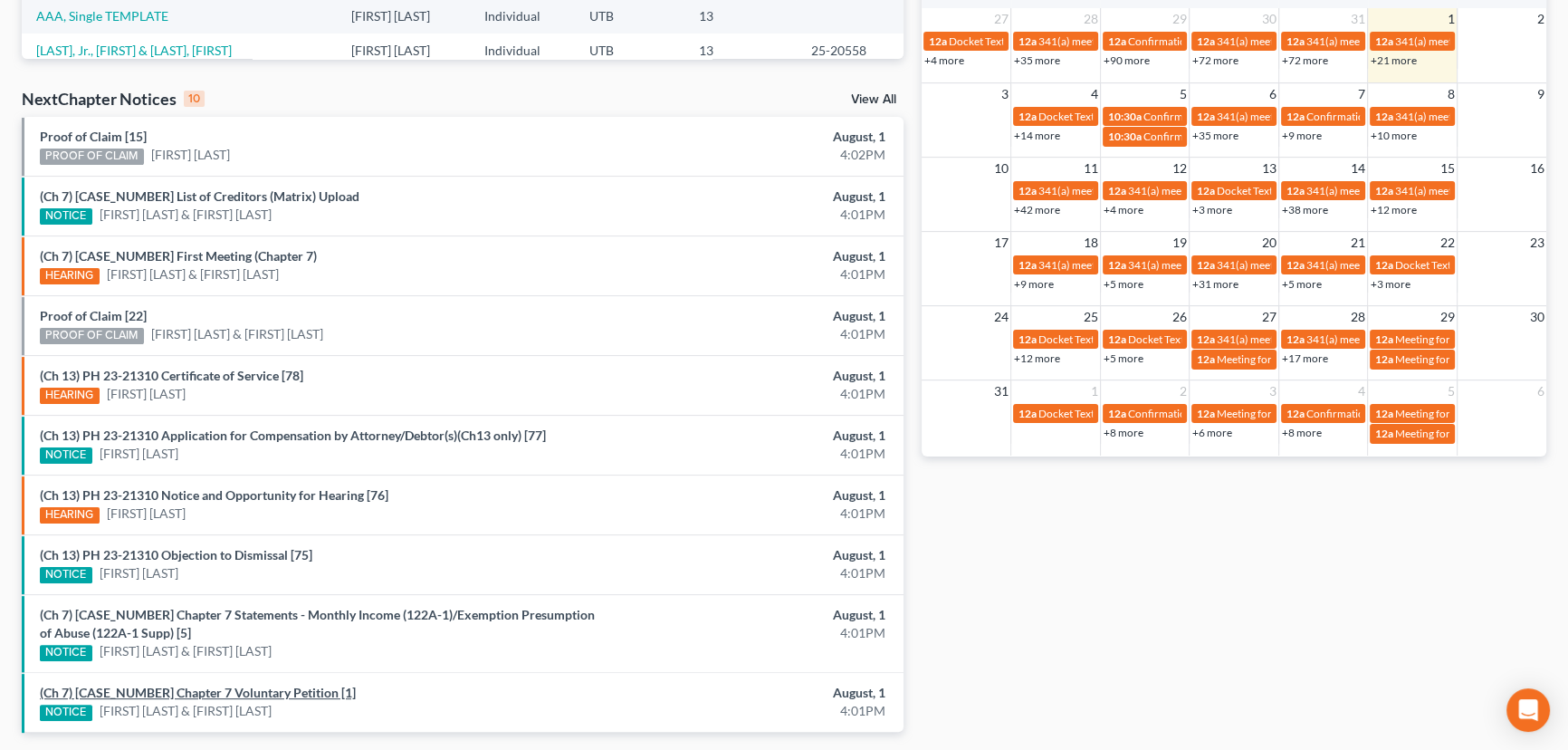scroll, scrollTop: 568, scrollLeft: 0, axis: vertical 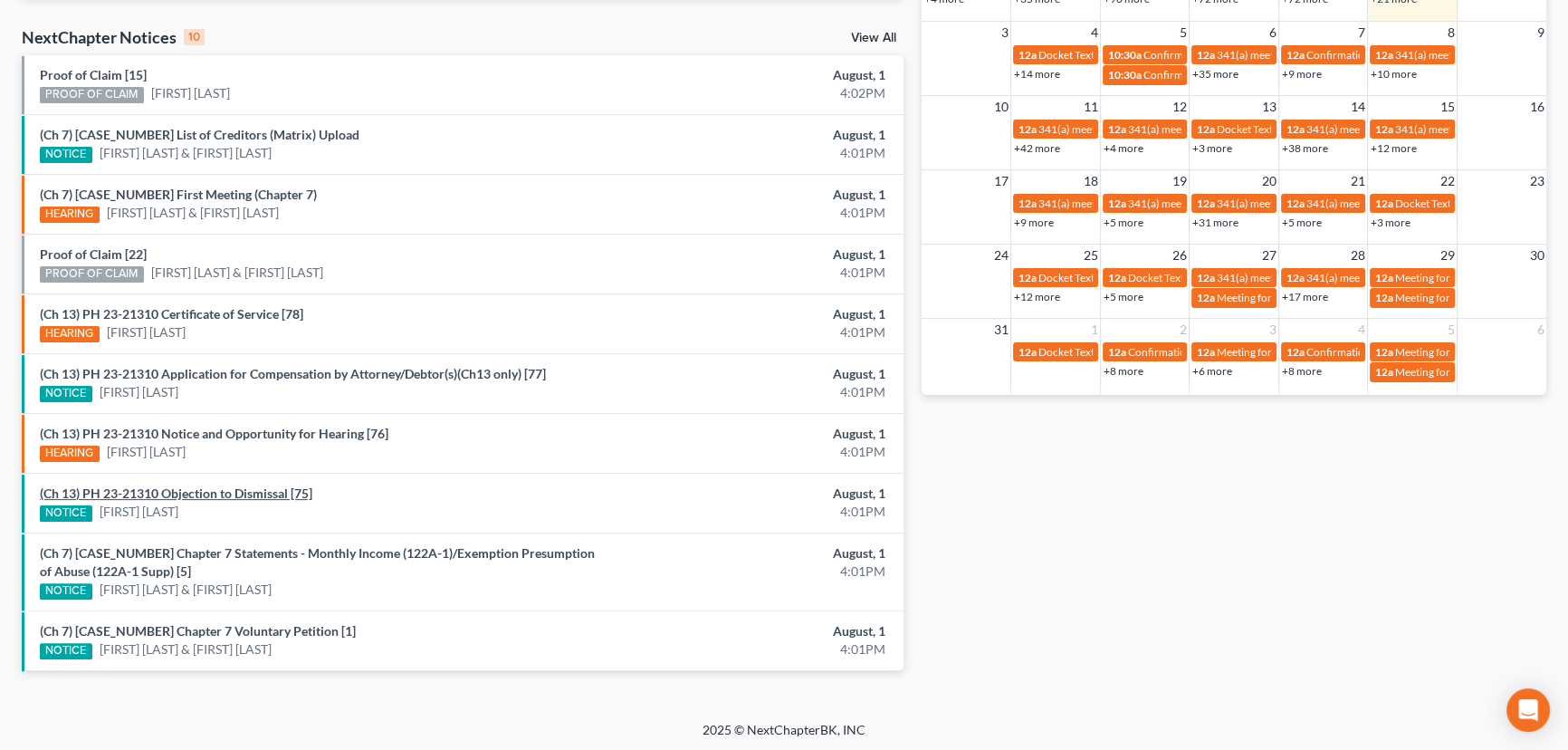 click on "(Ch 13) PH 23-21310 Objection to Dismissal [75]" at bounding box center [176, 493] 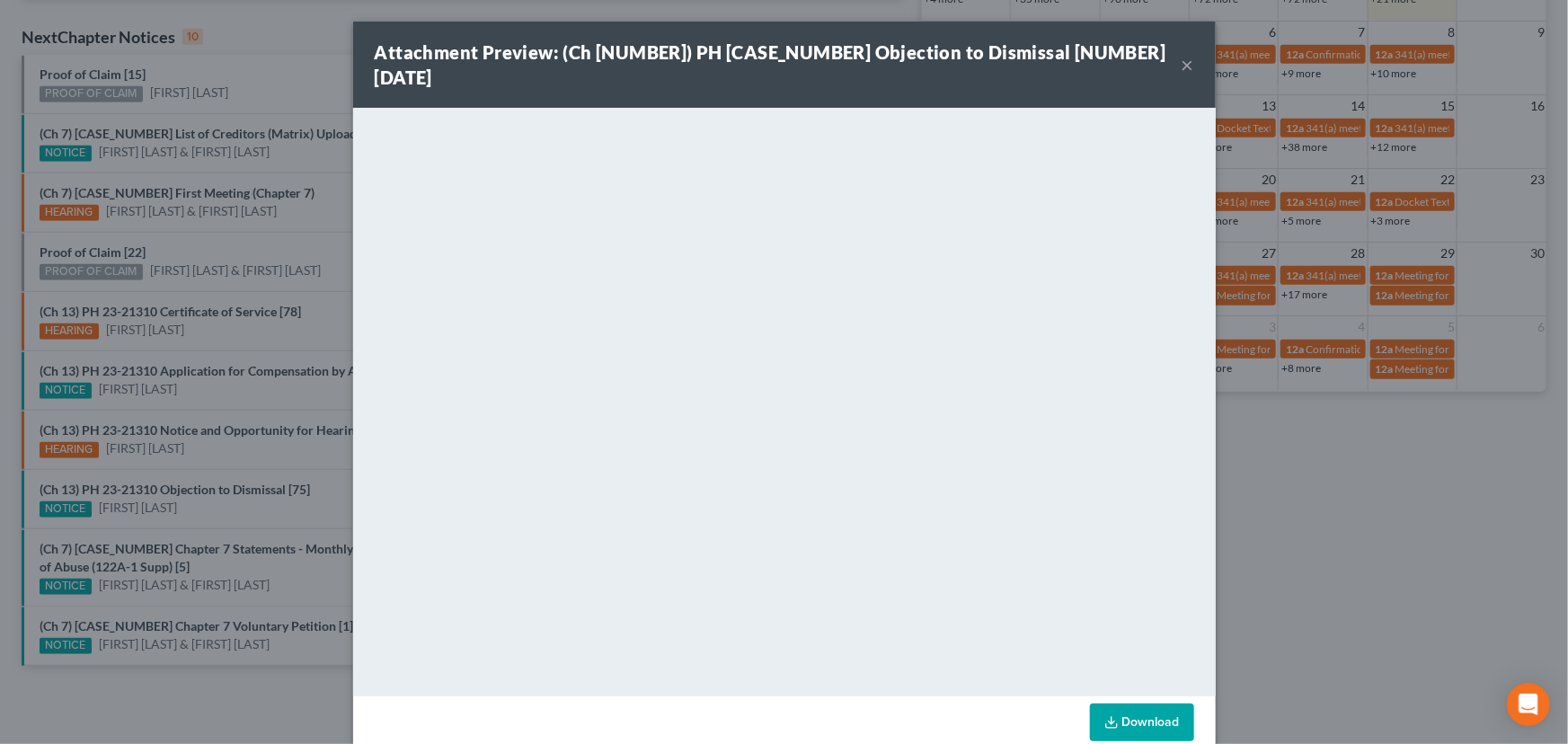 click on "Attachment Preview: (Ch 13) PH 23-21310 Objection to Dismissal [75] 08/01/2025 ×
Download" at bounding box center [784, 372] 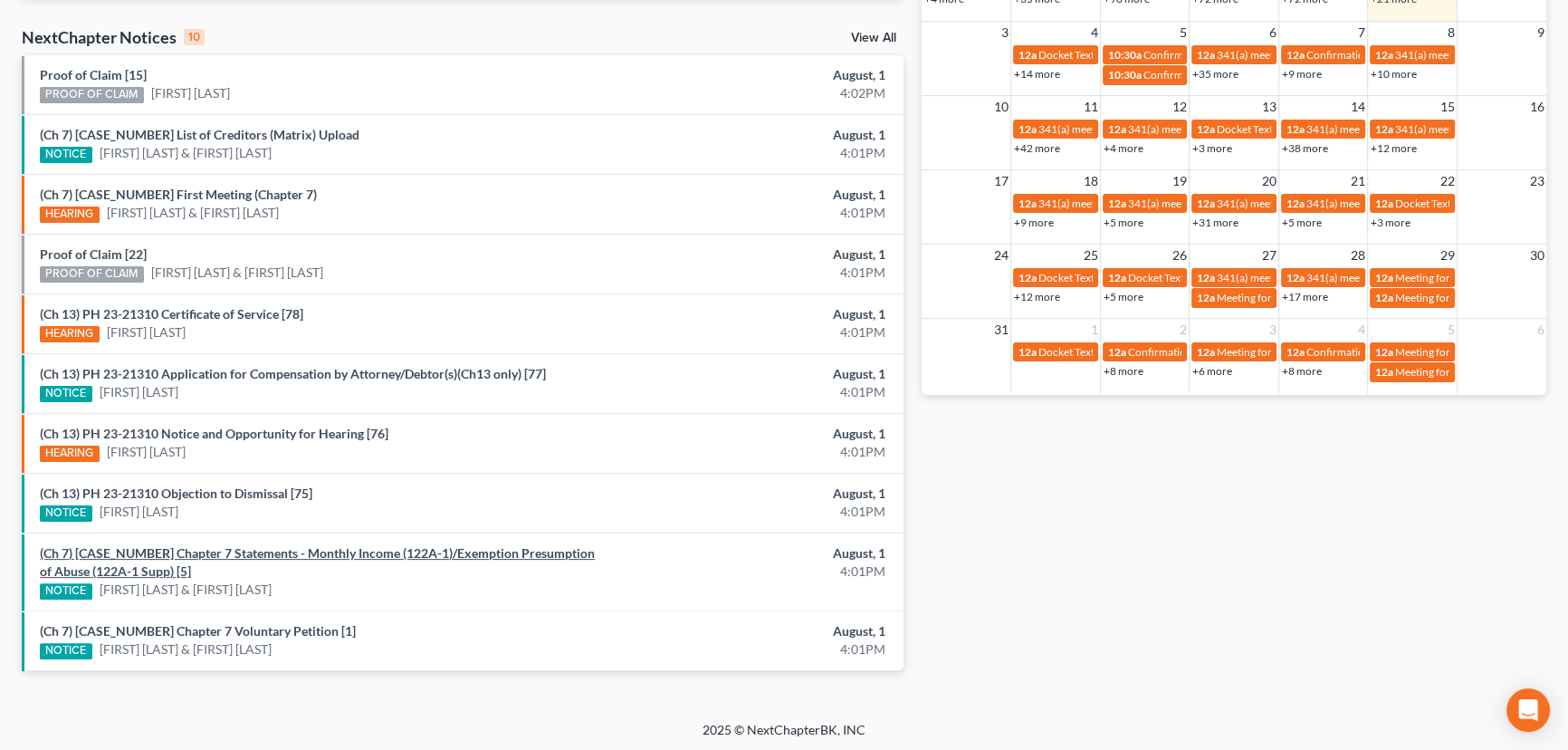 click on "(Ch 7) 25-24452 Chapter 7 Statements - Monthly Income (122A-1)/Exemption Presumption of Abuse (122A-1 Supp) [5]" at bounding box center (317, 562) 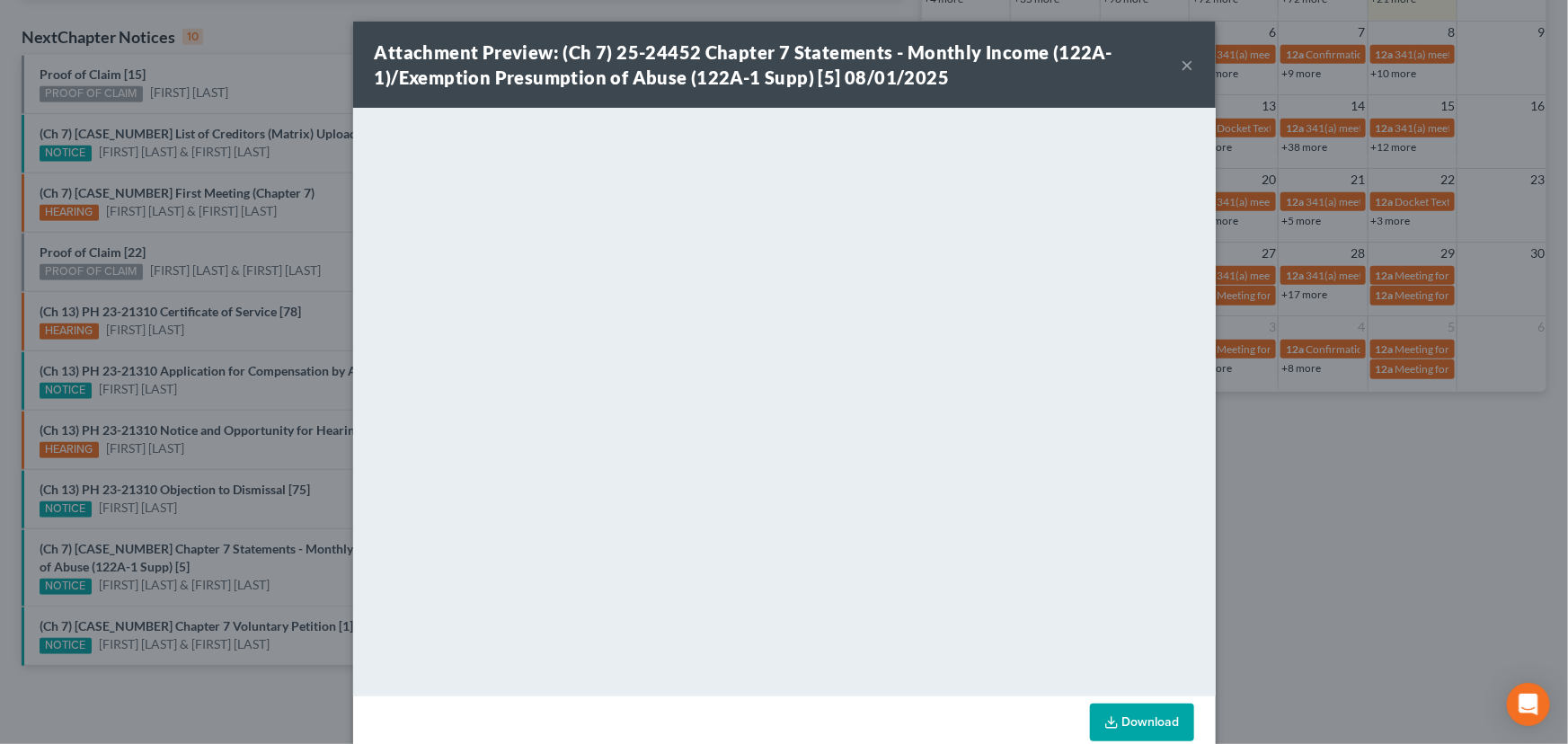 click on "Attachment Preview: (Ch 7) 25-24452 Chapter 7 Statements - Monthly Income (122A-1)/Exemption Presumption of Abuse (122A-1 Supp) [5] 08/01/2025 ×
Download" at bounding box center [784, 372] 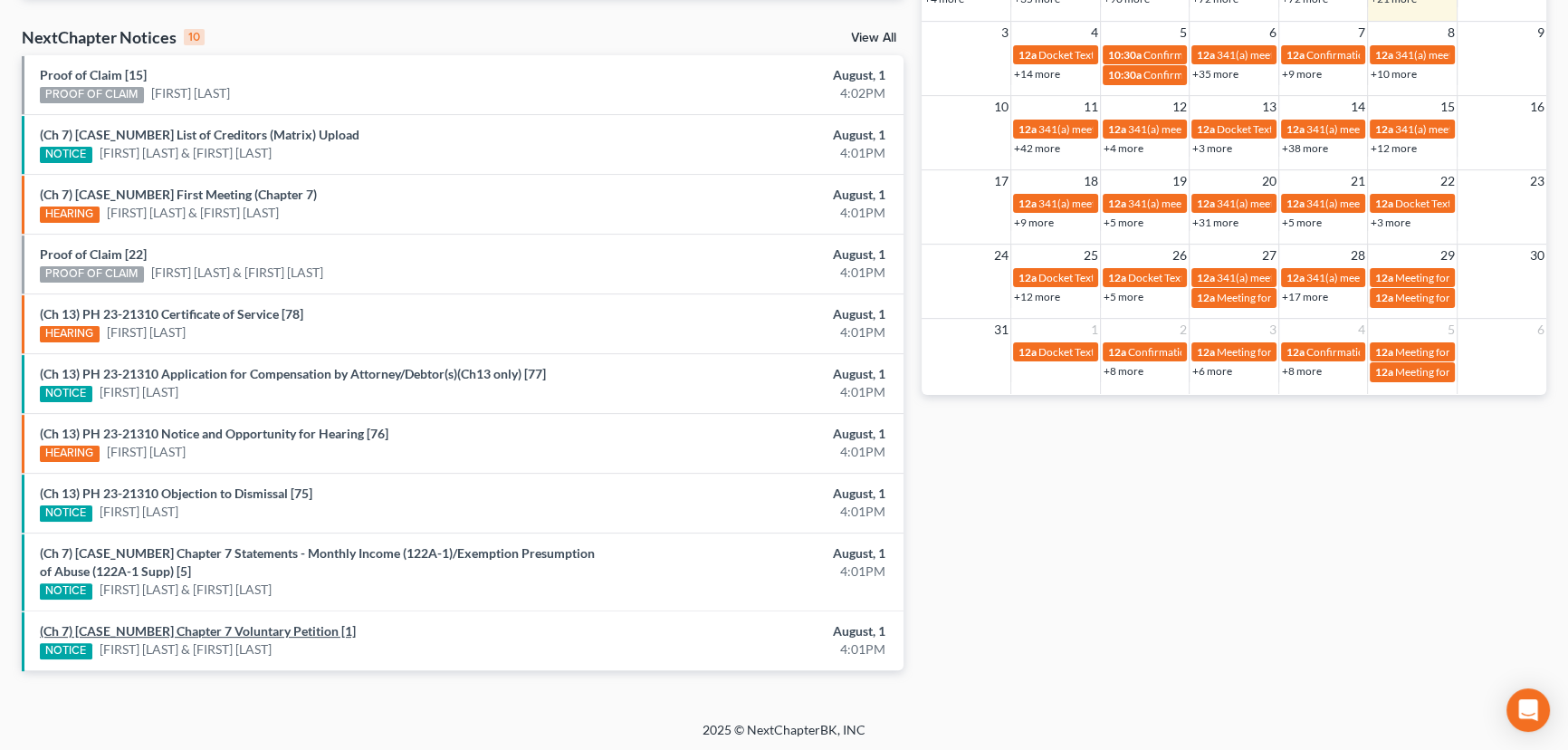 click on "(Ch 7) 25-24452 Chapter 7 Voluntary Petition [1]" at bounding box center (197, 630) 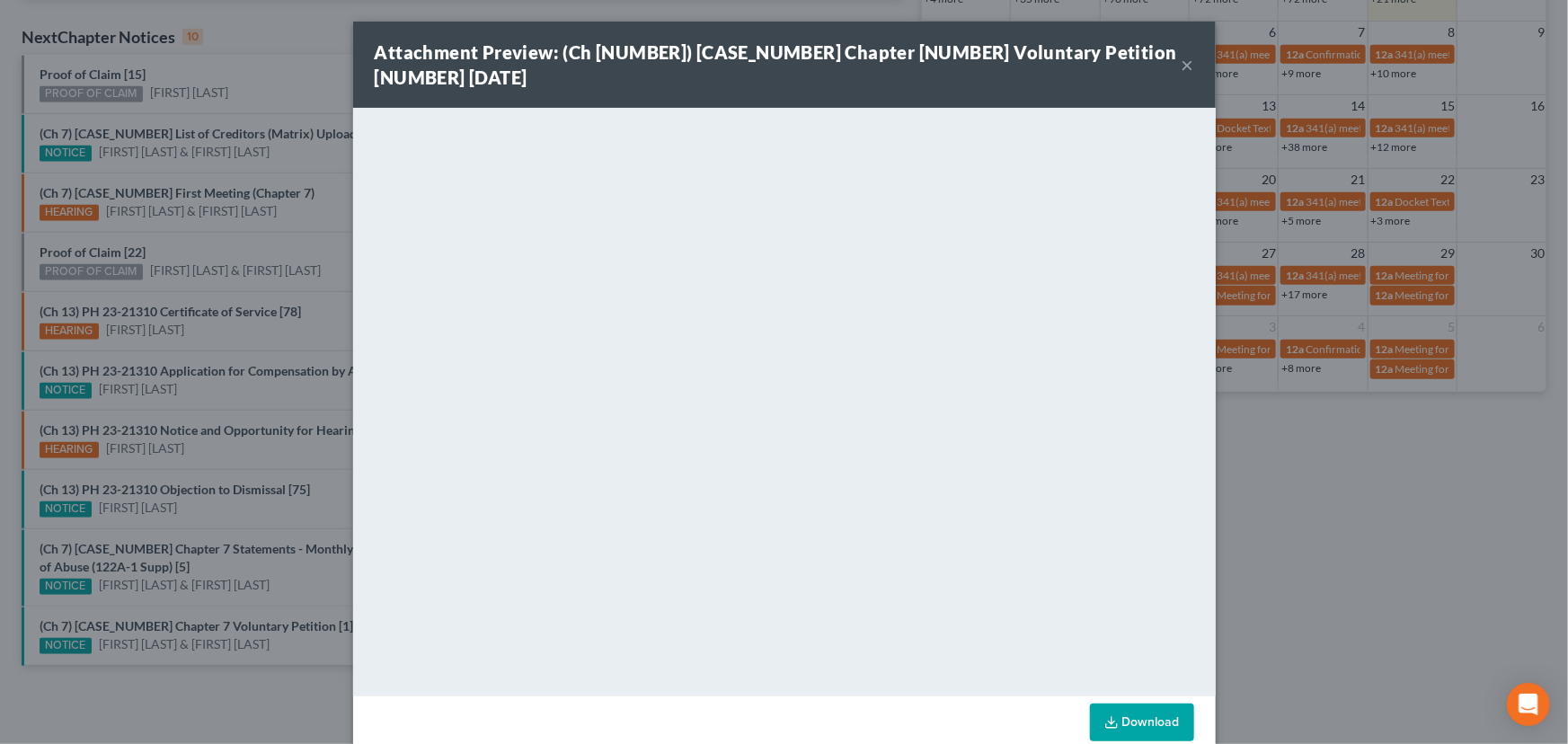 click on "Attachment Preview: (Ch 7) 25-24452 Chapter 7 Voluntary Petition [1] 08/01/2025 ×
Download" at bounding box center (784, 372) 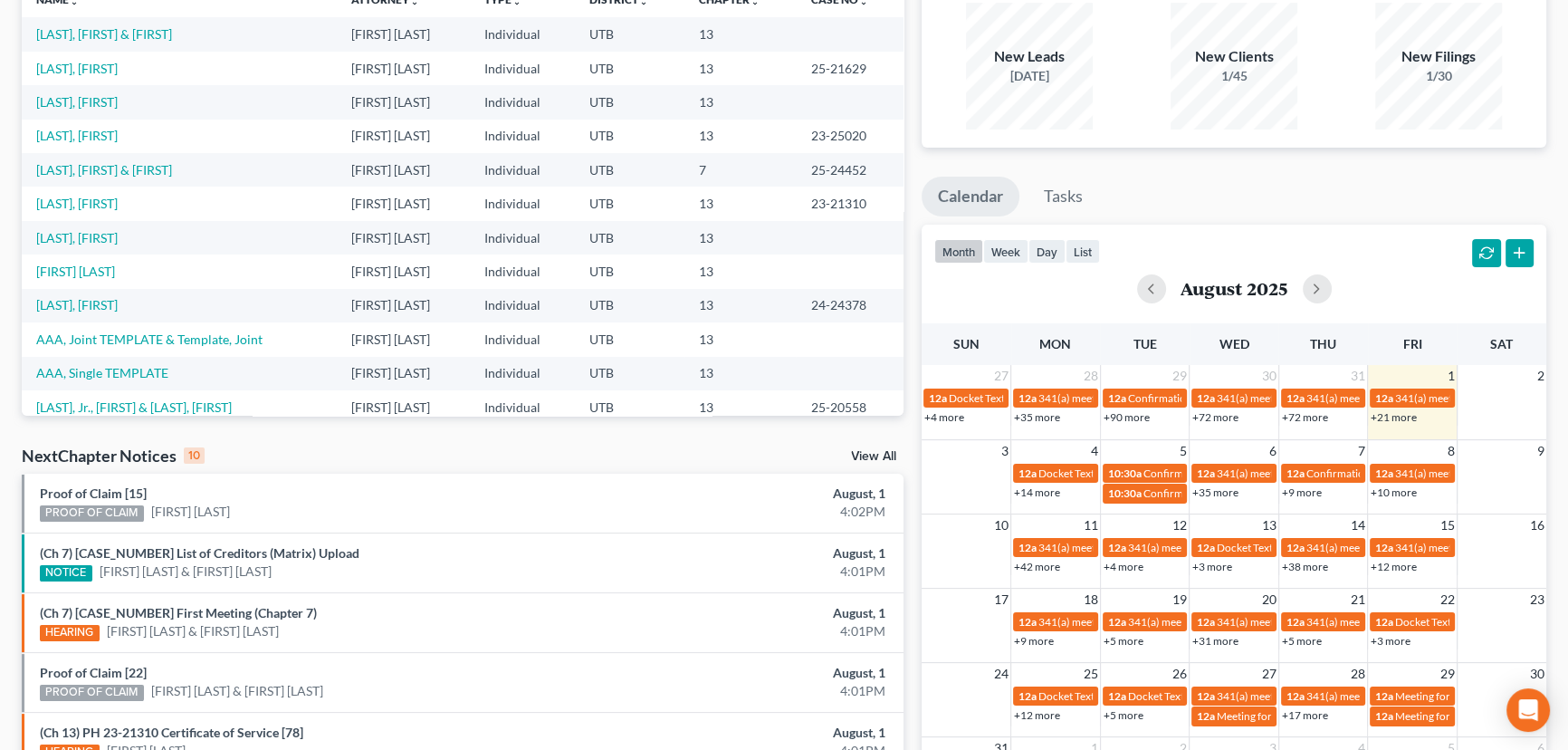 scroll, scrollTop: 73, scrollLeft: 0, axis: vertical 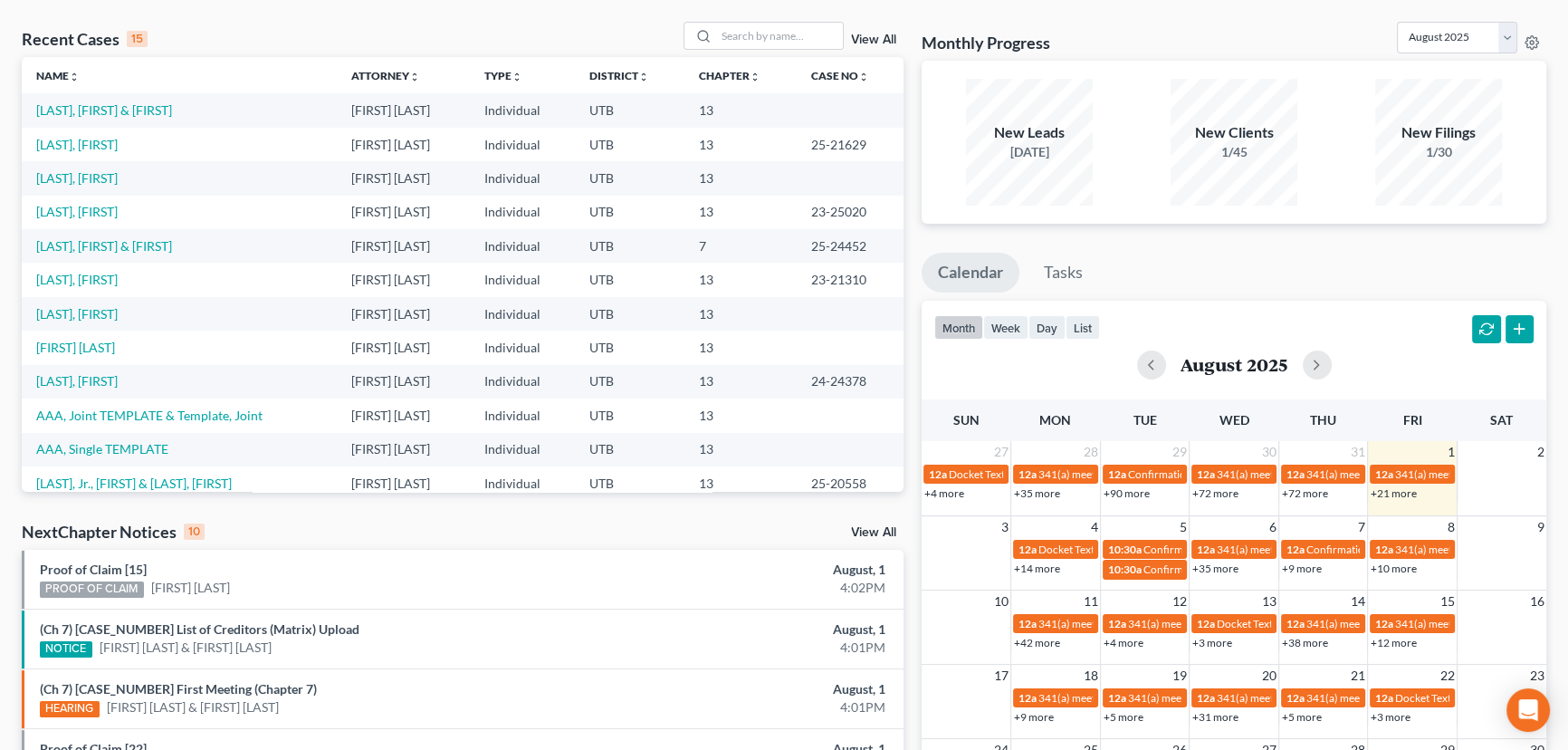 click on "View All" at bounding box center (874, 40) 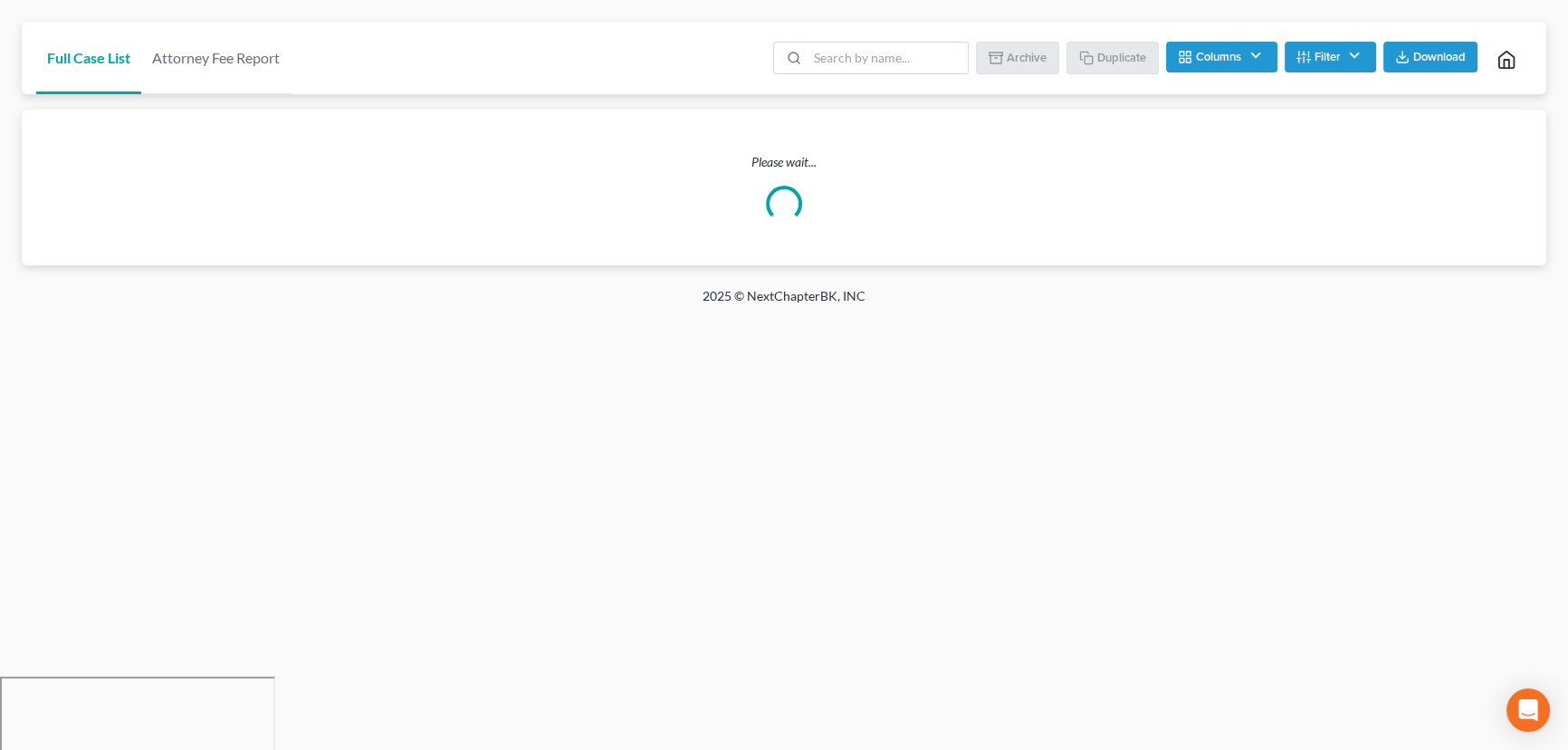 scroll, scrollTop: 0, scrollLeft: 0, axis: both 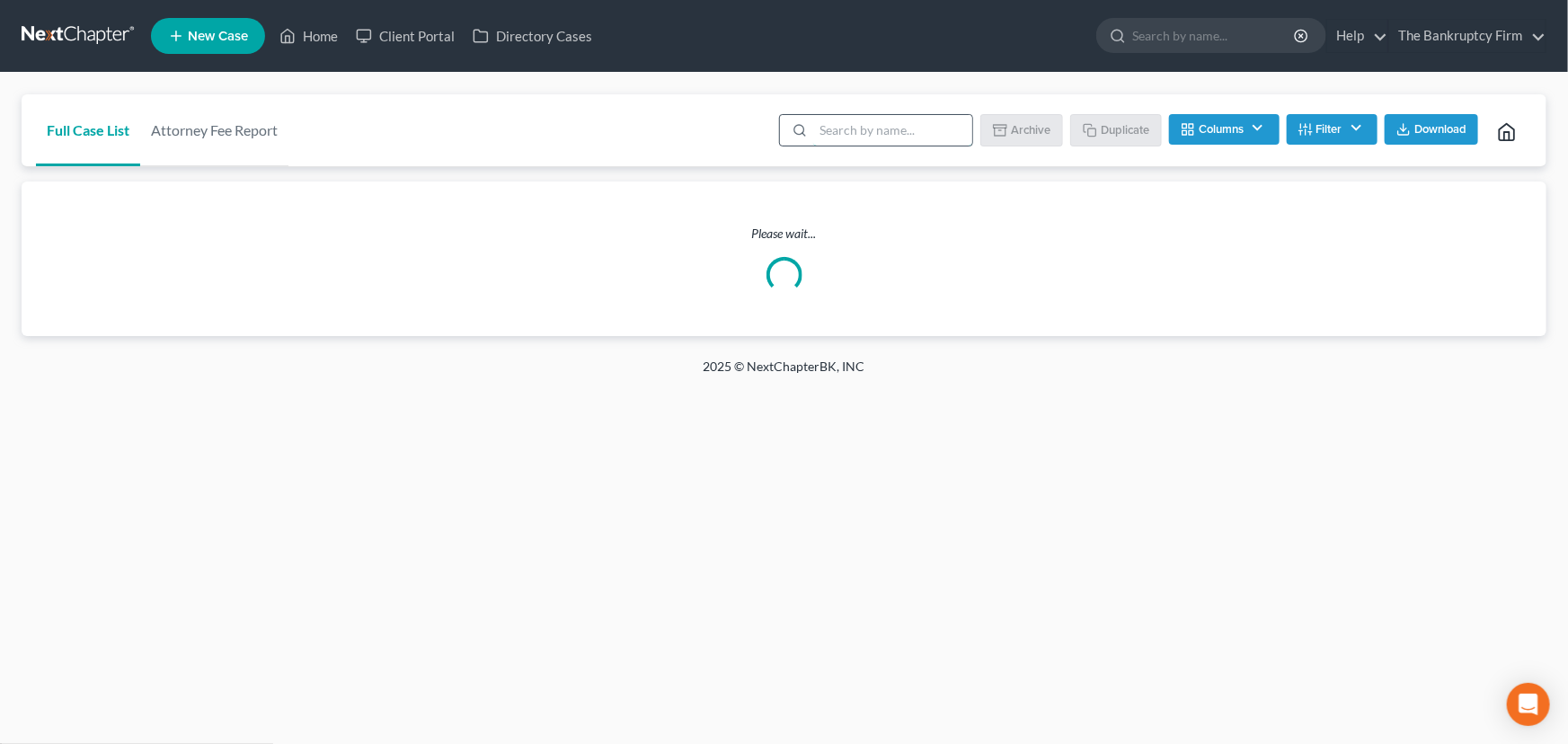 click at bounding box center [892, 130] 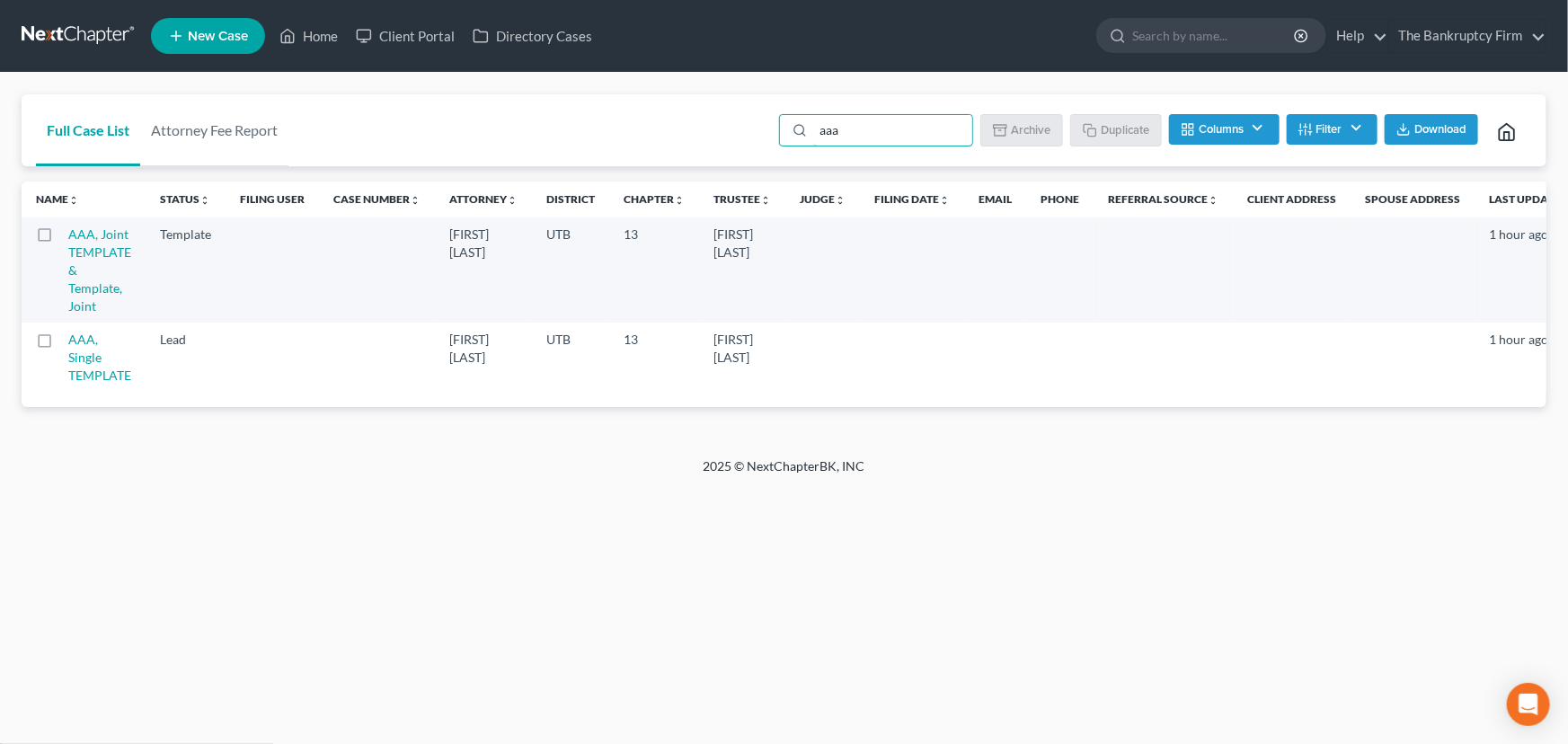 click at bounding box center (61, 344) 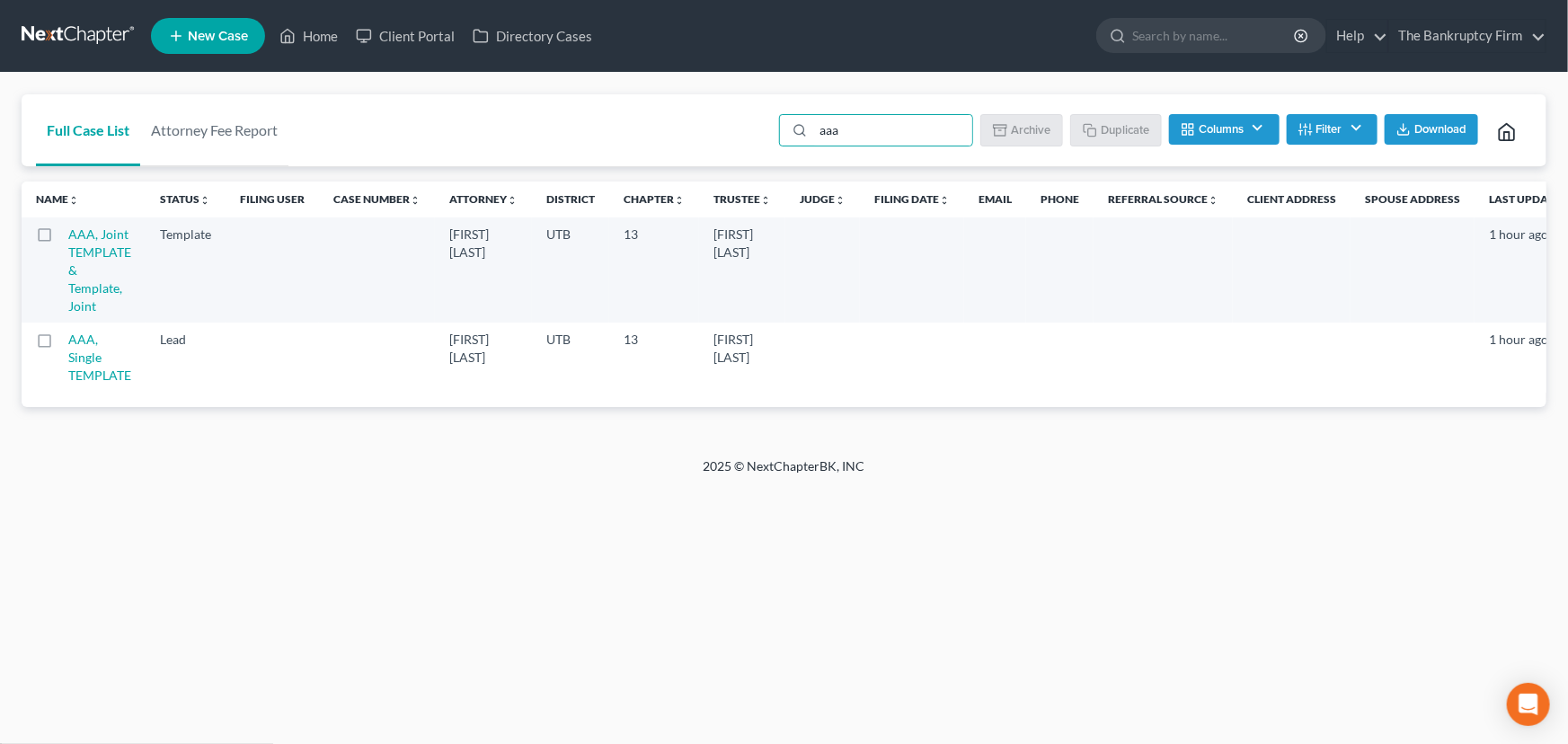 click at bounding box center (74, 336) 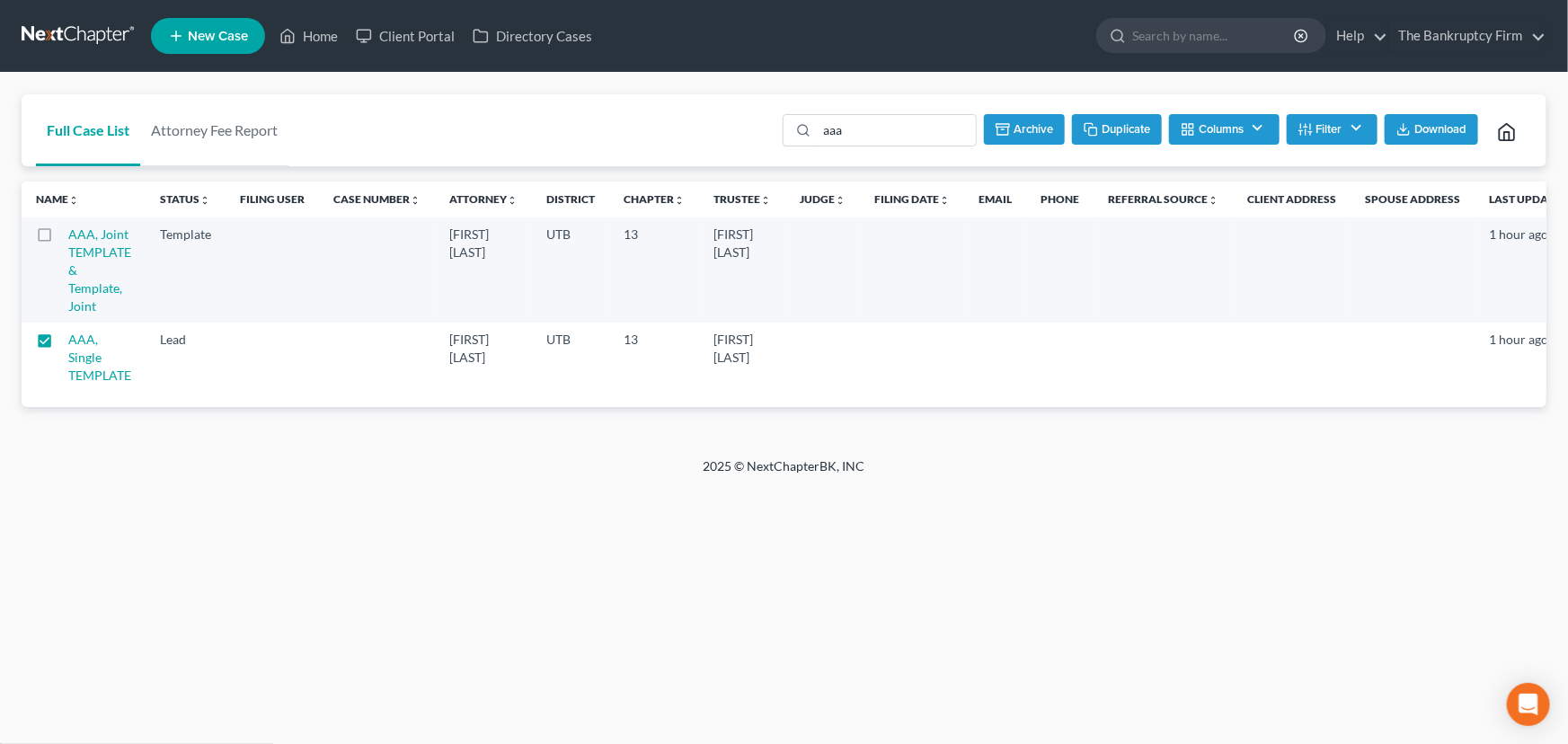 click on "Duplicate" at bounding box center [1117, 129] 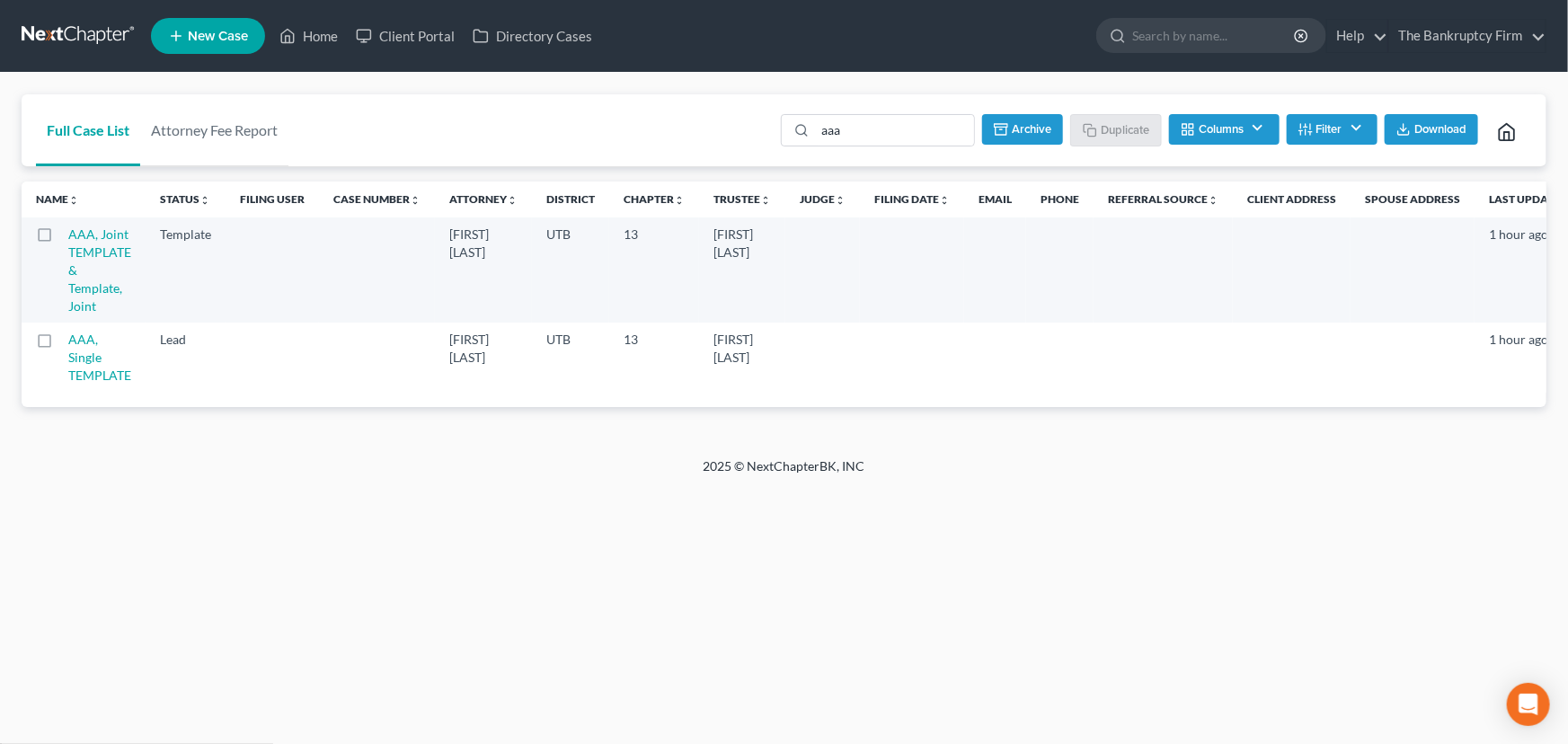 checkbox on "false" 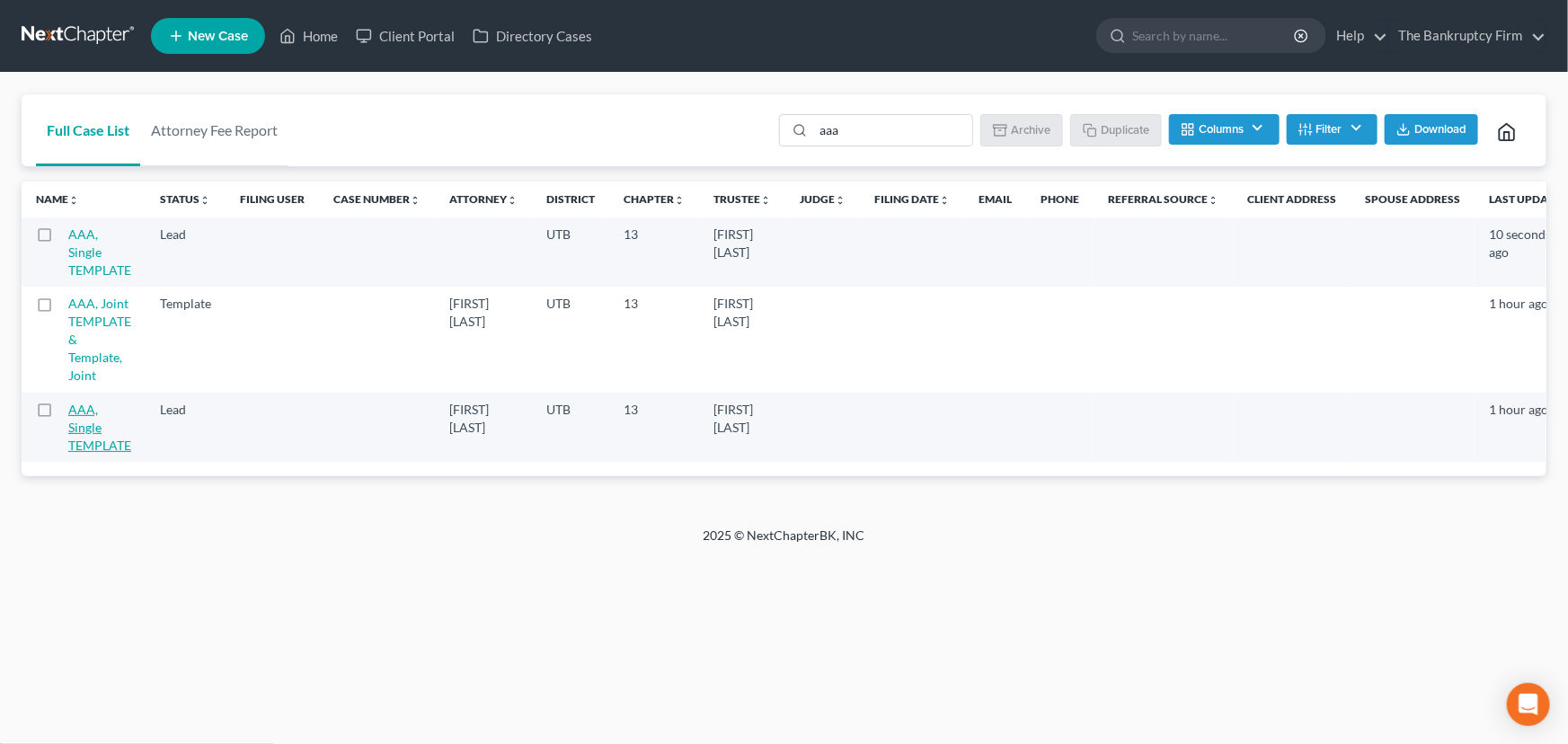 click on "AAA, Single TEMPLATE" at bounding box center [100, 427] 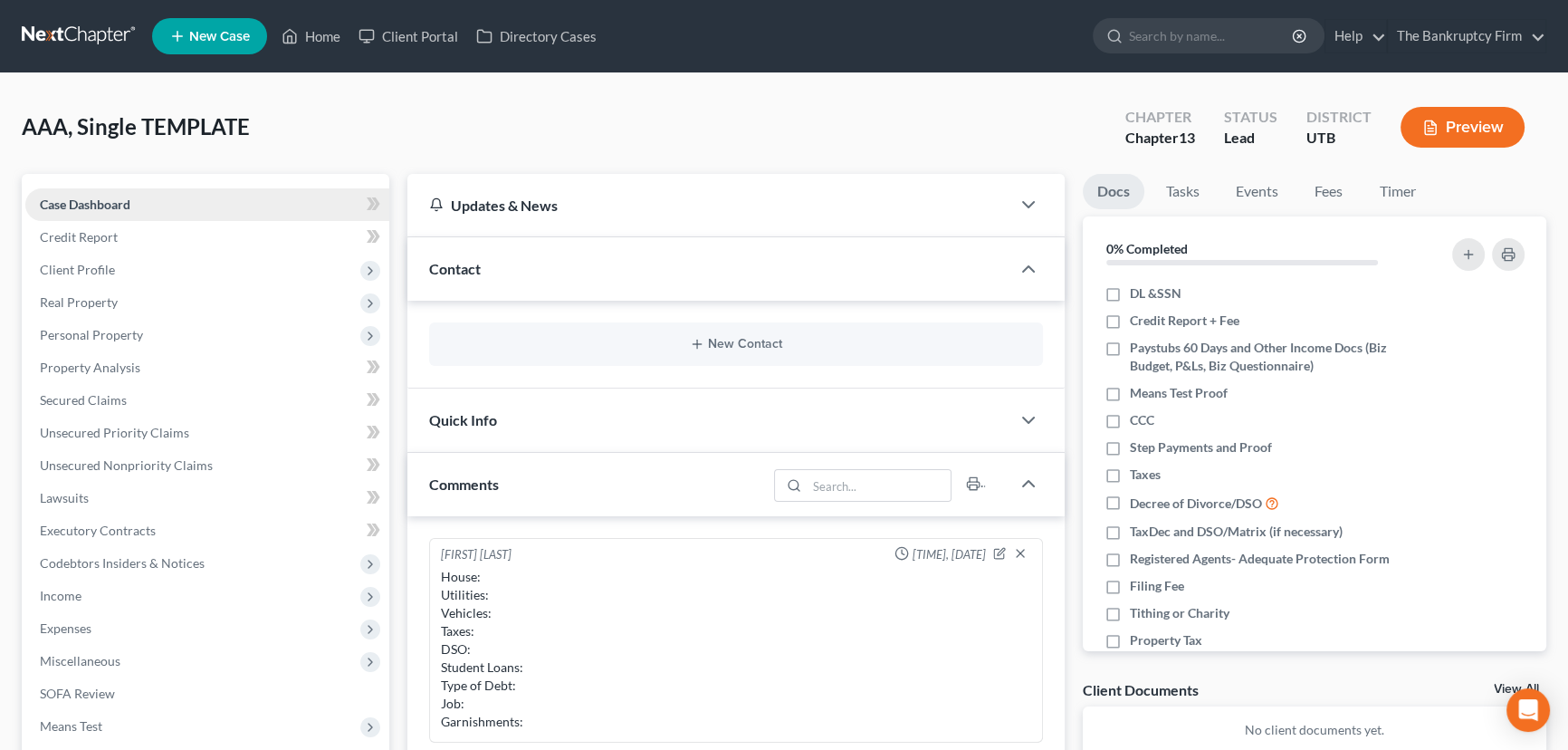 click on "Case Dashboard" at bounding box center [85, 204] 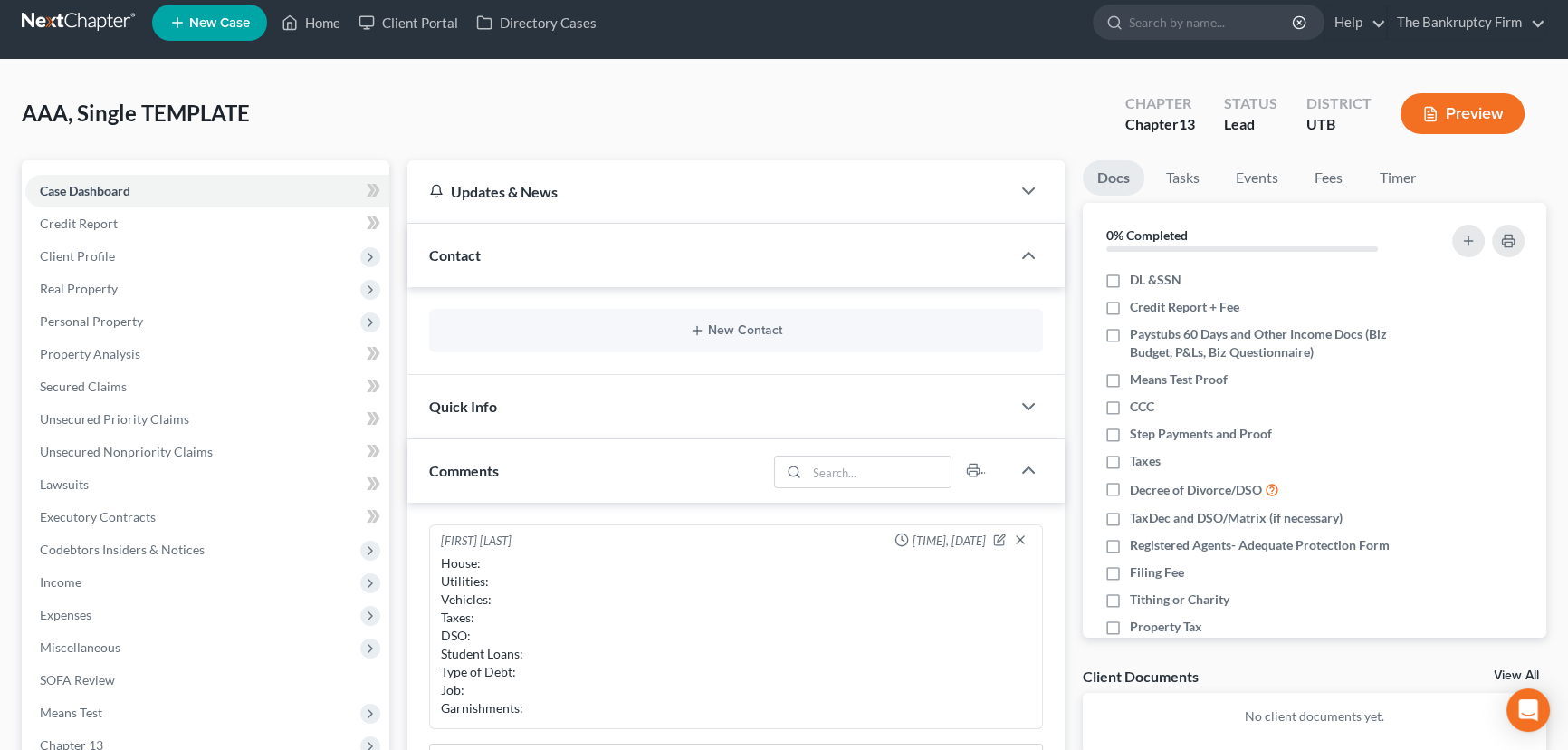 scroll, scrollTop: 0, scrollLeft: 0, axis: both 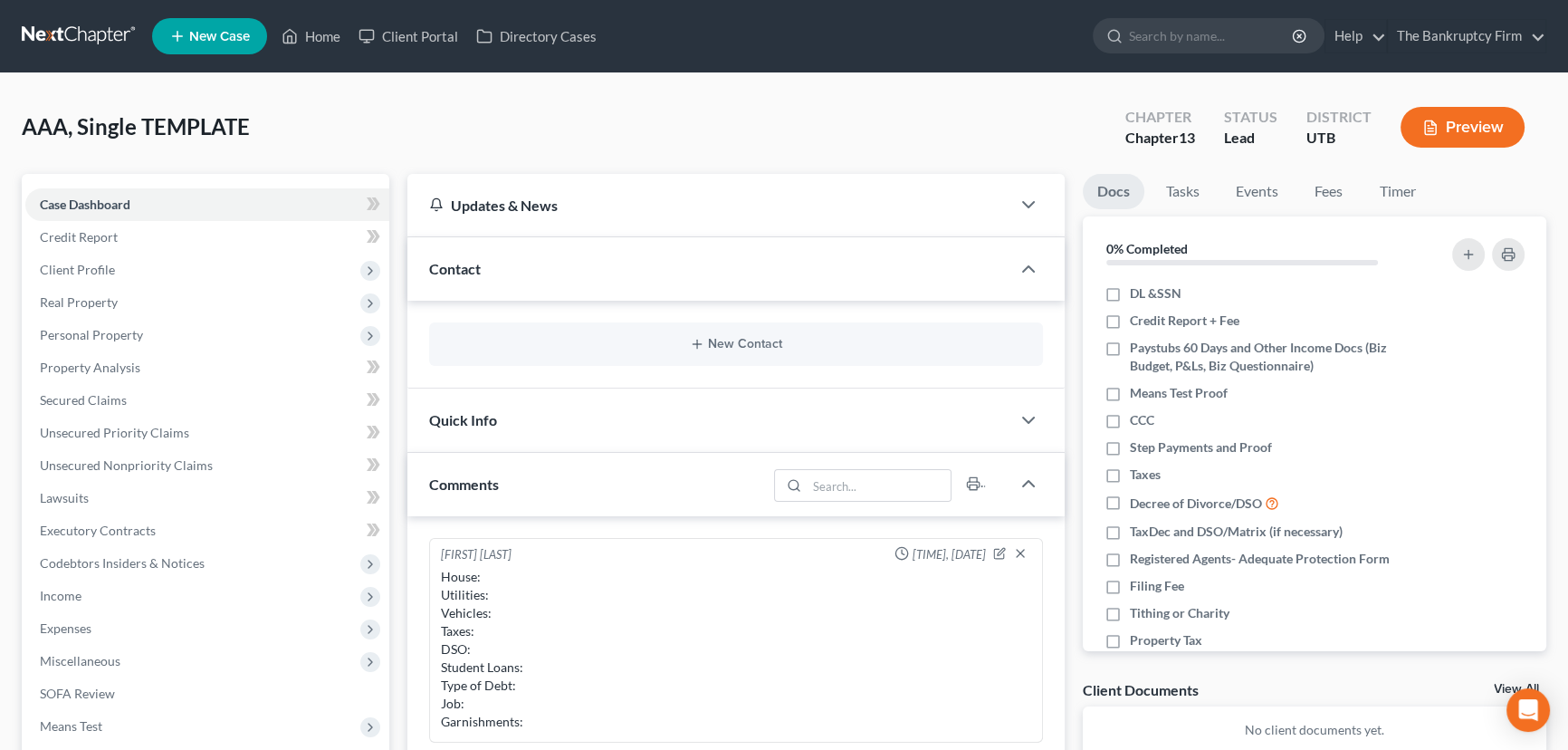 click on "Updates & News" at bounding box center (709, 205) 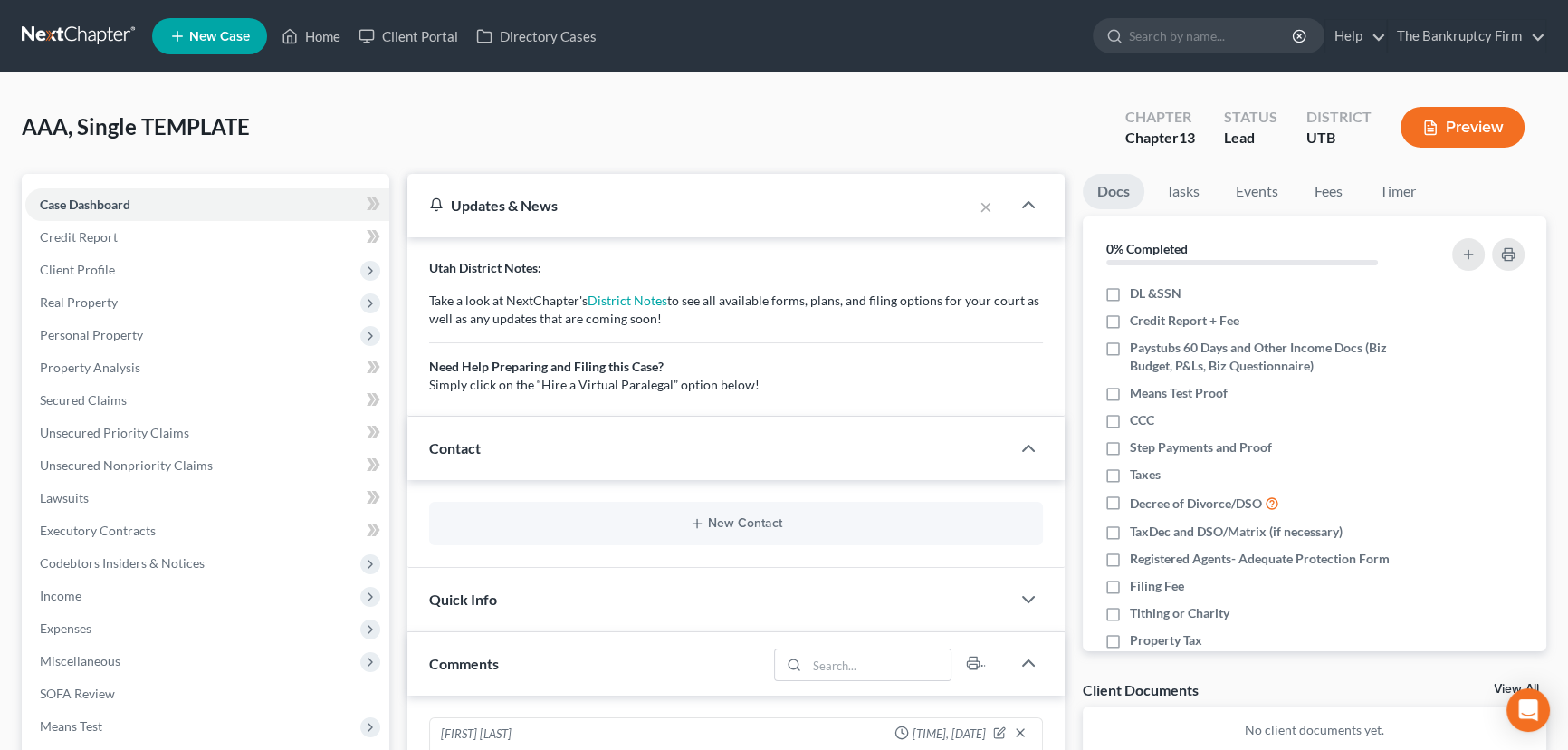 click on "Contact" at bounding box center (709, 447) 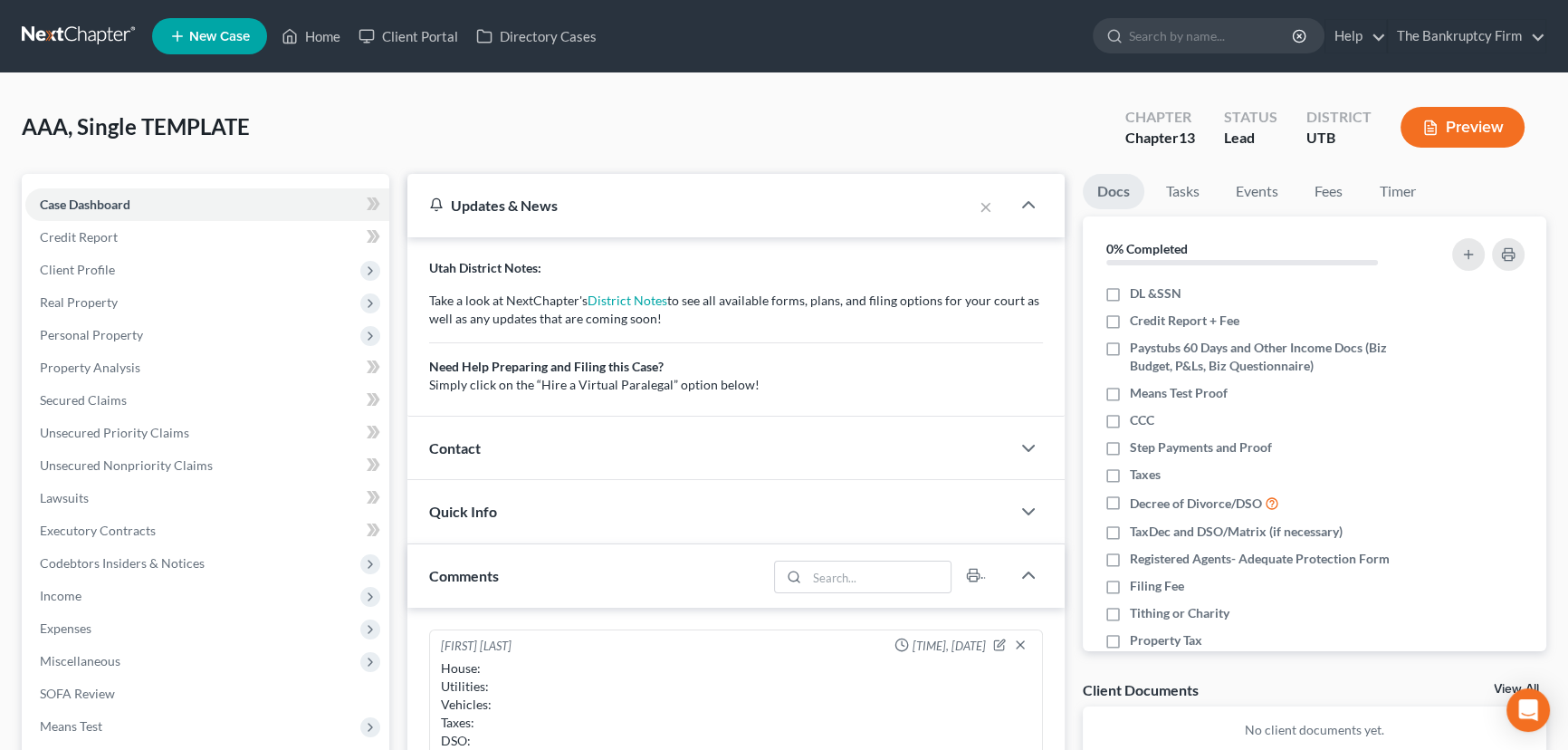 click on "Quick Info" at bounding box center [709, 511] 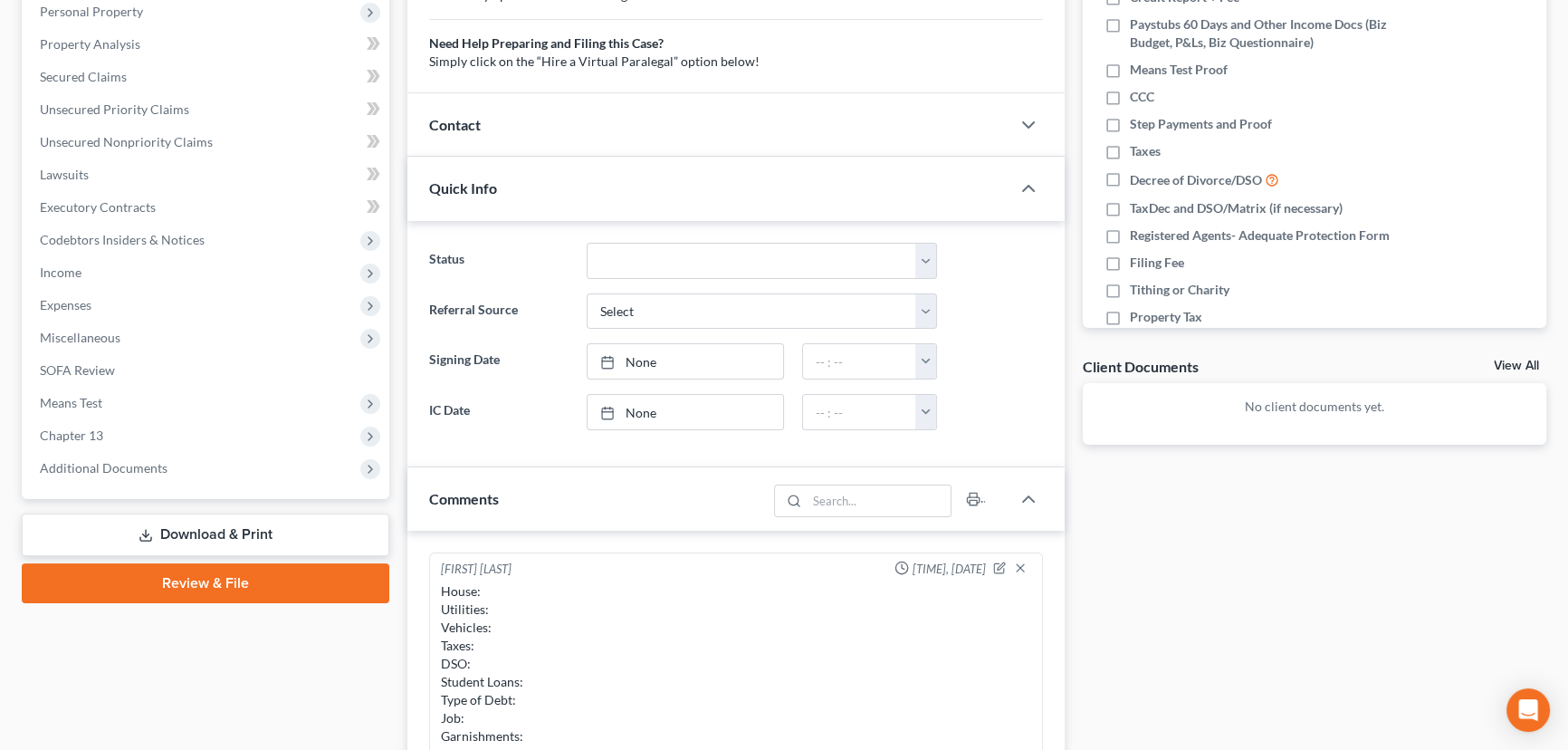 scroll, scrollTop: 329, scrollLeft: 0, axis: vertical 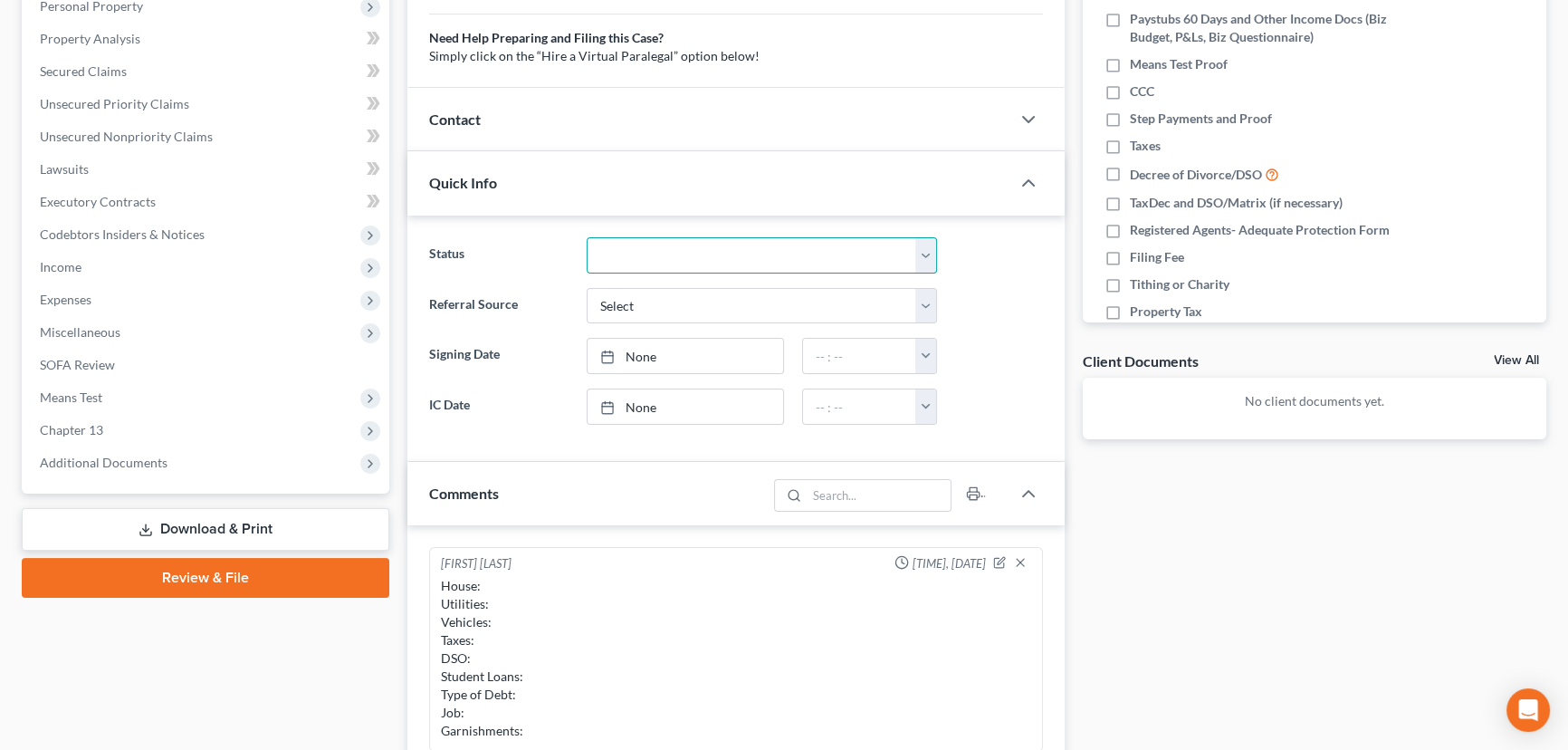 click on "Closed Discharged Dismissed Filed Initial In Progress Lost Lead Ready to File Template To Review" at bounding box center (761, 255) 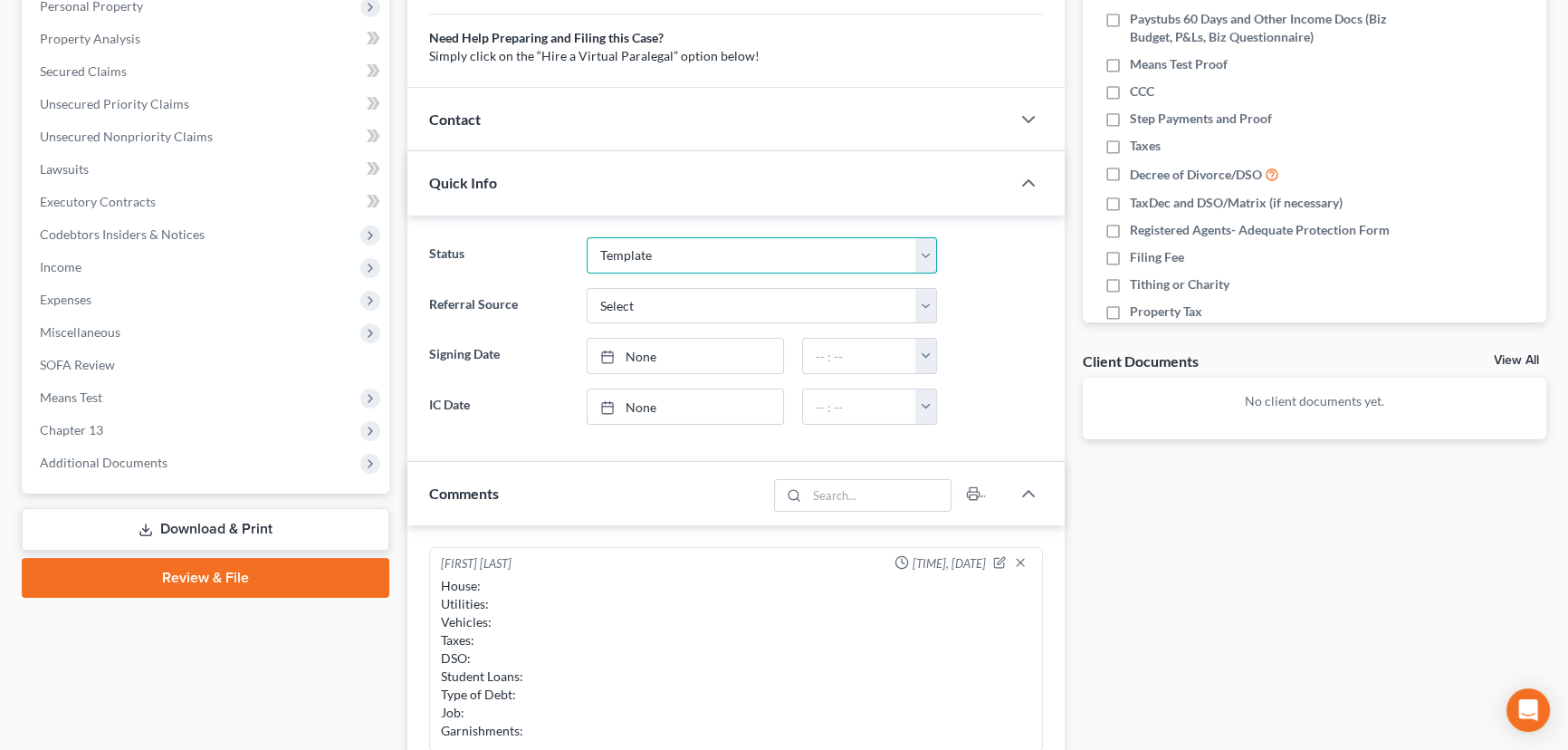 click on "Closed Discharged Dismissed Filed Initial In Progress Lost Lead Ready to File Template To Review" at bounding box center (761, 255) 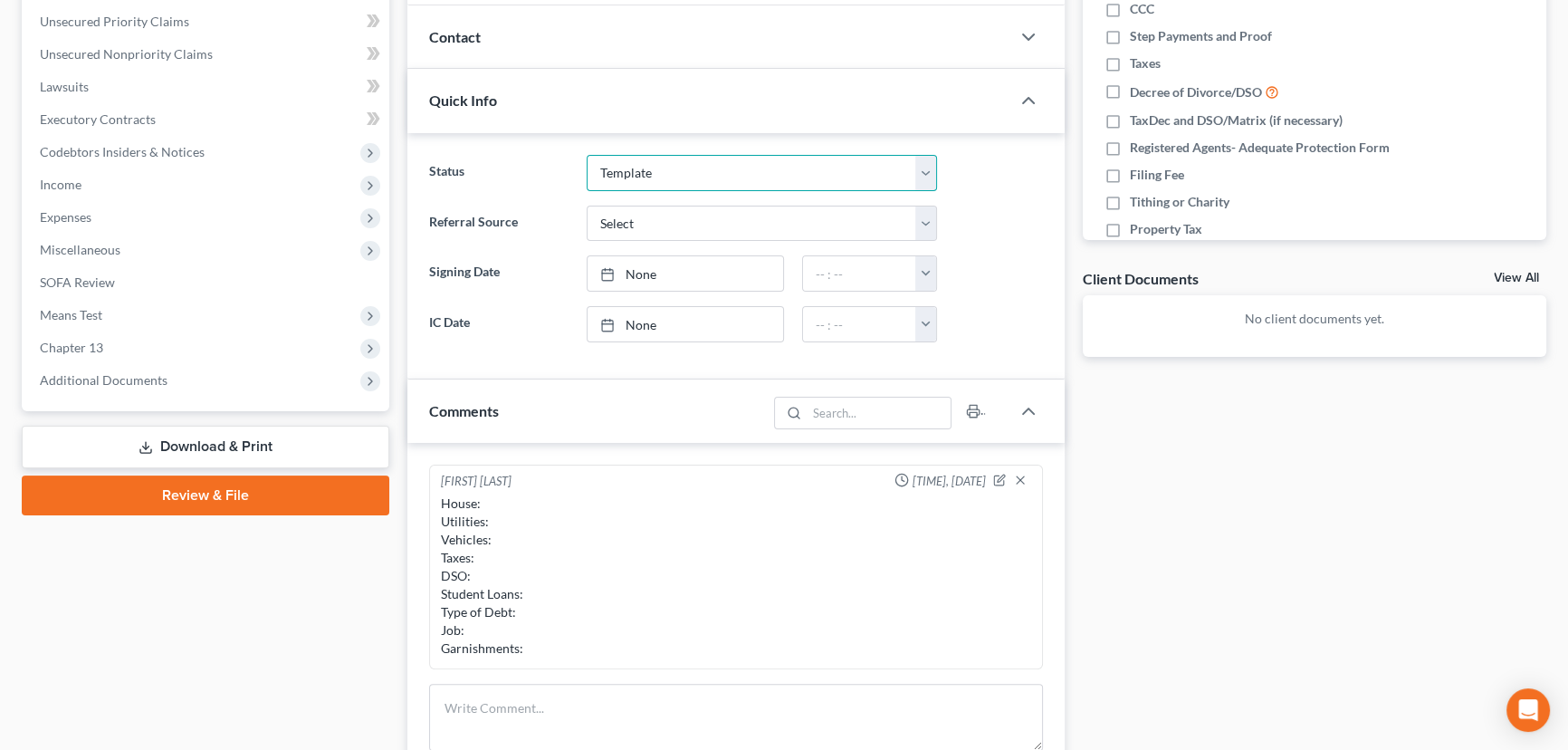 scroll, scrollTop: 0, scrollLeft: 0, axis: both 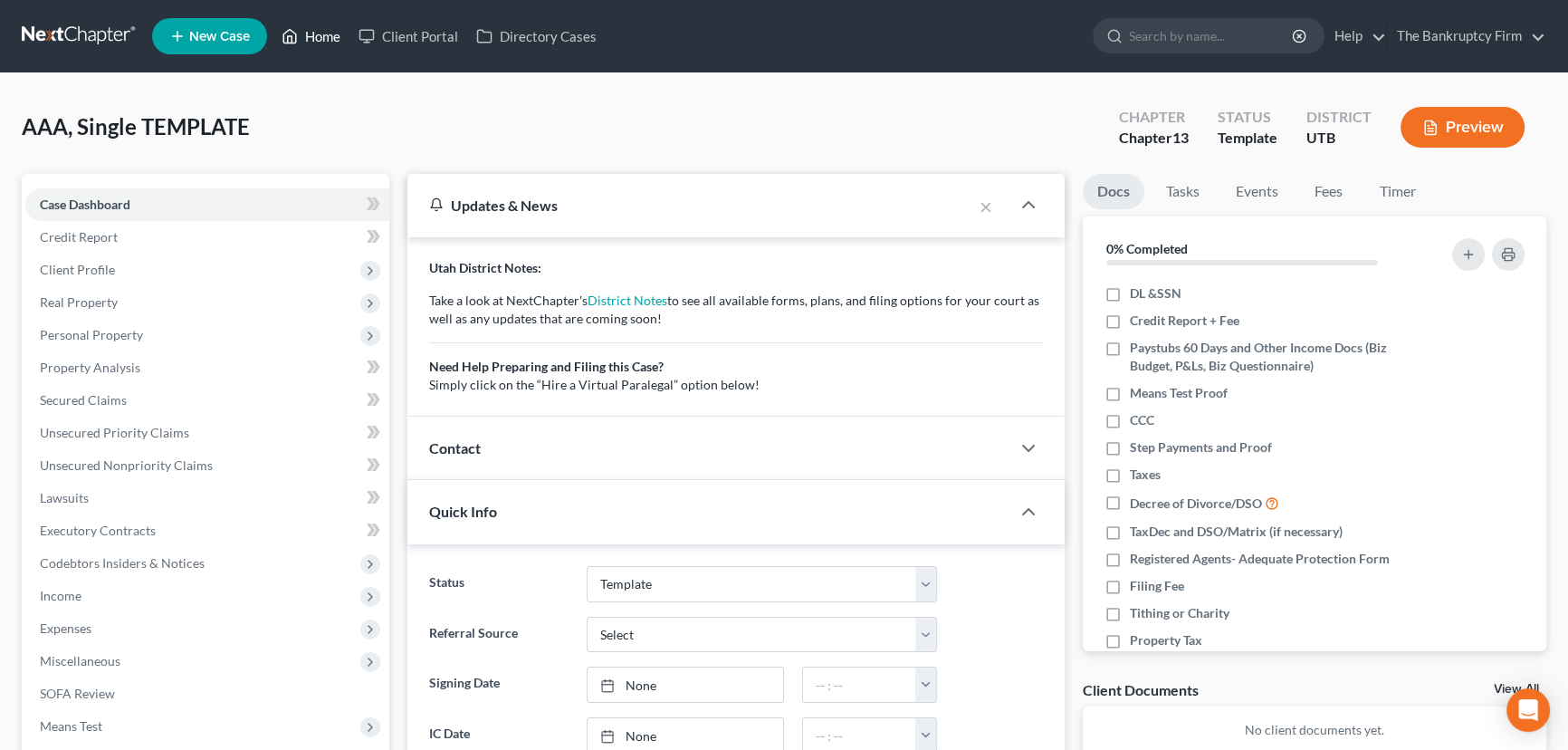 click on "Home" at bounding box center [311, 36] 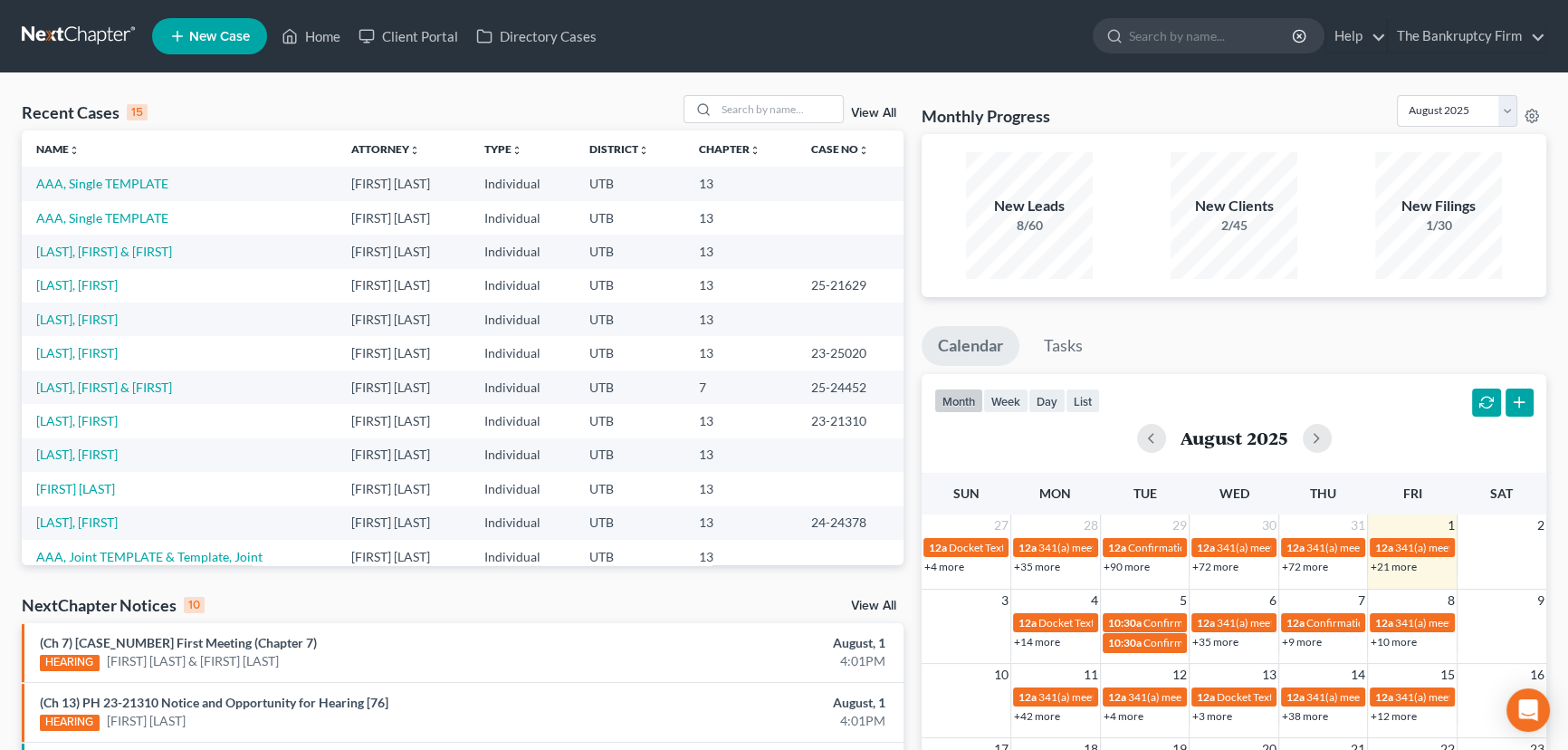 click on "View All" at bounding box center (874, 113) 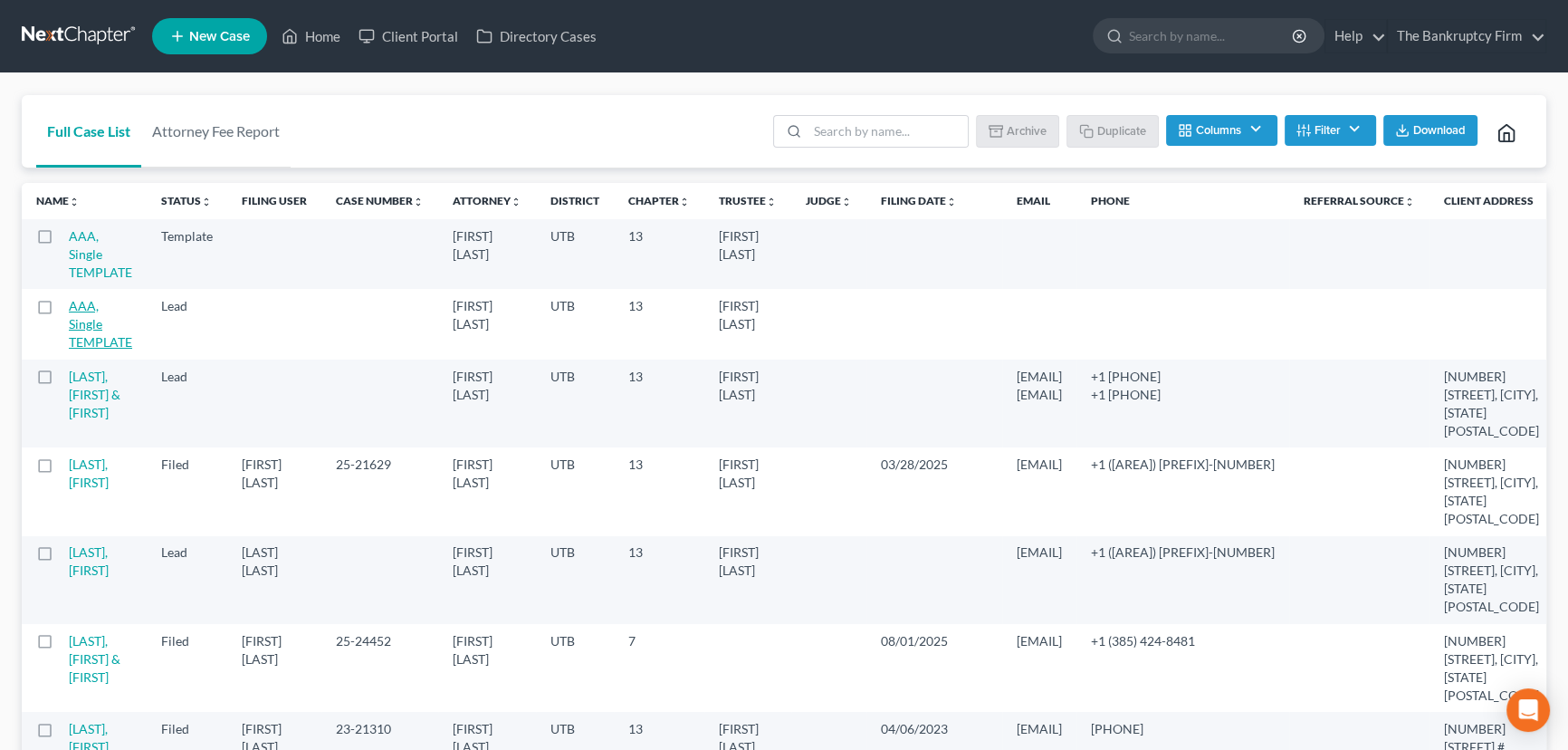 click on "AAA, Single TEMPLATE" at bounding box center (100, 323) 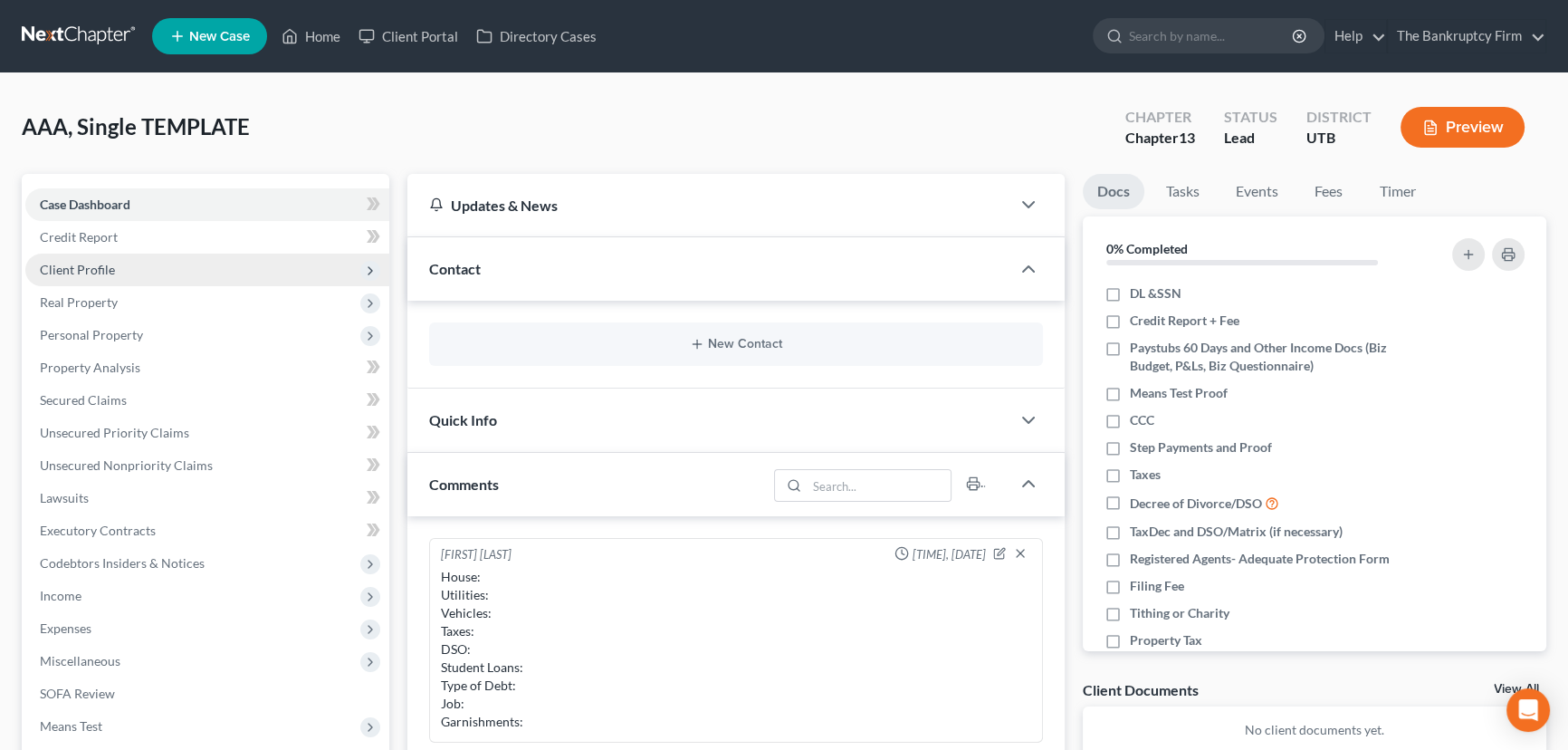 click on "Client Profile" at bounding box center [77, 269] 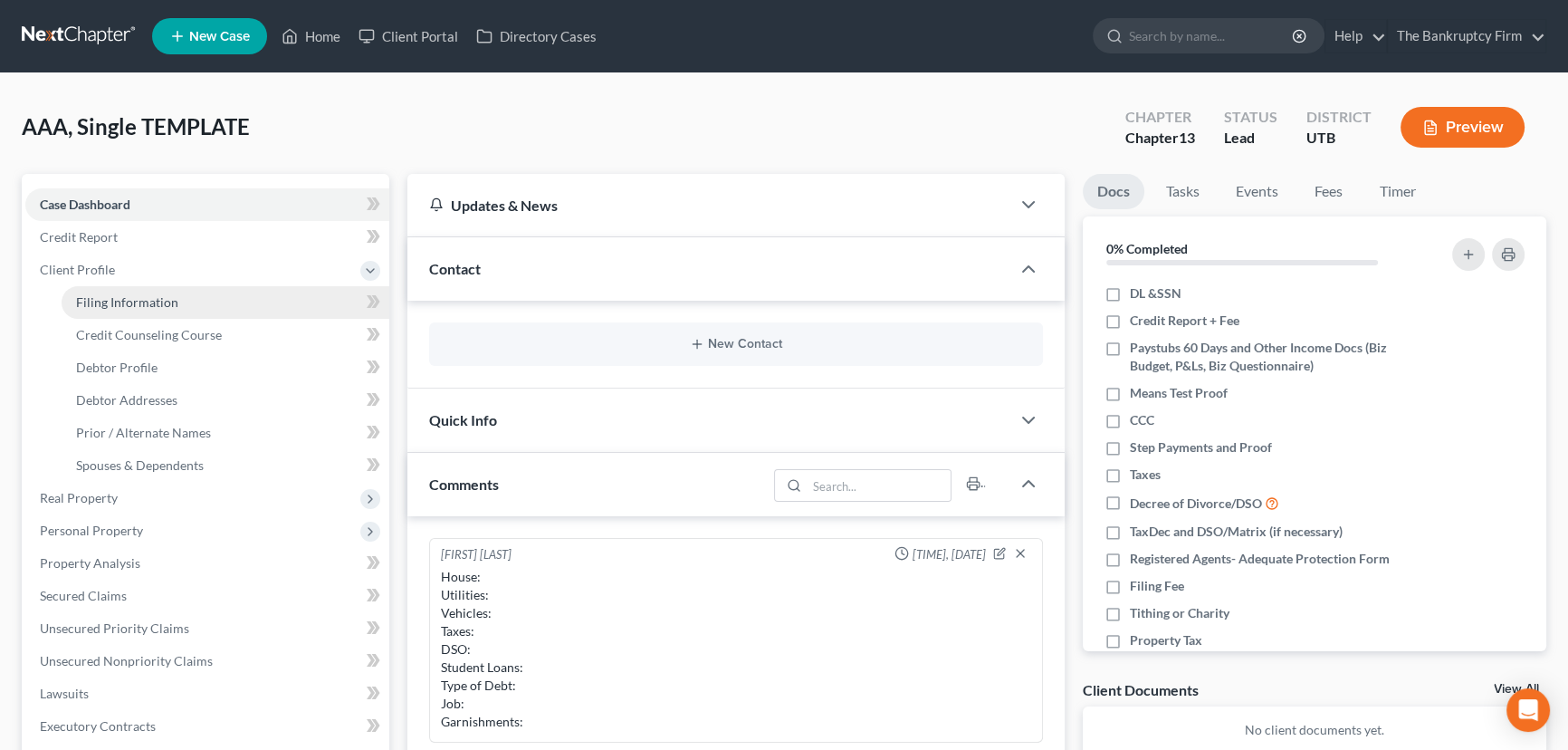 click on "Filing Information" at bounding box center [127, 302] 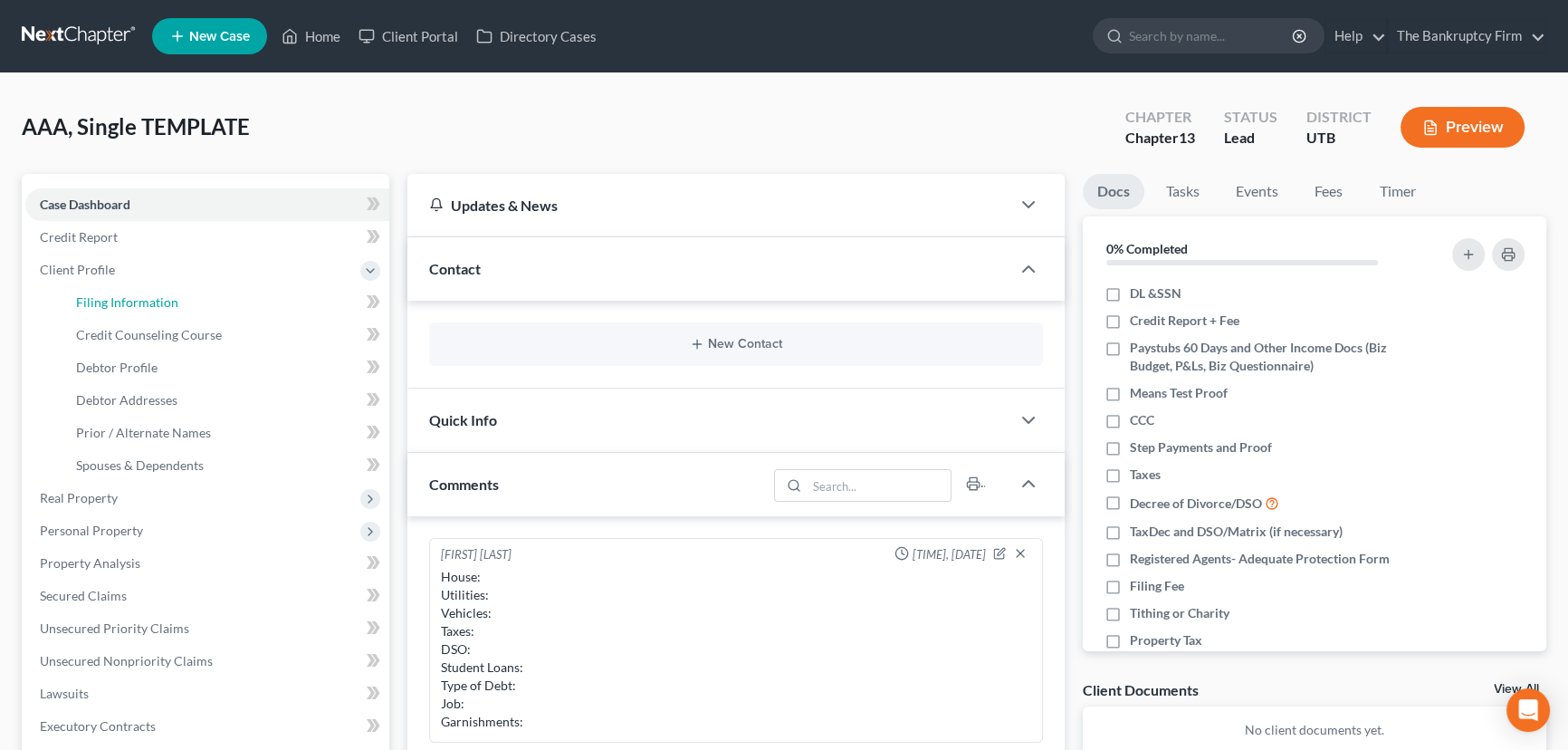 select on "1" 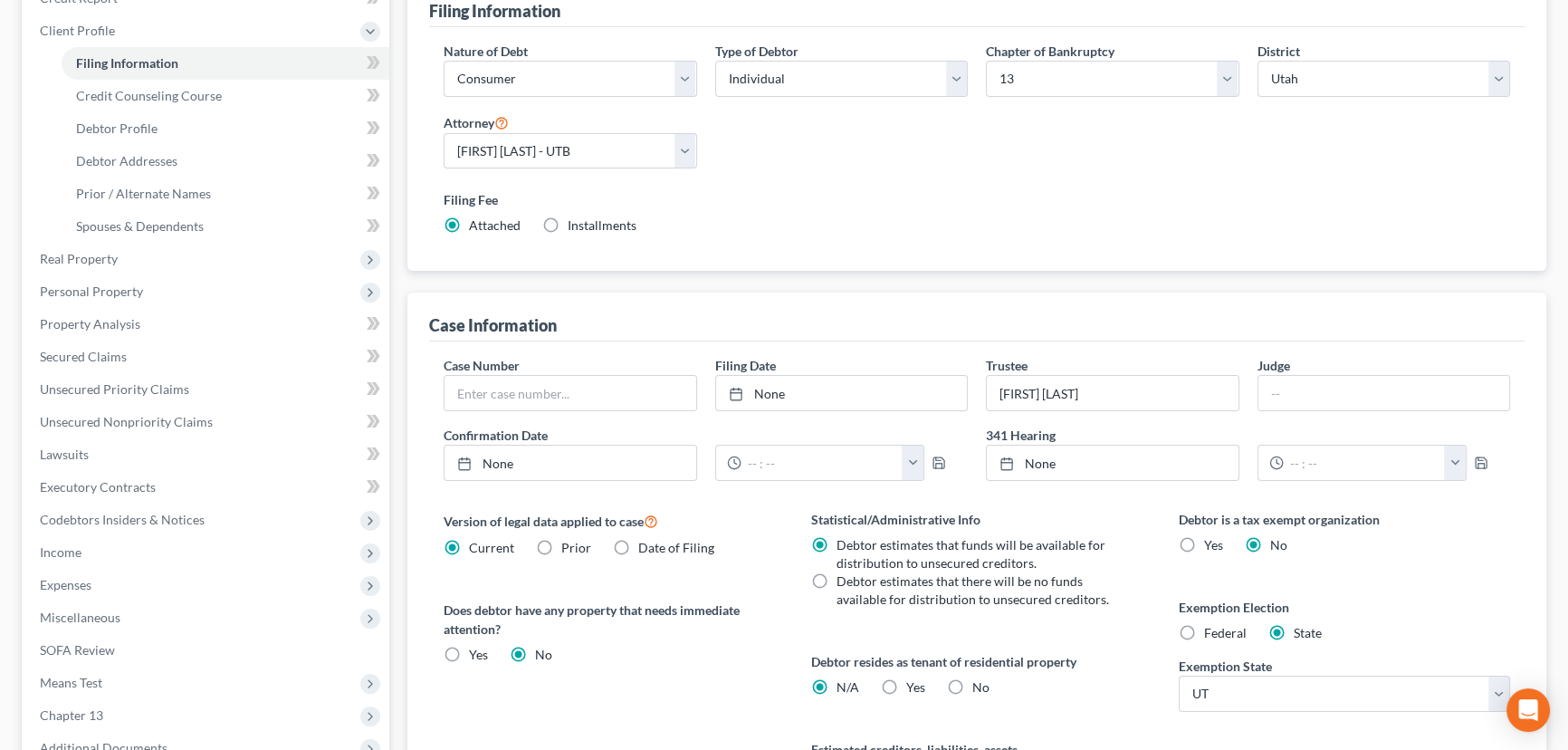 scroll, scrollTop: 246, scrollLeft: 0, axis: vertical 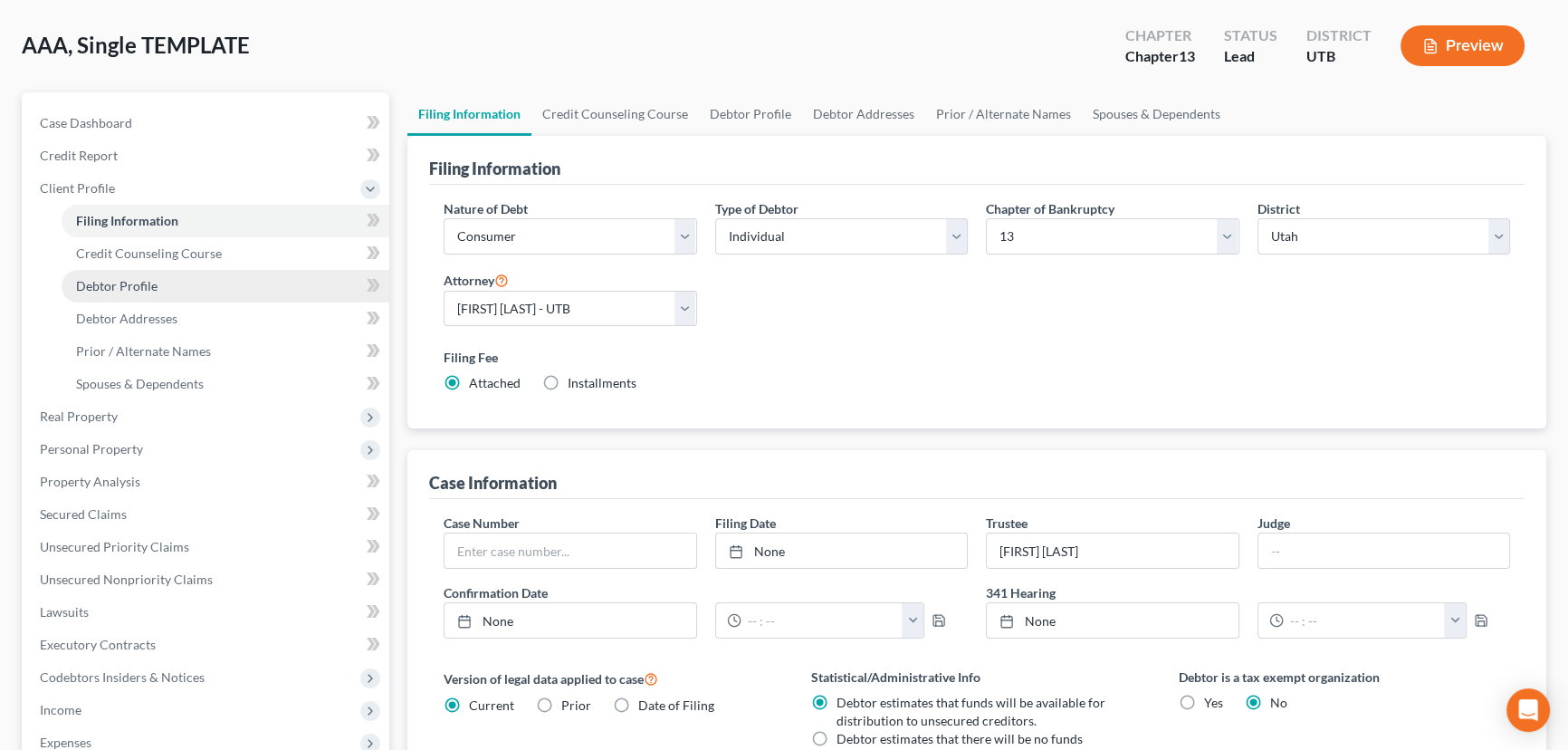 click on "Debtor Profile" at bounding box center (117, 285) 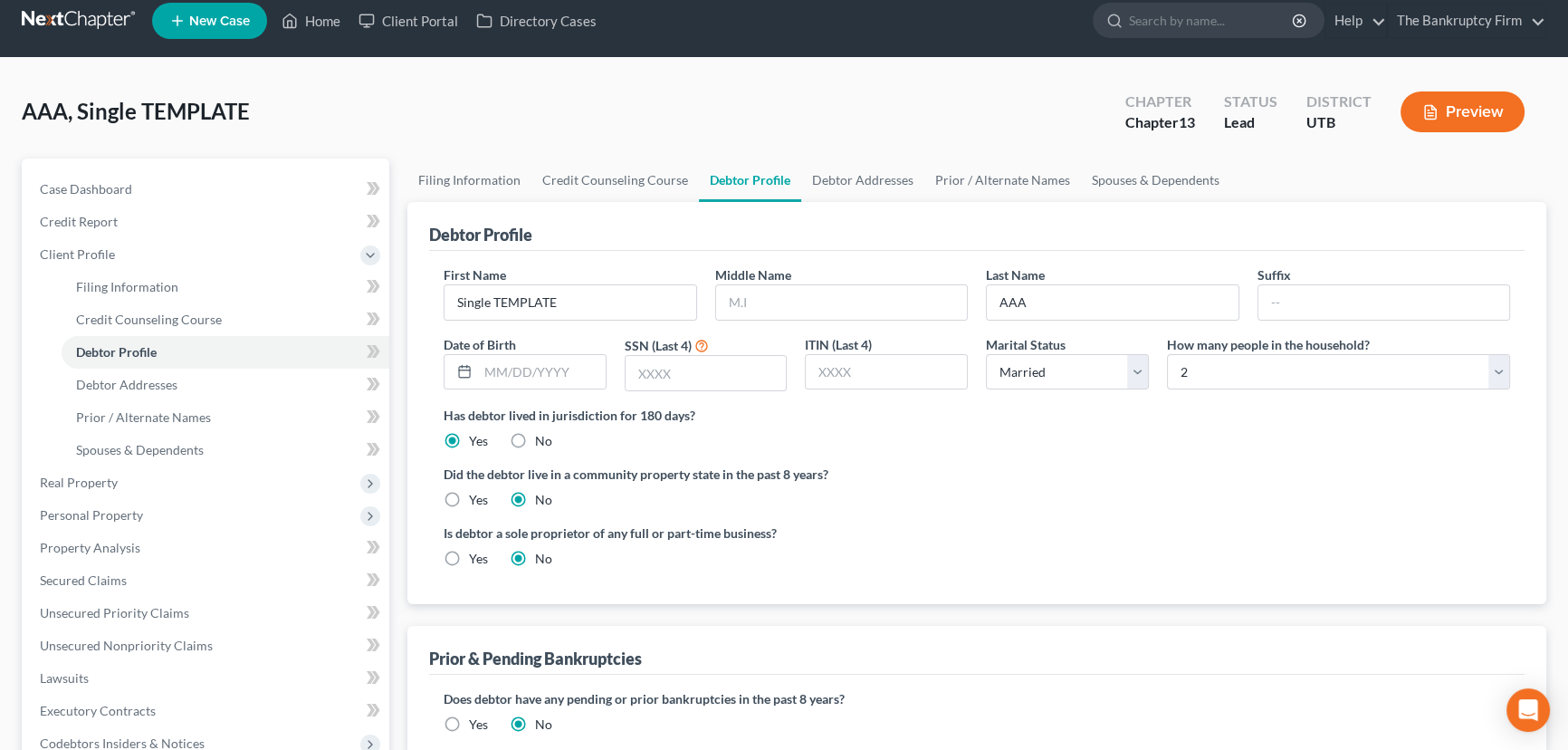 scroll, scrollTop: 0, scrollLeft: 0, axis: both 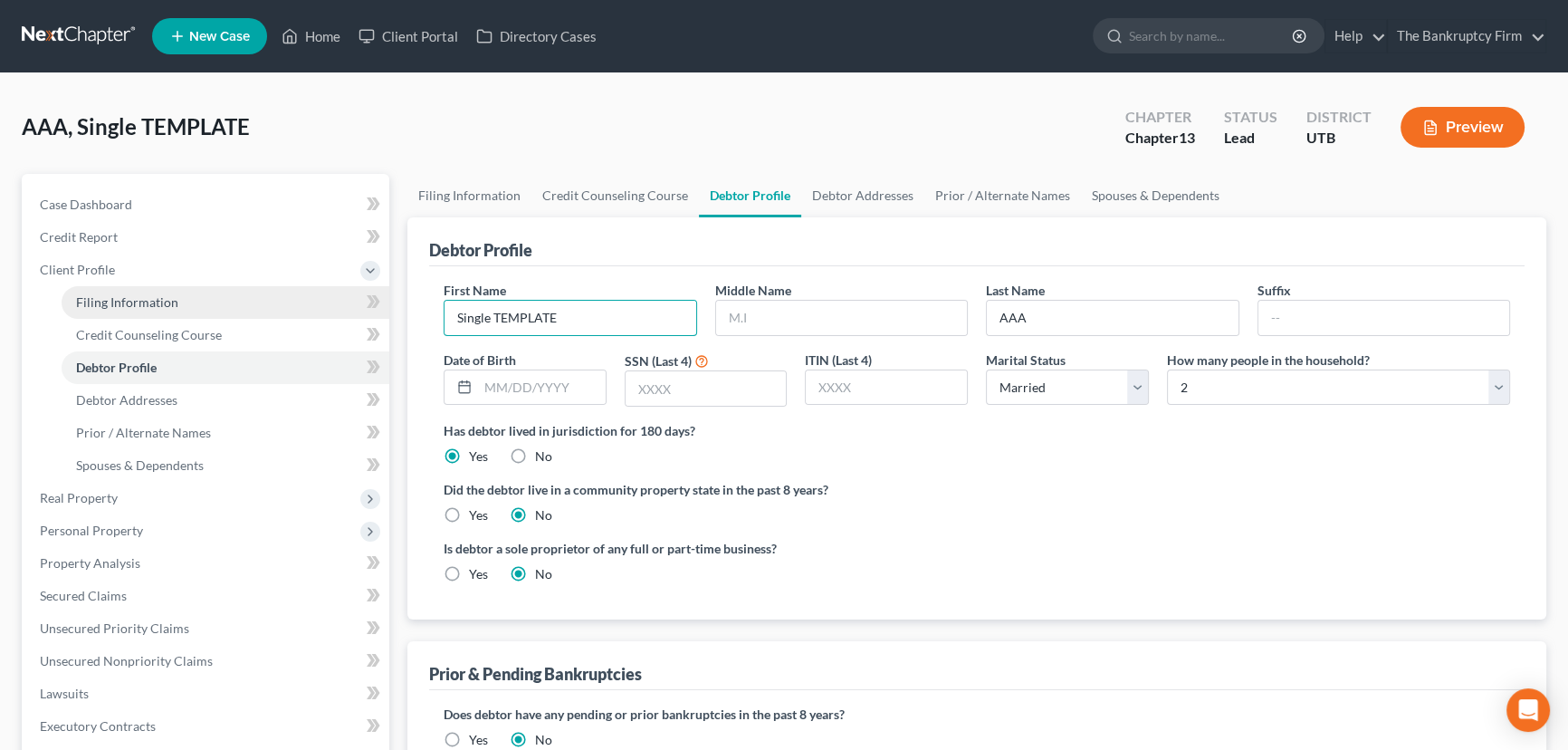 drag, startPoint x: 568, startPoint y: 309, endPoint x: 290, endPoint y: 316, distance: 278.08812 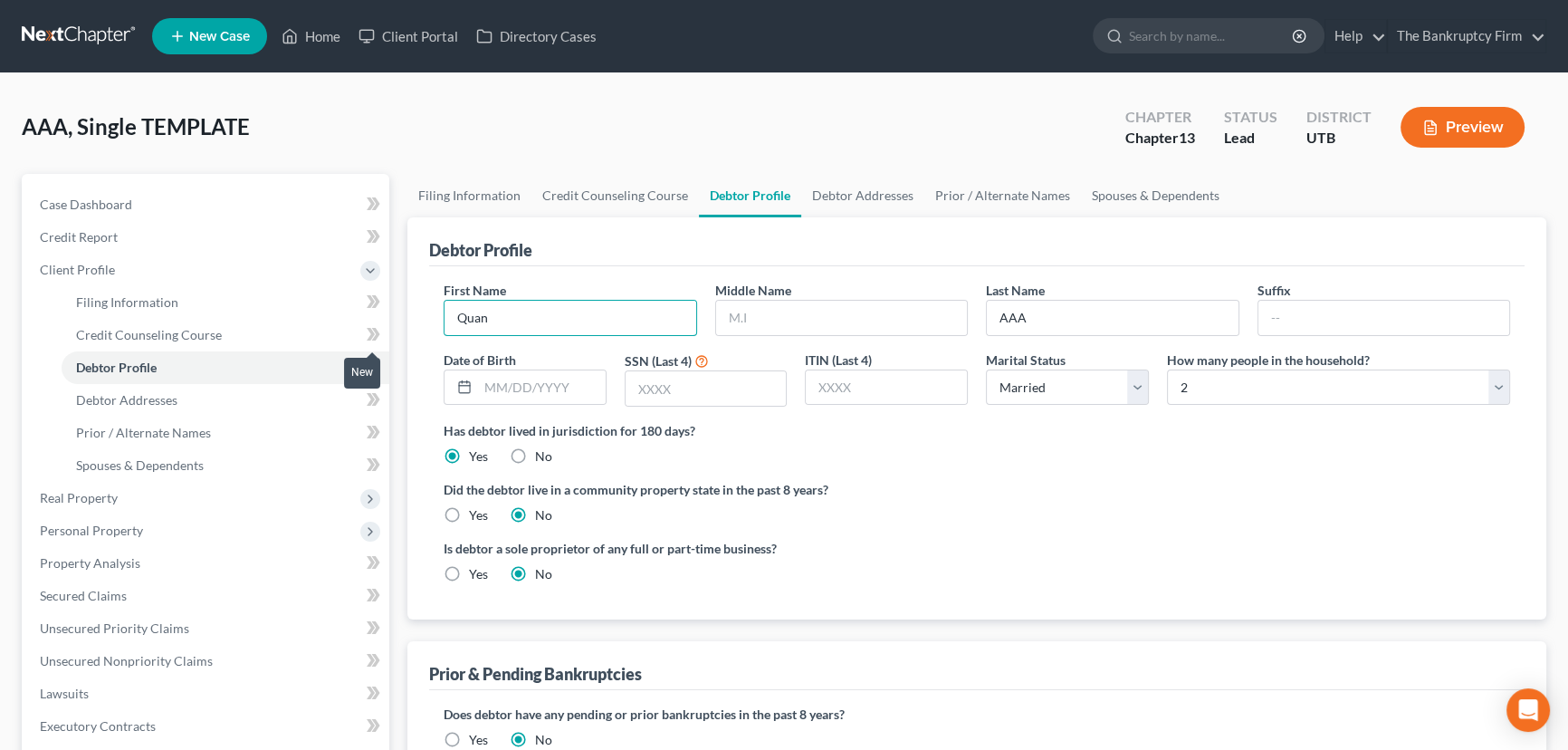 type on "Quan" 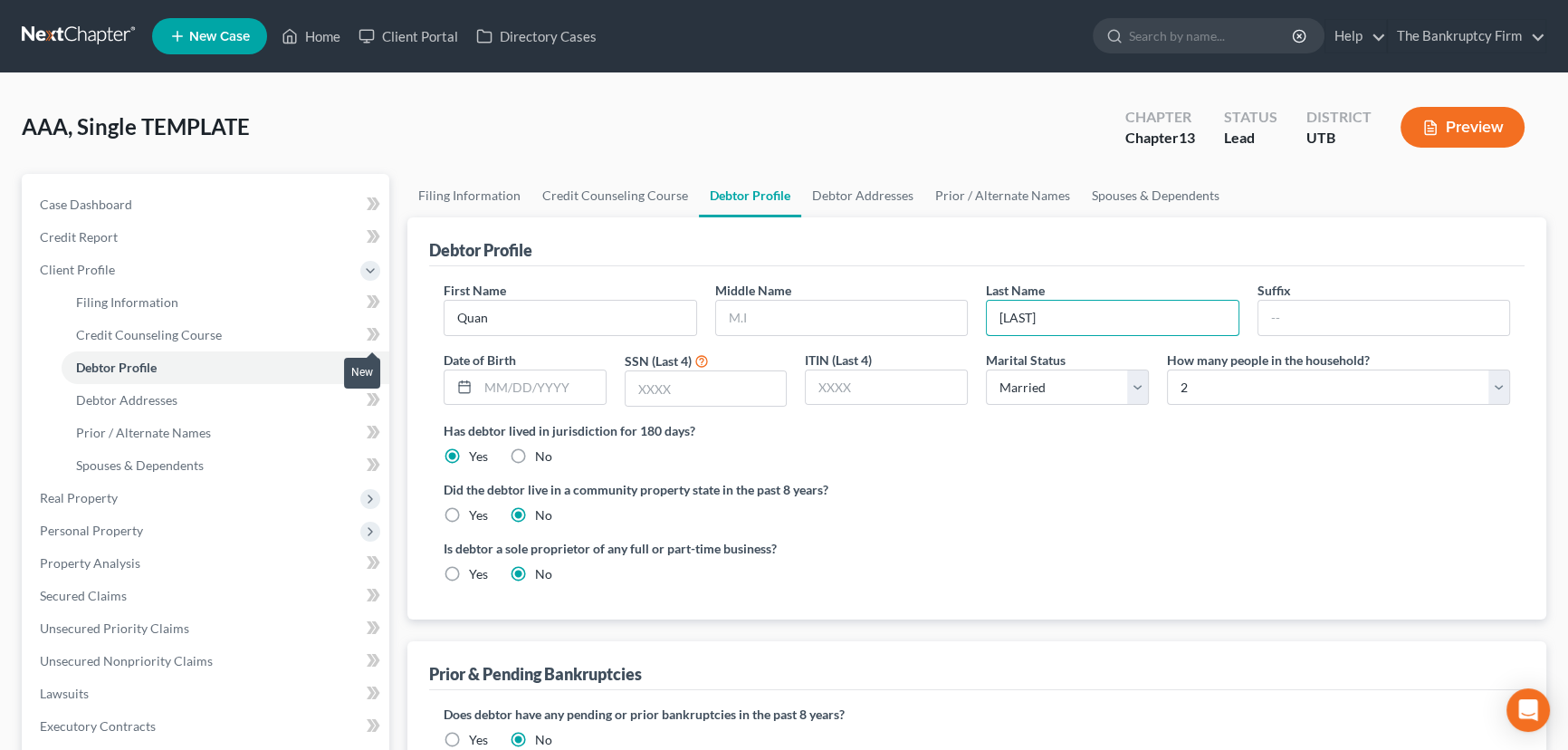 type on "[LAST]" 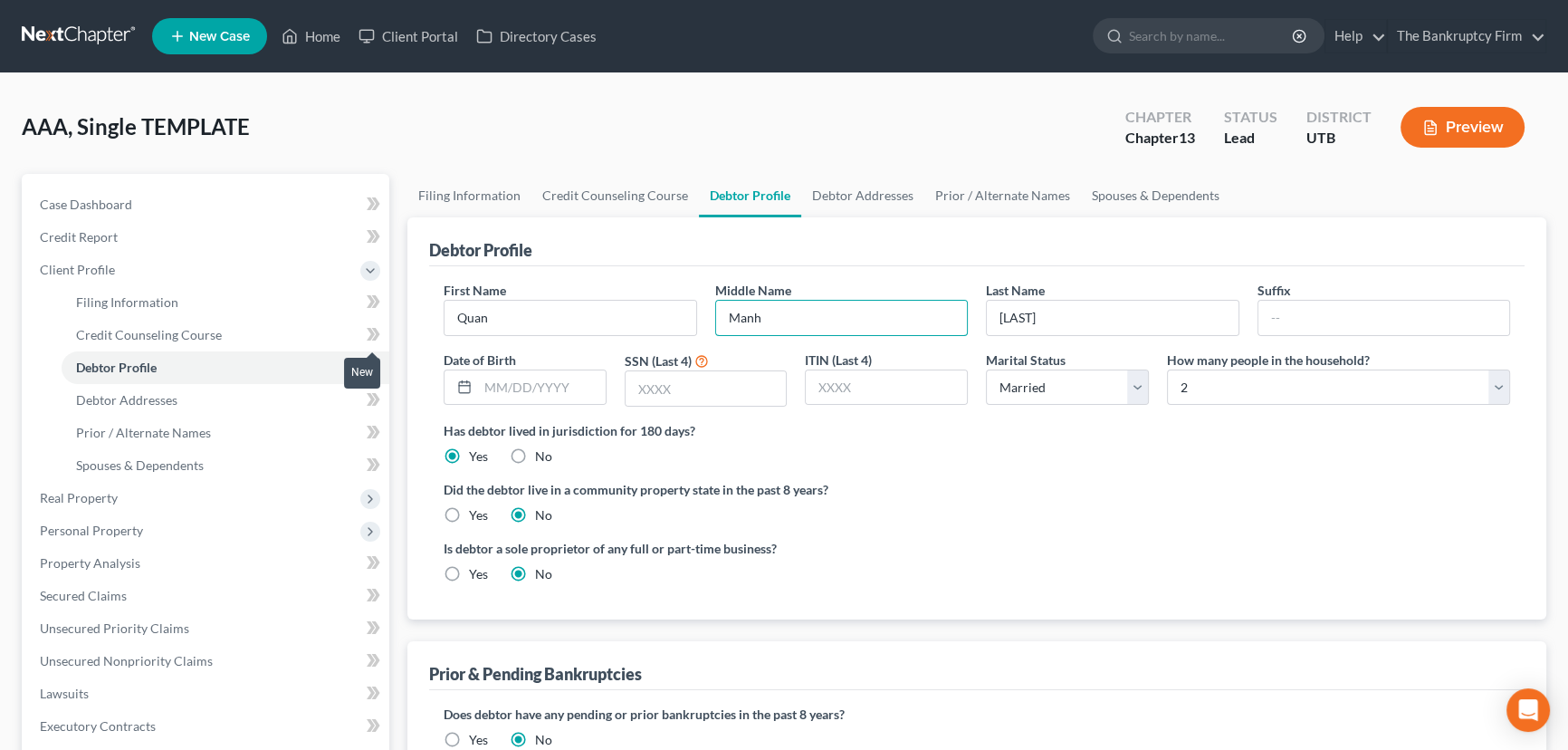 type on "Manh" 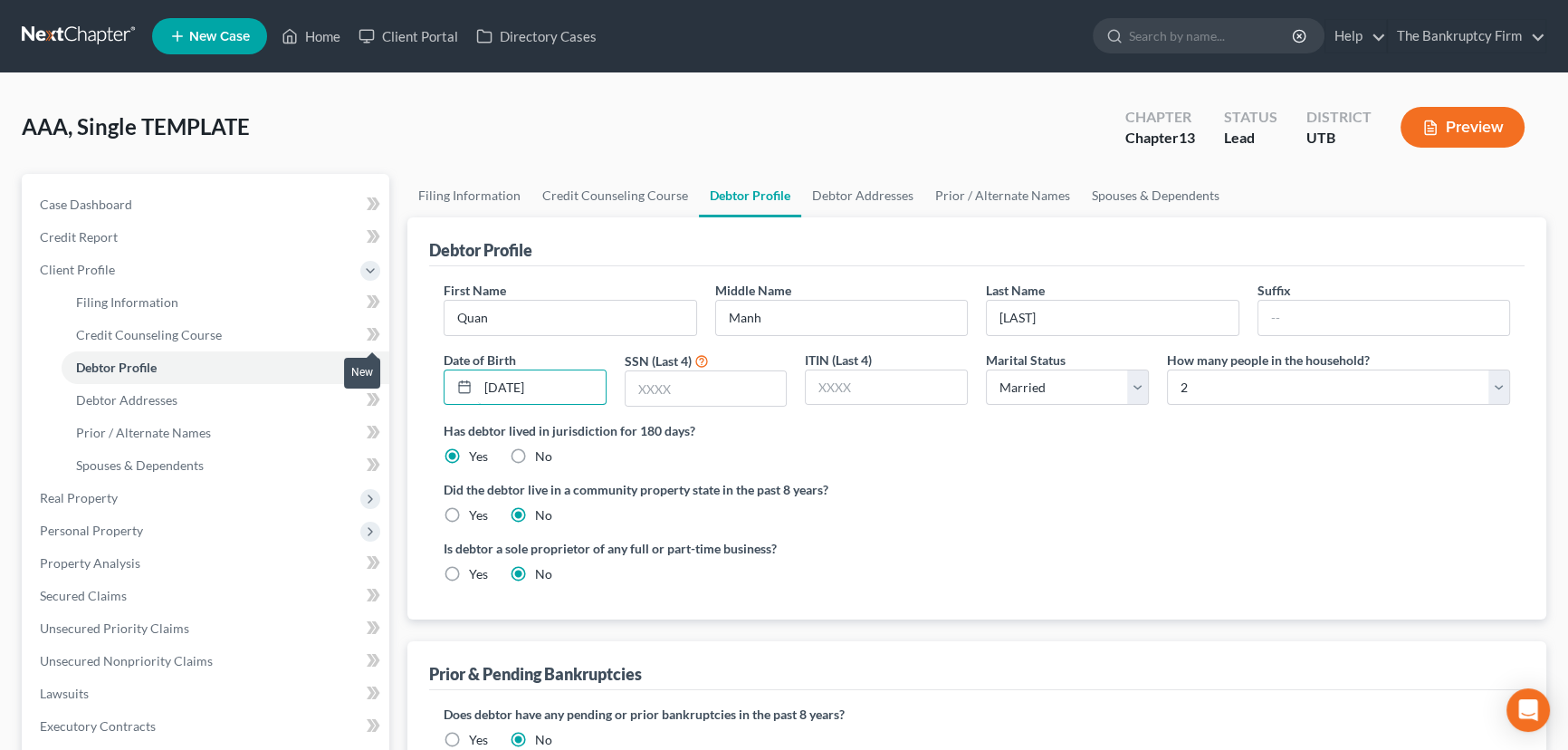type on "5/8/1972" 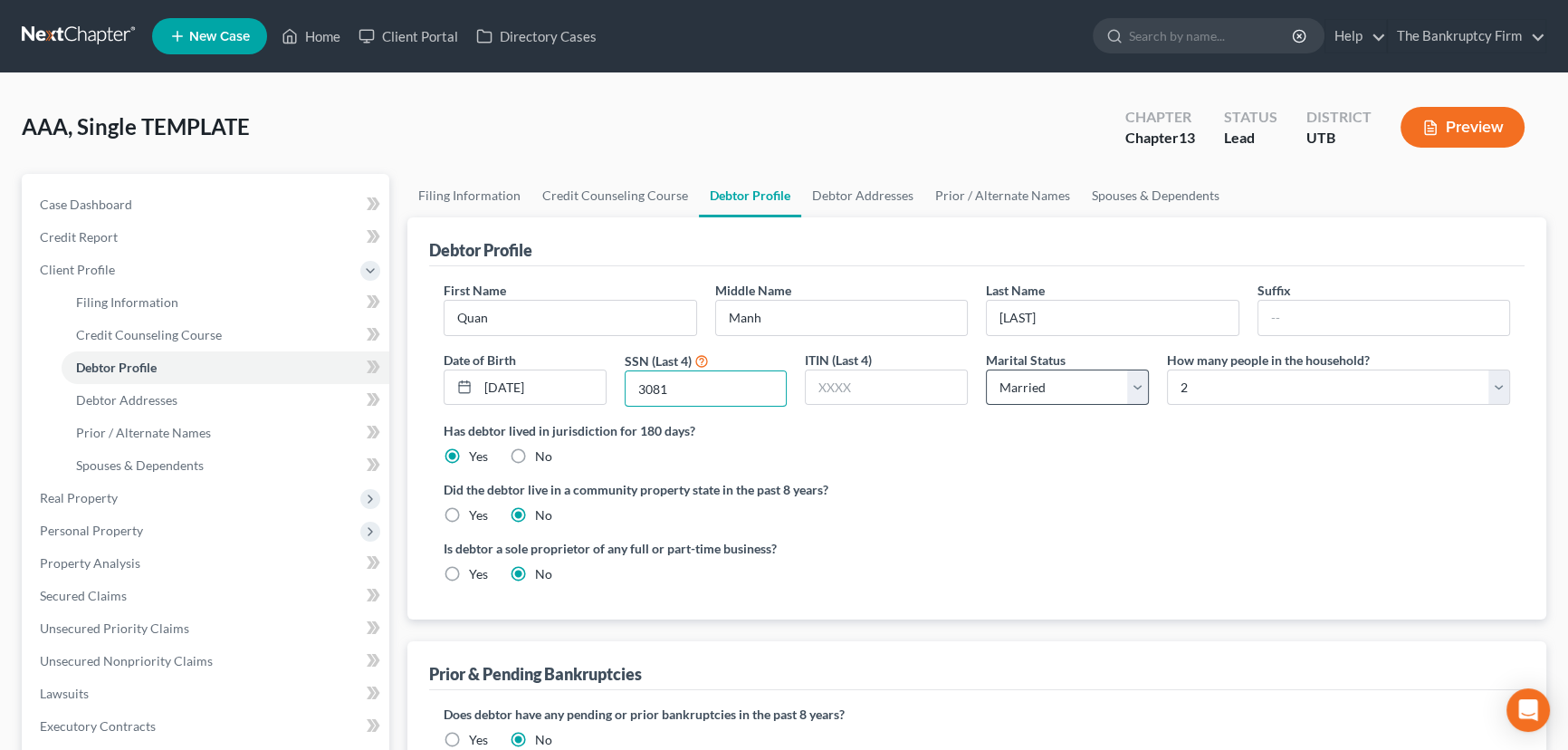 type on "3081" 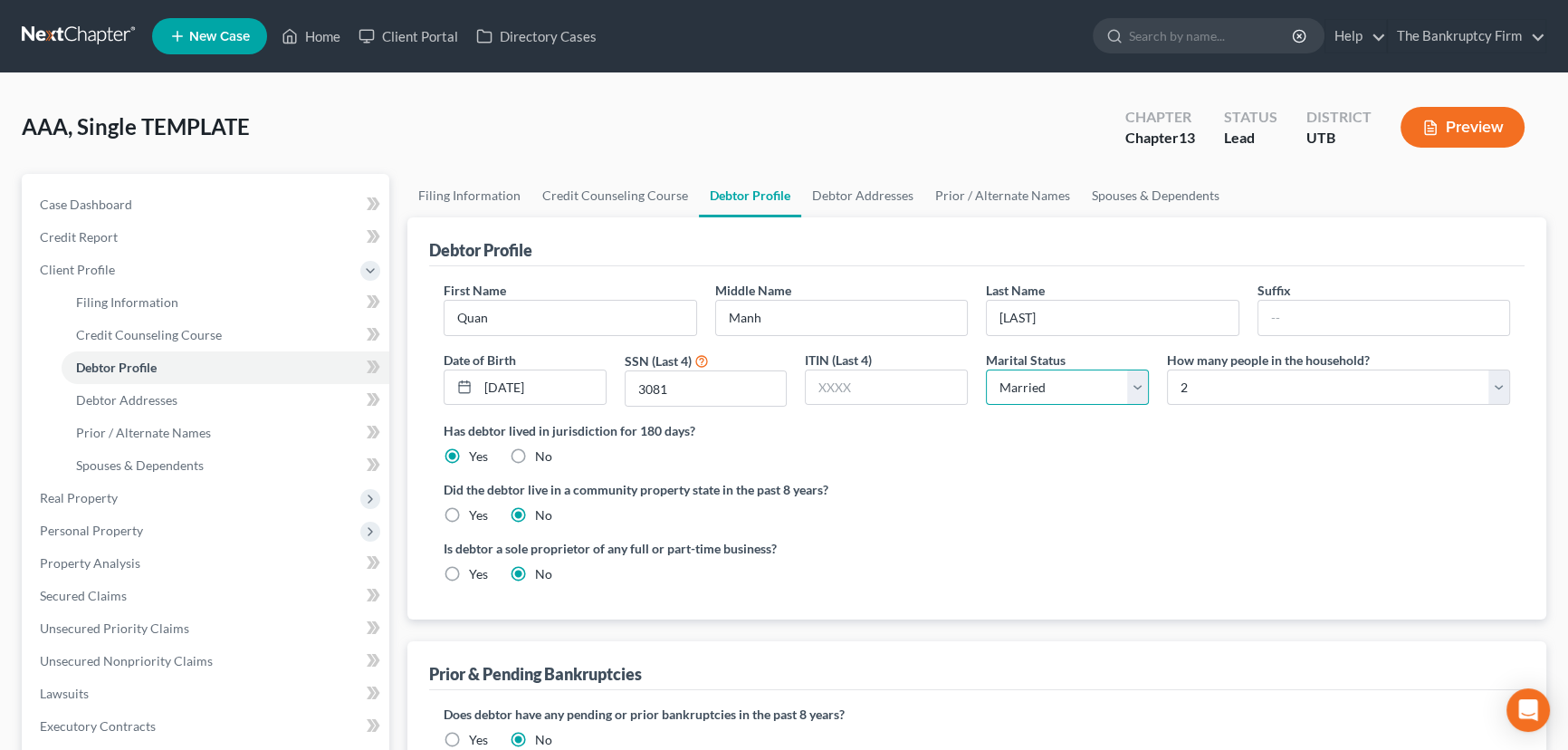 click on "Select Single Married Separated Divorced Widowed" at bounding box center (1067, 388) 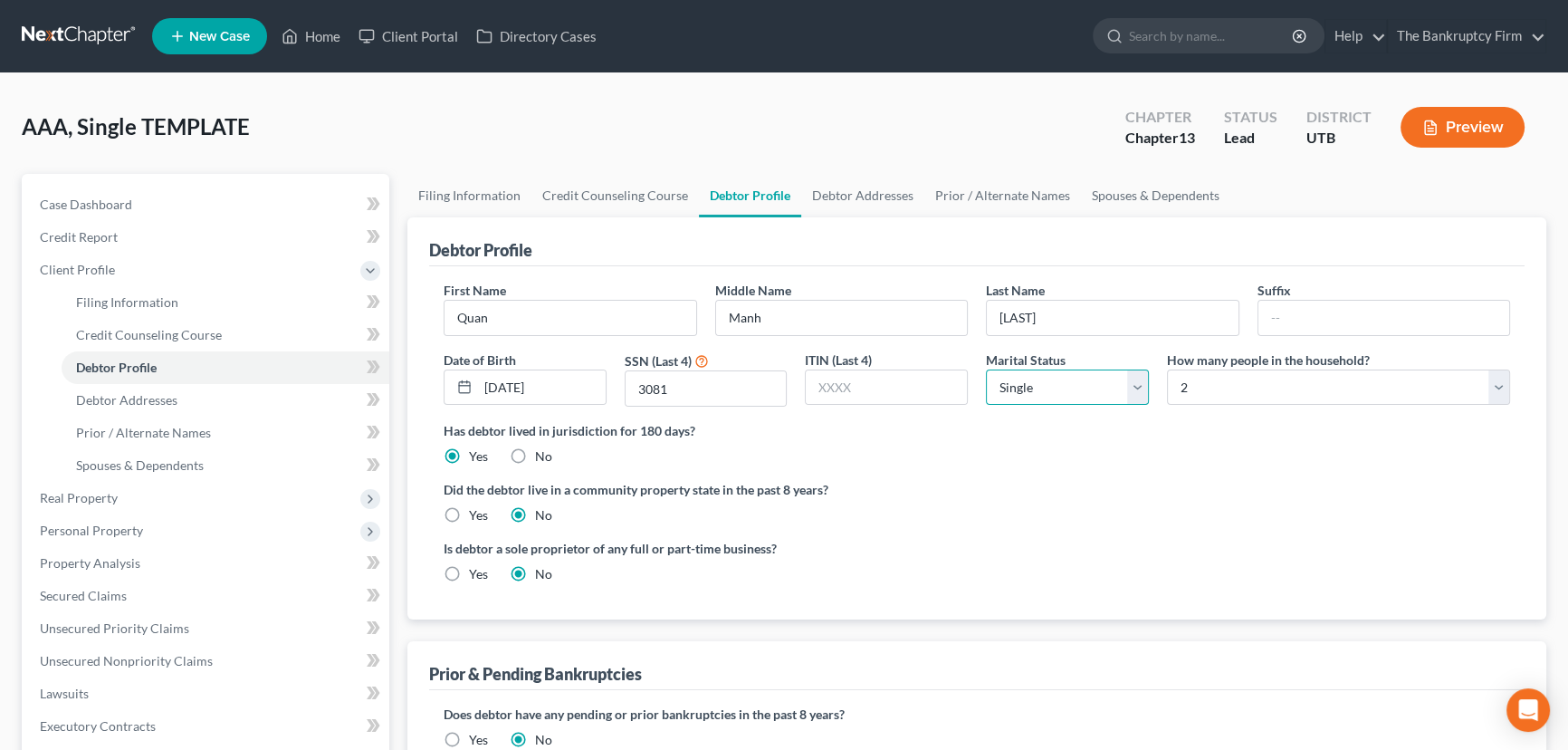 click on "Select Single Married Separated Divorced Widowed" at bounding box center [1067, 388] 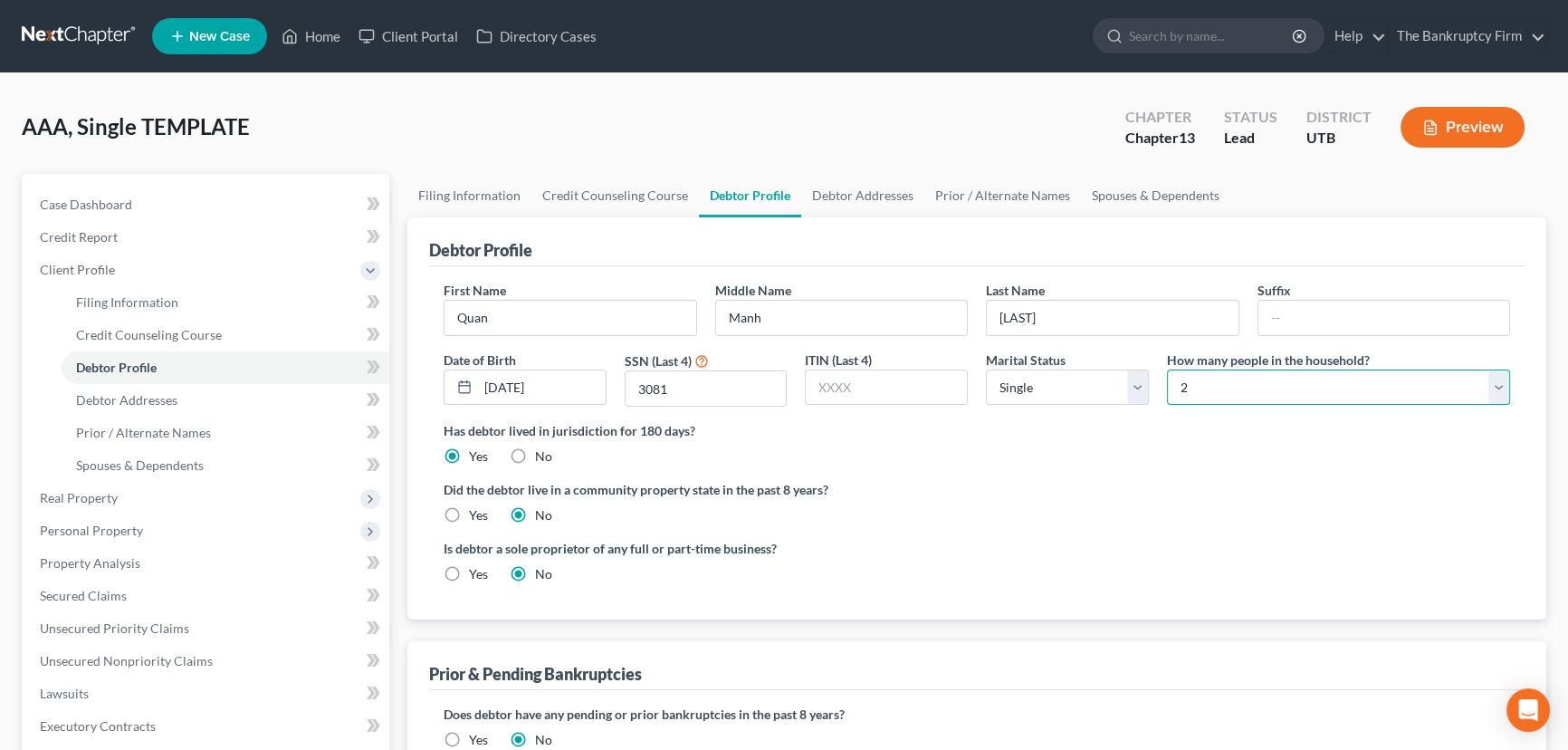 click on "Select 1 2 3 4 5 6 7 8 9 10 11 12 13 14 15 16 17 18 19 20" at bounding box center (1338, 388) 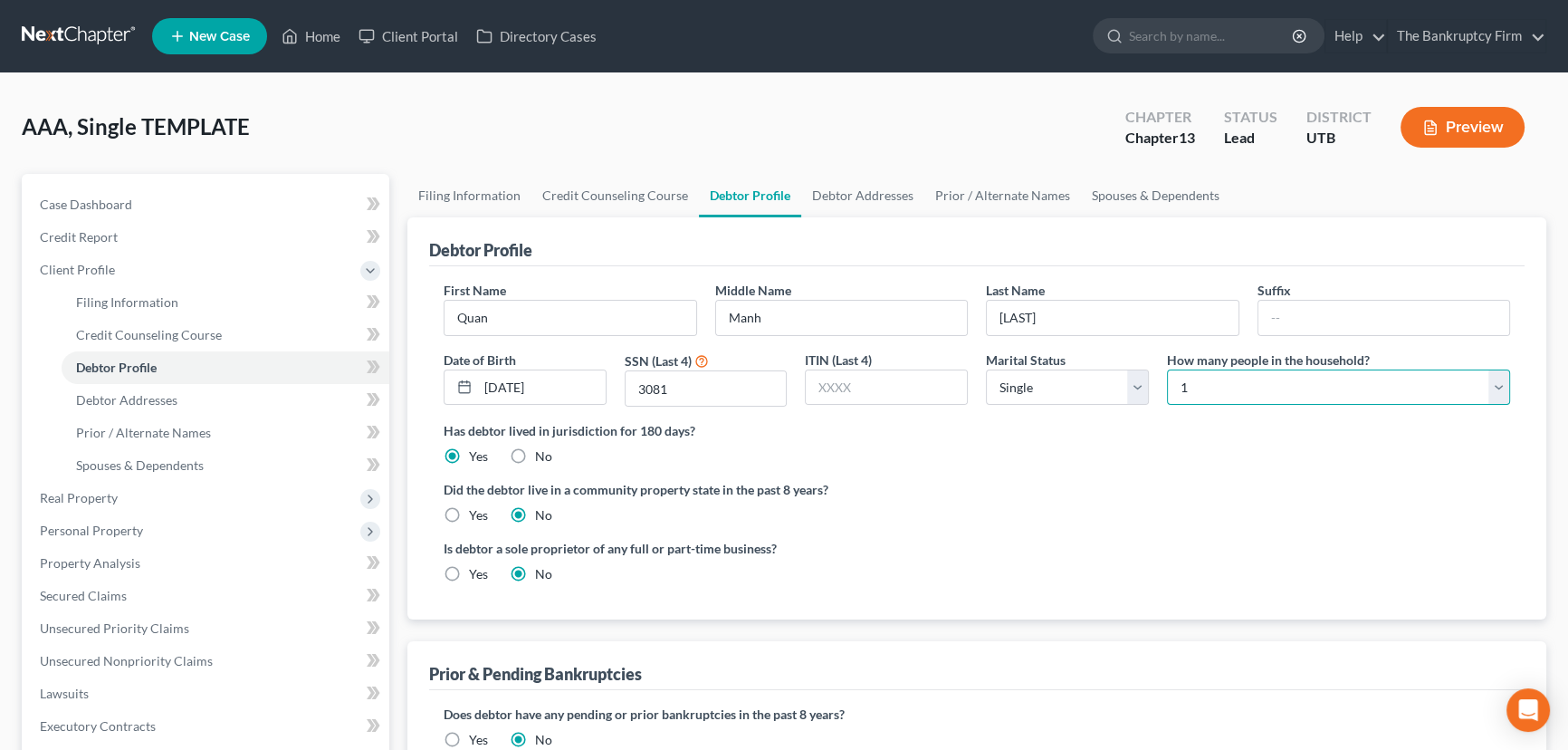 click on "Select 1 2 3 4 5 6 7 8 9 10 11 12 13 14 15 16 17 18 19 20" at bounding box center (1338, 388) 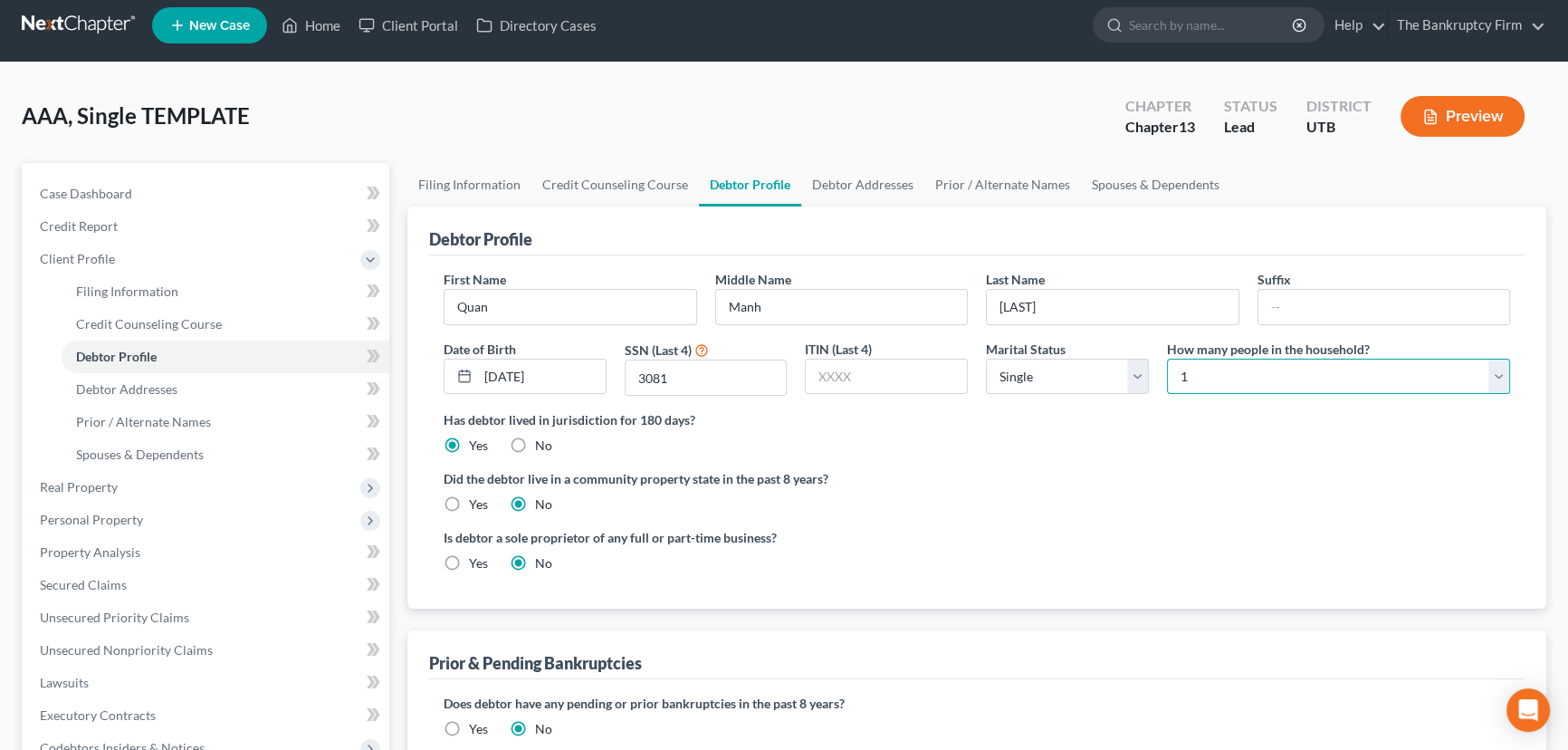 scroll, scrollTop: 0, scrollLeft: 0, axis: both 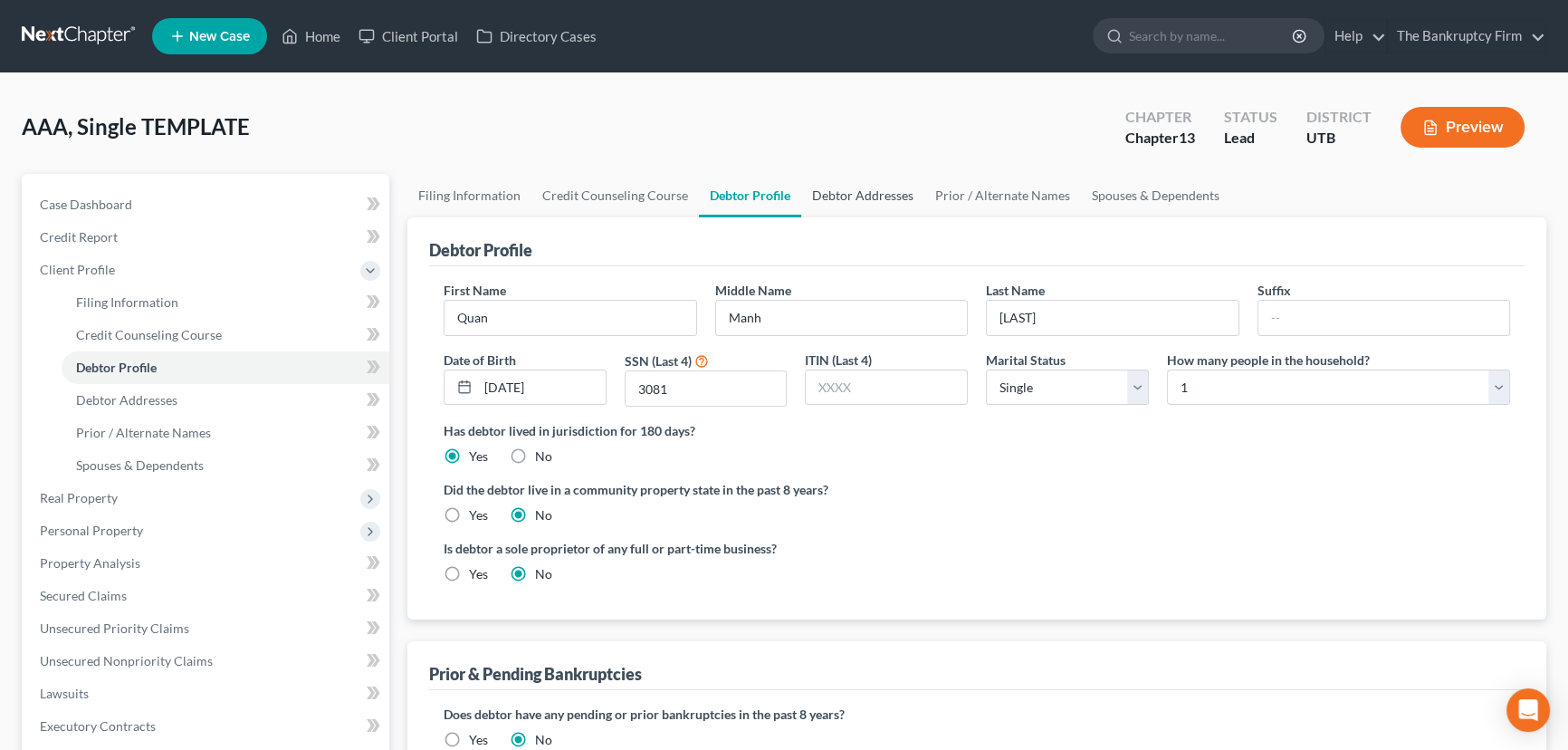 click on "Debtor Addresses" at bounding box center (863, 196) 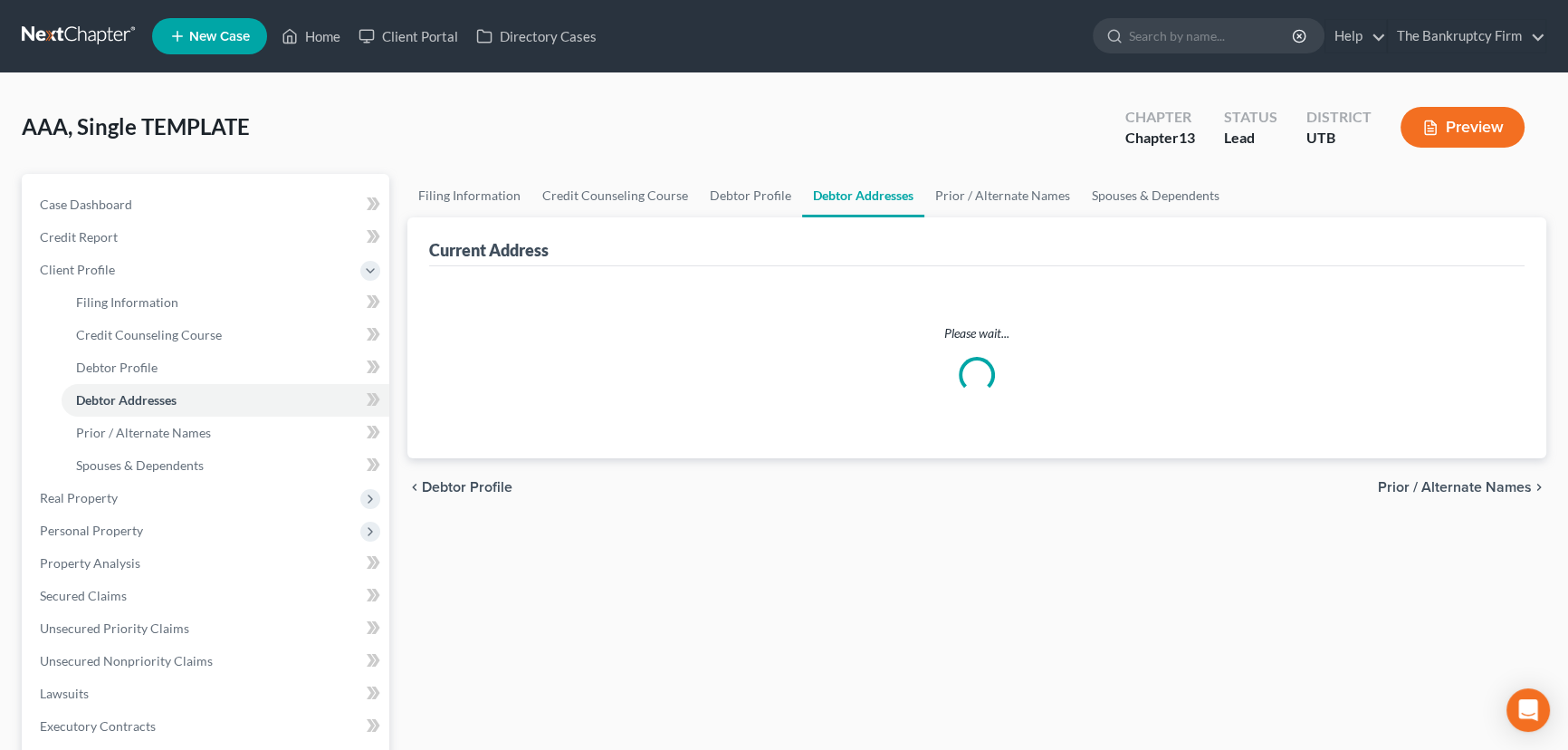 select on "0" 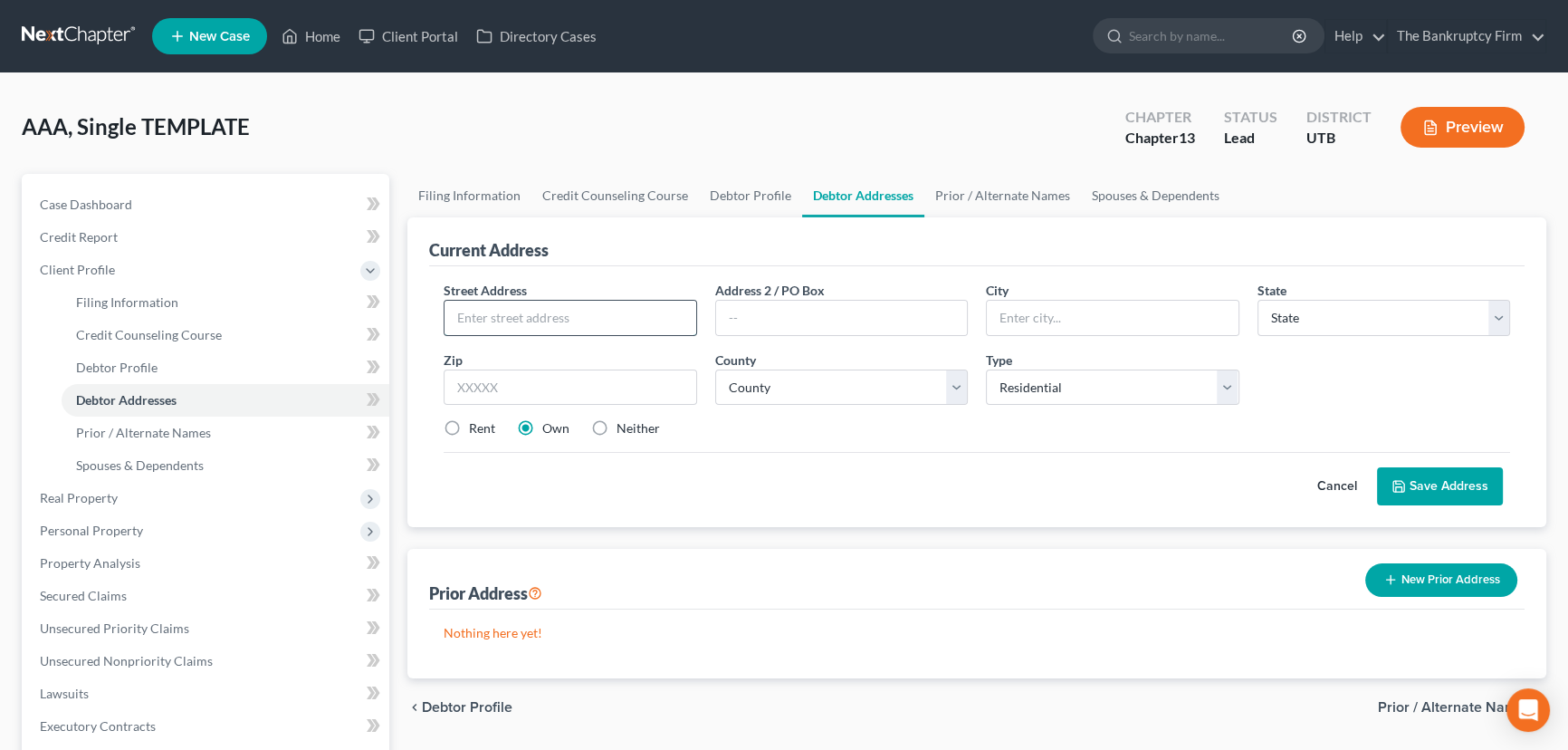 click at bounding box center (570, 318) 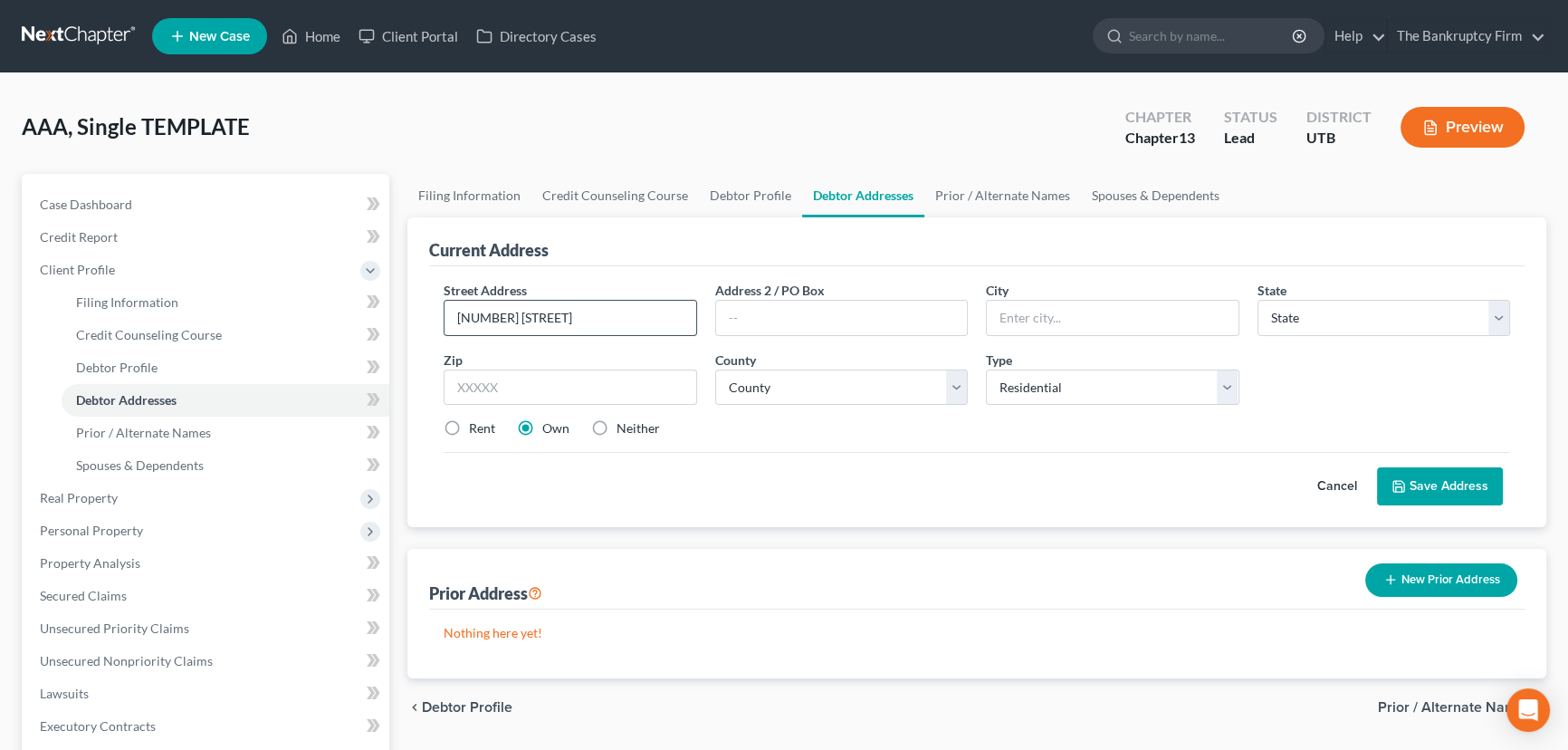 type on "[NUMBER] [STREET]" 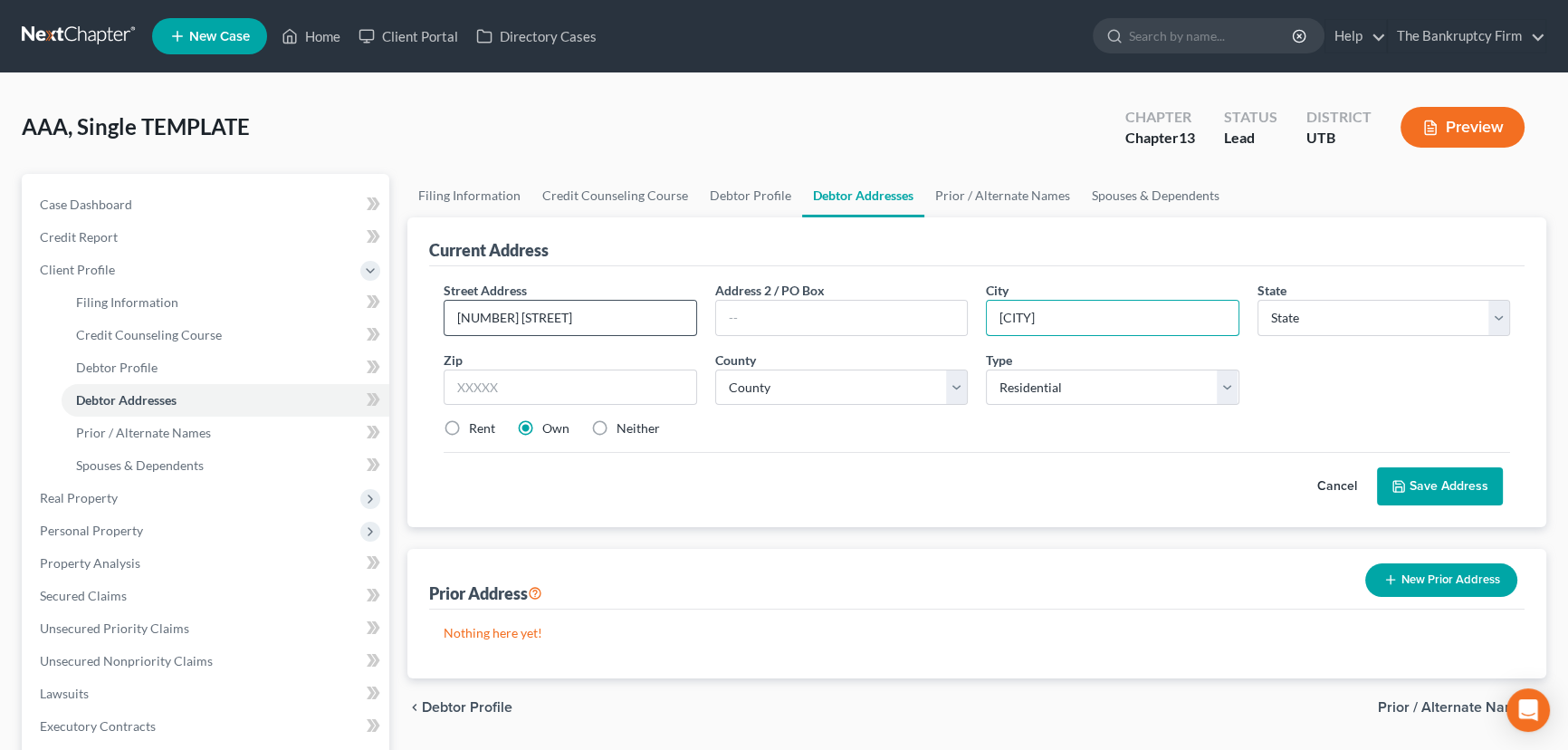 type on "Kaysville" 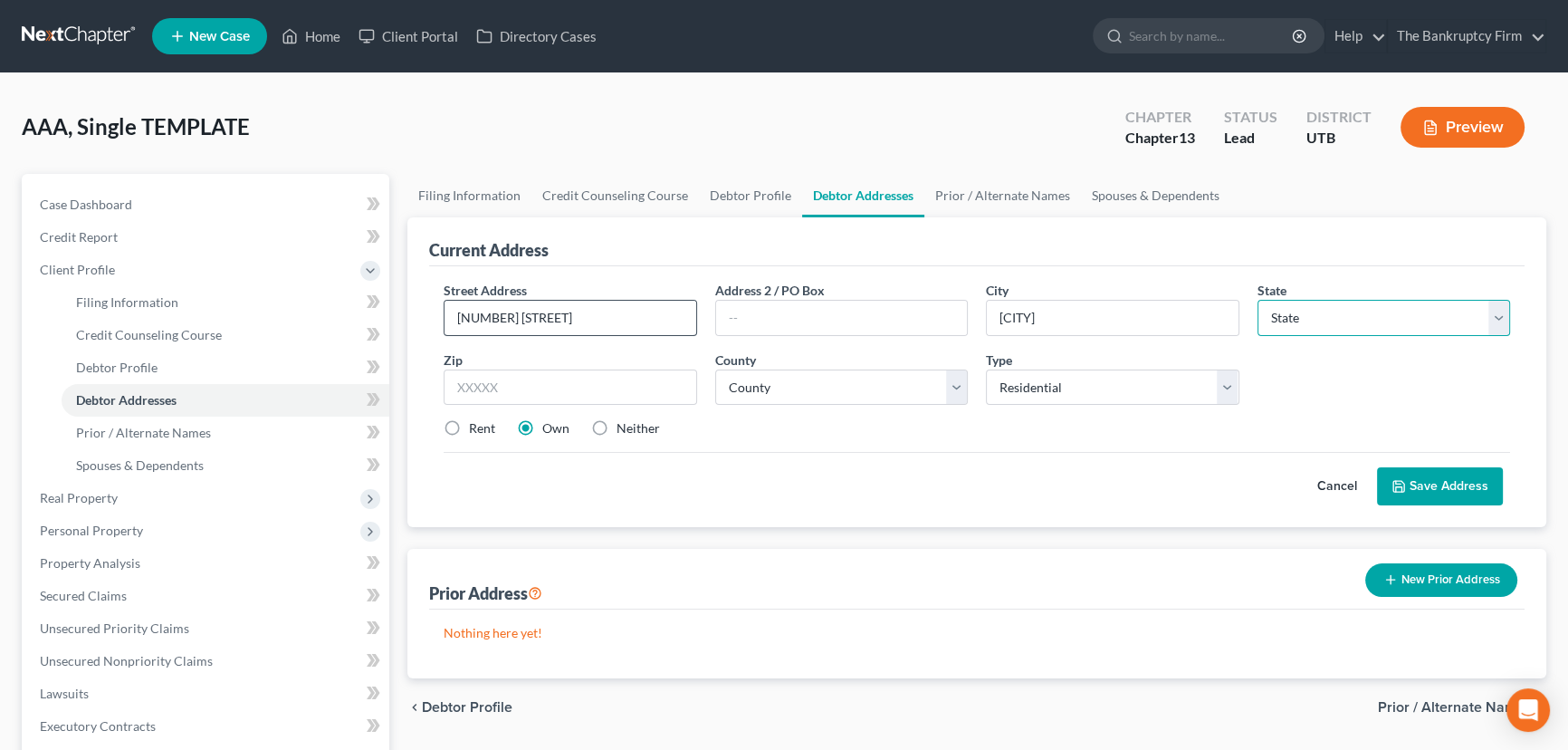 select on "46" 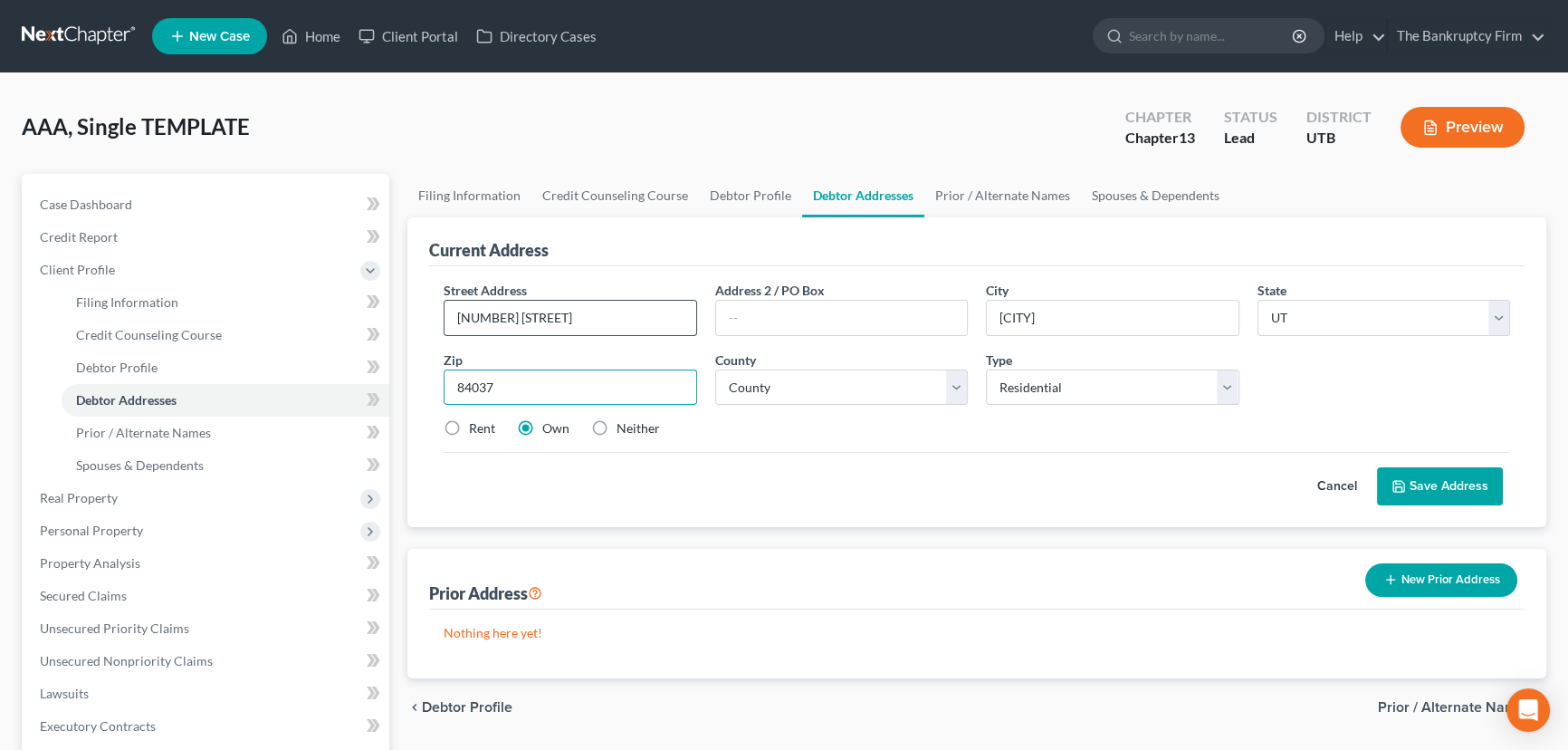 type on "84037" 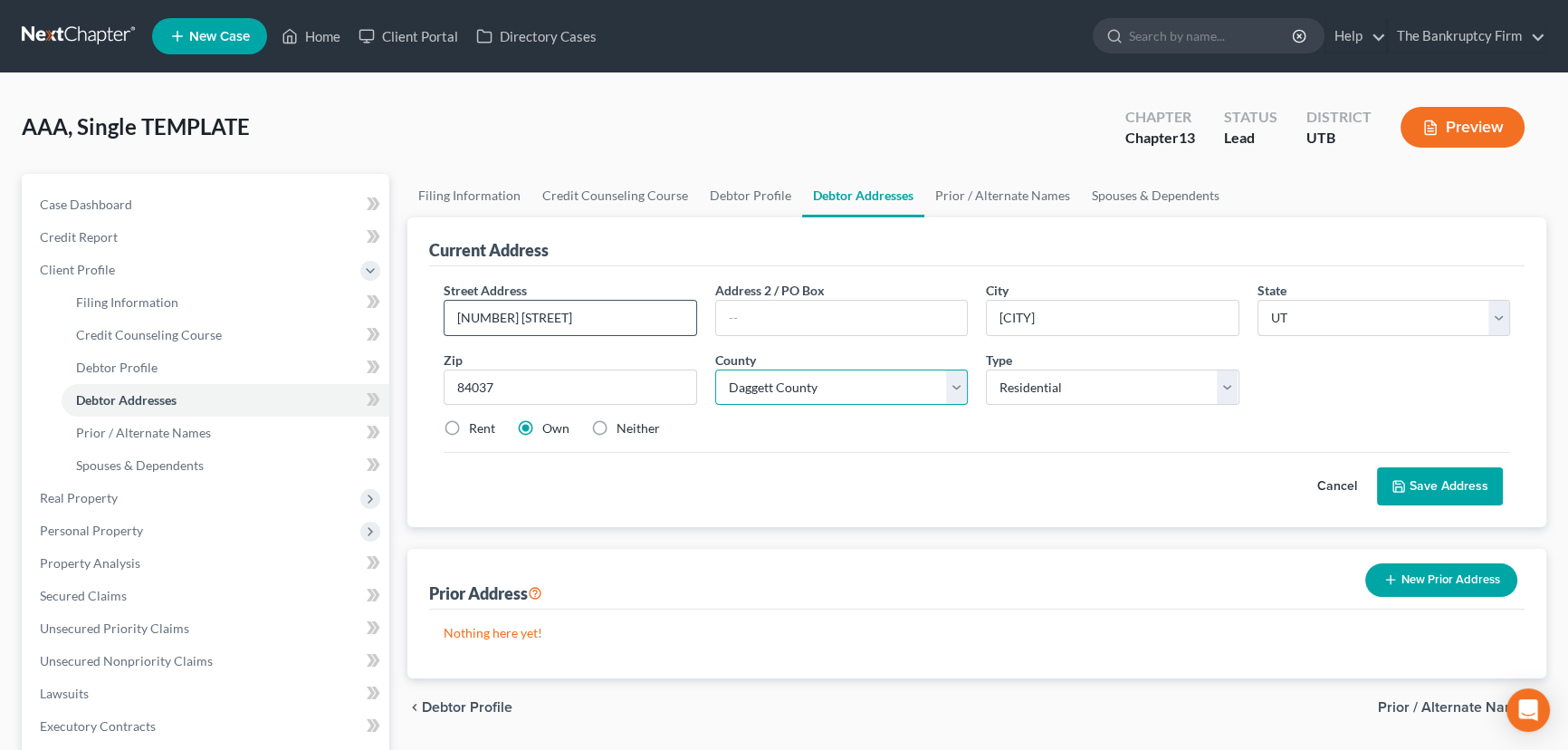select on "5" 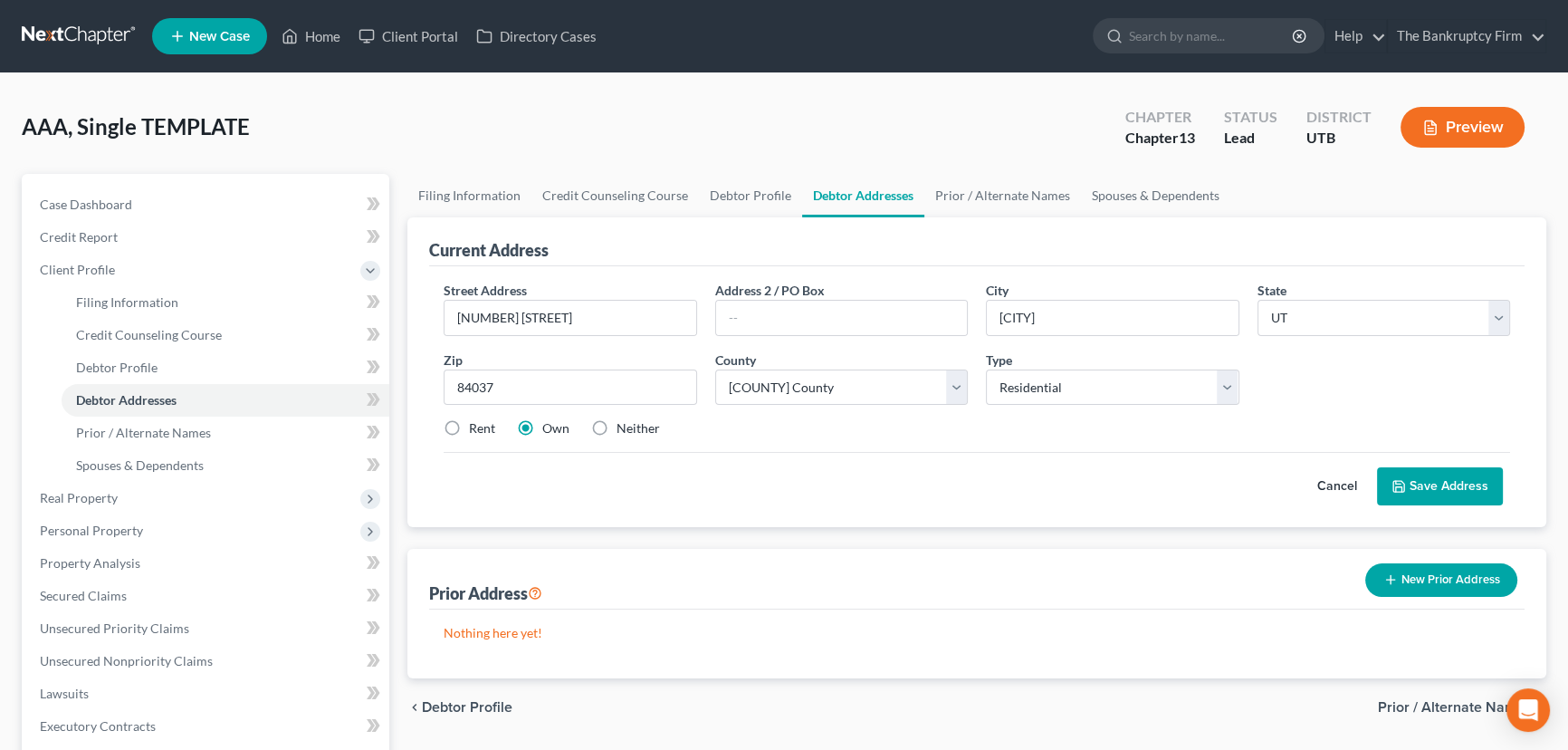 click on "Save Address" at bounding box center (1439, 486) 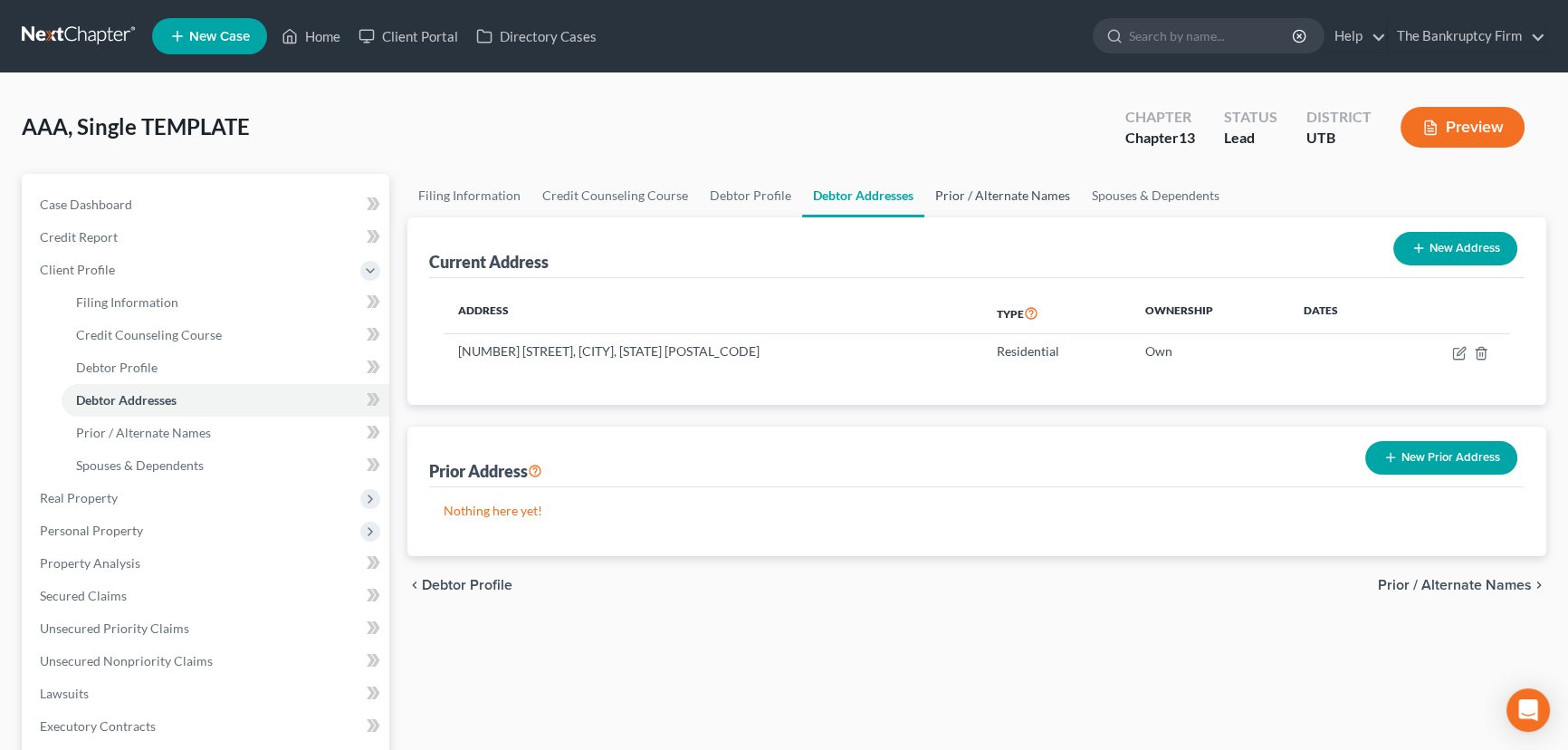 click on "Prior / Alternate Names" at bounding box center [1002, 196] 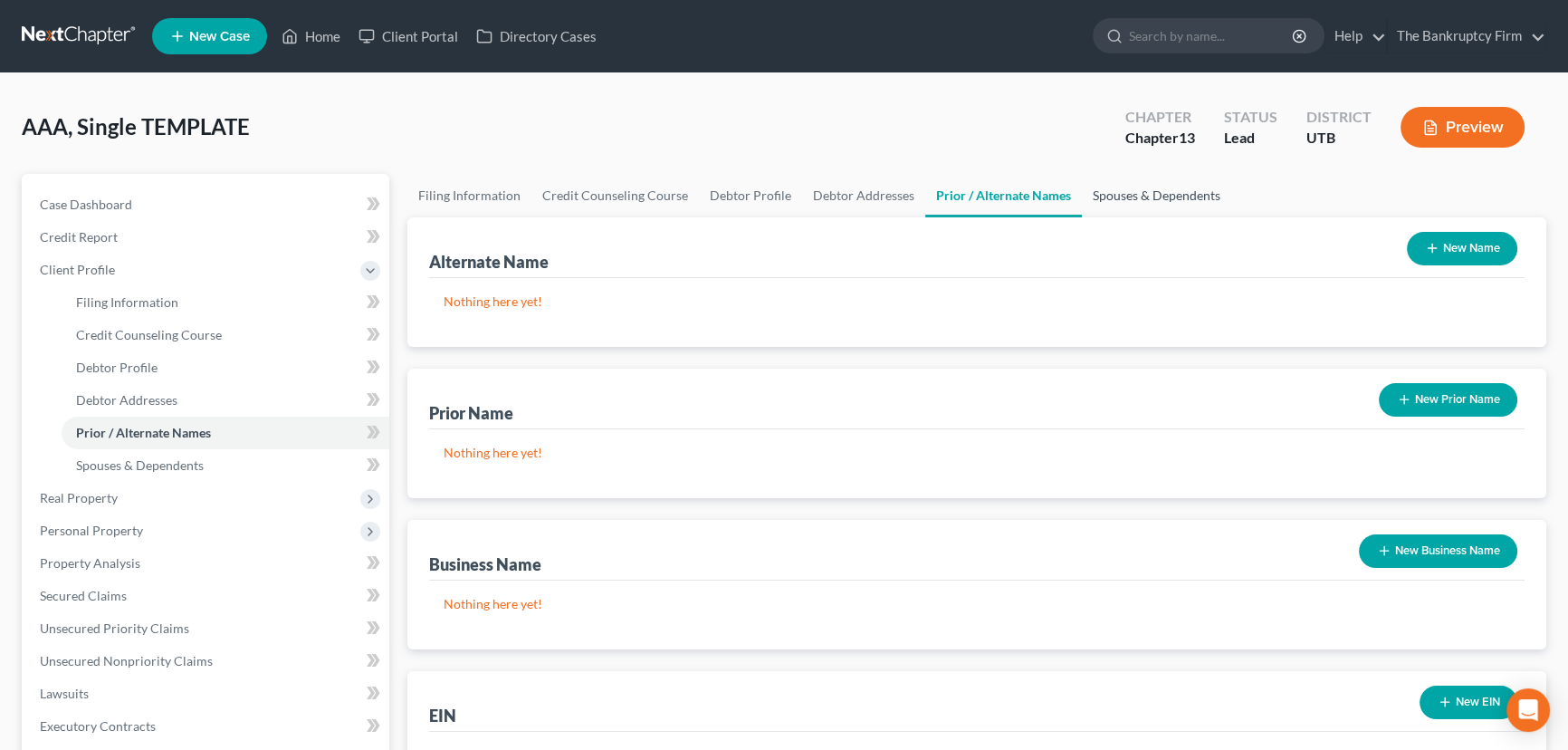 click on "Spouses & Dependents" at bounding box center (1156, 196) 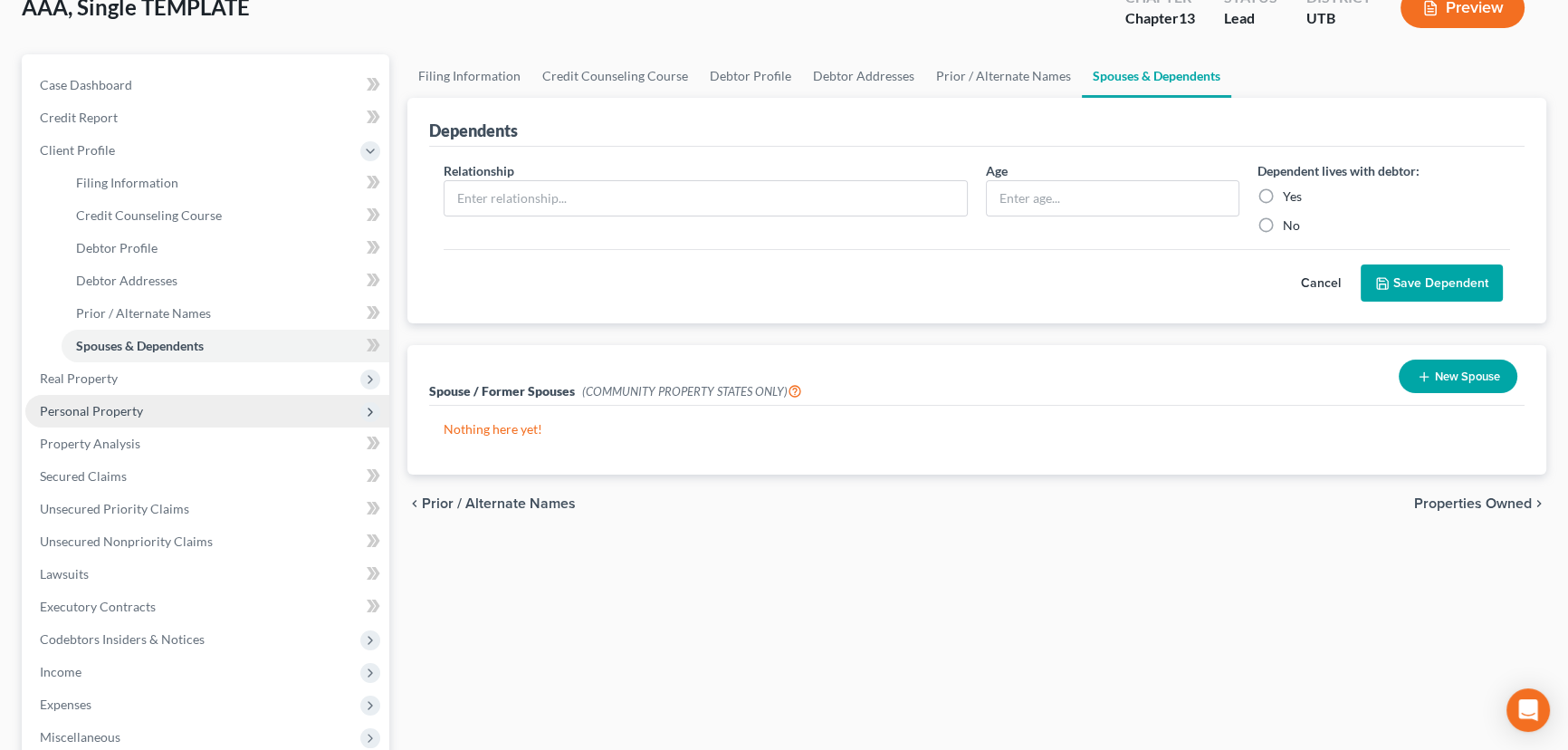 scroll, scrollTop: 82, scrollLeft: 0, axis: vertical 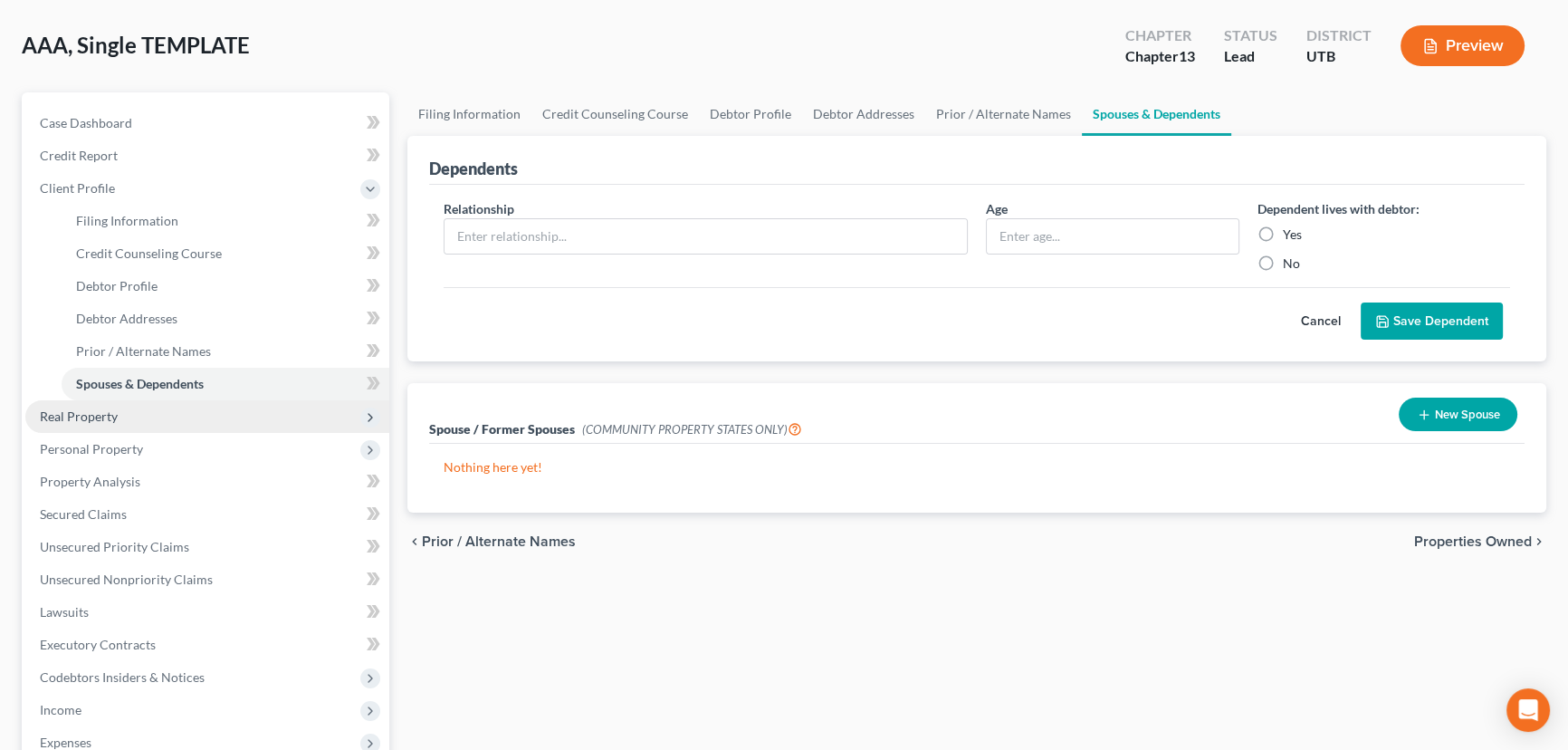 click on "Real Property" at bounding box center (79, 416) 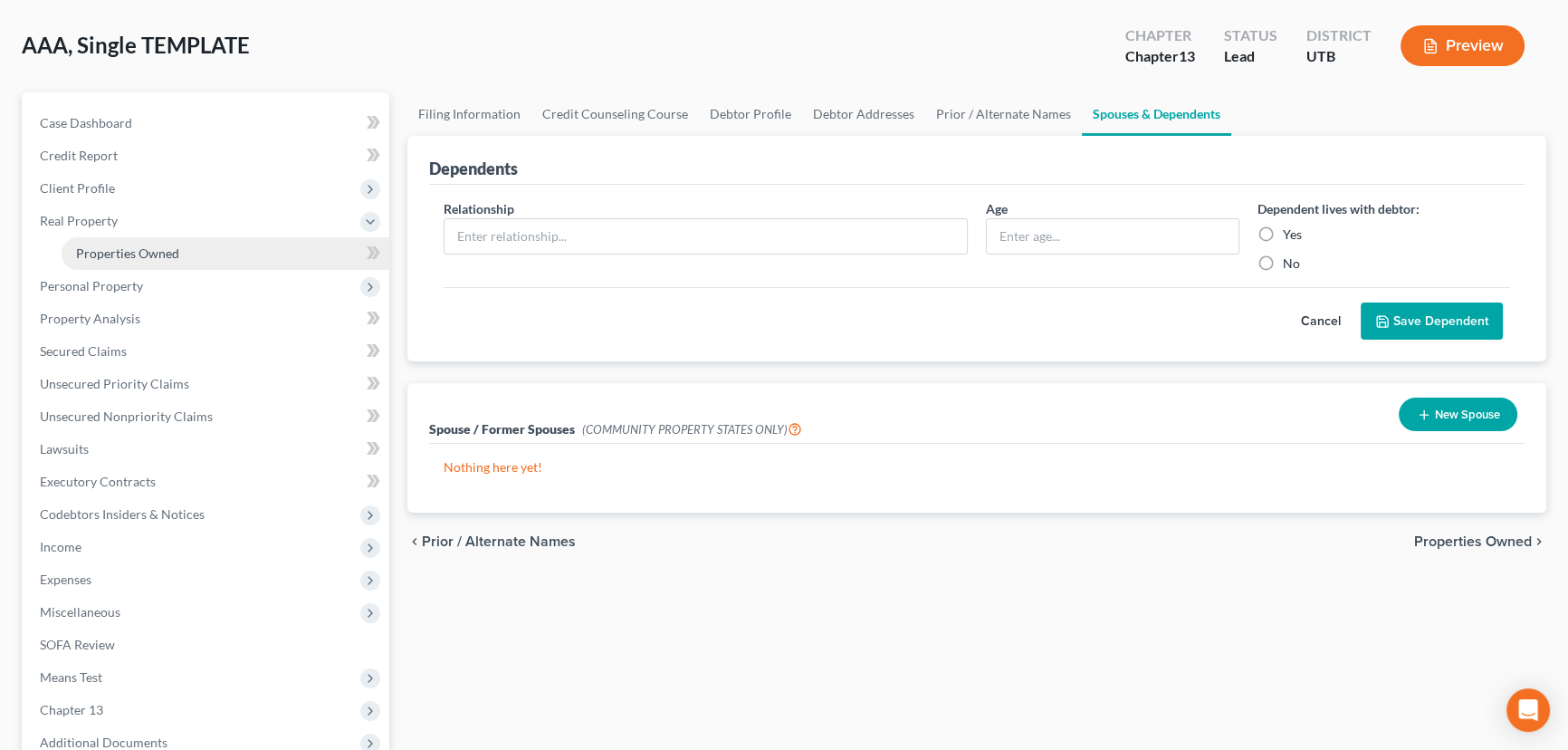 click on "Properties Owned" at bounding box center [128, 253] 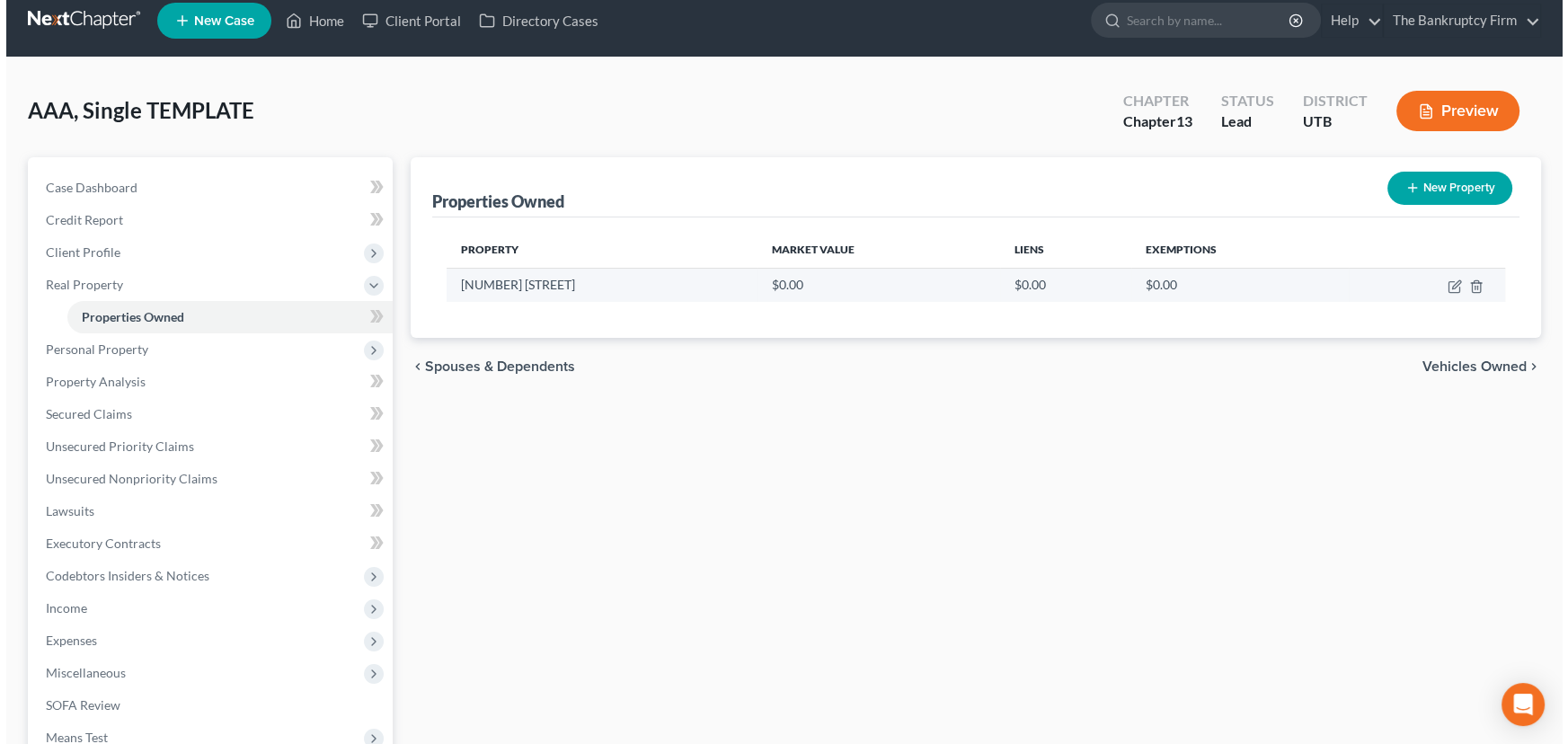 scroll, scrollTop: 0, scrollLeft: 0, axis: both 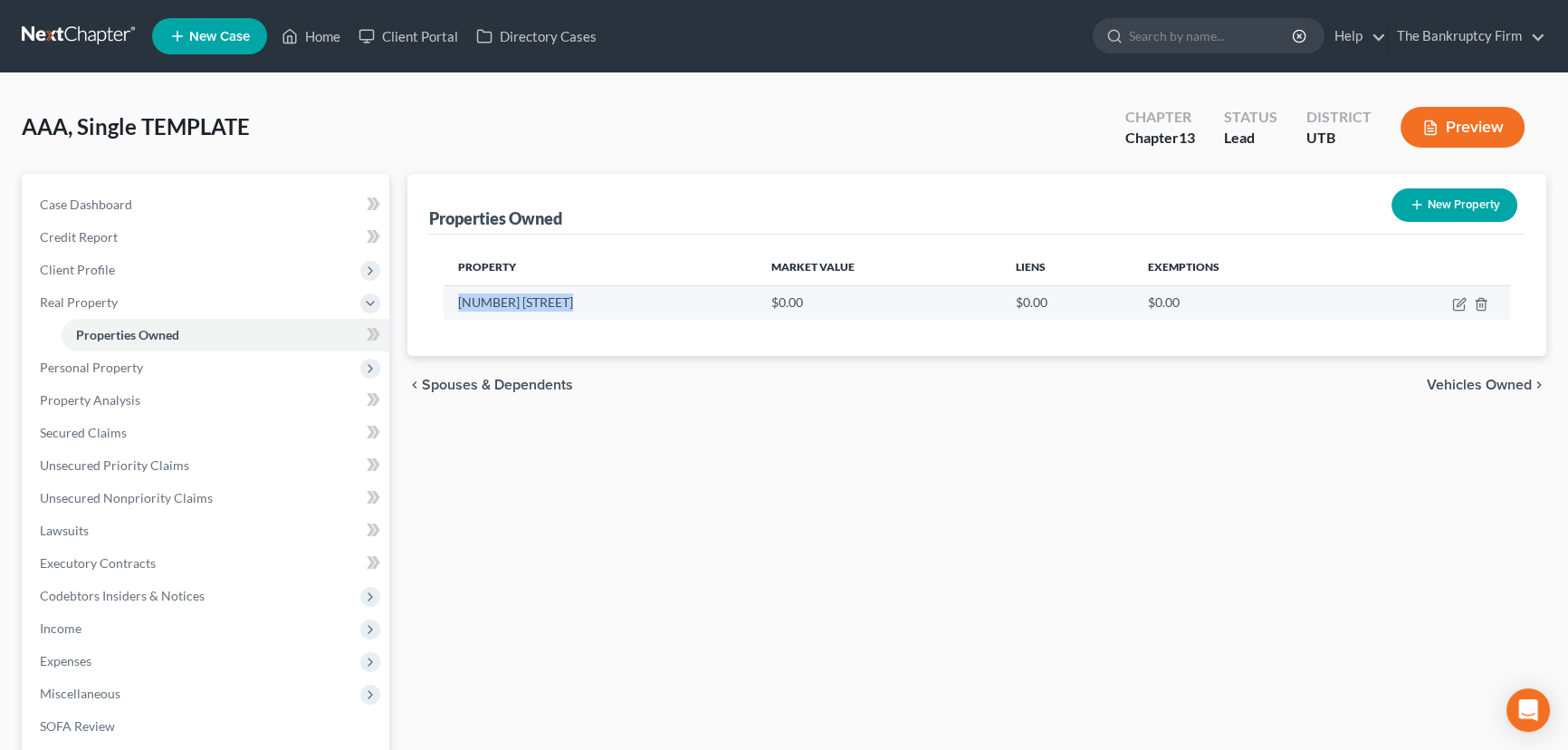 drag, startPoint x: 591, startPoint y: 301, endPoint x: 455, endPoint y: 308, distance: 136.18003 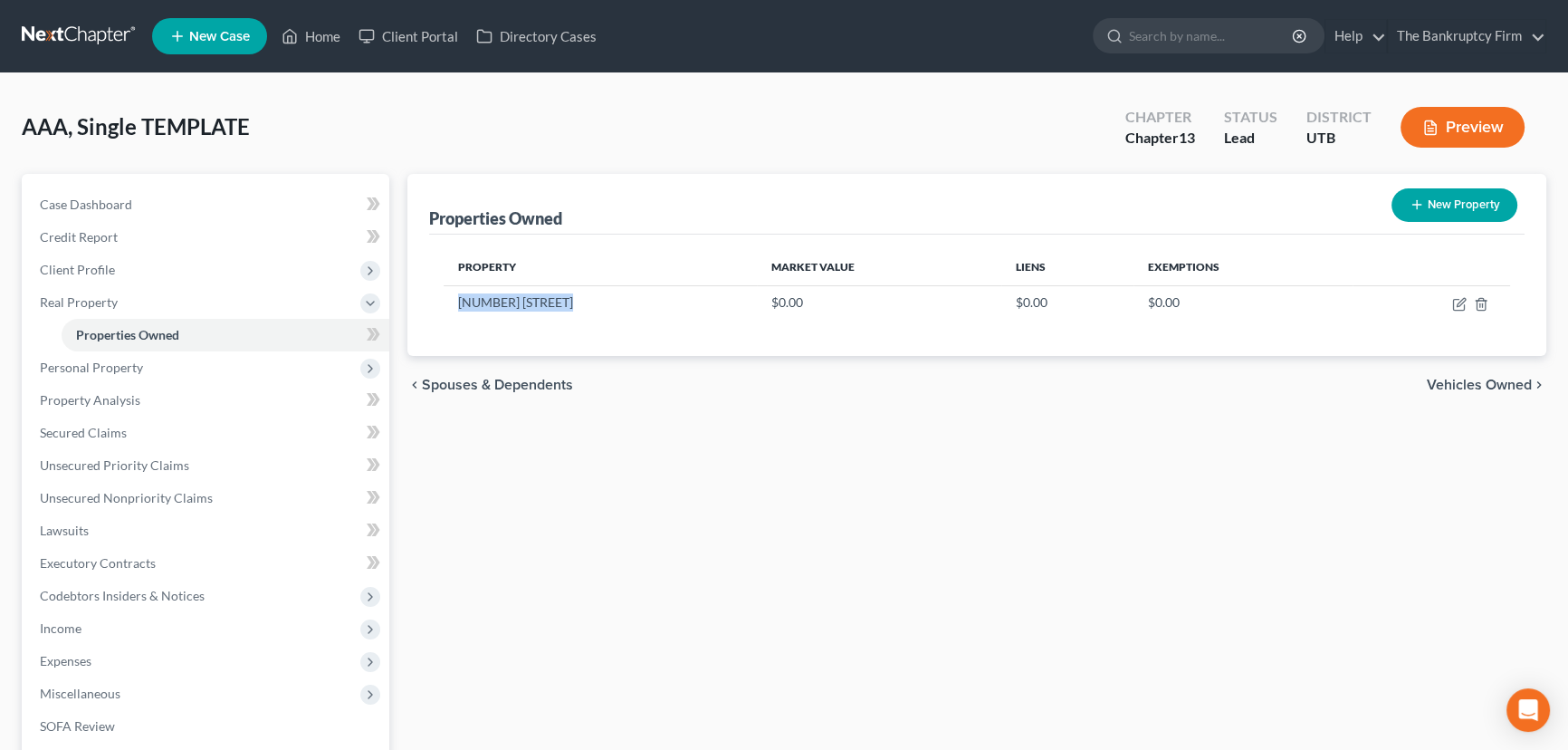 copy on "[NUMBER] [STREET]" 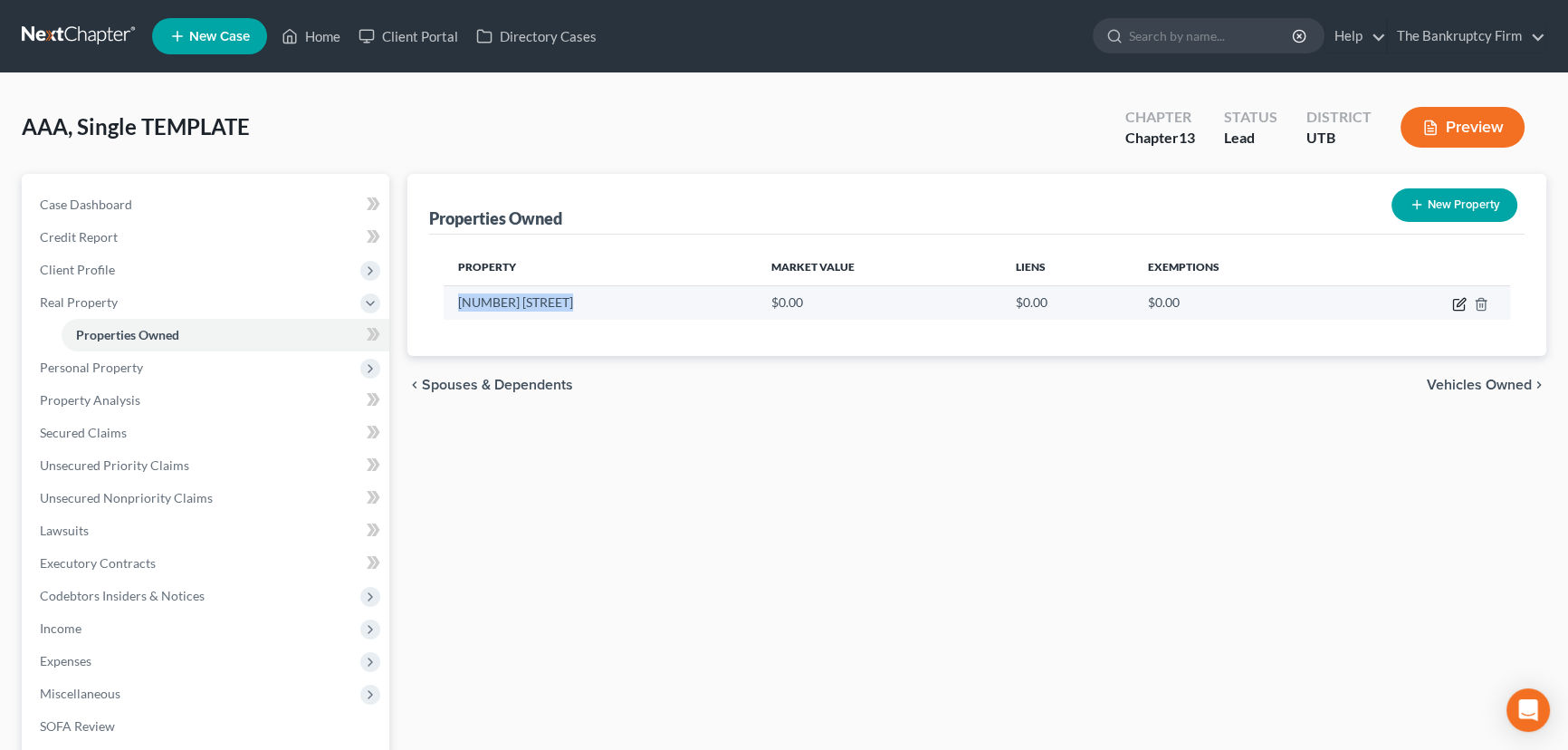 click 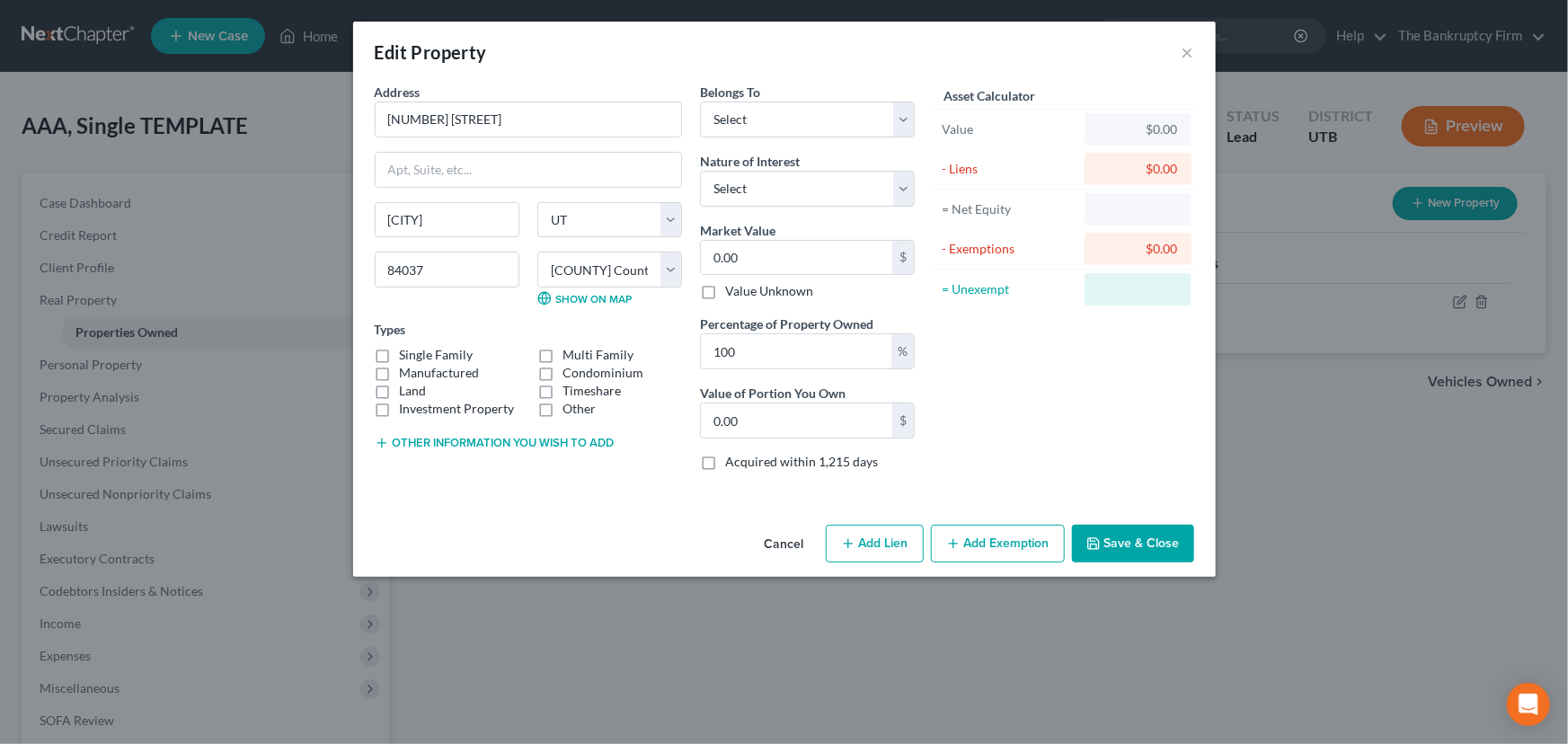 select on "46" 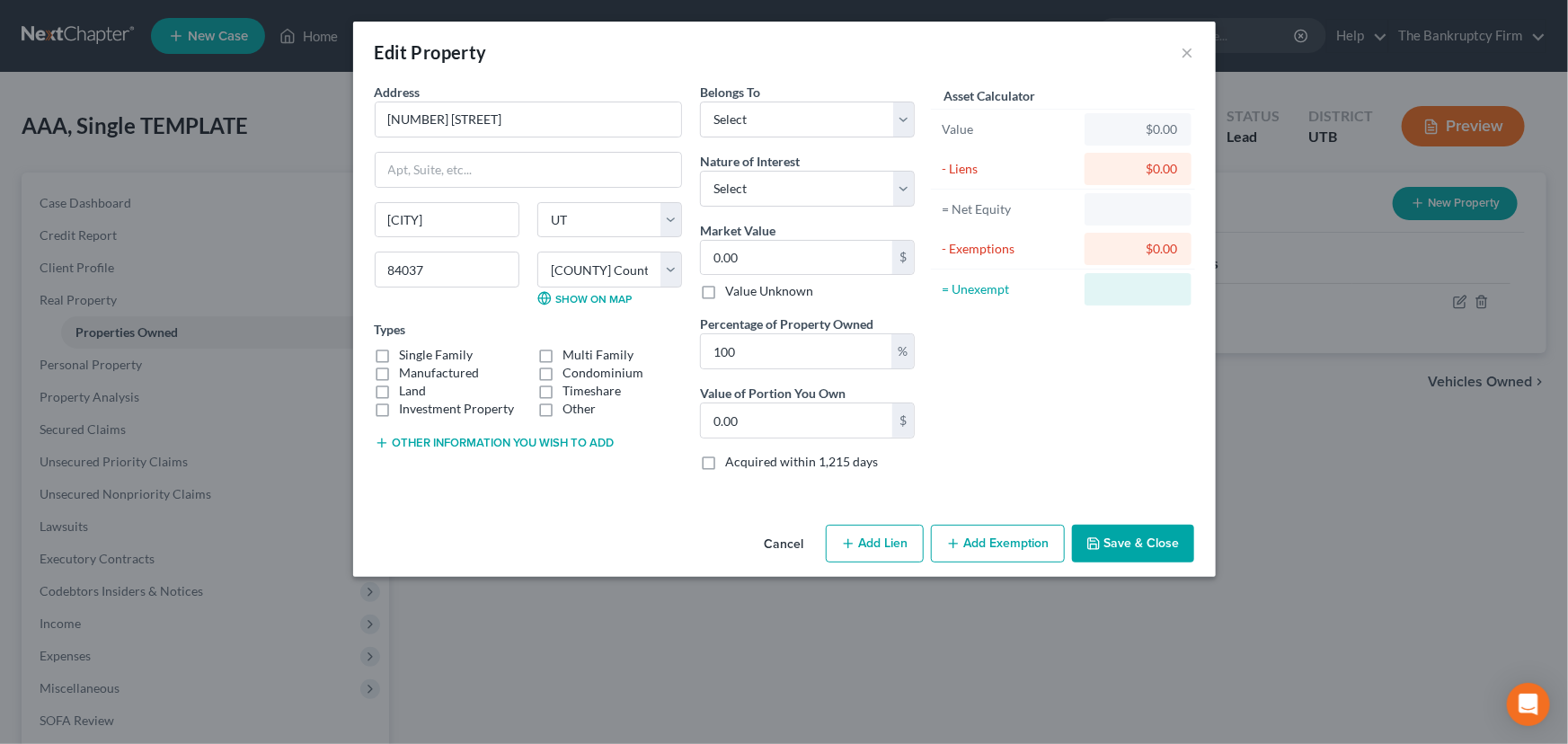 select on "5" 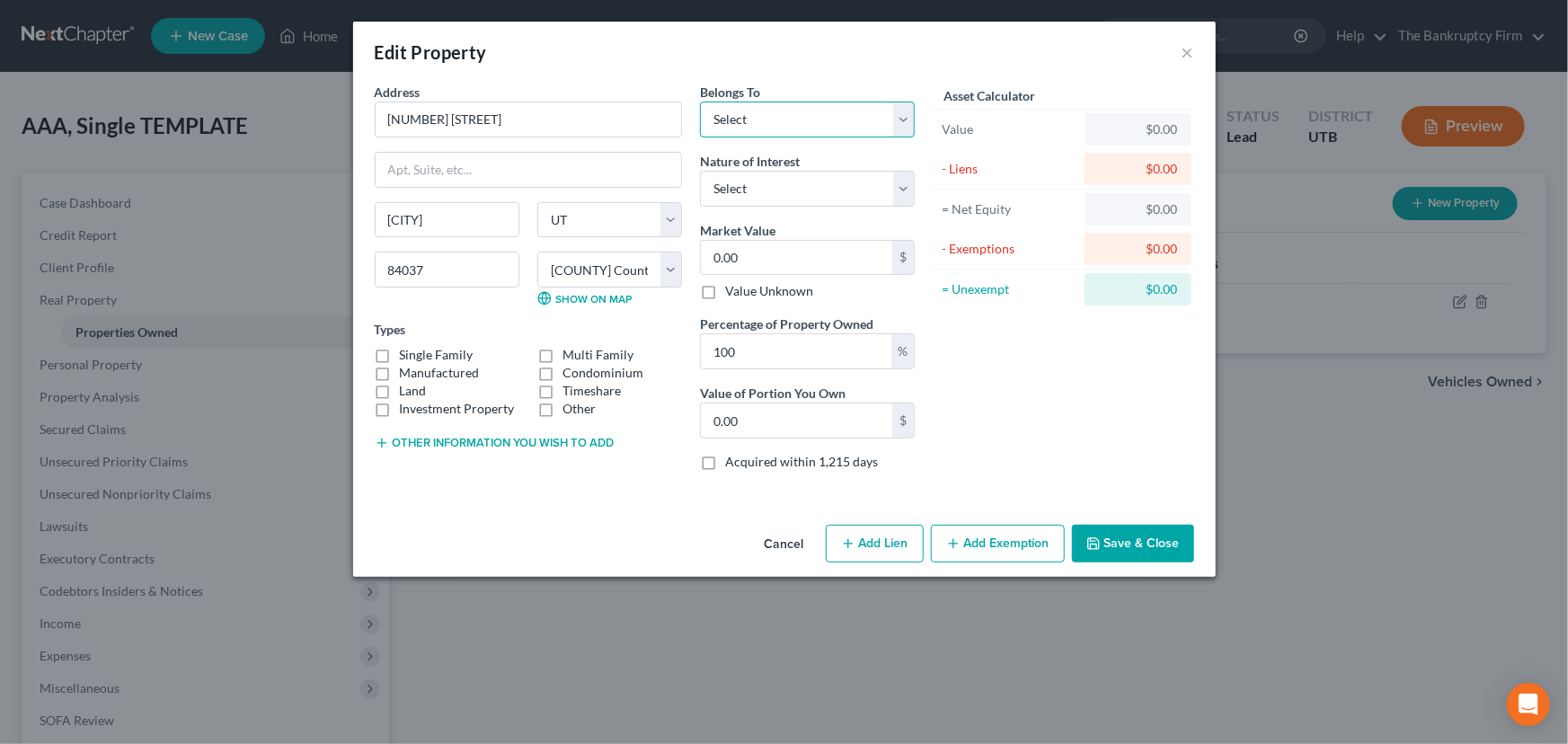 click on "Select Debtor 1 Only Debtor 2 Only Debtor 1 And Debtor 2 Only At Least One Of The Debtors And Another Community Property" at bounding box center (807, 120) 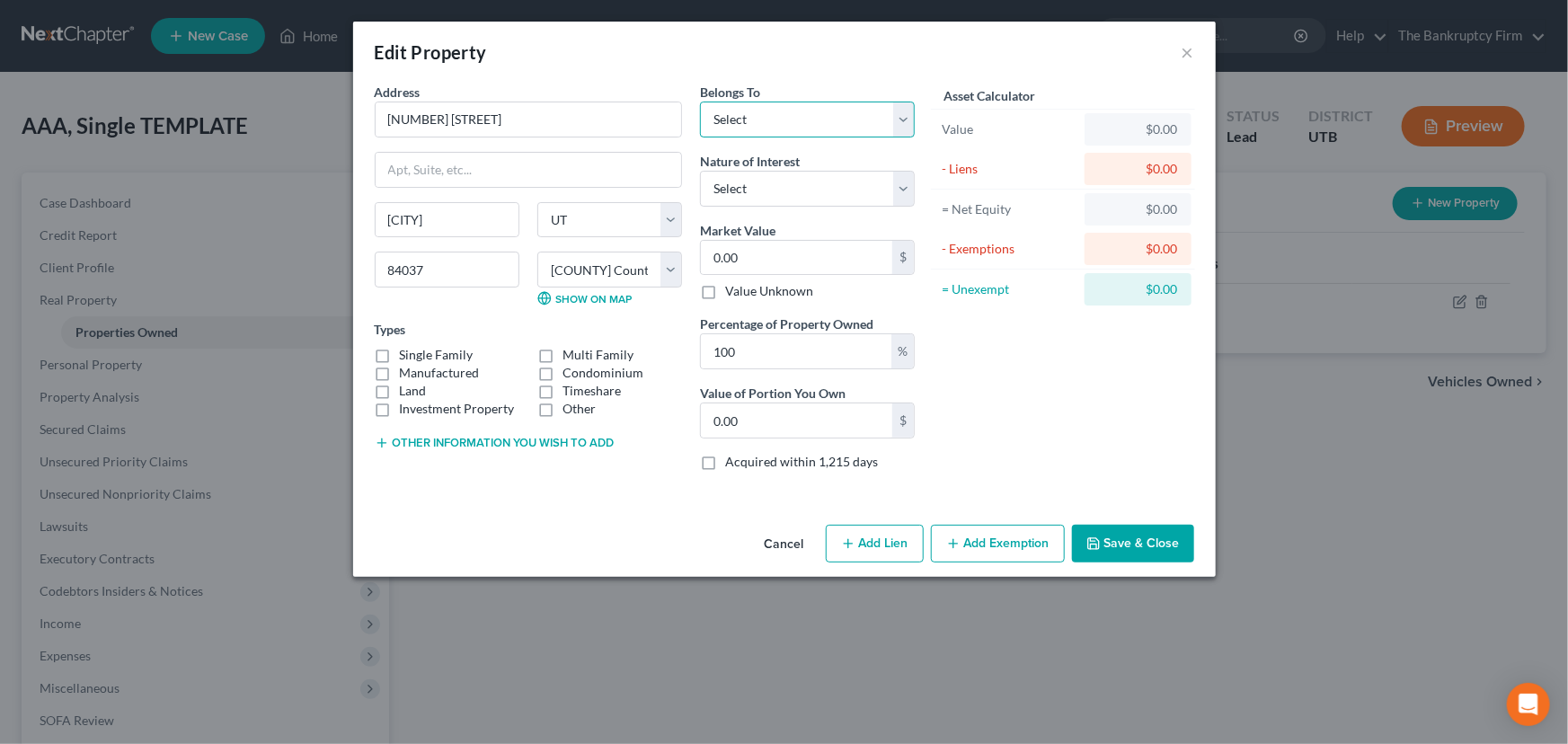 select on "0" 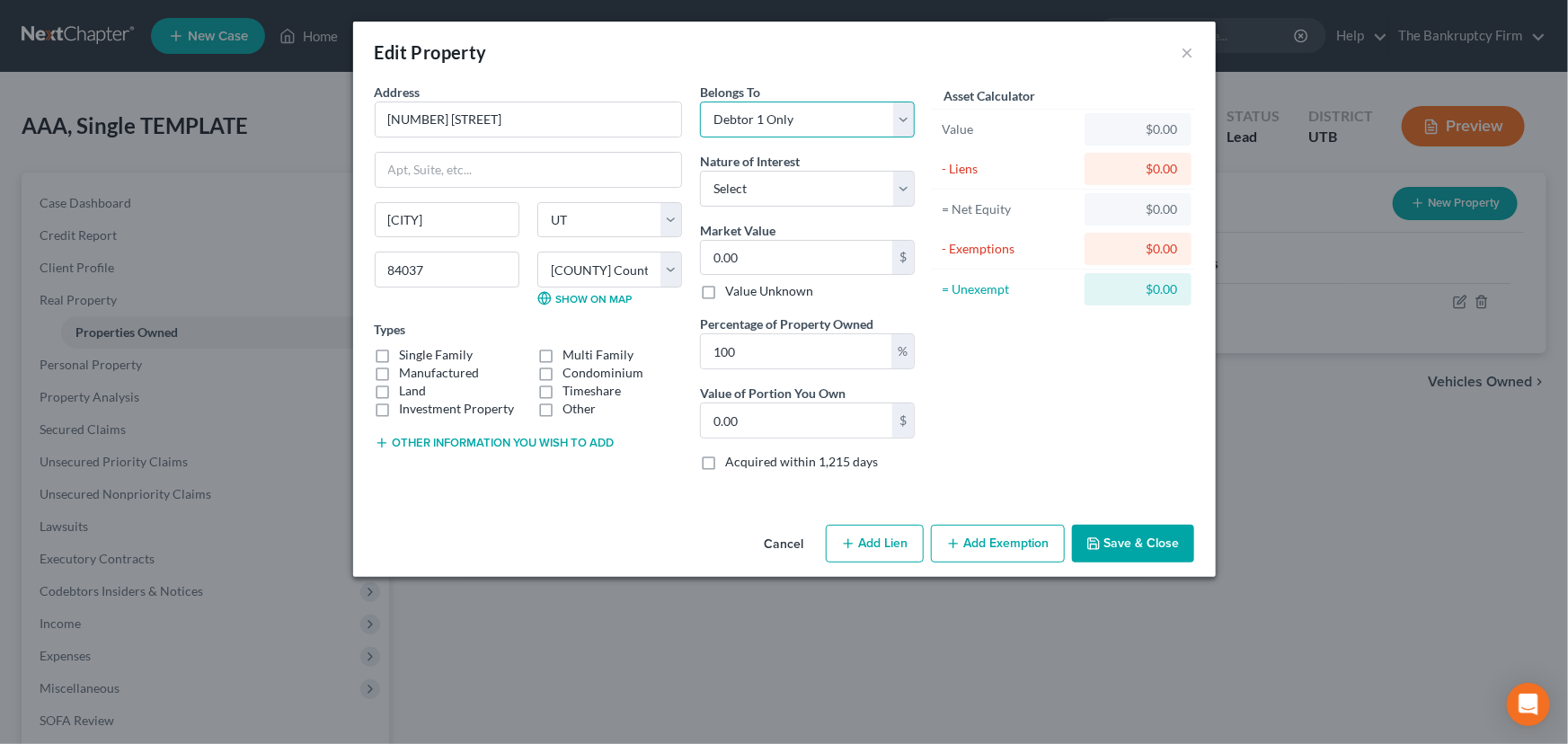 click on "Select Debtor 1 Only Debtor 2 Only Debtor 1 And Debtor 2 Only At Least One Of The Debtors And Another Community Property" at bounding box center (807, 120) 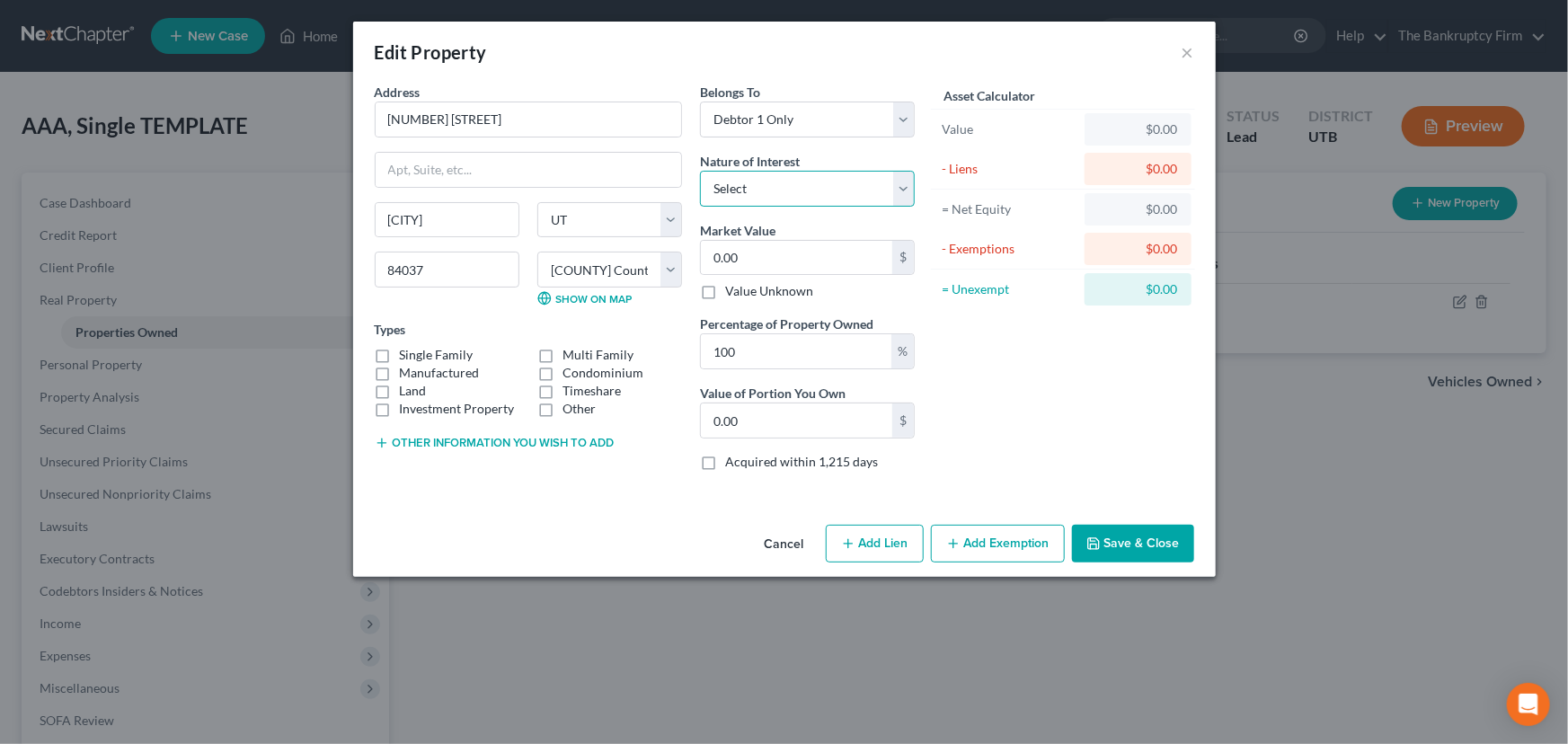 click on "Select Fee Simple Joint Tenant Life Estate Equitable Interest Future Interest Tenancy By The Entireties Tenants In Common Other" at bounding box center [807, 189] 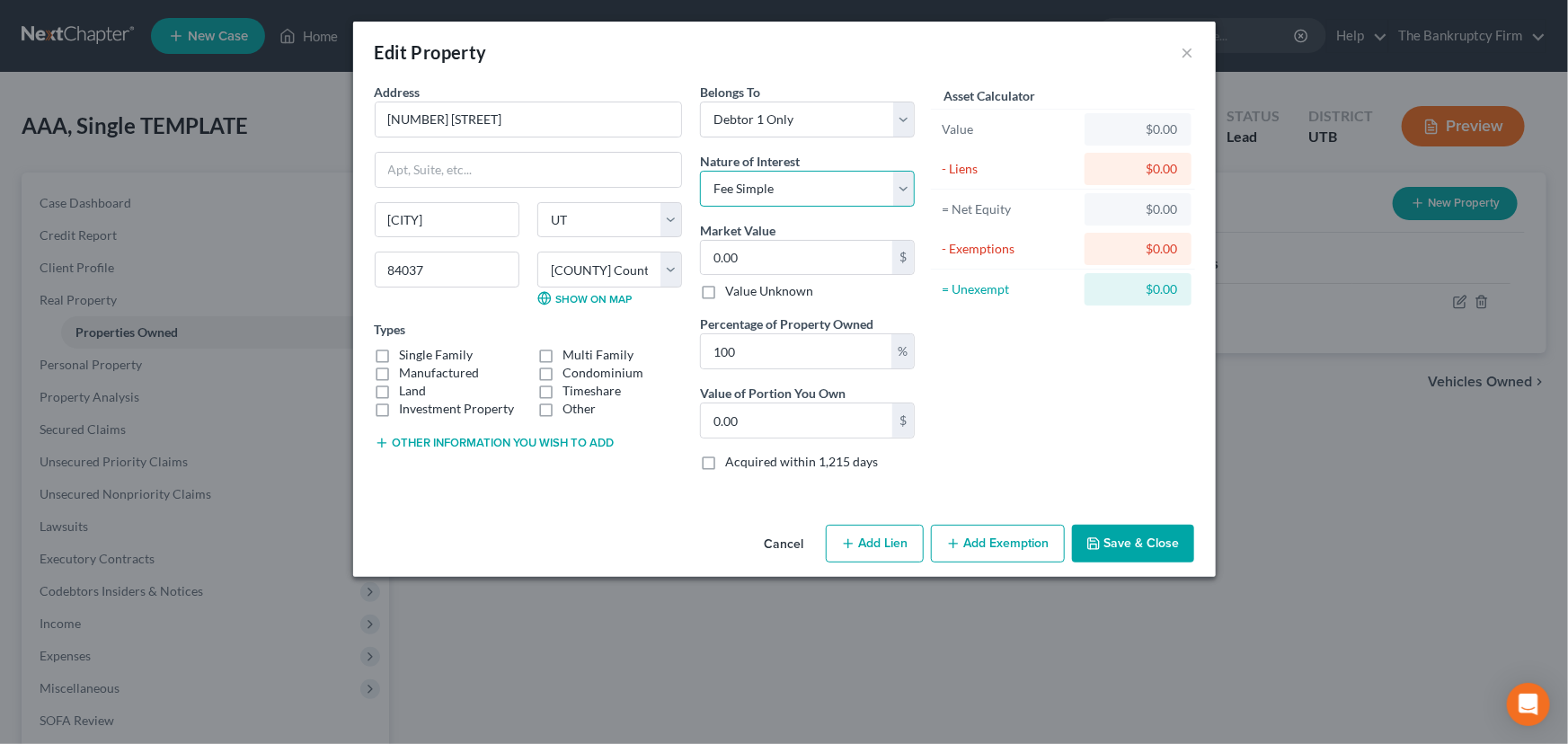 click on "Select Fee Simple Joint Tenant Life Estate Equitable Interest Future Interest Tenancy By The Entireties Tenants In Common Other" at bounding box center (807, 189) 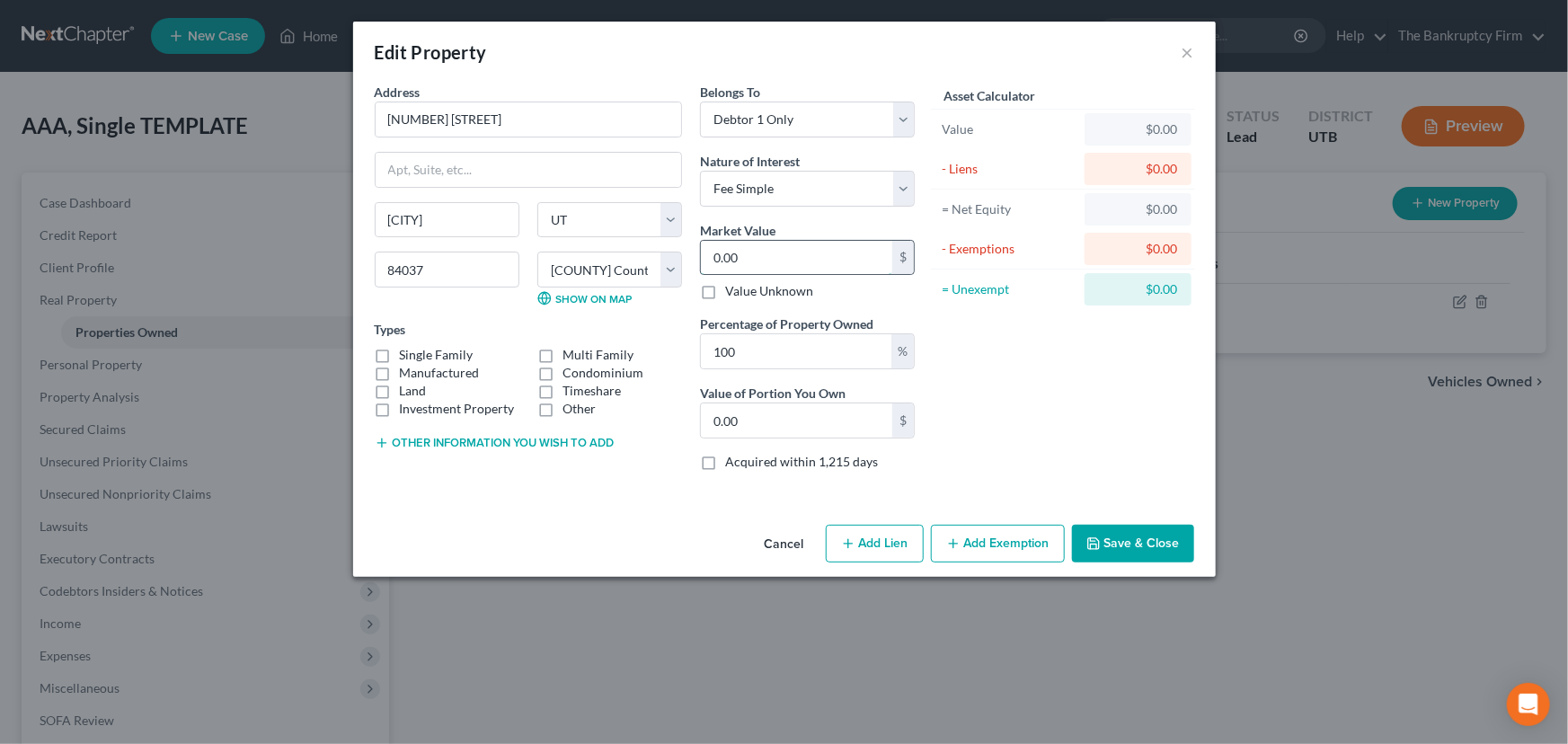 paste on "849,7" 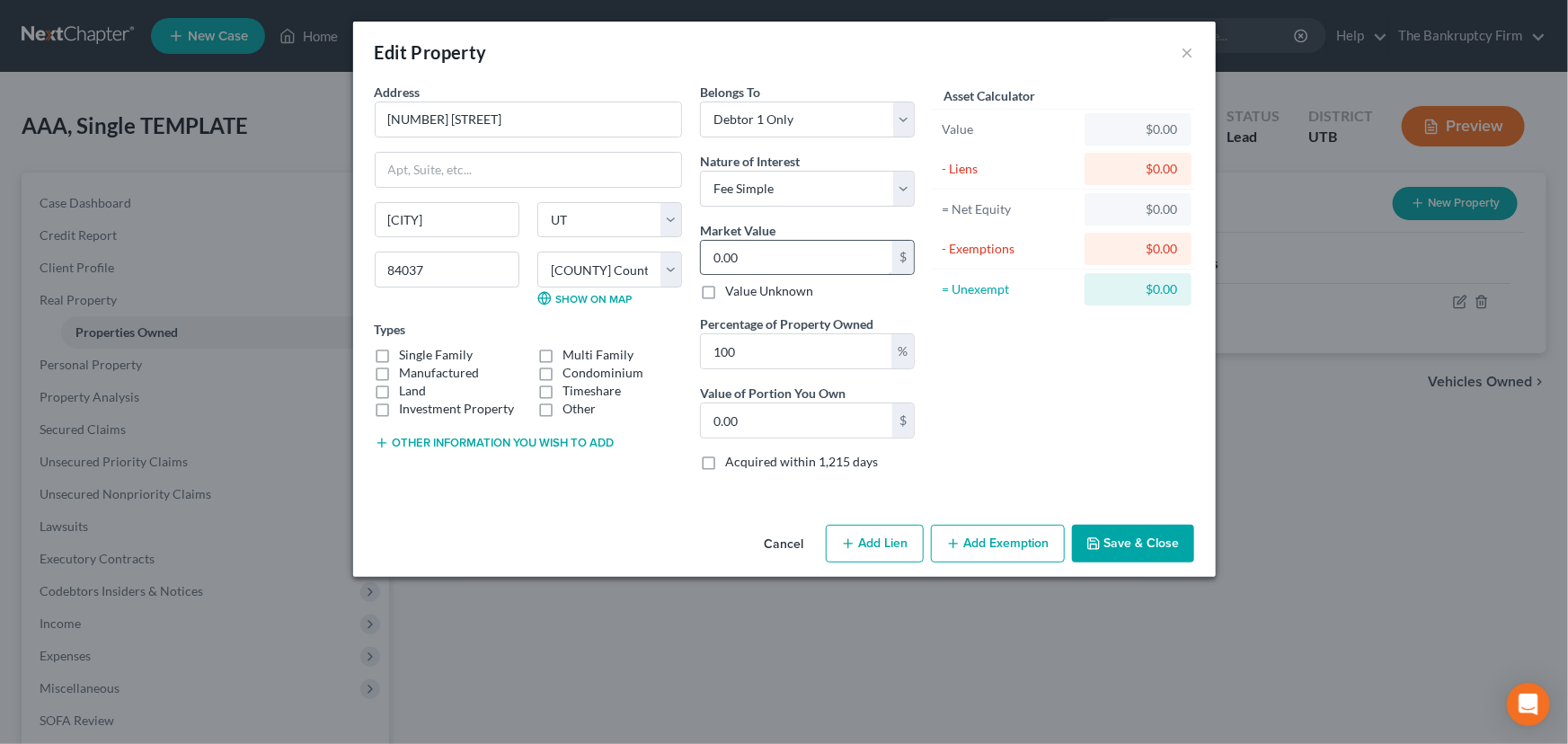type on "849,700" 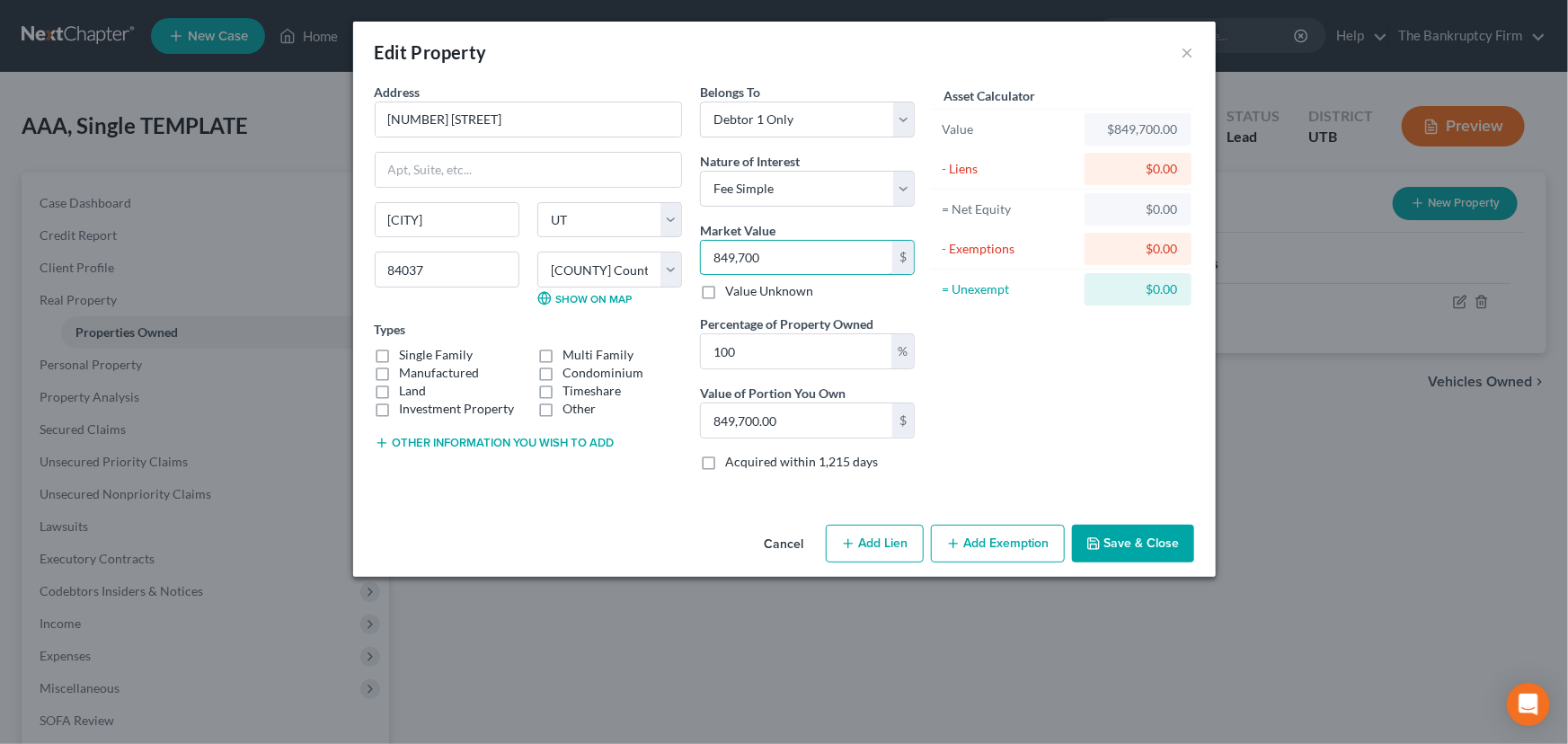 type on "849,700" 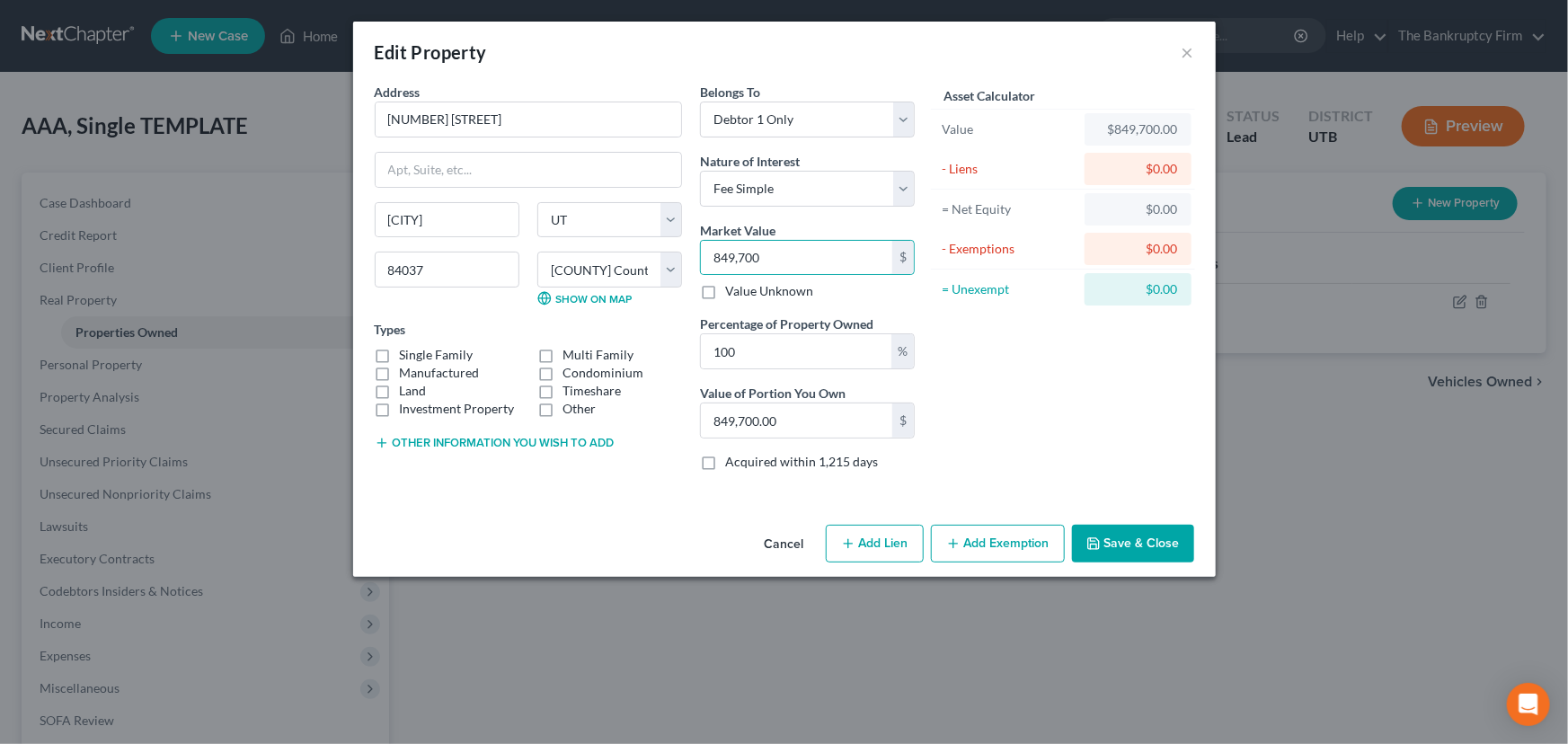 click on "Single Family" at bounding box center (437, 355) 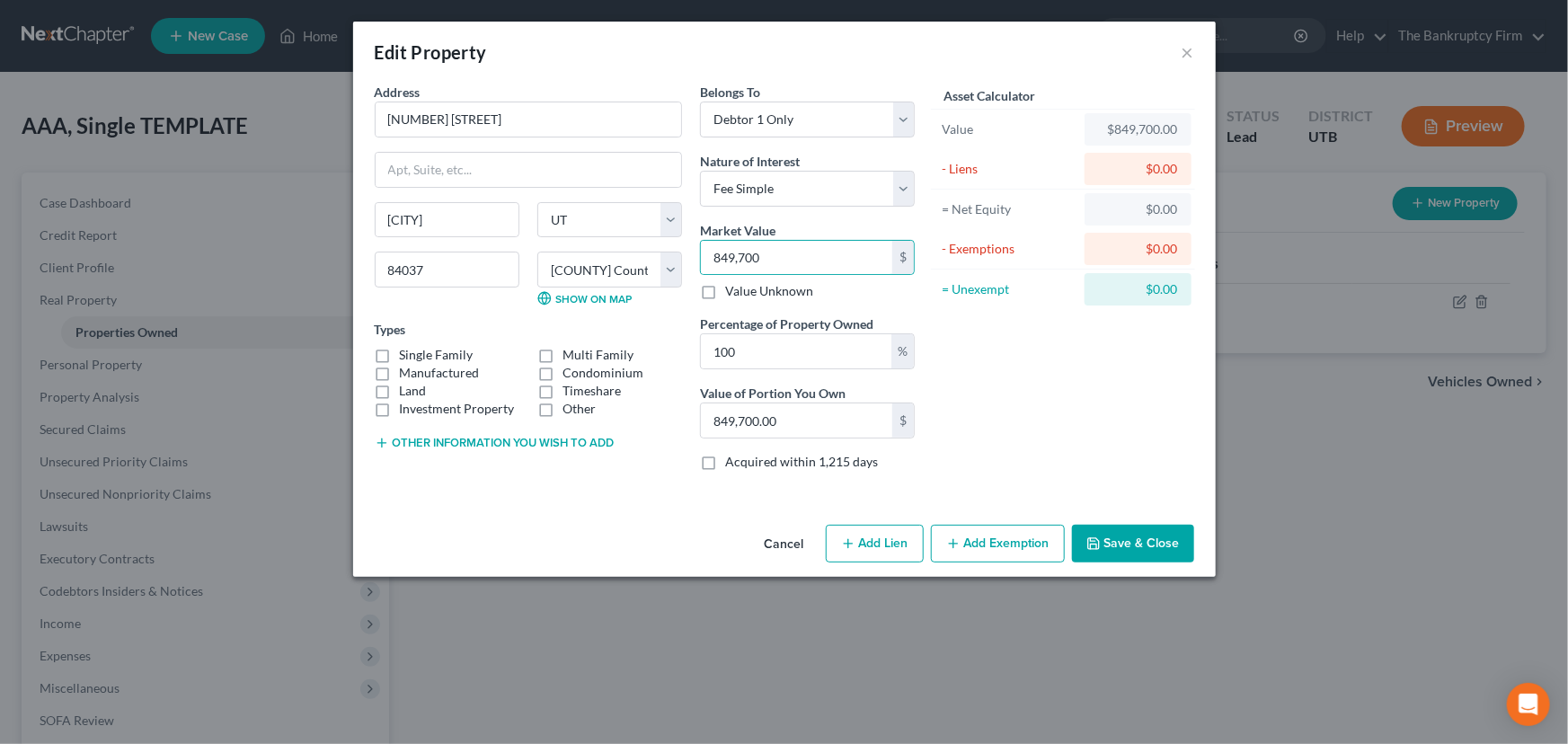 click on "Single Family" at bounding box center [412, 351] 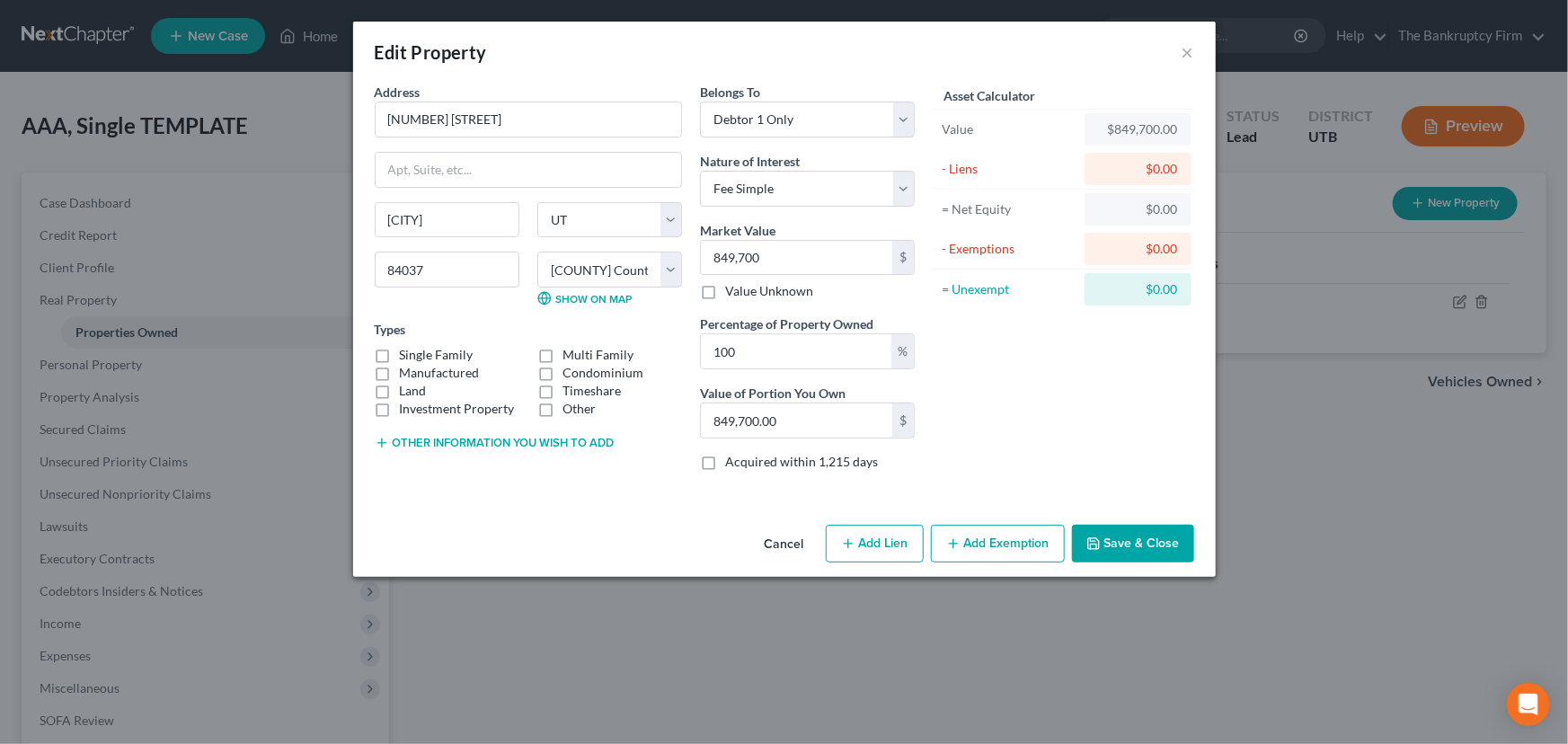 click on "Single Family" at bounding box center [437, 355] 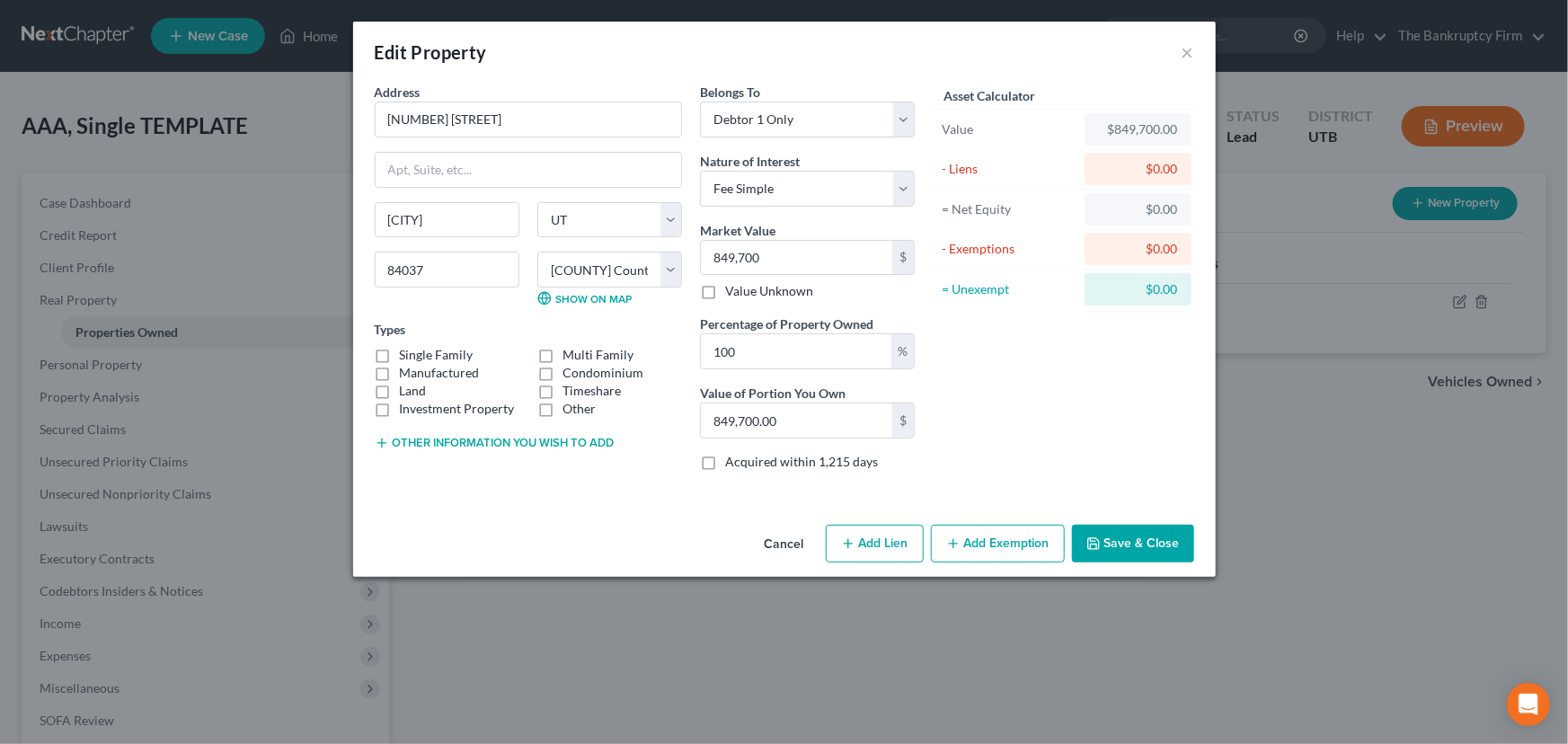 click on "Single Family" at bounding box center (412, 351) 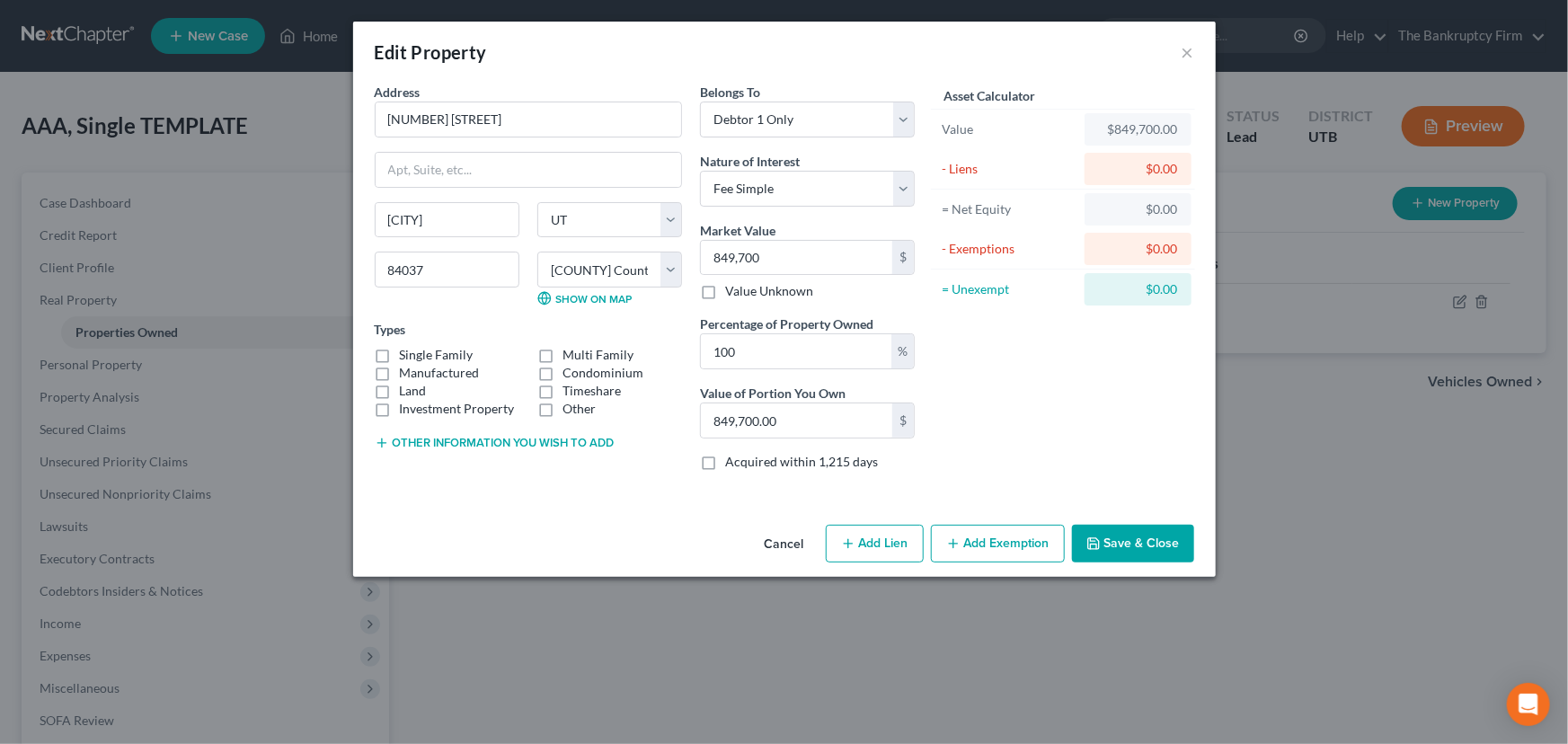 click on "Single Family" at bounding box center (437, 355) 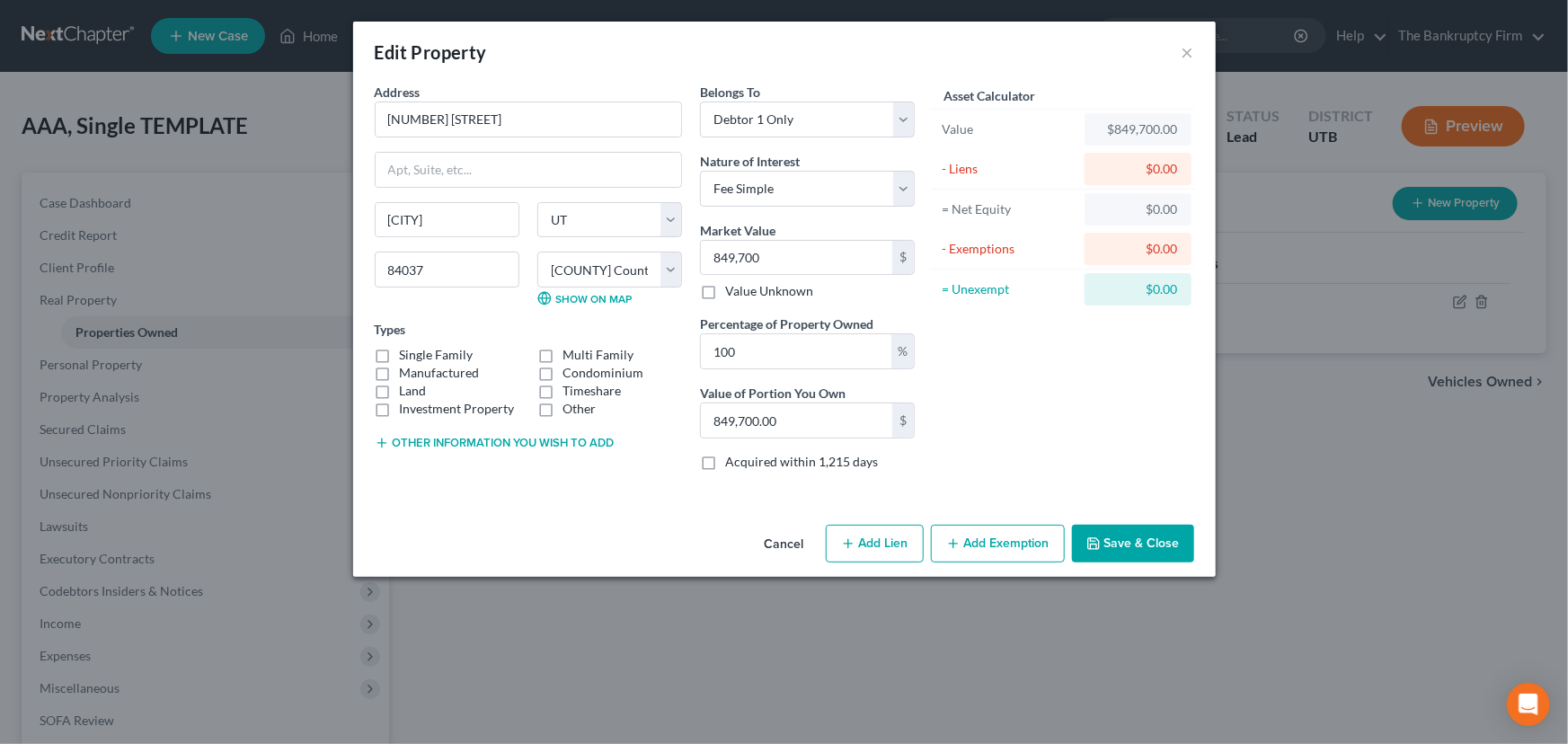 click on "Single Family" at bounding box center [412, 351] 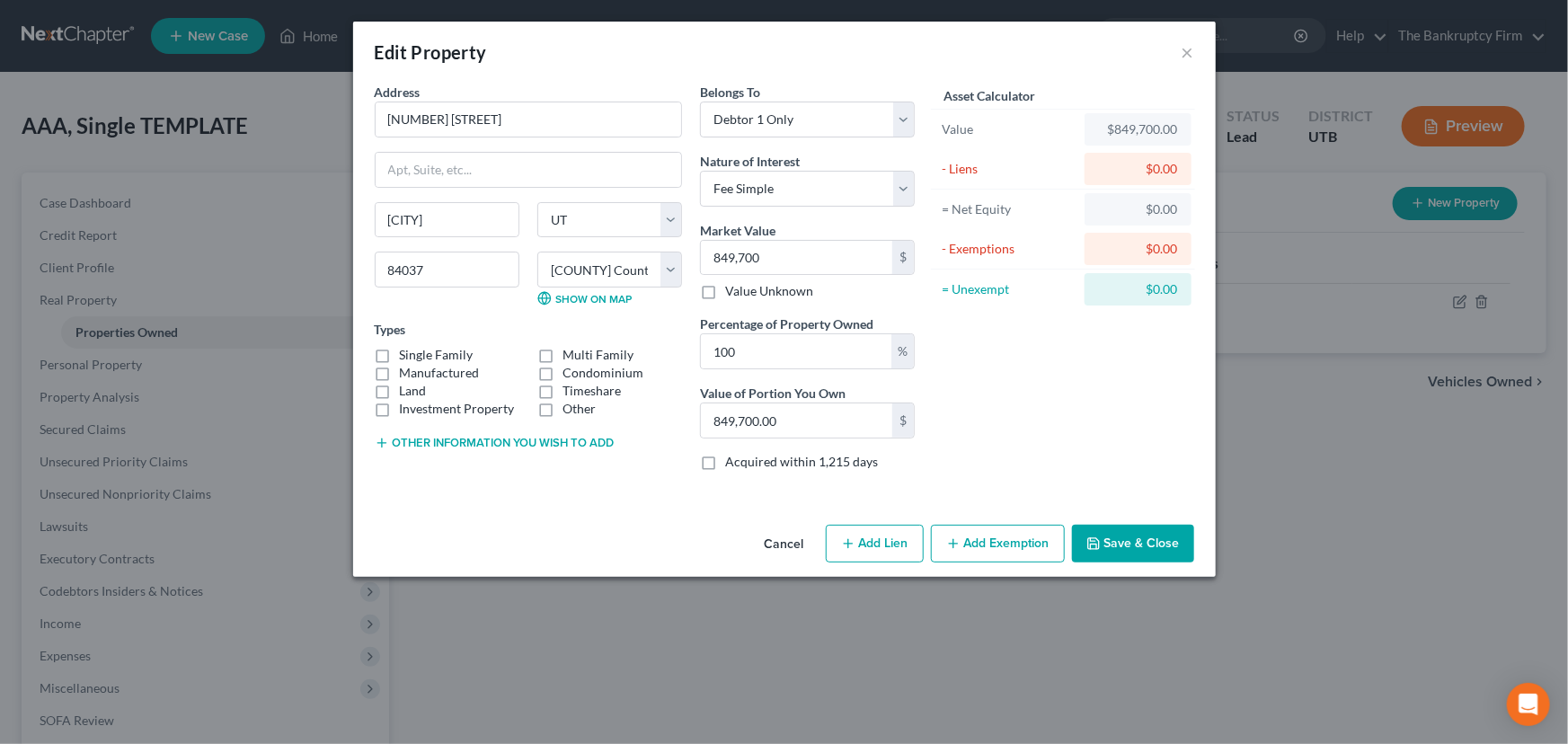 click on "Asset Calculator Value $849,700.00 - Liens $0.00 = Net Equity $0.00 - Exemptions $0.00 = Unexempt $0.00" at bounding box center [1063, 284] 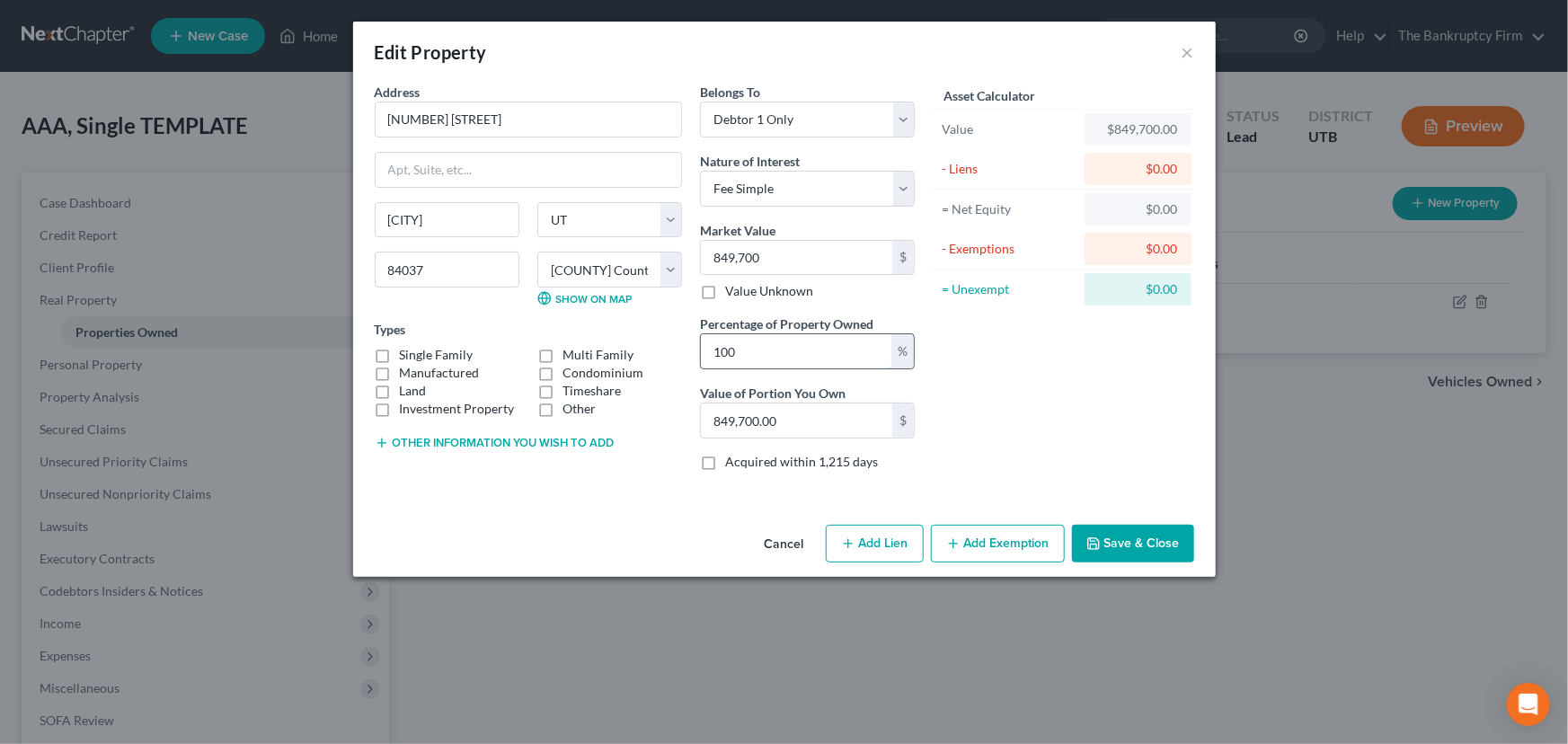 click on "100" at bounding box center [796, 351] 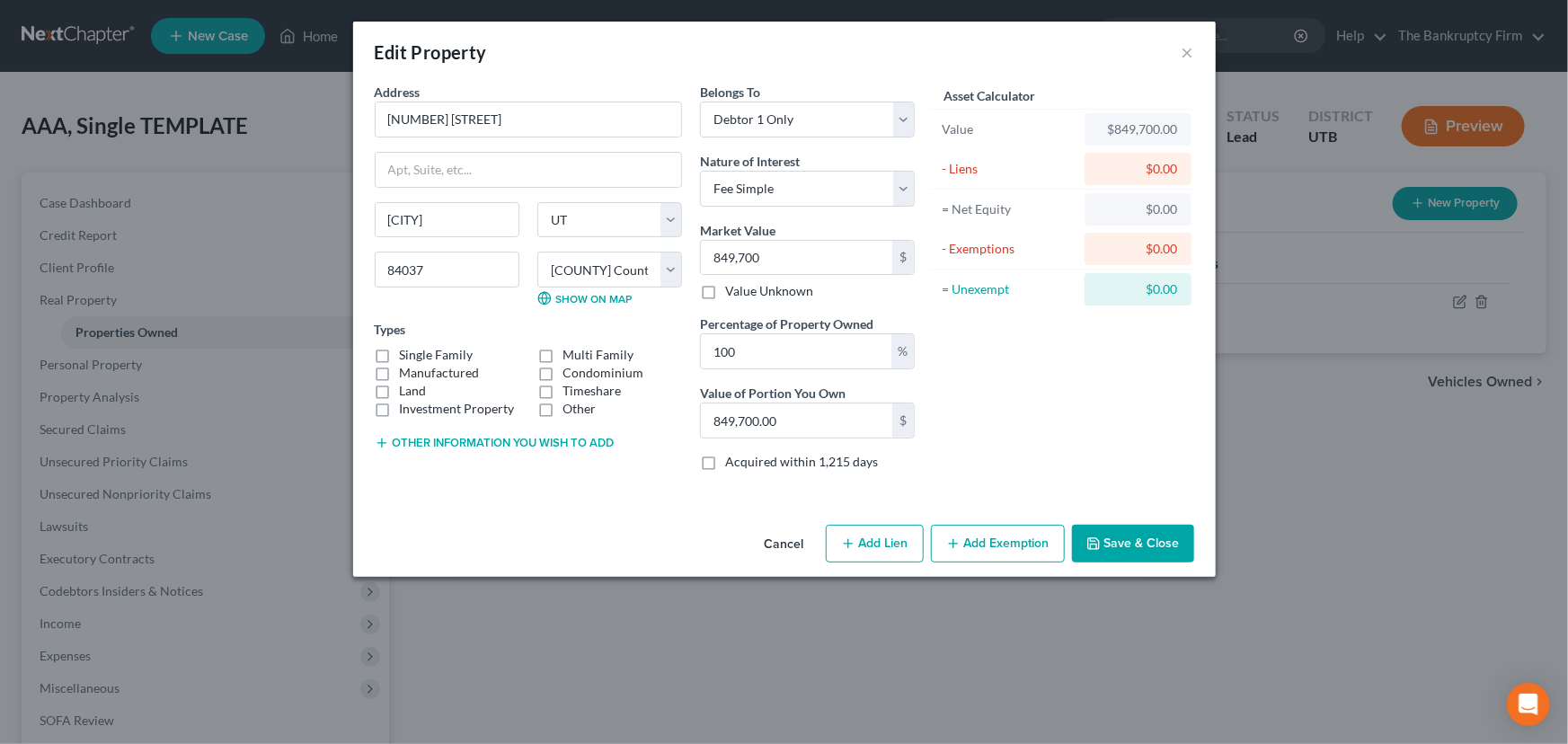 click on "Single Family" at bounding box center [437, 355] 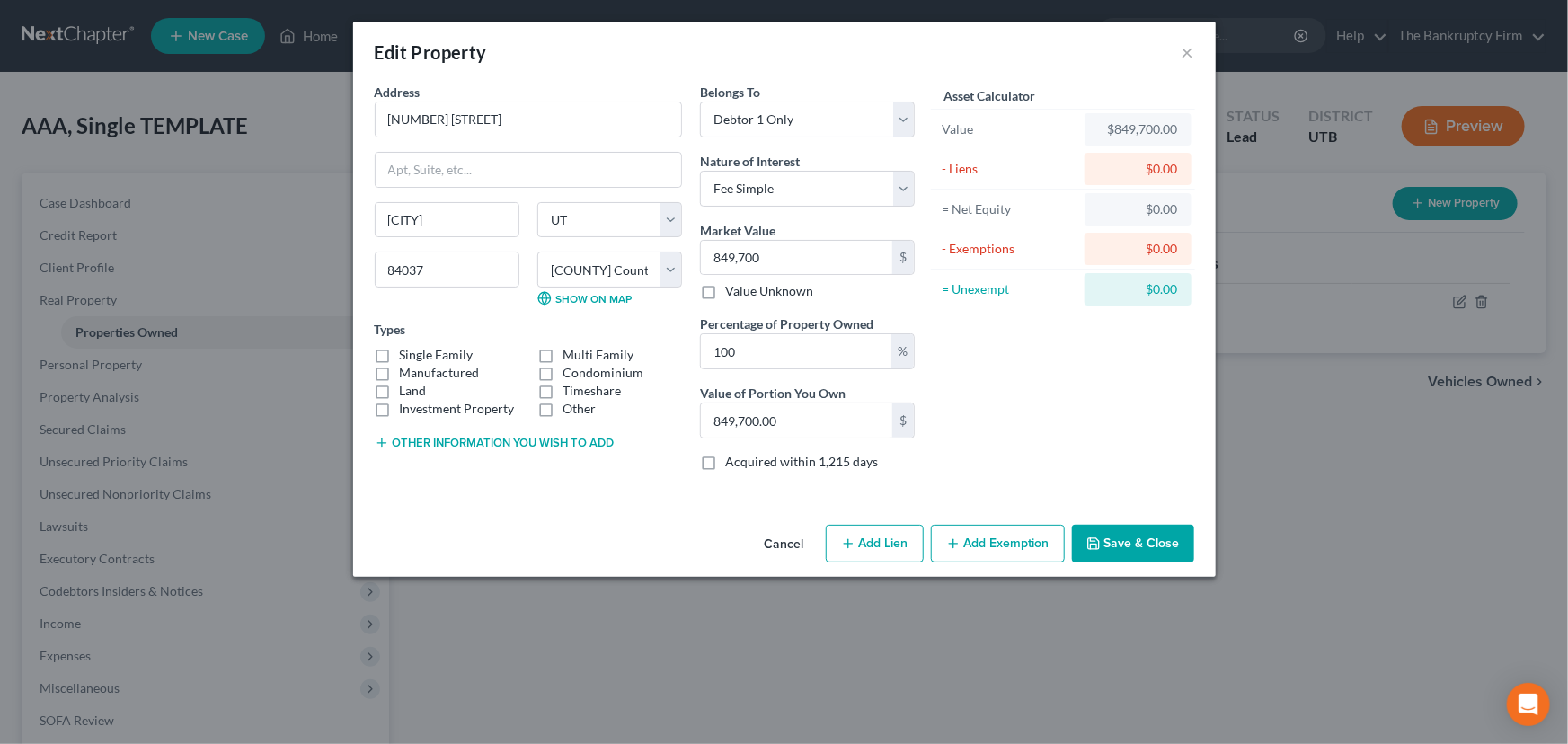 click on "Single Family" at bounding box center (412, 351) 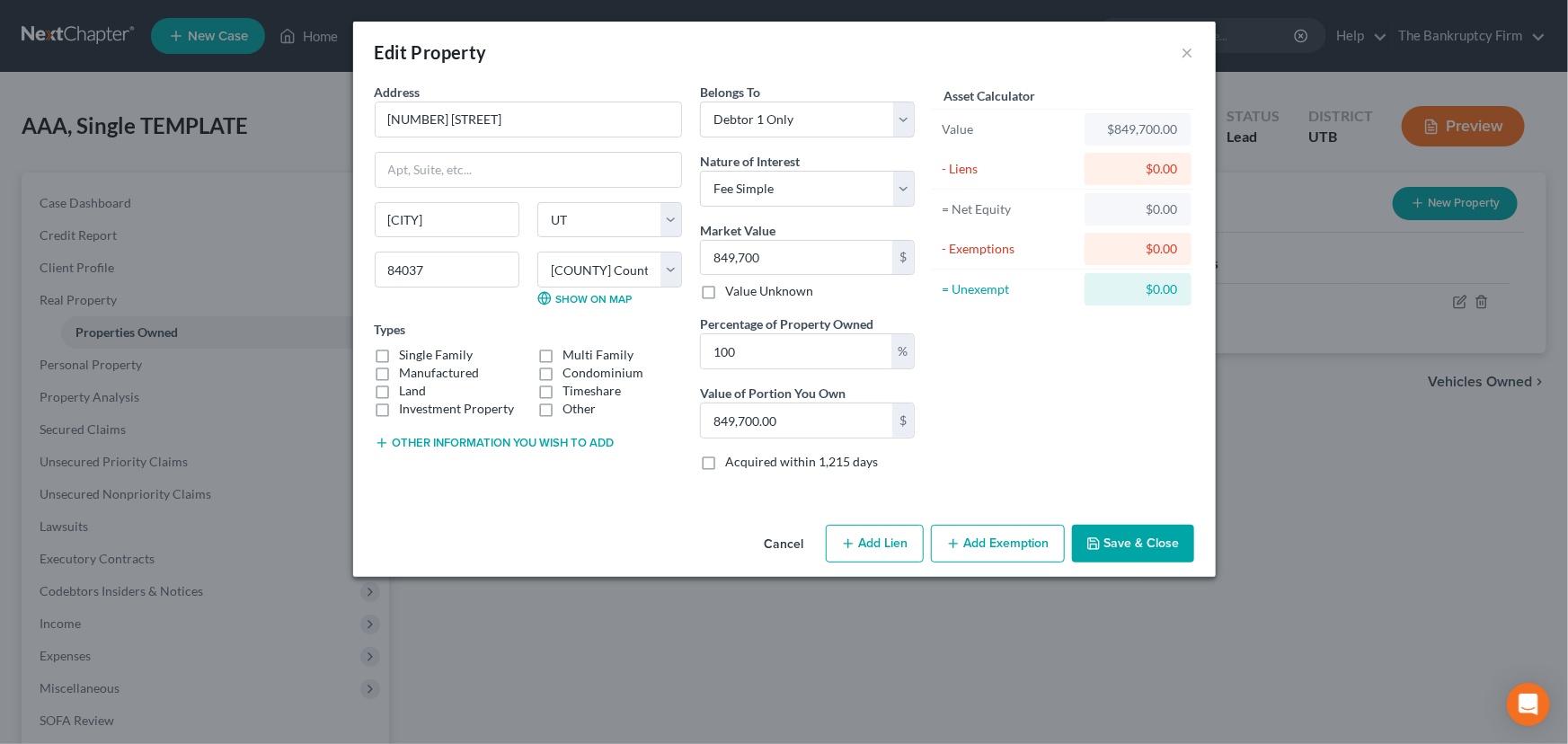 click on "Single Family" at bounding box center [437, 355] 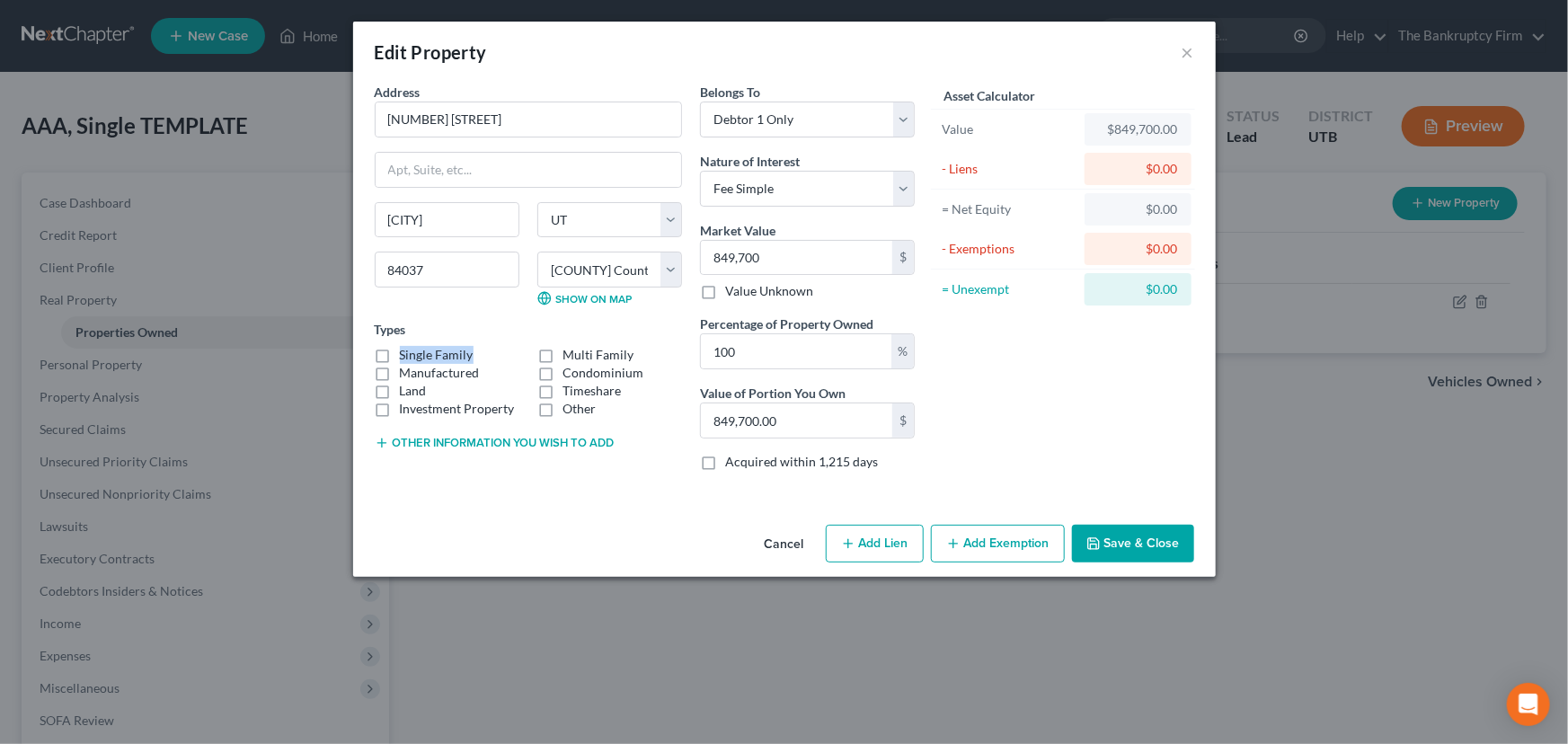 click on "Single Family" at bounding box center [437, 355] 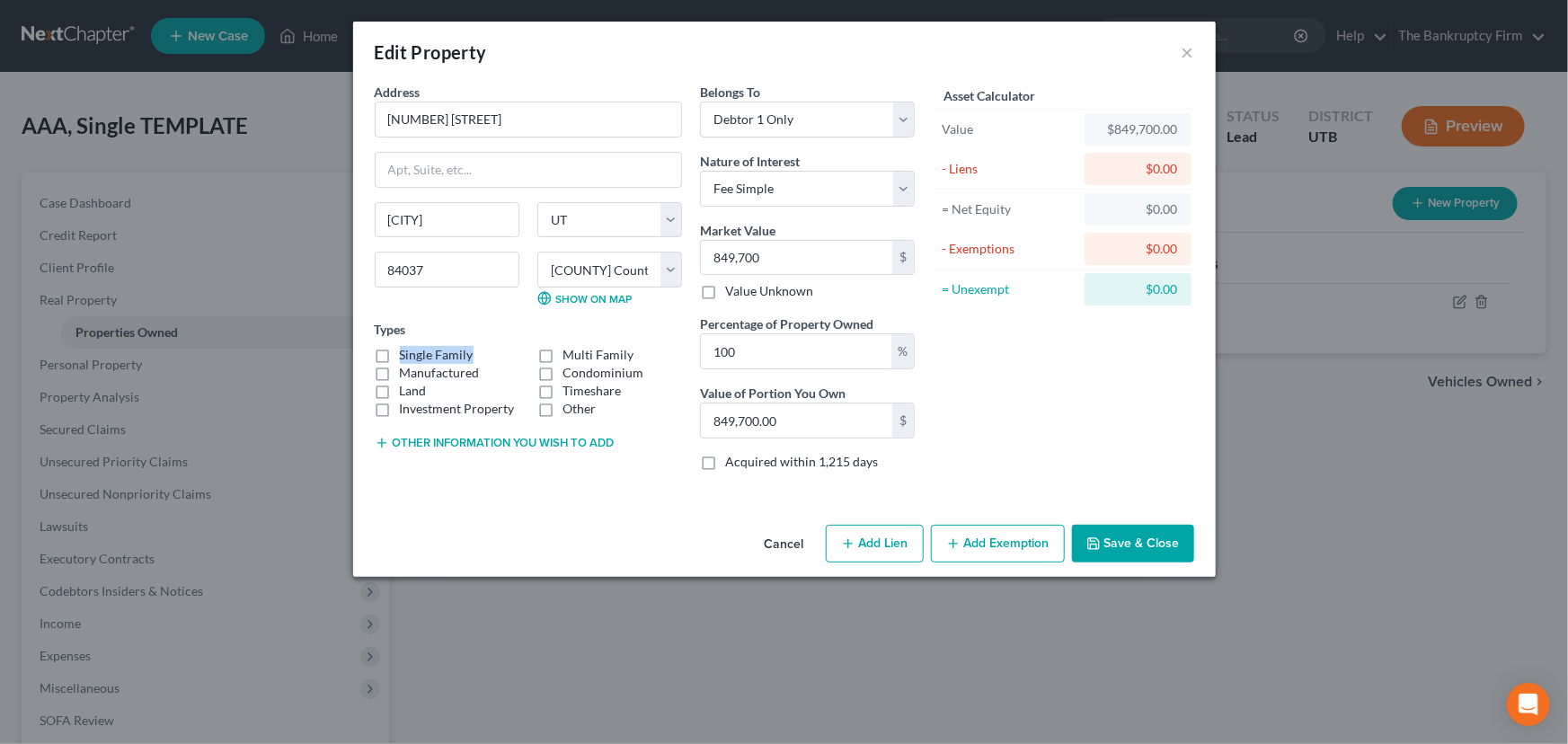 click on "Single Family" at bounding box center [412, 351] 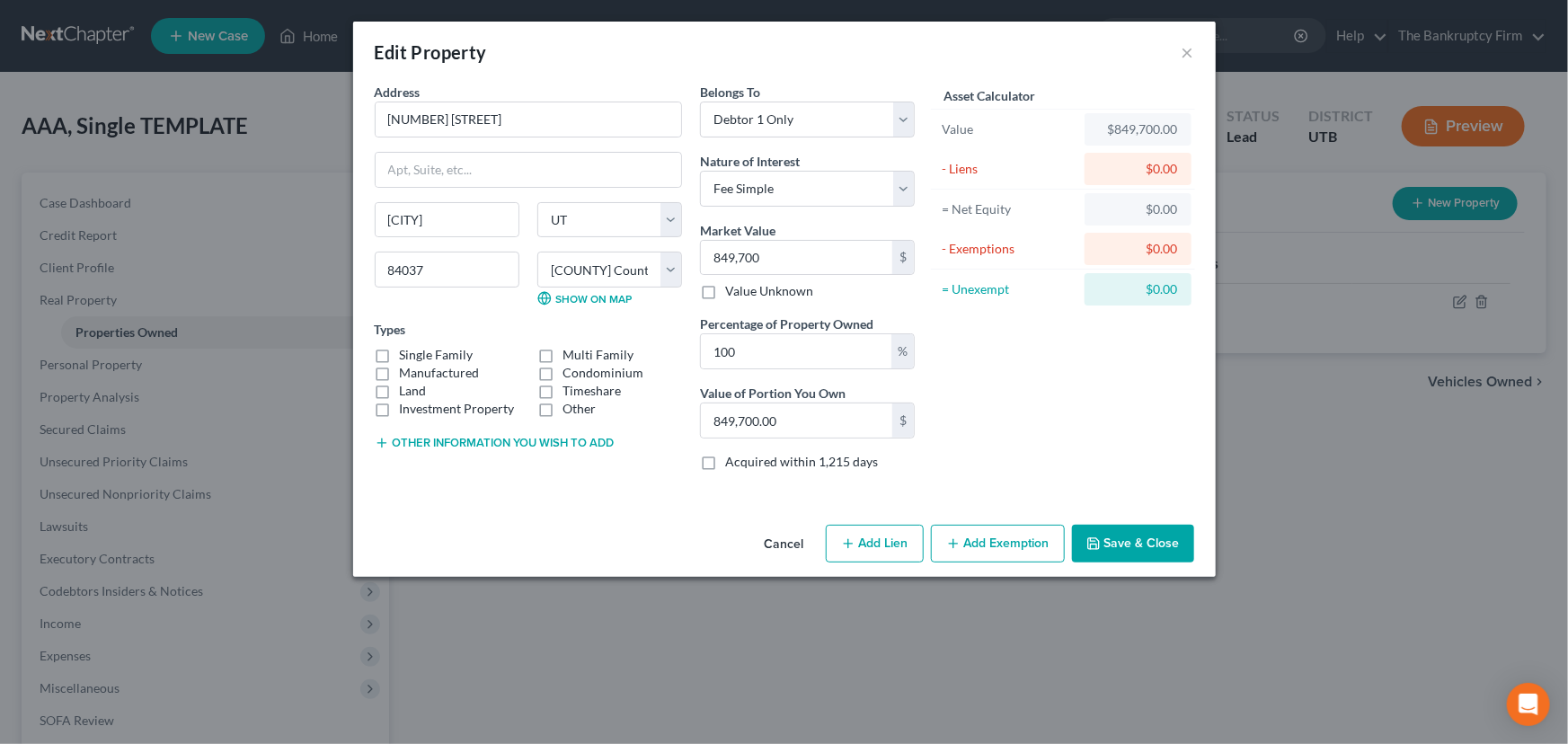click on "Single Family" at bounding box center (437, 355) 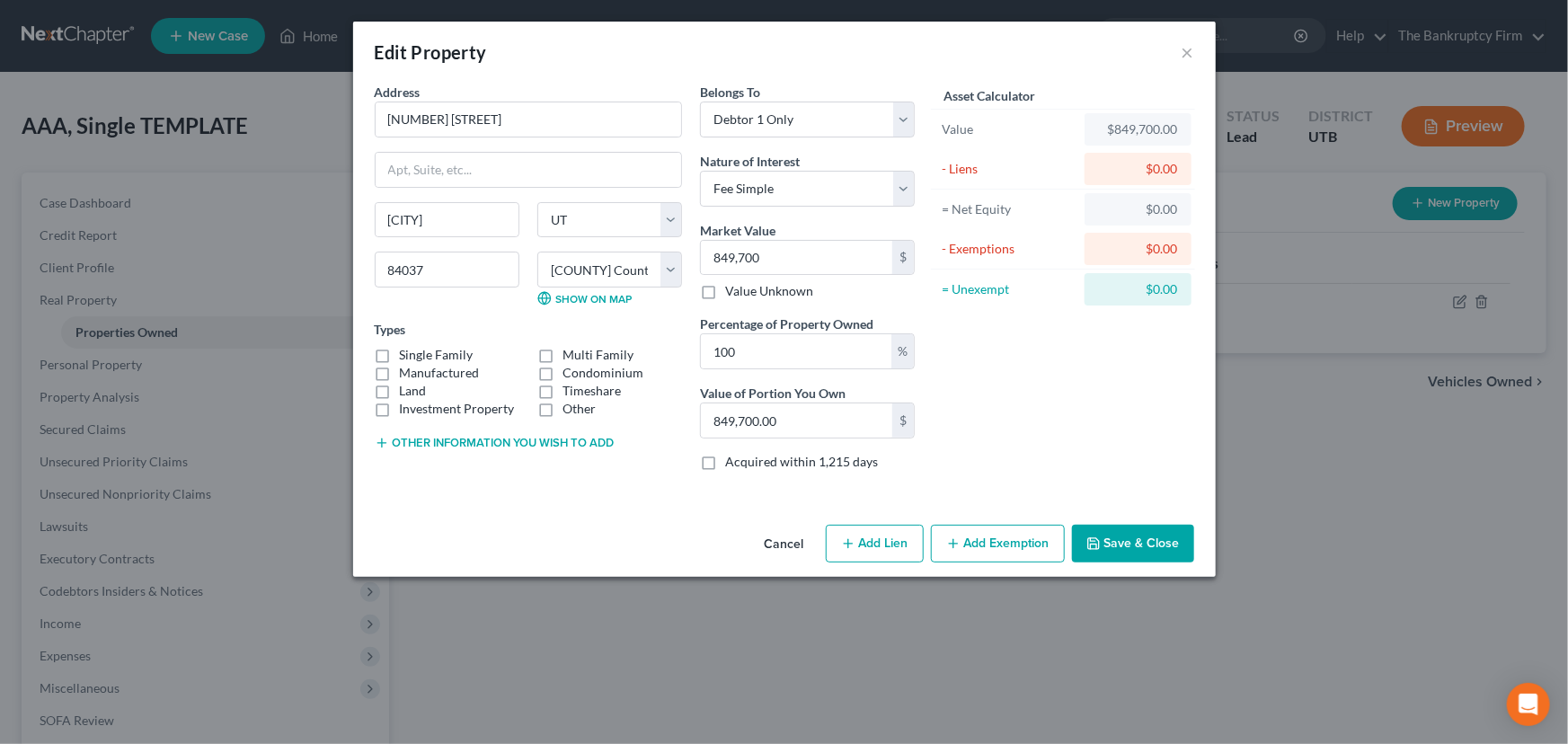 click on "Single Family" at bounding box center (412, 351) 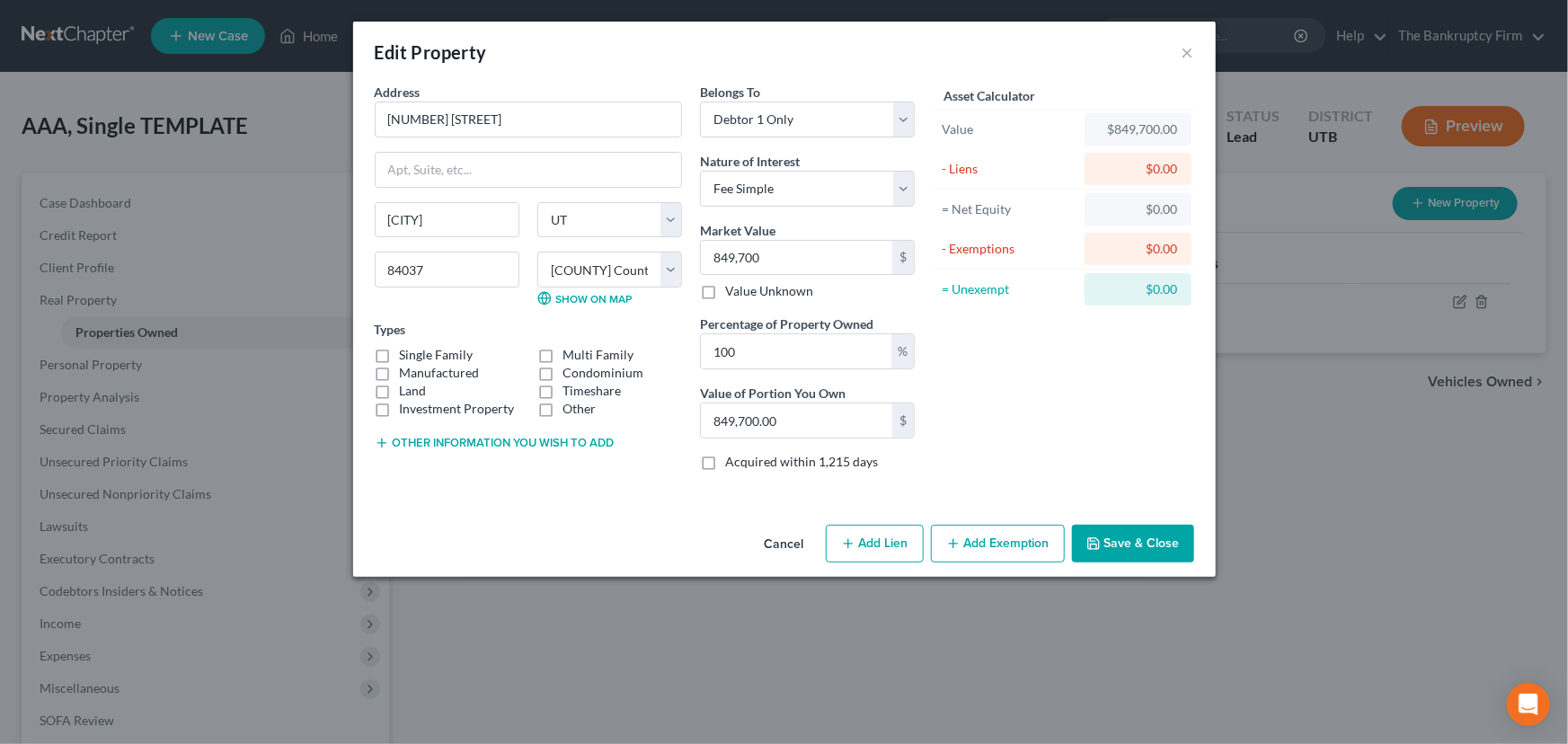 click on "Save & Close" at bounding box center (1133, 544) 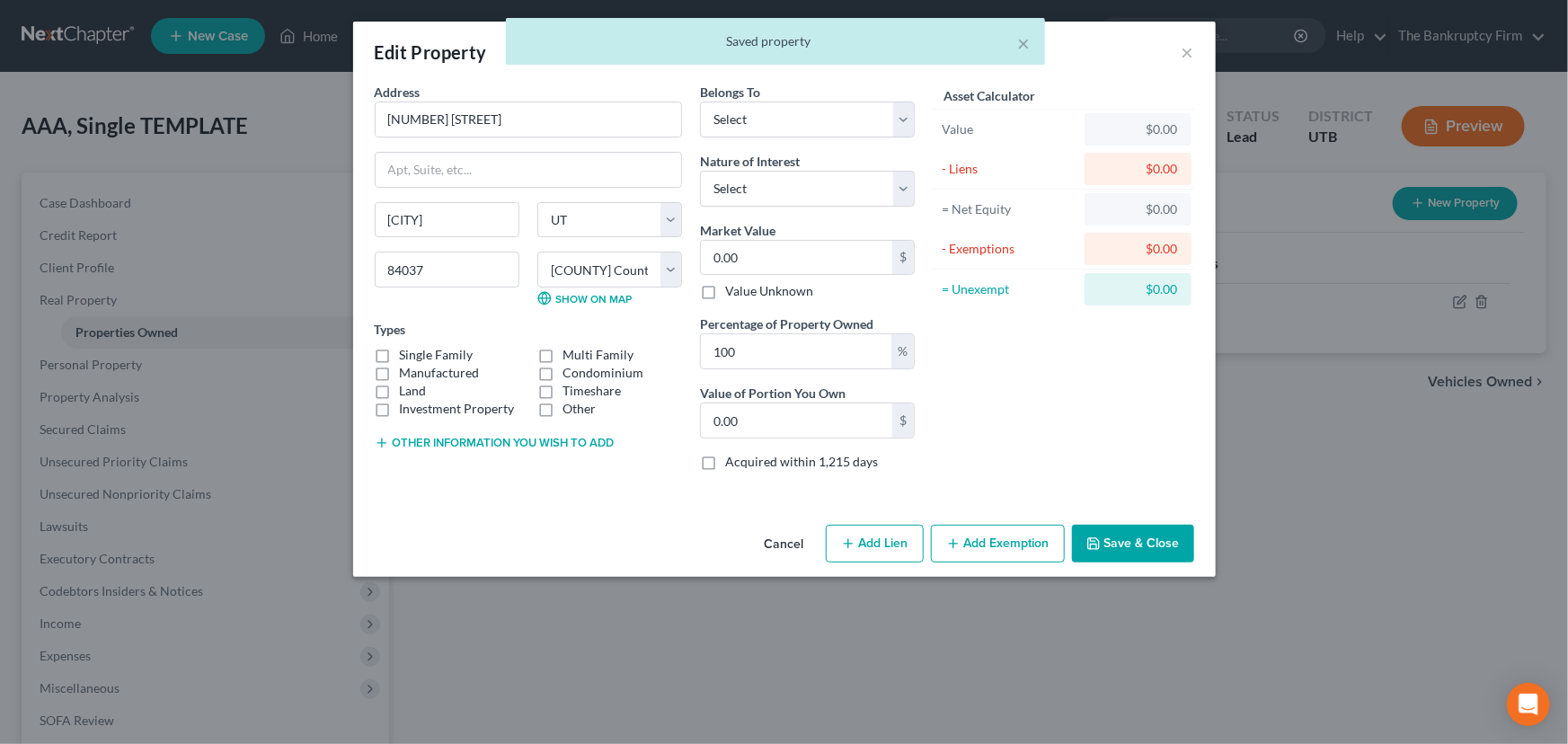 click on "Edit Property ×
Address
*
748 Champion Lane Kaysville State AL AK AR AZ CA CO CT DE DC FL GA GU HI ID IL IN IA KS KY LA ME MD MA MI MN MS MO MT NC ND NE NV NH NJ NM NY OH OK OR PA PR RI SC SD TN TX UT VI VA VT WA WV WI WY 84037 County Beaver County Box Elder County Cache County Carbon County Daggett County Davis County Duchesne County Emery County Garfield County Grand County Iron County Juab County Kane County Millard County Morgan County Piute County Rich County Salt Lake County San Juan County Sanpete County Sevier County Summit County Tooele County Uintah County Utah County Wasatch County Washington County Wayne County Weber County Show on Map Types Single Family Multi Family Manufactured Condominium Land Timeshare Investment Property Other Other information you wish to add Other information
Belongs To
*
Select Debtor 1 Only Debtor 2 Only Debtor 1 And Debtor 2 Only At Least One Of The Debtors And Another Community Property Nature of Interest Select Fee Simple Life Estate" at bounding box center [784, 372] 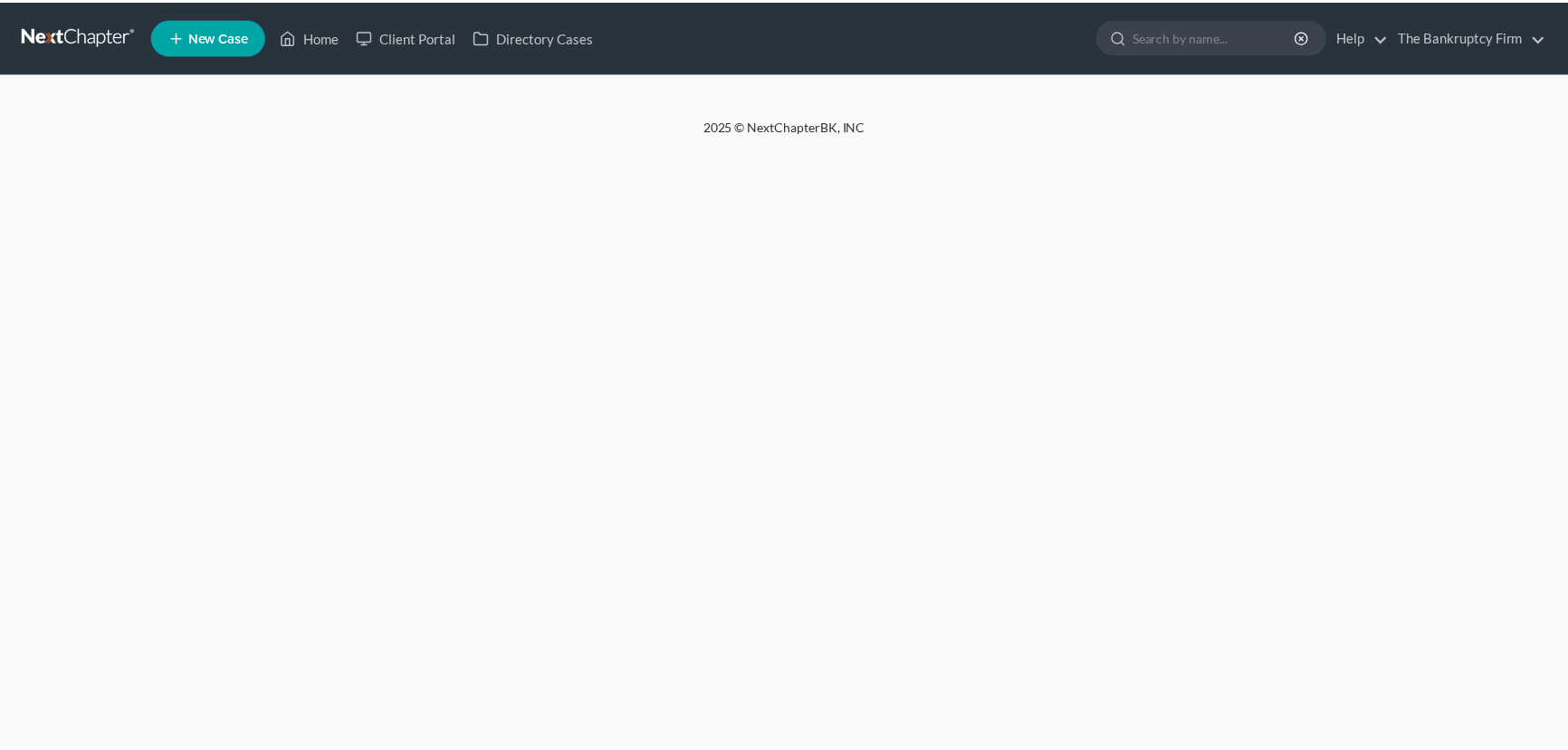scroll, scrollTop: 0, scrollLeft: 0, axis: both 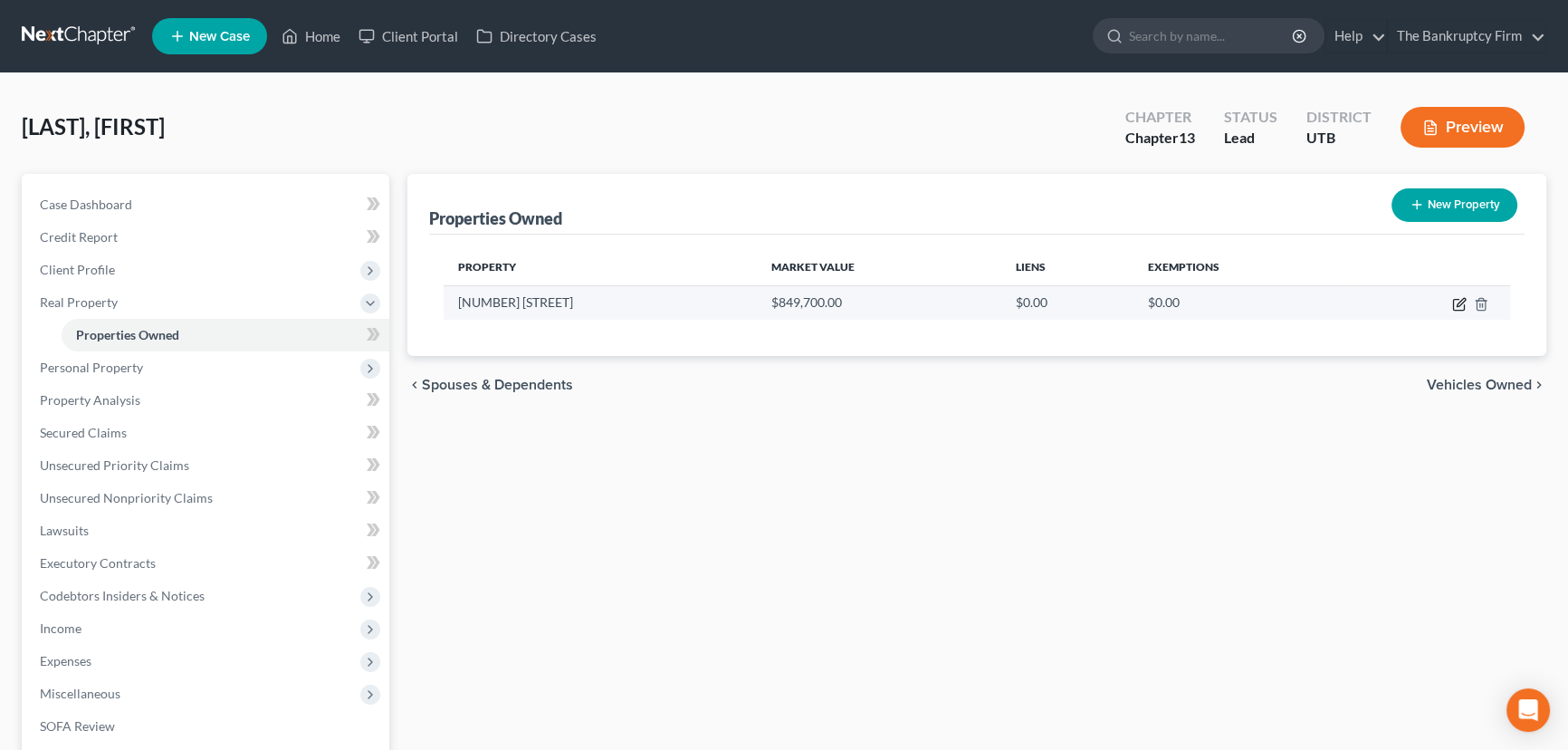 click 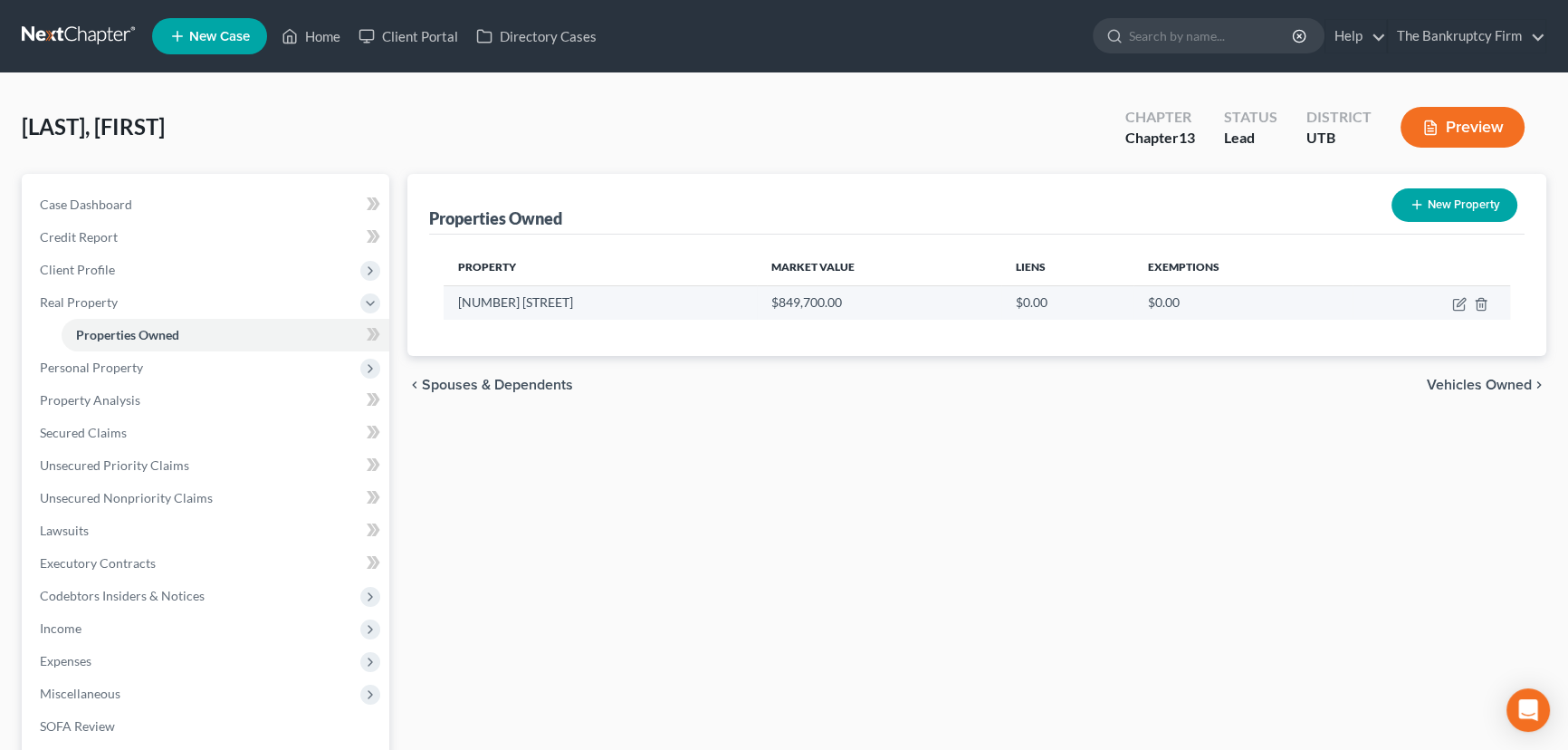 select on "46" 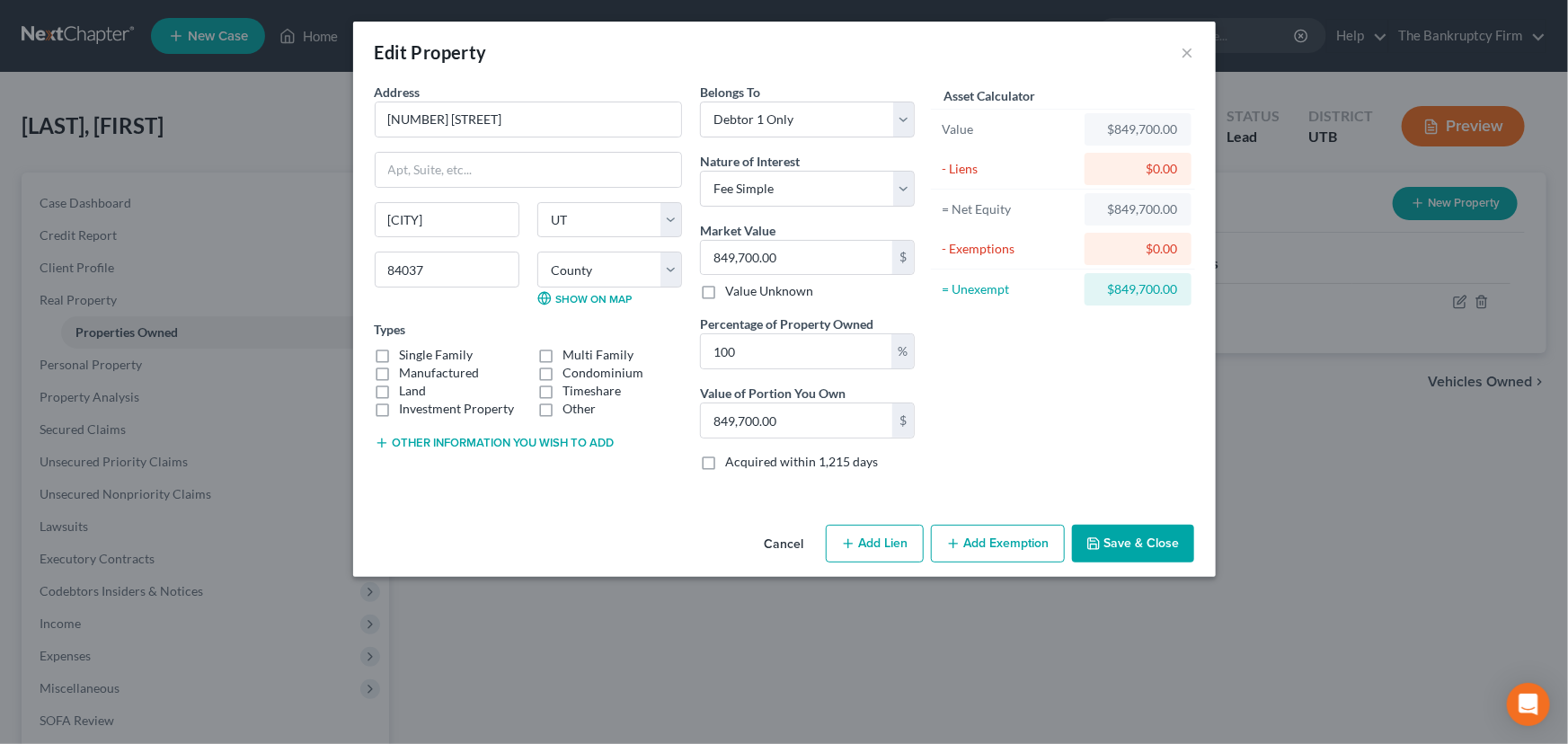 click on "Single Family" at bounding box center [437, 355] 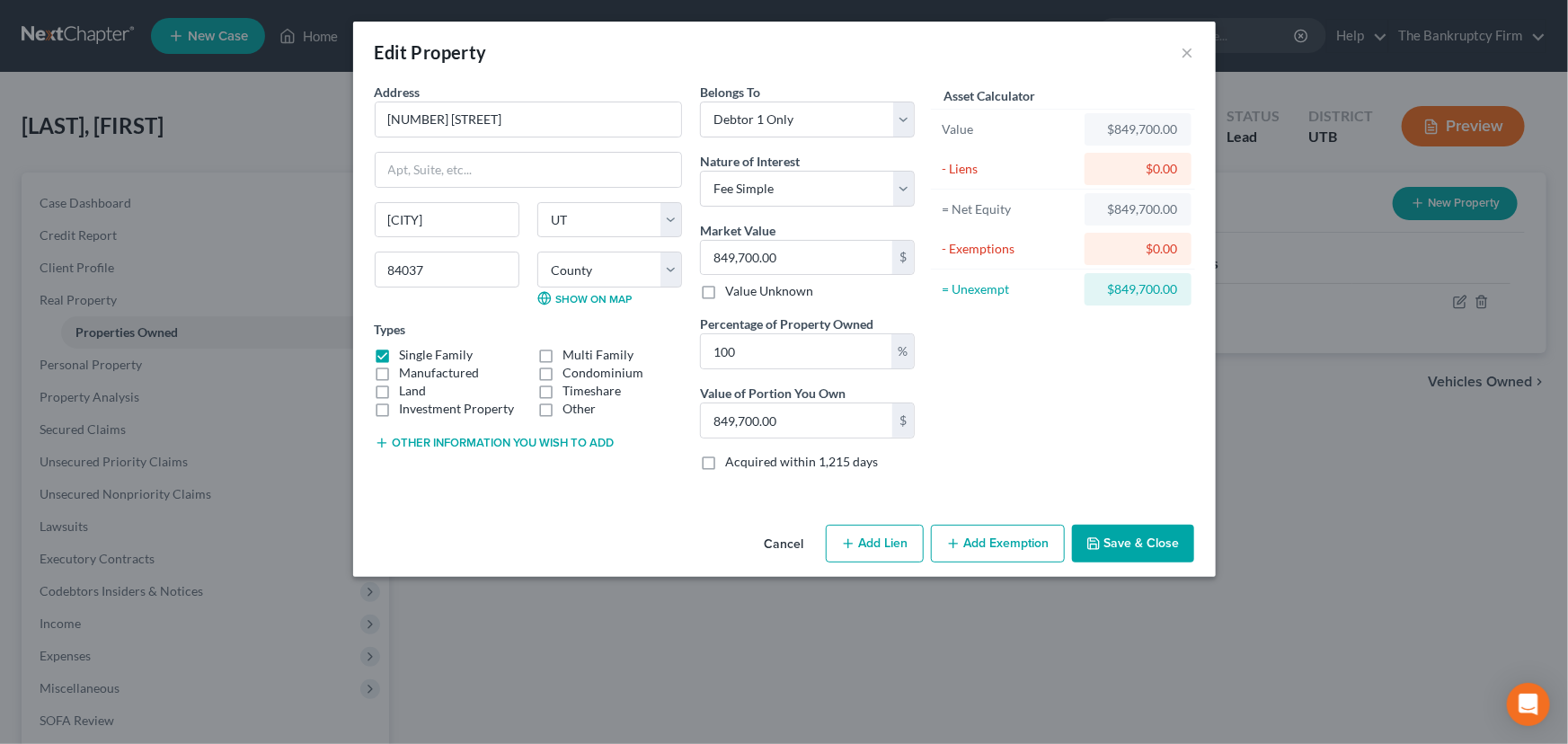 click on "Save & Close" at bounding box center (1133, 544) 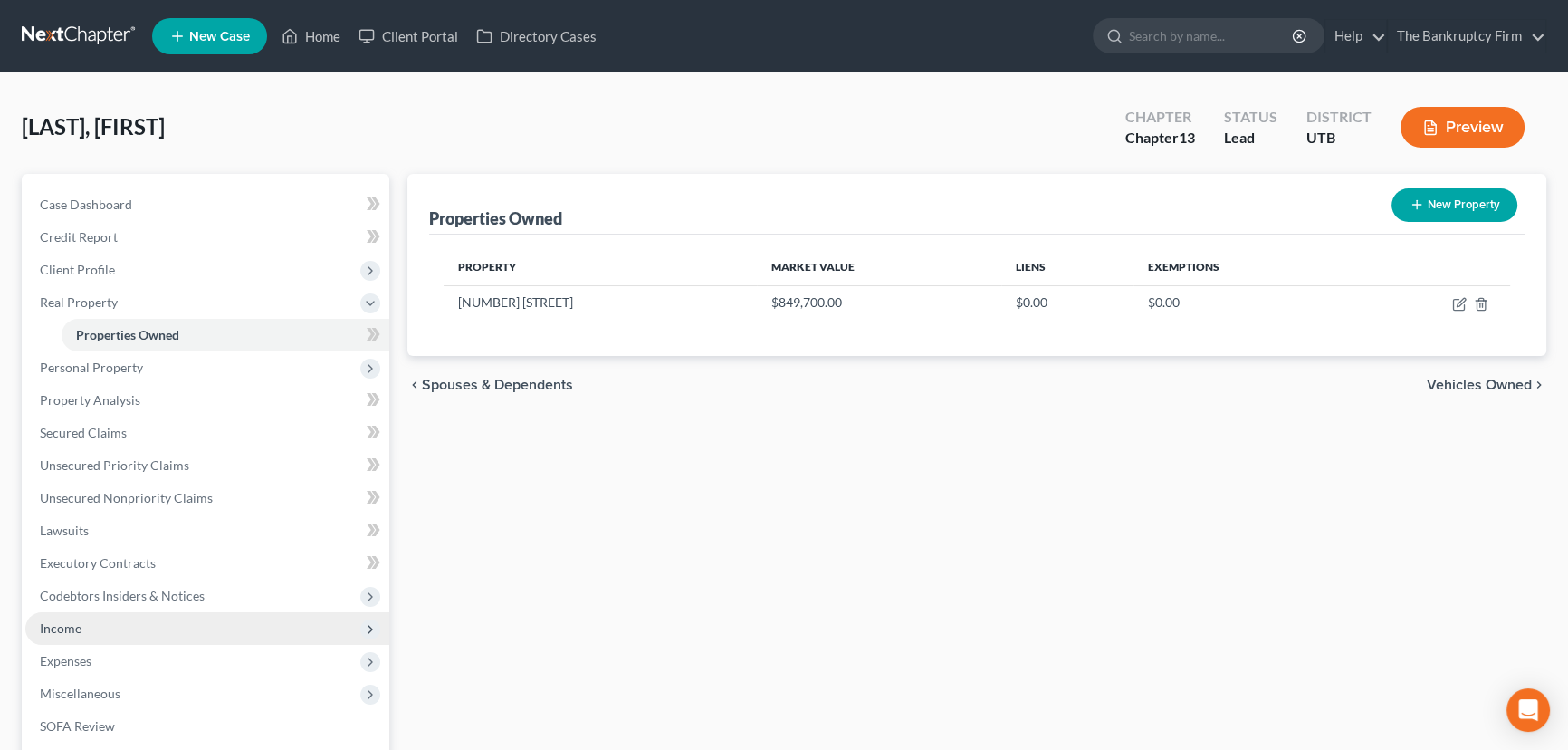 click on "Income" at bounding box center [207, 629] 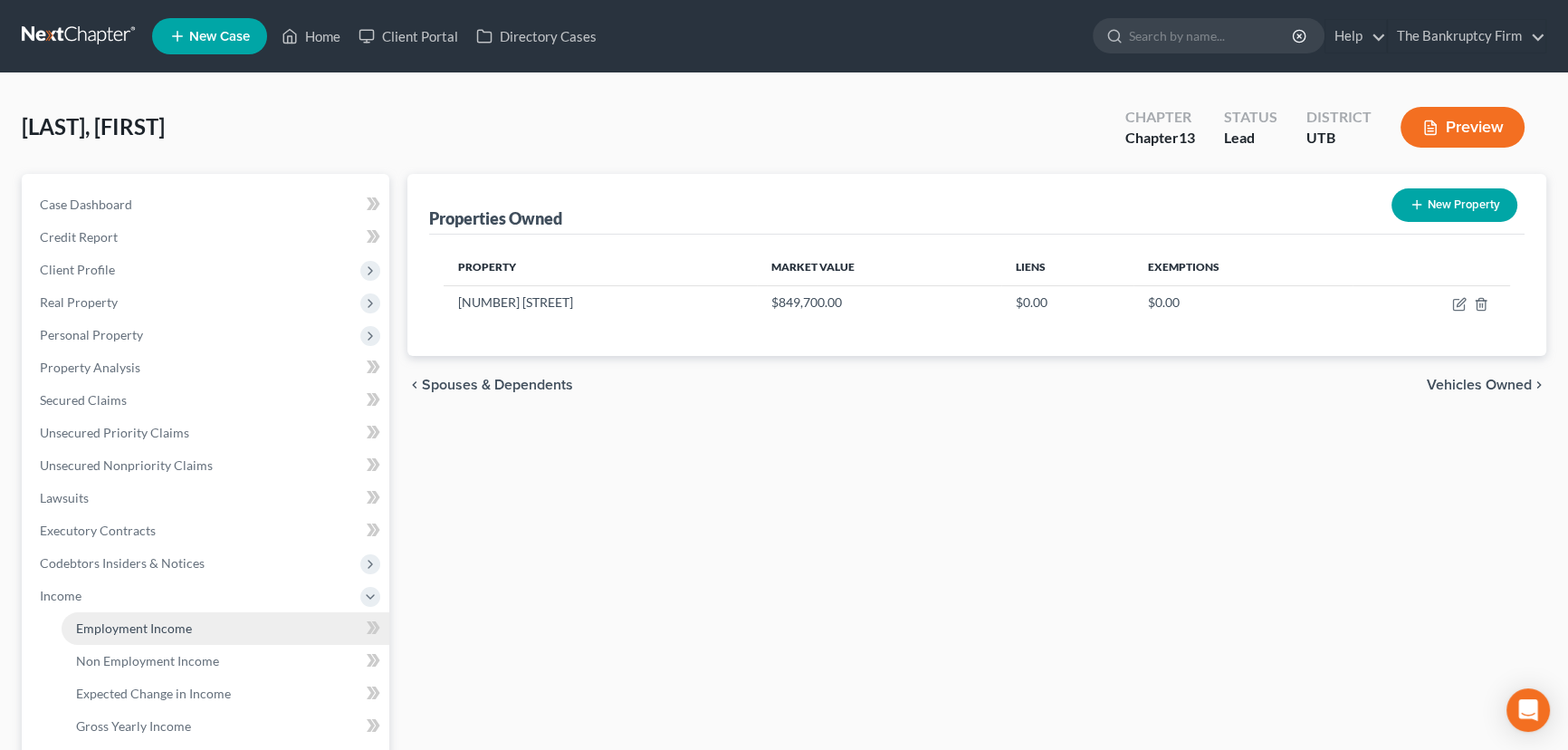 click on "Employment Income" at bounding box center [134, 628] 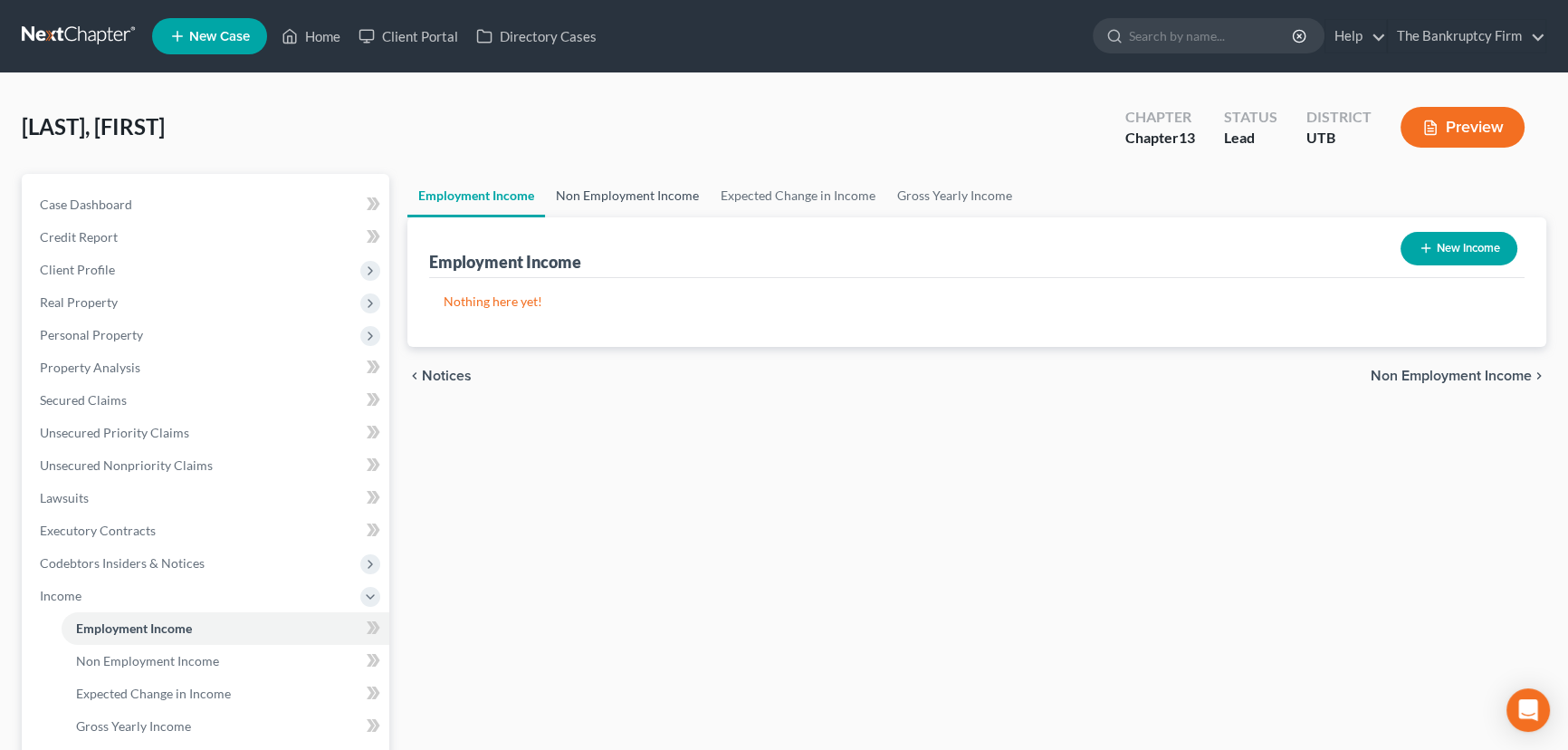 click on "Non Employment Income" at bounding box center (627, 196) 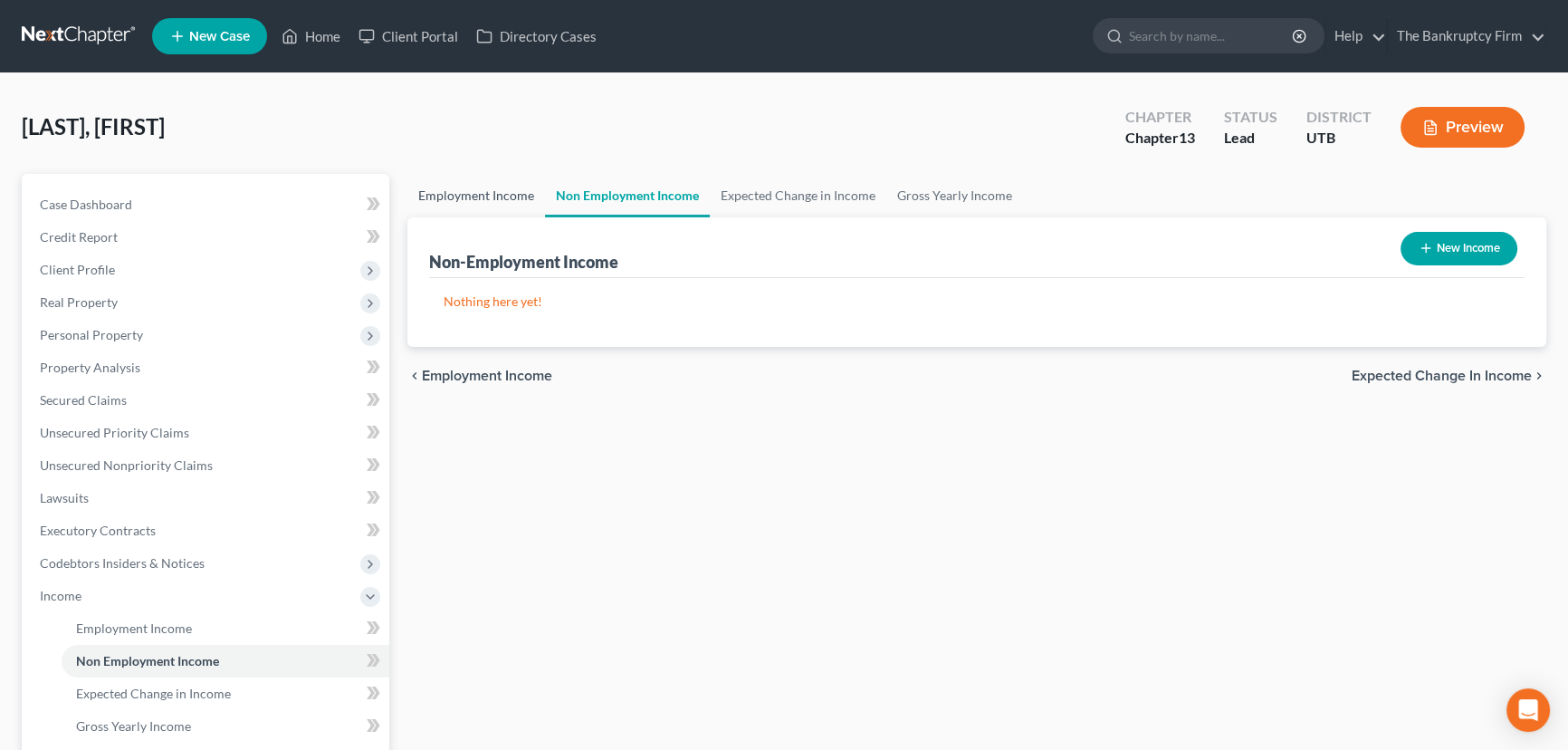 click on "Employment Income" at bounding box center [476, 196] 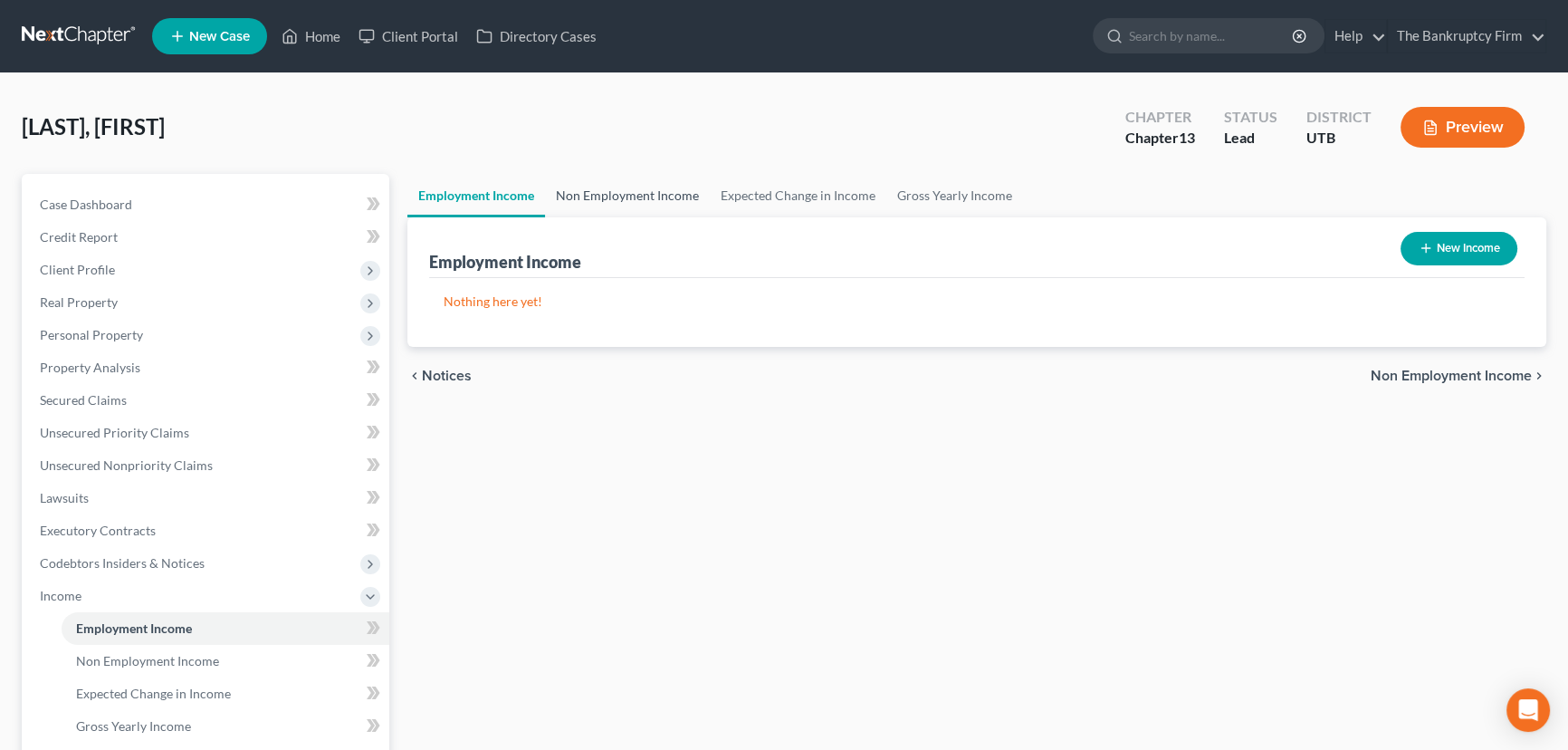 click on "Non Employment Income" at bounding box center [627, 196] 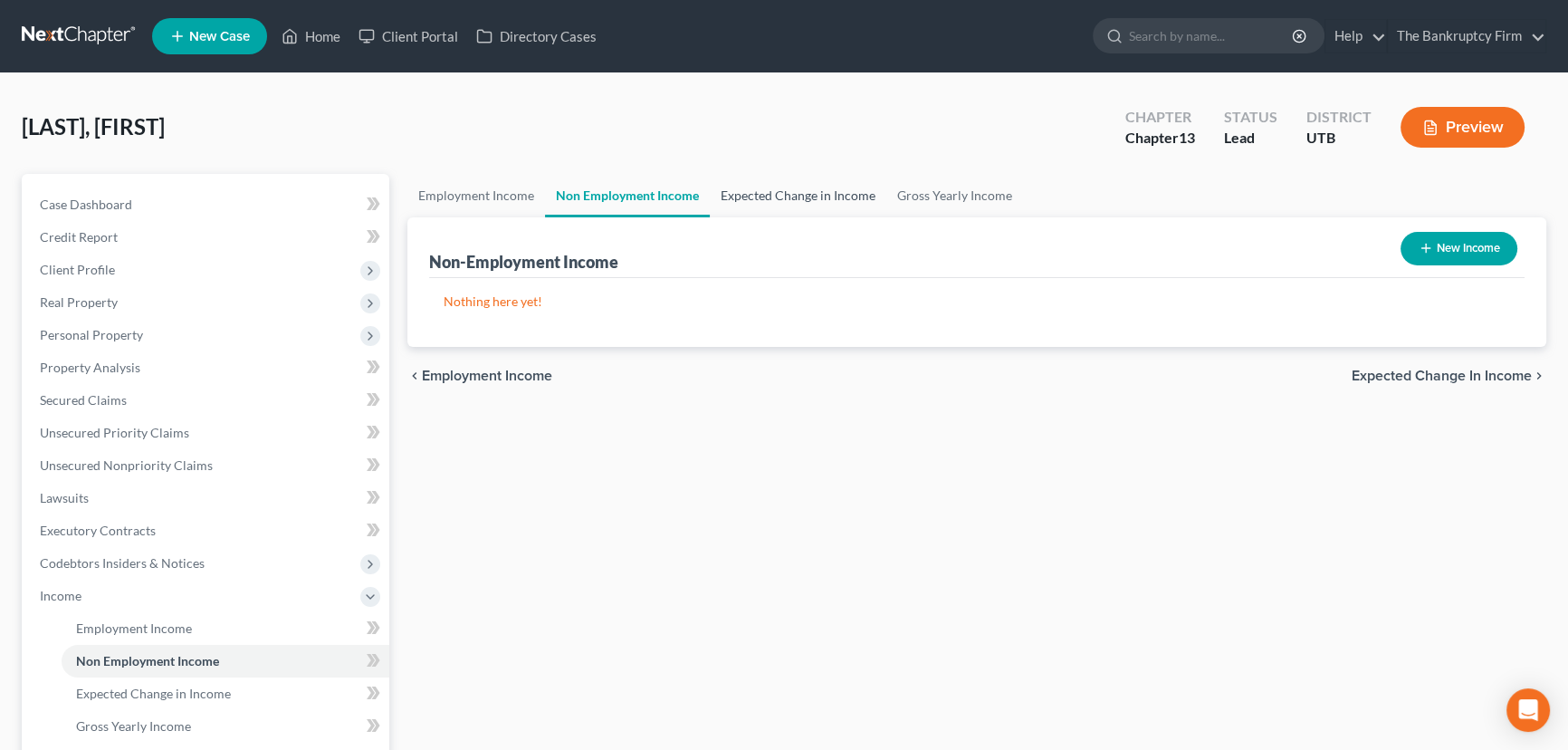 click on "Expected Change in Income" at bounding box center [798, 196] 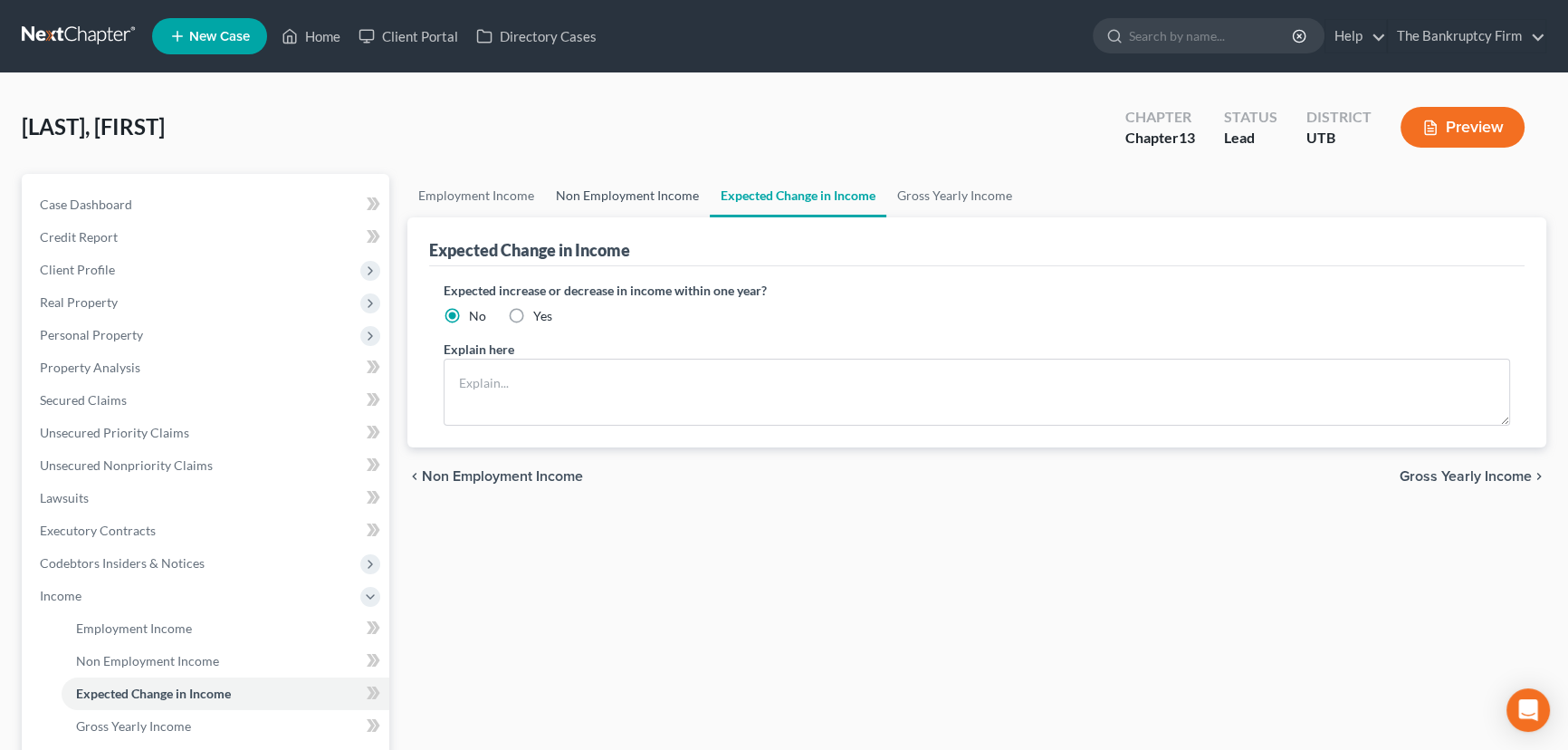 click on "Non Employment Income" at bounding box center (627, 196) 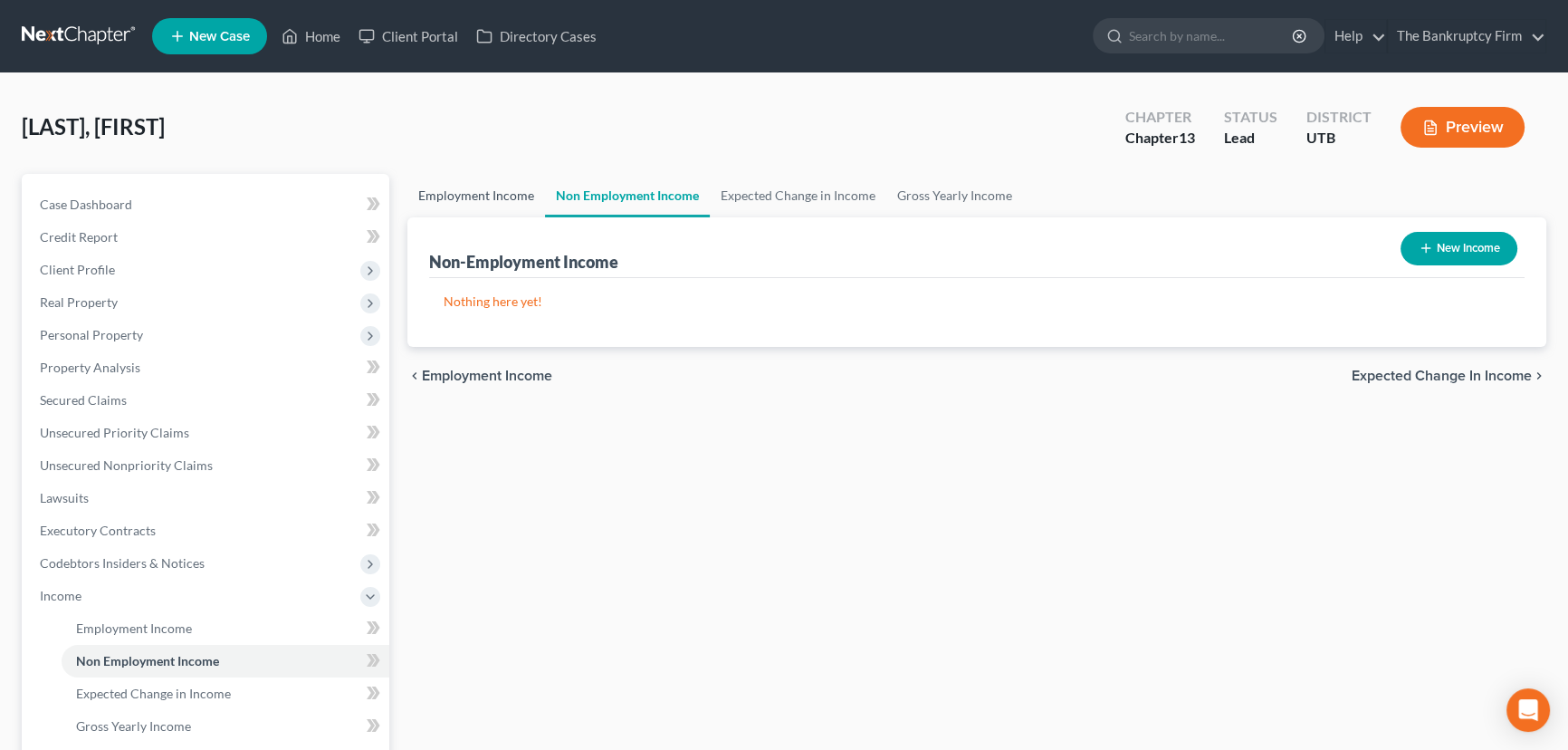 click on "Employment Income" at bounding box center [476, 196] 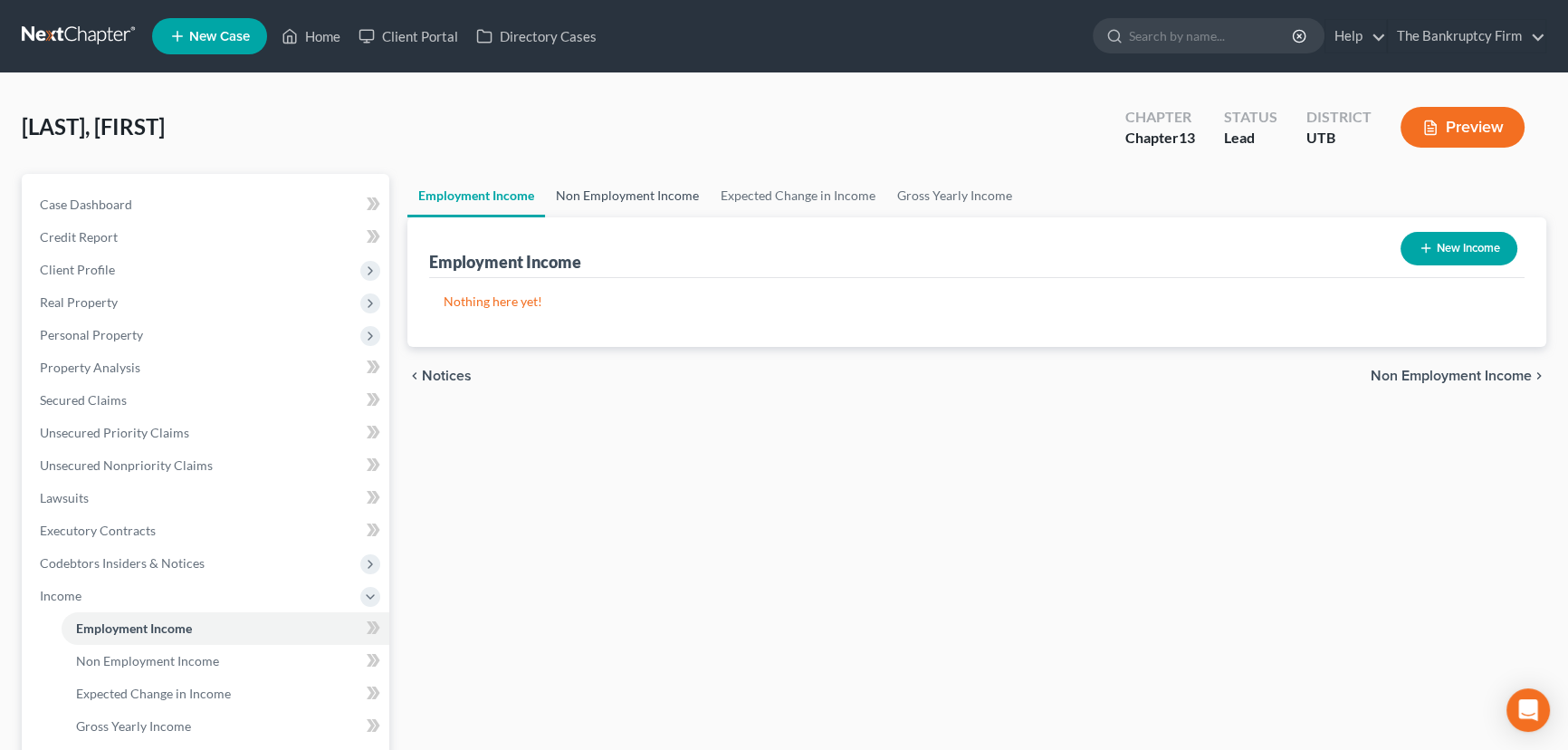 click on "Non Employment Income" at bounding box center [627, 196] 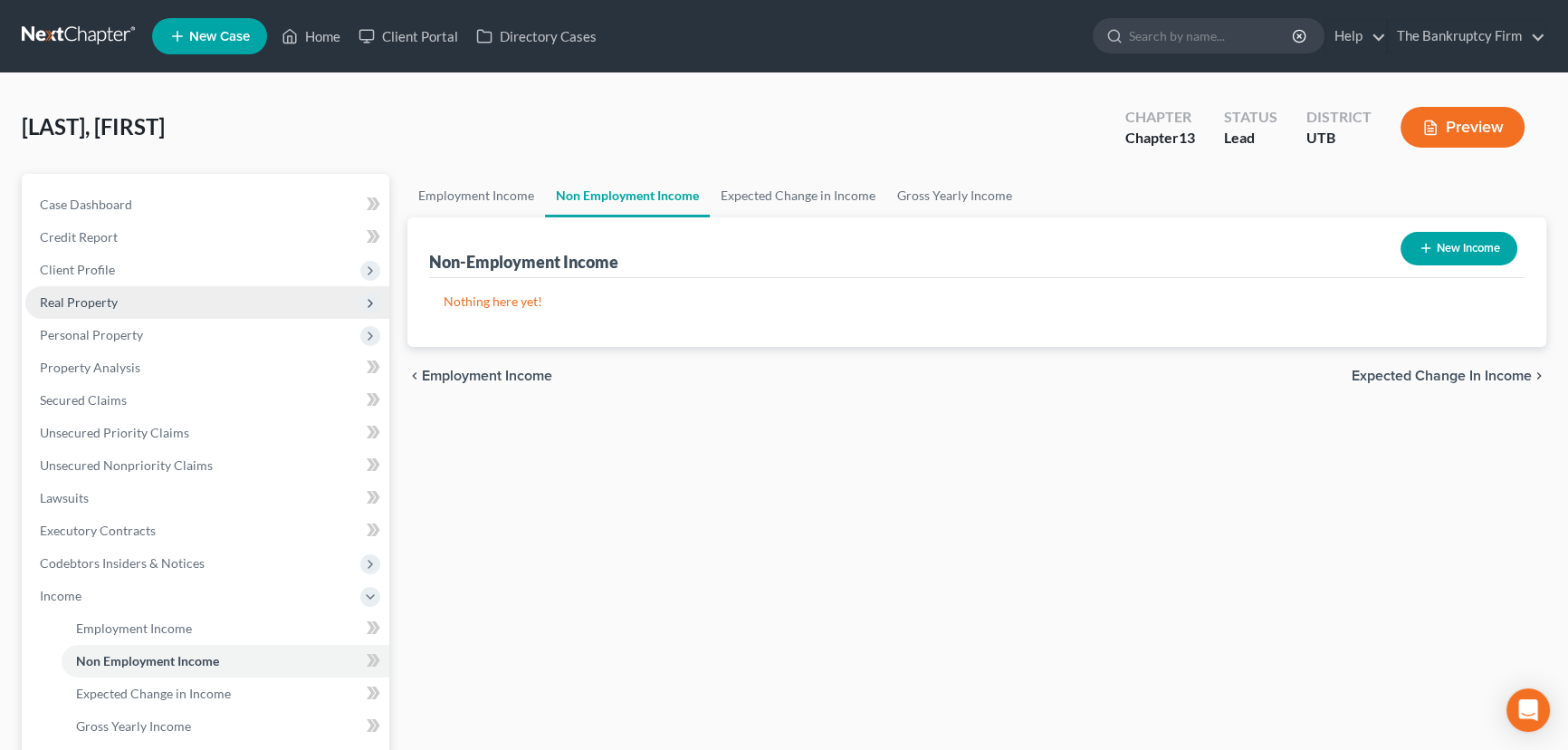 click on "Real Property" at bounding box center [79, 302] 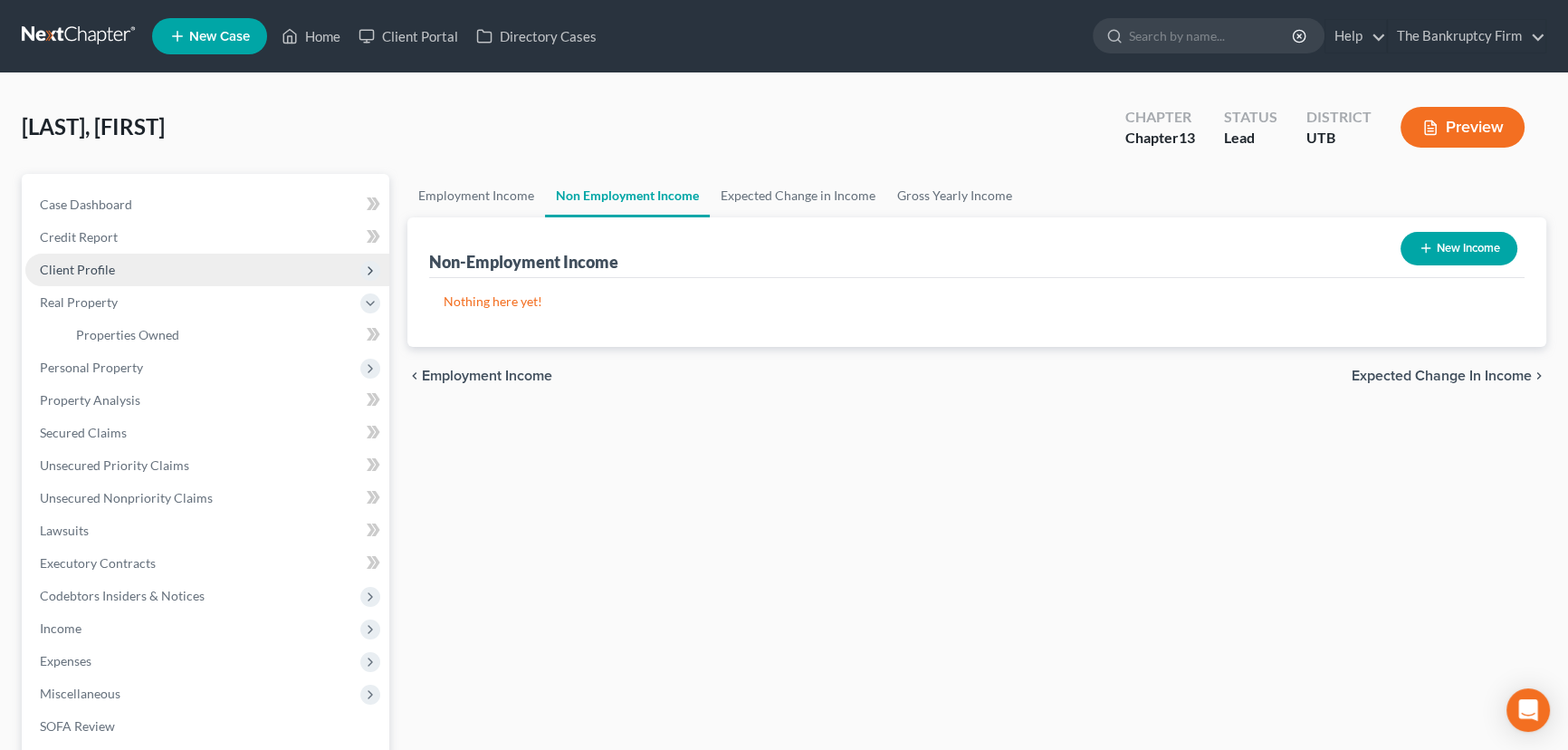 click on "Client Profile" at bounding box center (77, 269) 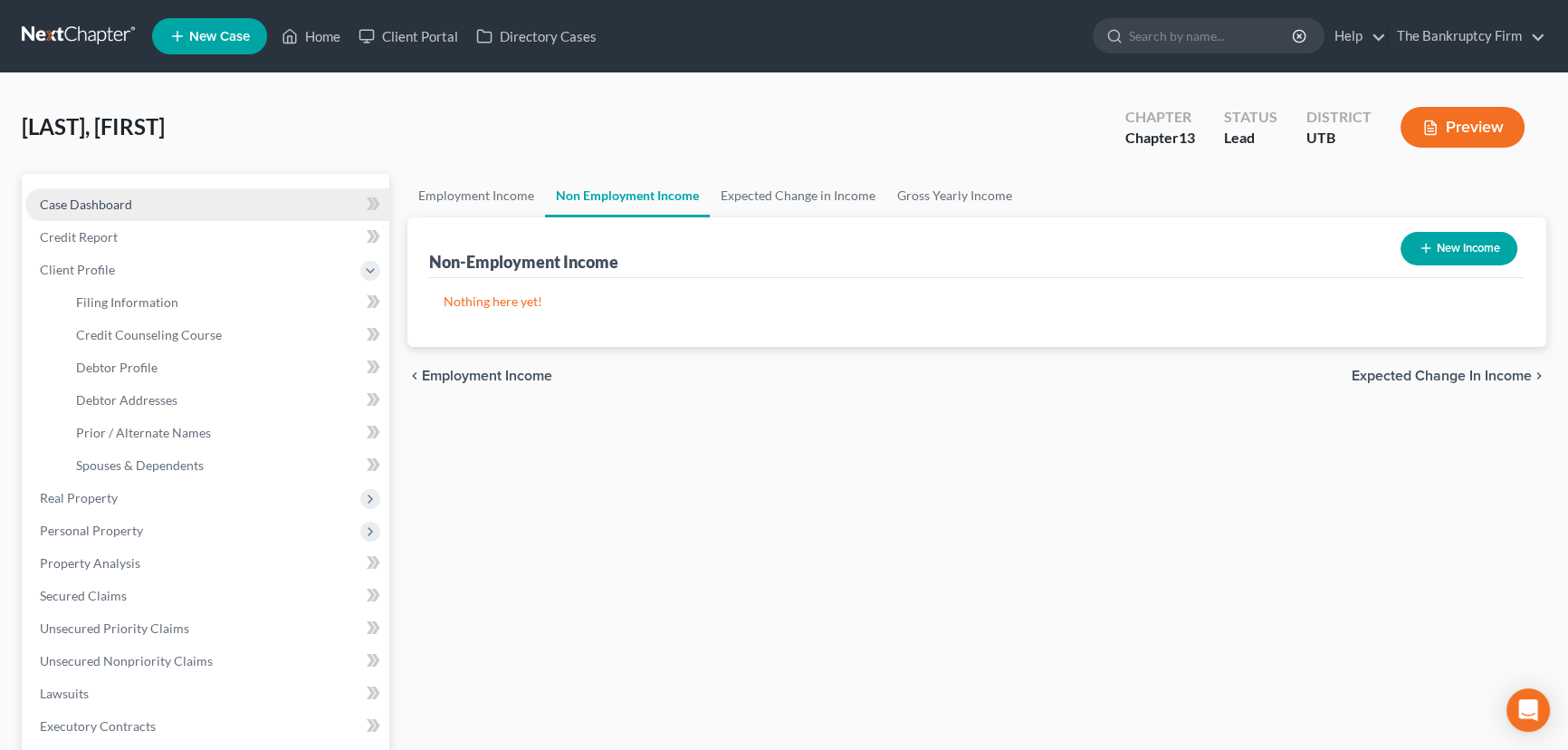 click on "Case Dashboard" at bounding box center (86, 204) 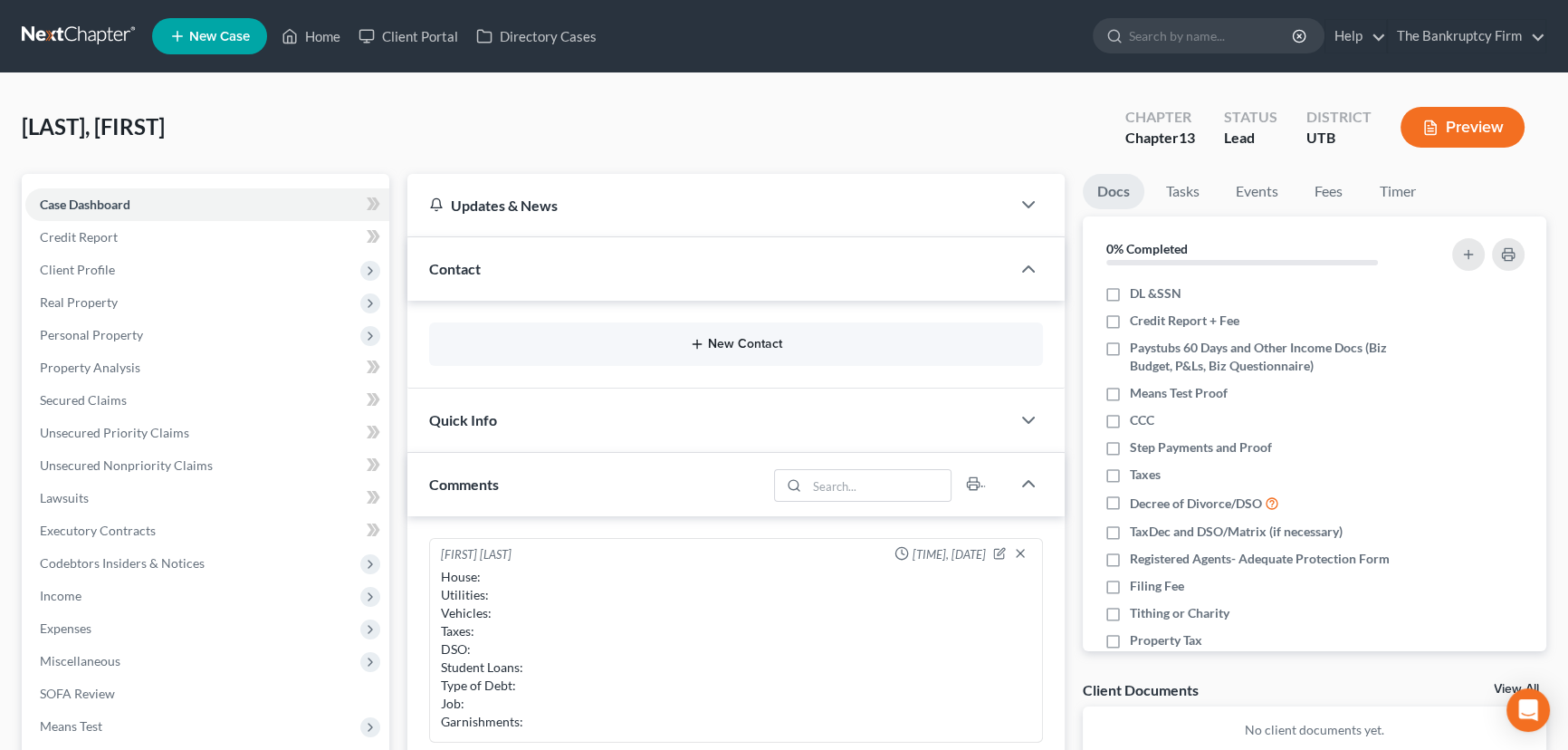 click on "New Contact" at bounding box center (736, 344) 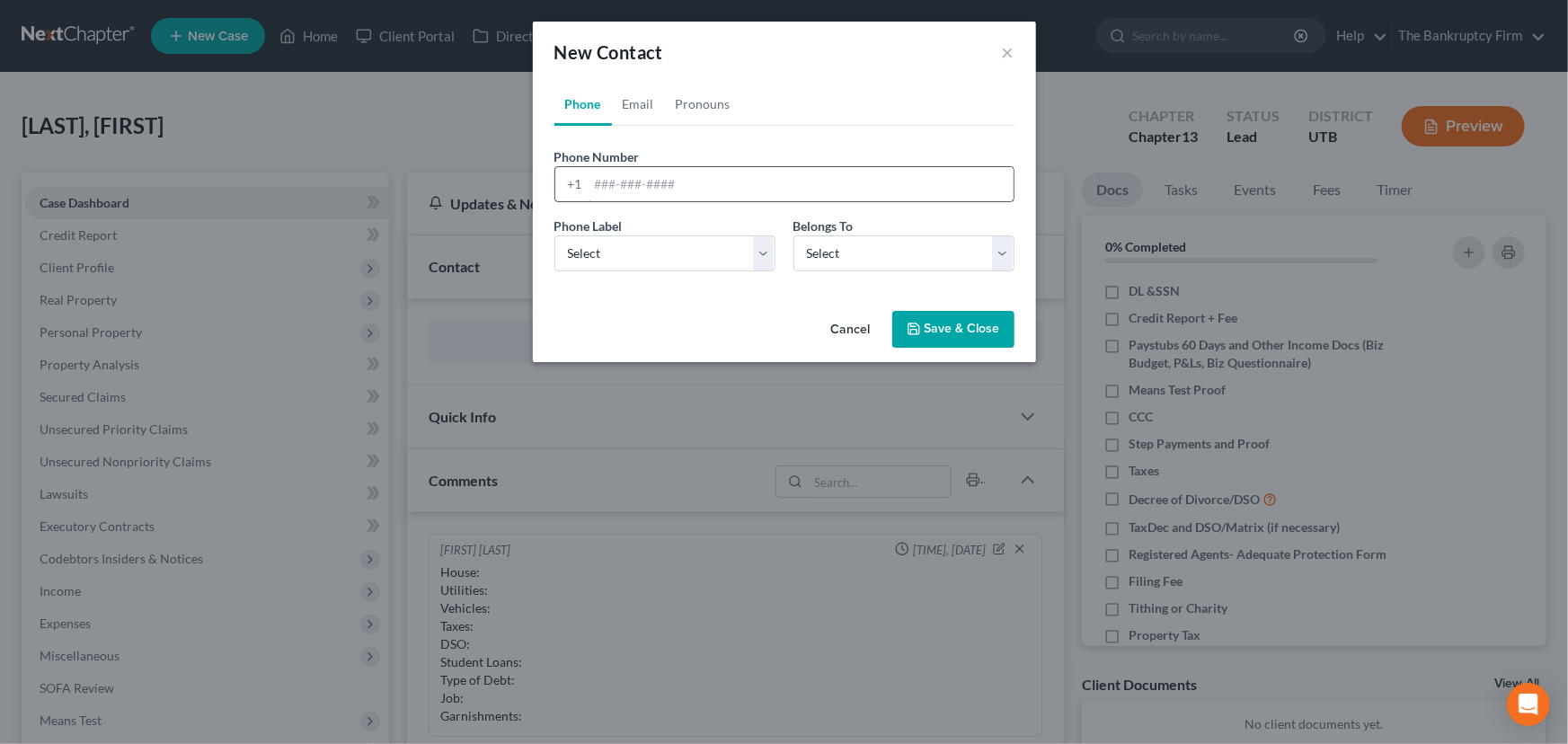 drag, startPoint x: 600, startPoint y: 184, endPoint x: 619, endPoint y: 187, distance: 19.235384 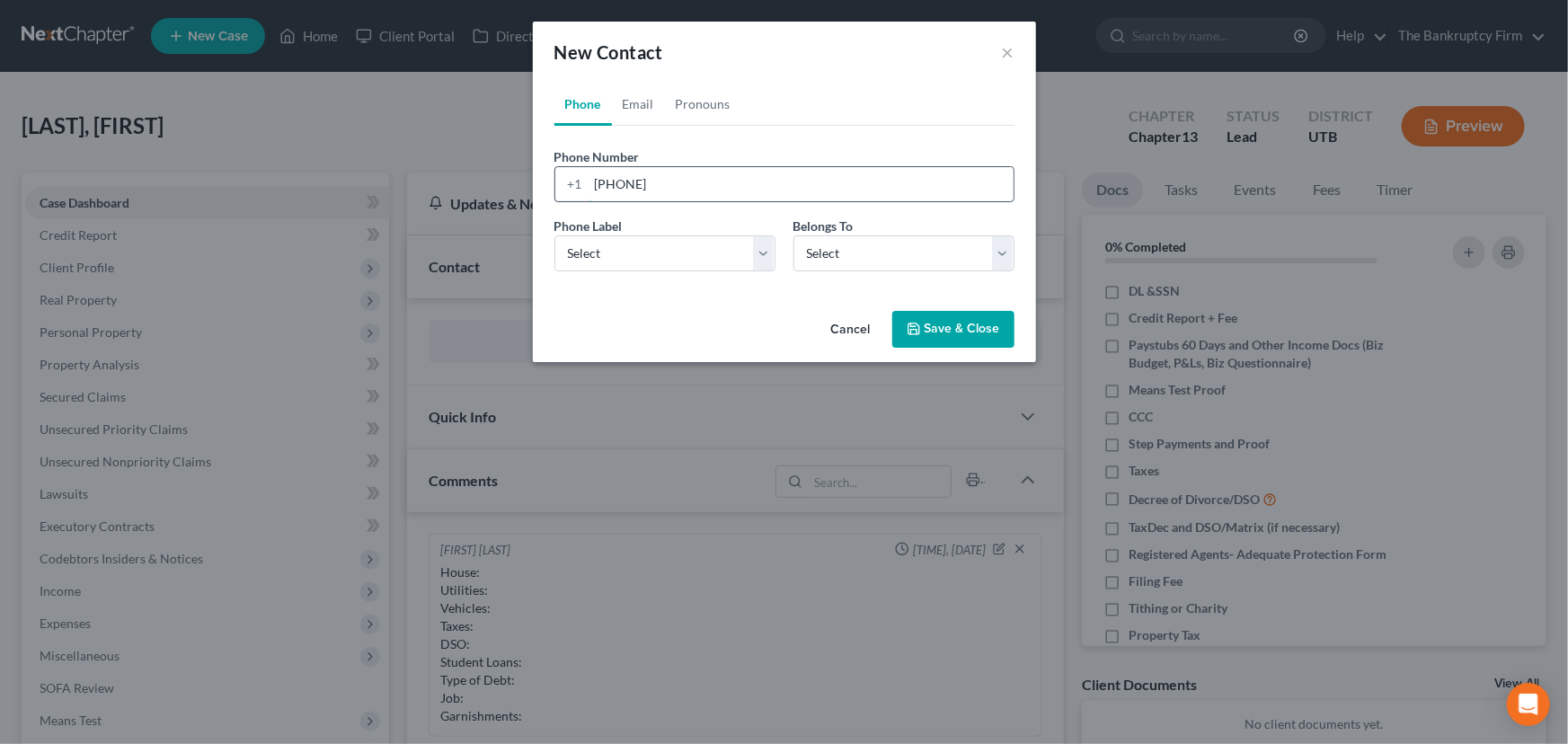 click on "[PHONE]" at bounding box center (801, 184) 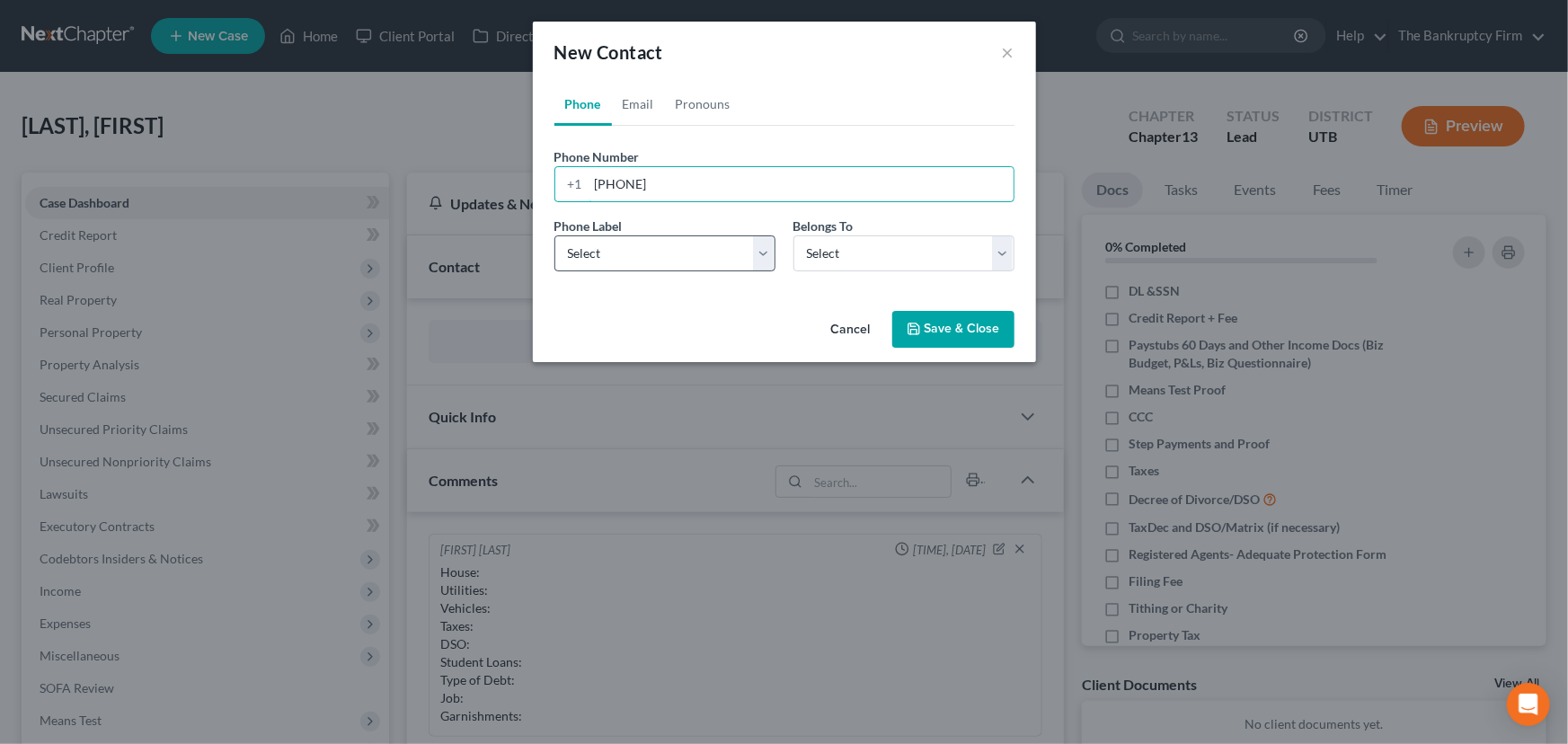 type on "[PHONE]" 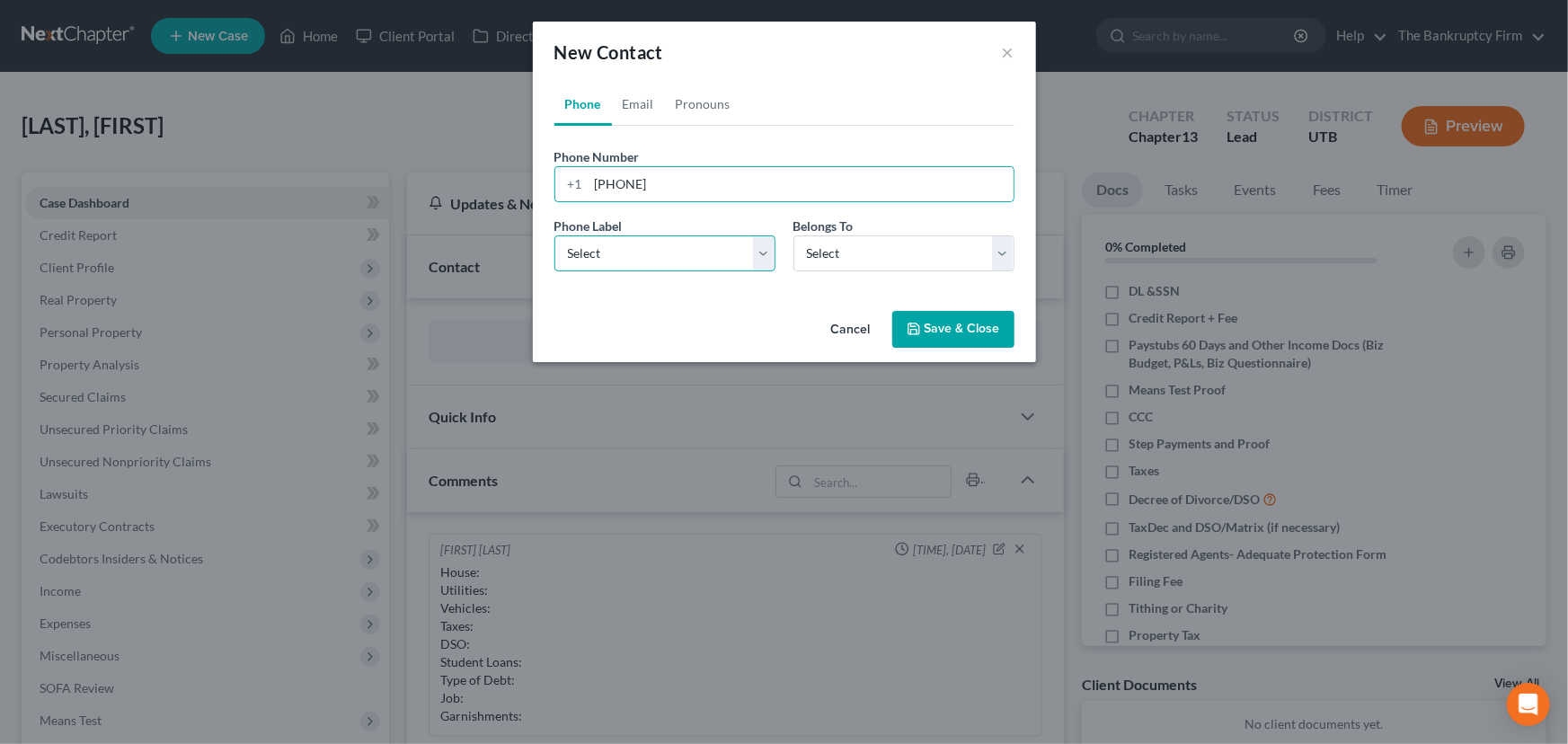 click on "Select Mobile Home Work Other" at bounding box center [665, 253] 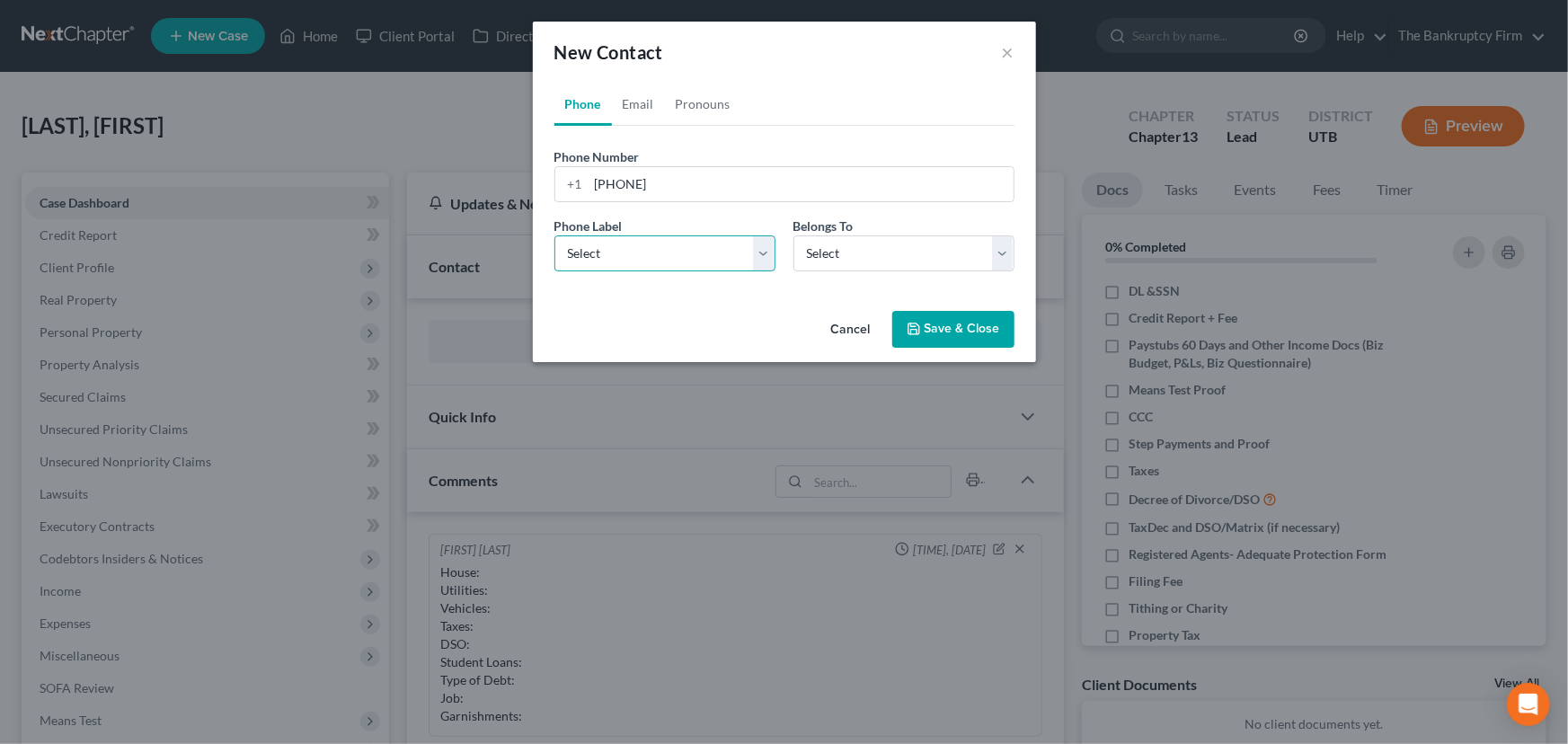 select on "0" 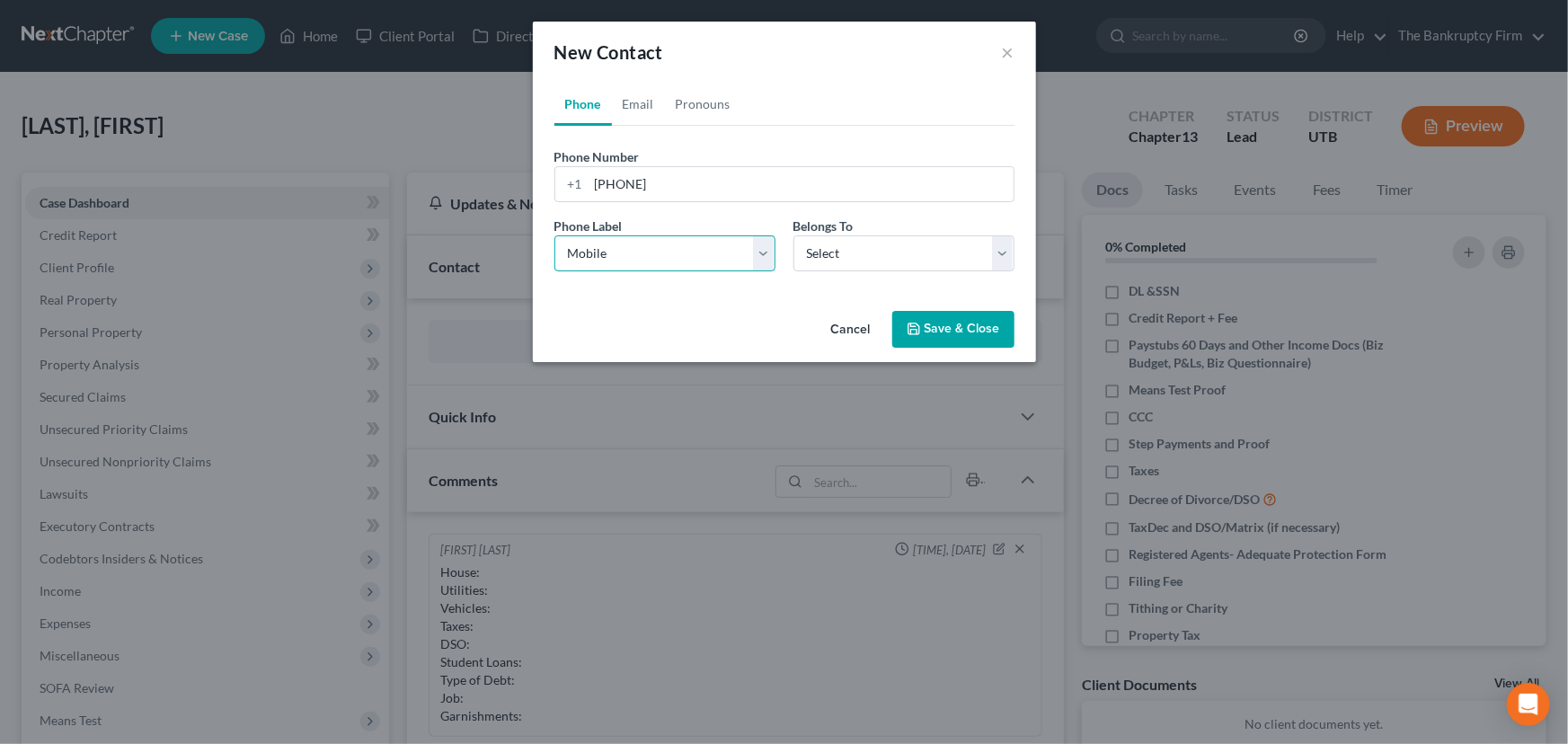 click on "Select Mobile Home Work Other" at bounding box center (665, 253) 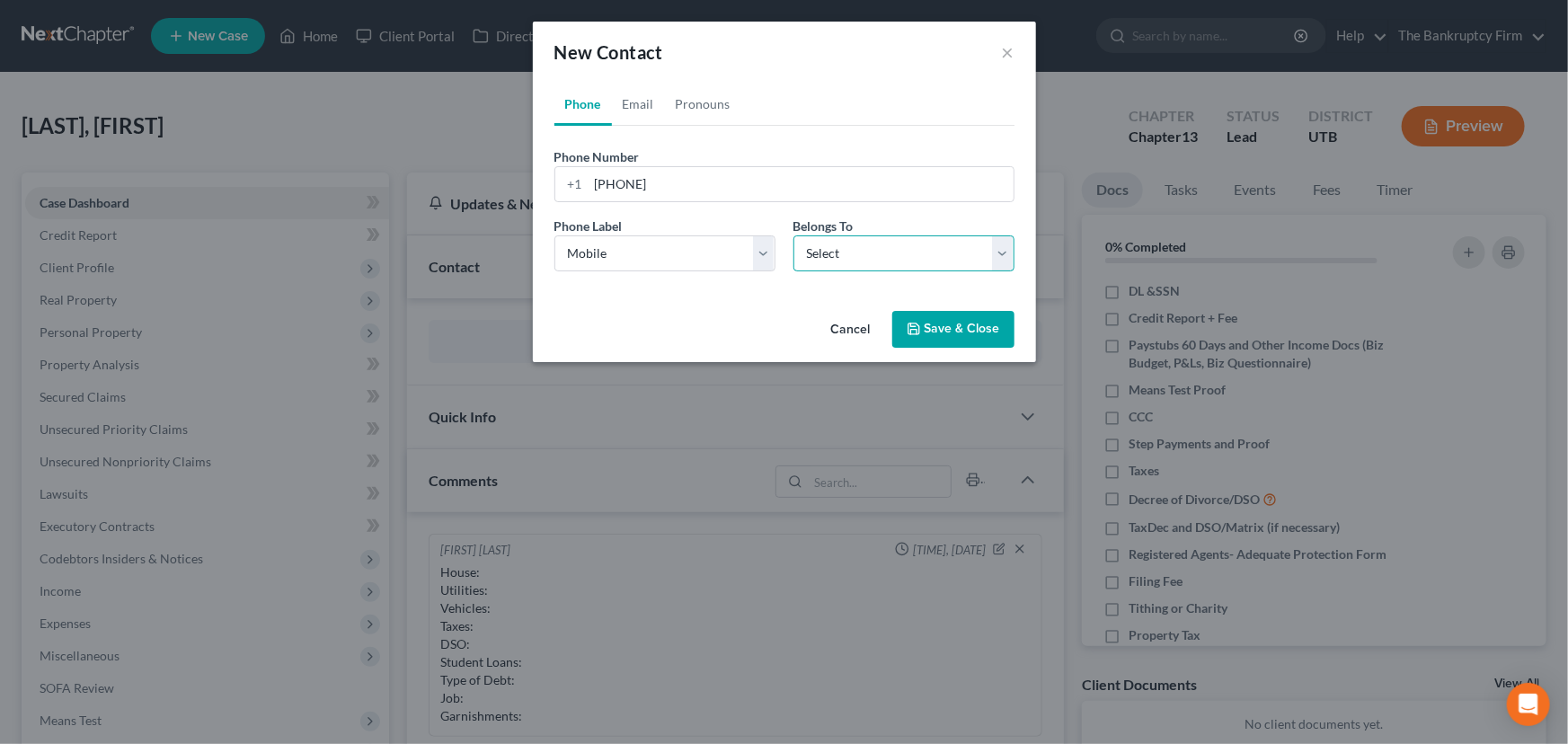 click on "Select Client Other" at bounding box center [904, 253] 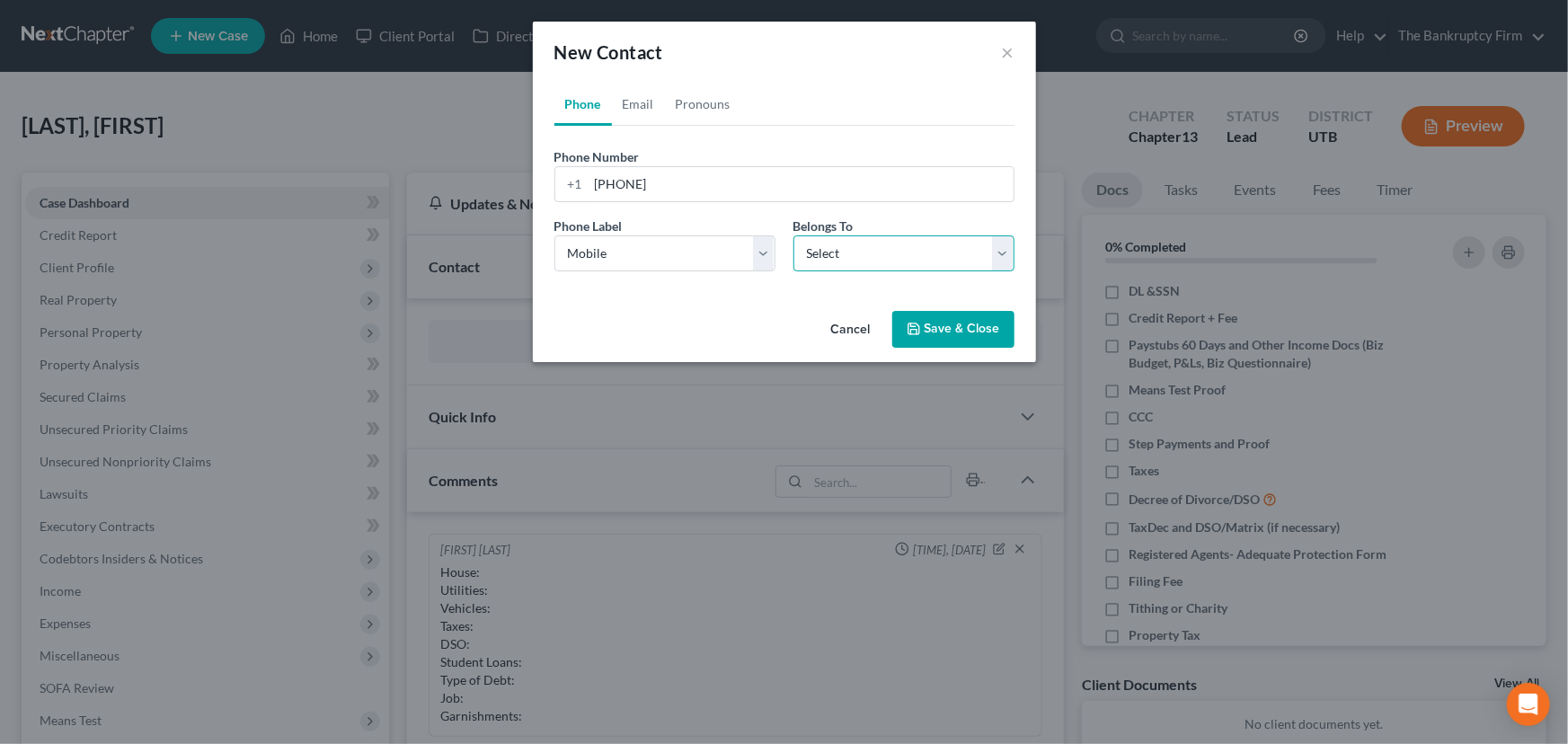 select on "0" 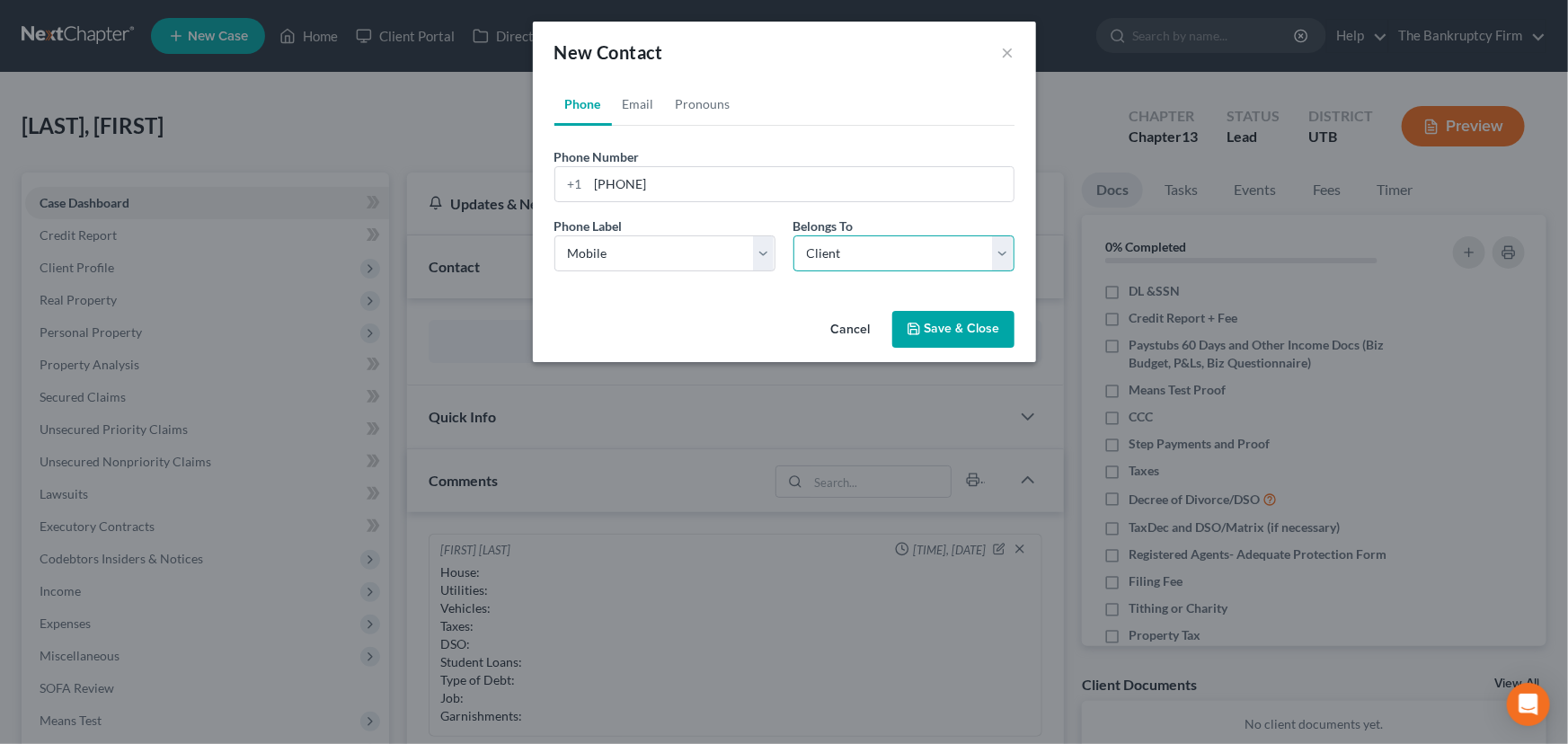 click on "Select Client Other" at bounding box center (904, 253) 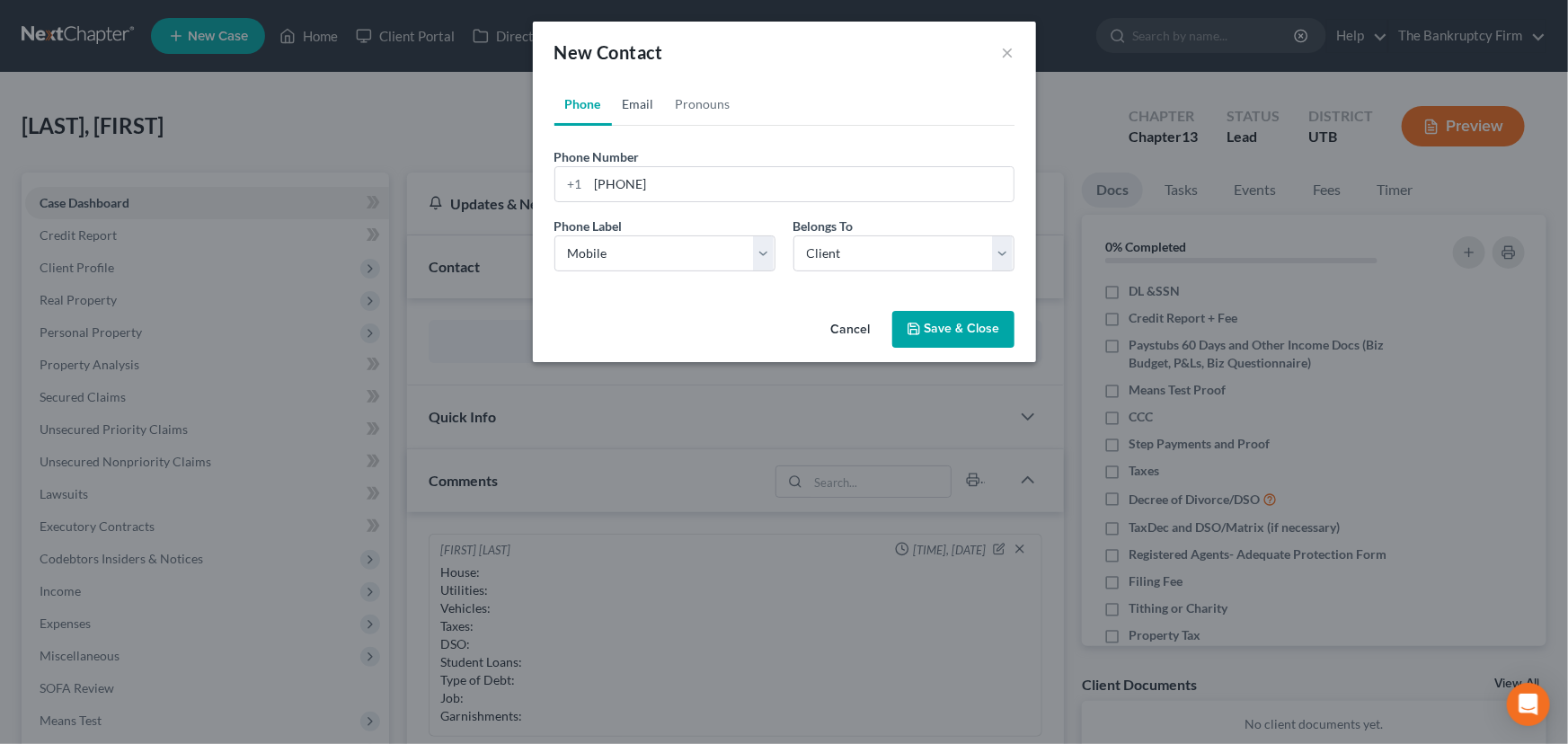 click on "Email" at bounding box center (638, 104) 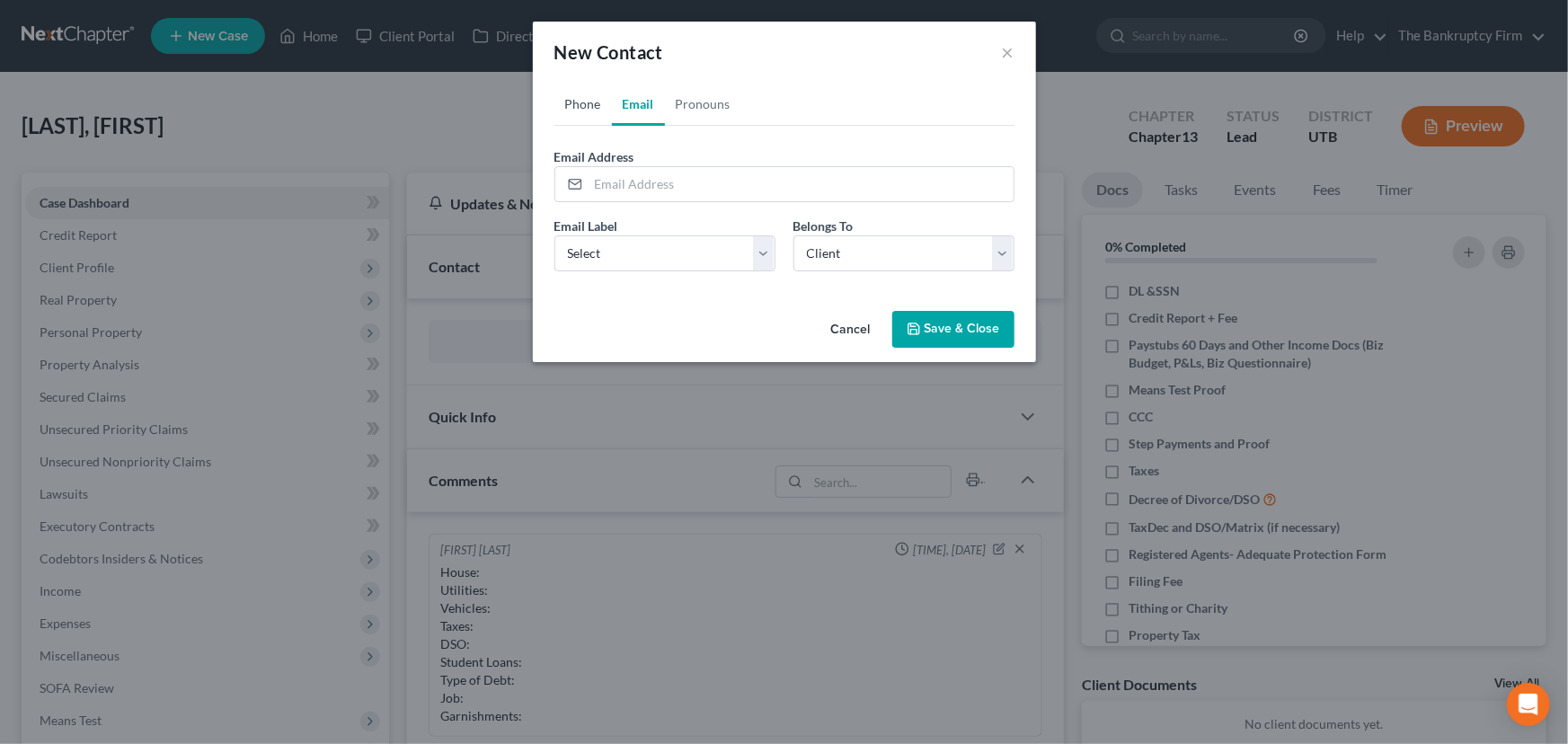 click on "Phone" at bounding box center (583, 104) 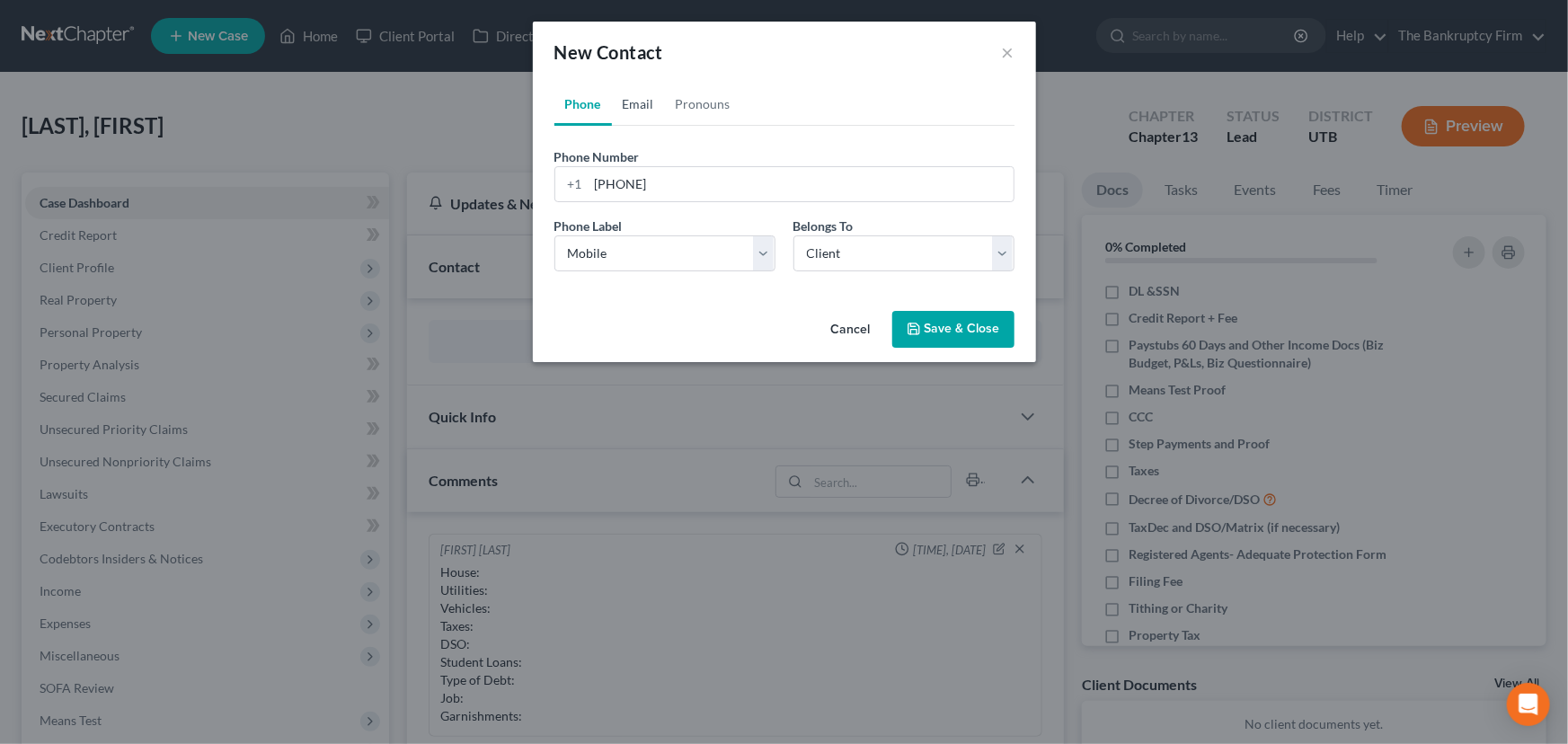 click on "Email" at bounding box center (638, 104) 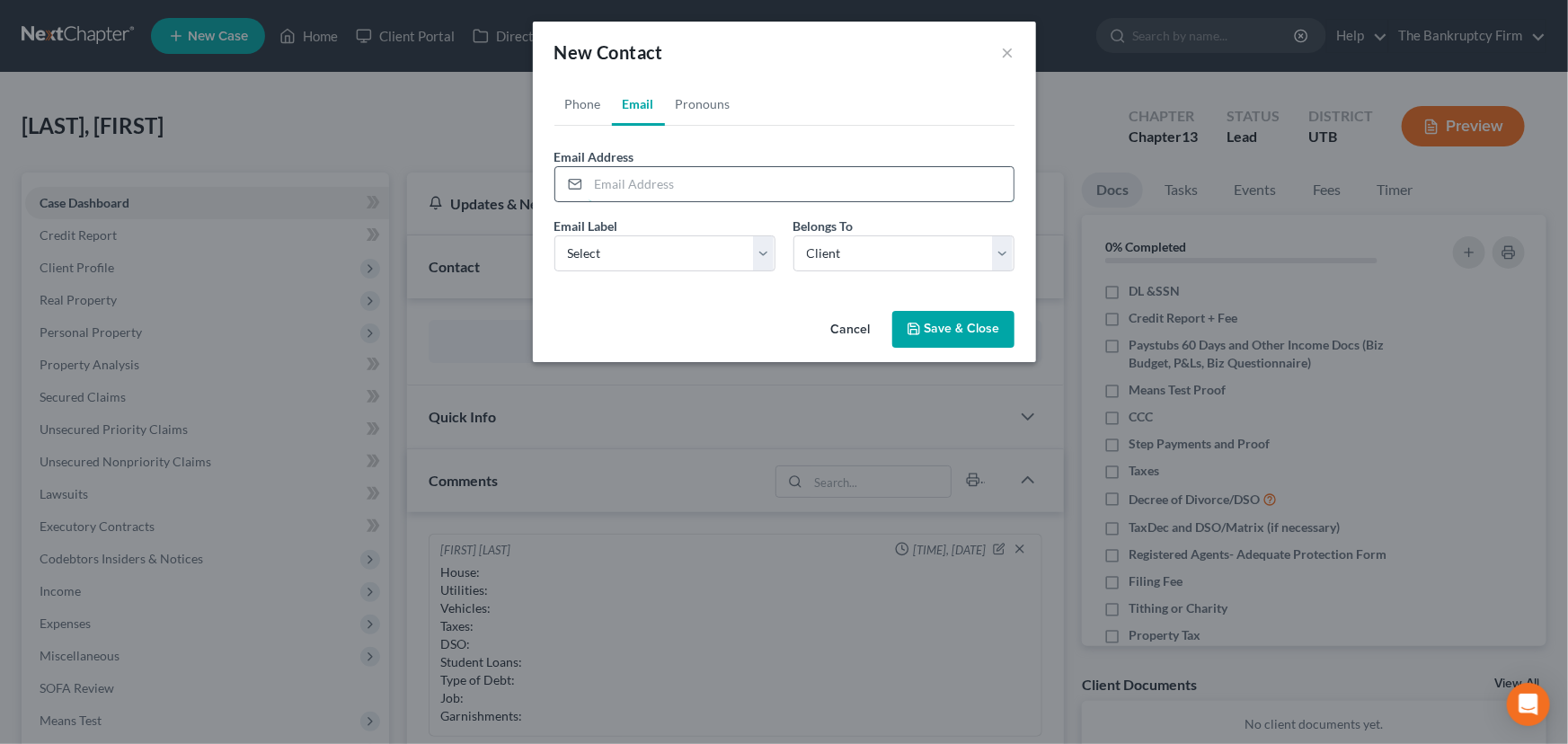 click at bounding box center (801, 184) 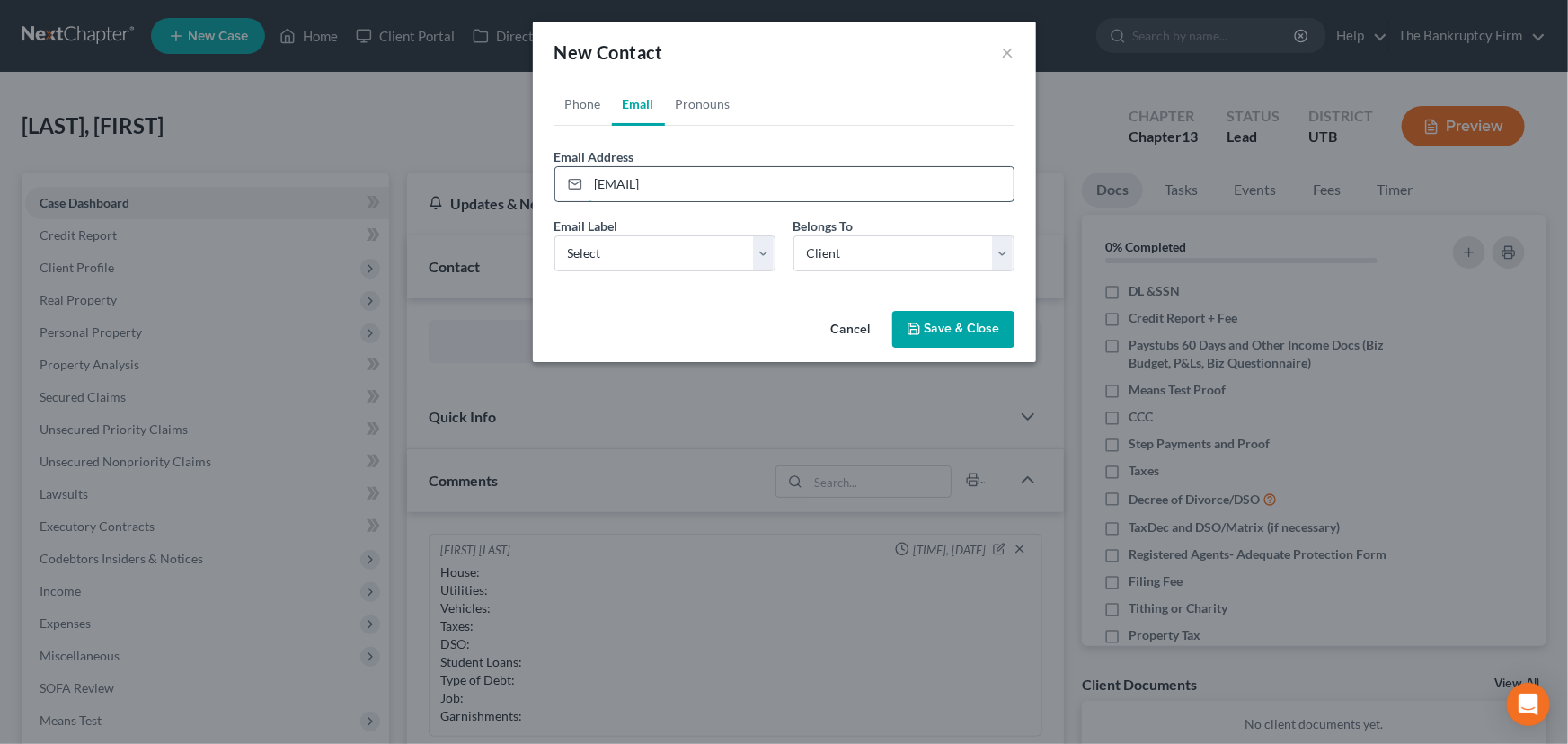 type on "[EMAIL]" 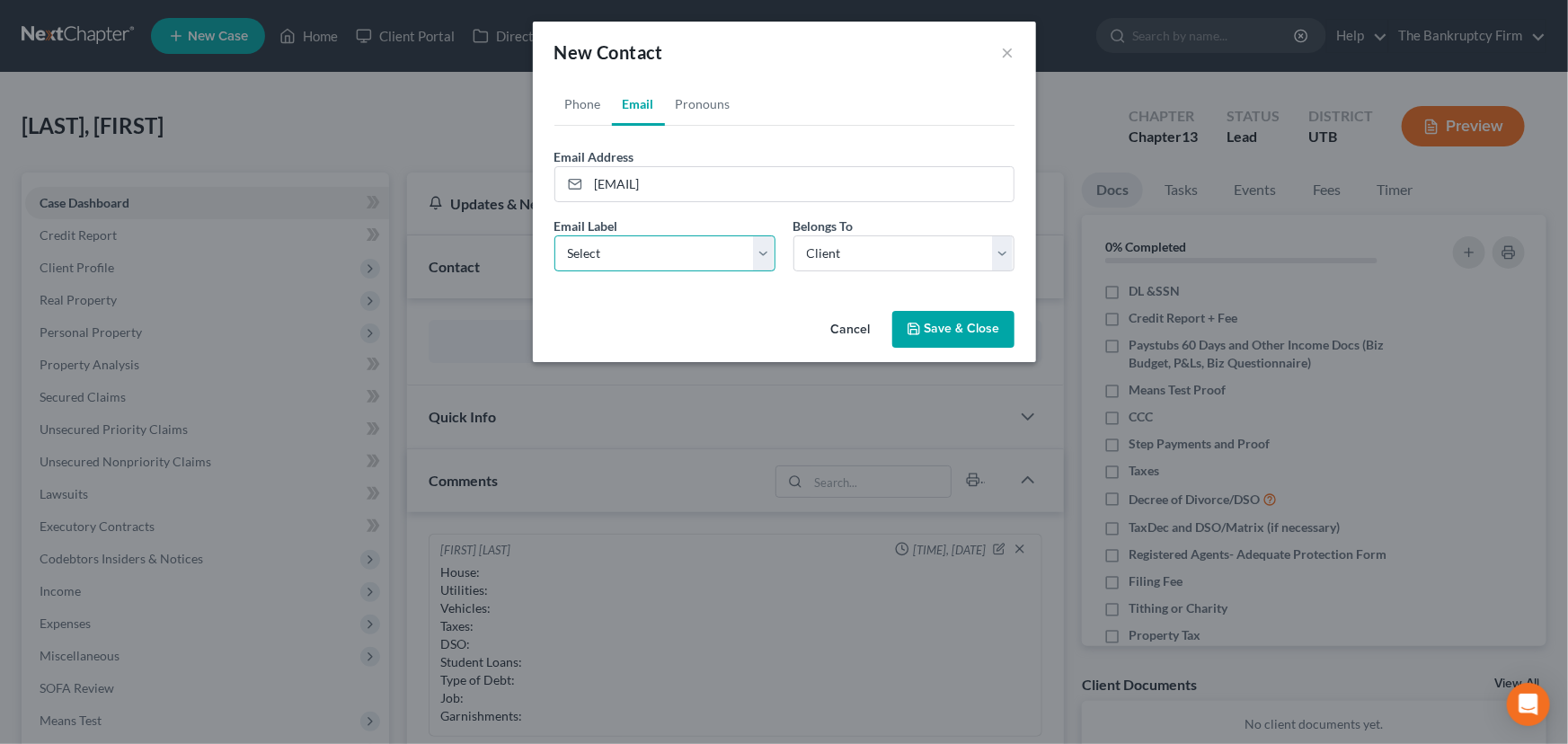 click on "Select Home Work Other" at bounding box center [665, 253] 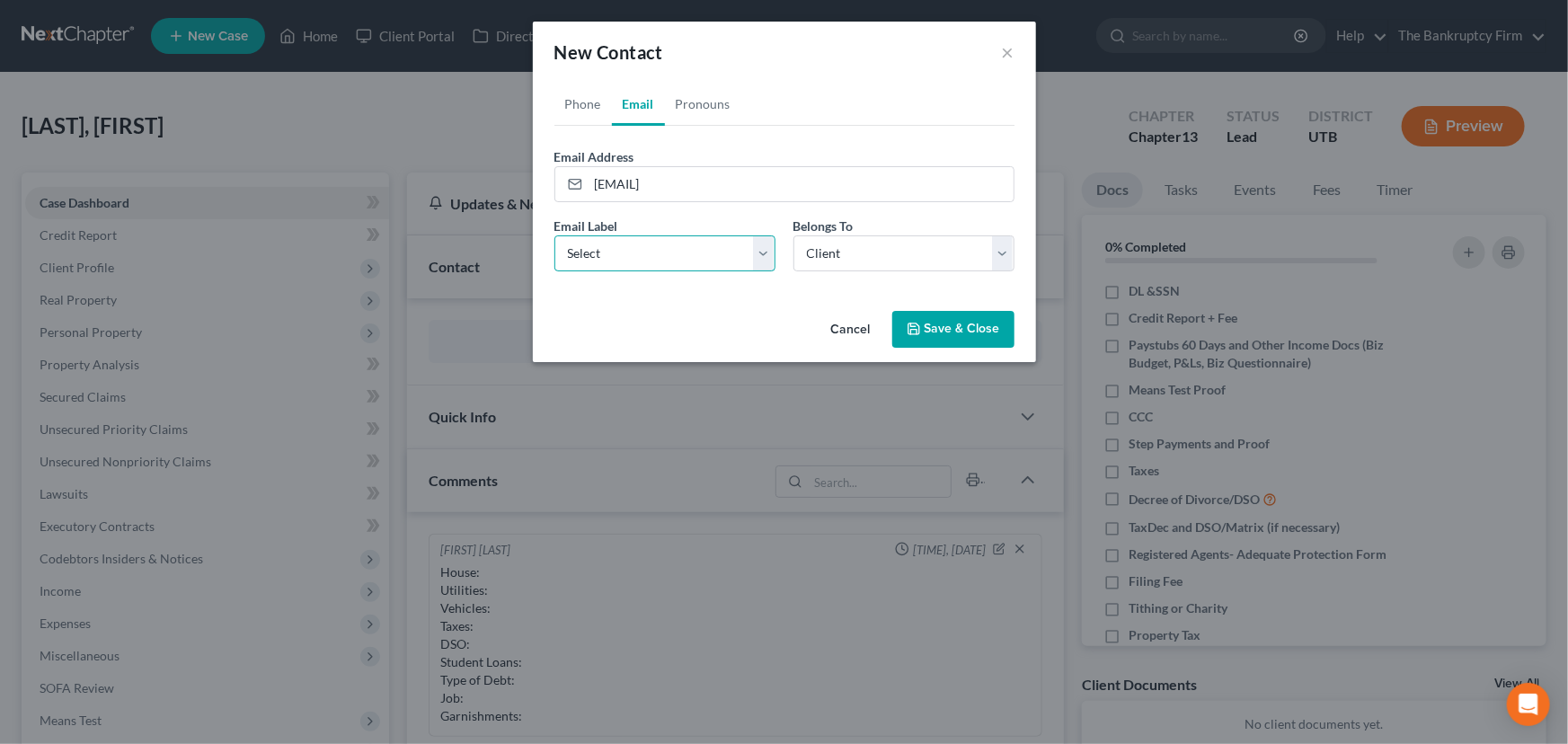 select on "0" 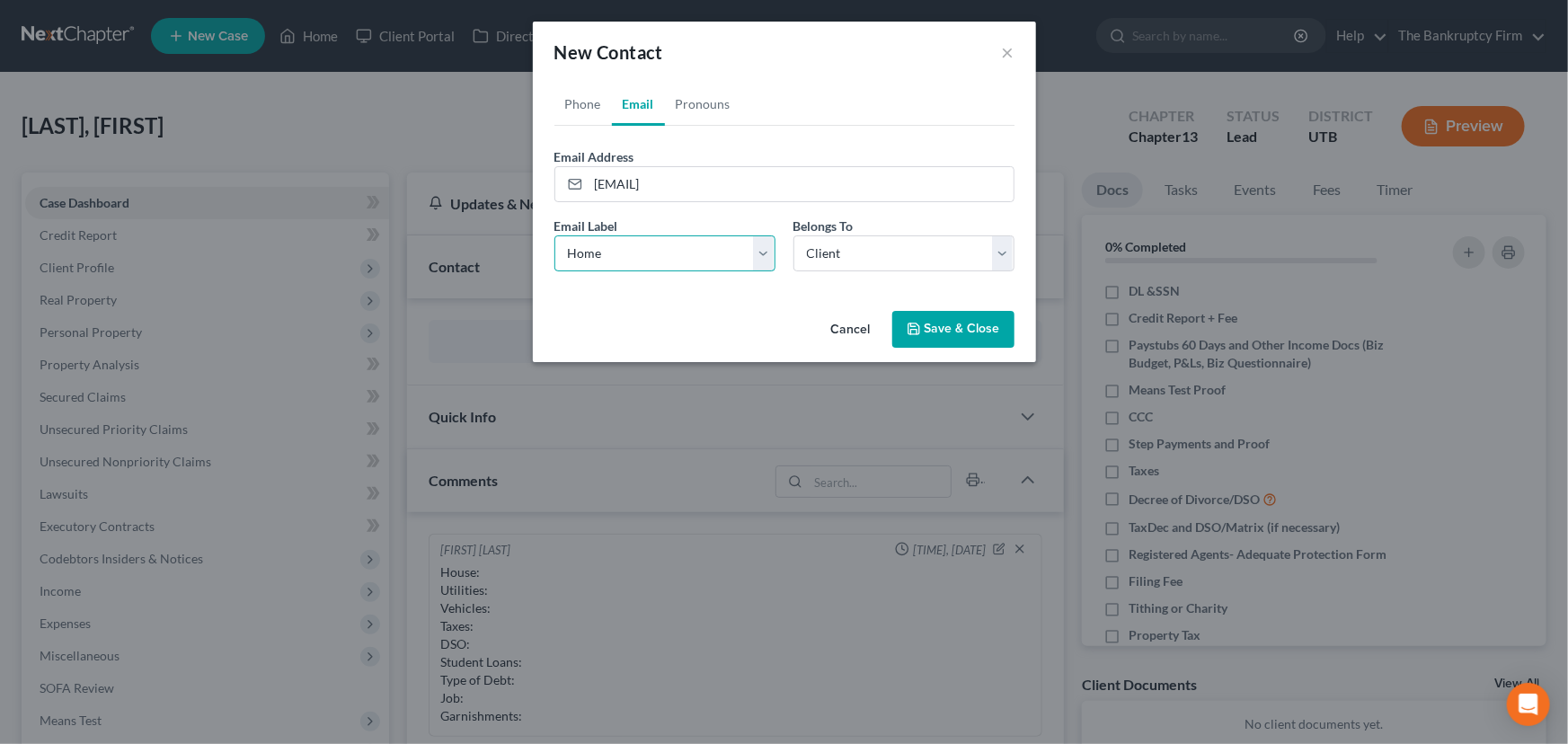 click on "Select Home Work Other" at bounding box center [665, 253] 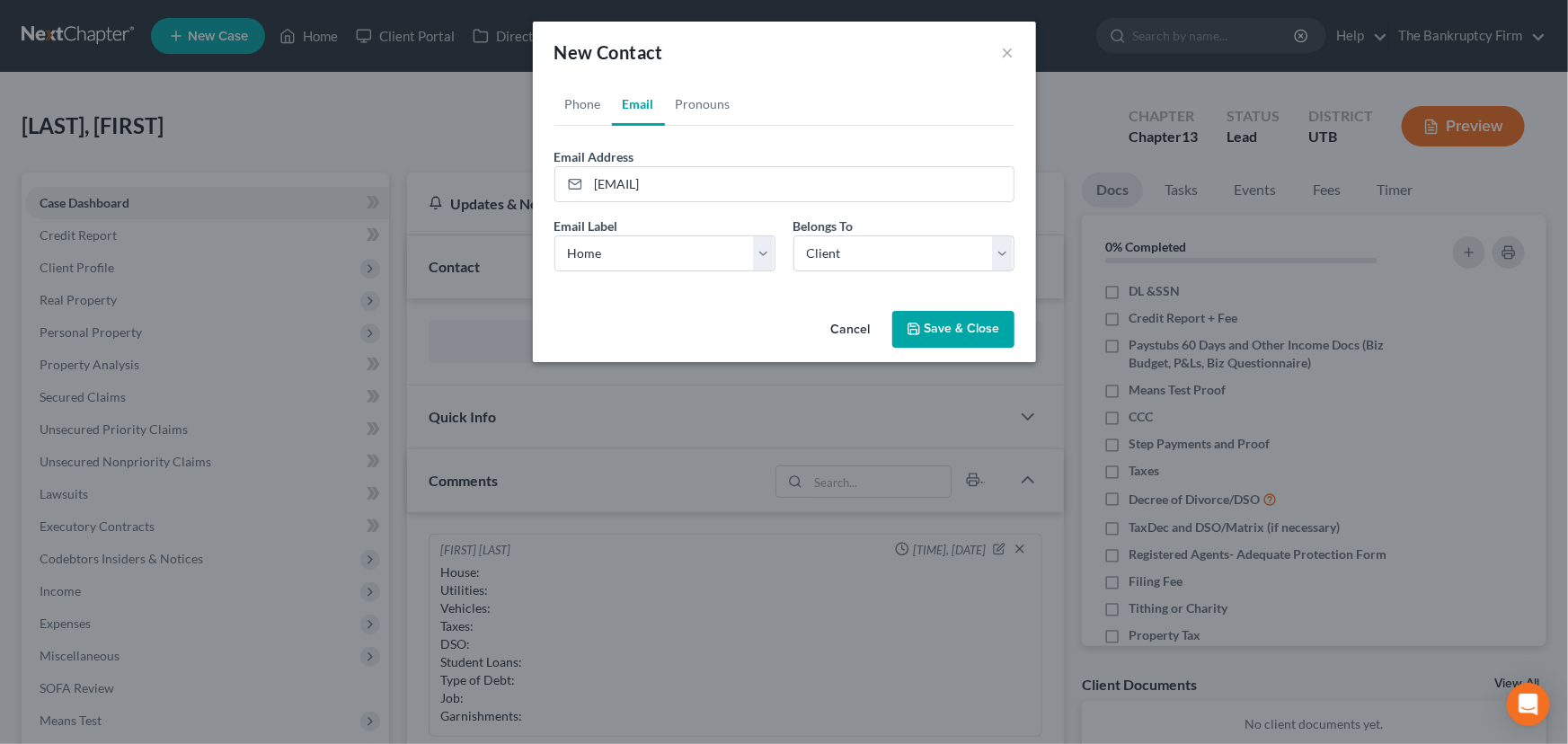 click on "Save & Close" at bounding box center (953, 330) 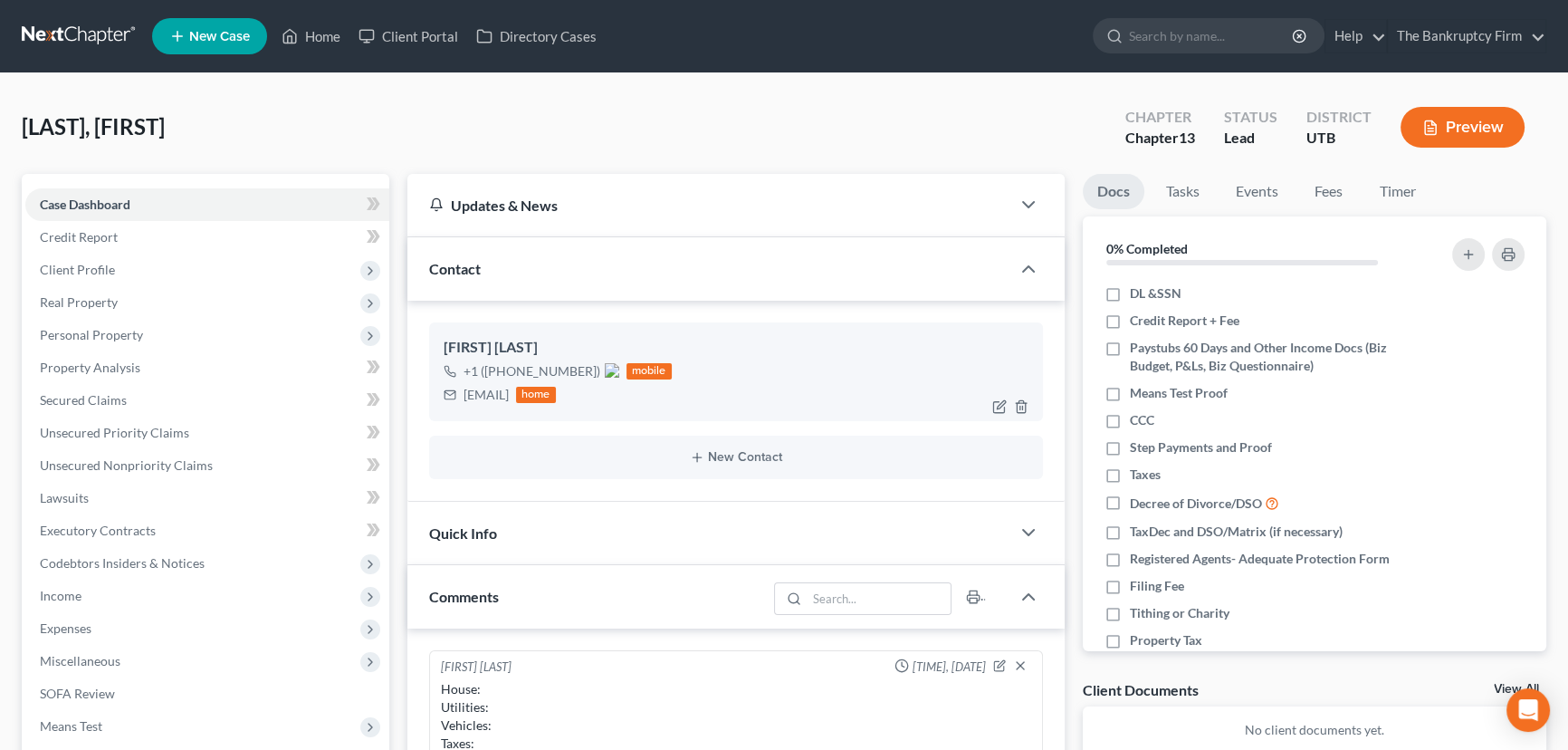 click at bounding box center (612, 370) 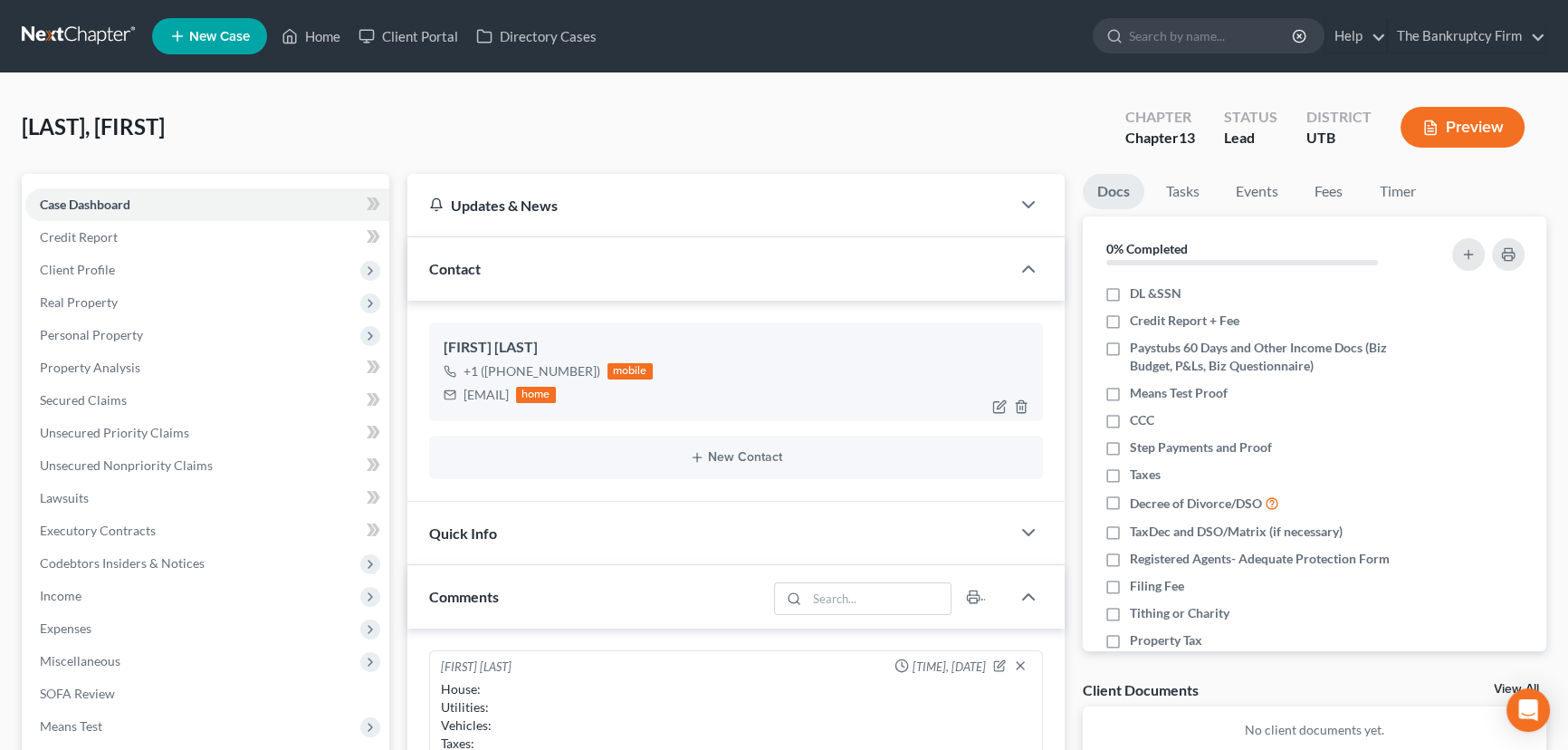 click at bounding box center [784, 1272] 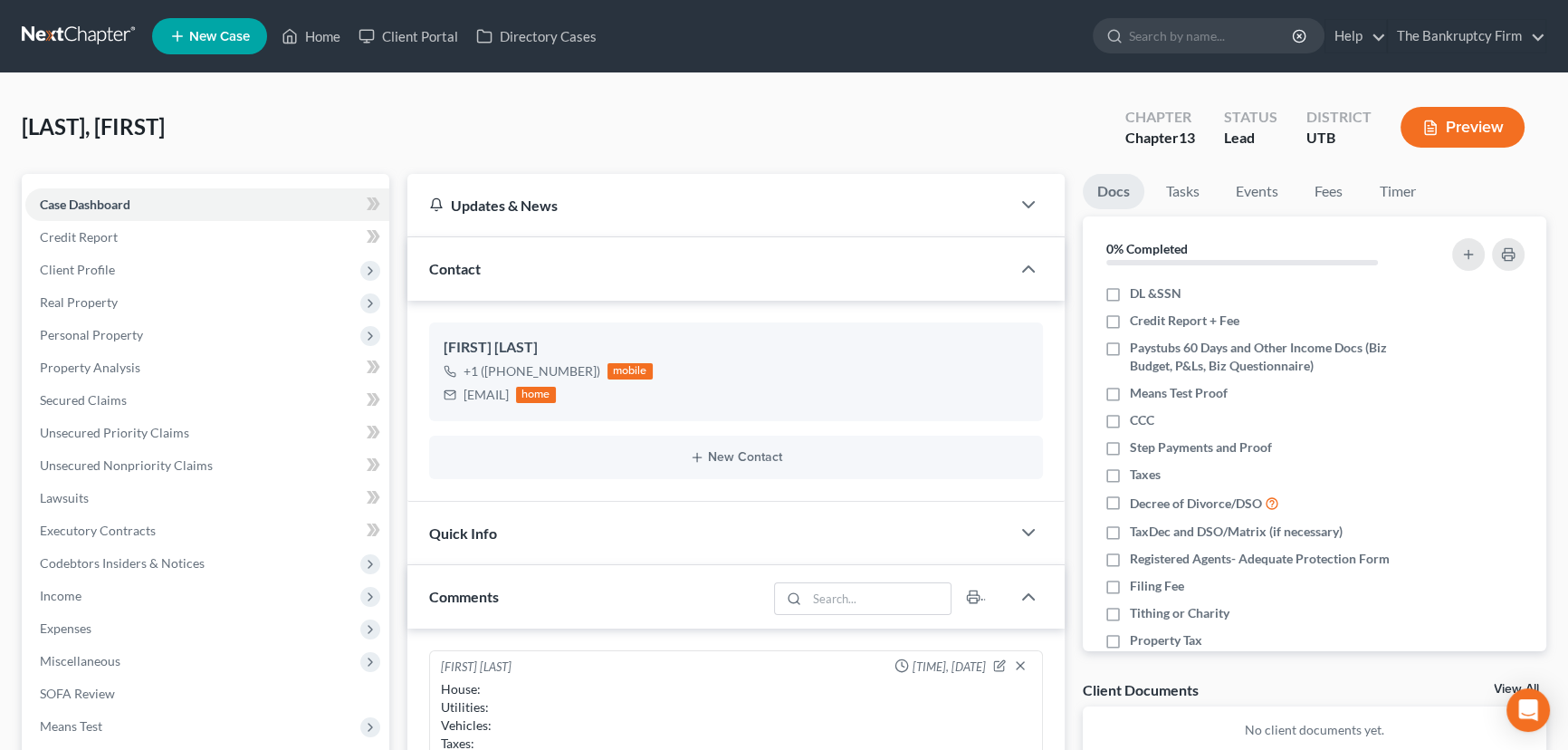 drag, startPoint x: 464, startPoint y: 392, endPoint x: 548, endPoint y: 464, distance: 110.63453 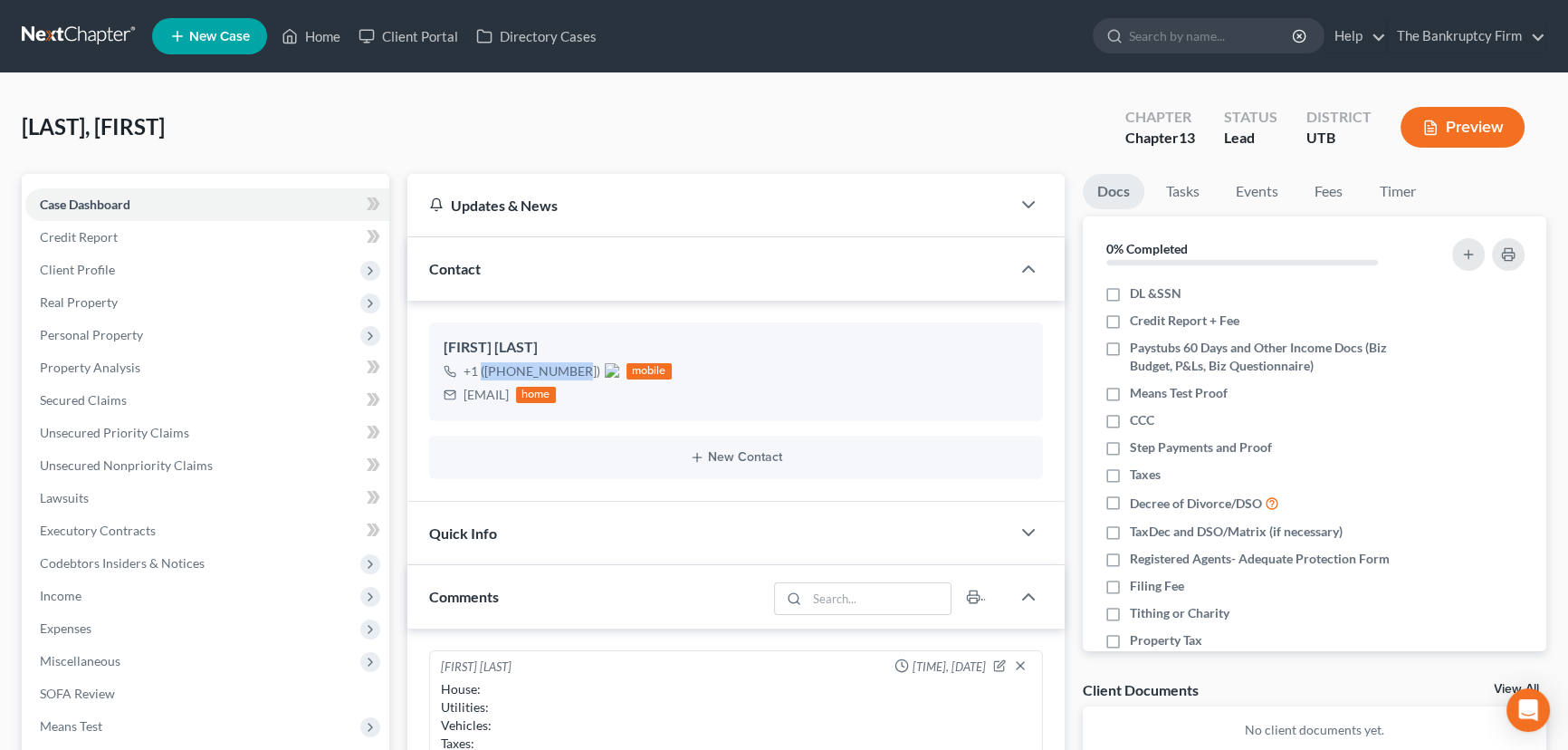 drag, startPoint x: 481, startPoint y: 367, endPoint x: 569, endPoint y: 367, distance: 88 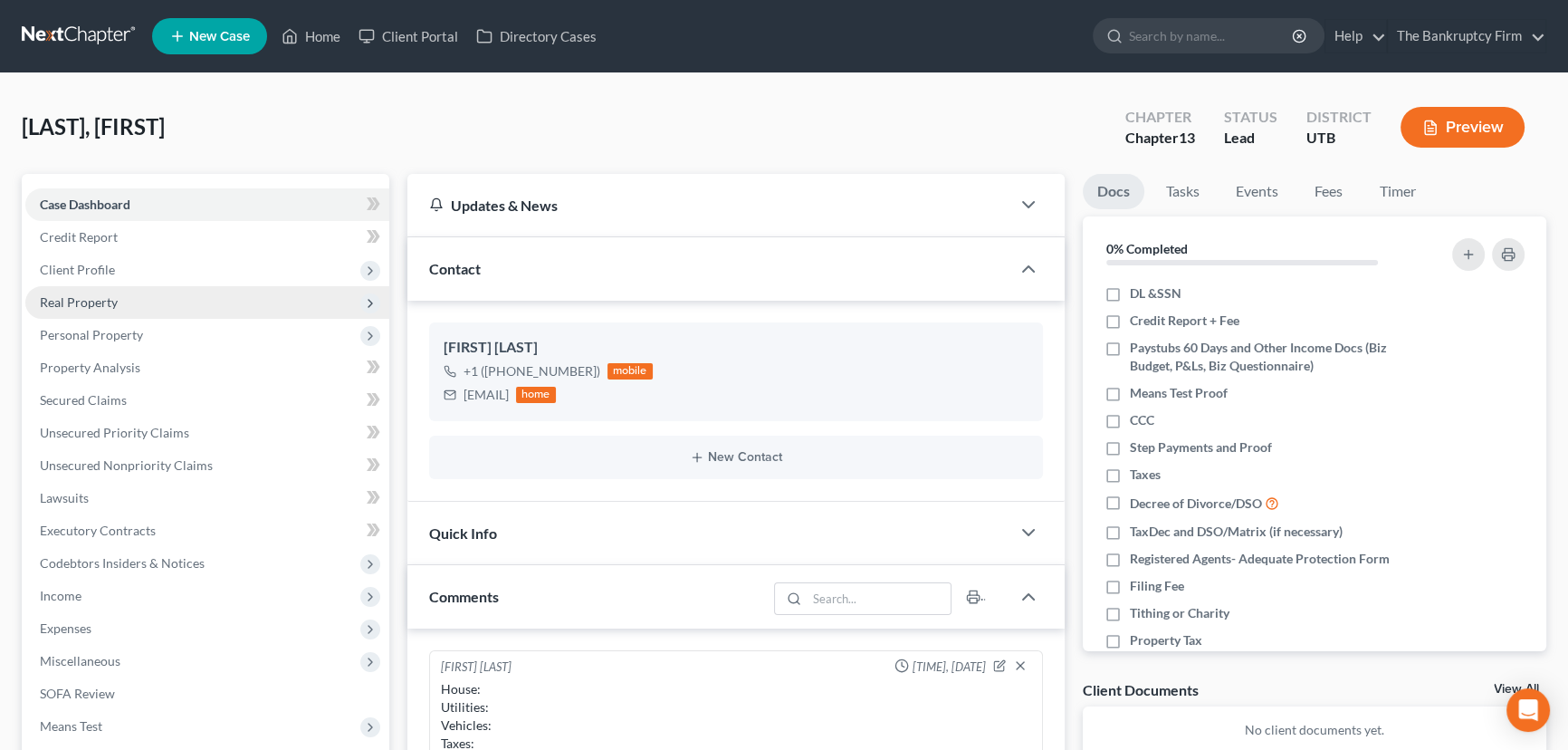 click on "Real Property" at bounding box center [79, 302] 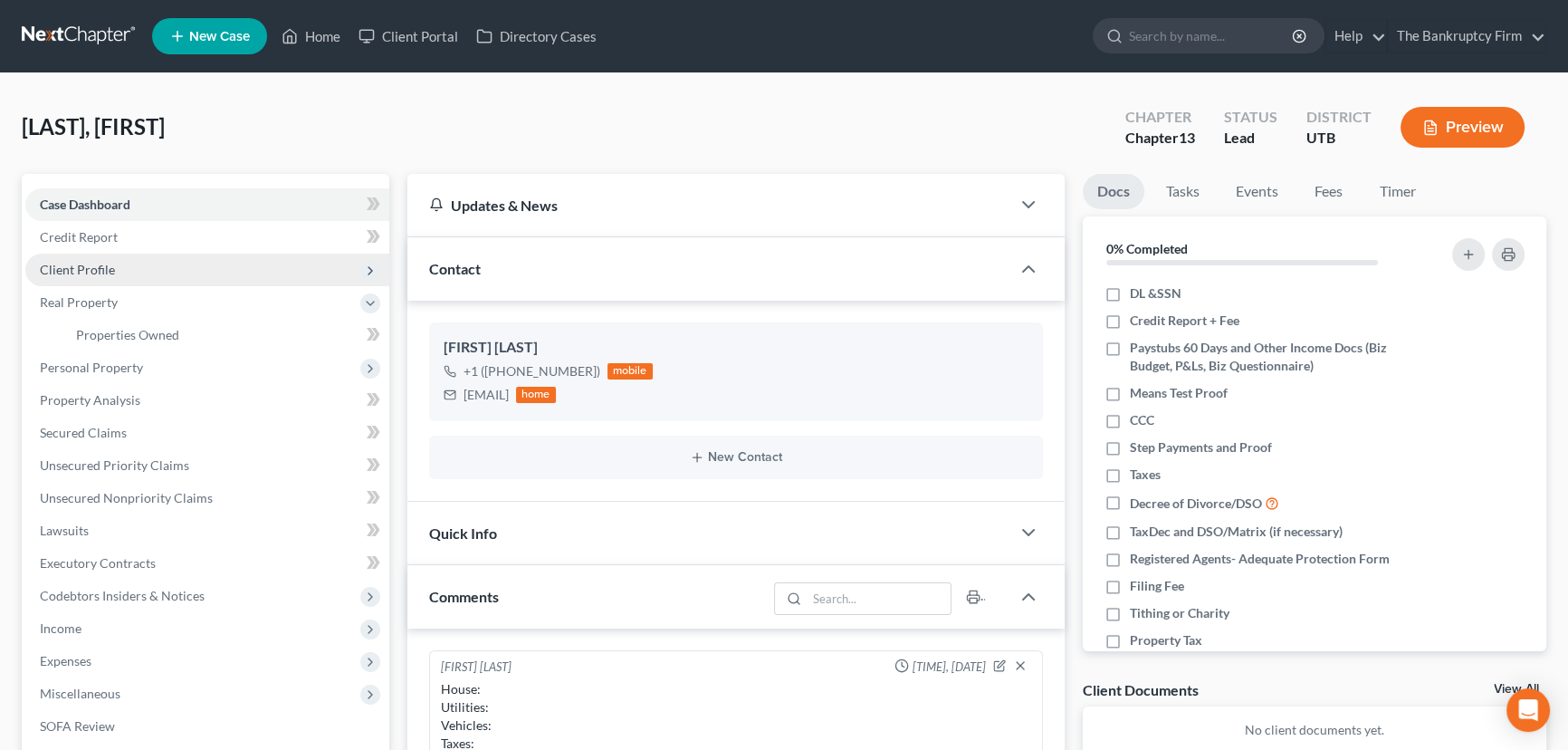 click on "Client Profile" at bounding box center [77, 269] 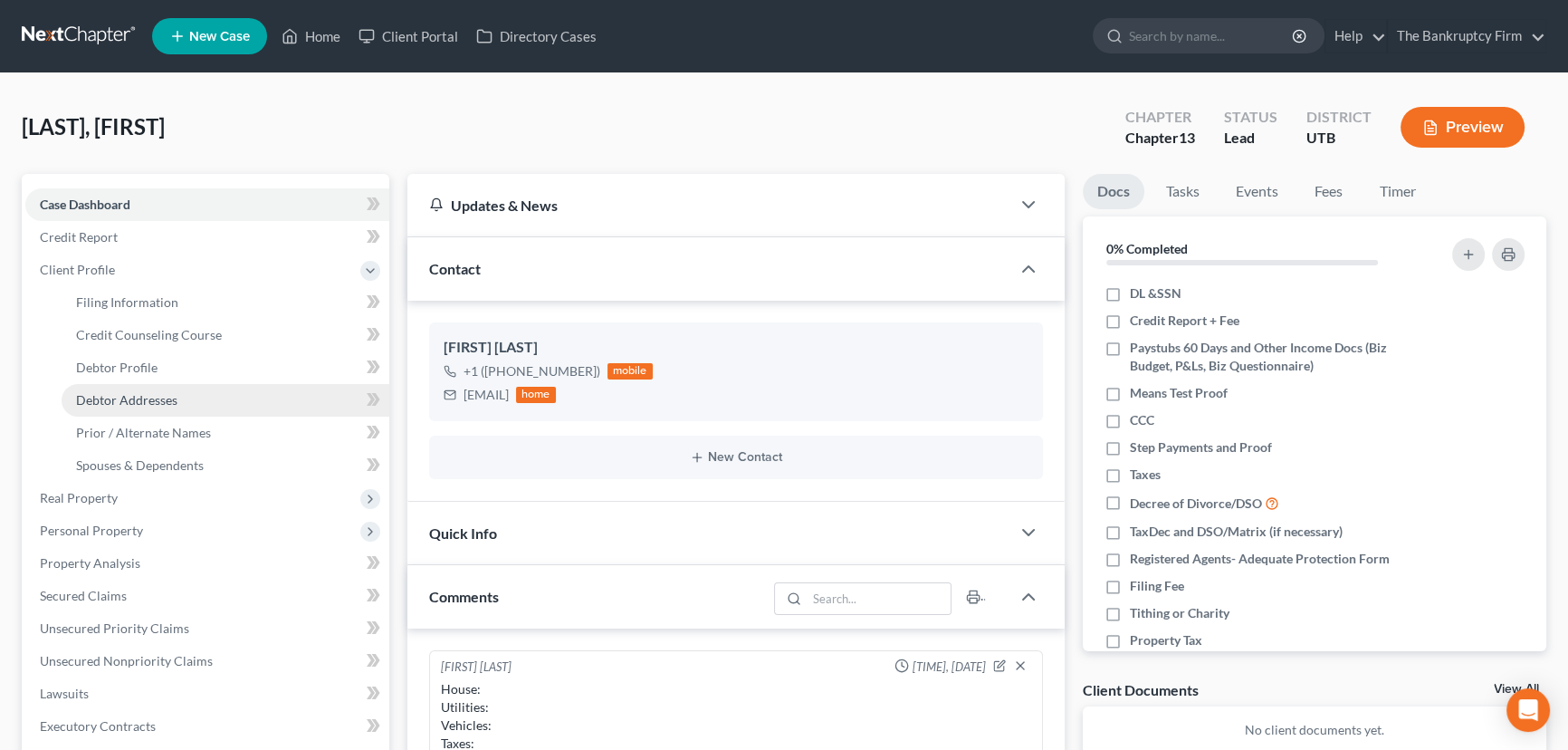 click on "Debtor Addresses" at bounding box center [127, 399] 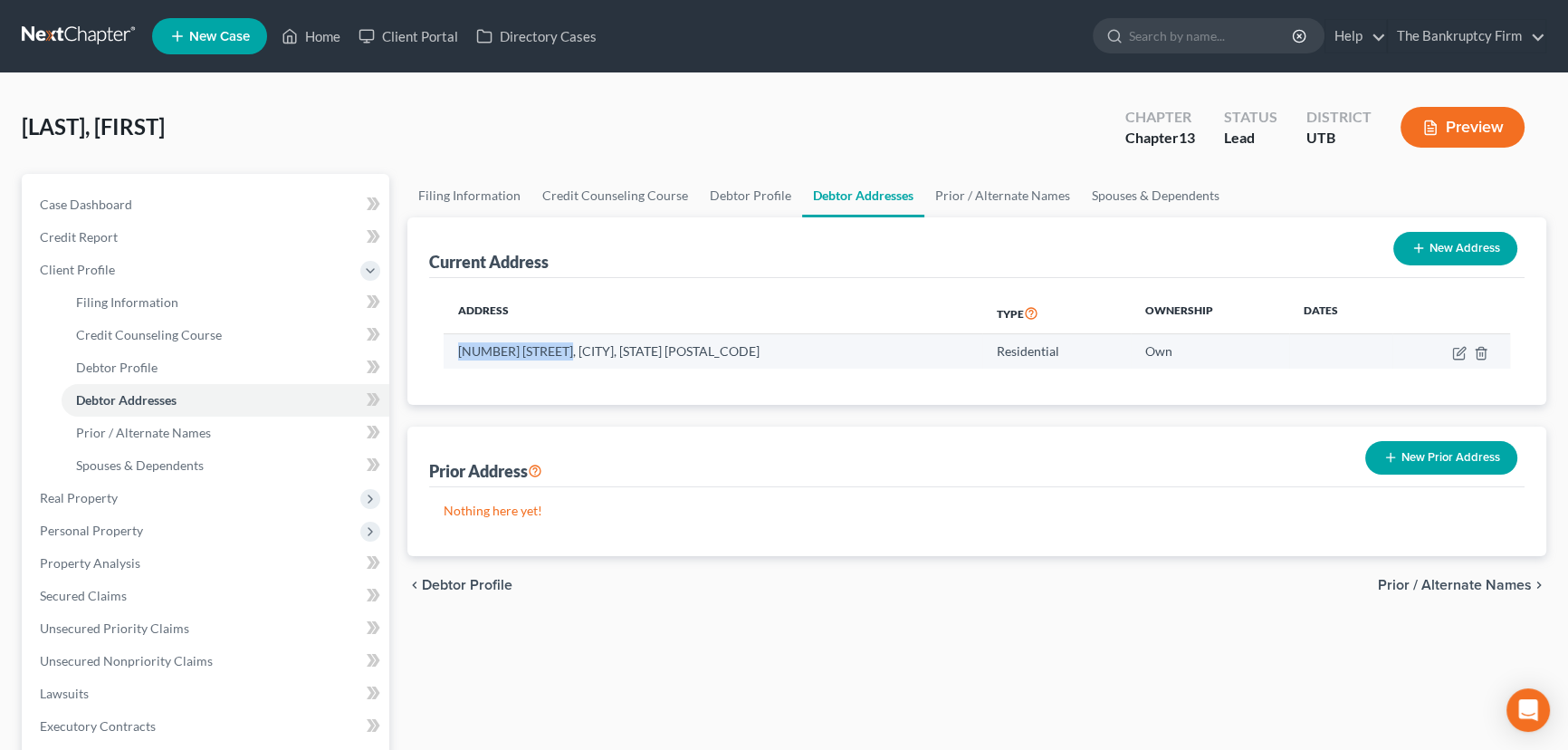 drag, startPoint x: 456, startPoint y: 348, endPoint x: 569, endPoint y: 346, distance: 113.0177 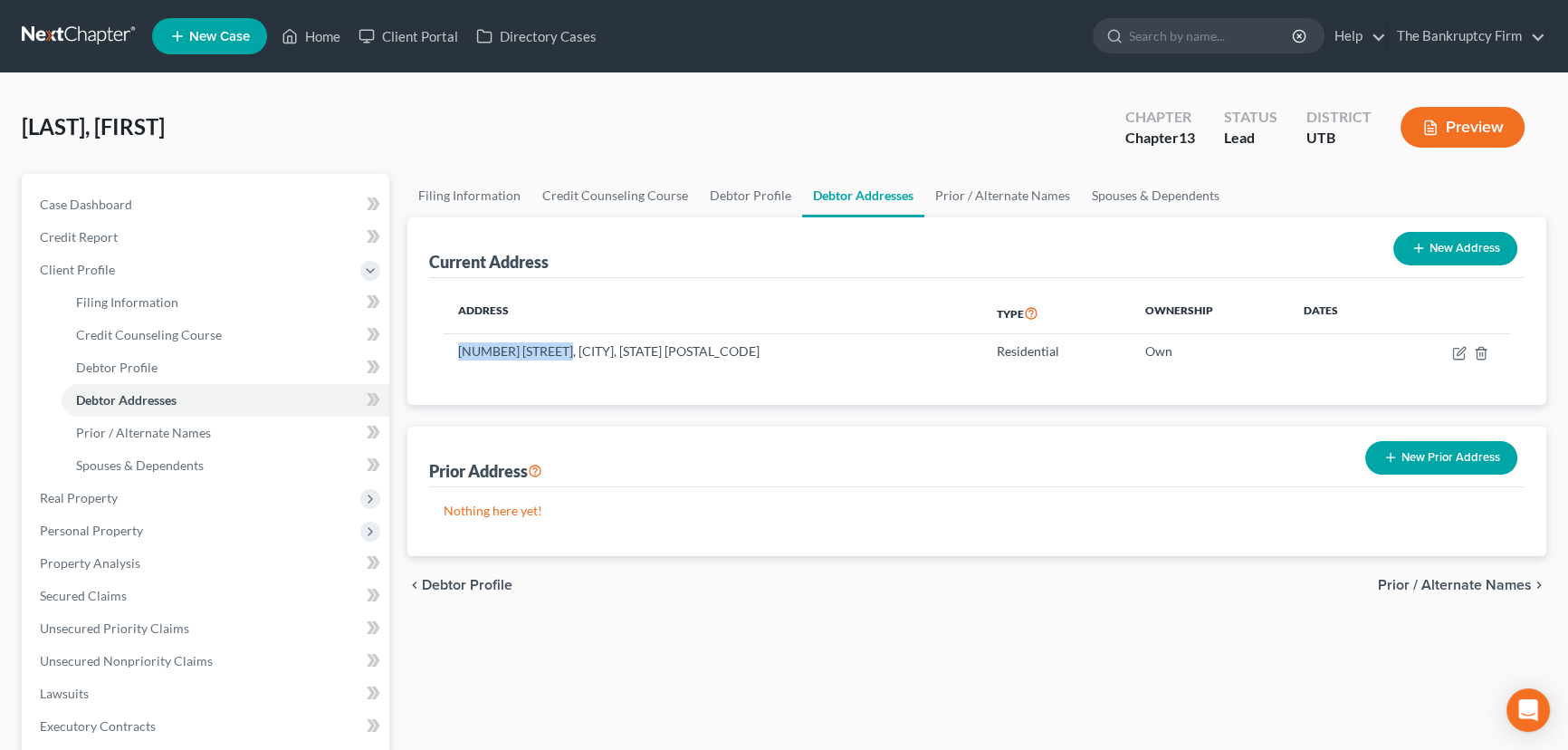 copy on "[NUMBER] [STREET]" 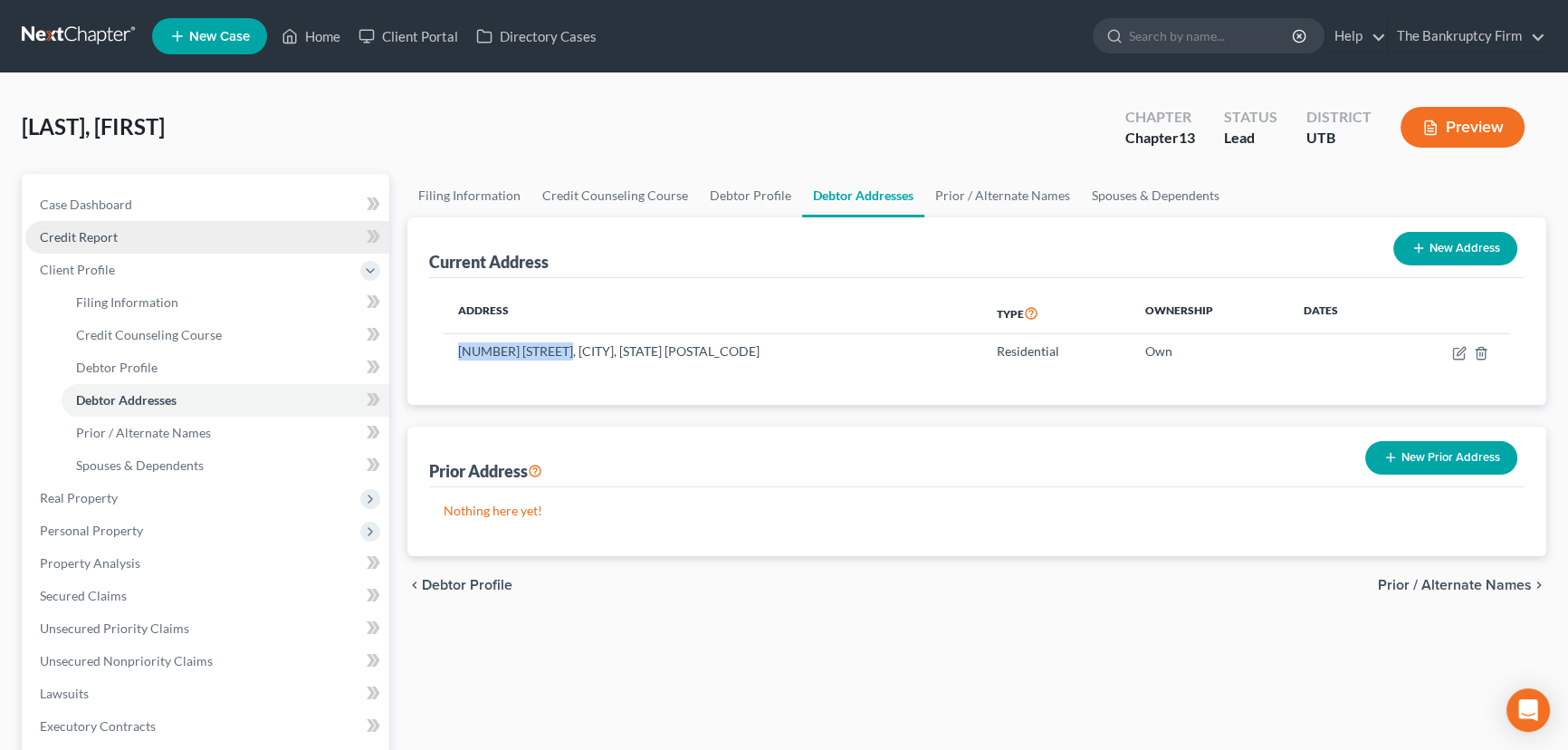 click on "Credit Report" at bounding box center (79, 236) 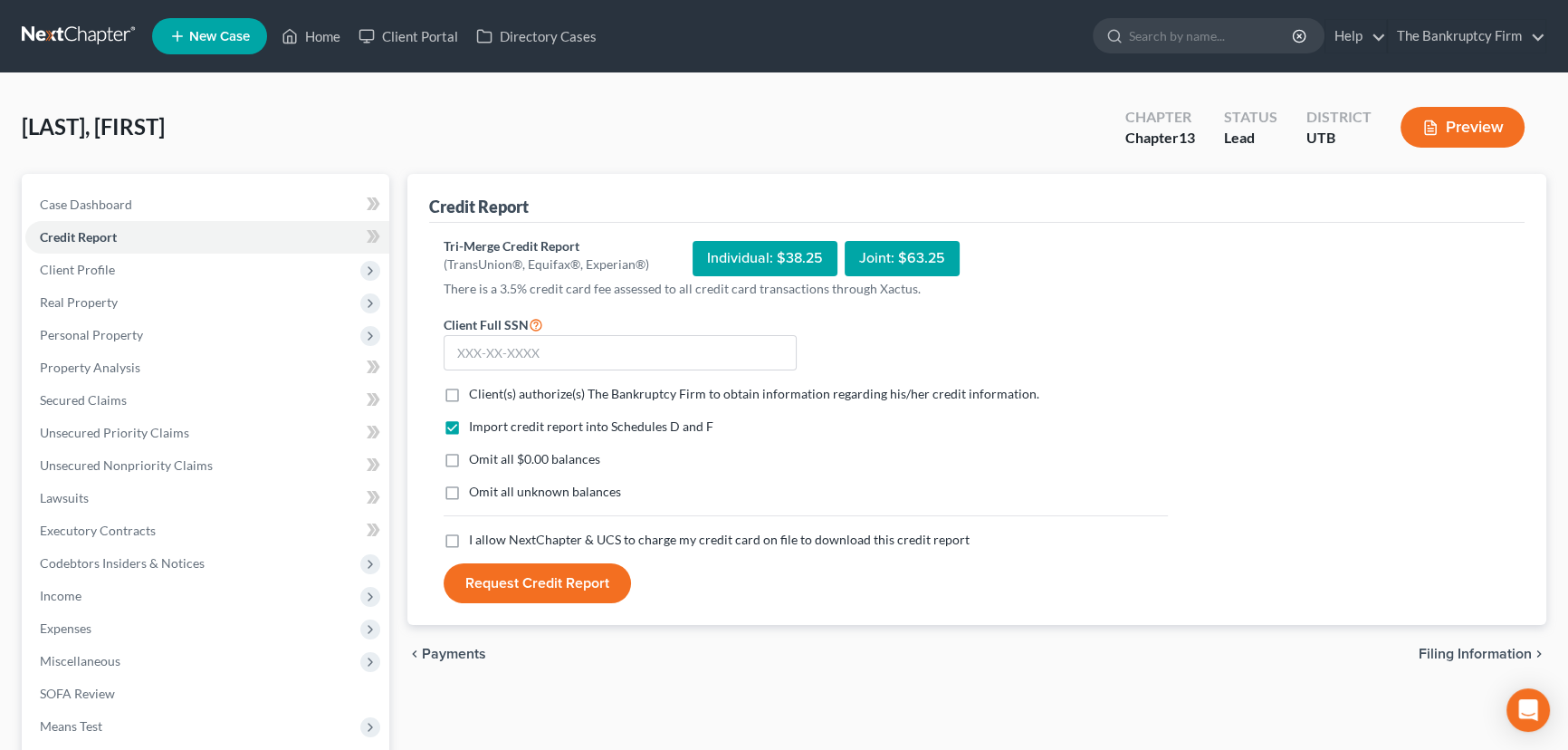 drag, startPoint x: 451, startPoint y: 390, endPoint x: 457, endPoint y: 425, distance: 35.51056 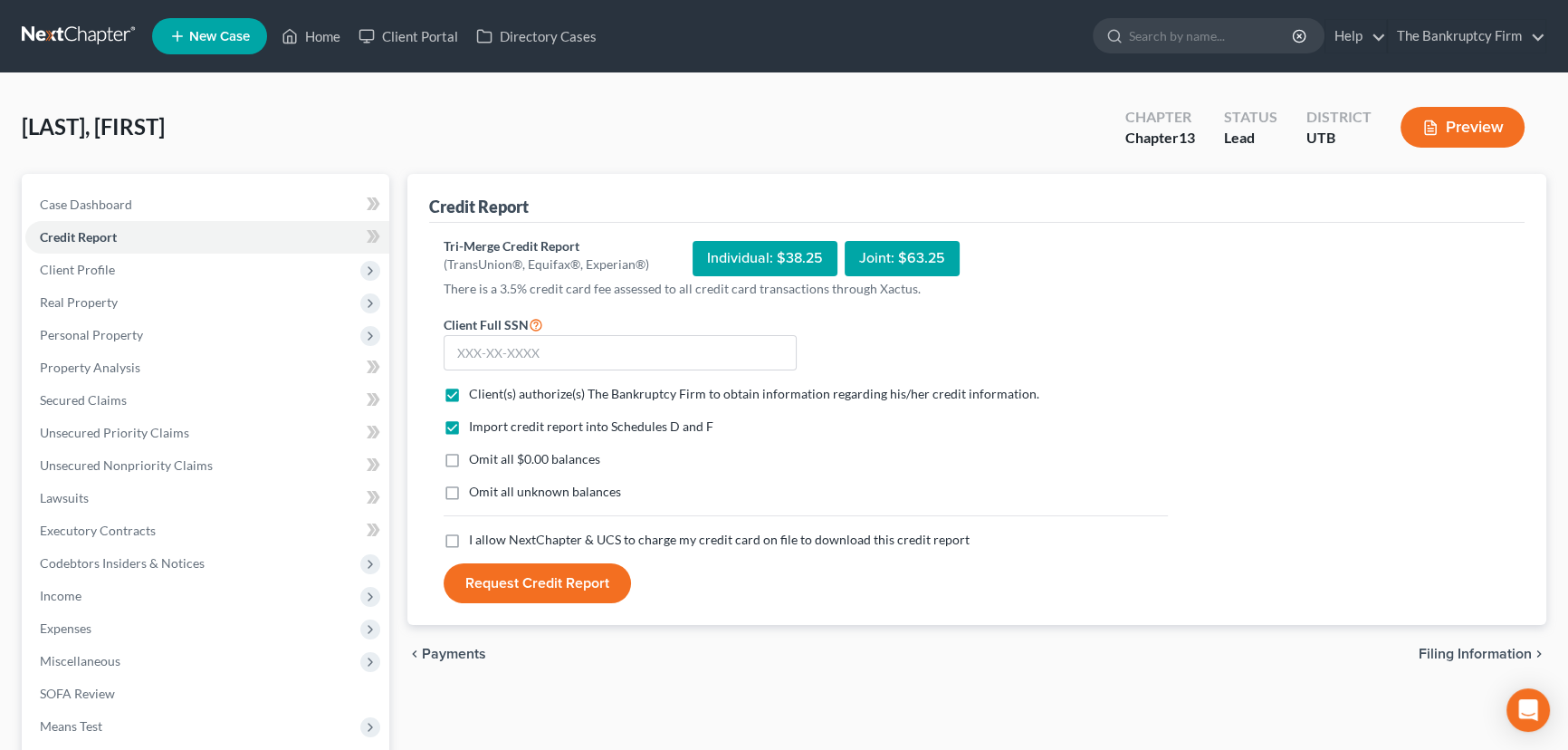 click on "I allow NextChapter & UCS to charge my credit card on file to download this credit report
*" at bounding box center [719, 540] 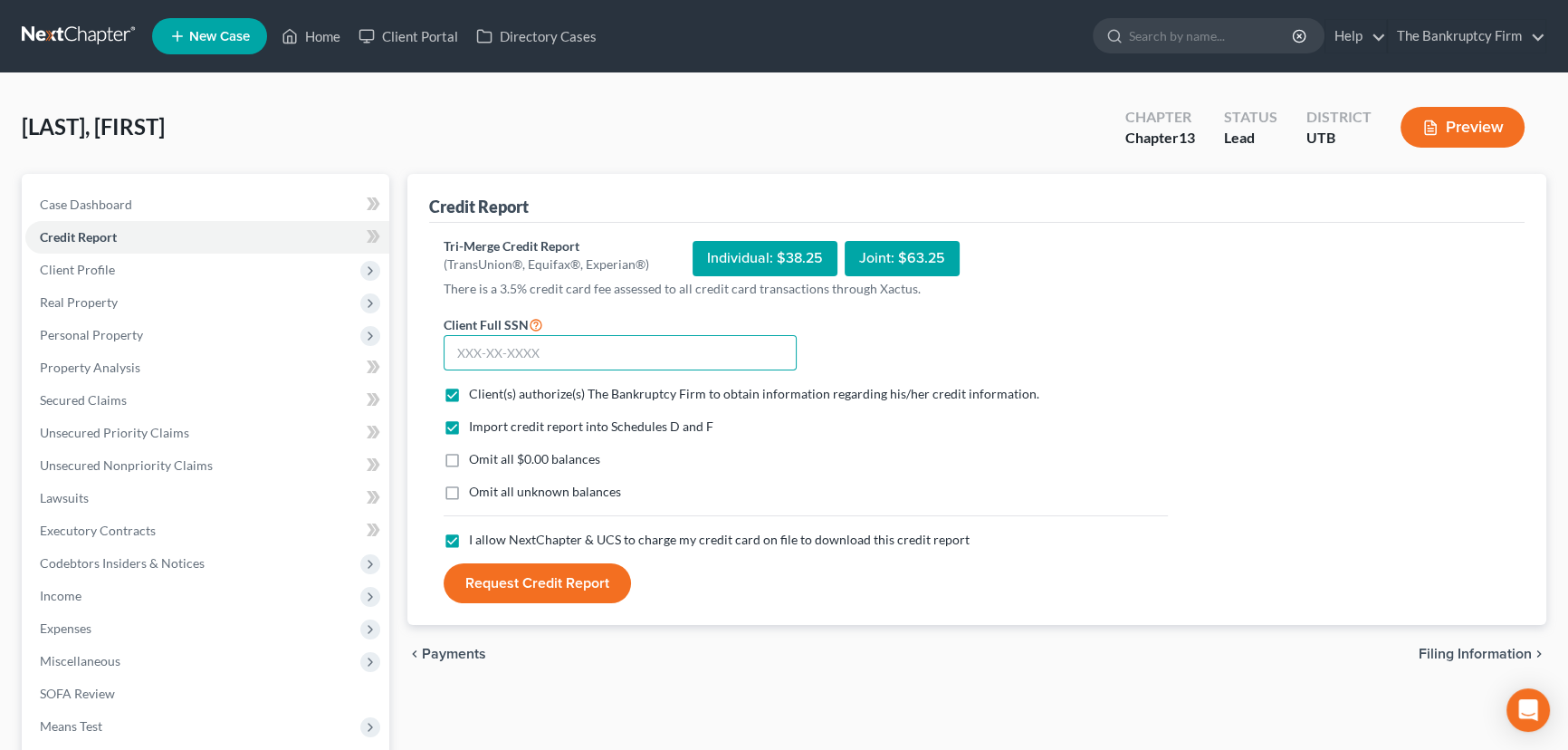click at bounding box center (620, 353) 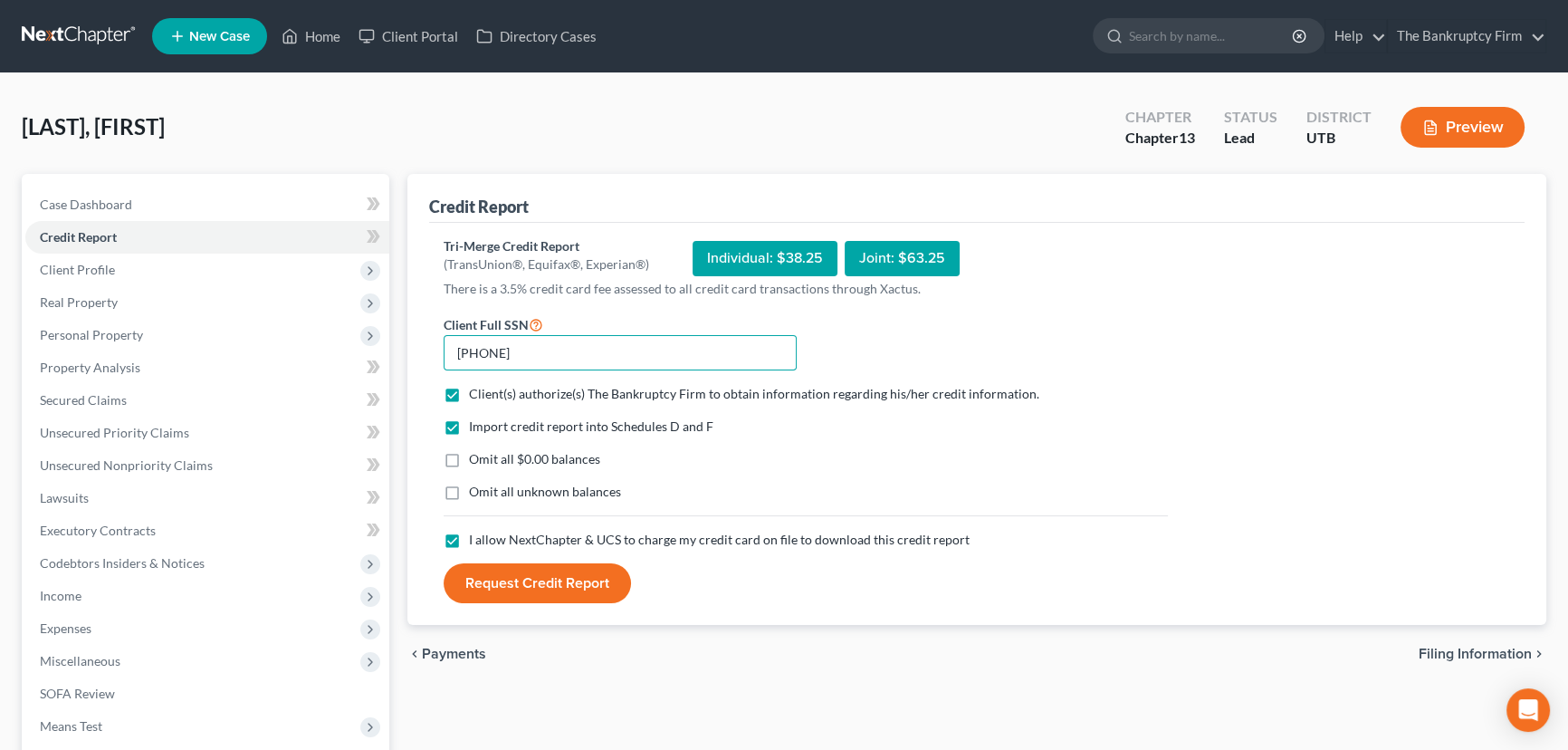 type on "559-63-3081" 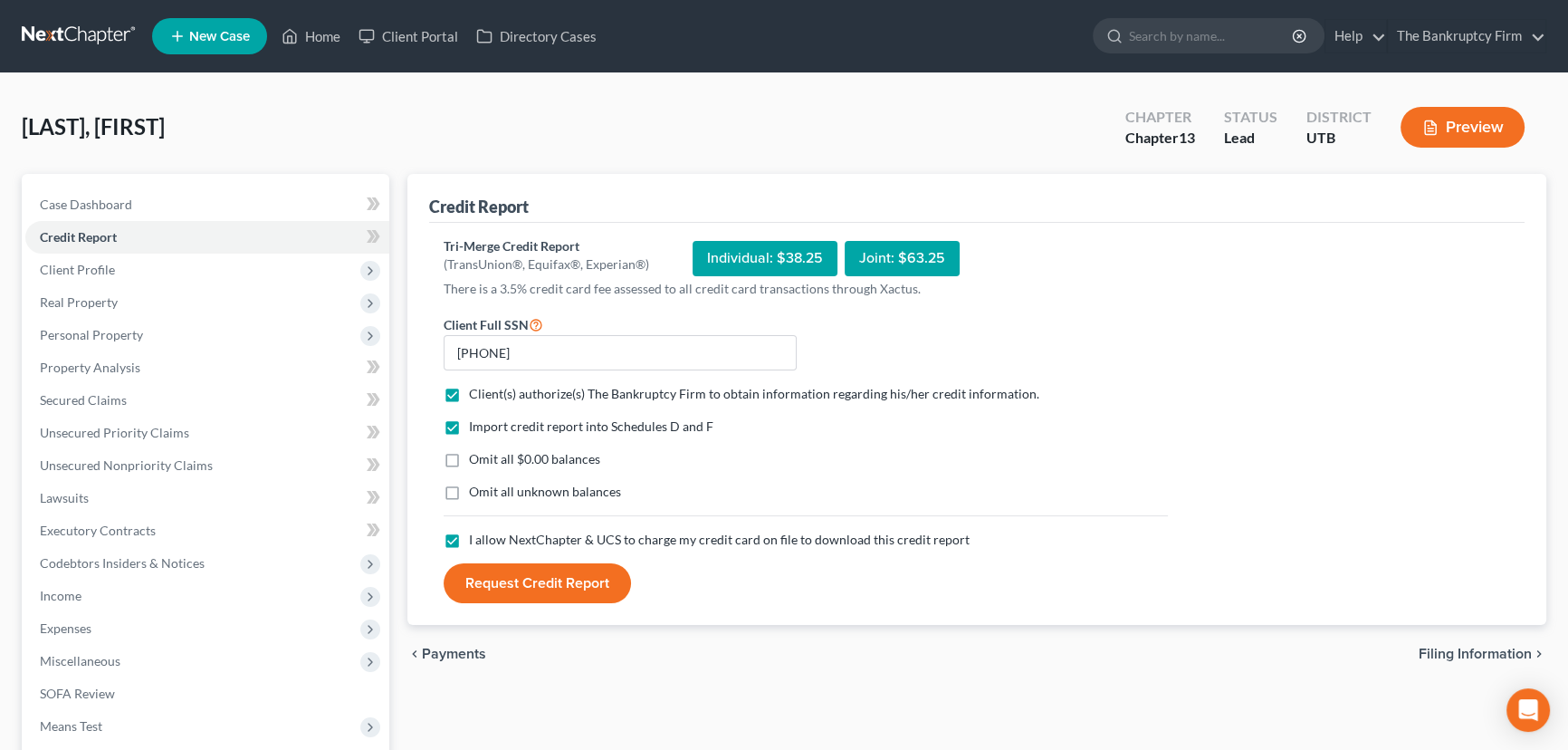 click on "Request Credit Report" at bounding box center [537, 583] 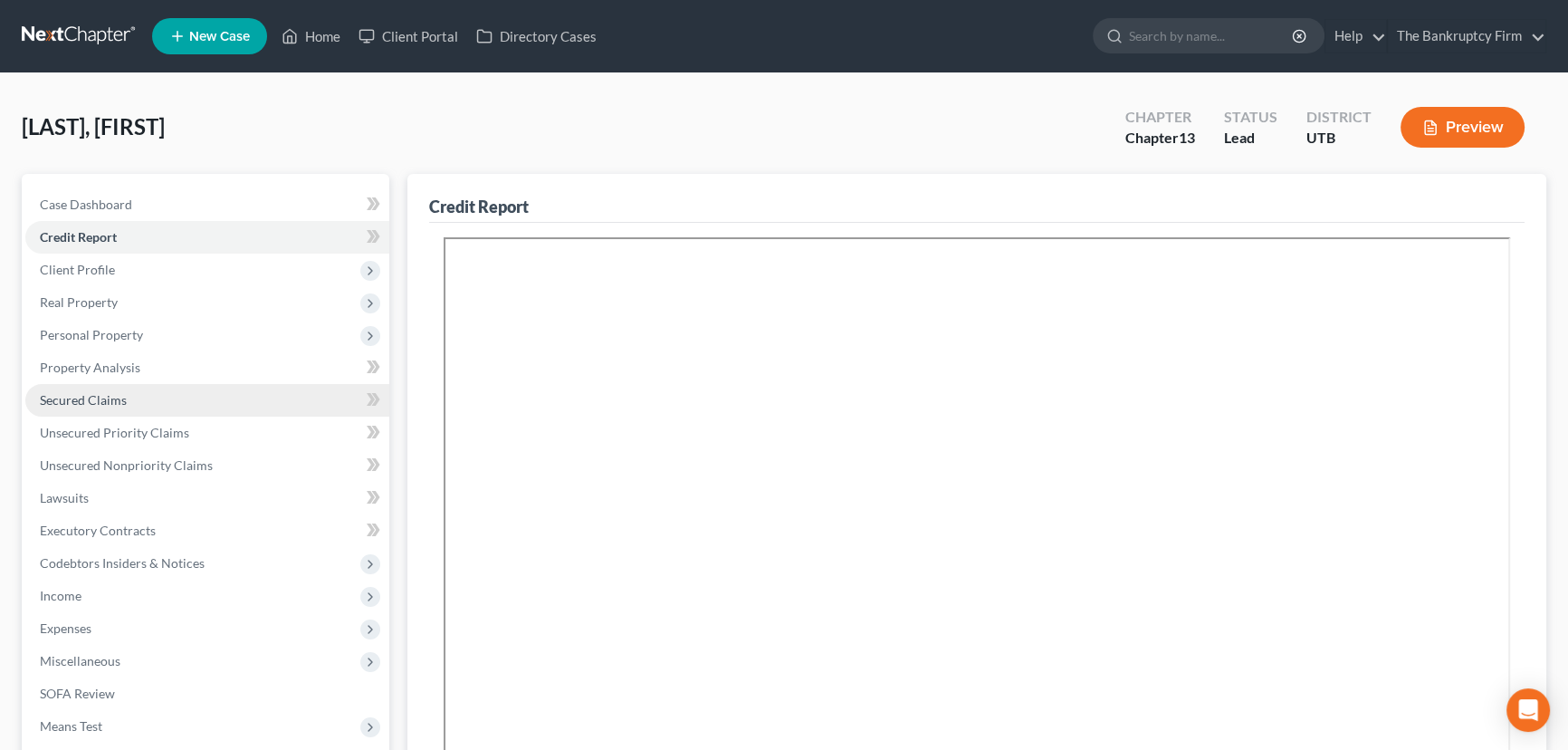 click on "Secured Claims" at bounding box center [83, 399] 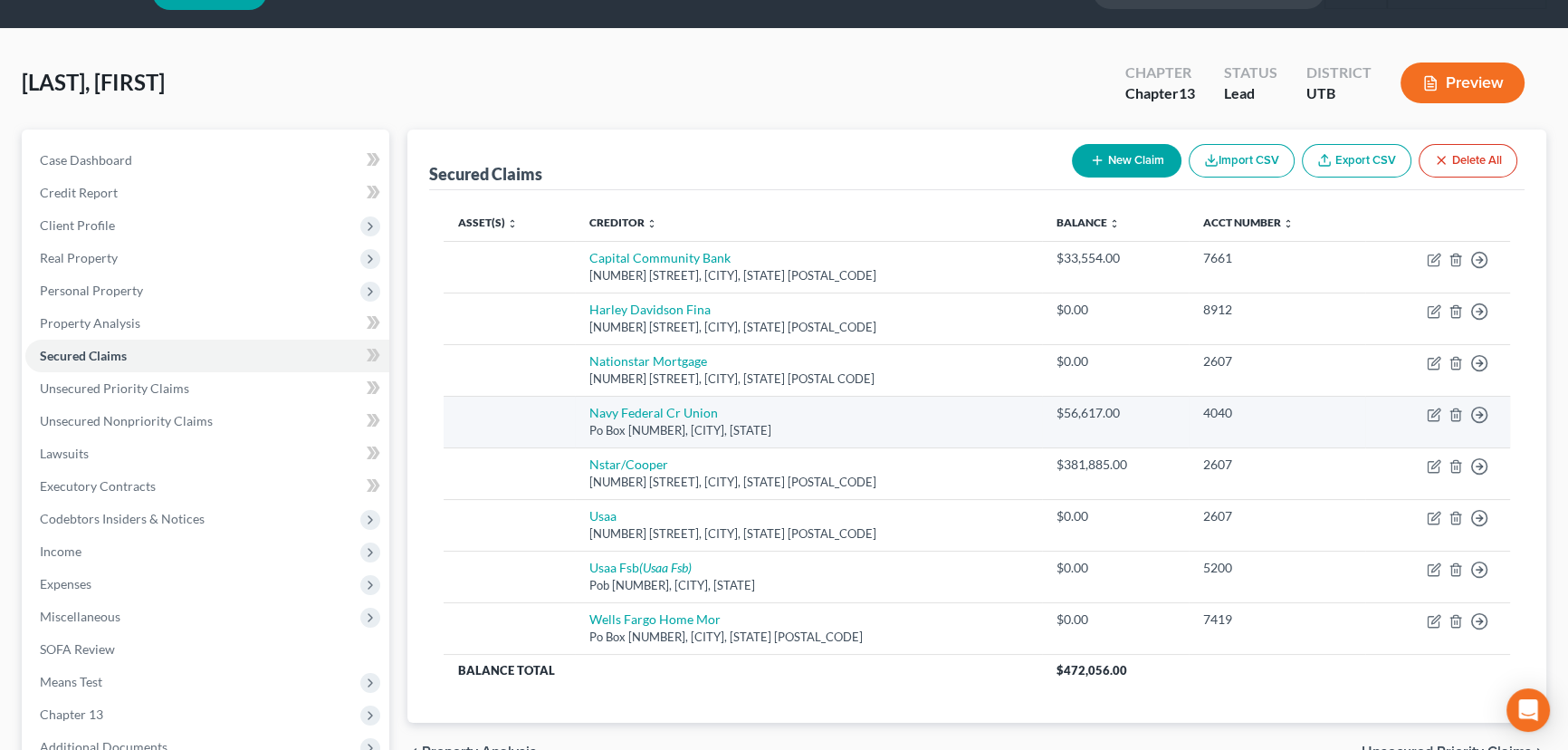 scroll, scrollTop: 82, scrollLeft: 0, axis: vertical 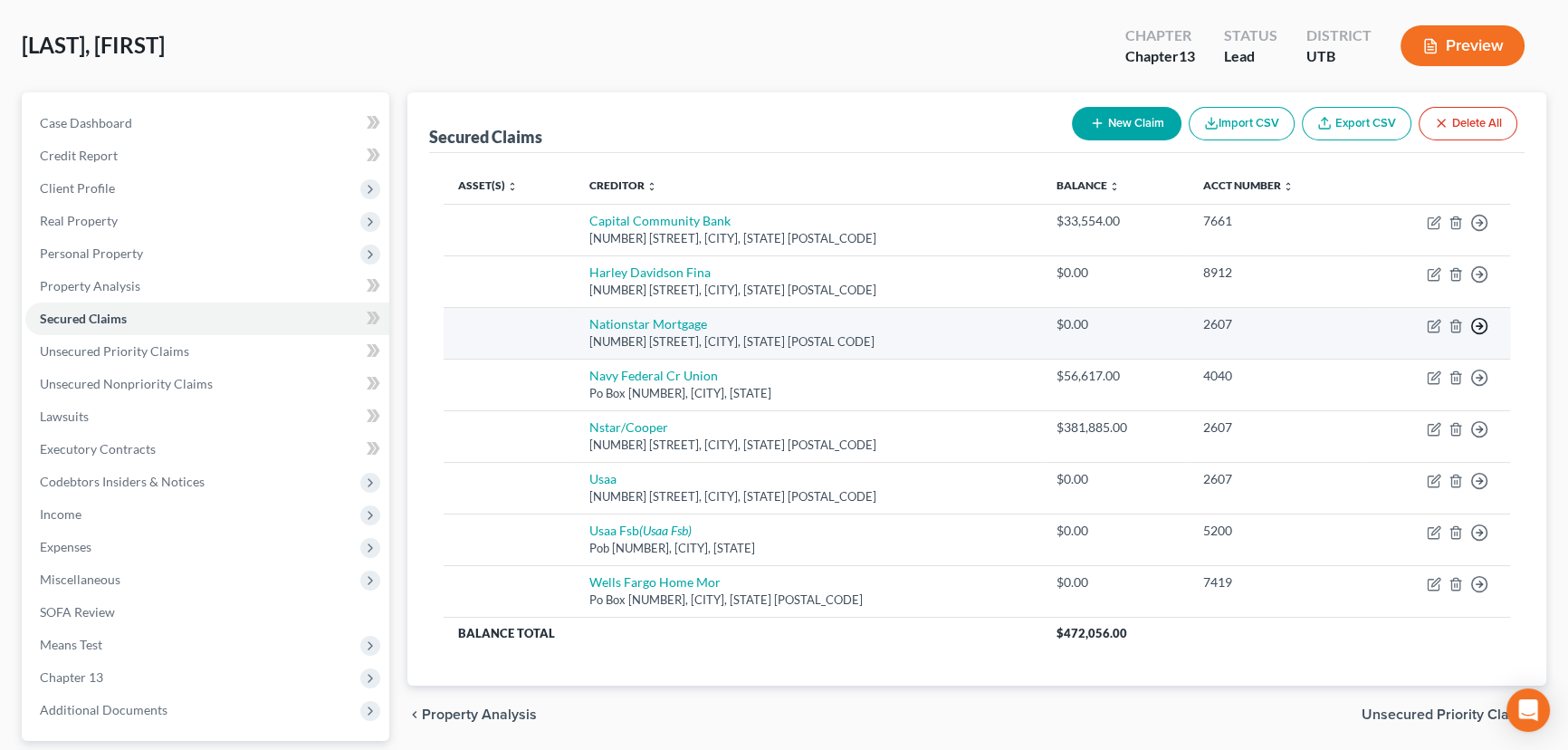 click 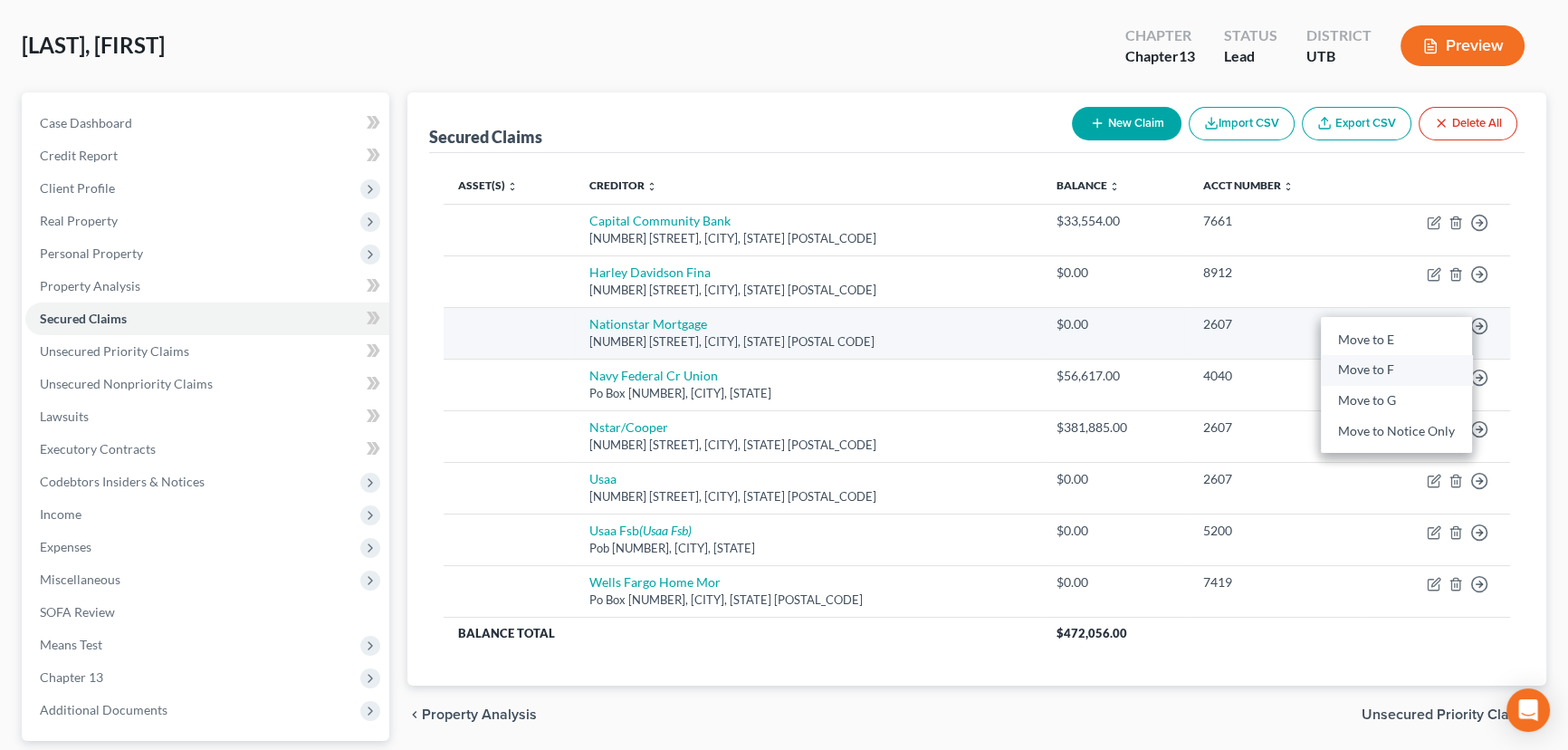 click on "Move to F" at bounding box center [1396, 370] 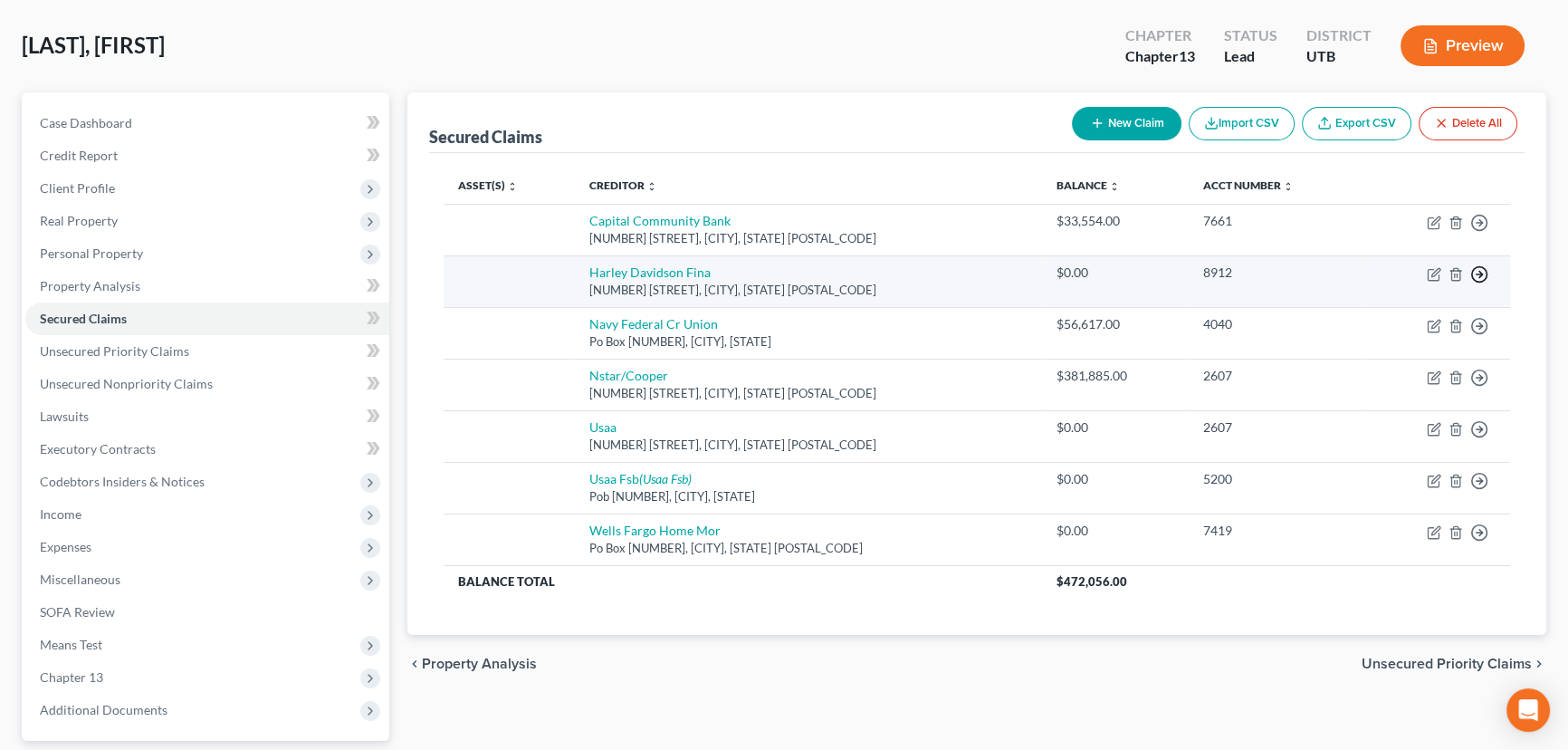 click 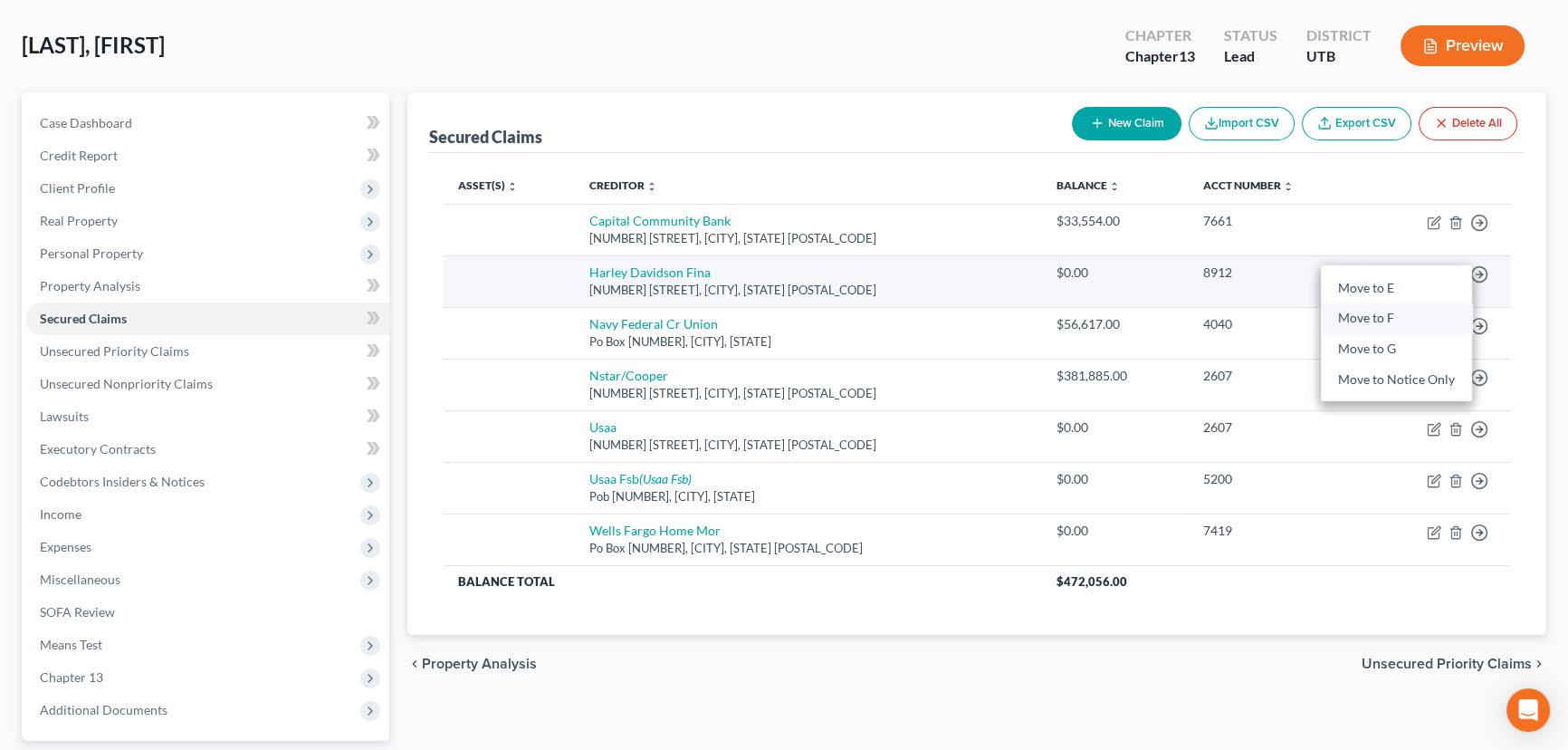 click on "Move to F" at bounding box center [1396, 319] 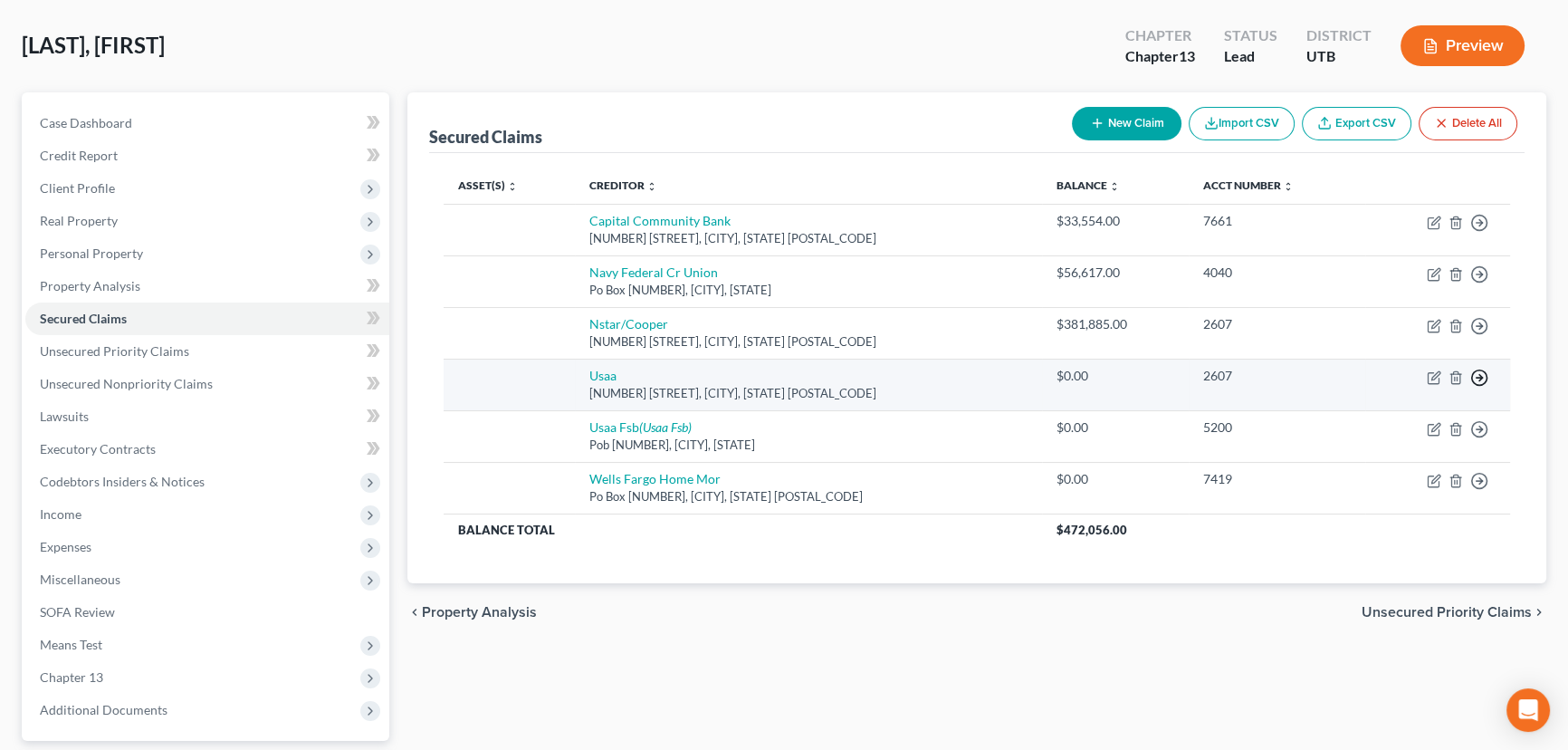 click 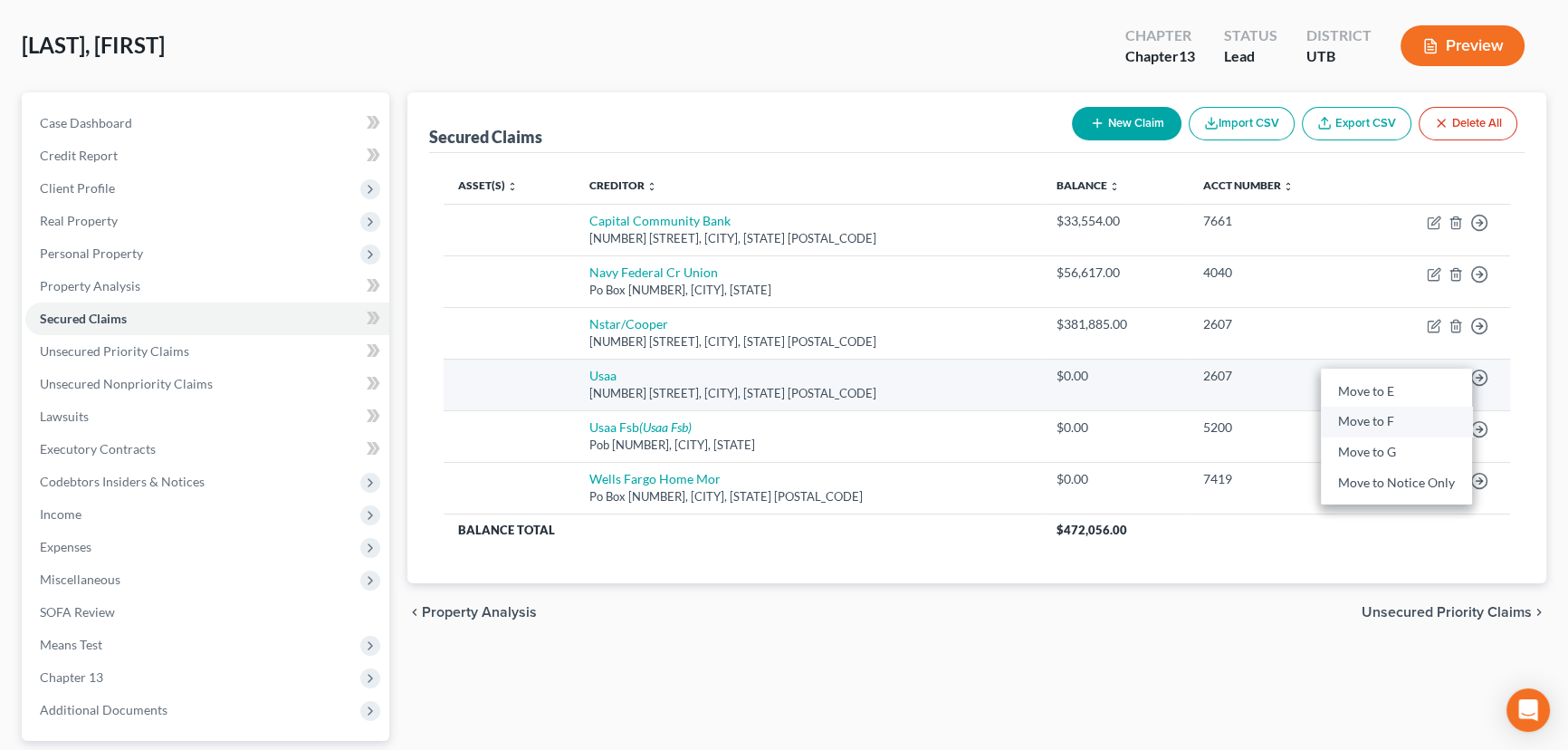 click on "Move to F" at bounding box center [1396, 422] 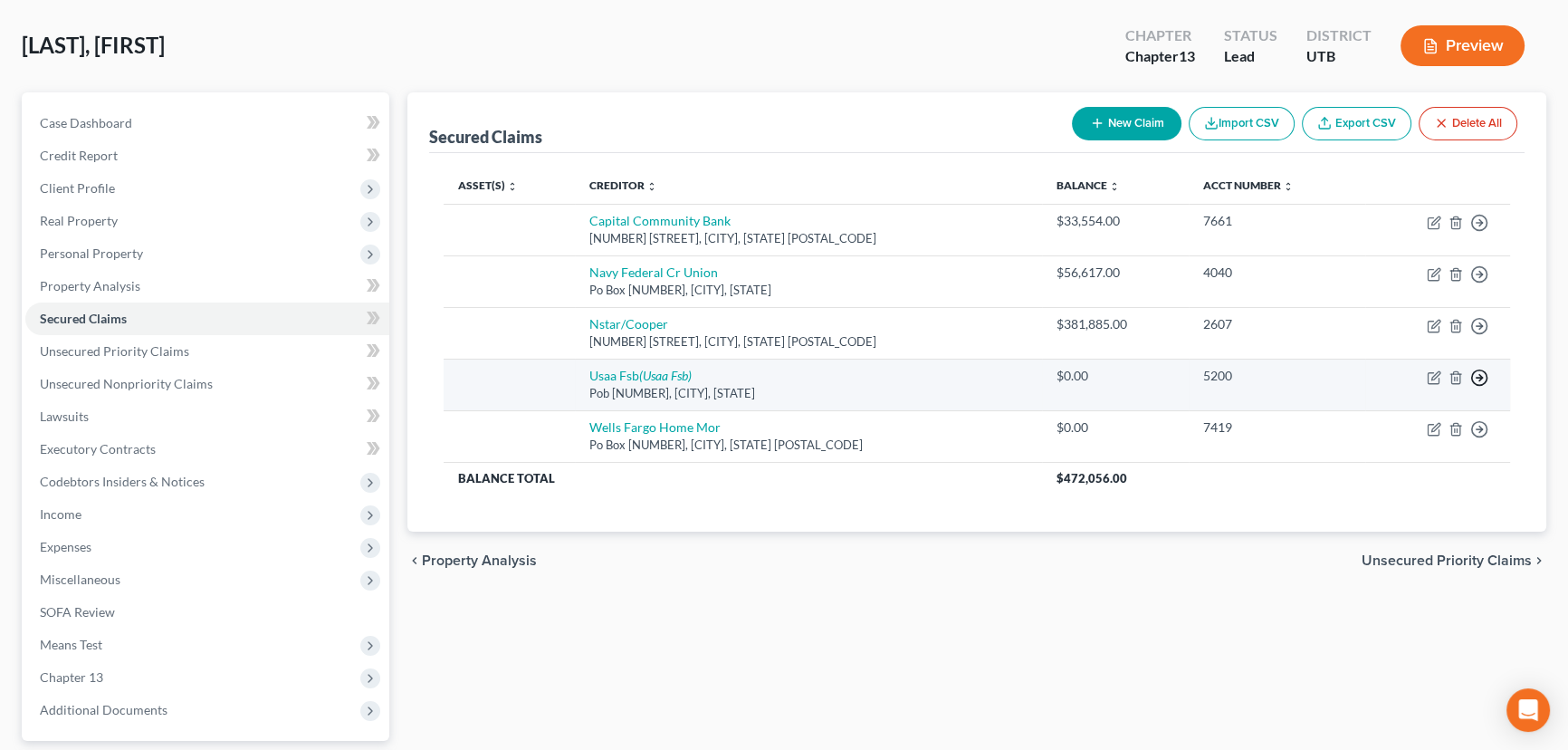 click 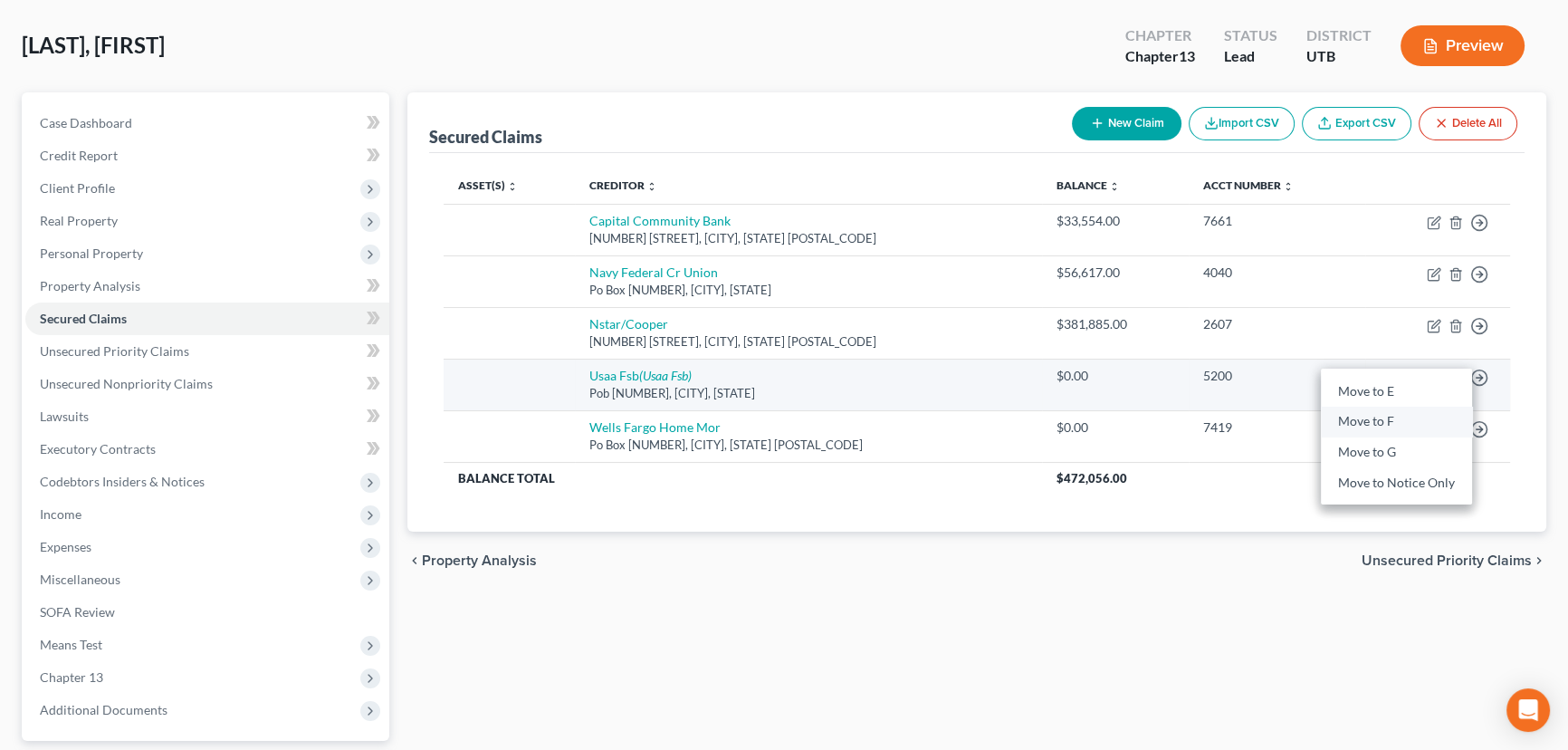click on "Move to F" at bounding box center [1396, 422] 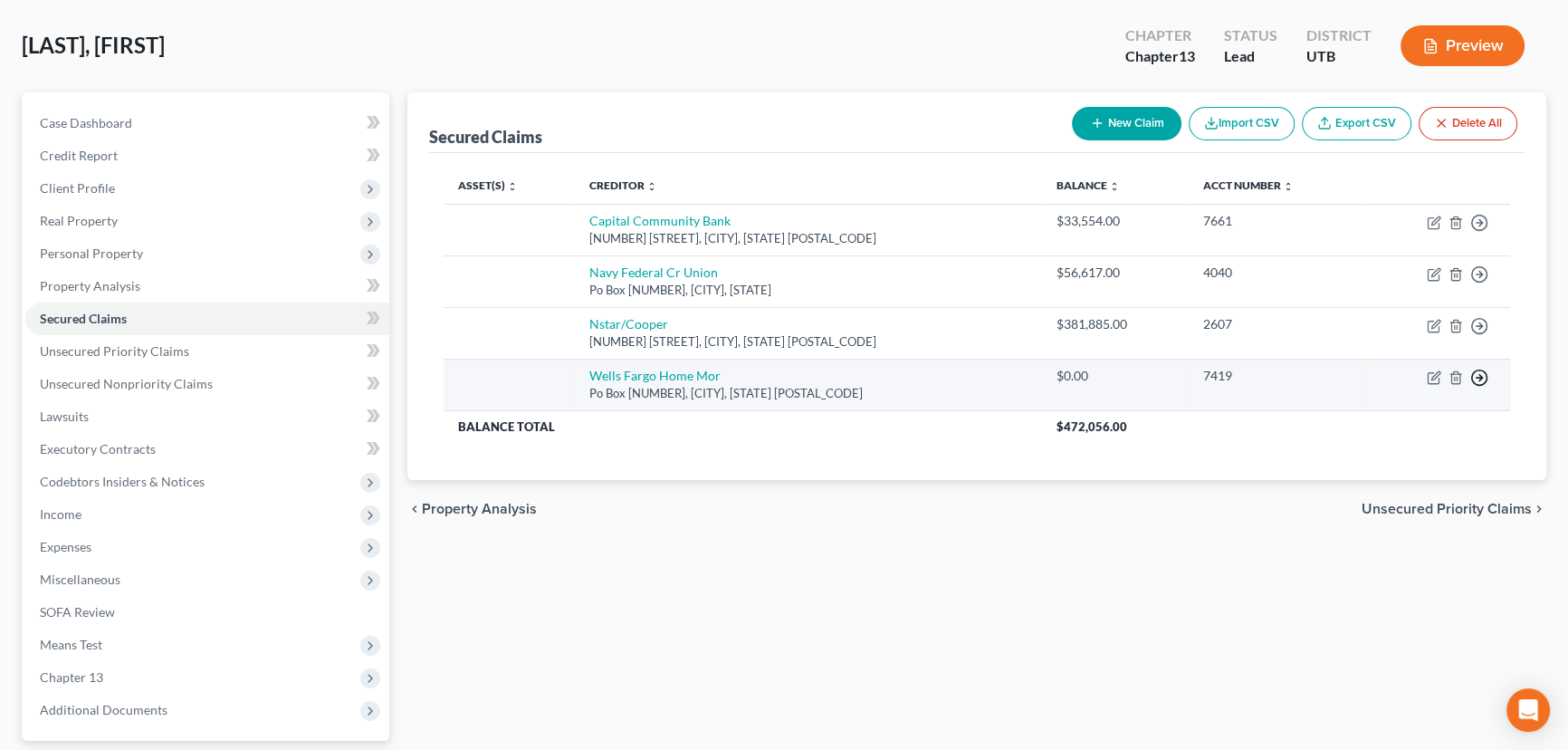 click 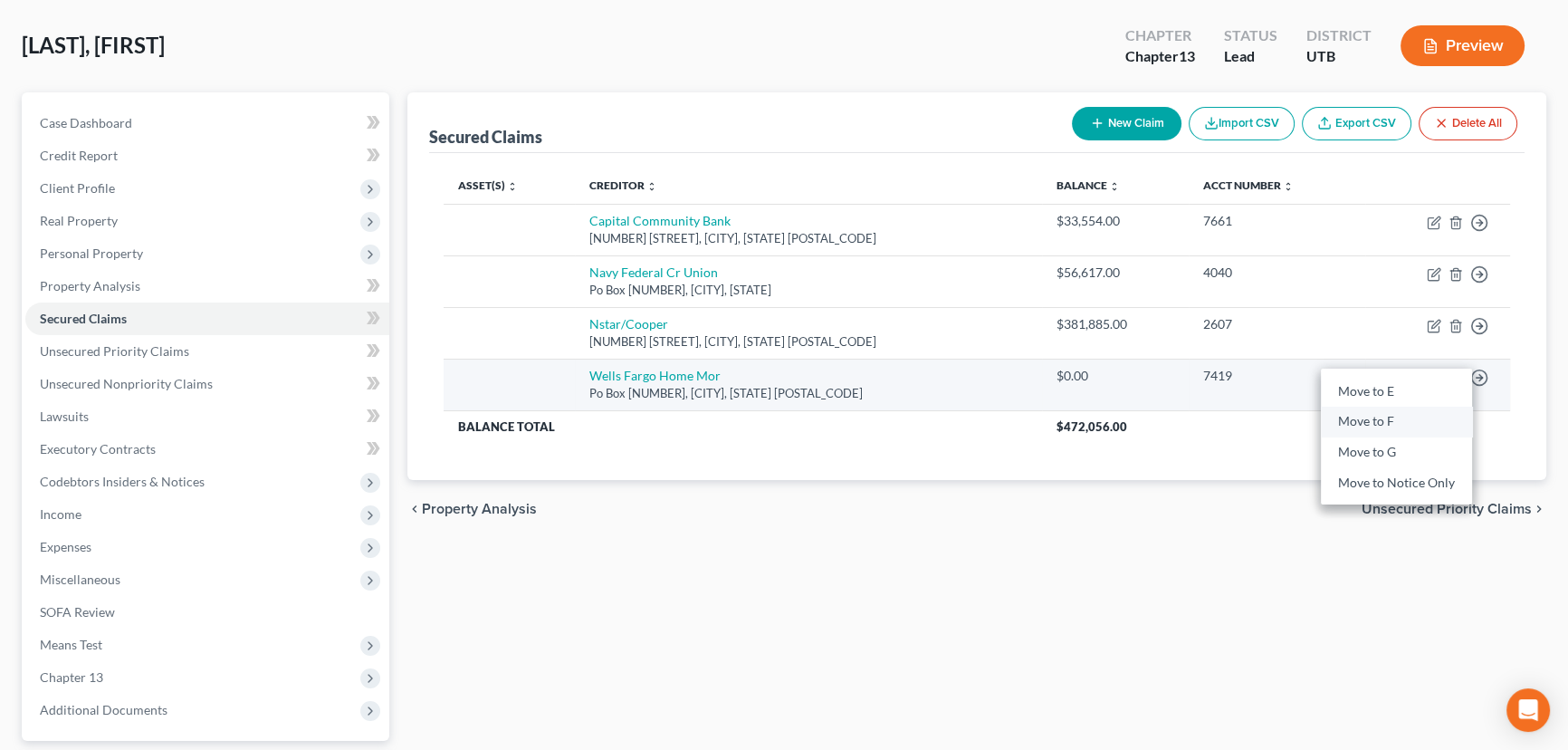 click on "Move to F" at bounding box center [1396, 422] 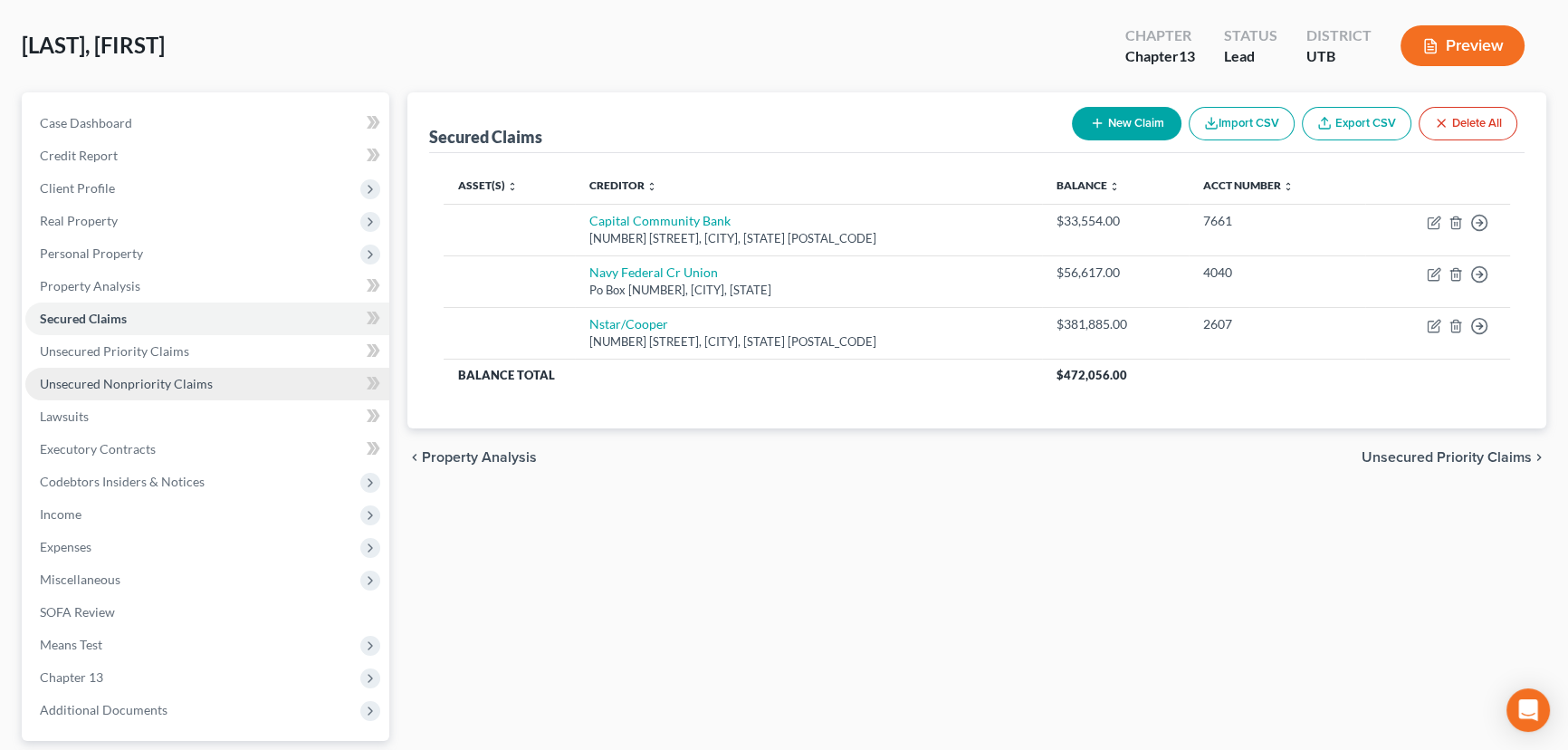 click on "Unsecured Nonpriority Claims" at bounding box center (126, 383) 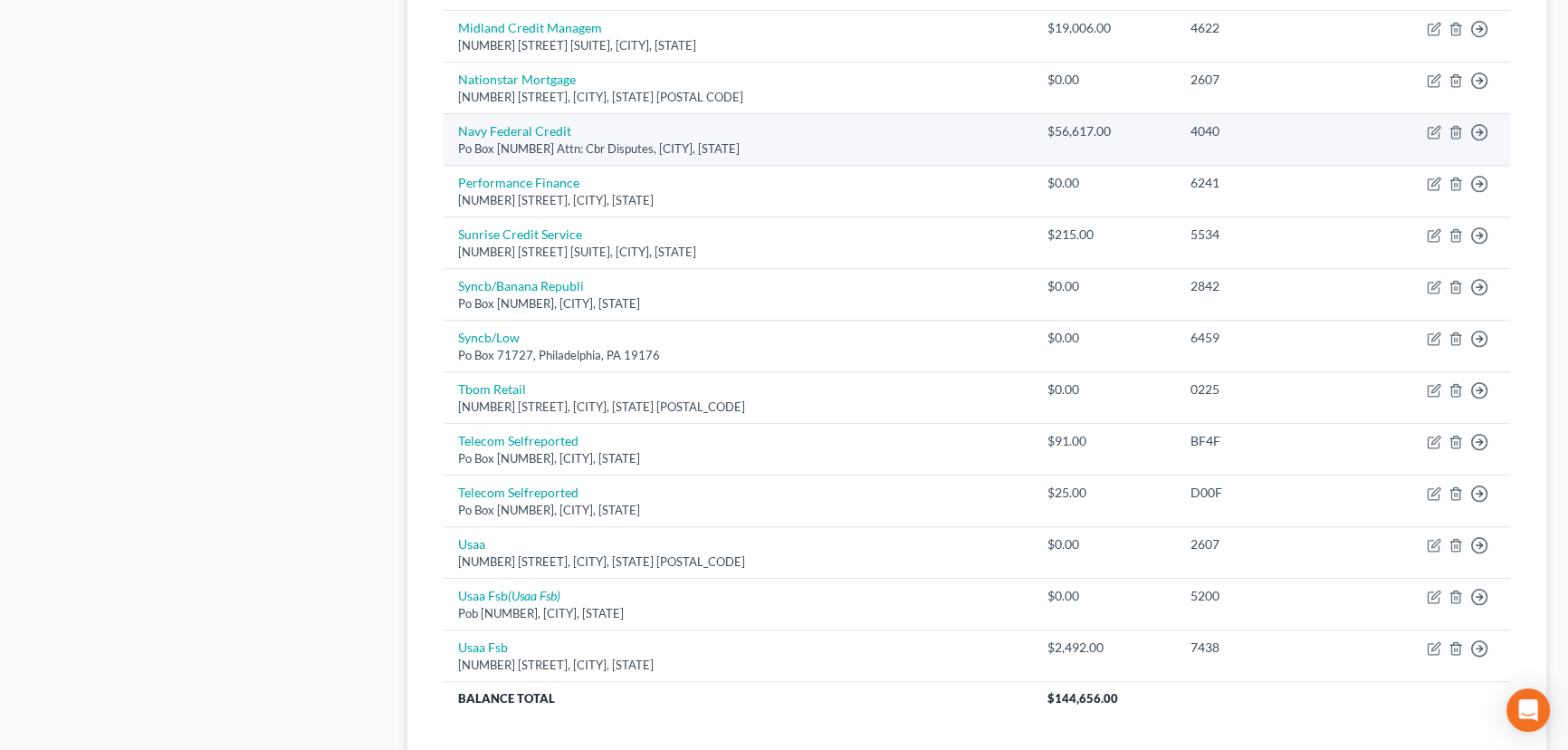 scroll, scrollTop: 1235, scrollLeft: 0, axis: vertical 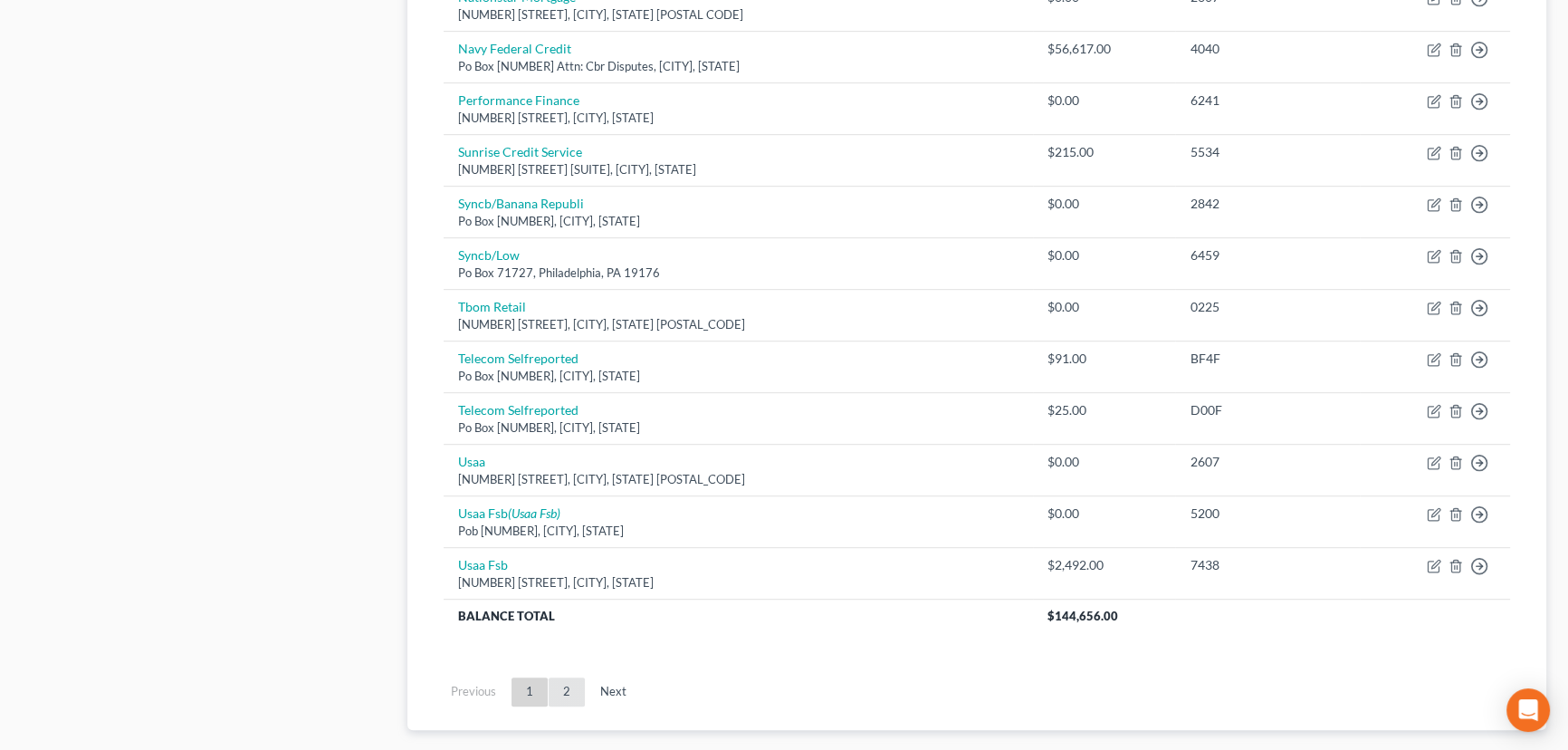 click on "2" at bounding box center [567, 692] 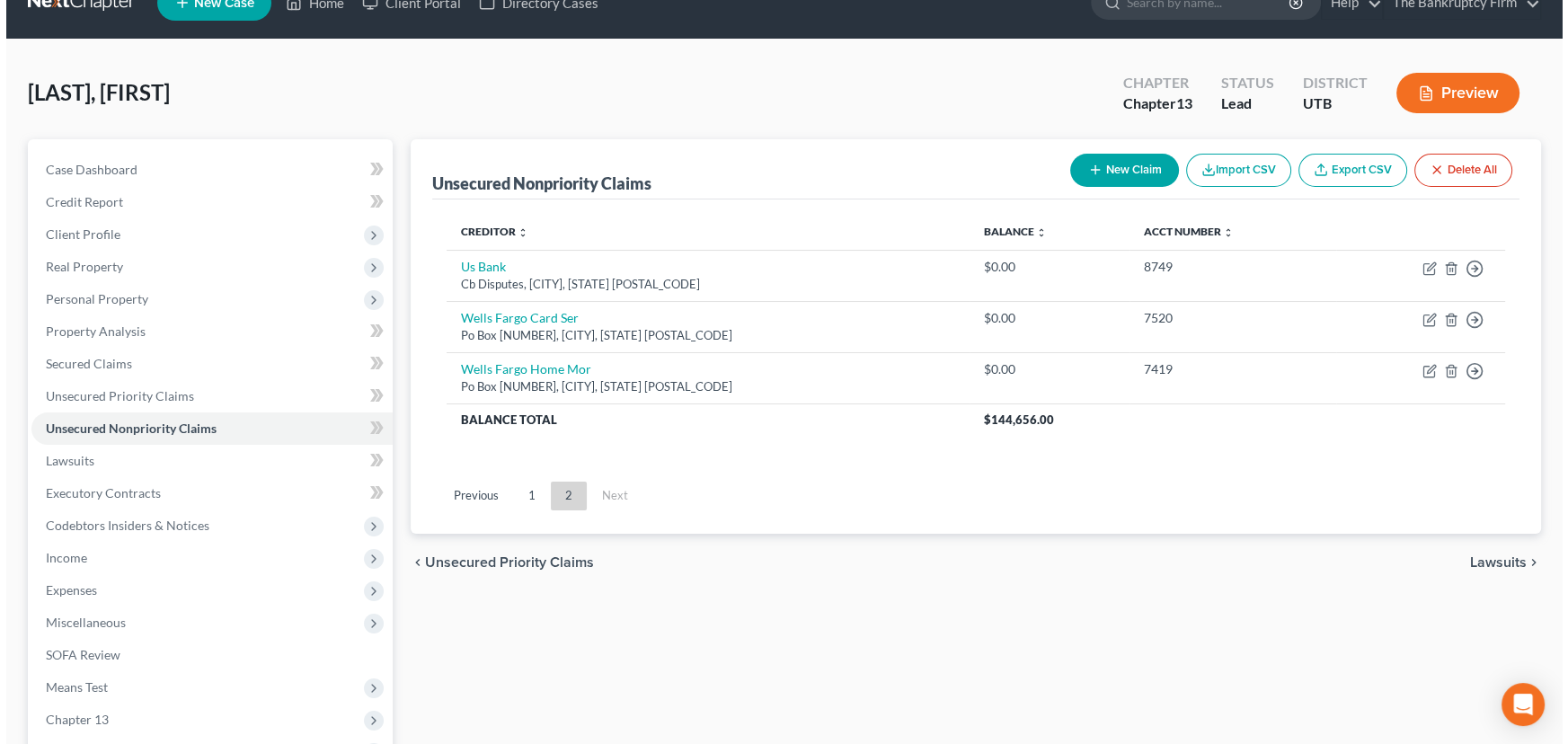 scroll, scrollTop: 0, scrollLeft: 0, axis: both 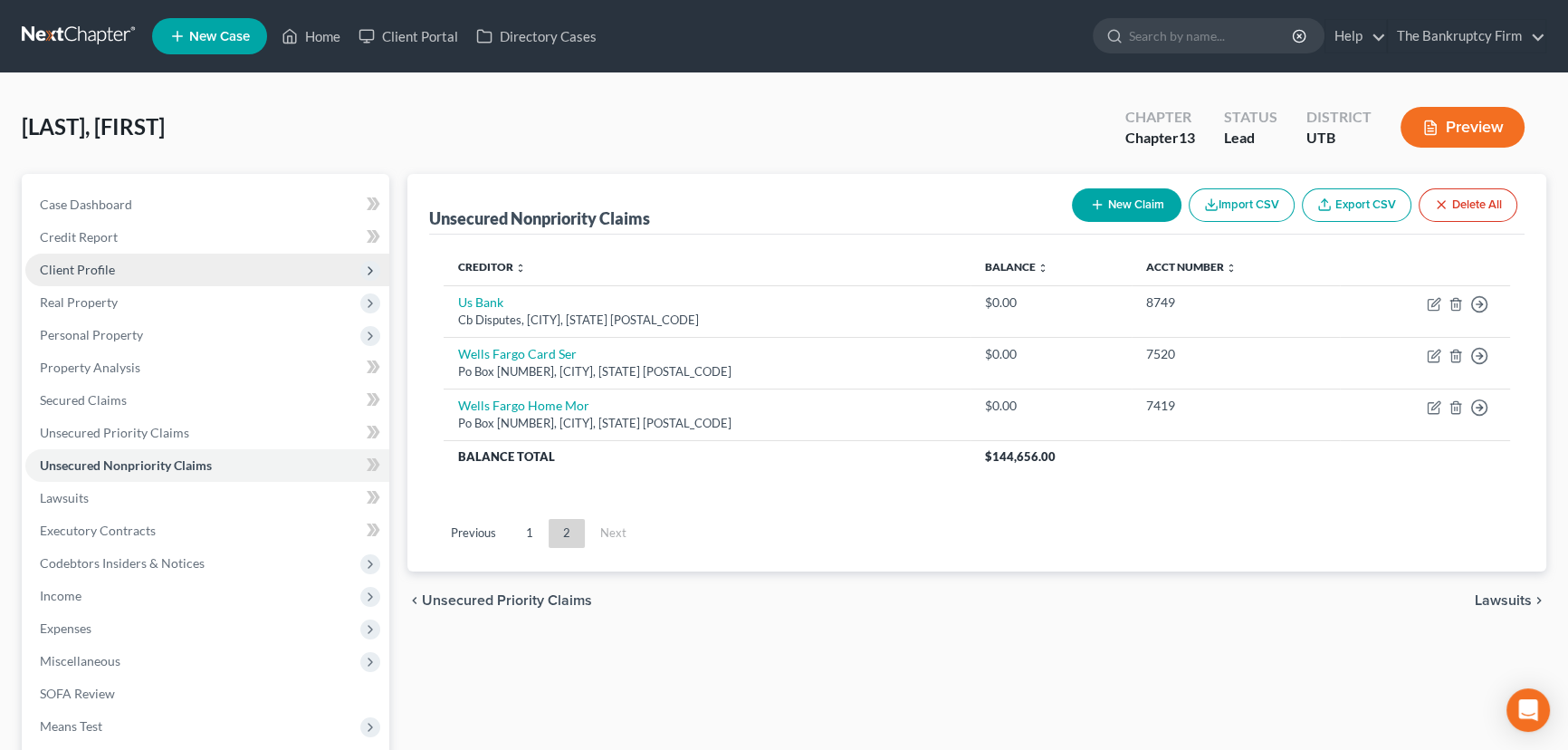 click on "Client Profile" at bounding box center (77, 269) 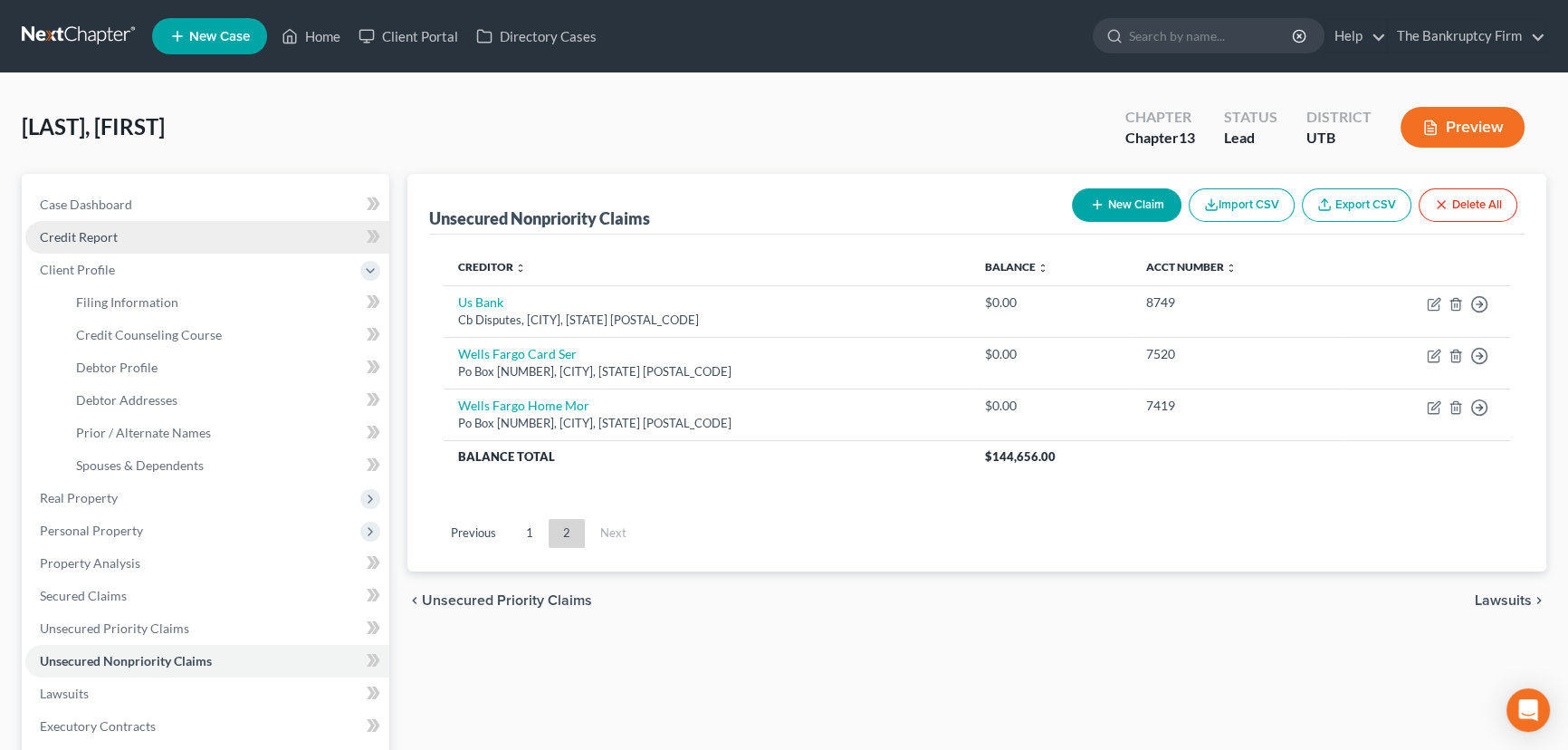 click on "Credit Report" at bounding box center [207, 237] 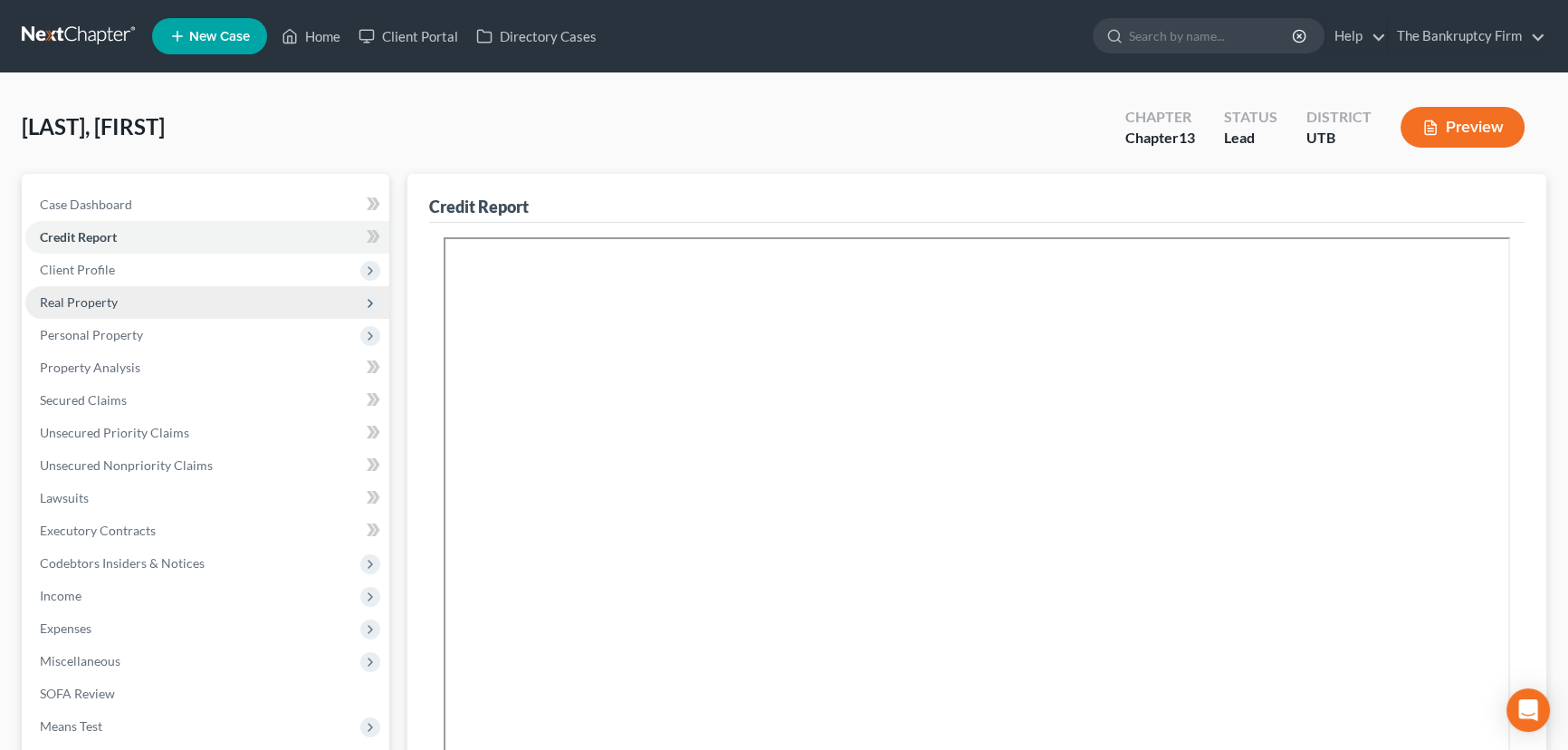 click on "Real Property" at bounding box center [79, 302] 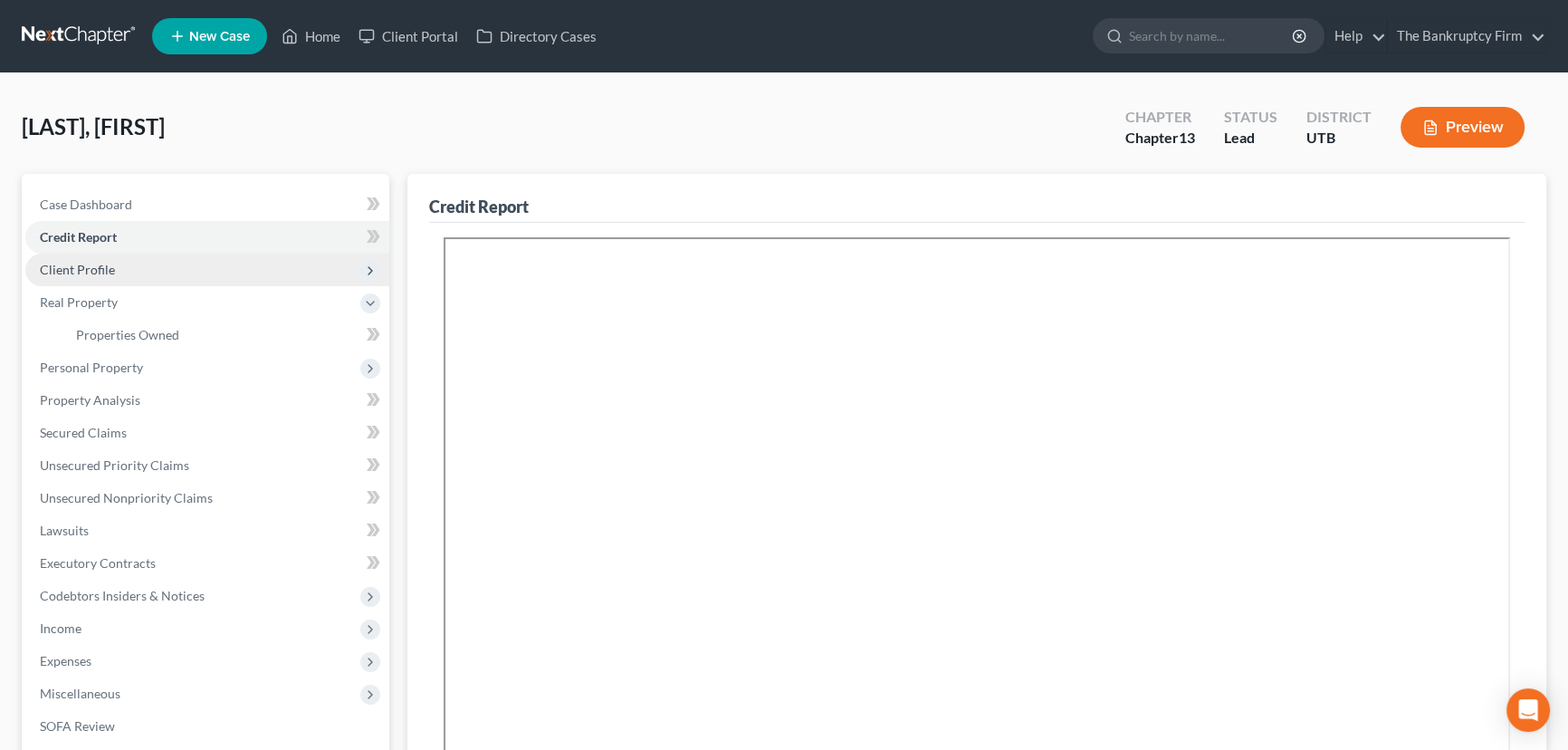 click on "Client Profile" at bounding box center (77, 269) 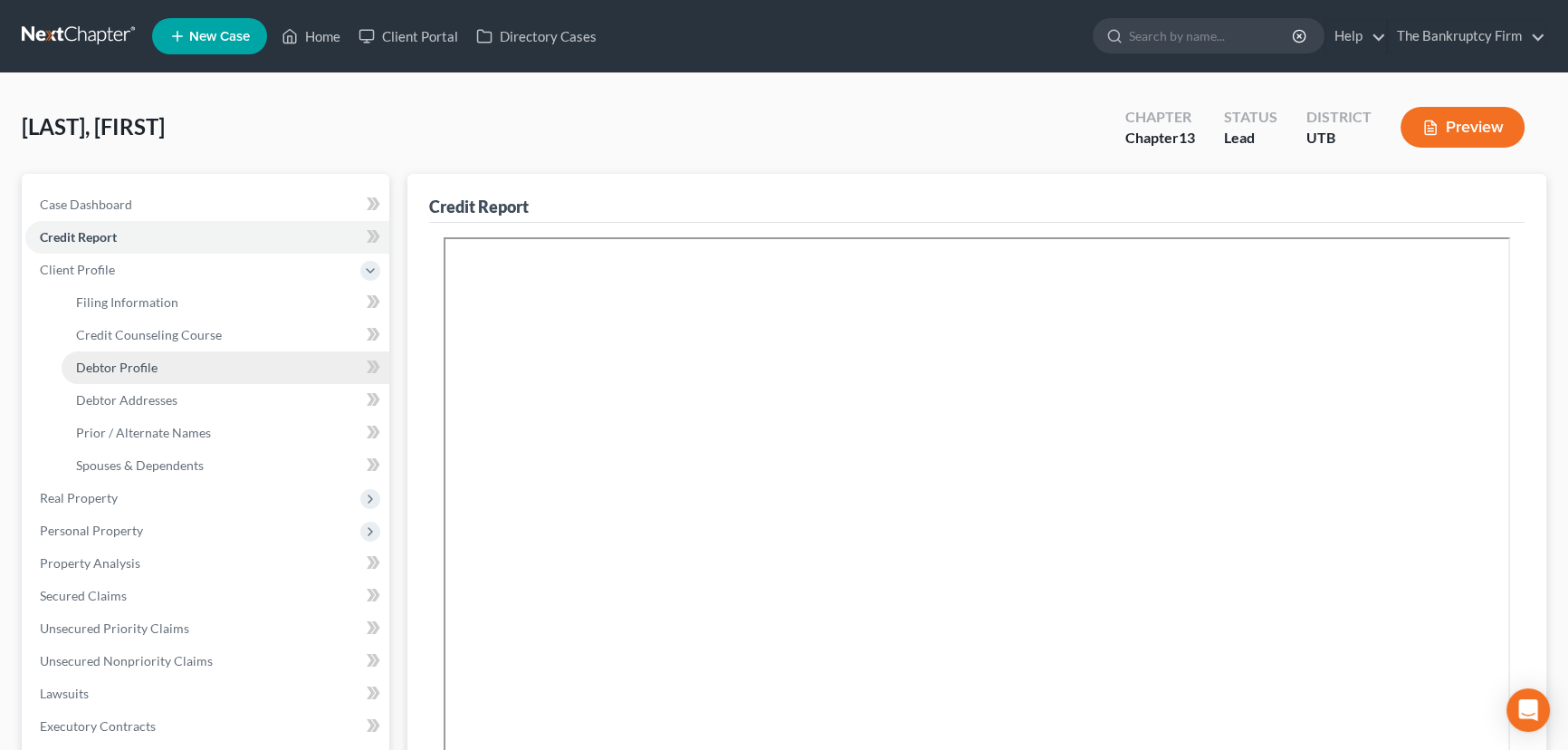 click on "Debtor Profile" at bounding box center (117, 367) 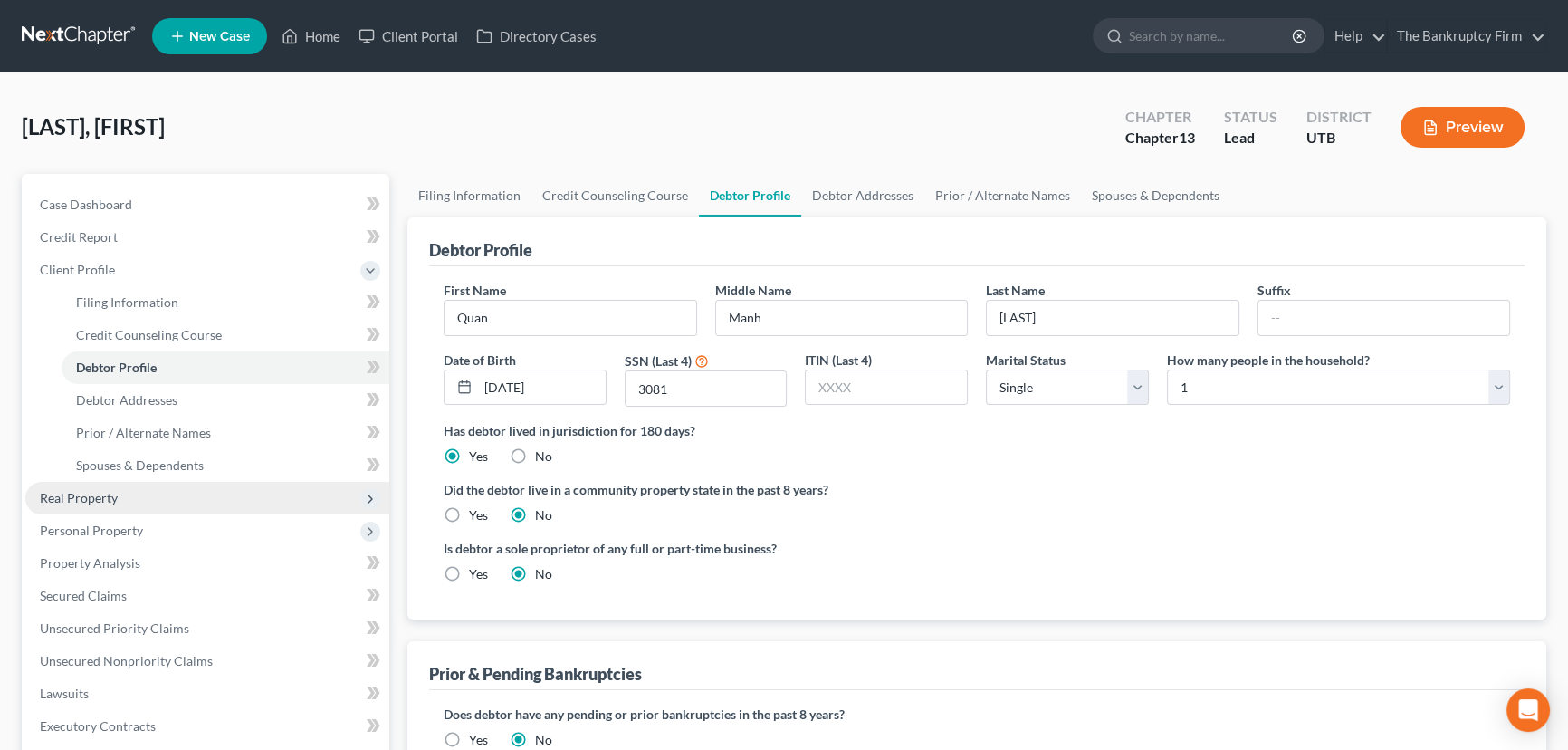 click on "Real Property" at bounding box center [79, 497] 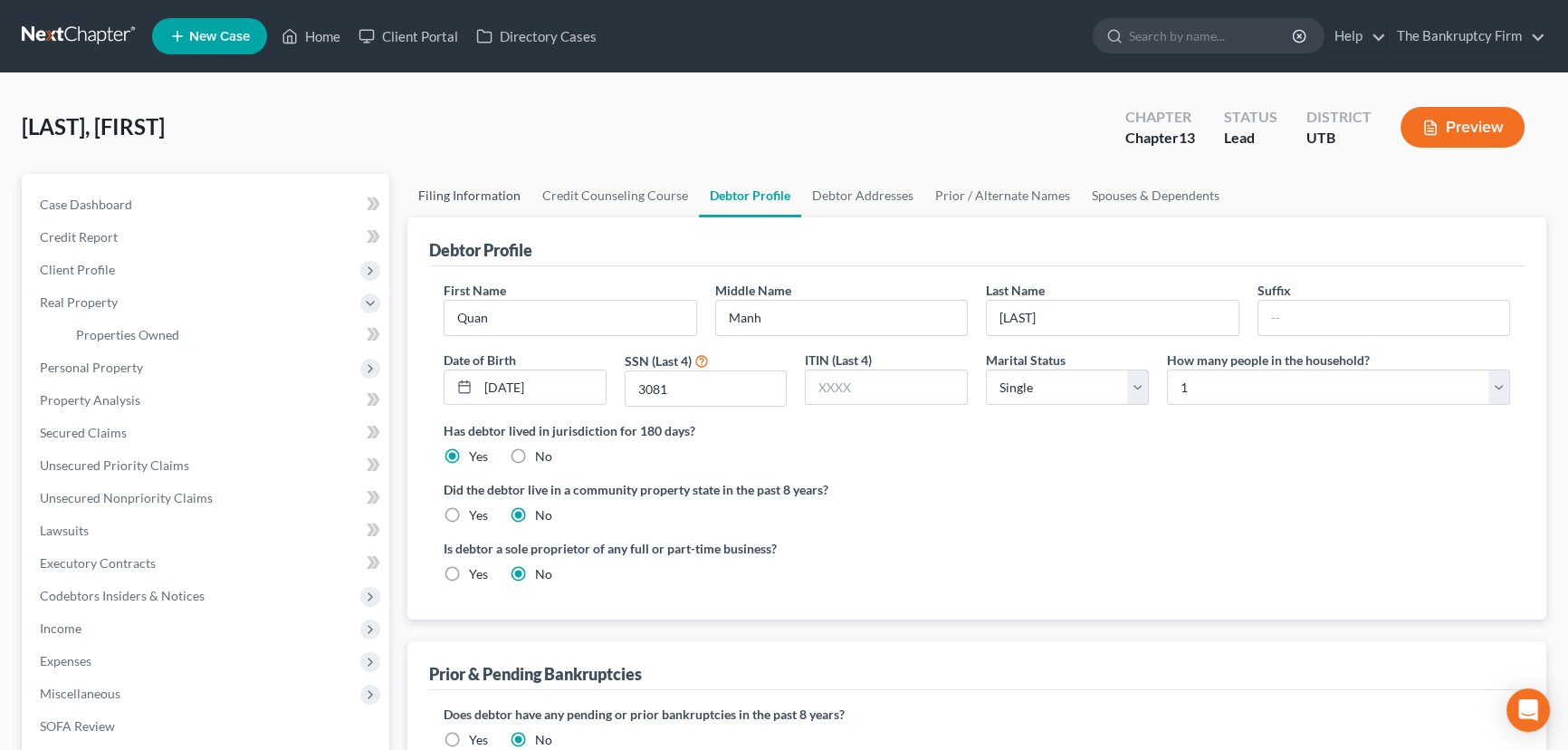 click on "Filing Information" at bounding box center [469, 196] 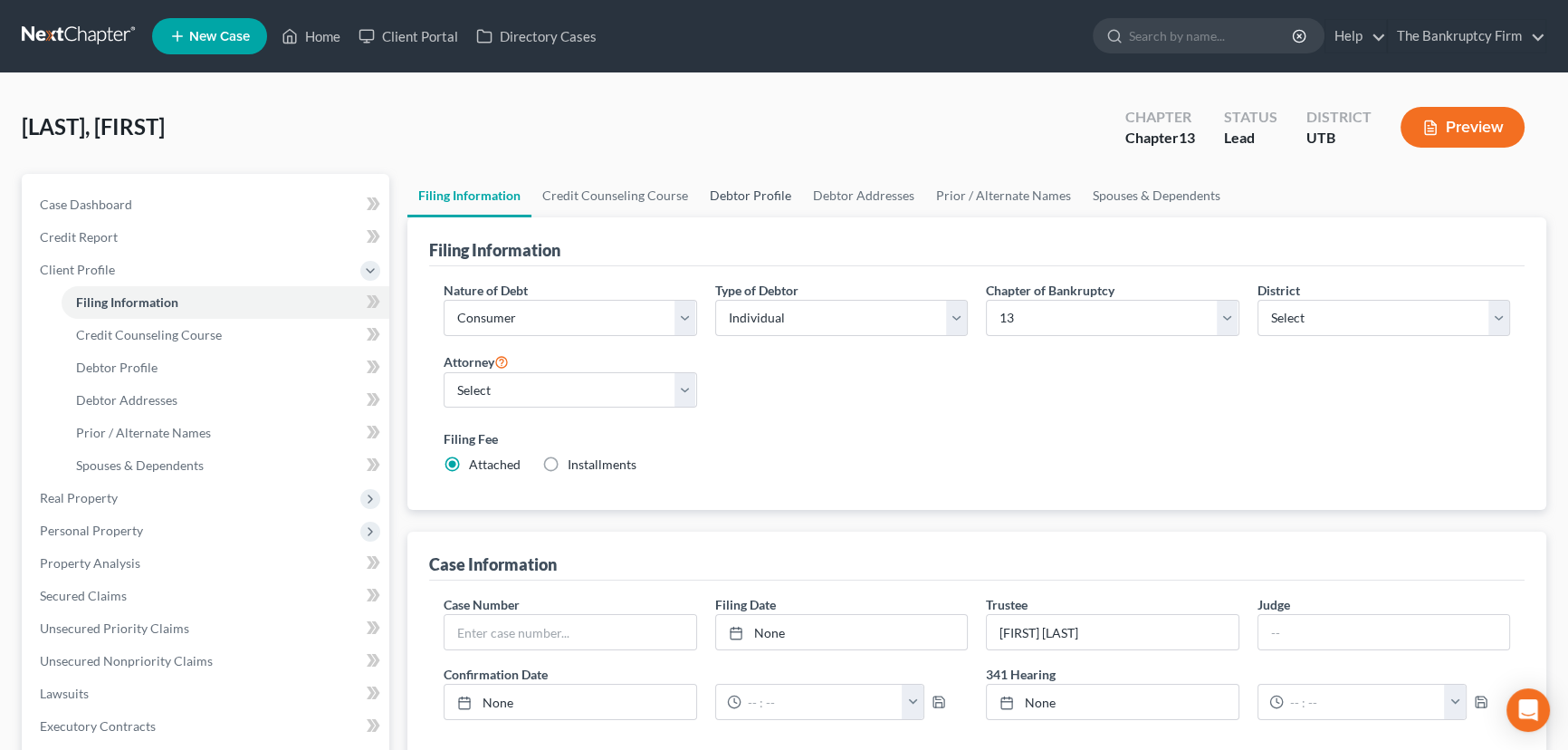 click on "Debtor Profile" at bounding box center [751, 196] 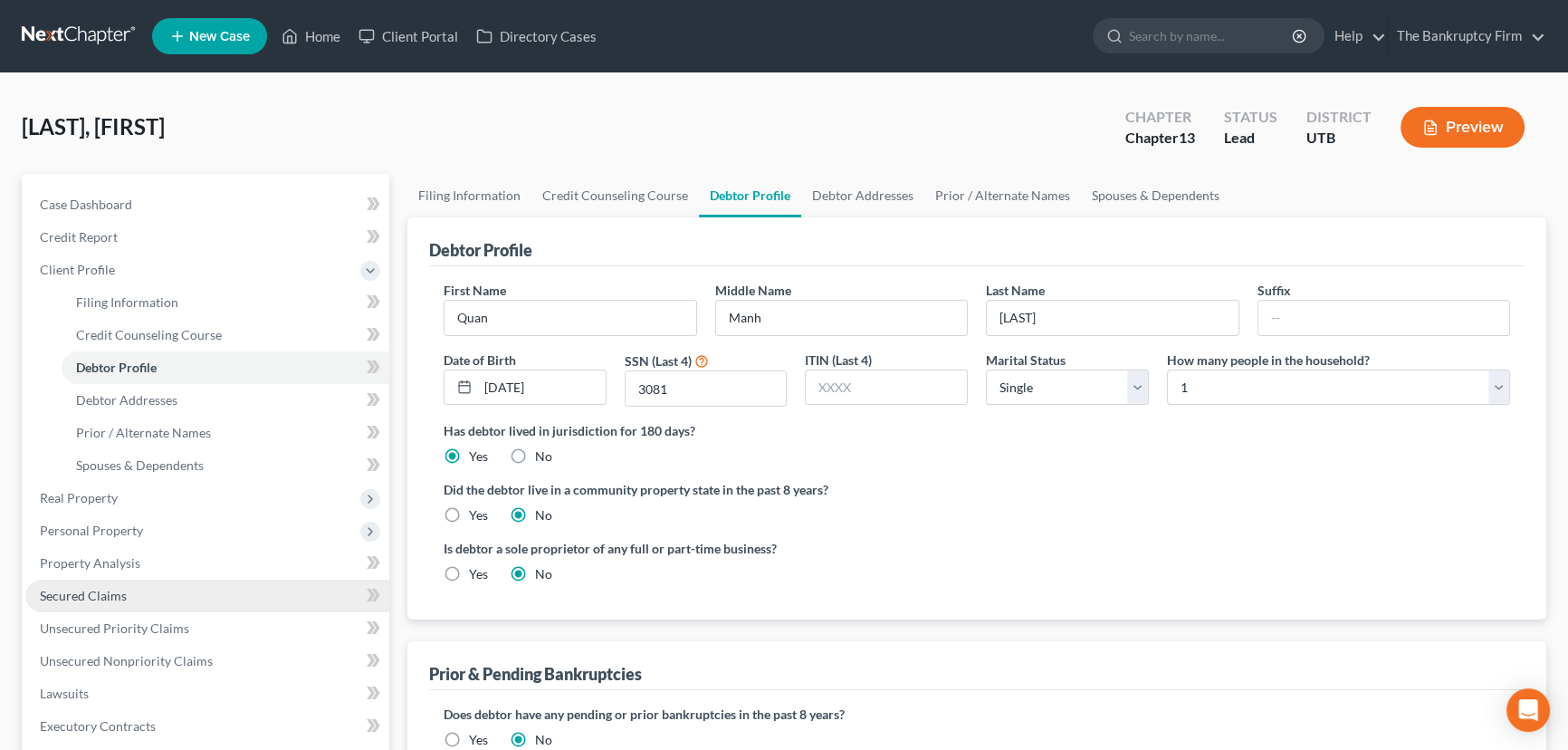 click on "Secured Claims" at bounding box center [83, 595] 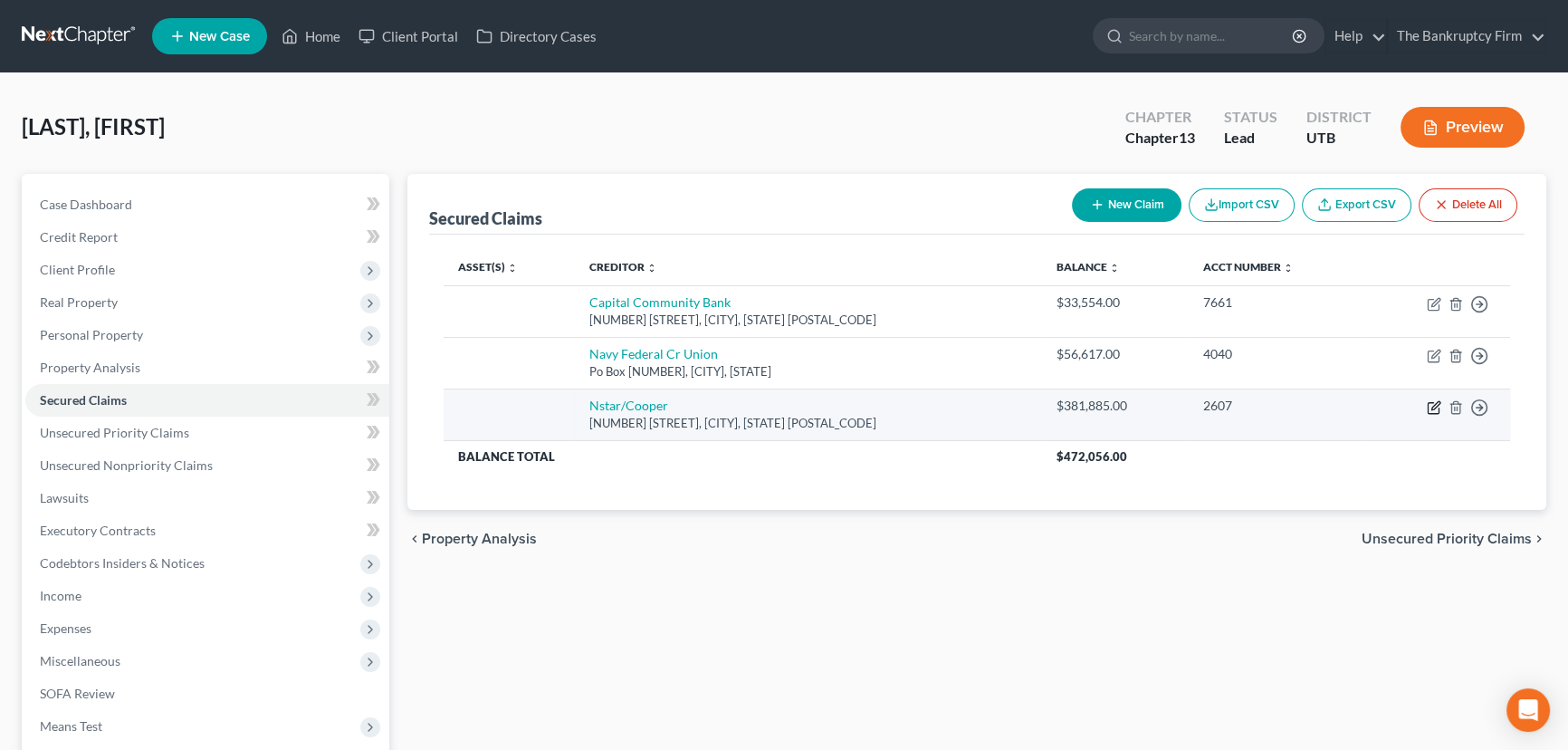 click 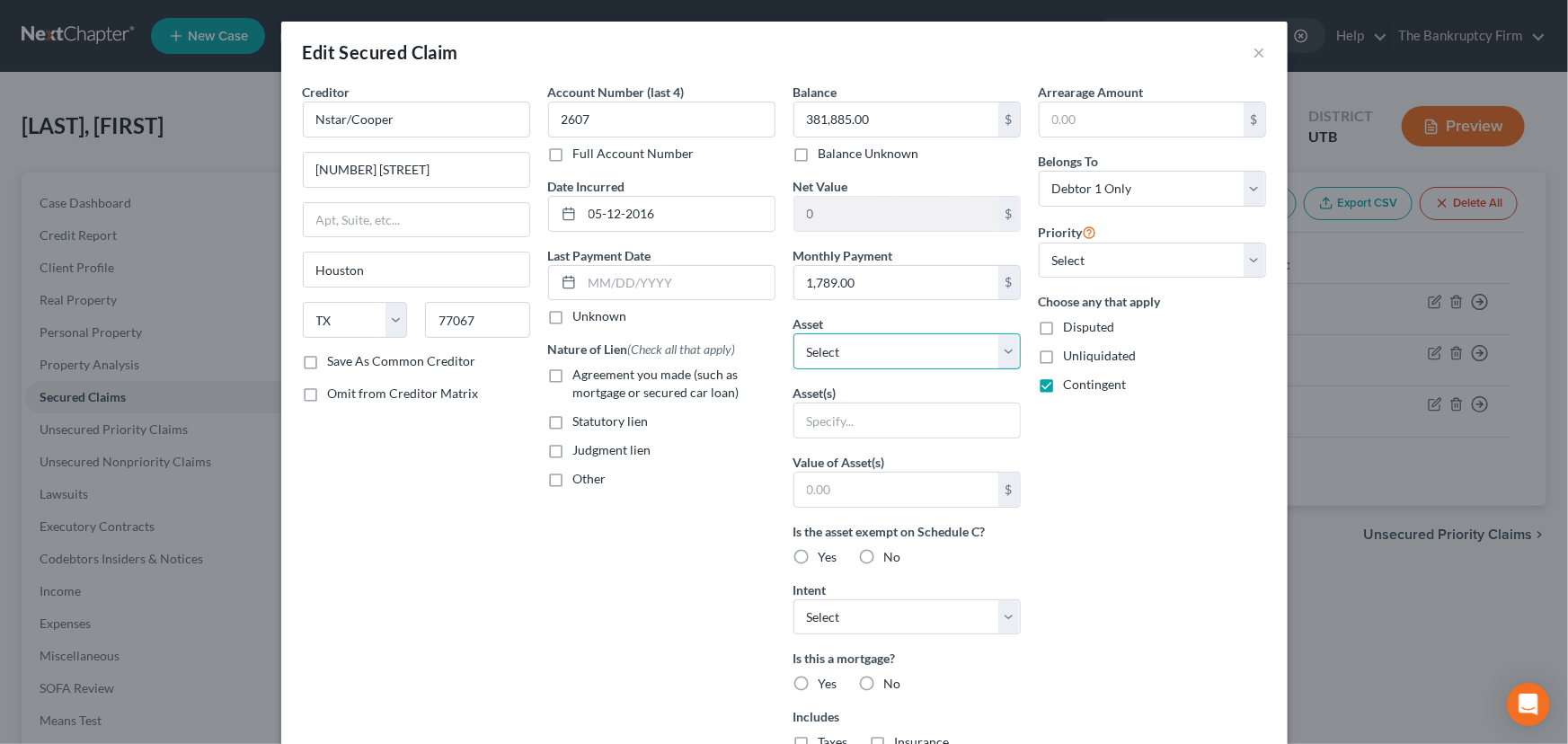 click on "Select Other Multiple Assets Clothing - Clothing - $600.0 Electronics - Television - $450.0 Household Goods - Refrigerator, washer, dryer, stove, microwave, freezer, sewing machine, beds and bedding and provisions for one year - $2000.0 Household Goods - Dining Room Table, Chairs, Dressers - $750.0 Household Goods - Sofa, Coffee Table, - $500.0 748 Champion Lane - $849700.0" at bounding box center [907, 351] 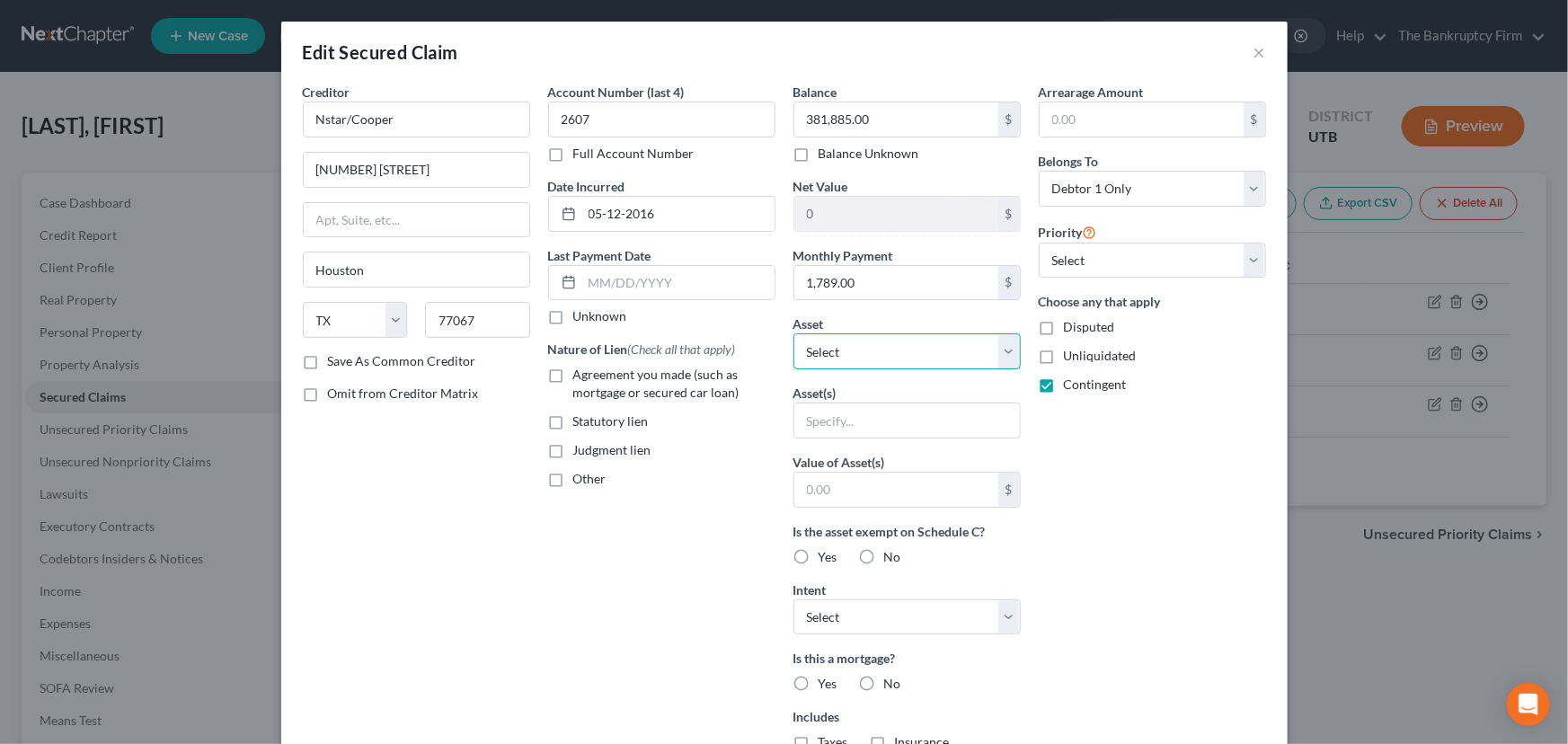 select on "7" 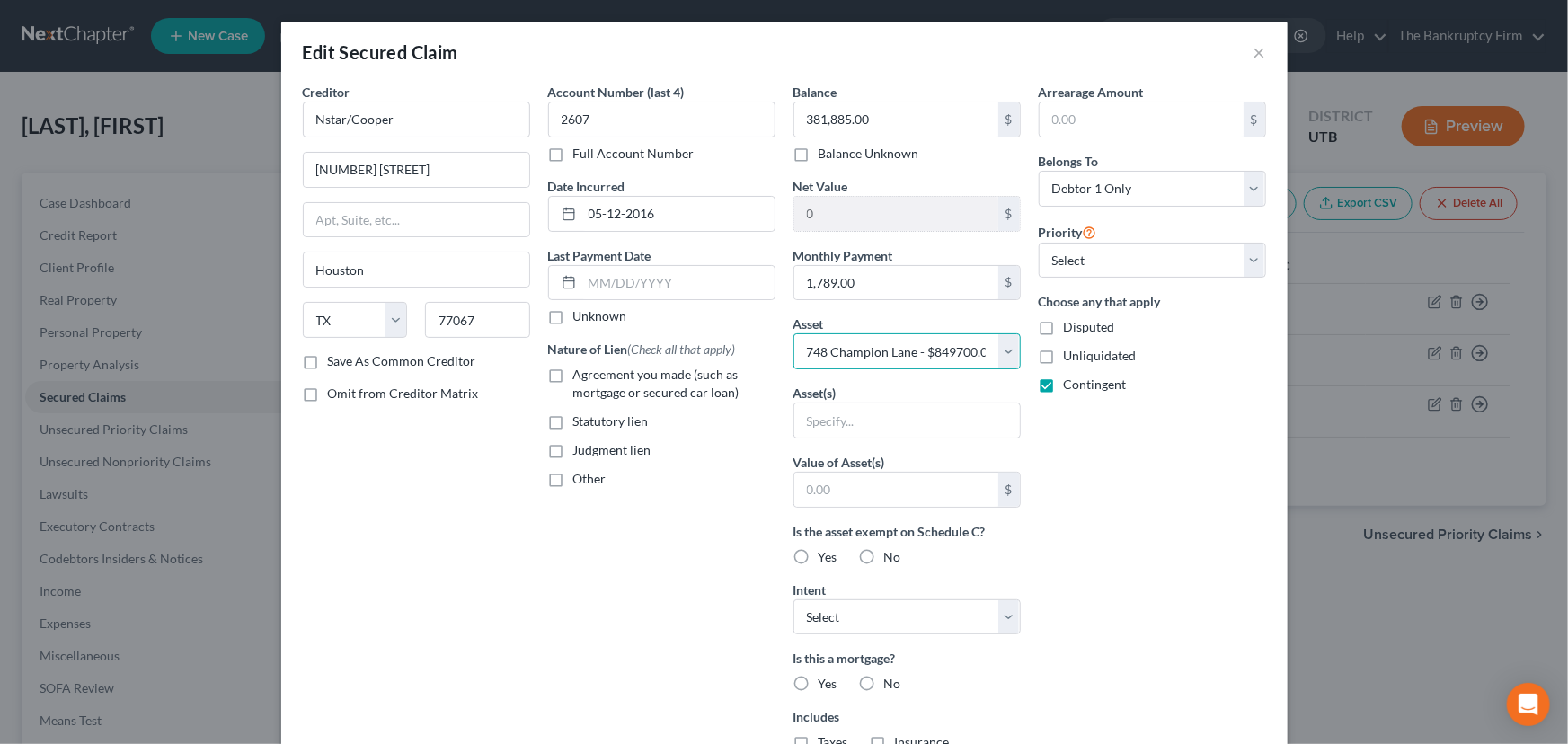 click on "Select Other Multiple Assets Clothing - Clothing - $600.0 Electronics - Television - $450.0 Household Goods - Refrigerator, washer, dryer, stove, microwave, freezer, sewing machine, beds and bedding and provisions for one year - $2000.0 Household Goods - Dining Room Table, Chairs, Dressers - $750.0 Household Goods - Sofa, Coffee Table, - $500.0 748 Champion Lane - $849700.0" at bounding box center (907, 351) 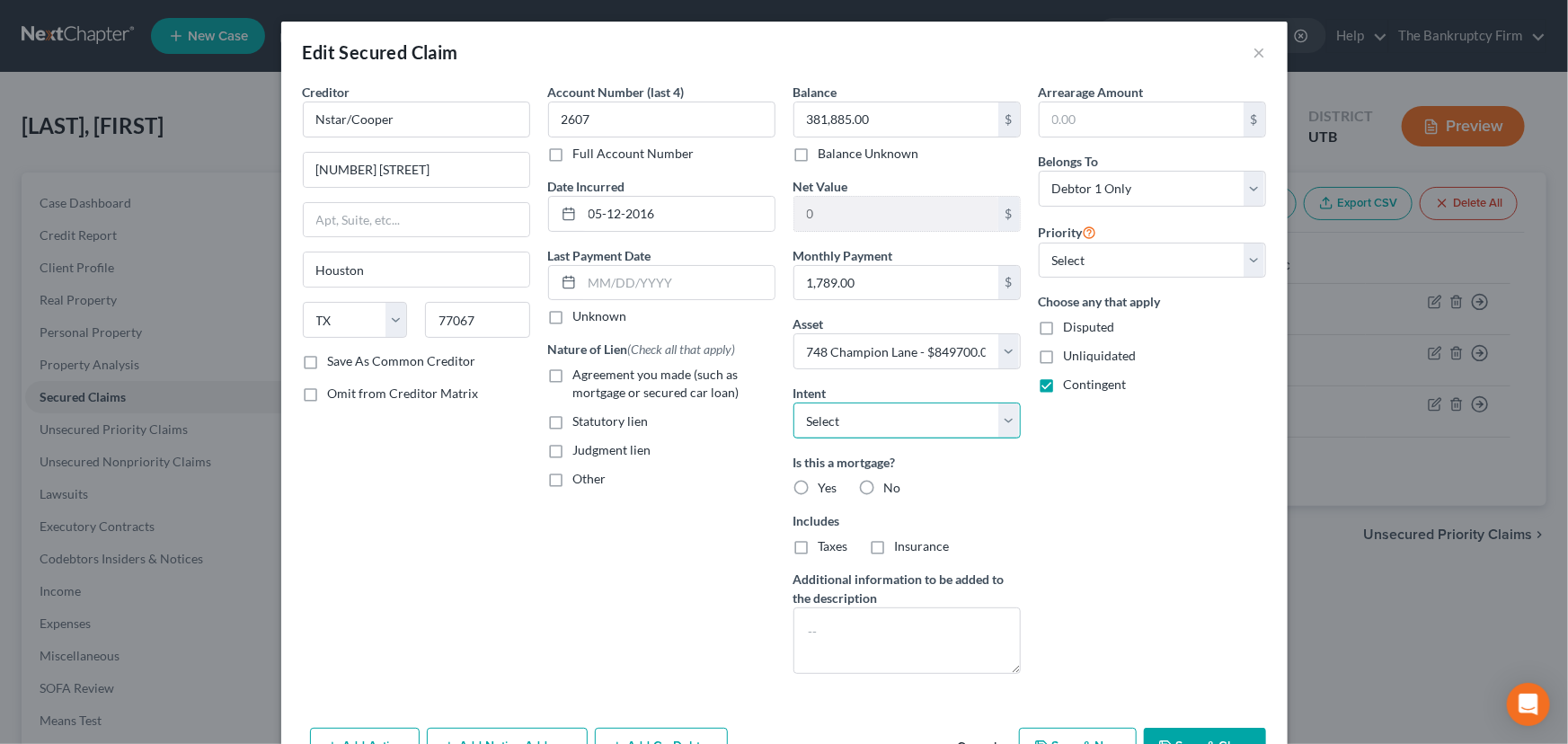 click on "Select Surrender Redeem Reaffirm Avoid Other" at bounding box center [907, 421] 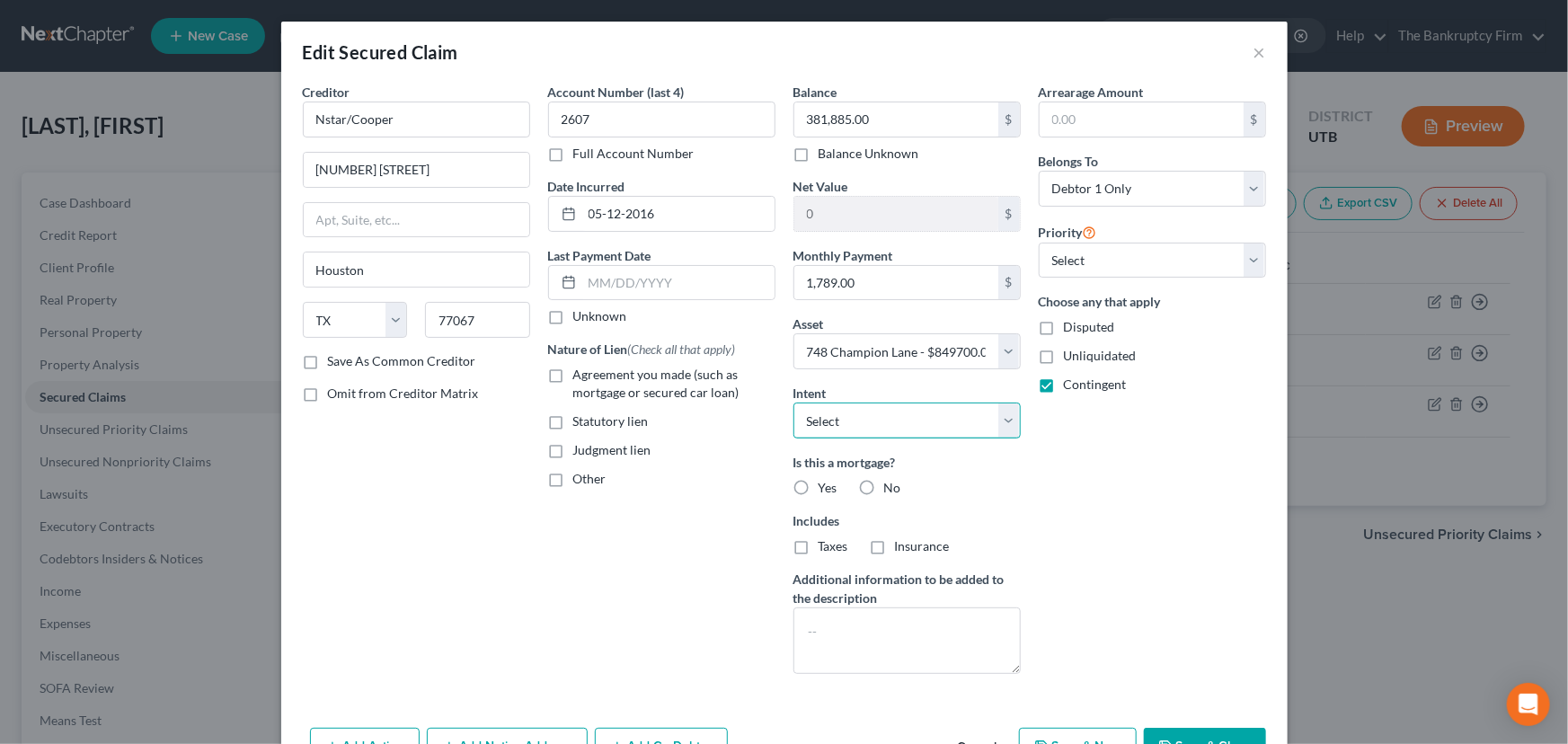 select on "2" 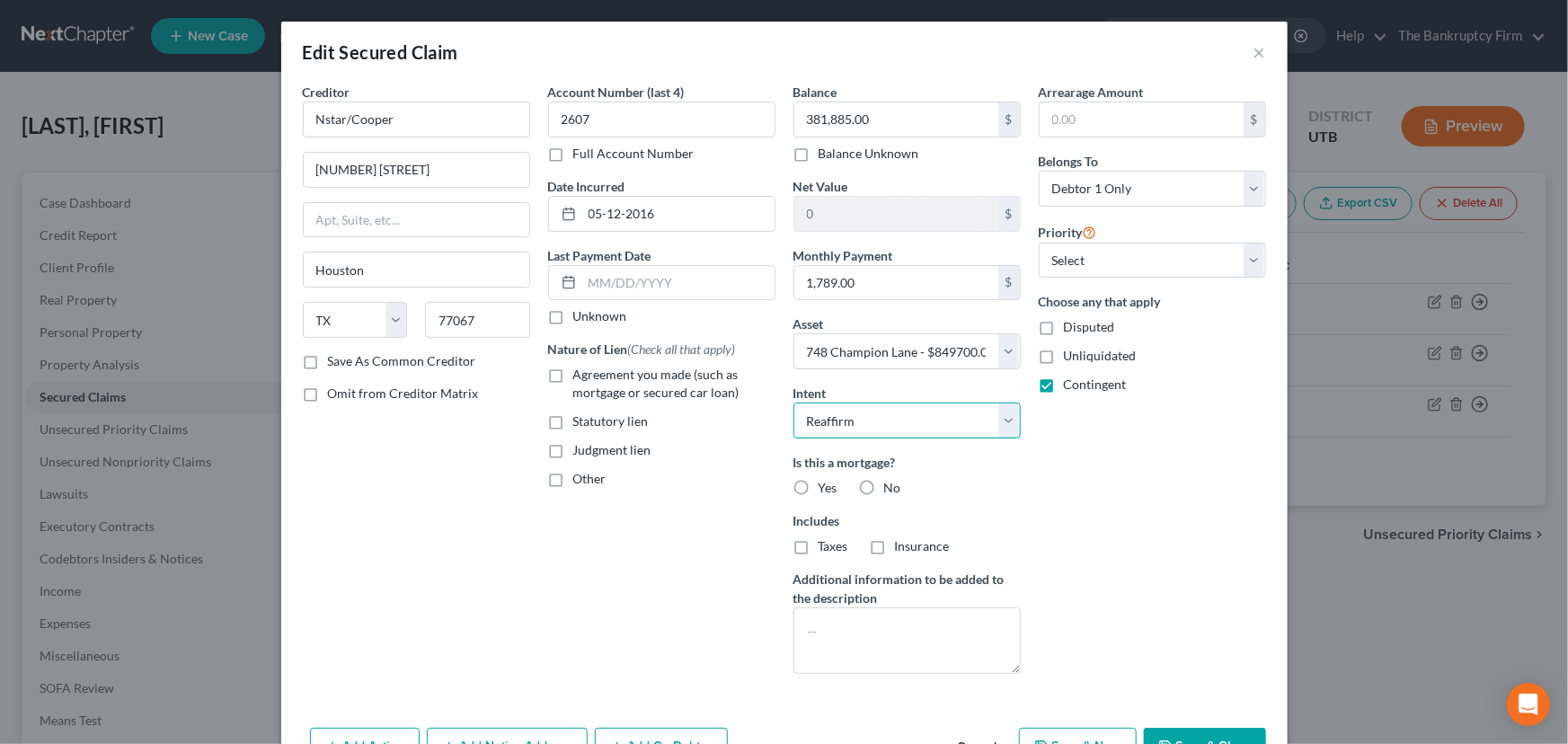click on "Select Surrender Redeem Reaffirm Avoid Other" at bounding box center [907, 421] 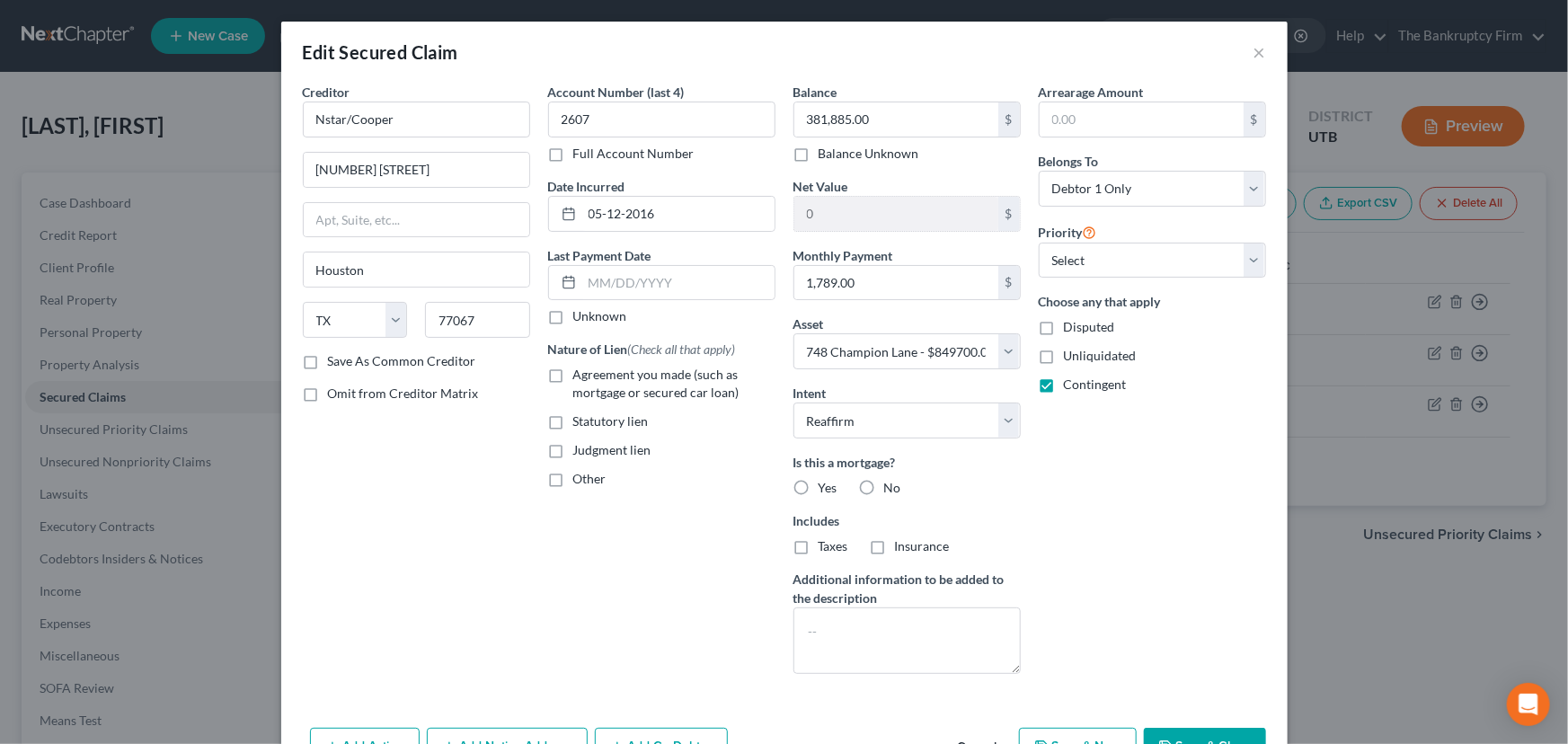 click on "Yes" at bounding box center [828, 488] 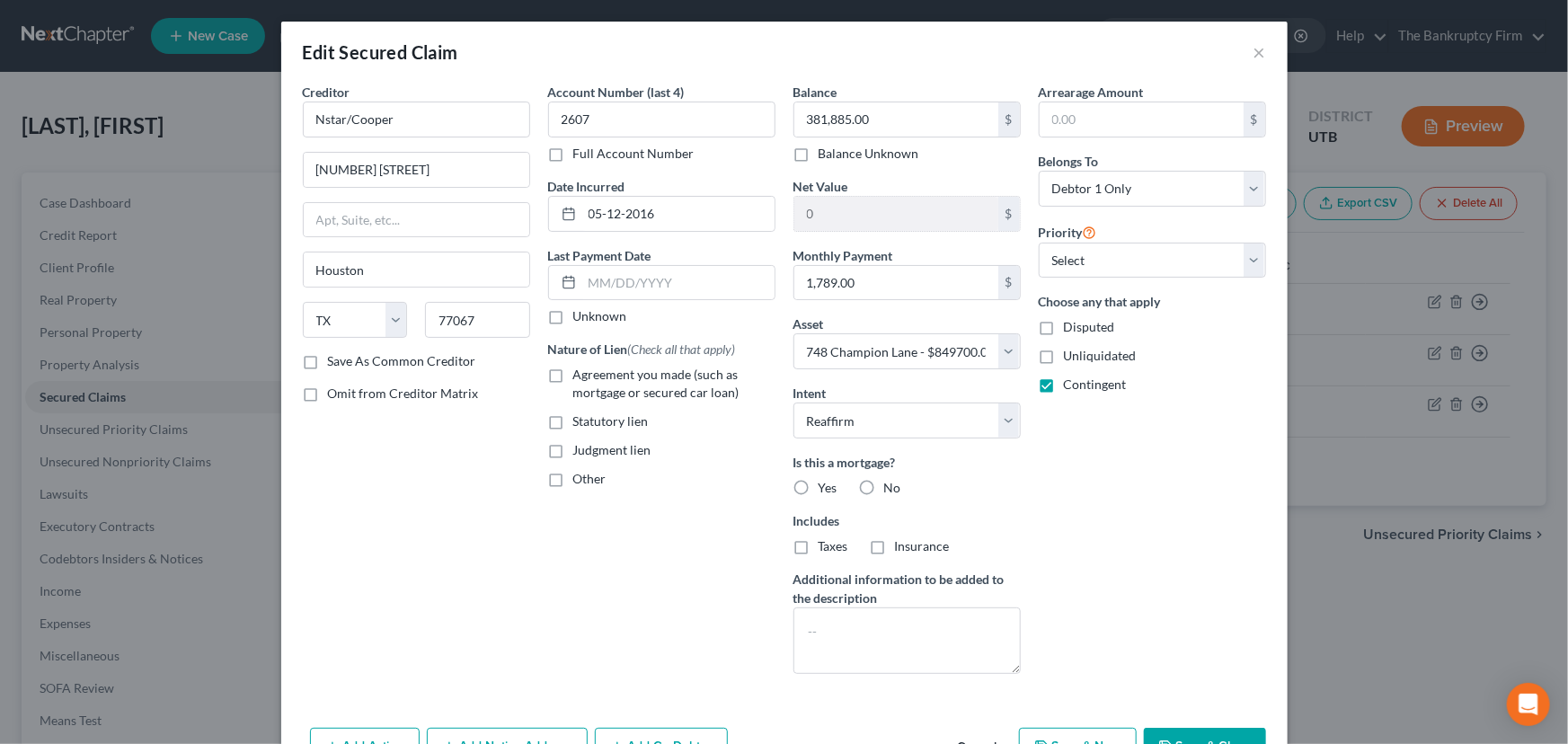 click on "Yes" at bounding box center [831, 484] 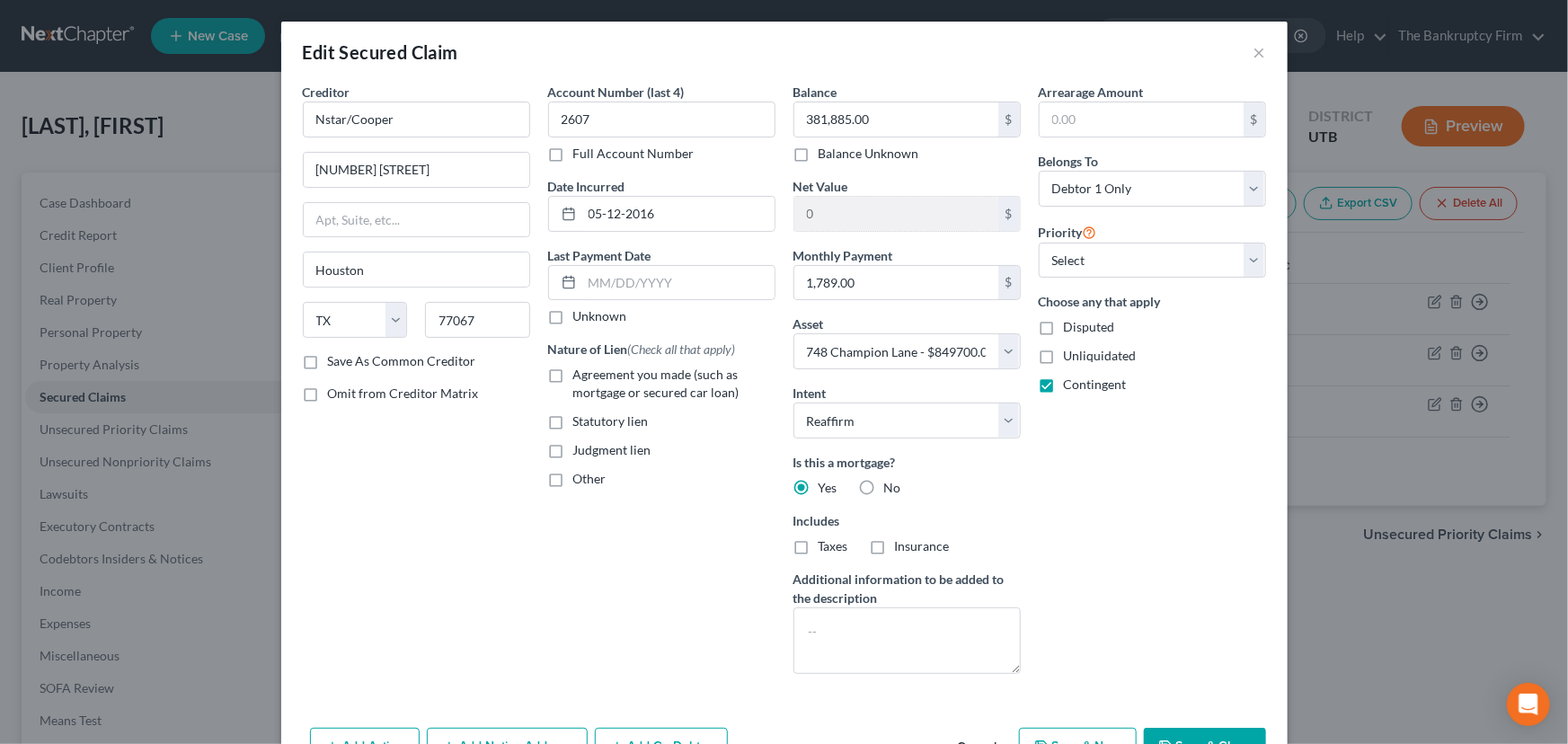 click on "Taxes" at bounding box center (833, 546) 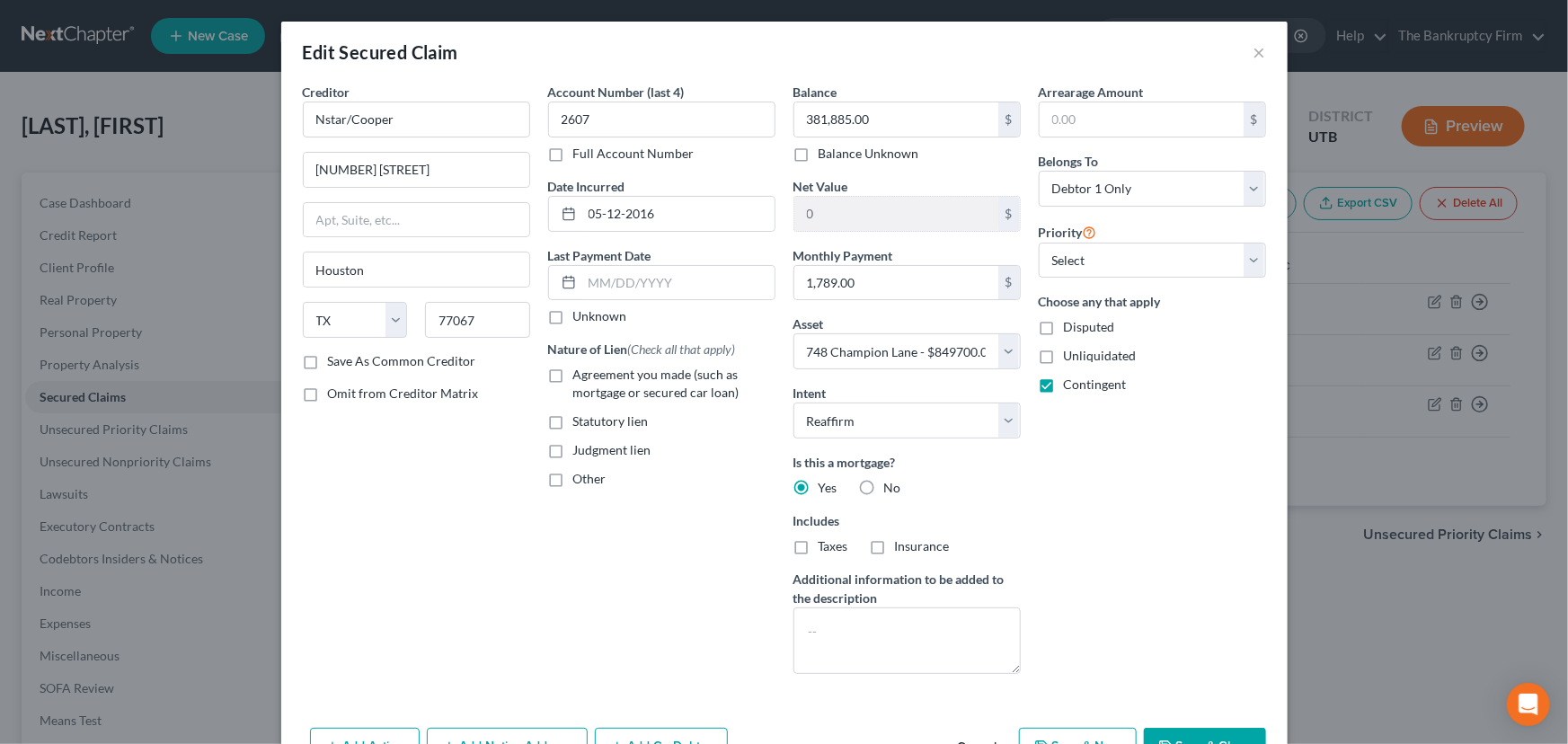 click on "Taxes" at bounding box center (831, 543) 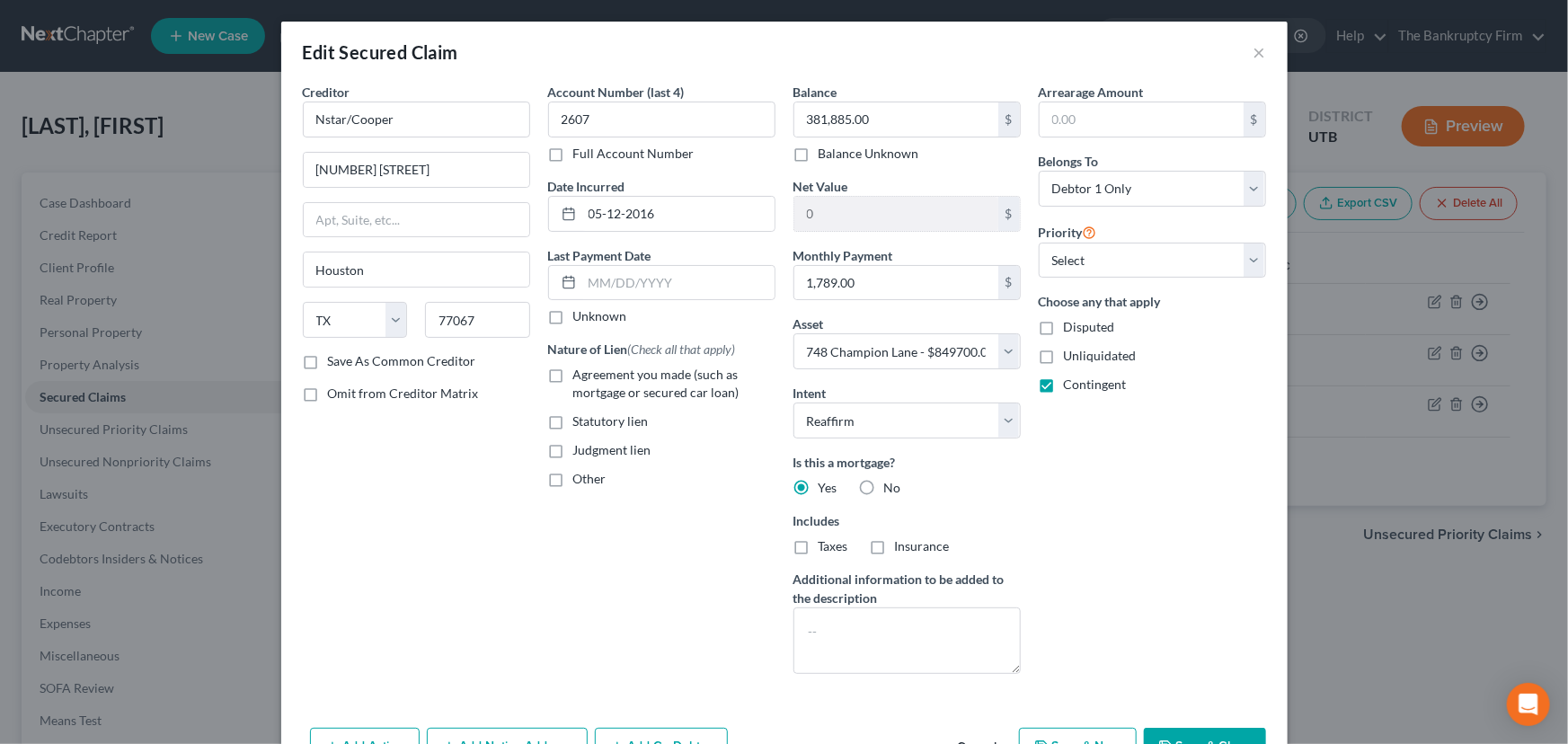 checkbox on "true" 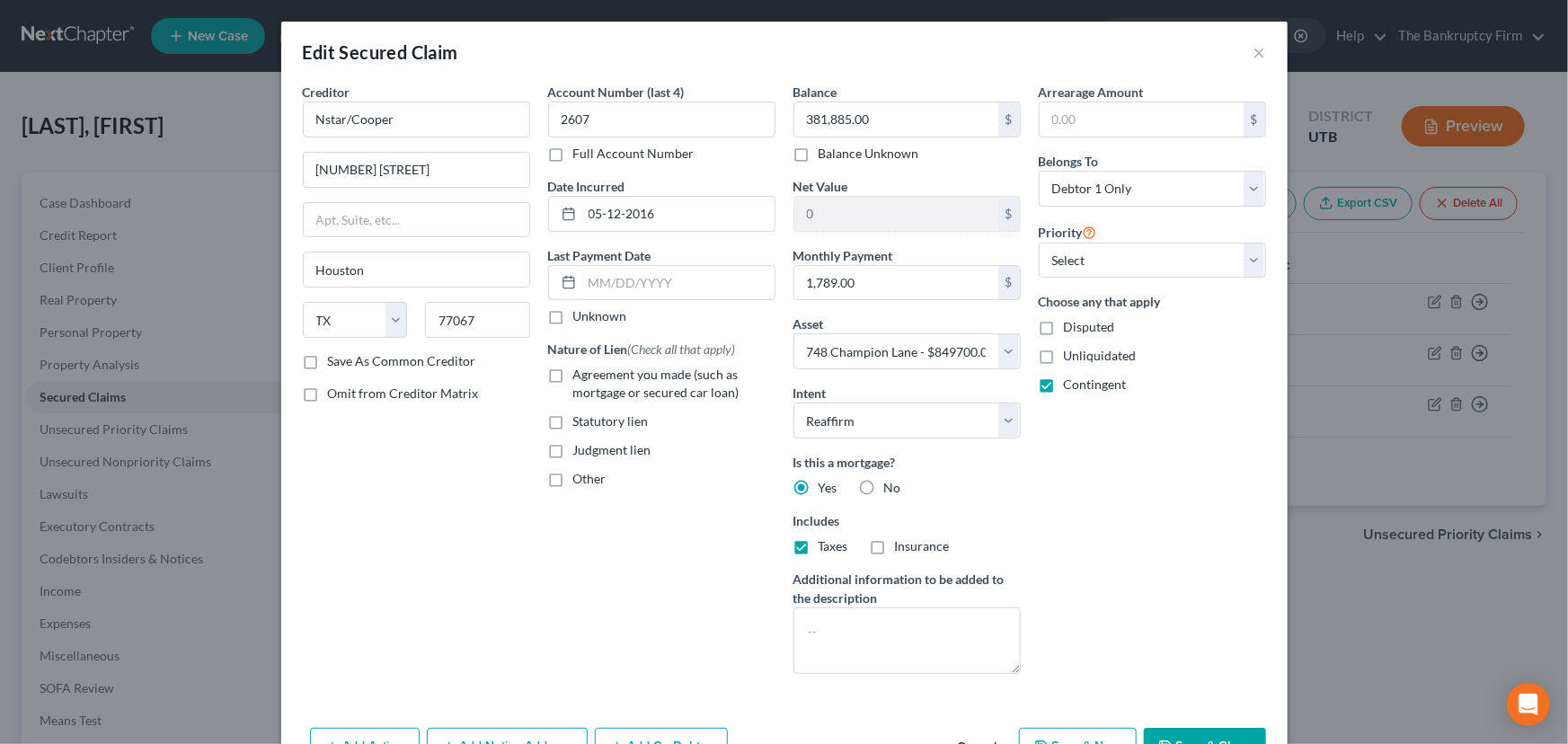 click on "Insurance" at bounding box center [922, 546] 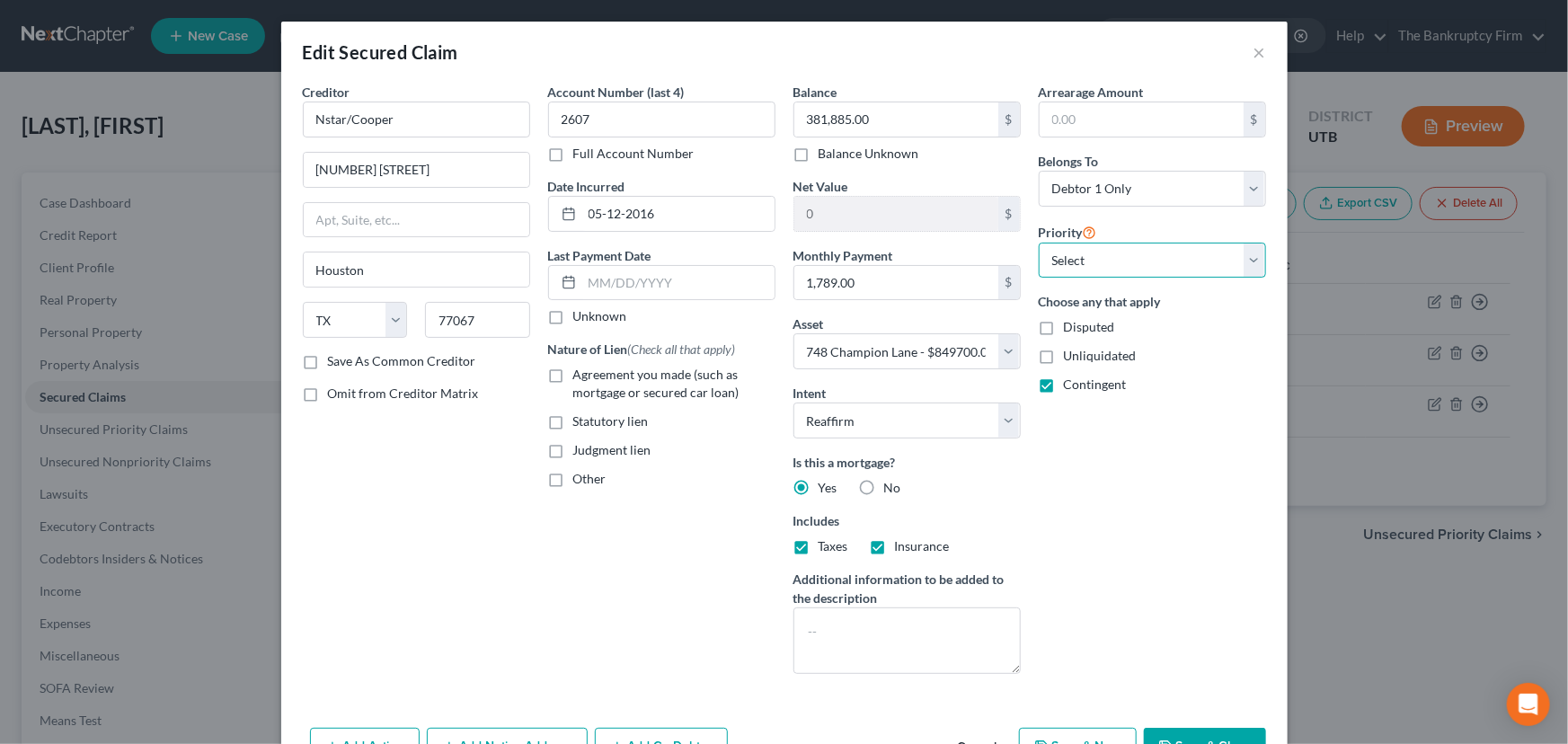 drag, startPoint x: 1090, startPoint y: 249, endPoint x: 1090, endPoint y: 259, distance: 10 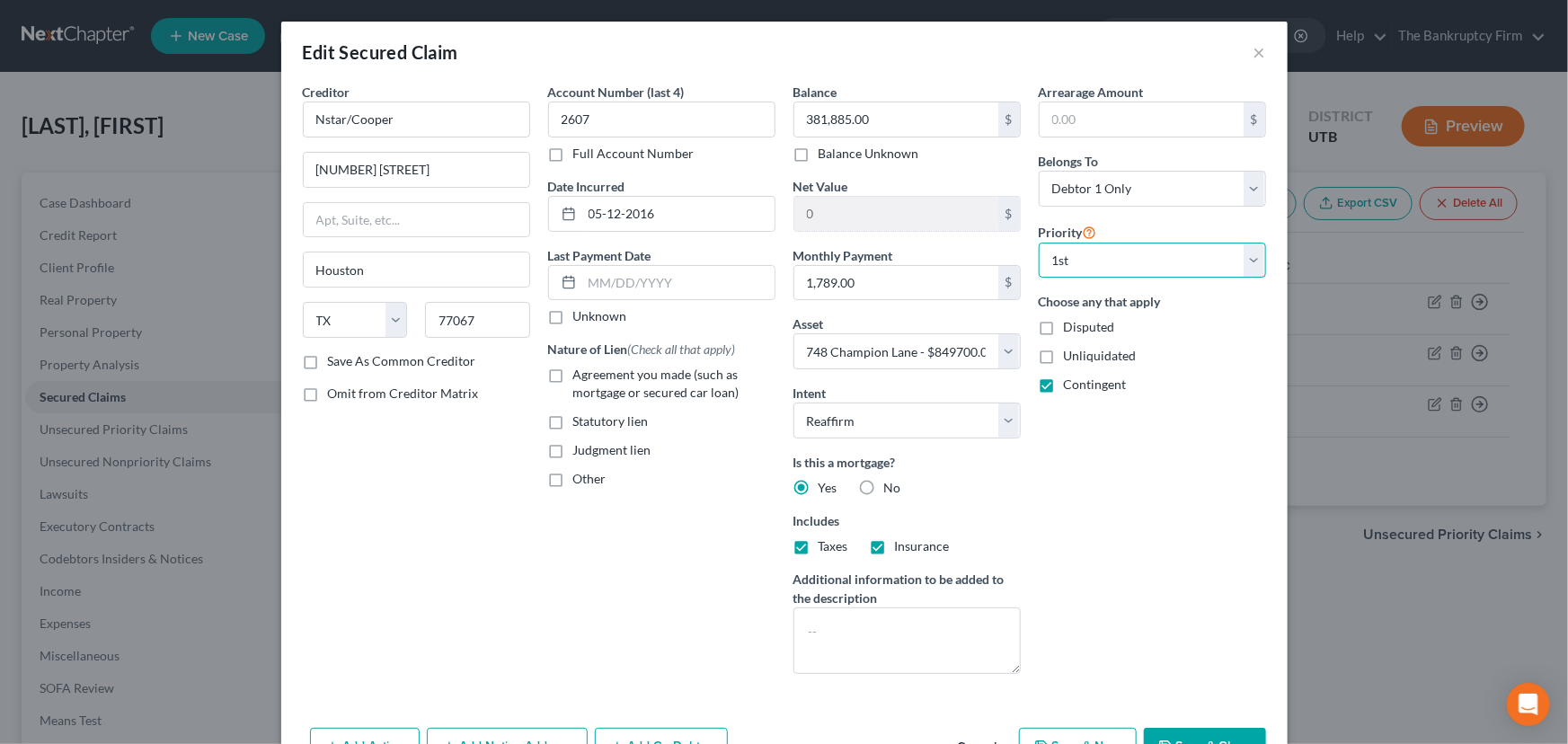 click on "Select 1st 2nd 3rd 4th 5th 6th 7th 8th 9th 10th 11th 12th 13th 14th 15th 16th 17th 18th 19th 20th 21th 22th 23th 24th 25th 26th 27th 28th 29th 30th" at bounding box center (1152, 261) 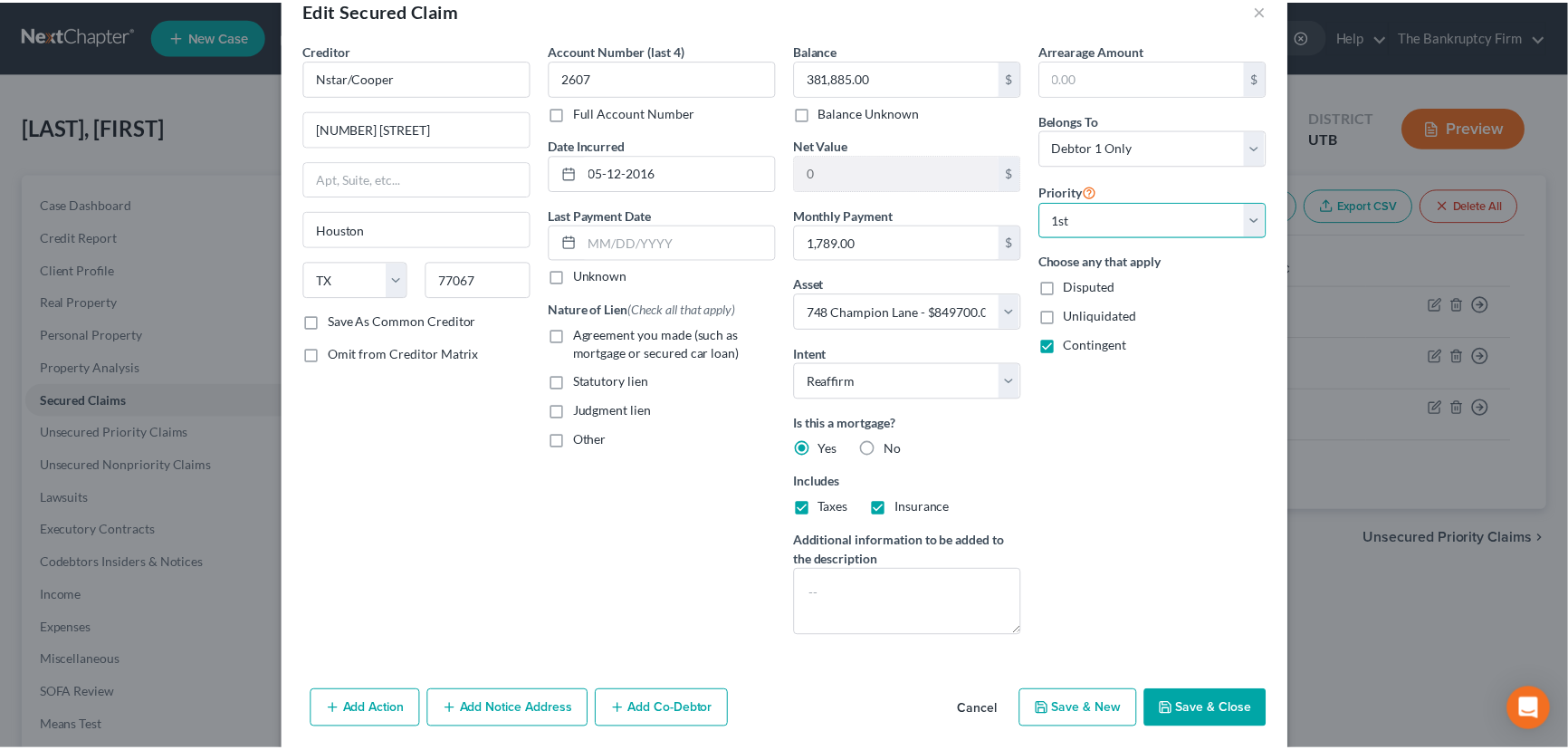 scroll, scrollTop: 109, scrollLeft: 0, axis: vertical 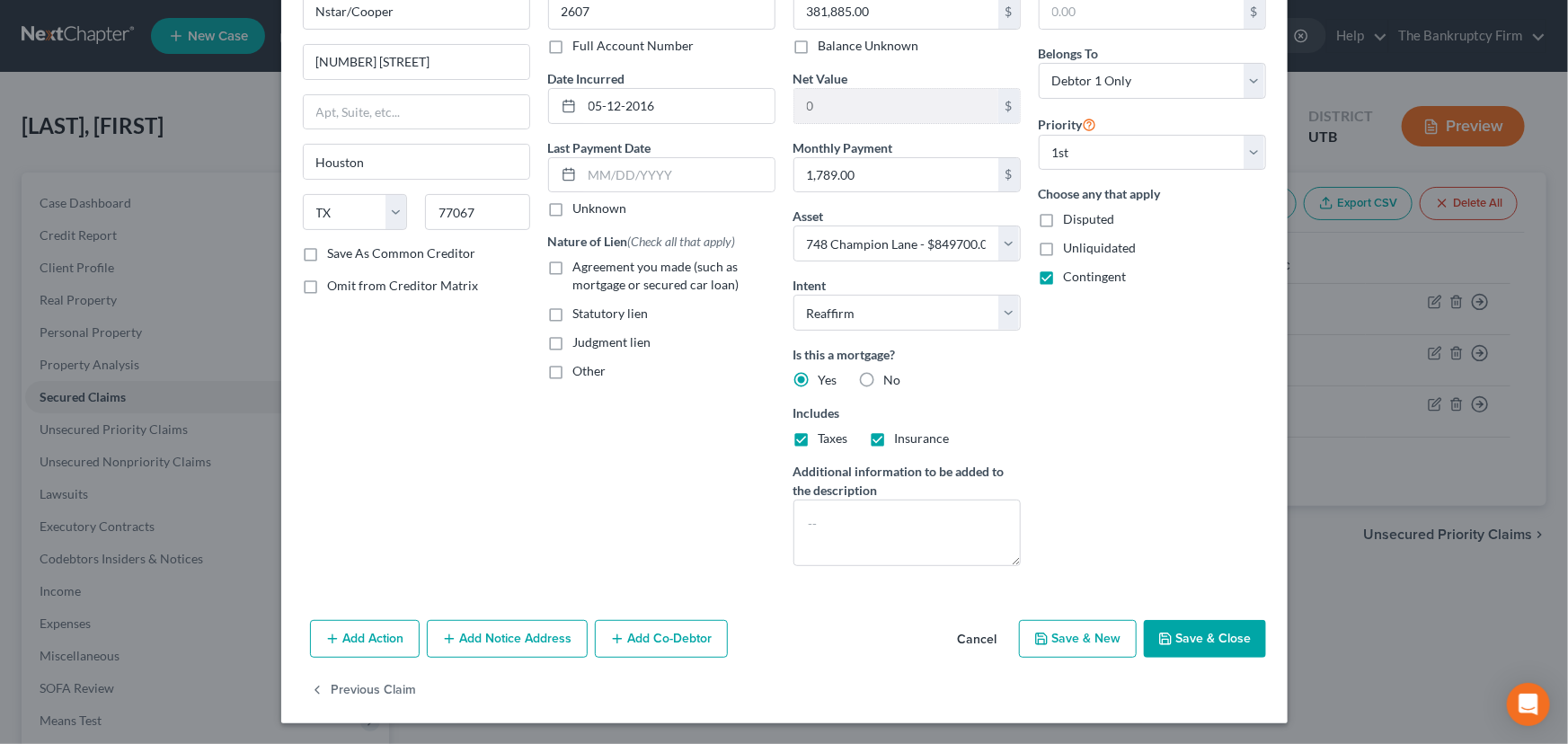 click on "Save & Close" at bounding box center (1205, 639) 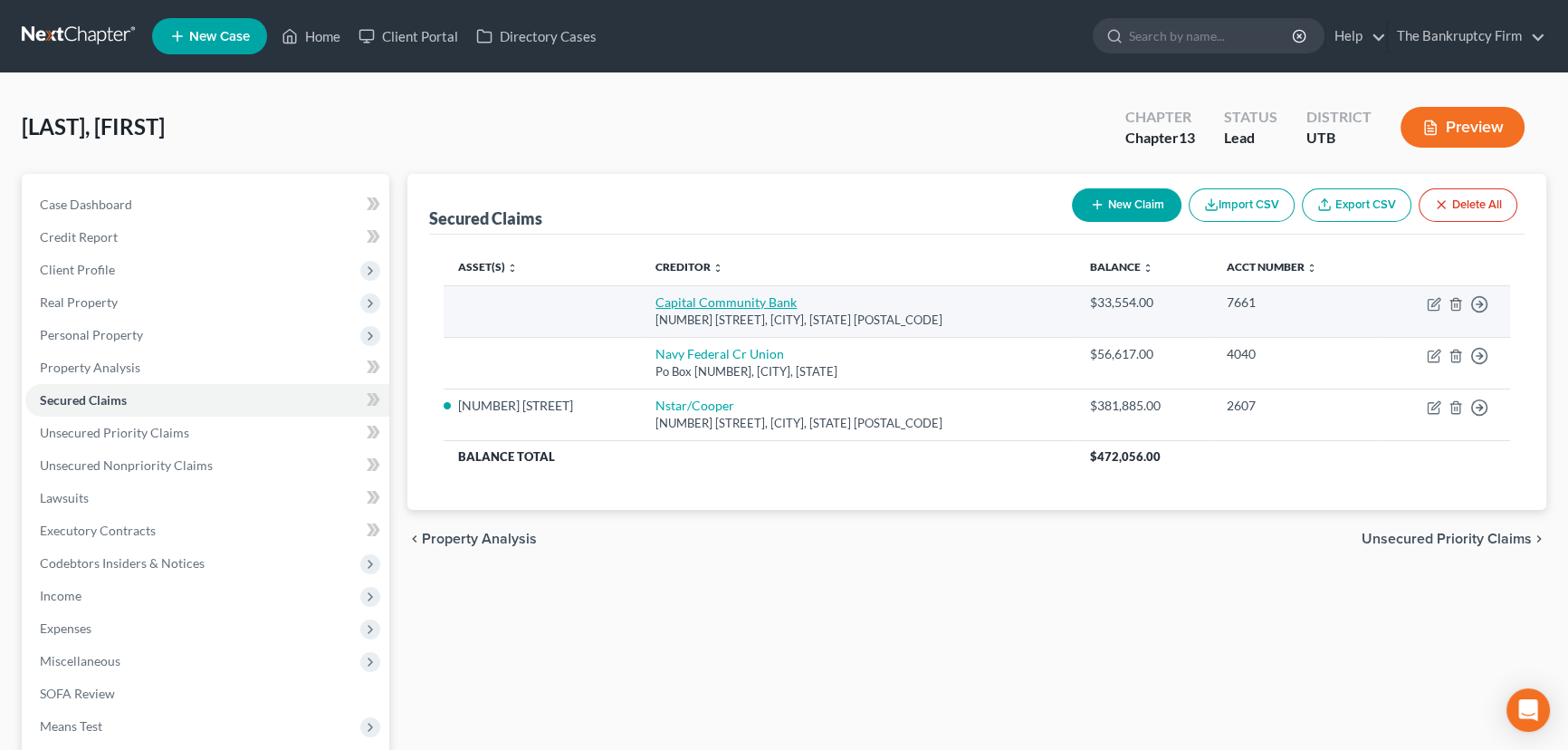 click on "Capital Community Bank" at bounding box center [726, 302] 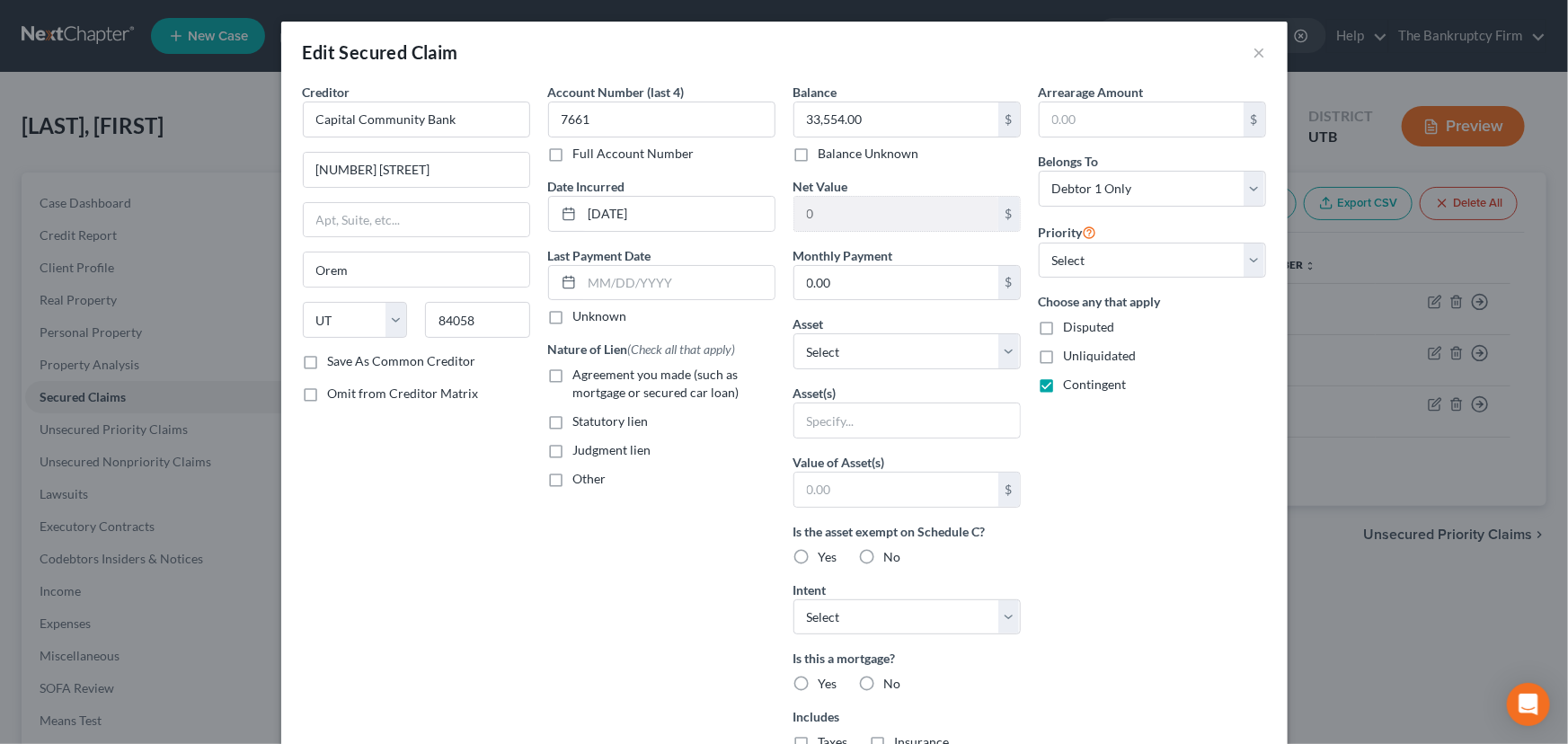 click on "Disputed" at bounding box center (1089, 327) 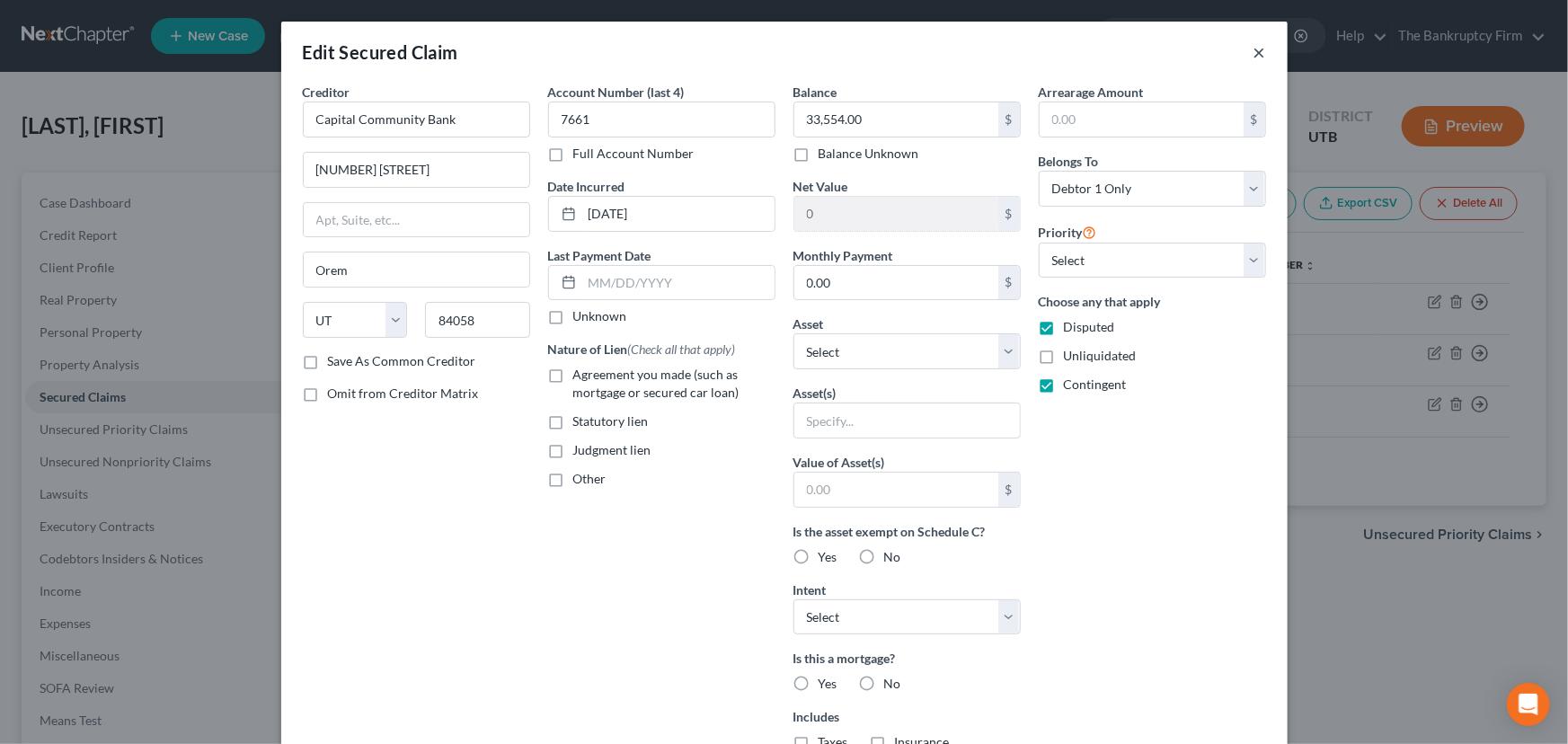 click on "×" at bounding box center [1260, 52] 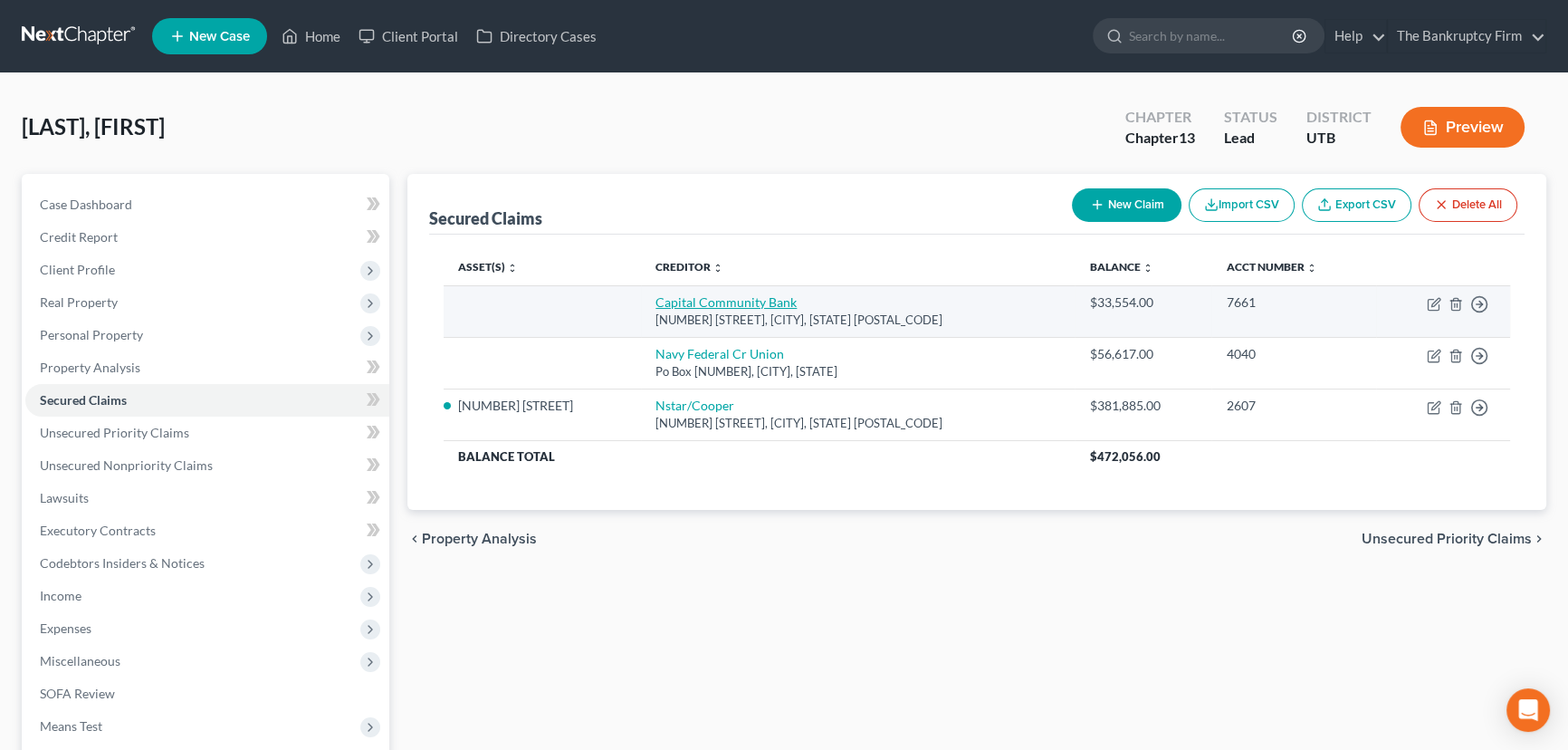 click on "Capital Community Bank" at bounding box center (726, 302) 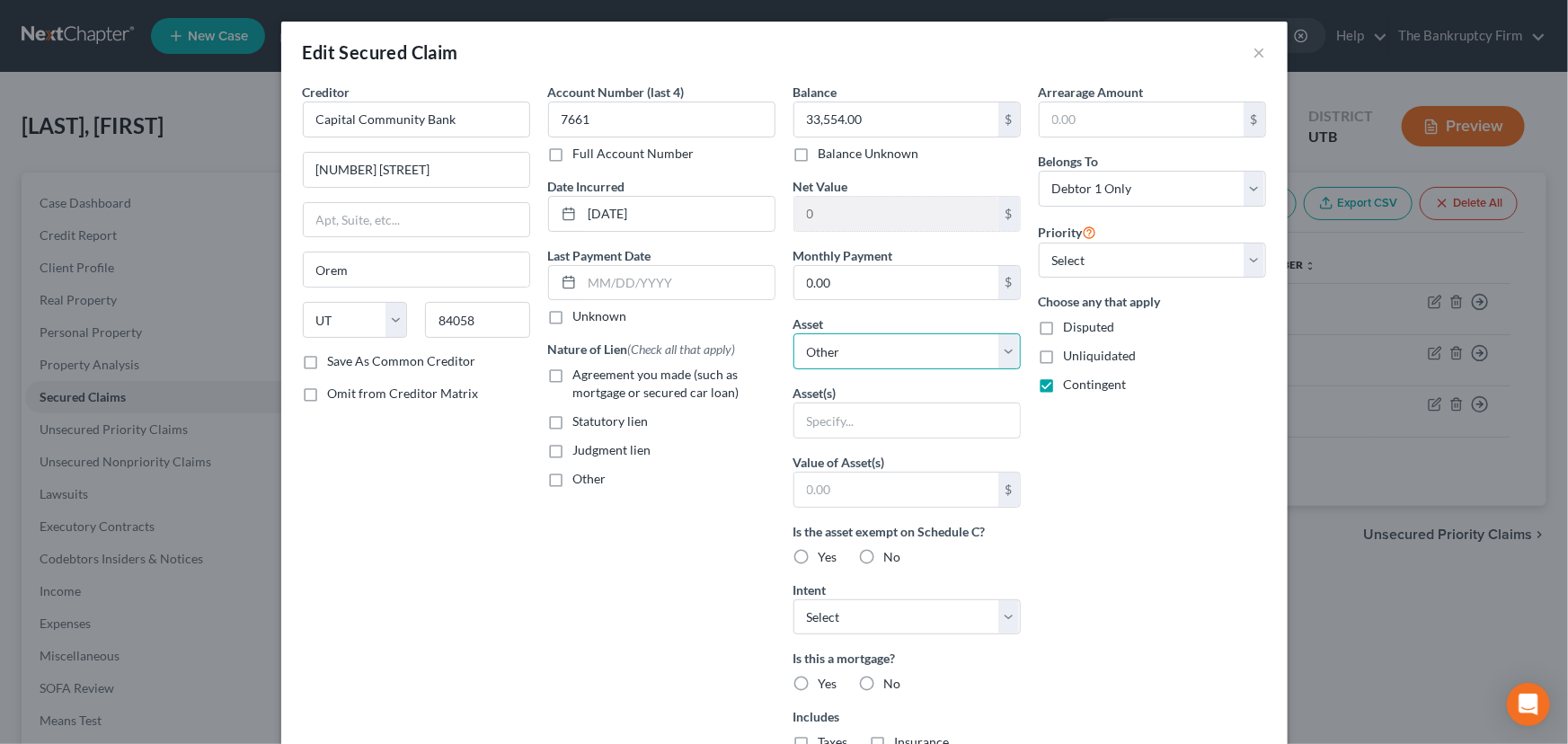 click on "Select Other Multiple Assets Clothing - Clothing - $600.0 Electronics - Television - $450.0 Household Goods - Refrigerator, washer, dryer, stove, microwave, freezer, sewing machine, beds and bedding and provisions for one year - $2000.0 Household Goods - Dining Room Table, Chairs, Dressers - $750.0 Household Goods - Sofa, Coffee Table, - $500.0 748 Champion Lane - $849700.0" at bounding box center [907, 351] 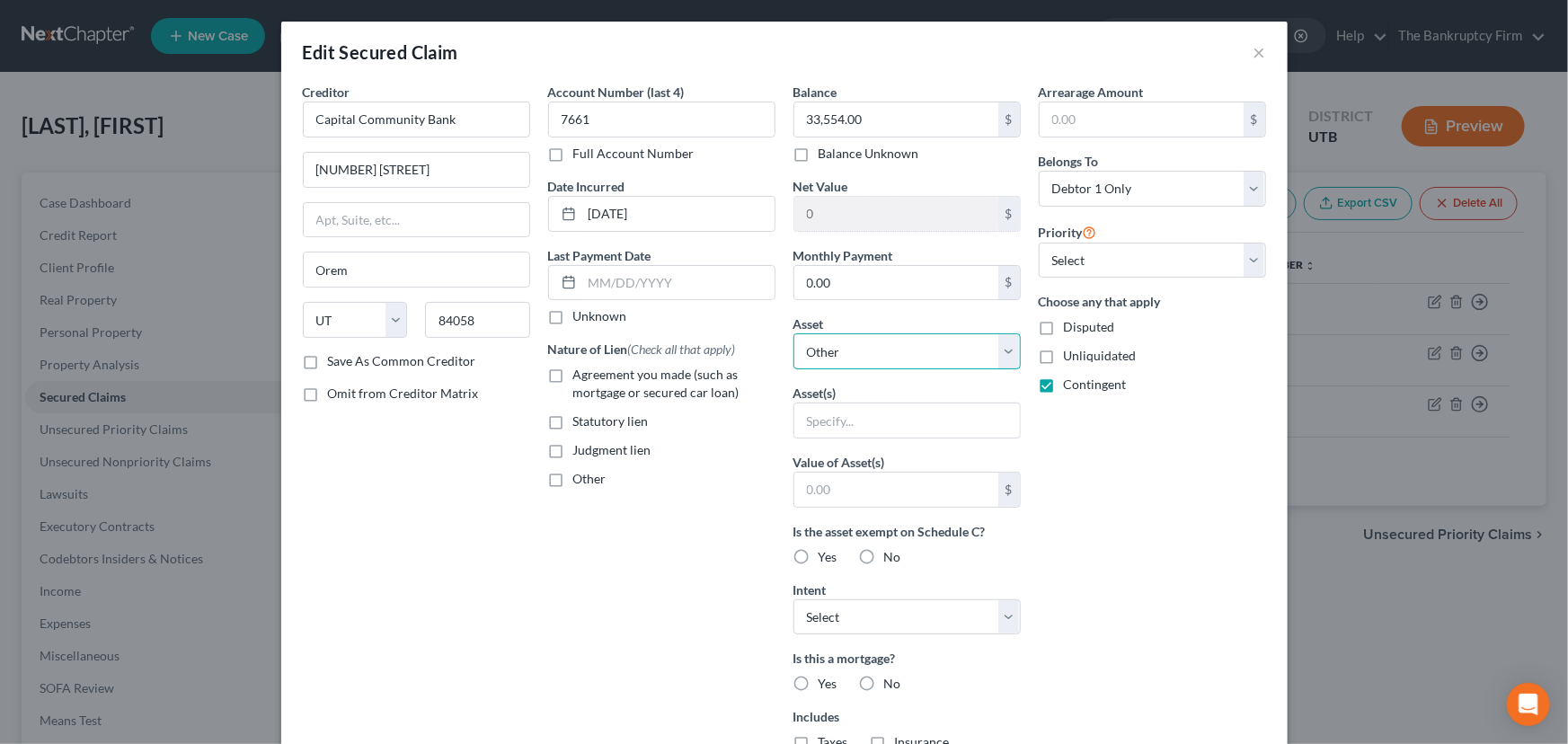 select on "7" 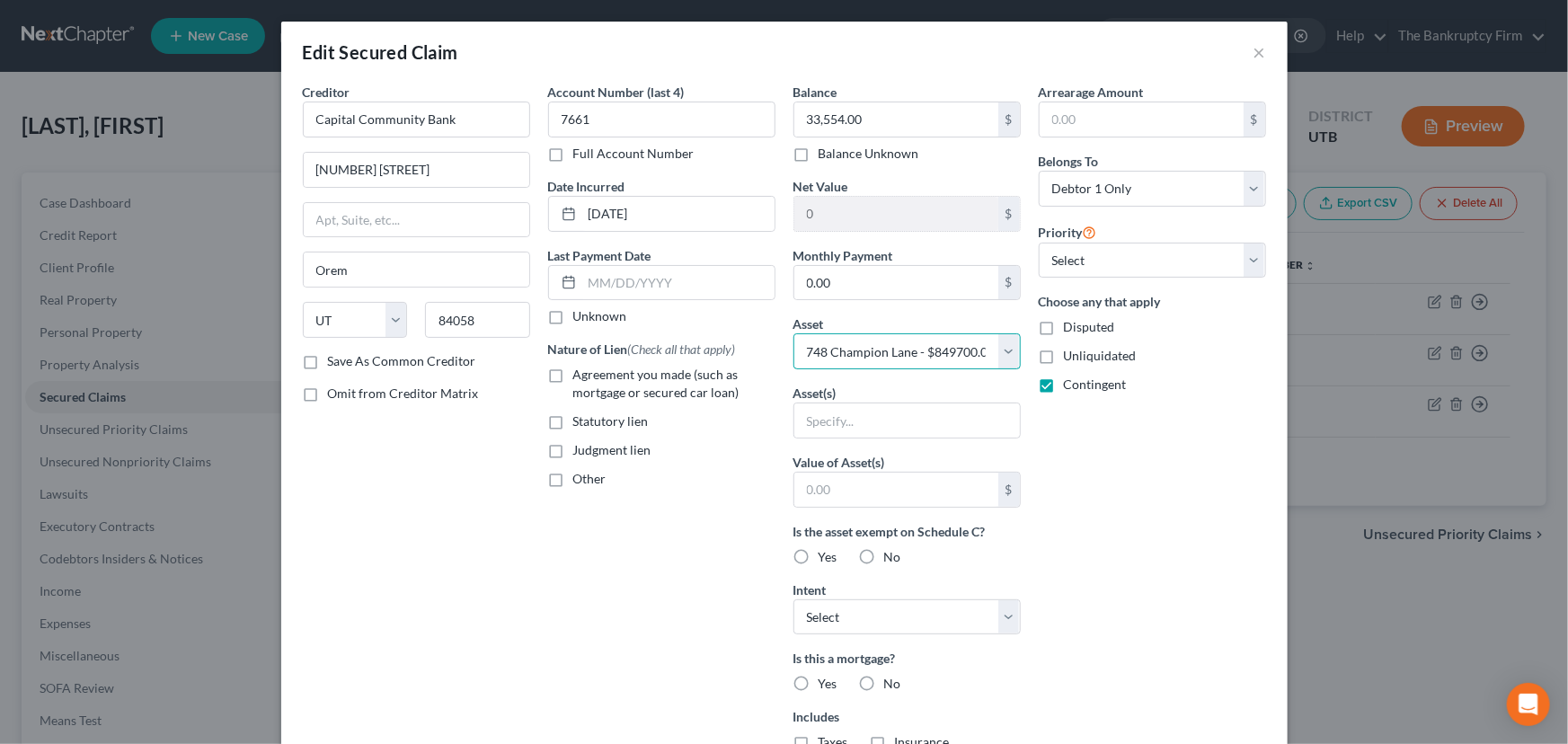 click on "Select Other Multiple Assets Clothing - Clothing - $600.0 Electronics - Television - $450.0 Household Goods - Refrigerator, washer, dryer, stove, microwave, freezer, sewing machine, beds and bedding and provisions for one year - $2000.0 Household Goods - Dining Room Table, Chairs, Dressers - $750.0 Household Goods - Sofa, Coffee Table, - $500.0 748 Champion Lane - $849700.0" at bounding box center [907, 351] 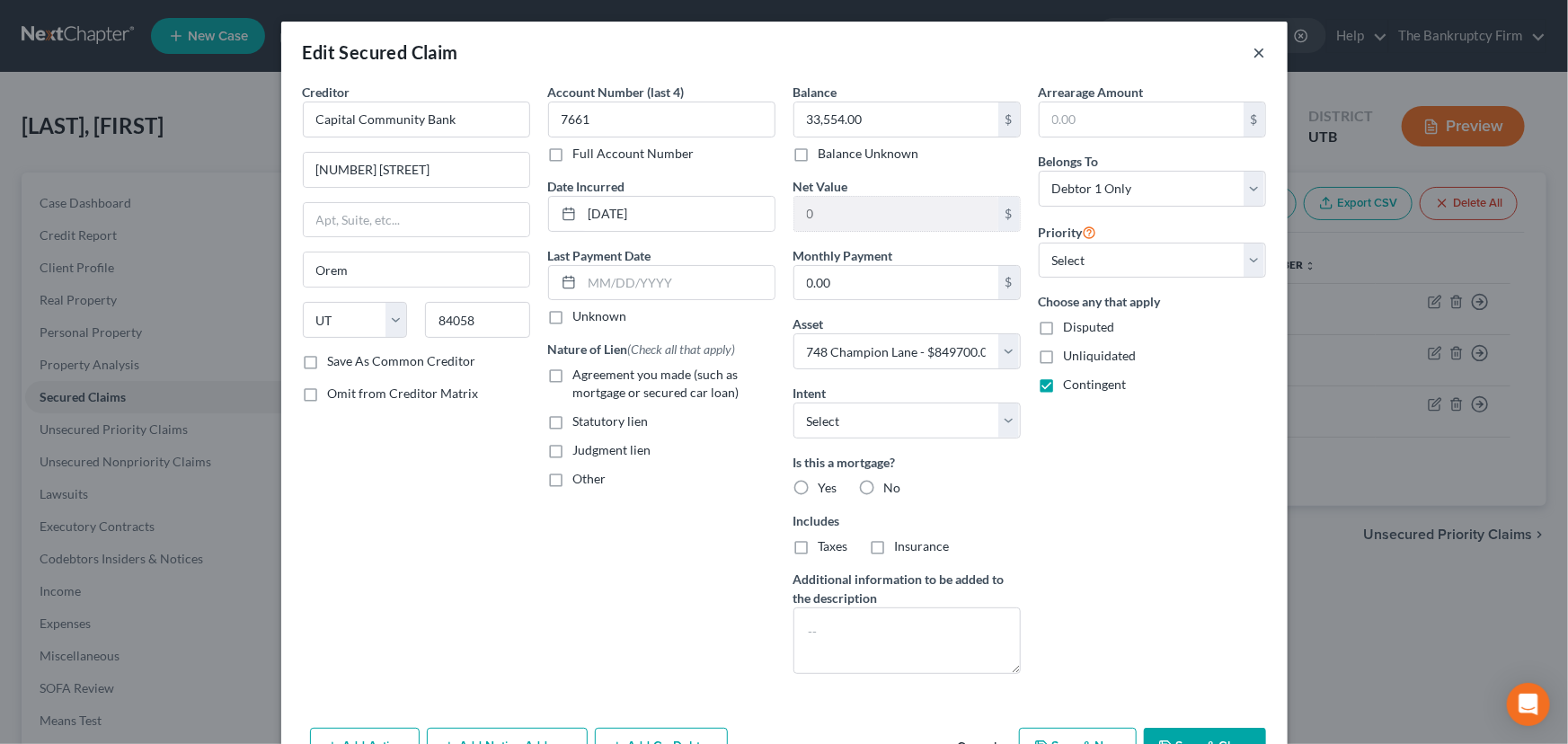 click on "×" at bounding box center (1260, 52) 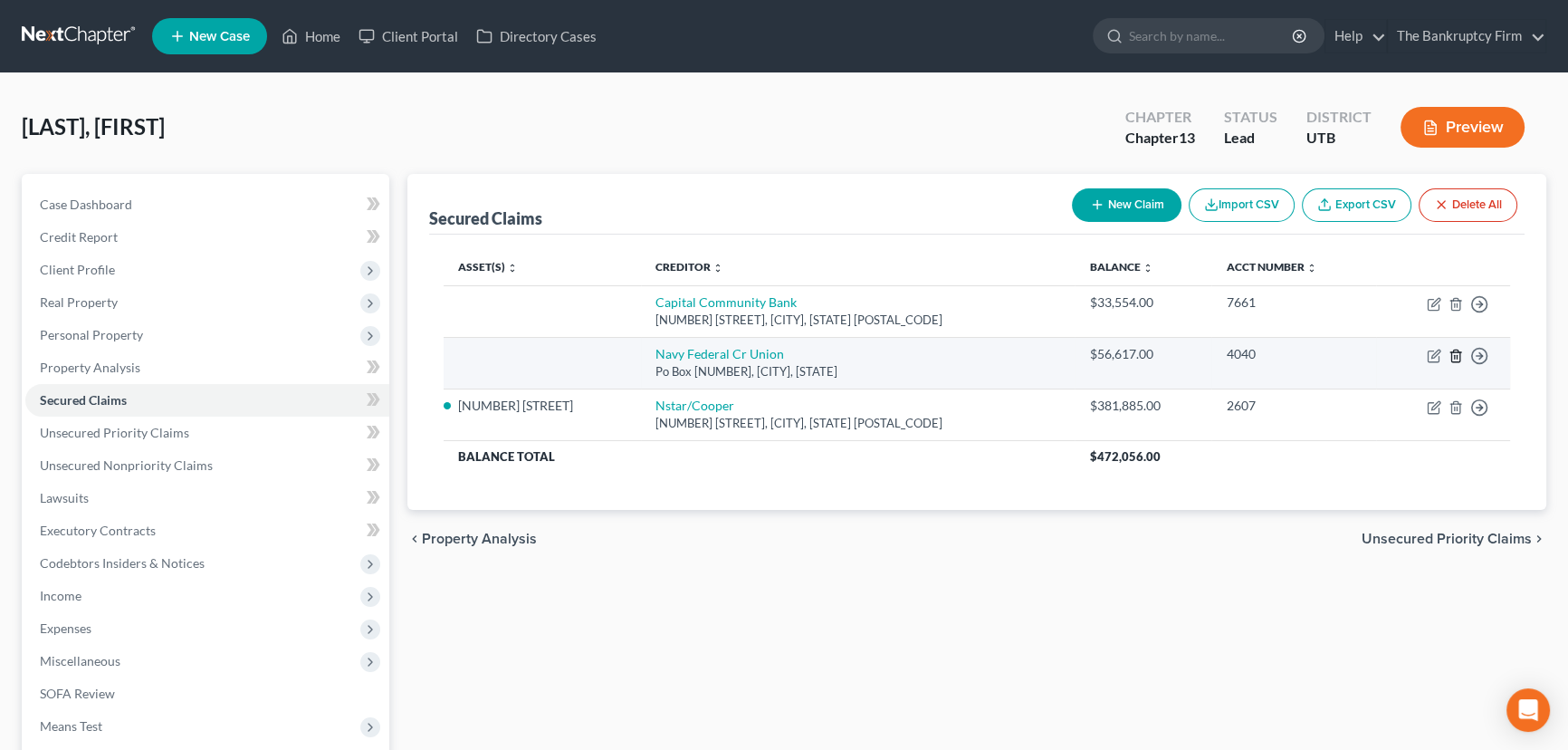 click 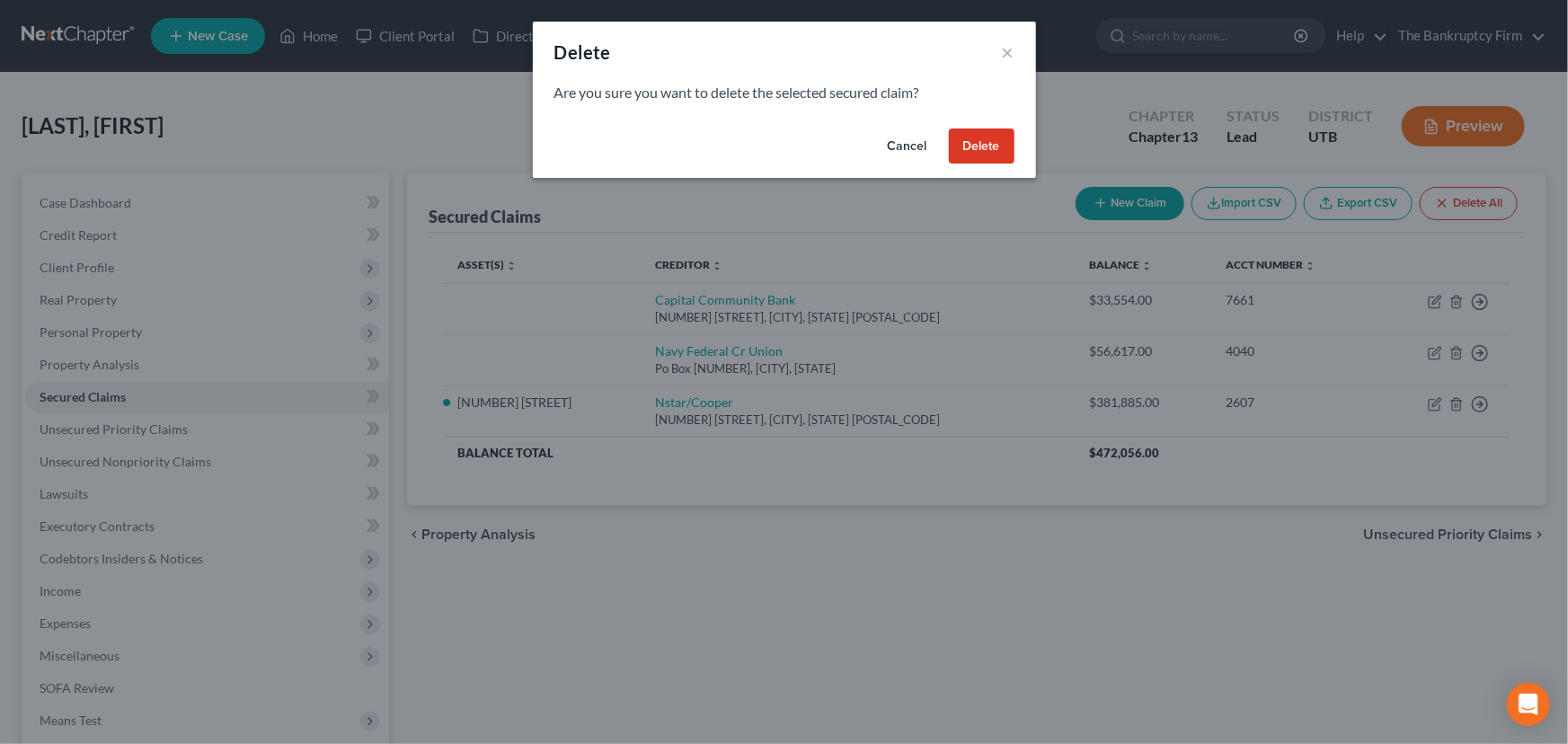 click on "Delete" at bounding box center (981, 146) 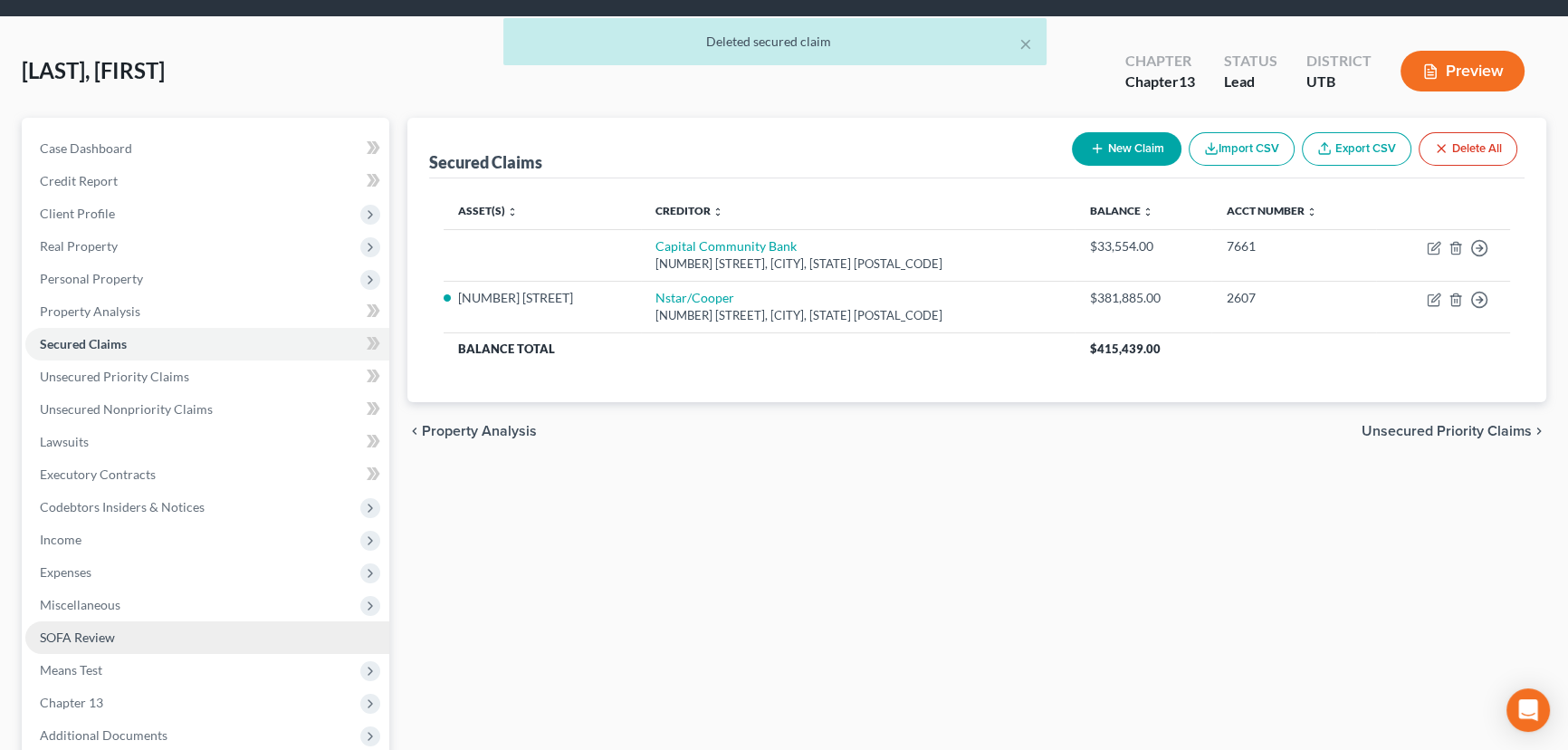 scroll, scrollTop: 243, scrollLeft: 0, axis: vertical 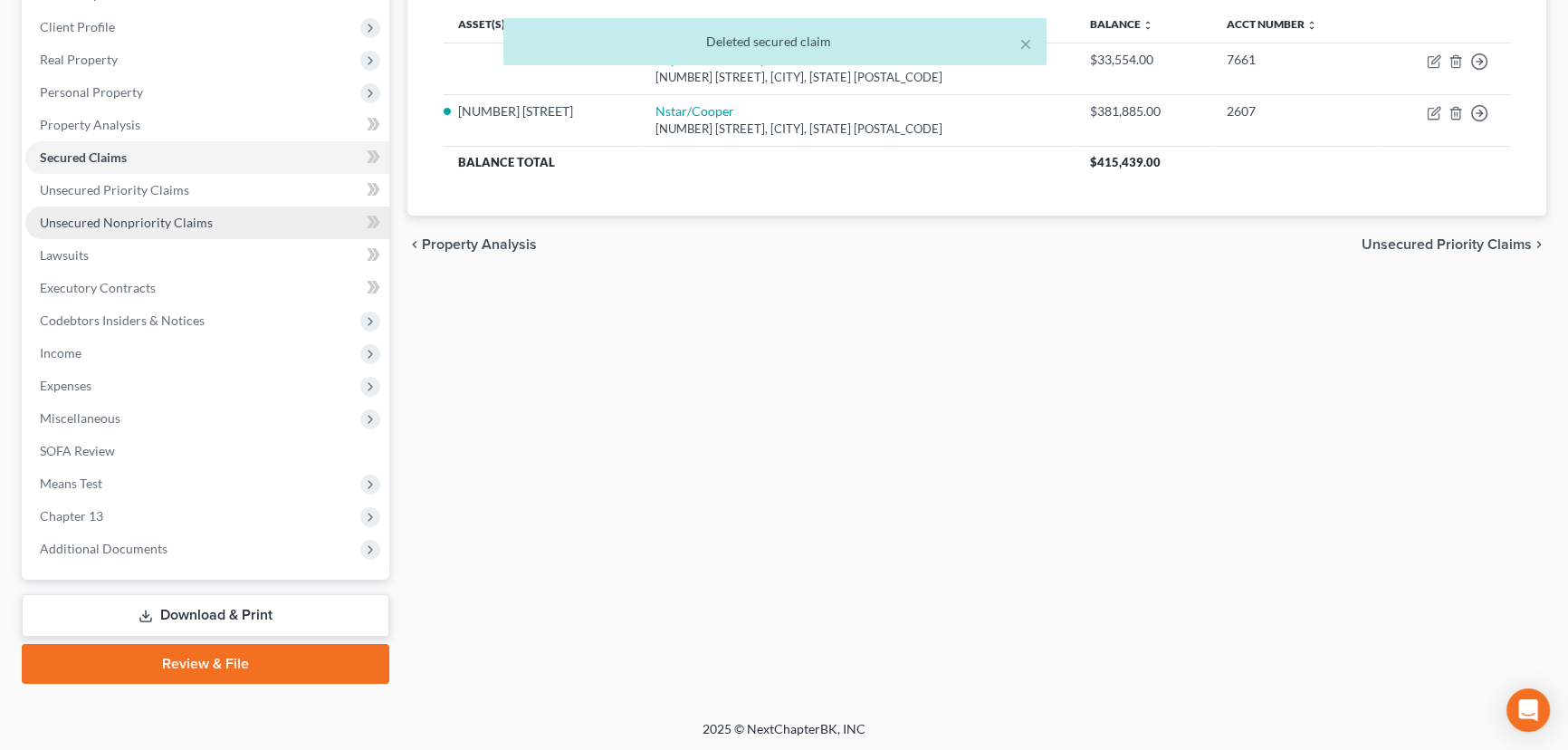 click on "Unsecured Nonpriority Claims" at bounding box center [126, 222] 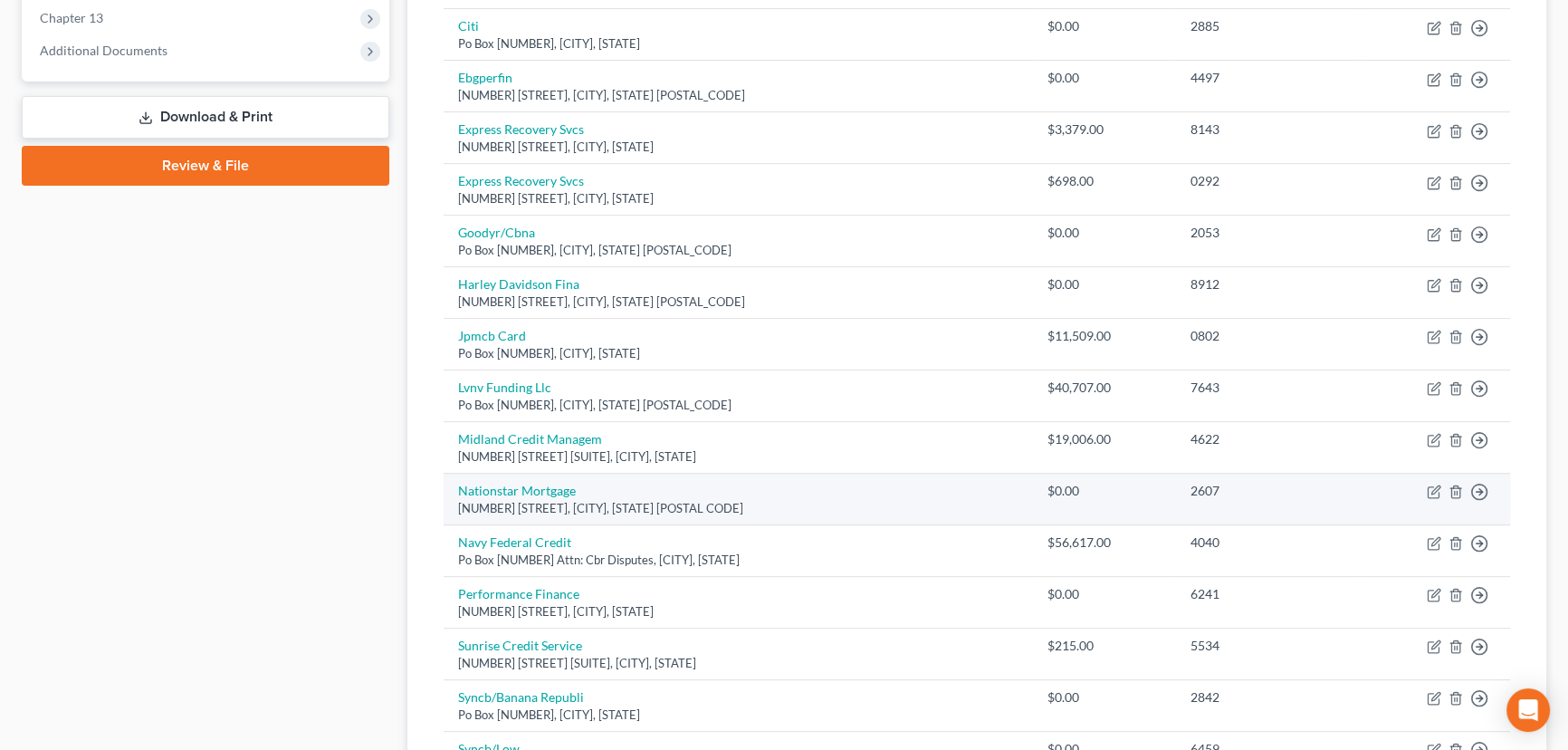 scroll, scrollTop: 659, scrollLeft: 0, axis: vertical 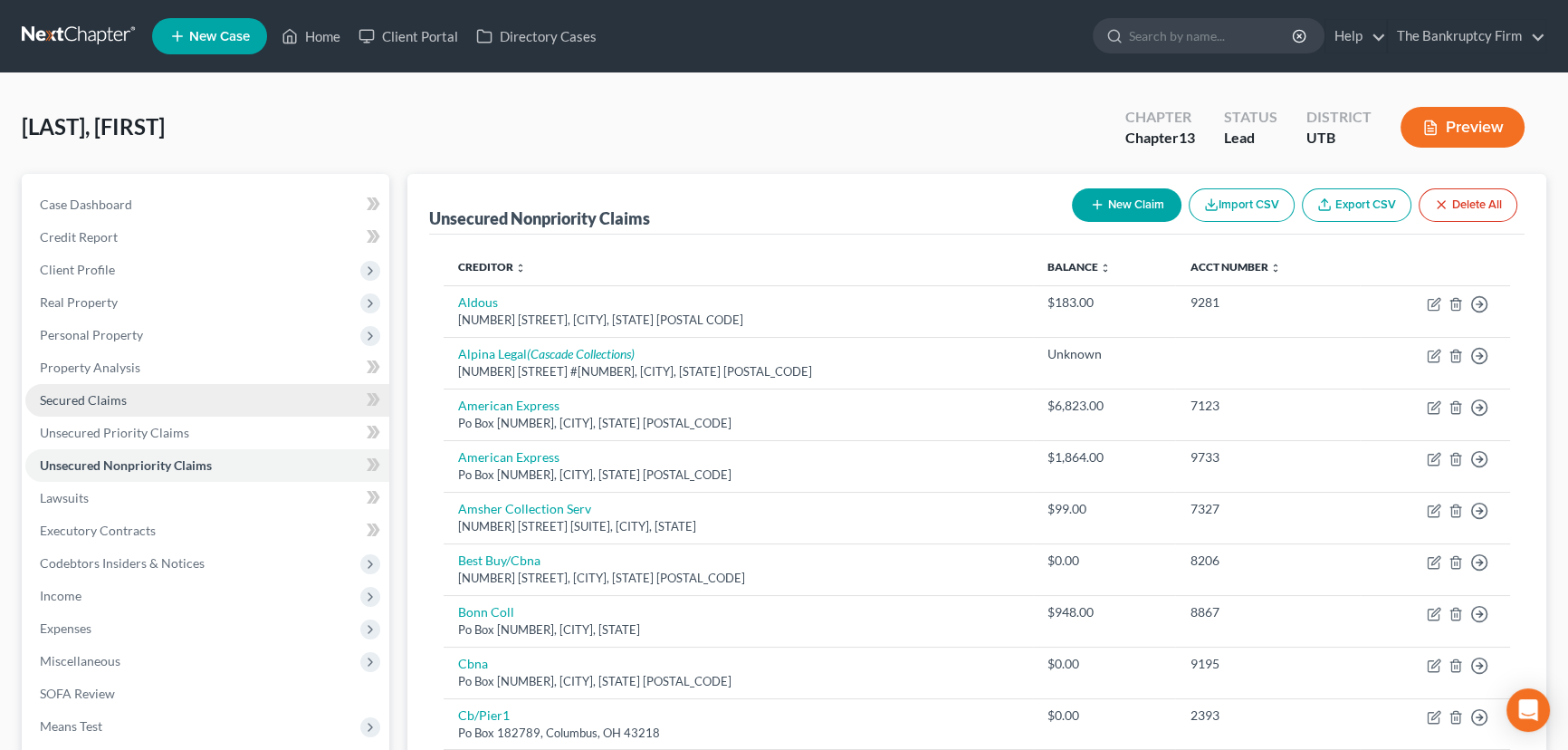 click on "Secured Claims" at bounding box center [83, 399] 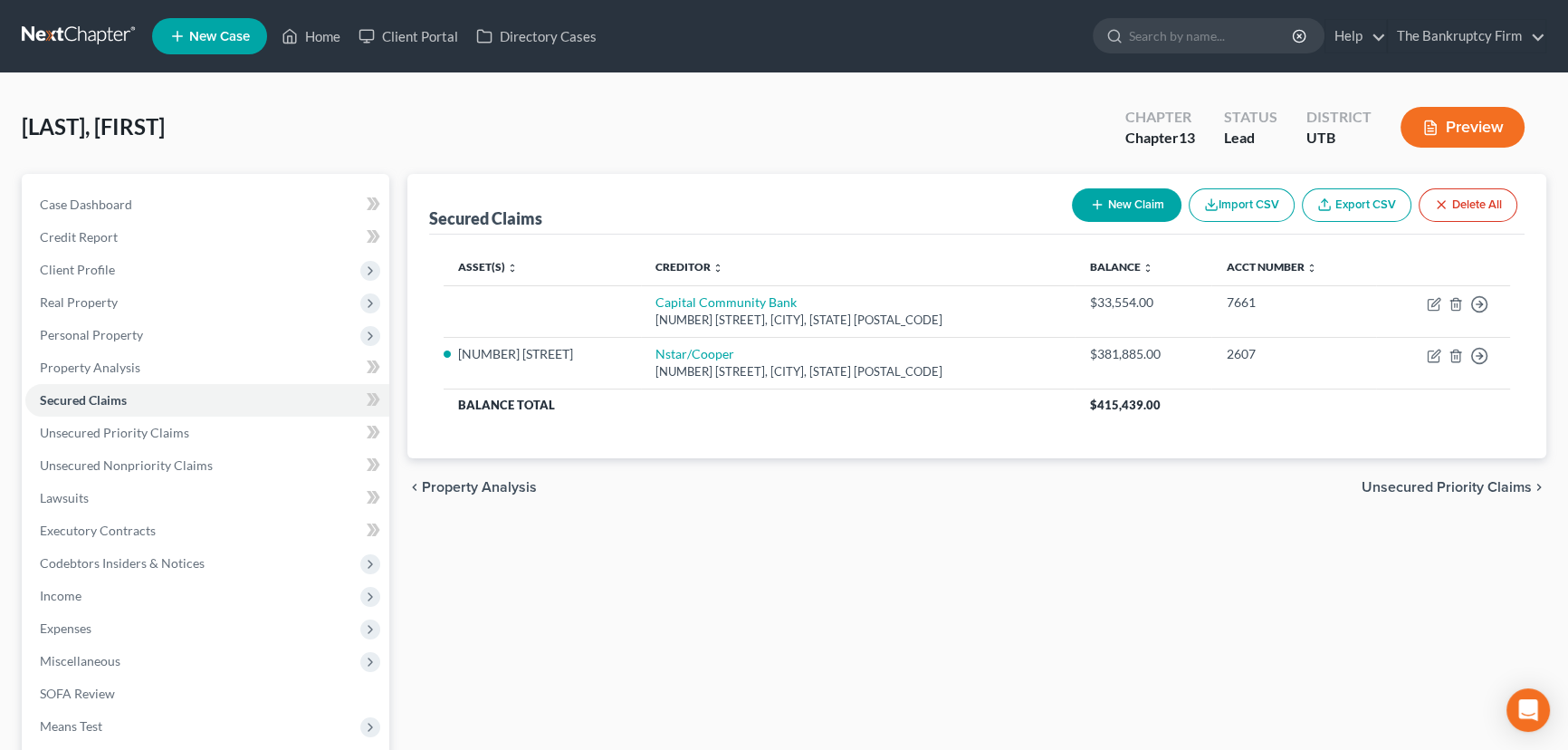 click on "New Claim" at bounding box center [1126, 205] 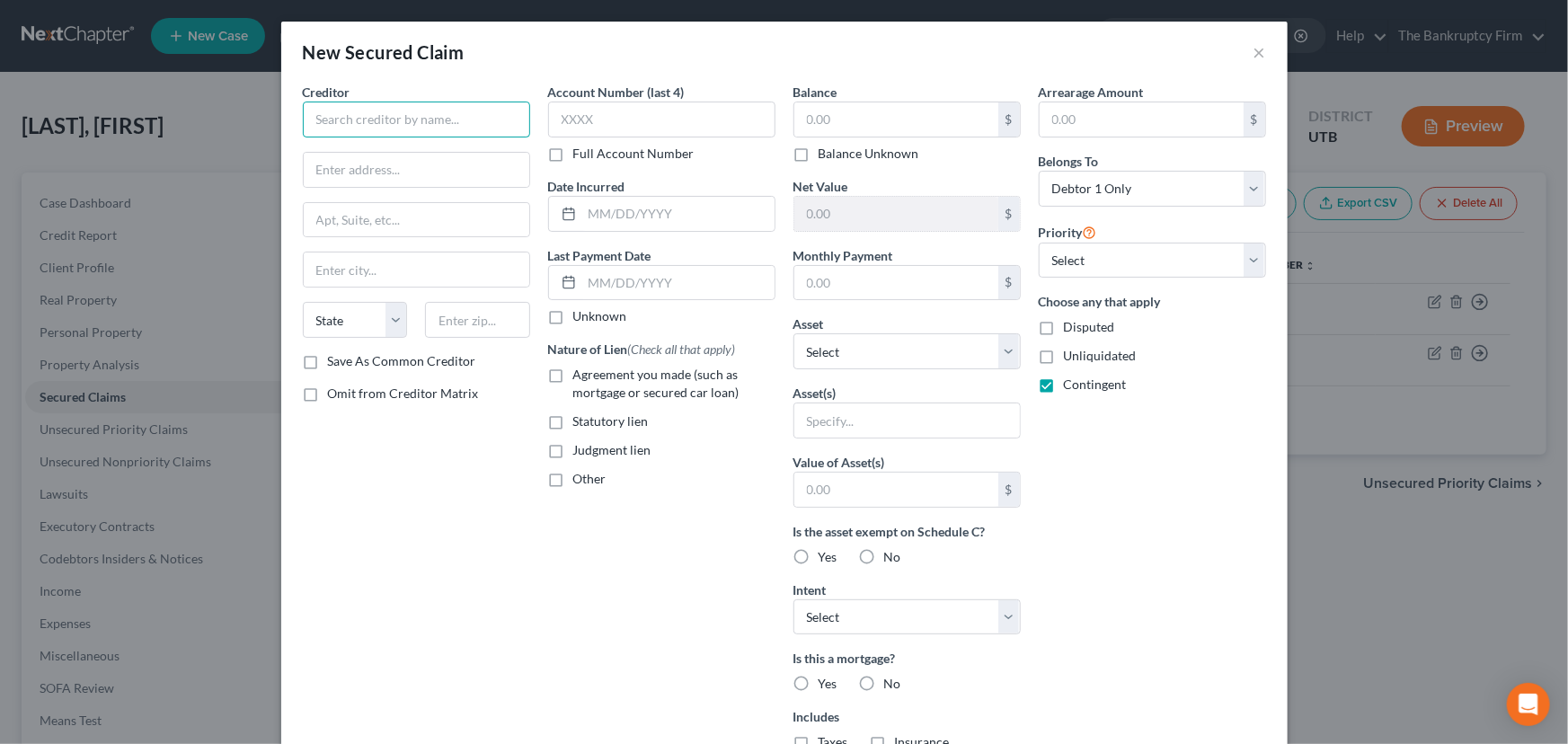 click at bounding box center [416, 120] 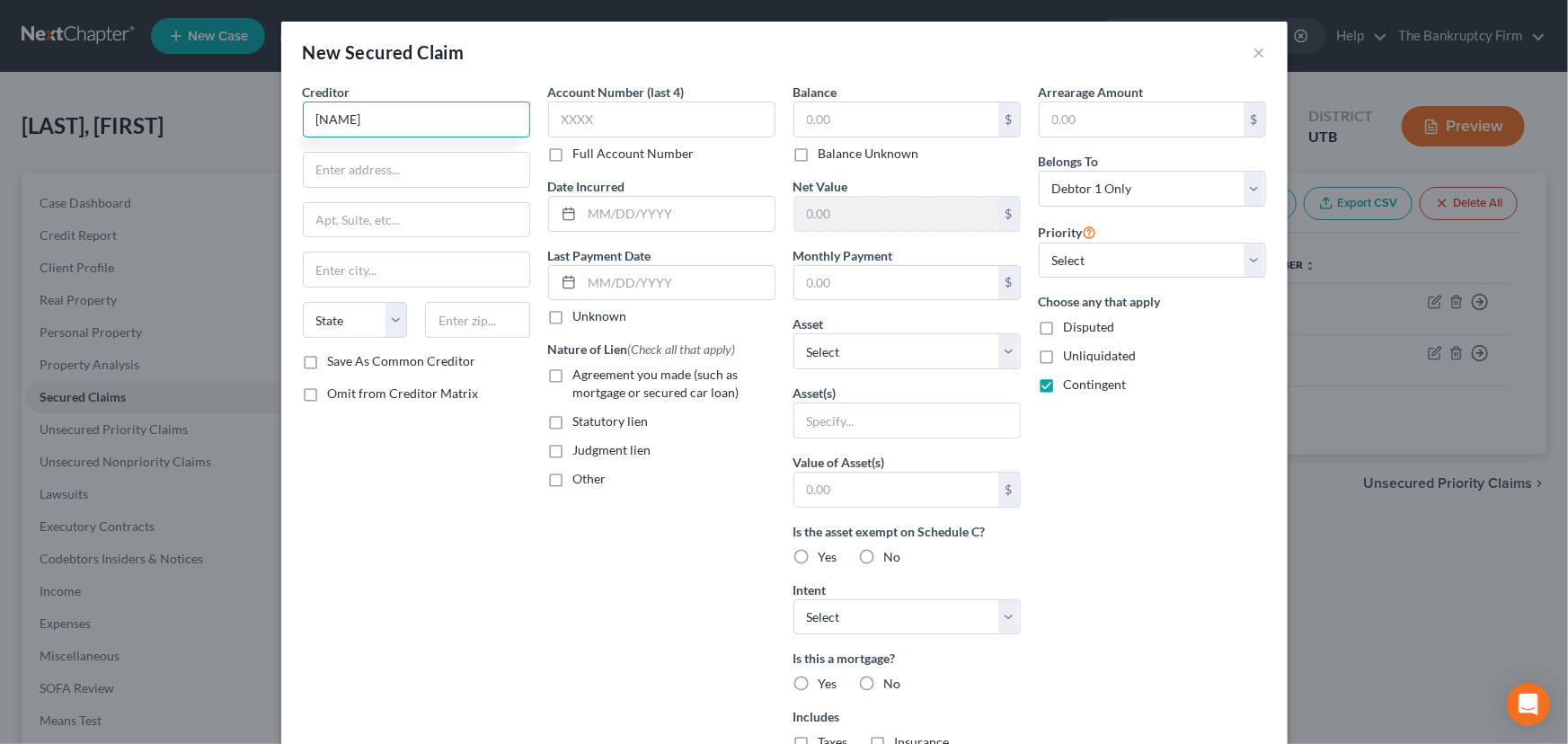 type on "[FIRST] [LAST]" 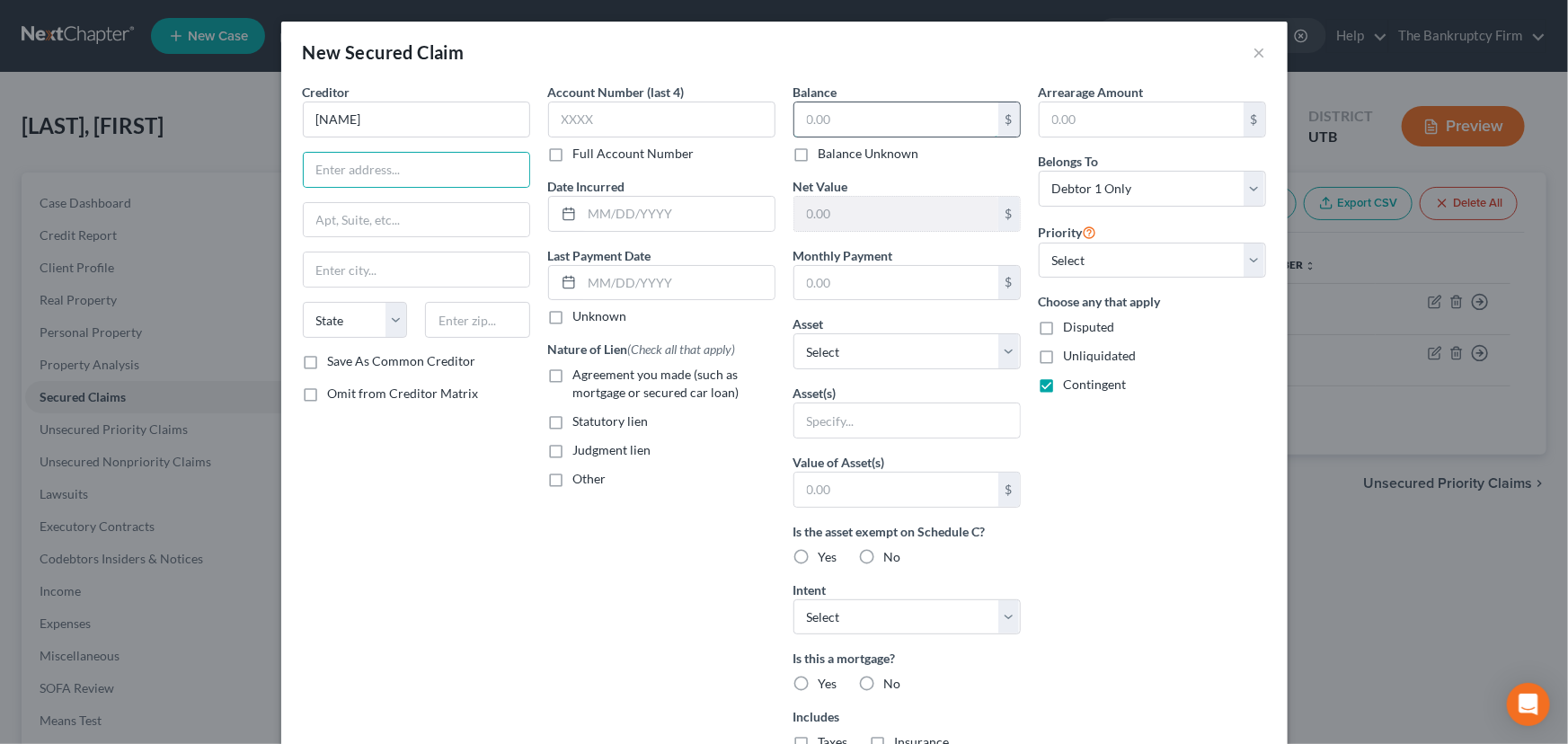 click at bounding box center [896, 120] 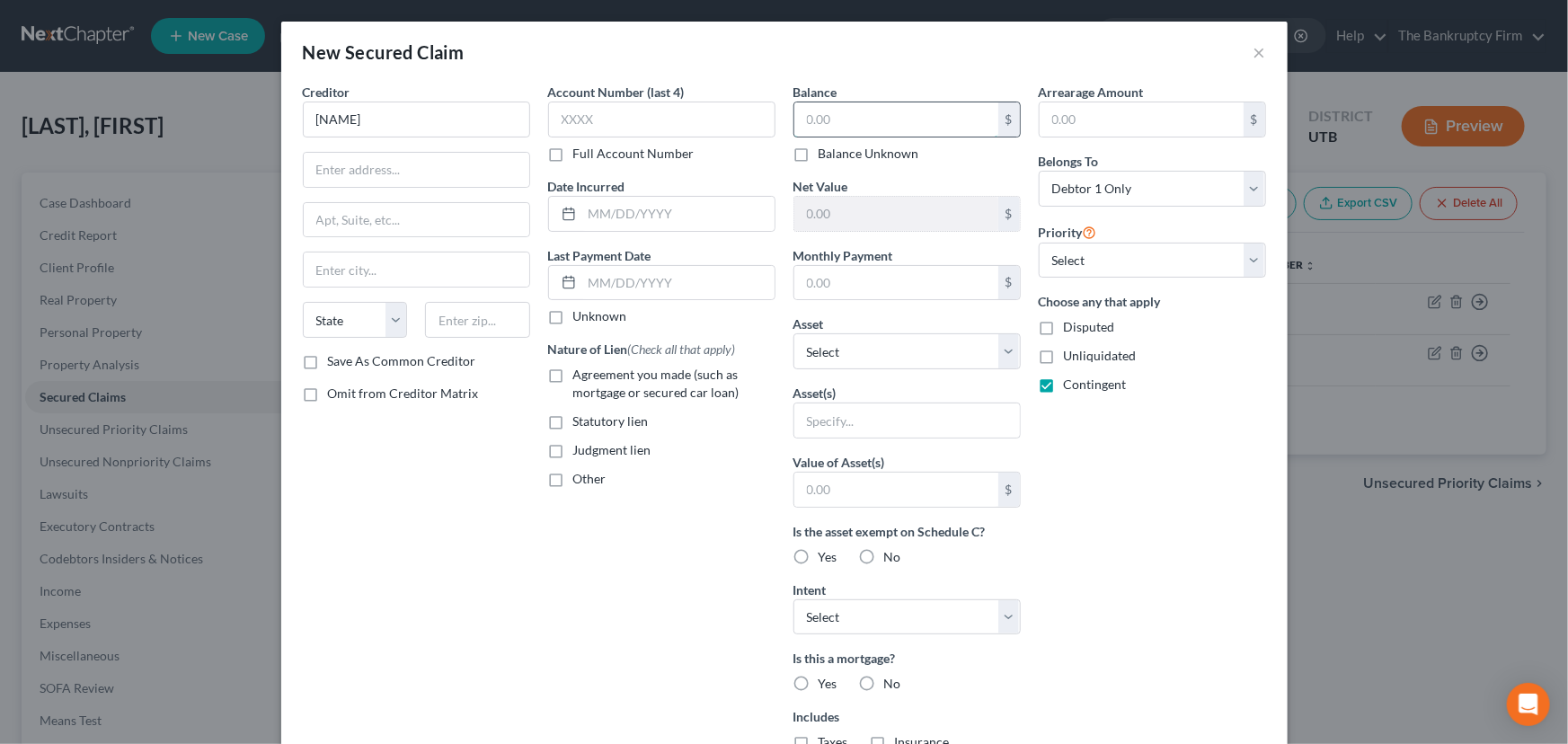 paste on "78,310.55" 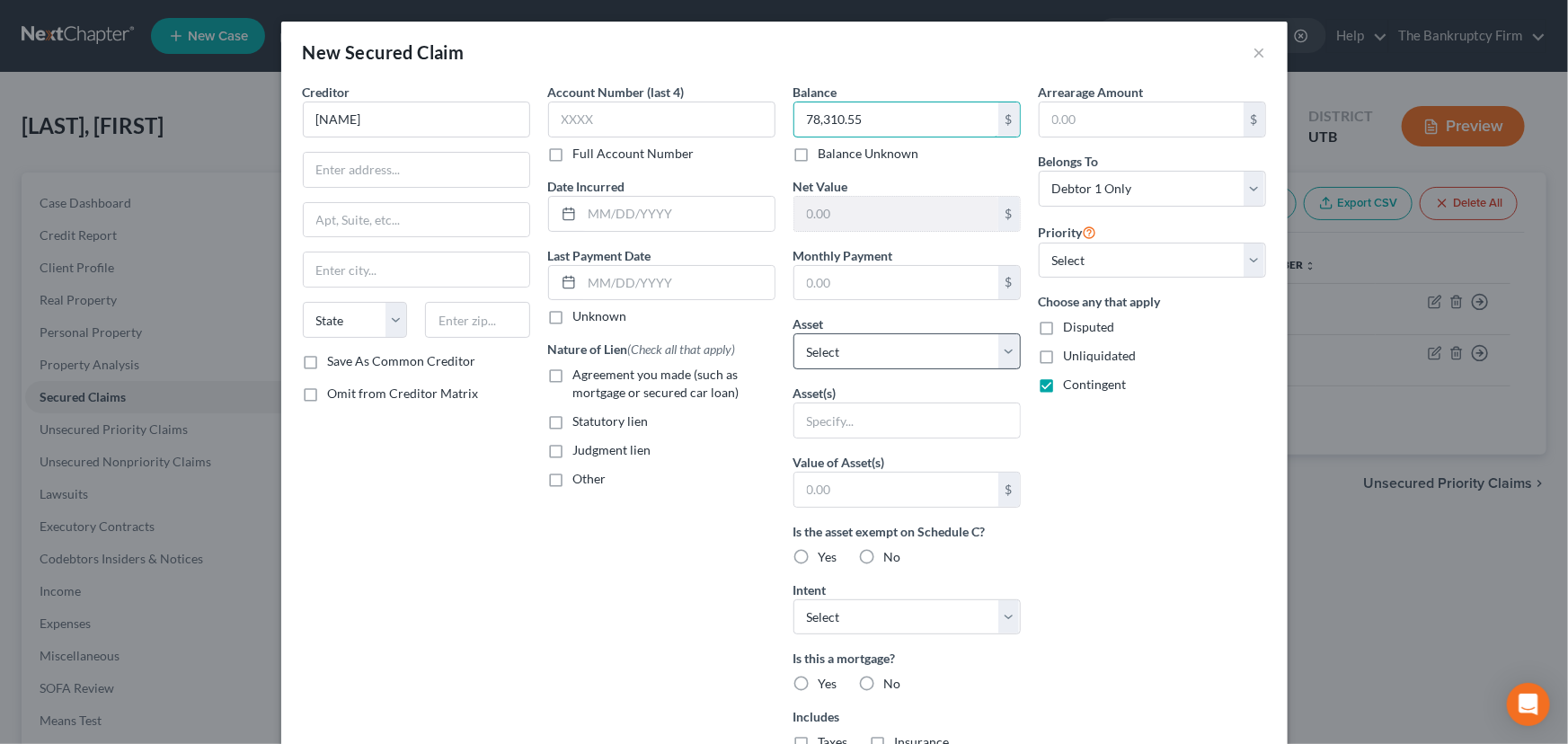 type on "78,310.55" 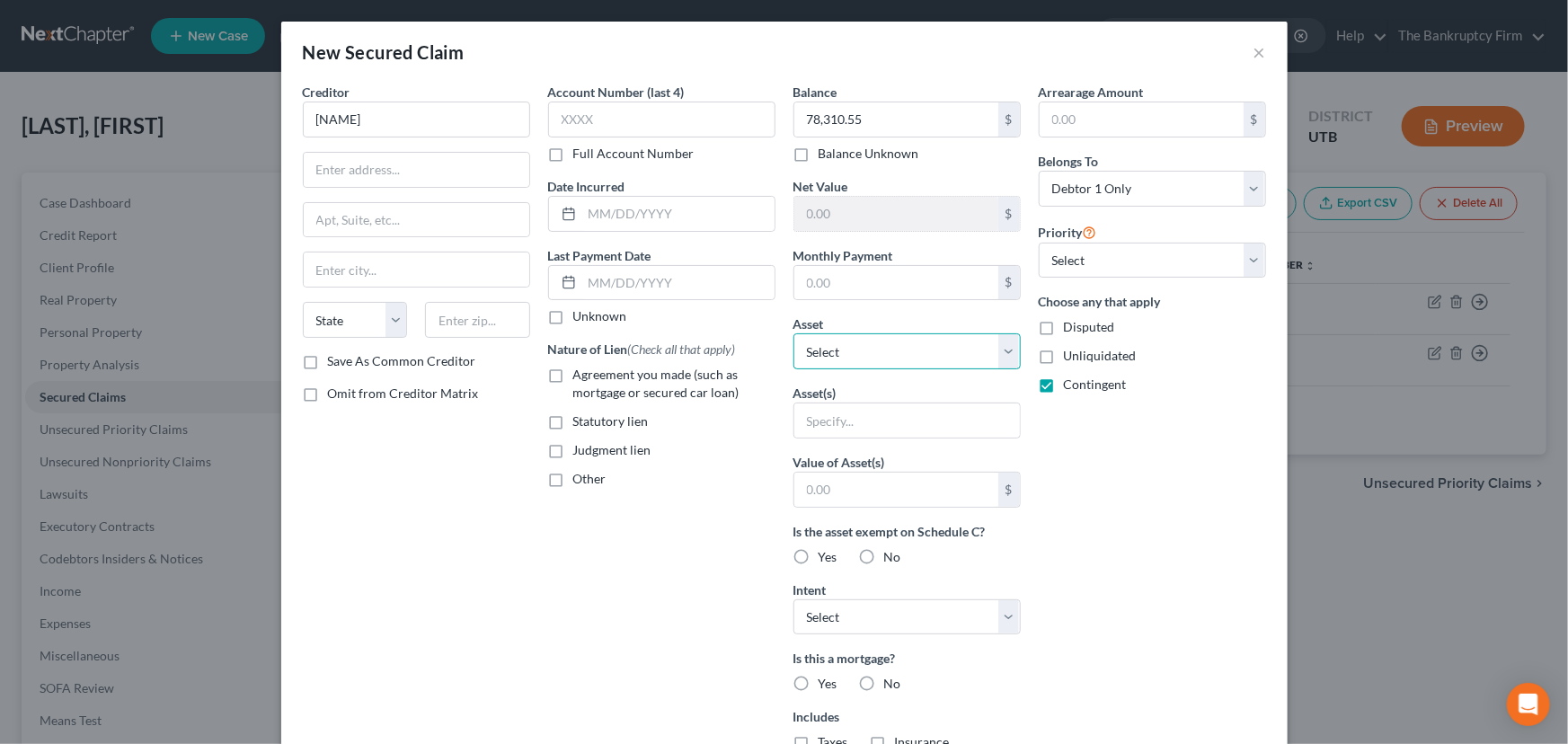 click on "Select Other Multiple Assets Clothing - Clothing - $600.0 Electronics - Television - $450.0 Household Goods - Refrigerator, washer, dryer, stove, microwave, freezer, sewing machine, beds and bedding and provisions for one year - $2000.0 Household Goods - Dining Room Table, Chairs, Dressers - $750.0 Household Goods - Sofa, Coffee Table, - $500.0 748 Champion Lane - $849700.0" at bounding box center [907, 351] 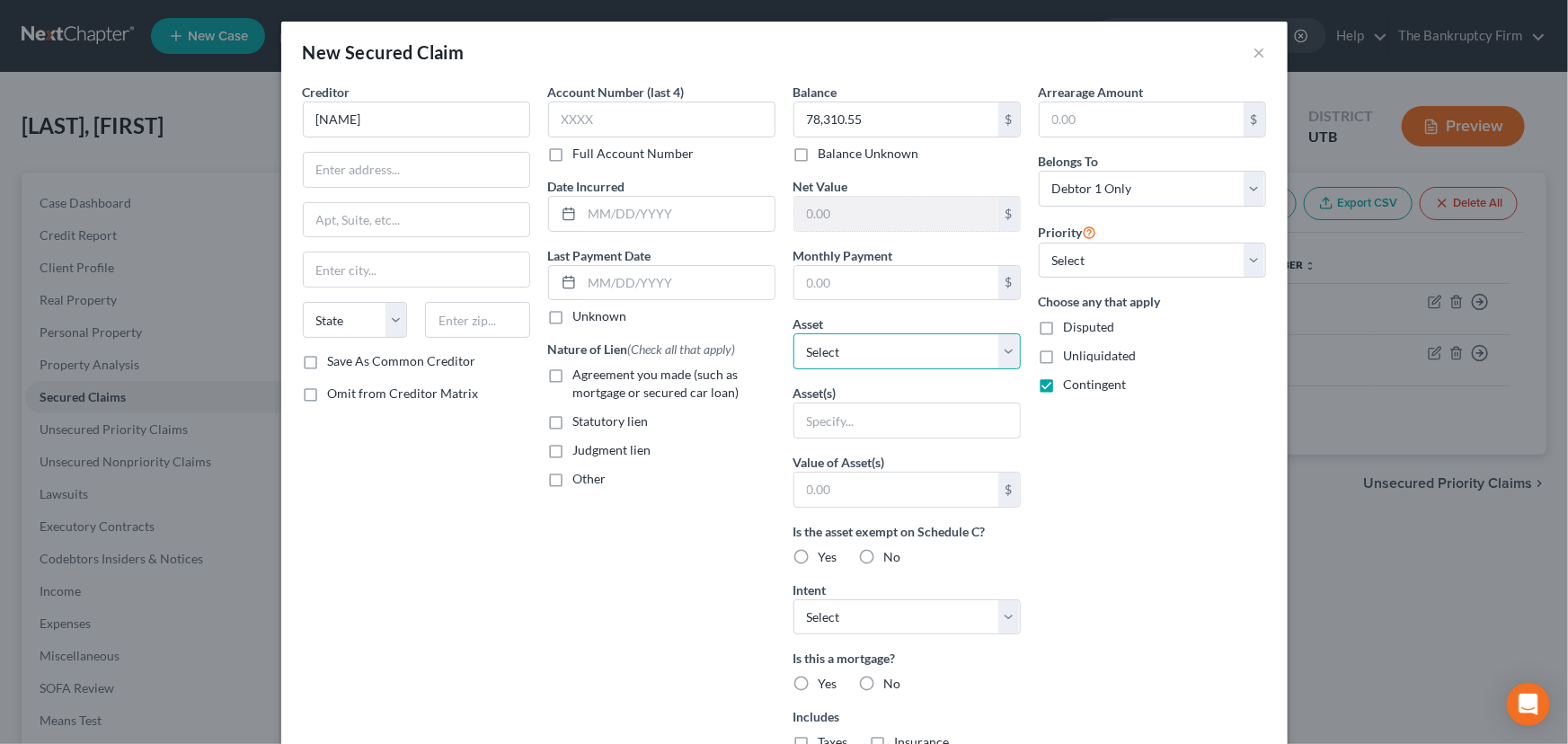 select on "7" 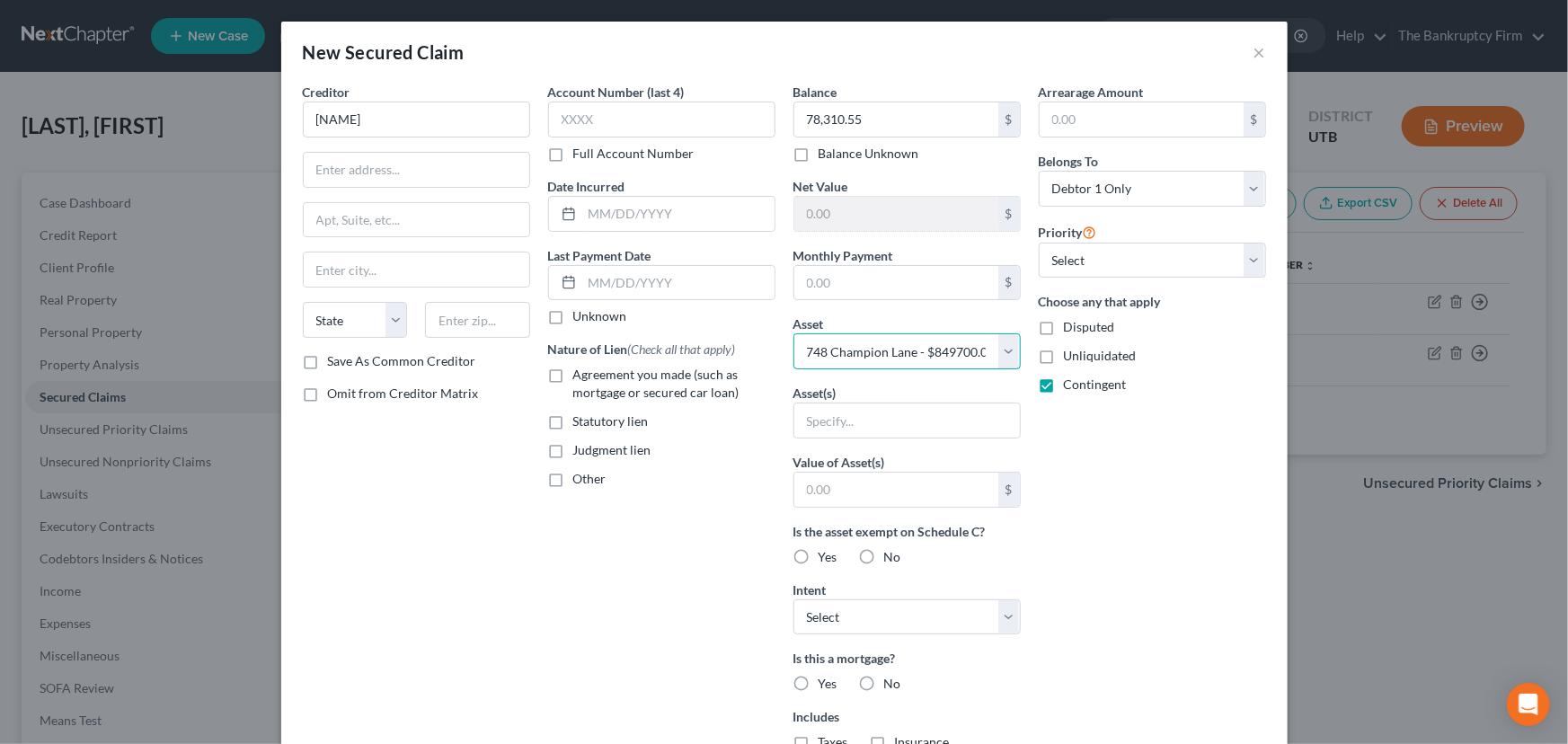 click on "Select Other Multiple Assets Clothing - Clothing - $600.0 Electronics - Television - $450.0 Household Goods - Refrigerator, washer, dryer, stove, microwave, freezer, sewing machine, beds and bedding and provisions for one year - $2000.0 Household Goods - Dining Room Table, Chairs, Dressers - $750.0 Household Goods - Sofa, Coffee Table, - $500.0 748 Champion Lane - $849700.0" at bounding box center (907, 351) 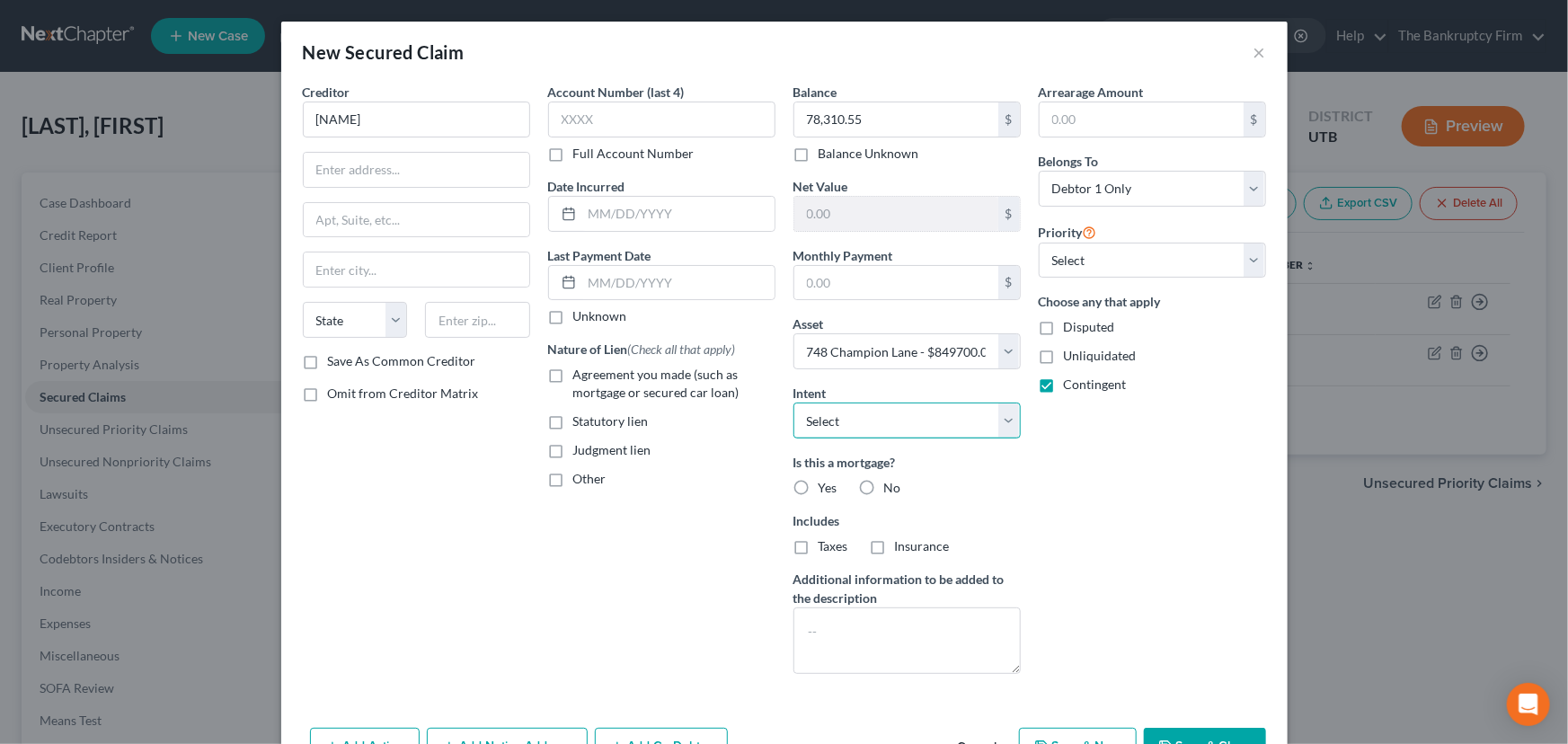 click on "Select Surrender Redeem Reaffirm Avoid Other" at bounding box center [907, 421] 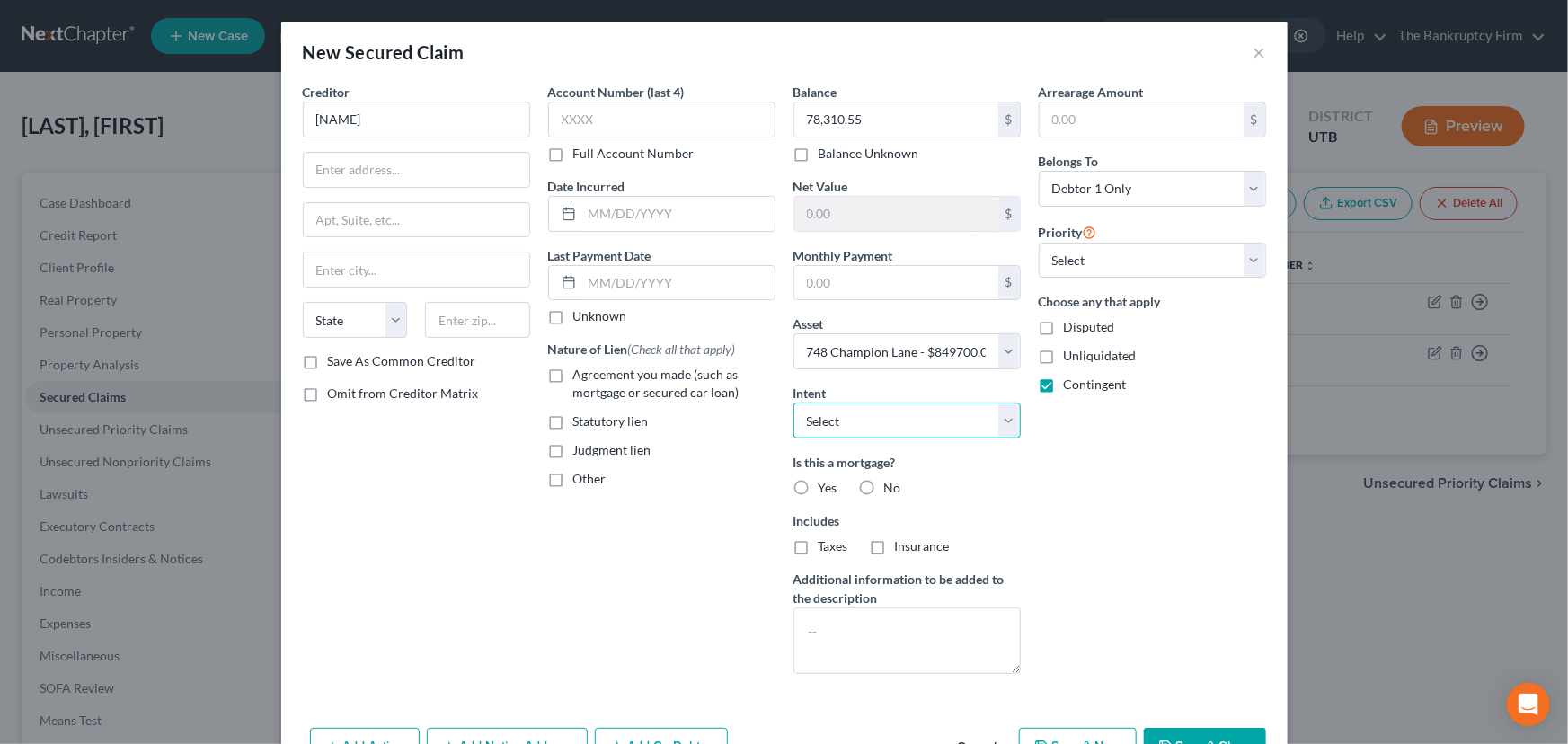 select on "2" 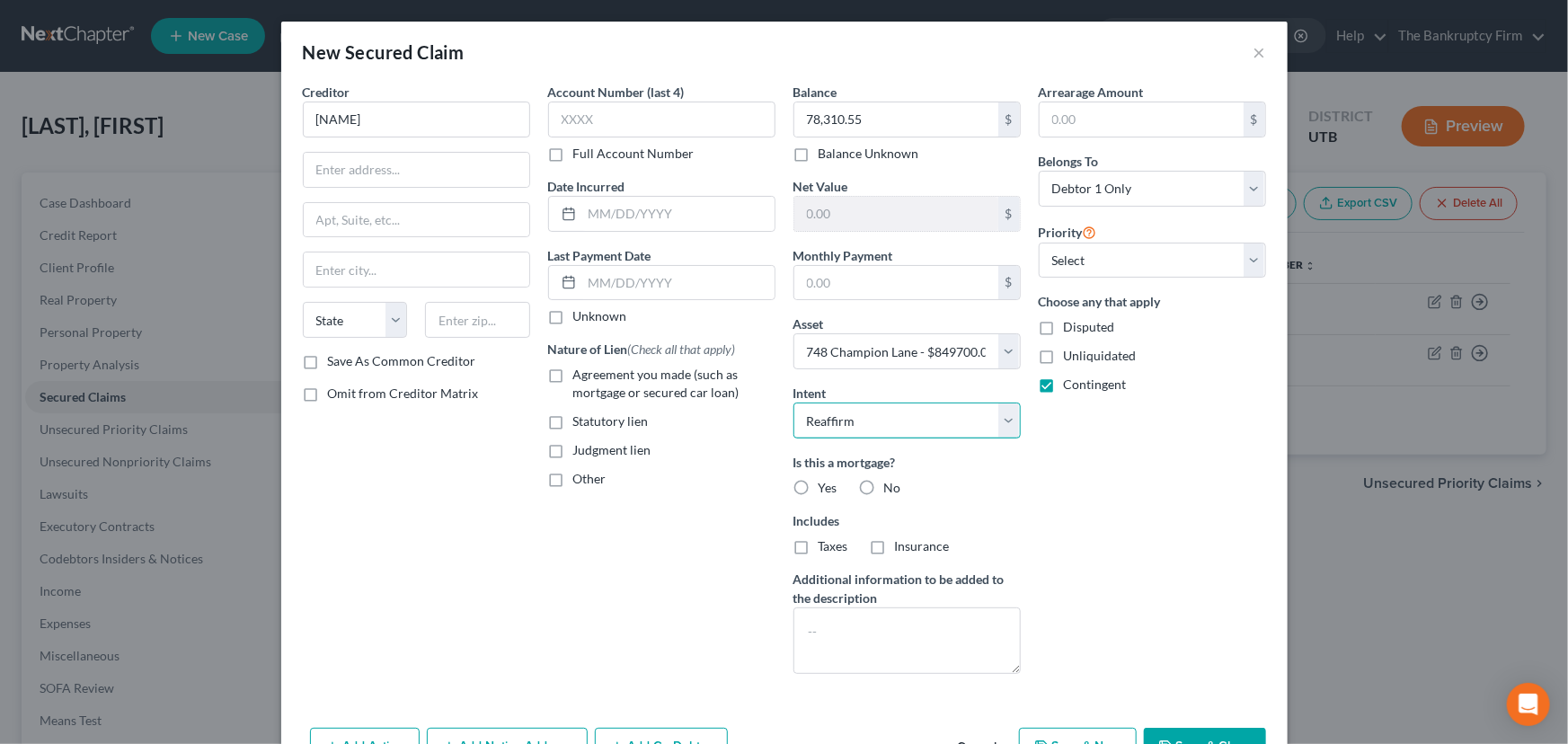 click on "Select Surrender Redeem Reaffirm Avoid Other" at bounding box center [907, 421] 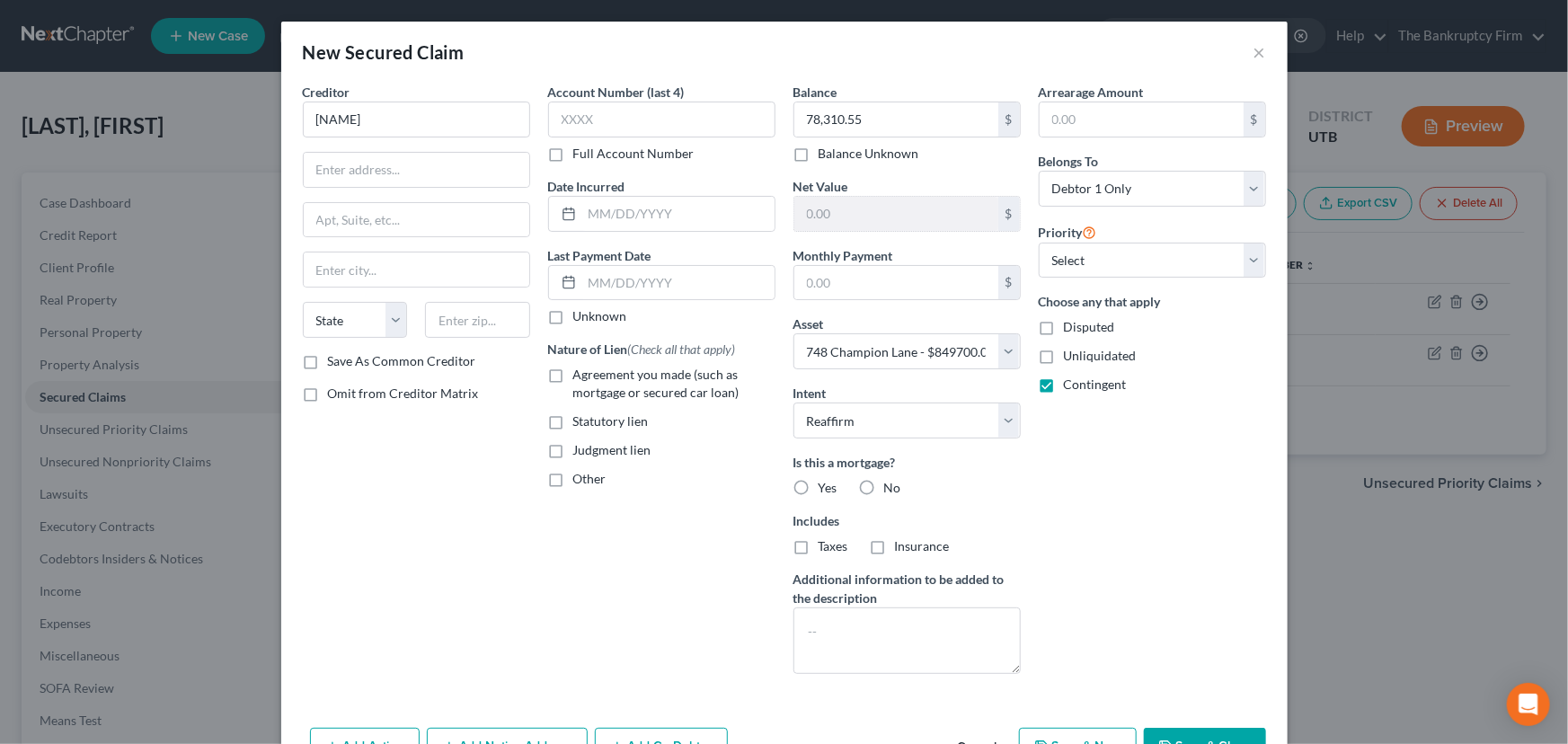 click on "Yes" at bounding box center [828, 488] 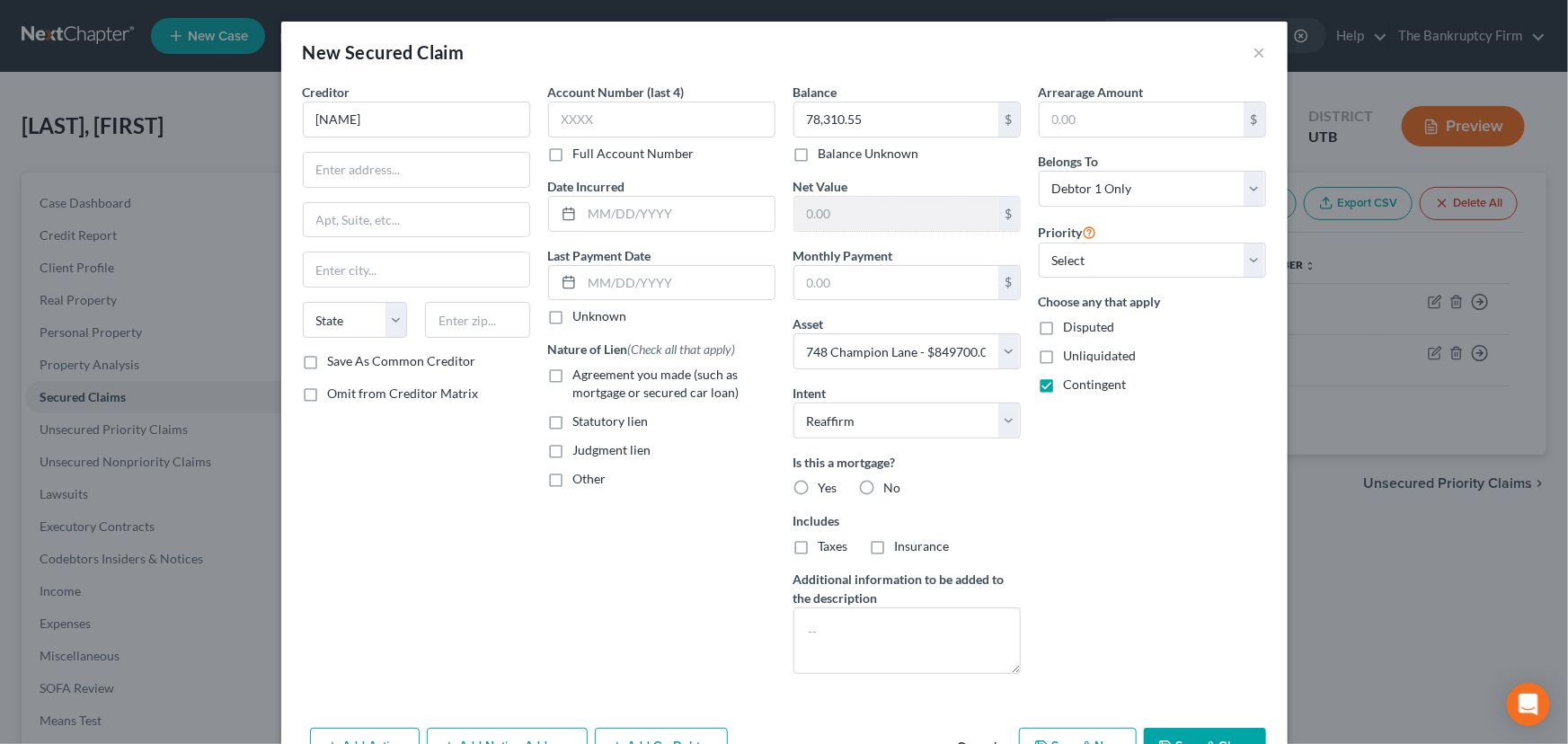 click on "Yes" at bounding box center [831, 484] 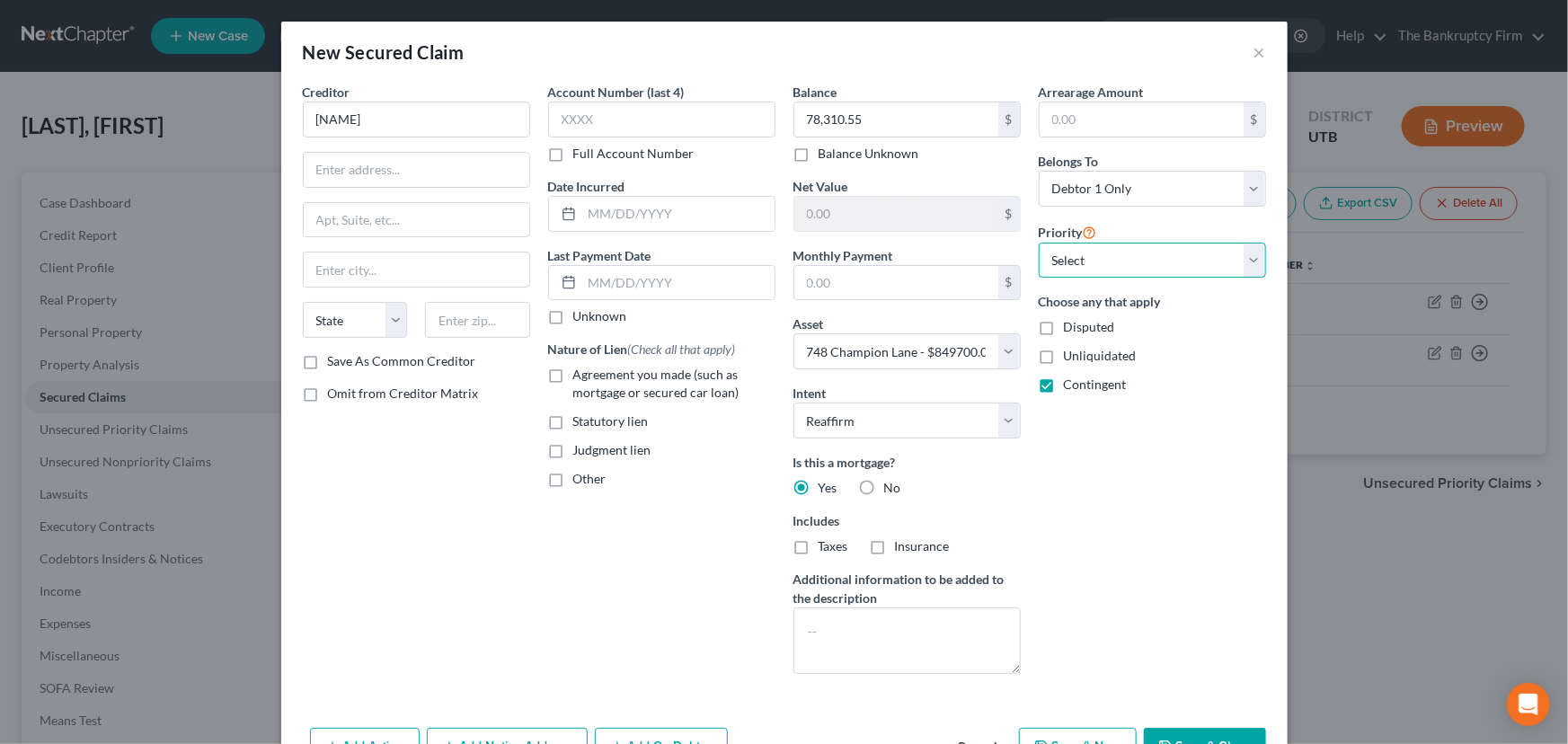 click on "Select 2nd 3rd 4th 5th 6th 7th 8th 9th 10th 11th 12th 13th 14th 15th 16th 17th 18th 19th 20th 21th 22th 23th 24th 25th 26th 27th 28th 29th 30th" at bounding box center (1152, 261) 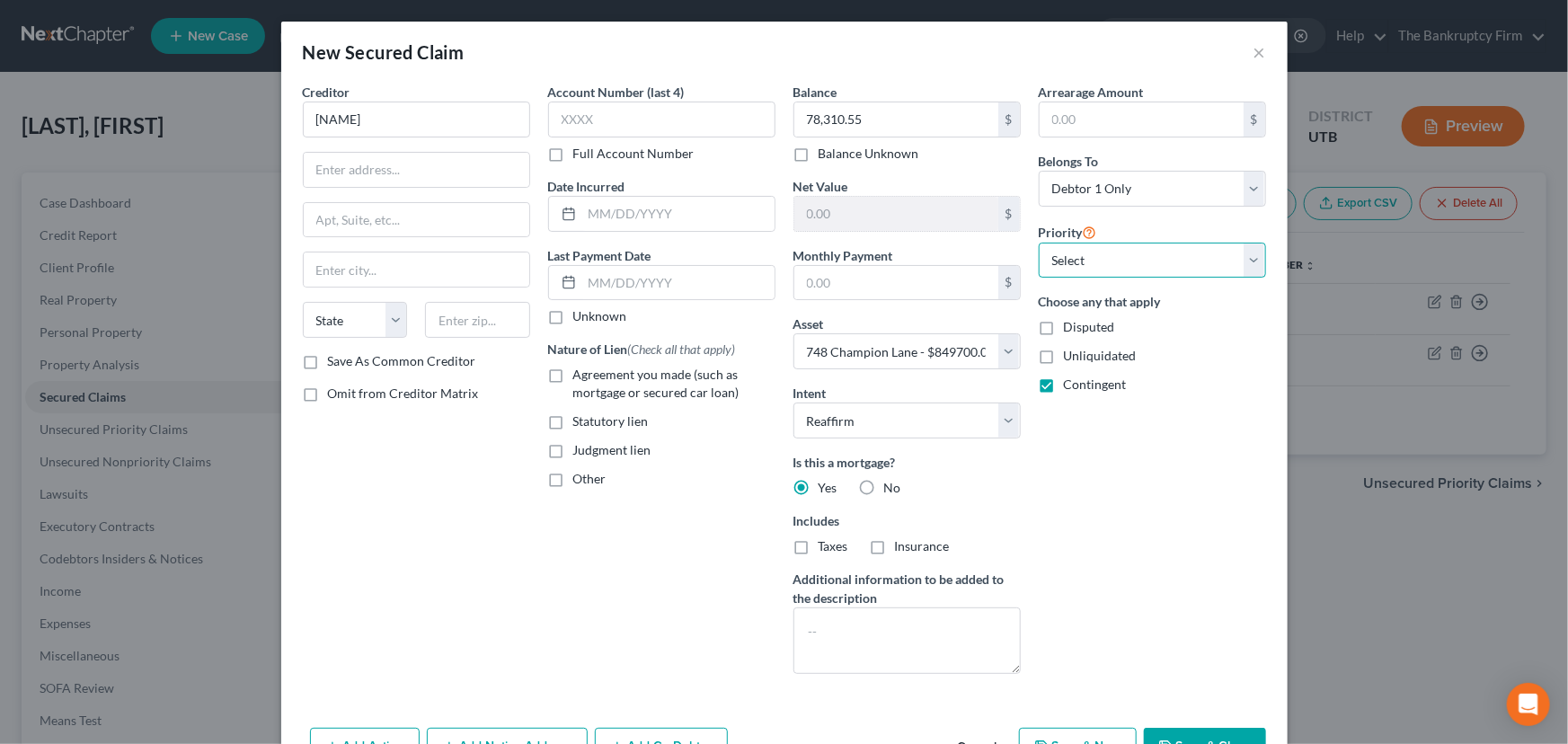 select on "1" 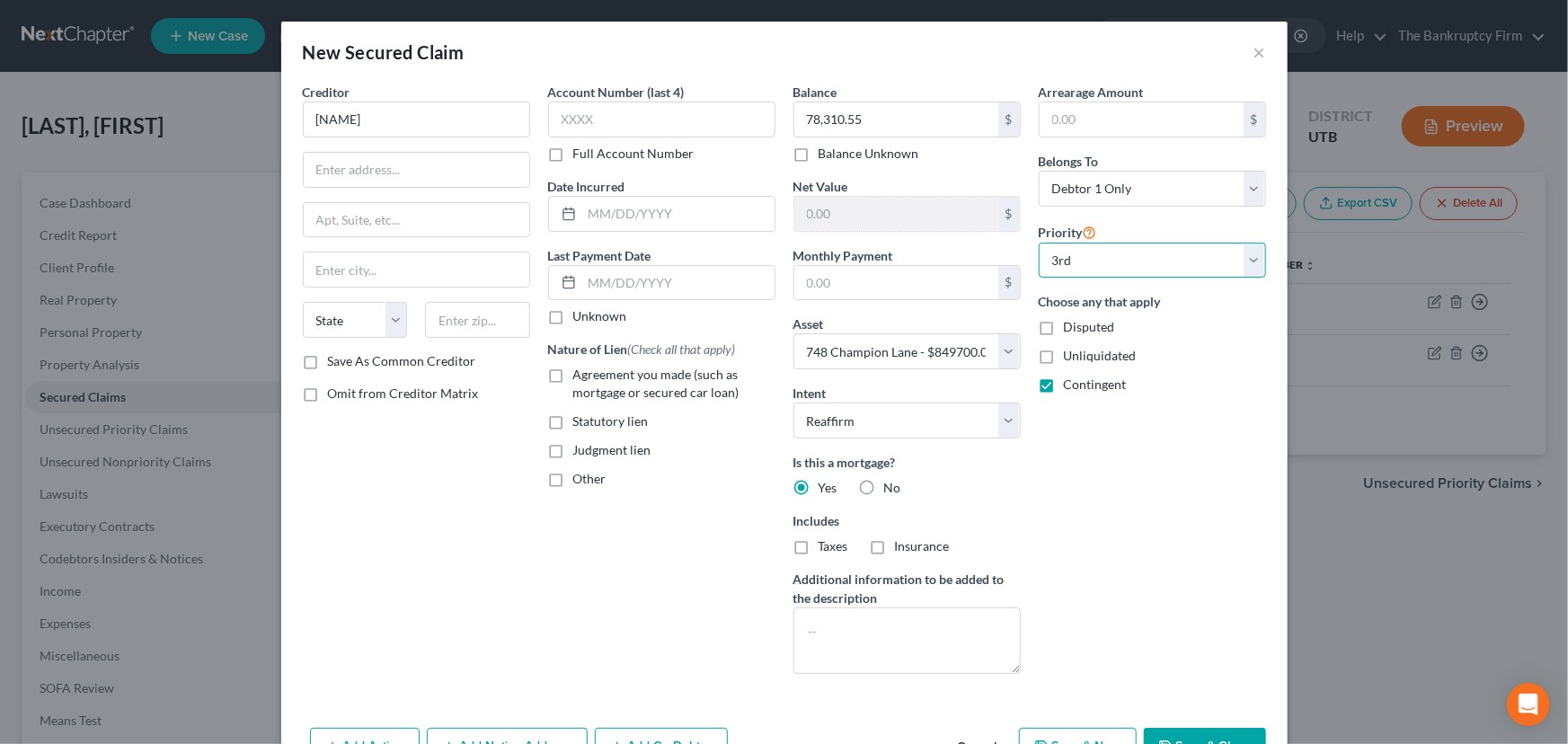 click on "Select 2nd 3rd 4th 5th 6th 7th 8th 9th 10th 11th 12th 13th 14th 15th 16th 17th 18th 19th 20th 21th 22th 23th 24th 25th 26th 27th 28th 29th 30th" at bounding box center (1152, 261) 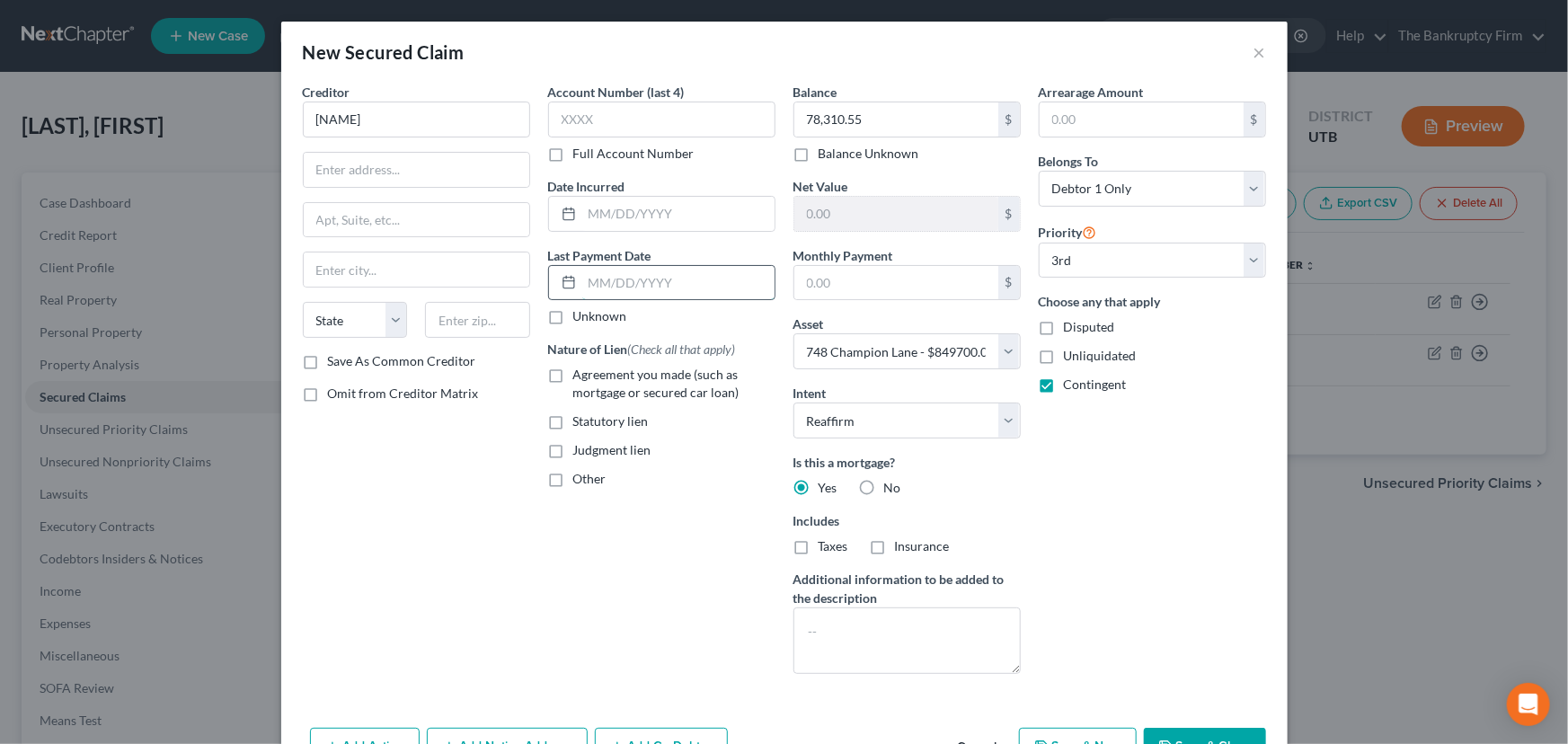 drag, startPoint x: 584, startPoint y: 282, endPoint x: 590, endPoint y: 291, distance: 10.816654 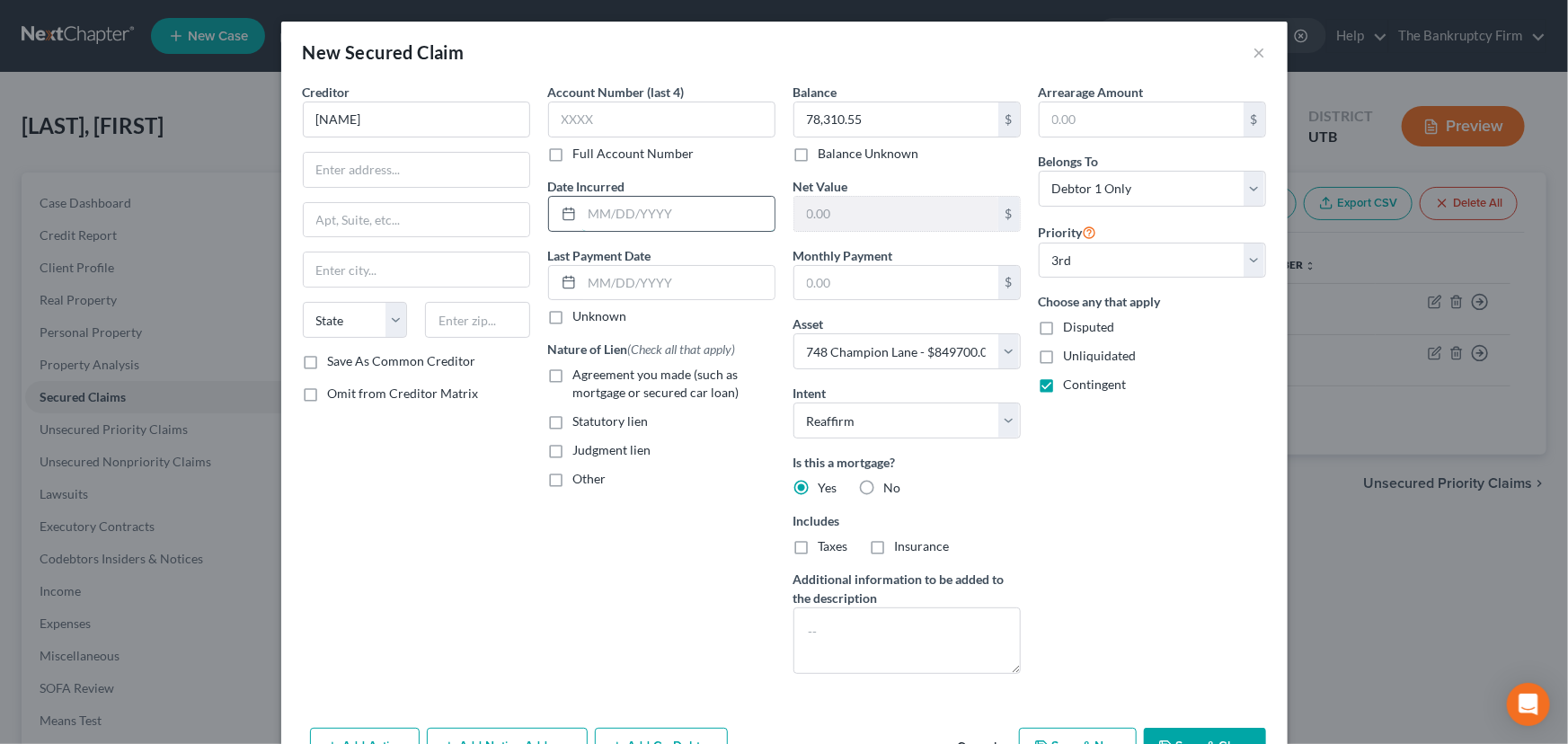 click at bounding box center [678, 214] 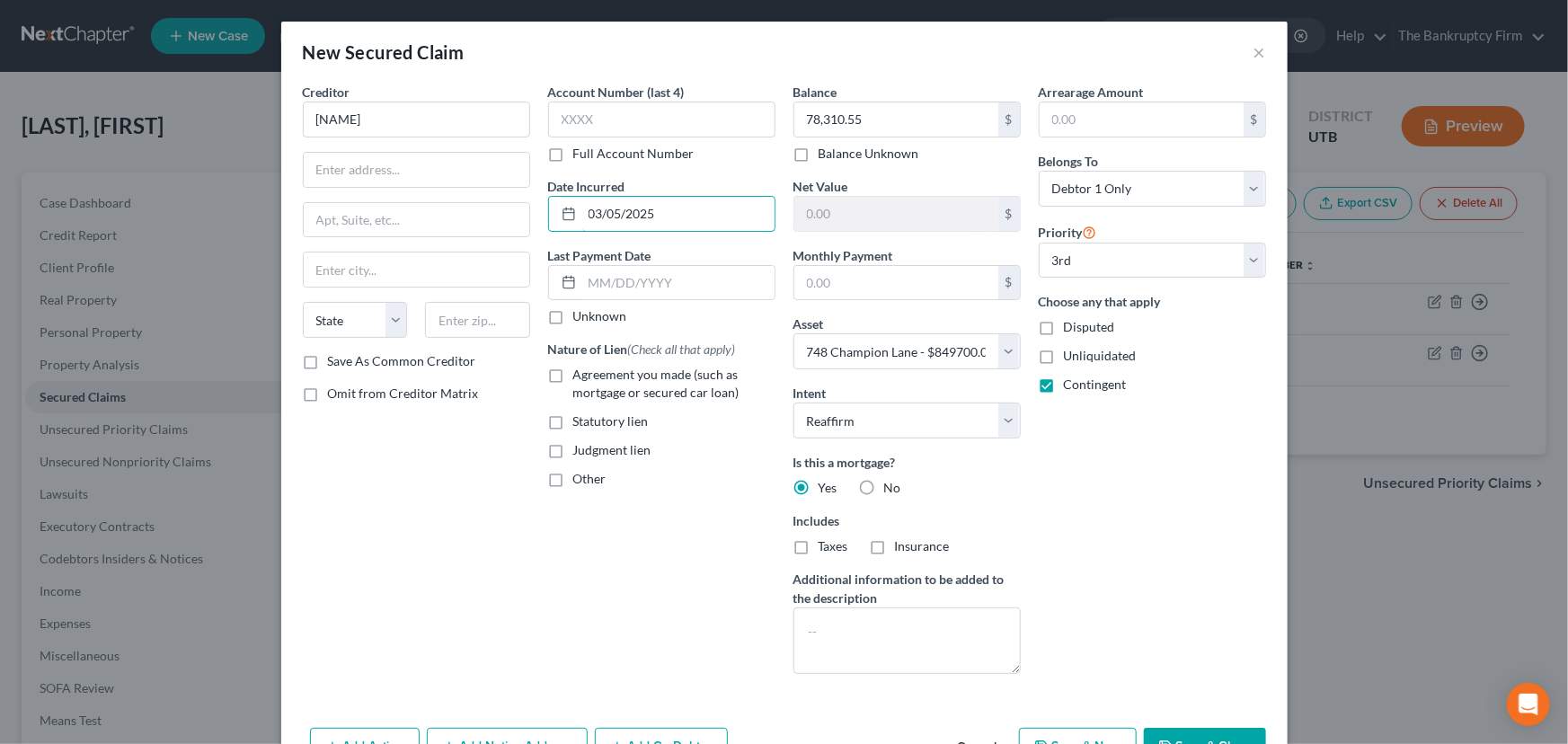 type on "03/05/2025" 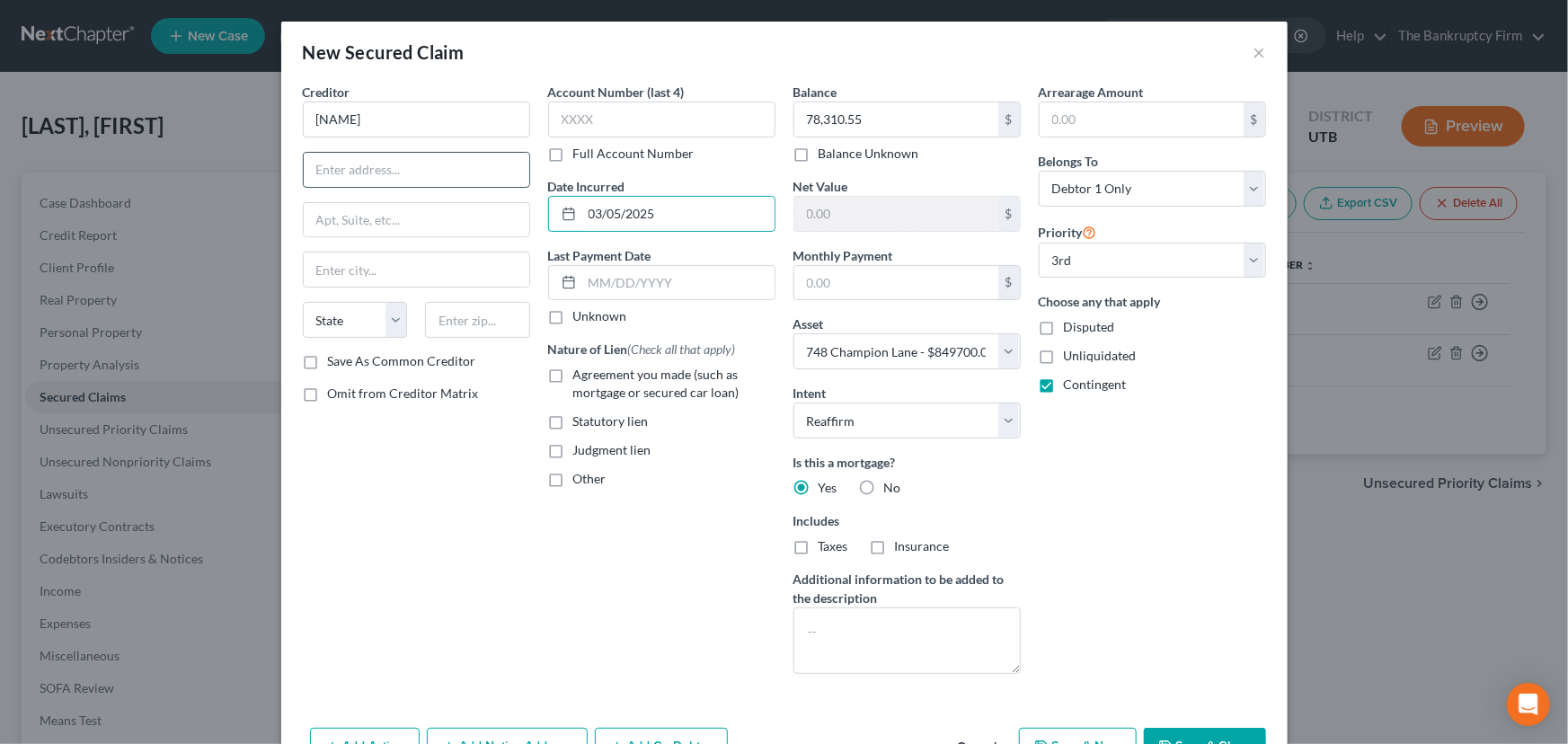 click at bounding box center [416, 170] 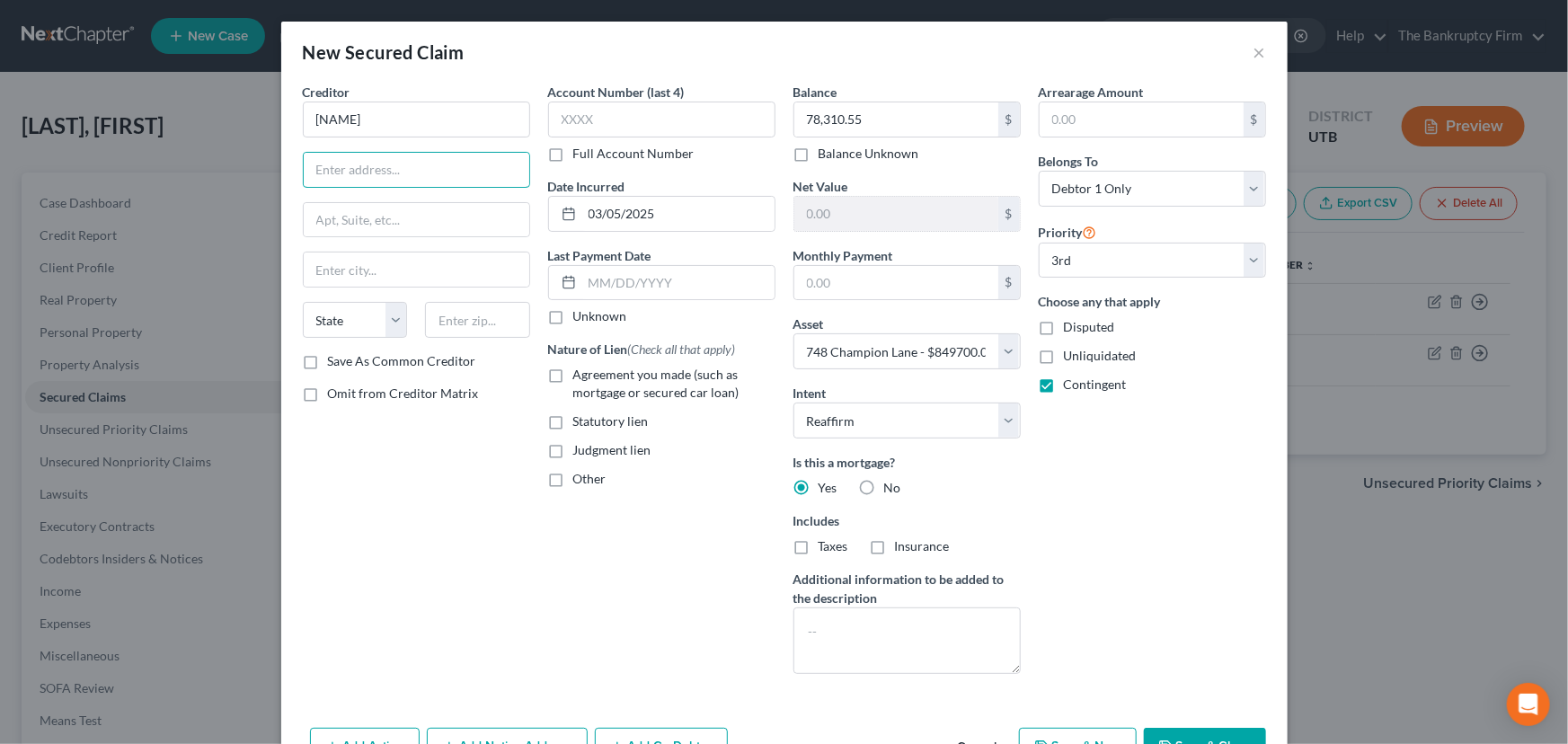 paste on "1052 ASH DRIVE" 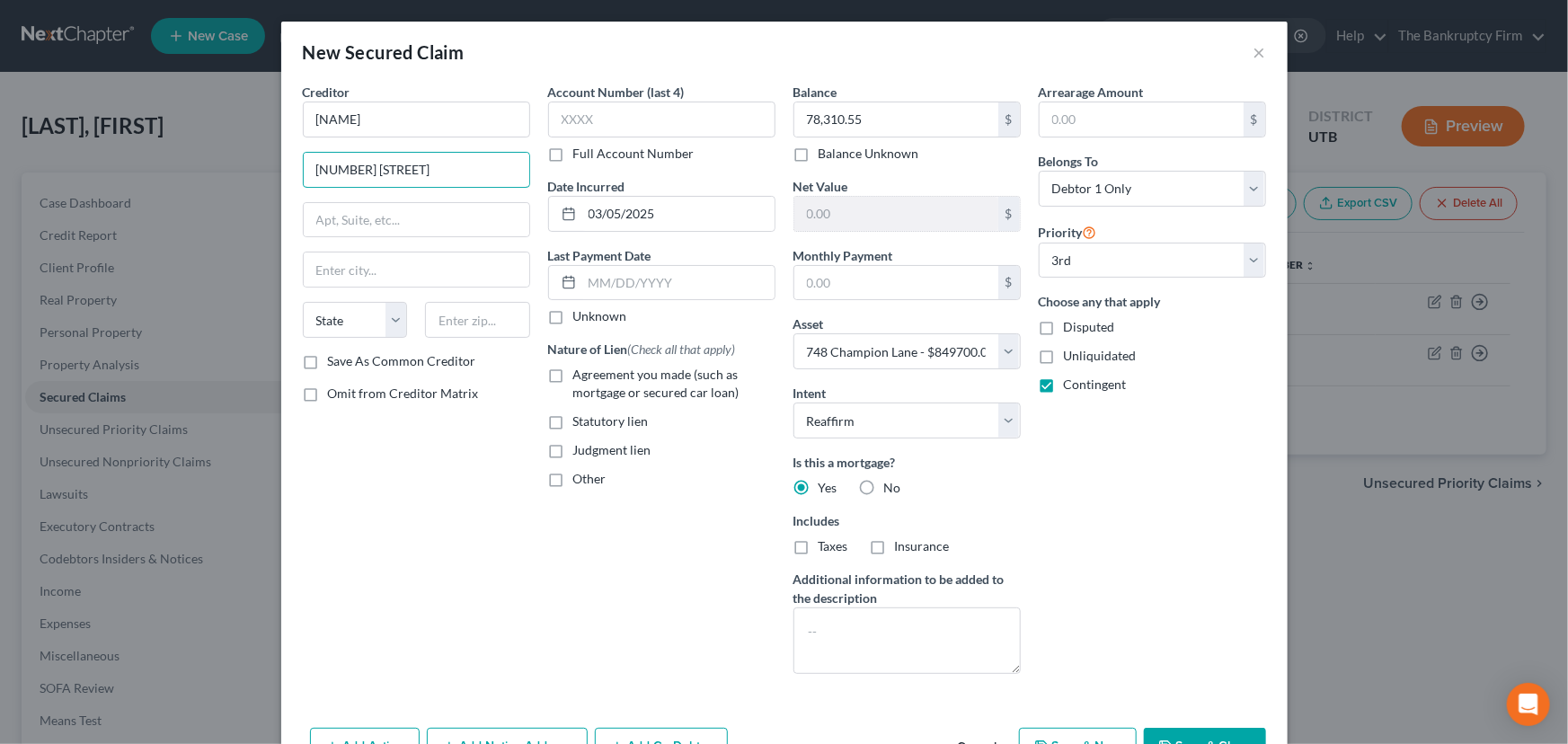 type on "1052 ASH DRIVE" 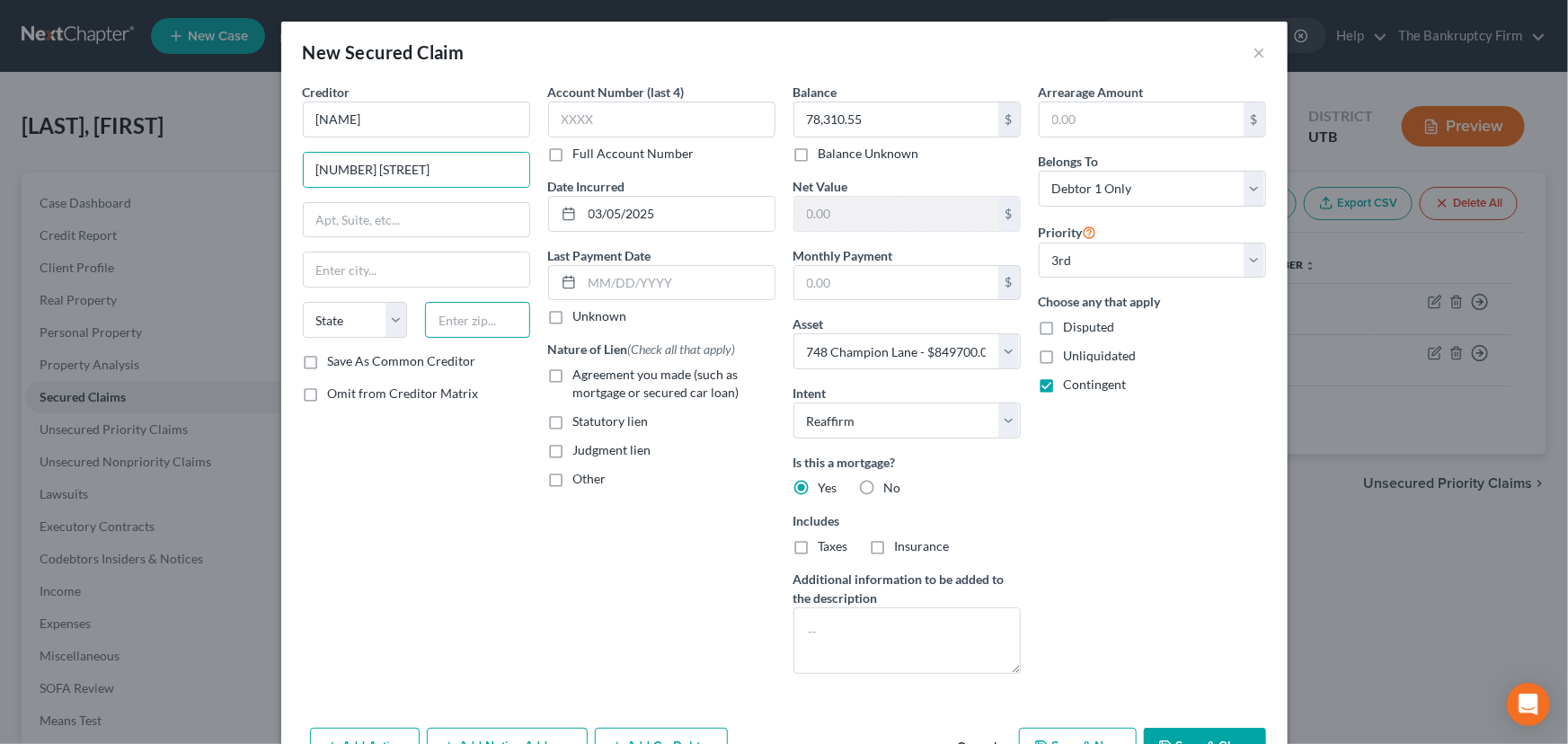 click at bounding box center [477, 320] 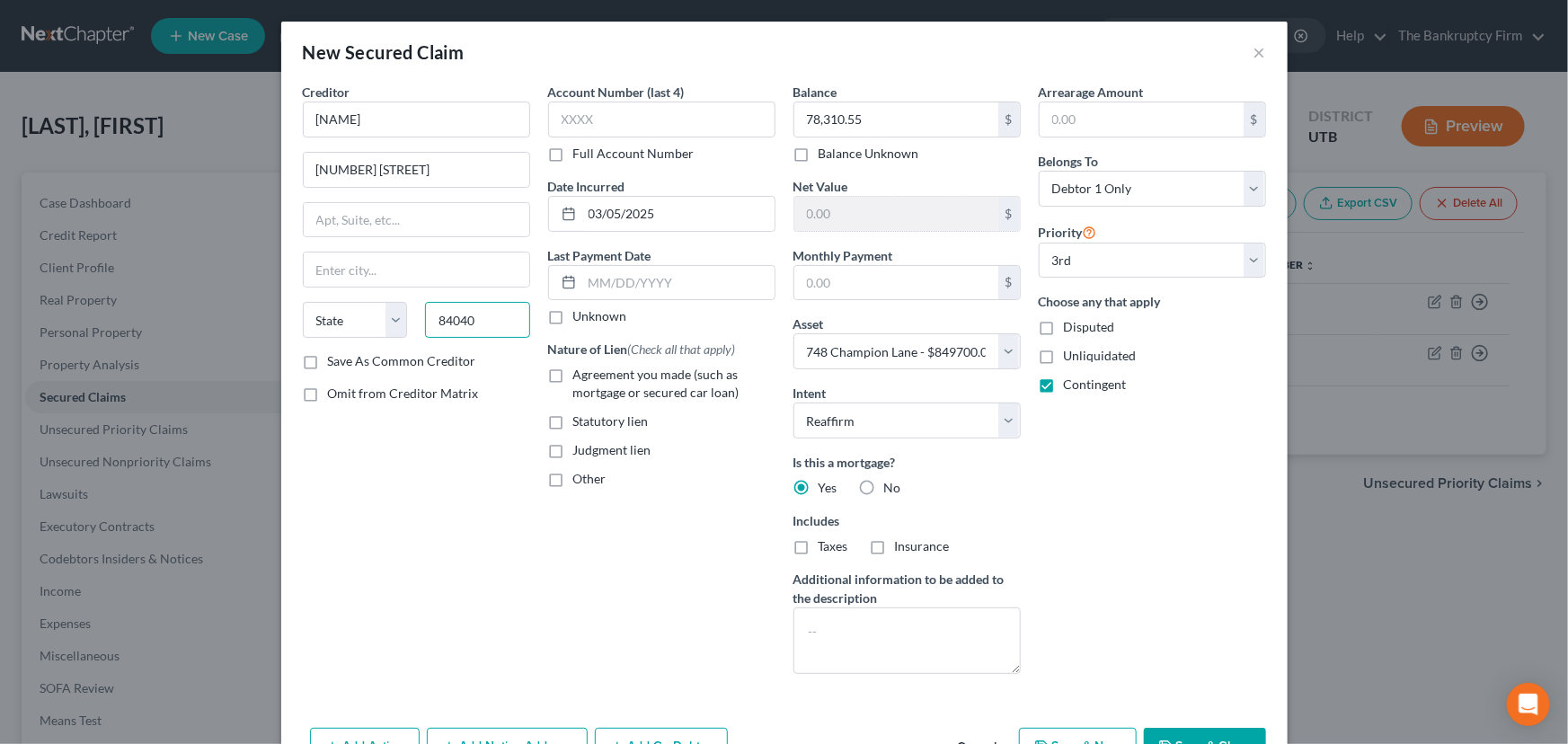 type on "84040" 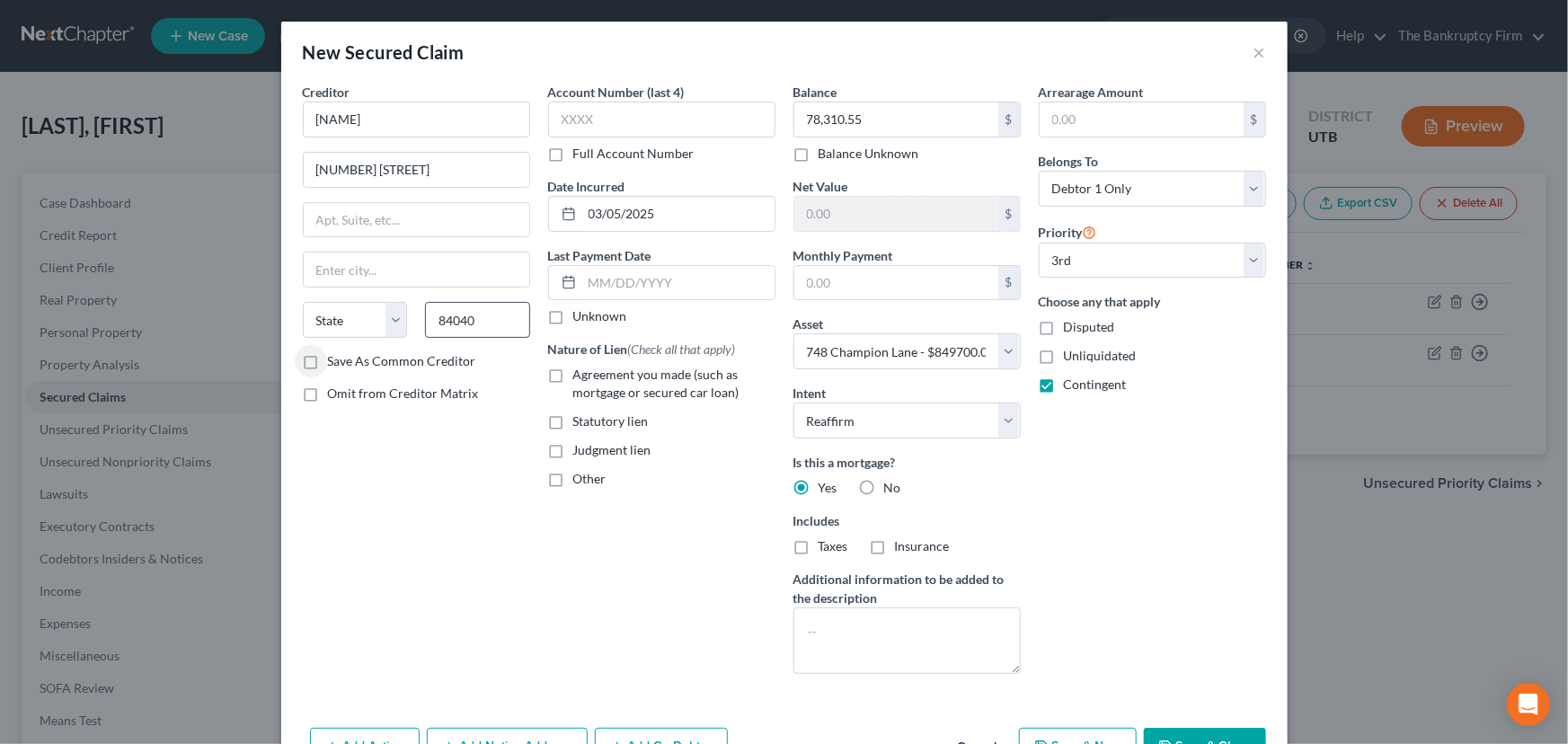 type on "Layton" 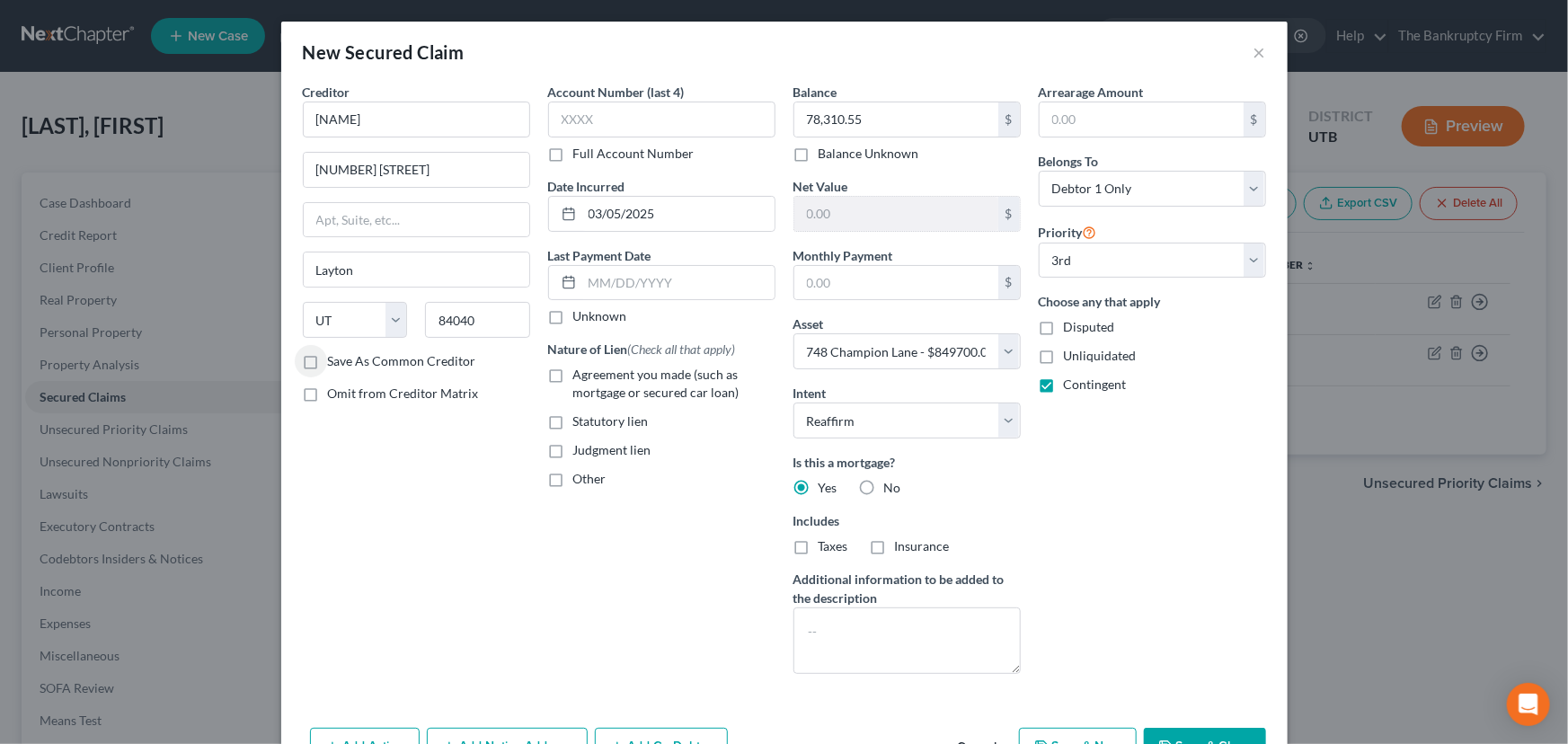 scroll, scrollTop: 55, scrollLeft: 0, axis: vertical 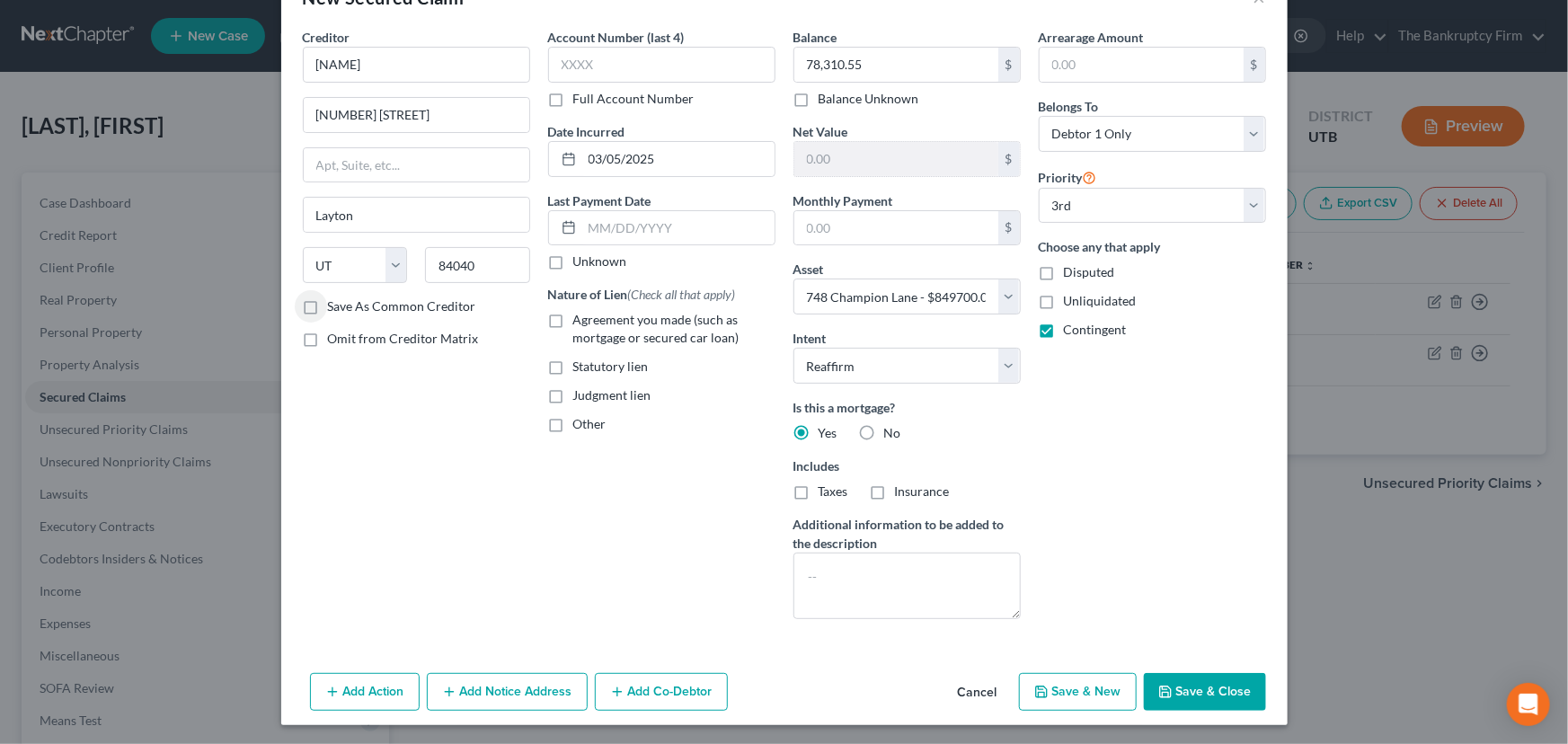 click on "Add Notice Address" at bounding box center (507, 692) 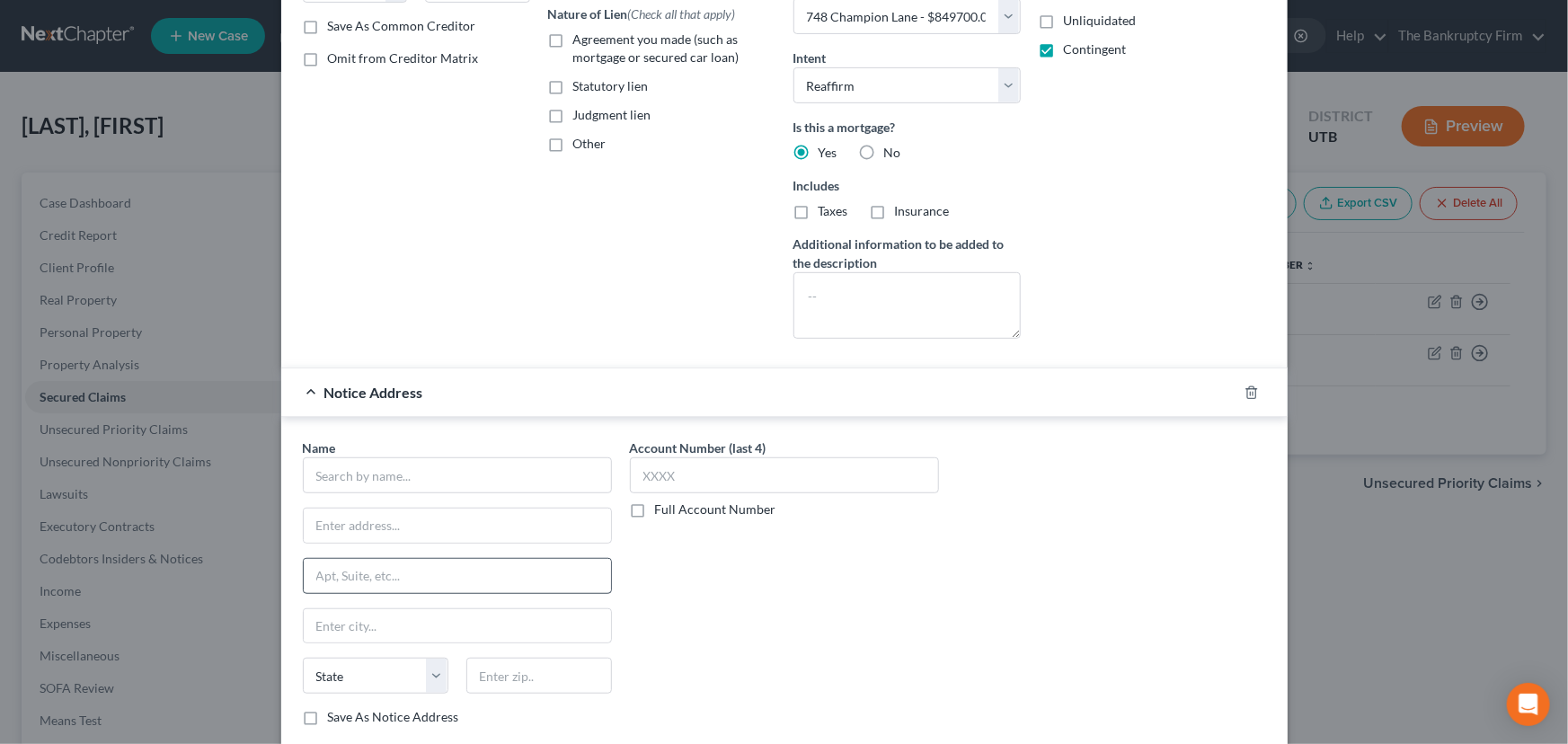 scroll, scrollTop: 382, scrollLeft: 0, axis: vertical 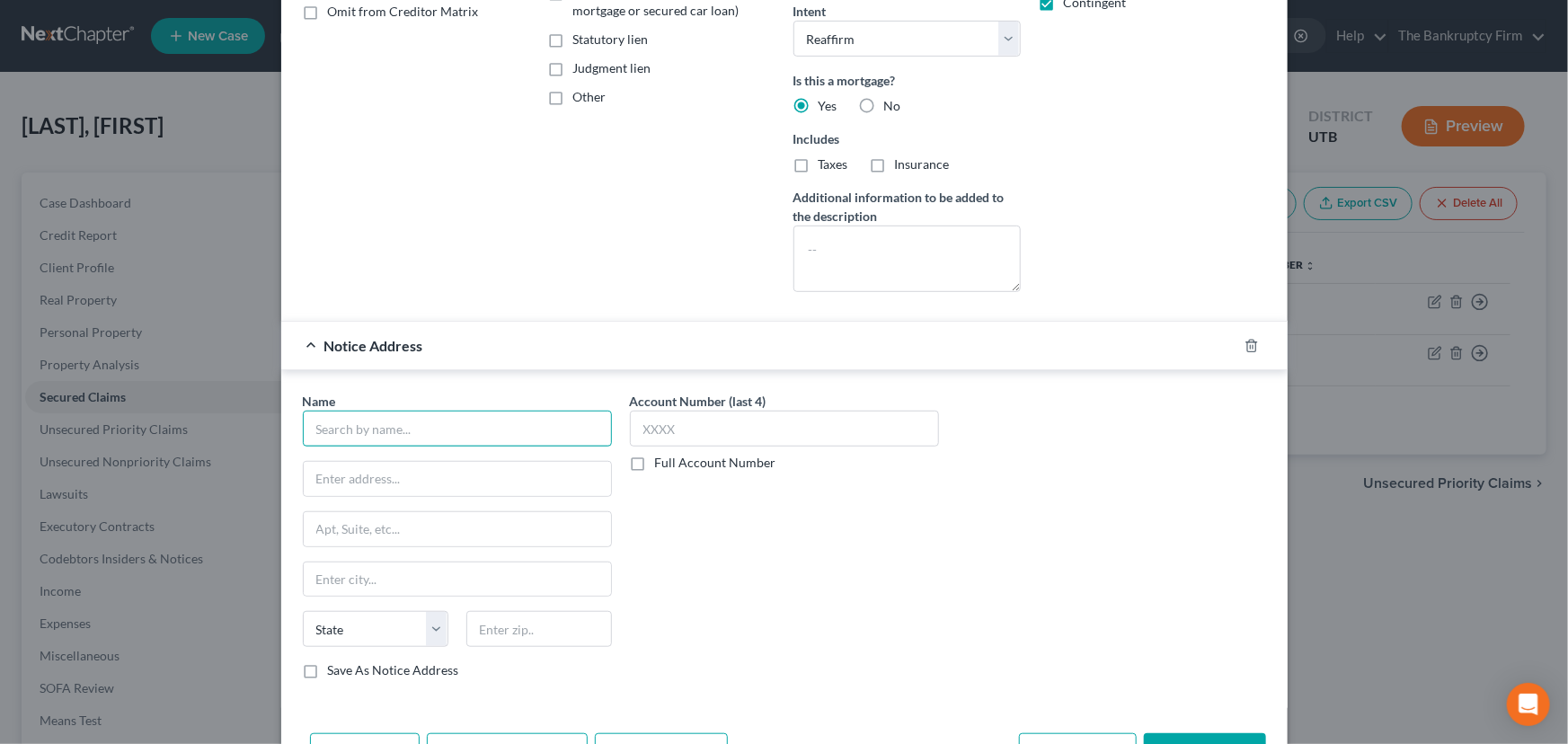 click at bounding box center [457, 429] 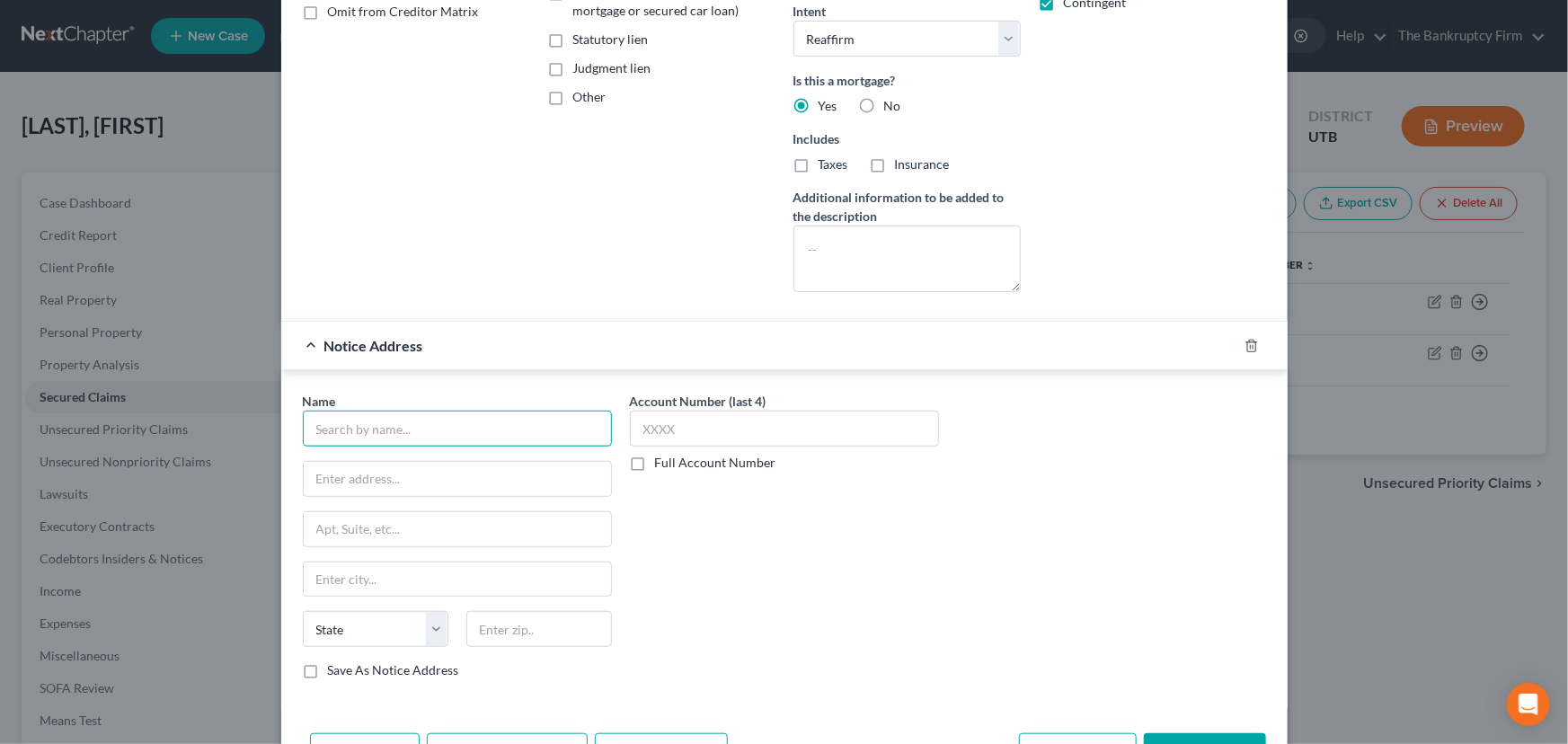 click at bounding box center (457, 429) 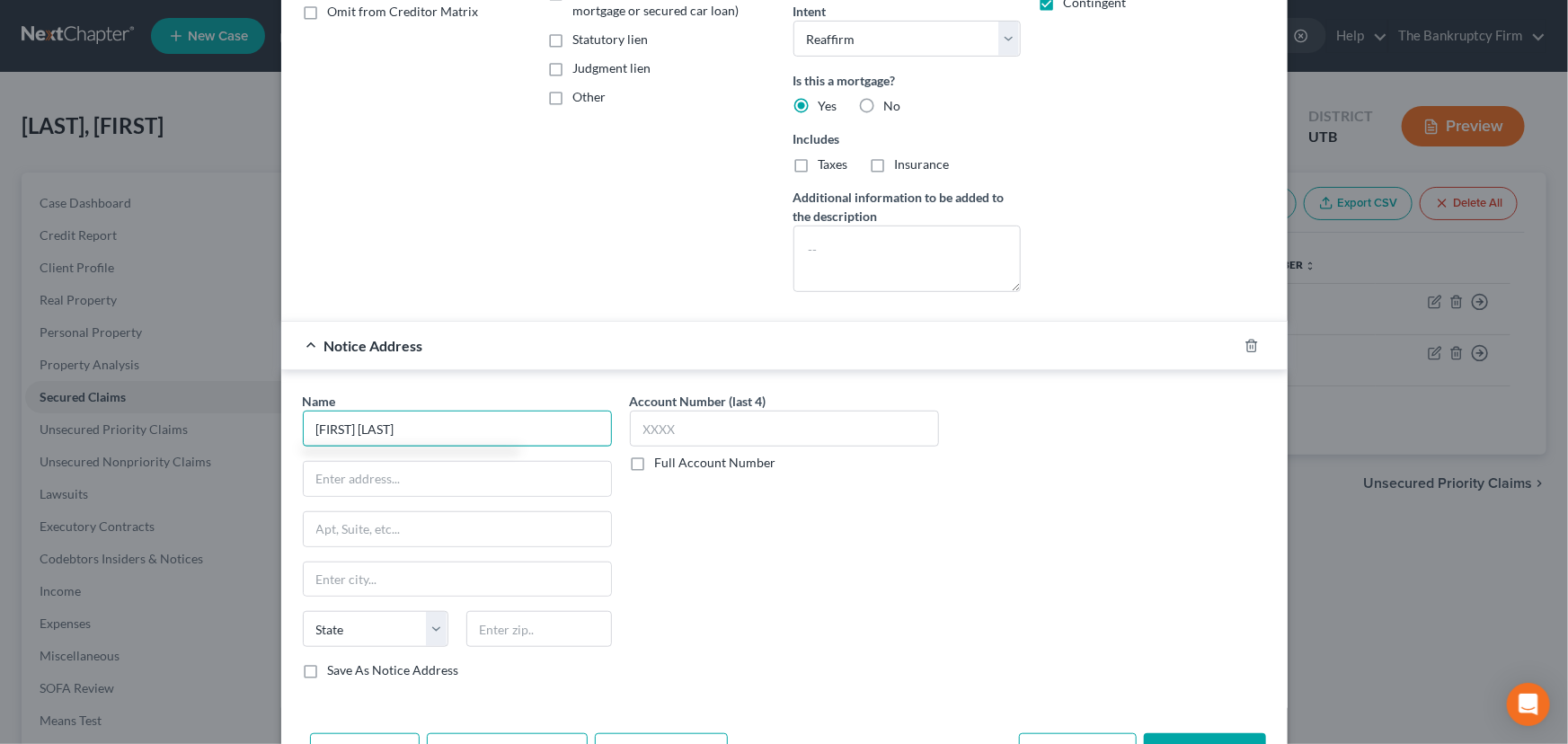 type on "David Williams" 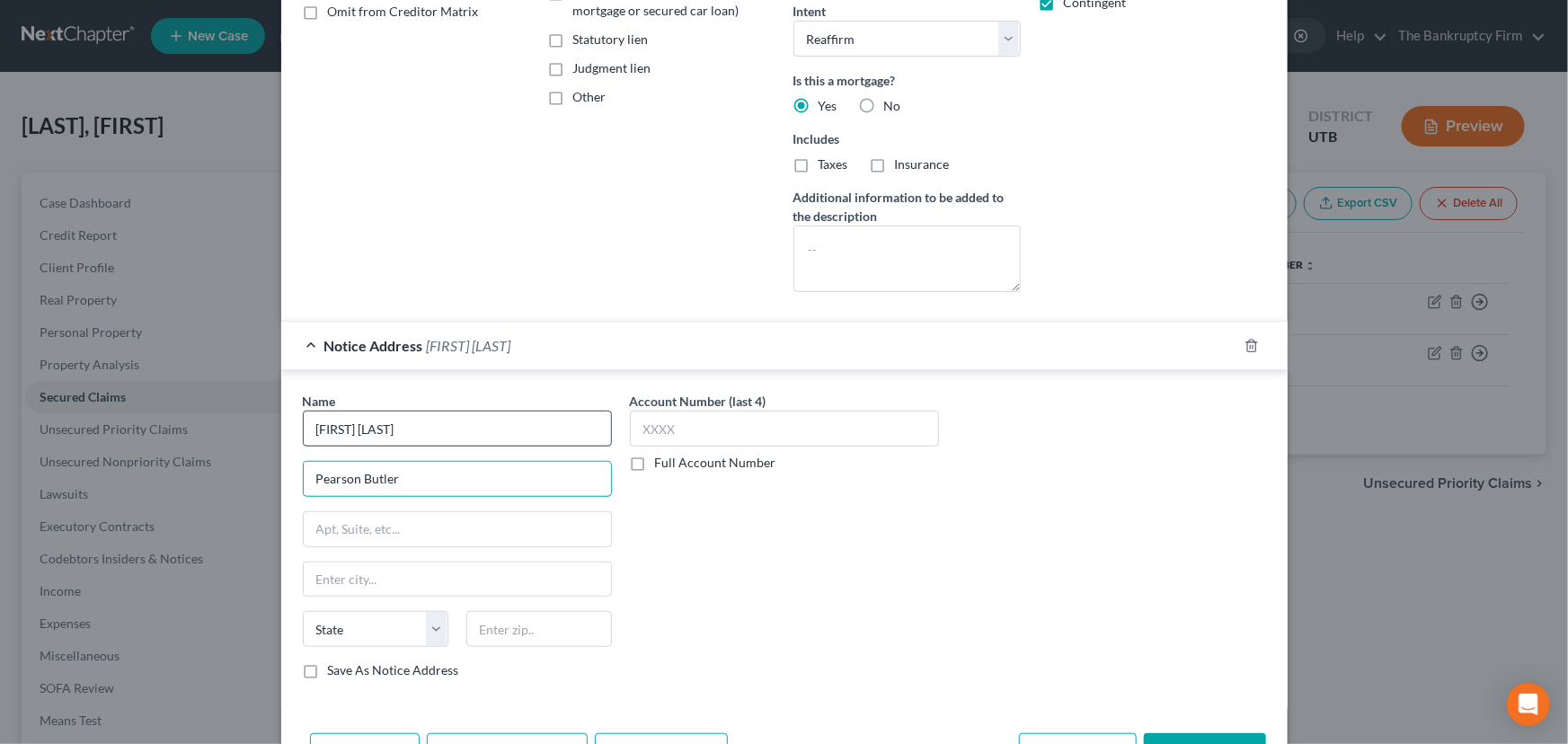 type on "Pearson Butler" 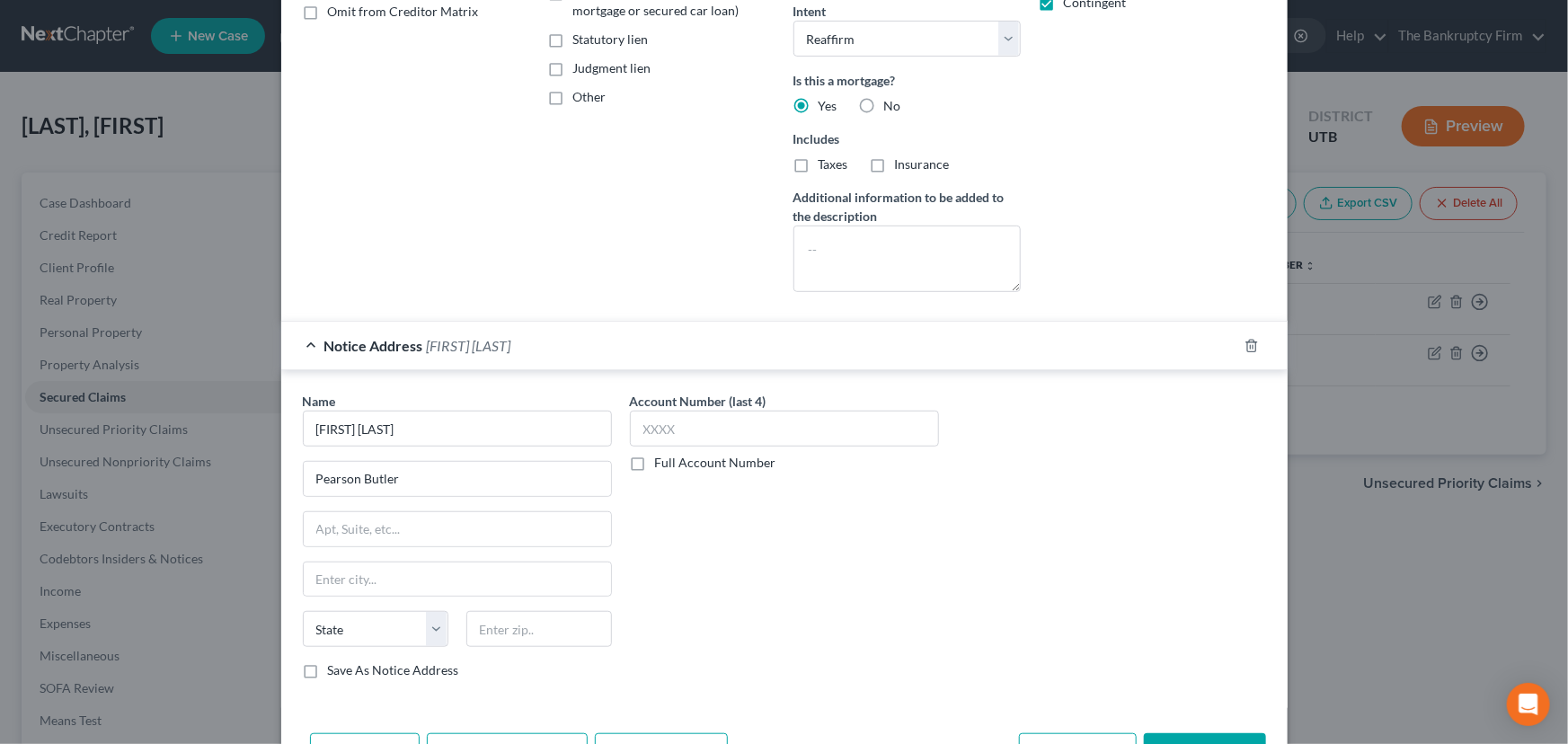 click on "Name
*
David Williams                      Pearson Butler State AL AK AR AZ CA CO CT DE DC FL GA GU HI ID IL IN IA KS KY LA ME MD MA MI MN MS MO MT NC ND NE NV NH NJ NM NY OH OK OR PA PR RI SC SD TN TX UT VI VA VT WA WV WI WY Save As Notice Address
Account Number (last 4)
Full Account Number" at bounding box center [784, 543] 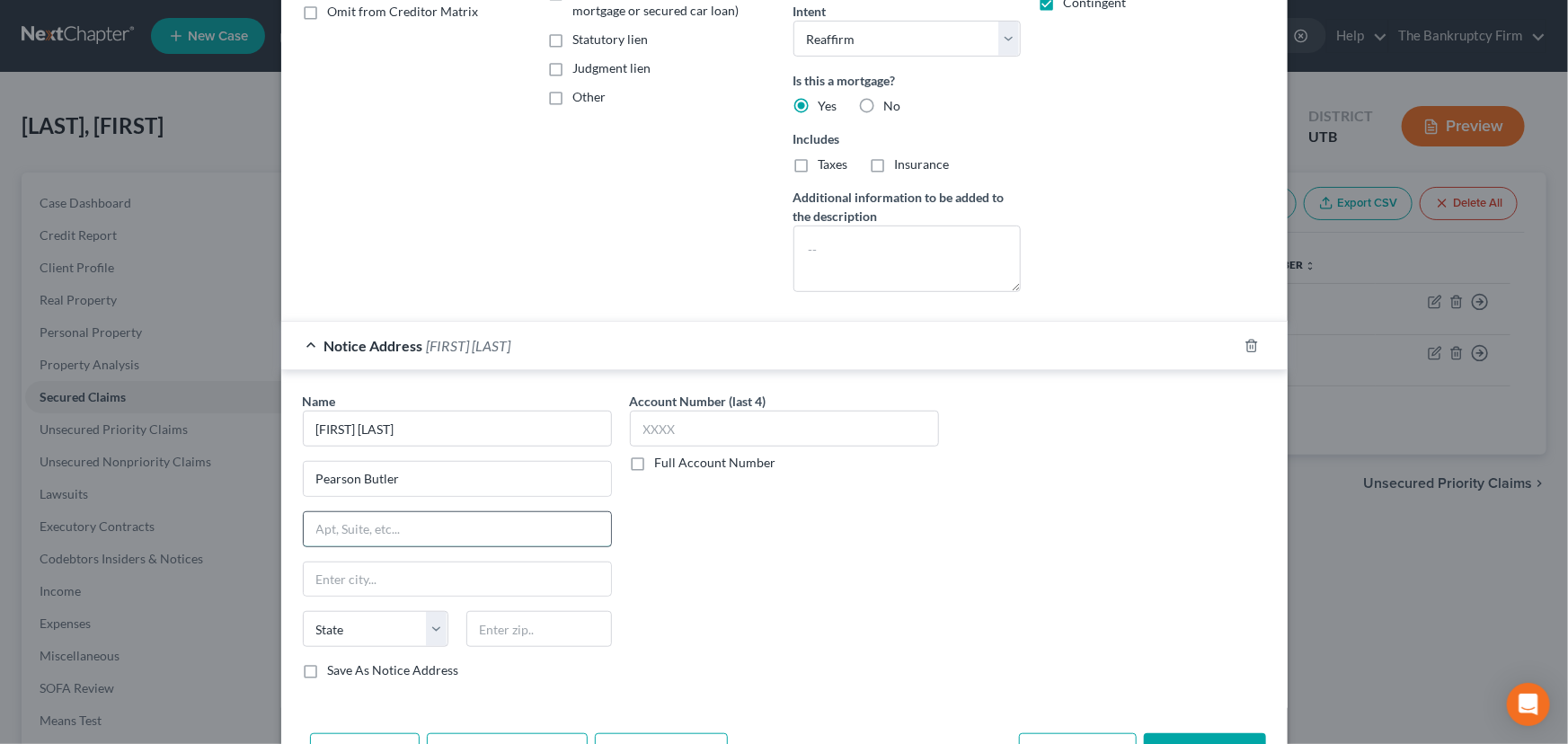 click at bounding box center [457, 529] 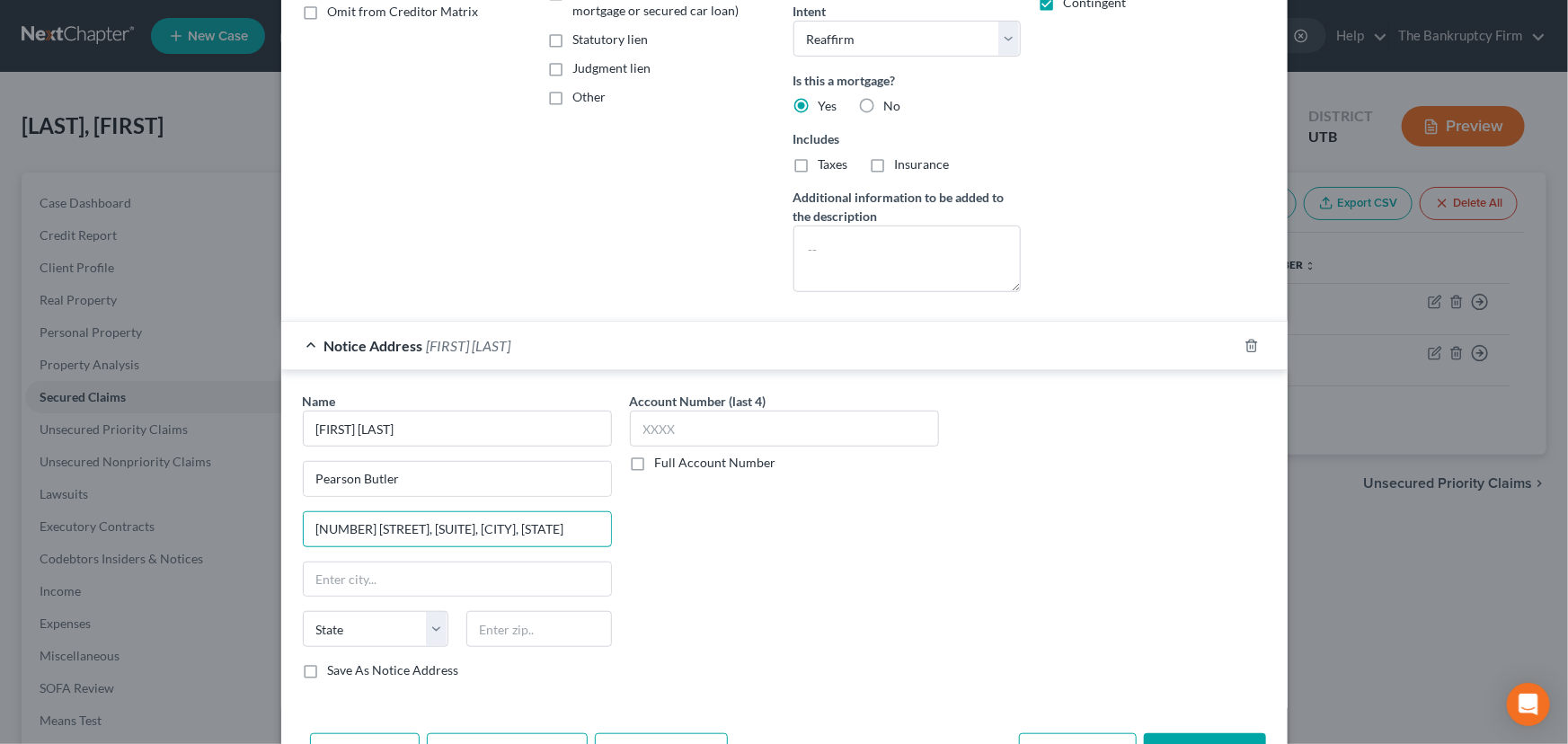 type on "1802 W. South Jordan Parkway, Suite 200" 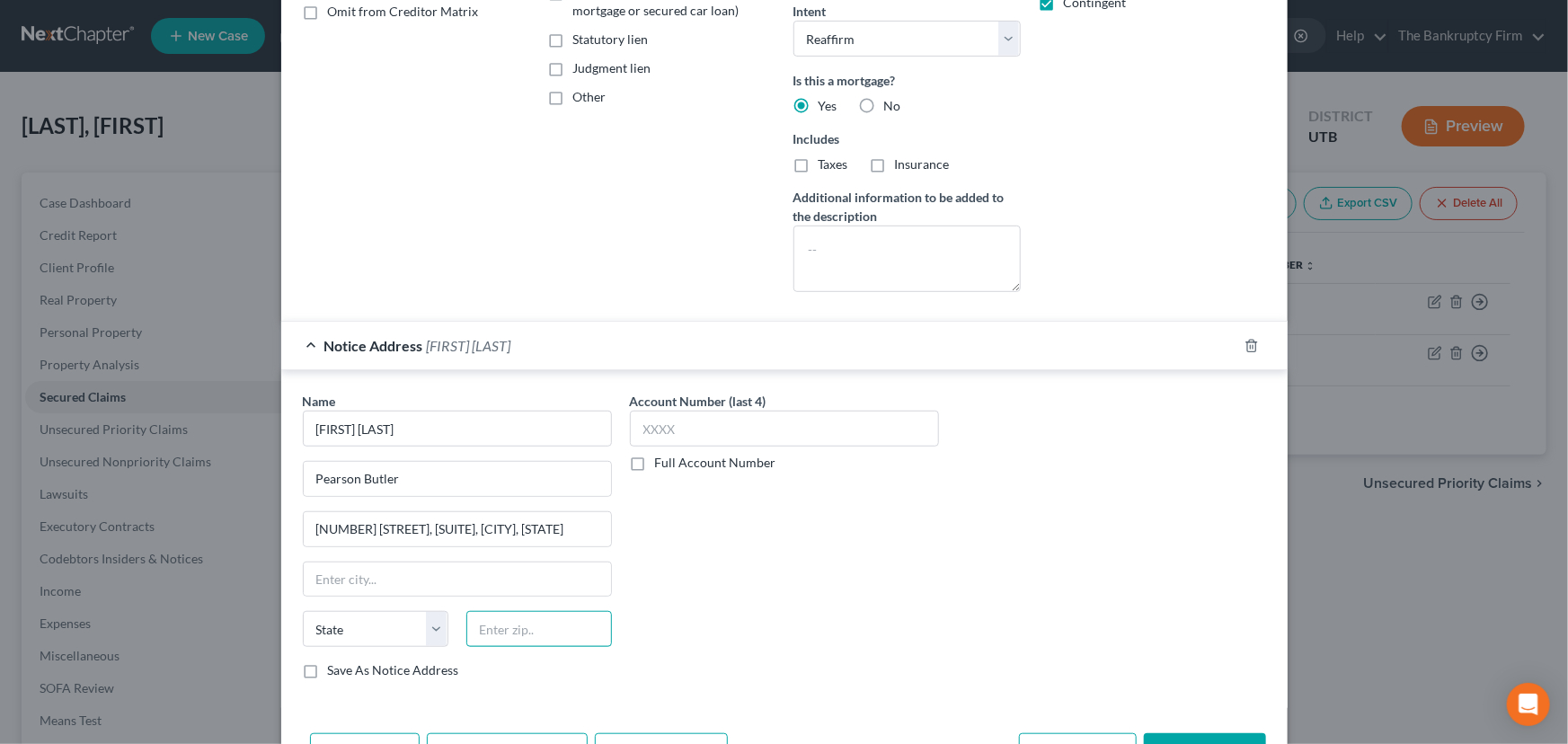 click at bounding box center [539, 629] 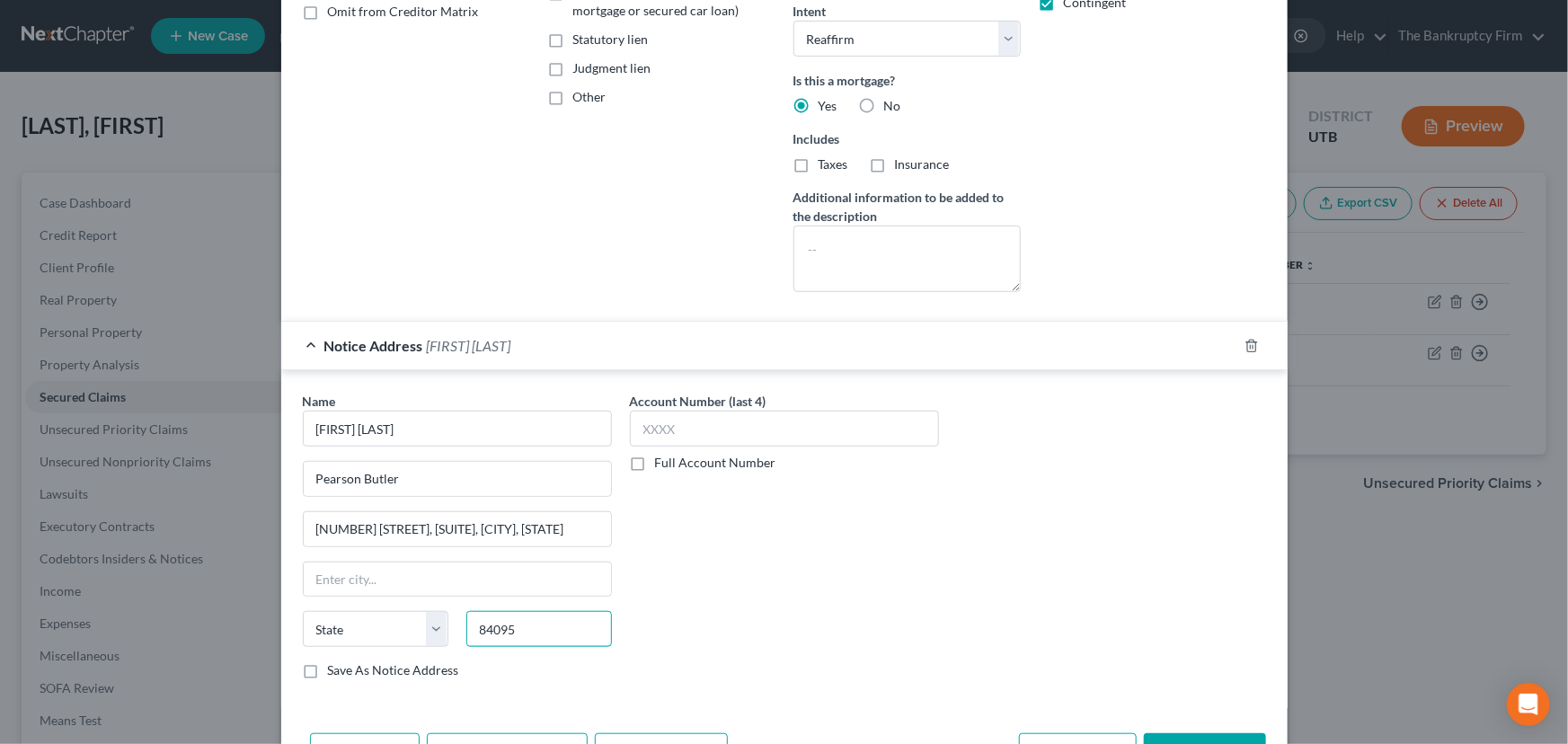 type on "84095" 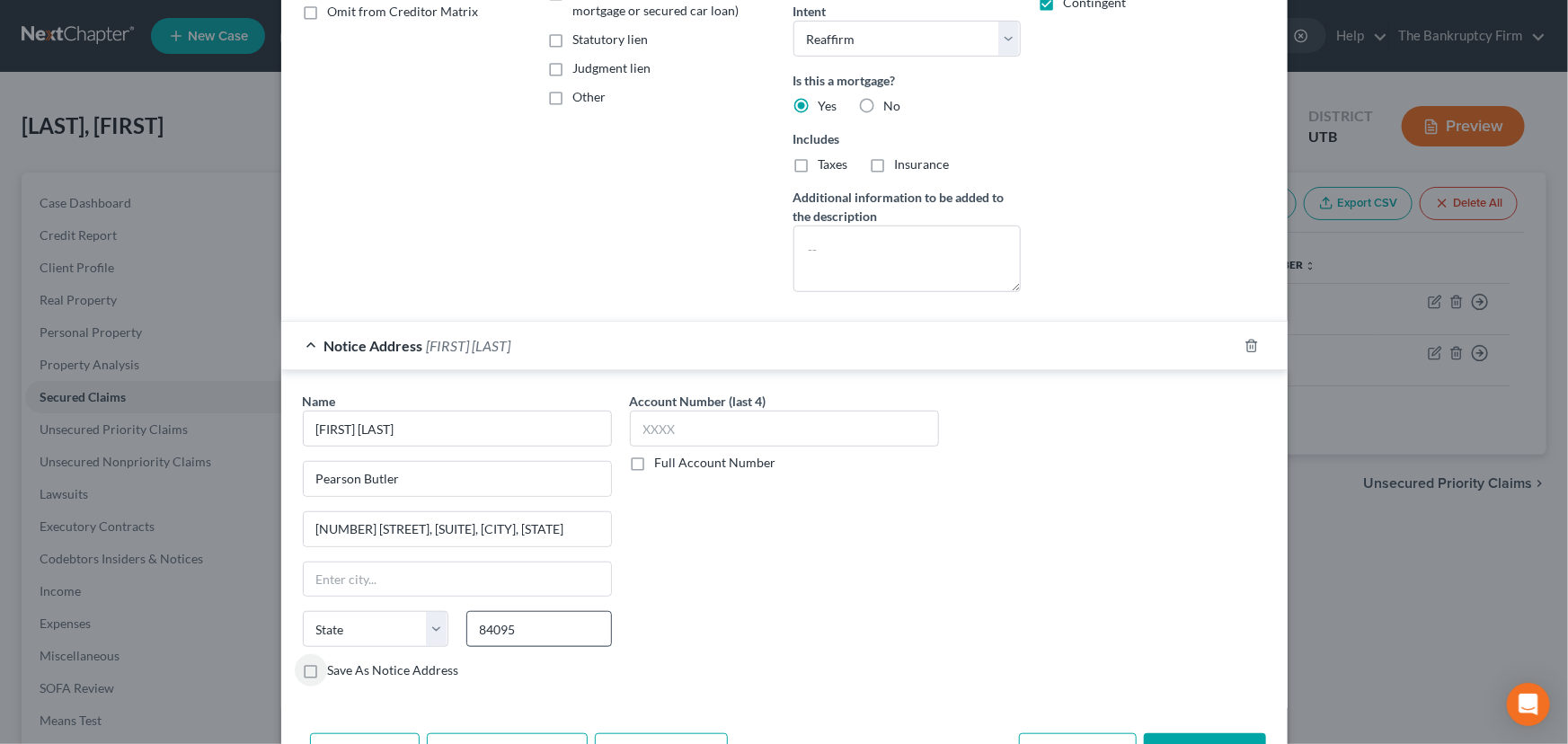 type on "South Jordan" 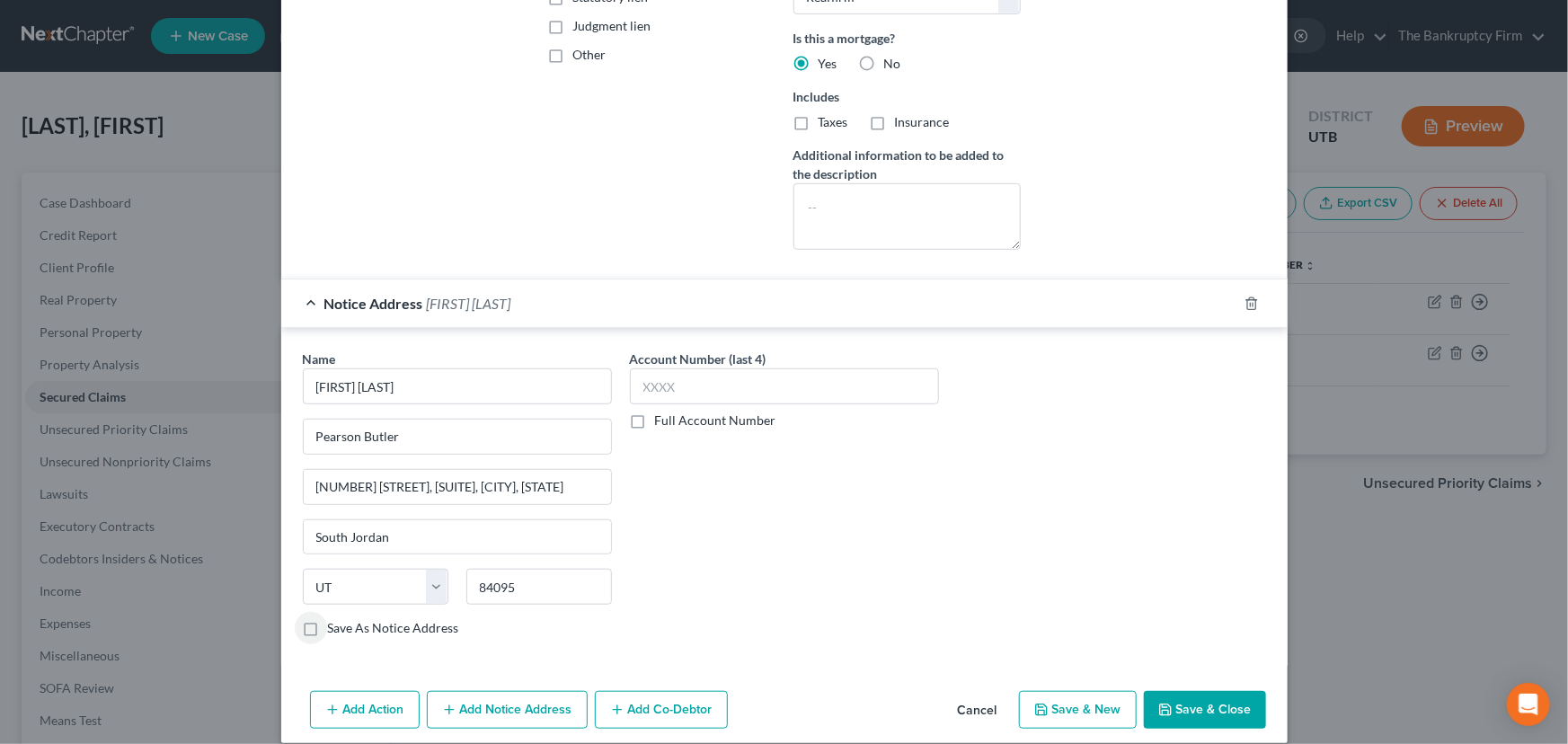 scroll, scrollTop: 441, scrollLeft: 0, axis: vertical 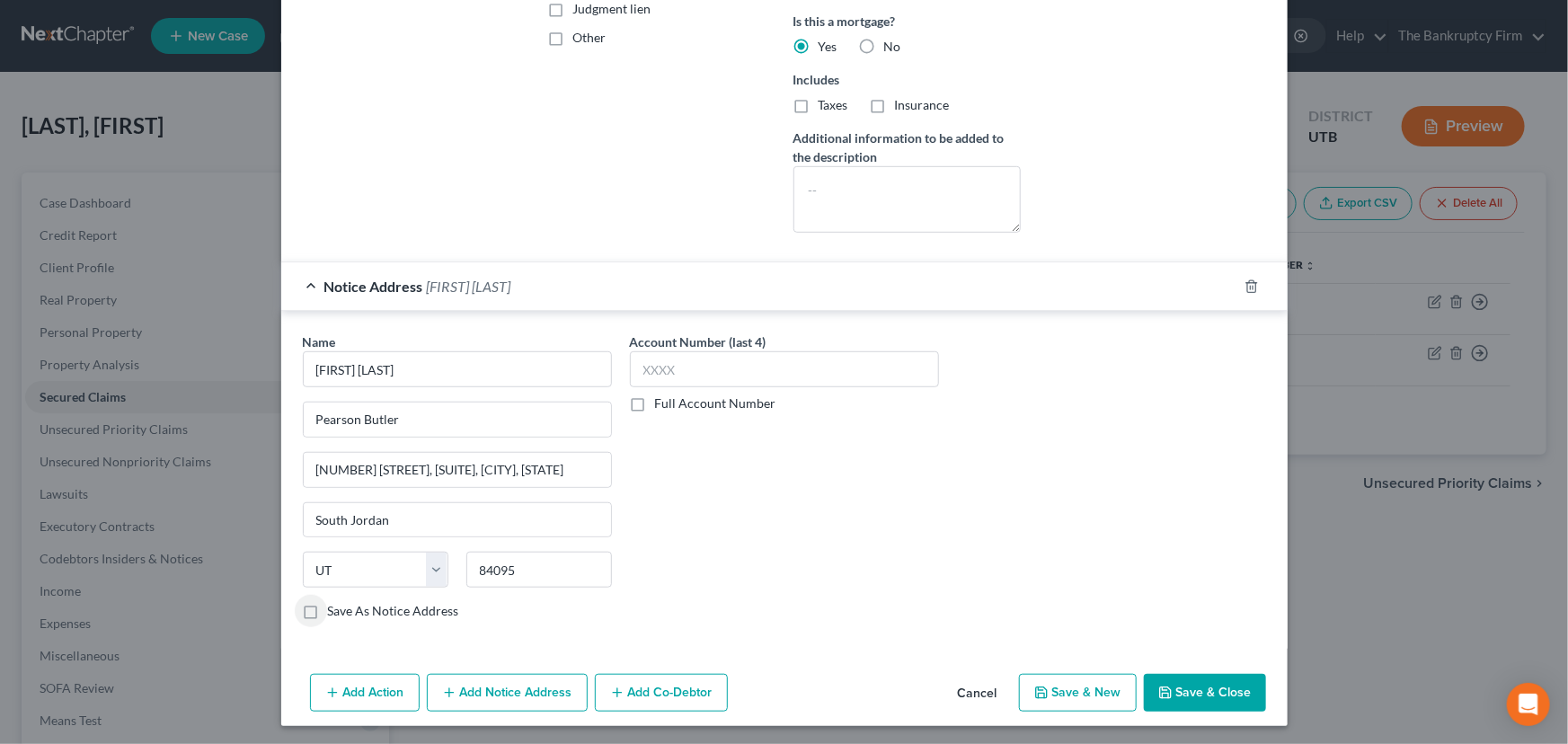 click on "Save & Close" at bounding box center [1205, 693] 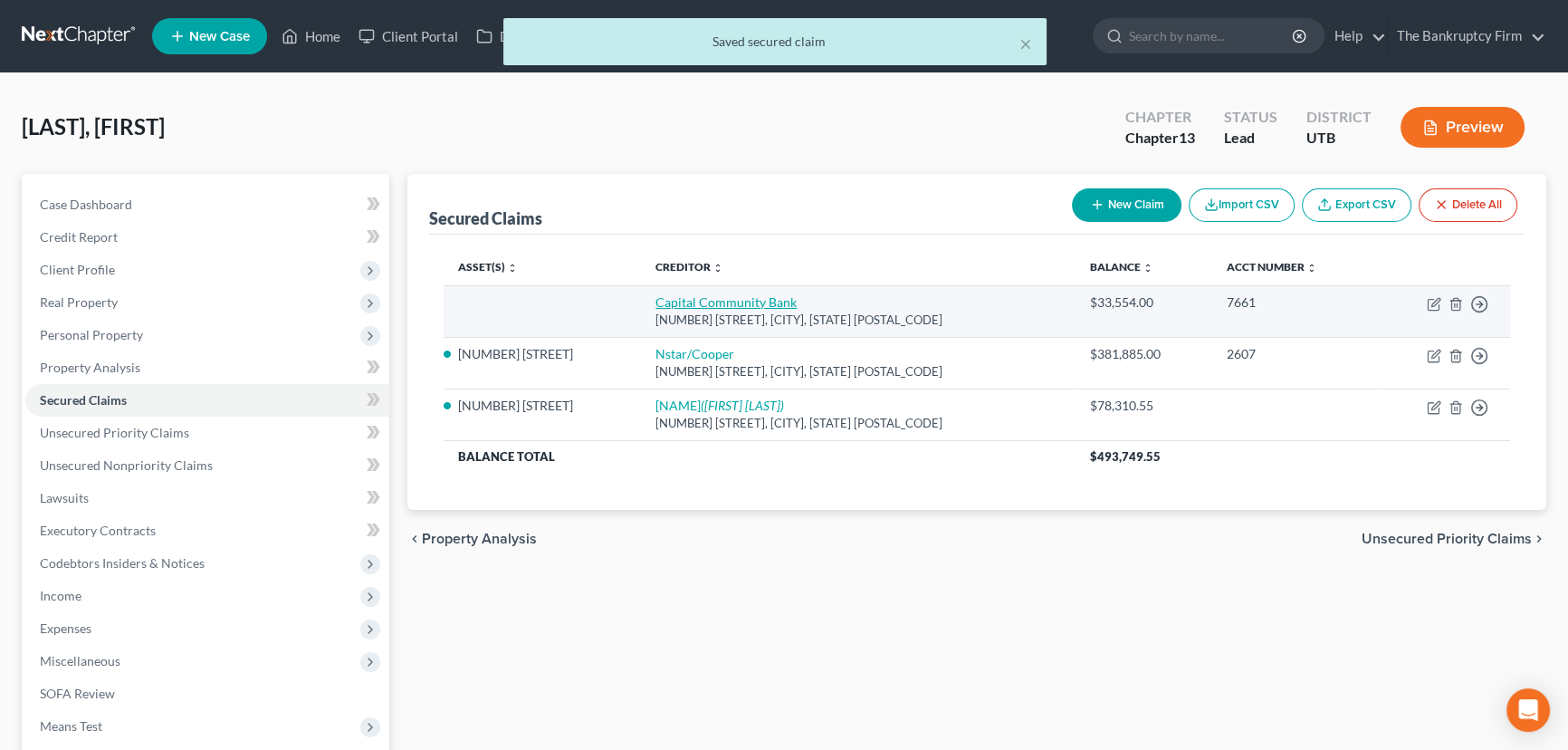 click on "Capital Community Bank" at bounding box center (726, 302) 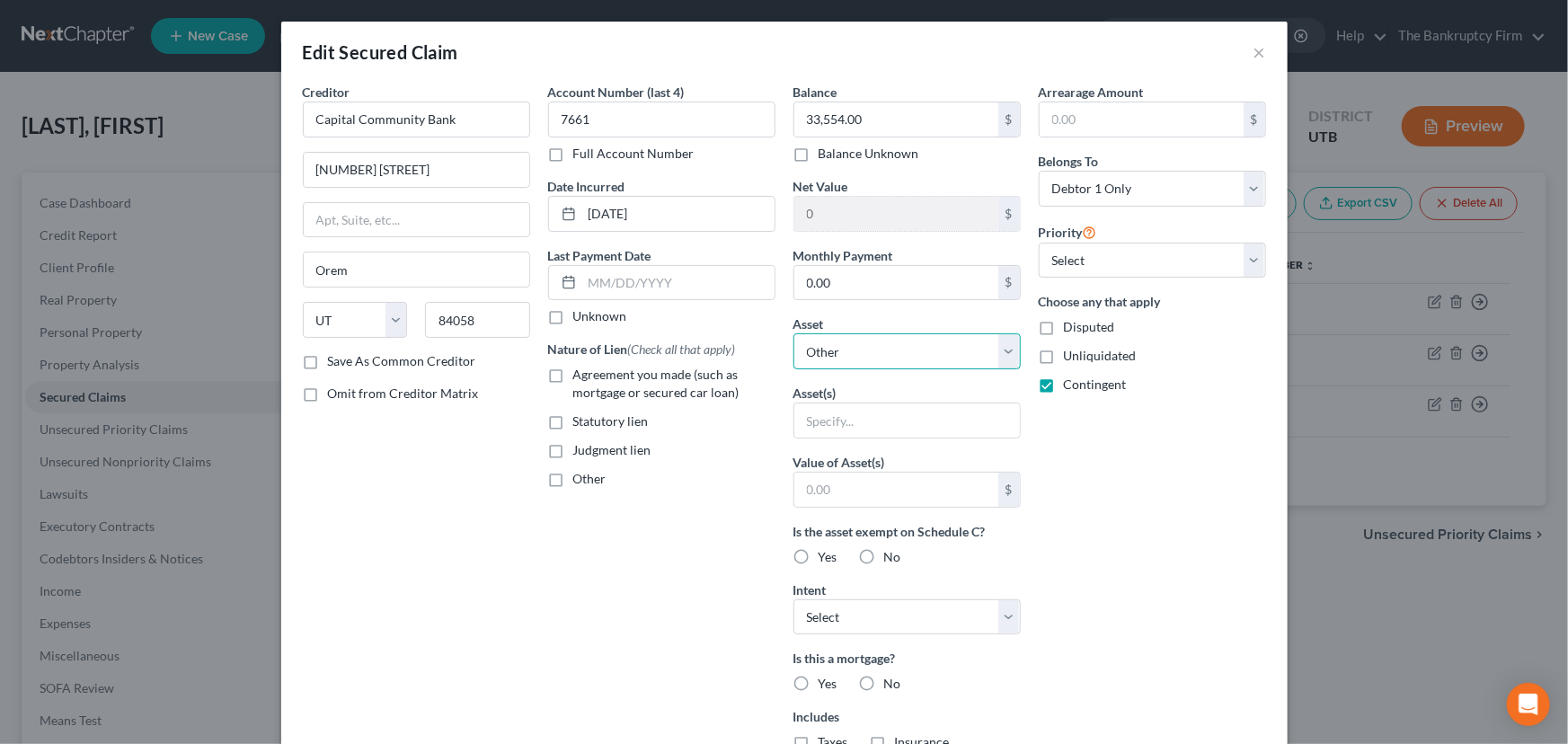 click on "Select Other Multiple Assets Electronics - Television, Cell Phone, PC, Tablet - $450.0 2018 Tesla X - $0.0 2019 Jeep Wrangler - $0.0 Clothing - Clothing - $600.0 Household Goods - Refrigerator, washer, dryer, stove, microwave, freezer, sewing machine, beds and bedding and provisions for one year - $2000.0 Household Goods - Dining Room Table, Chairs, Dressers - $750.0 Household Goods - Sofa, Coffee Table, - $500.0 748 Champion Lane - $849700.0 2015 Jeep Grand Cherokee - $0.0 Other - Solar Panels - $0.0" at bounding box center (907, 351) 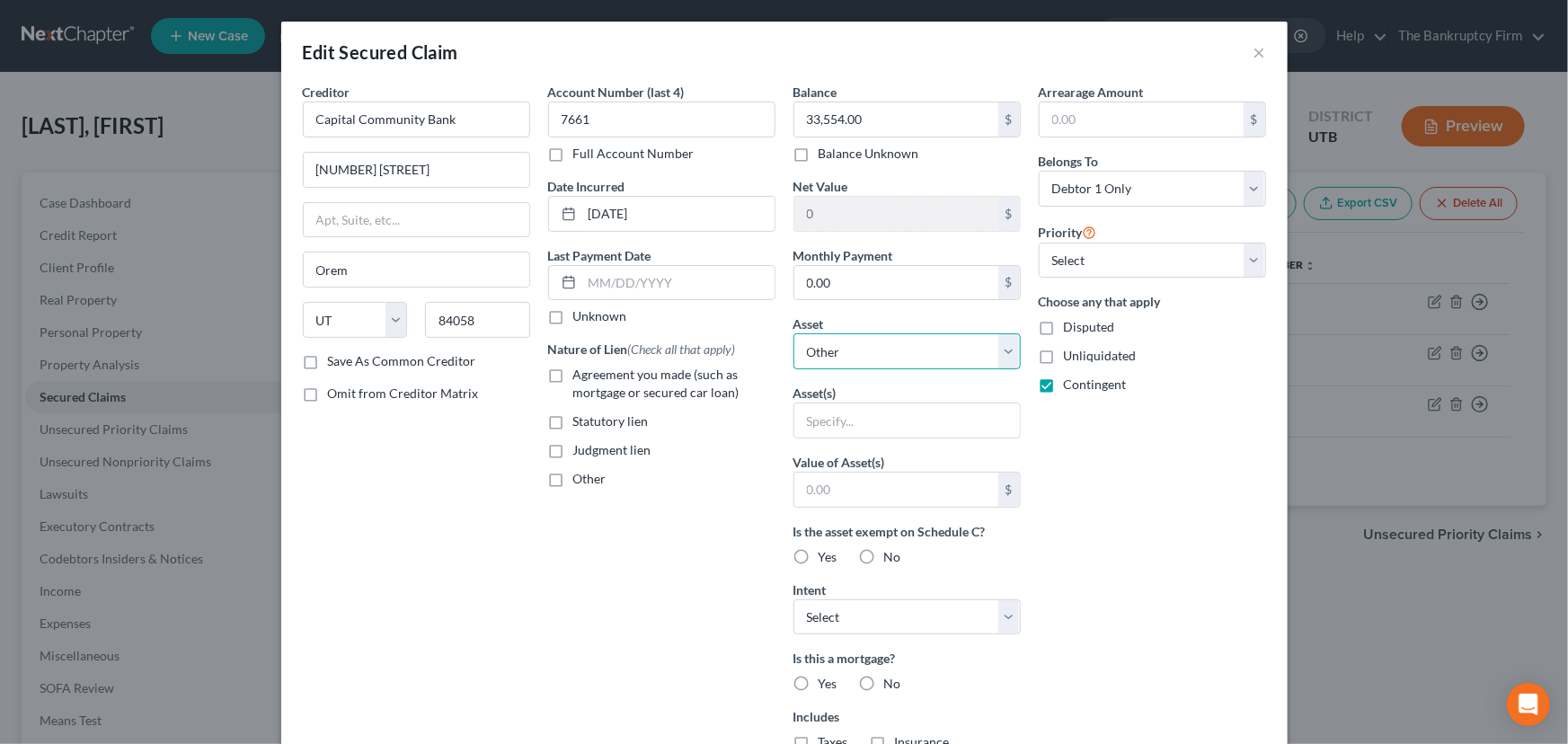 select on "11" 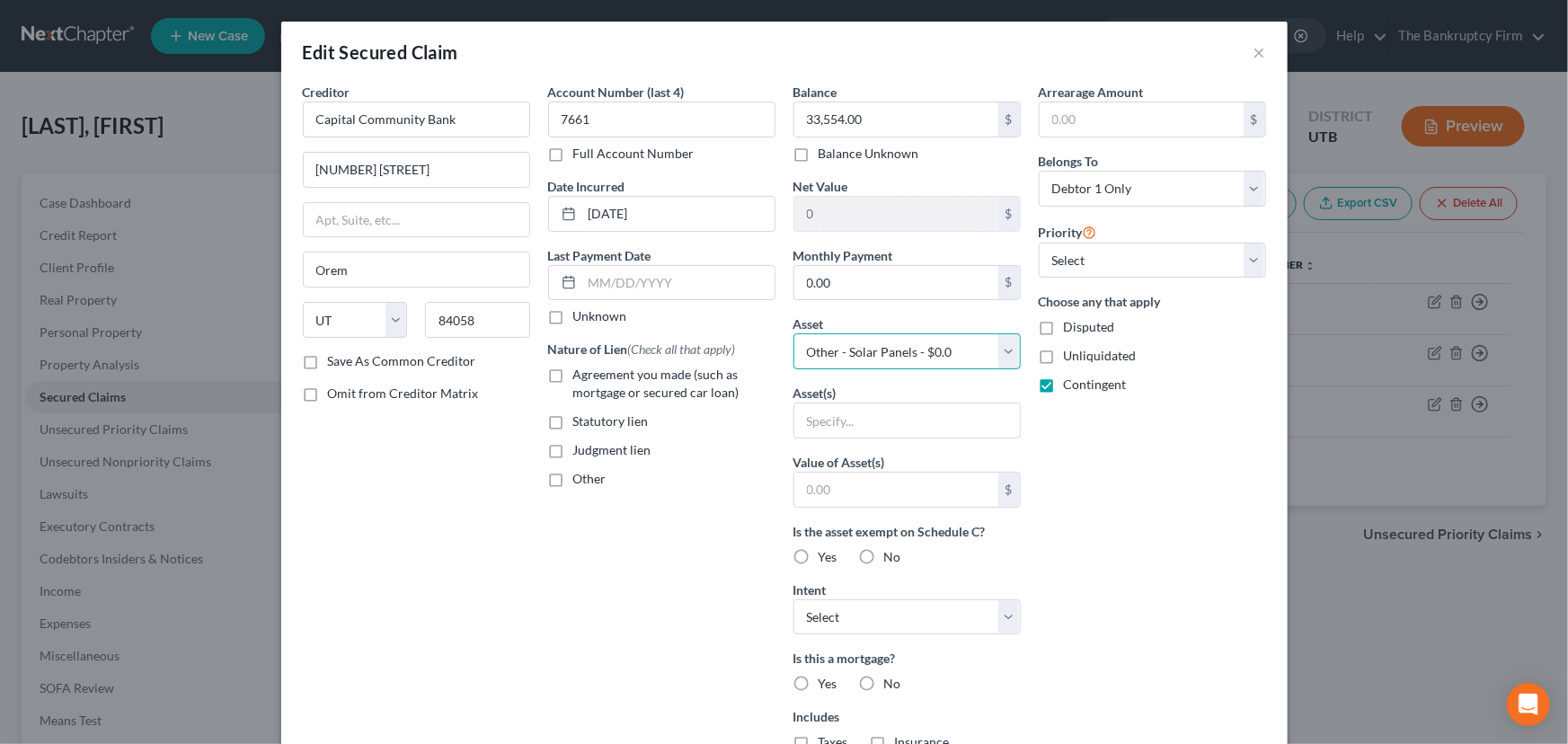 click on "Select Other Multiple Assets Electronics - Television, Cell Phone, PC, Tablet - $450.0 2018 Tesla X - $0.0 2019 Jeep Wrangler - $0.0 Clothing - Clothing - $600.0 Household Goods - Refrigerator, washer, dryer, stove, microwave, freezer, sewing machine, beds and bedding and provisions for one year - $2000.0 Household Goods - Dining Room Table, Chairs, Dressers - $750.0 Household Goods - Sofa, Coffee Table, - $500.0 748 Champion Lane - $849700.0 2015 Jeep Grand Cherokee - $0.0 Other - Solar Panels - $0.0" at bounding box center (907, 351) 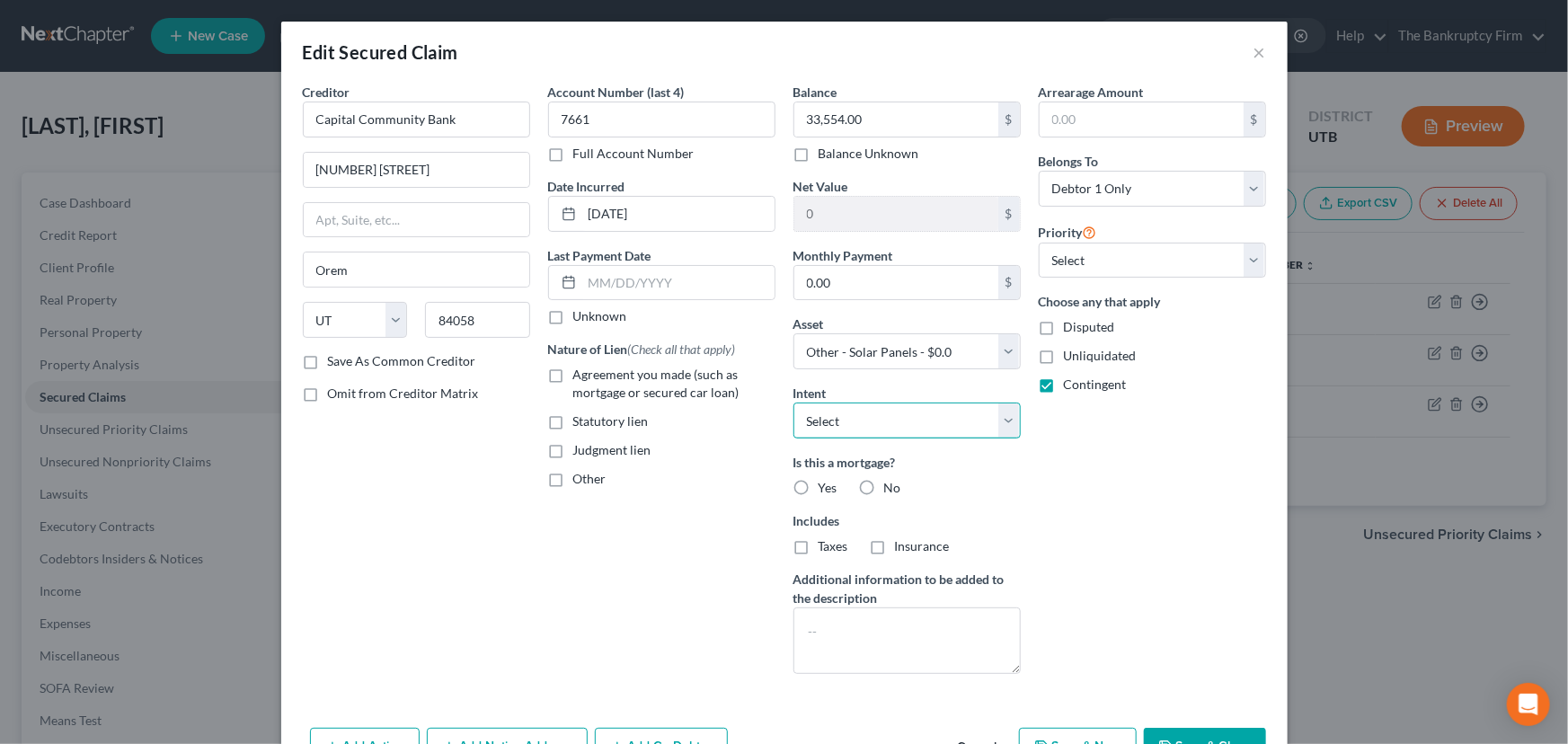 click on "Select Surrender Redeem Reaffirm Avoid Other" at bounding box center (907, 421) 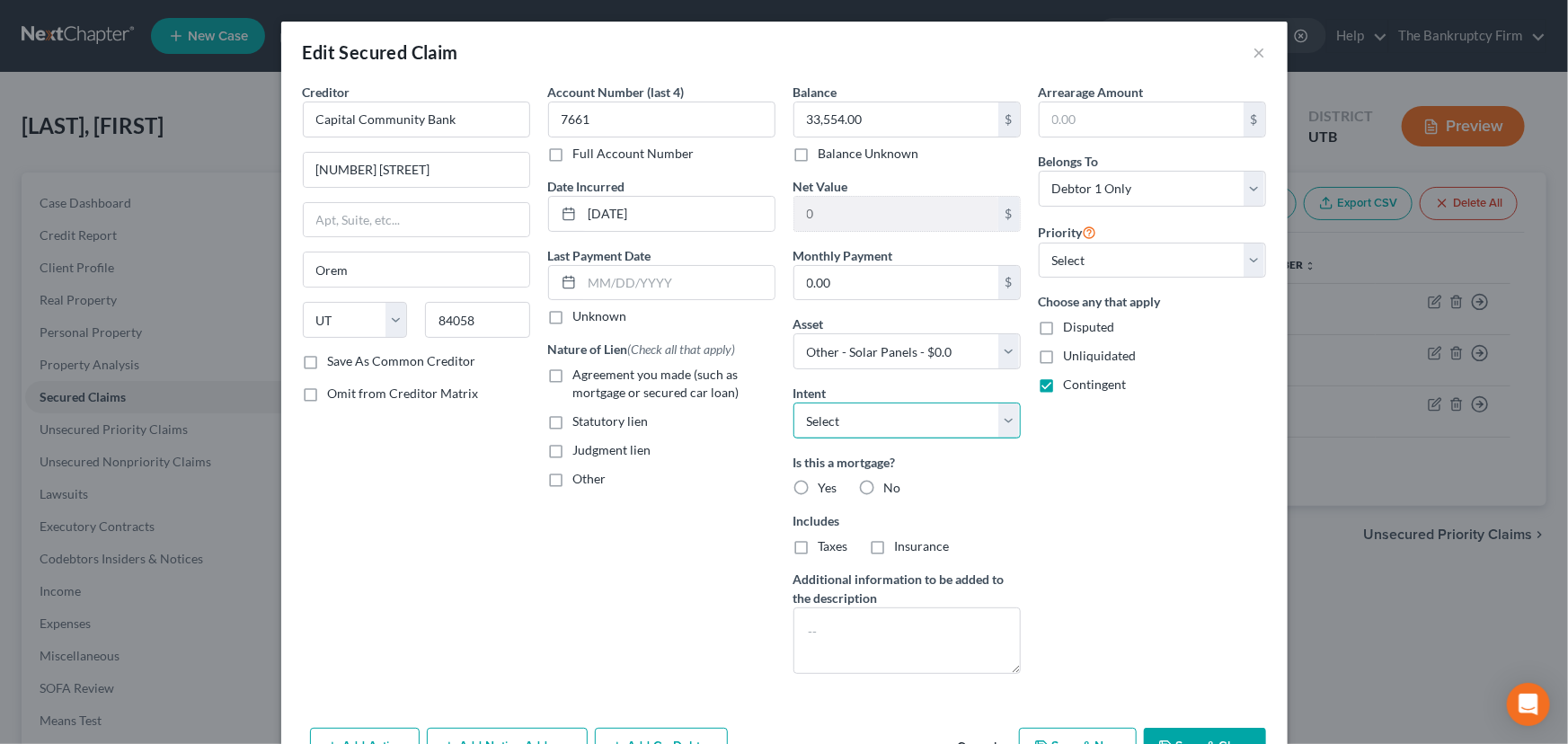 select on "2" 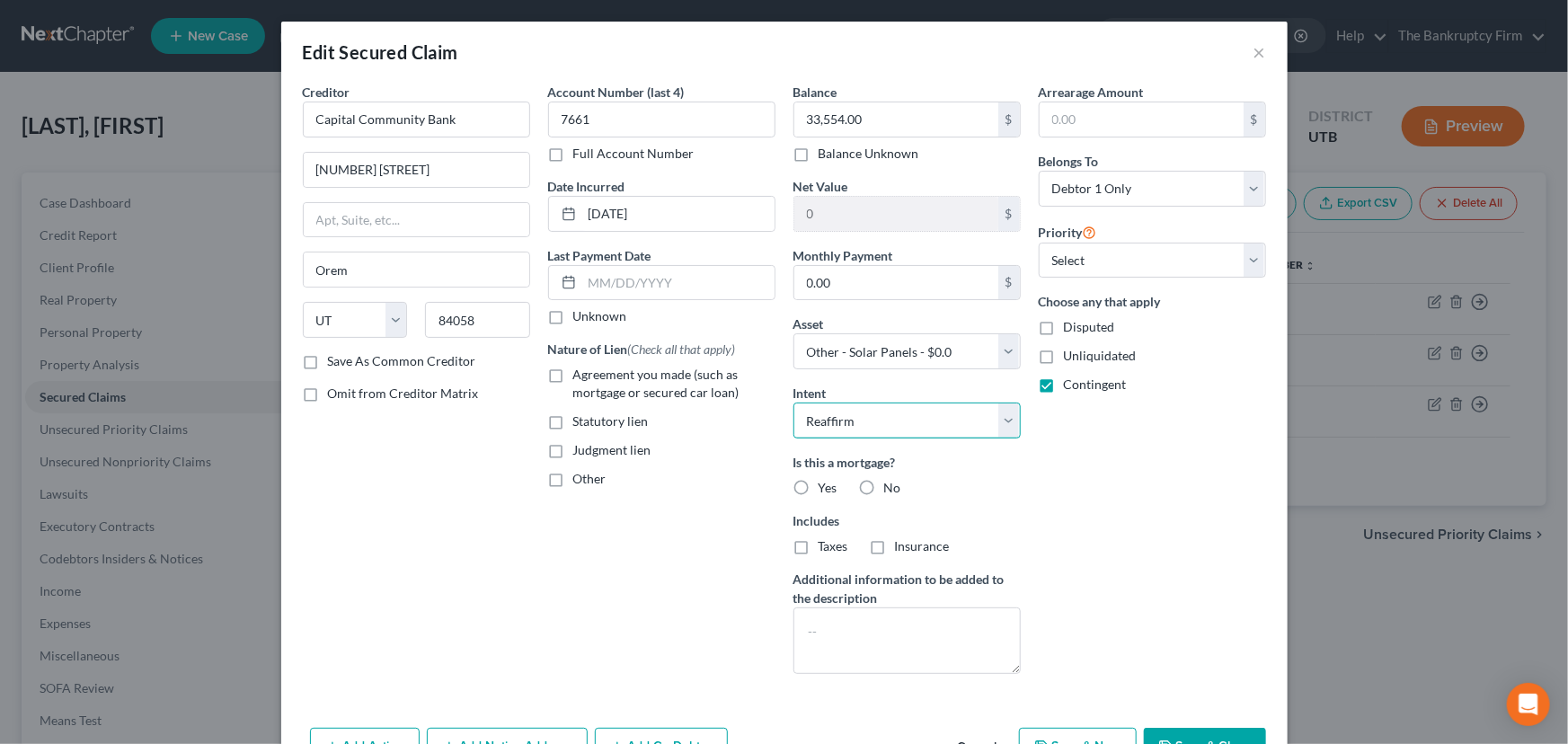 click on "Select Surrender Redeem Reaffirm Avoid Other" at bounding box center [907, 421] 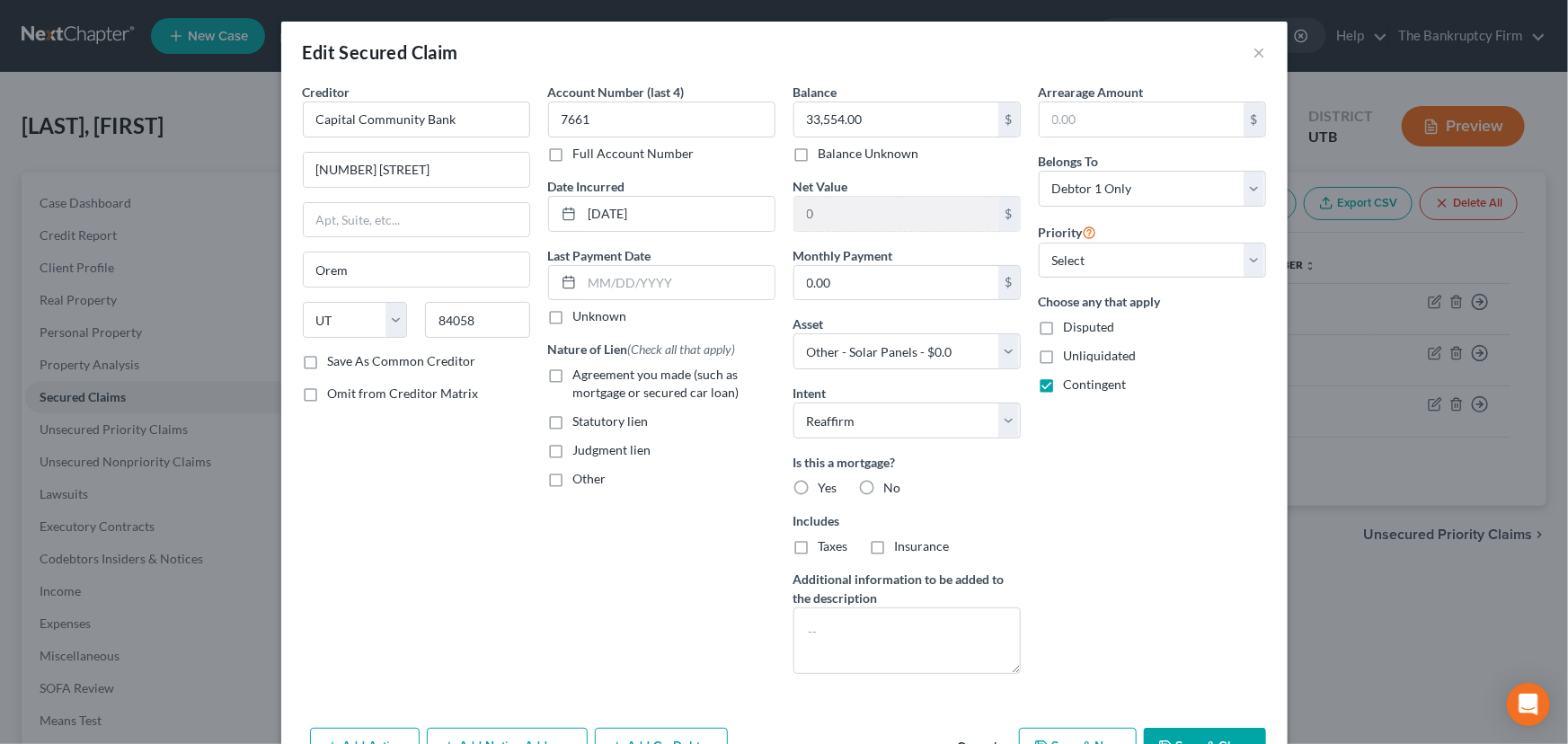 click on "No" at bounding box center [892, 488] 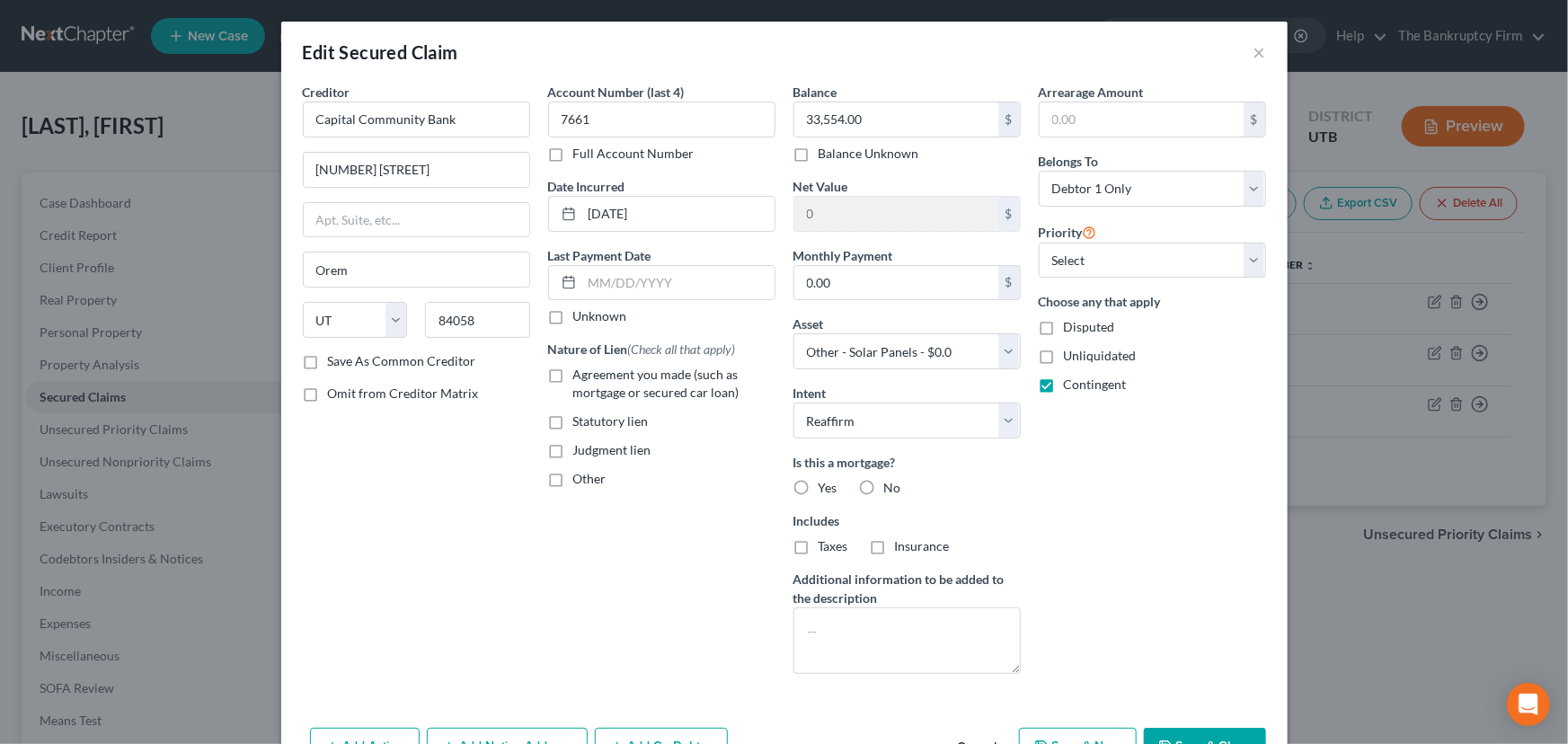 click on "No" at bounding box center [897, 484] 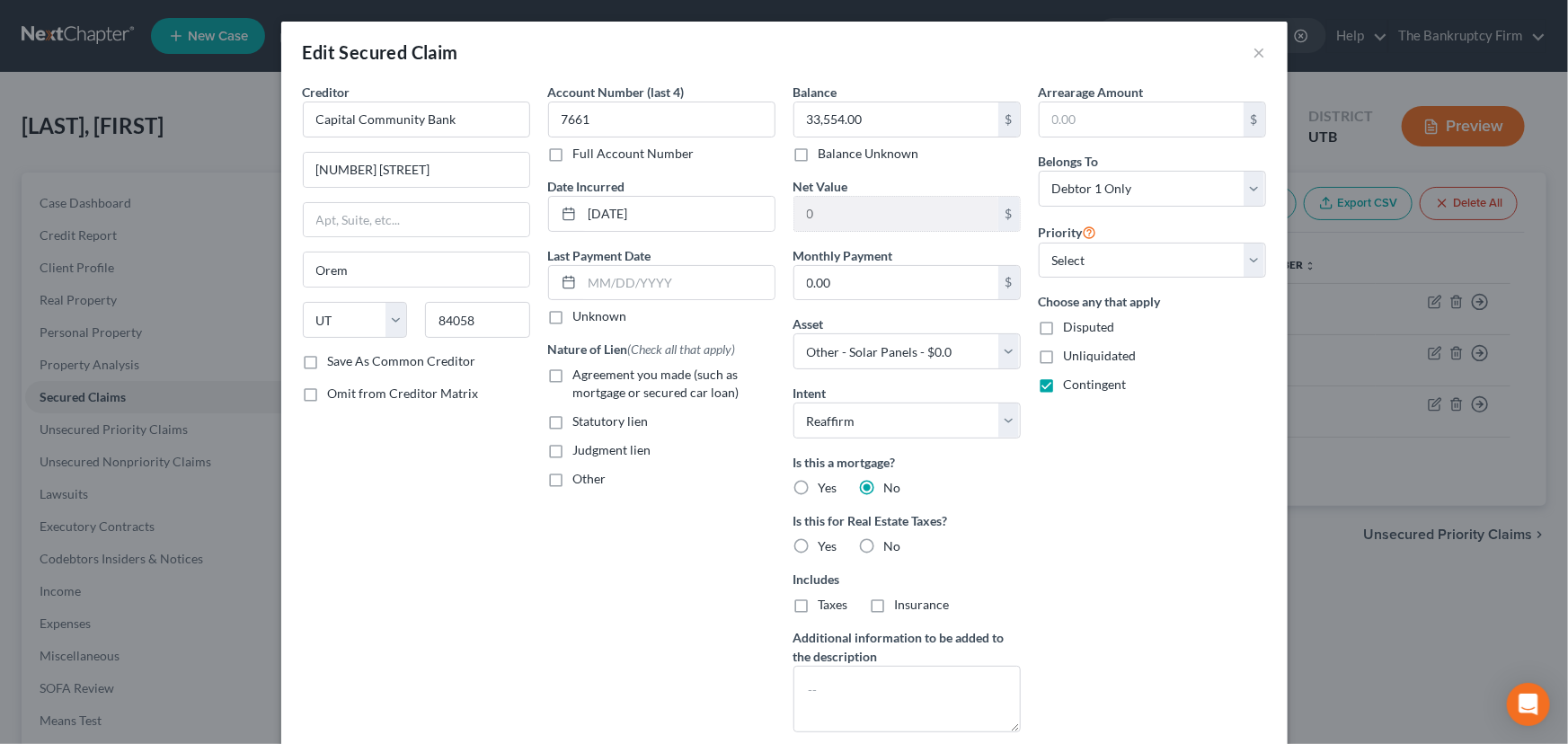click on "No" at bounding box center (892, 546) 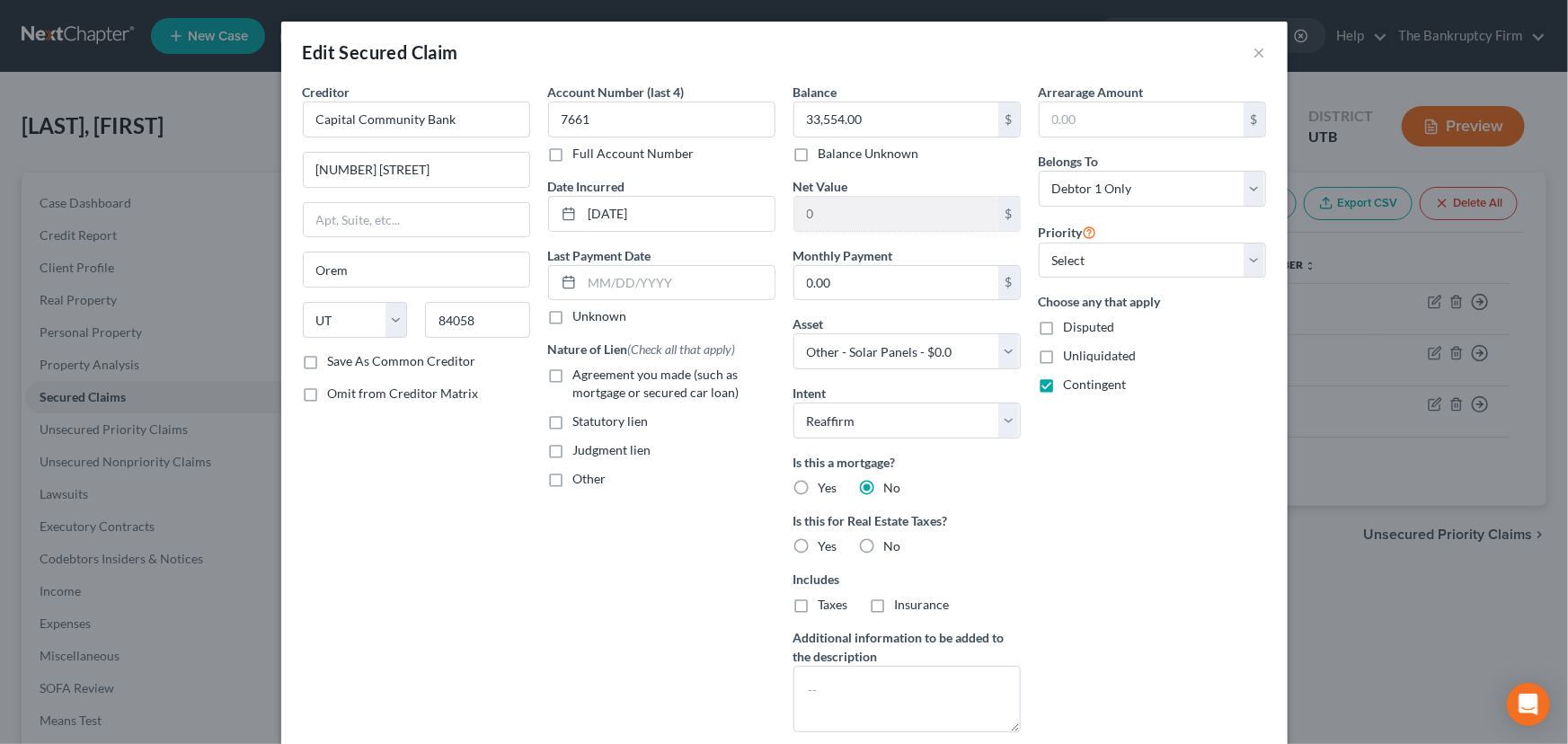 click on "No" at bounding box center [897, 543] 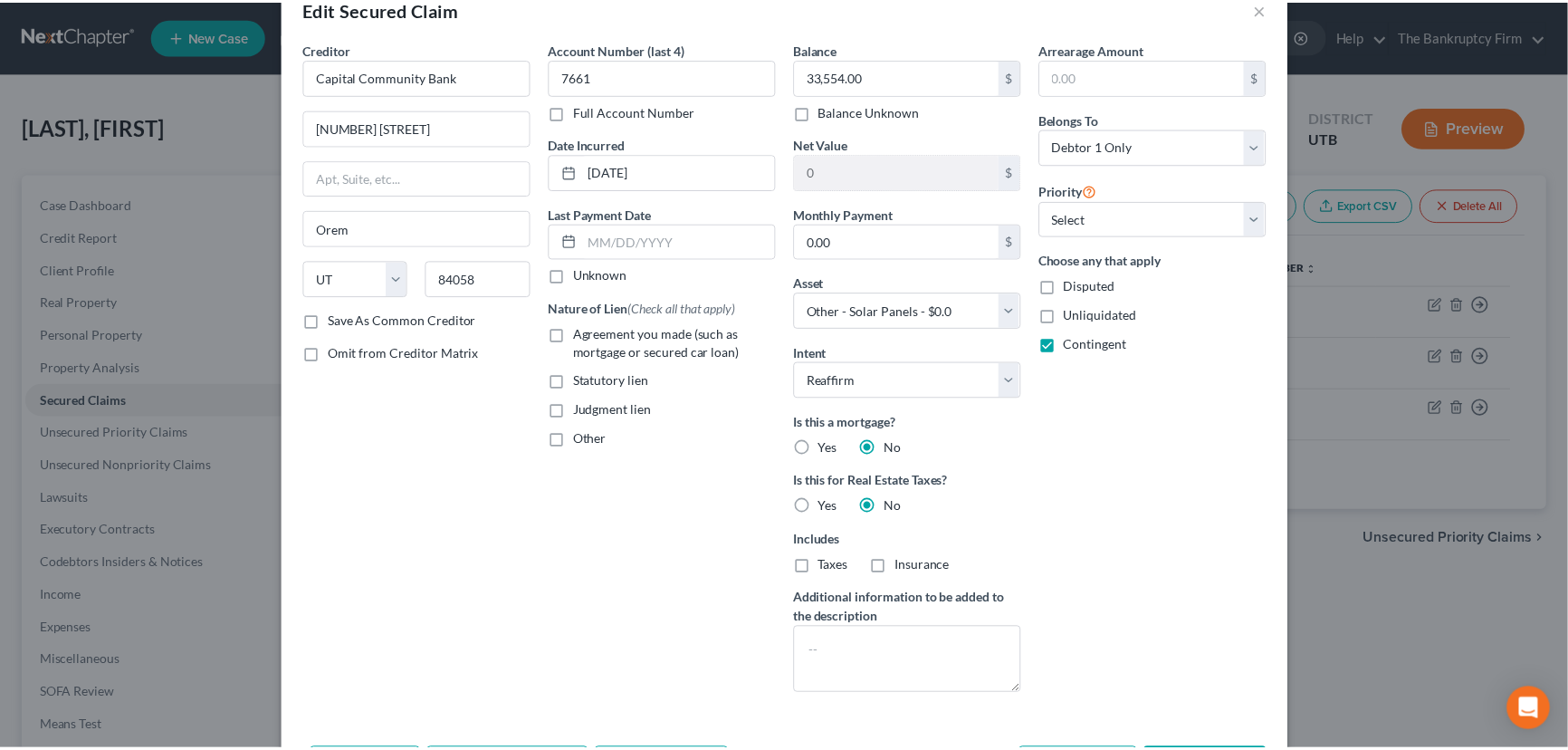 scroll, scrollTop: 82, scrollLeft: 0, axis: vertical 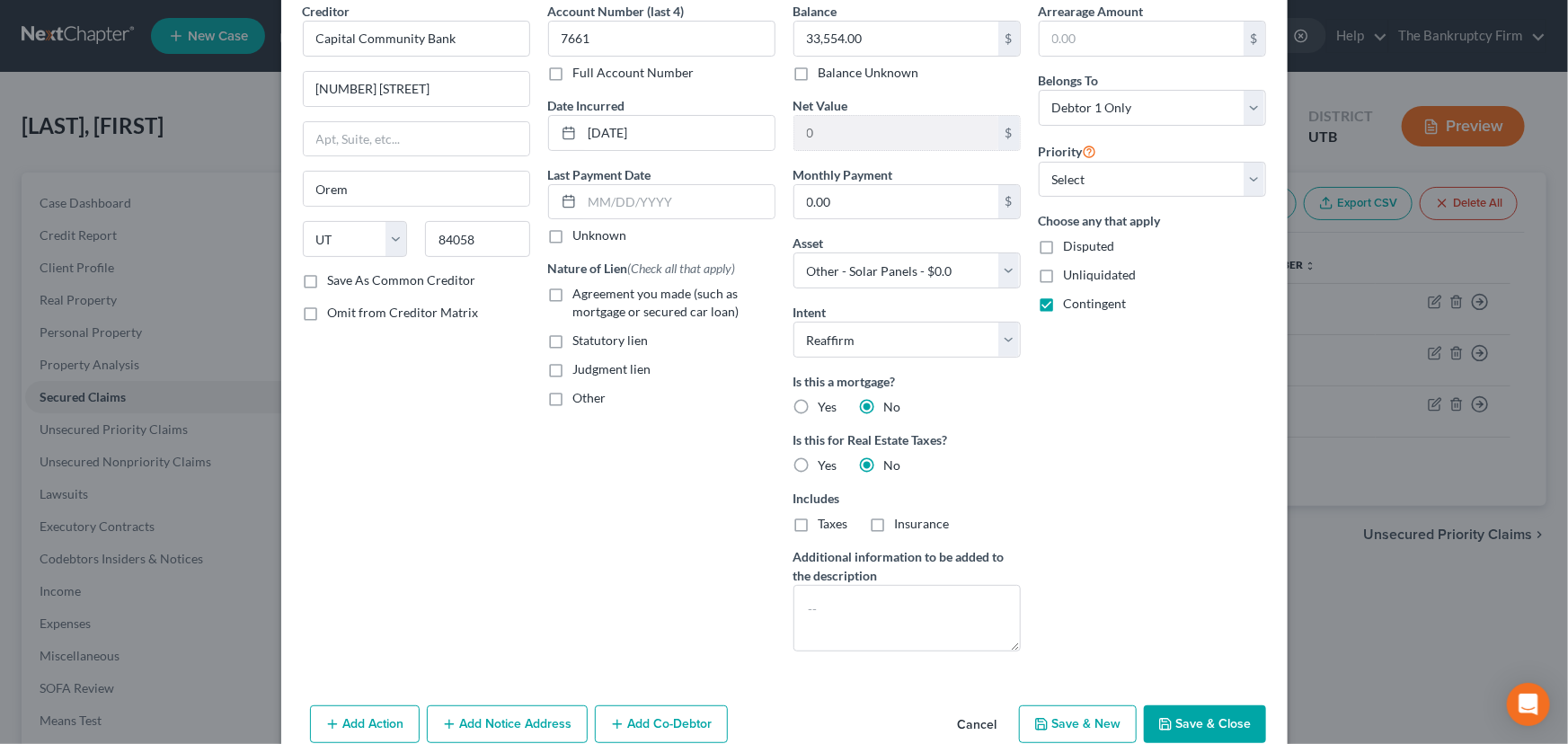 click on "Save & Close" at bounding box center (1205, 724) 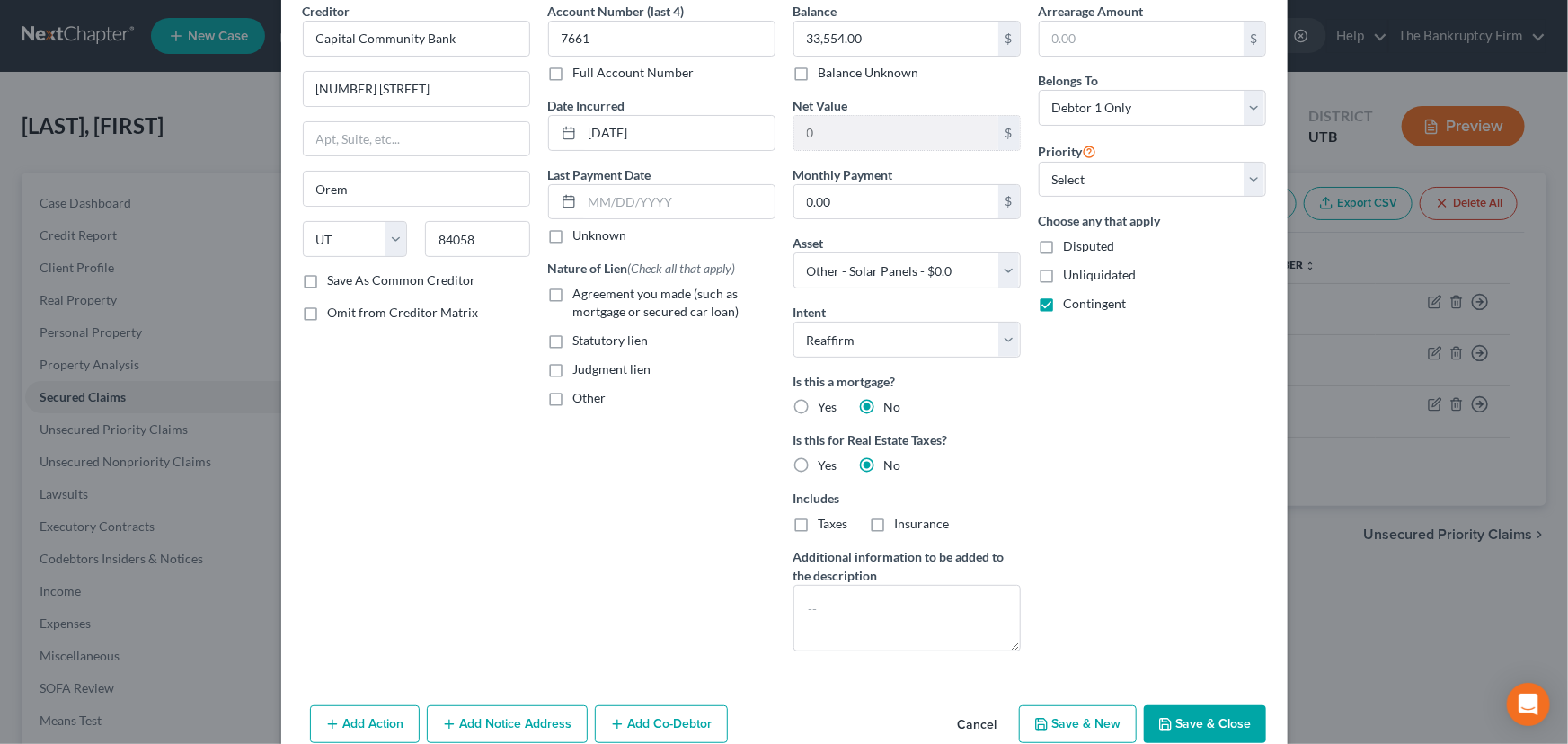 select 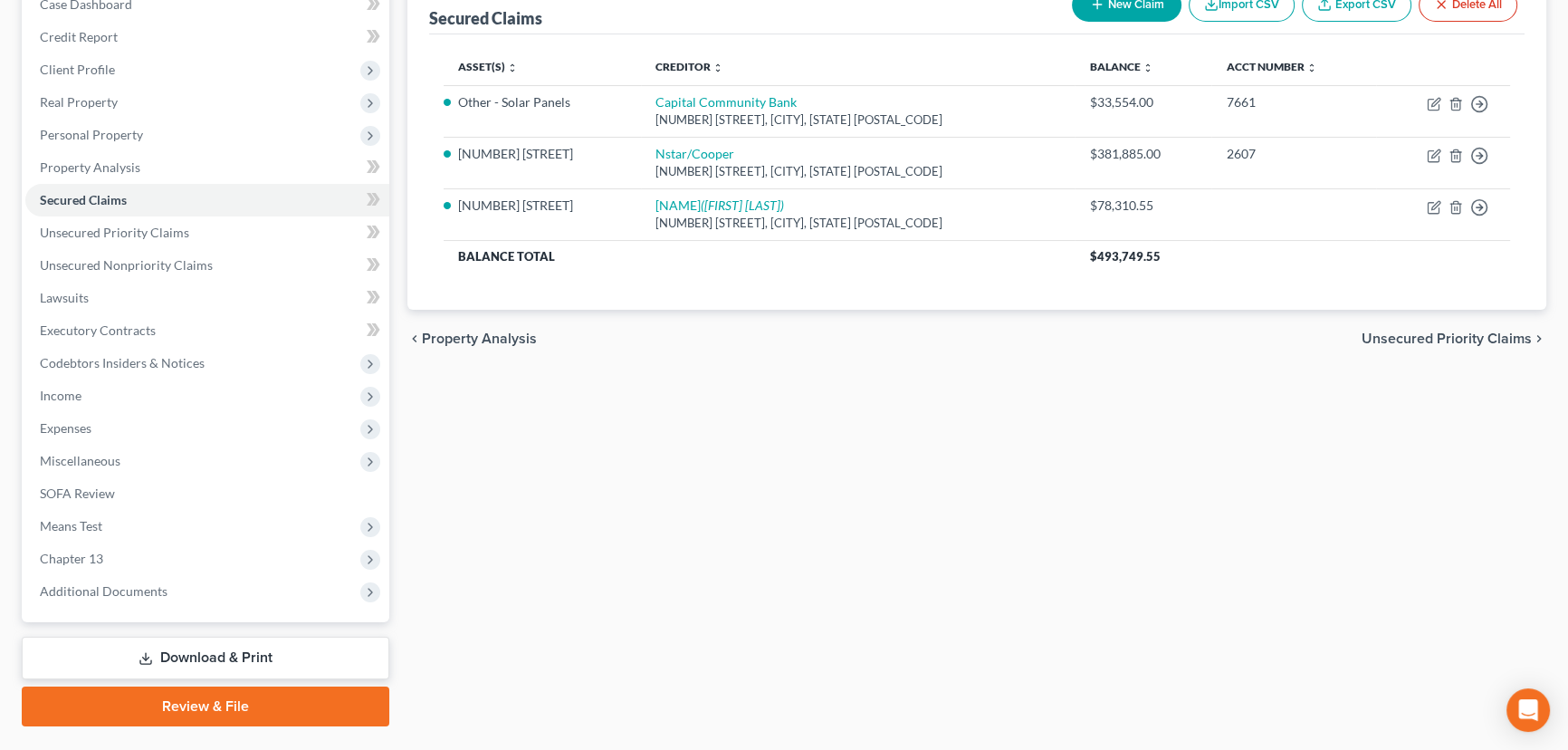 scroll, scrollTop: 243, scrollLeft: 0, axis: vertical 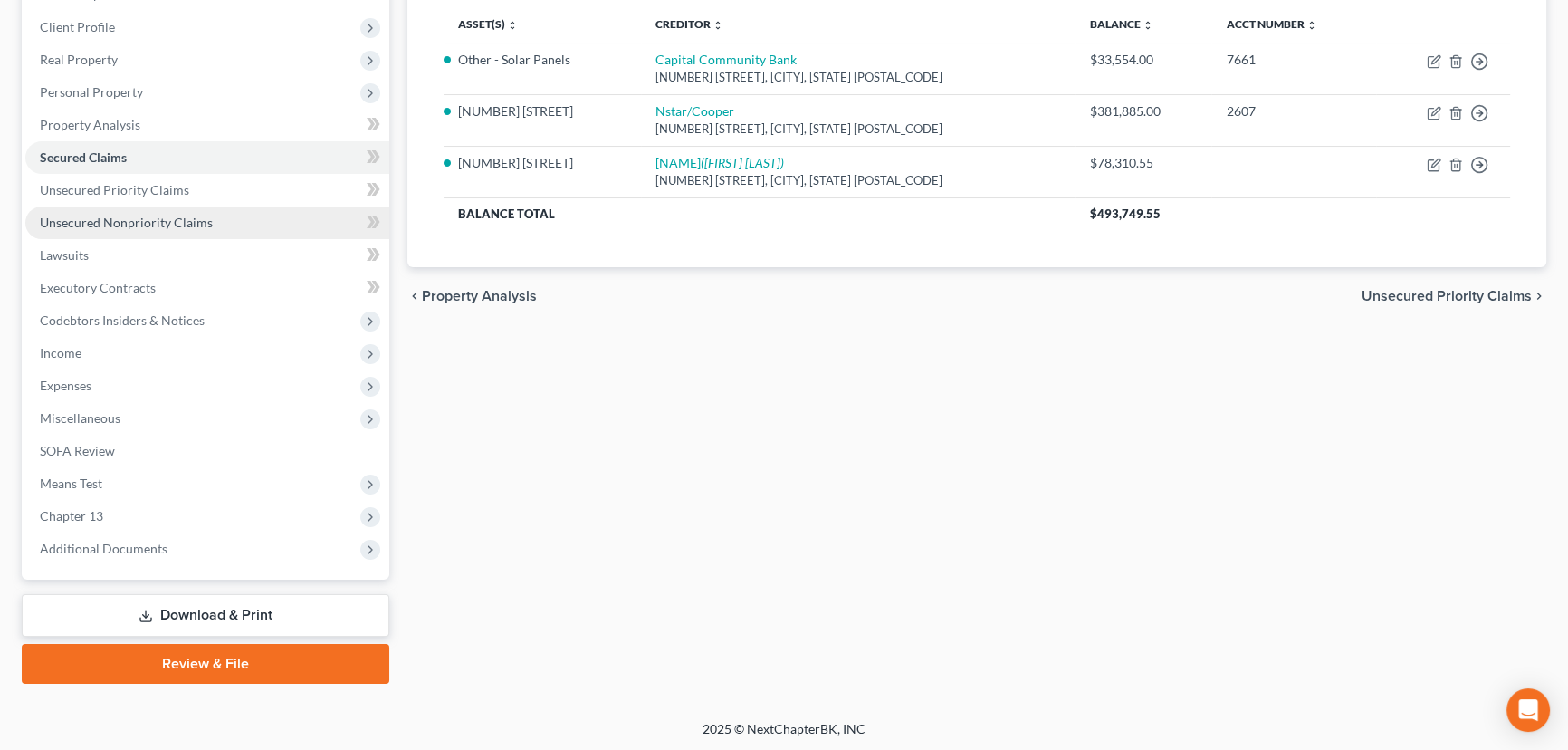 click on "Unsecured Nonpriority Claims" at bounding box center [126, 222] 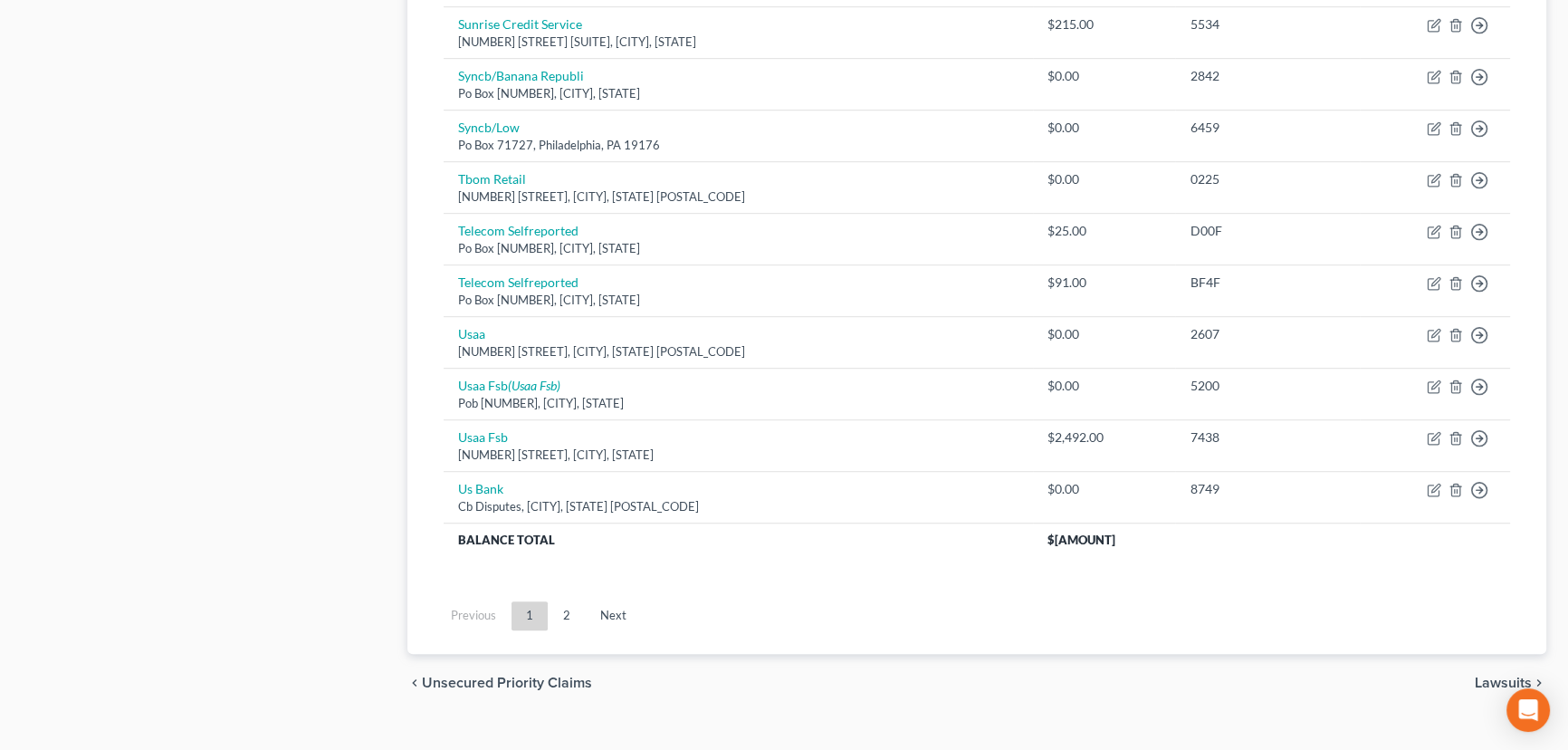 scroll, scrollTop: 1317, scrollLeft: 0, axis: vertical 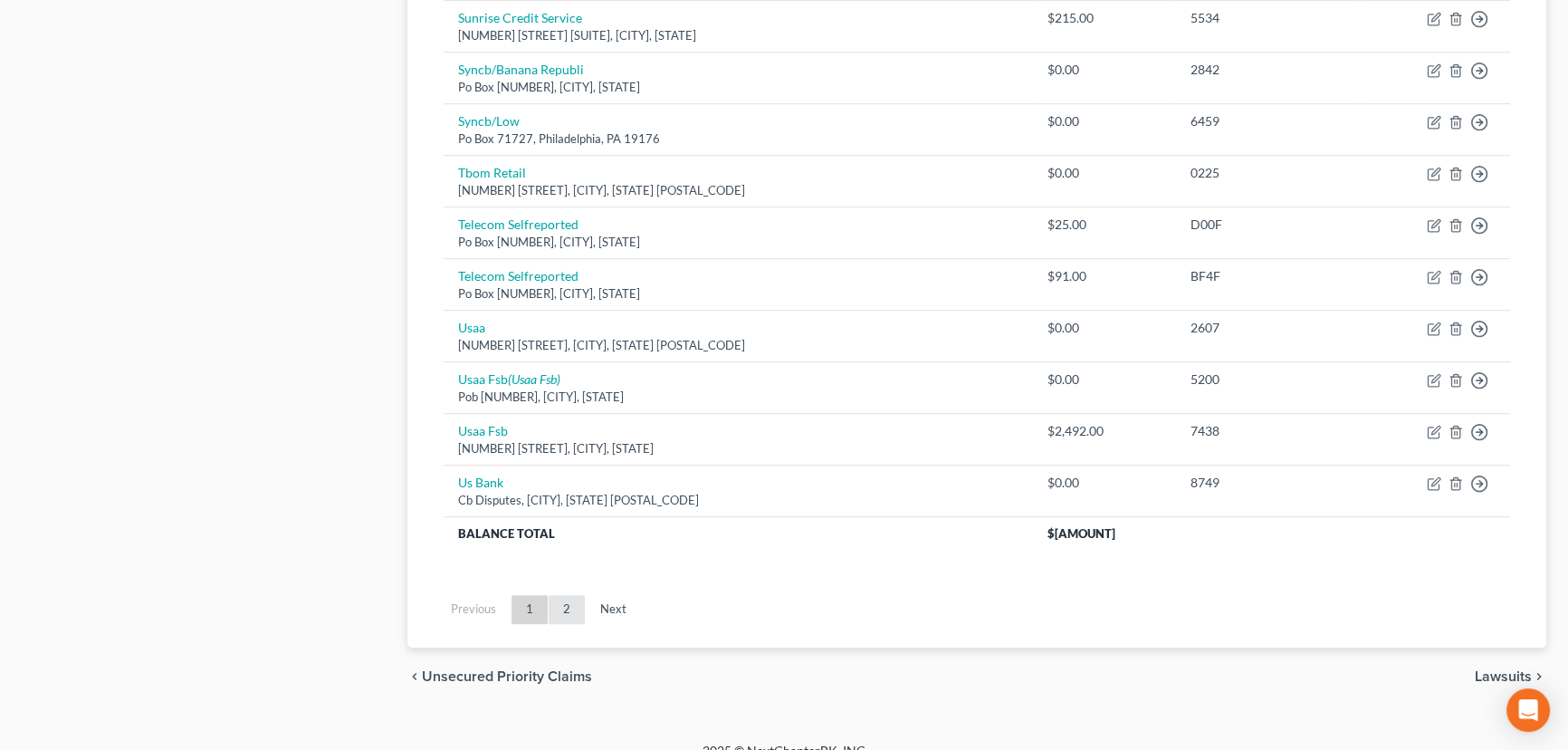 click on "2" at bounding box center [567, 610] 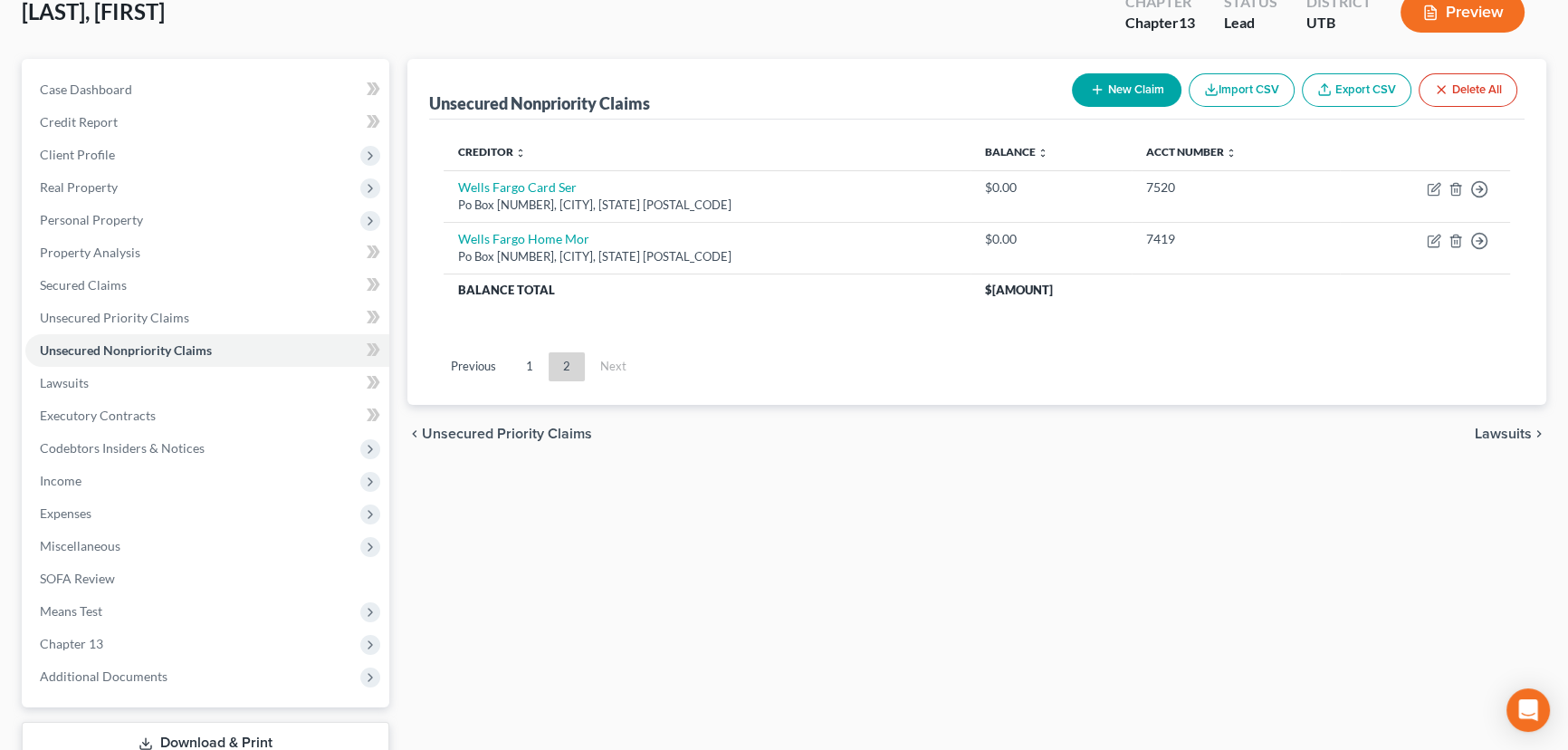 scroll, scrollTop: 78, scrollLeft: 0, axis: vertical 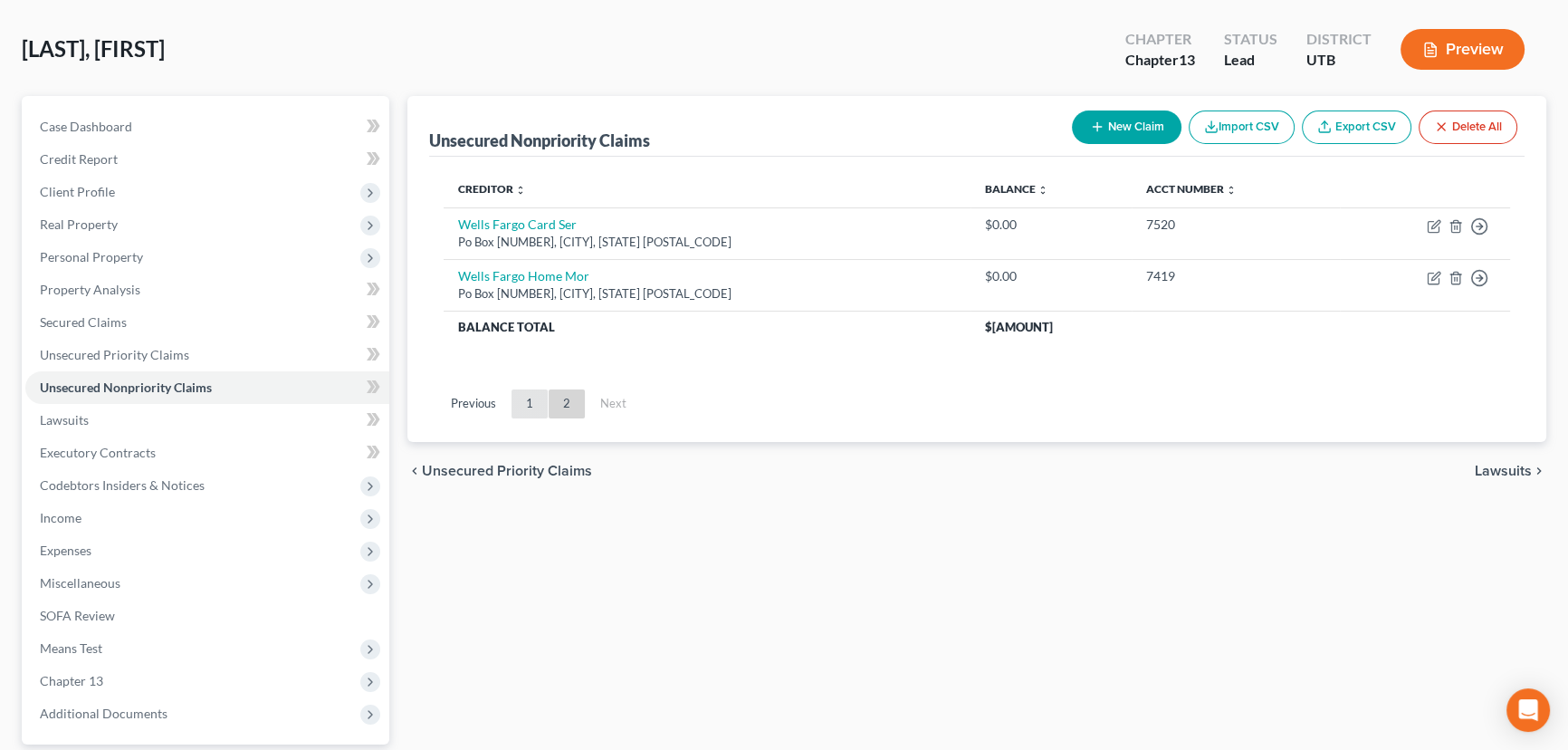 click on "1" at bounding box center (530, 404) 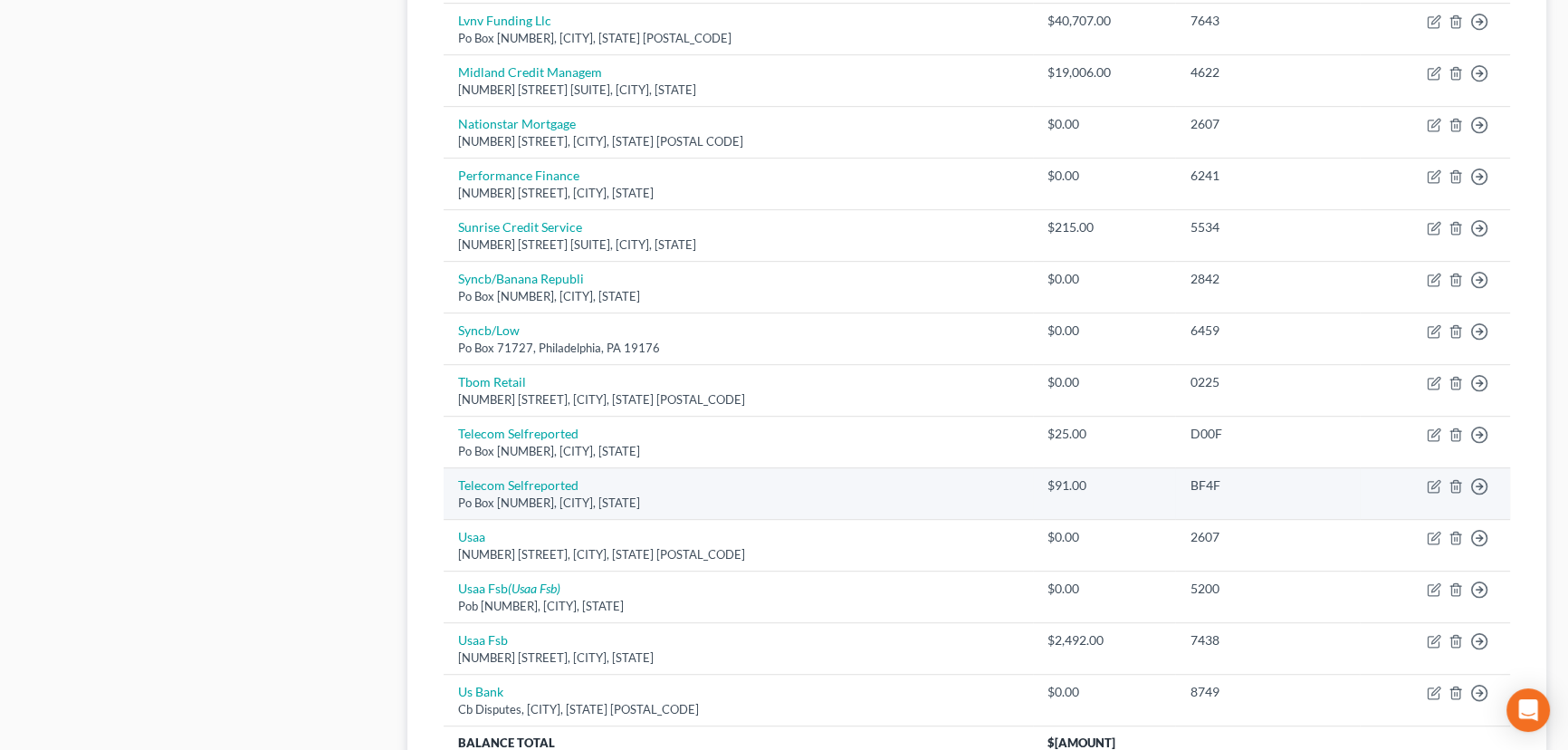 scroll, scrollTop: 1149, scrollLeft: 0, axis: vertical 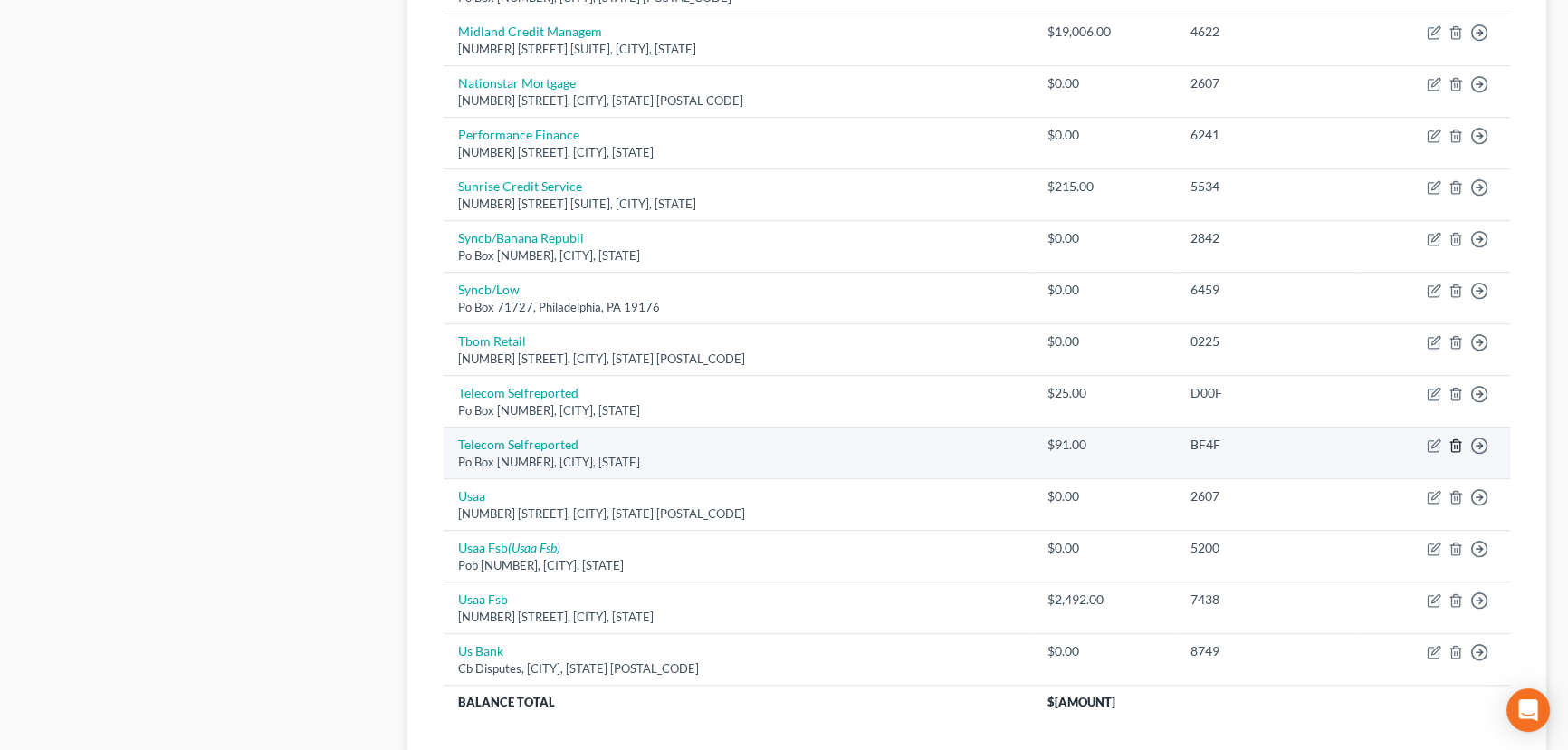 click 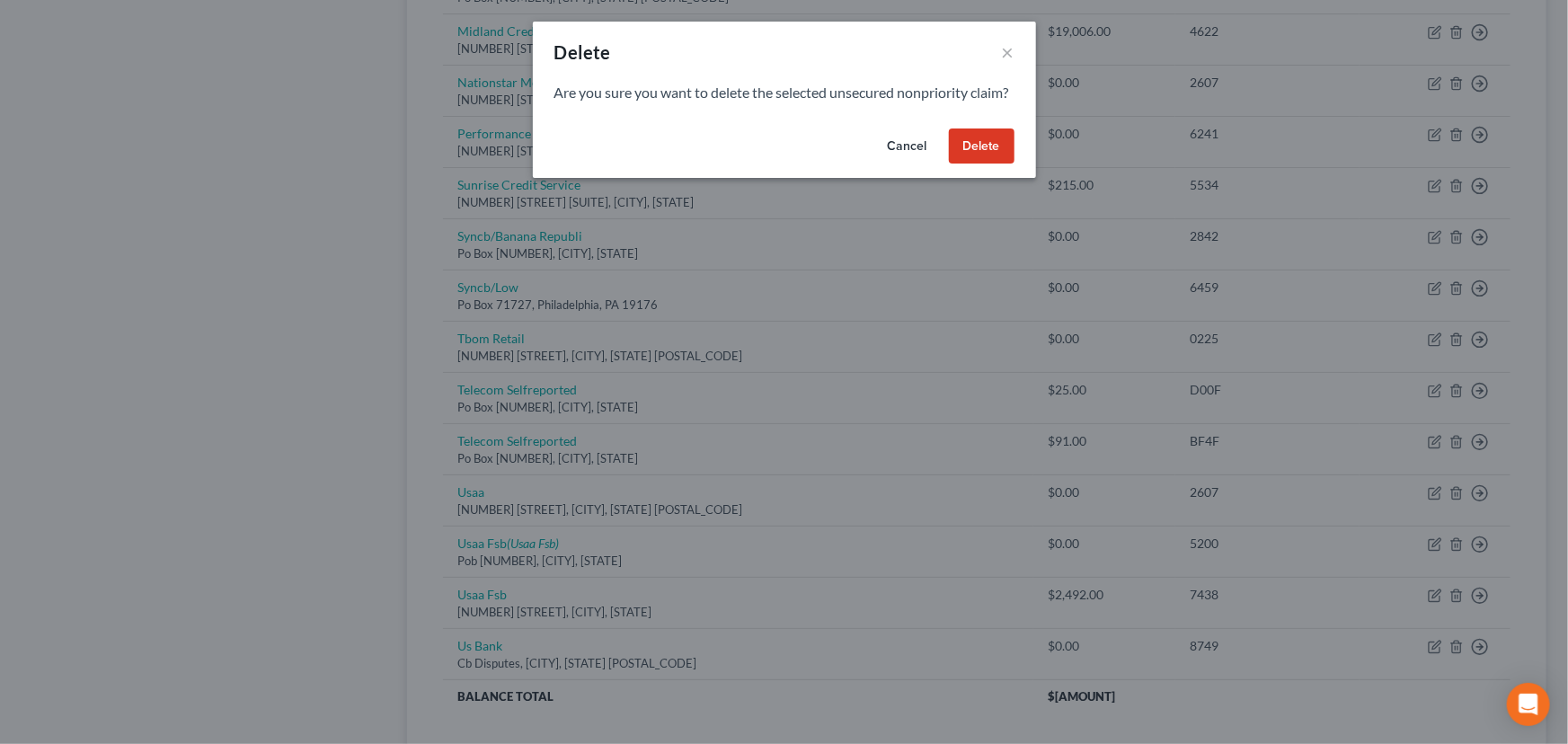 click on "Delete" at bounding box center (981, 146) 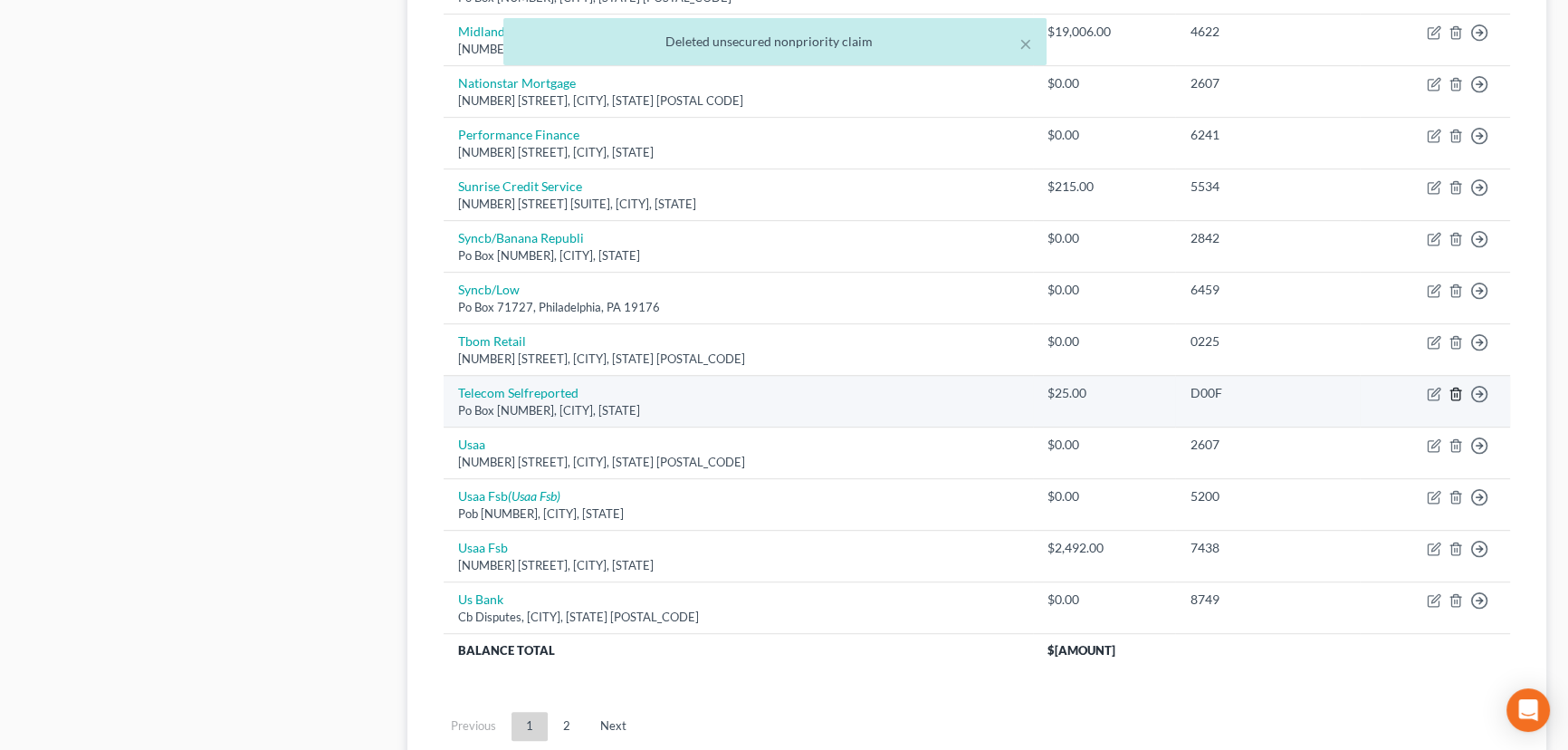 click 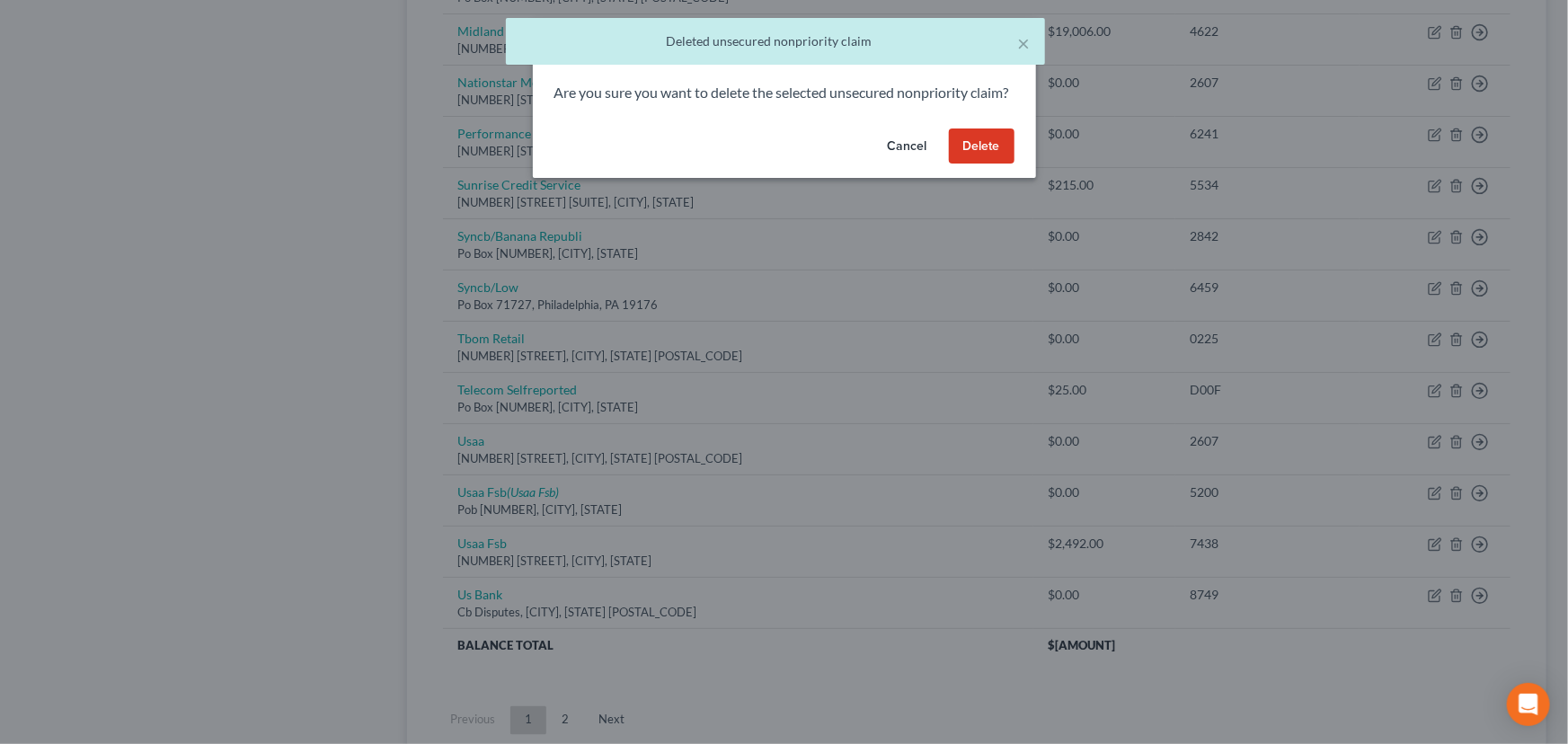 click on "Delete" at bounding box center [981, 146] 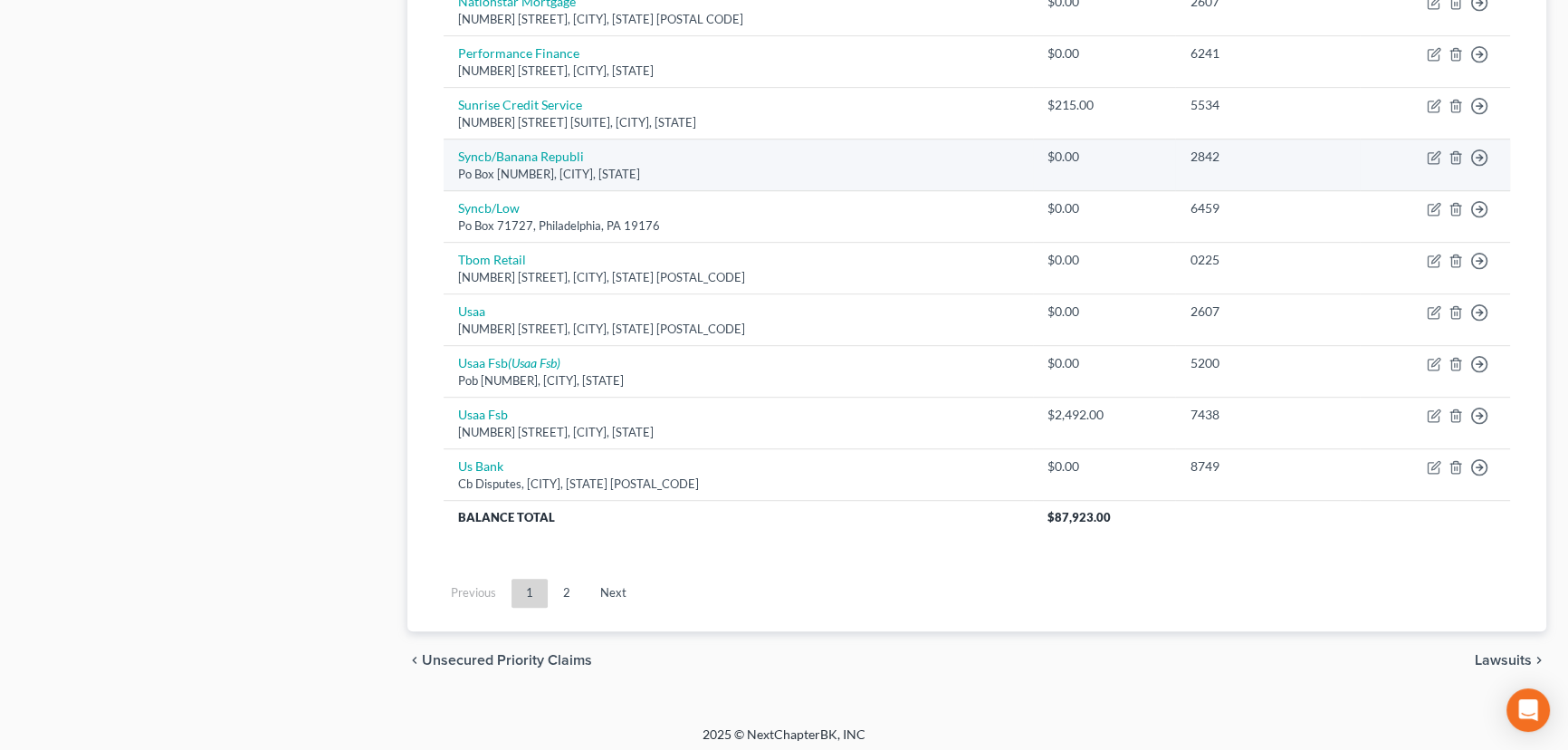 scroll, scrollTop: 1234, scrollLeft: 0, axis: vertical 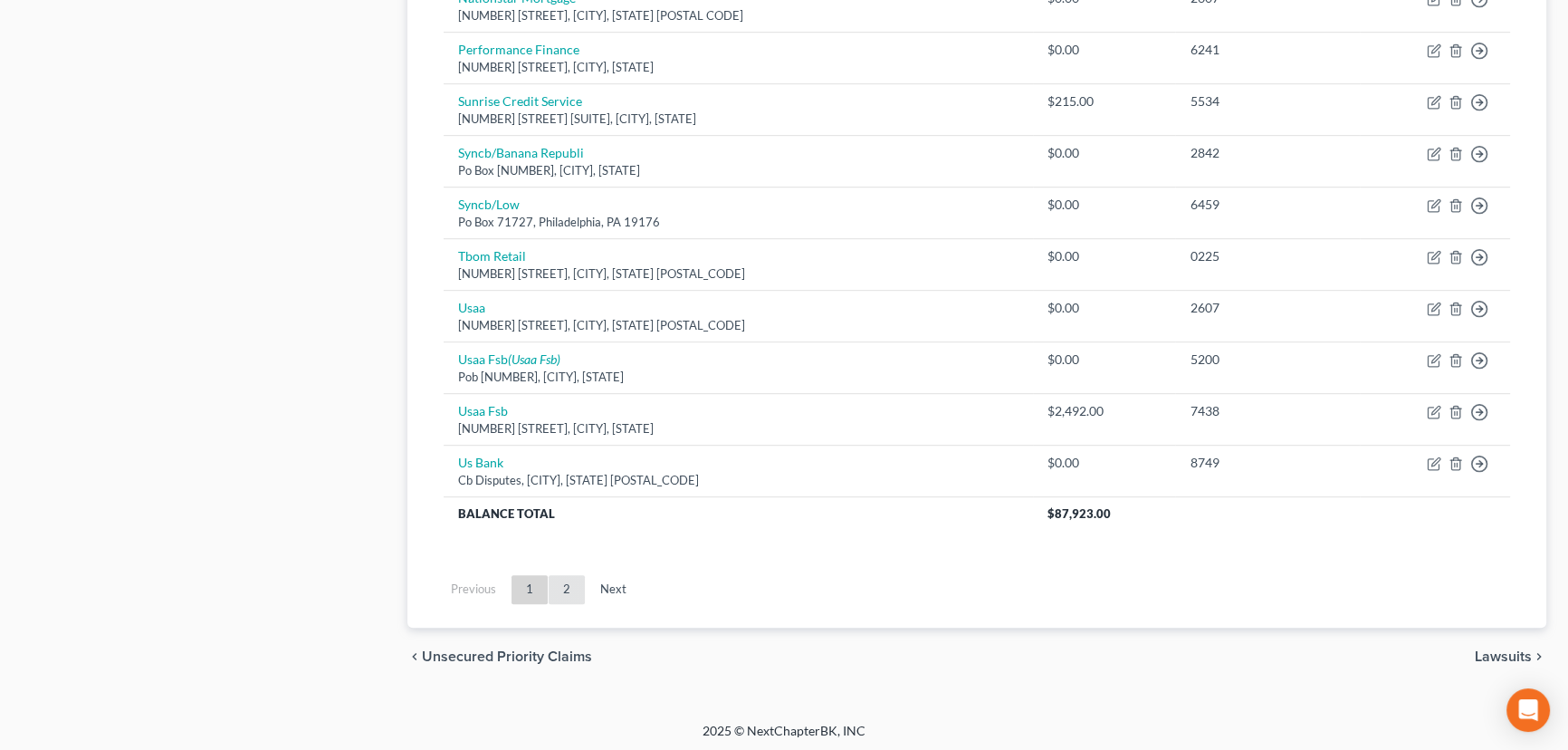 click on "2" at bounding box center [567, 590] 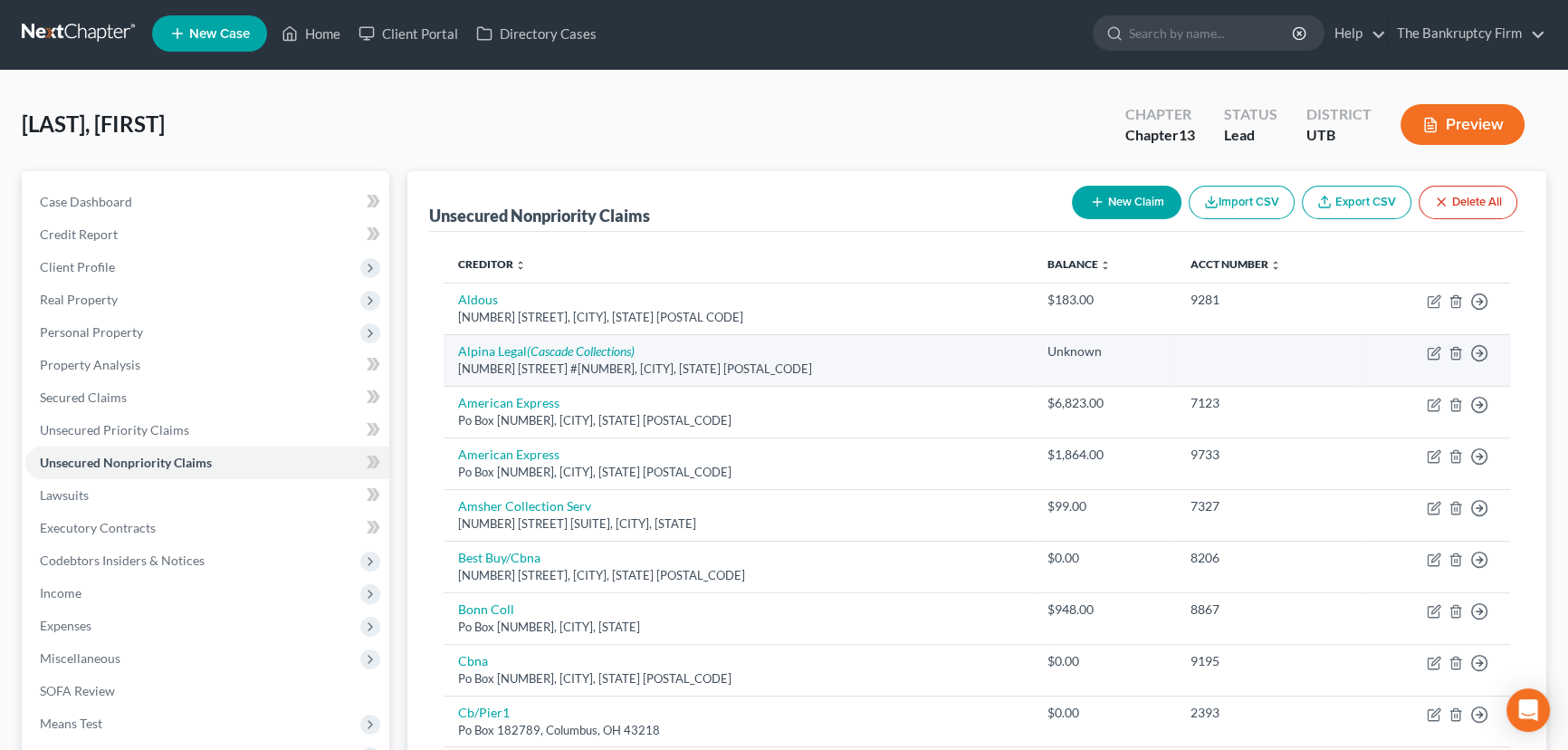 scroll, scrollTop: 0, scrollLeft: 0, axis: both 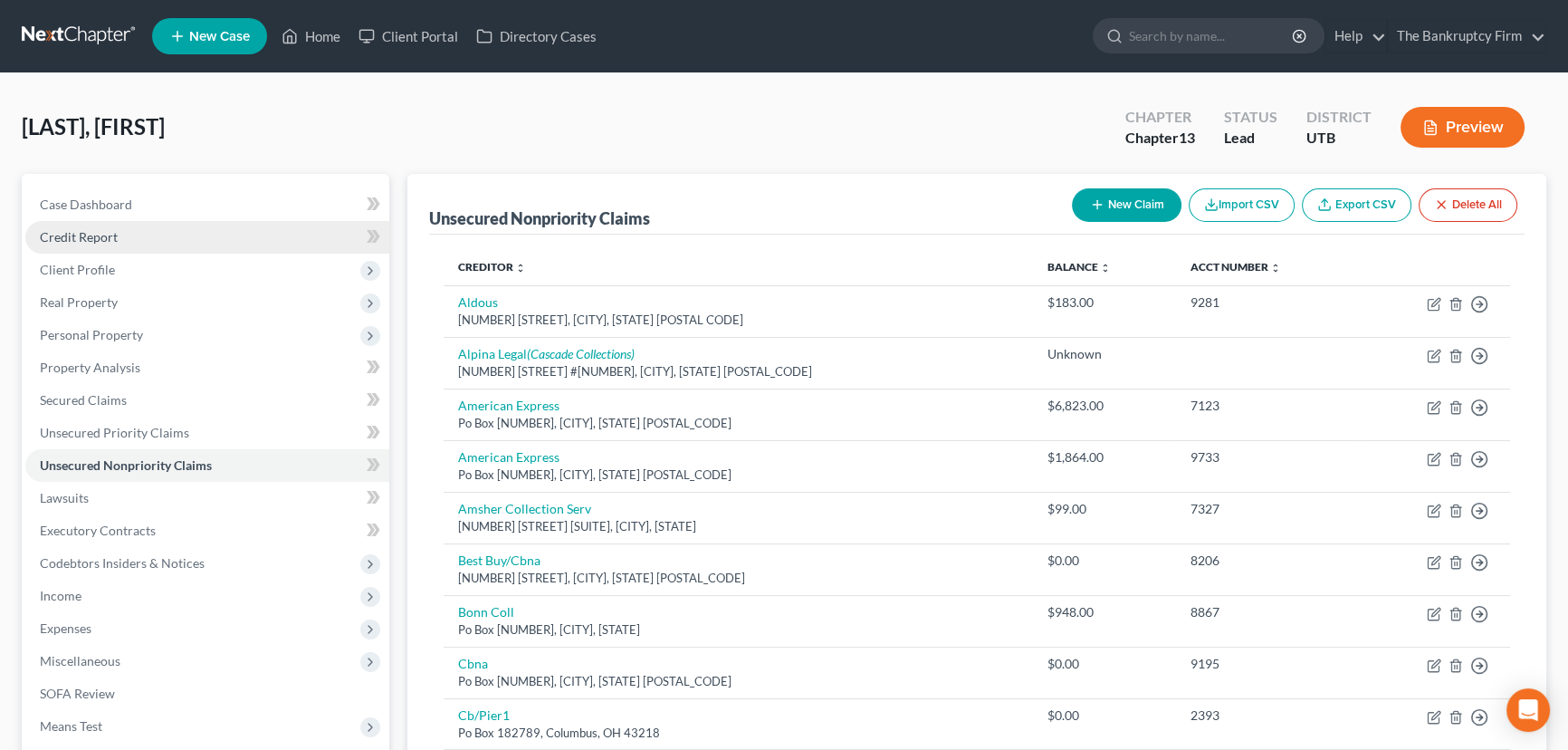 click on "Credit Report" at bounding box center [79, 236] 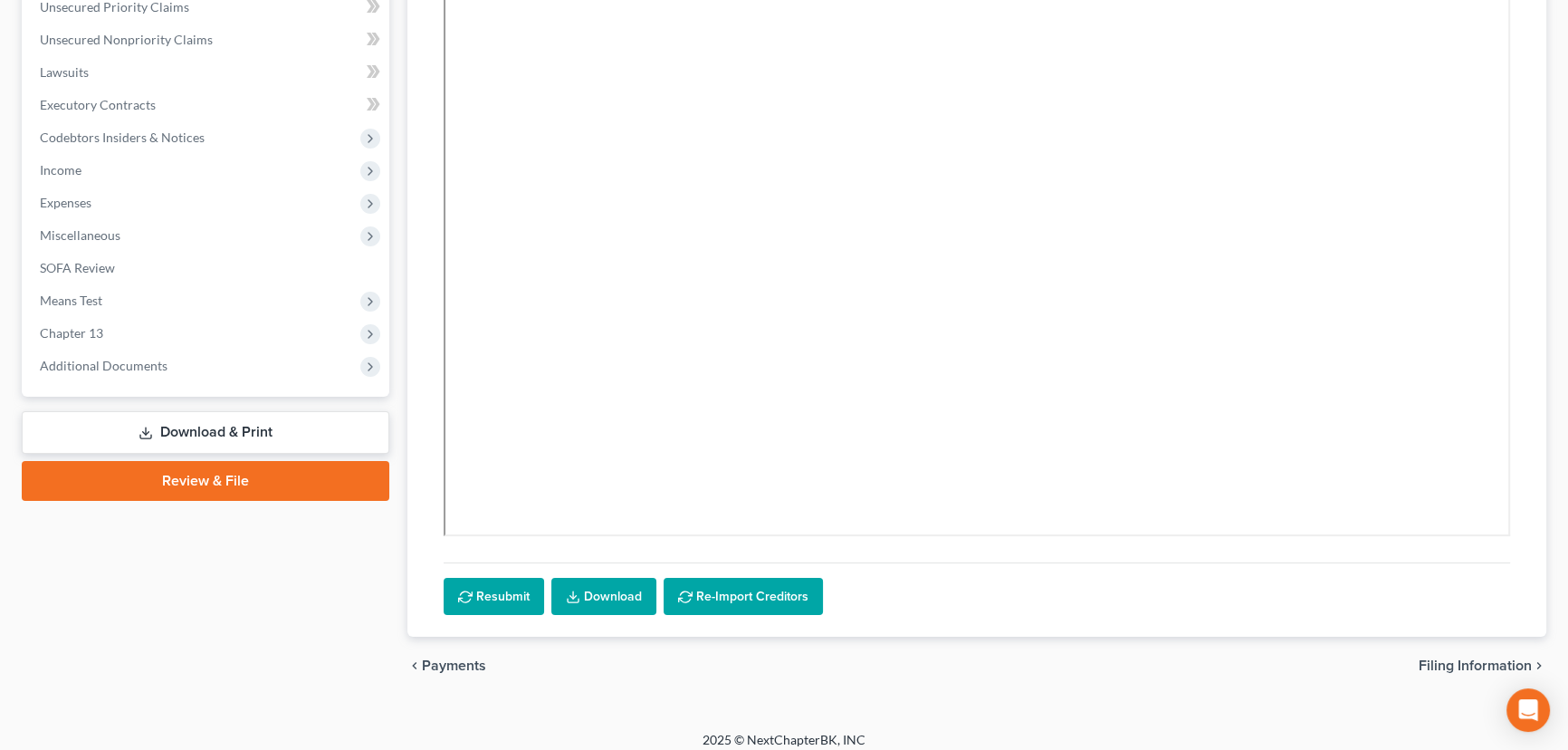 scroll, scrollTop: 0, scrollLeft: 0, axis: both 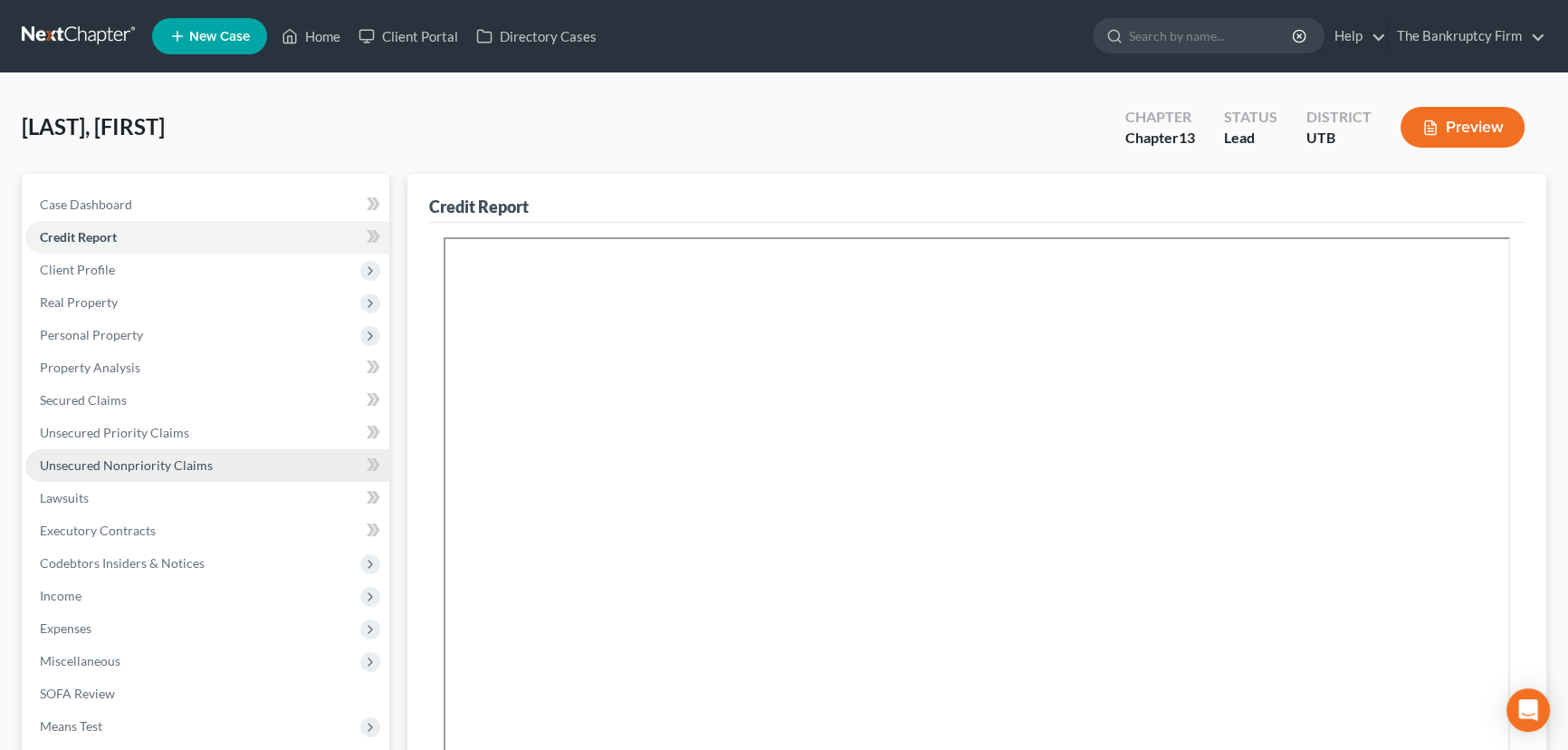 click on "Unsecured Nonpriority Claims" at bounding box center [126, 465] 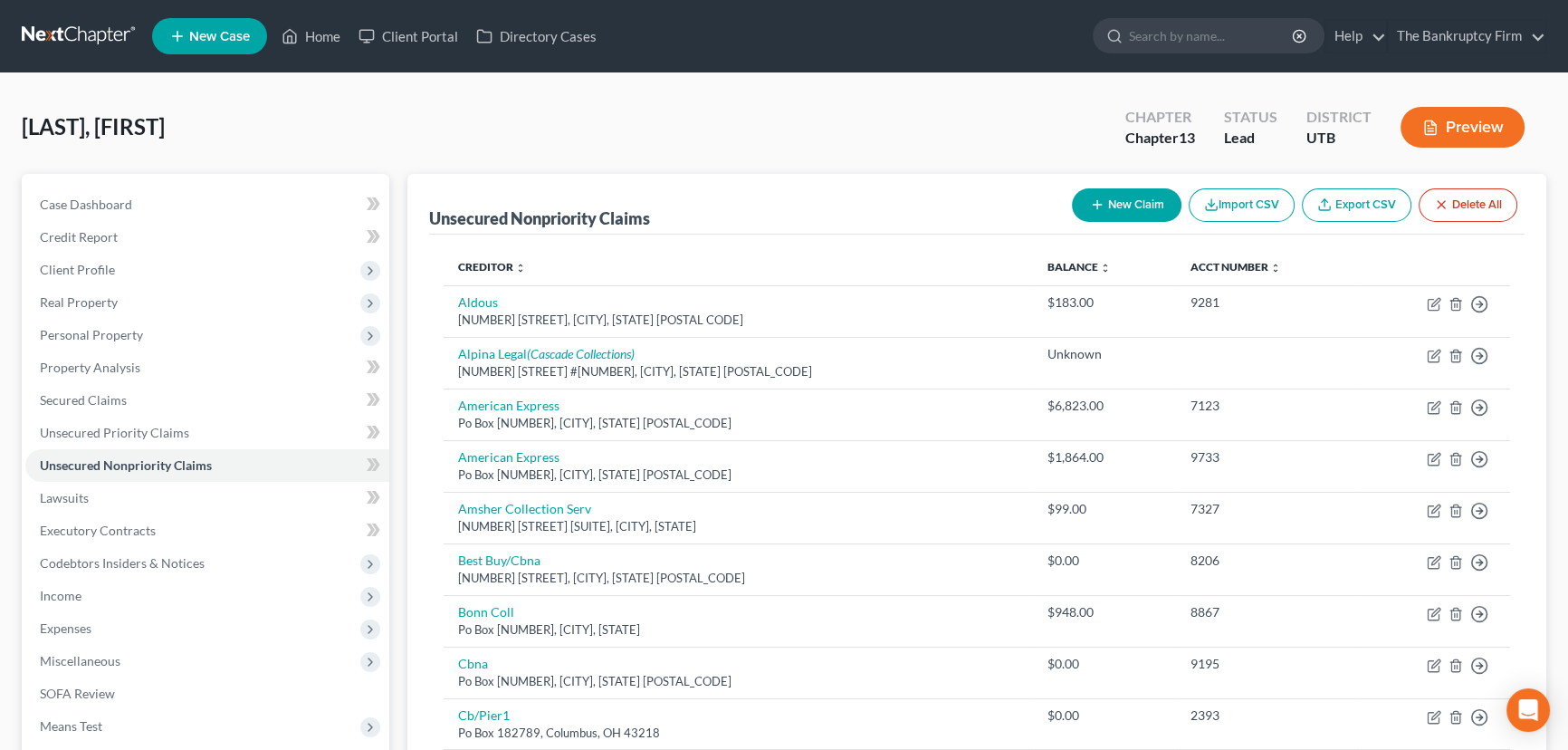click on "Delete All" at bounding box center (1468, 205) 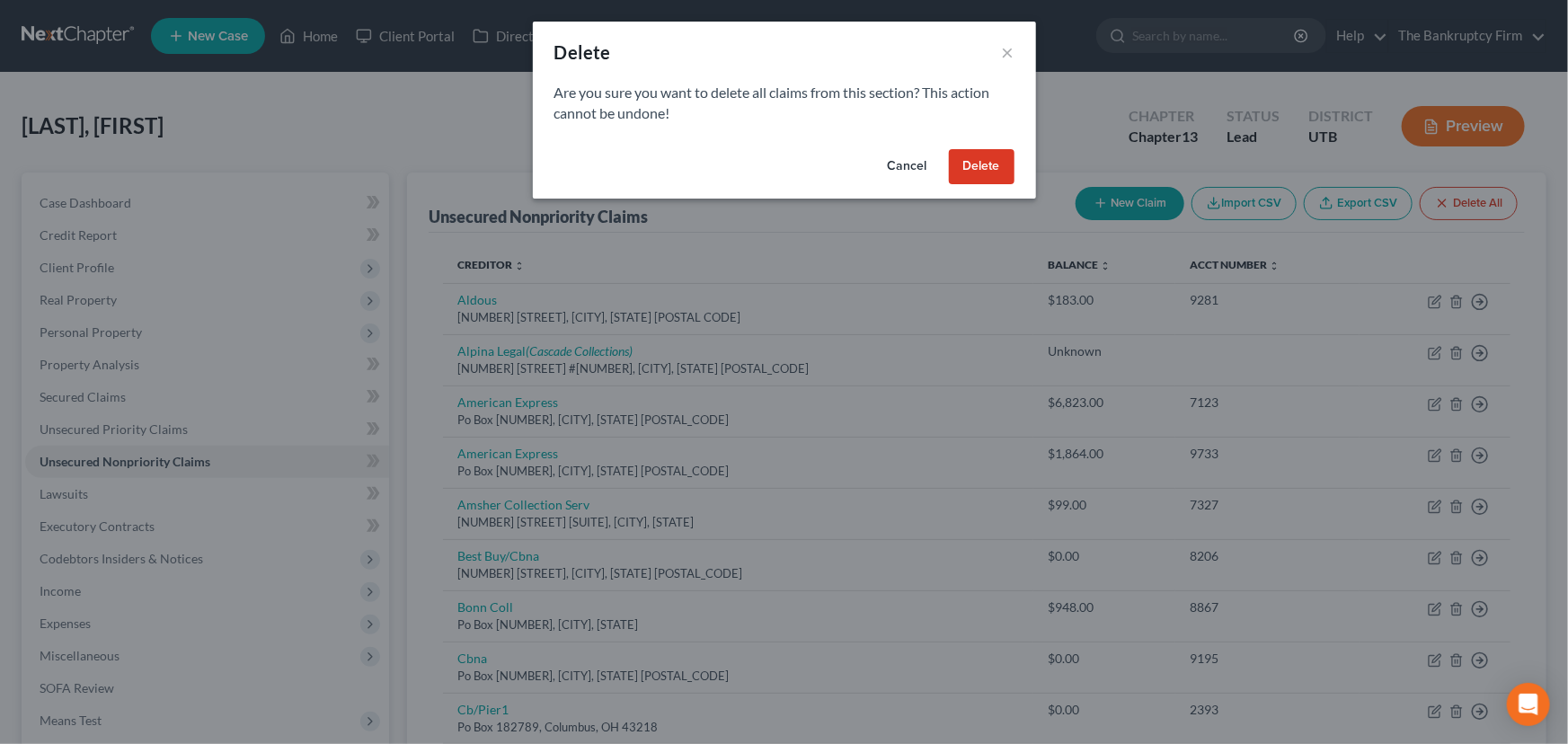 click on "Delete" at bounding box center [981, 167] 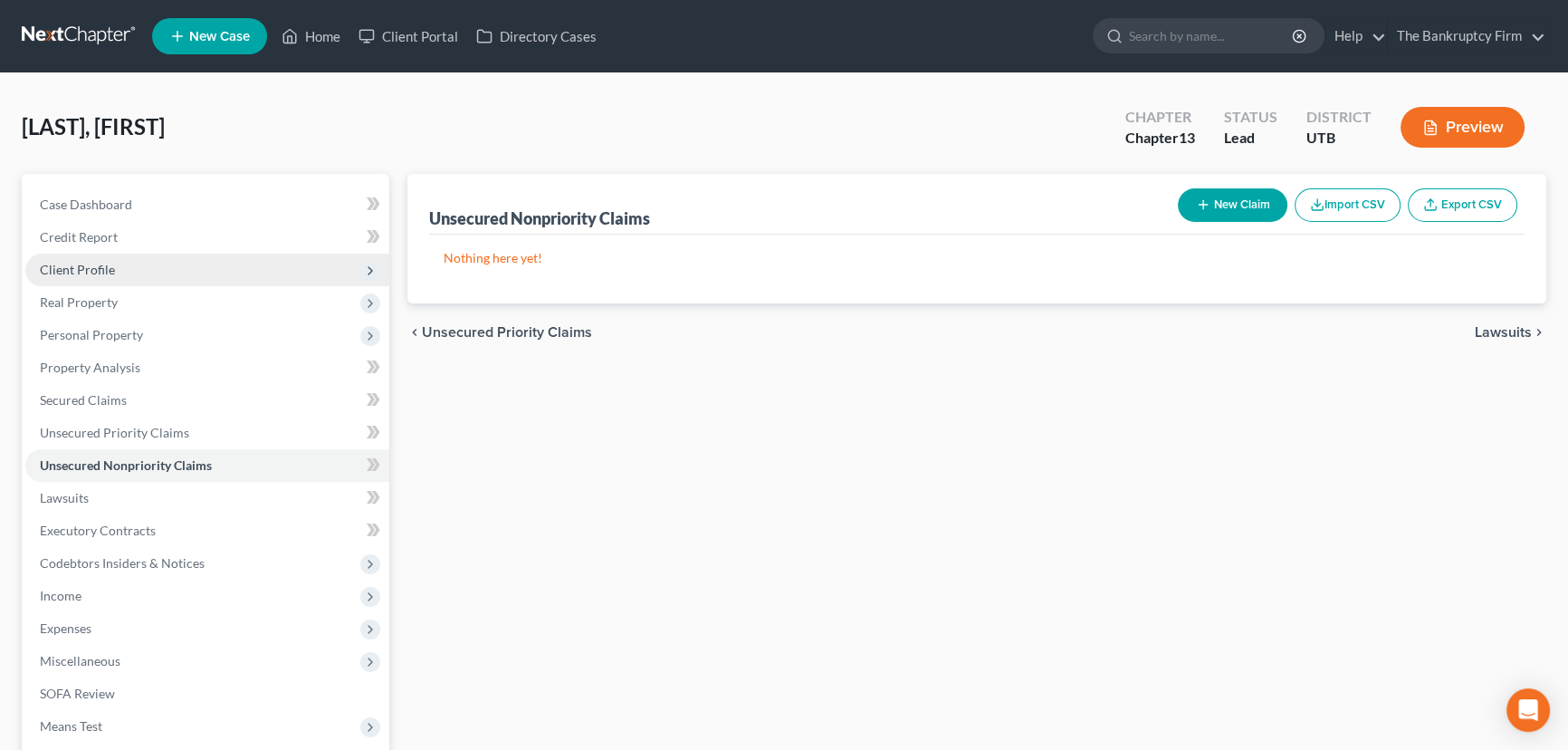 click on "Client Profile" at bounding box center [77, 269] 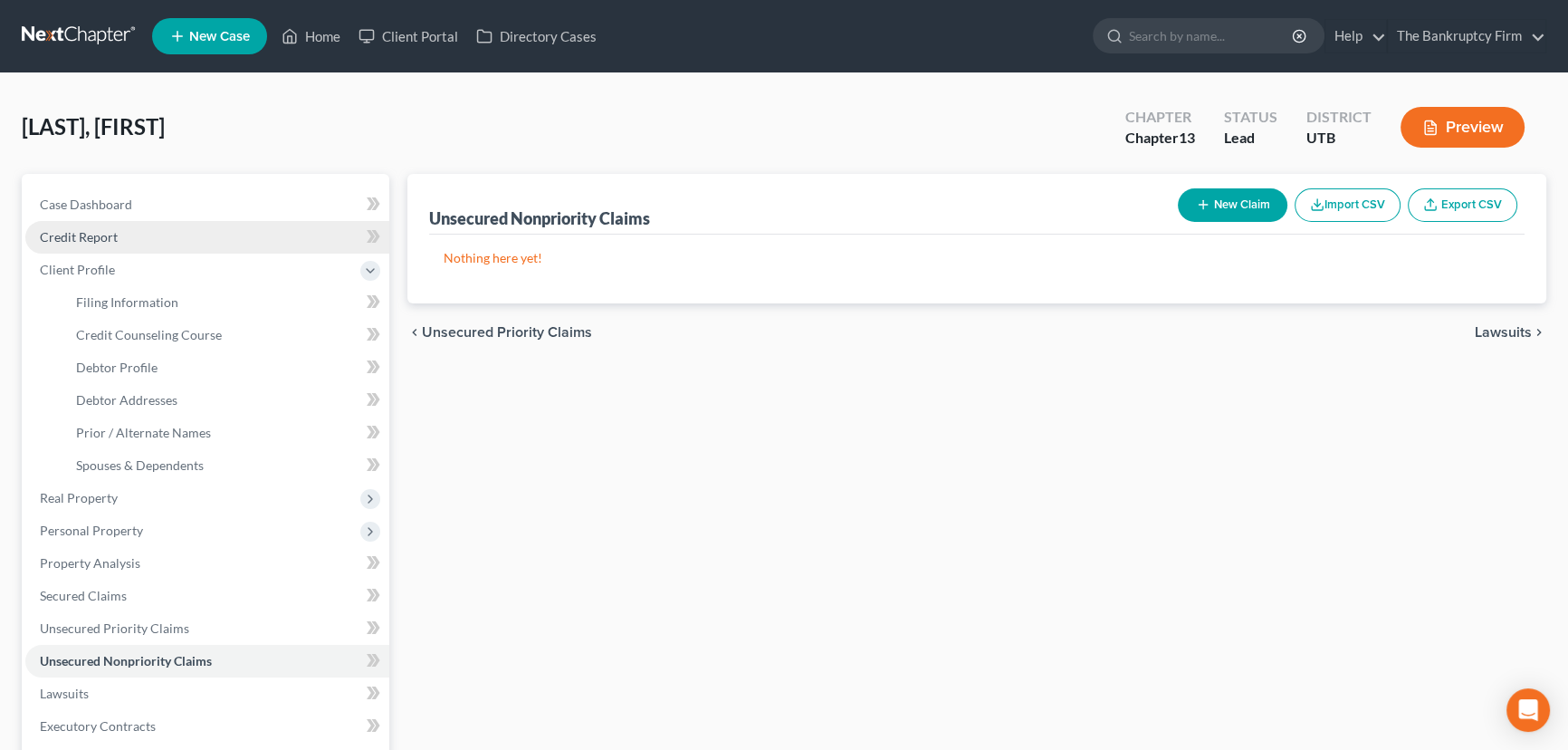 click on "Credit Report" at bounding box center [79, 236] 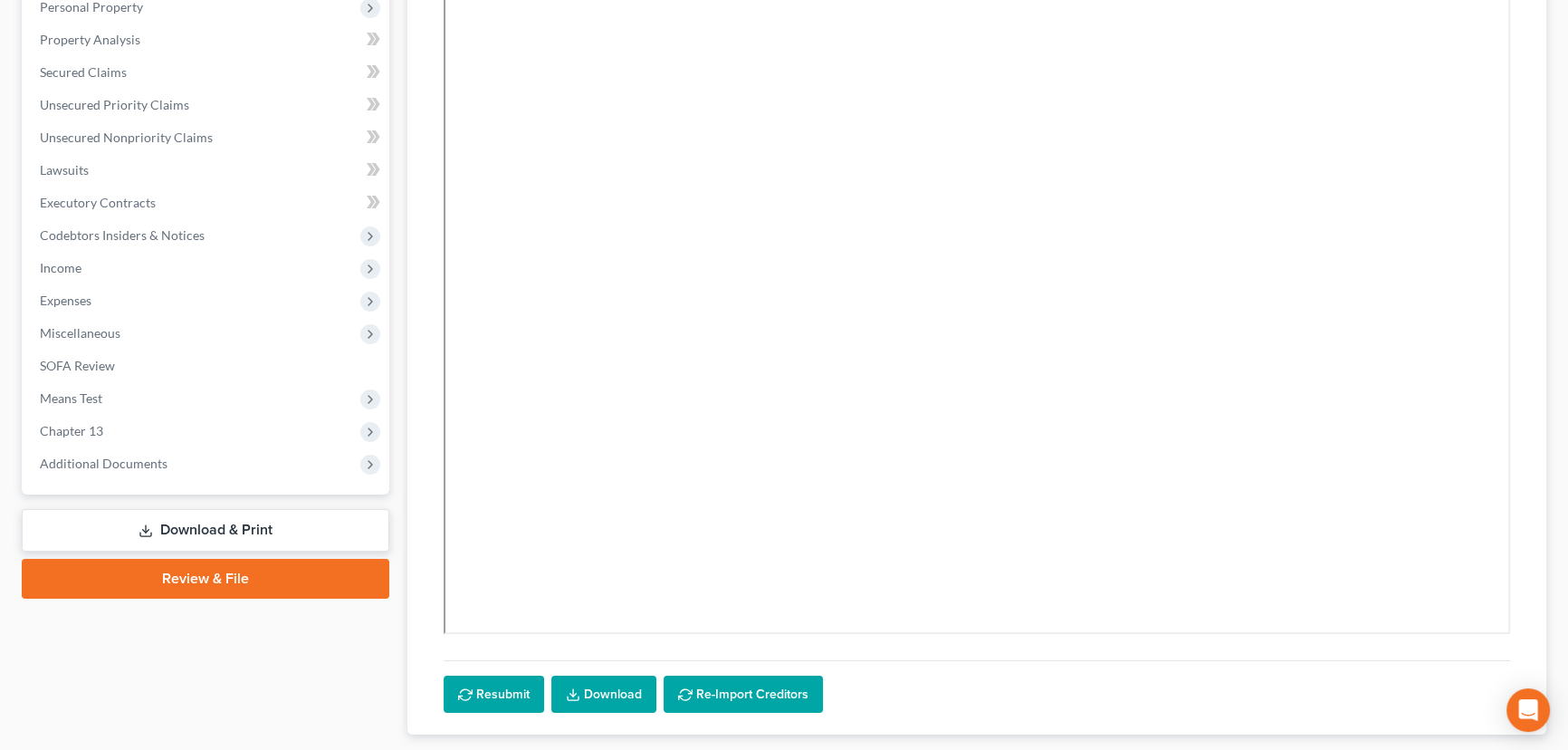 scroll, scrollTop: 437, scrollLeft: 0, axis: vertical 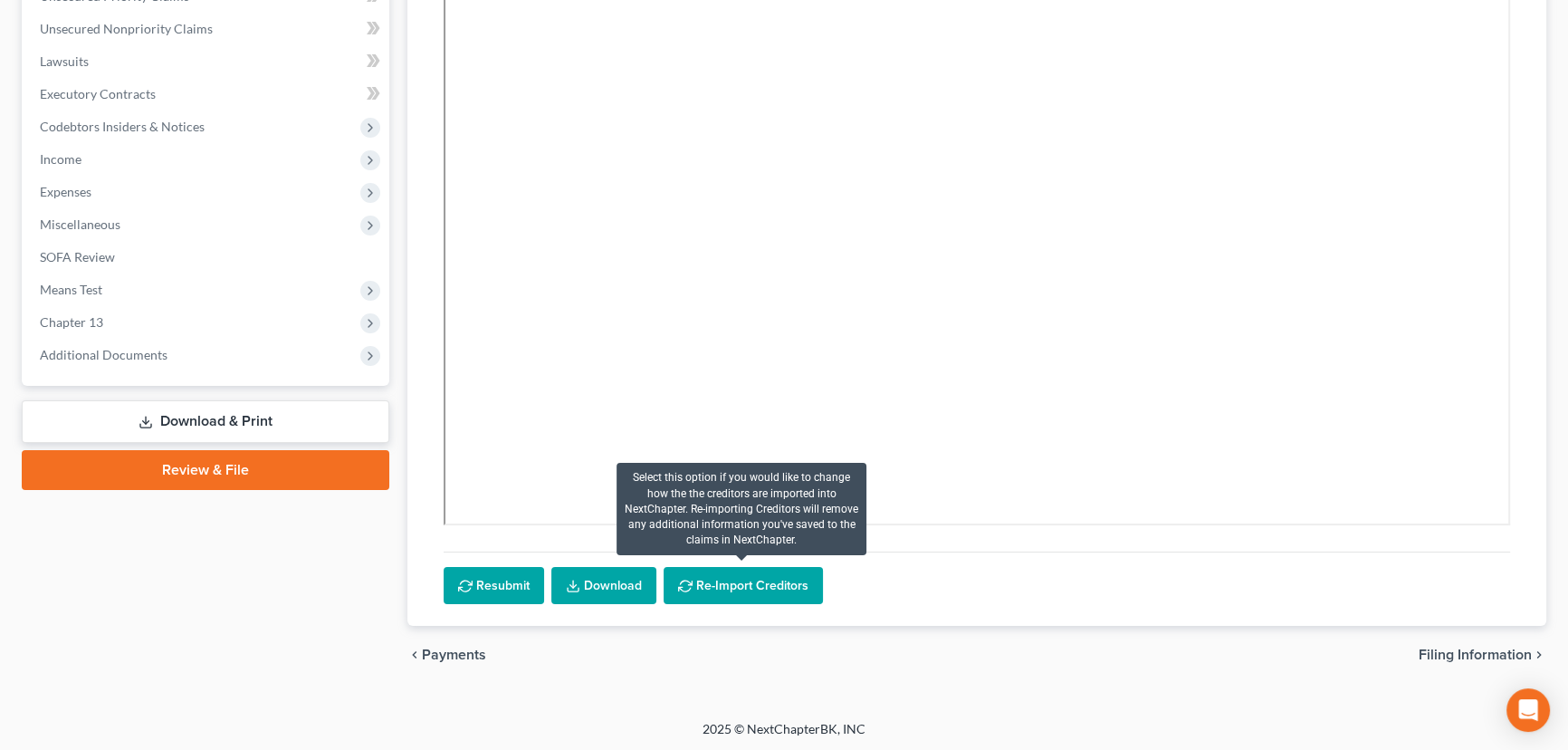 click on "Re-Import Creditors" at bounding box center (743, 586) 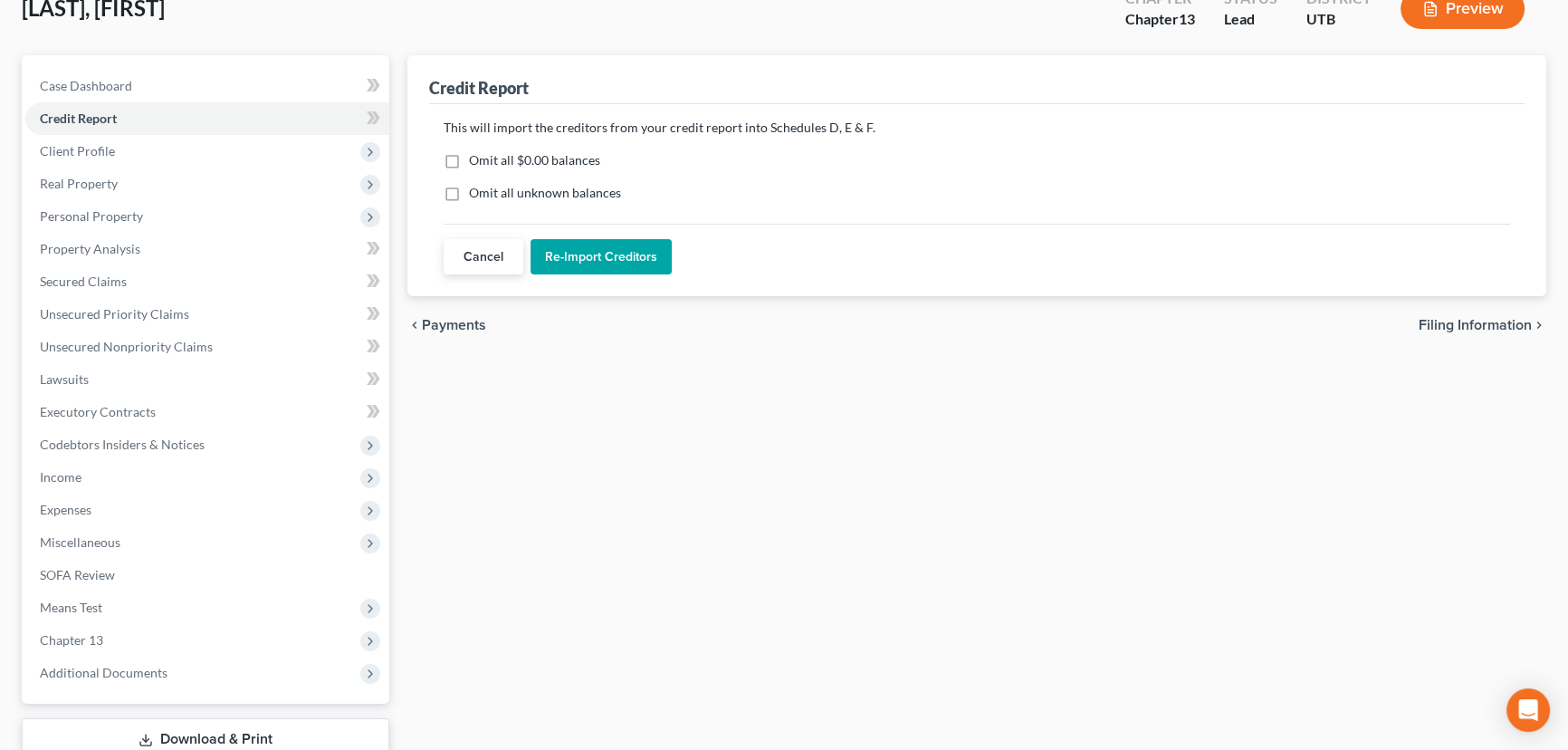 scroll, scrollTop: 0, scrollLeft: 0, axis: both 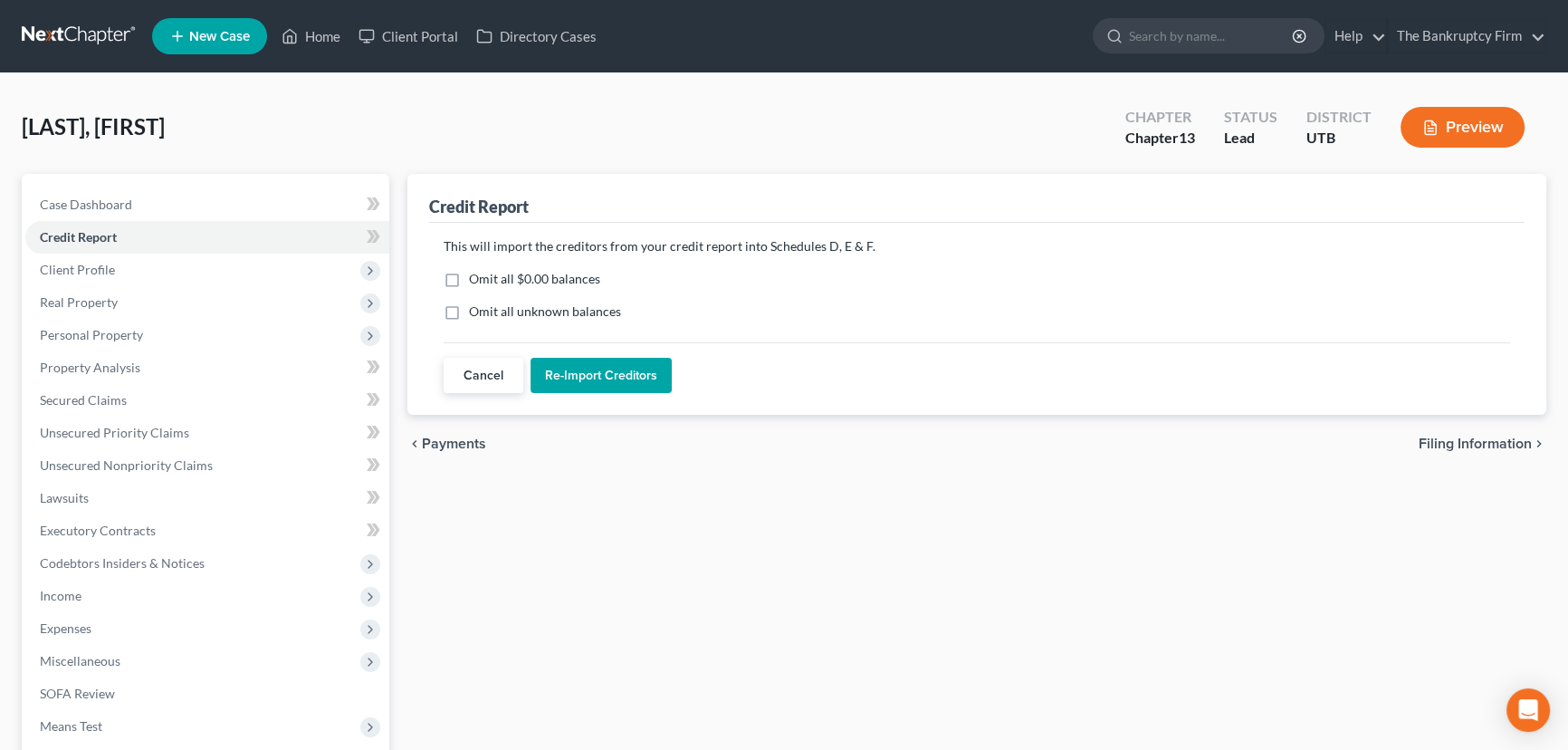 click on "Re-Import Creditors" at bounding box center (601, 376) 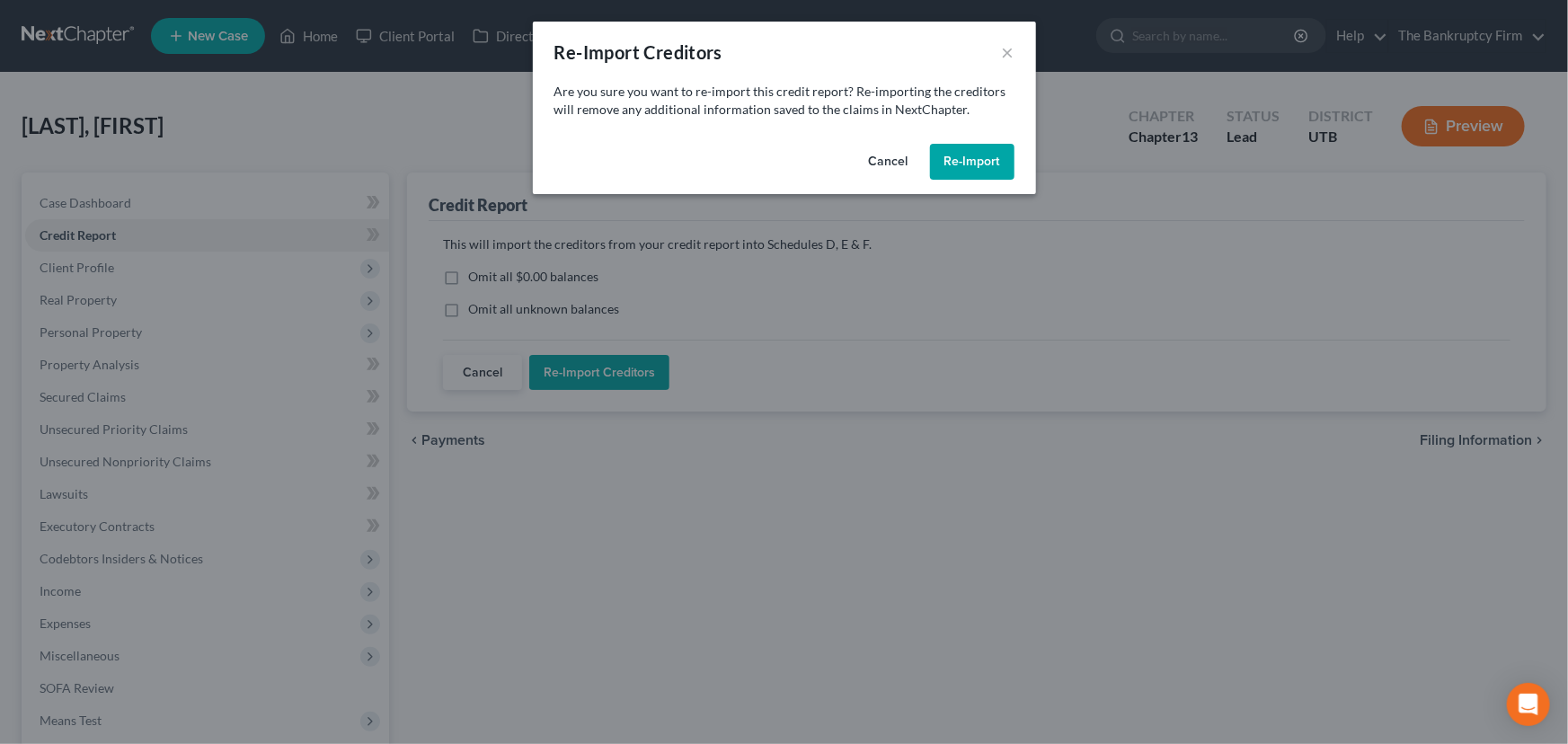 click on "Re-Import" at bounding box center (972, 162) 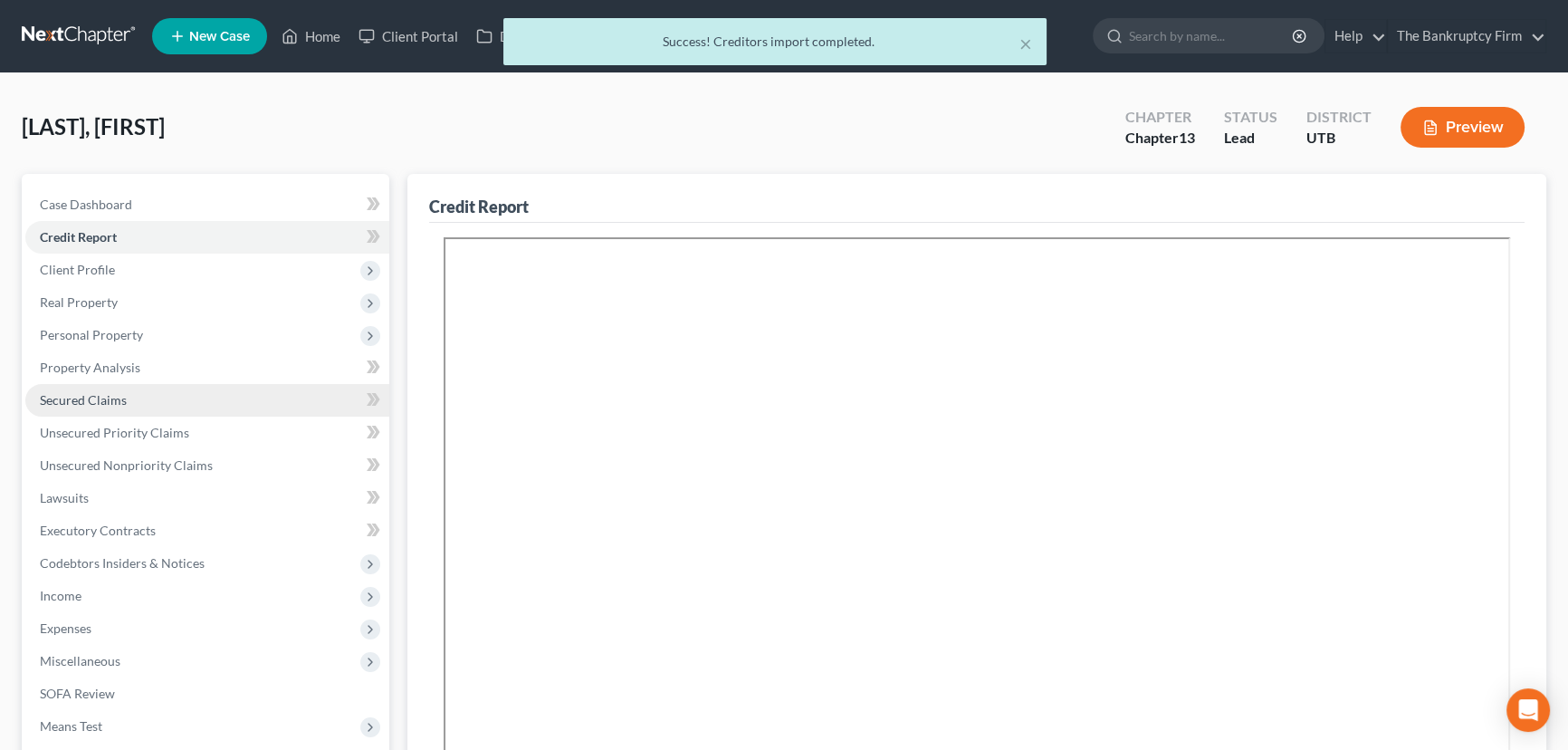 click on "Secured Claims" at bounding box center [83, 399] 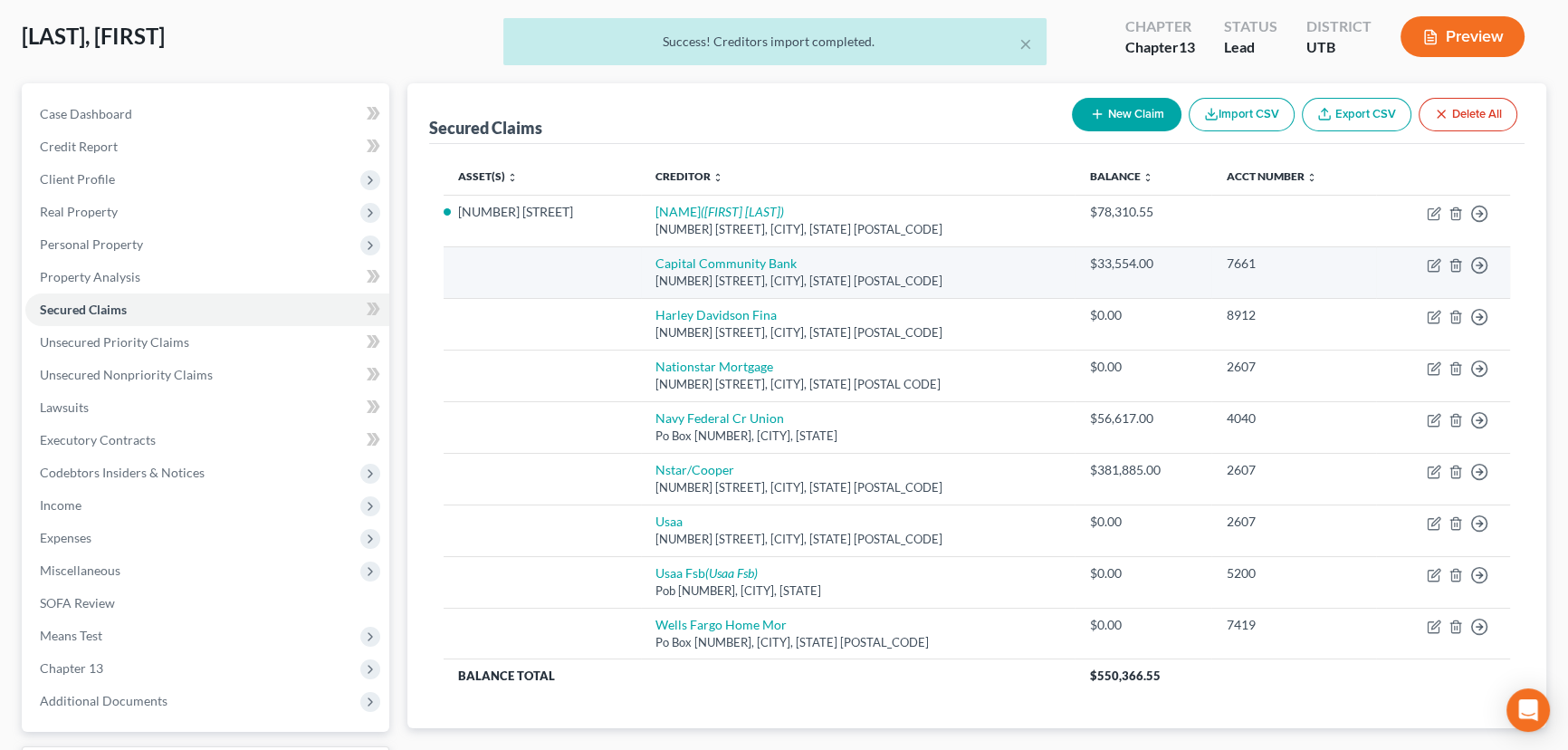 scroll, scrollTop: 164, scrollLeft: 0, axis: vertical 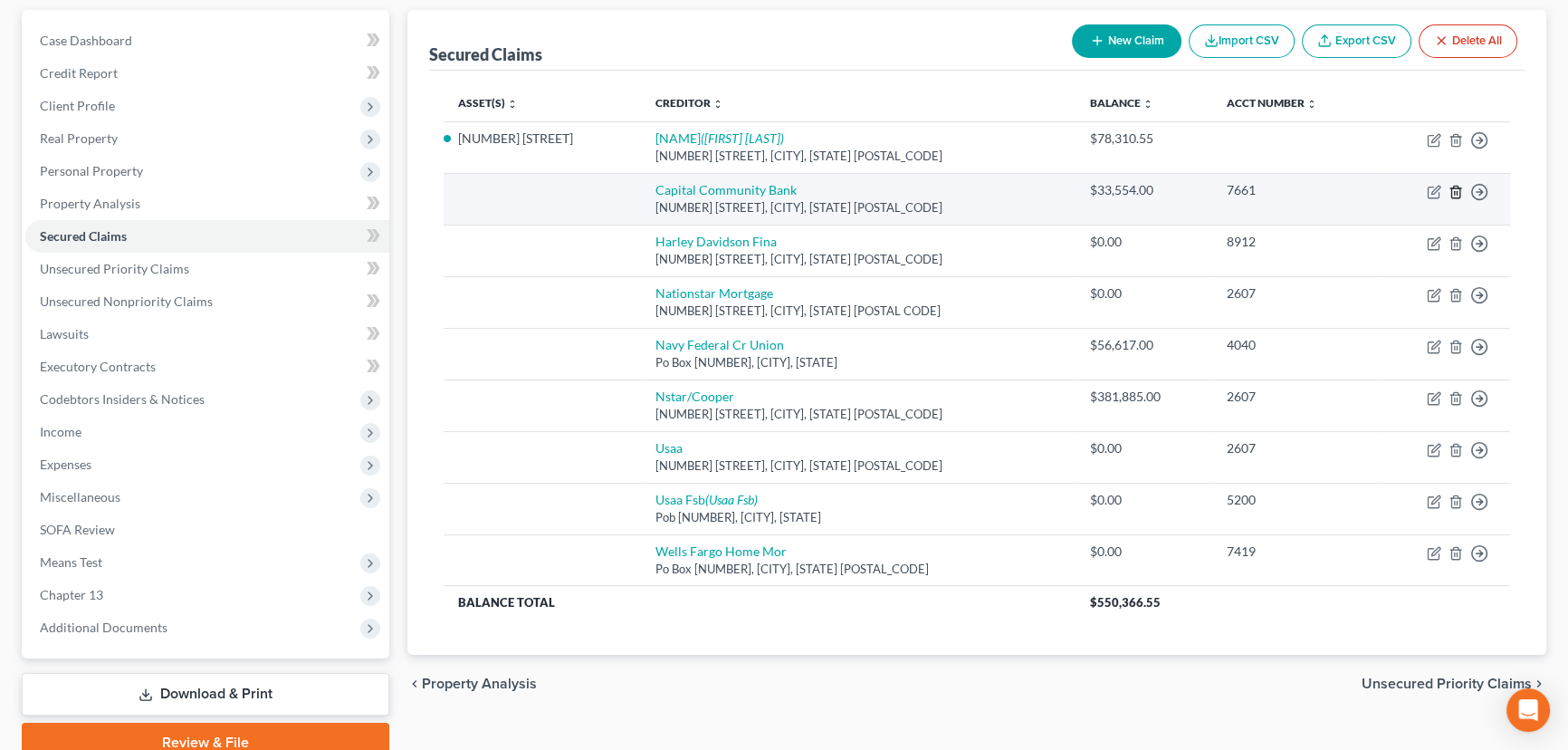 click 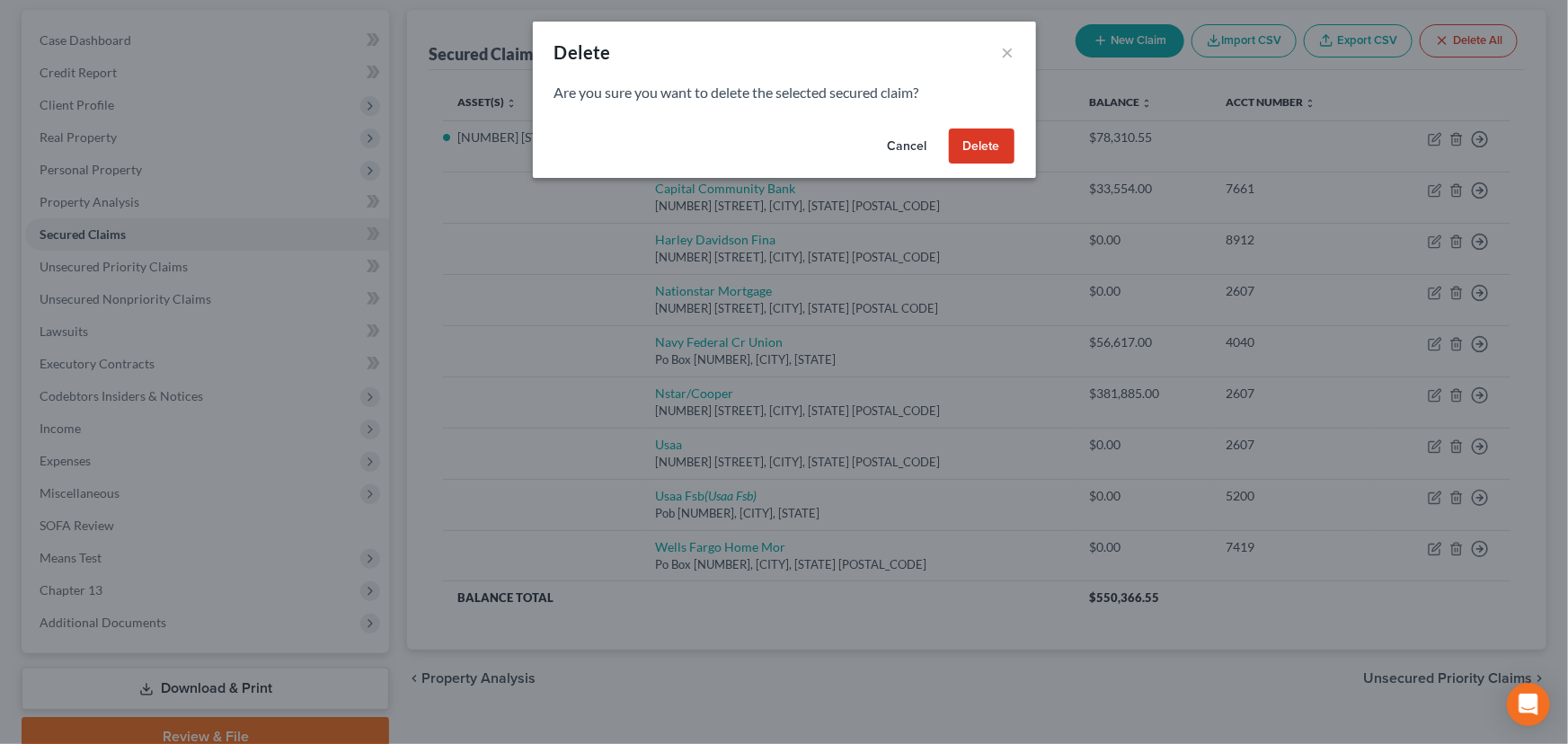 click on "Delete" at bounding box center [981, 146] 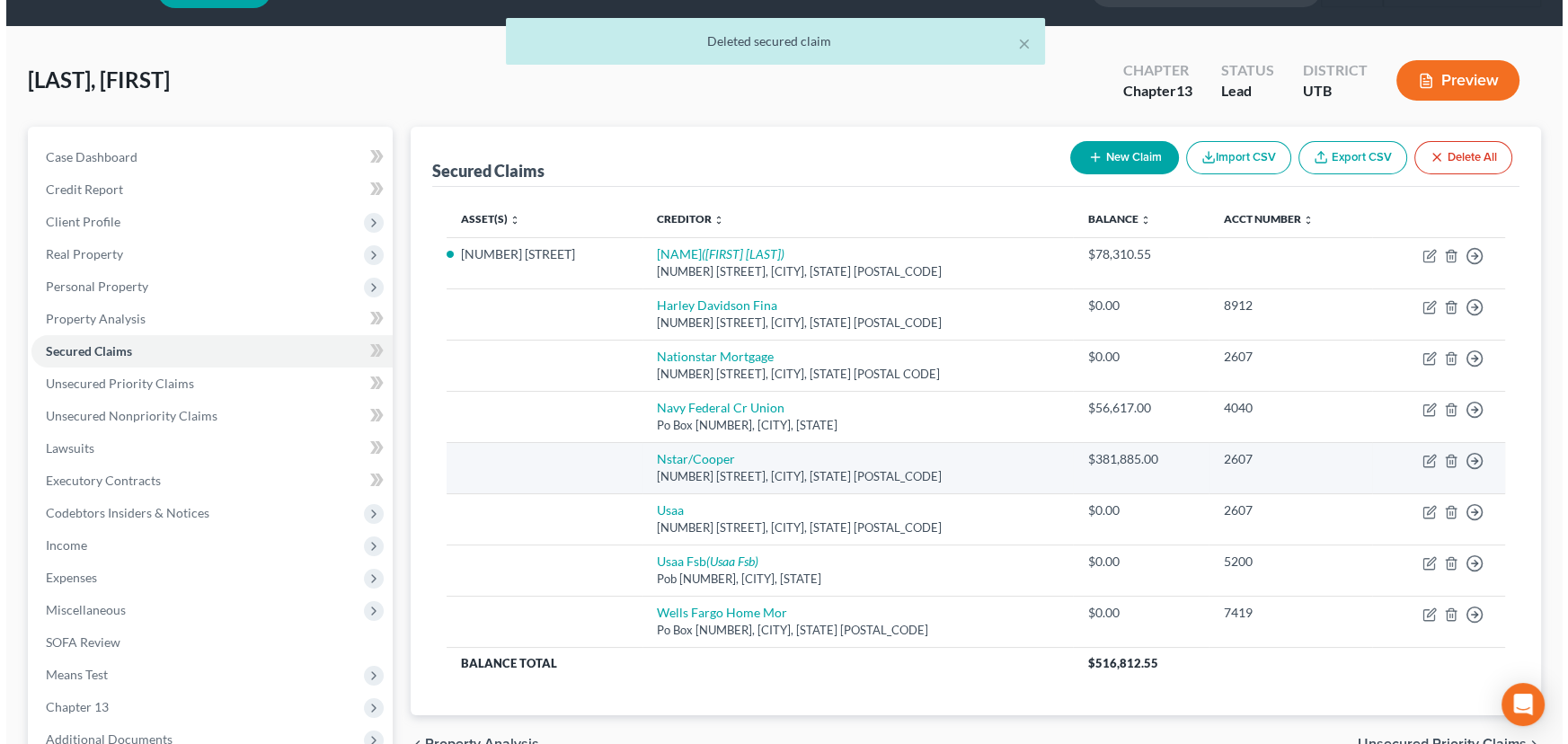 scroll, scrollTop: 0, scrollLeft: 0, axis: both 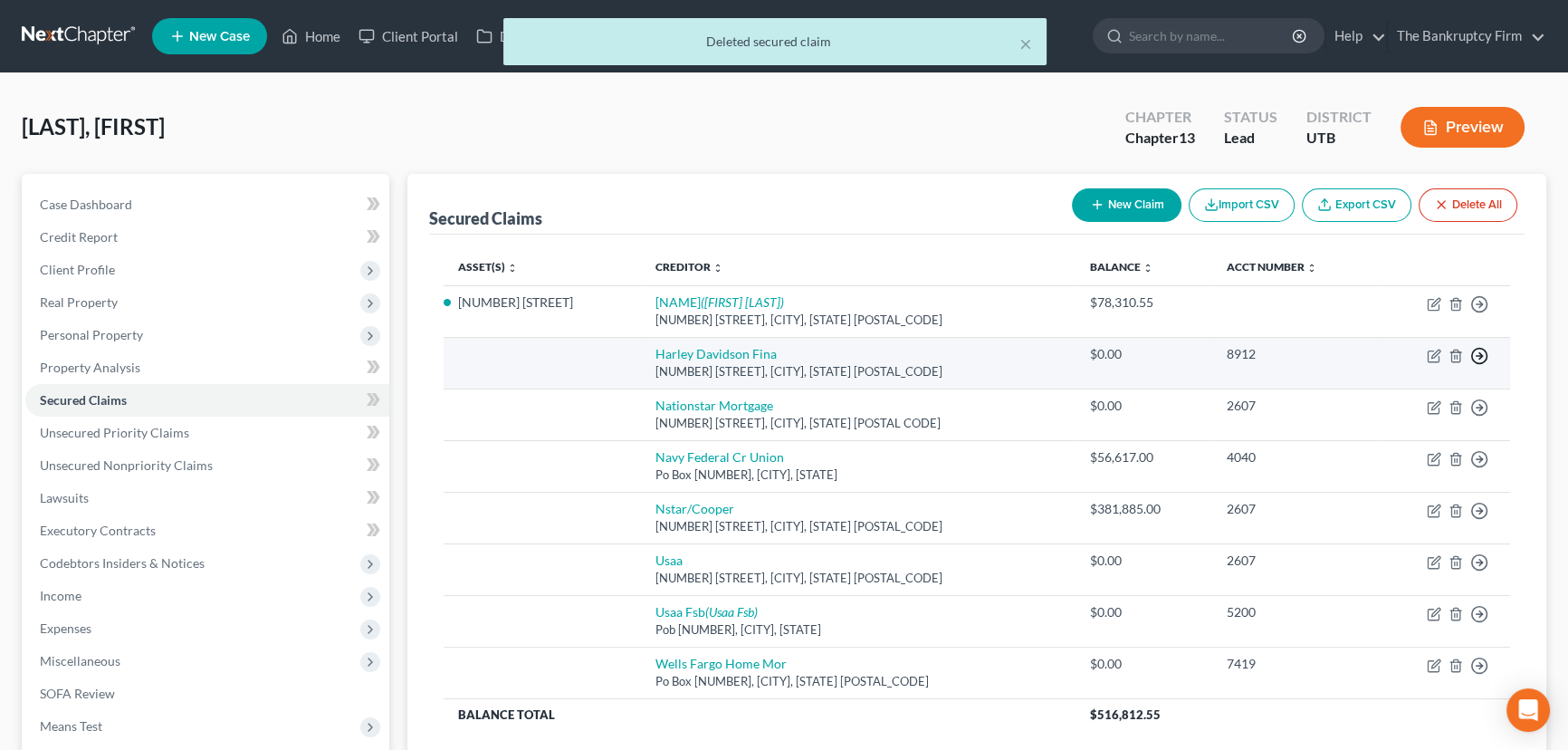 click 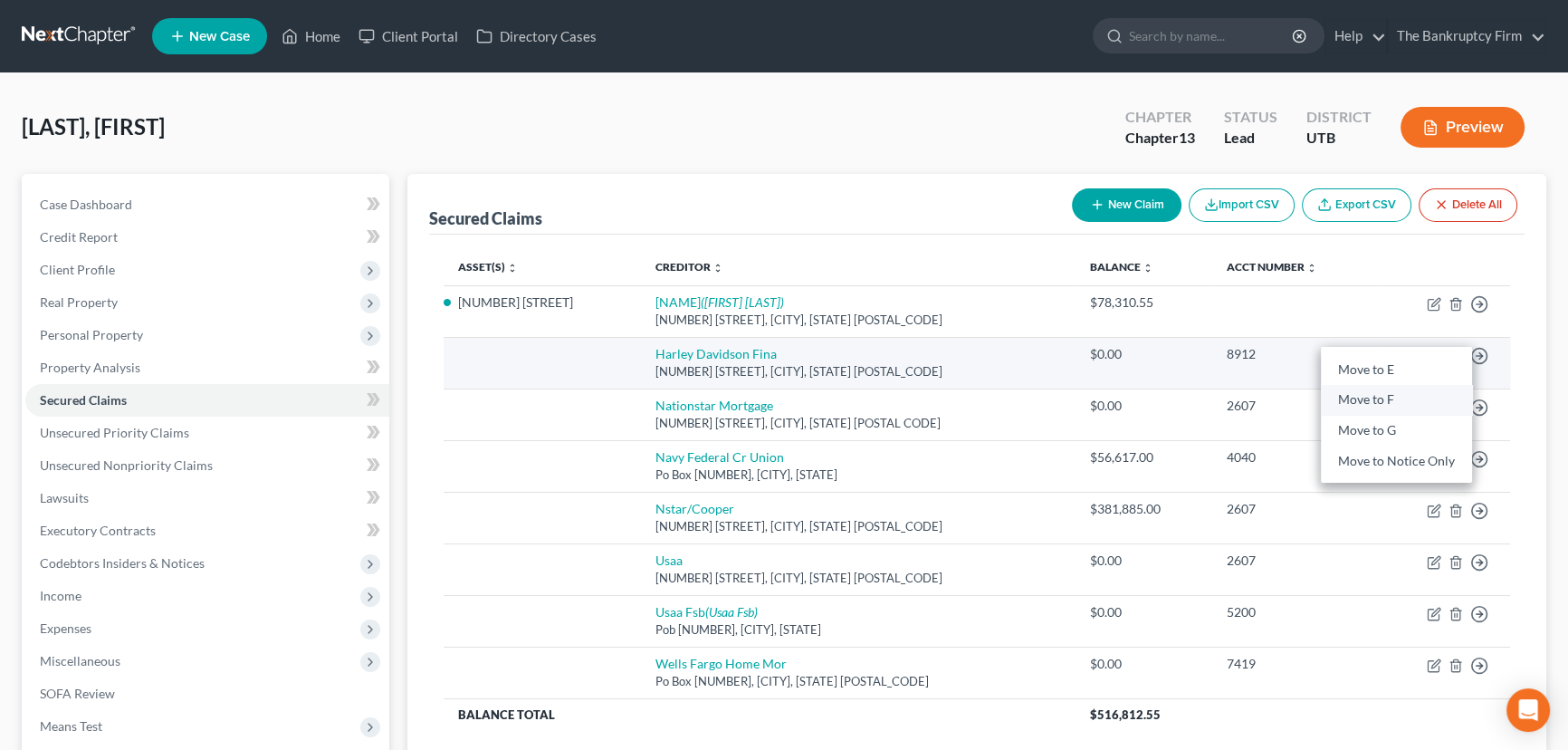 click on "Move to F" at bounding box center (1396, 400) 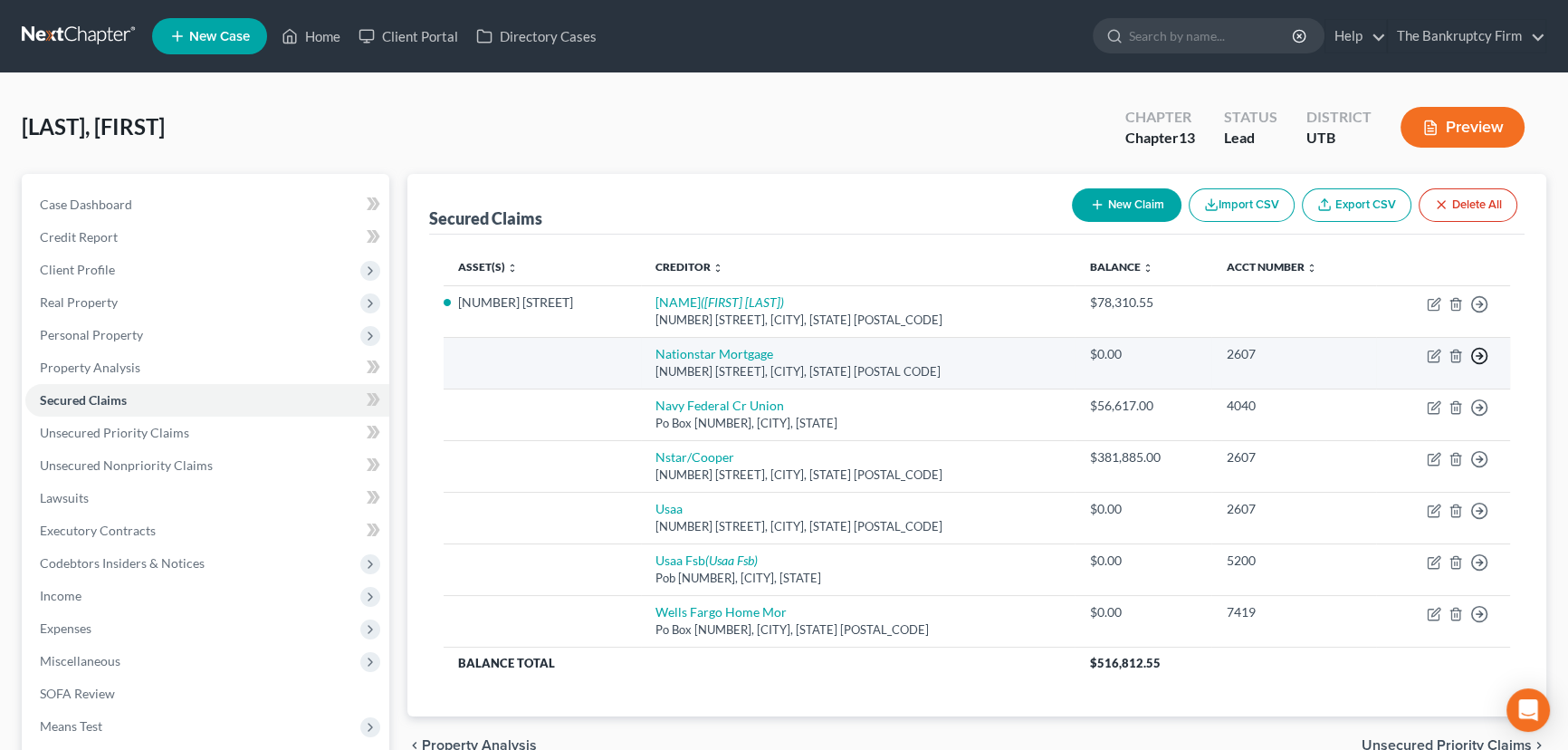 click 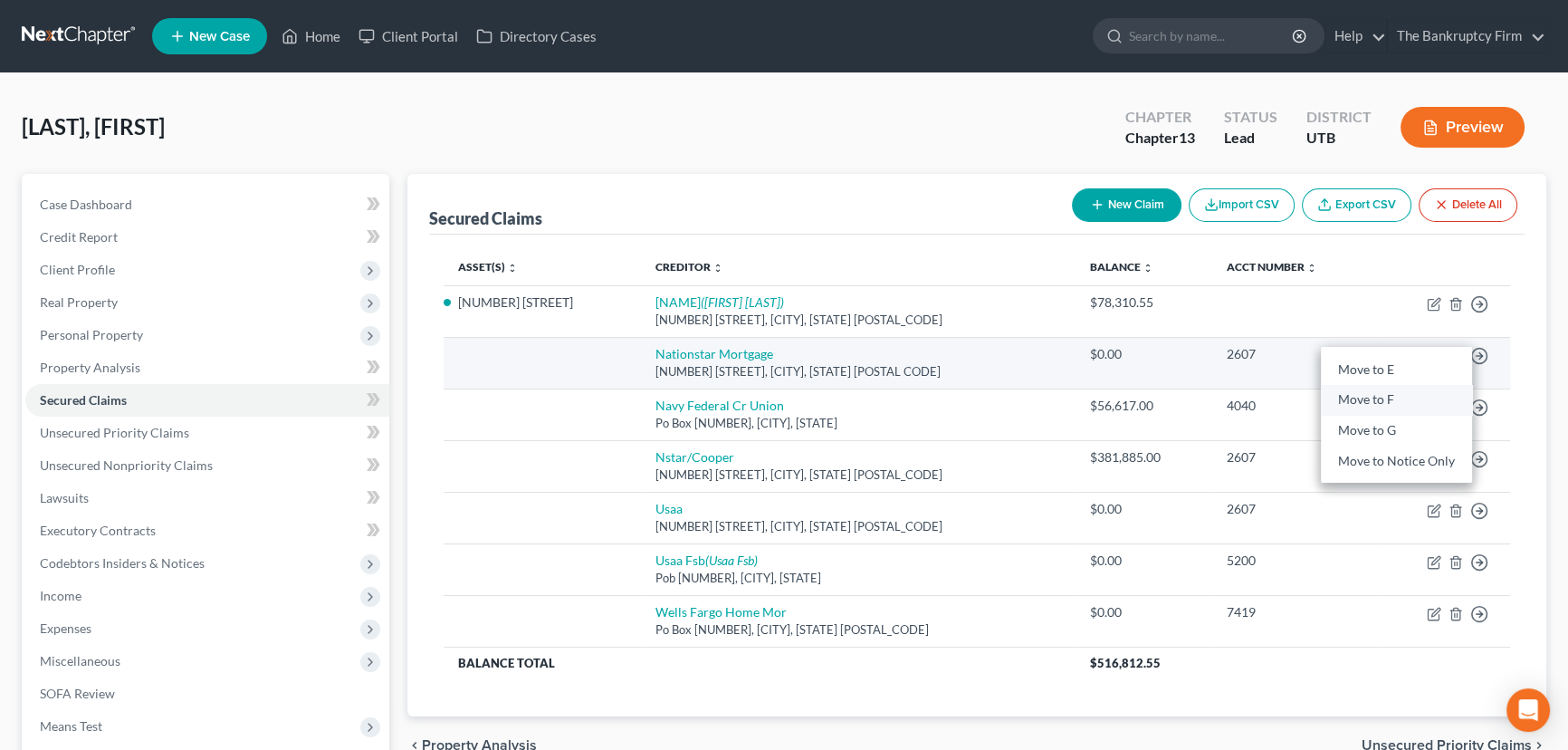 click on "Move to F" at bounding box center [1396, 400] 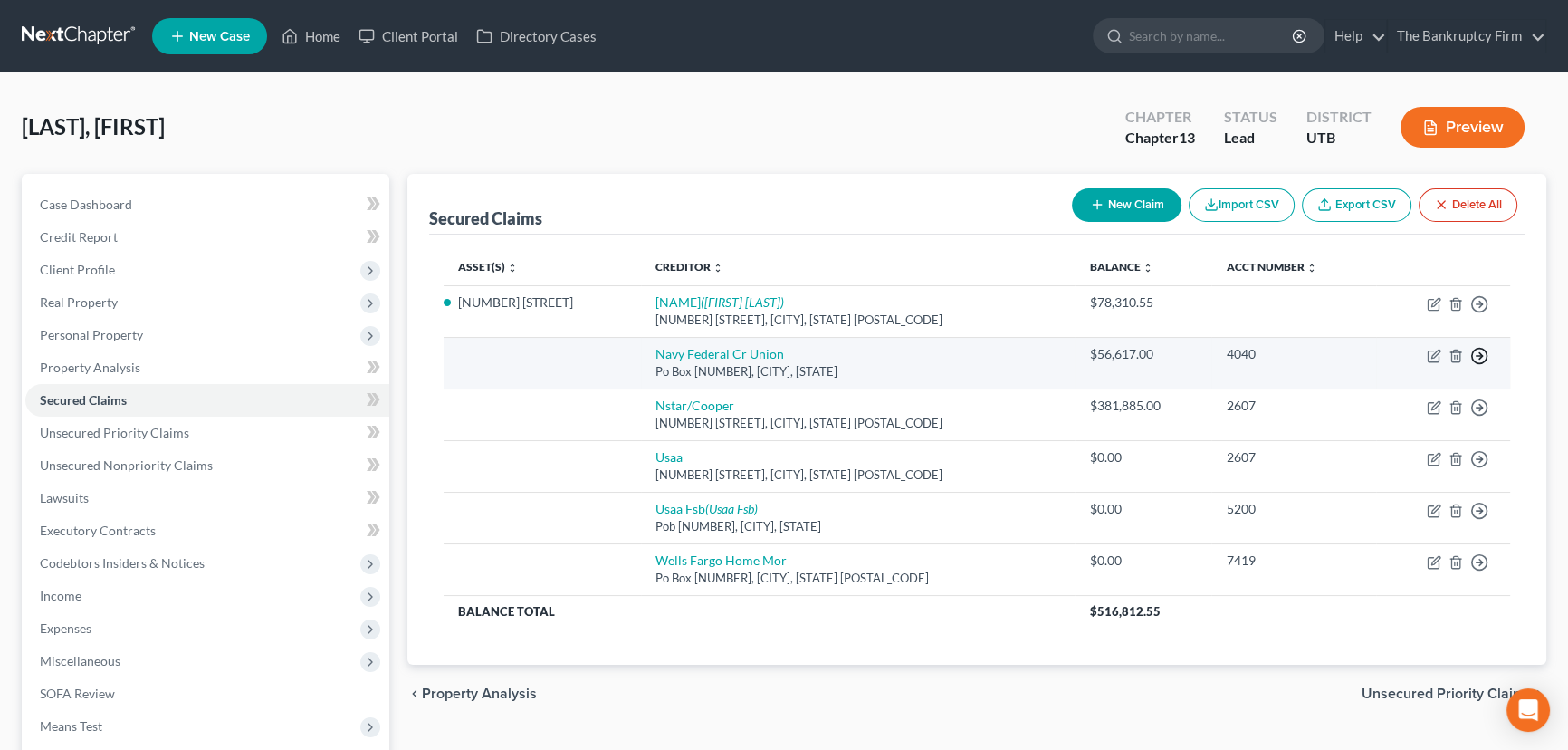 click 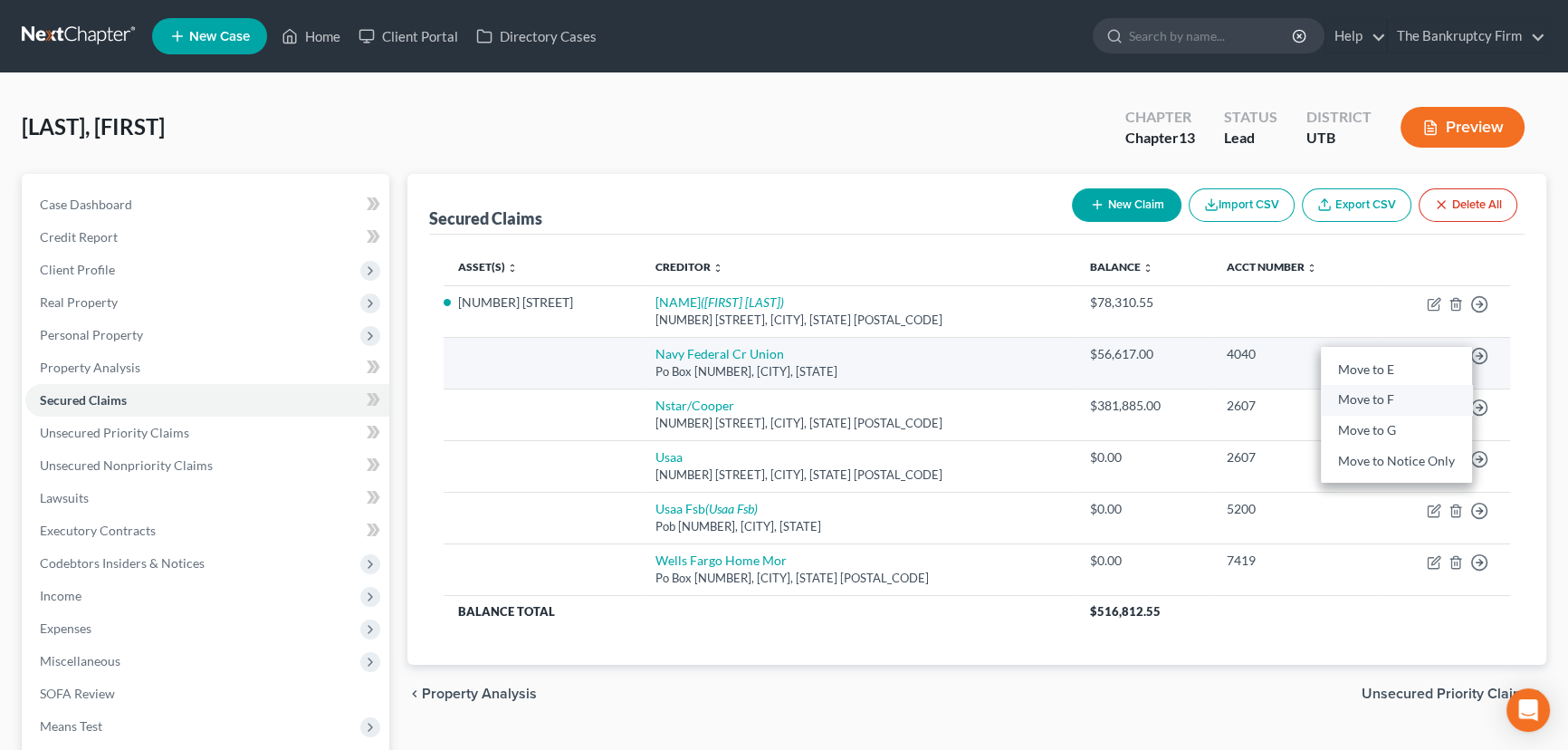 click on "Move to F" at bounding box center (1396, 400) 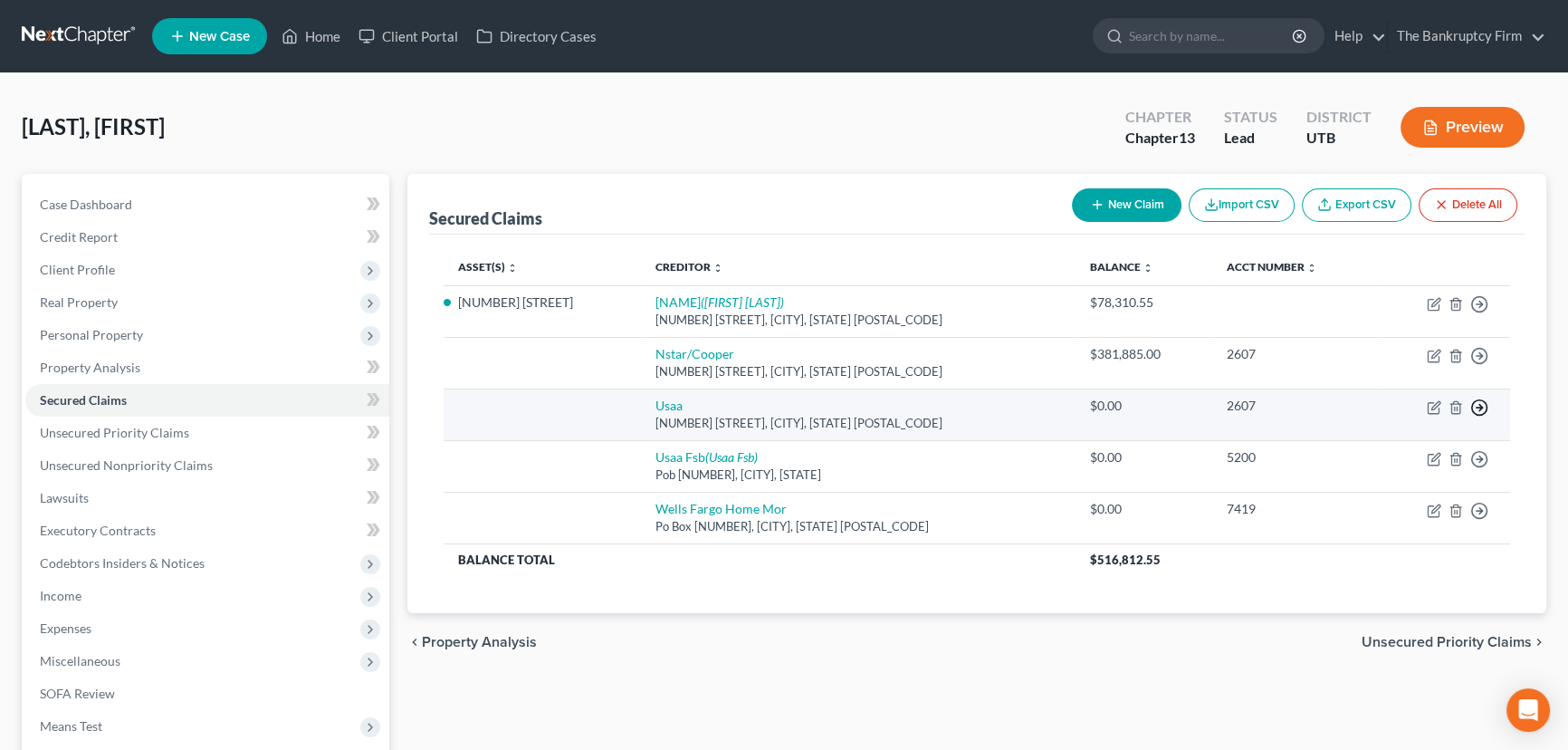 click 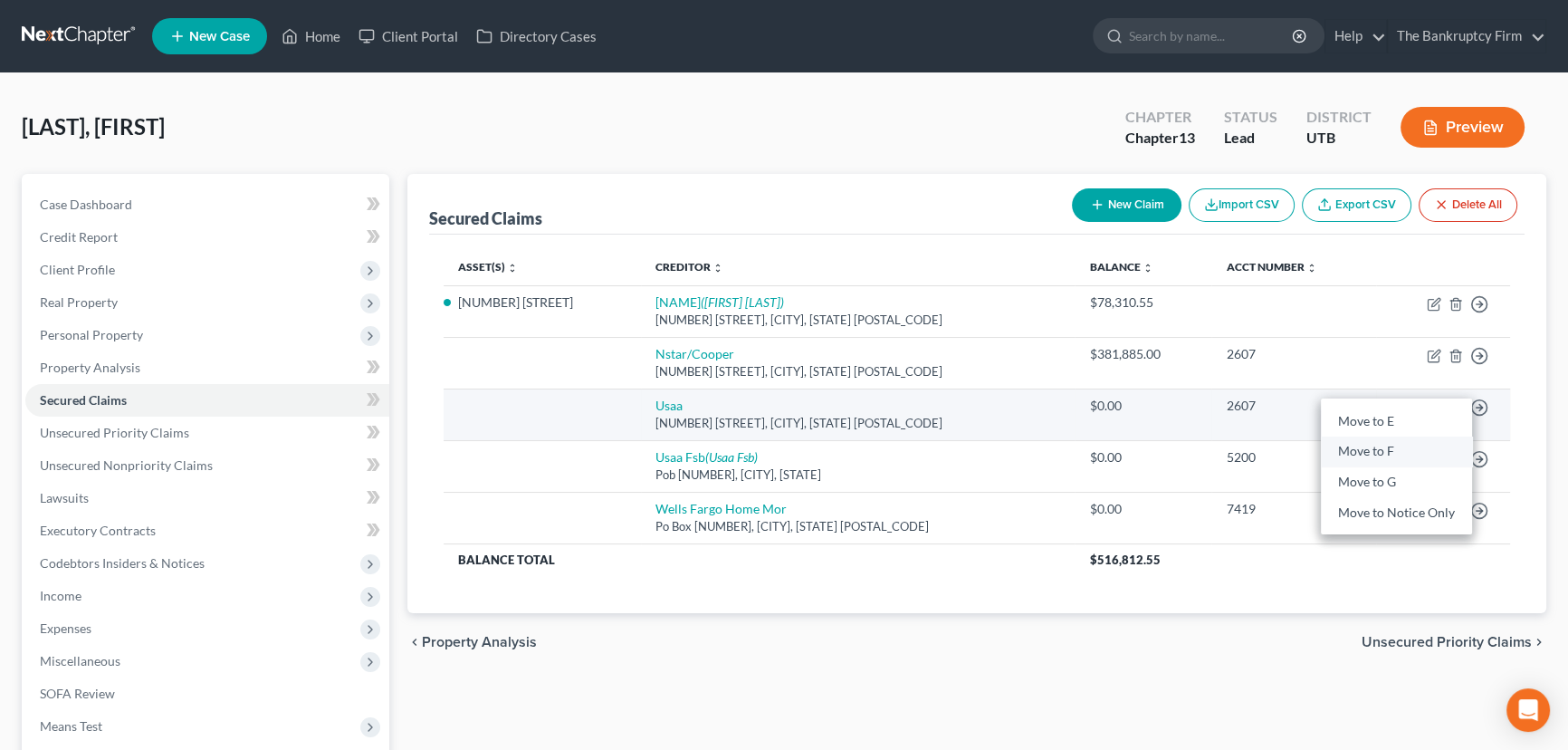 click on "Move to F" at bounding box center [1396, 452] 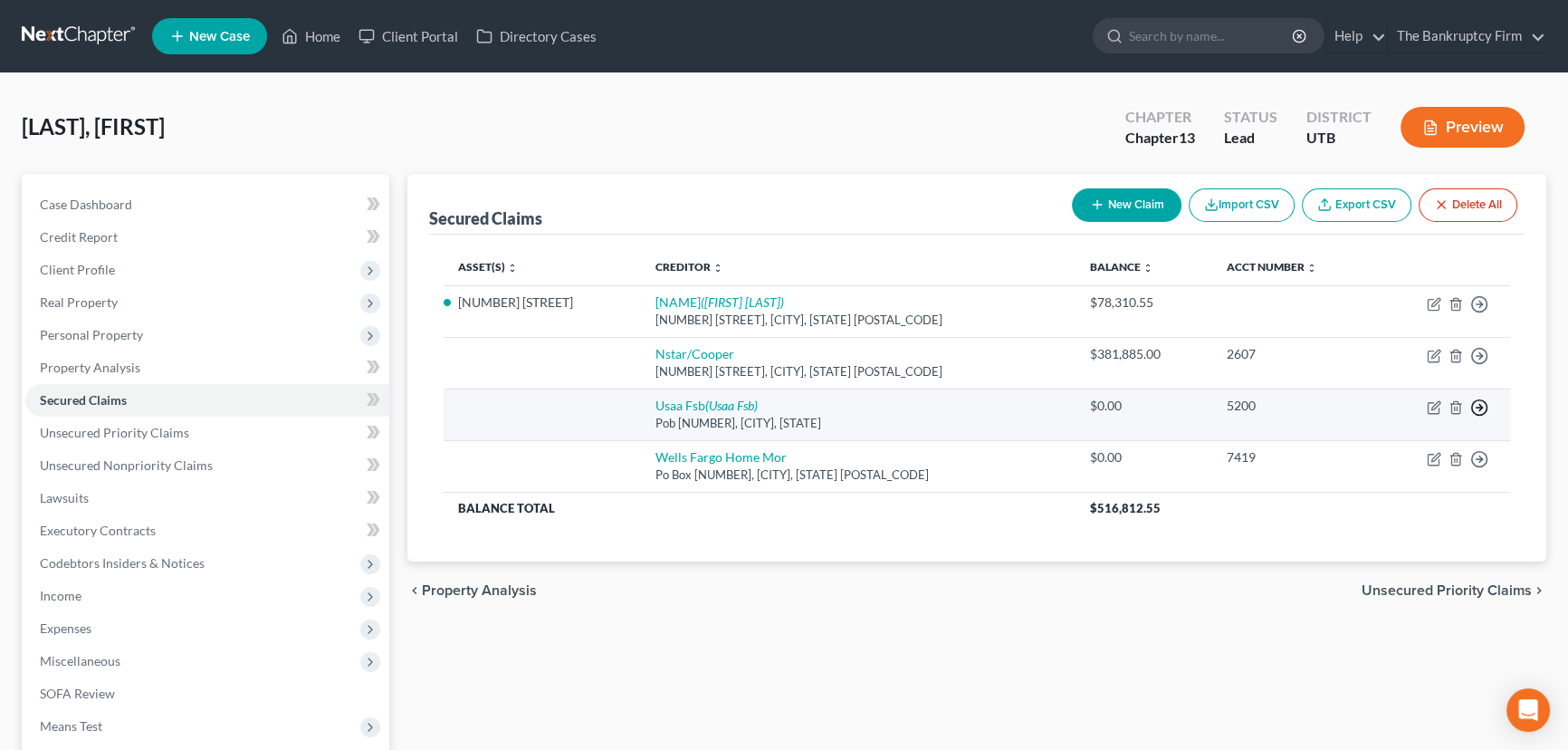 click 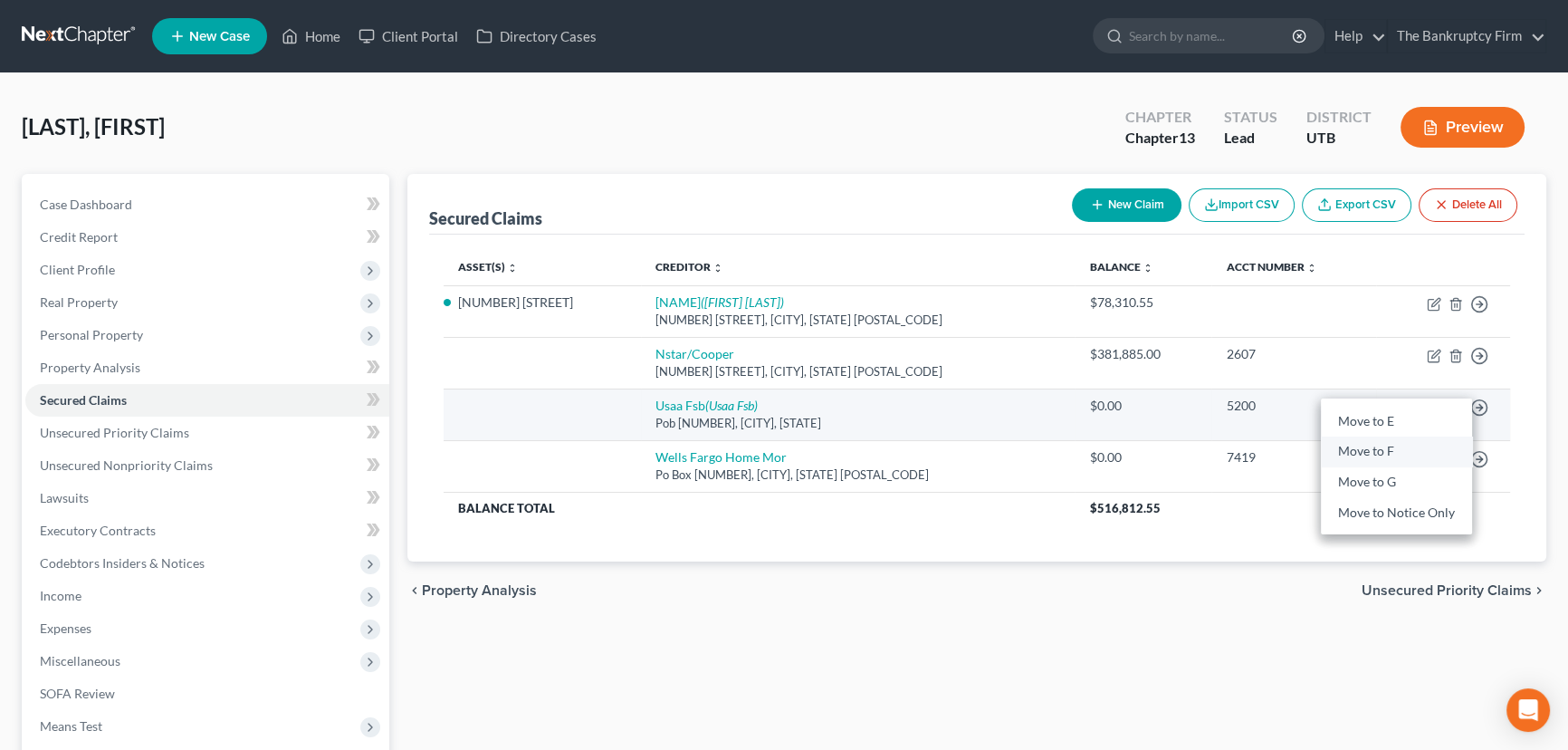 click on "Move to F" at bounding box center (1396, 452) 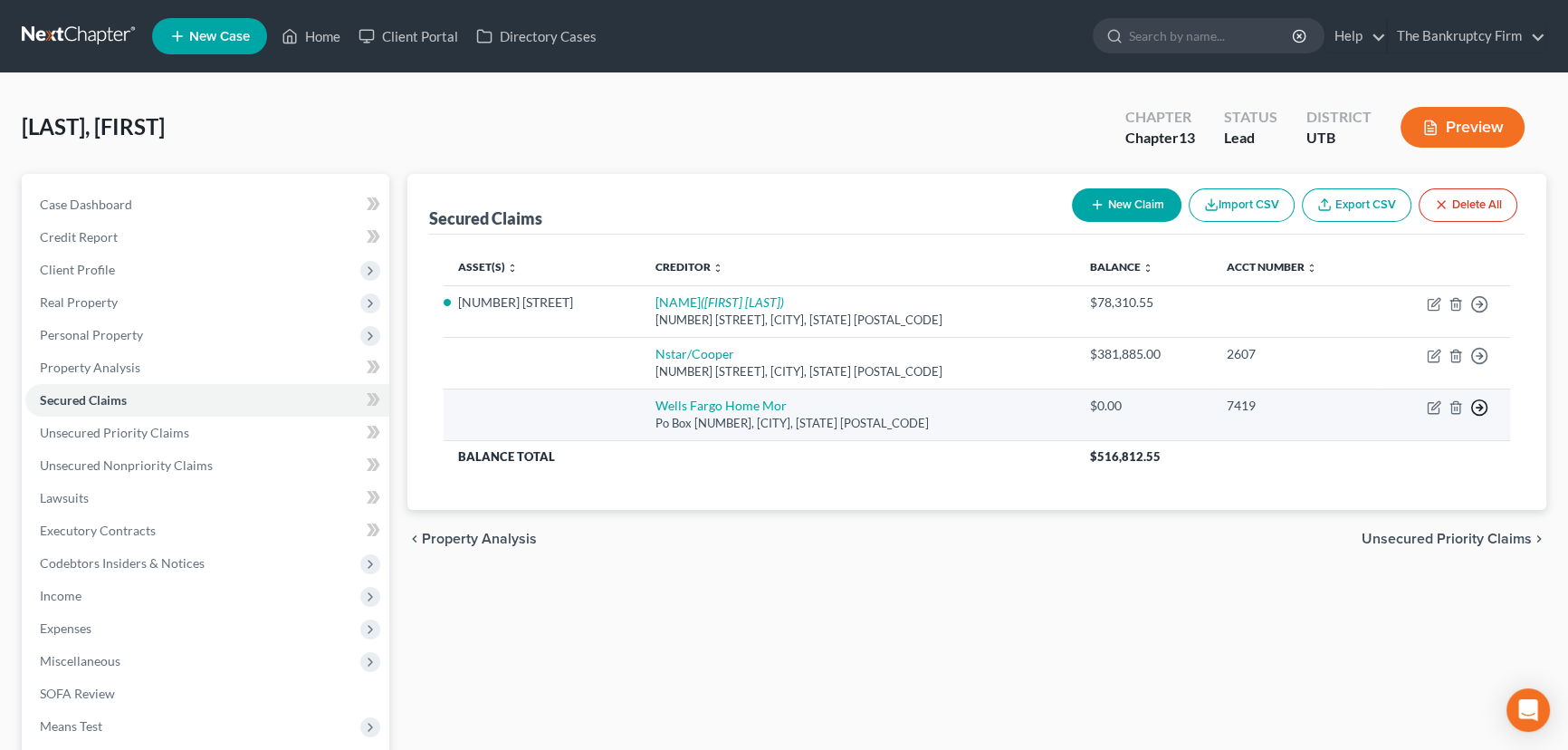 click 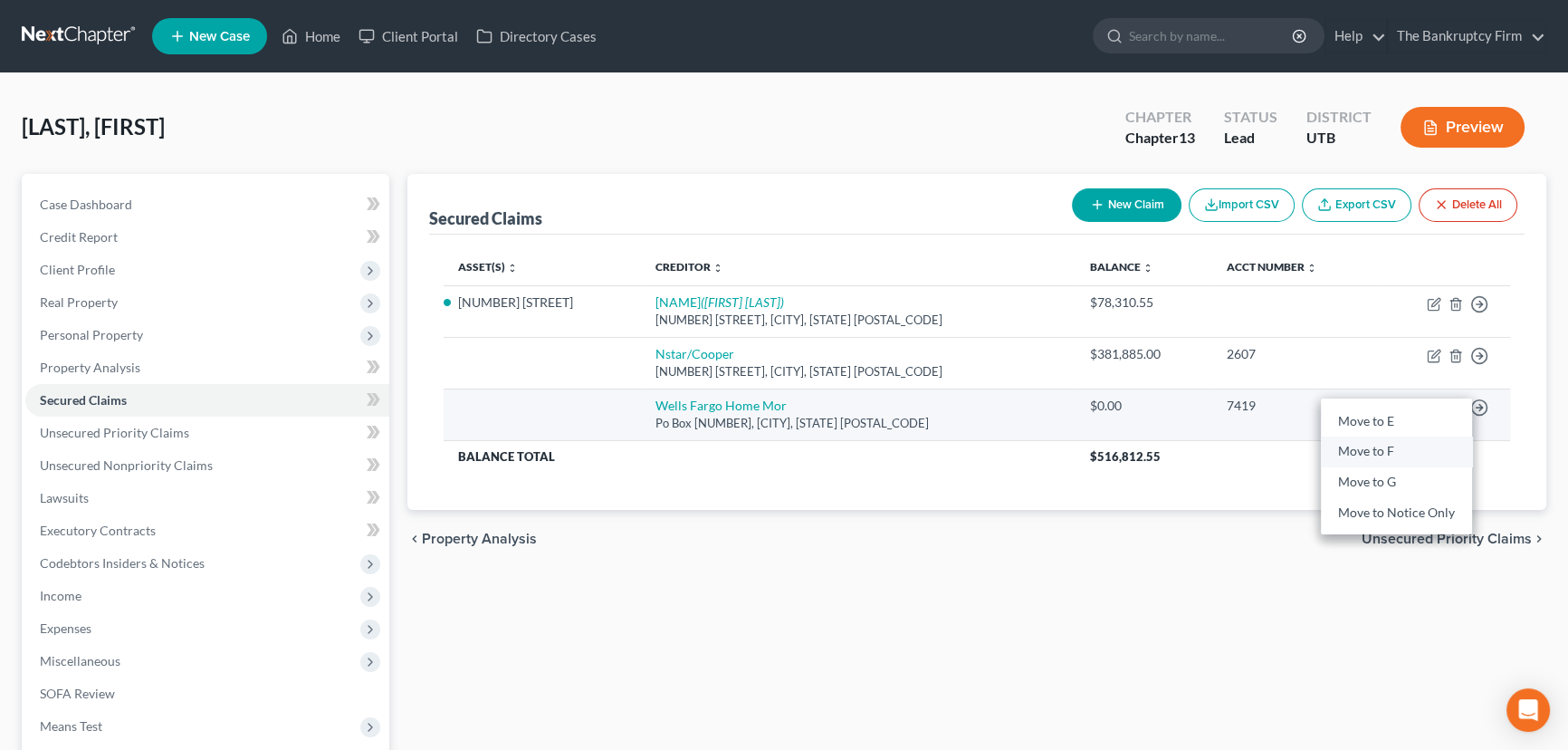 click on "Move to F" at bounding box center (1396, 452) 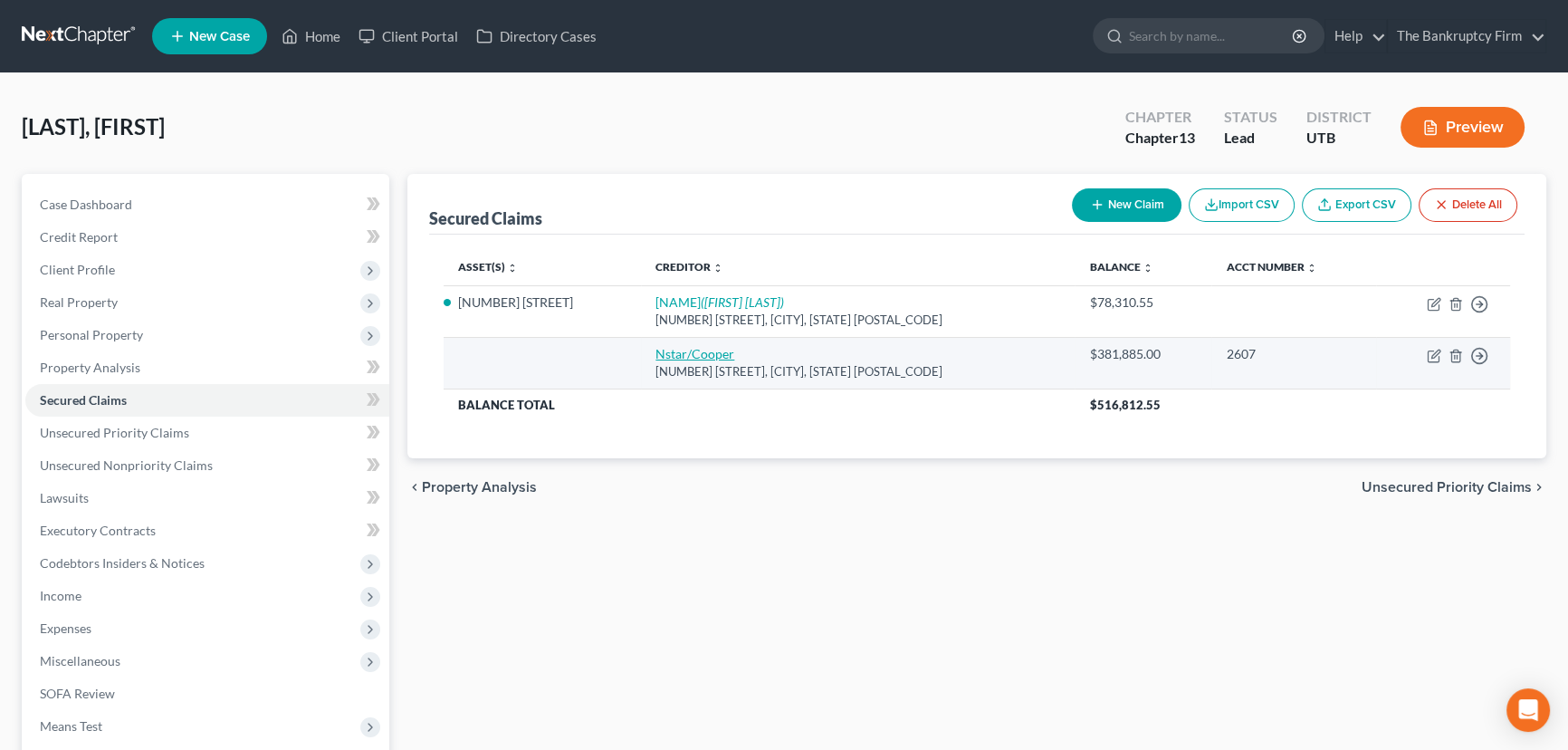 click on "Nstar/Cooper" at bounding box center (694, 353) 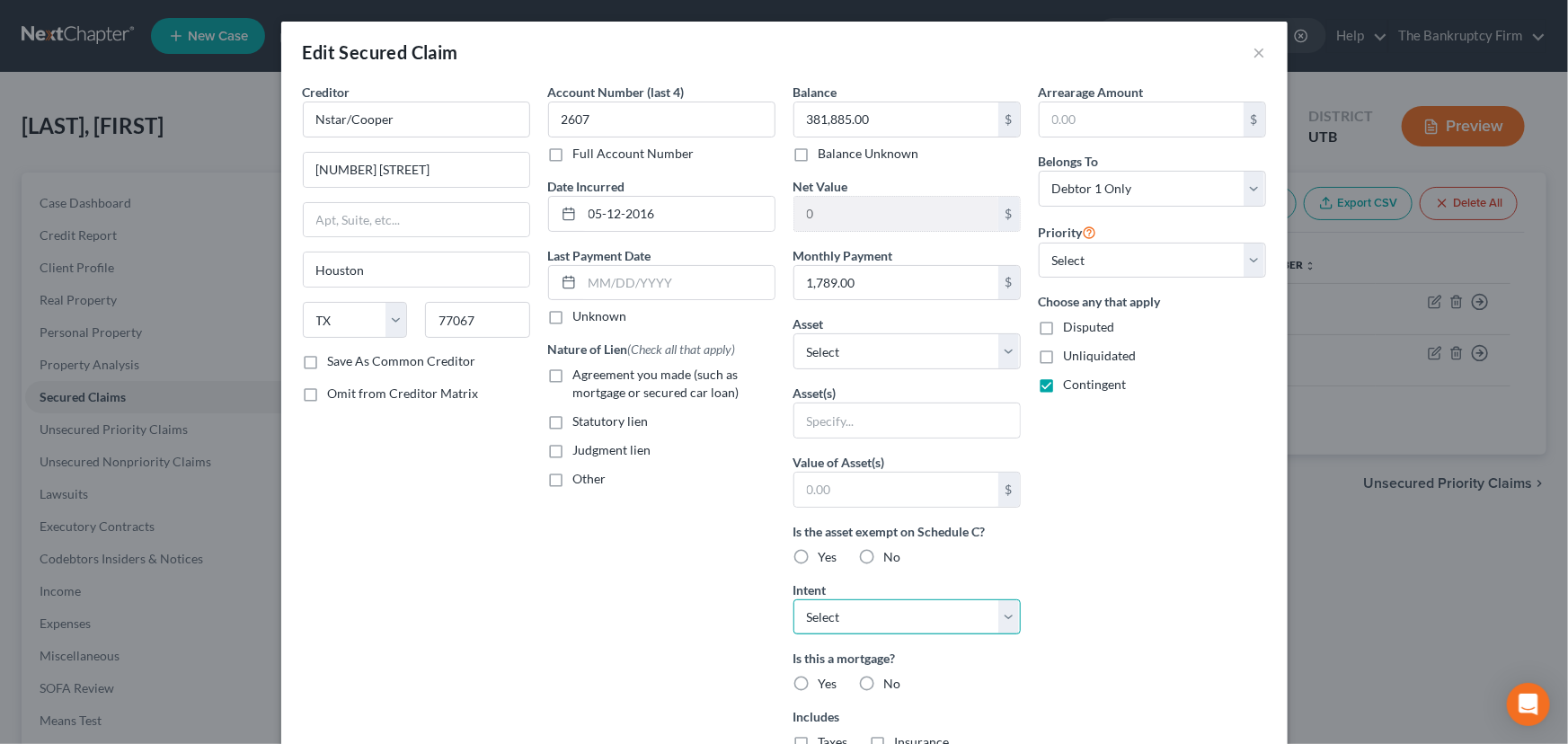 click on "Select Surrender Redeem Reaffirm Avoid Other" at bounding box center [907, 617] 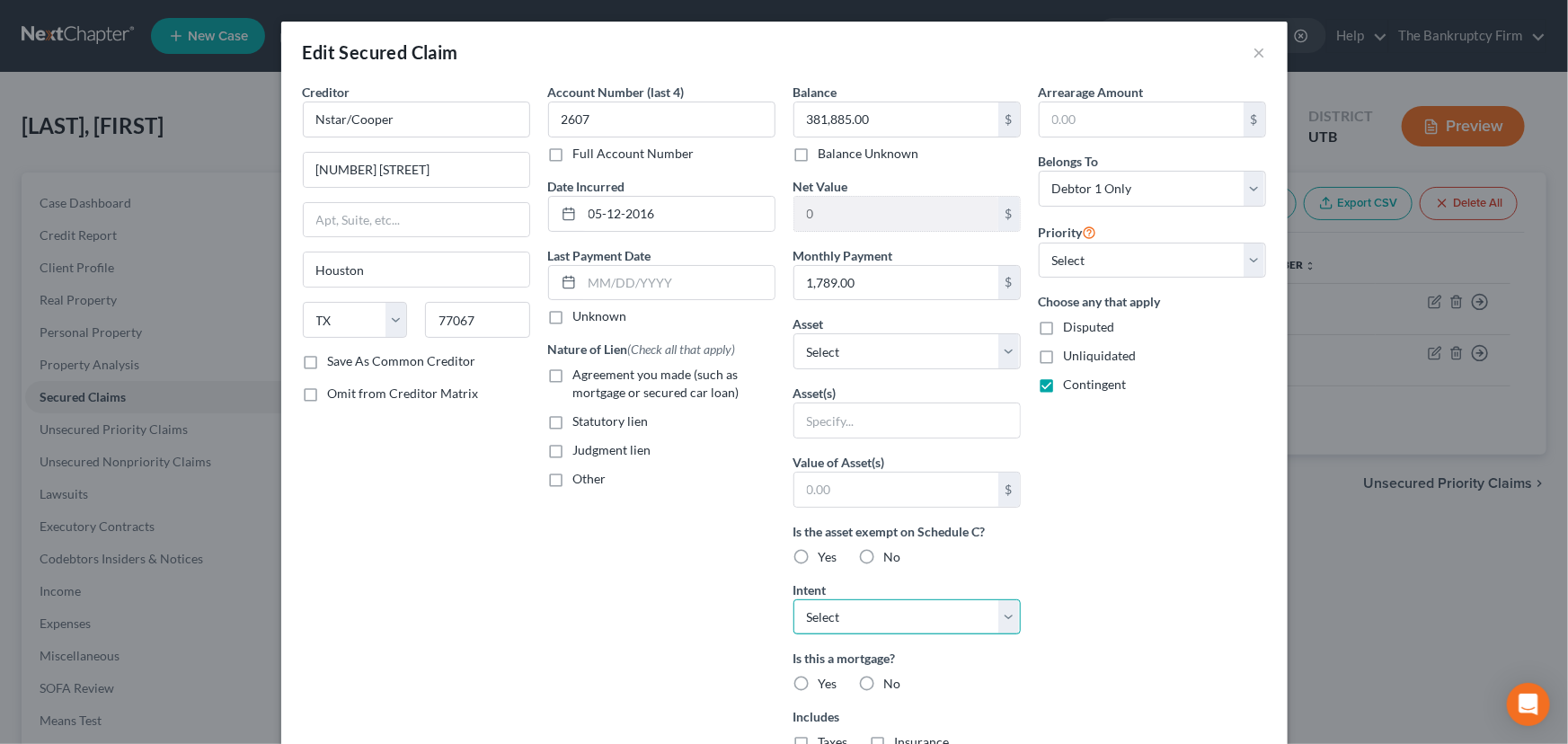 select on "2" 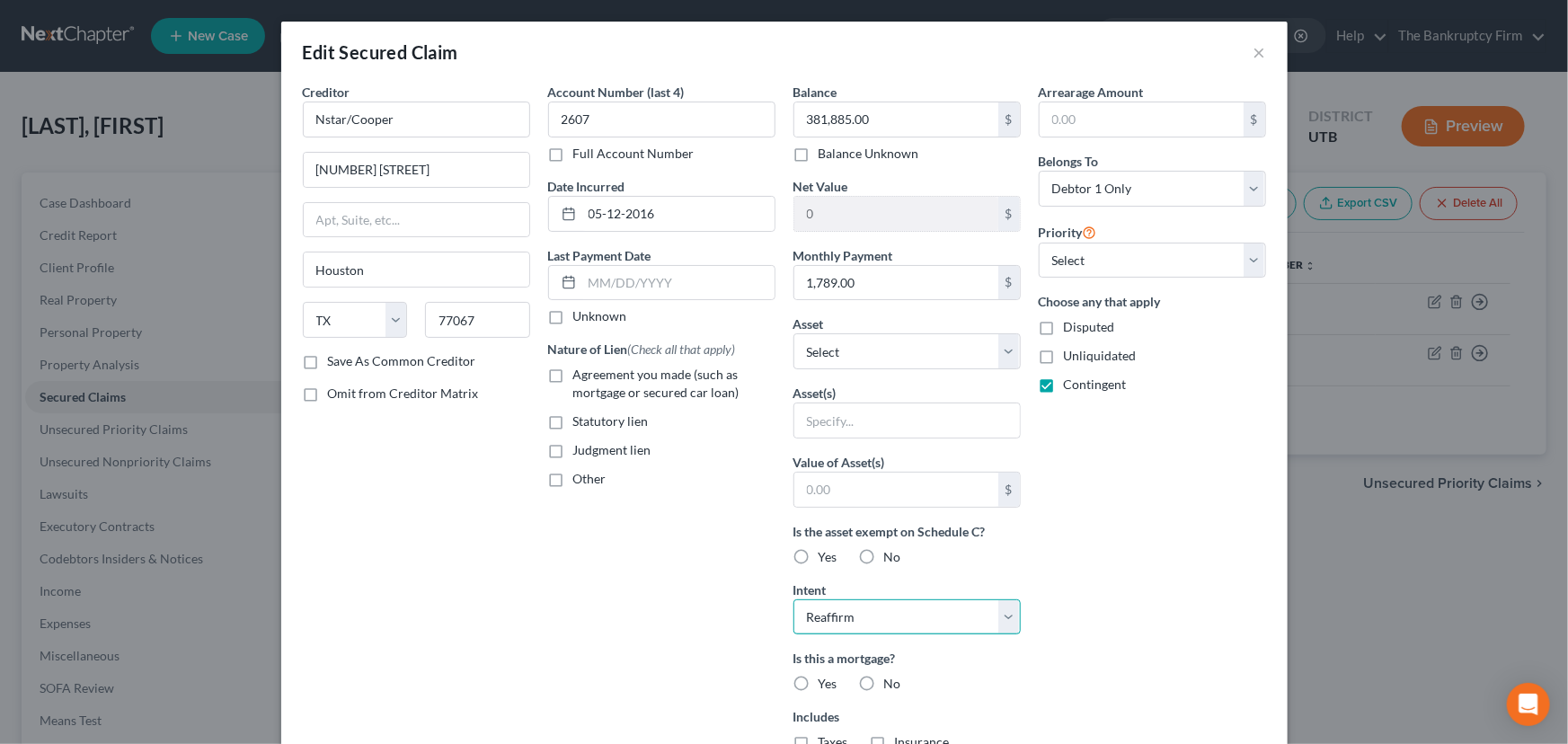 click on "Select Surrender Redeem Reaffirm Avoid Other" at bounding box center (907, 617) 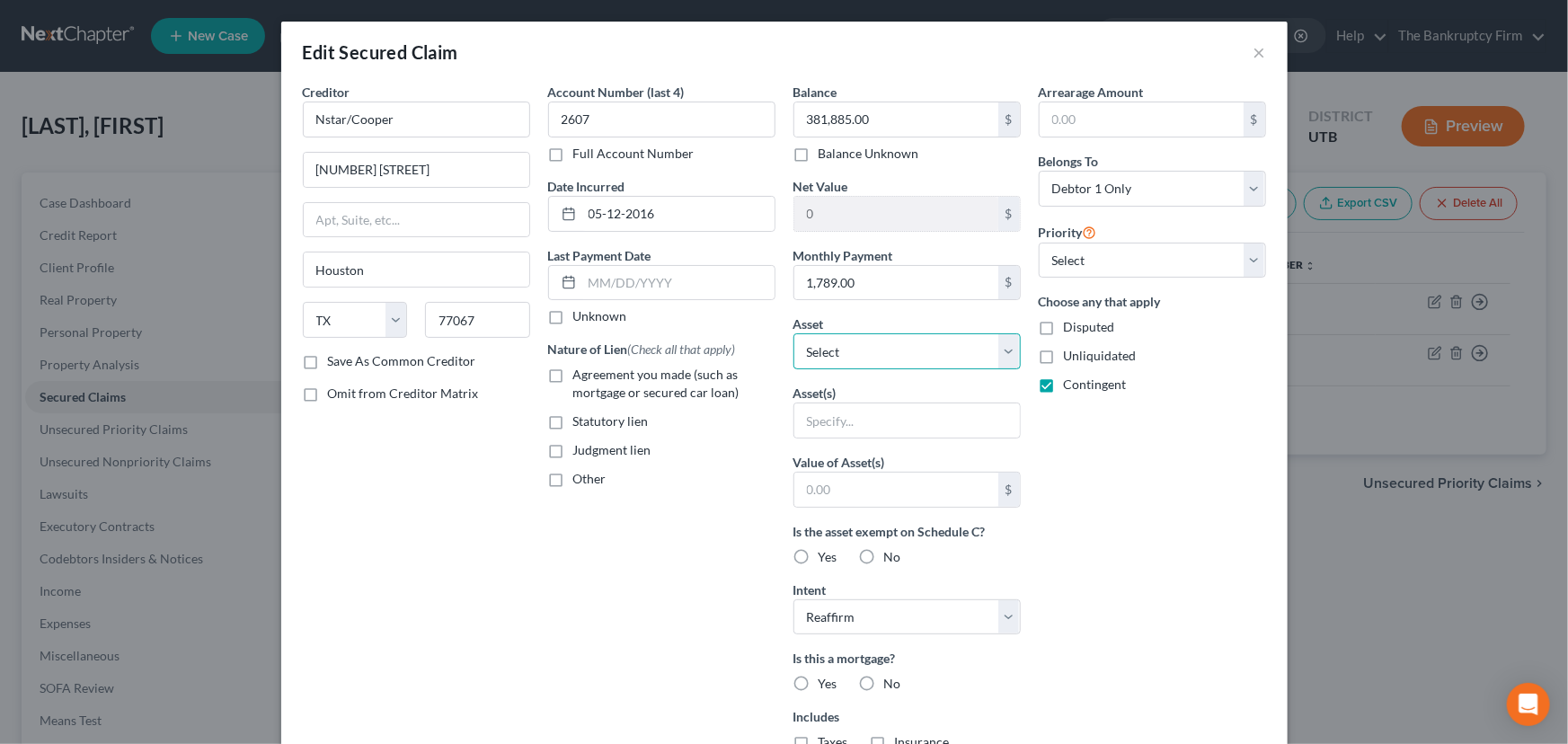 click on "Select Other Multiple Assets Electronics - Television, Cell Phone, PC, Tablet - $450.0 Household Goods - Refrigerator, washer, dryer, stove, microwave, freezer, beds and bedding and provisions for one year - $2000.0 2018 Tesla X - $0.0 2019 Jeep Wrangler - $0.0 Pet(s) - Wall Mirror Fitness System, Rowing Machine, Swim Spa - $25000.0 Clothing - Clothing - $600.0 Household Goods - Dining Room Table, Chairs, Dressers - $750.0 Household Goods - Sofa, Recliner, Sofa Chair,  Love Seat, Coffee Table, End Tables,  Desk, - $500.0 748 Champion Lane - $849700.0 2015 Jeep Grand Cherokee - $0.0 Other - Solar Panels - $0.0 Firearms - Guns - $55000.0" at bounding box center [907, 351] 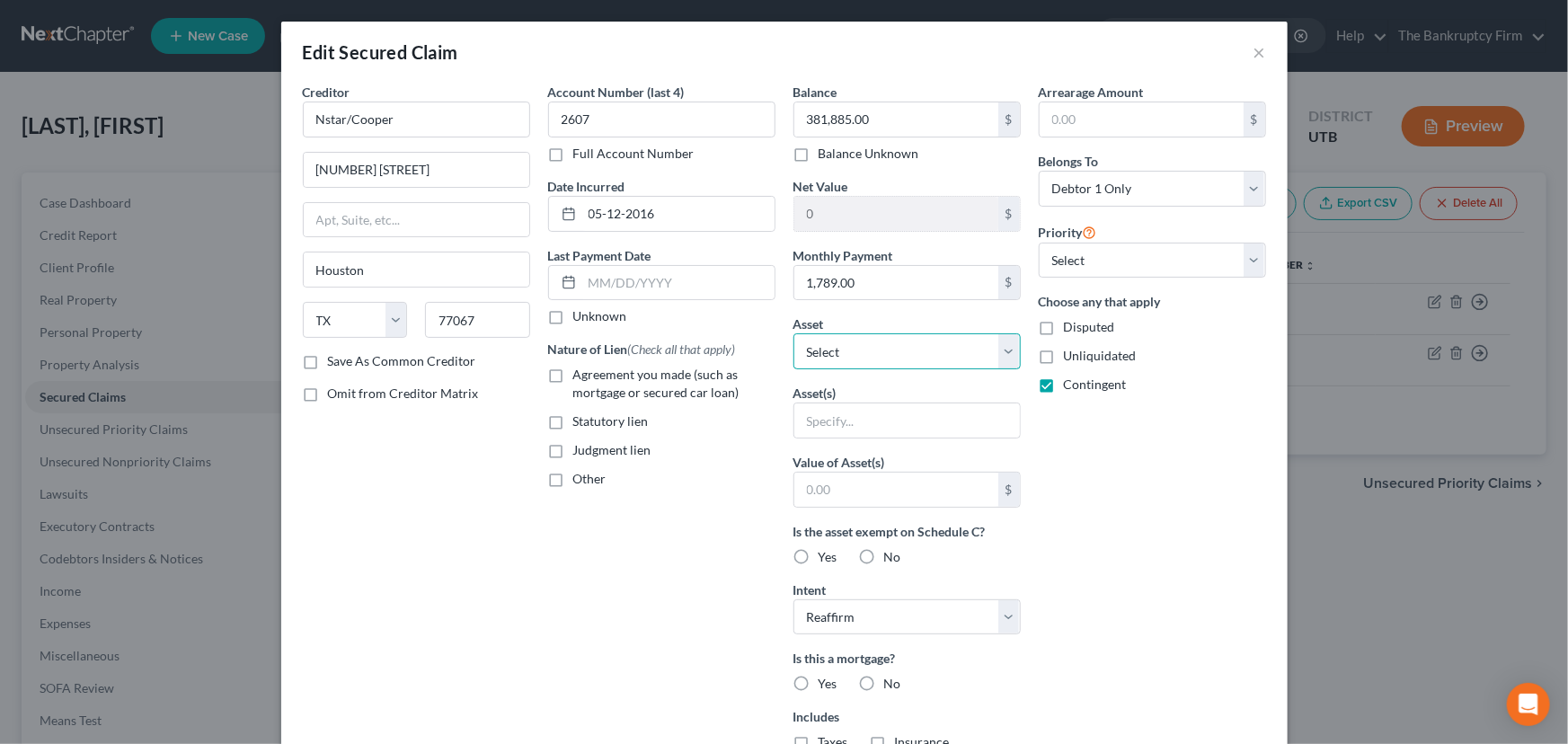 select on "10" 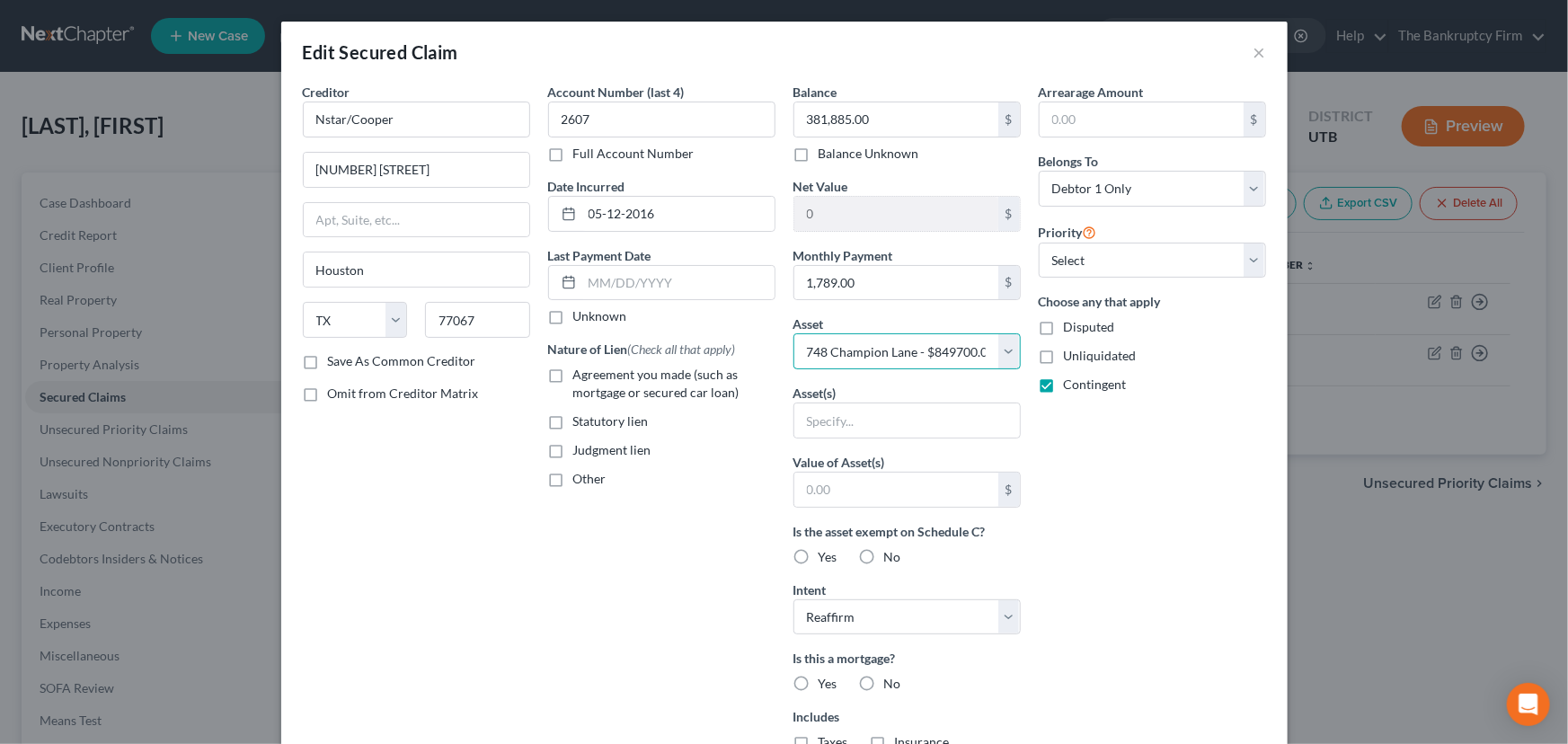 click on "Select Other Multiple Assets Electronics - Television, Cell Phone, PC, Tablet - $450.0 Household Goods - Refrigerator, washer, dryer, stove, microwave, freezer, beds and bedding and provisions for one year - $2000.0 2018 Tesla X - $0.0 2019 Jeep Wrangler - $0.0 Pet(s) - Wall Mirror Fitness System, Rowing Machine, Swim Spa - $25000.0 Clothing - Clothing - $600.0 Household Goods - Dining Room Table, Chairs, Dressers - $750.0 Household Goods - Sofa, Recliner, Sofa Chair,  Love Seat, Coffee Table, End Tables,  Desk, - $500.0 748 Champion Lane - $849700.0 2015 Jeep Grand Cherokee - $0.0 Other - Solar Panels - $0.0 Firearms - Guns - $55000.0" at bounding box center [907, 351] 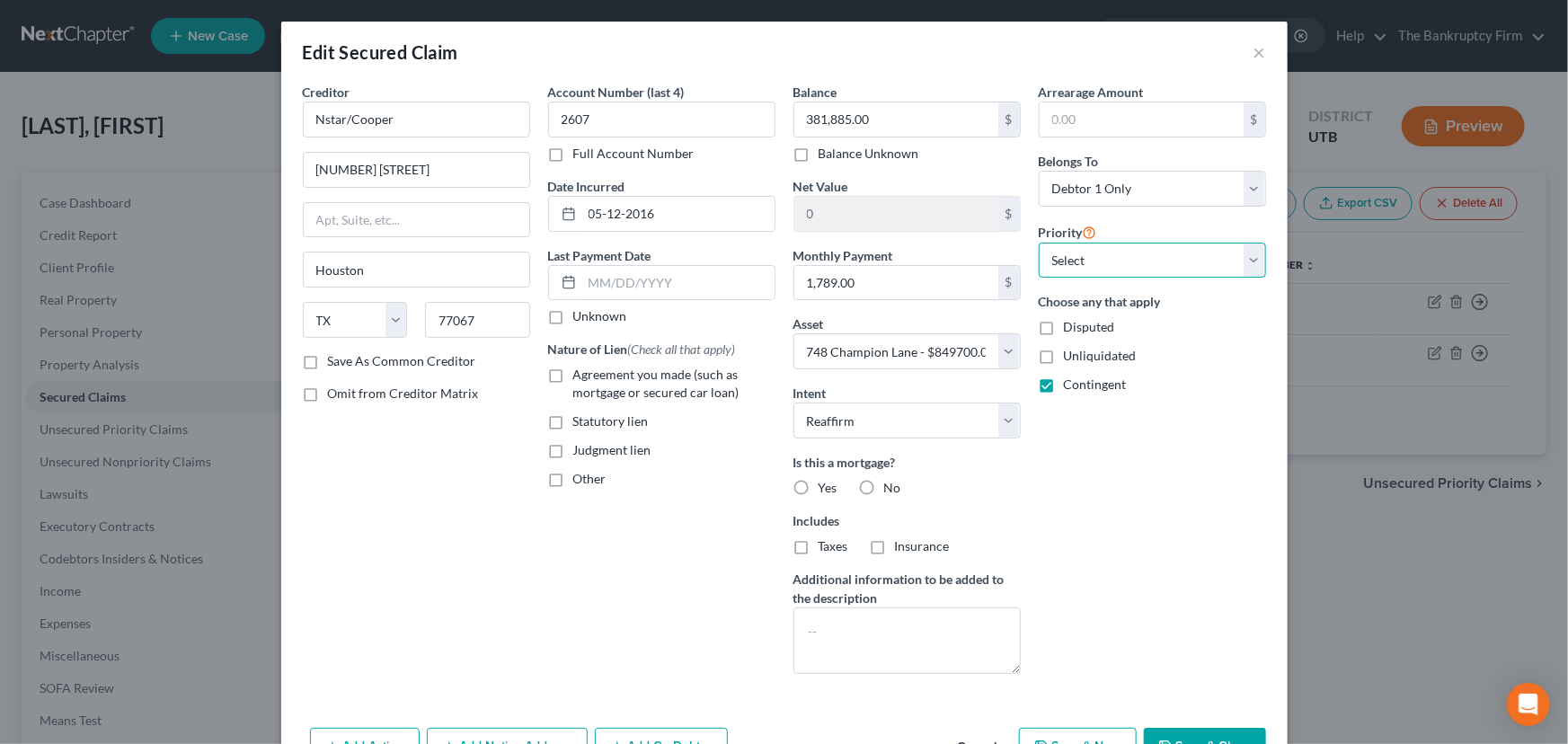 click on "Select 1st 2nd 4th 5th 6th 7th 8th 9th 10th 11th 12th 13th 14th 15th 16th 17th 18th 19th 20th 21th 22th 23th 24th 25th 26th 27th 28th 29th 30th" at bounding box center (1152, 261) 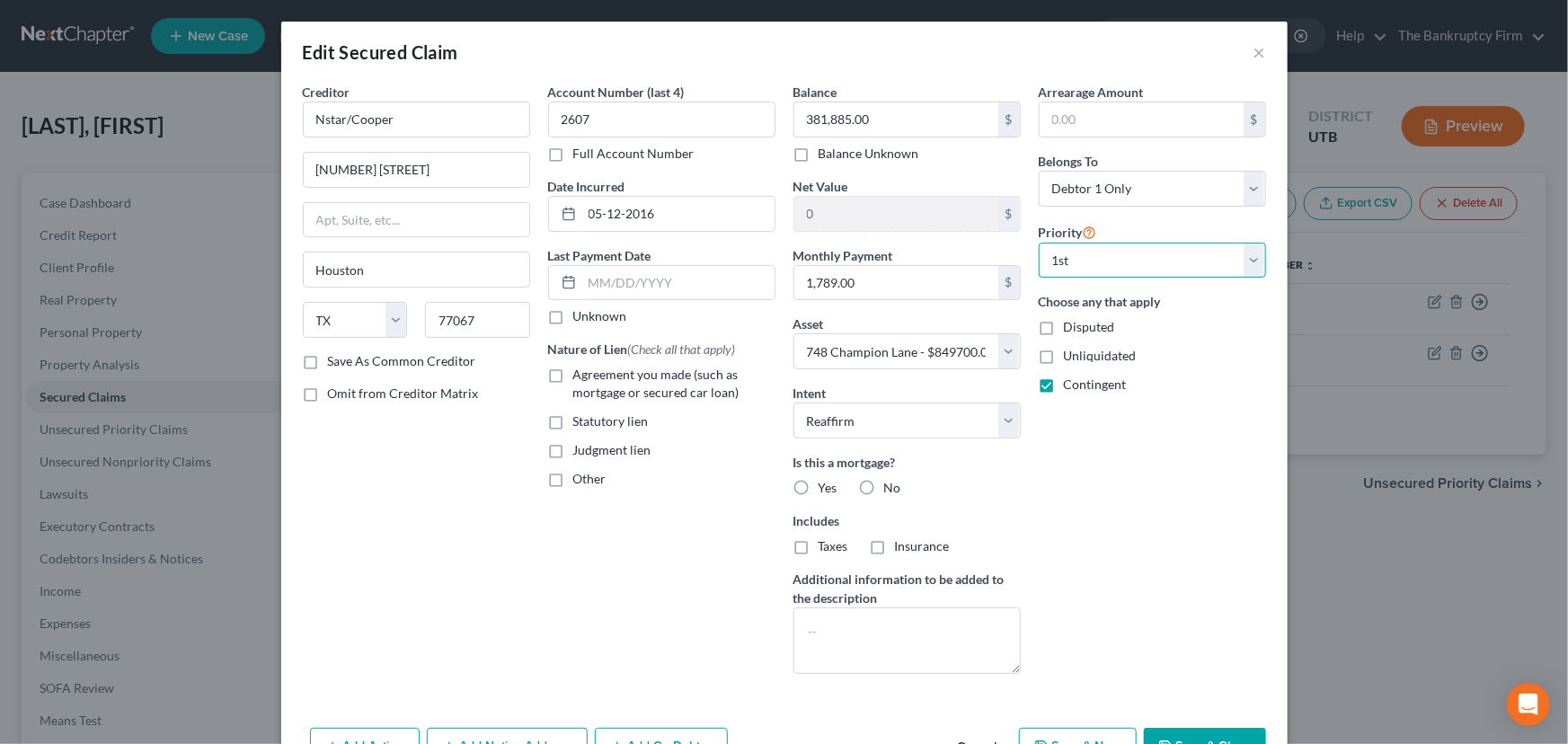click on "Select 1st 2nd 4th 5th 6th 7th 8th 9th 10th 11th 12th 13th 14th 15th 16th 17th 18th 19th 20th 21th 22th 23th 24th 25th 26th 27th 28th 29th 30th" at bounding box center [1152, 261] 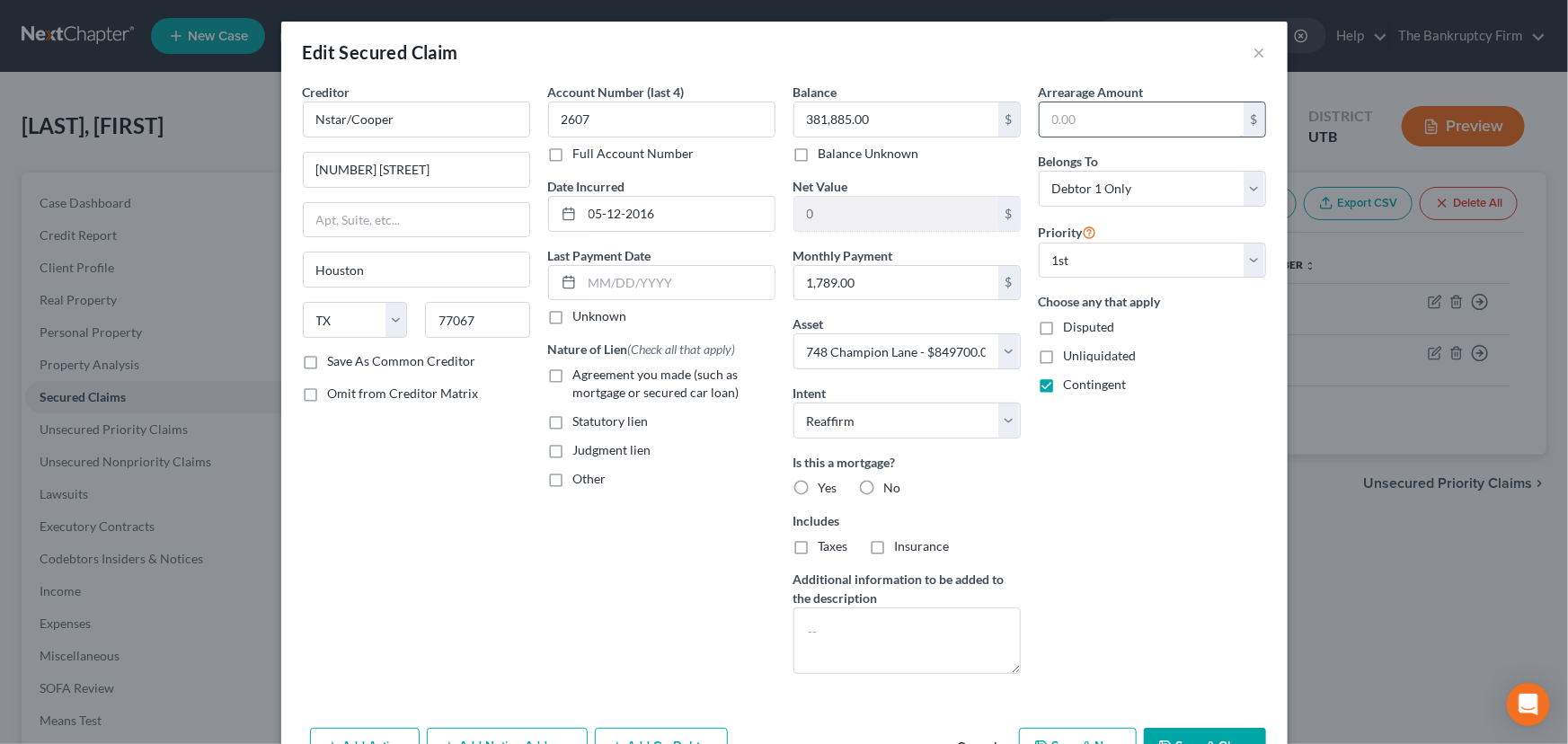 click at bounding box center [1141, 120] 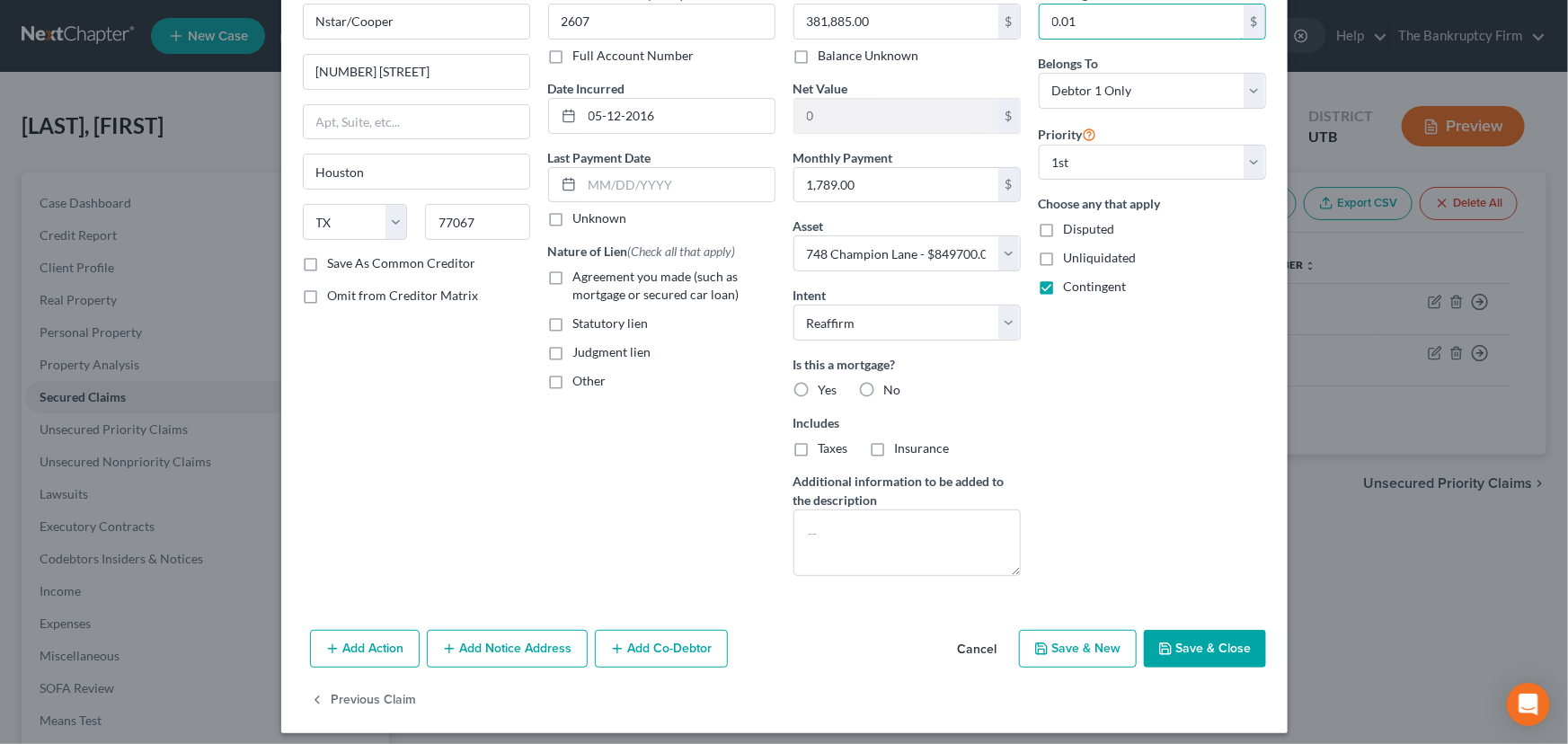 scroll, scrollTop: 108, scrollLeft: 0, axis: vertical 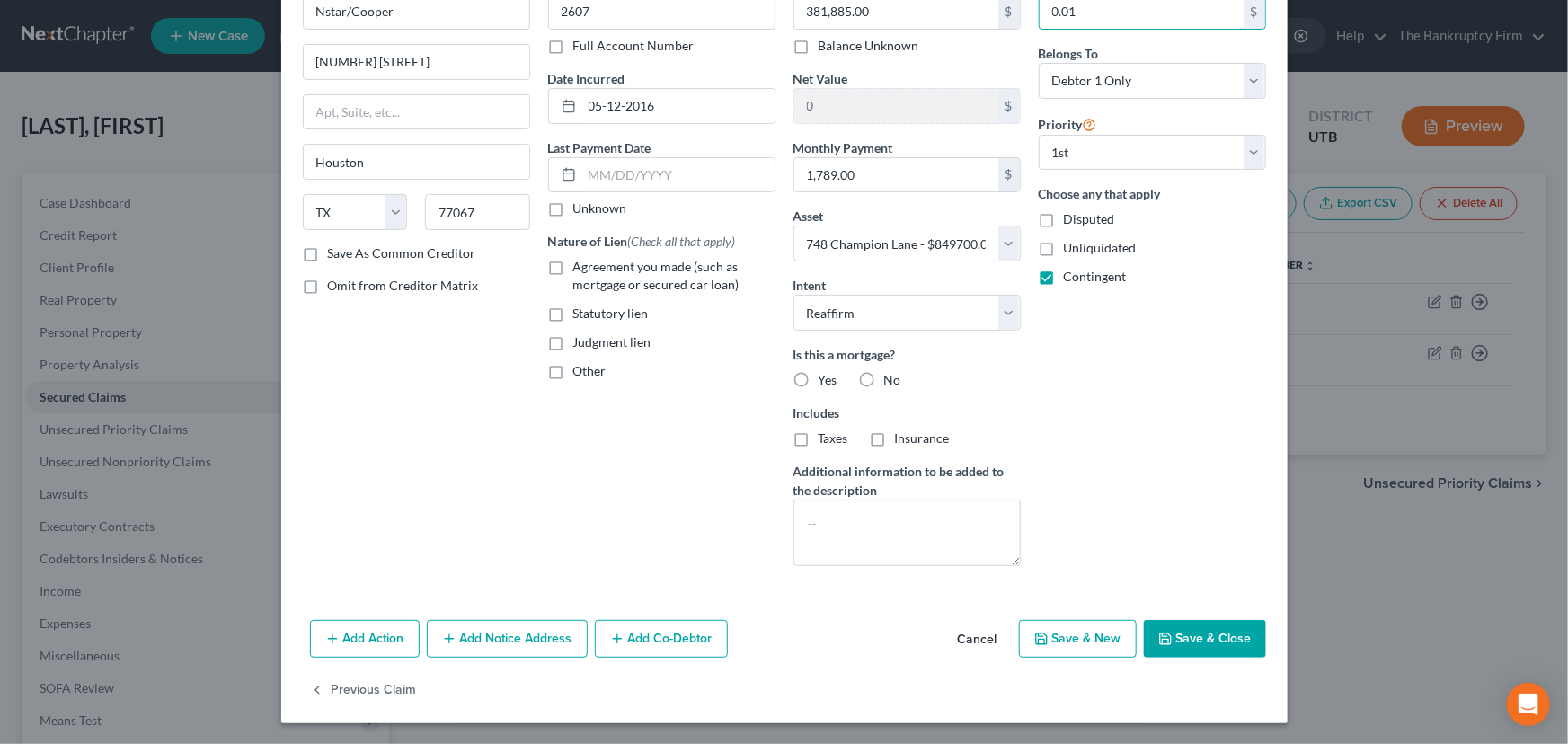 type on "0.01" 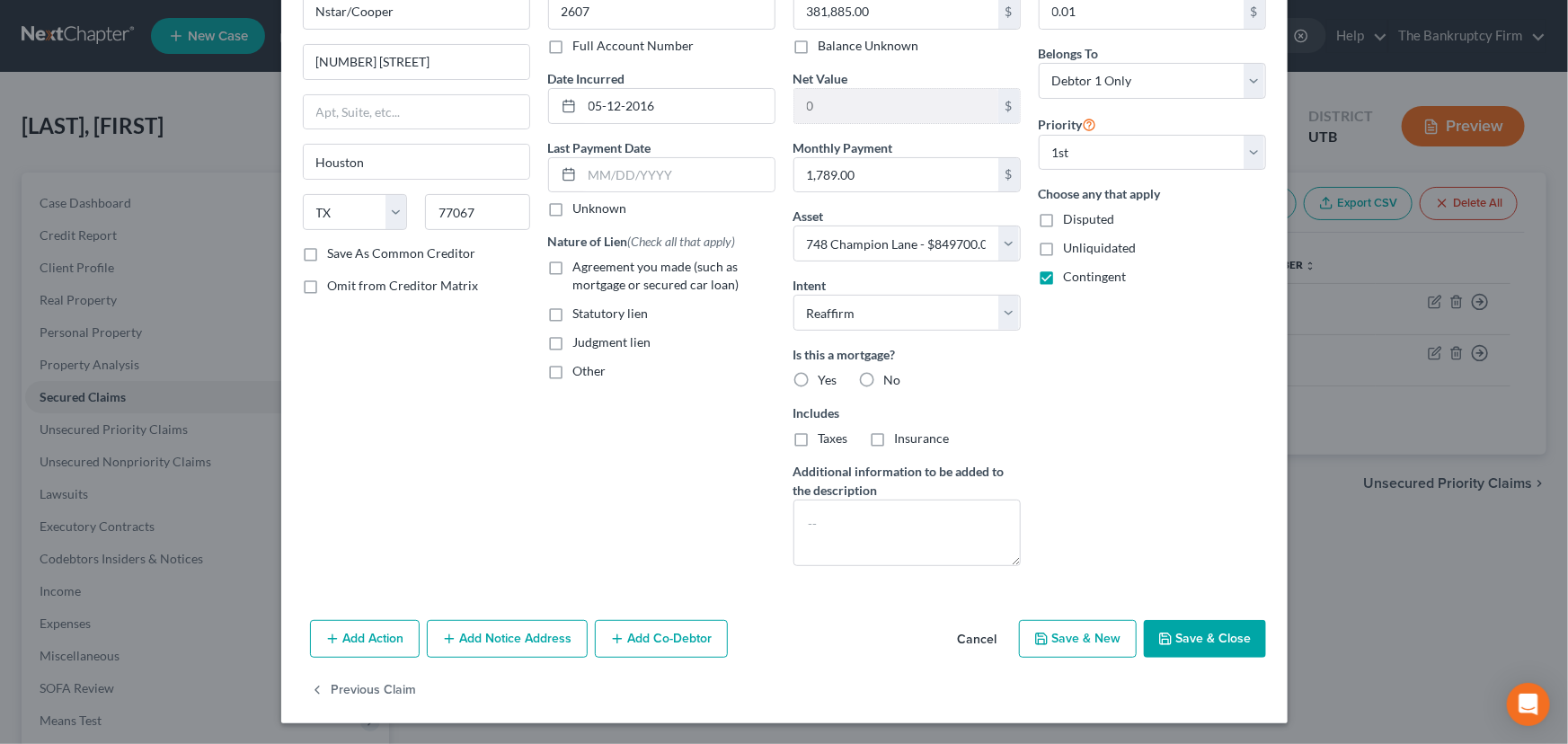 click on "Save & Close" at bounding box center (1205, 639) 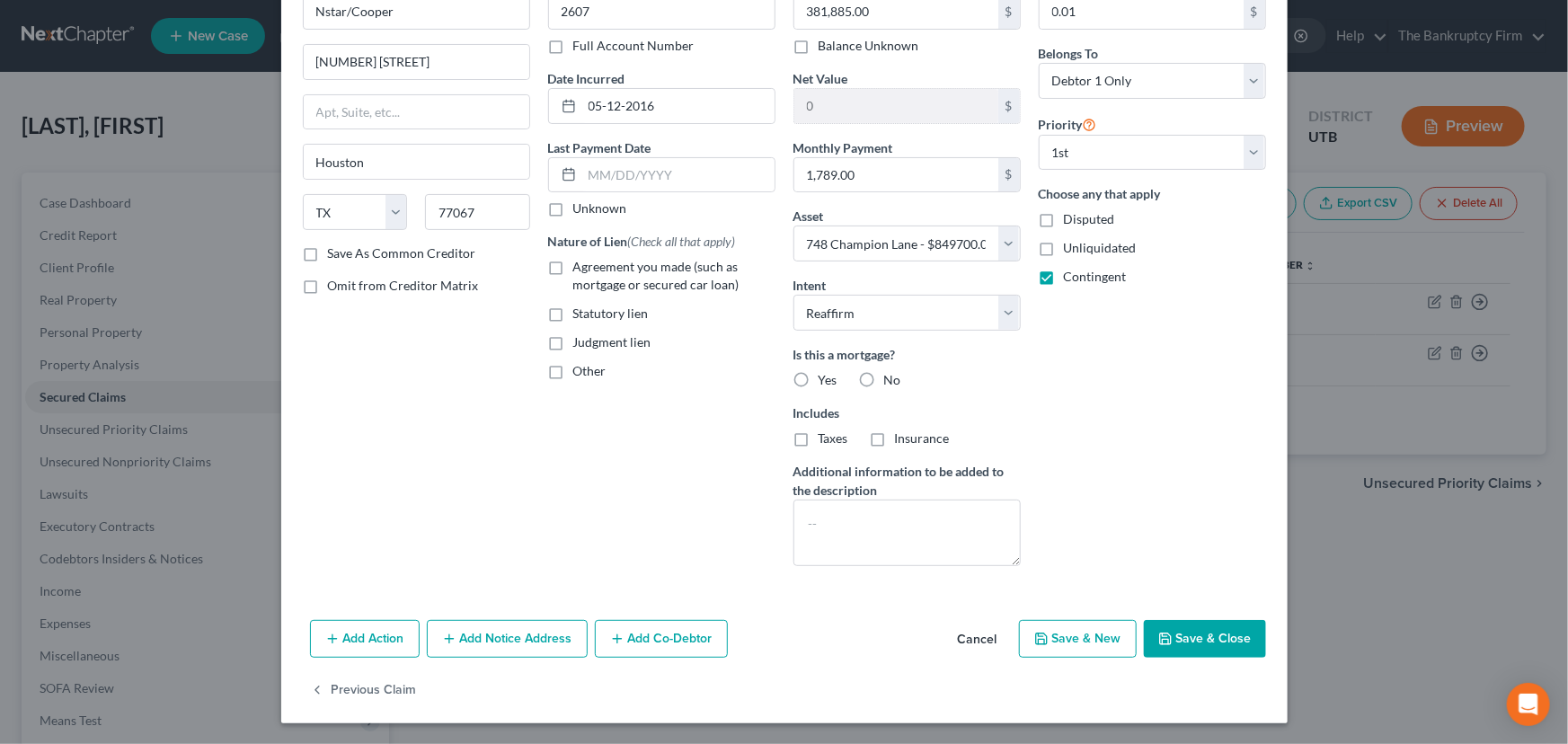 select 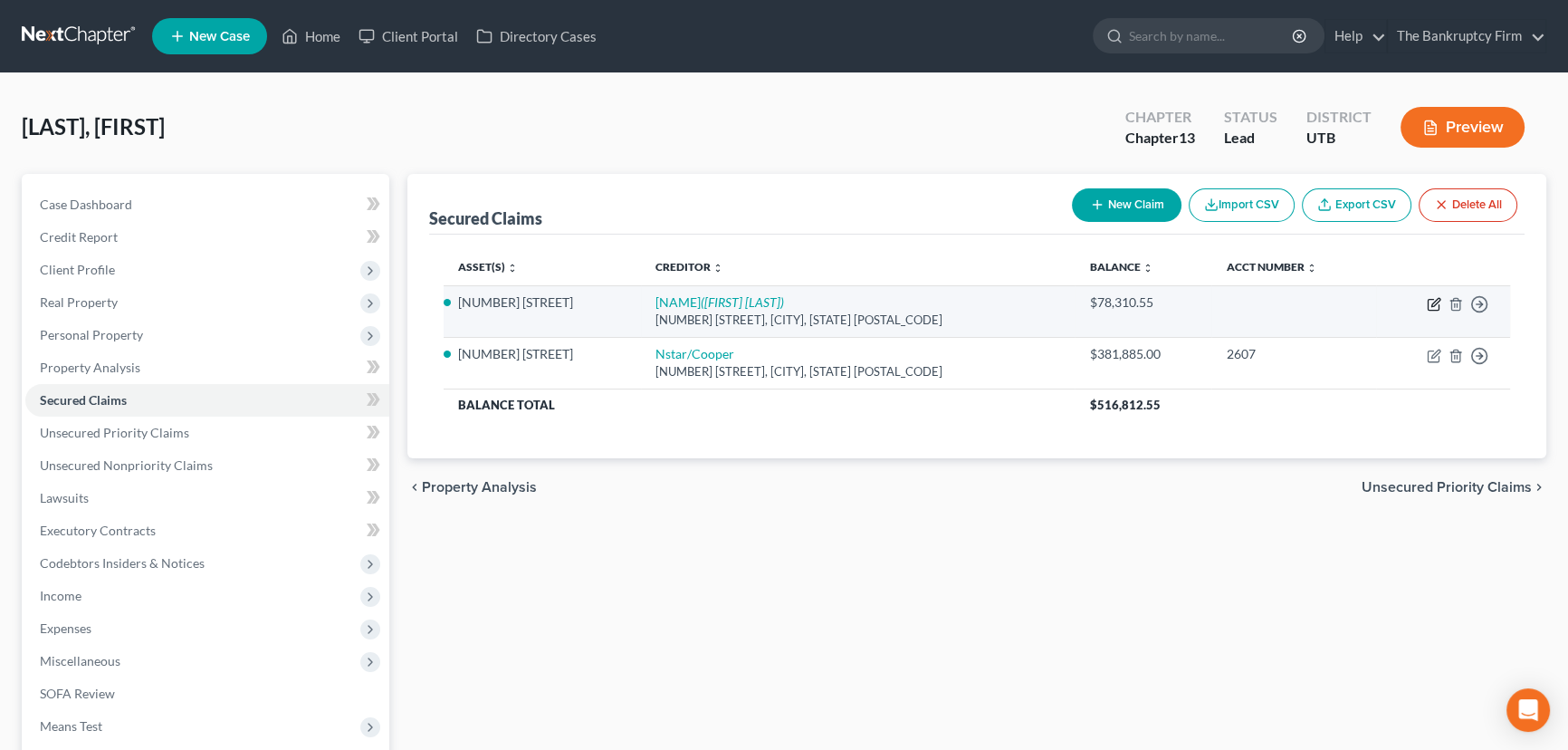 click 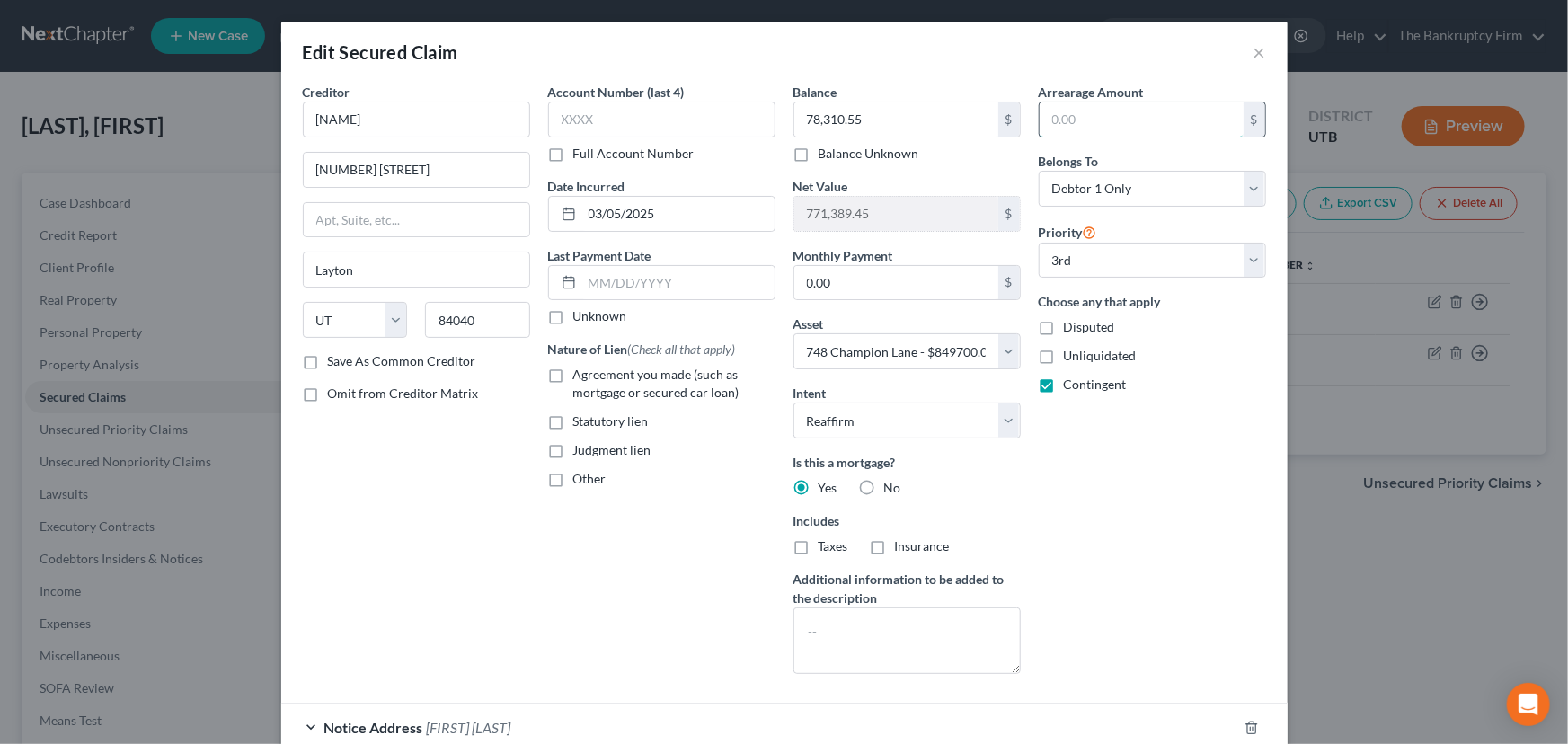 click at bounding box center [1141, 120] 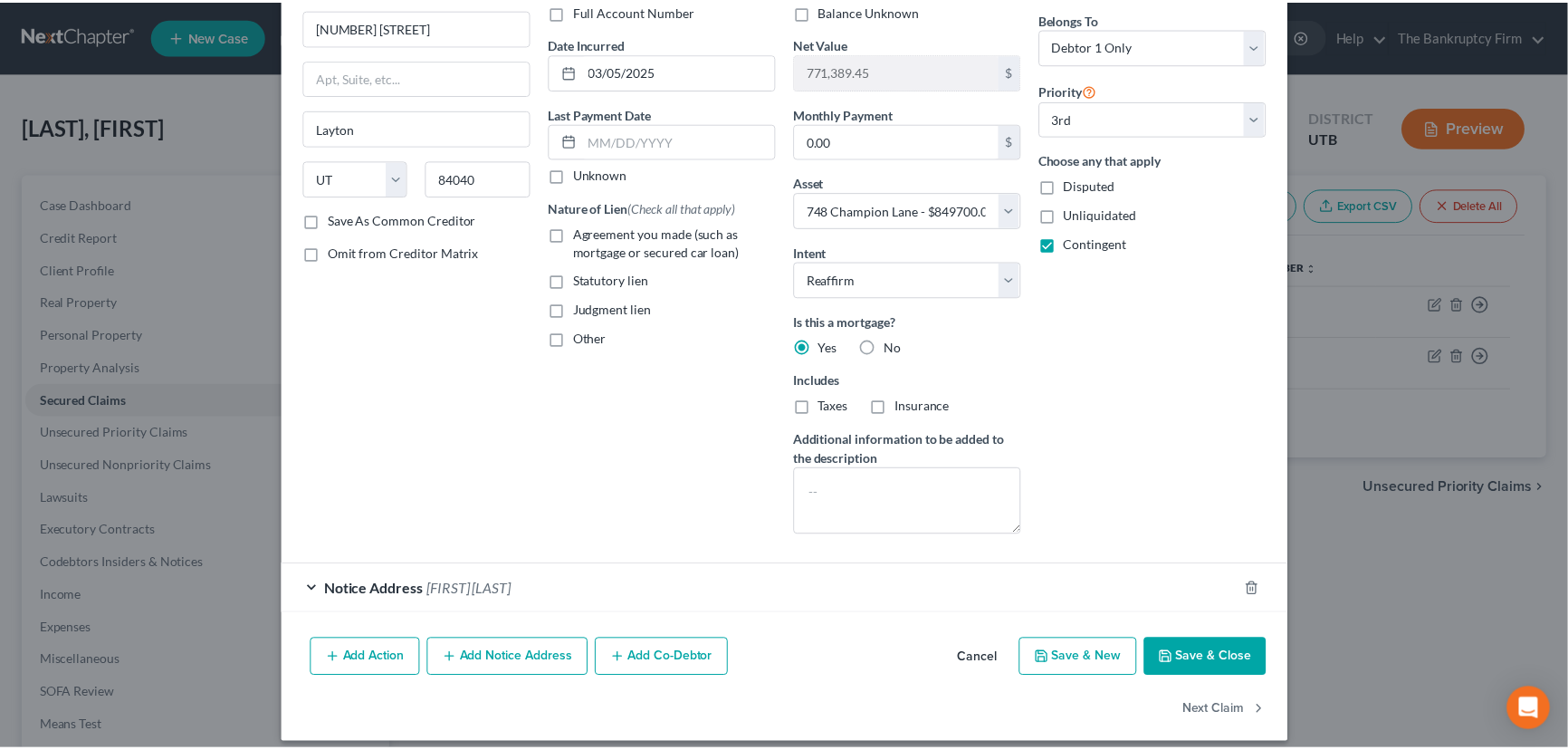 scroll, scrollTop: 158, scrollLeft: 0, axis: vertical 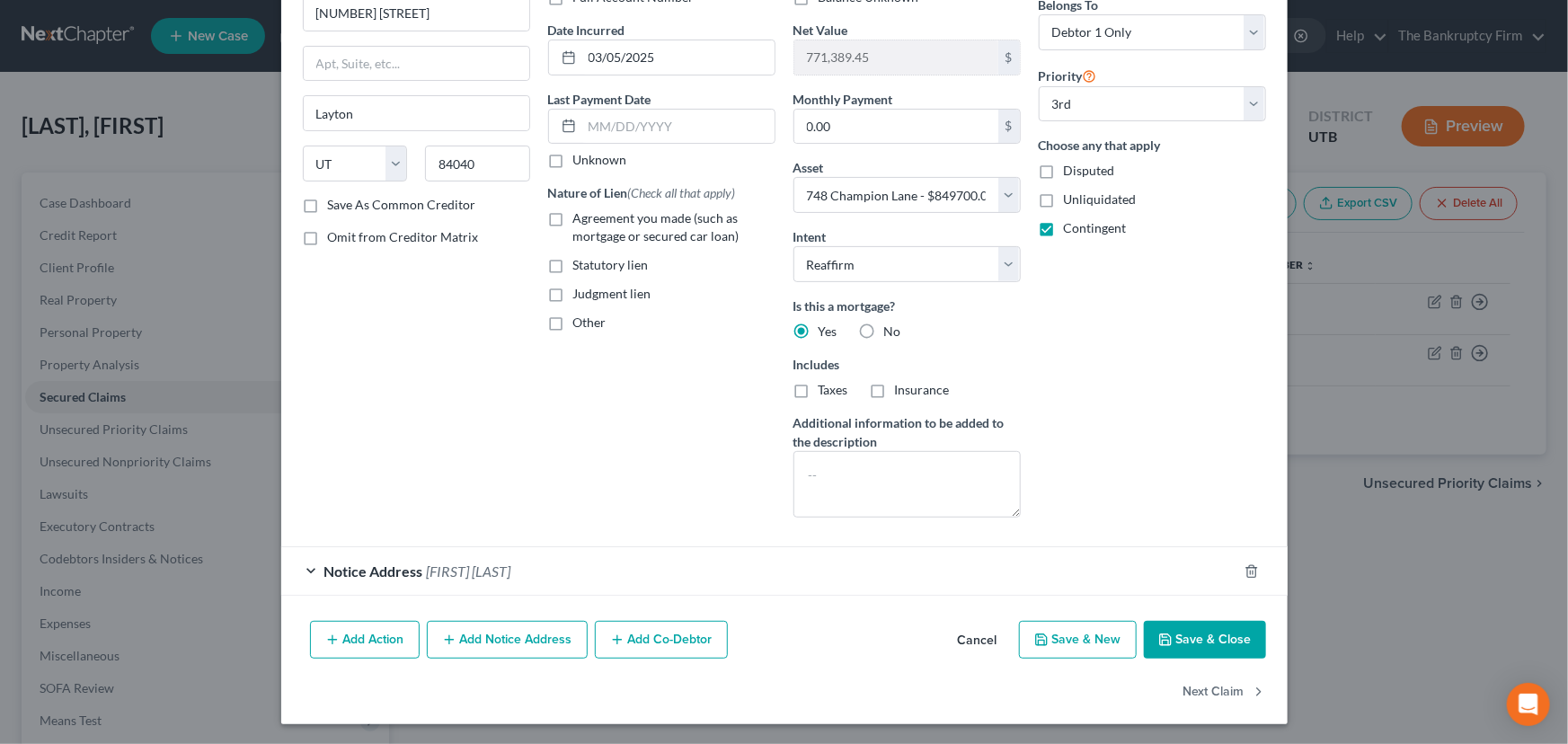 type on "78,310.55" 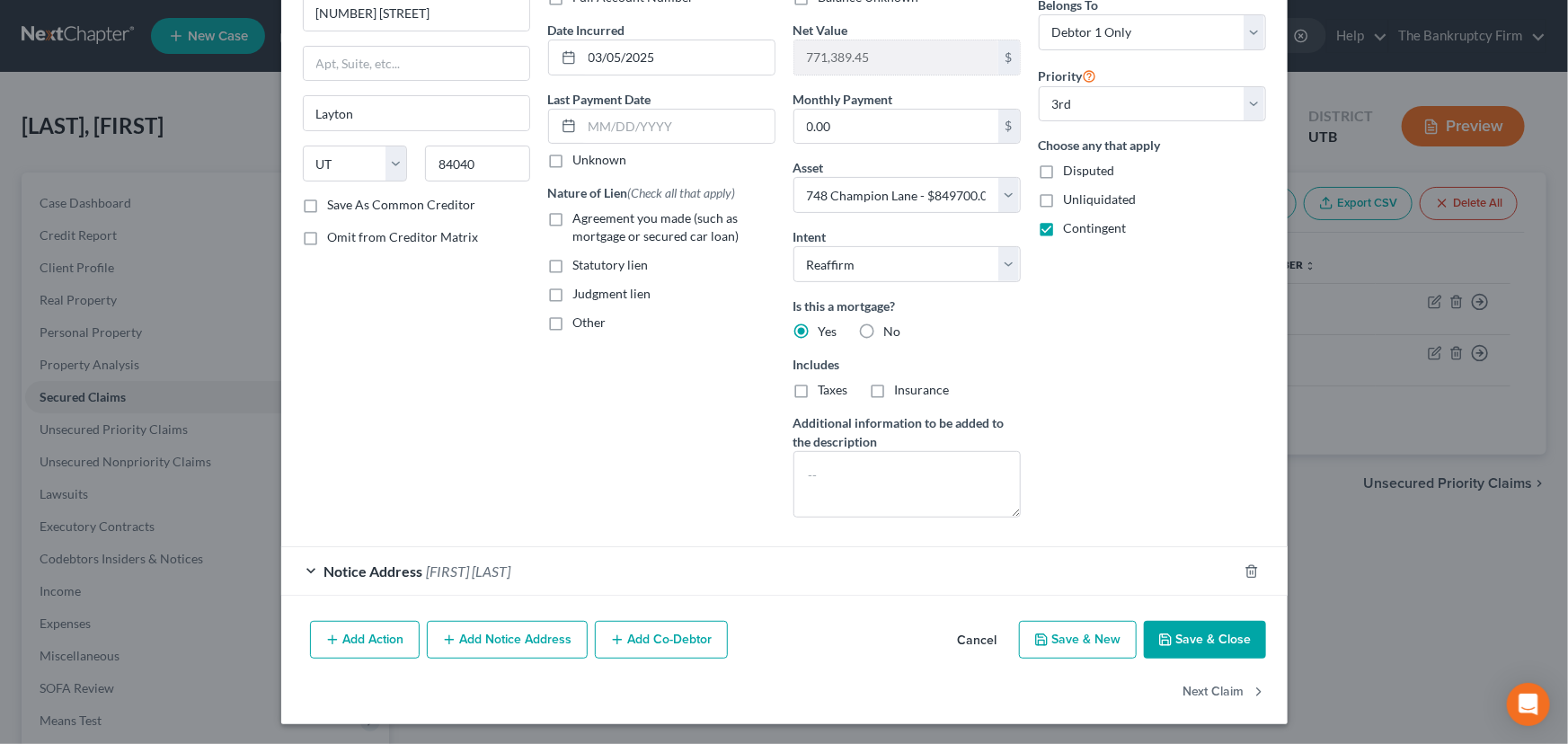 click on "Save & Close" at bounding box center (1205, 640) 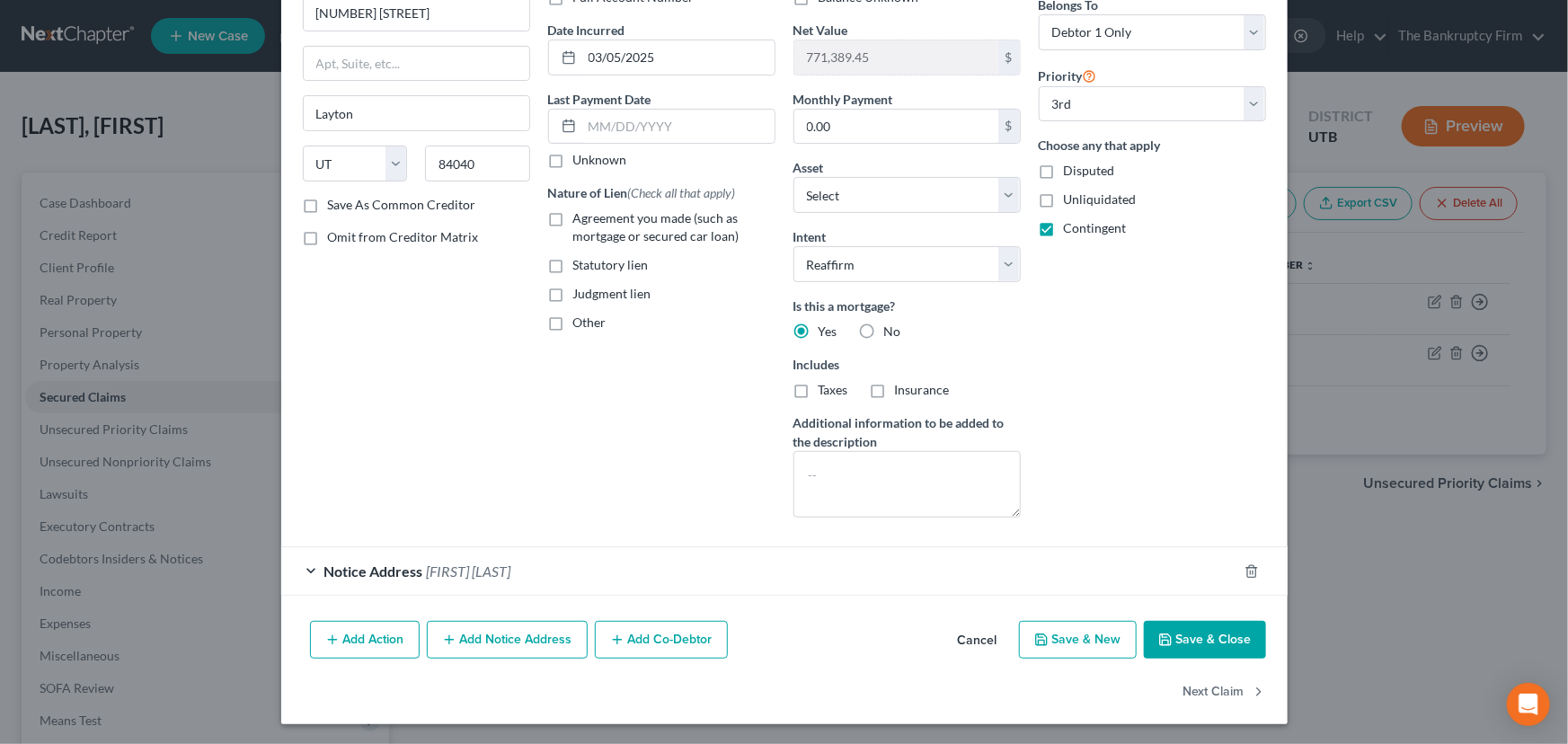 select on "2" 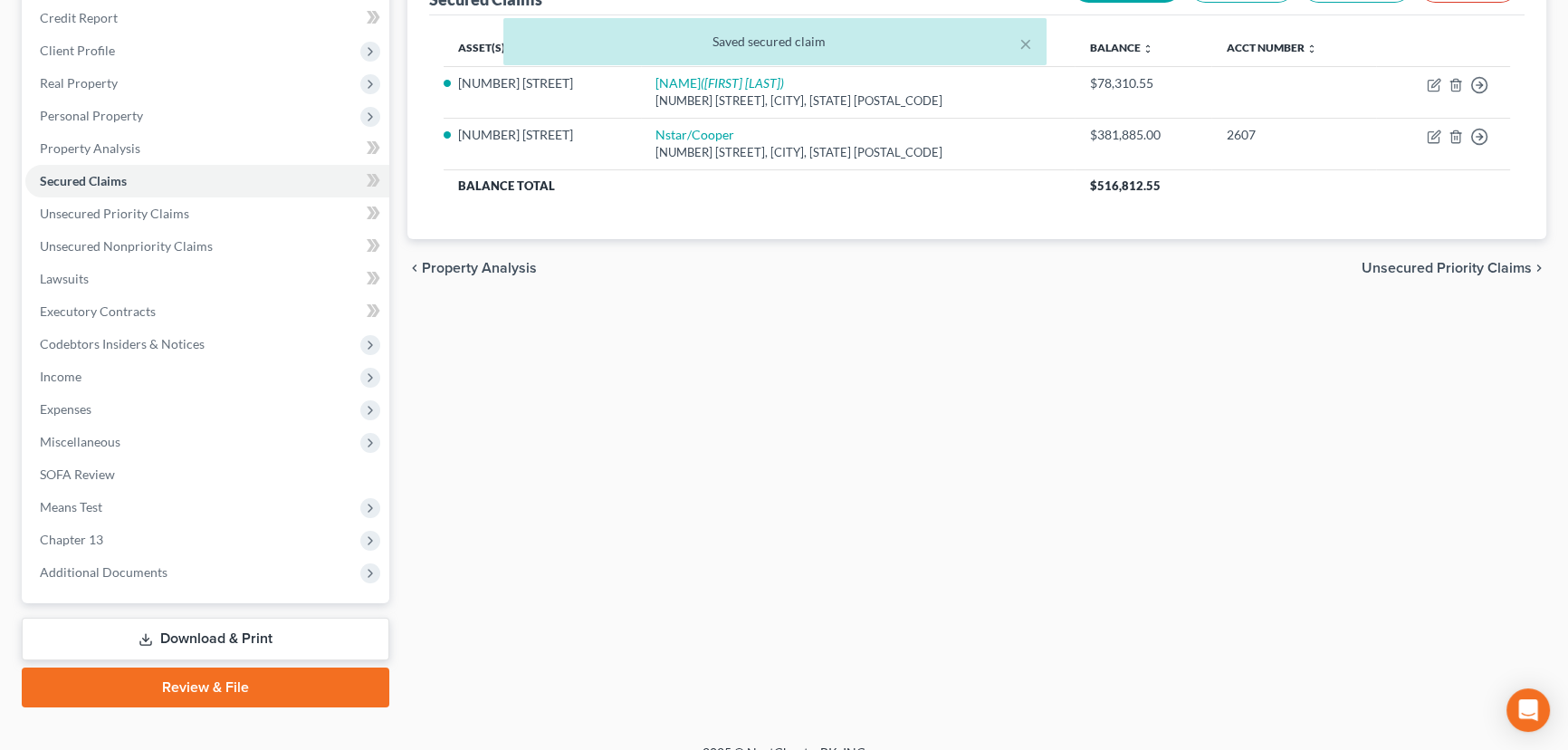 scroll, scrollTop: 243, scrollLeft: 0, axis: vertical 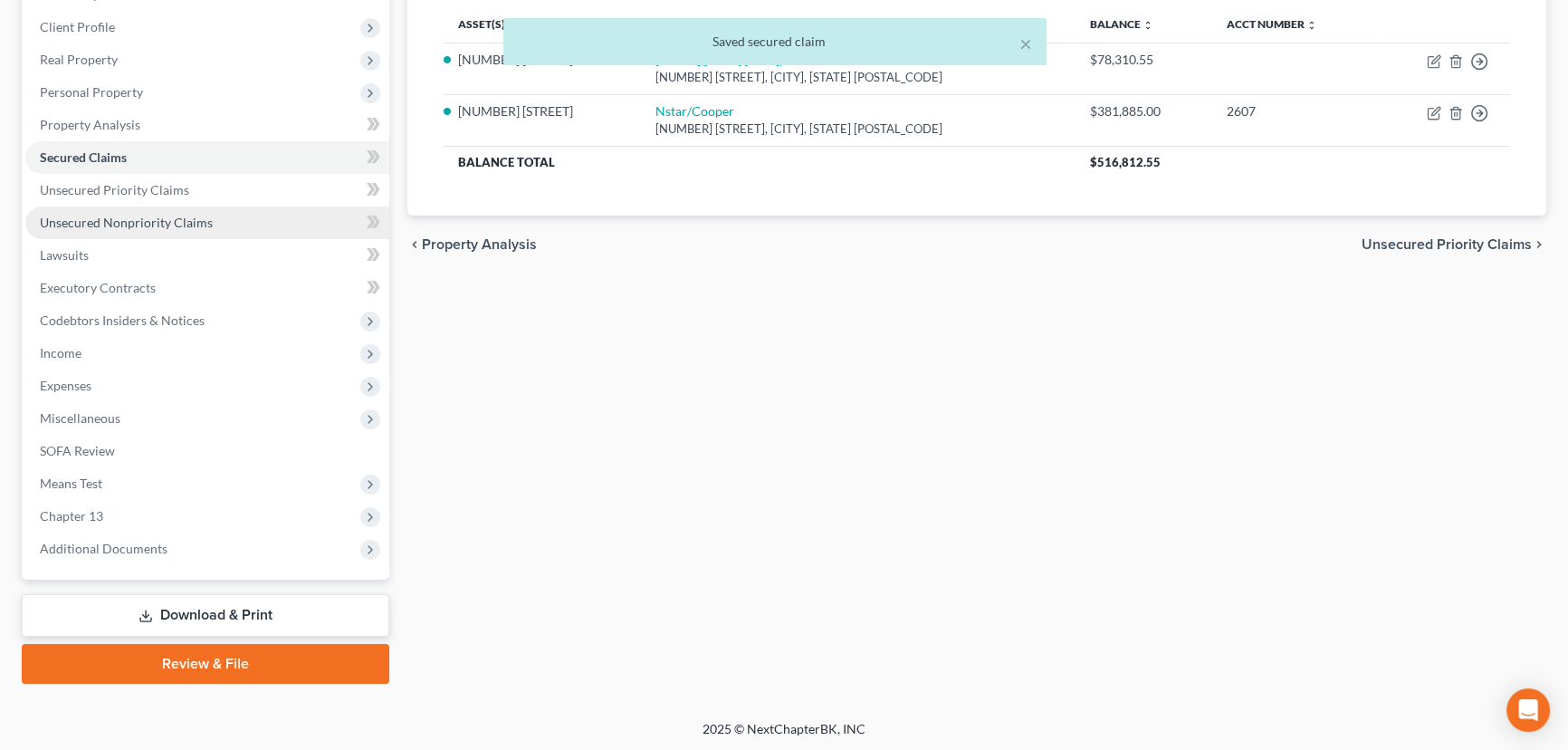 click on "Unsecured Nonpriority Claims" at bounding box center [207, 223] 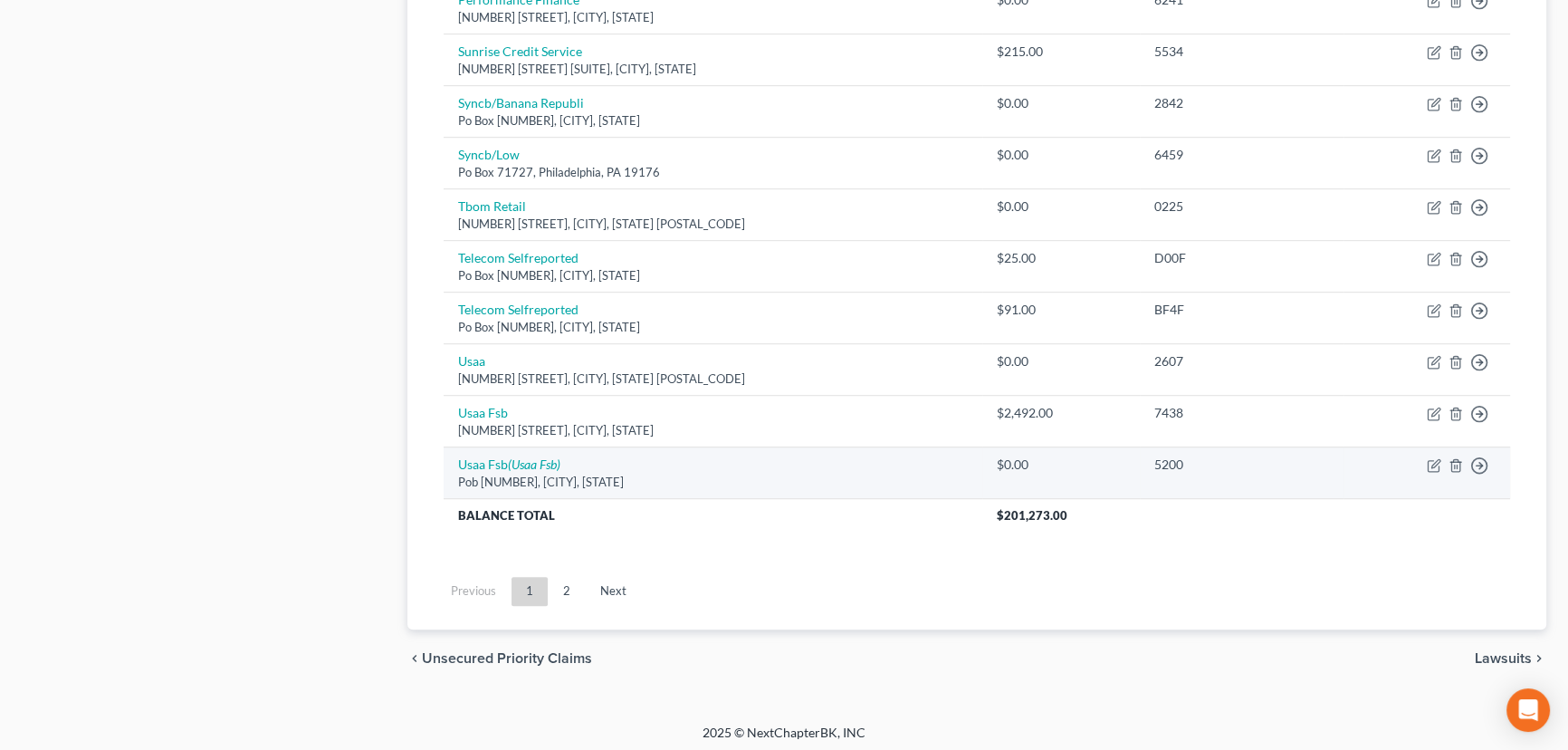 scroll, scrollTop: 1337, scrollLeft: 0, axis: vertical 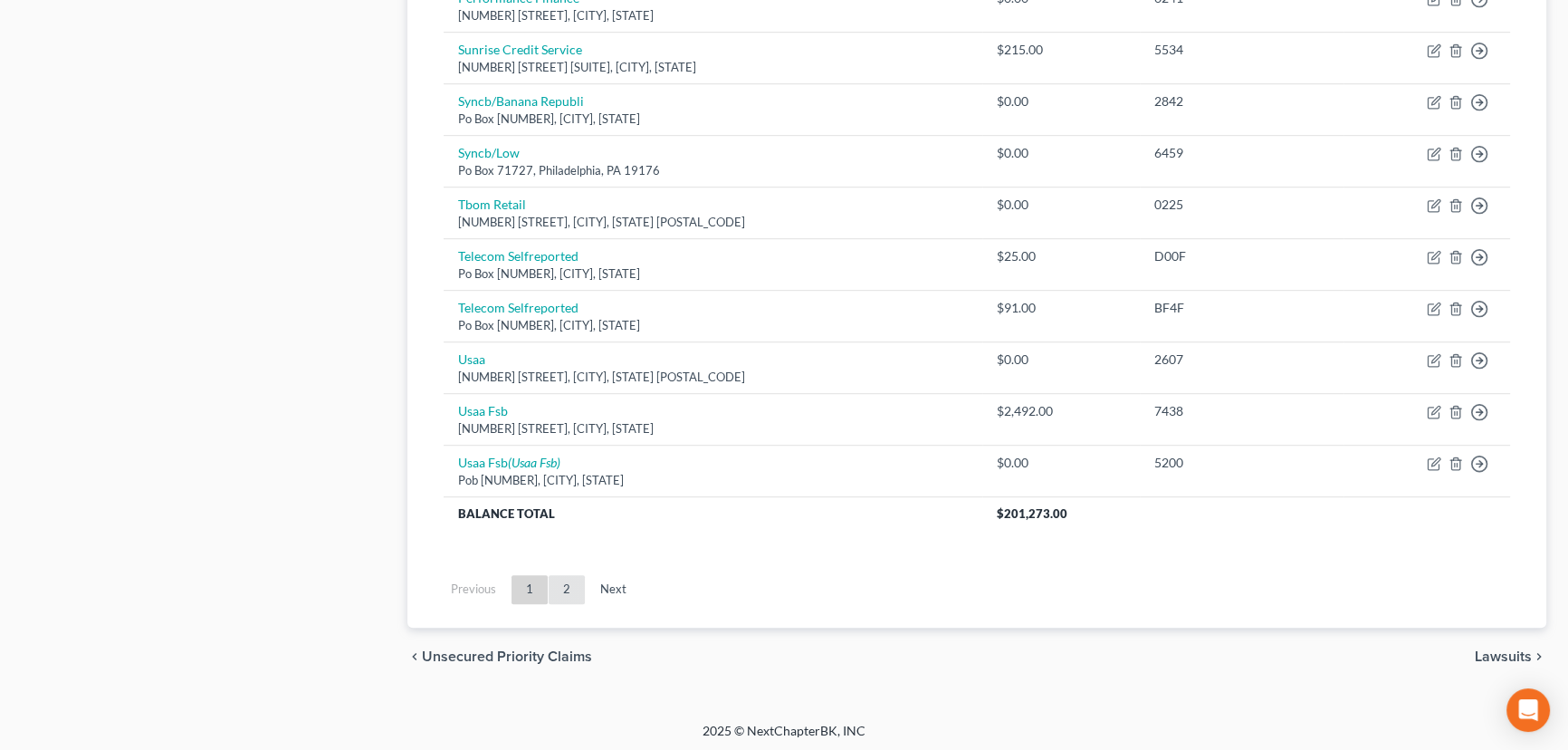 click on "2" at bounding box center (567, 590) 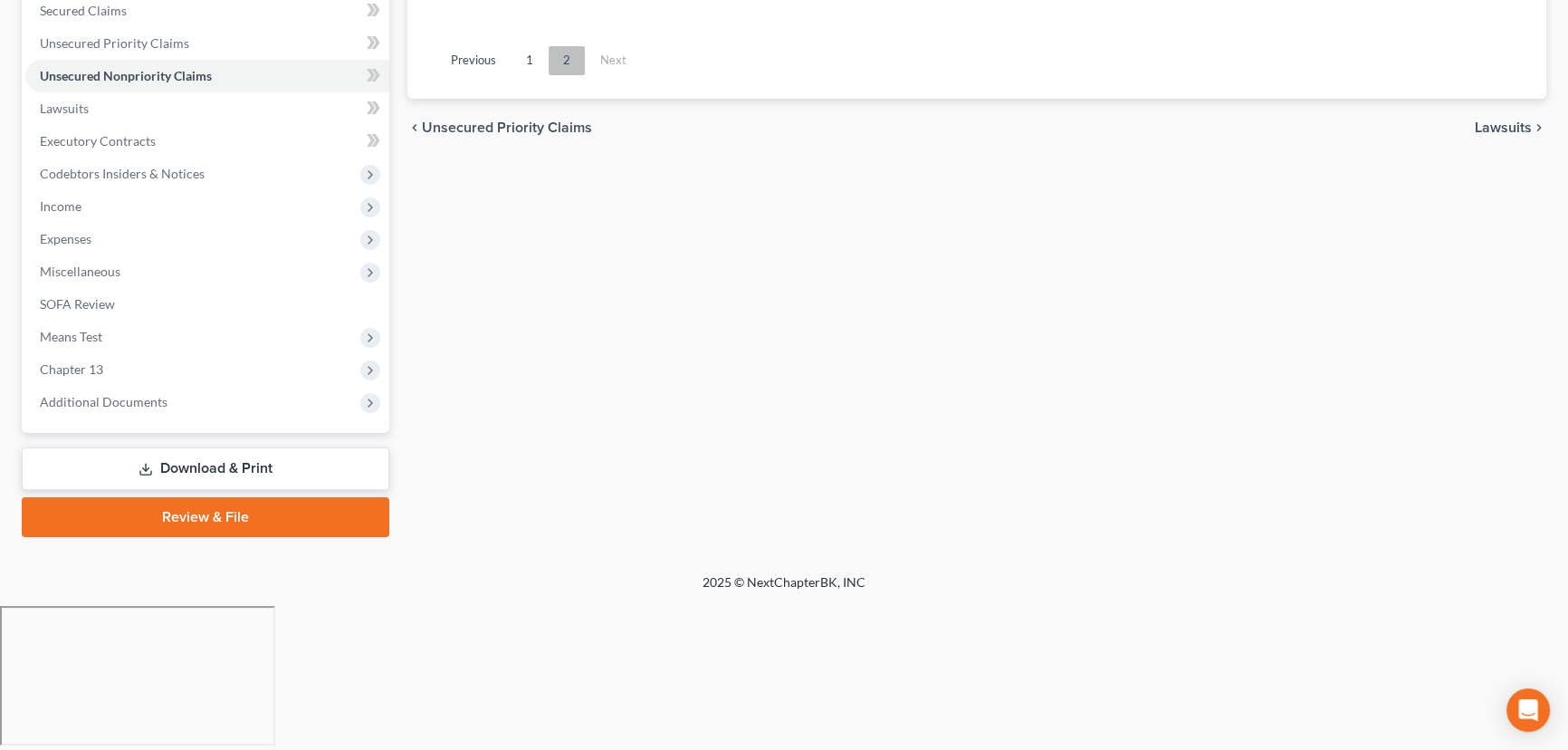 scroll, scrollTop: 243, scrollLeft: 0, axis: vertical 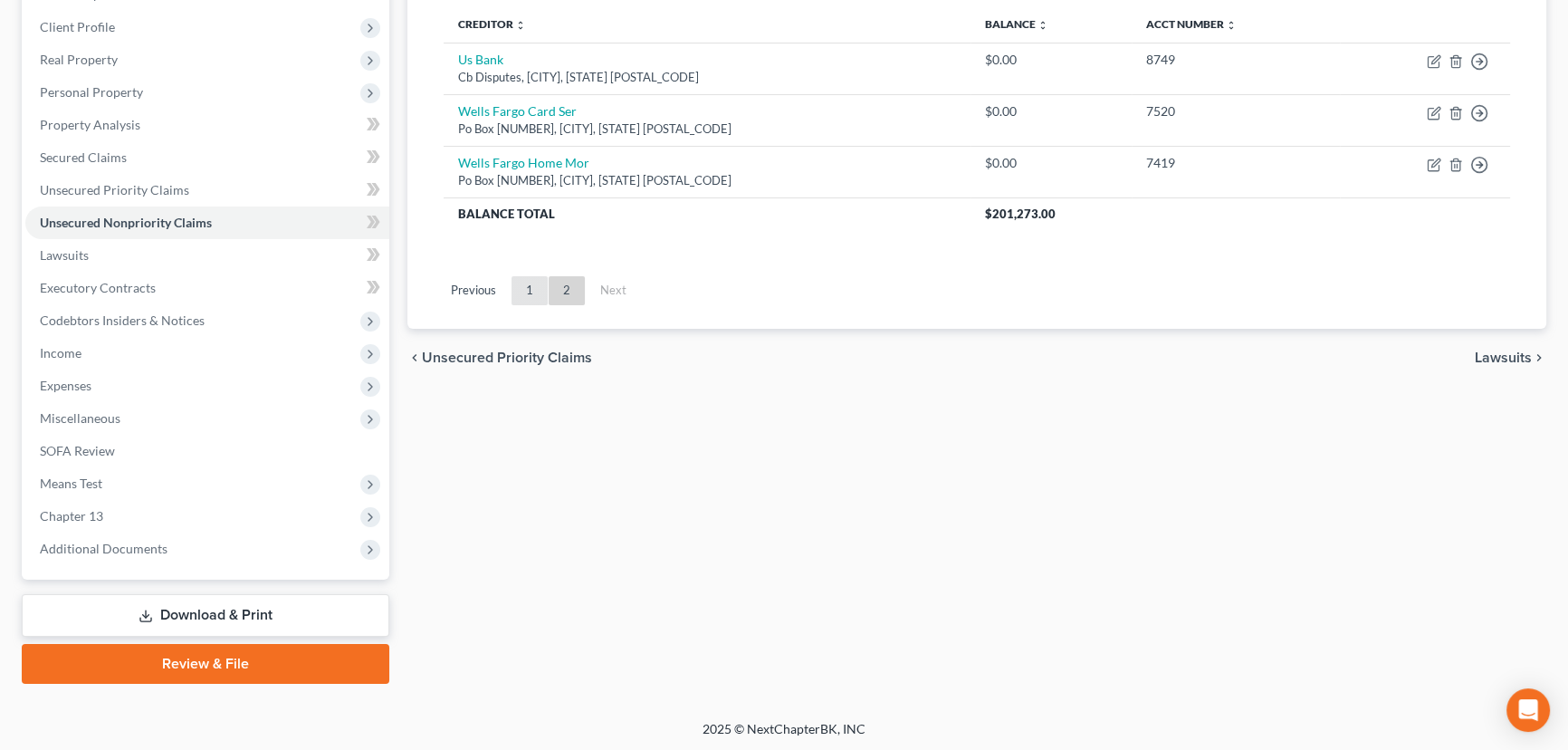 click on "1" at bounding box center (530, 291) 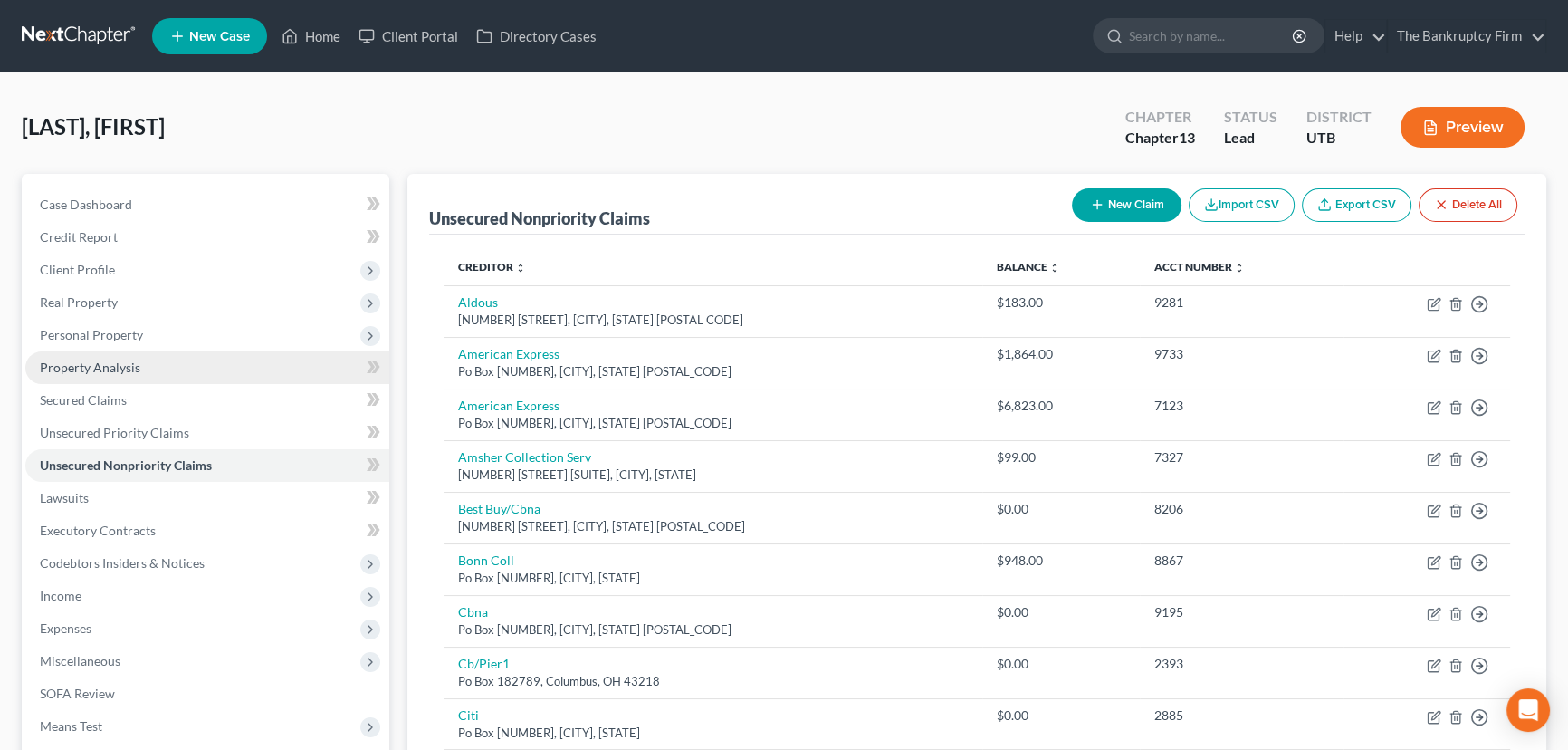 scroll, scrollTop: 0, scrollLeft: 0, axis: both 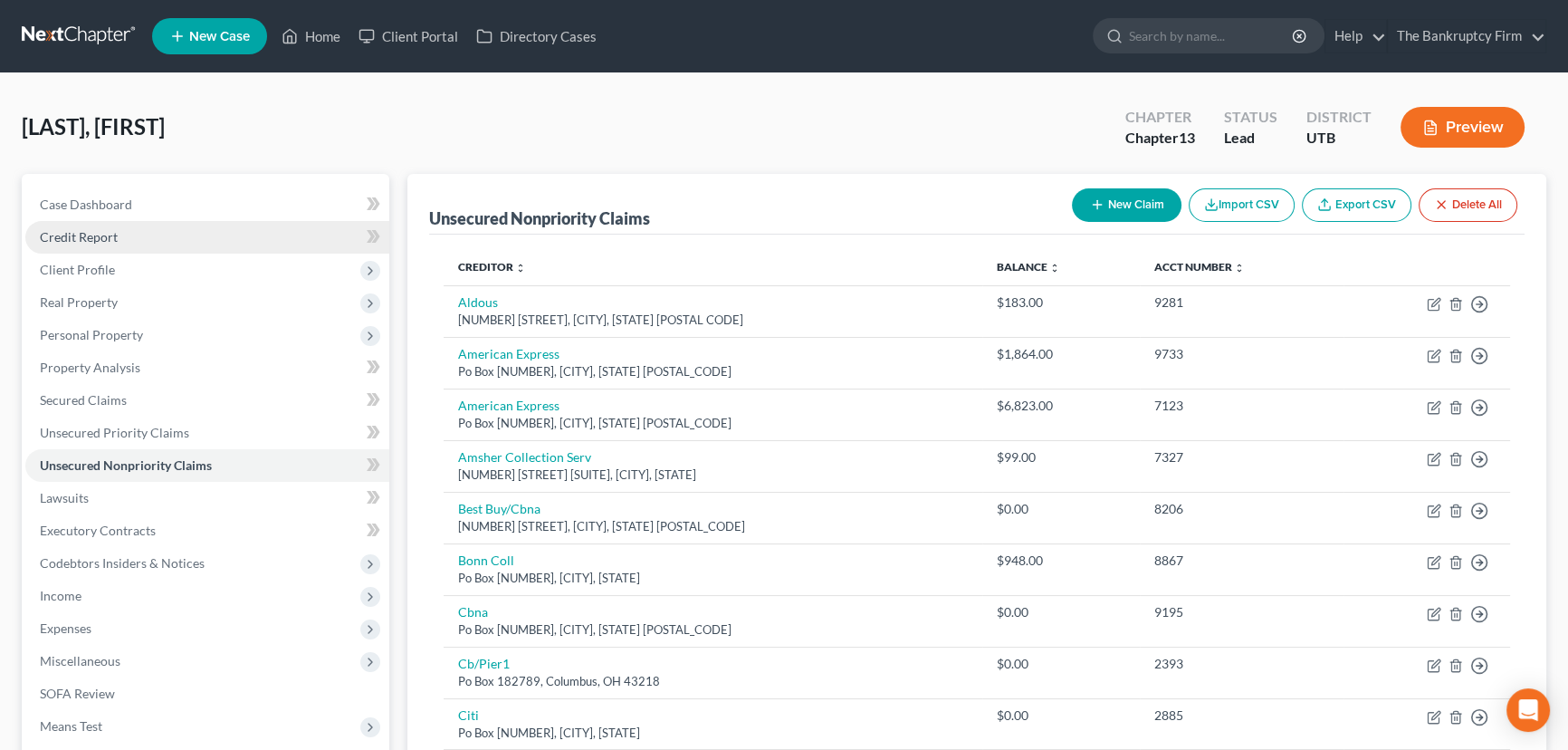 drag, startPoint x: 82, startPoint y: 238, endPoint x: 99, endPoint y: 241, distance: 17.262677 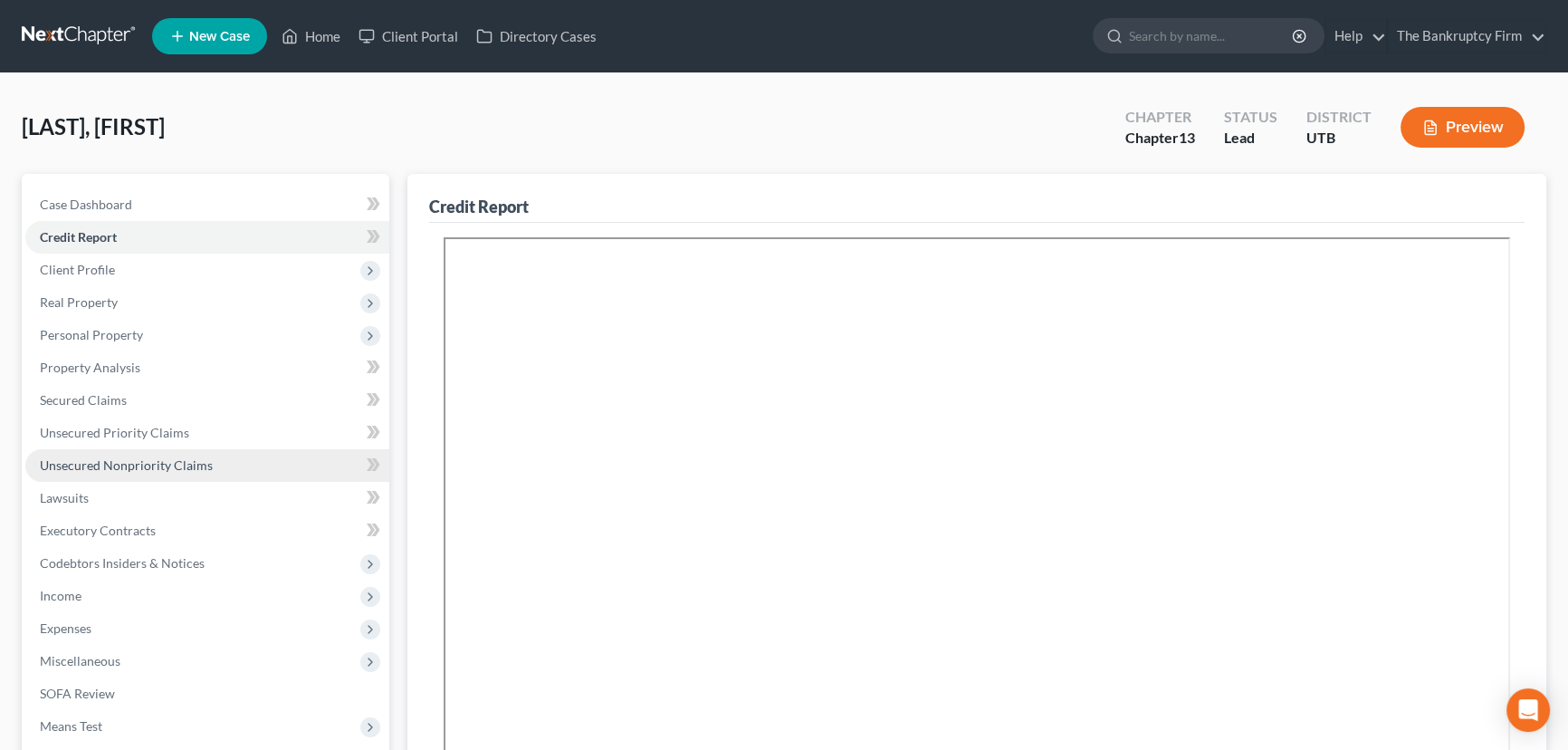 click on "Unsecured Nonpriority Claims" at bounding box center (126, 465) 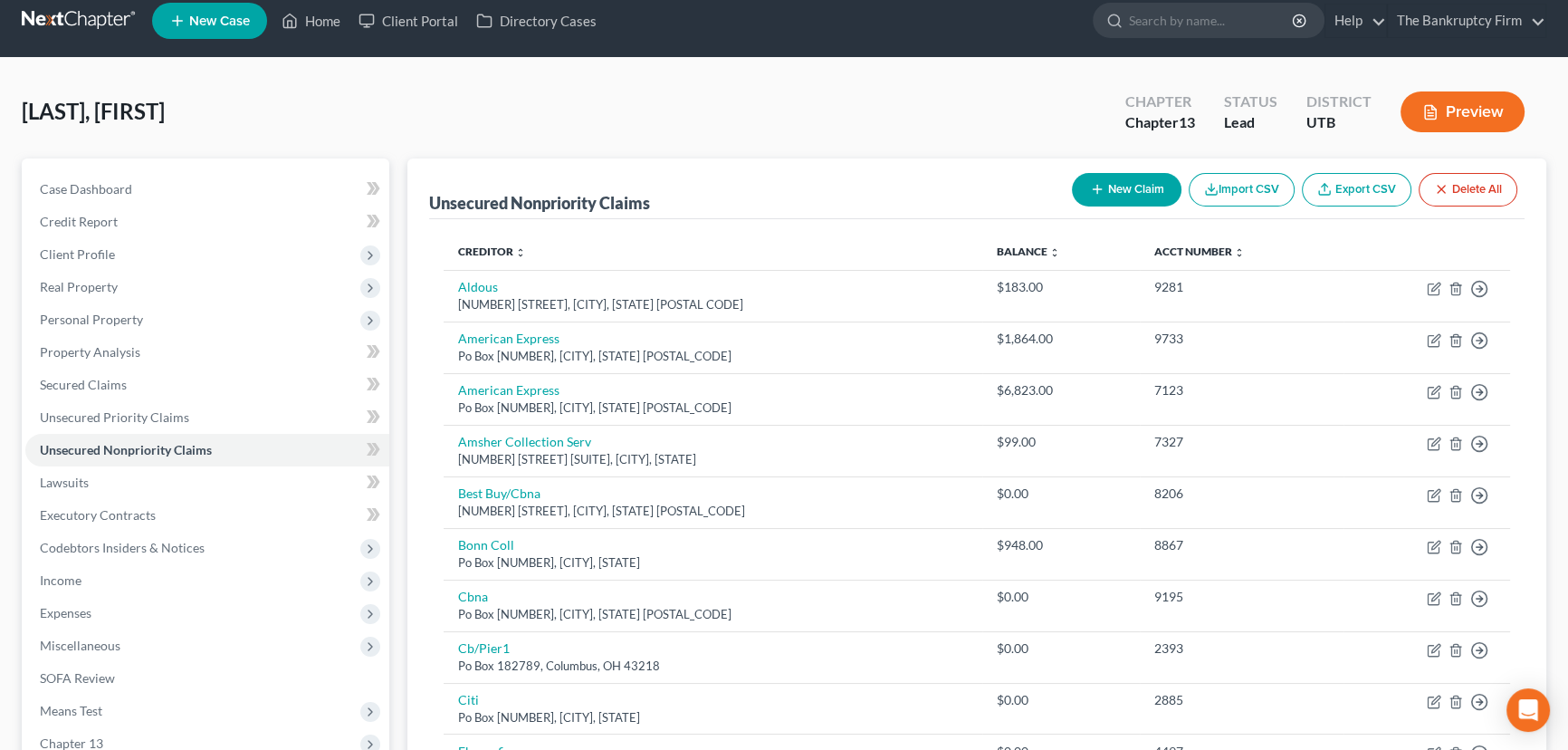 scroll, scrollTop: 0, scrollLeft: 0, axis: both 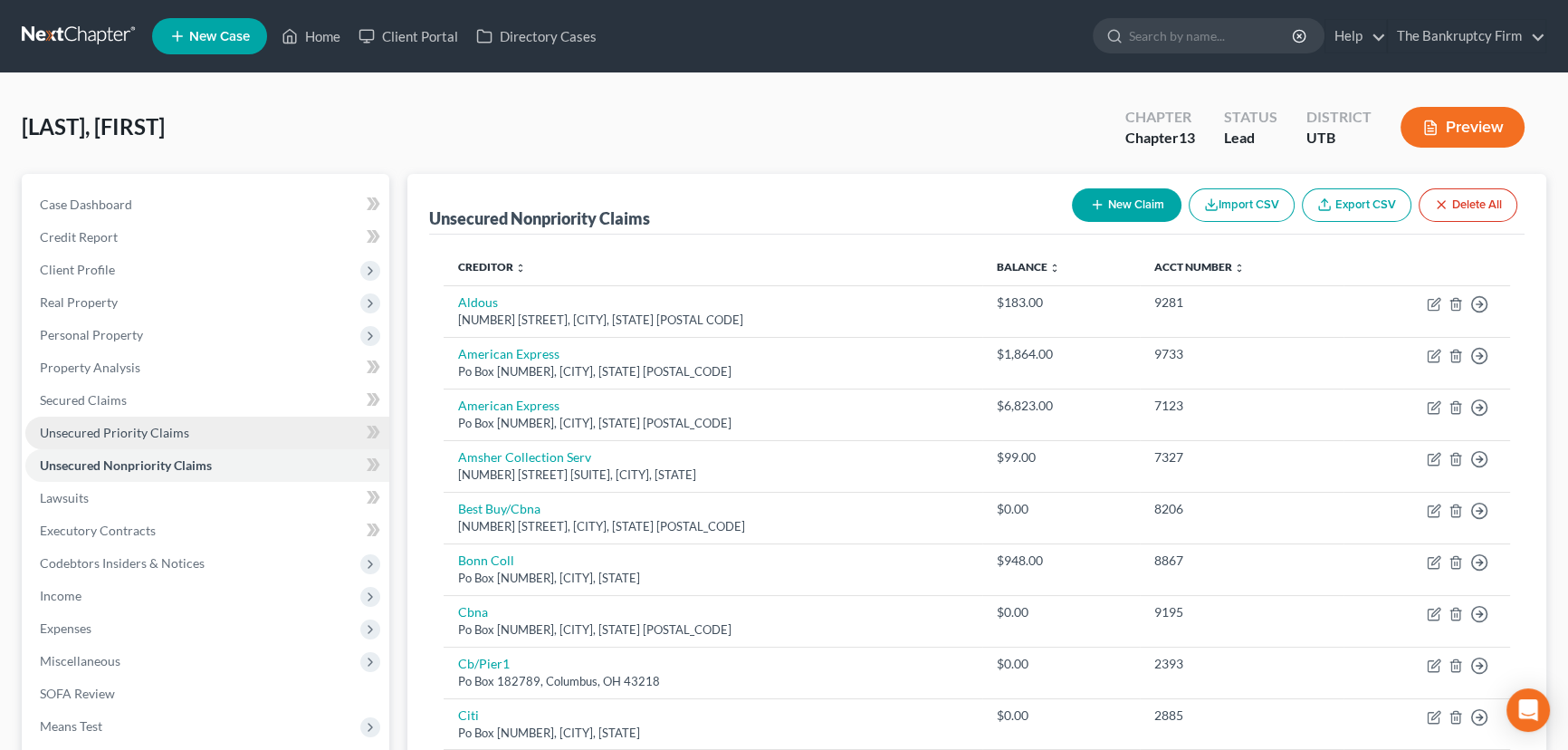 click on "Unsecured Priority Claims" at bounding box center [114, 432] 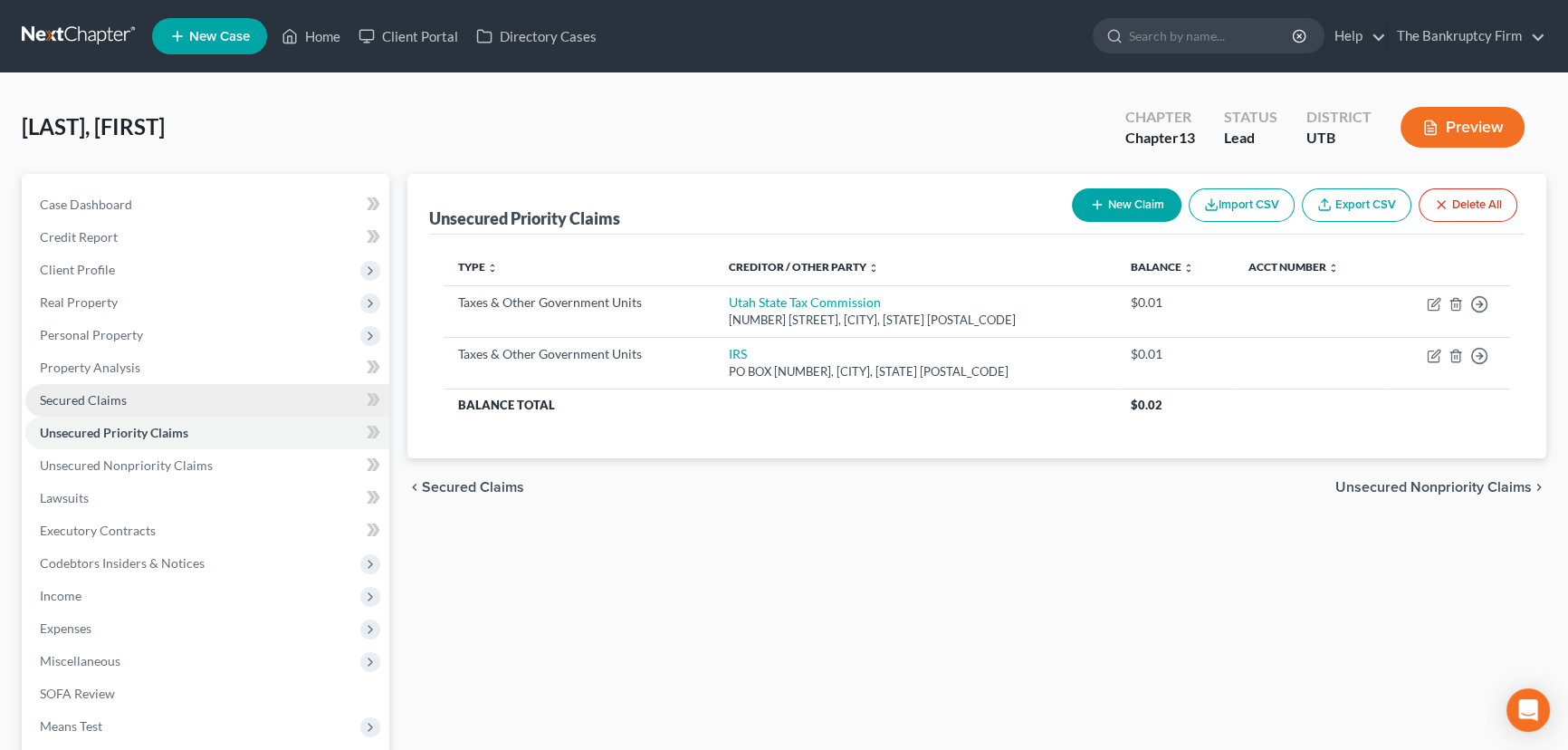 click on "Secured Claims" at bounding box center [83, 399] 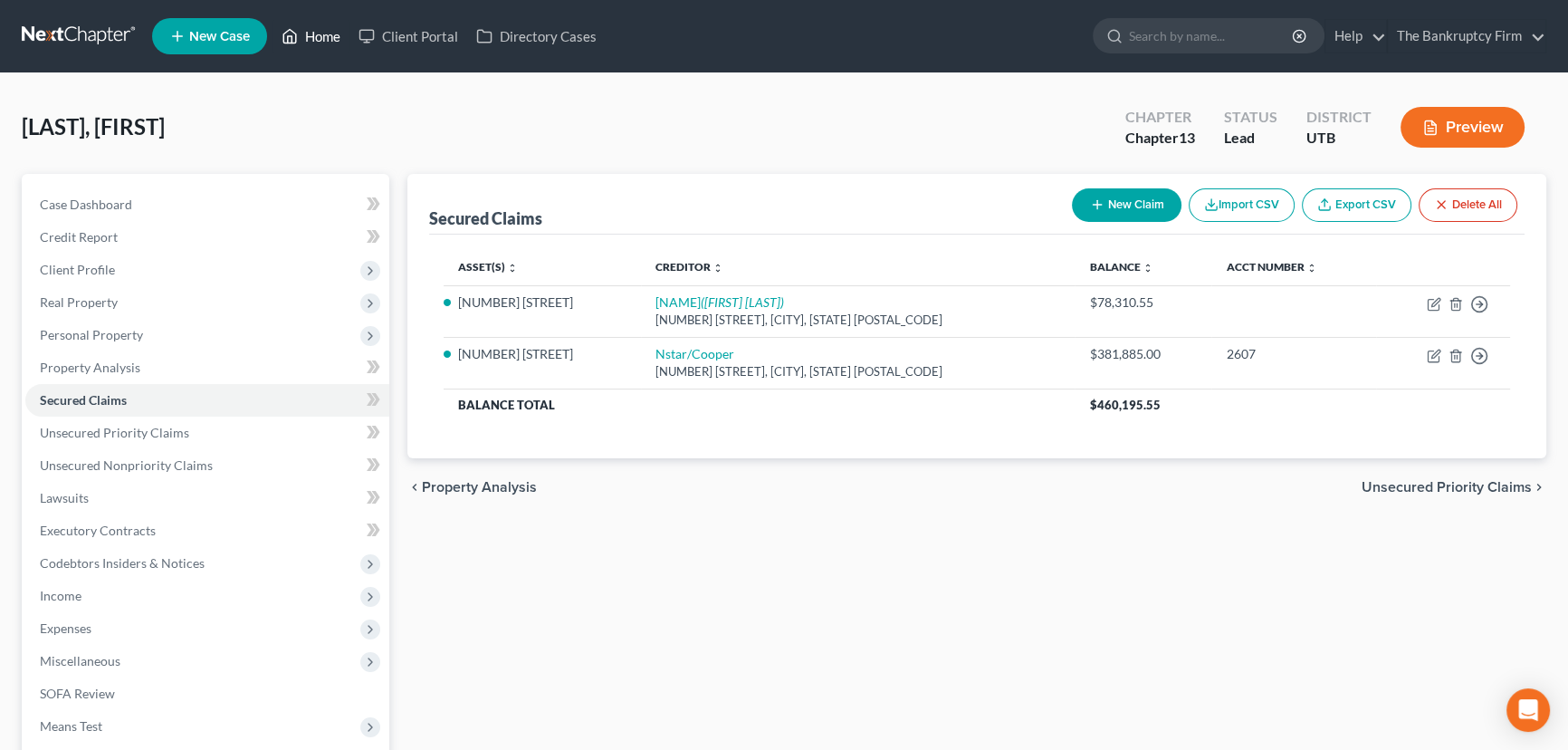 click on "Home" at bounding box center (311, 36) 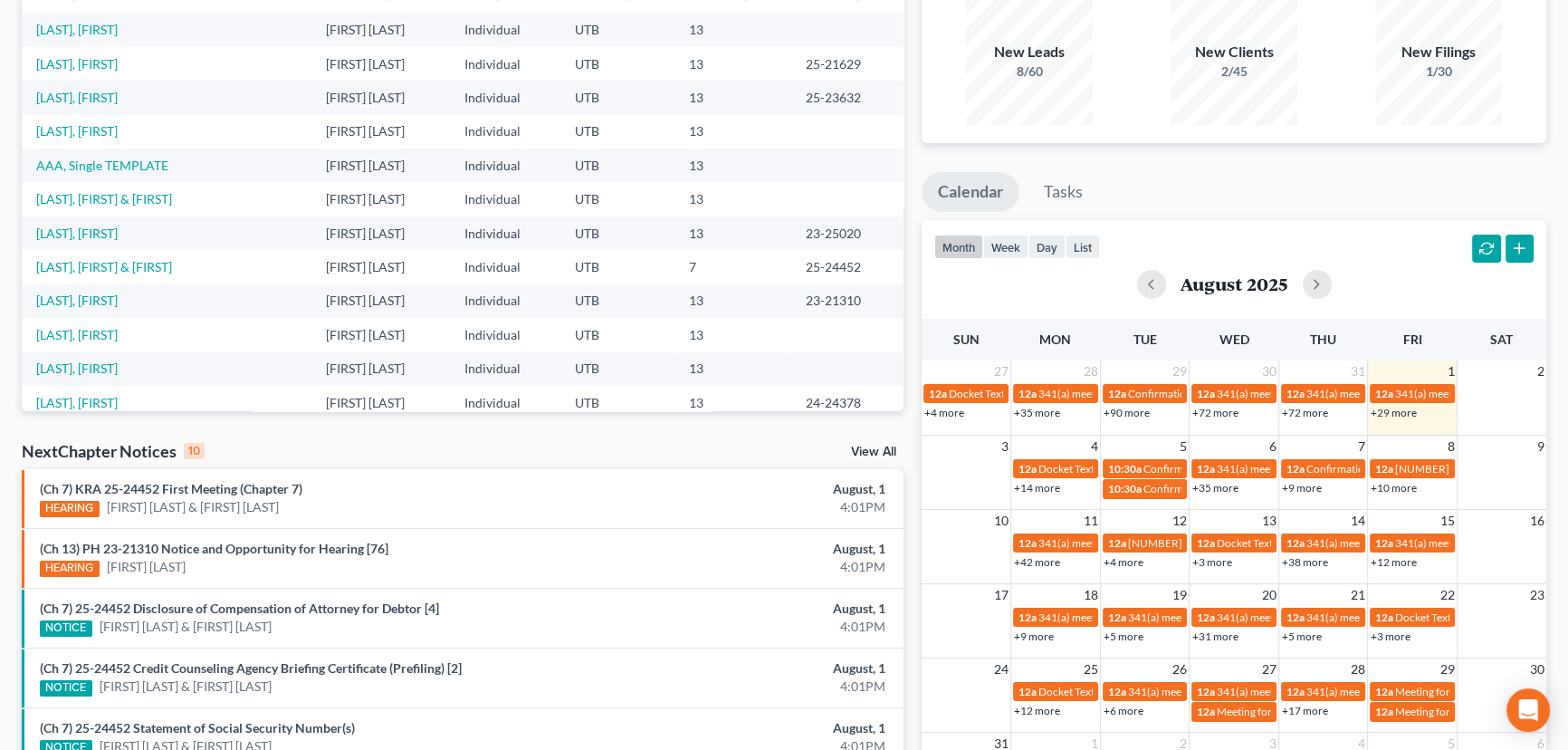 scroll, scrollTop: 329, scrollLeft: 0, axis: vertical 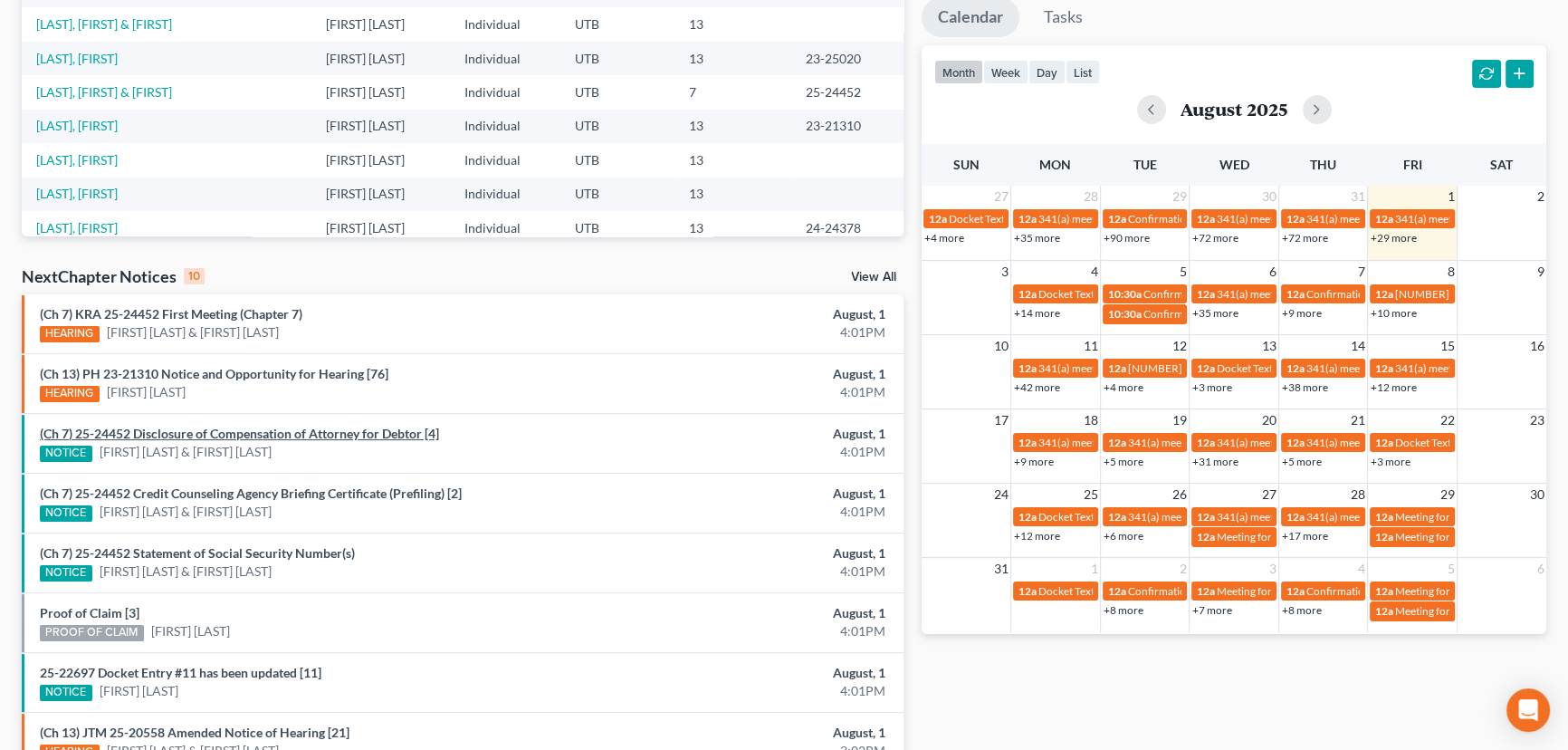 click on "(Ch 7) 25-24452 Disclosure of Compensation of Attorney for Debtor [4]" at bounding box center (239, 433) 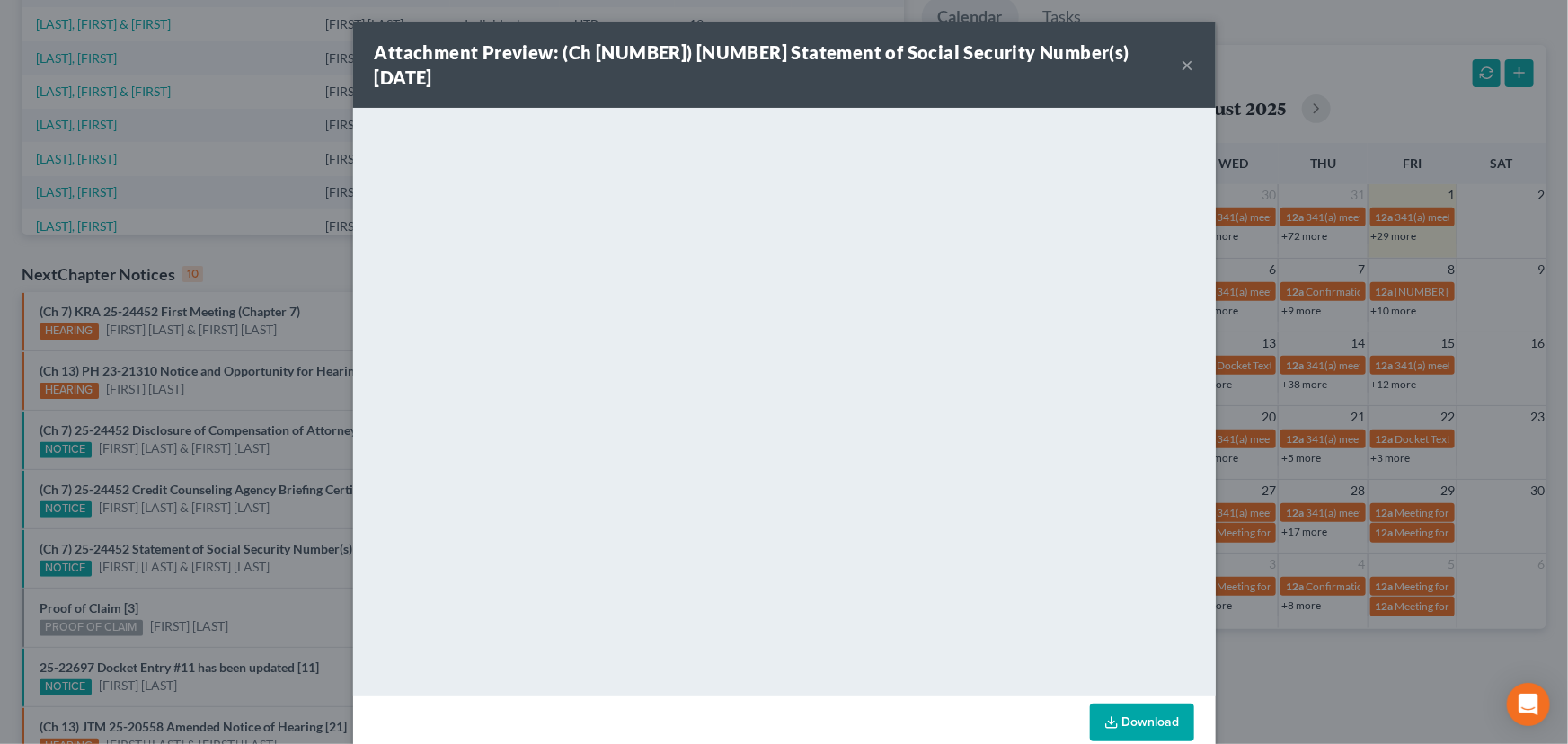 click on "Attachment Preview: (Ch 7) 25-24452 Disclosure of Compensation of Attorney for Debtor [4] 08/01/2025 ×
Download" at bounding box center (784, 372) 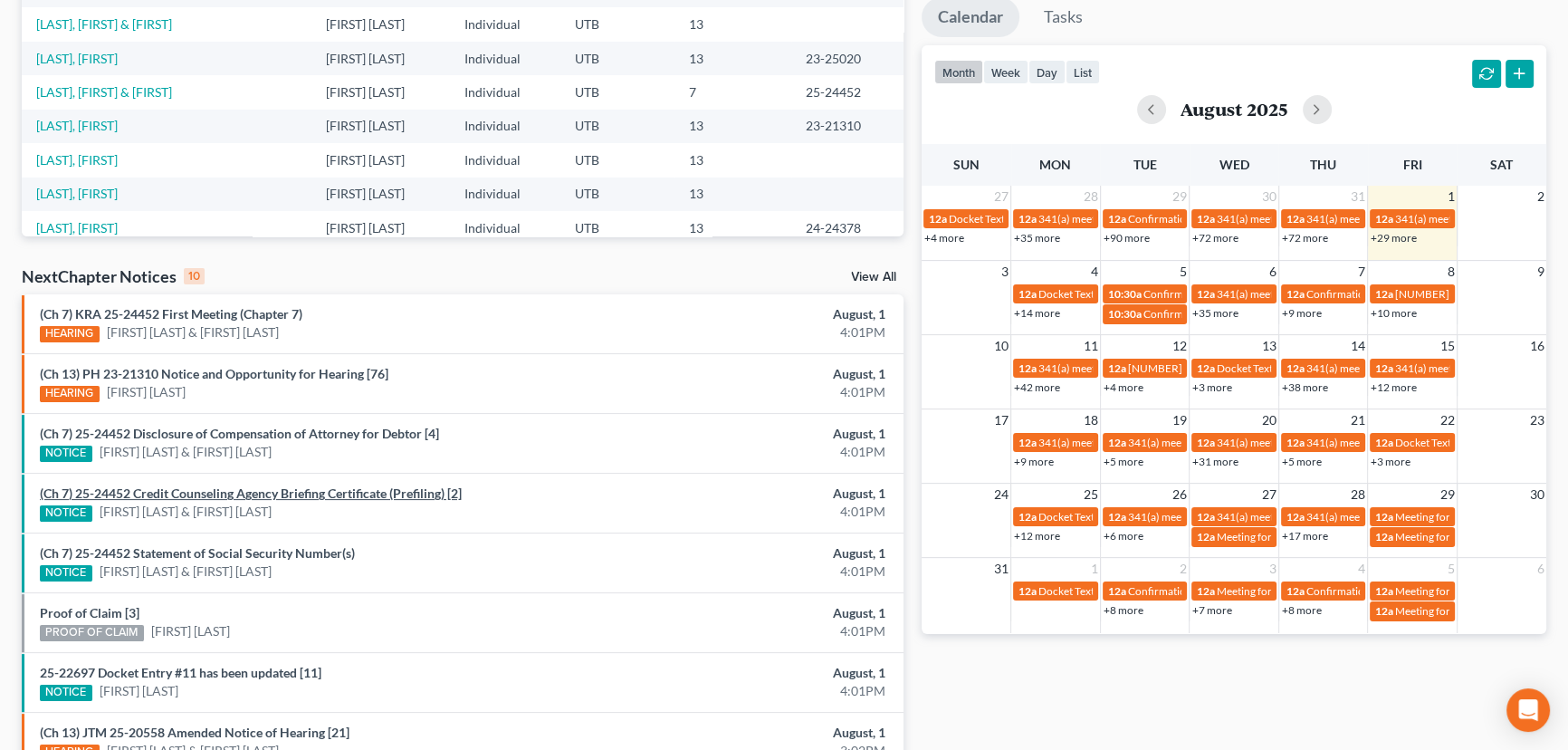 click on "(Ch 7) 25-24452 Credit Counseling Agency Briefing Certificate (Prefiling) [2]" at bounding box center (251, 493) 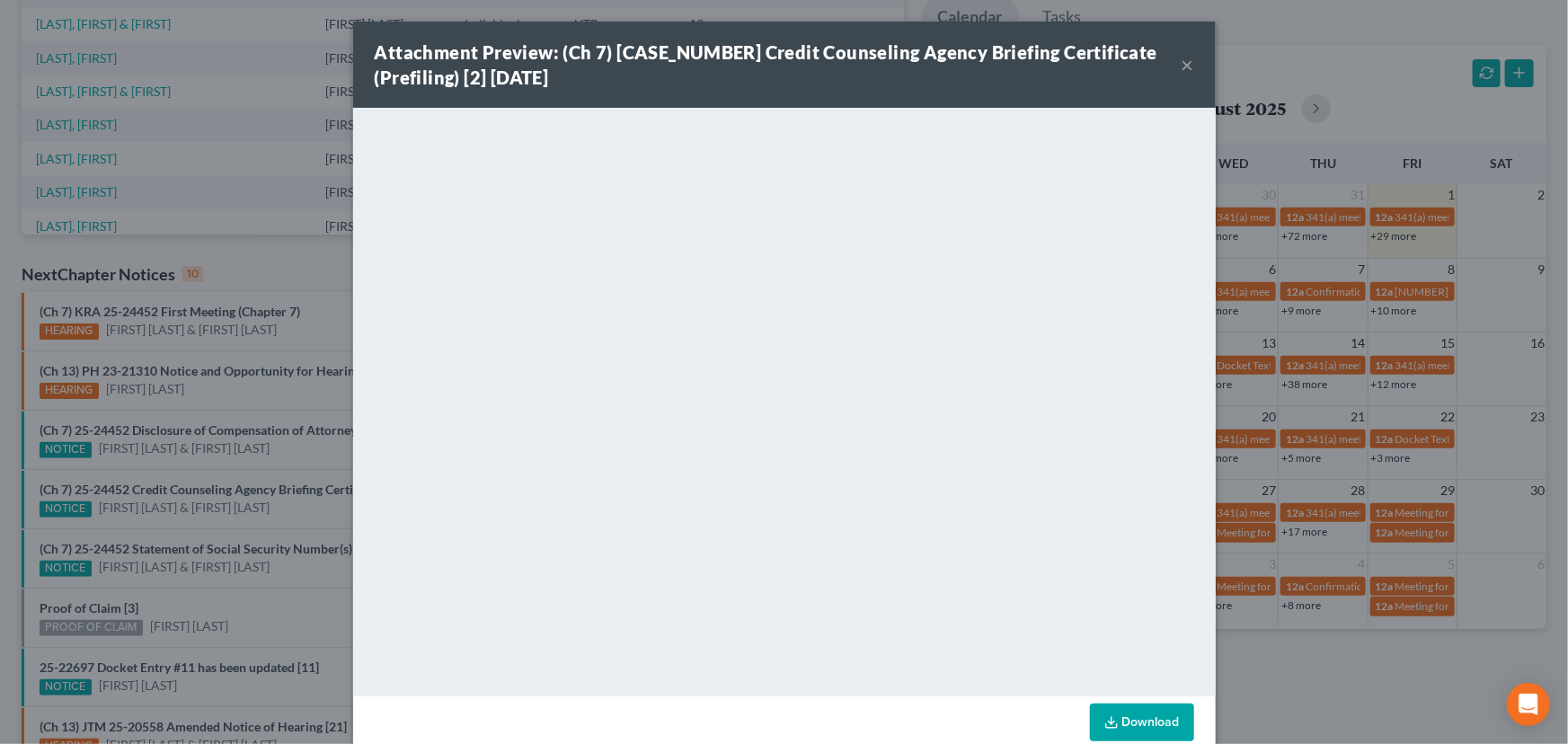 click on "Attachment Preview: (Ch 7) 25-24452 Credit Counseling Agency Briefing Certificate (Prefiling) [2] 08/01/2025 ×
Download" at bounding box center [784, 372] 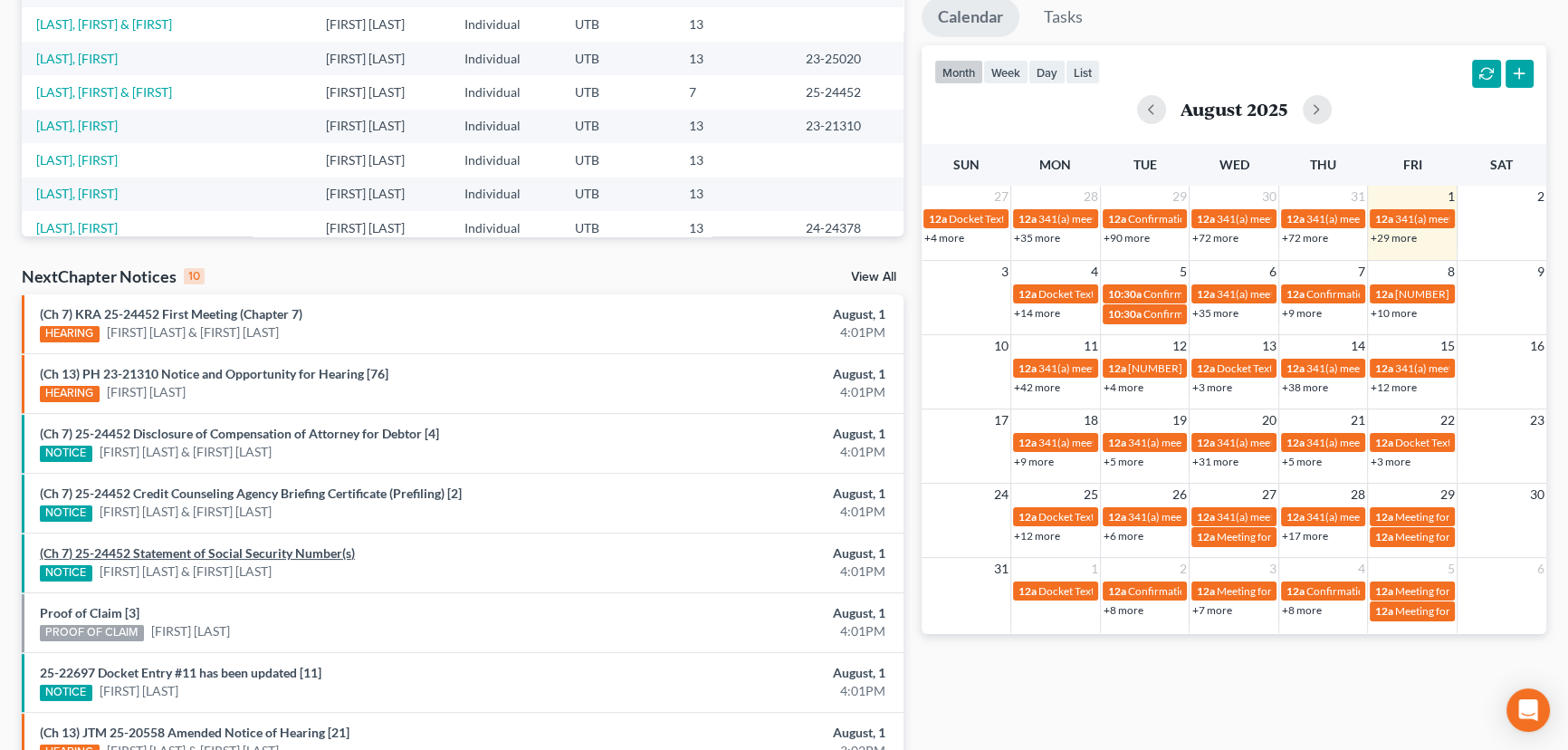 click on "(Ch 7) 25-24452 Statement of Social Security Number(s)" at bounding box center (197, 553) 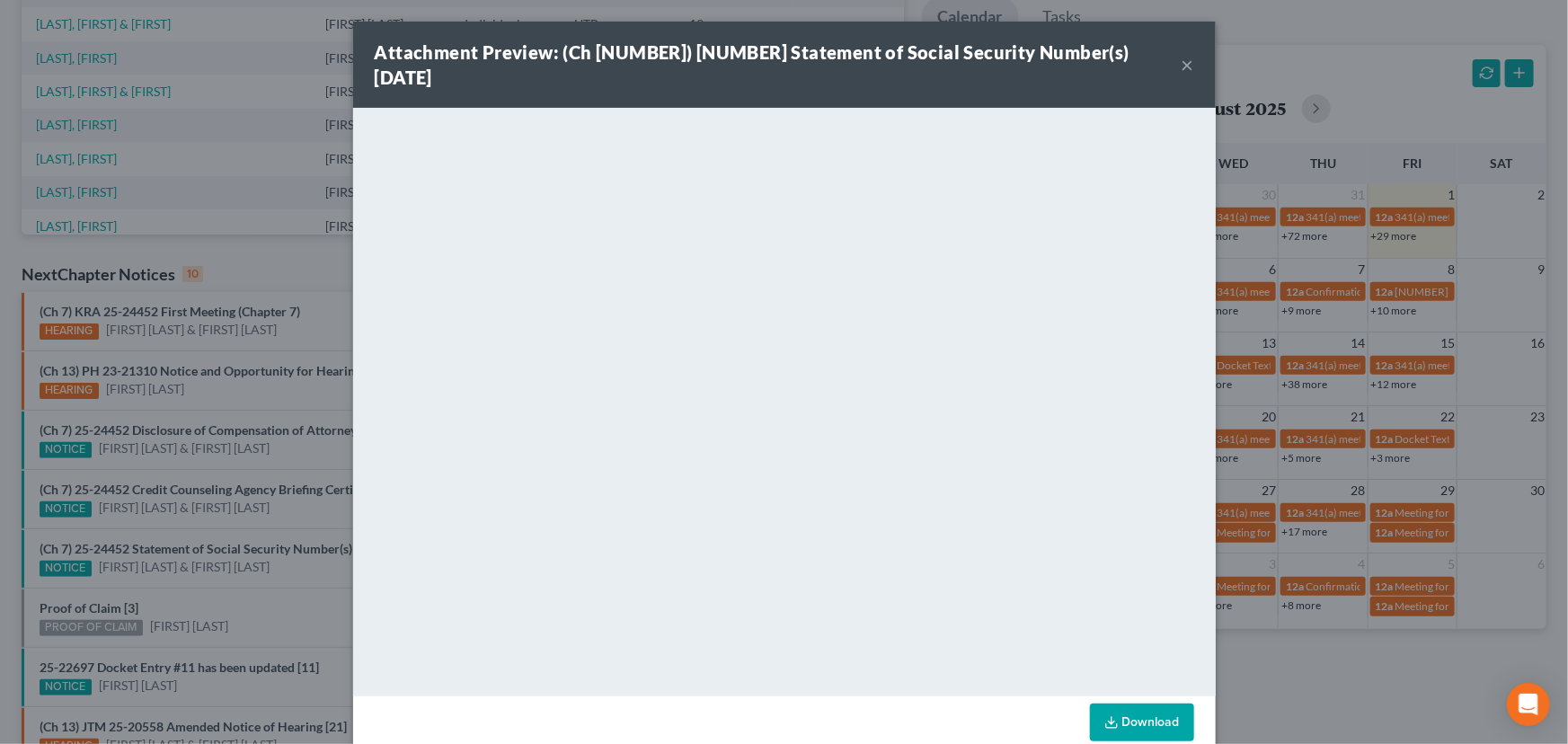 drag, startPoint x: 273, startPoint y: 575, endPoint x: 191, endPoint y: 577, distance: 82.02439 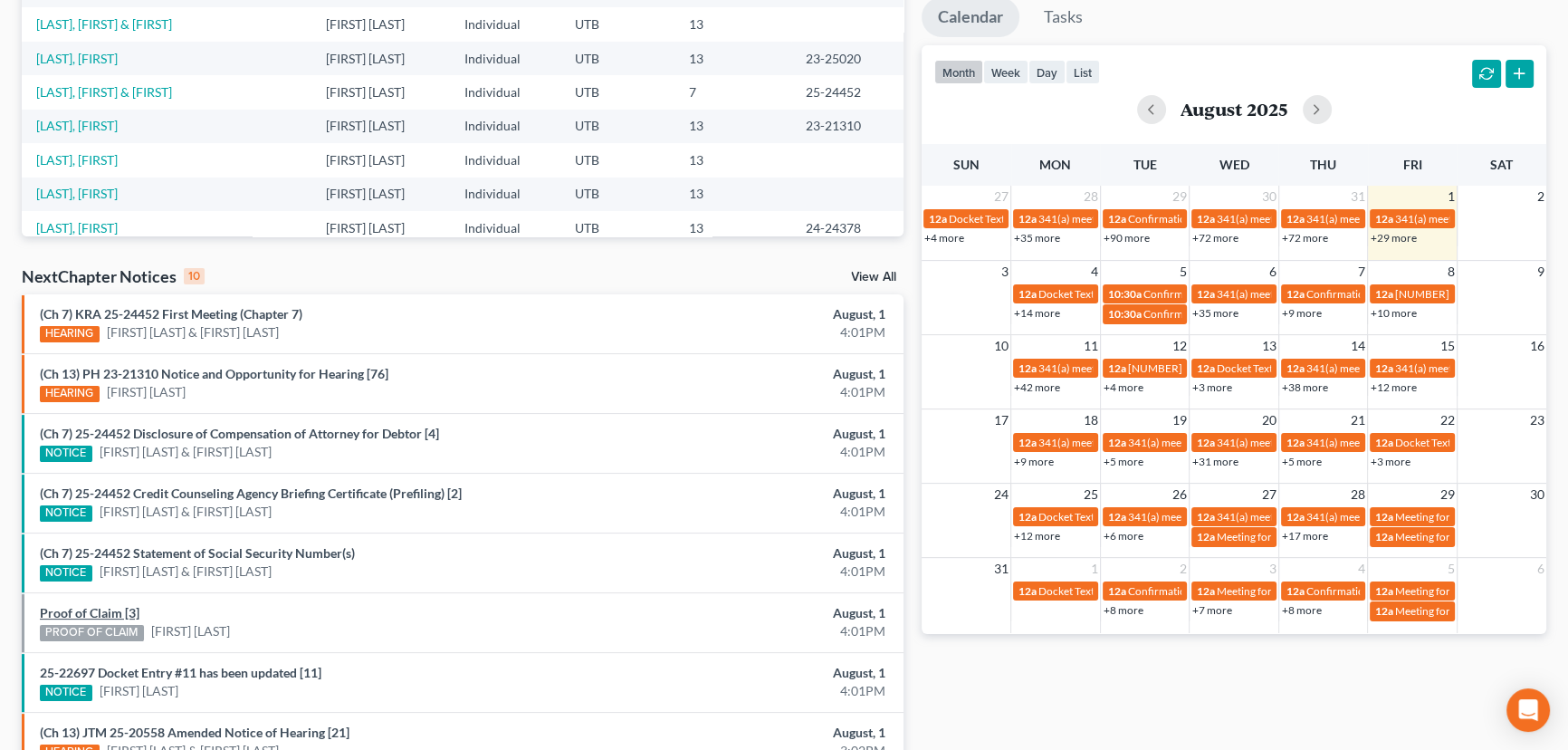 click on "Proof of Claim [3]" at bounding box center (90, 612) 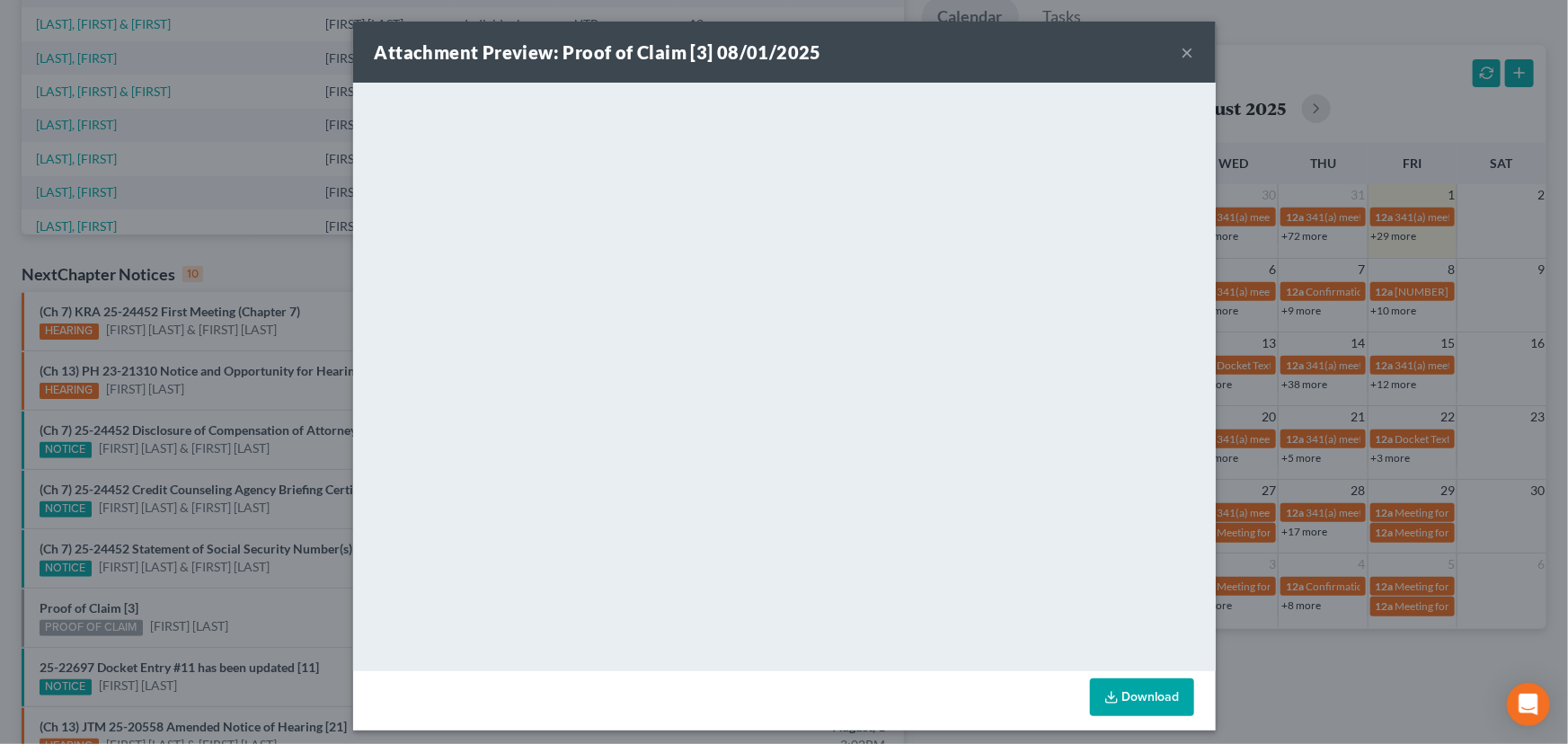 click on "Attachment Preview: Proof of Claim [3] 08/01/2025 ×
<object ng-attr-data='https://nextchapter-prod.s3.amazonaws.com/uploads/attachment/file/11970799/16115aad-3459-4731-8513-926841989abf.pdf?X-Amz-Expires=3000&X-Amz-Date=20250801T224653Z&X-Amz-Algorithm=AWS4-HMAC-SHA256&X-Amz-Credential=AKIAJMWBS4AI7W4T6GHQ%2F20250801%2Fus-east-1%2Fs3%2Faws4_request&X-Amz-SignedHeaders=host&X-Amz-Signature=738dded592f7c99283ac9a45bd67e850a5c74677b325f660bdcdbb90f6713421' type='application/pdf' width='100%' height='650px'></object>
<p><a href='https://nextchapter-prod.s3.amazonaws.com/uploads/attachment/file/11970799/16115aad-3459-4731-8513-926841989abf.pdf?X-Amz-Expires=3000&X-Amz-Date=20250801T224653Z&X-Amz-Algorithm=AWS4-HMAC-SHA256&X-Amz-Credential=AKIAJMWBS4AI7W4T6GHQ%2F20250801%2Fus-east-1%2Fs3%2Faws4_request&X-Amz-SignedHeaders=host&X-Amz-Signature=738dded592f7c99283ac9a45bd67e850a5c74677b325f660bdcdbb90f6713421' target='_blank'>Click here</a> to open in a new window.</p>
Download" at bounding box center [784, 372] 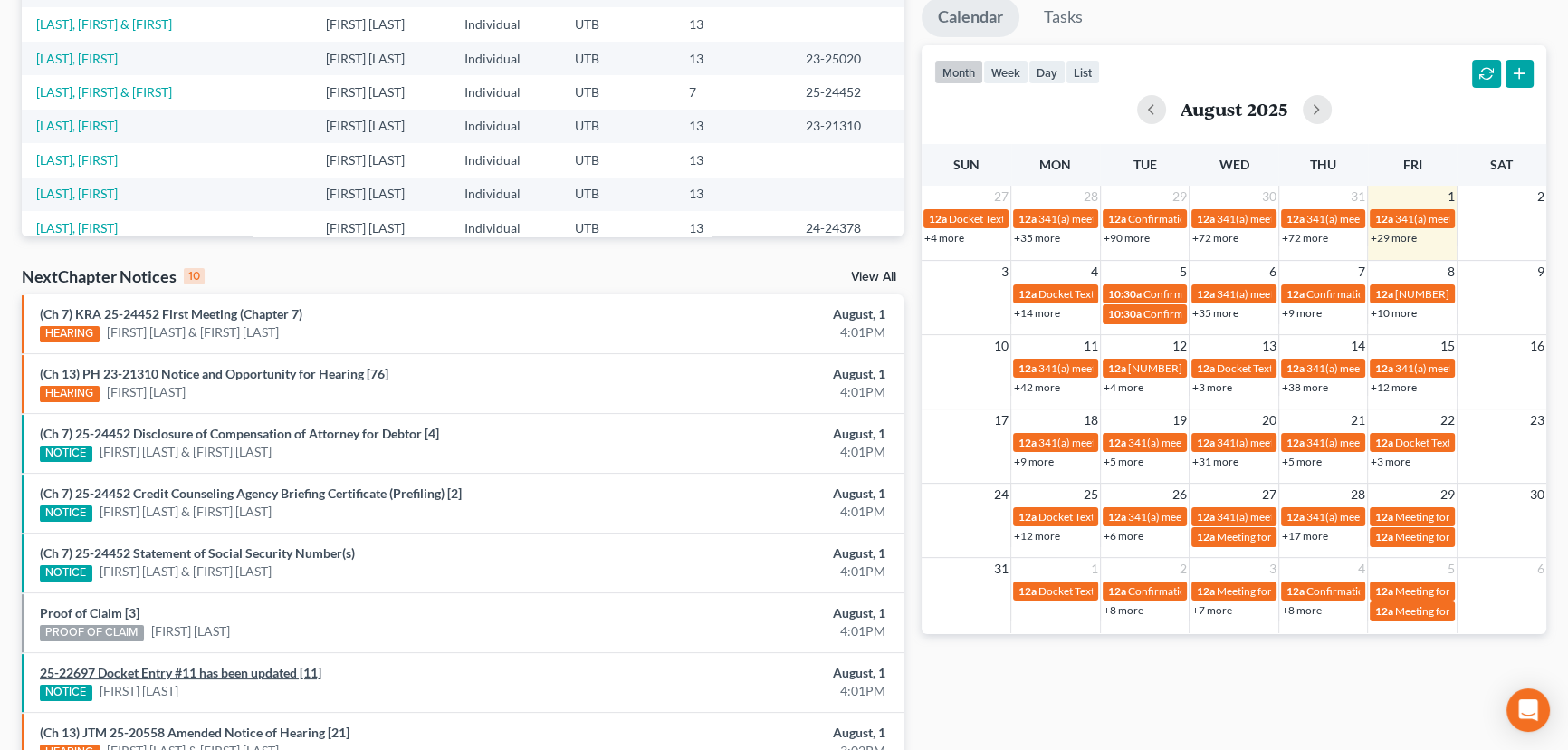 click on "25-22697  Docket Entry #11 has been updated [11]" at bounding box center (180, 672) 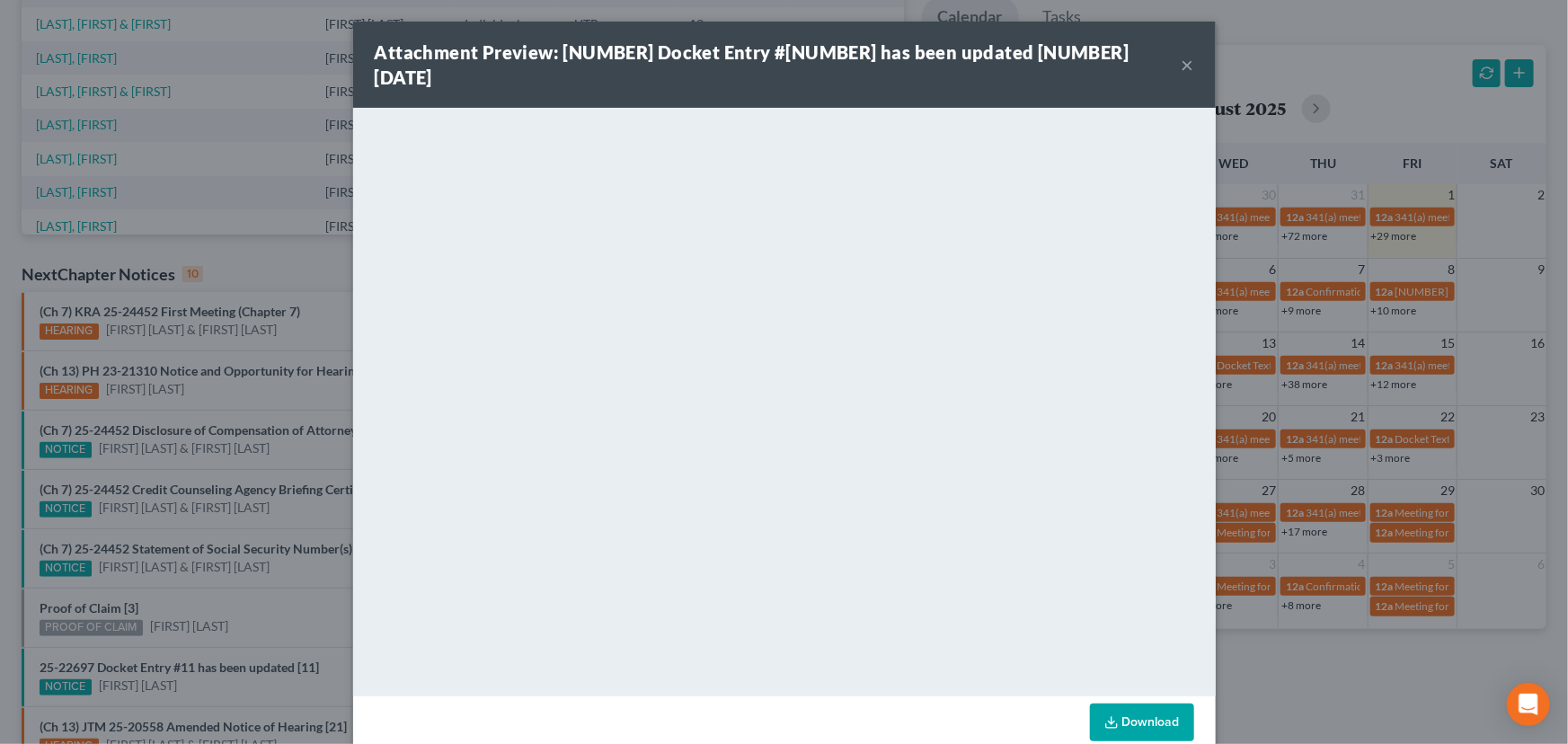click on "Attachment Preview: 25-22697  Docket Entry #11 has been updated [11] 08/01/2025 ×
Download" at bounding box center (784, 372) 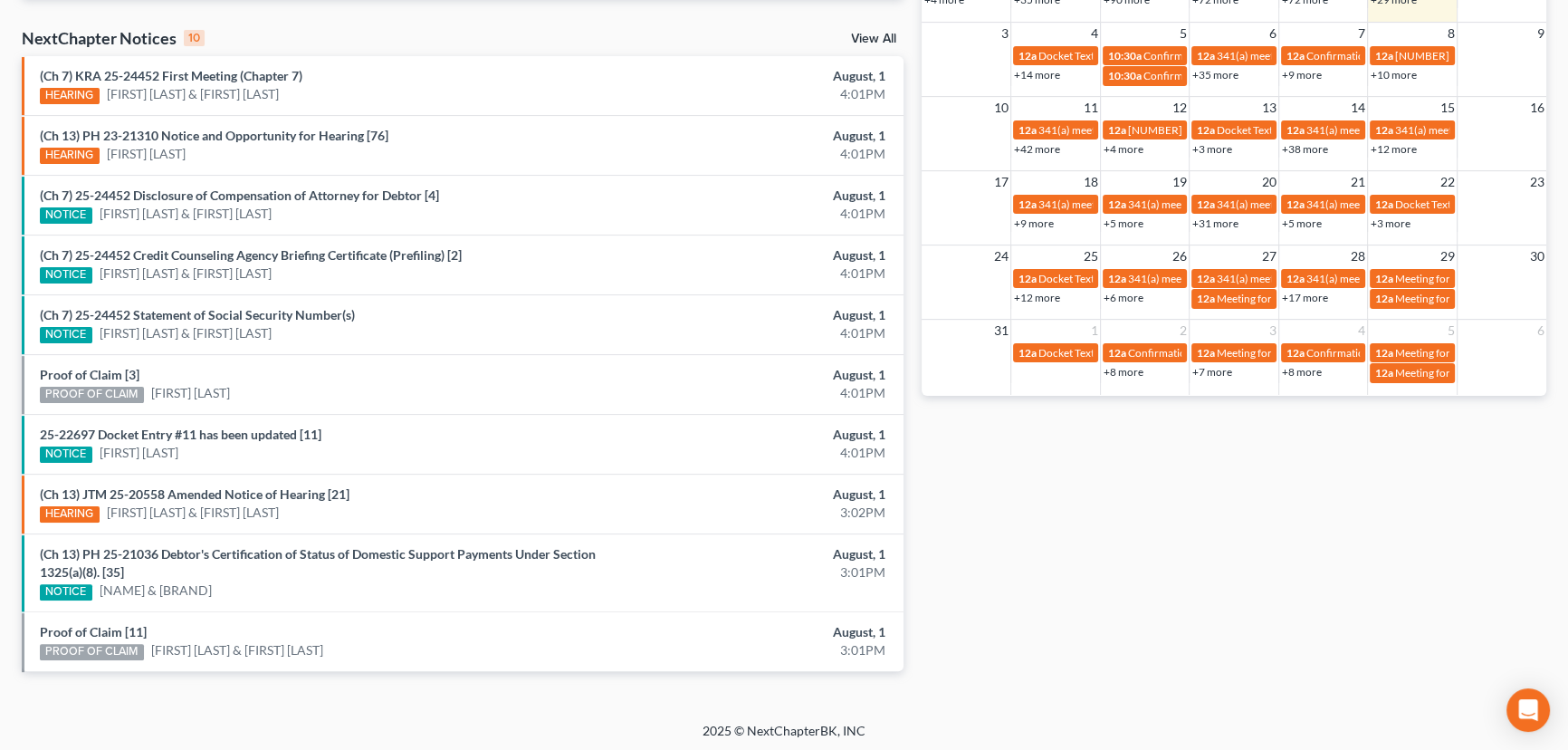 scroll, scrollTop: 568, scrollLeft: 0, axis: vertical 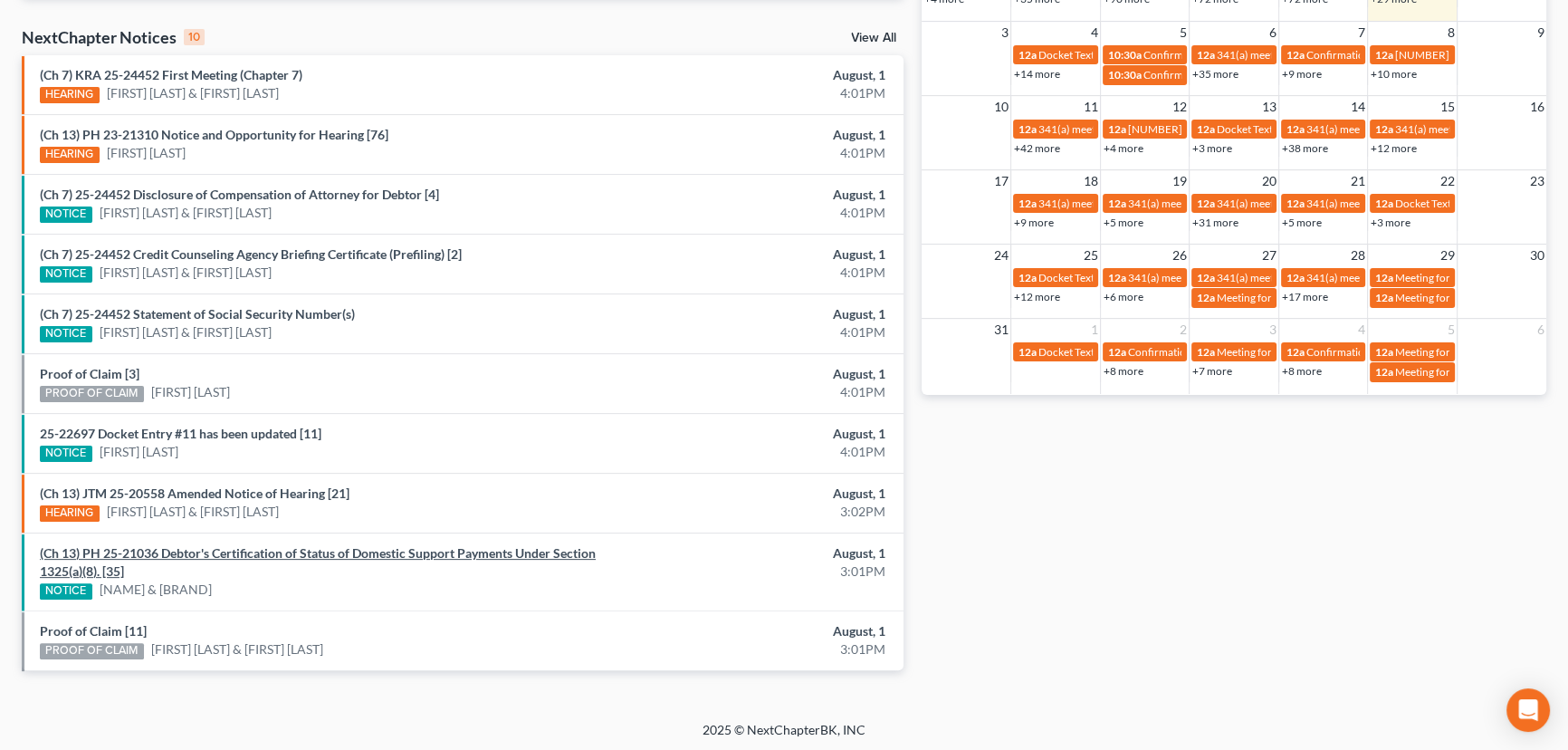 click on "(Ch 13) PH 25-21036 Debtor's Certification of Status of Domestic Support Payments Under Section 1325(a)(8). [35]" at bounding box center [318, 562] 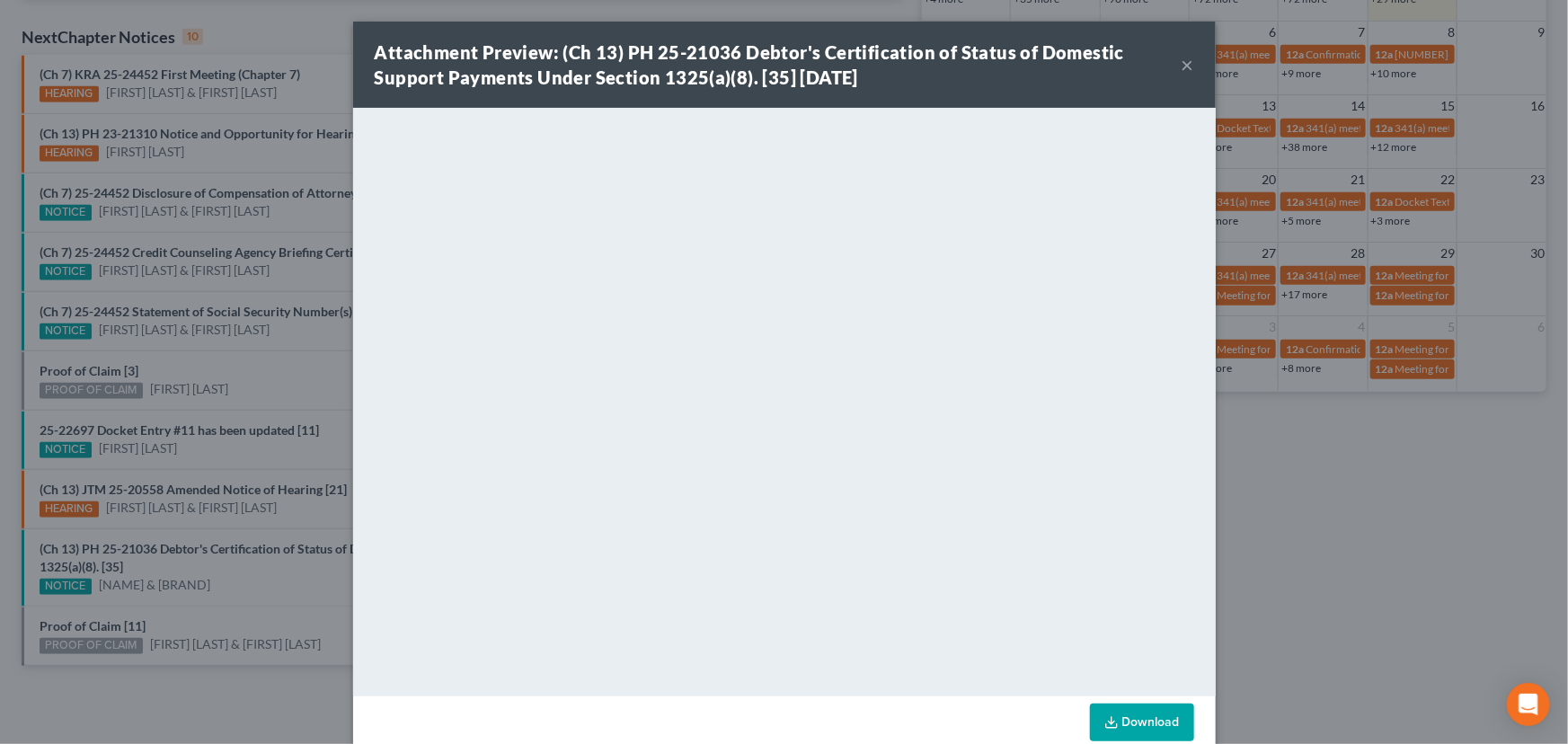 drag, startPoint x: 309, startPoint y: 579, endPoint x: 279, endPoint y: 584, distance: 30.41381 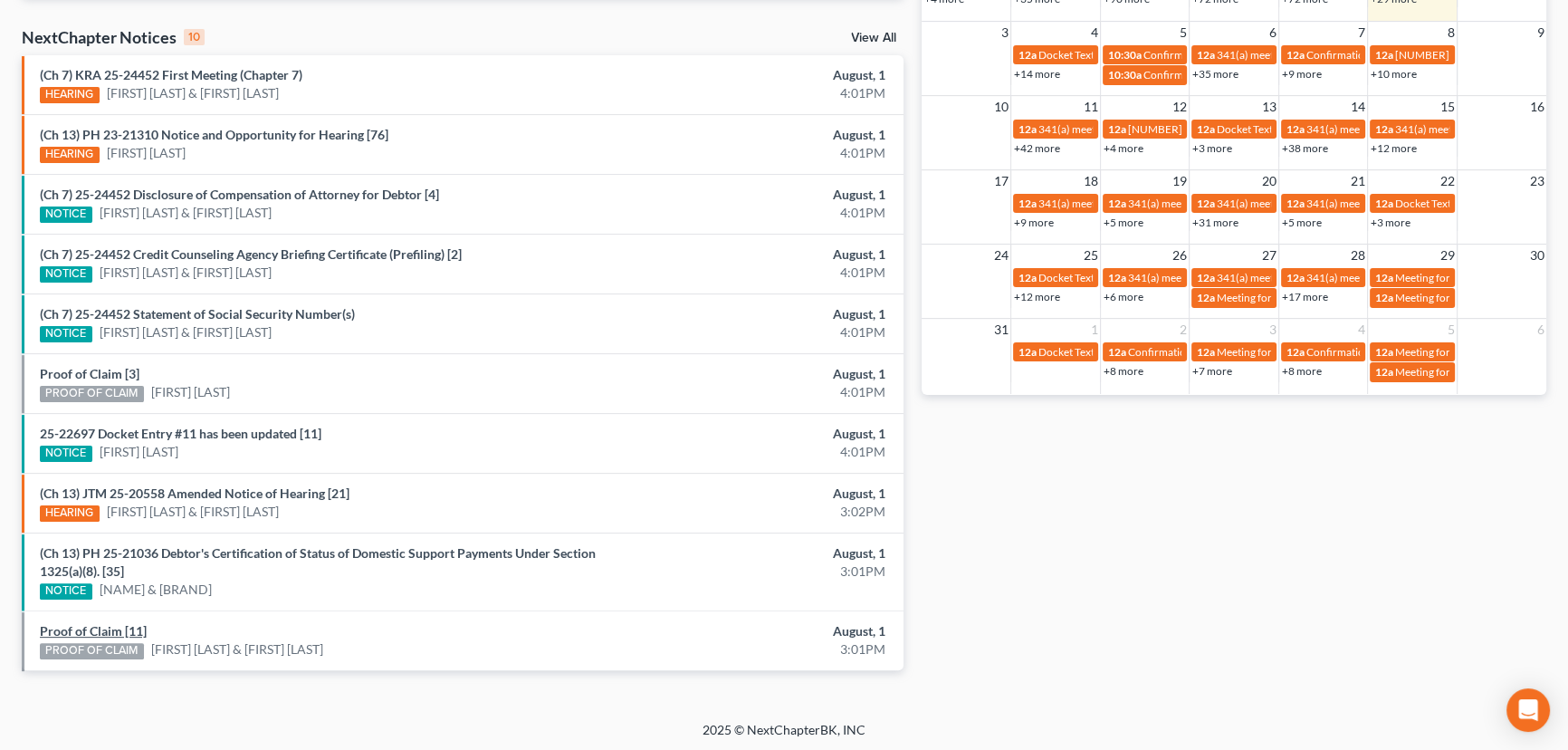 click on "Proof of Claim [11]" at bounding box center (93, 630) 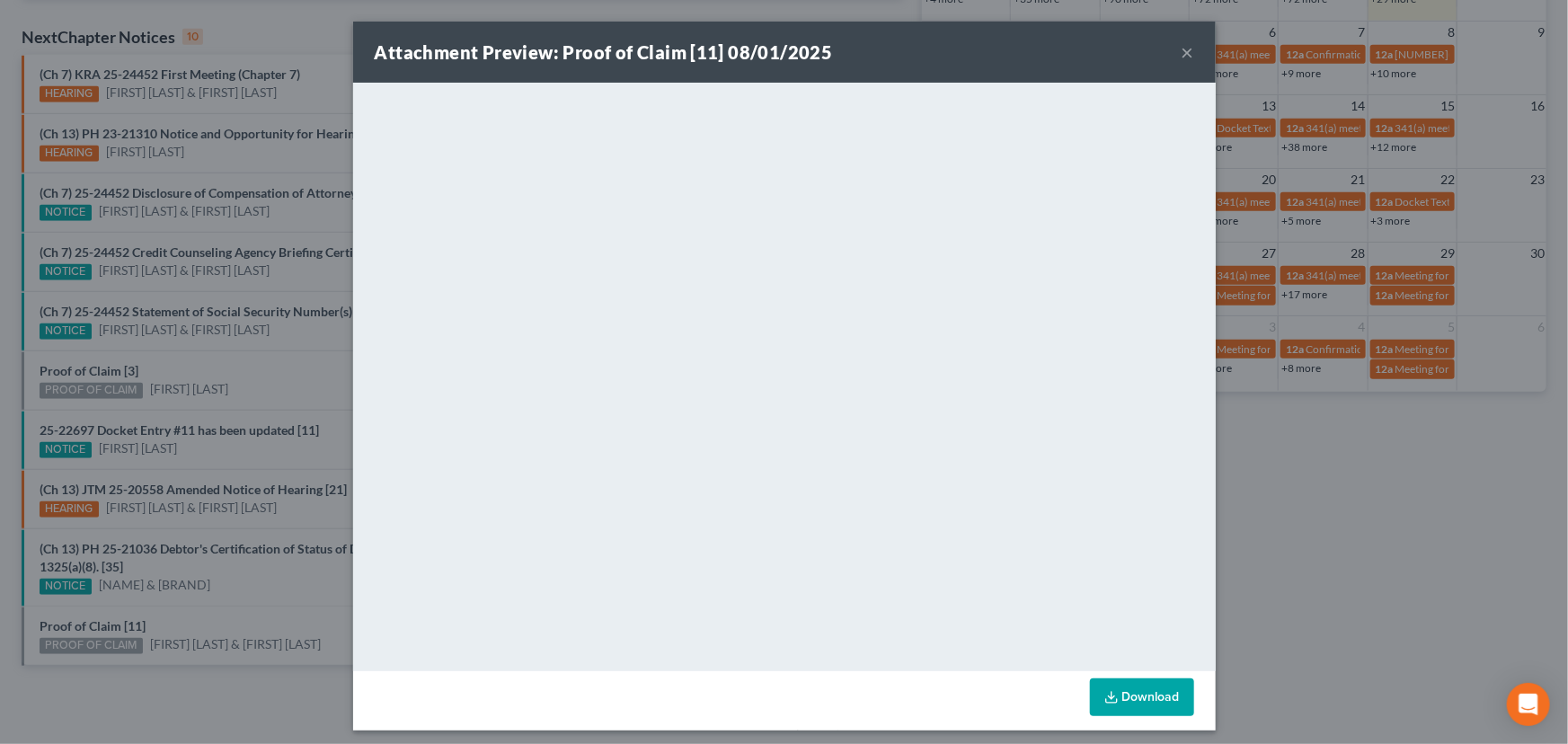 click on "Attachment Preview: Proof of Claim [11] 08/01/2025 ×
<object ng-attr-data='https://nextchapter-prod.s3.amazonaws.com/uploads/attachment/file/11970191/c33a4da7-de4a-458b-afcf-e4e5cfedcb8d.pdf?X-Amz-Expires=3000&X-Amz-Date=20250801T224653Z&X-Amz-Algorithm=AWS4-HMAC-SHA256&X-Amz-Credential=AKIAJMWBS4AI7W4T6GHQ%2F20250801%2Fus-east-1%2Fs3%2Faws4_request&X-Amz-SignedHeaders=host&X-Amz-Signature=a2303d73841bff2507ed4044e01ae4c54cf0d0734a54a23a71ac11de8bd584f4' type='application/pdf' width='100%' height='650px'></object>
<p><a href='https://nextchapter-prod.s3.amazonaws.com/uploads/attachment/file/11970191/c33a4da7-de4a-458b-afcf-e4e5cfedcb8d.pdf?X-Amz-Expires=3000&X-Amz-Date=20250801T224653Z&X-Amz-Algorithm=AWS4-HMAC-SHA256&X-Amz-Credential=AKIAJMWBS4AI7W4T6GHQ%2F20250801%2Fus-east-1%2Fs3%2Faws4_request&X-Amz-SignedHeaders=host&X-Amz-Signature=a2303d73841bff2507ed4044e01ae4c54cf0d0734a54a23a71ac11de8bd584f4' target='_blank'>Click here</a> to open in a new window.</p>
Download" at bounding box center (784, 372) 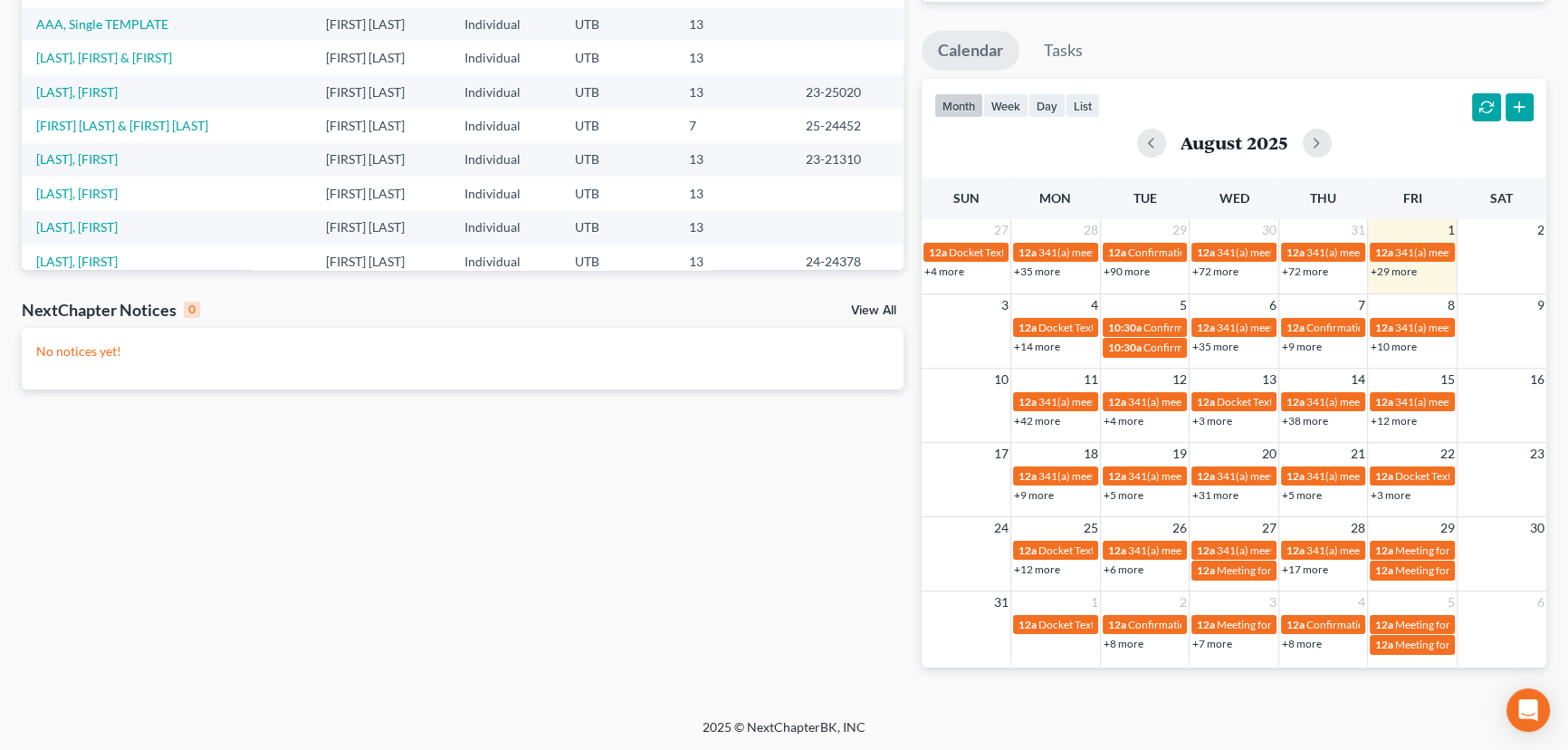 scroll, scrollTop: 490, scrollLeft: 0, axis: vertical 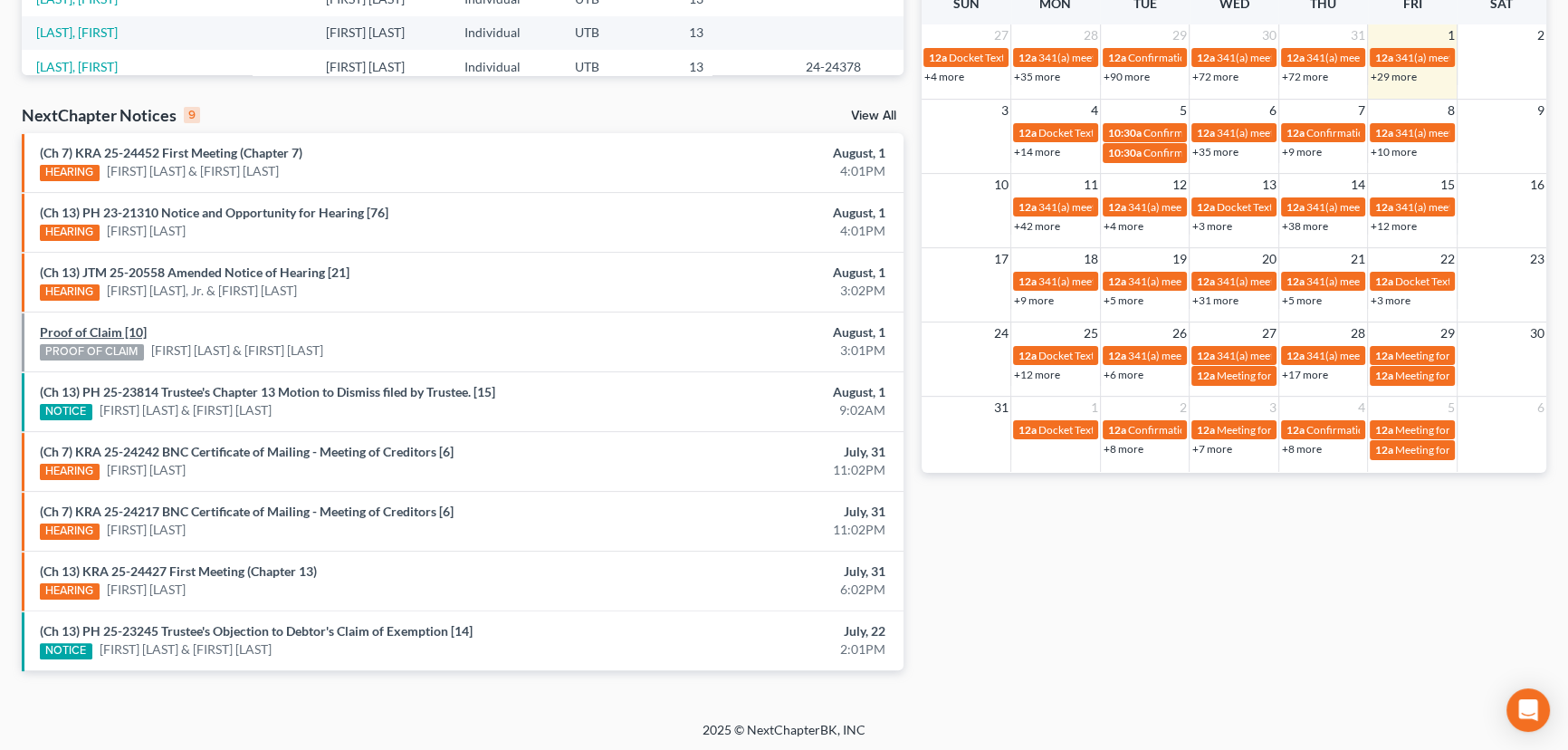 click on "Proof of Claim [10]" at bounding box center [93, 332] 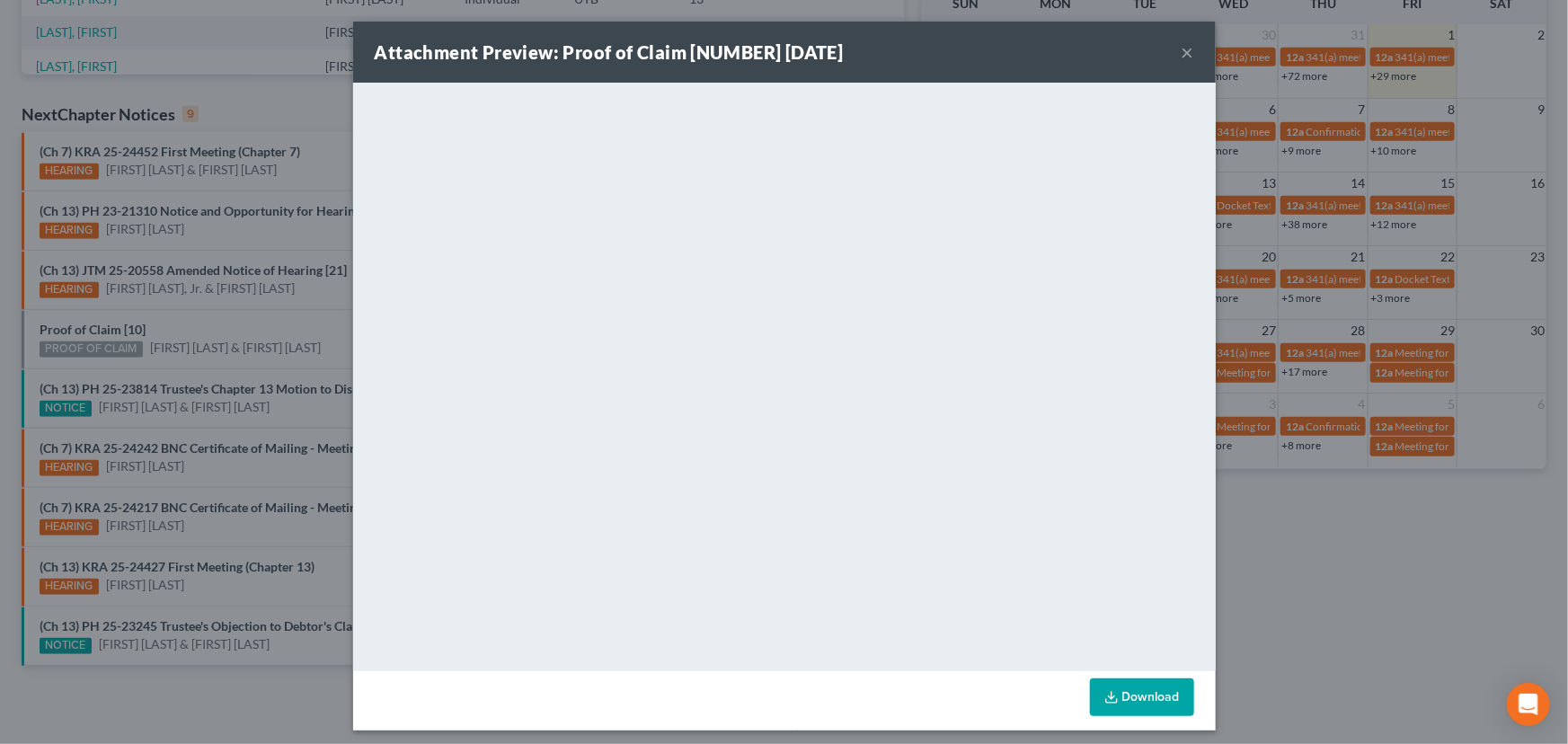 click on "Attachment Preview: Proof of Claim [NUMBER] [DATE] ×
<object ng-attr-data='[URL]' type='application/pdf' width='100%' height='650px'></object>
<p><a href='[URL]' target='_blank'>Click here</a> to open in a new window.</p>
Download" at bounding box center [784, 372] 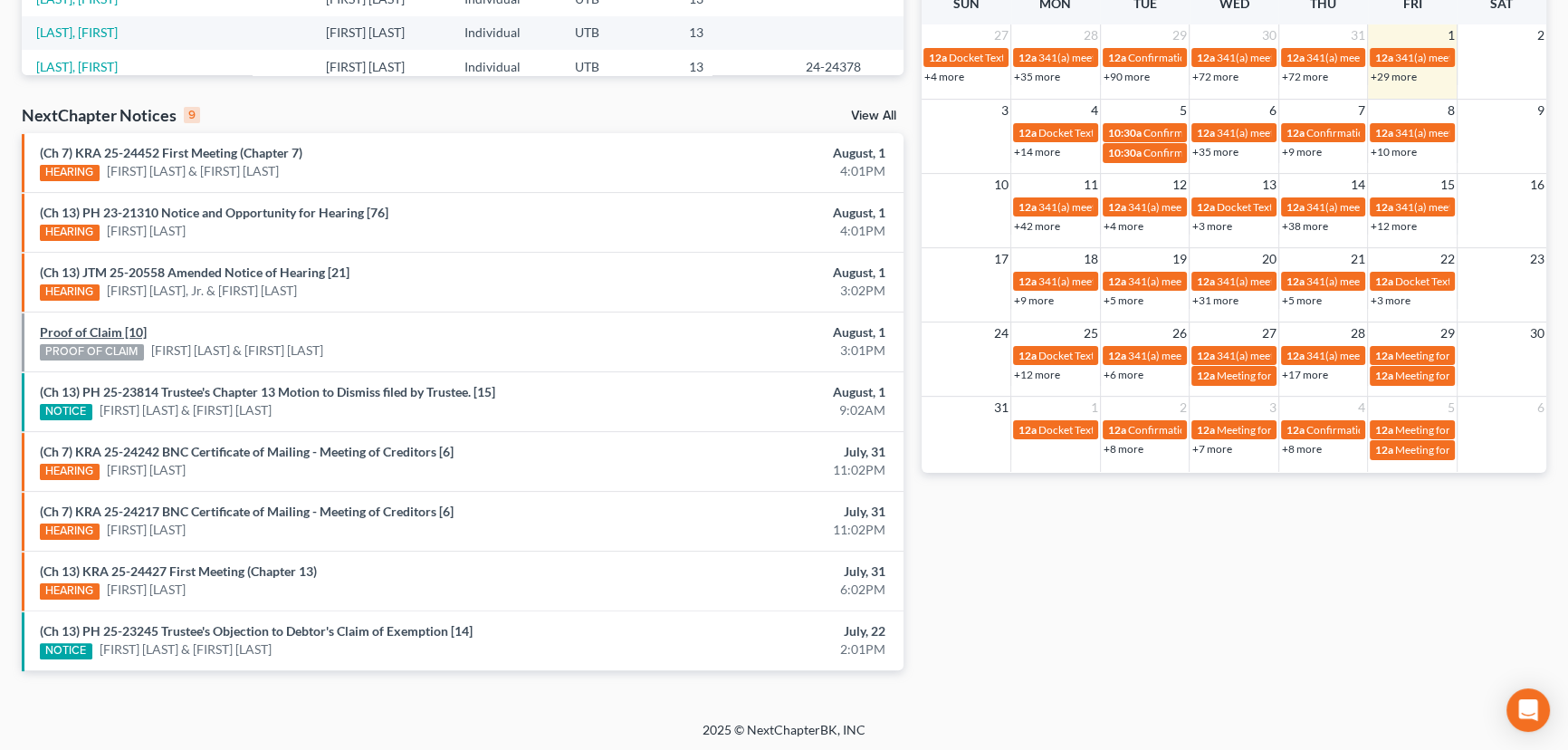 click on "Proof of Claim [10]" at bounding box center [93, 332] 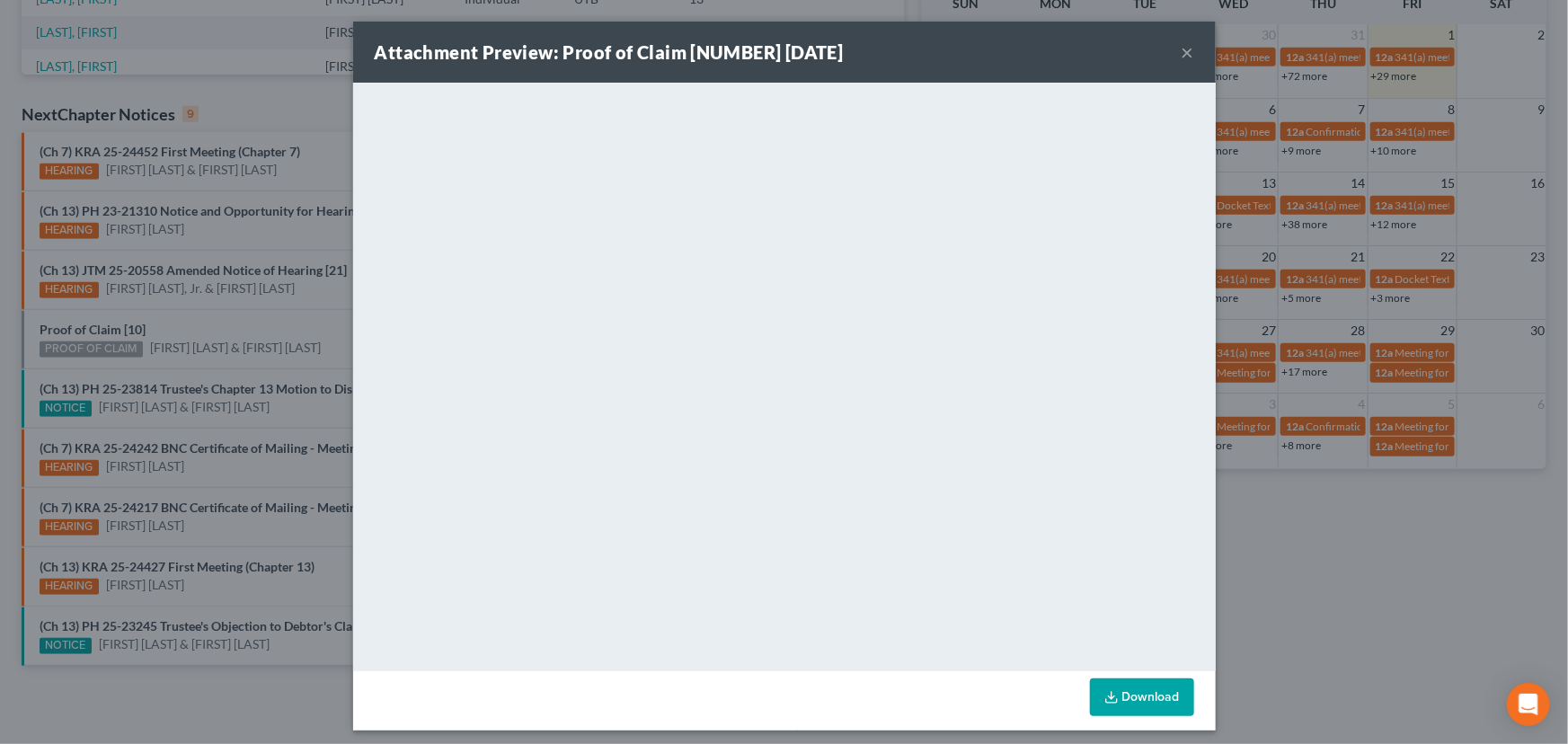 click on "Attachment Preview: Proof of Claim [NUMBER] [DATE] ×
<object ng-attr-data='[URL]' type='application/pdf' width='100%' height='650px'></object>
<p><a href='[URL]' target='_blank'>Click here</a> to open in a new window.</p>
Download" at bounding box center [784, 372] 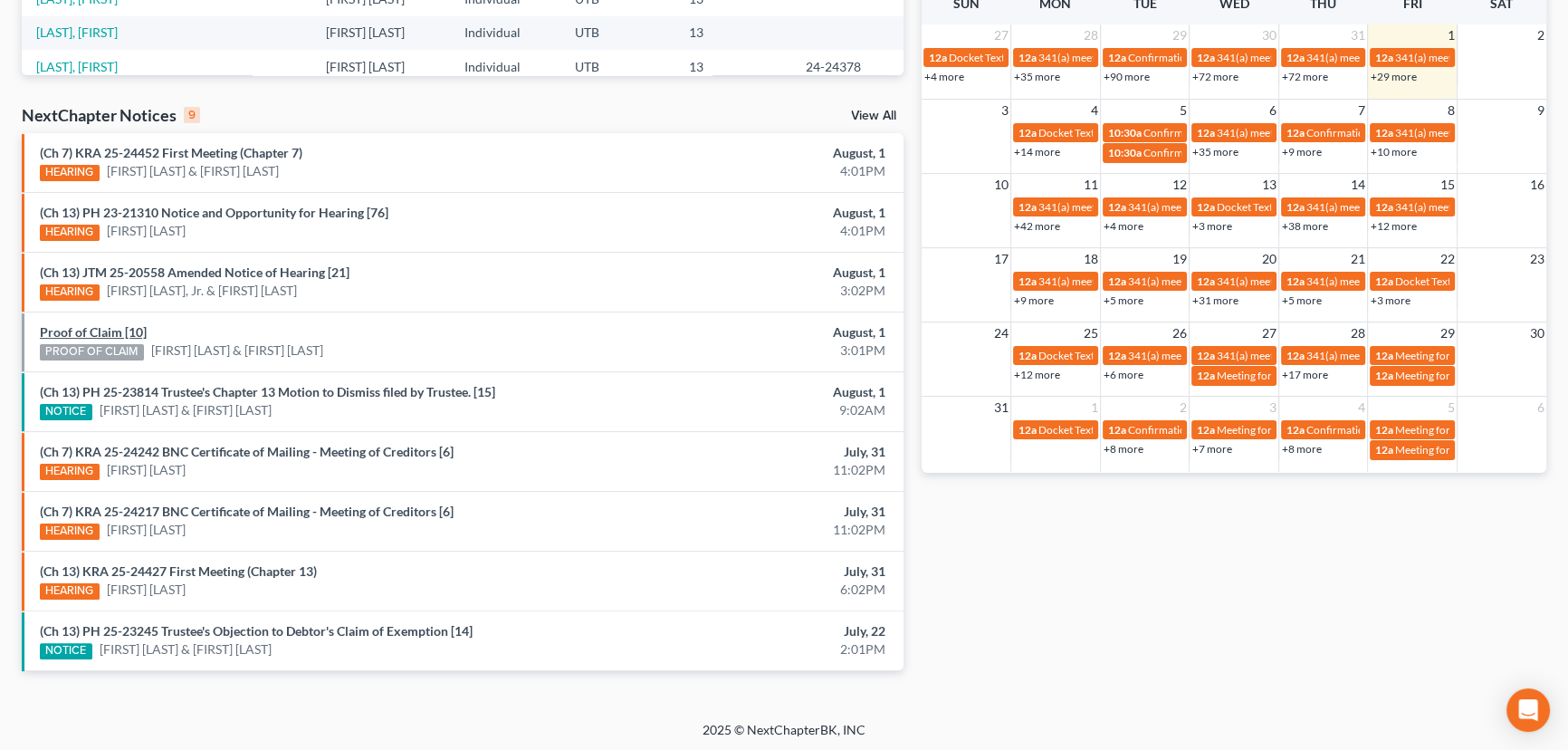 click on "Proof of Claim [10]" at bounding box center (93, 332) 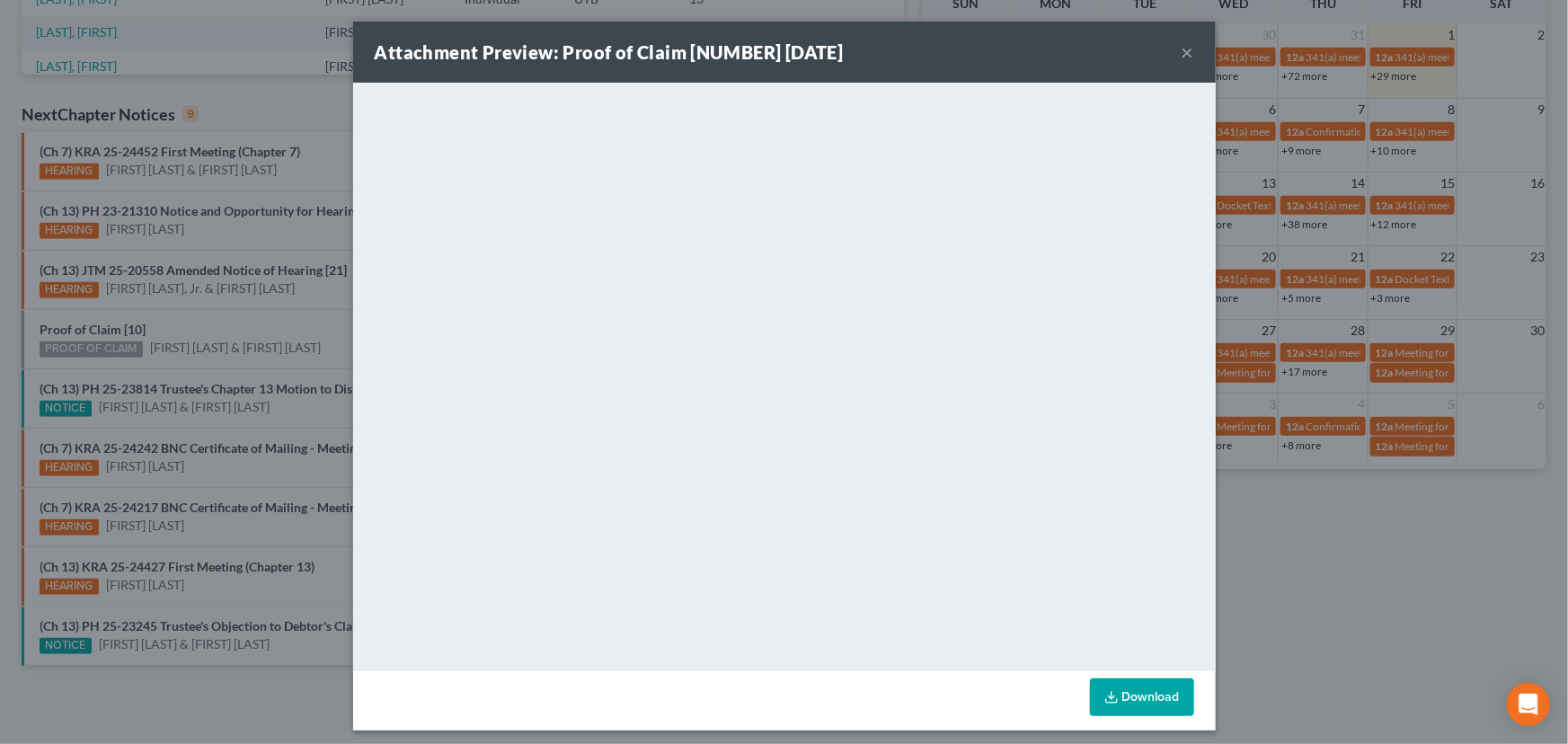 click on "Attachment Preview: Proof of Claim [NUMBER] [DATE] ×
<object ng-attr-data='[URL]' type='application/pdf' width='100%' height='650px'></object>
<p><a href='[URL]' target='_blank'>Click here</a> to open in a new window.</p>
Download" at bounding box center (784, 372) 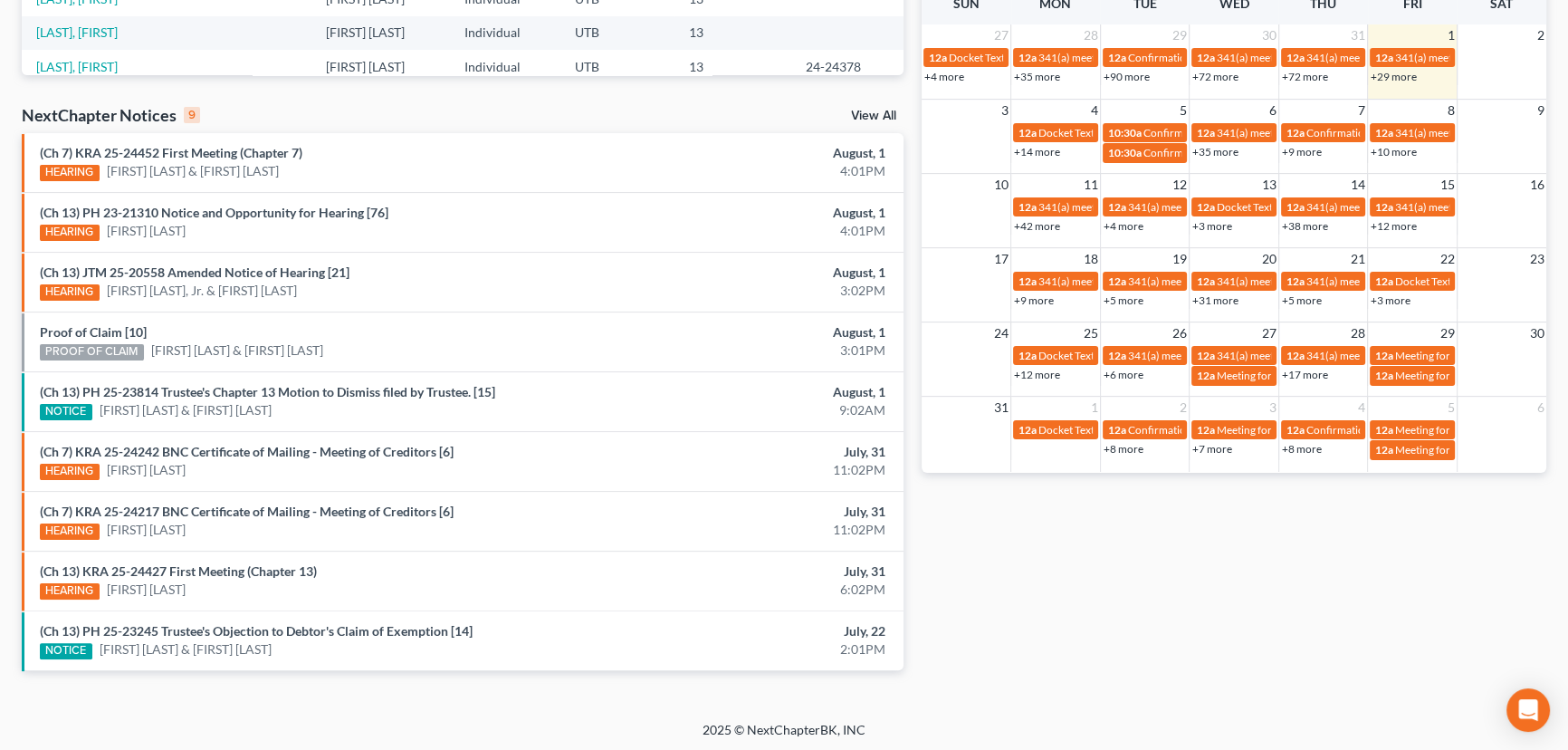click on "PROOF OF CLAIM [FIRST] [LAST] & [FIRST] [LAST]" at bounding box center (319, 351) 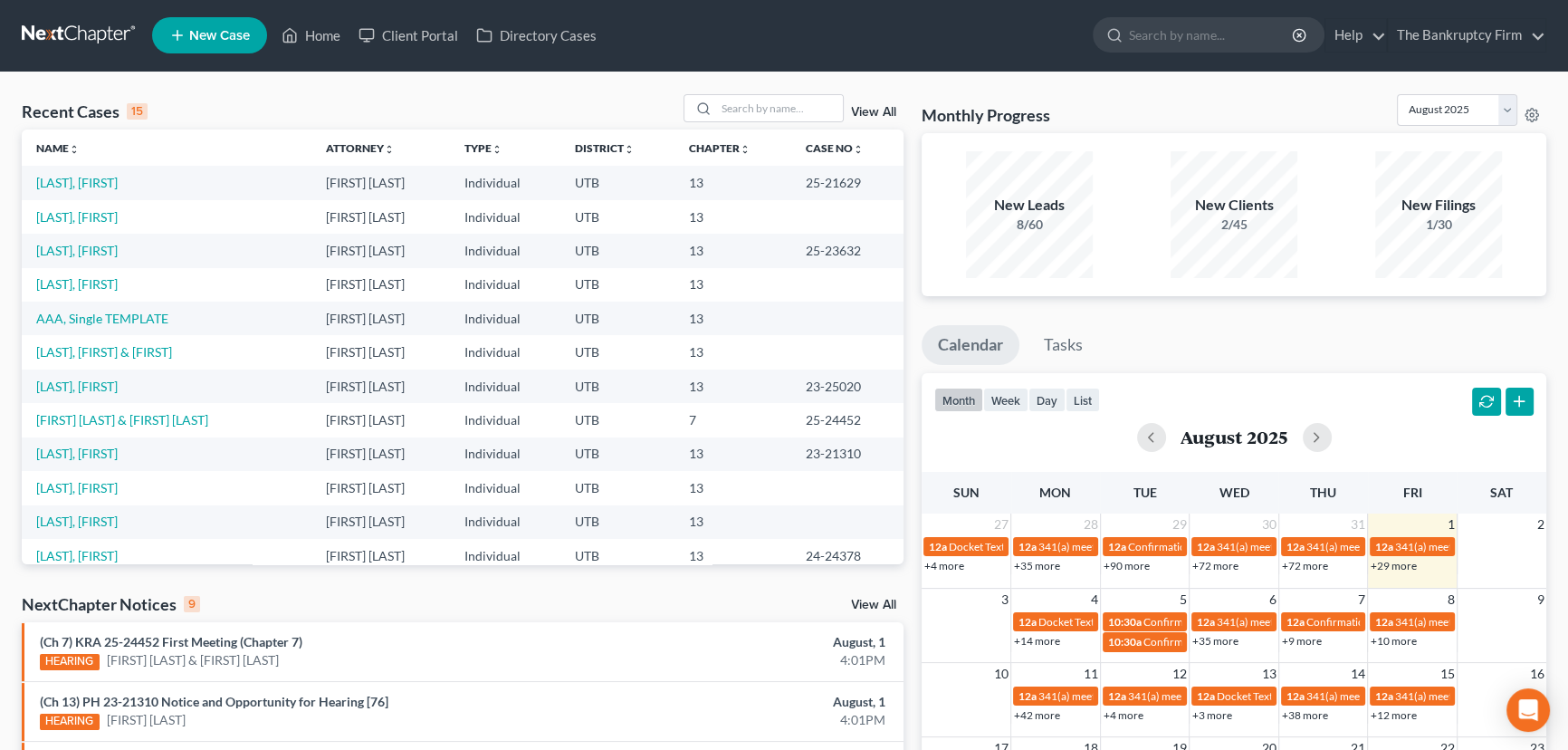 scroll, scrollTop: 0, scrollLeft: 0, axis: both 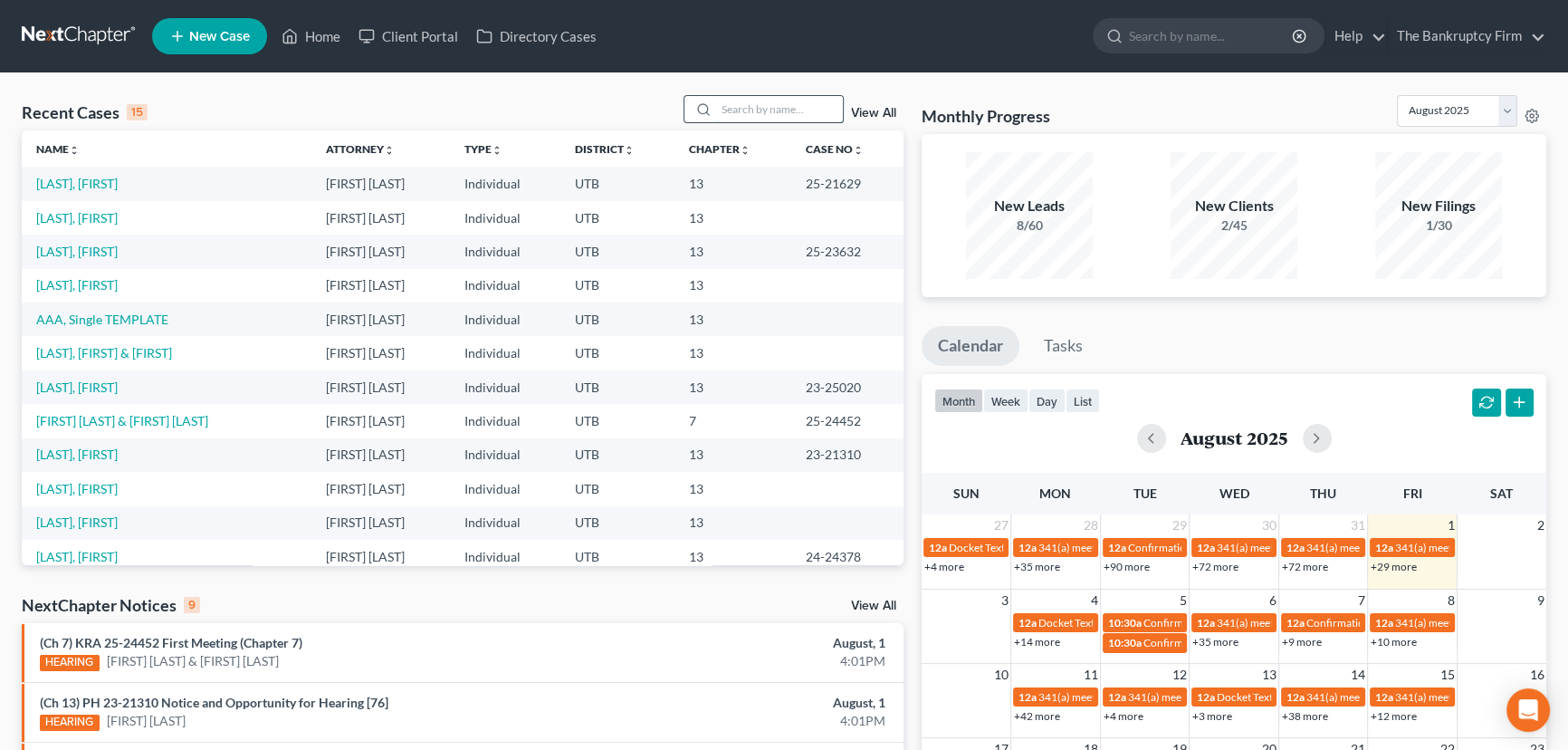 click at bounding box center (779, 109) 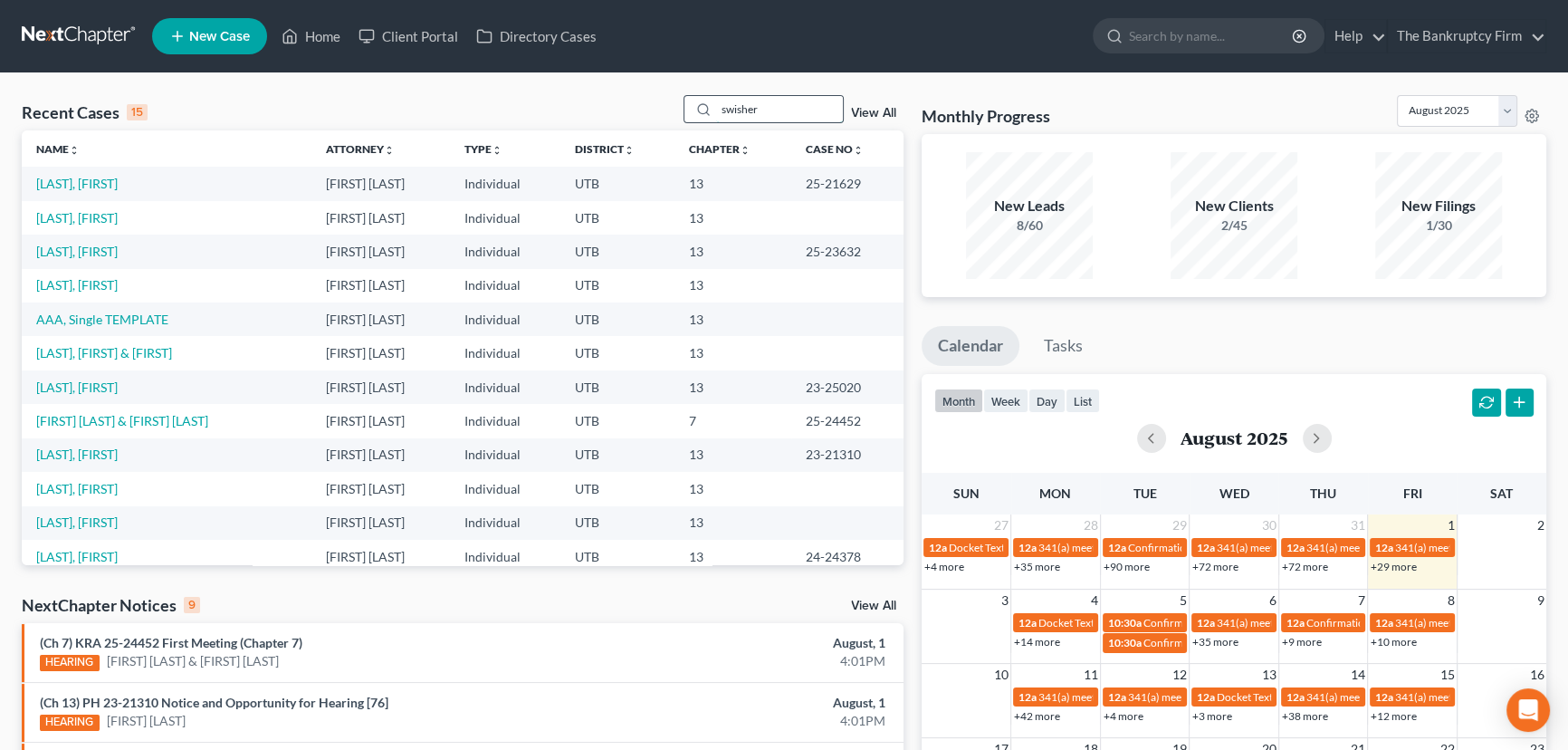 type on "swisher" 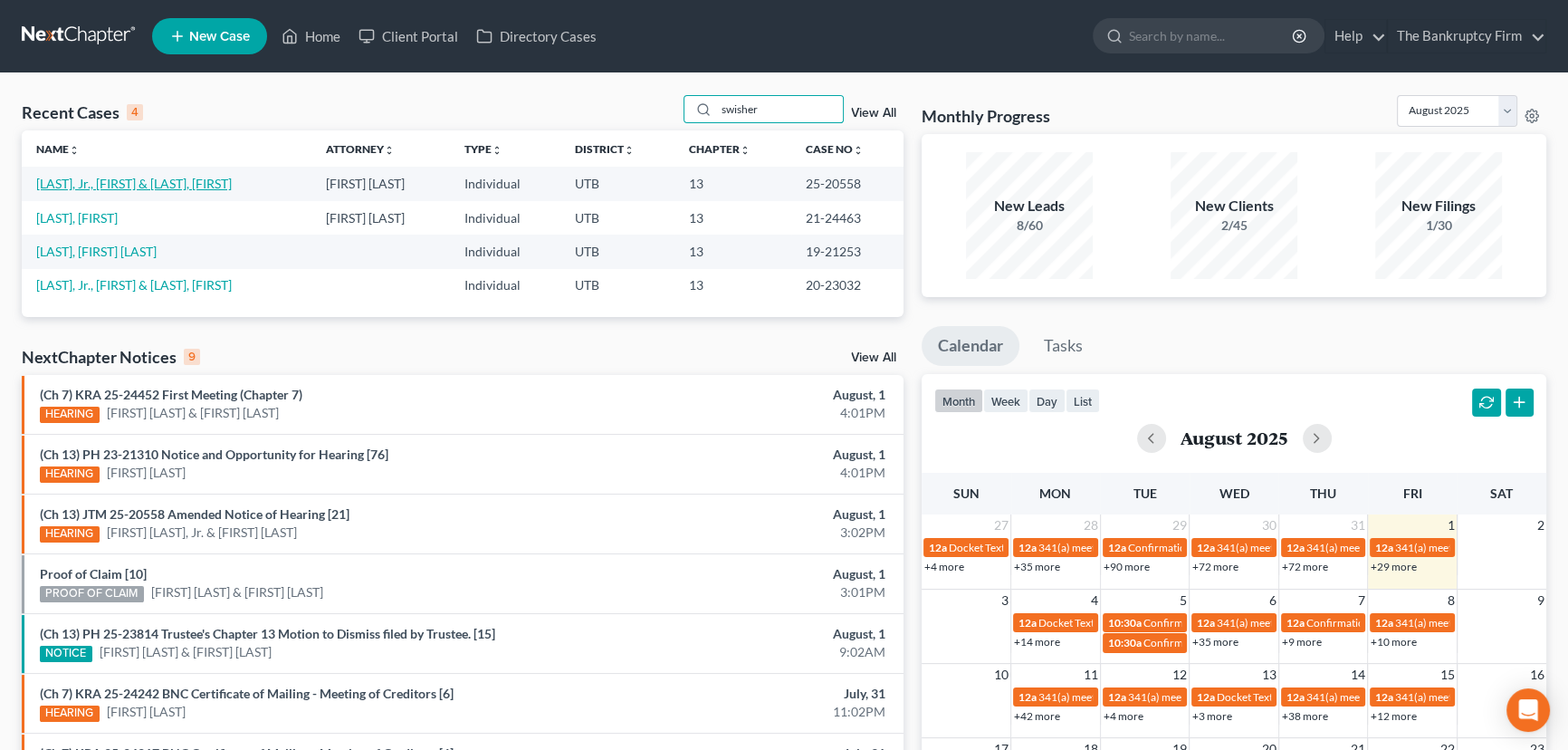 click on "[LAST], Jr., [FIRST] & [LAST], [FIRST]" at bounding box center (134, 183) 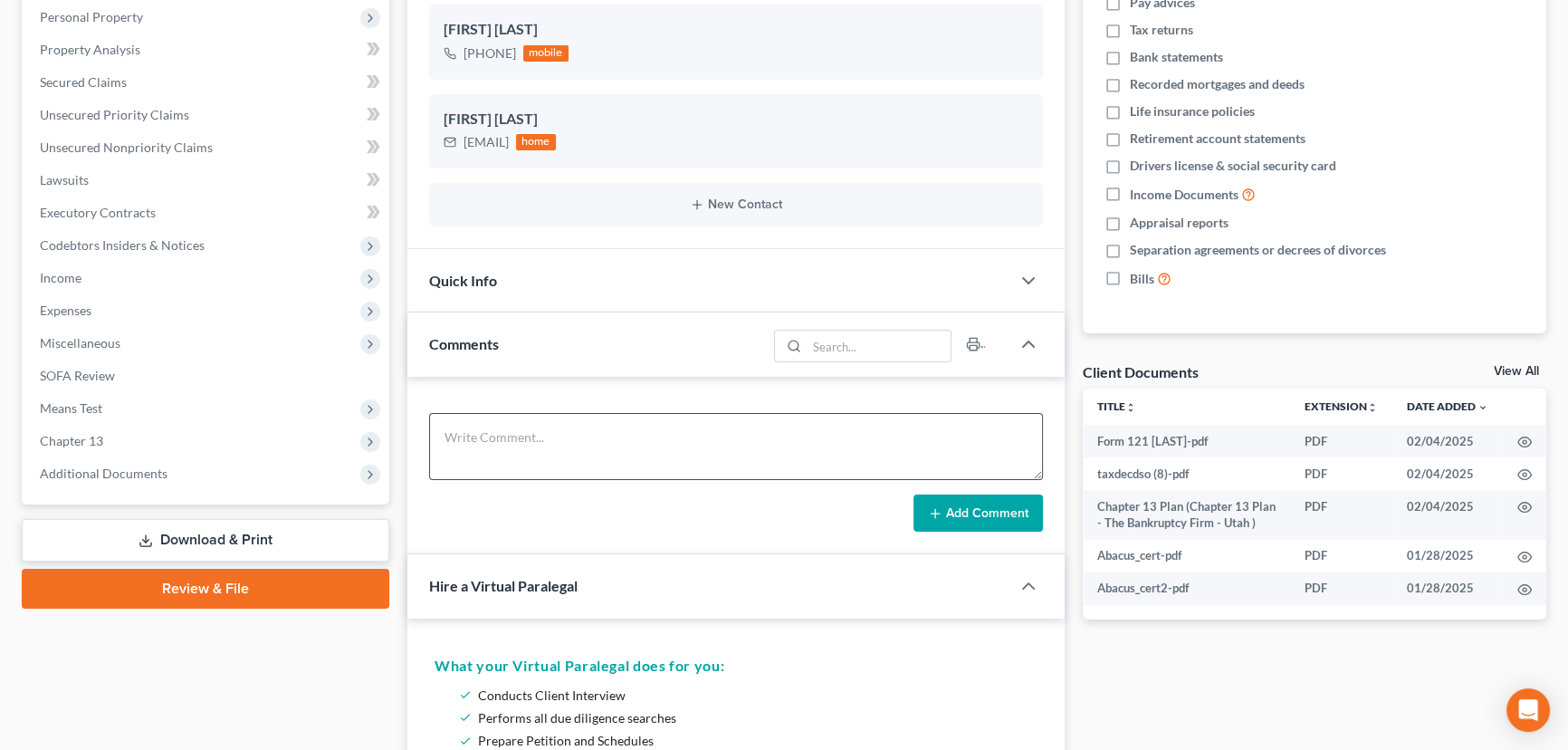 scroll, scrollTop: 329, scrollLeft: 0, axis: vertical 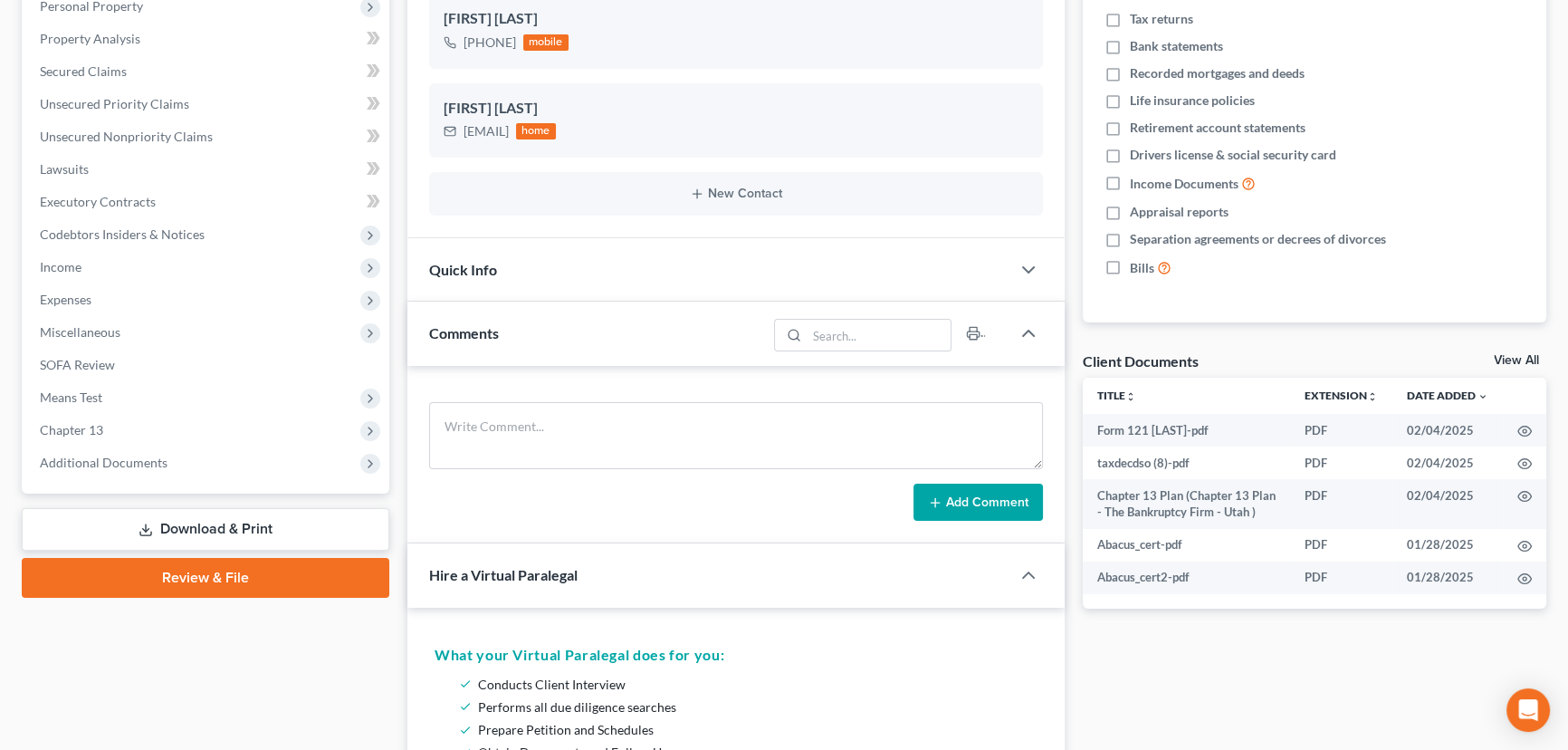 click on "View All" at bounding box center (1516, 361) 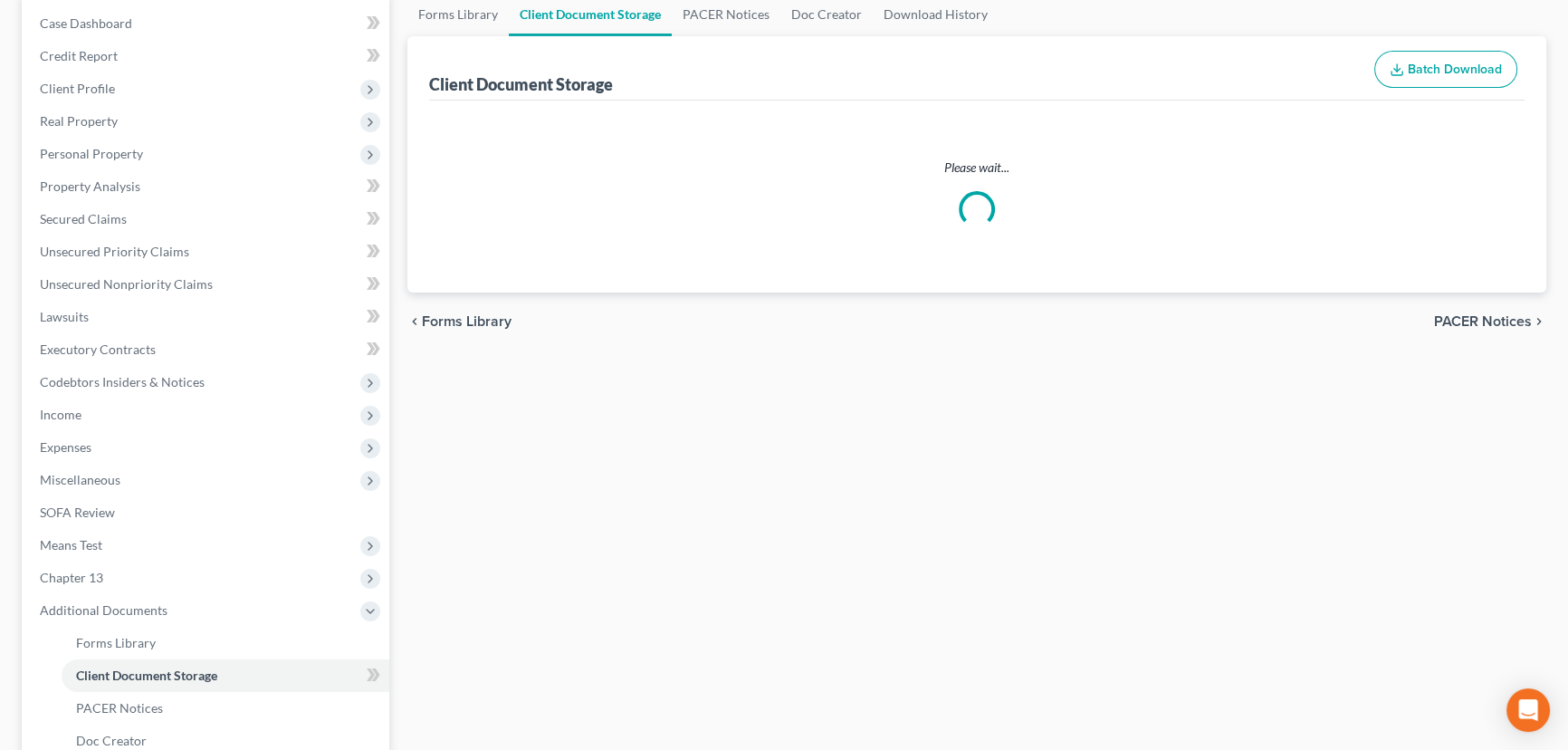 scroll, scrollTop: 0, scrollLeft: 0, axis: both 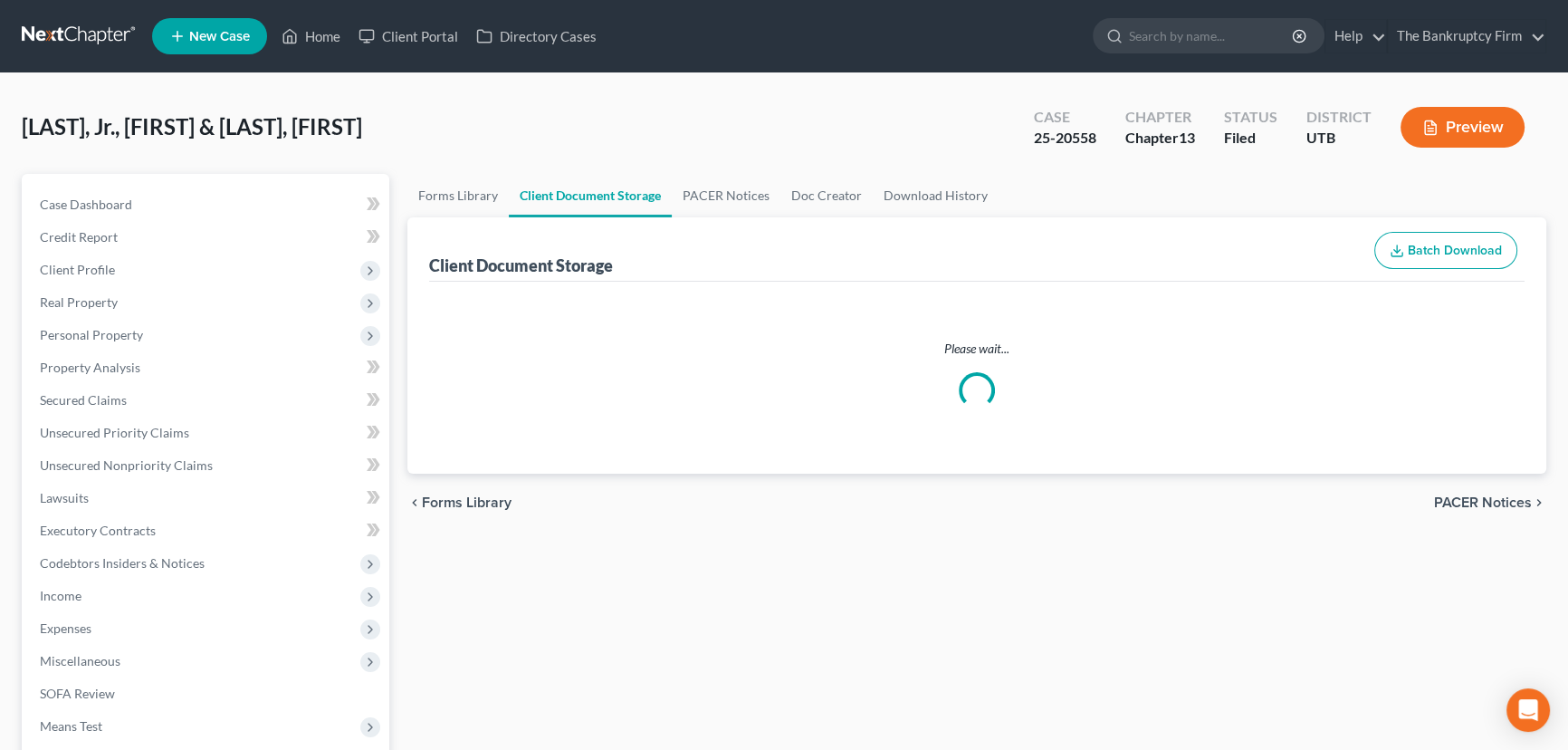 select on "30" 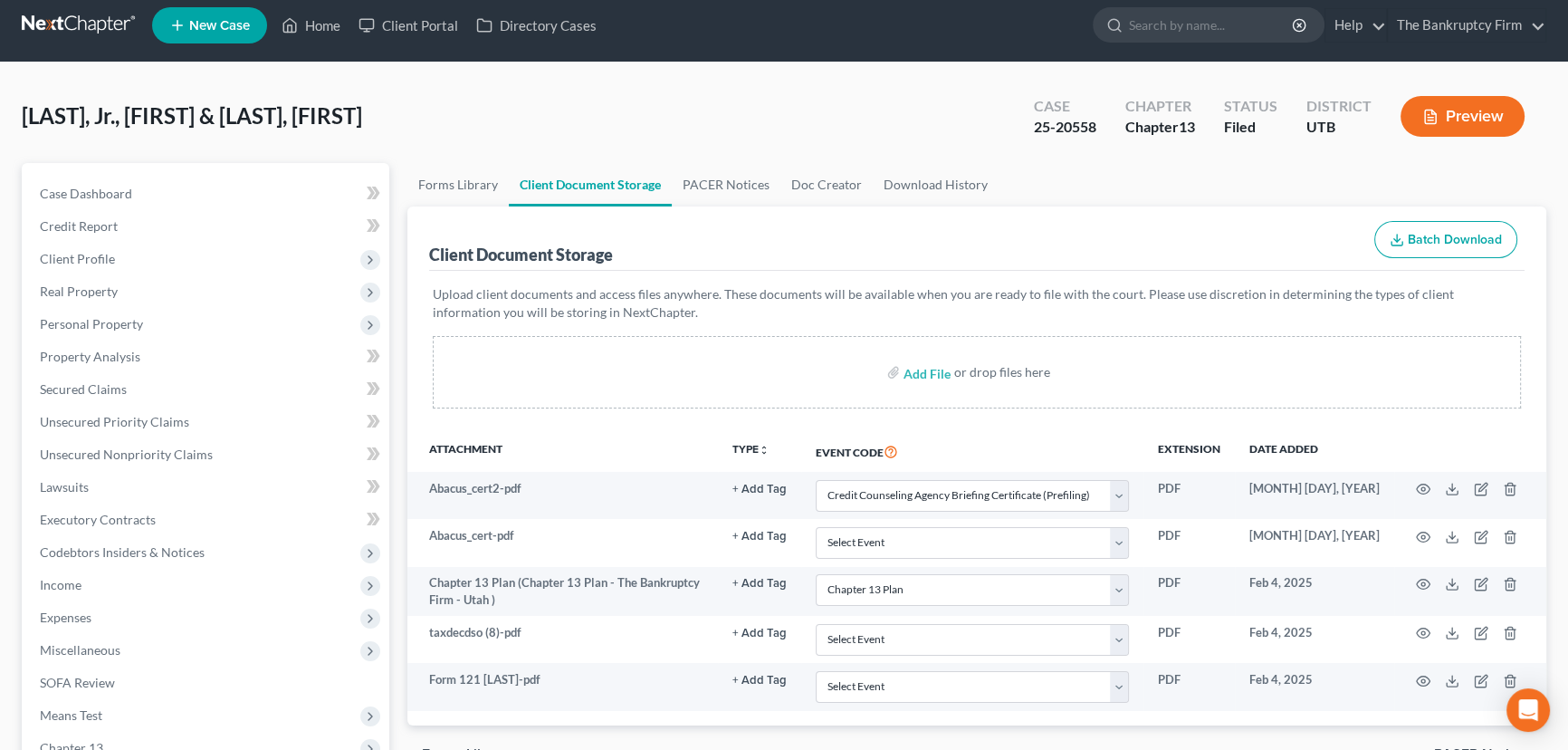 scroll, scrollTop: 0, scrollLeft: 0, axis: both 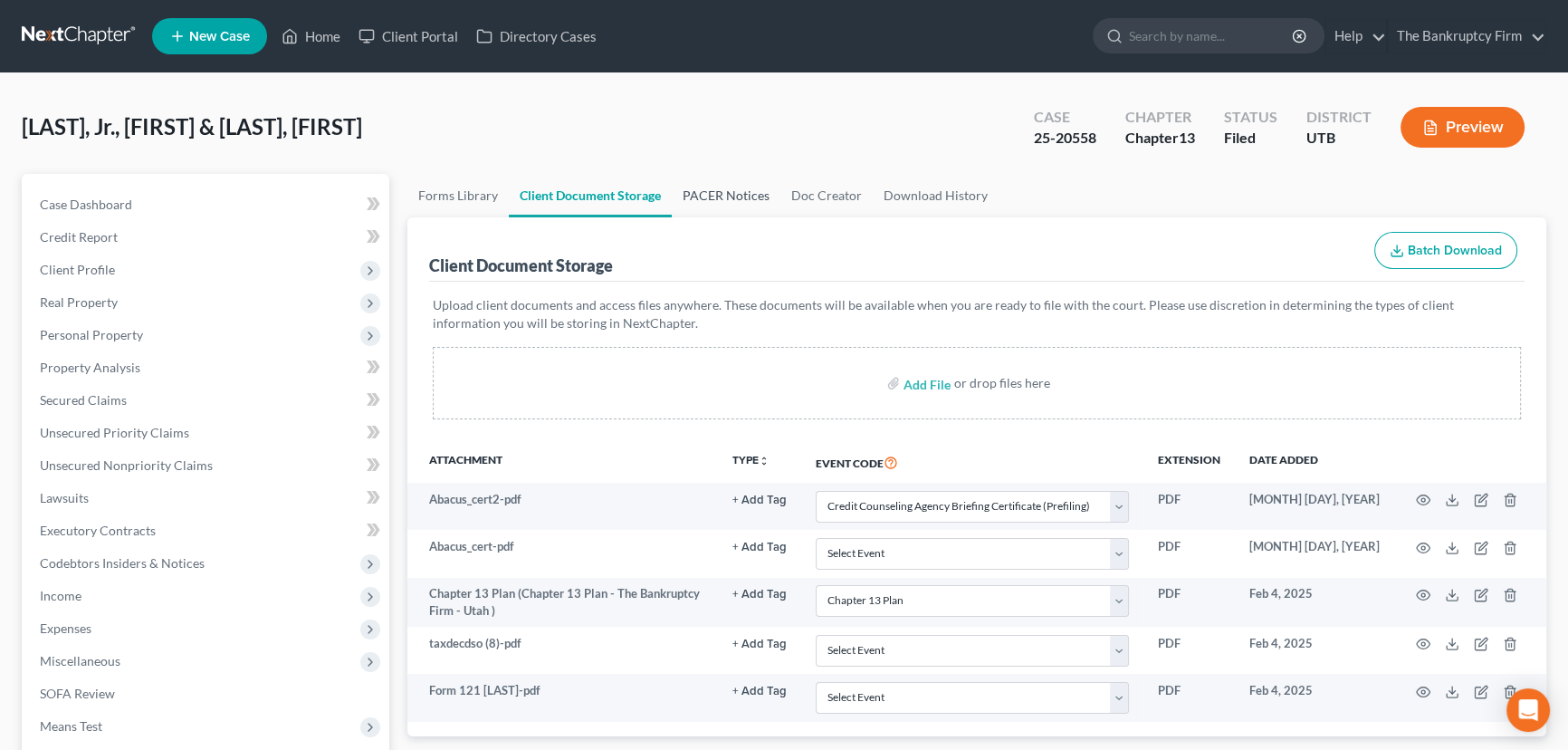click on "PACER Notices" at bounding box center [726, 196] 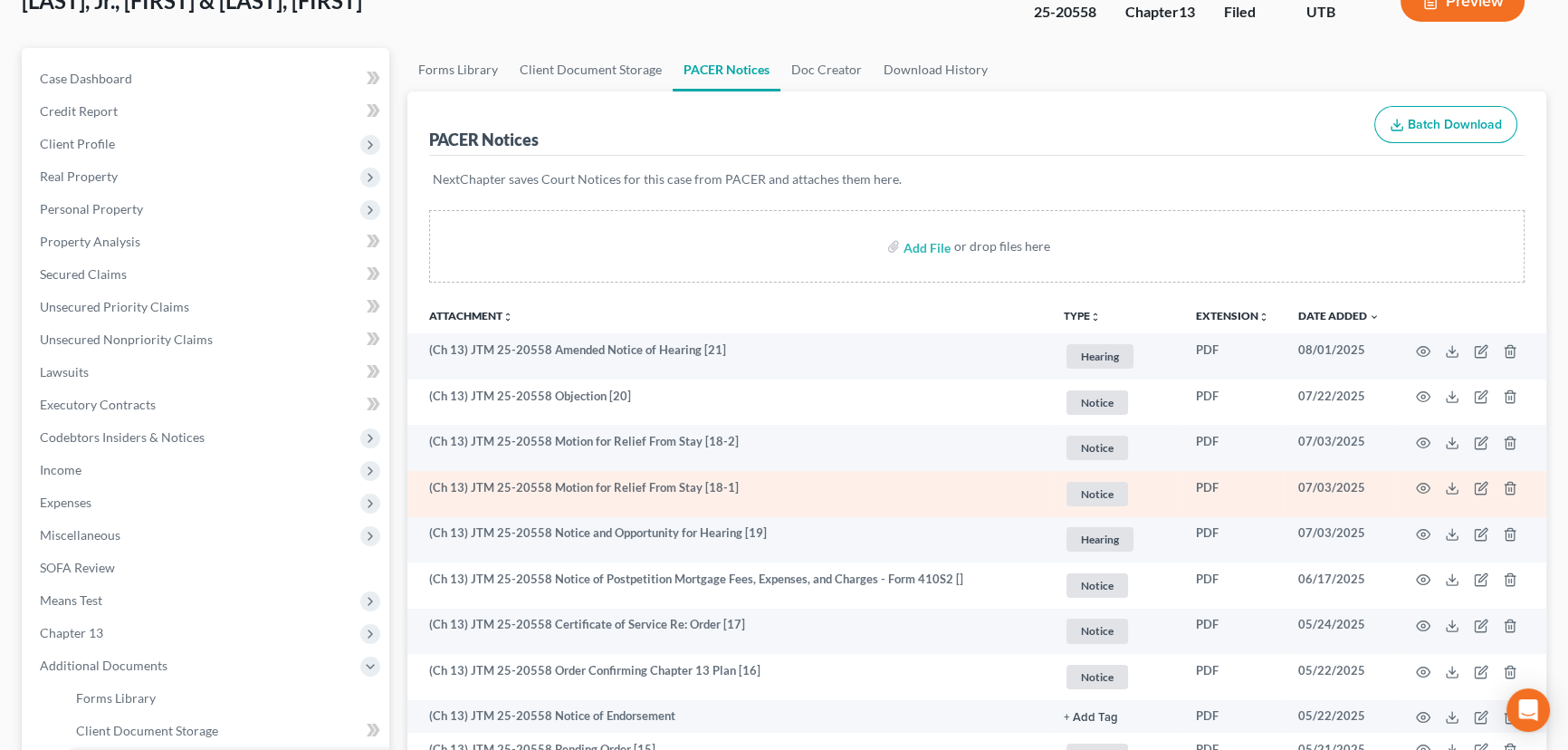 scroll, scrollTop: 164, scrollLeft: 0, axis: vertical 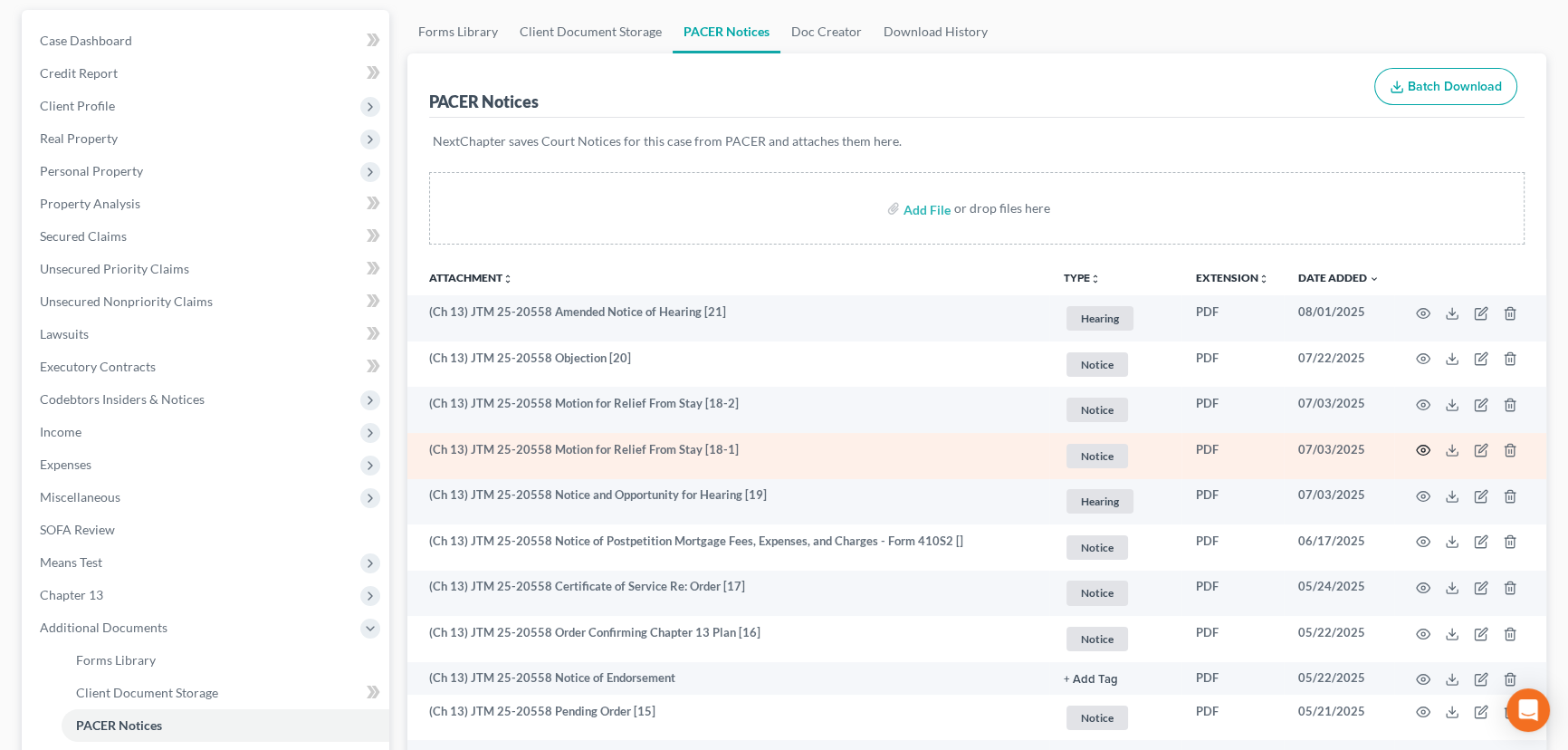 click 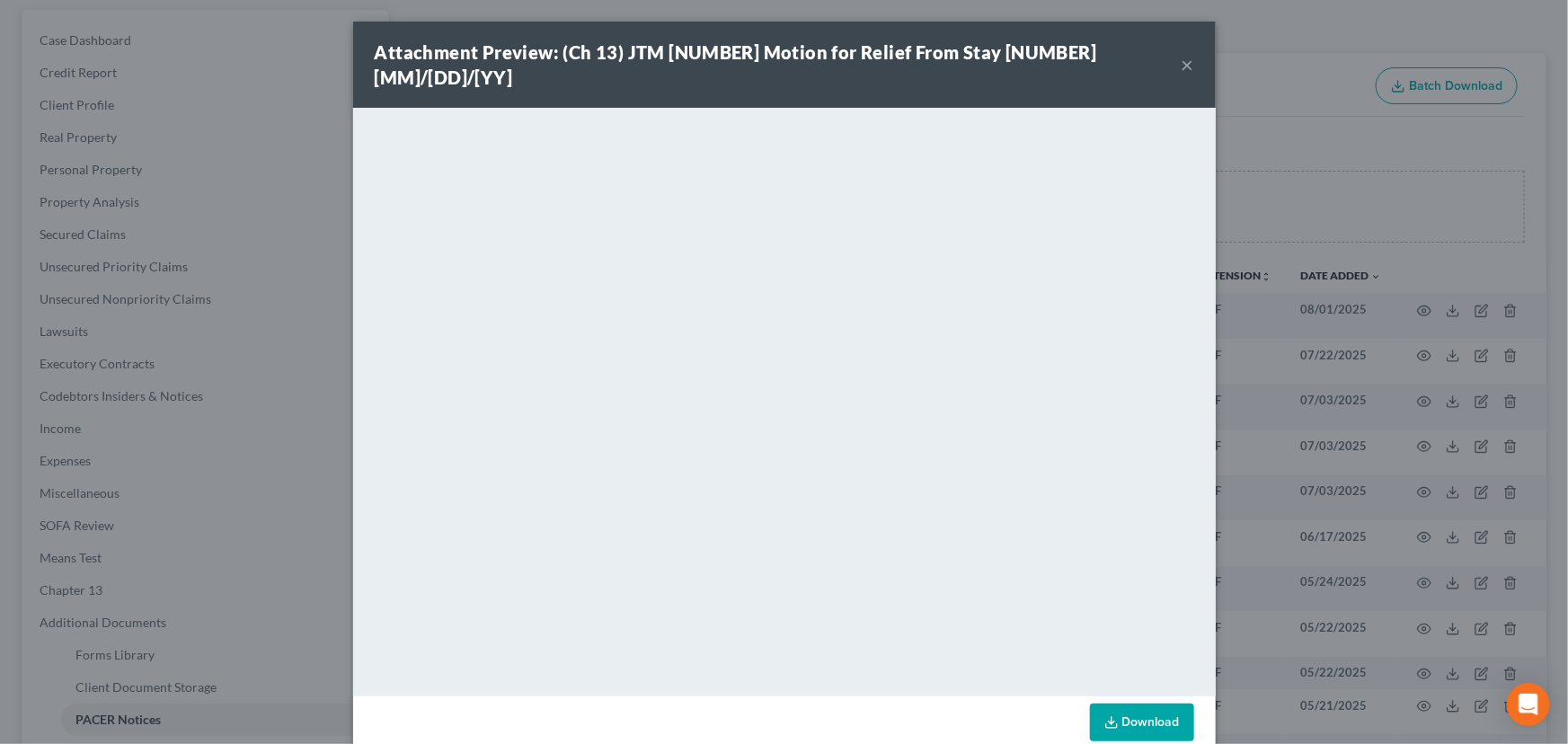 click on "×" at bounding box center [1188, 65] 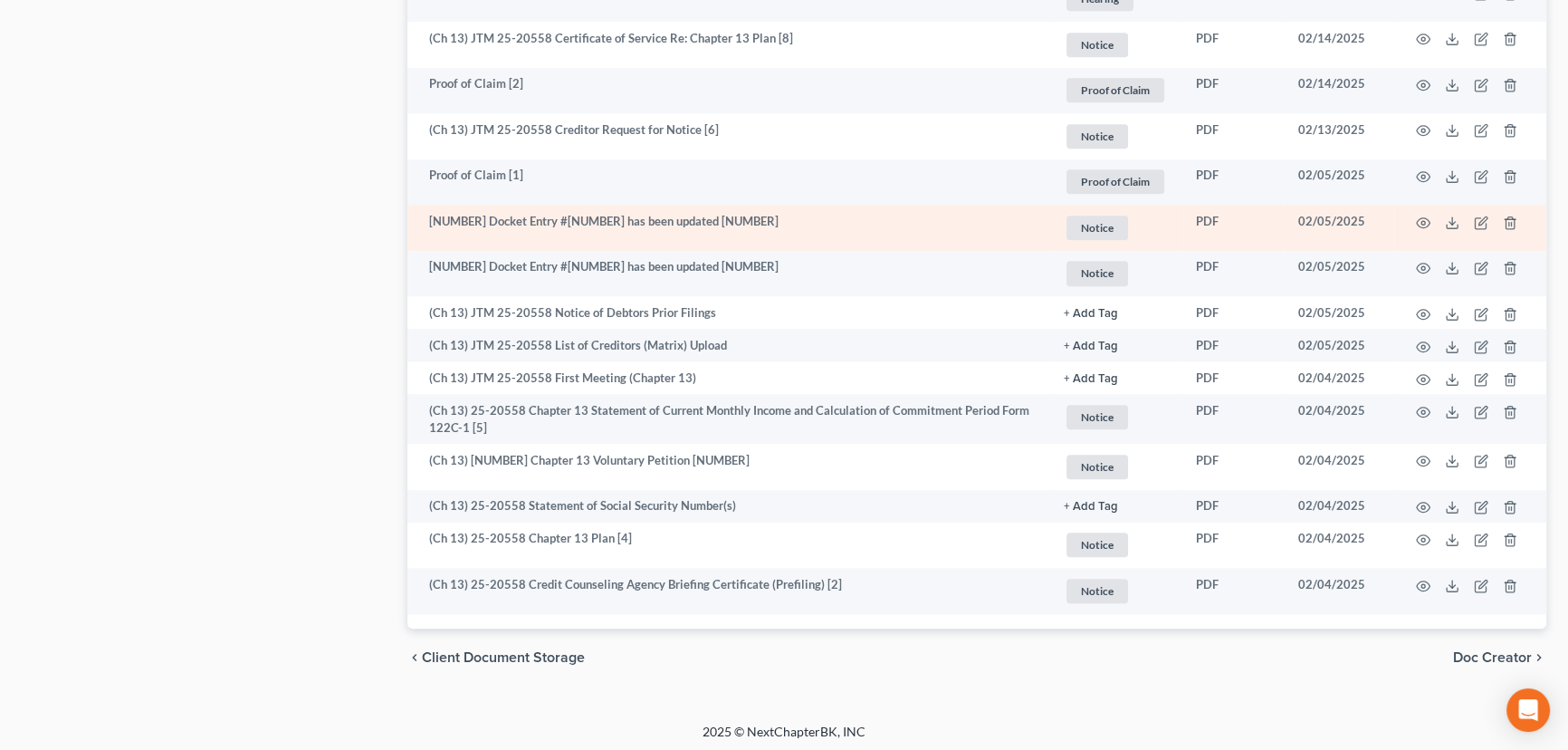 scroll, scrollTop: 1798, scrollLeft: 0, axis: vertical 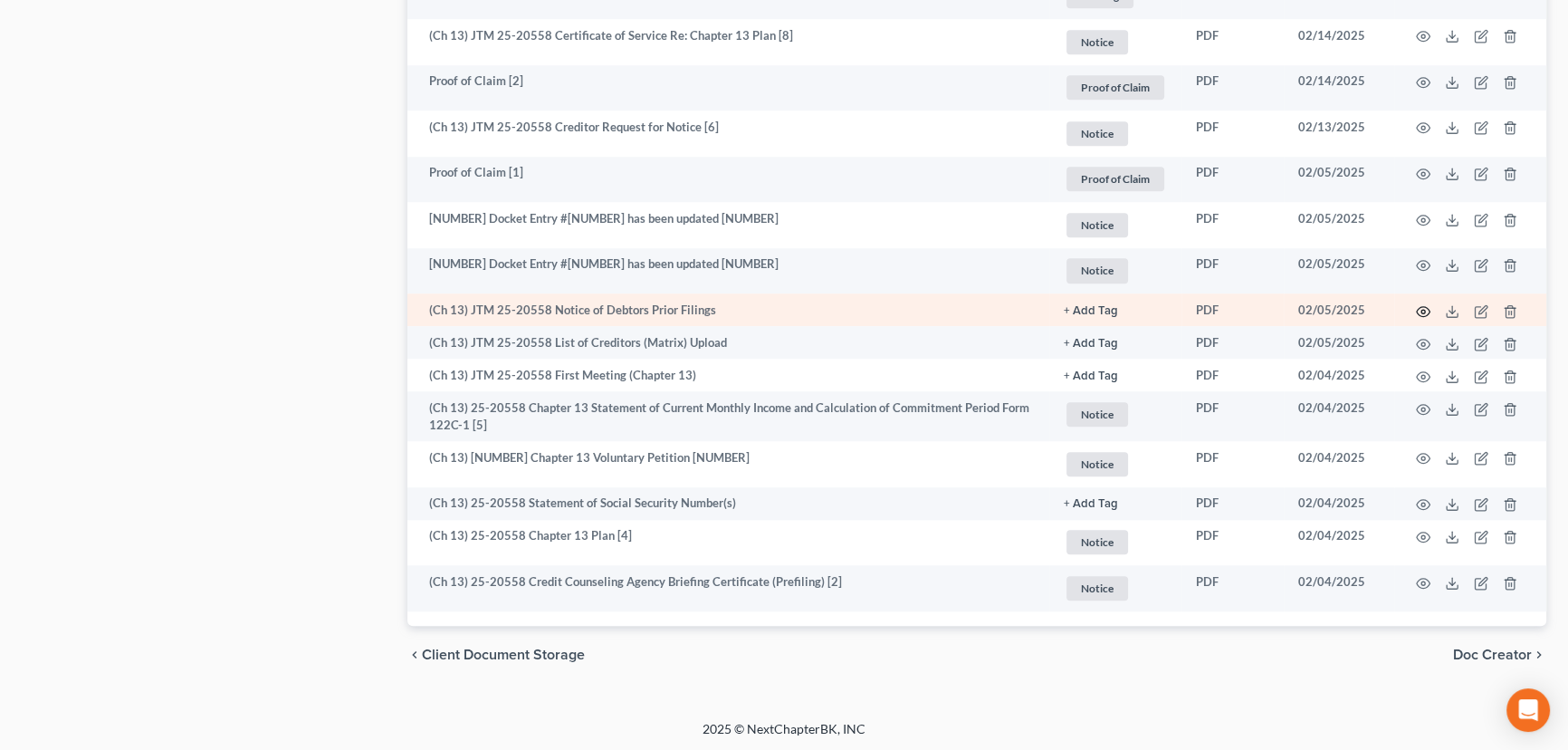 click 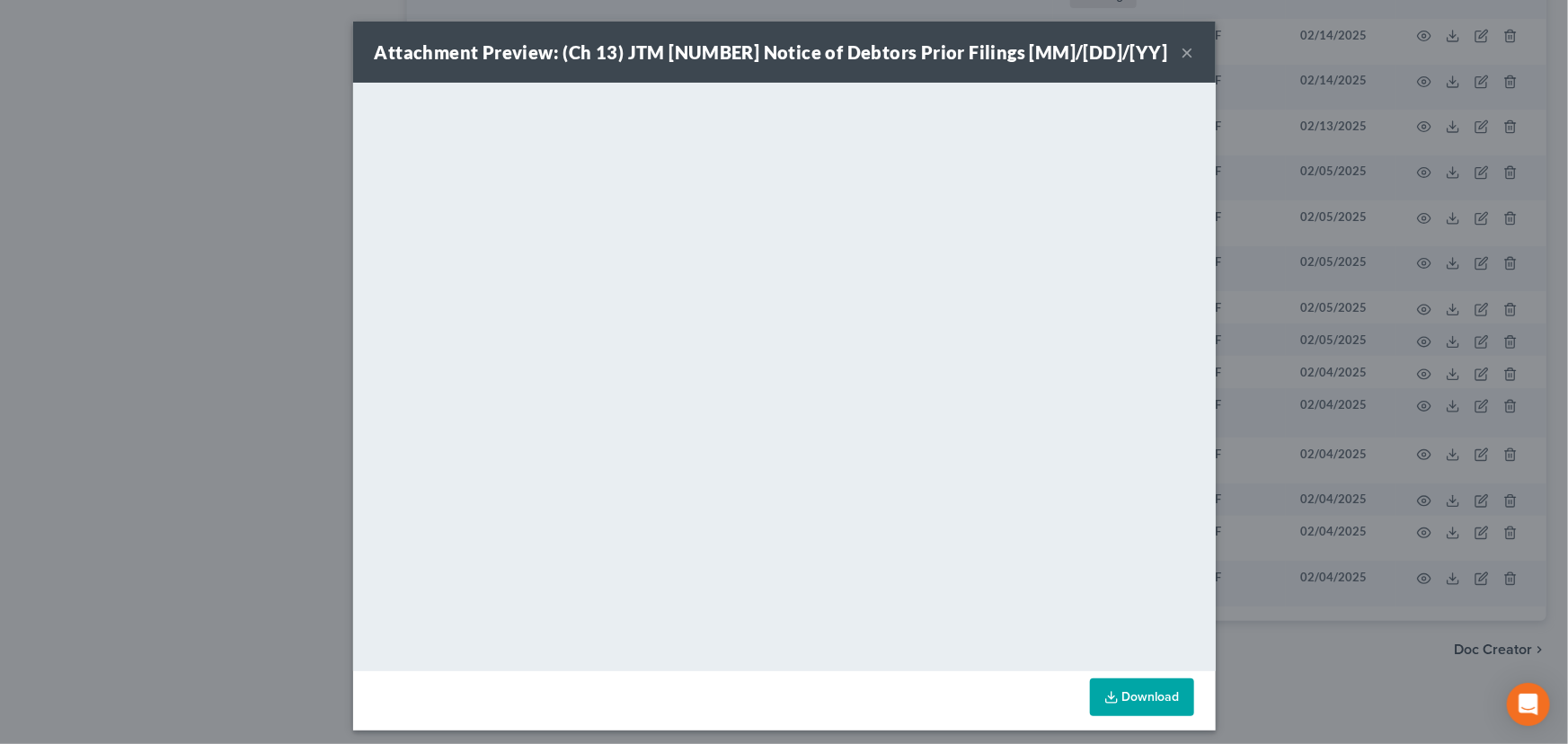 click on "×" at bounding box center (1188, 52) 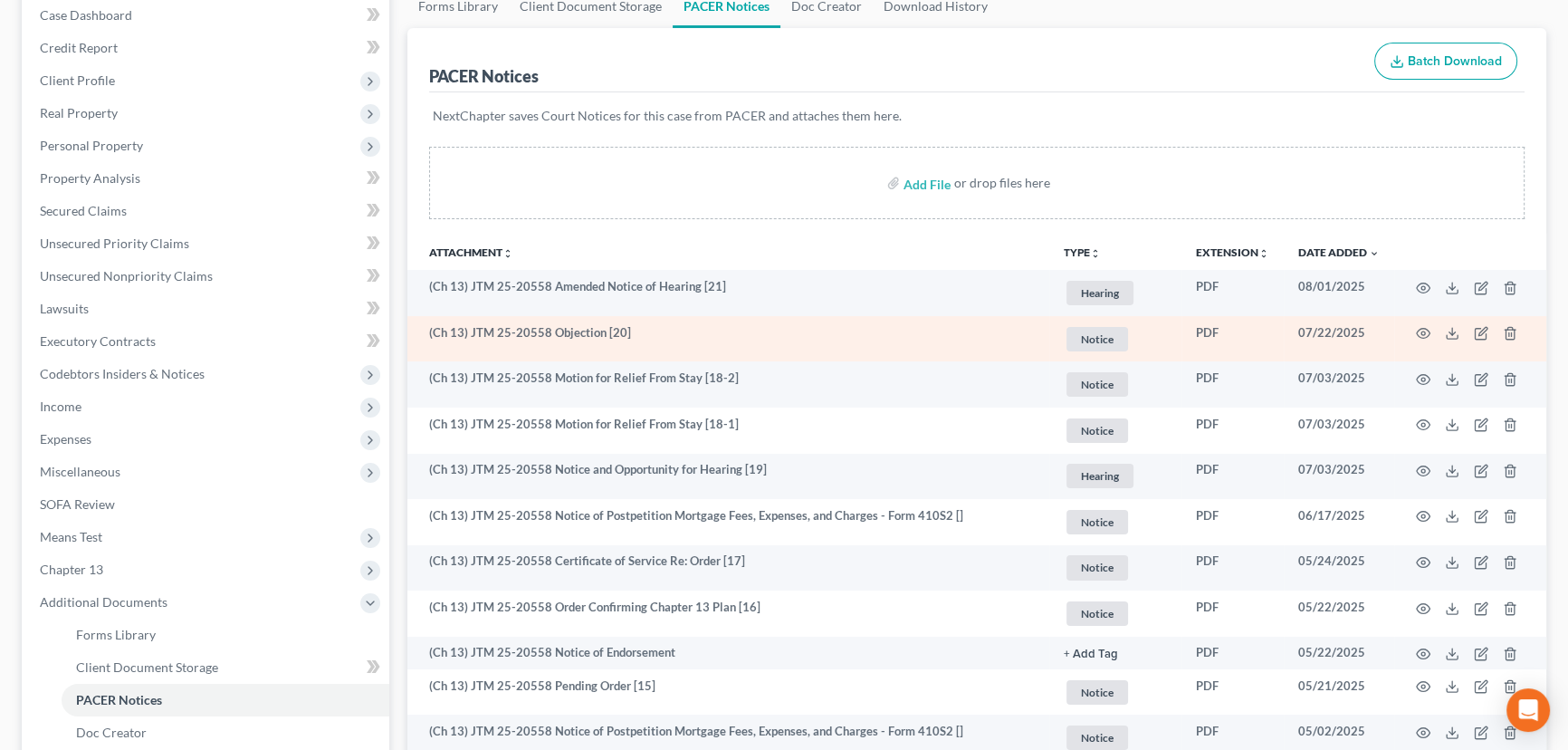 scroll, scrollTop: 151, scrollLeft: 0, axis: vertical 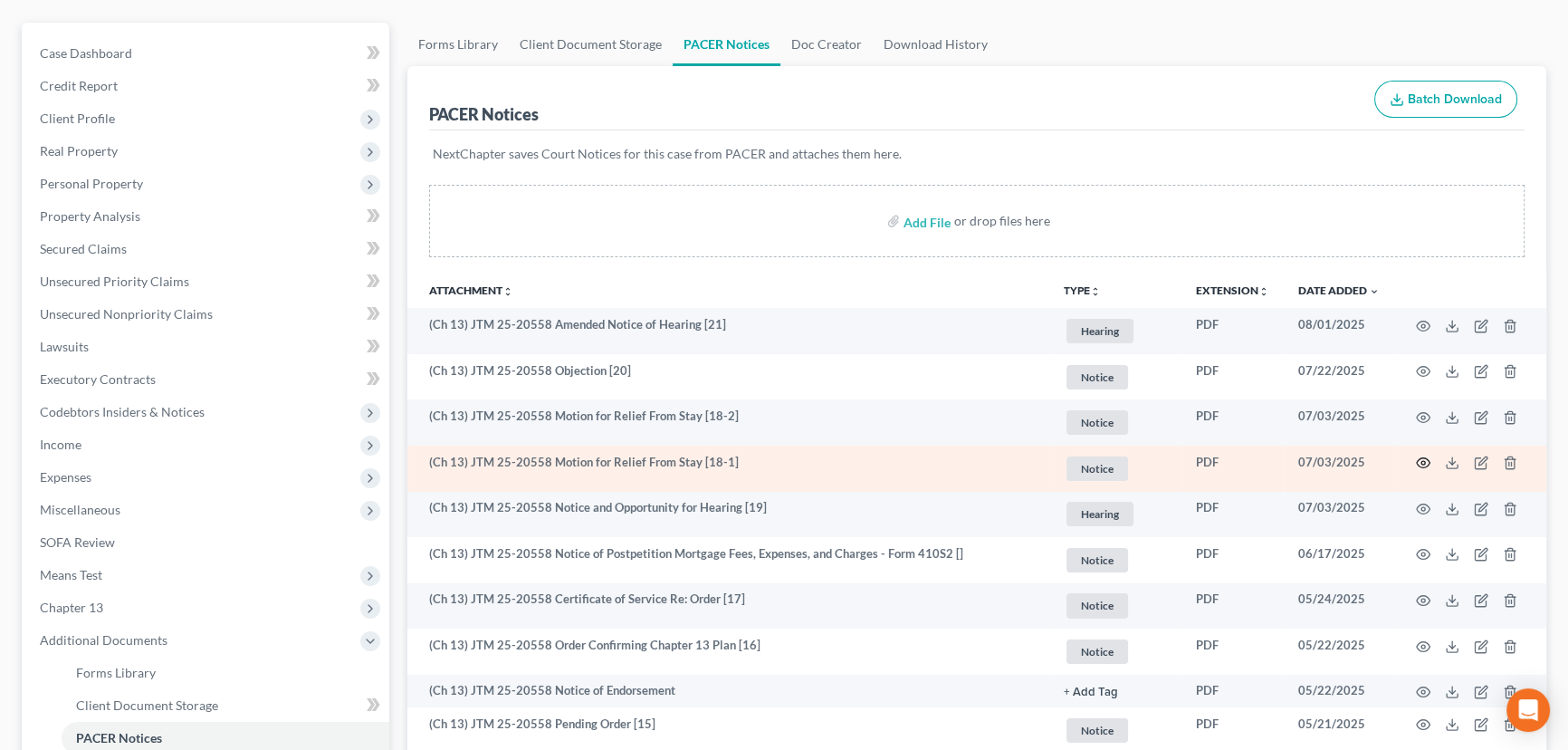 click 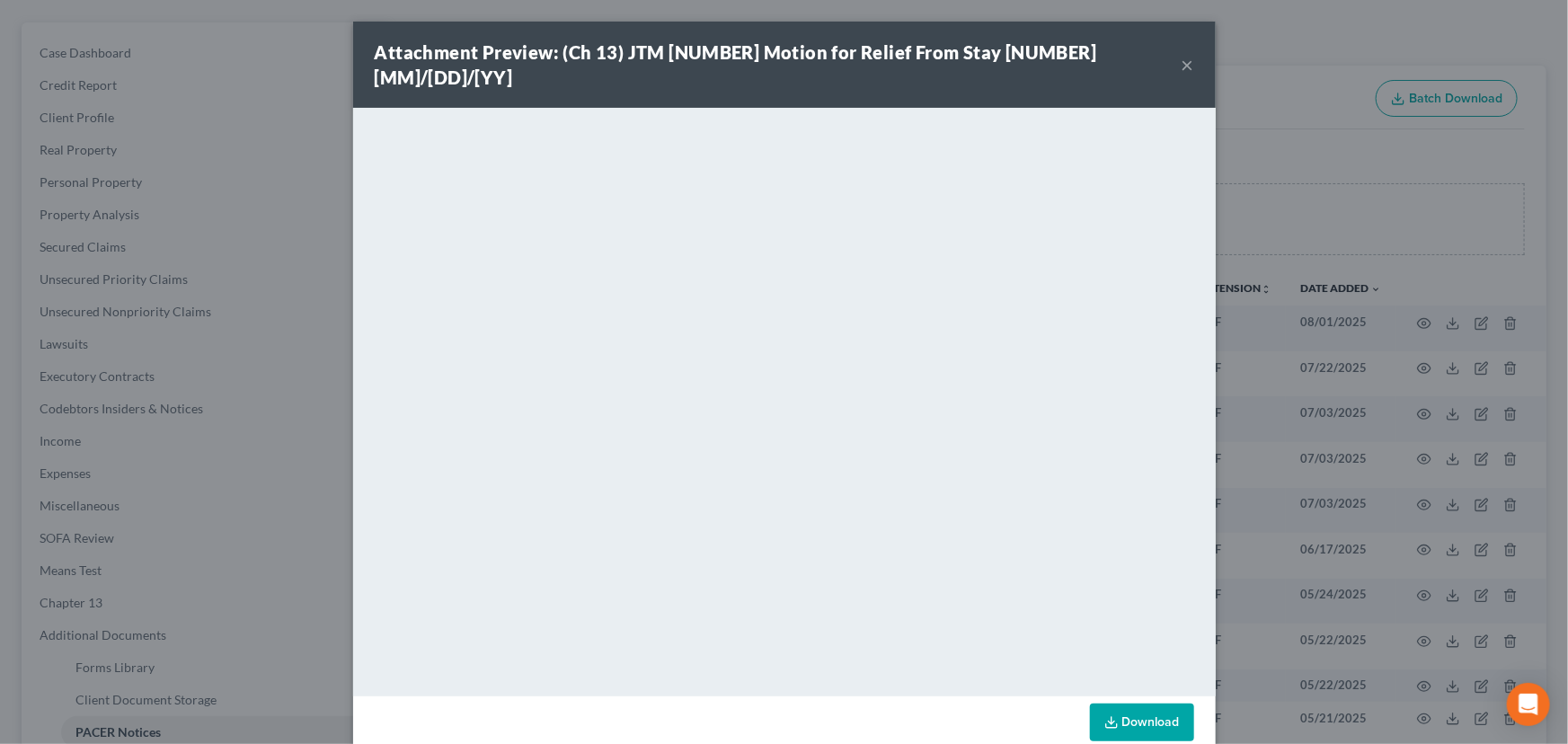 click on "×" at bounding box center (1188, 65) 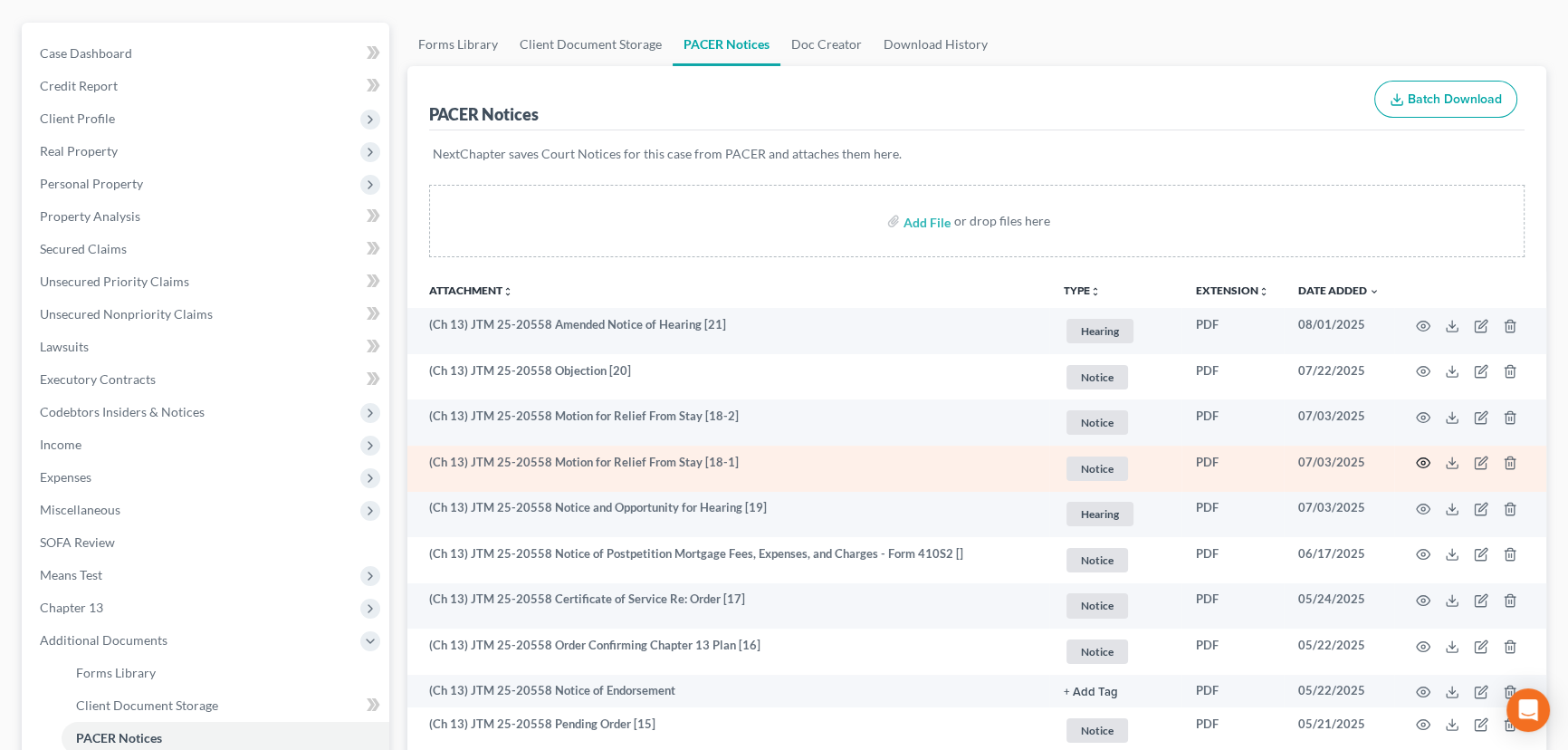 click 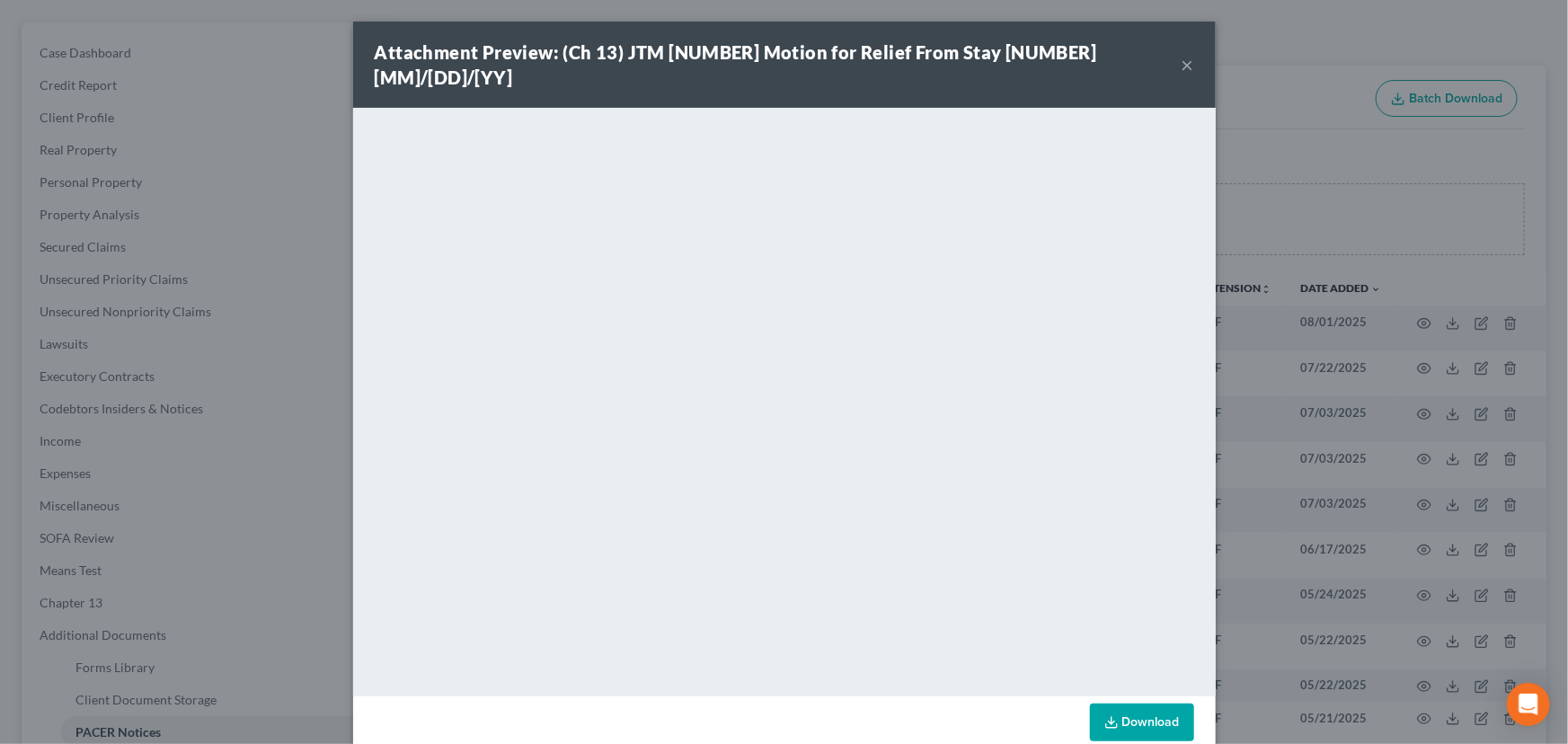 click on "Attachment Preview: (Ch 13) JTM [NUMBER] Motion for Relief From Stay [NUMBER] [MM]/[DD]/[YY] ×" at bounding box center (784, 65) 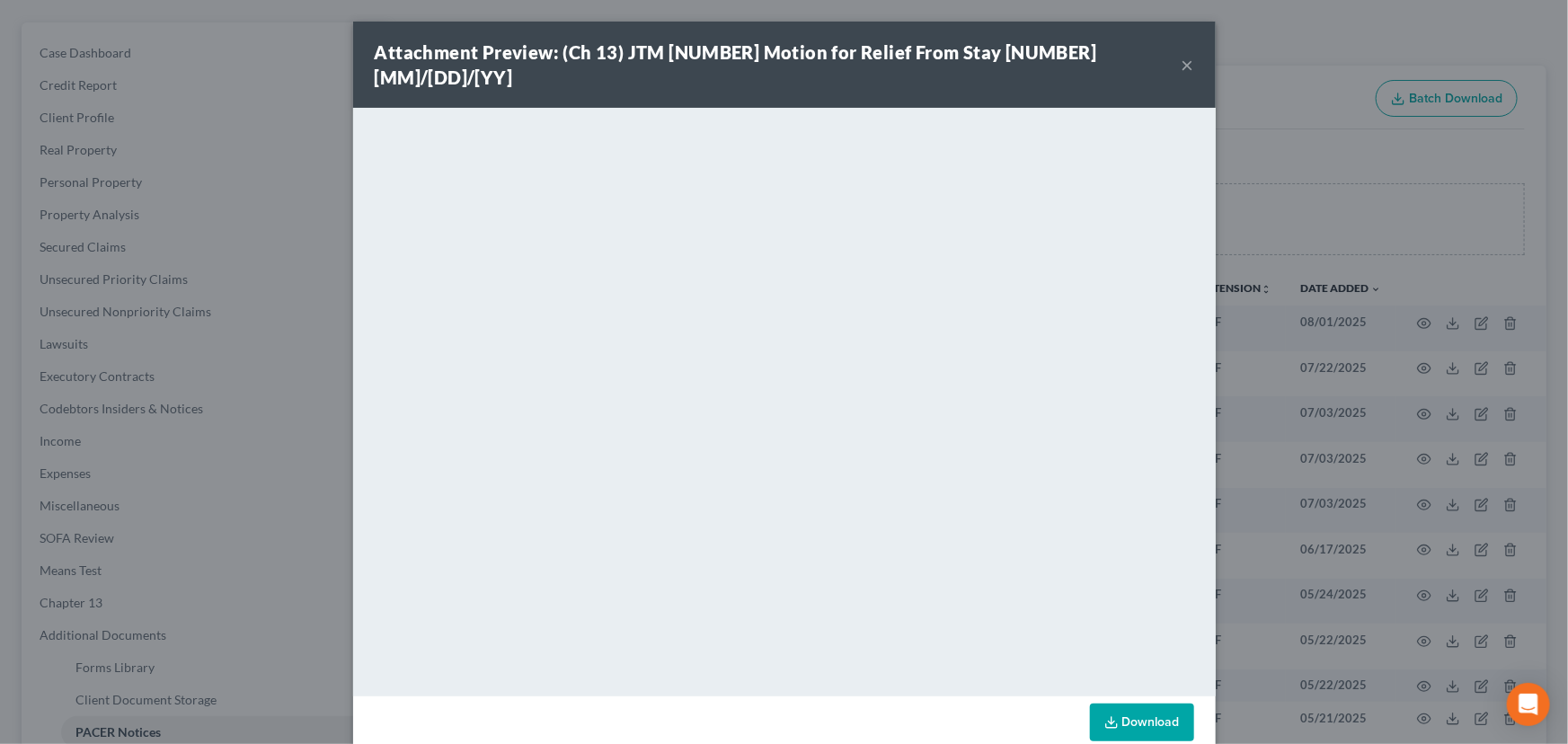 click on "×" at bounding box center [1188, 65] 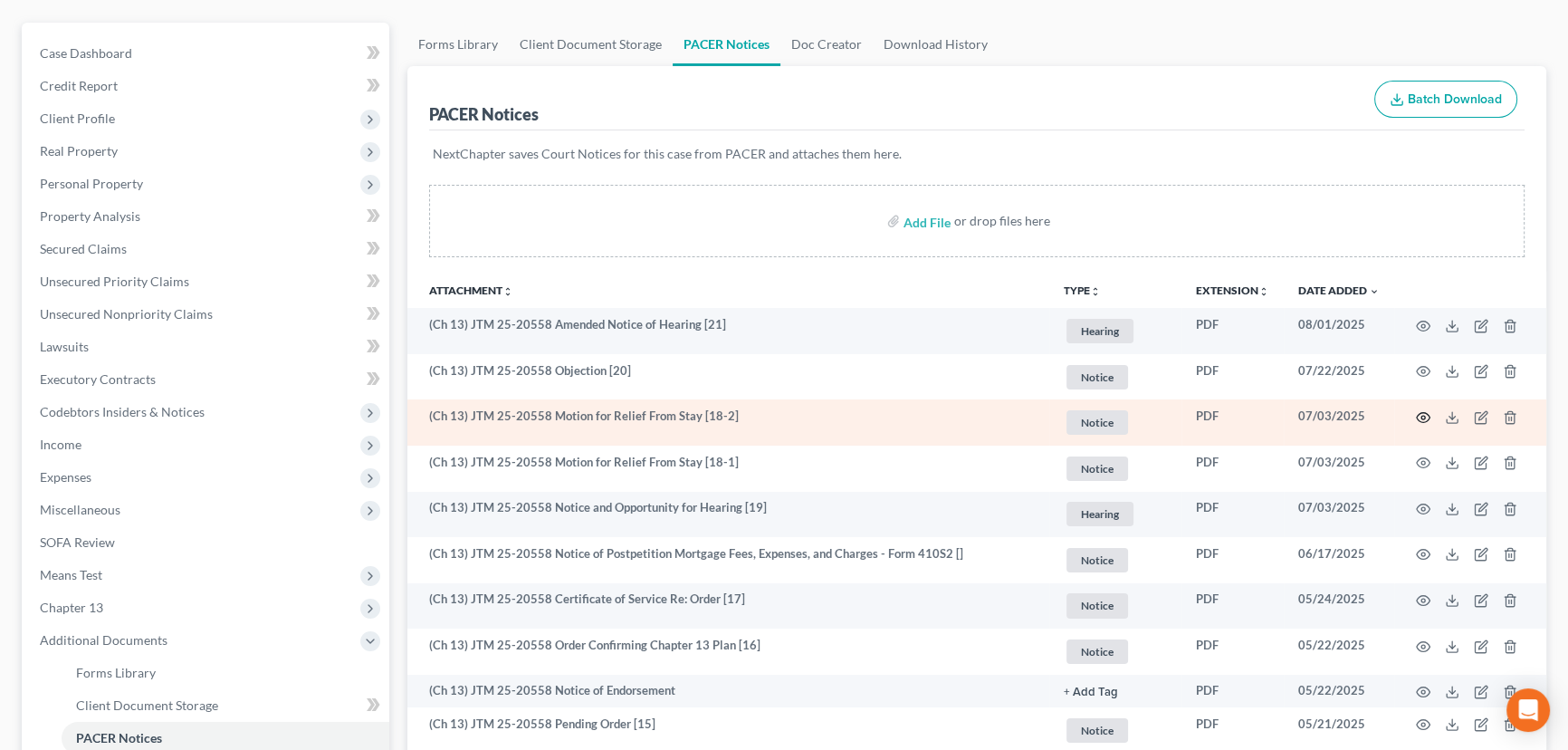 click 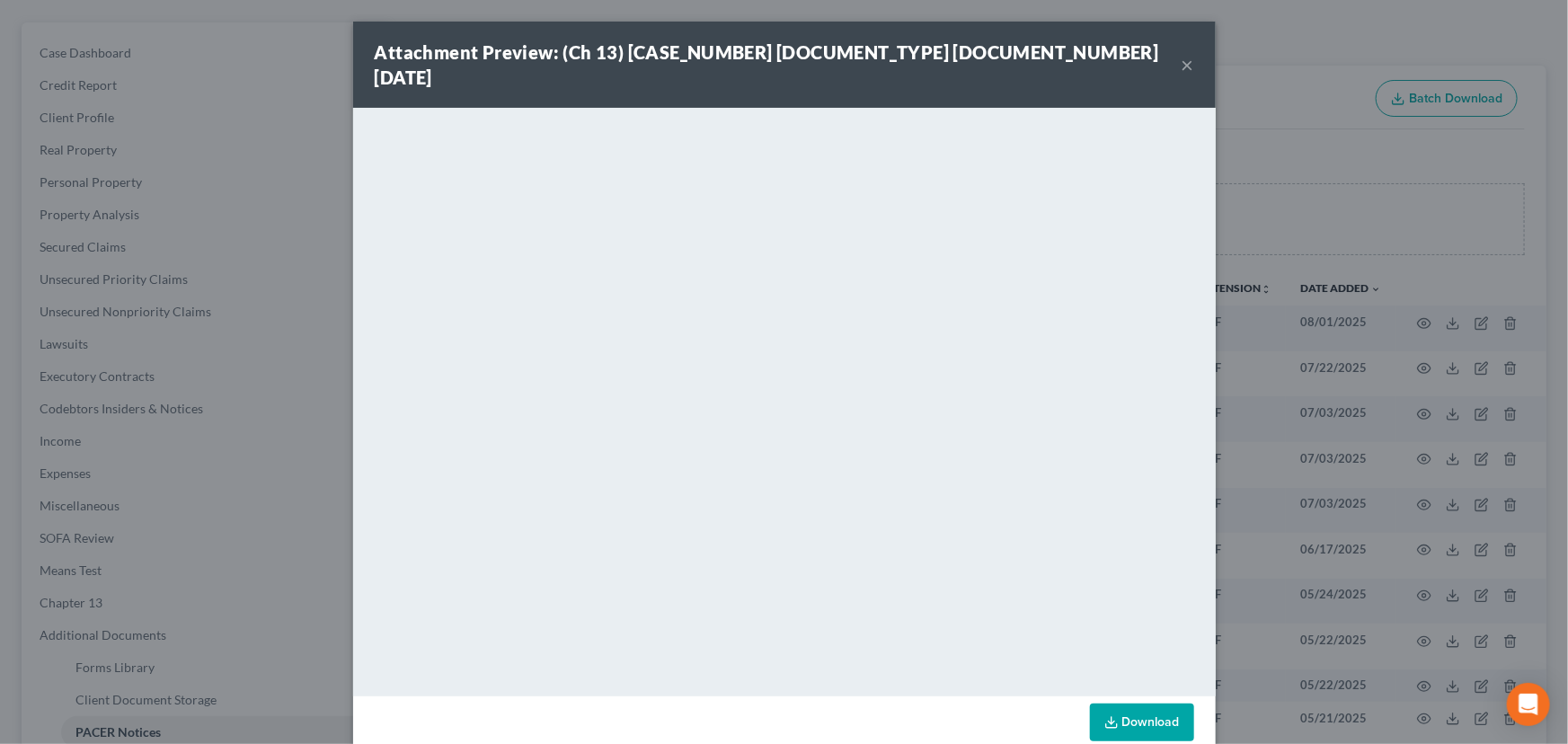 click on "×" at bounding box center (1188, 65) 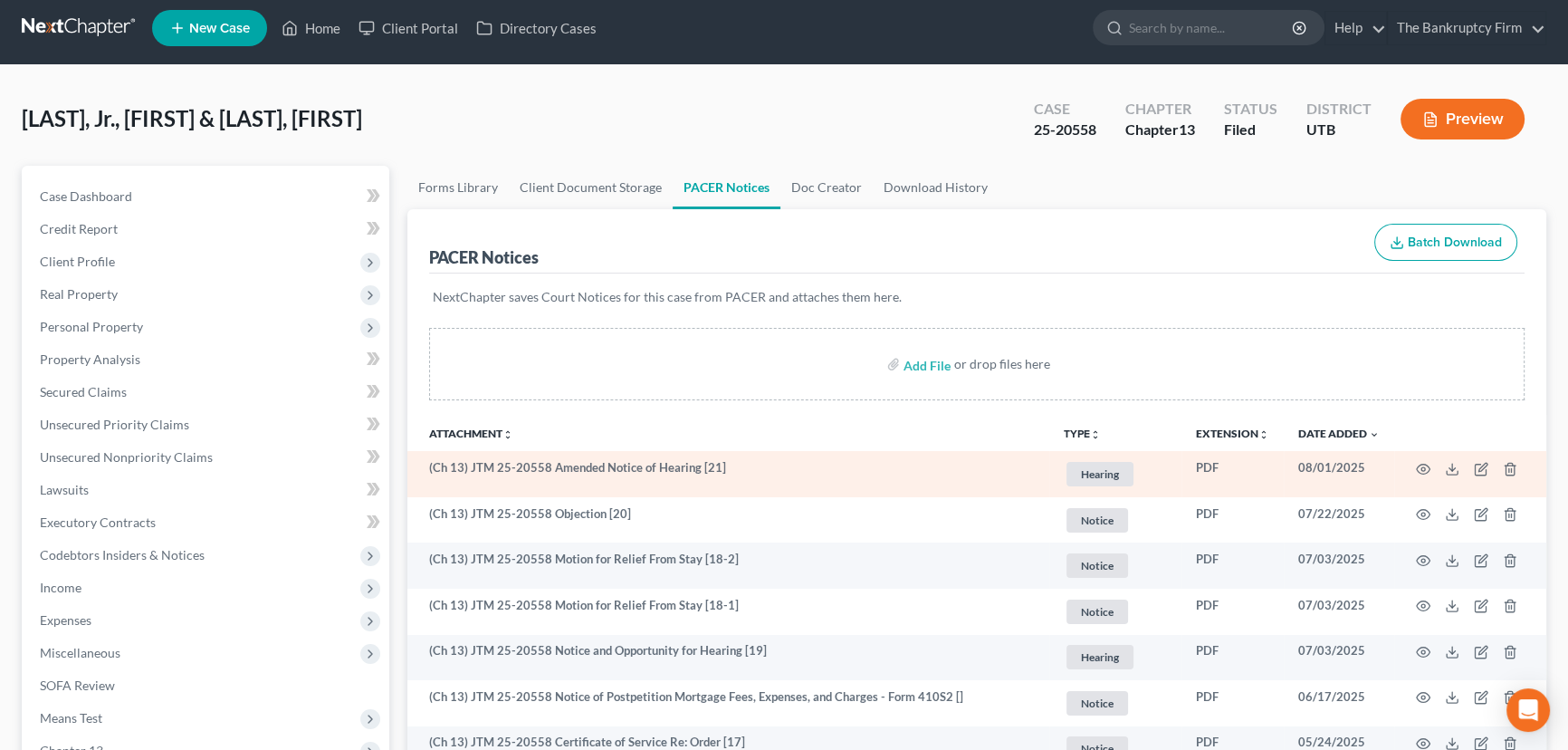scroll, scrollTop: 0, scrollLeft: 0, axis: both 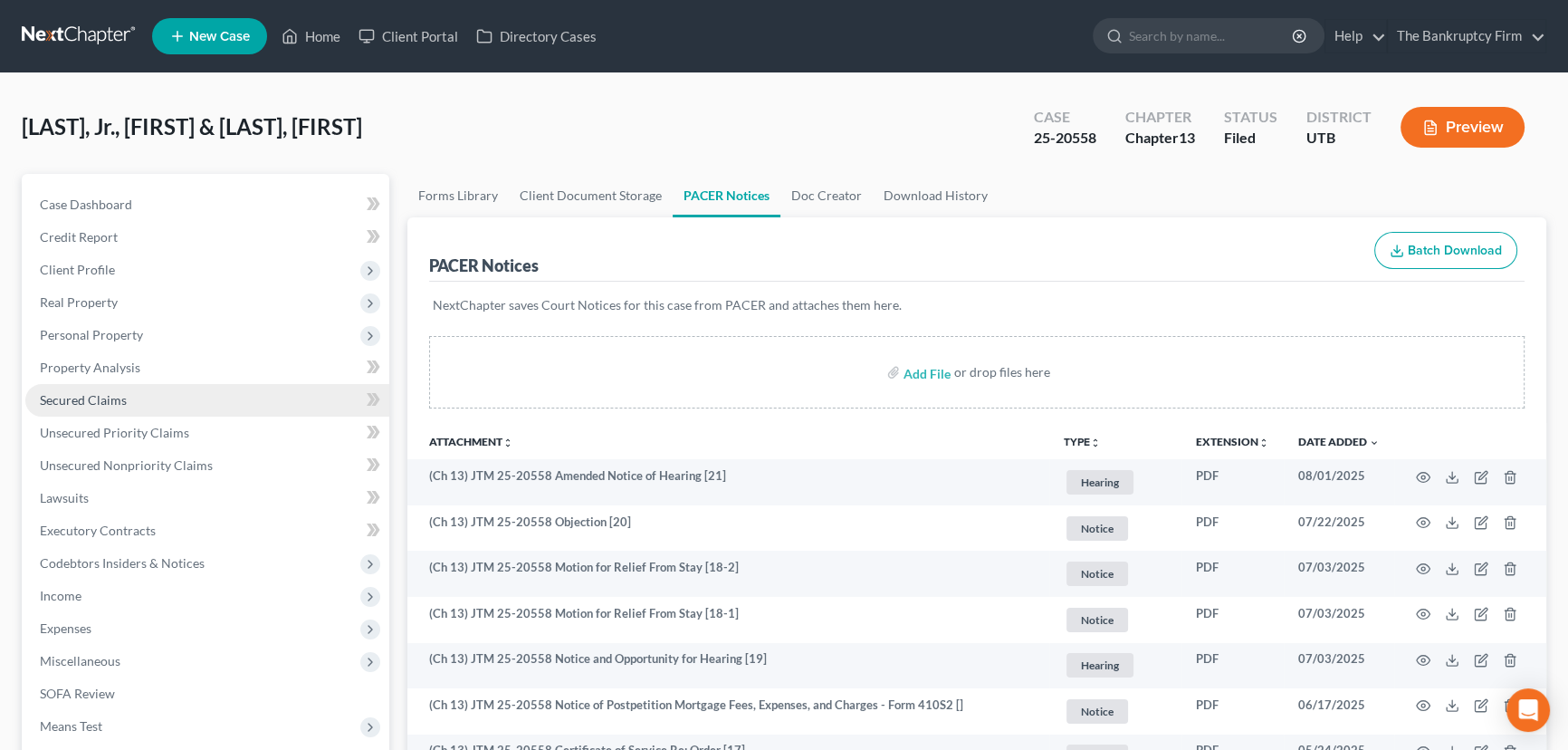click on "Secured Claims" at bounding box center [83, 399] 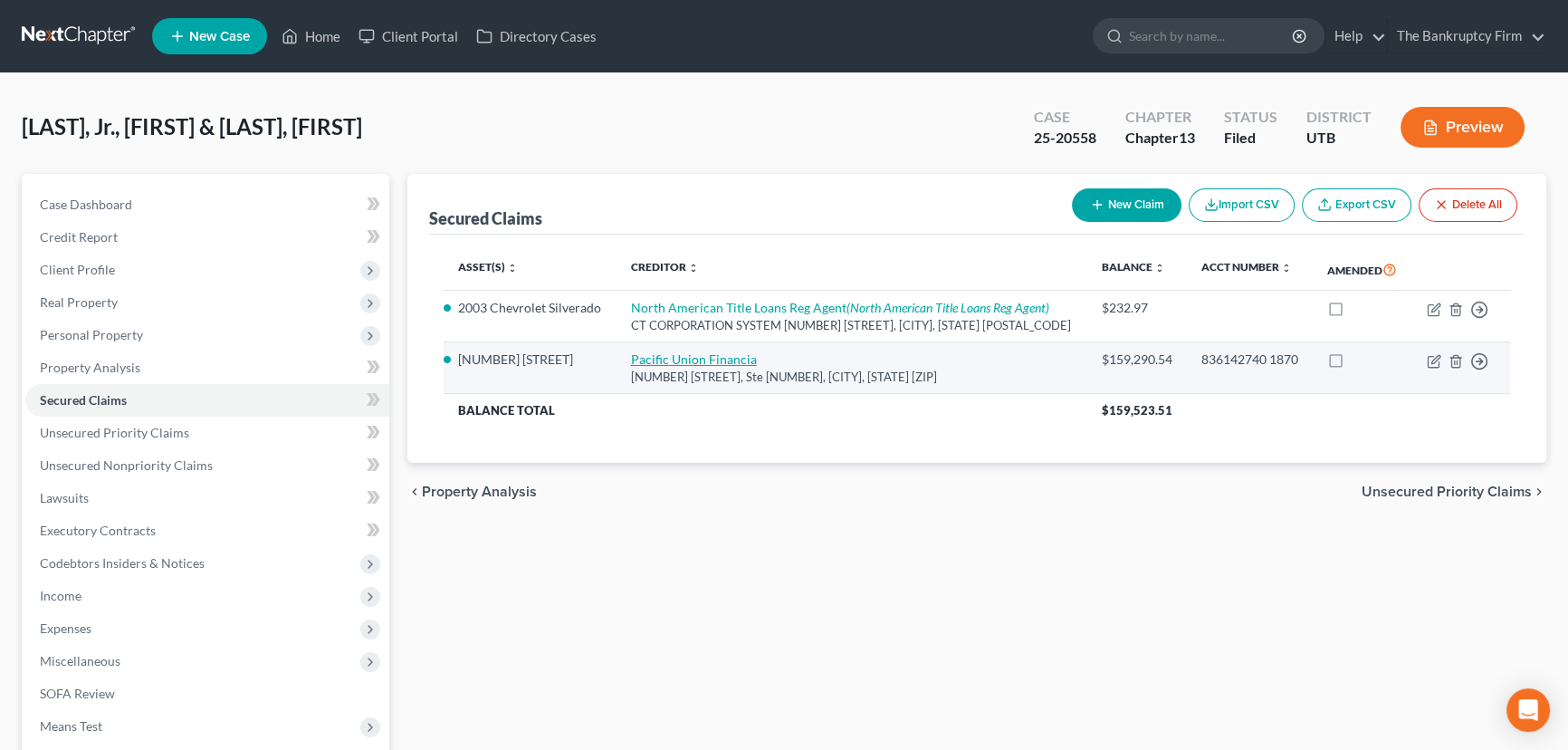 click on "Pacific Union Financia" at bounding box center [693, 359] 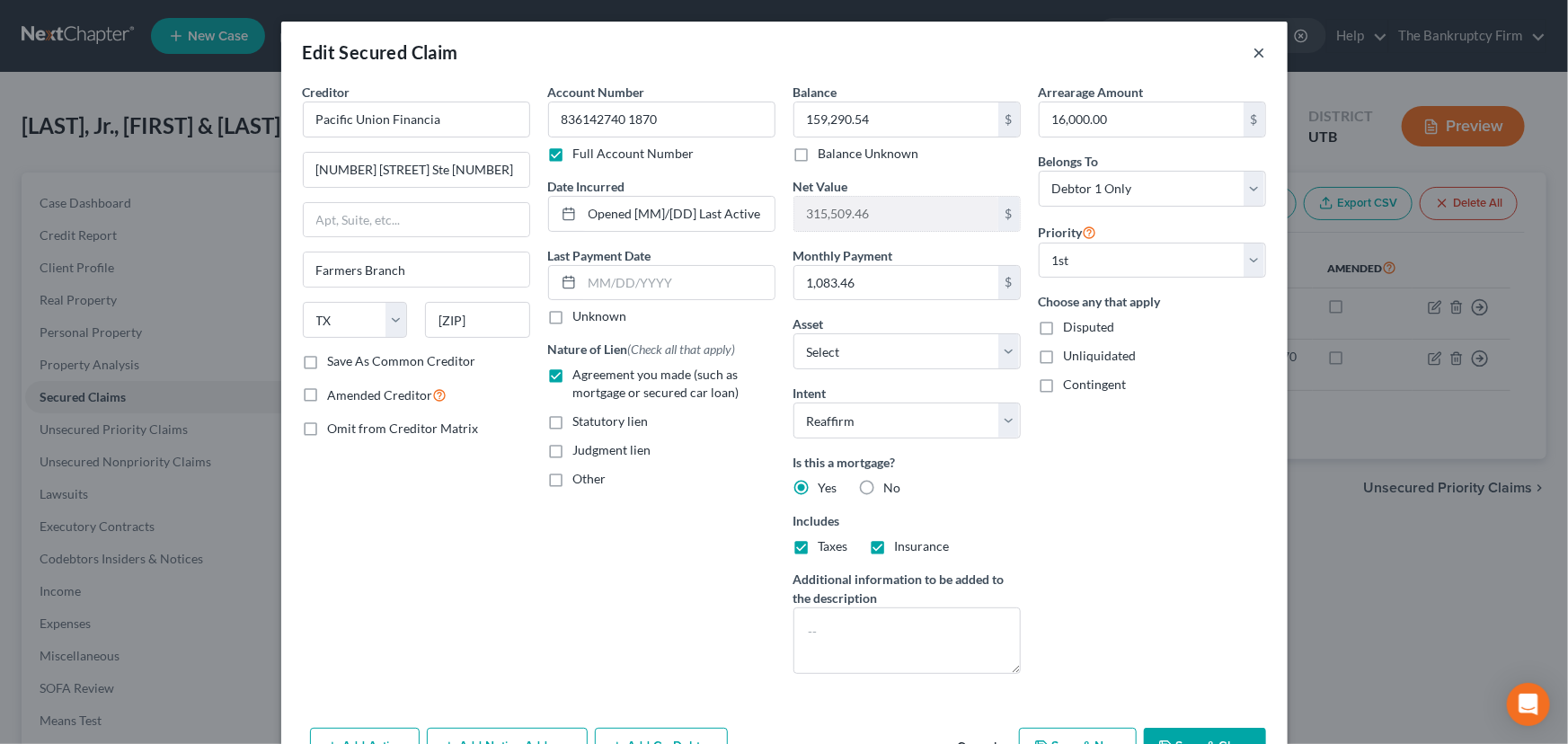 click on "×" at bounding box center [1260, 52] 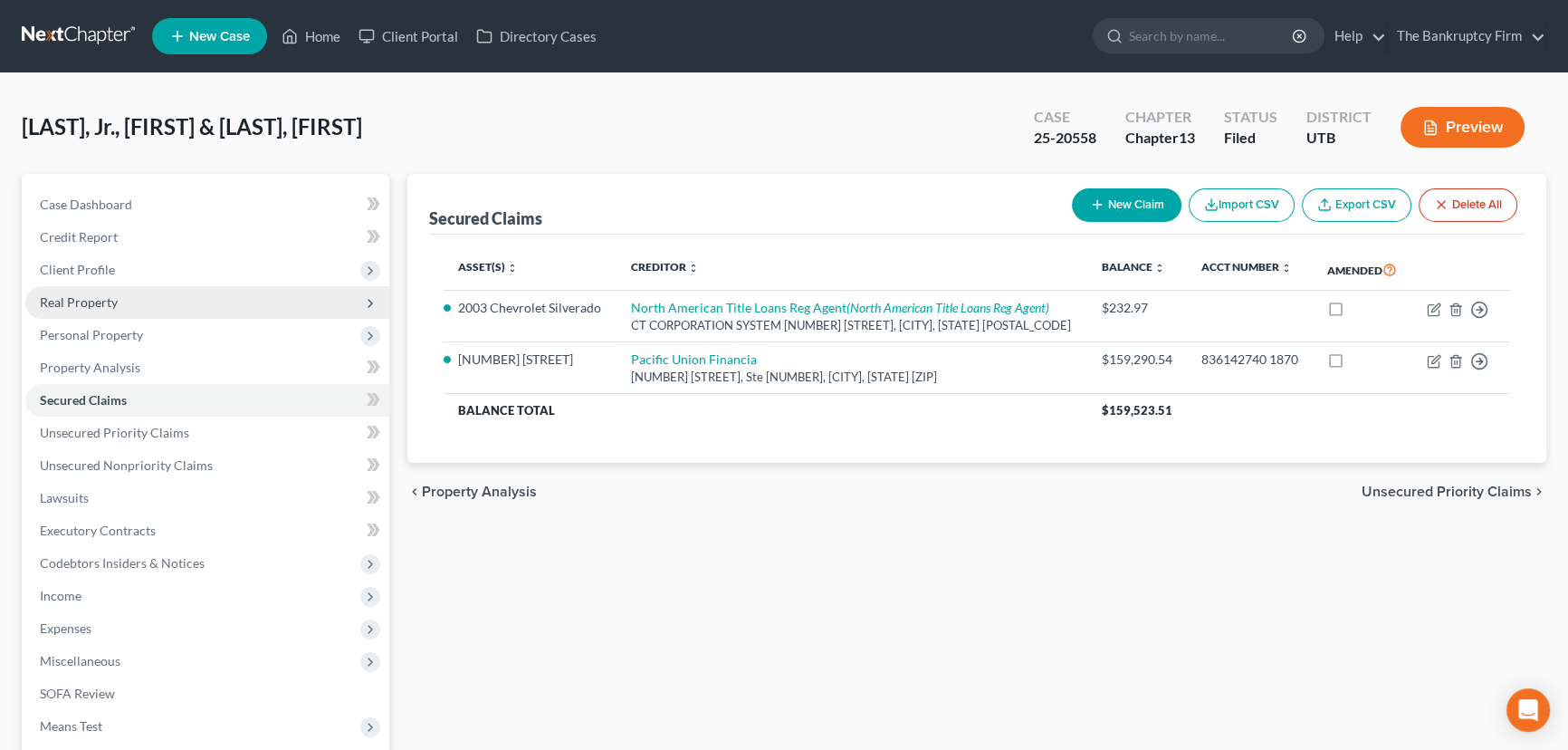 click on "Real Property" at bounding box center [79, 302] 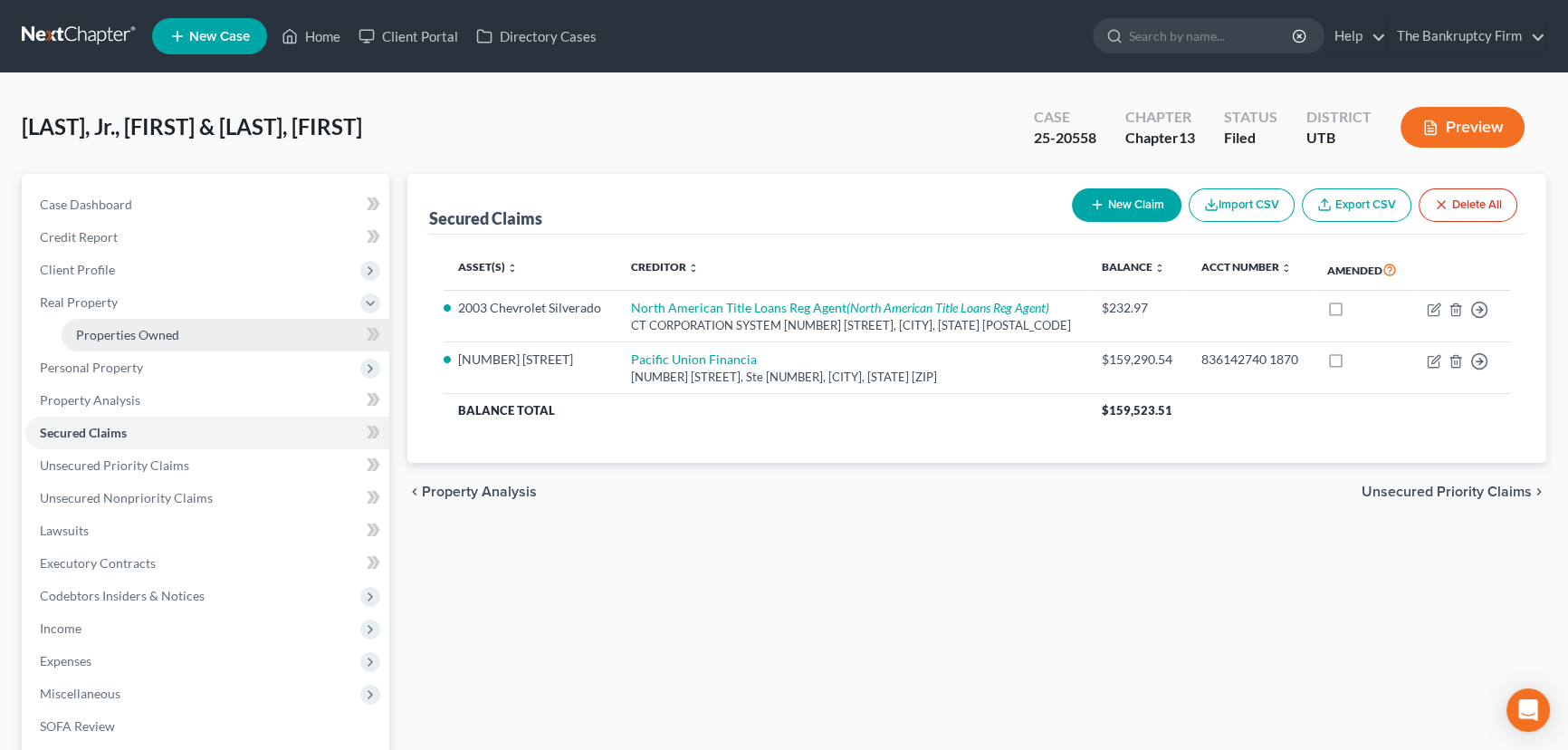 click on "Properties Owned" at bounding box center [225, 335] 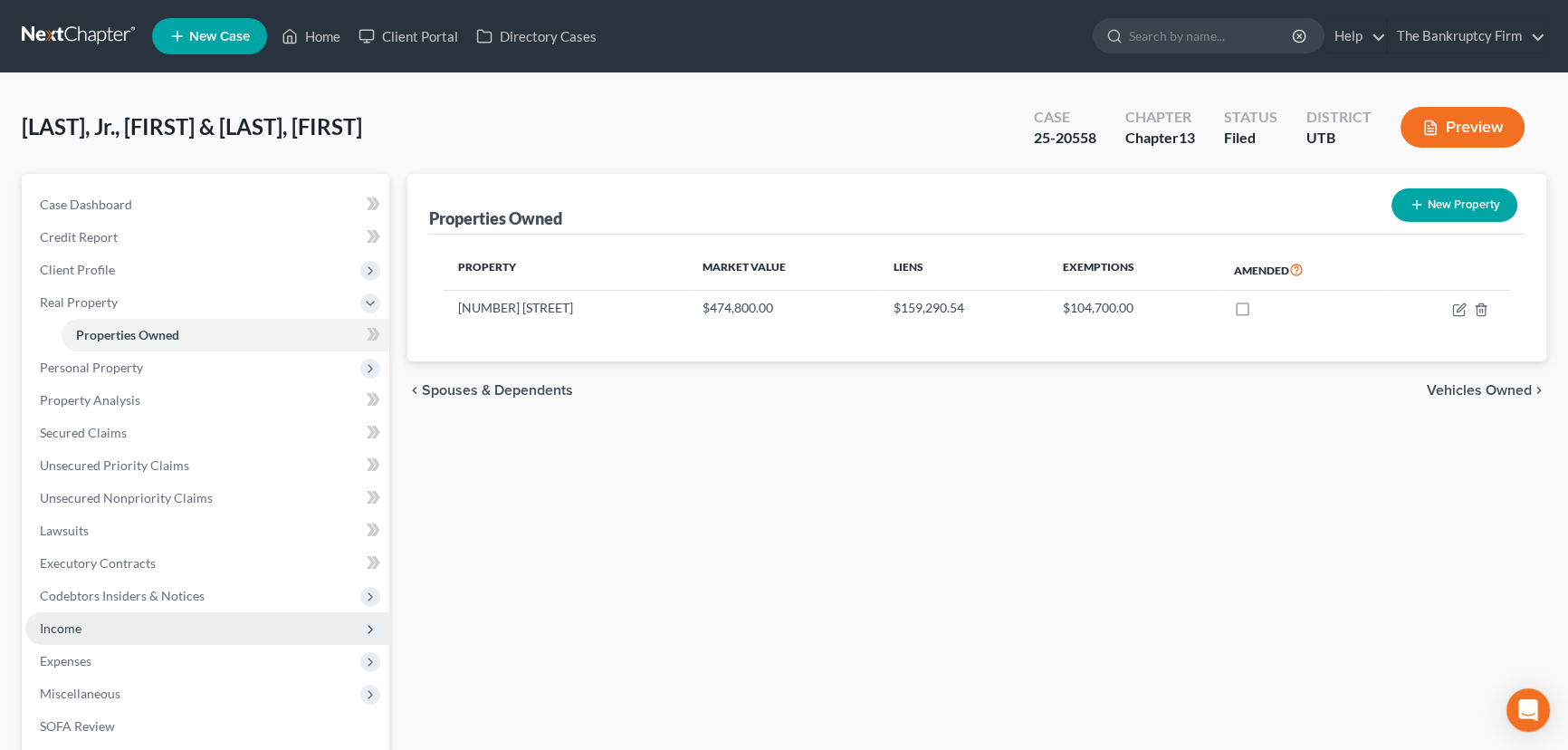 click on "Income" at bounding box center [207, 629] 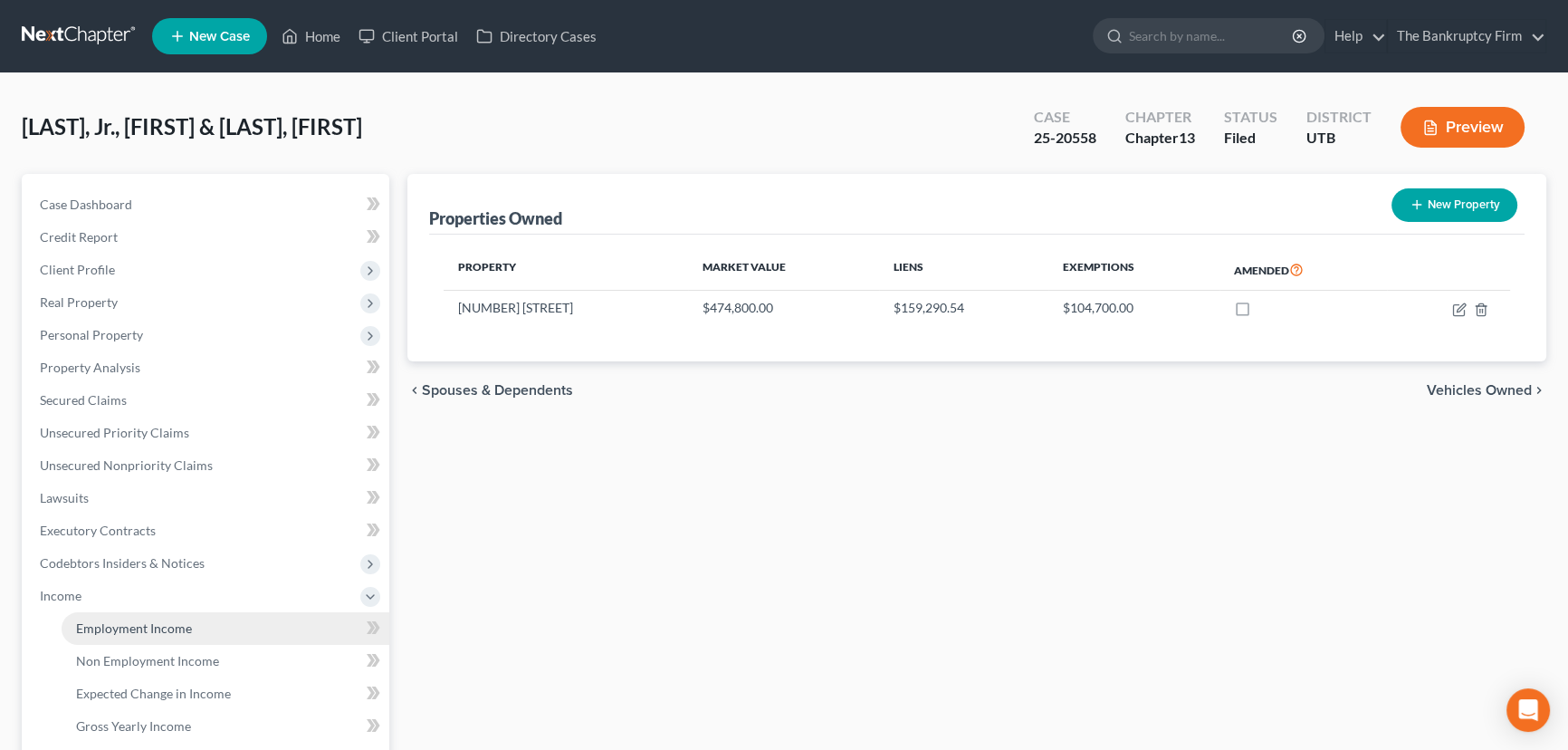 click on "Employment Income" at bounding box center [134, 628] 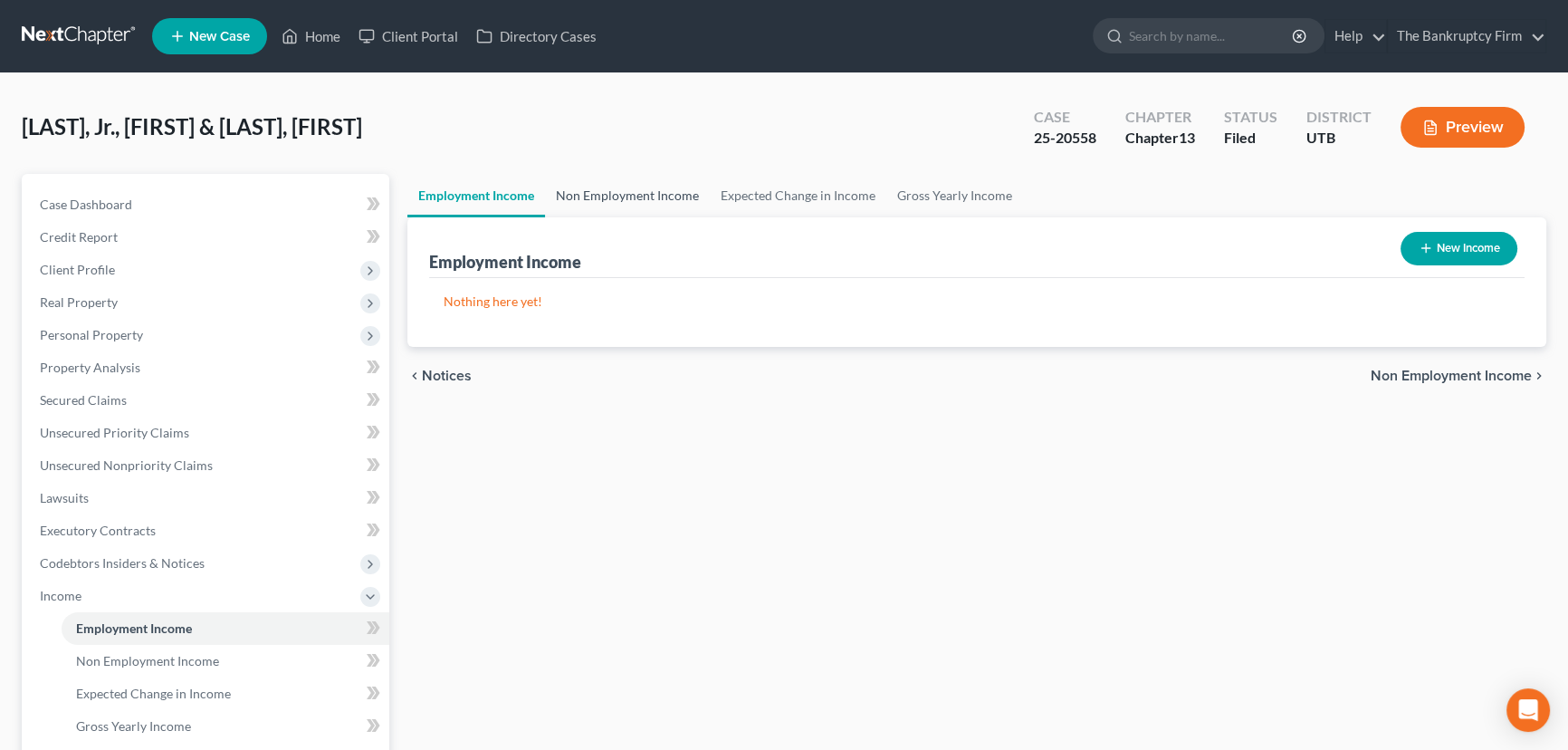 click on "Non Employment Income" at bounding box center [627, 196] 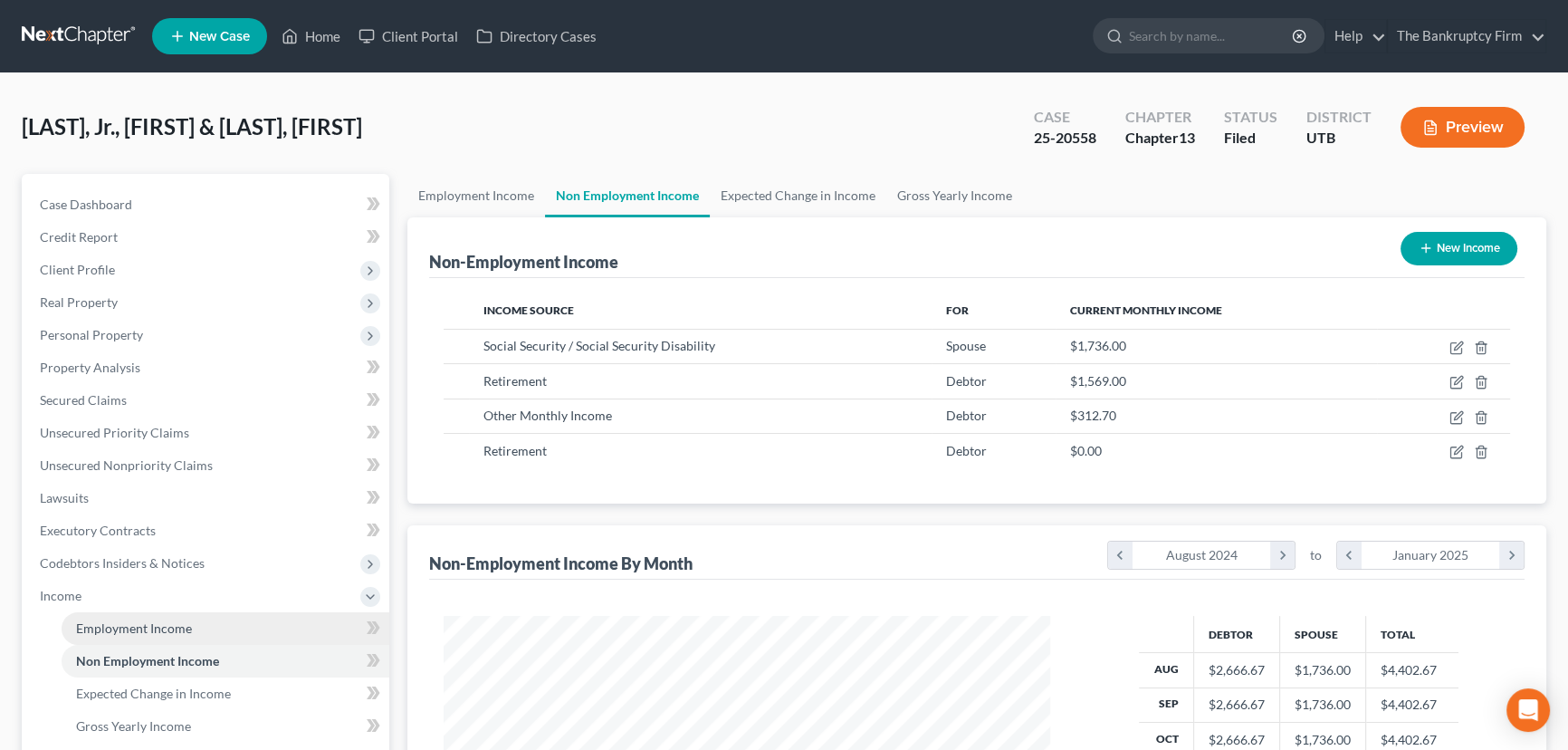 scroll, scrollTop: 905473, scrollLeft: 904669, axis: both 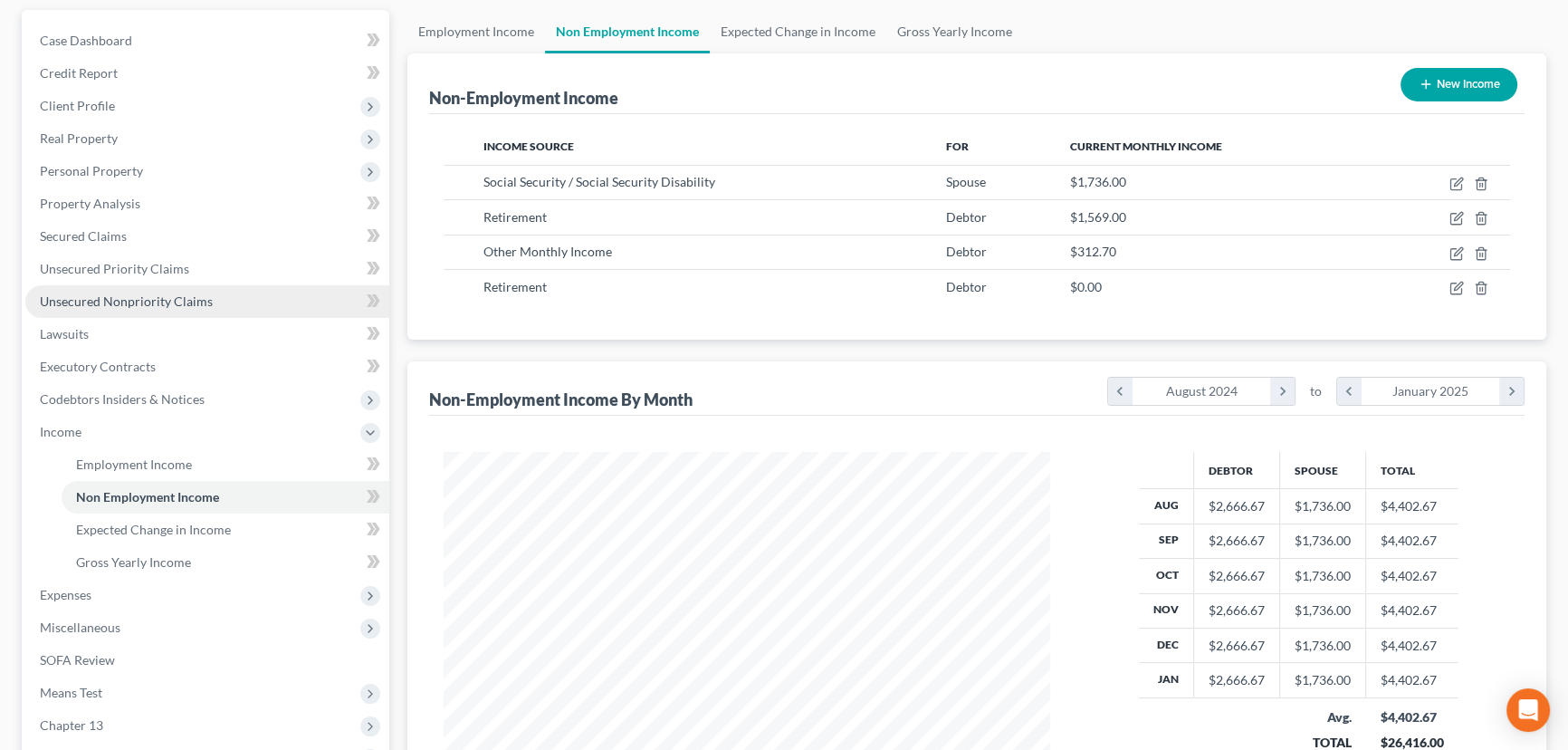 click on "Unsecured Nonpriority Claims" at bounding box center [207, 302] 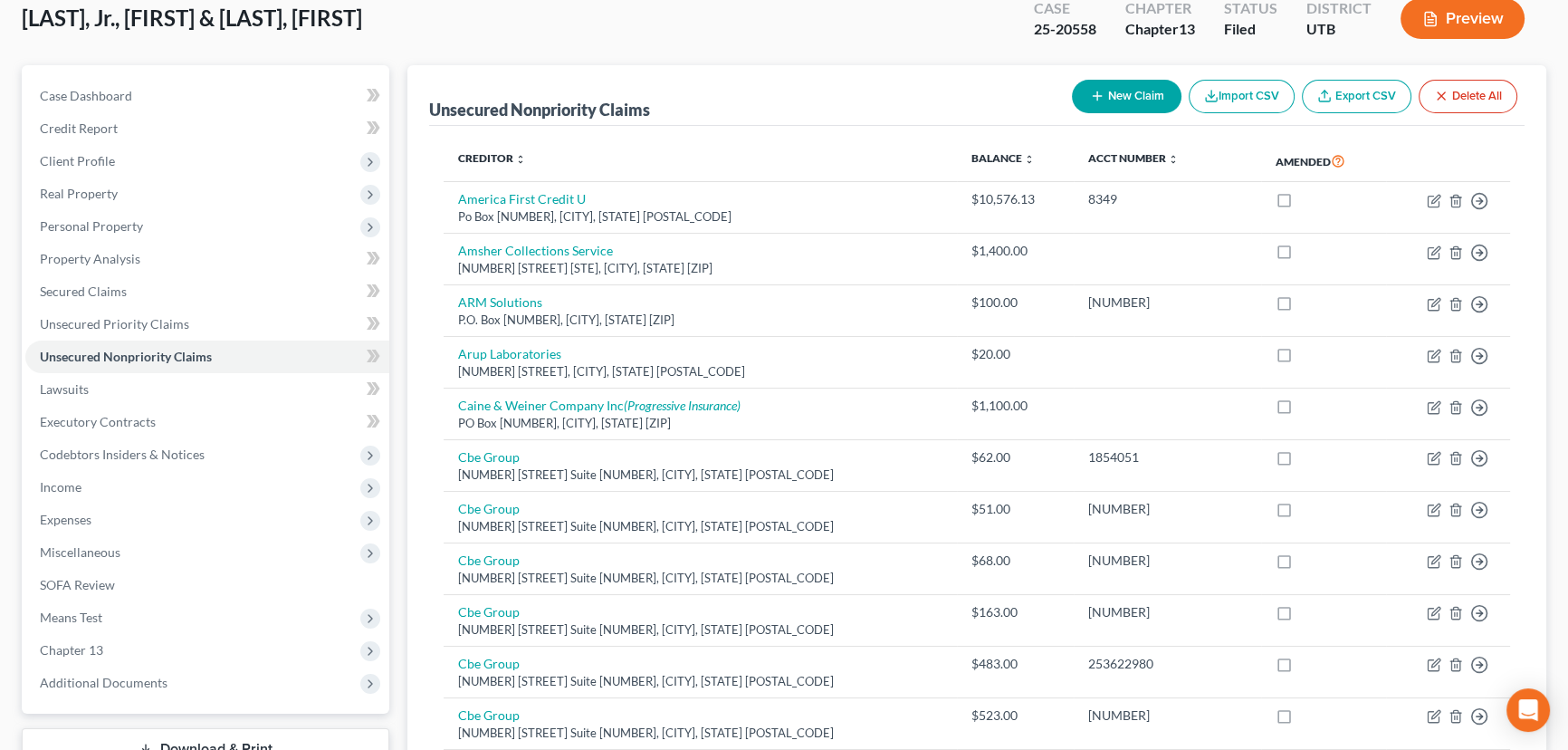 scroll, scrollTop: 0, scrollLeft: 0, axis: both 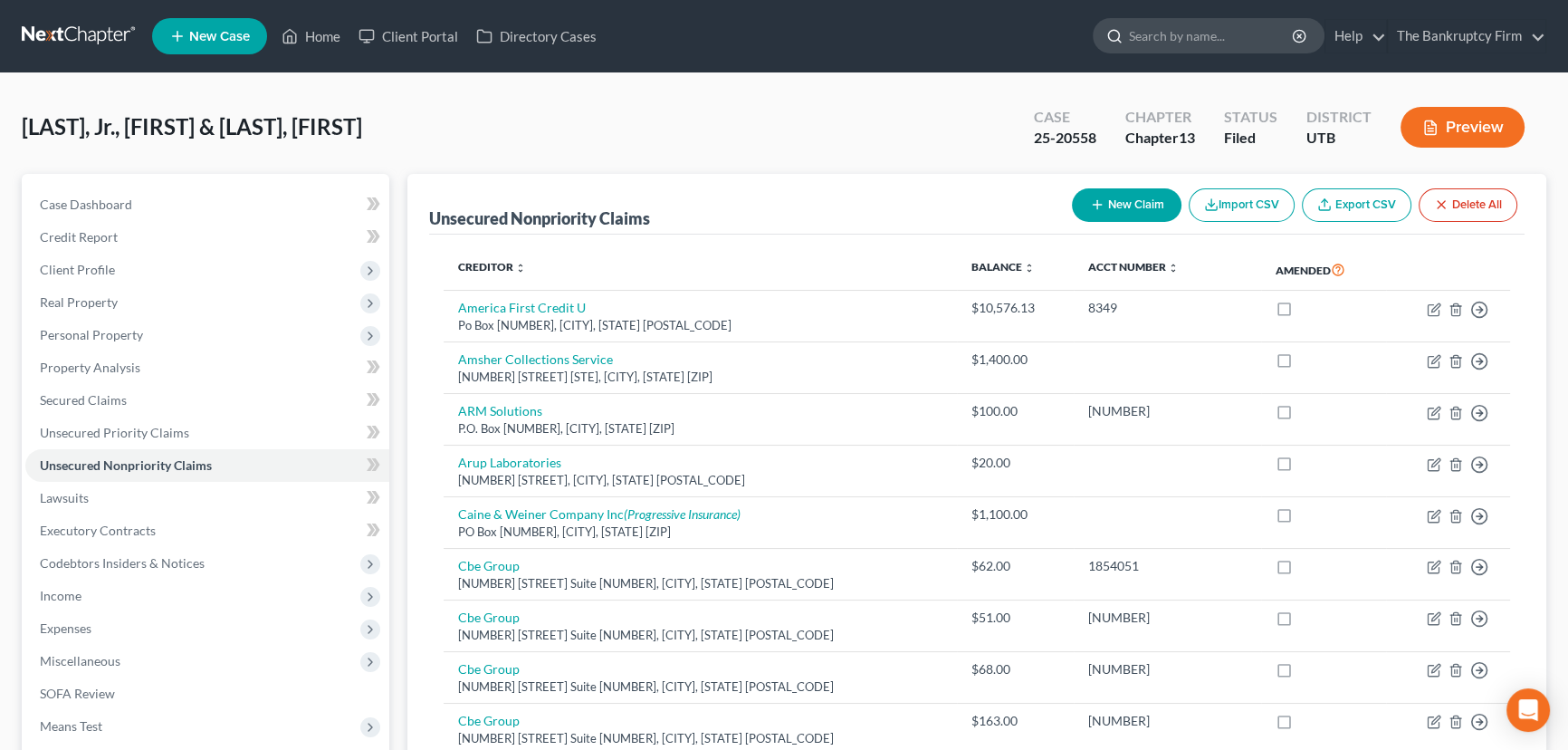 click at bounding box center (1211, 35) 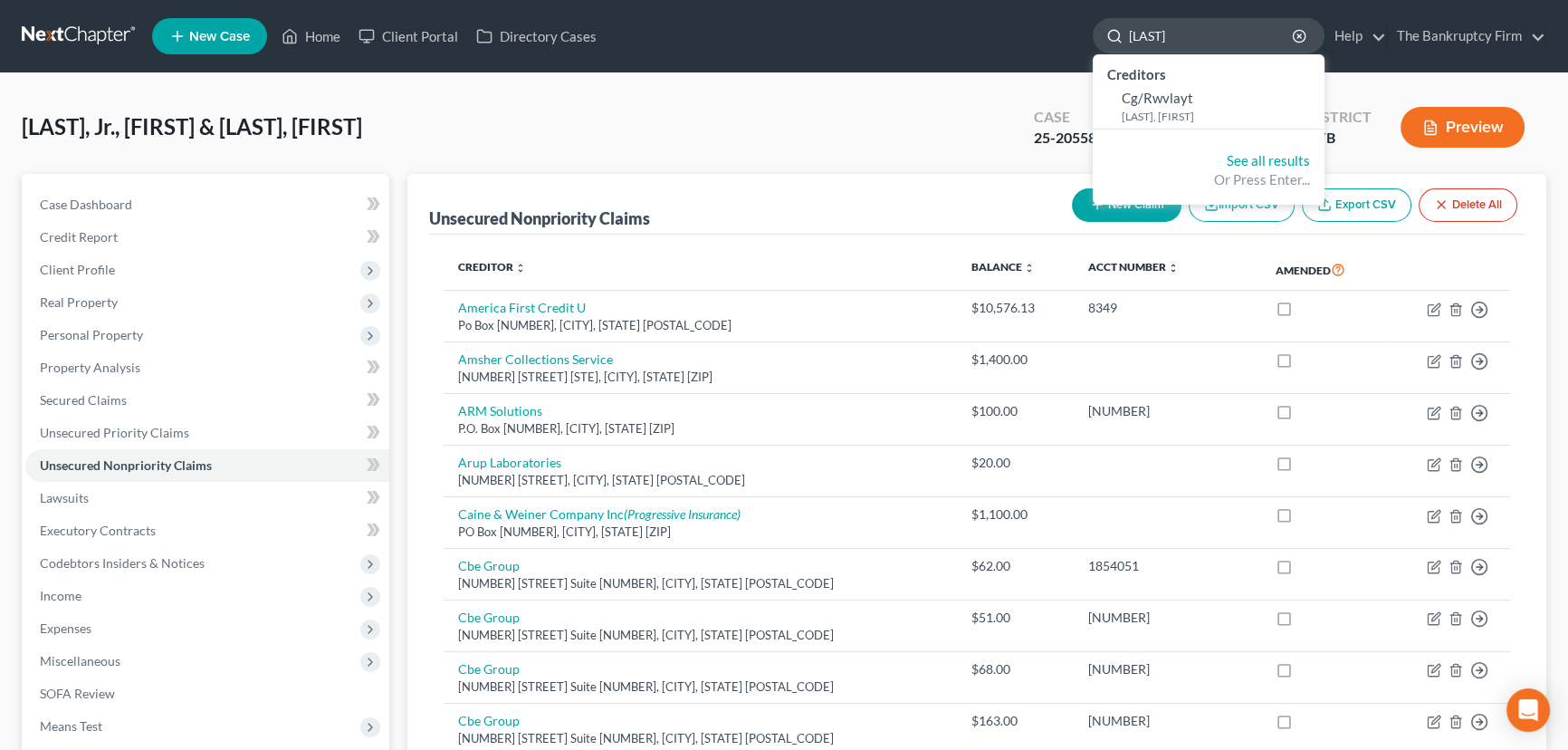 type on "[LAST]" 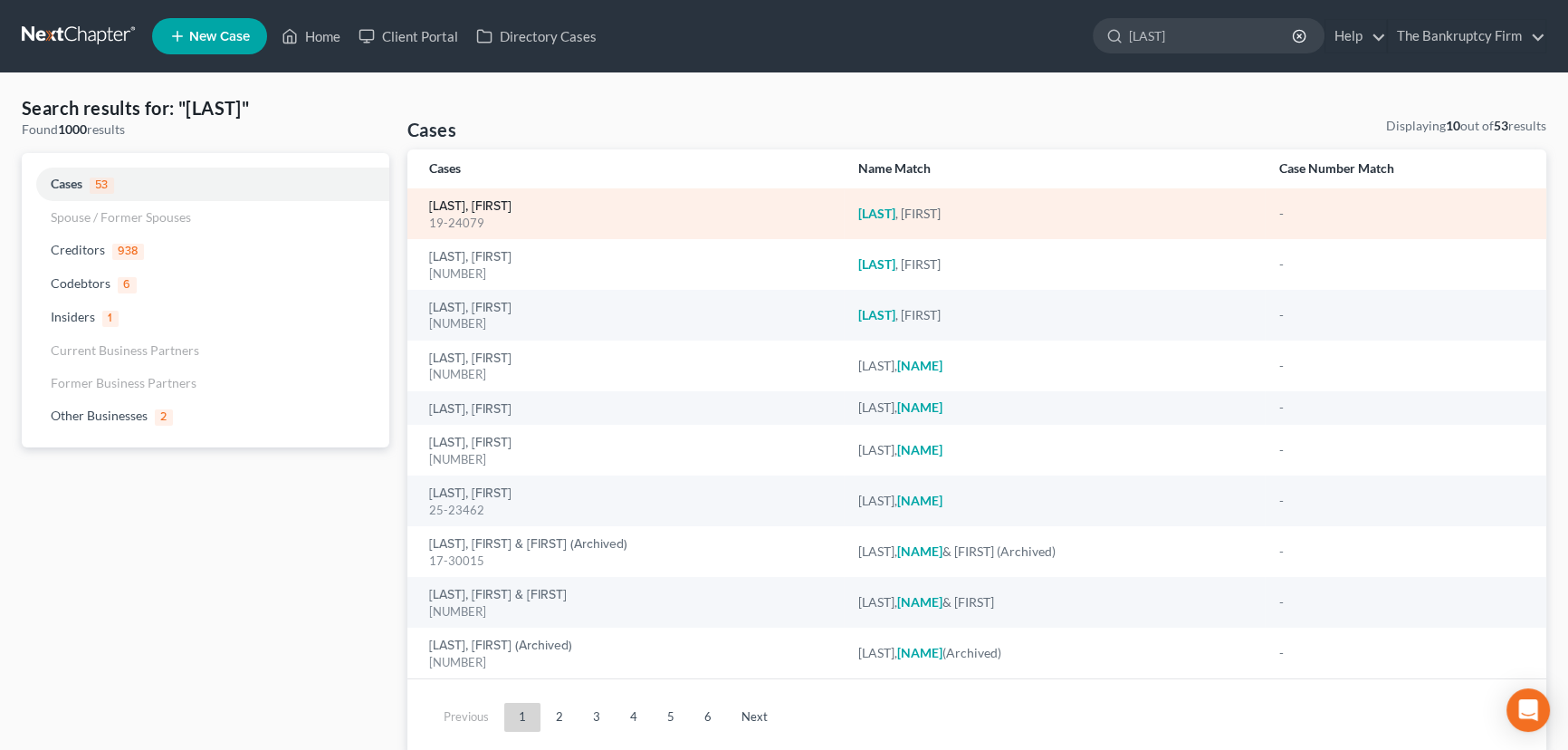 click on "[LAST], [FIRST]" at bounding box center [470, 207] 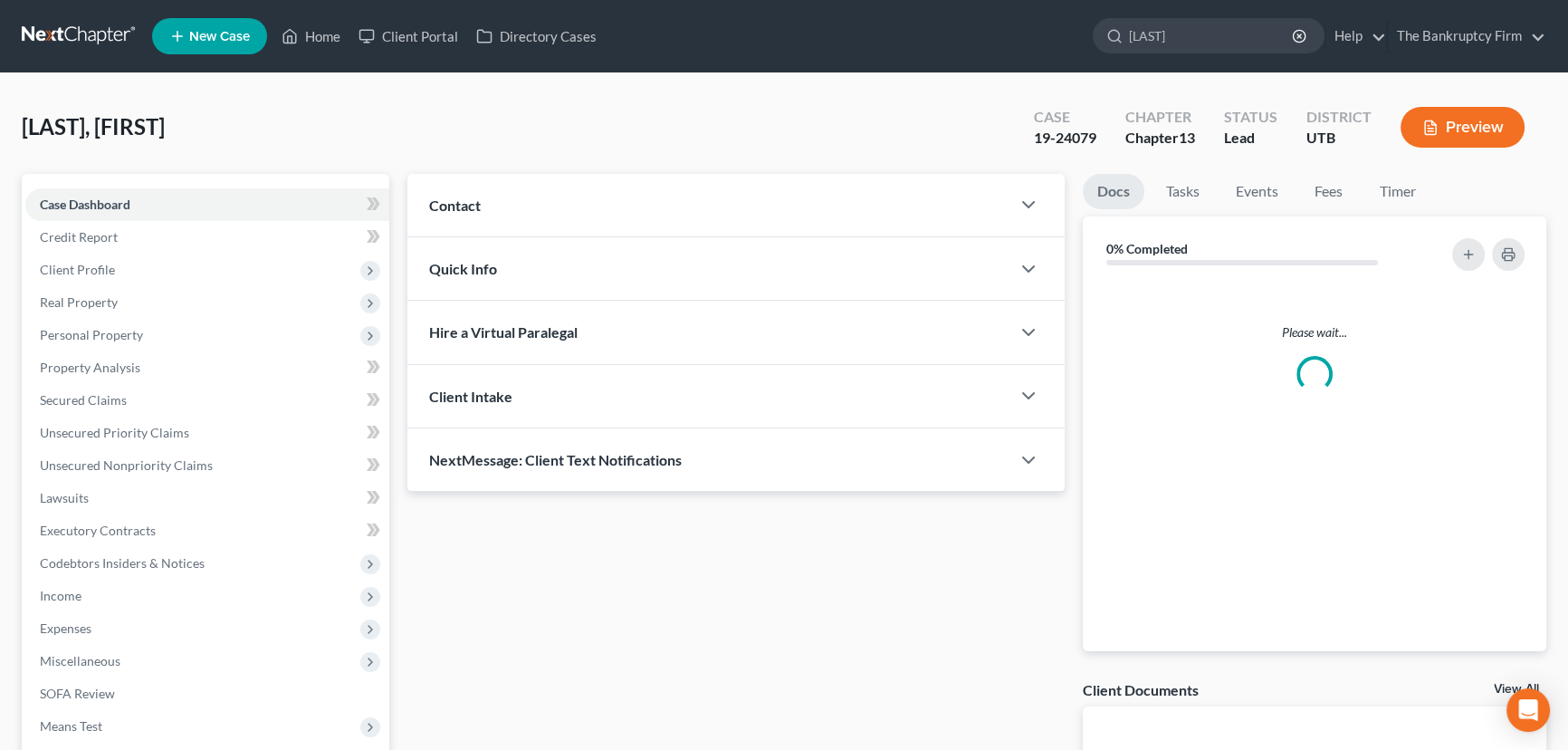 type 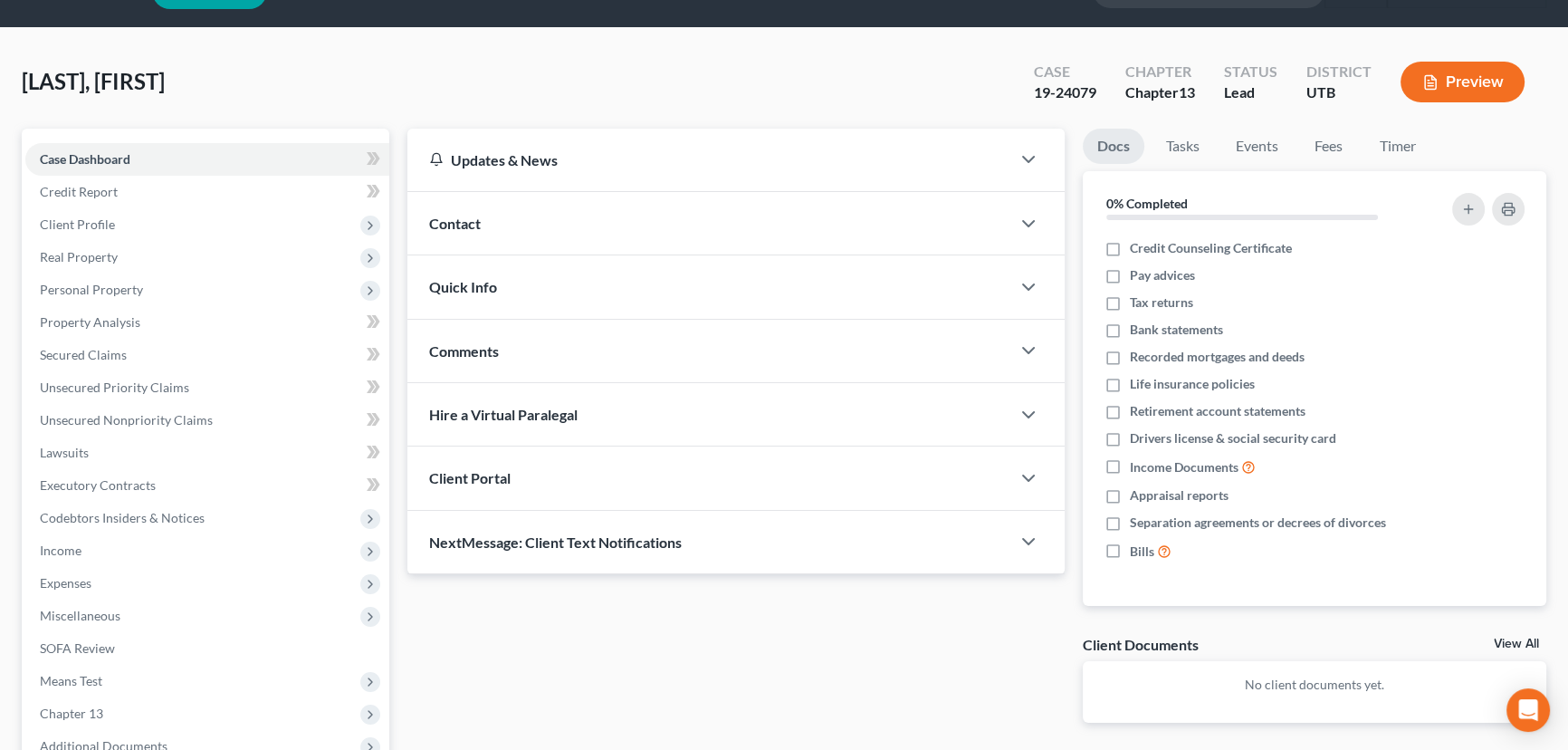 scroll, scrollTop: 82, scrollLeft: 0, axis: vertical 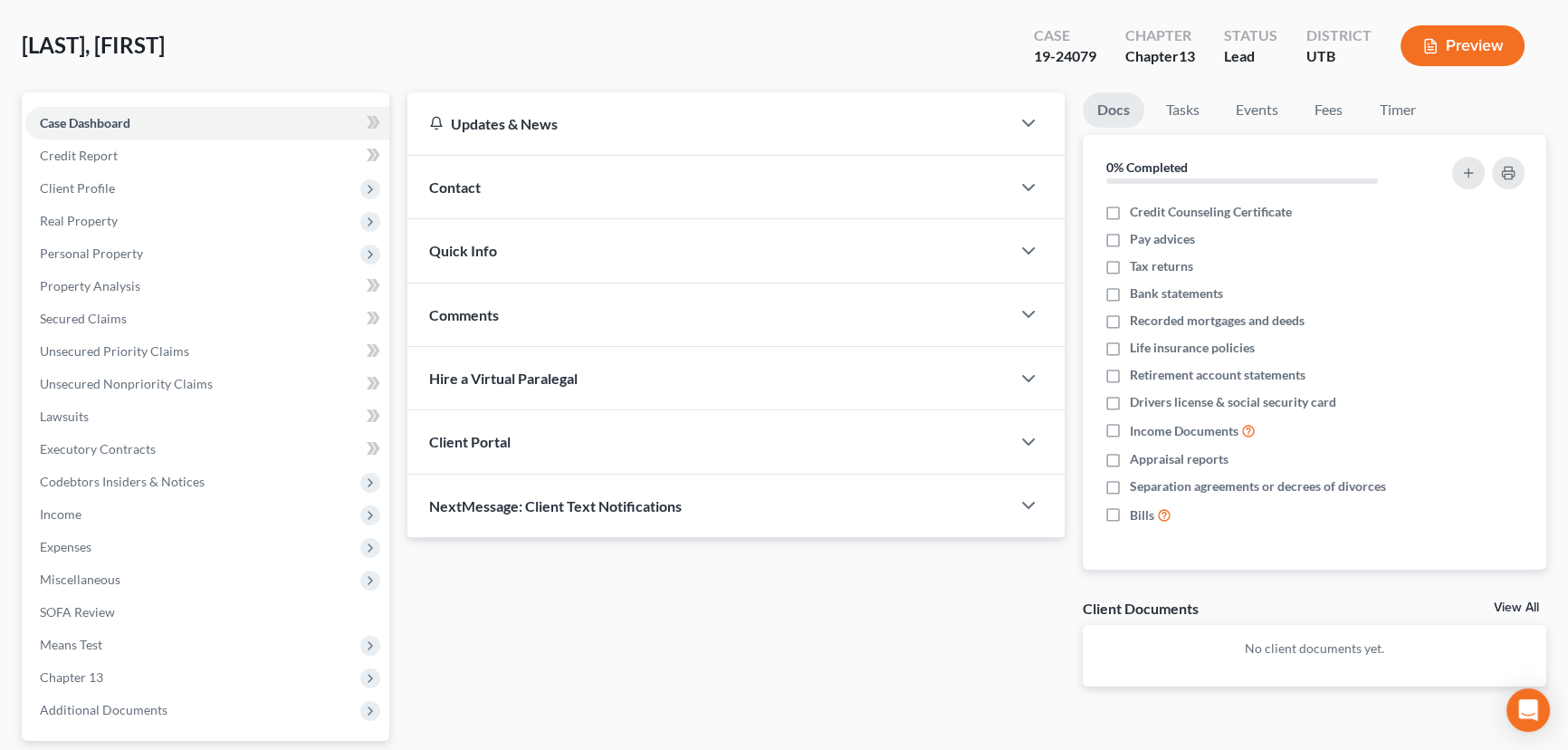 click on "View All" at bounding box center [1516, 608] 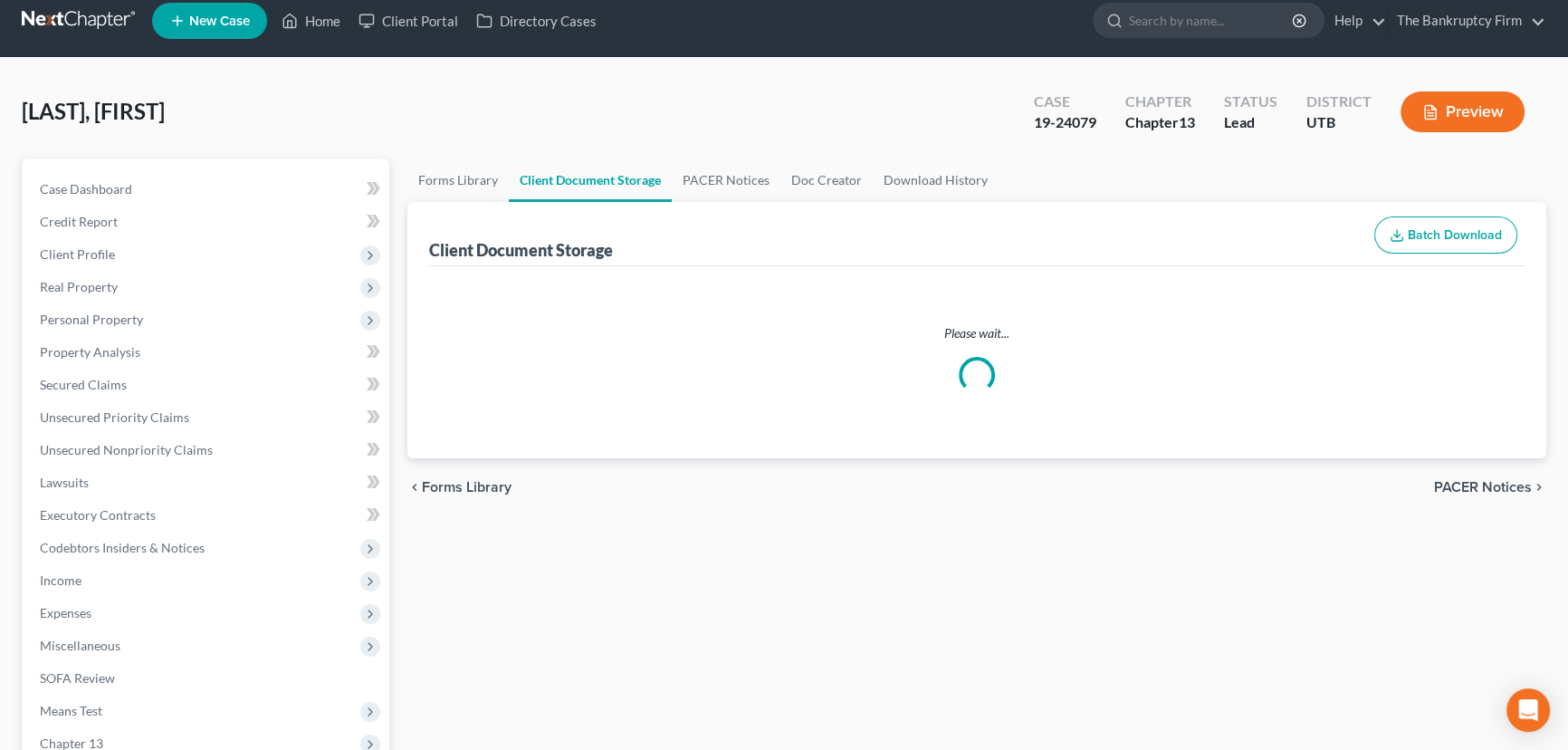 scroll, scrollTop: 0, scrollLeft: 0, axis: both 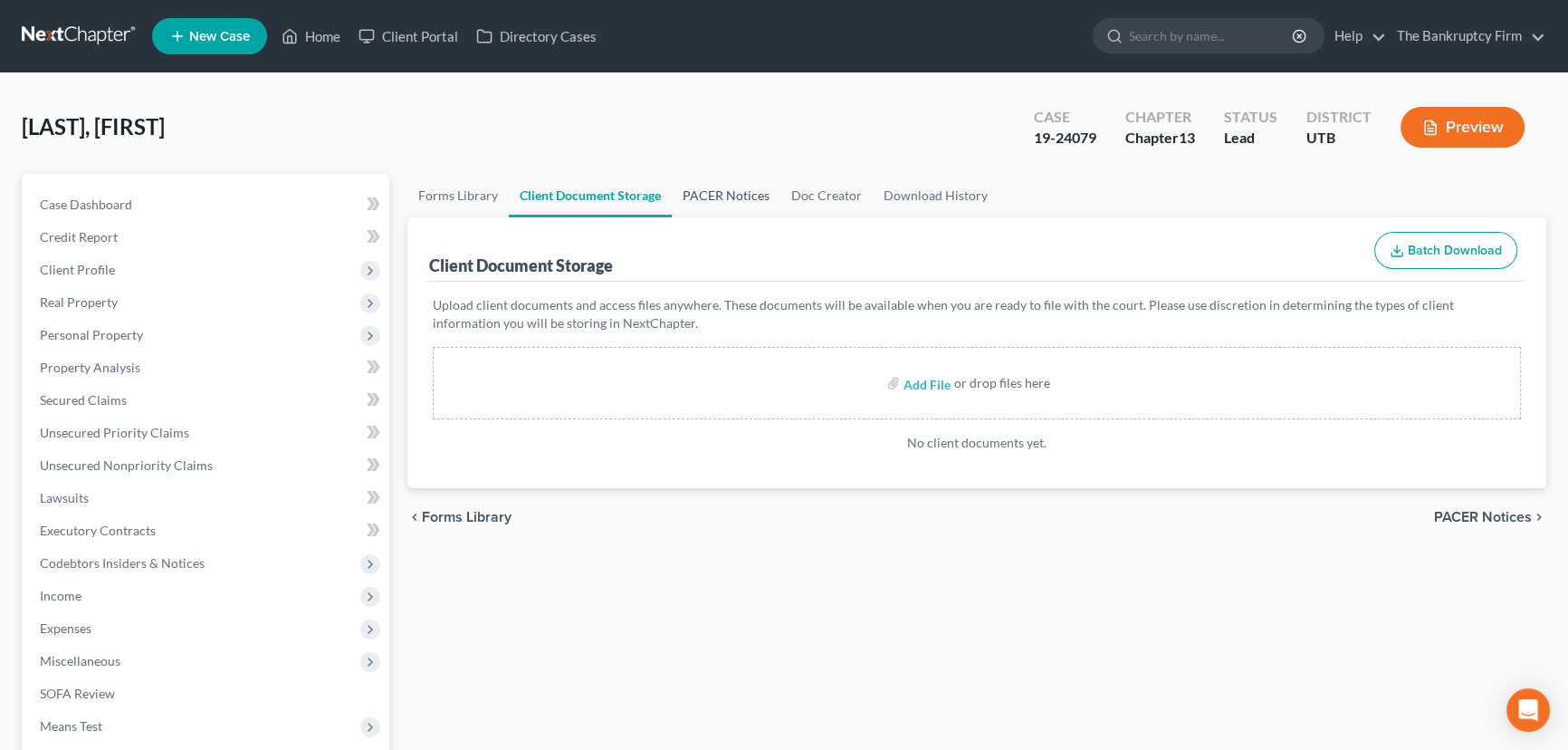 click on "PACER Notices" at bounding box center (726, 196) 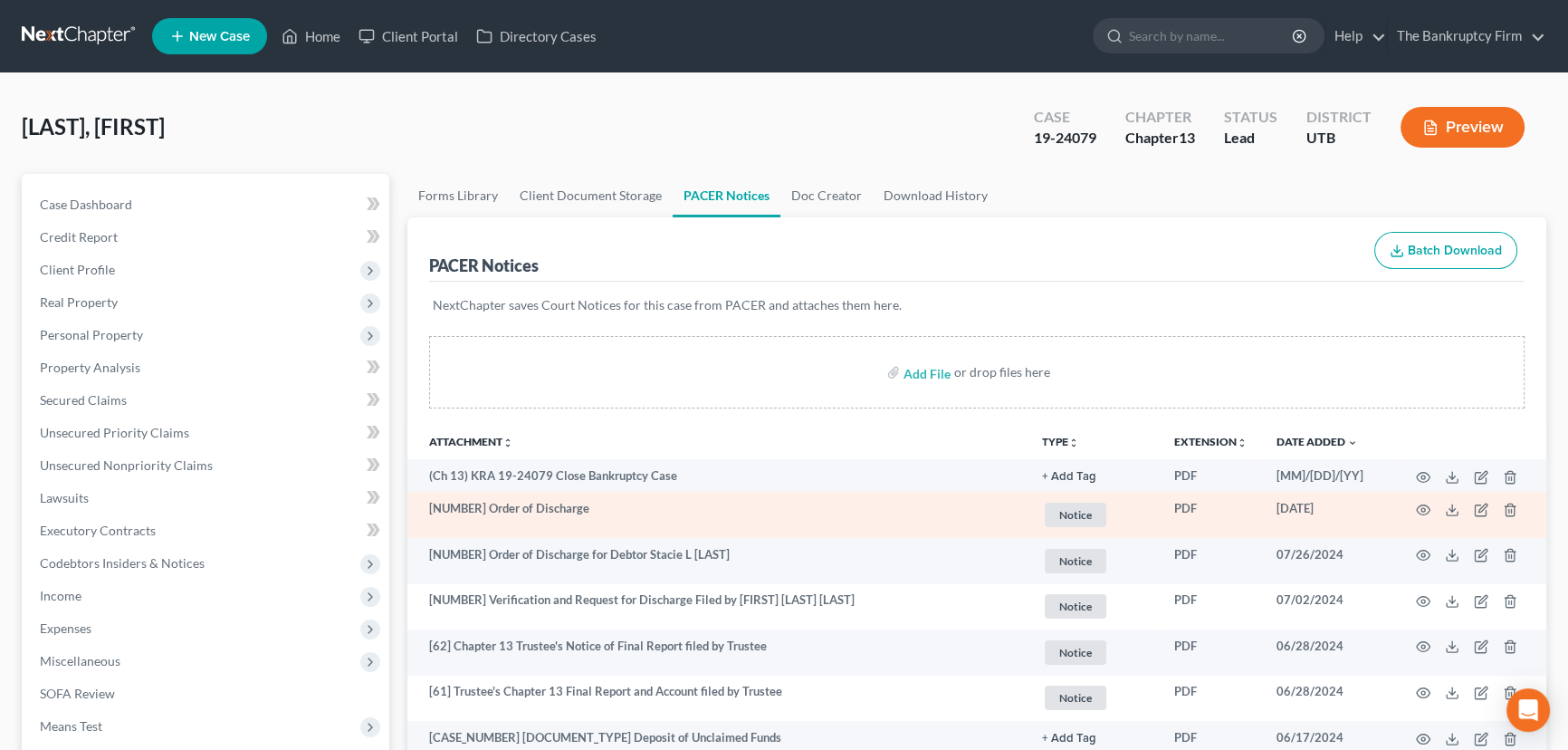 drag, startPoint x: 597, startPoint y: 505, endPoint x: 420, endPoint y: 516, distance: 177.34148 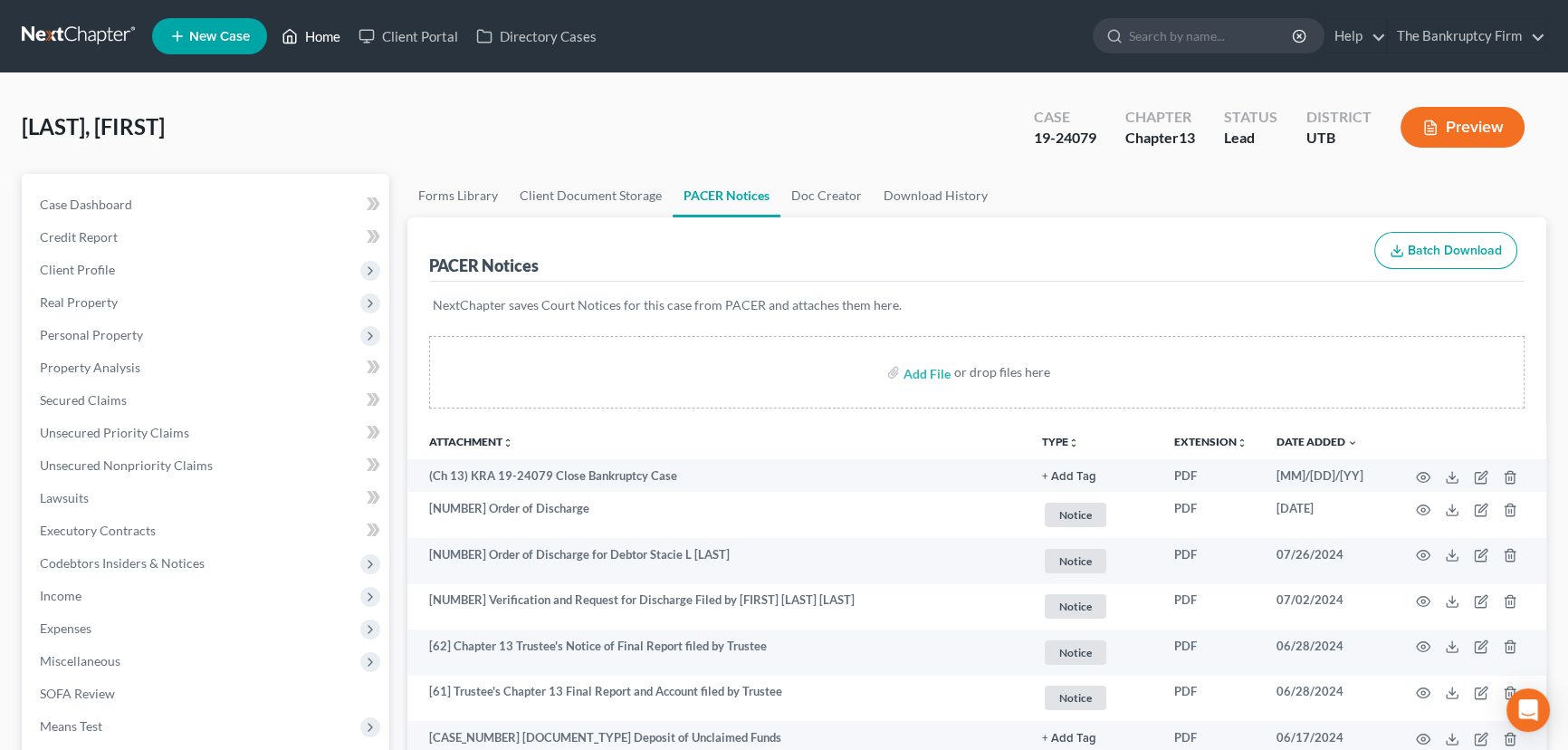 click on "Home" at bounding box center (311, 36) 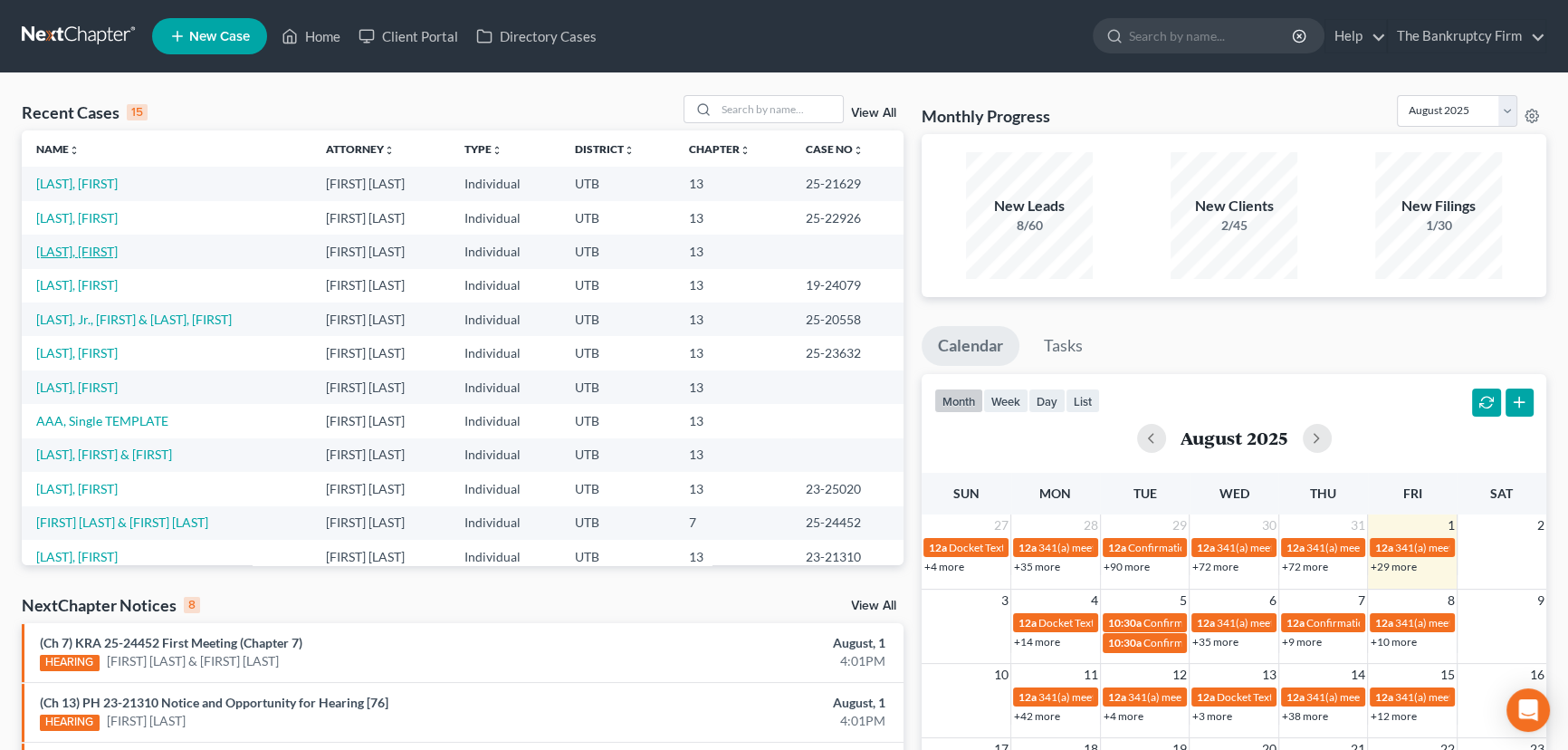 click on "[LAST], [FIRST]" at bounding box center (77, 251) 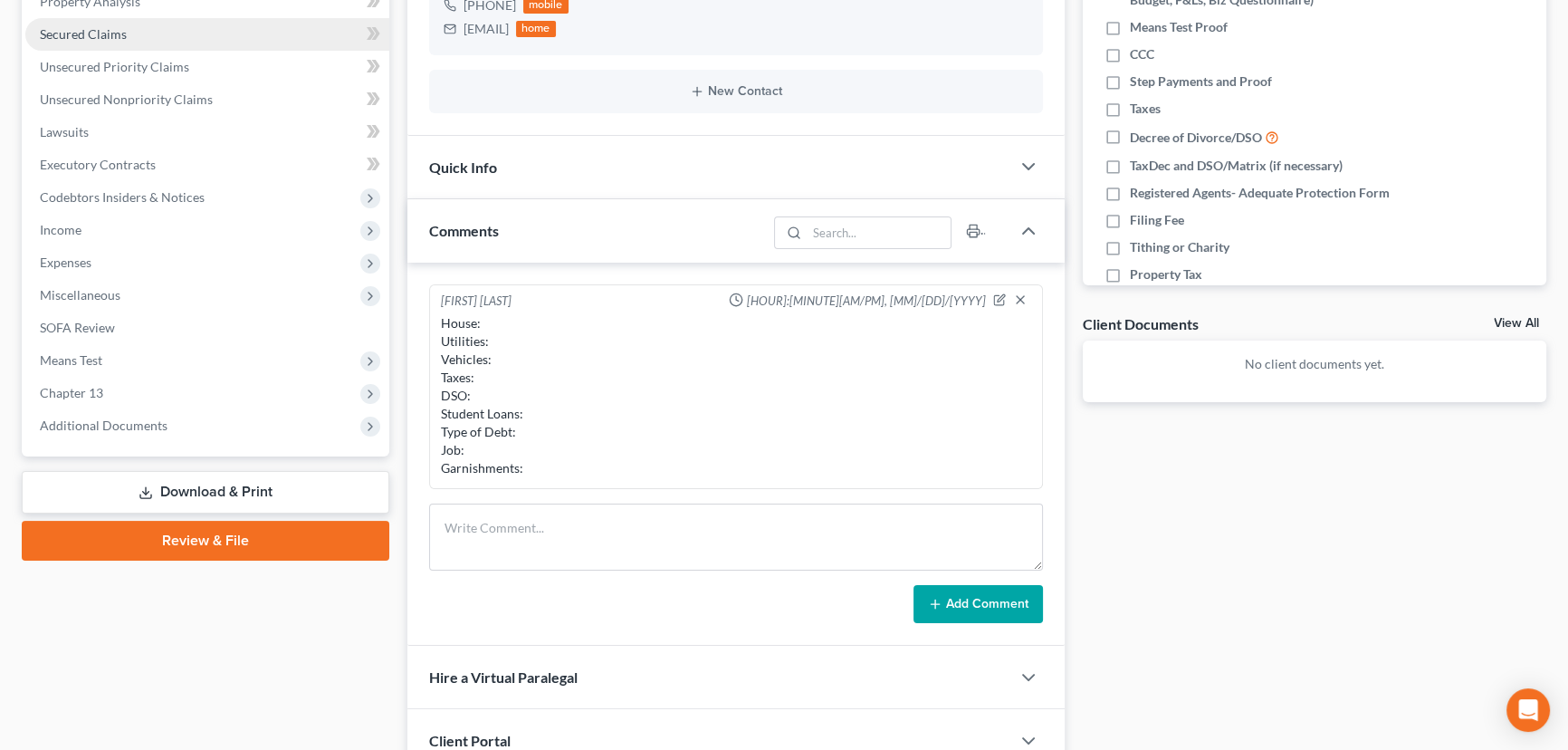 scroll, scrollTop: 329, scrollLeft: 0, axis: vertical 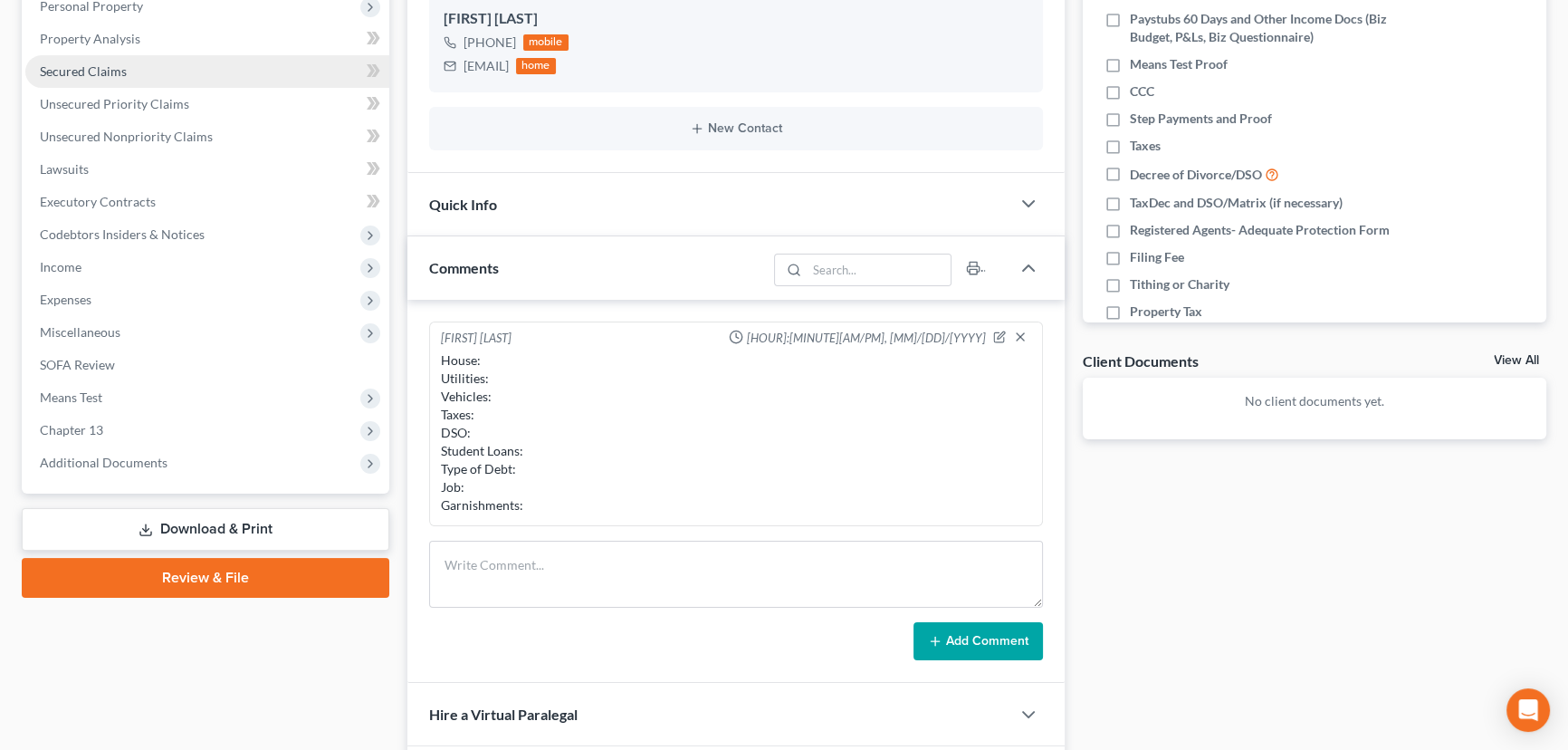 click on "Secured Claims" at bounding box center (83, 71) 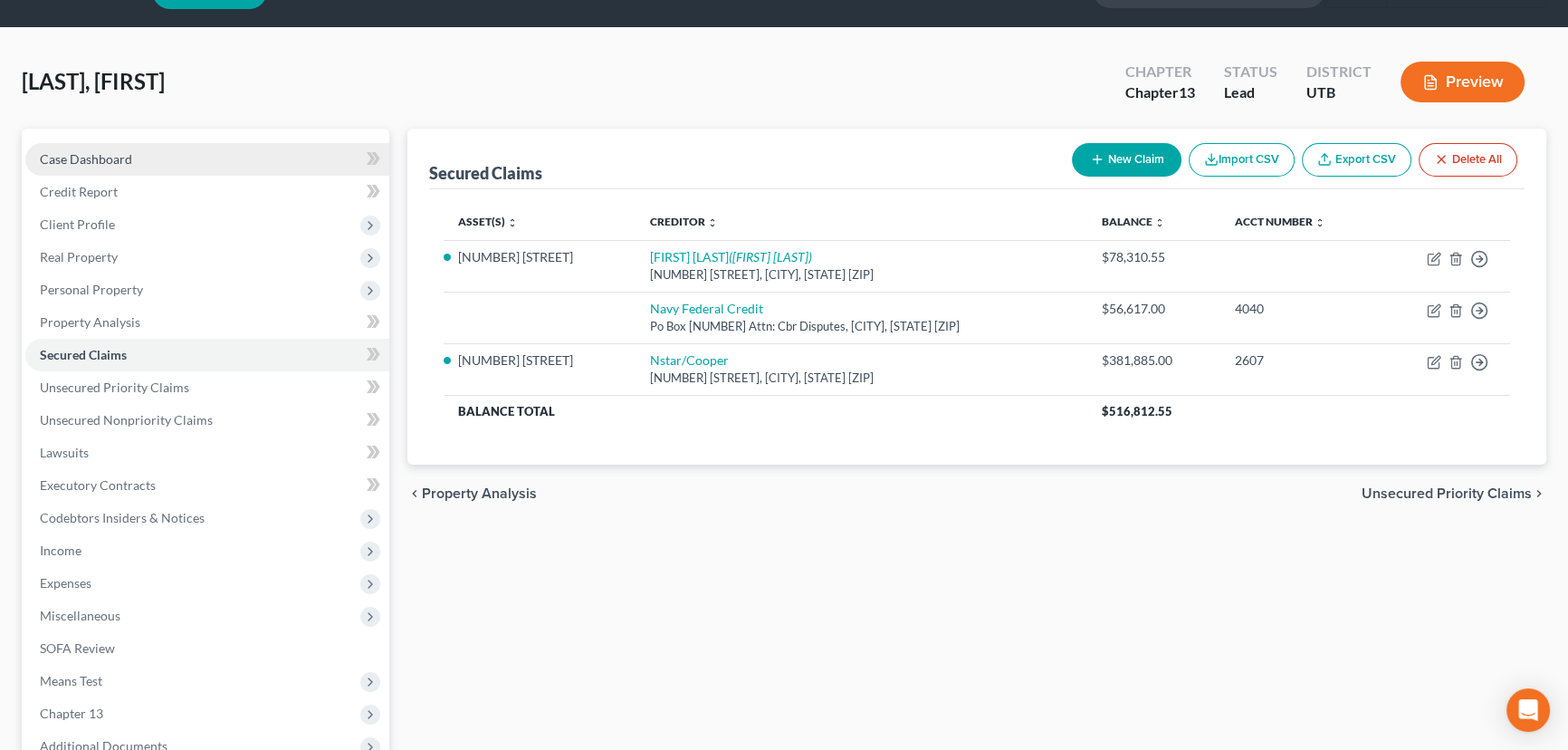 scroll, scrollTop: 0, scrollLeft: 0, axis: both 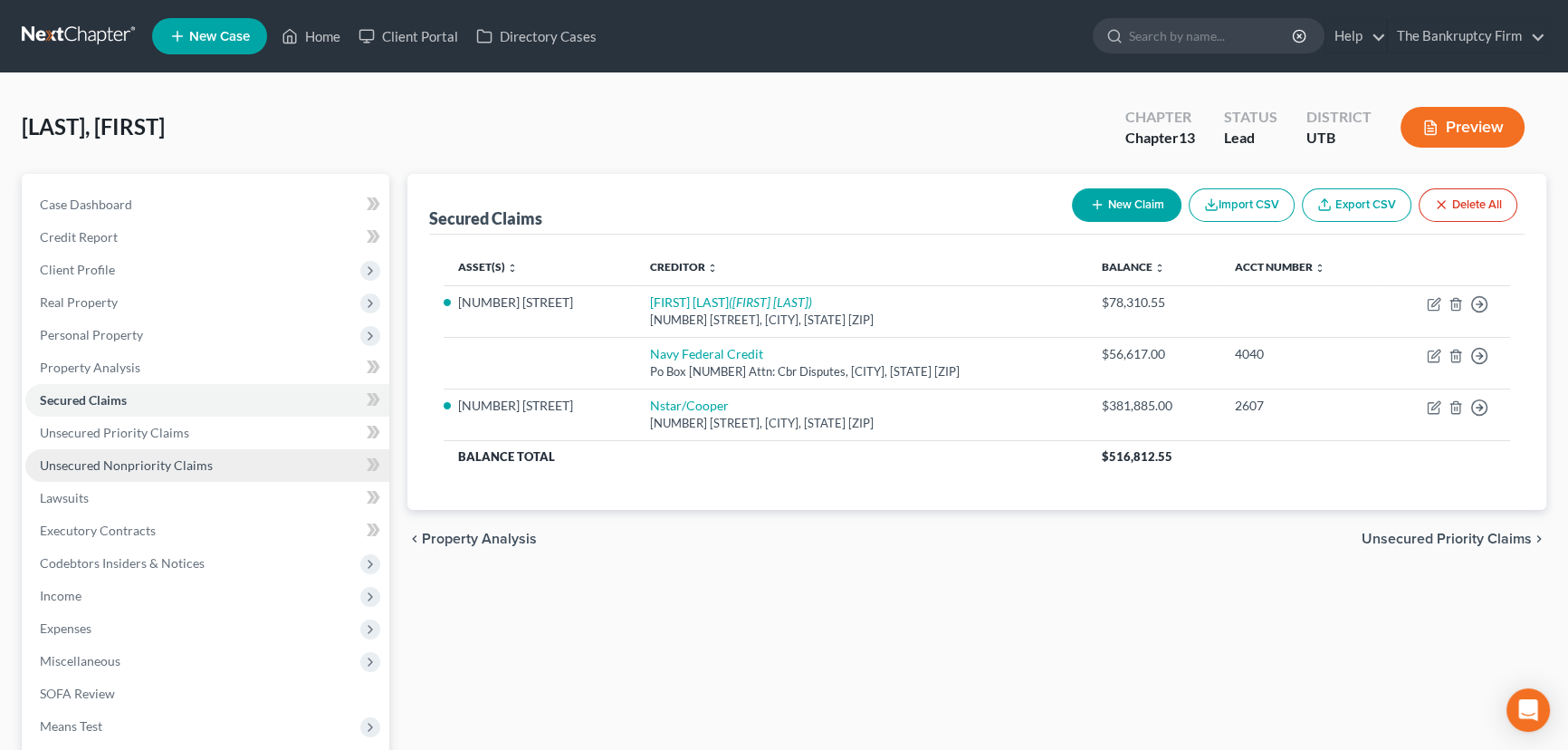 click on "Unsecured Nonpriority Claims" at bounding box center [126, 465] 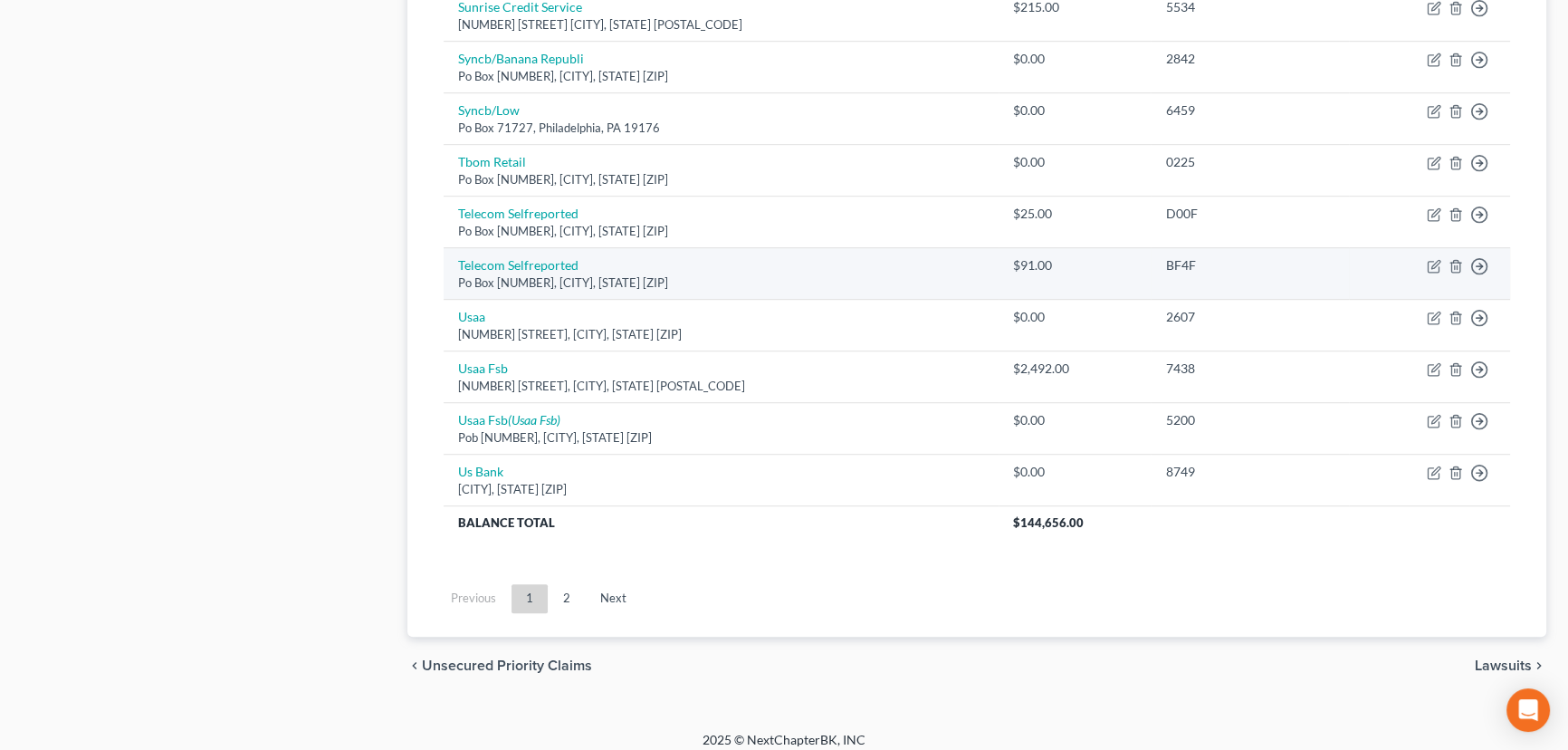 scroll, scrollTop: 1337, scrollLeft: 0, axis: vertical 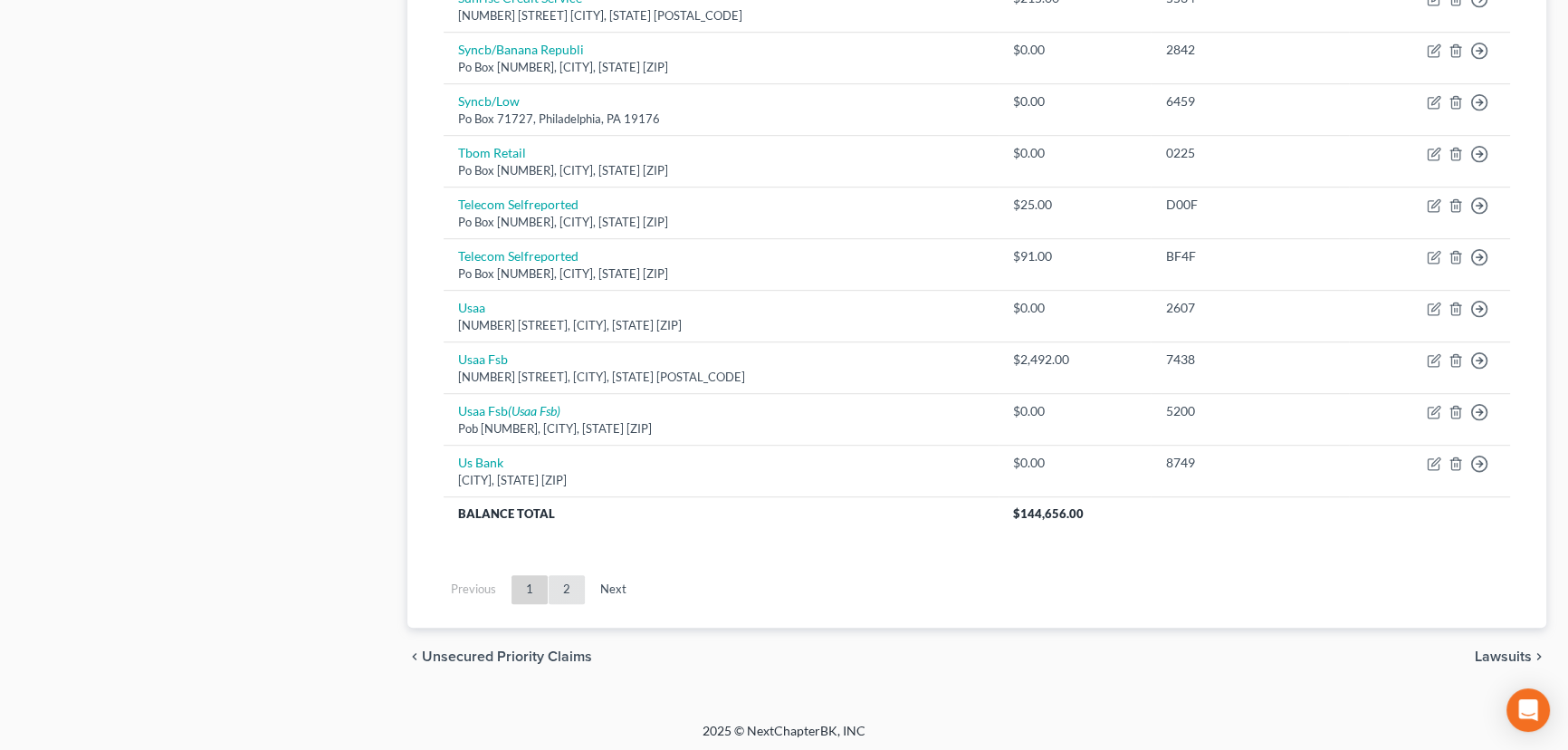 click on "2" at bounding box center (567, 590) 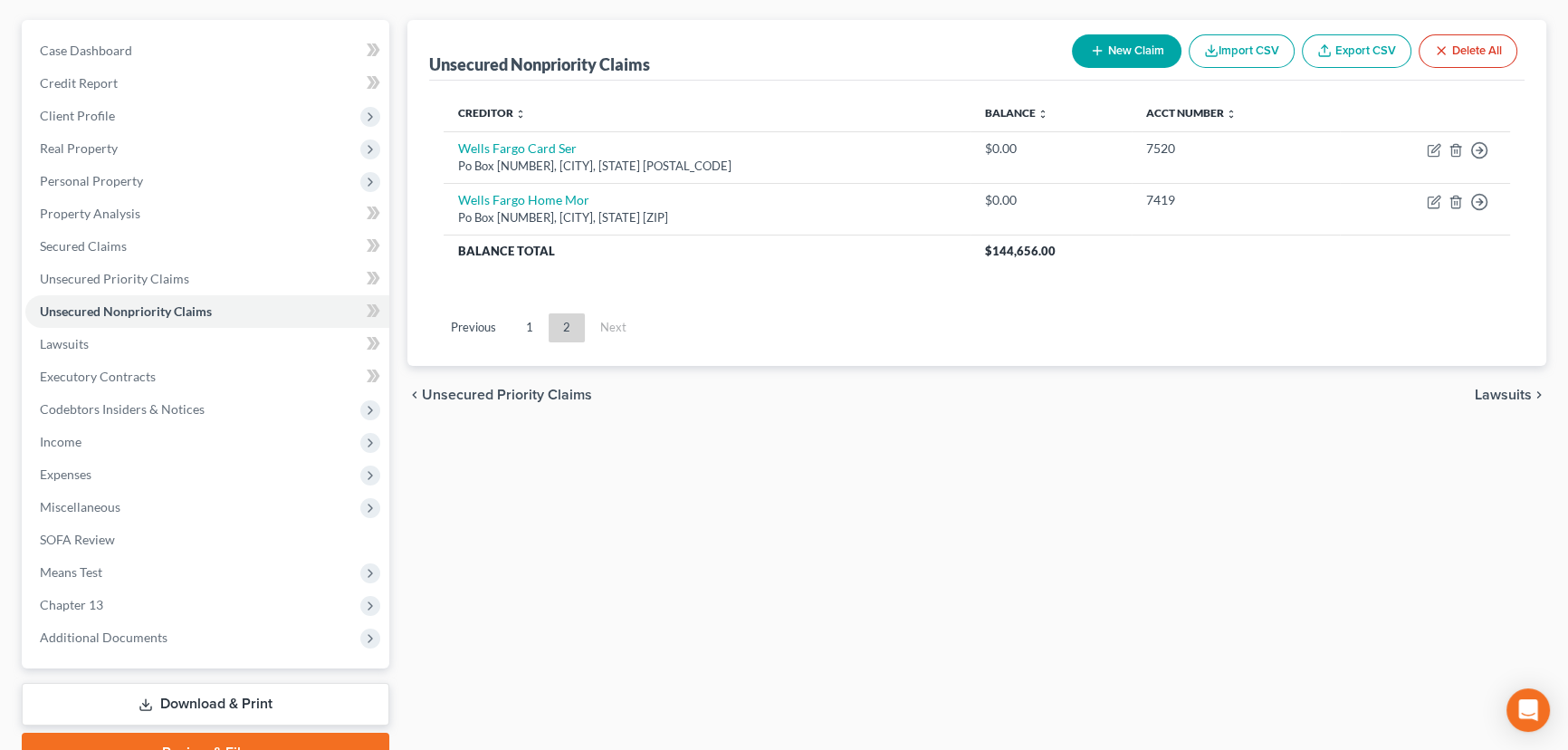 scroll, scrollTop: 164, scrollLeft: 0, axis: vertical 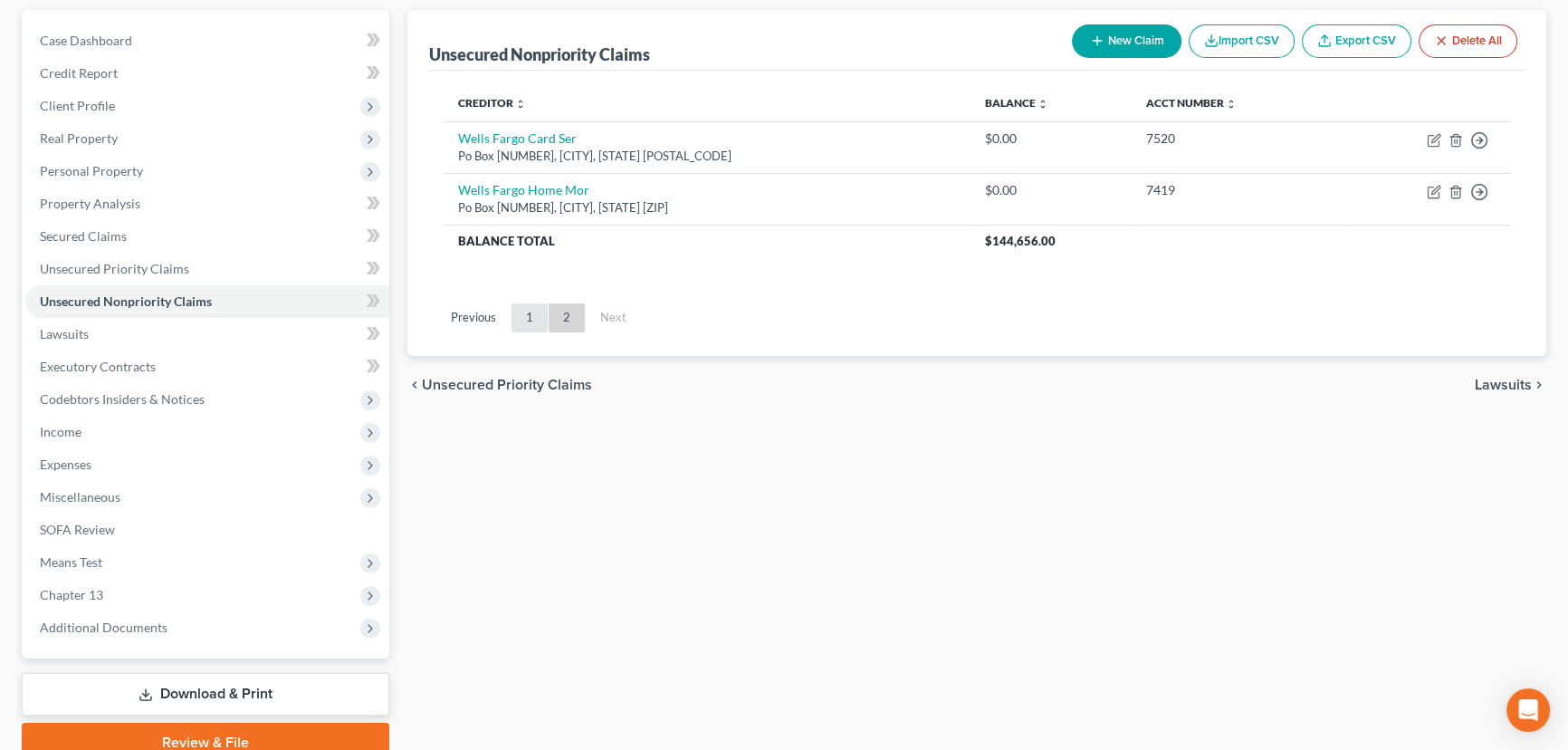 click on "1" at bounding box center [530, 318] 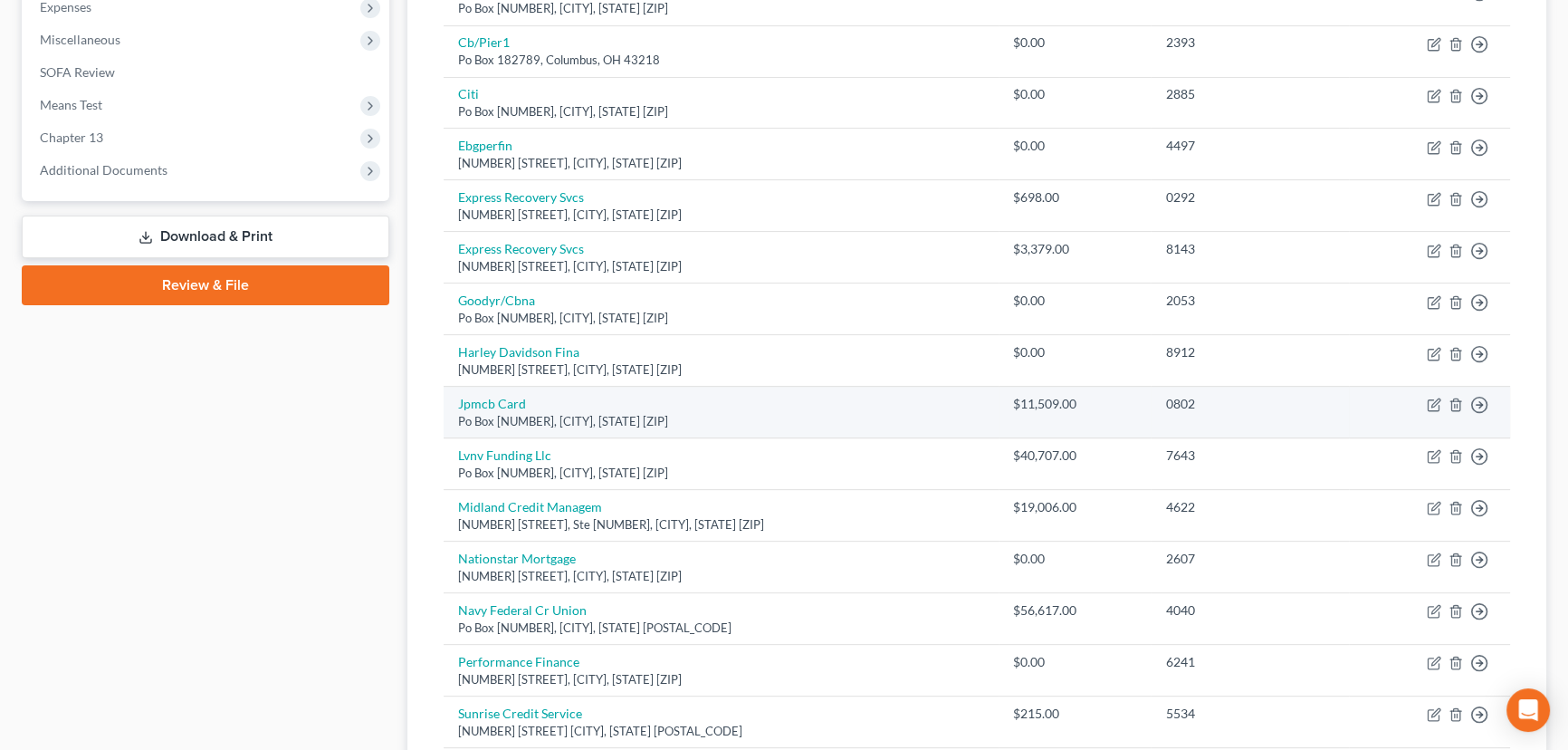 scroll, scrollTop: 659, scrollLeft: 0, axis: vertical 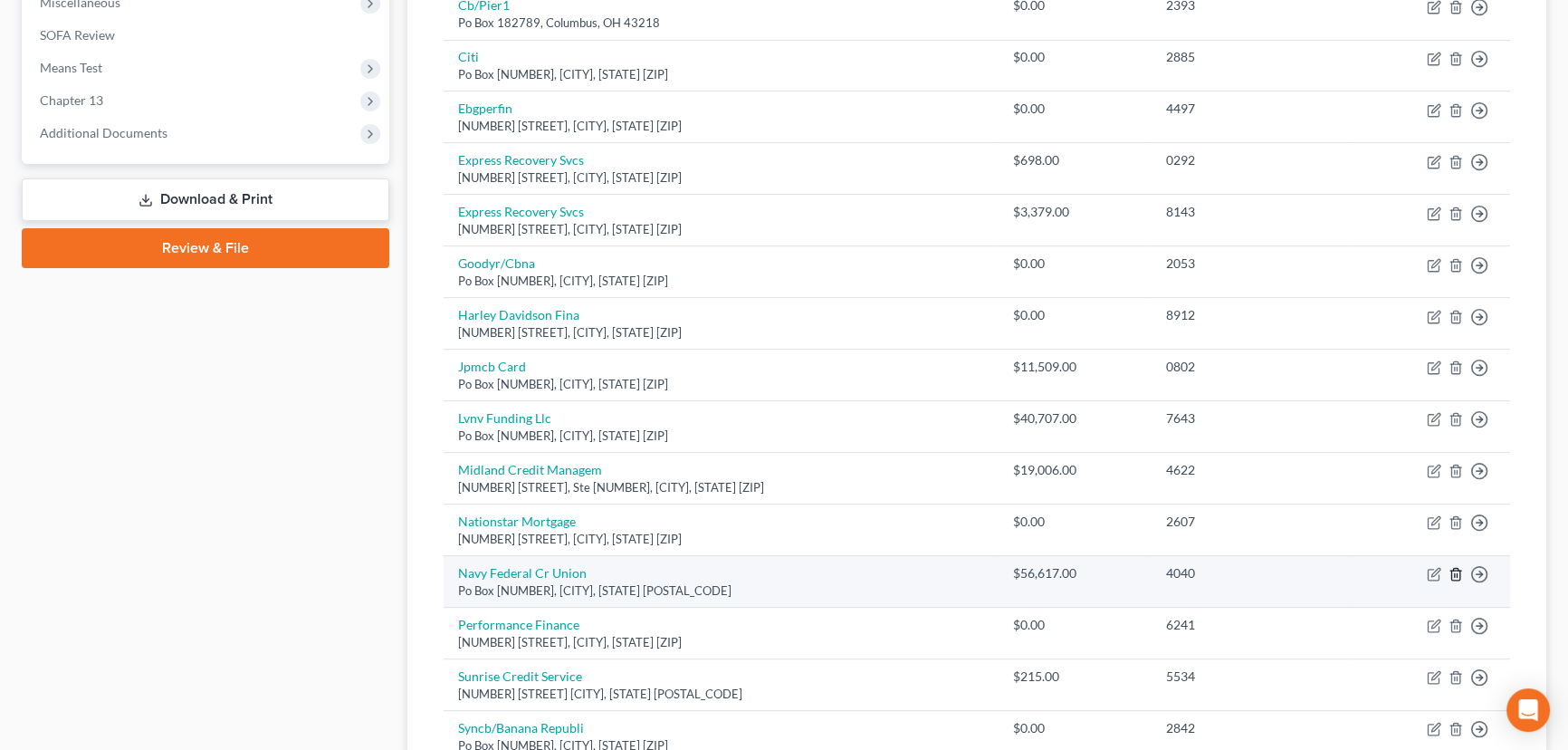 click 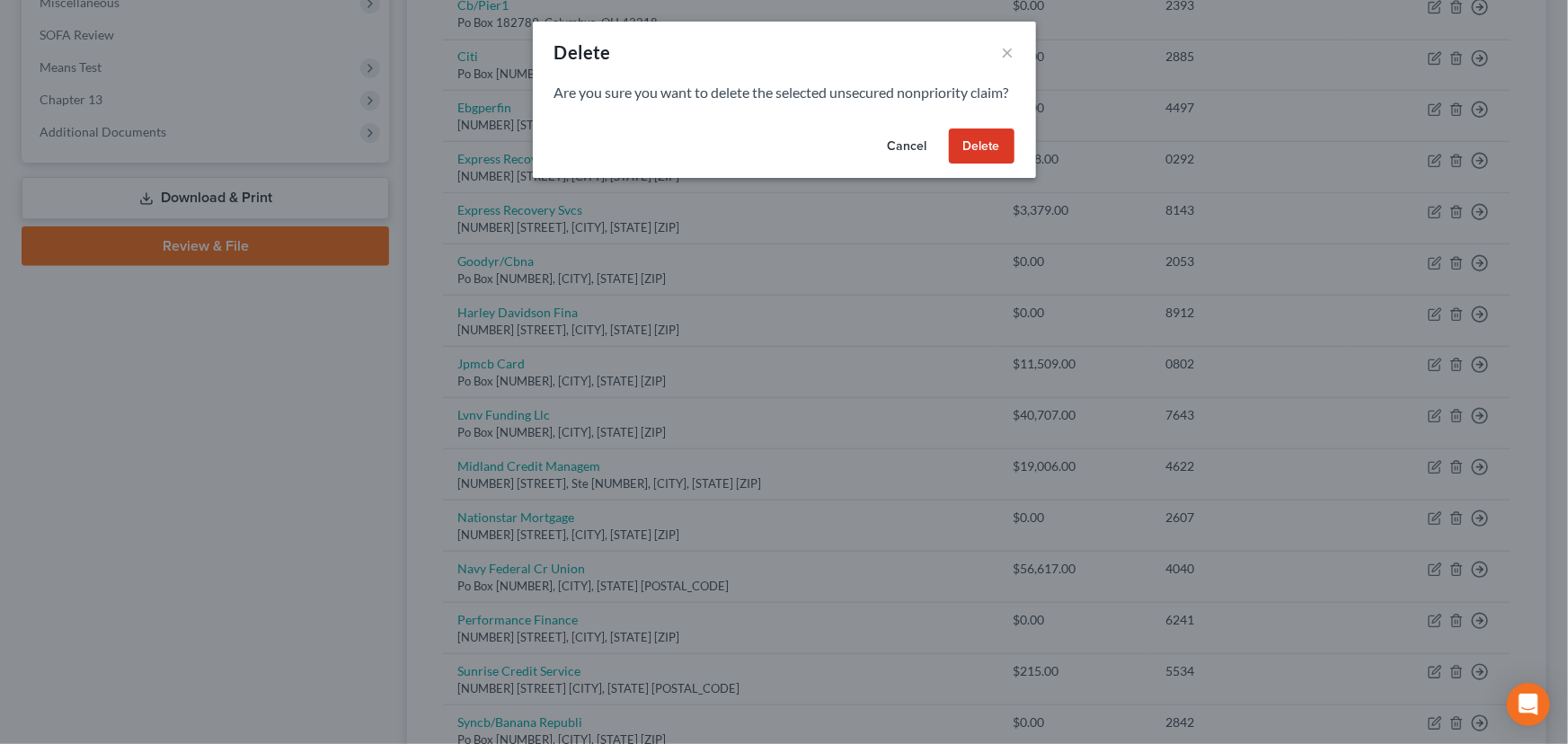 click on "Delete" at bounding box center [981, 146] 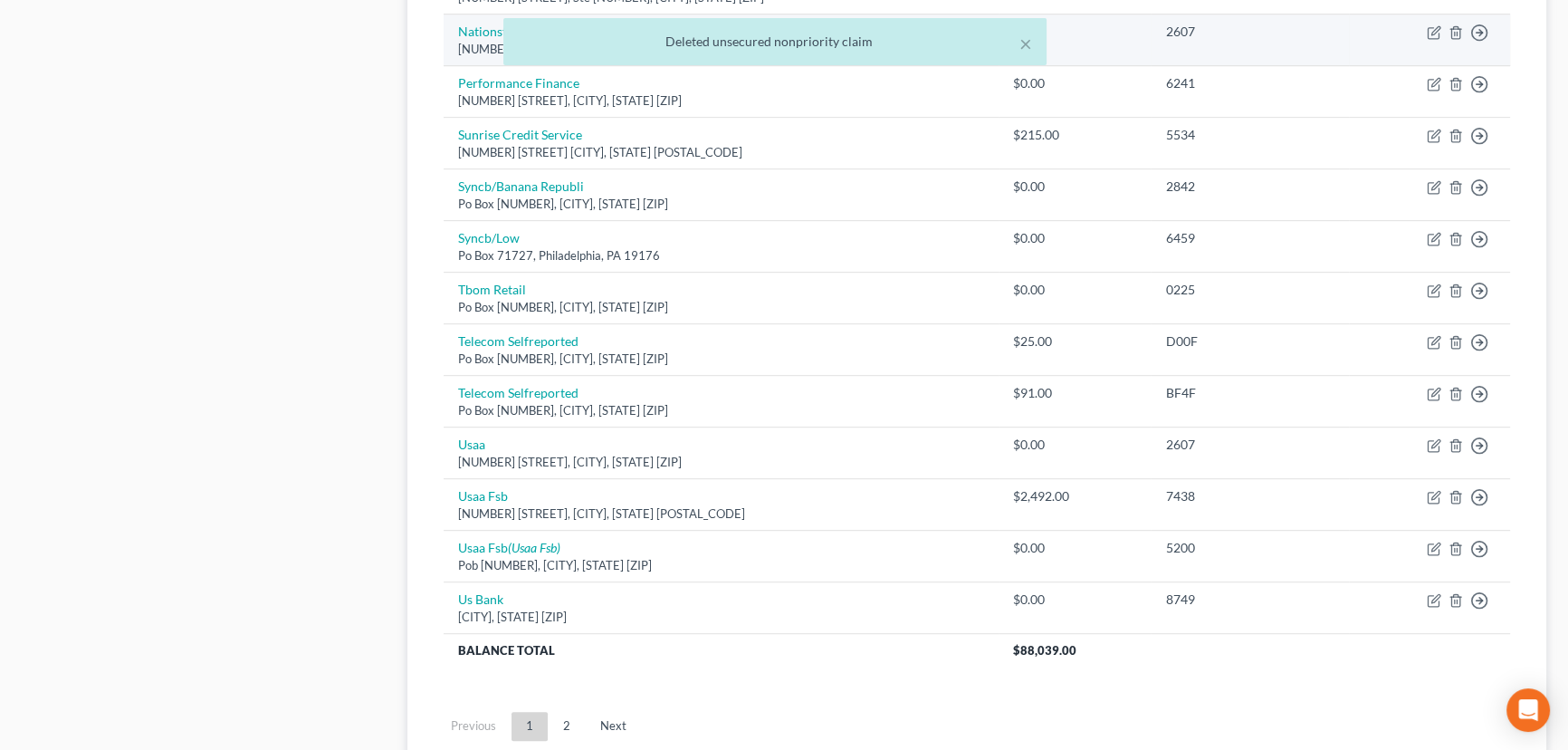 scroll, scrollTop: 1152, scrollLeft: 0, axis: vertical 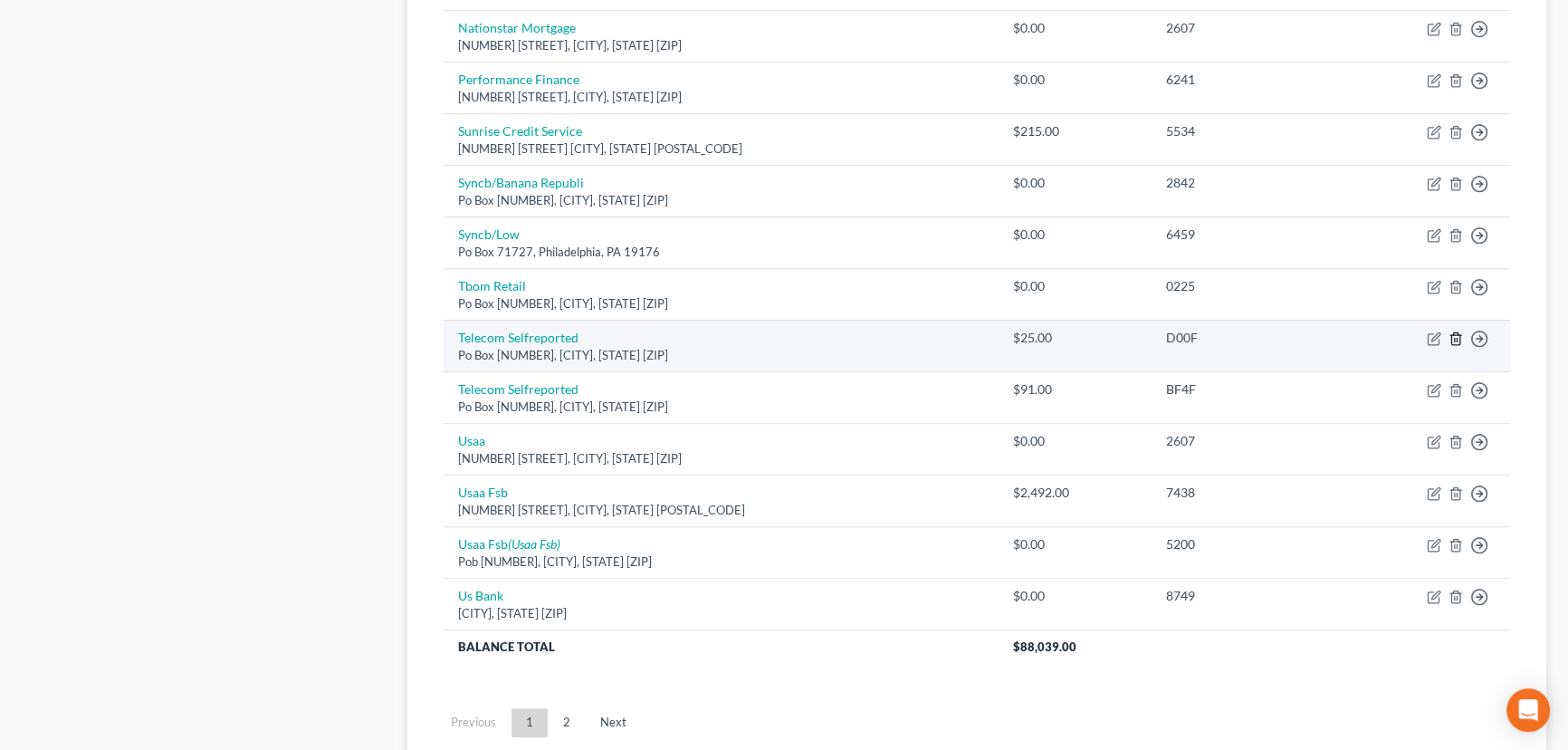 click 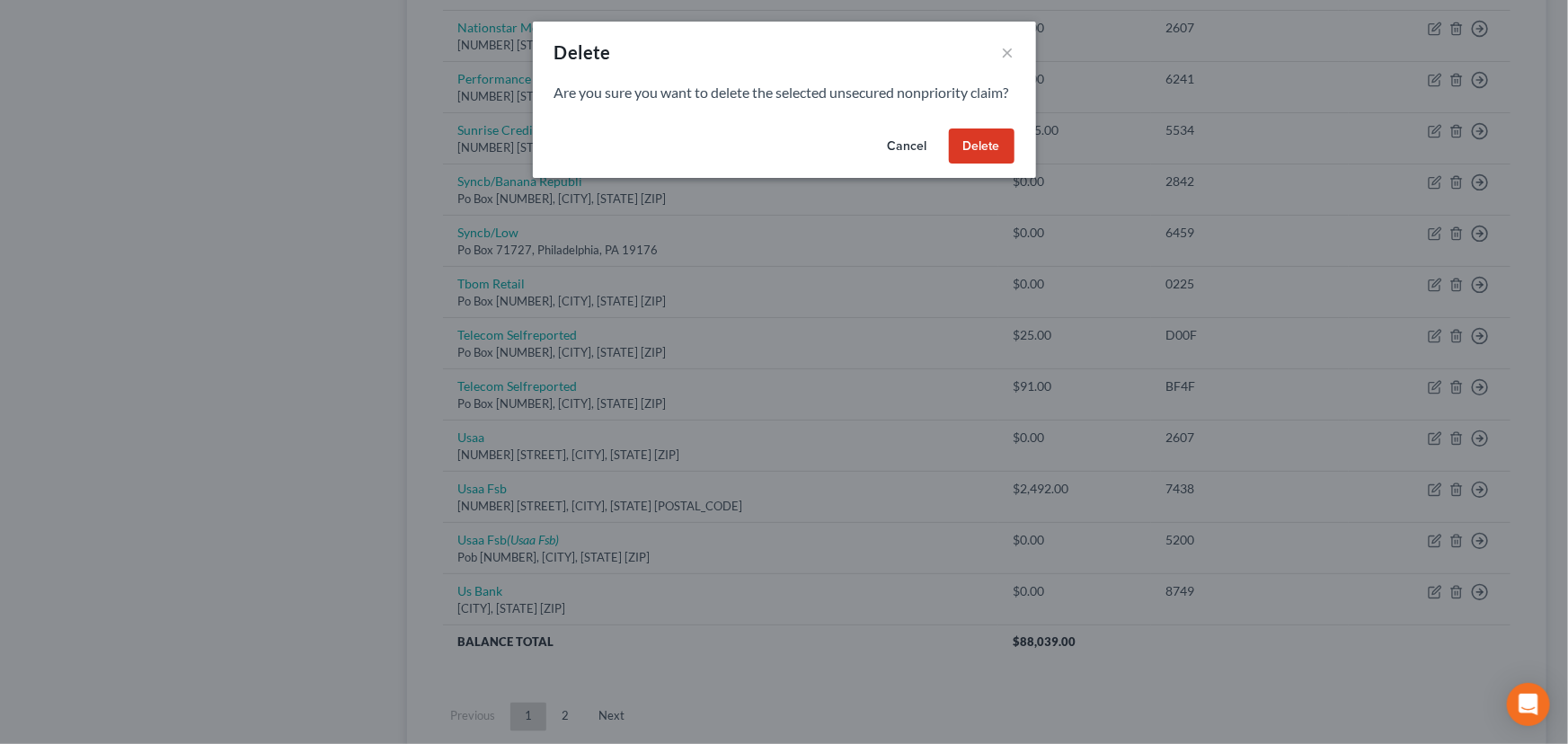 click on "Delete" at bounding box center (981, 146) 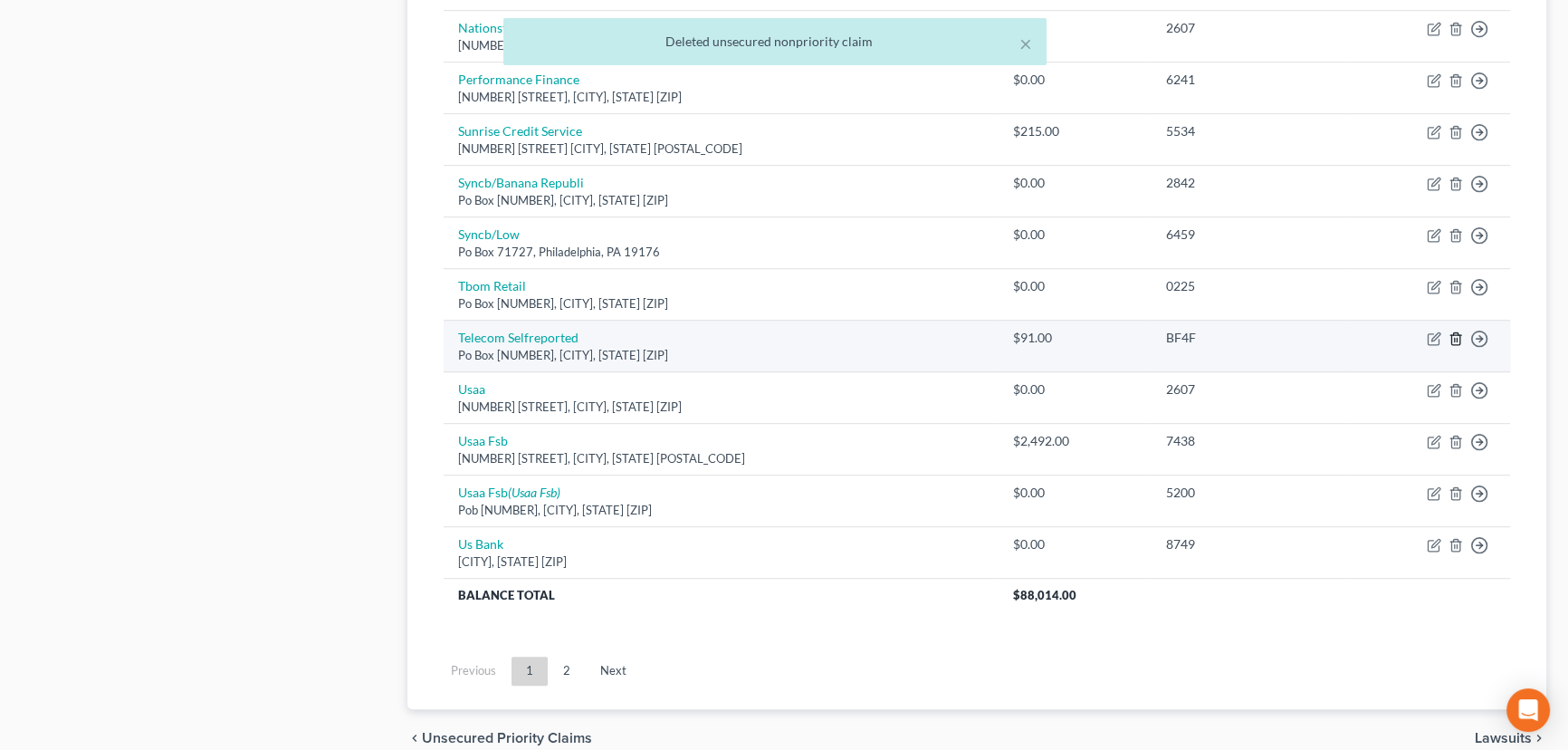 click 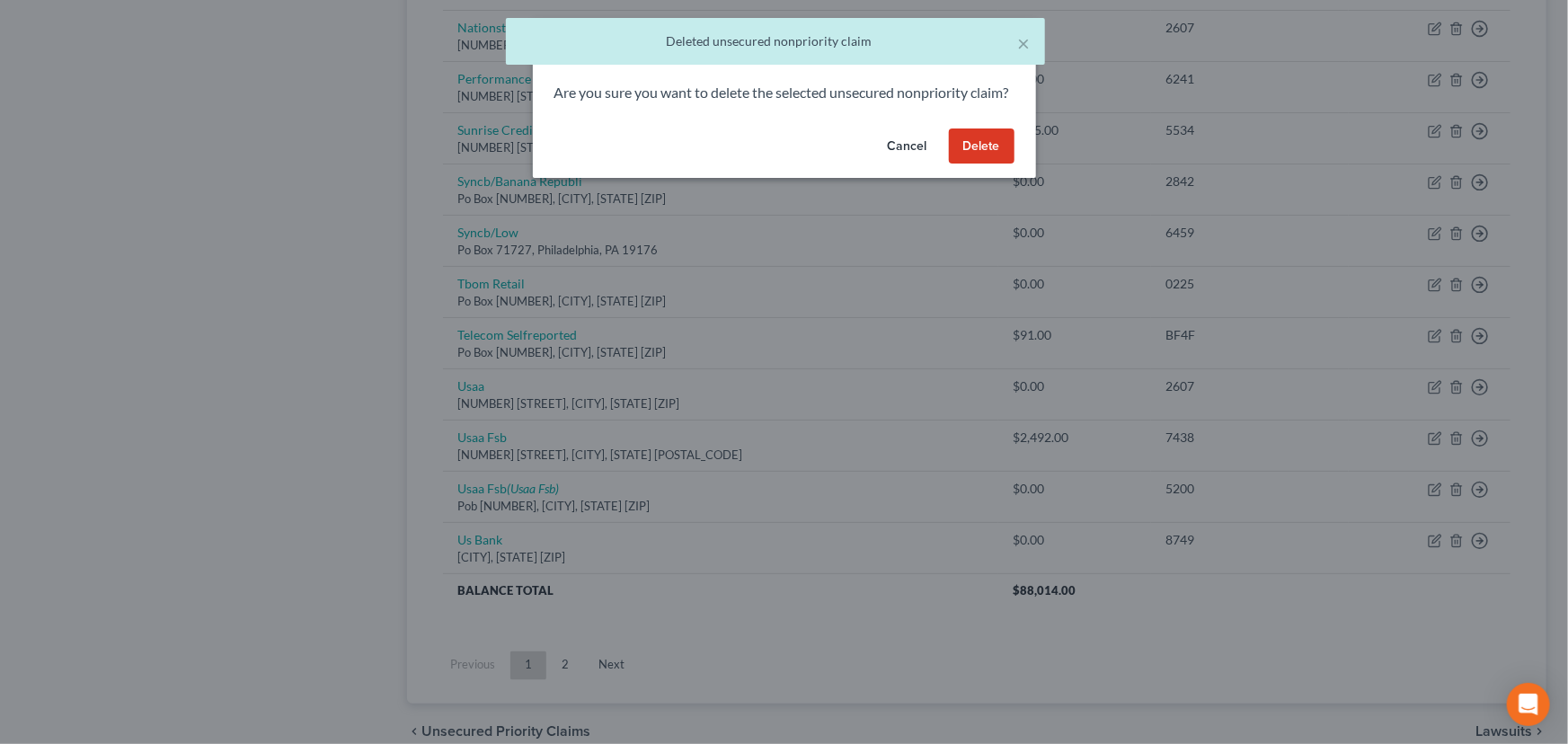 click on "Delete" at bounding box center (981, 146) 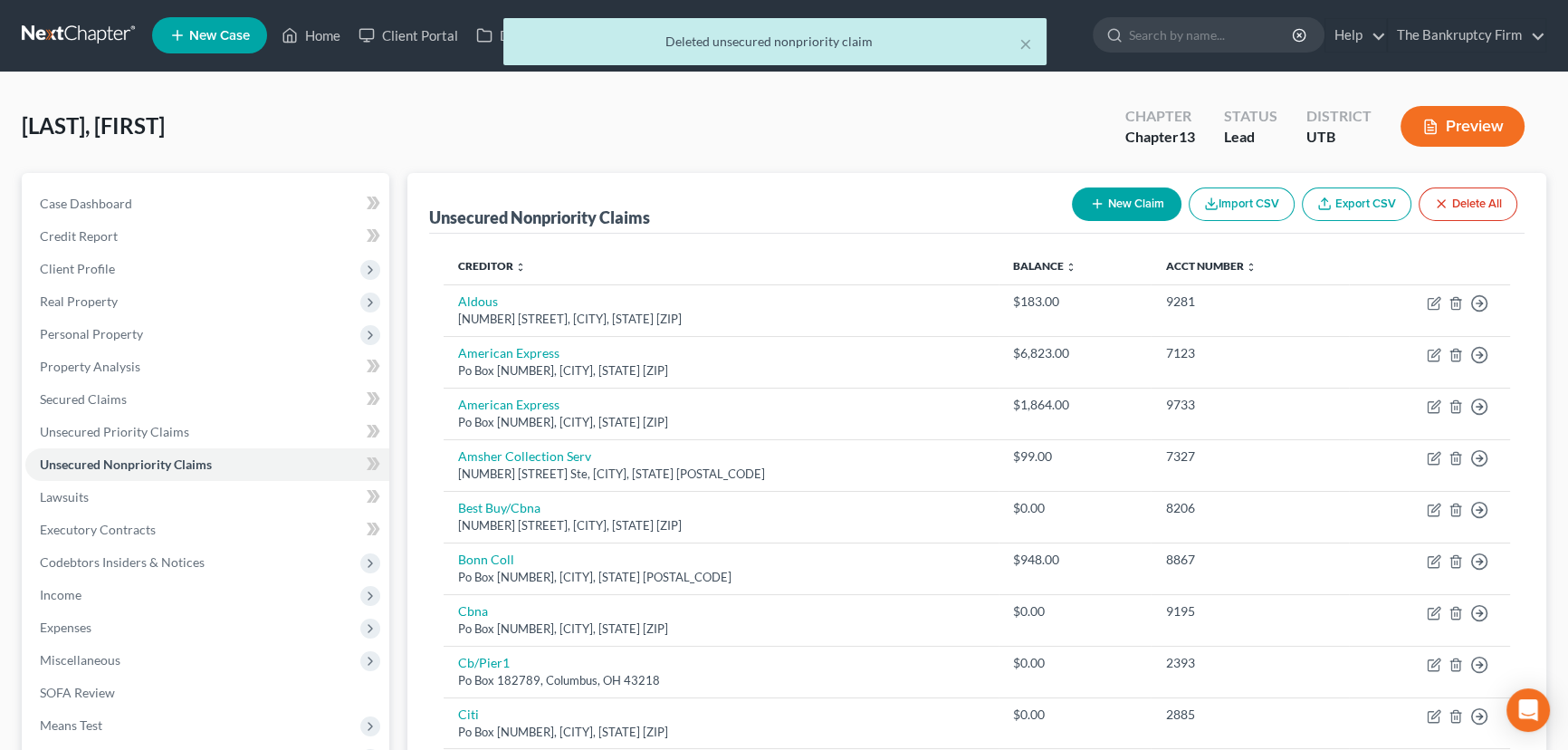 scroll, scrollTop: 0, scrollLeft: 0, axis: both 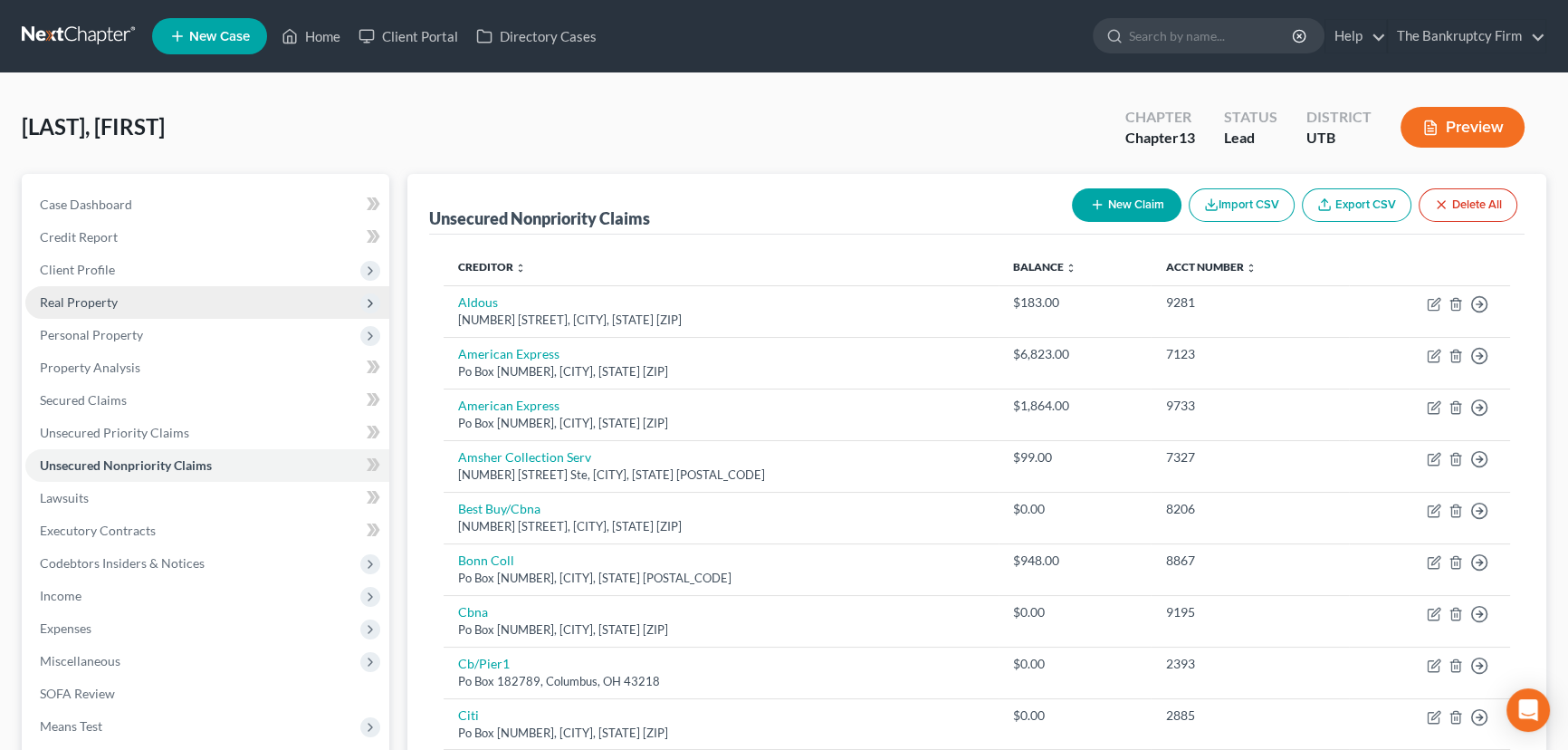click on "Real Property" at bounding box center (79, 302) 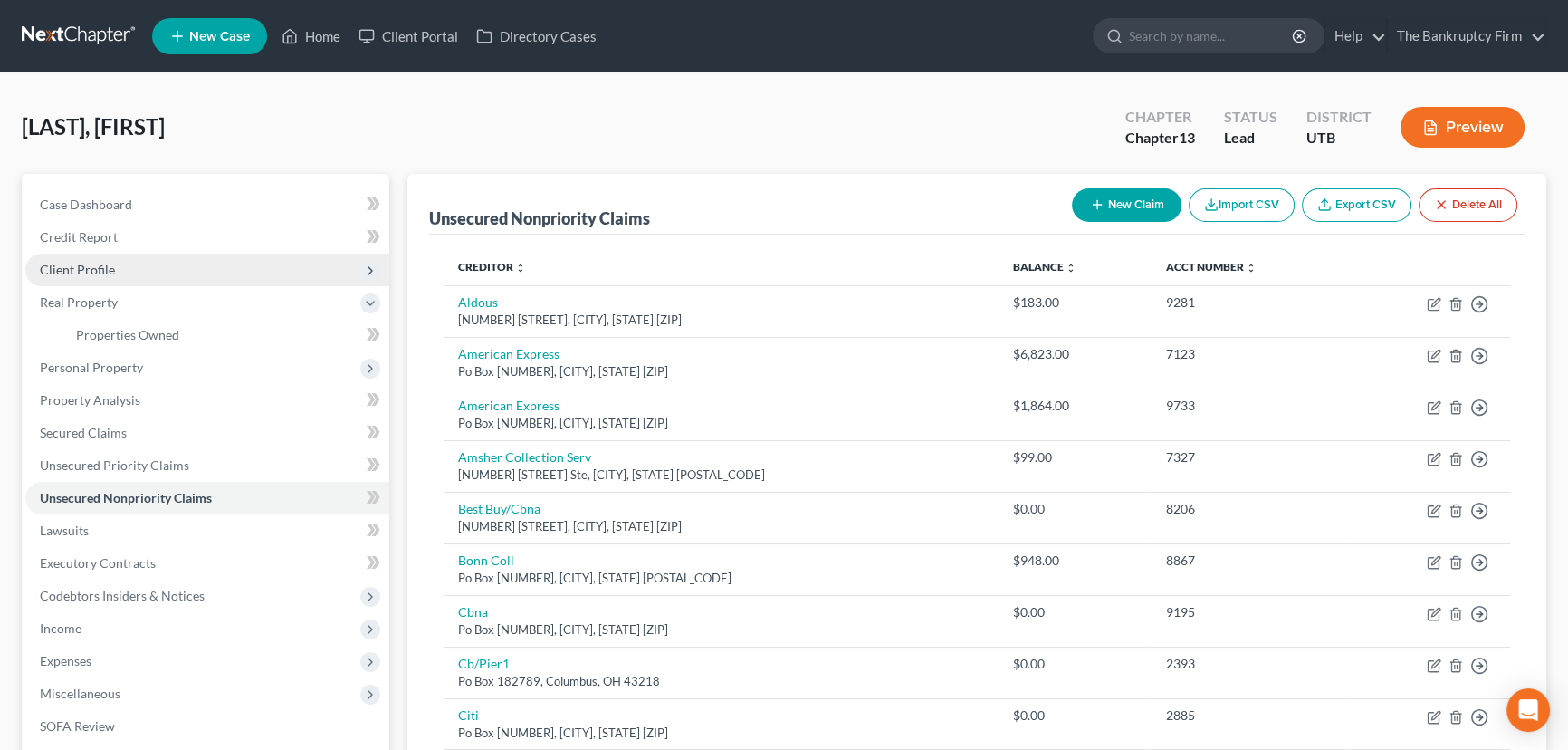 click on "Client Profile" at bounding box center (77, 269) 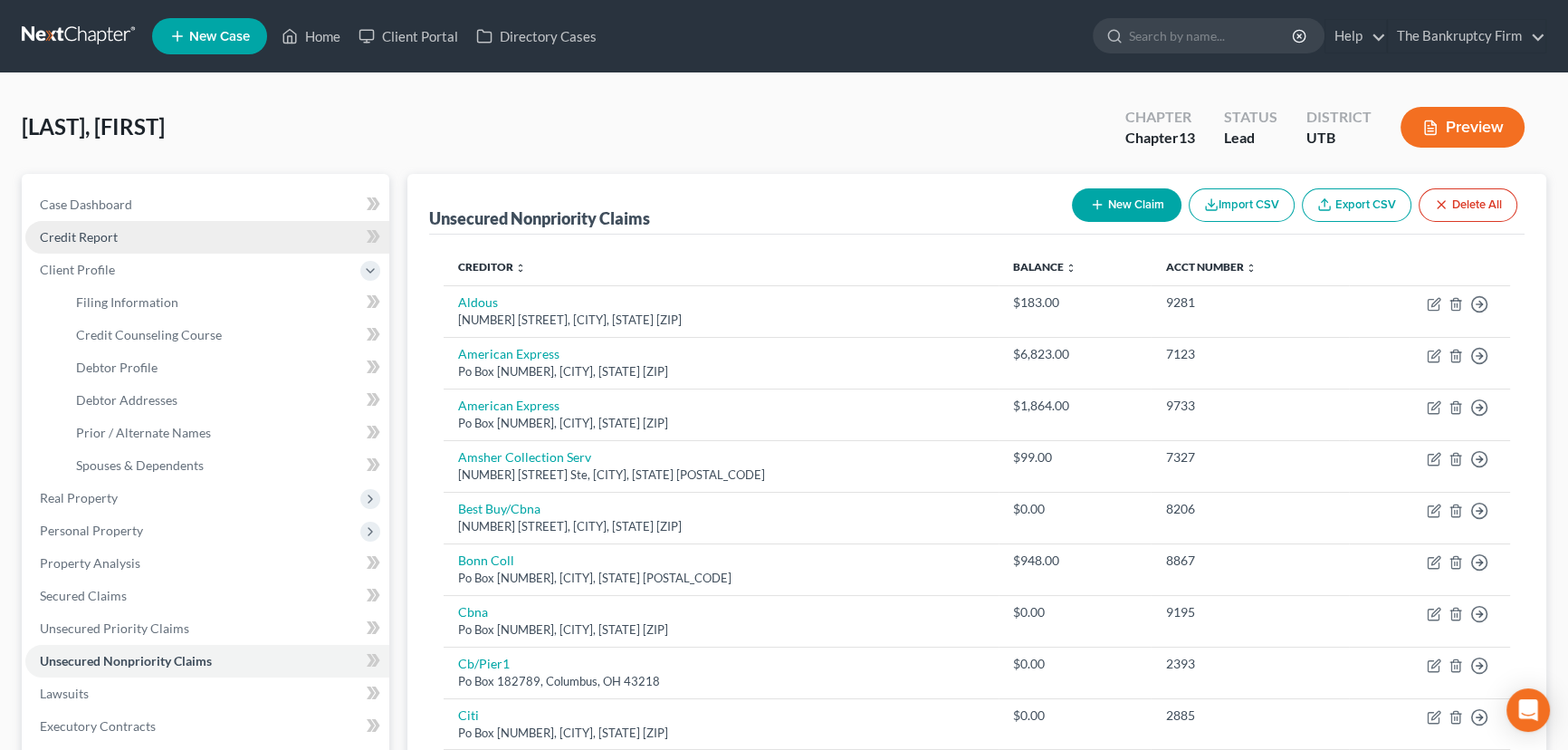 click on "Credit Report" at bounding box center (79, 236) 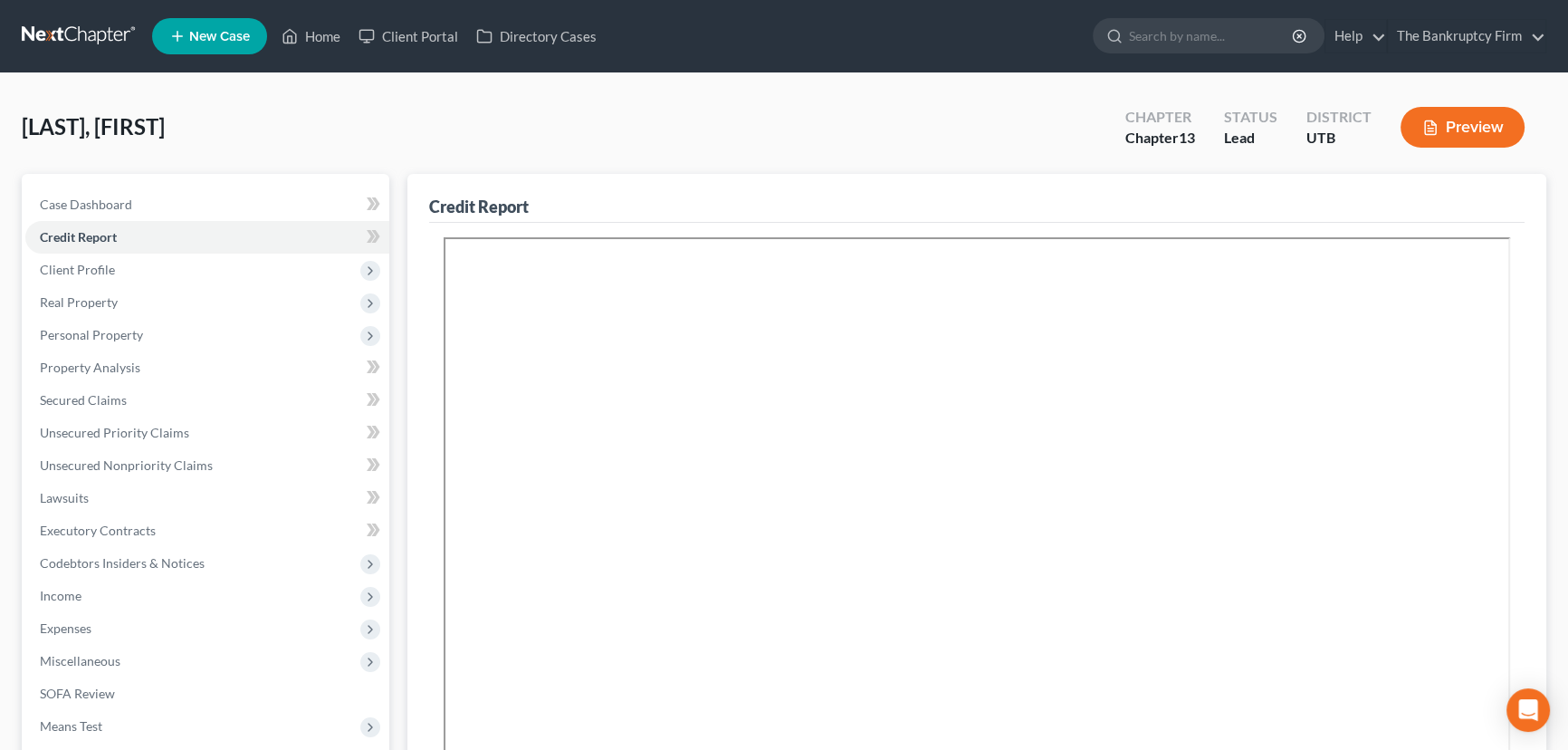 scroll, scrollTop: 437, scrollLeft: 0, axis: vertical 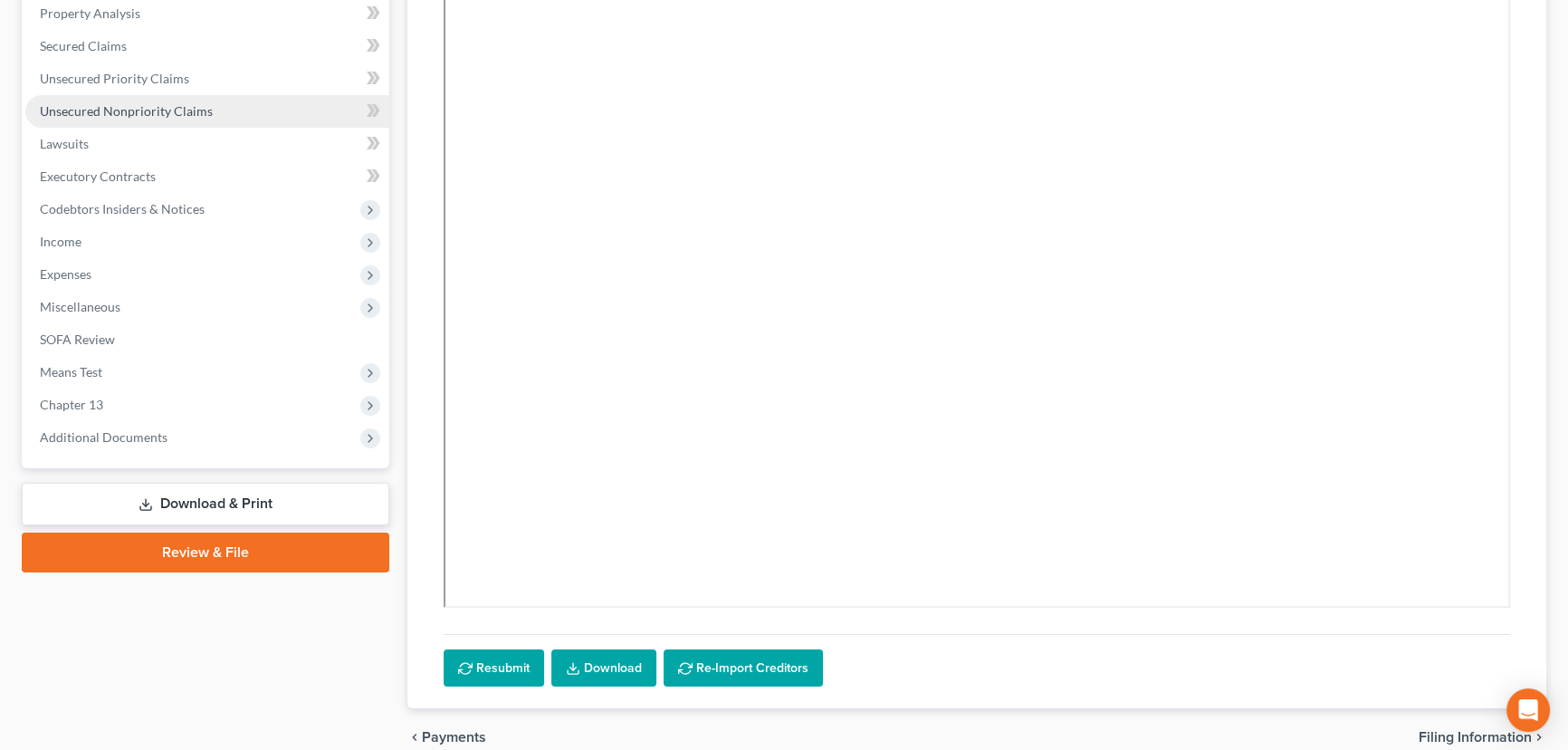 click on "Unsecured Nonpriority Claims" at bounding box center [126, 111] 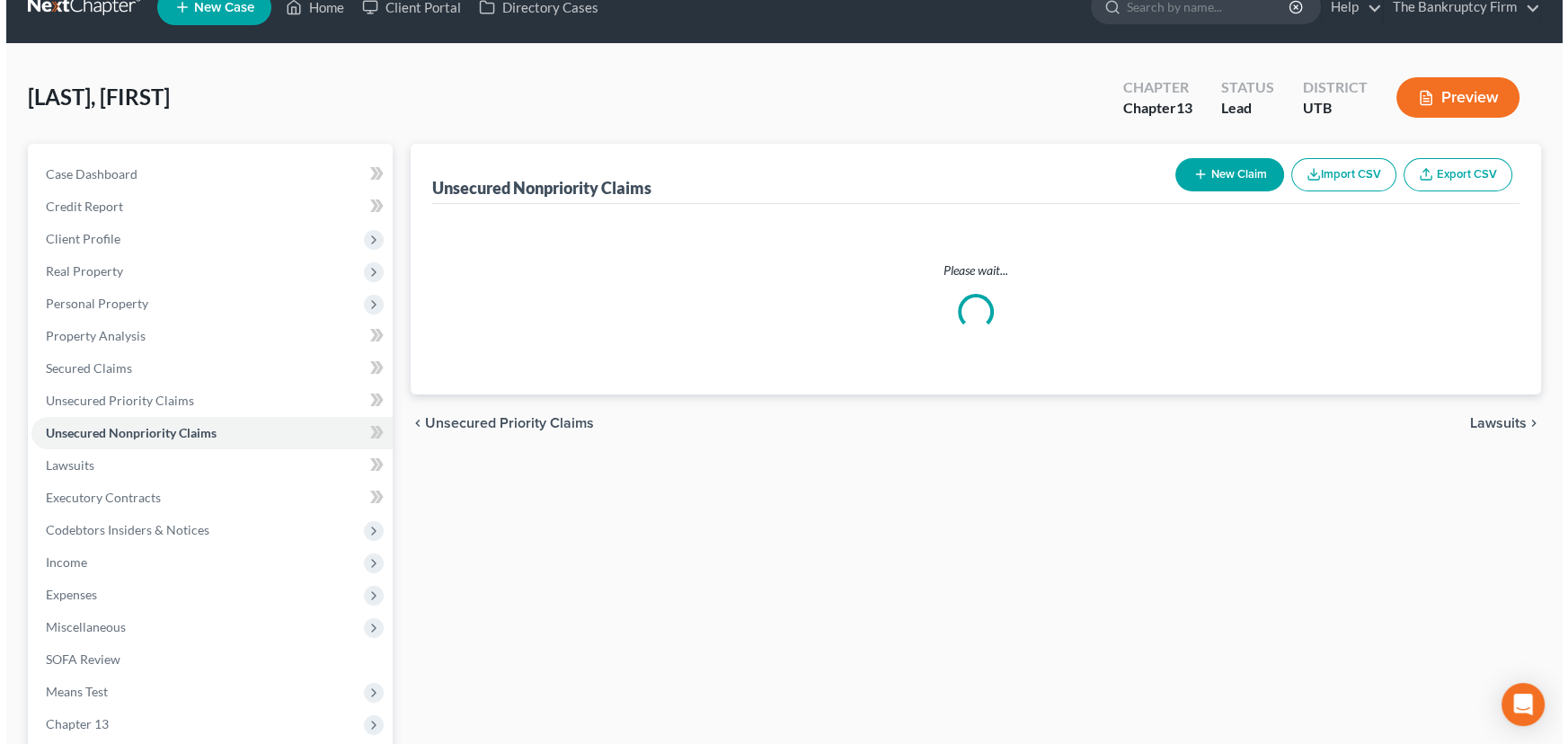 scroll, scrollTop: 0, scrollLeft: 0, axis: both 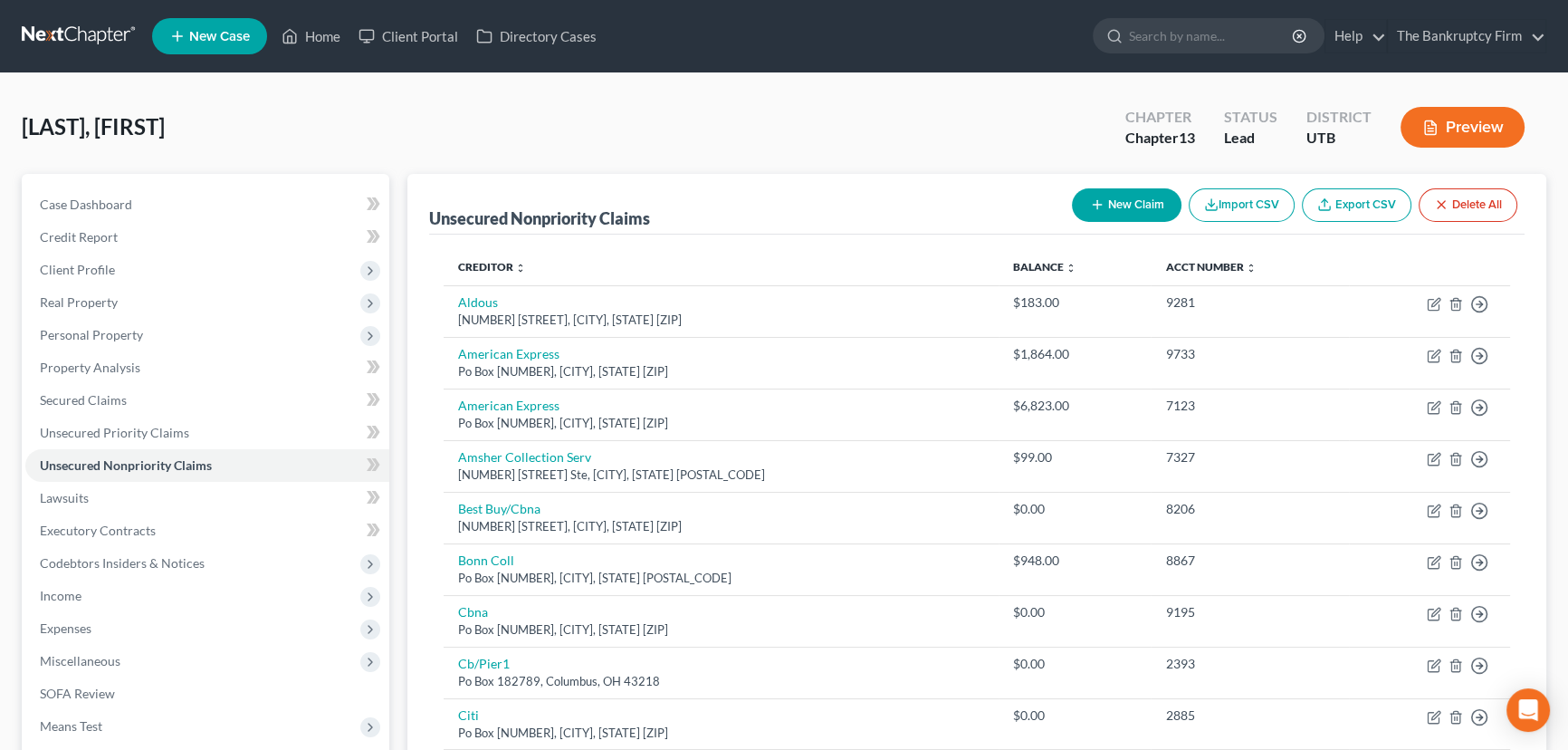 click on "New Claim" at bounding box center (1126, 205) 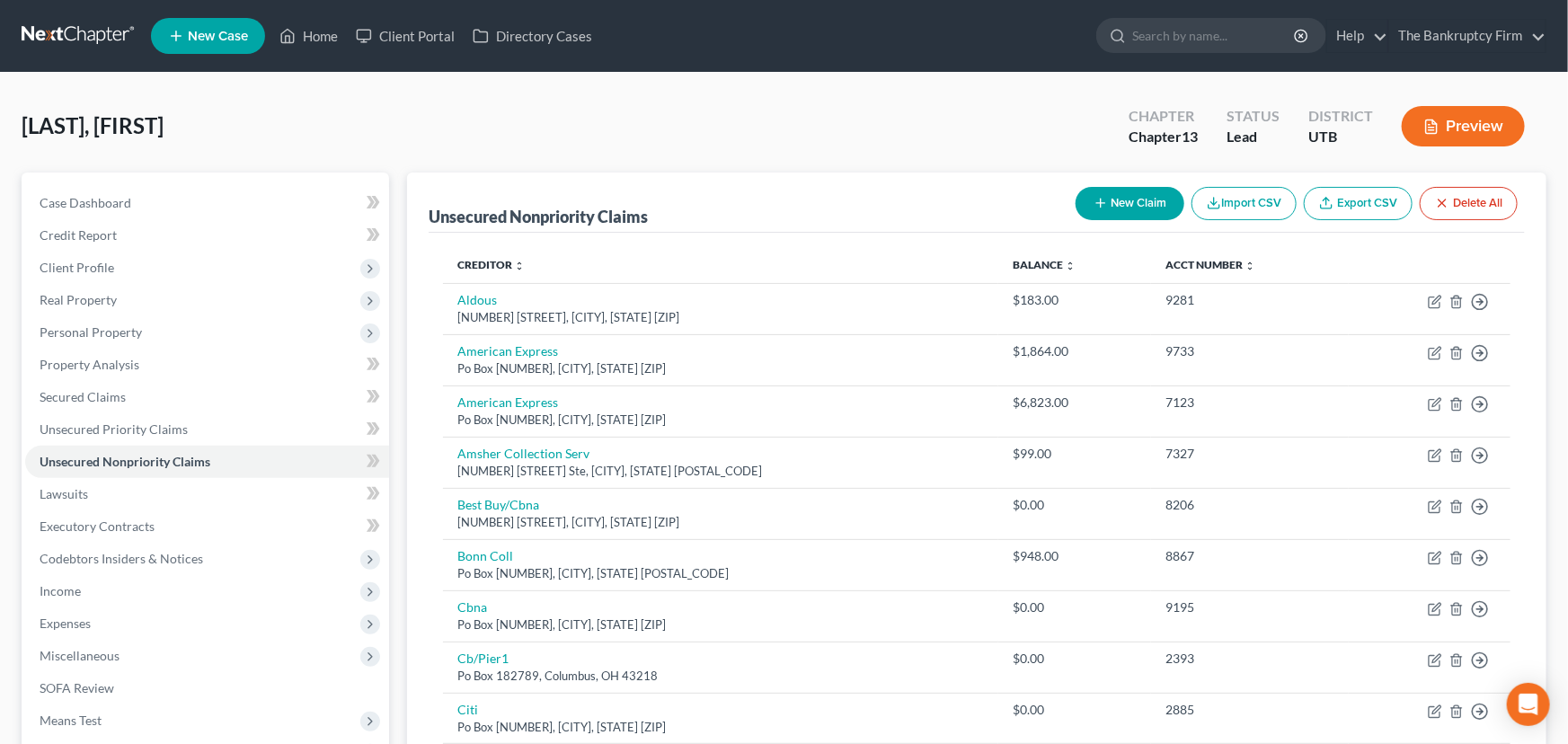 select on "0" 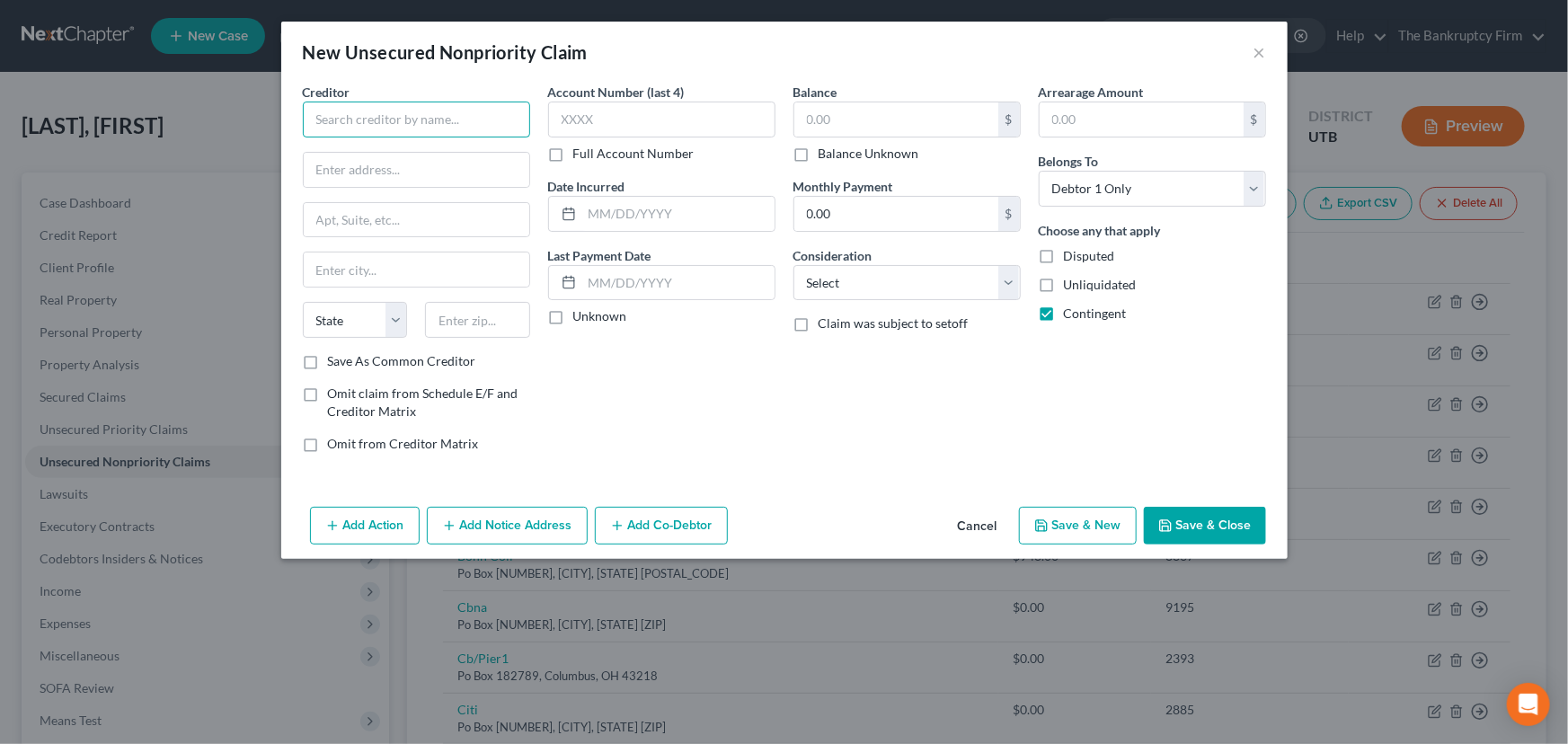 click at bounding box center [416, 120] 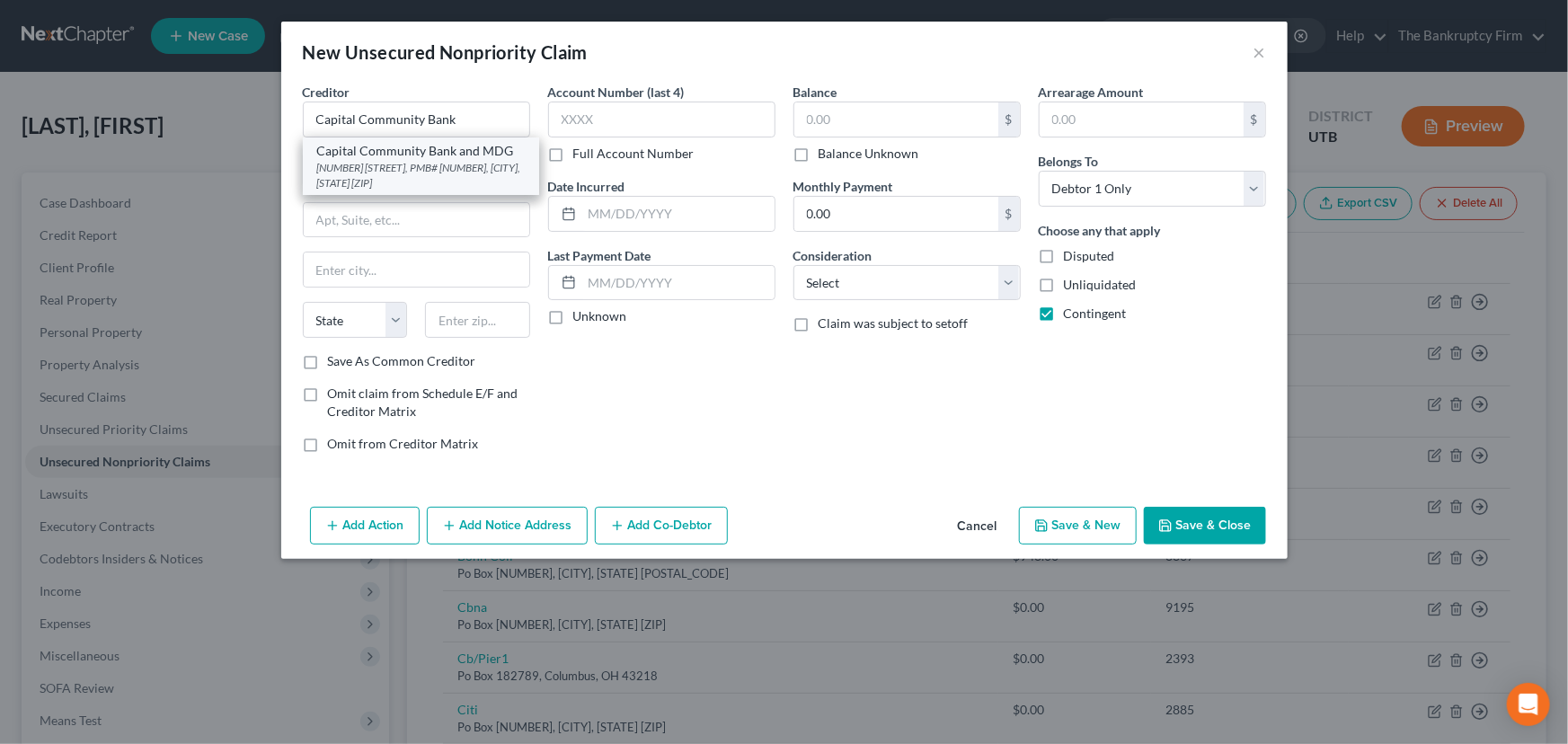 click on "Capital Community Bank and MDG" at bounding box center [421, 151] 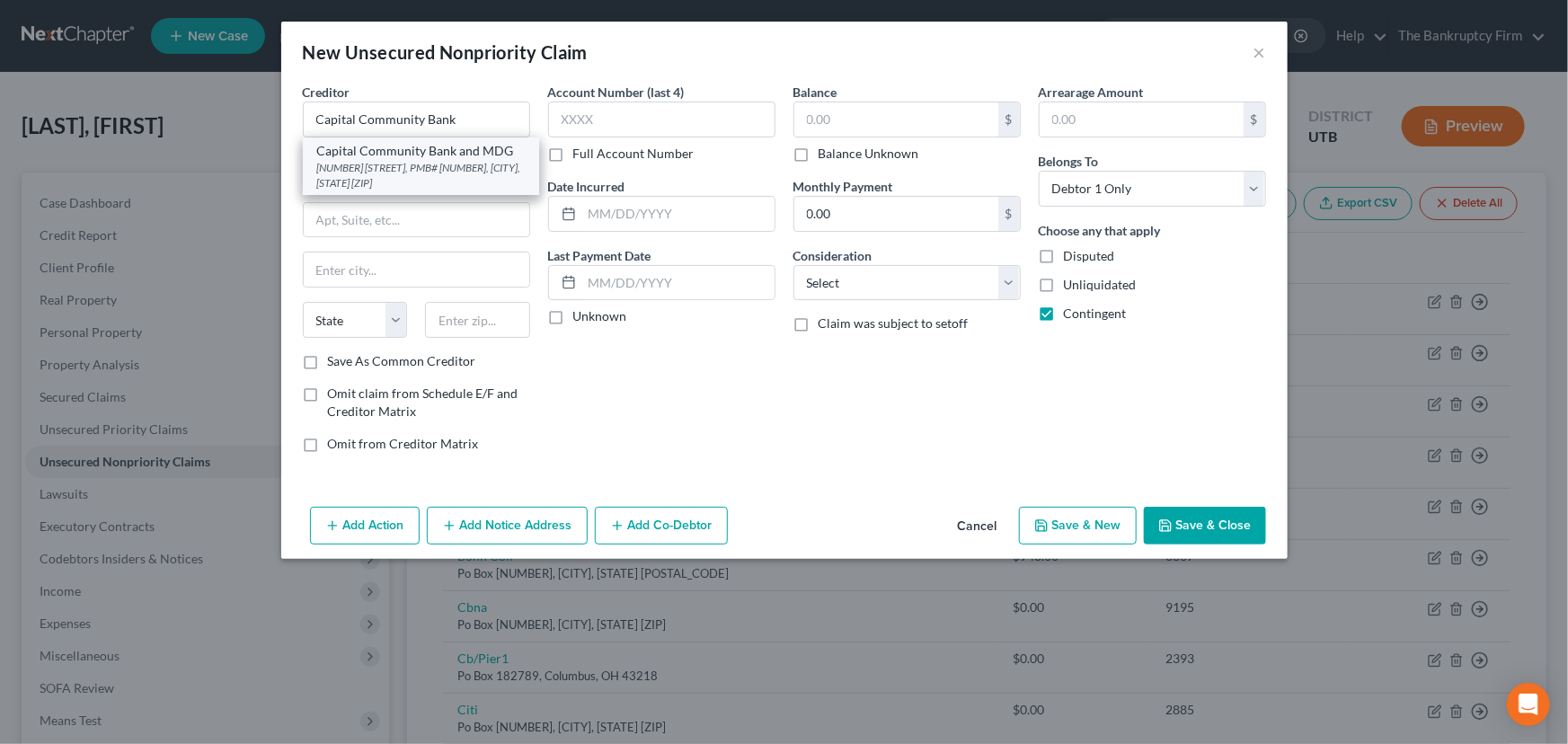 type on "Wilmington" 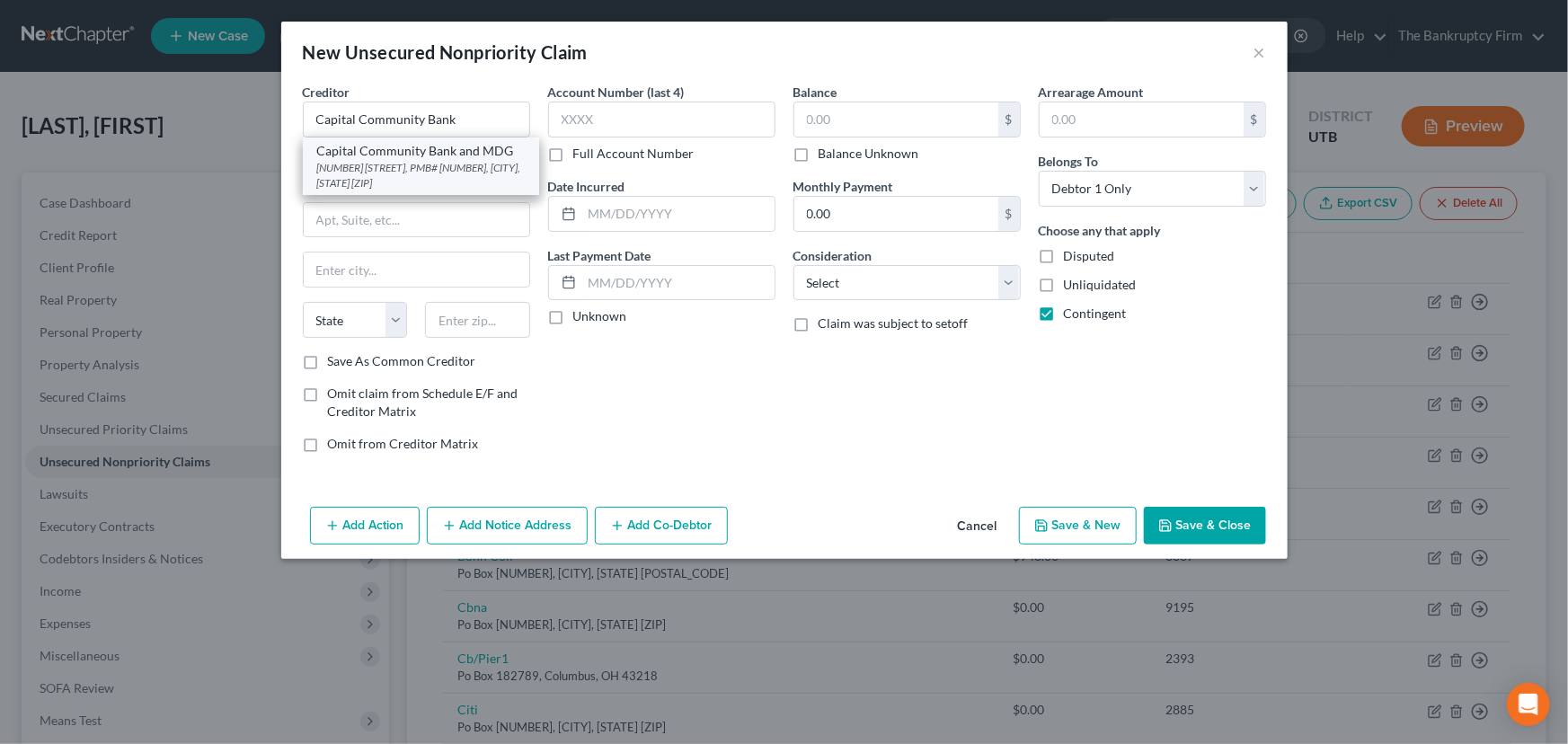 select on "7" 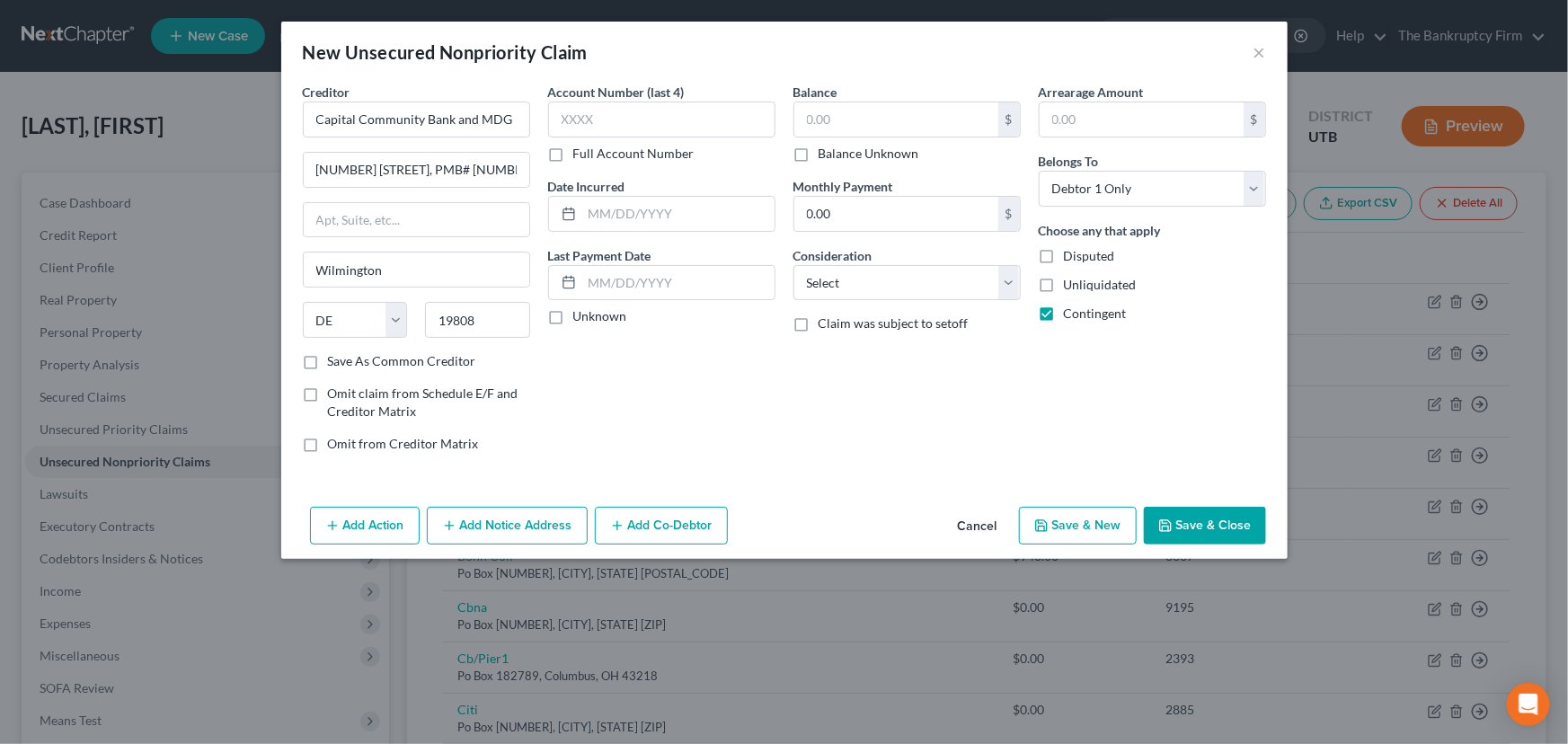 click on "Add Notice Address" at bounding box center (507, 526) 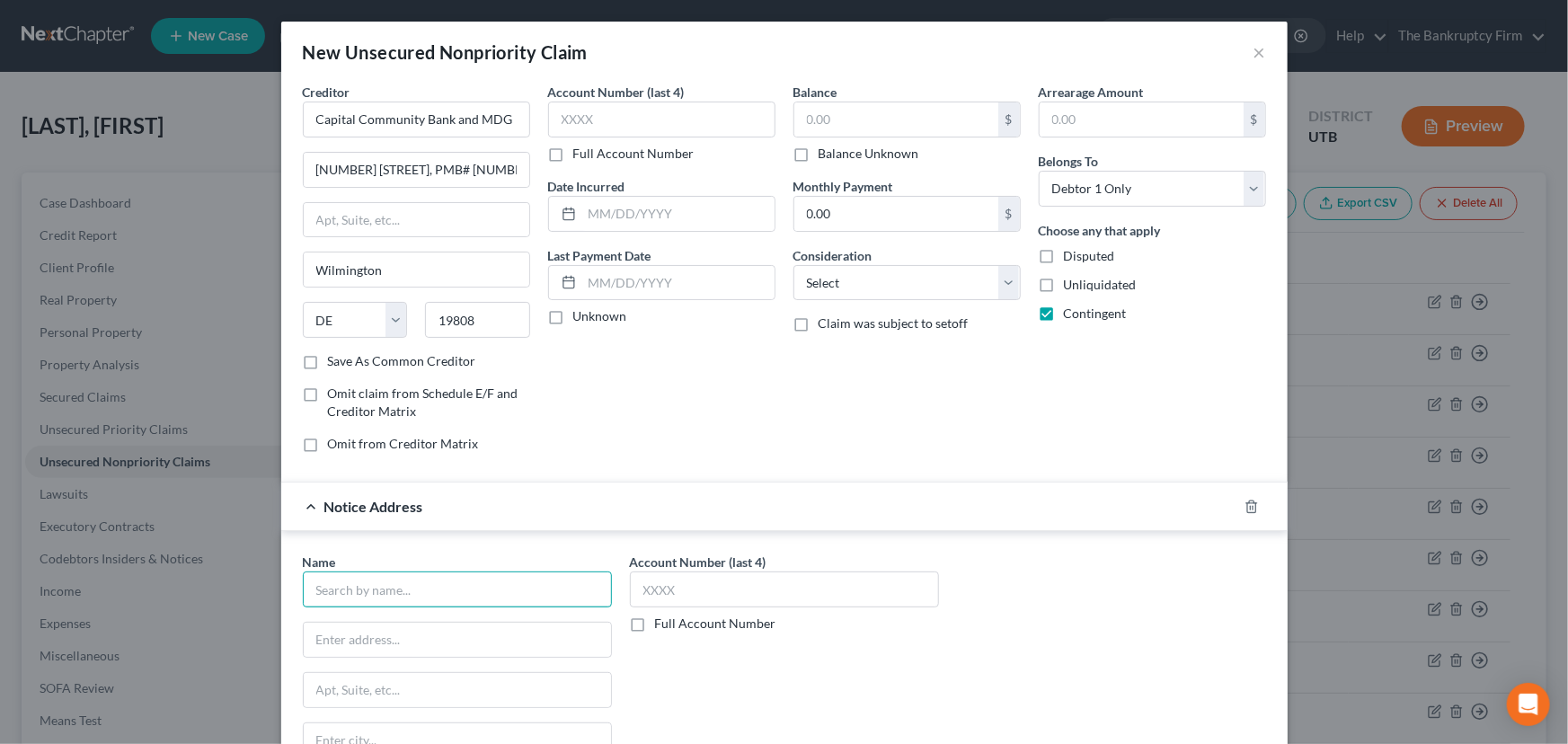 click at bounding box center (457, 589) 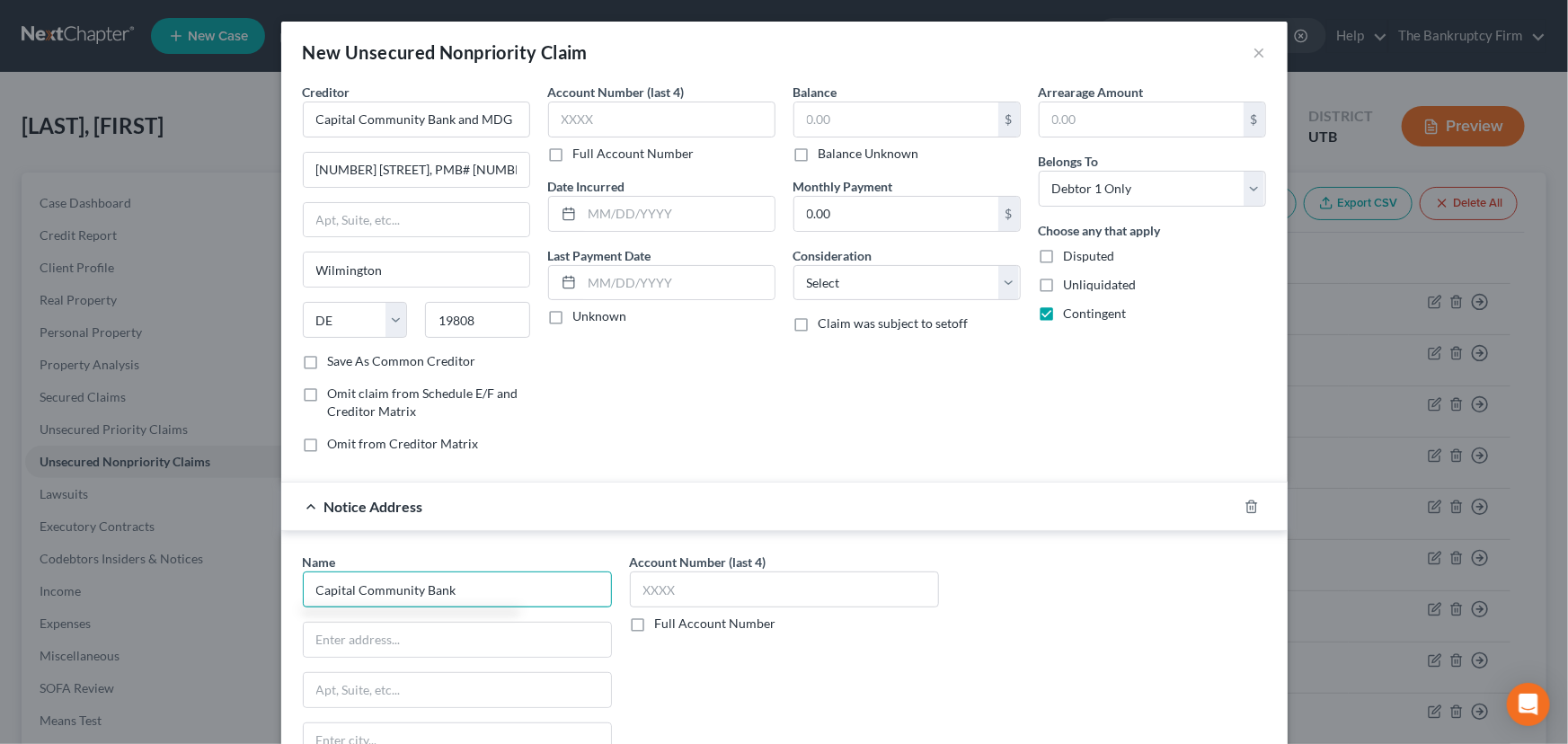 type on "Capital Community Bank" 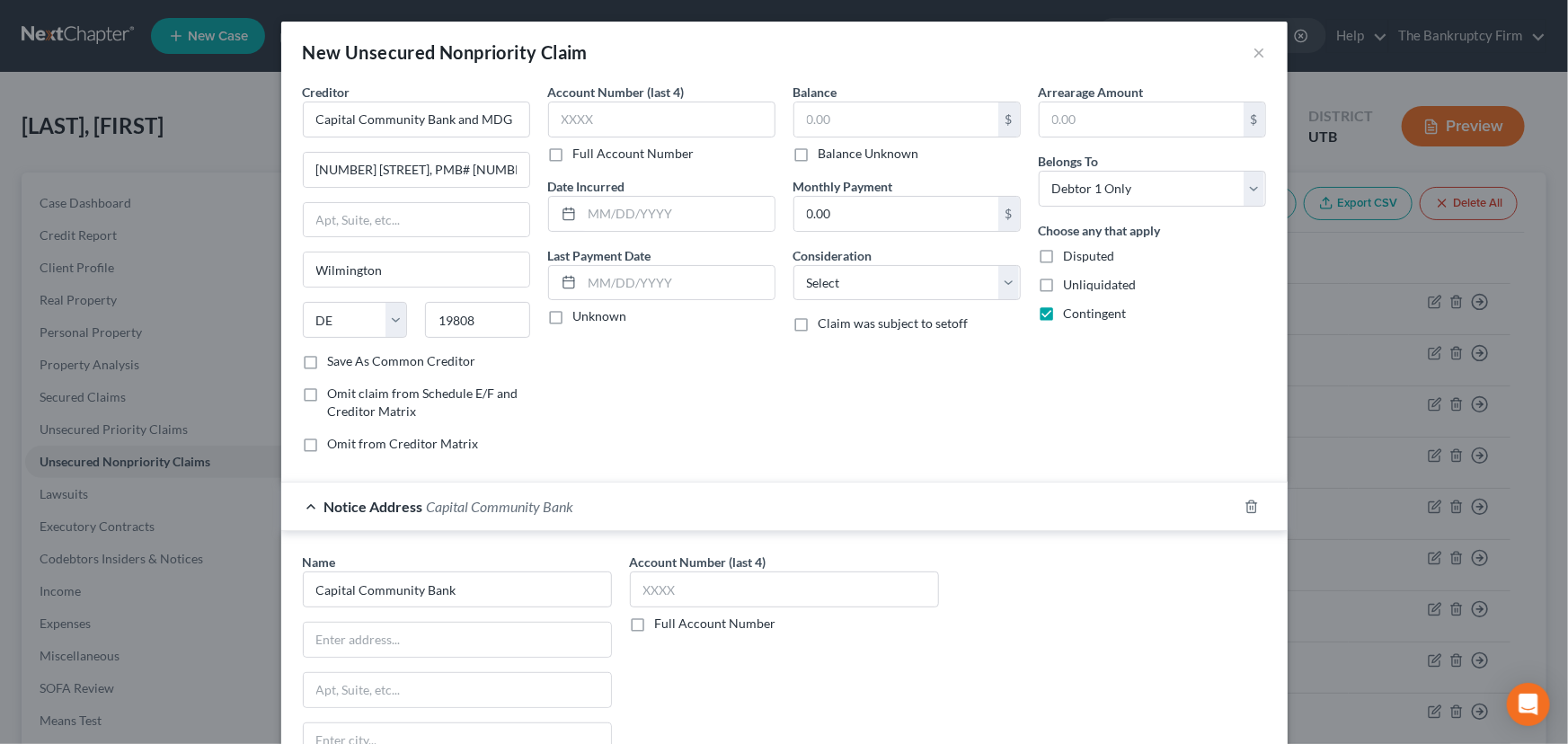 drag, startPoint x: 1188, startPoint y: 390, endPoint x: 1051, endPoint y: 406, distance: 137.93114 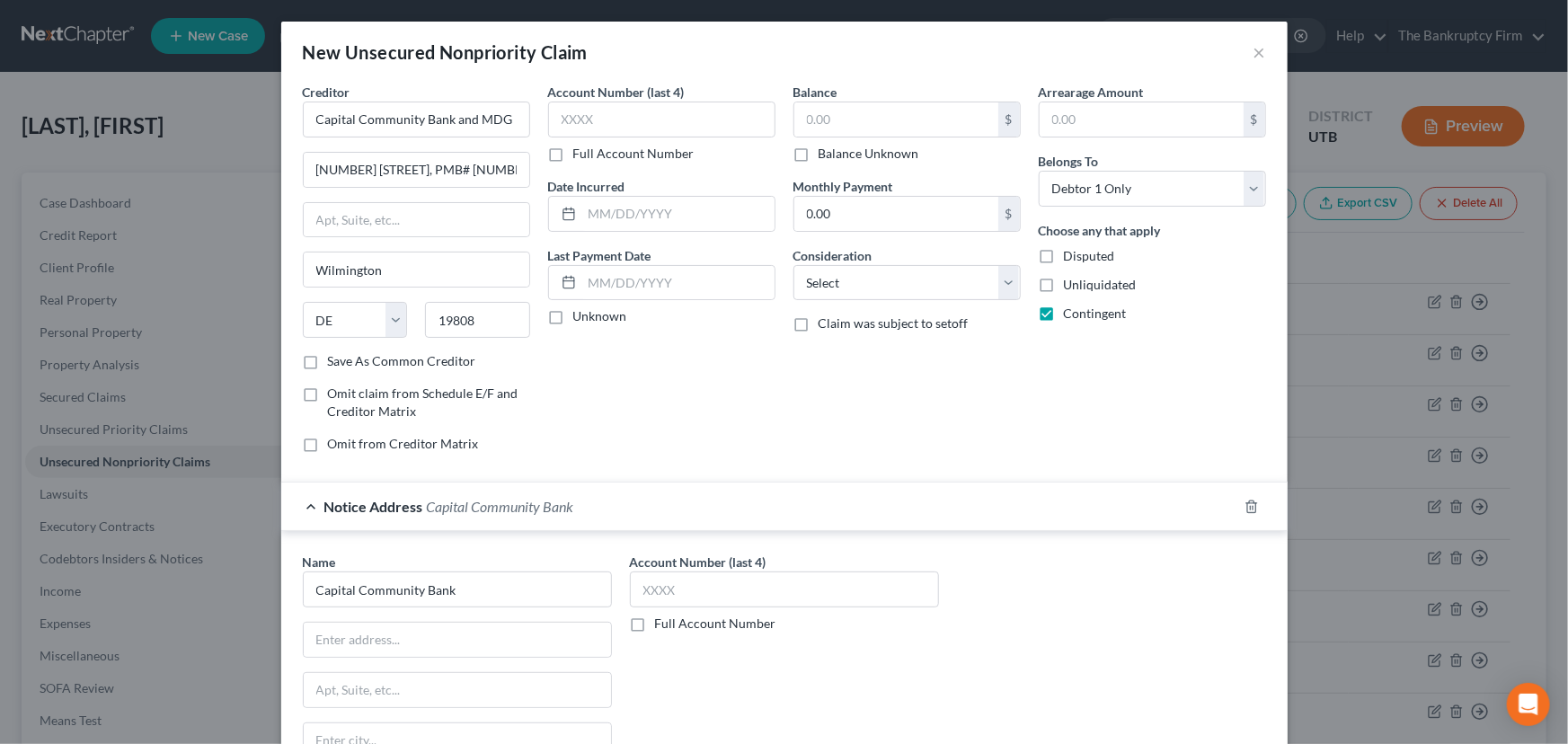 click on "Arrearage Amount $
Belongs To
*
Select Debtor 1 Only Debtor 2 Only Debtor 1 And Debtor 2 Only At Least One Of The Debtors And Another Community Property Choose any that apply Disputed Unliquidated Contingent" at bounding box center (1152, 275) 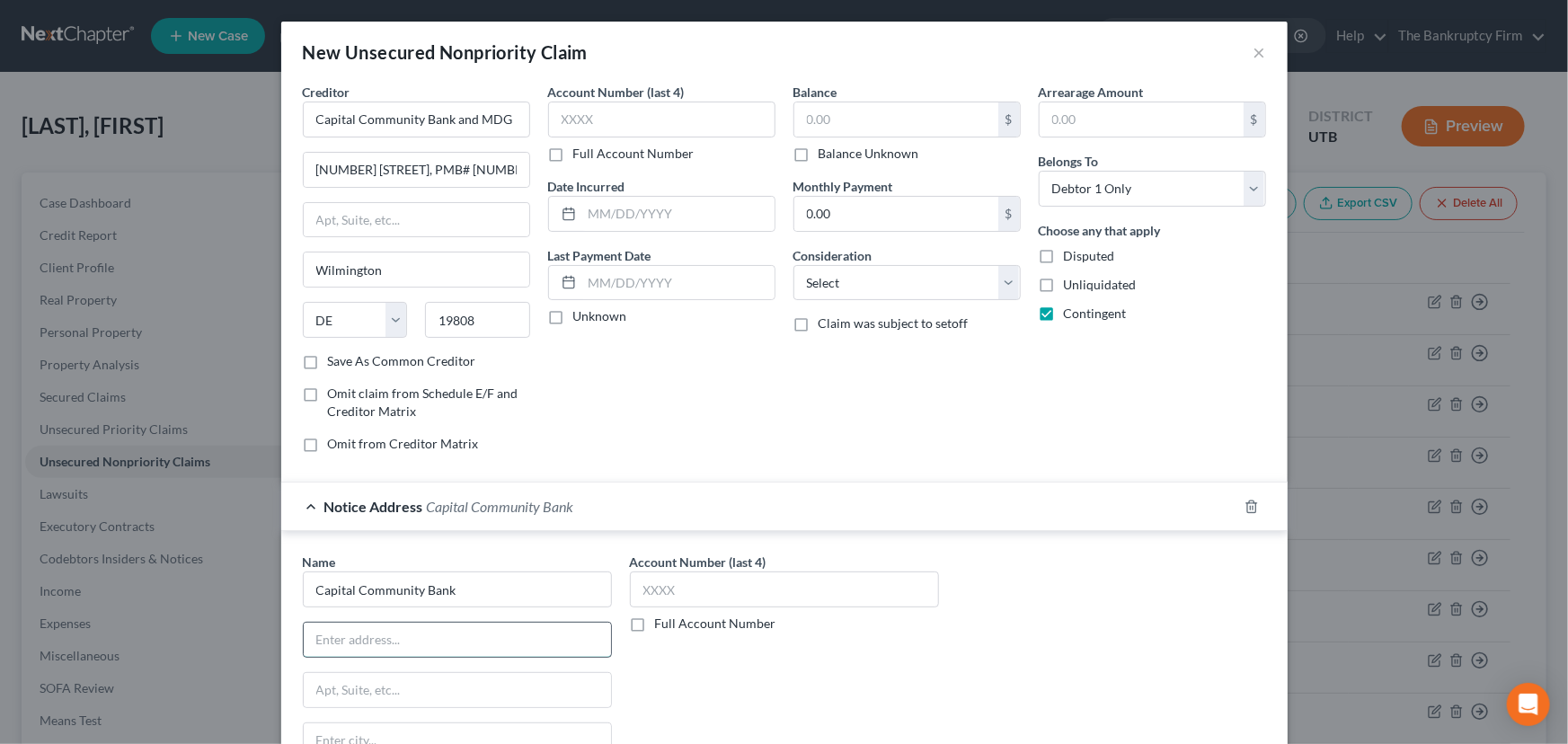 drag, startPoint x: 339, startPoint y: 636, endPoint x: 357, endPoint y: 638, distance: 18.11077 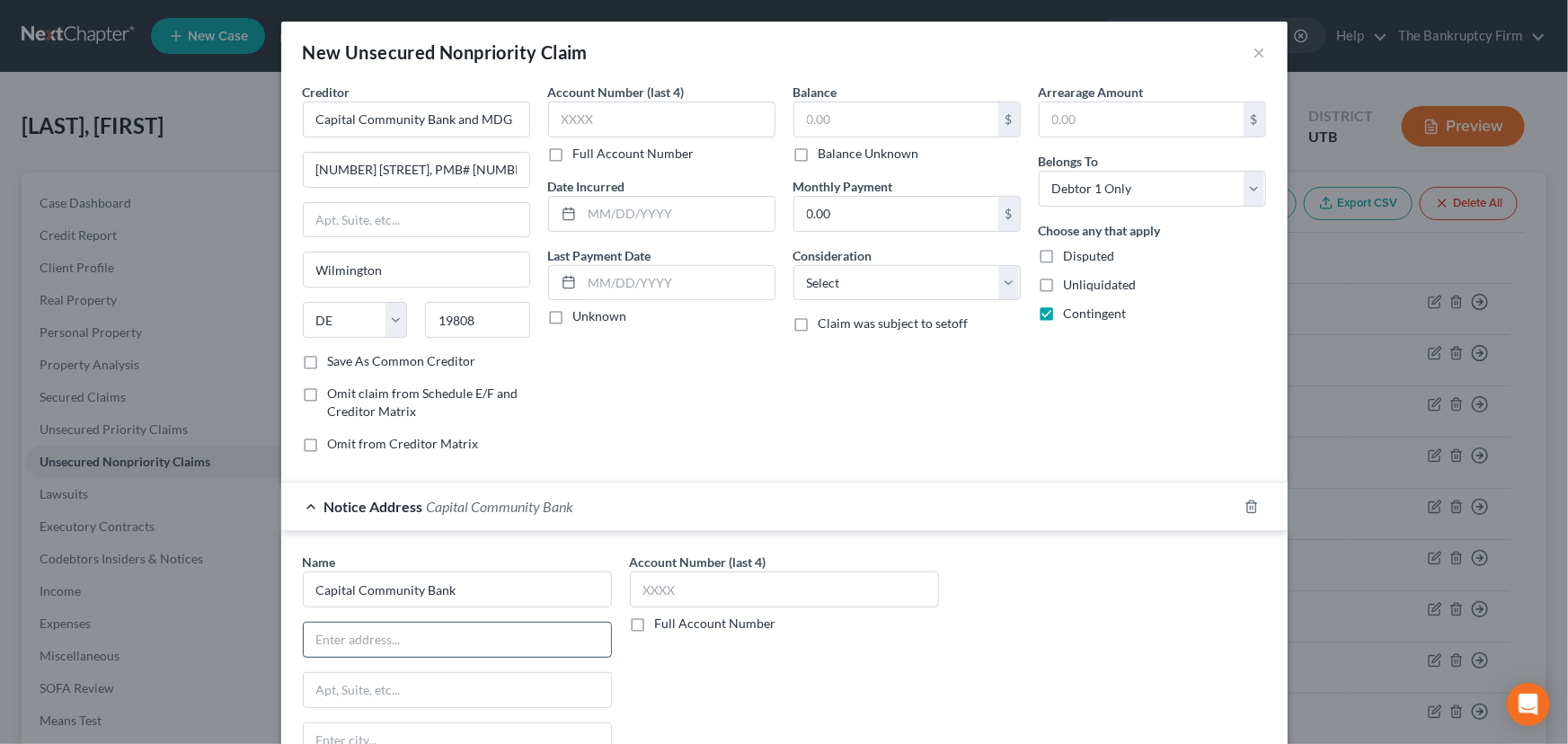 click at bounding box center [457, 640] 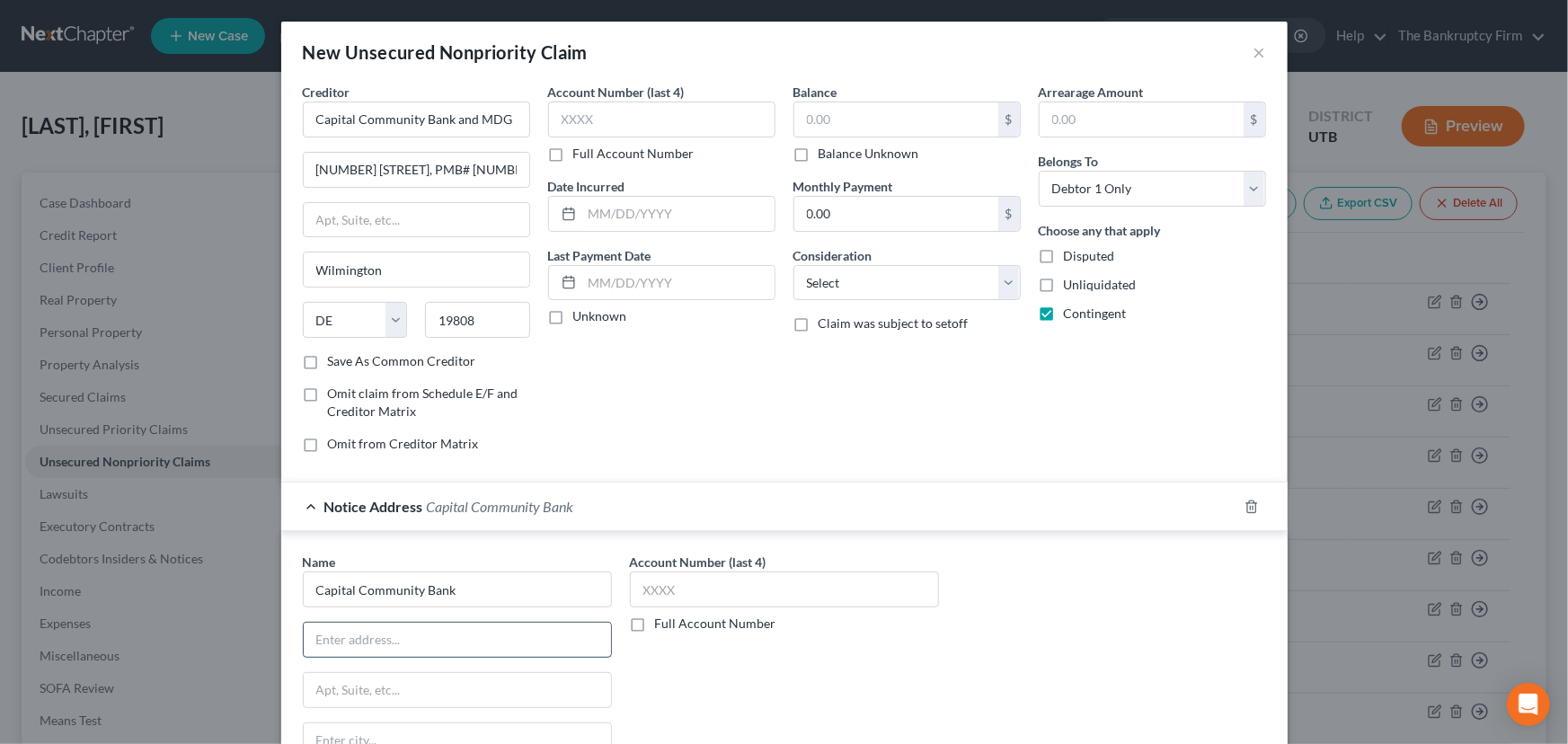 paste on "[NUMBER] [STREET]" 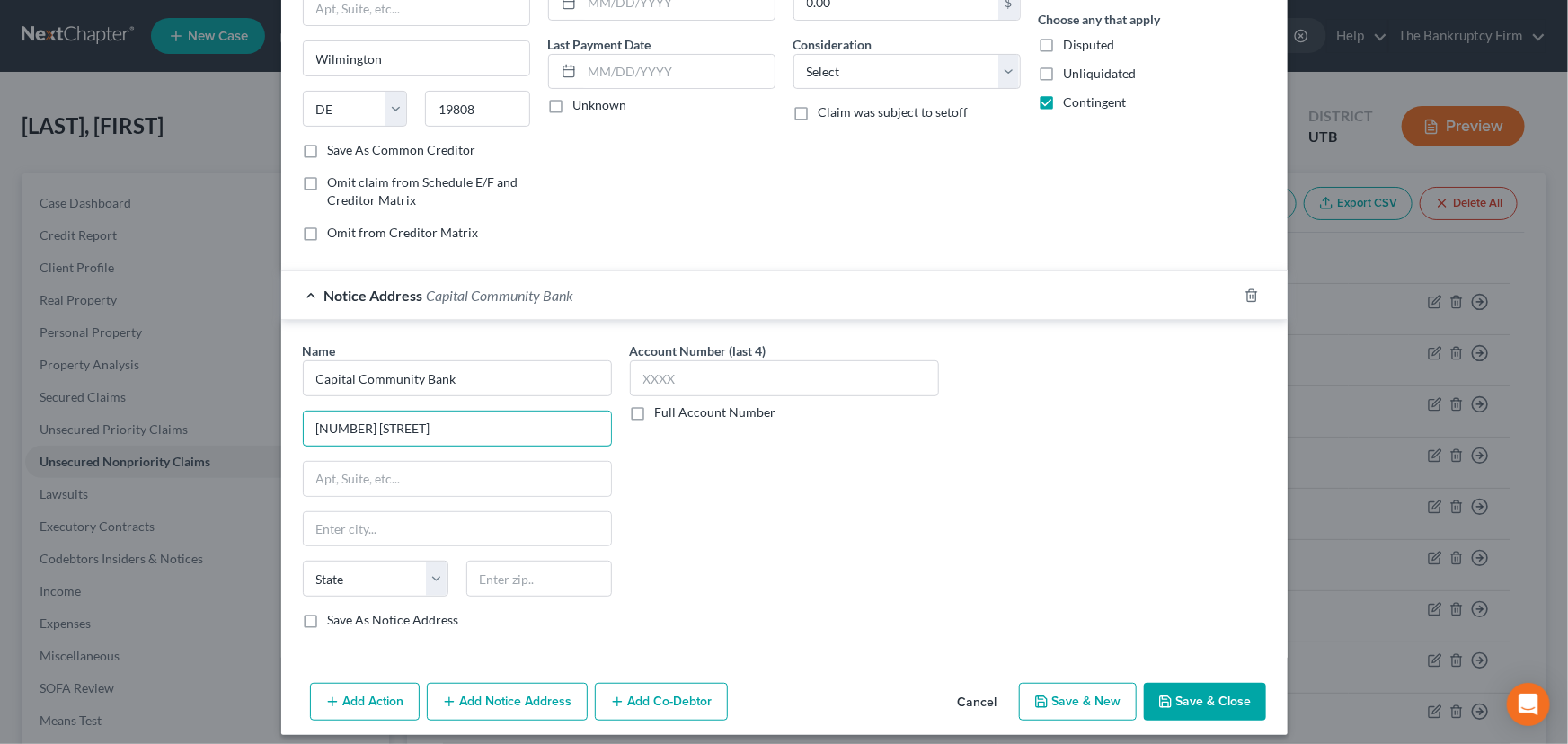scroll, scrollTop: 221, scrollLeft: 0, axis: vertical 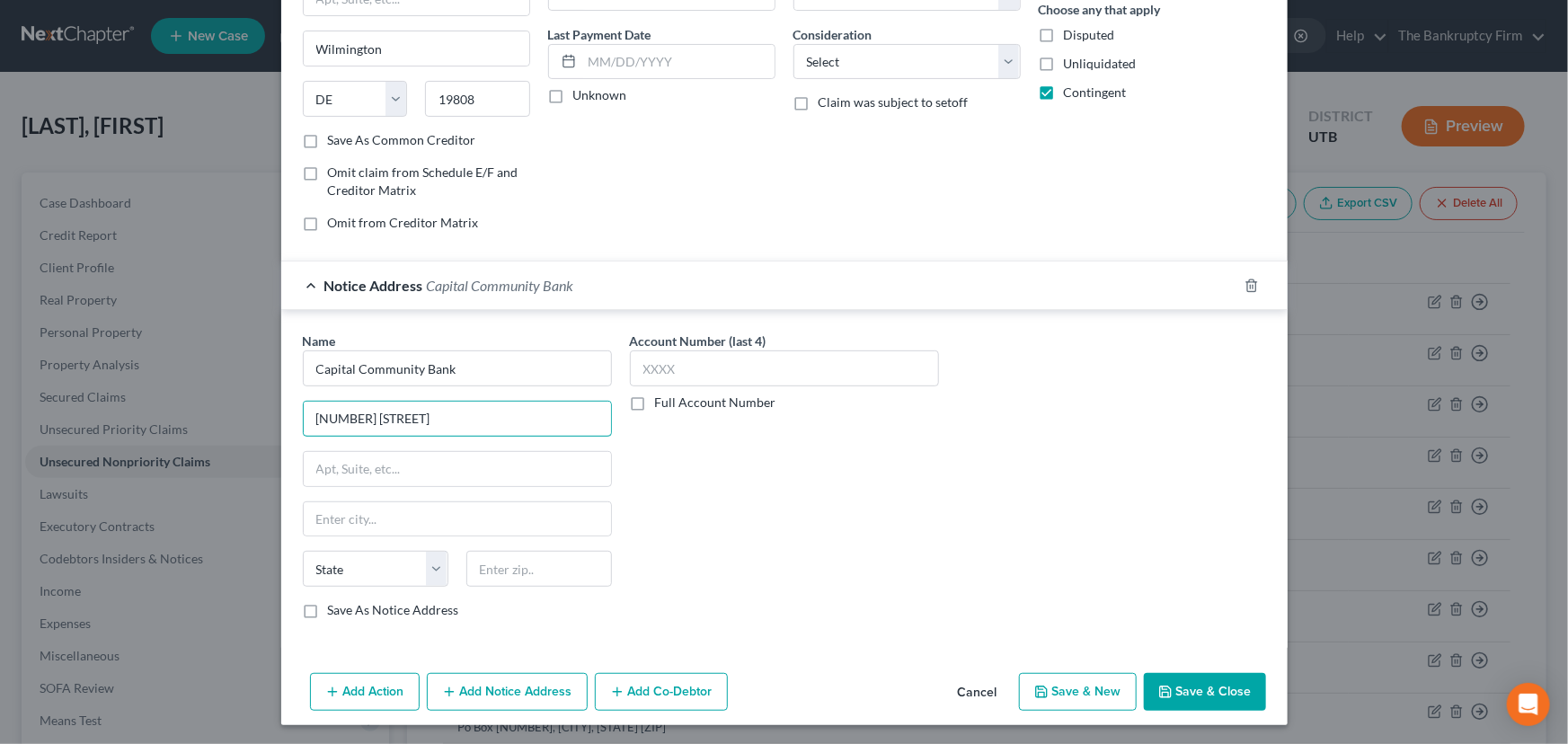 type on "[NUMBER] [STREET]" 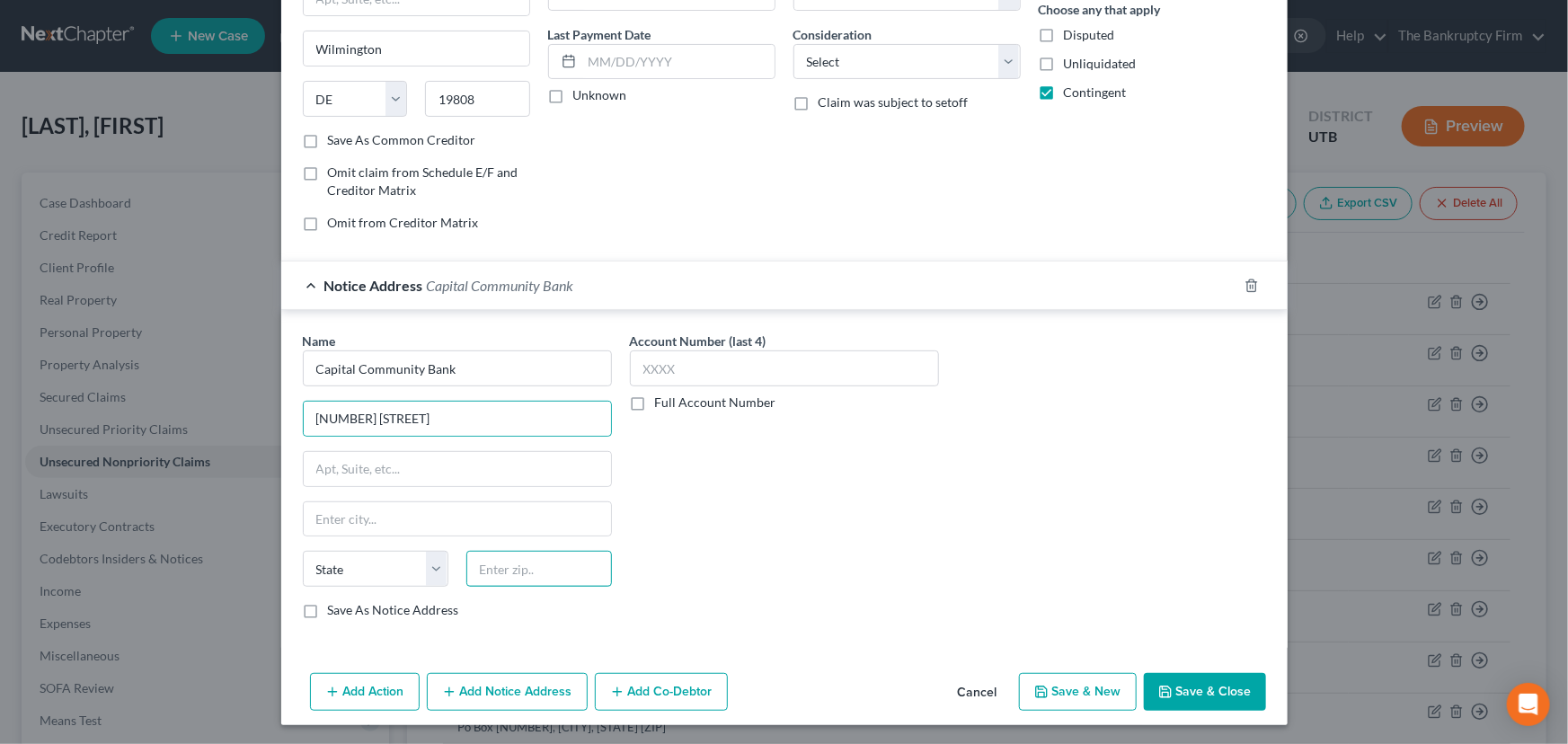 click at bounding box center [539, 569] 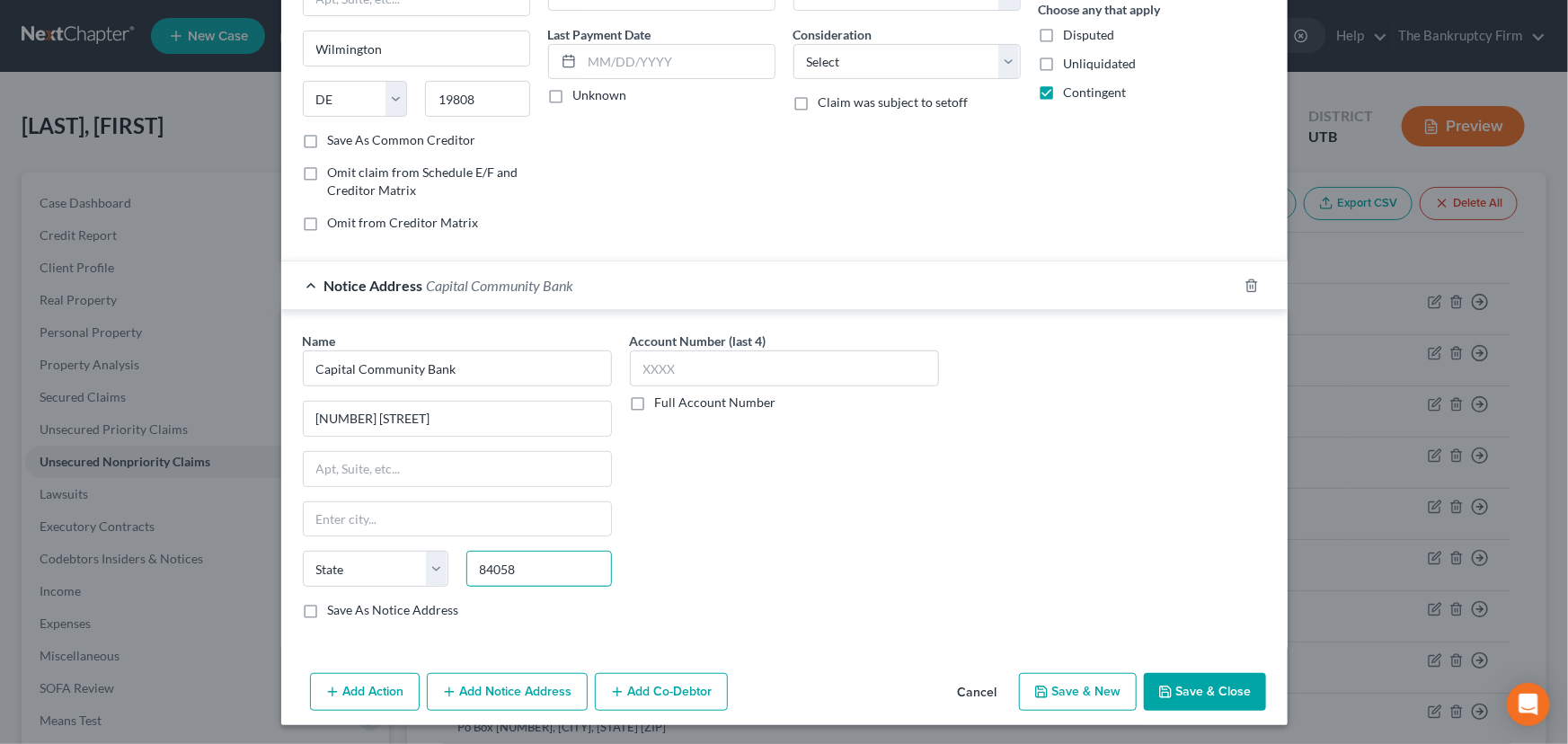 type on "84058" 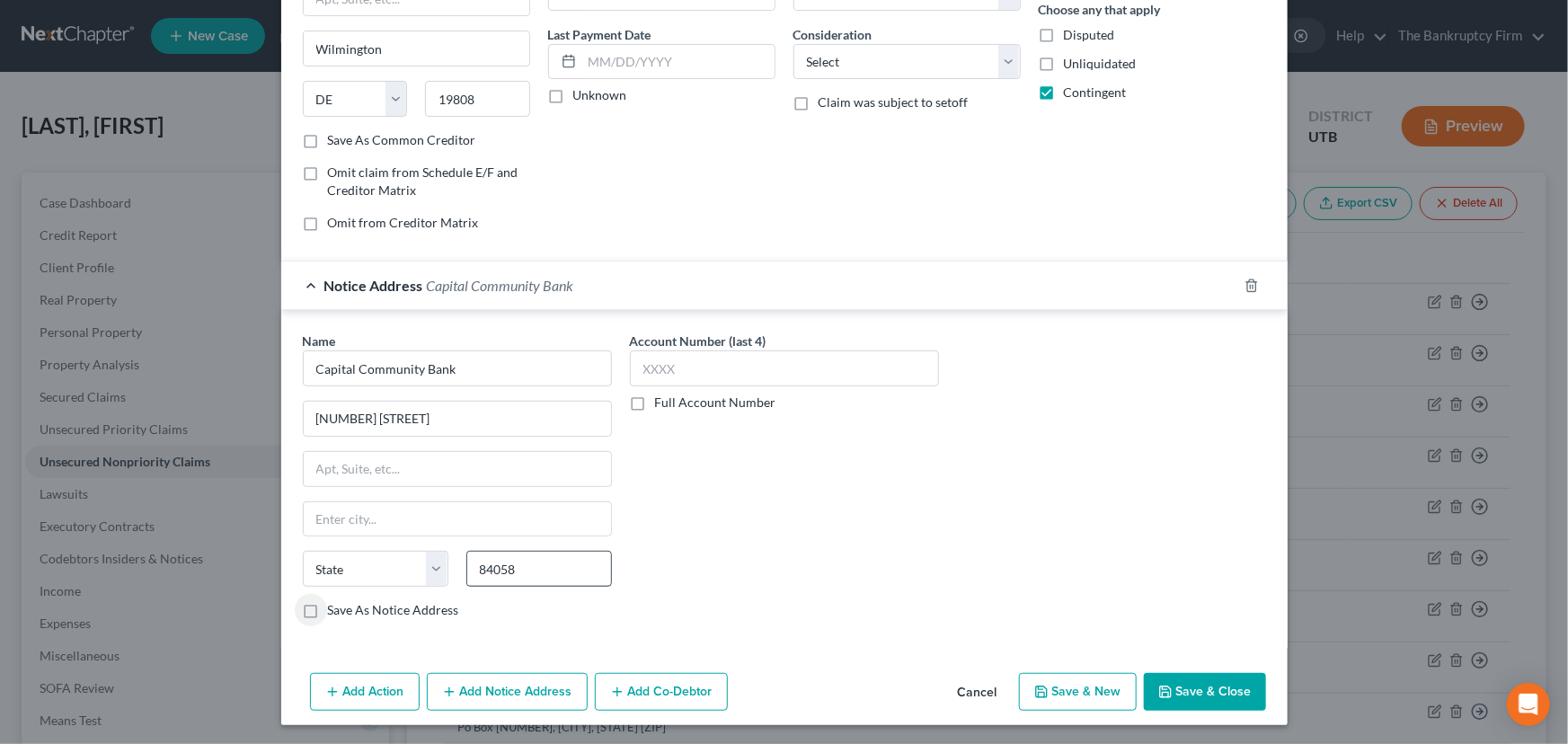 type on "Orem" 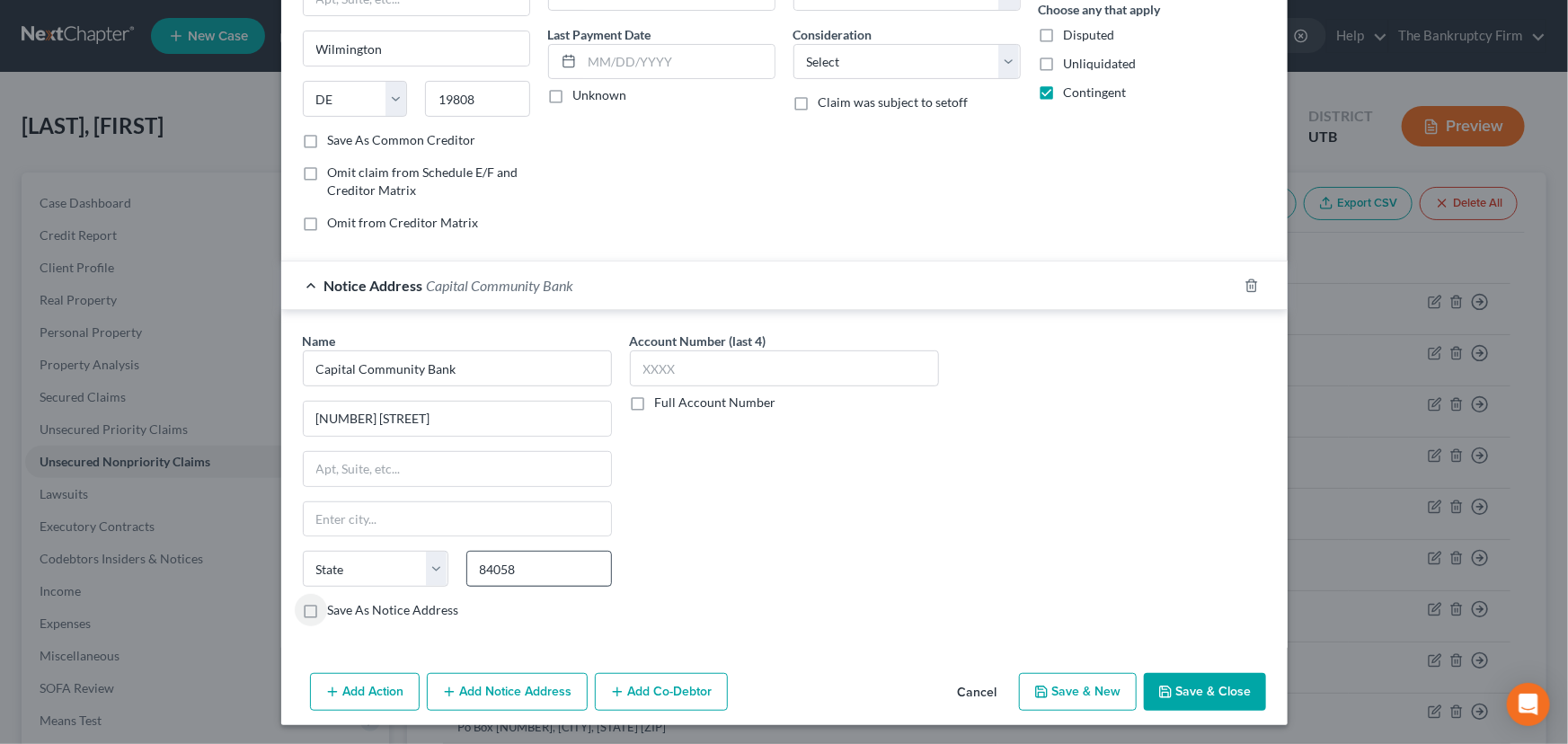 select on "46" 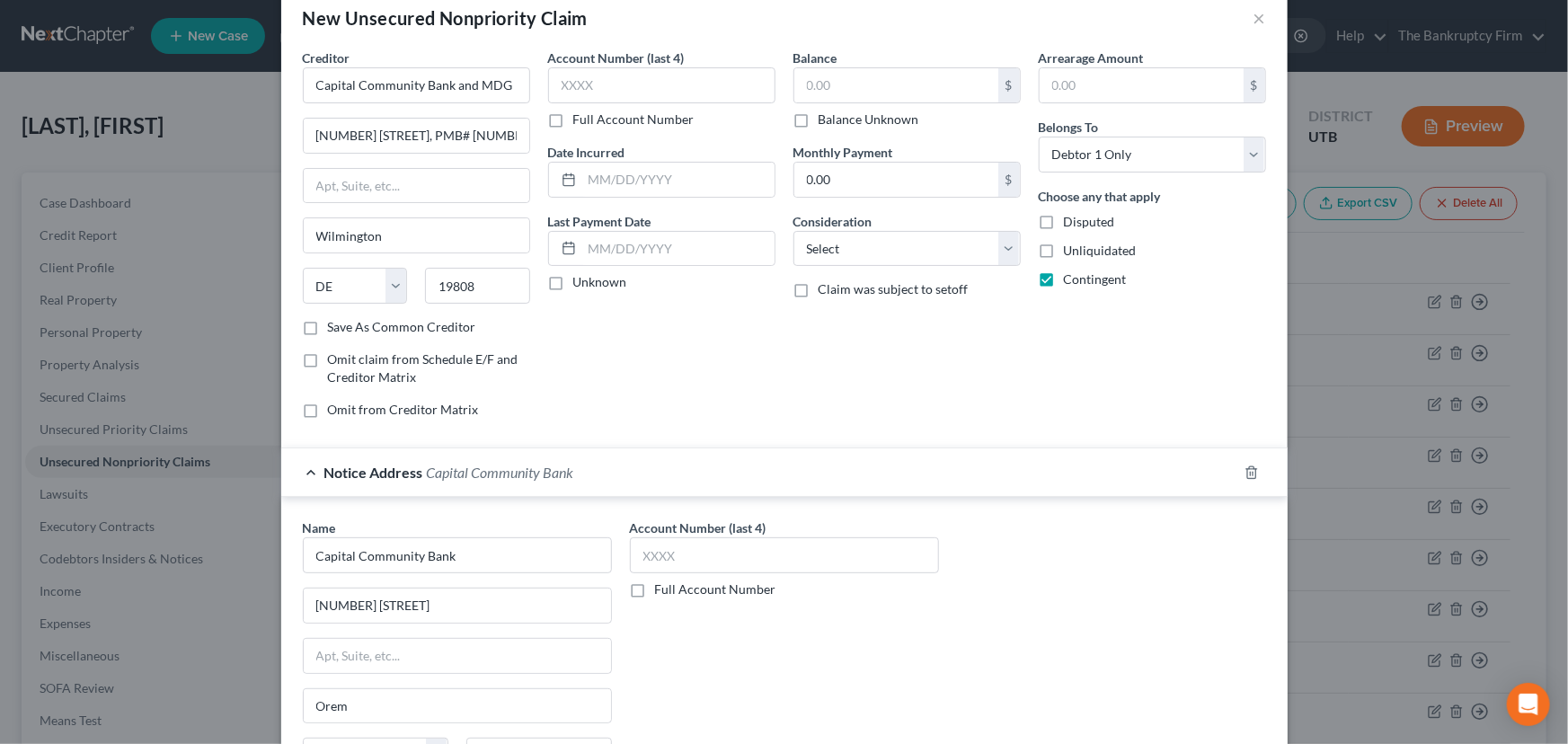 scroll, scrollTop: 0, scrollLeft: 0, axis: both 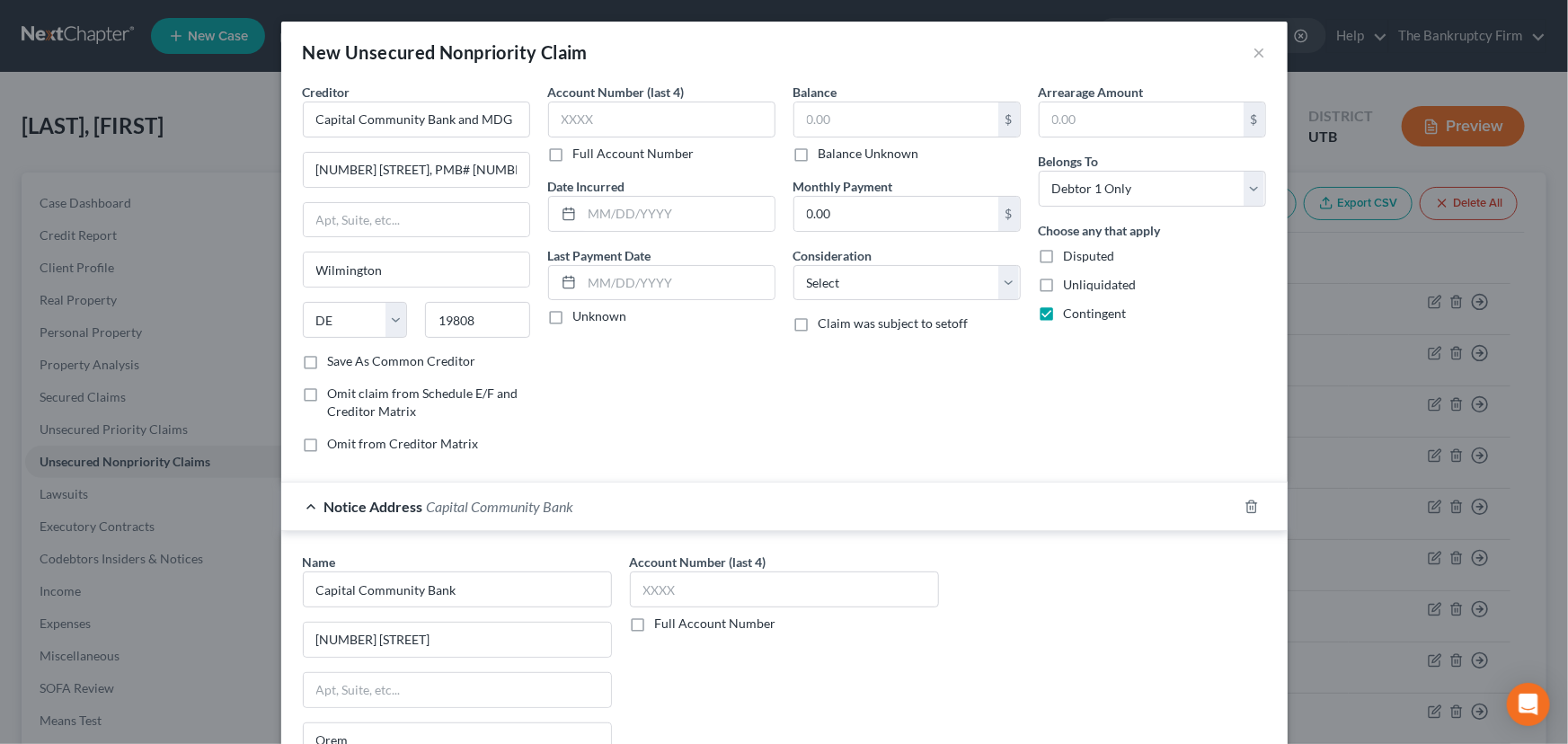 click on "Balance Unknown" at bounding box center (869, 154) 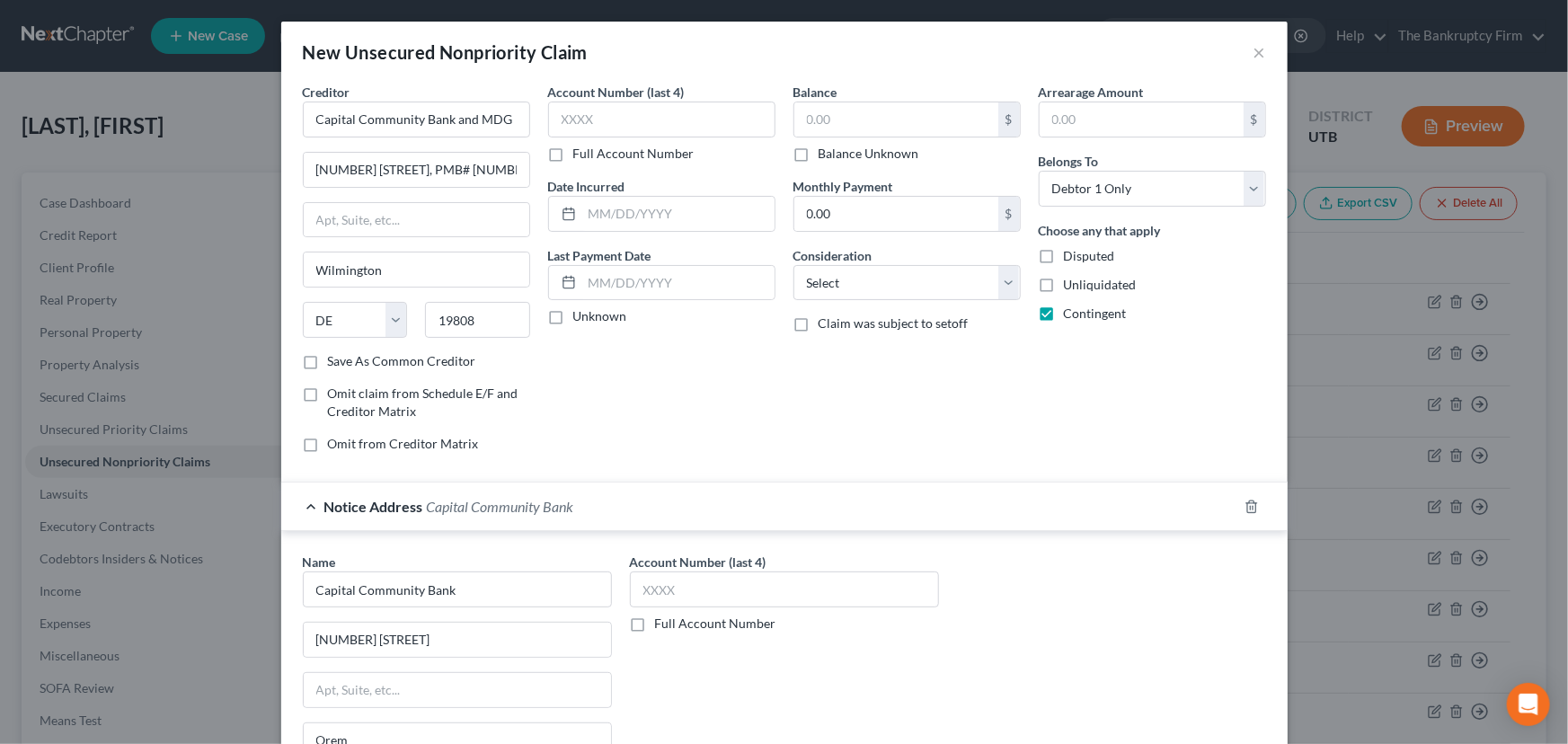 checkbox on "true" 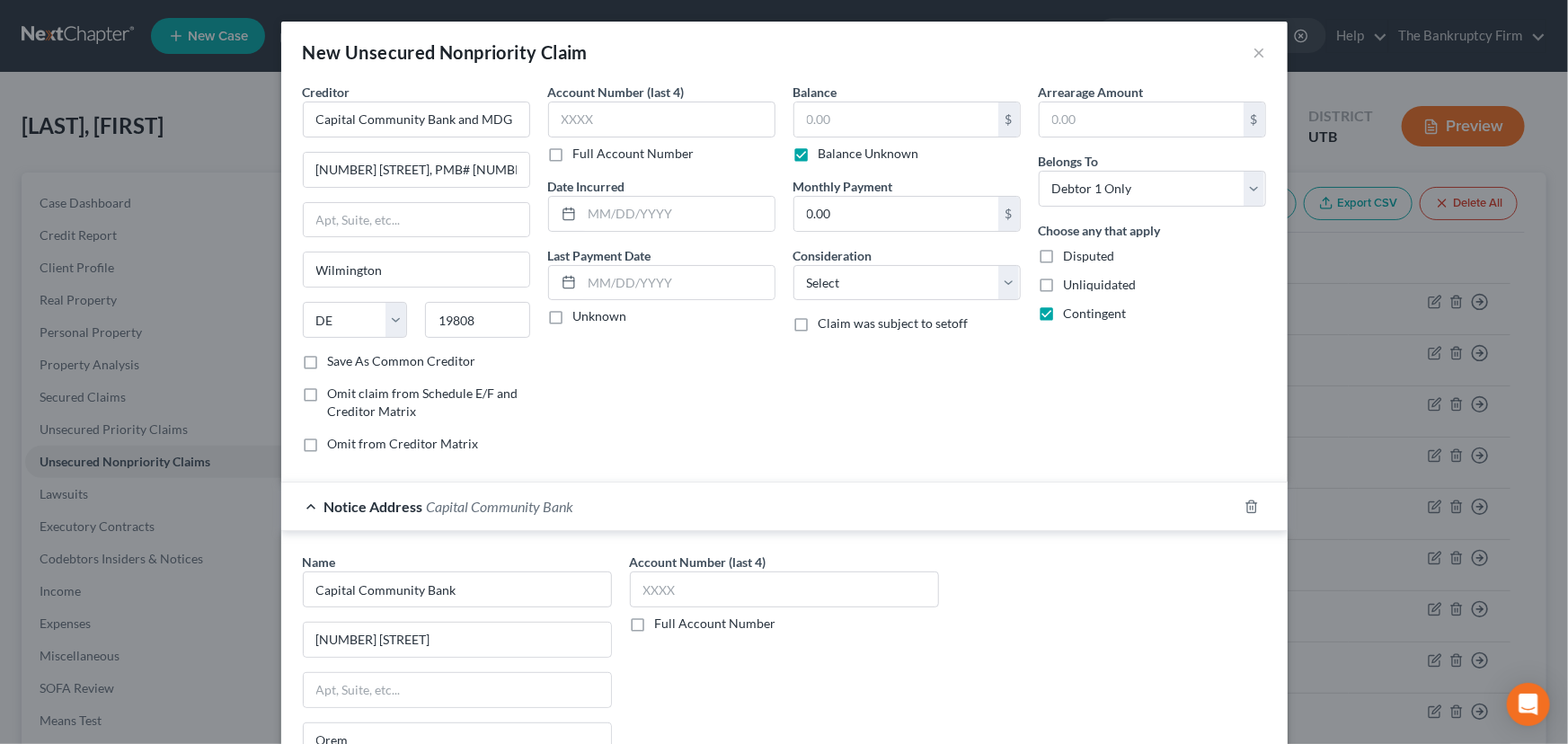 type on "0.00" 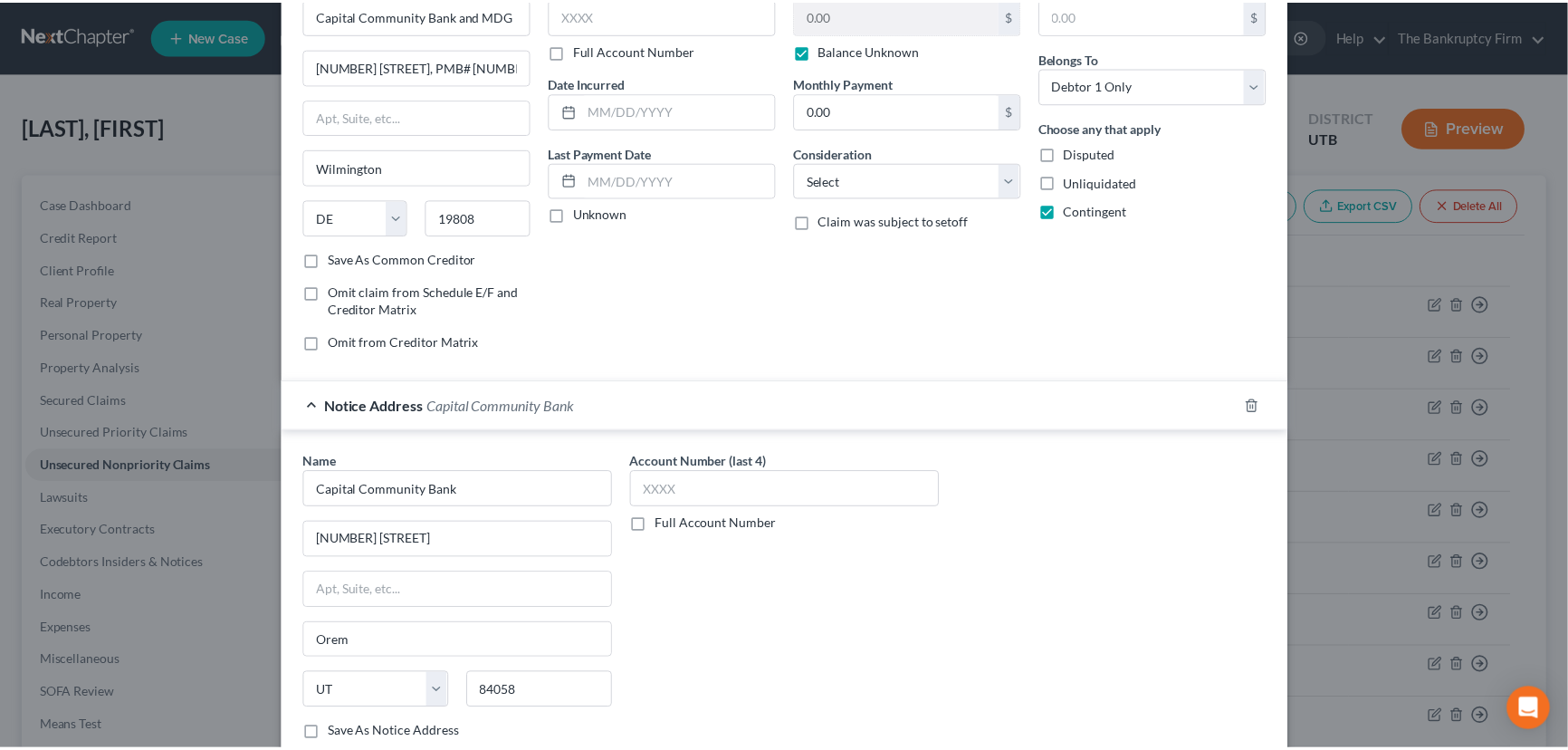 scroll, scrollTop: 223, scrollLeft: 0, axis: vertical 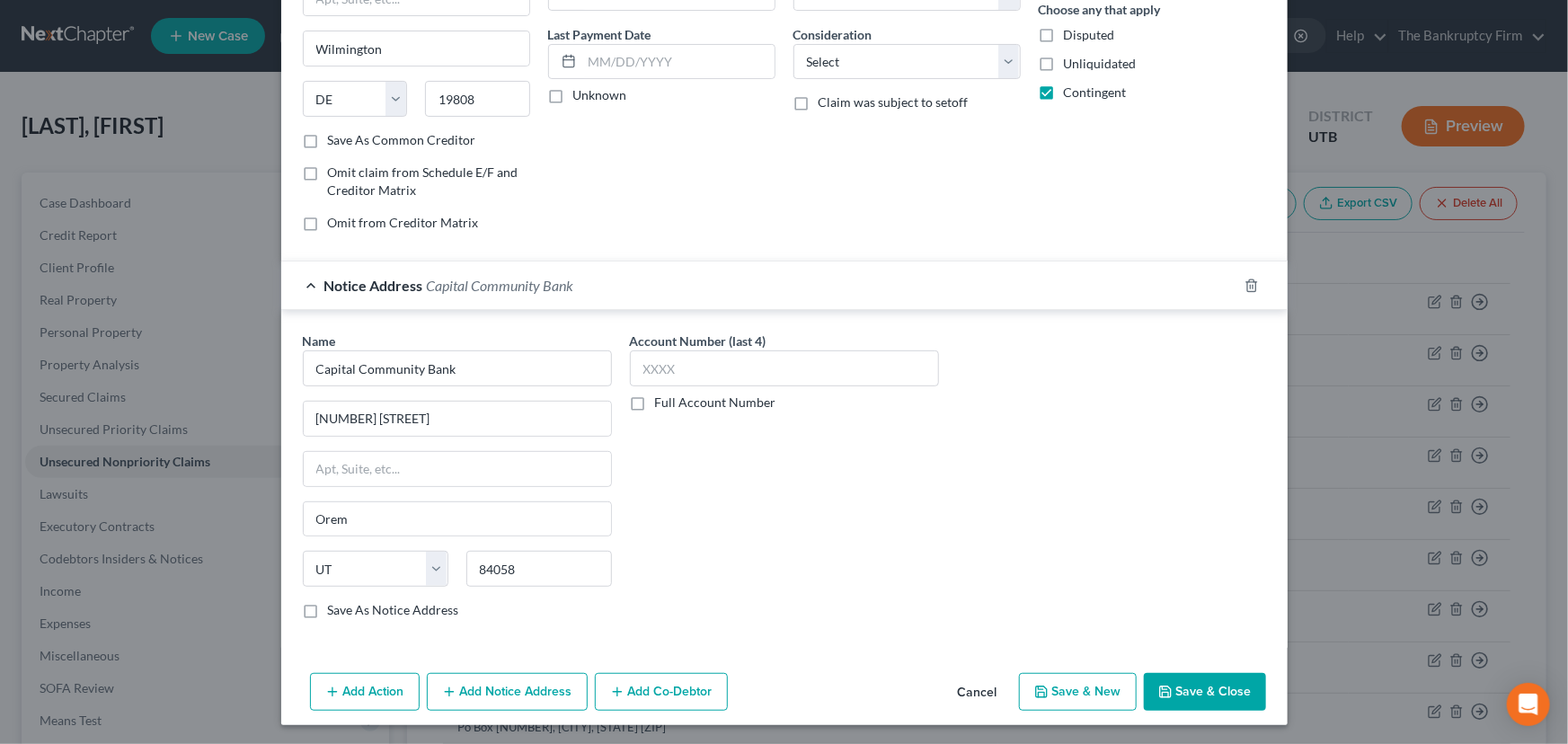 click on "Save & Close" at bounding box center (1205, 692) 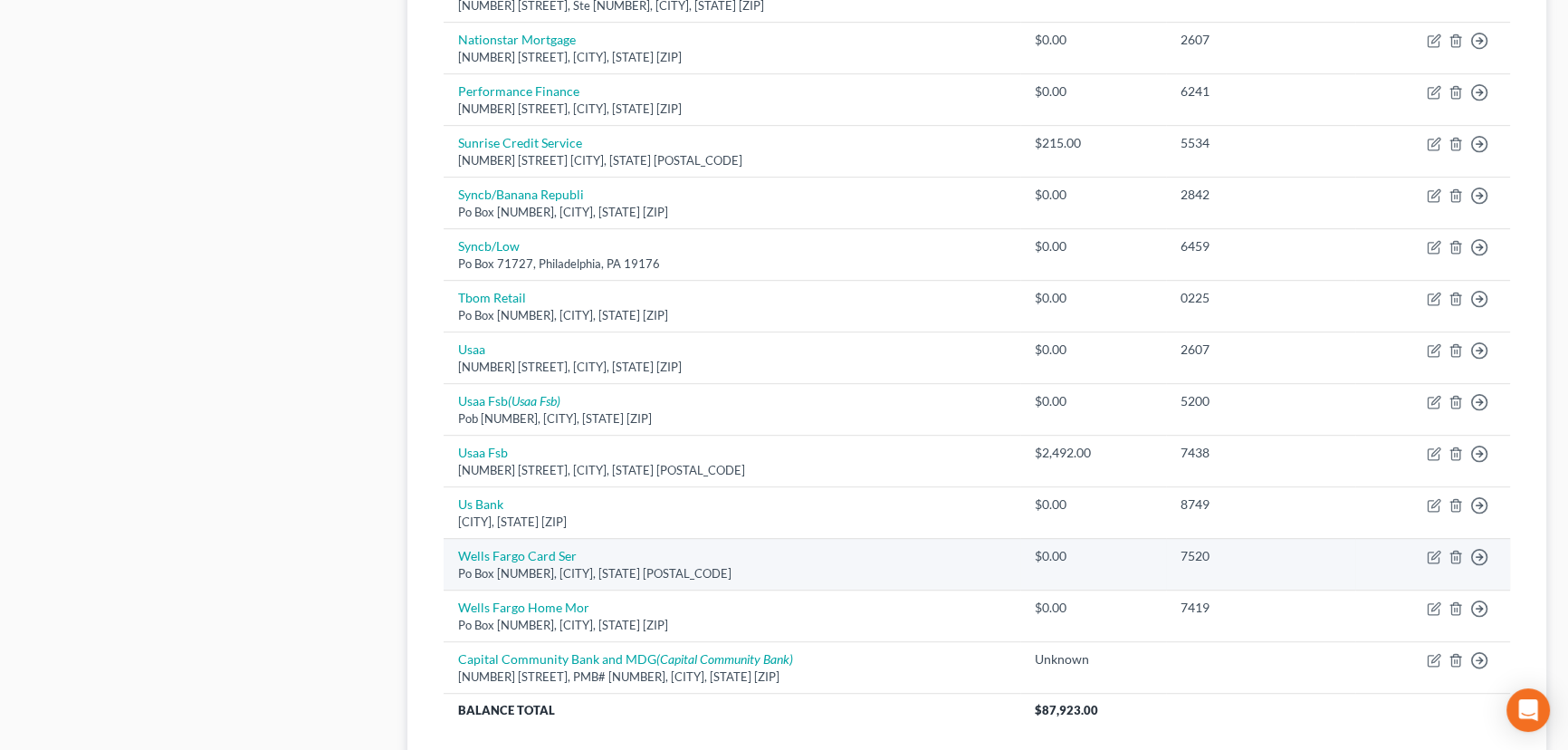 scroll, scrollTop: 1275, scrollLeft: 0, axis: vertical 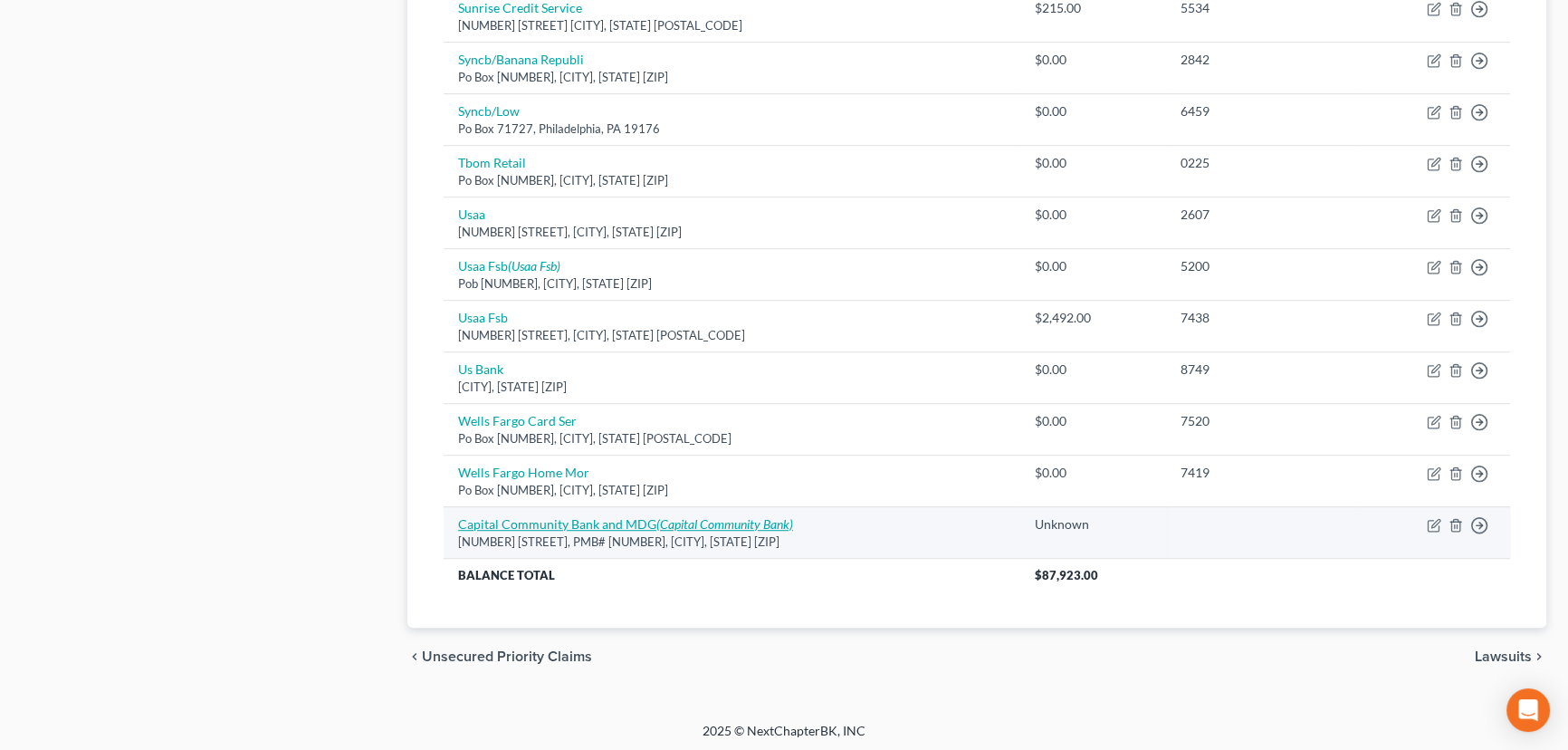 click on "Capital Community Bank and MDG  (Capital Community Bank)" at bounding box center (626, 524) 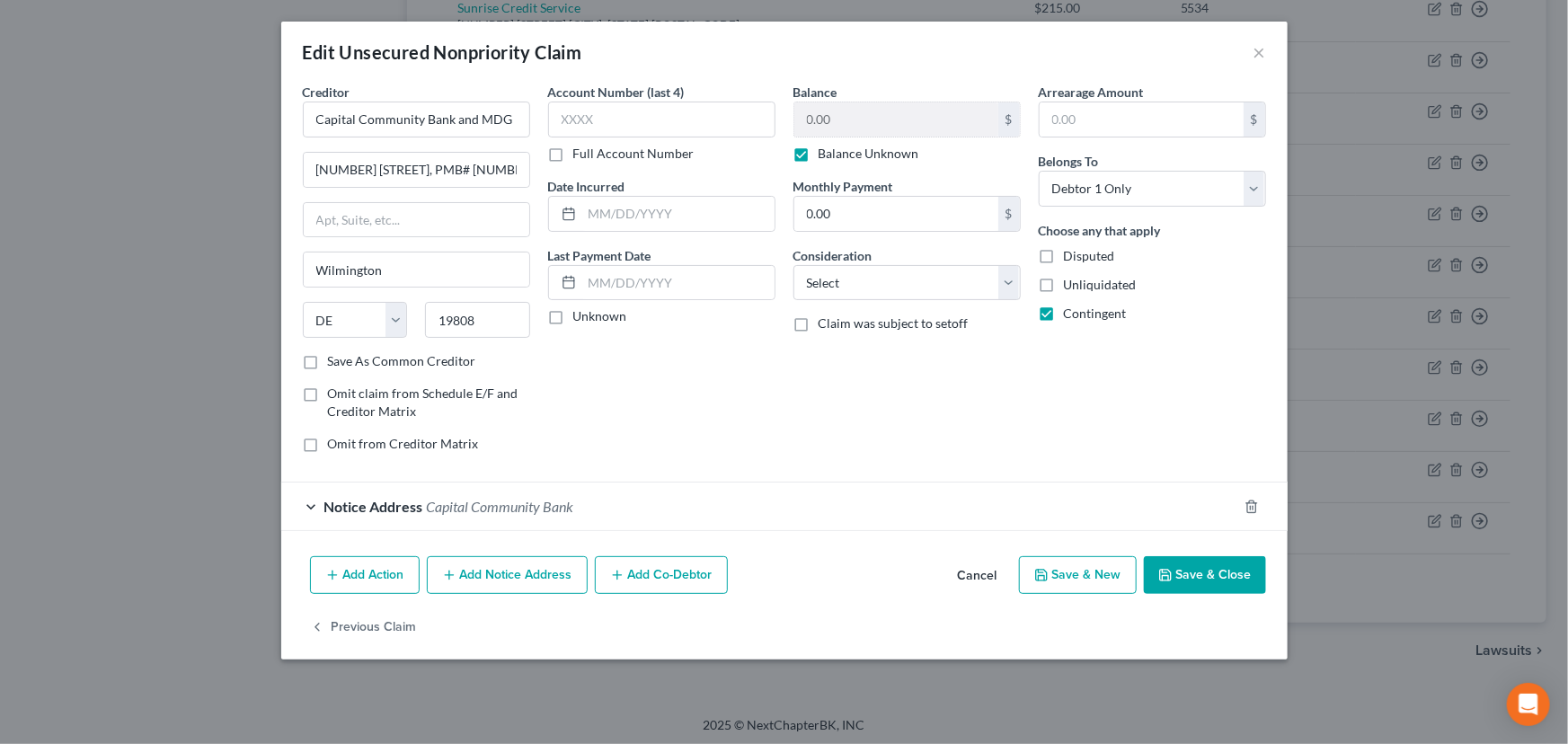 drag, startPoint x: 1039, startPoint y: 249, endPoint x: 1047, endPoint y: 258, distance: 12.041595 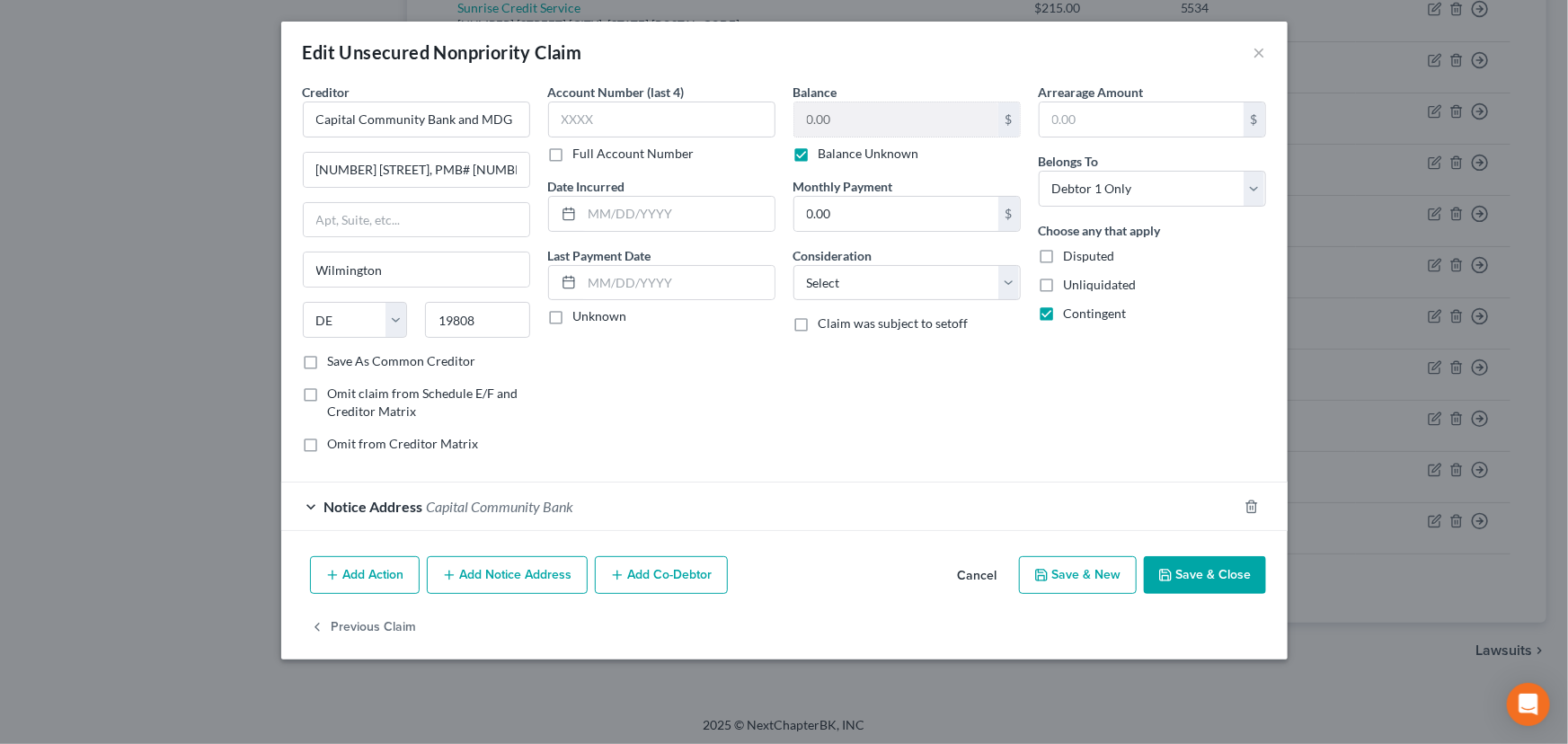 click on "Disputed" at bounding box center [1089, 256] 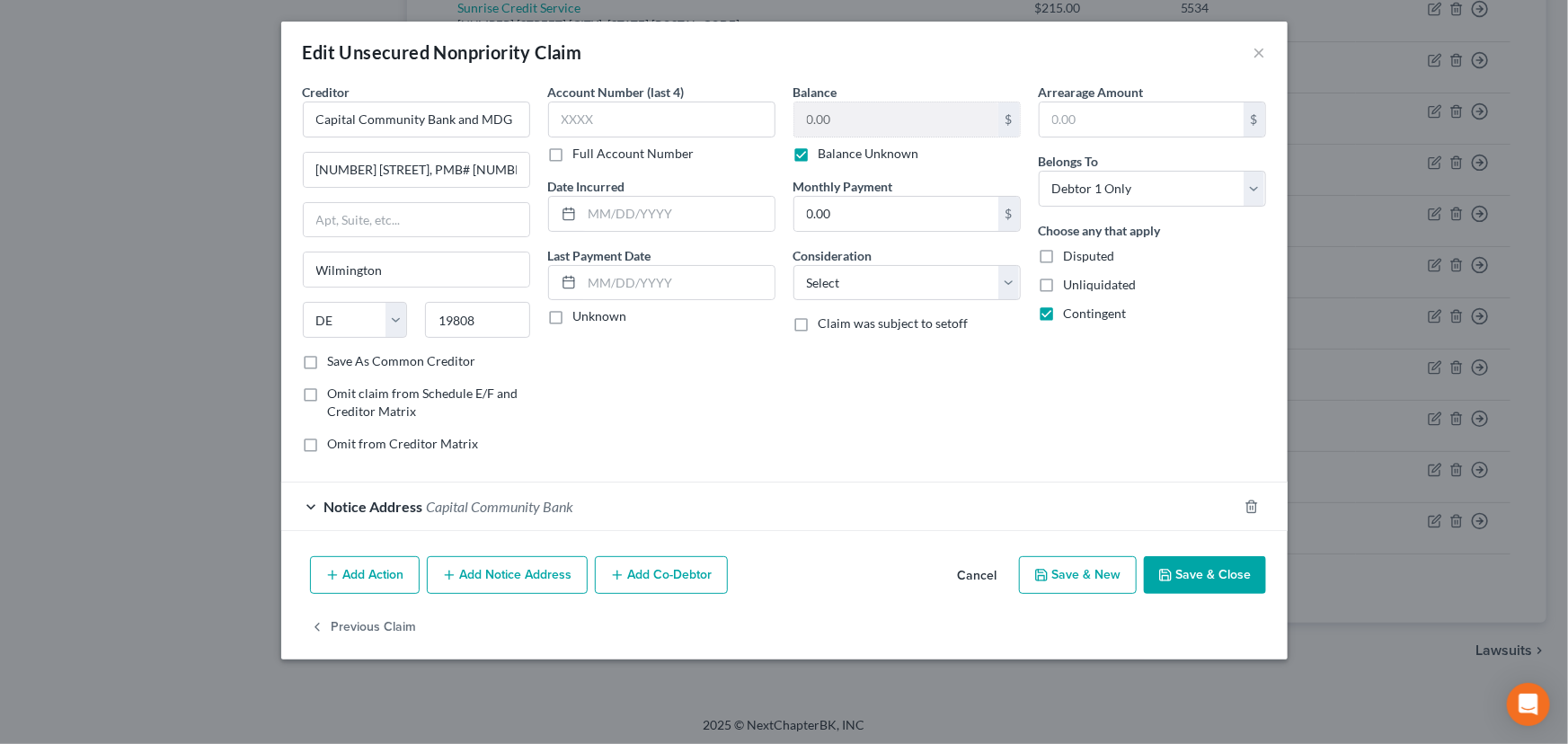click on "Disputed" at bounding box center (1076, 252) 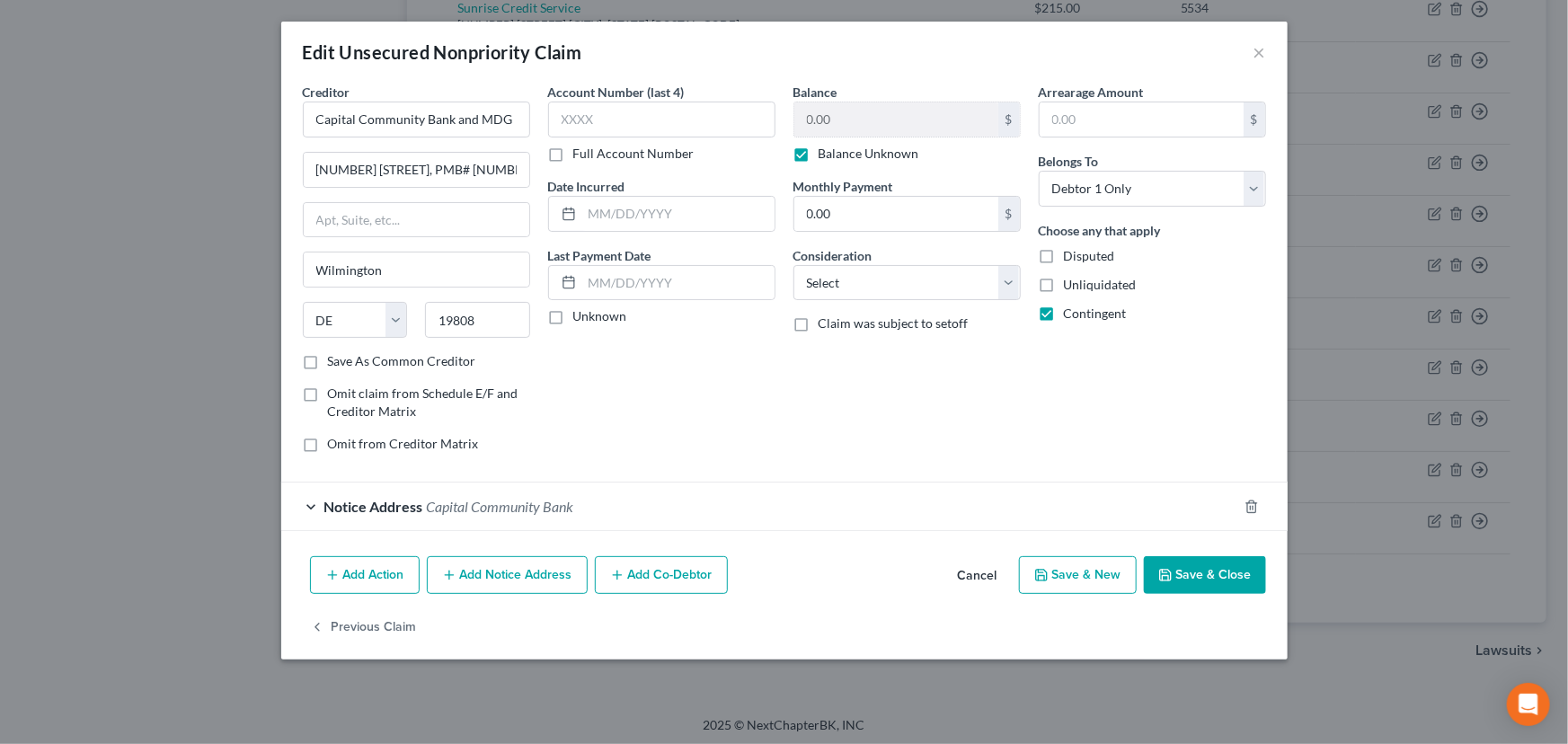 checkbox on "true" 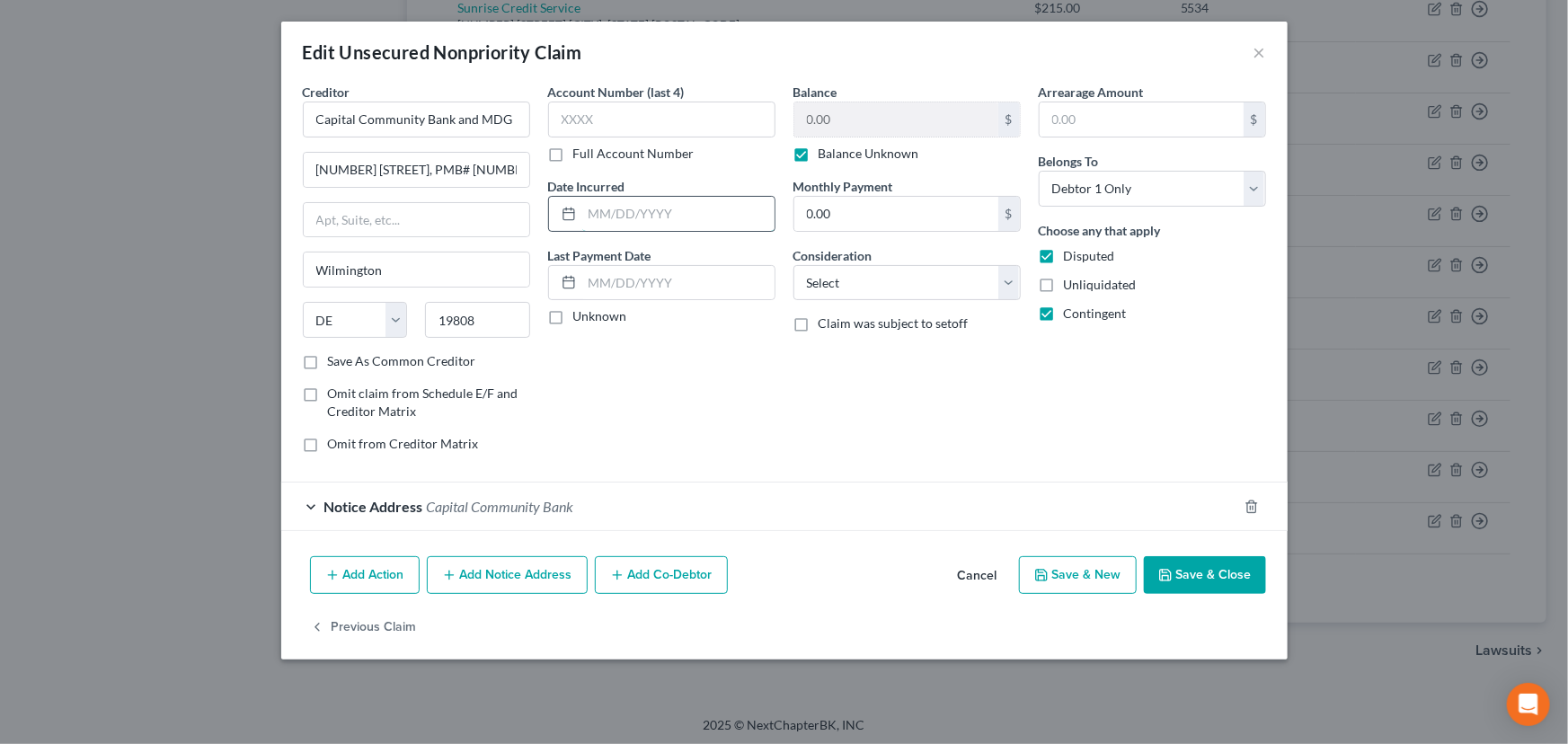 click at bounding box center [678, 214] 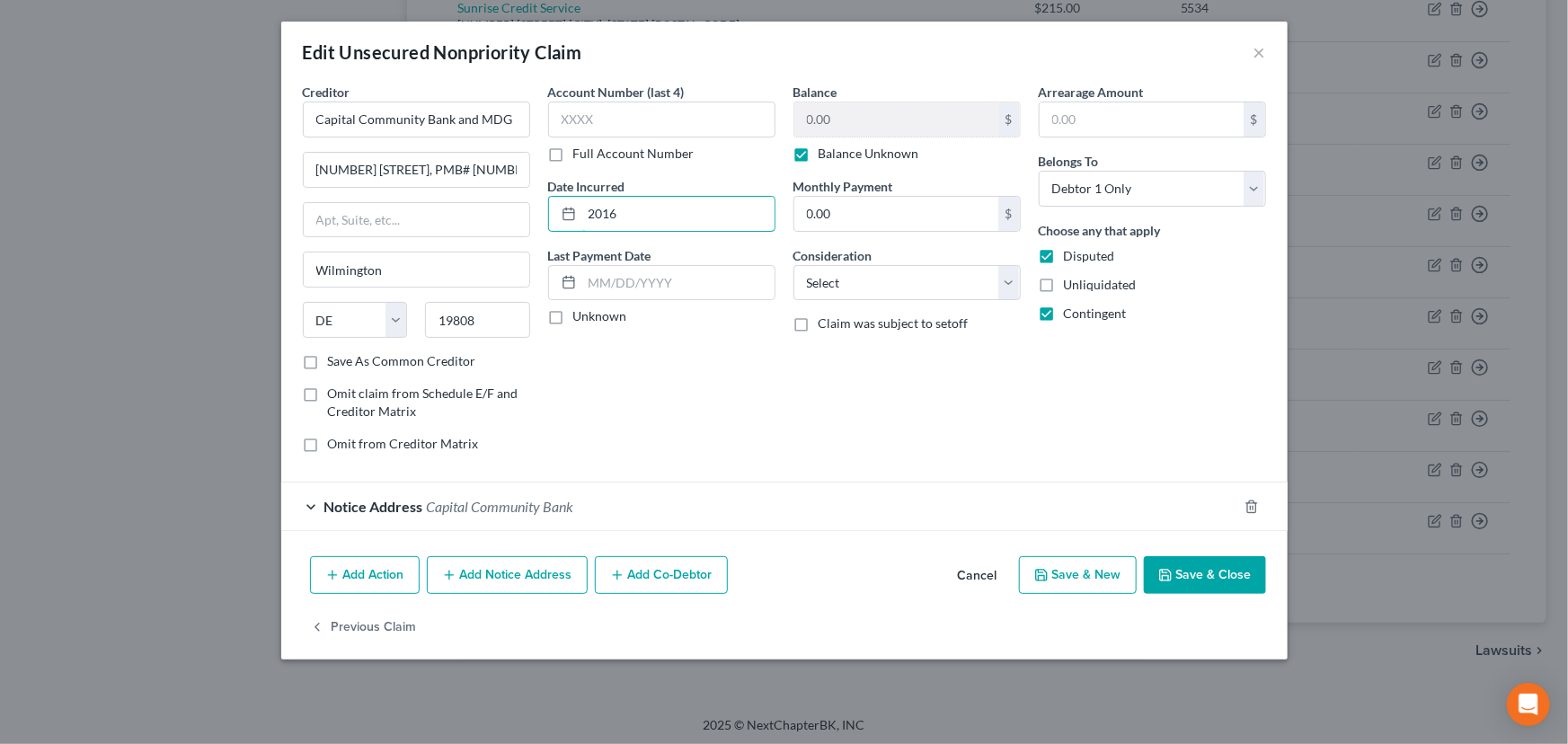 type on "2016" 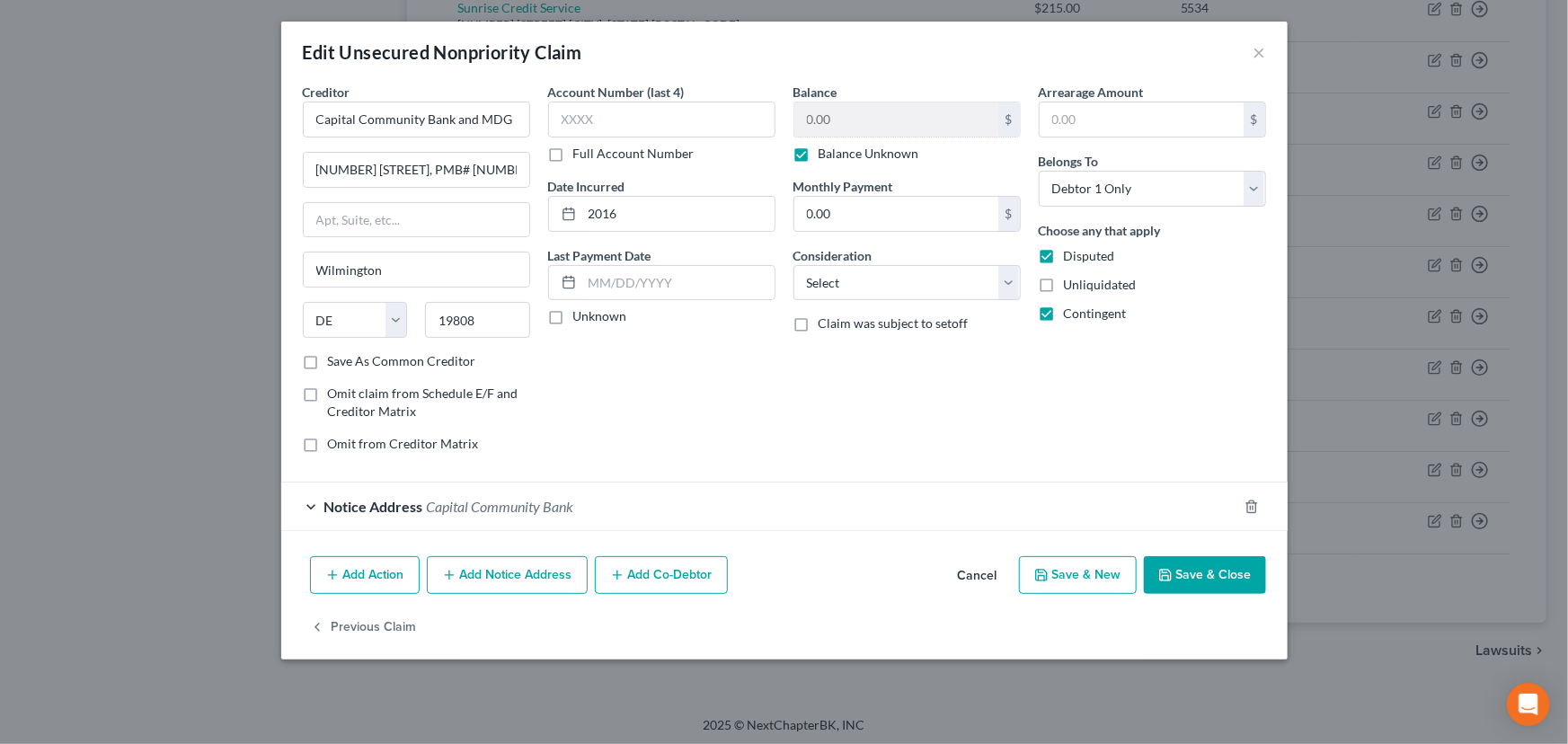 click on "Save & Close" at bounding box center (1205, 575) 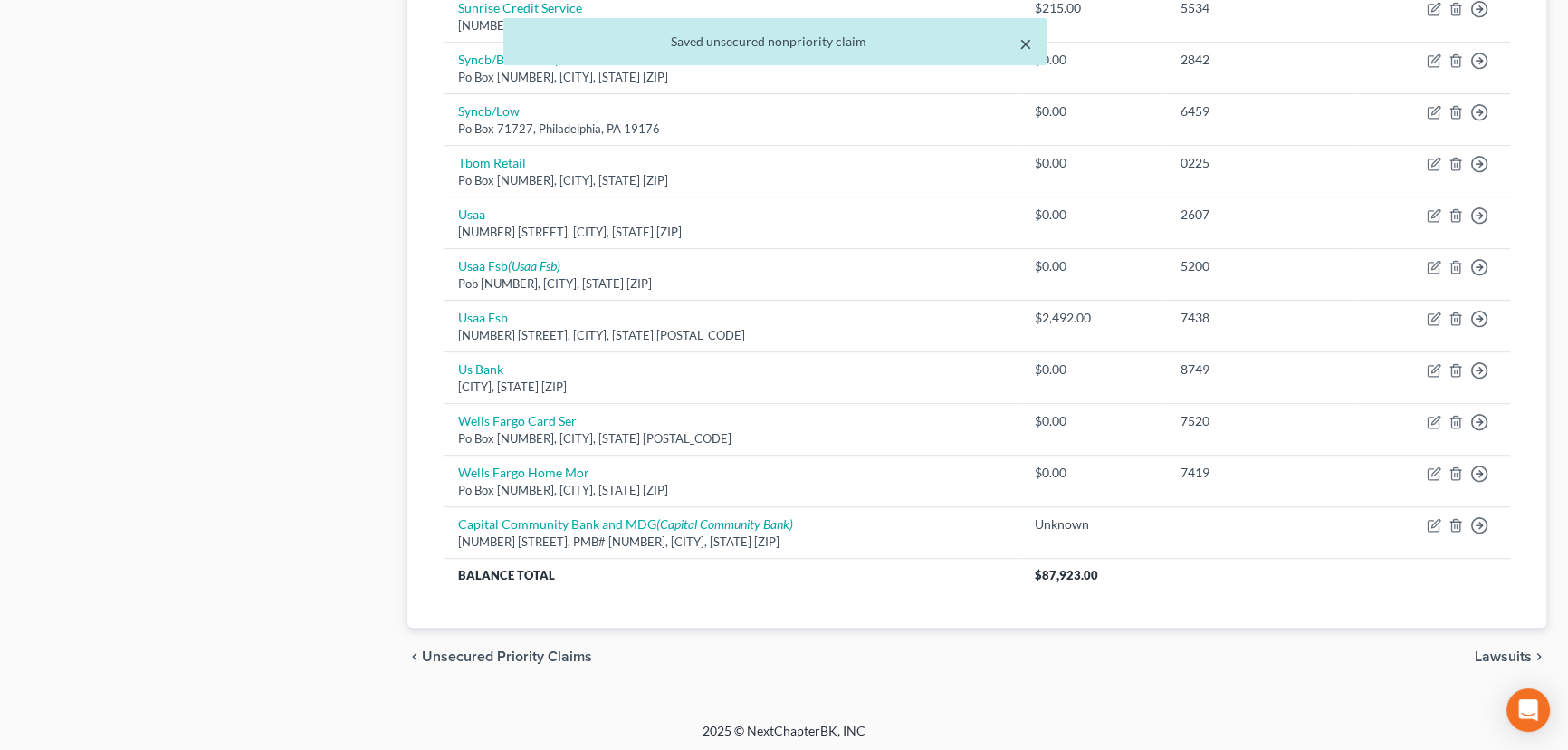 click on "×" at bounding box center (1026, 43) 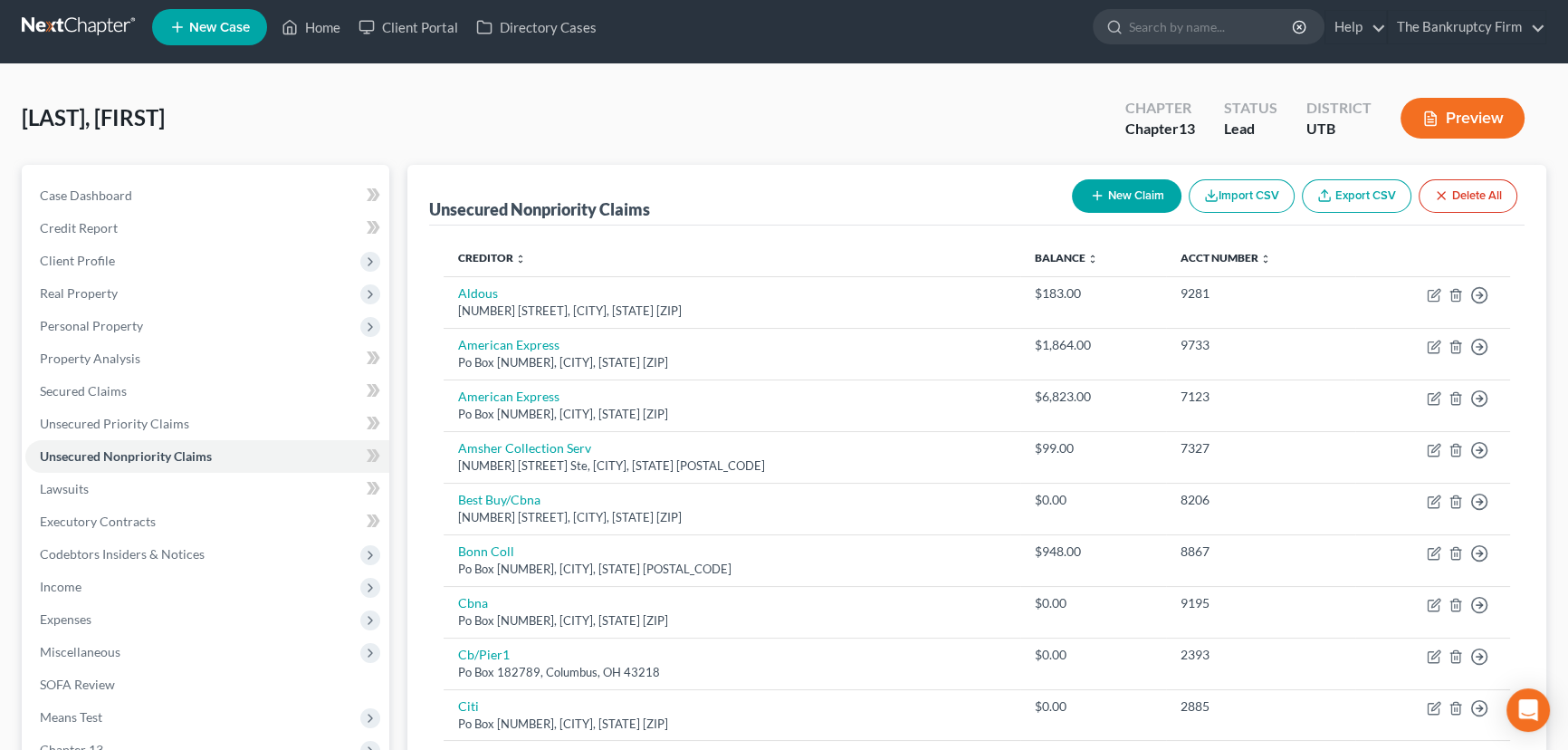 scroll, scrollTop: 0, scrollLeft: 0, axis: both 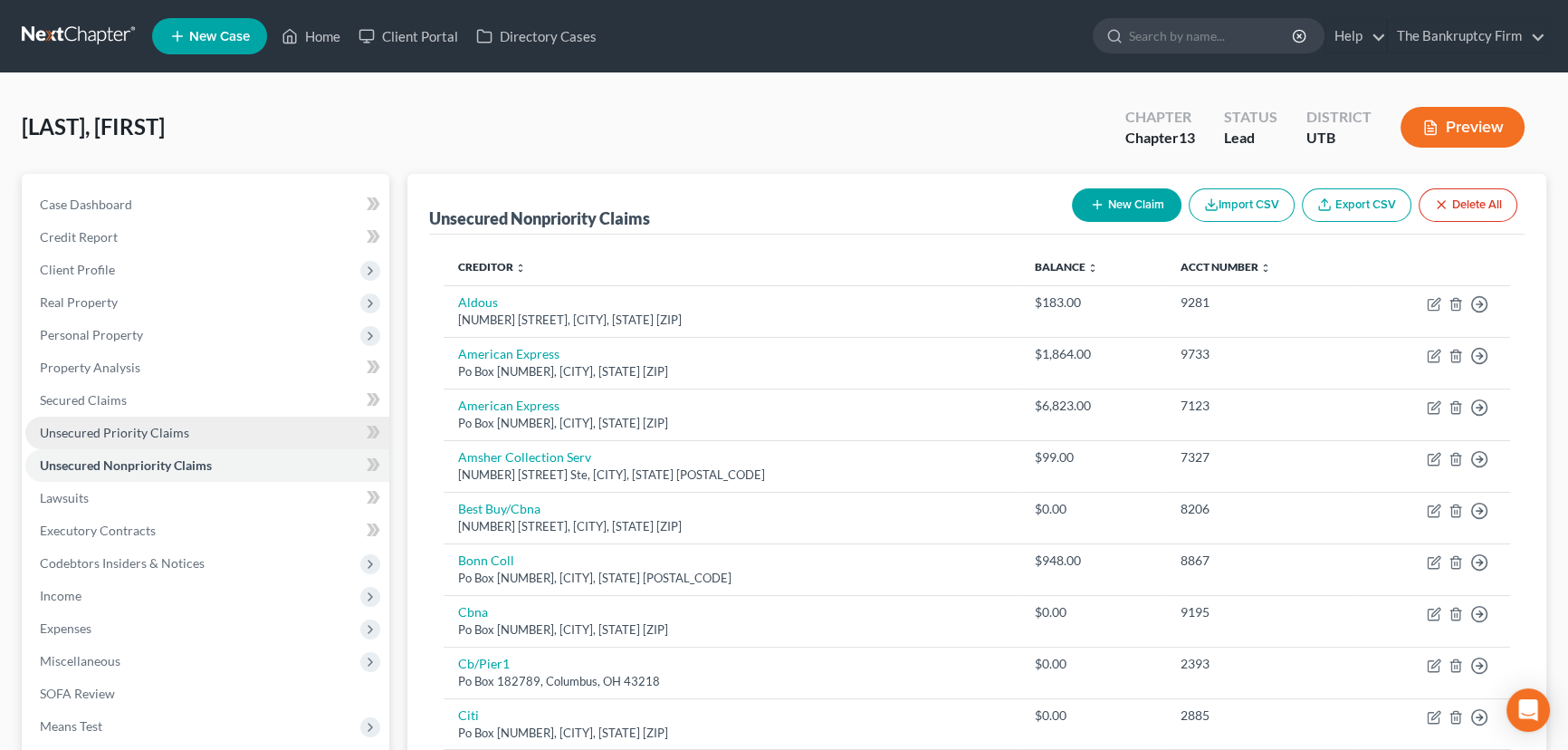click on "Unsecured Priority Claims" at bounding box center [114, 432] 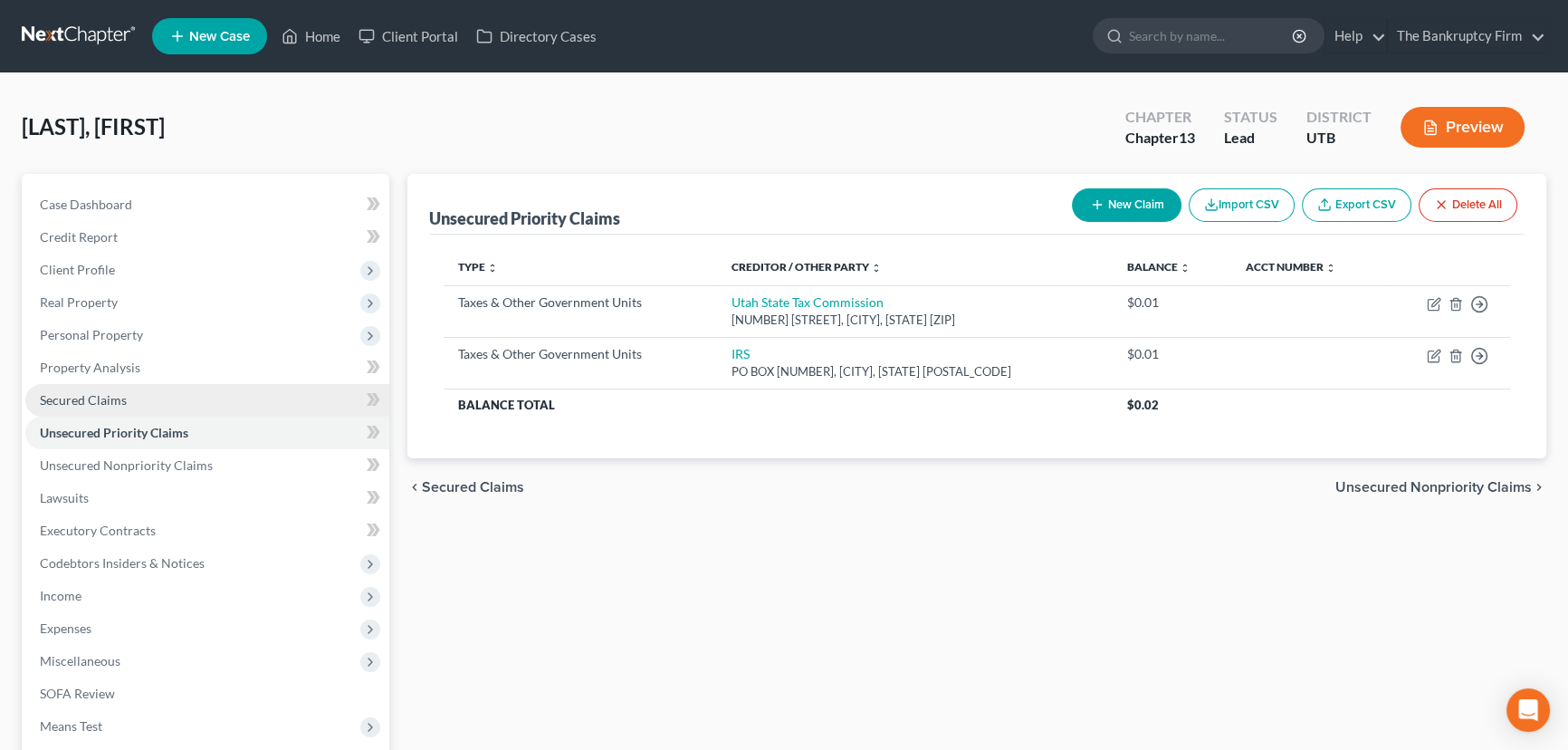 click on "Secured Claims" at bounding box center [83, 399] 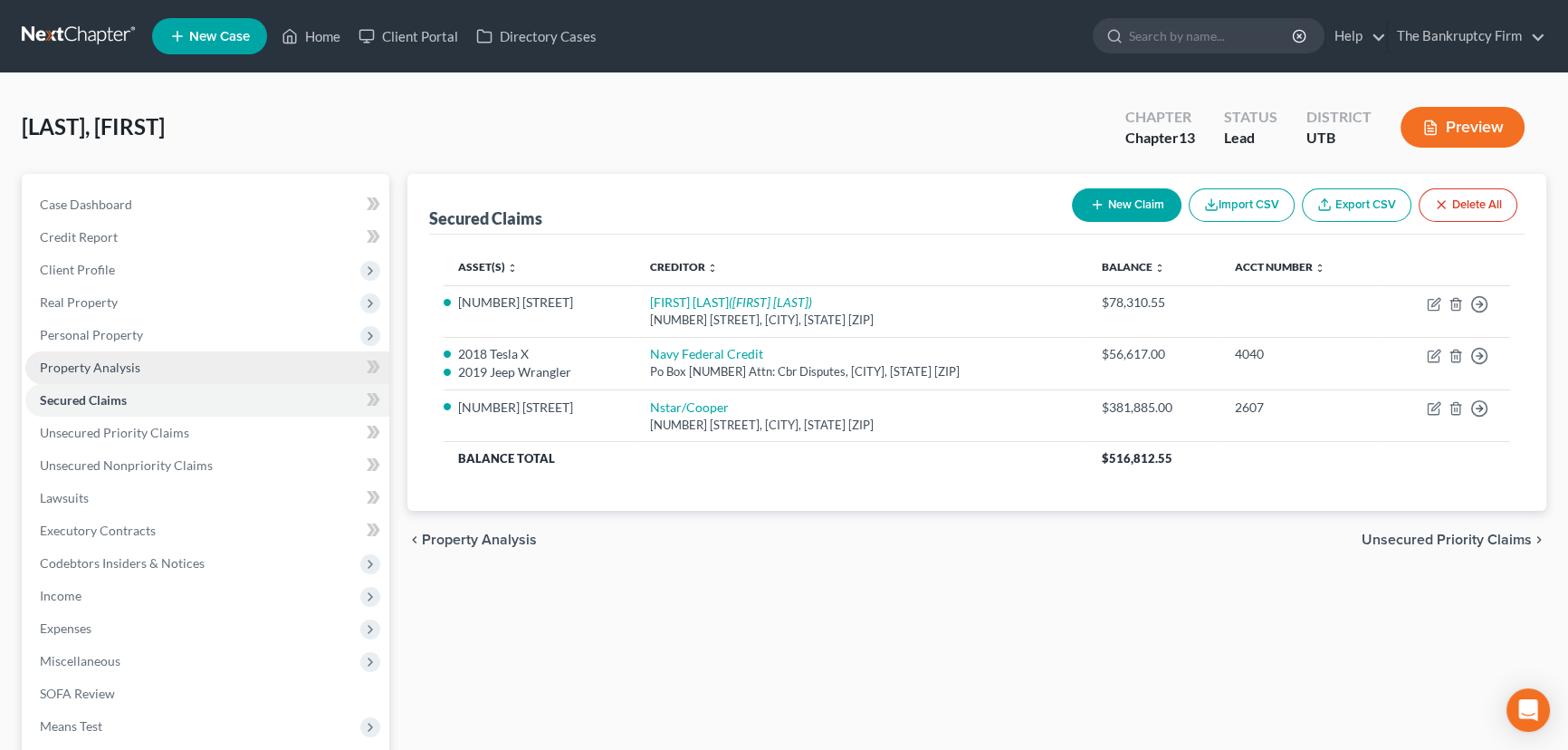 click on "Property Analysis" at bounding box center [90, 367] 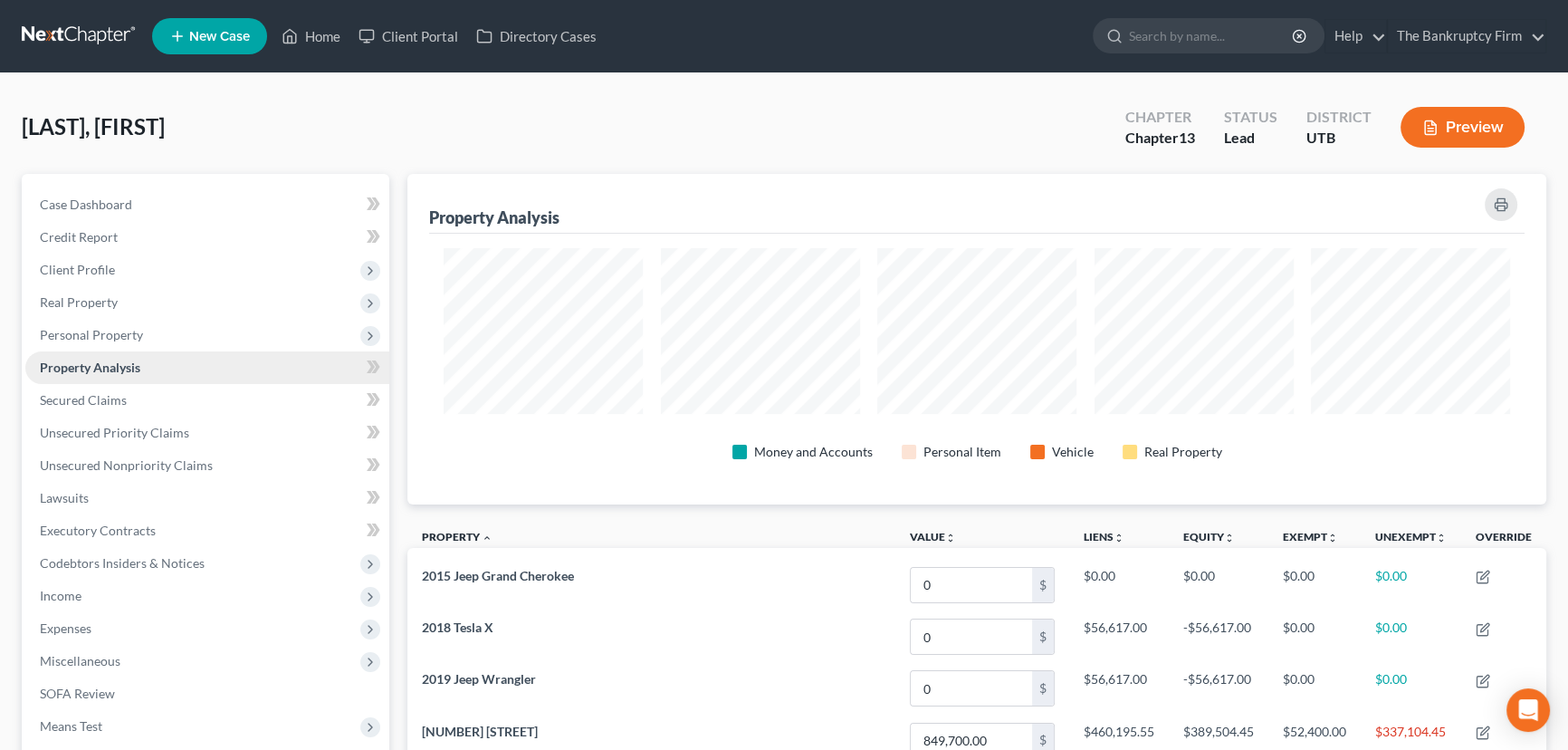 scroll, scrollTop: 905466, scrollLeft: 904172, axis: both 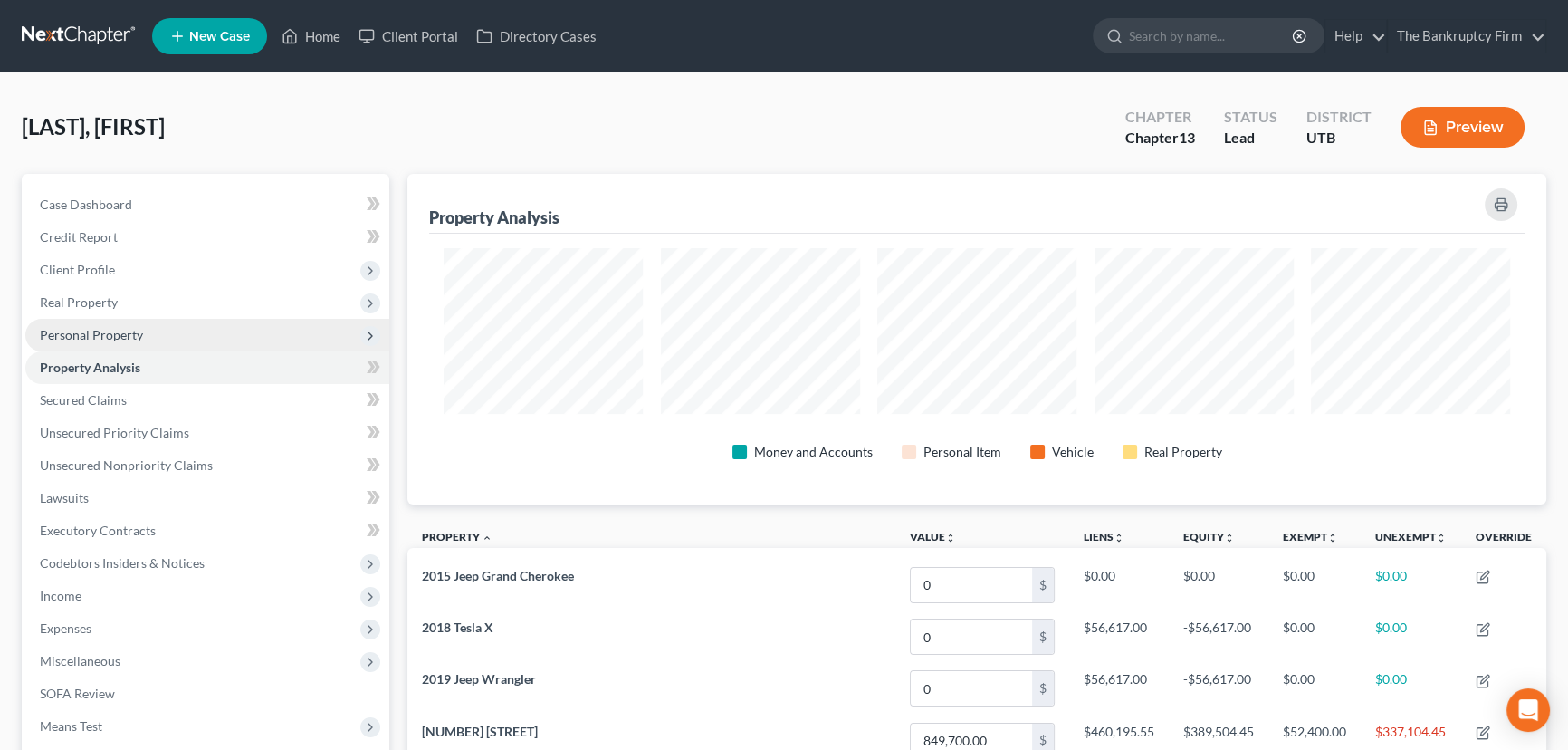 click on "Personal Property" at bounding box center (91, 334) 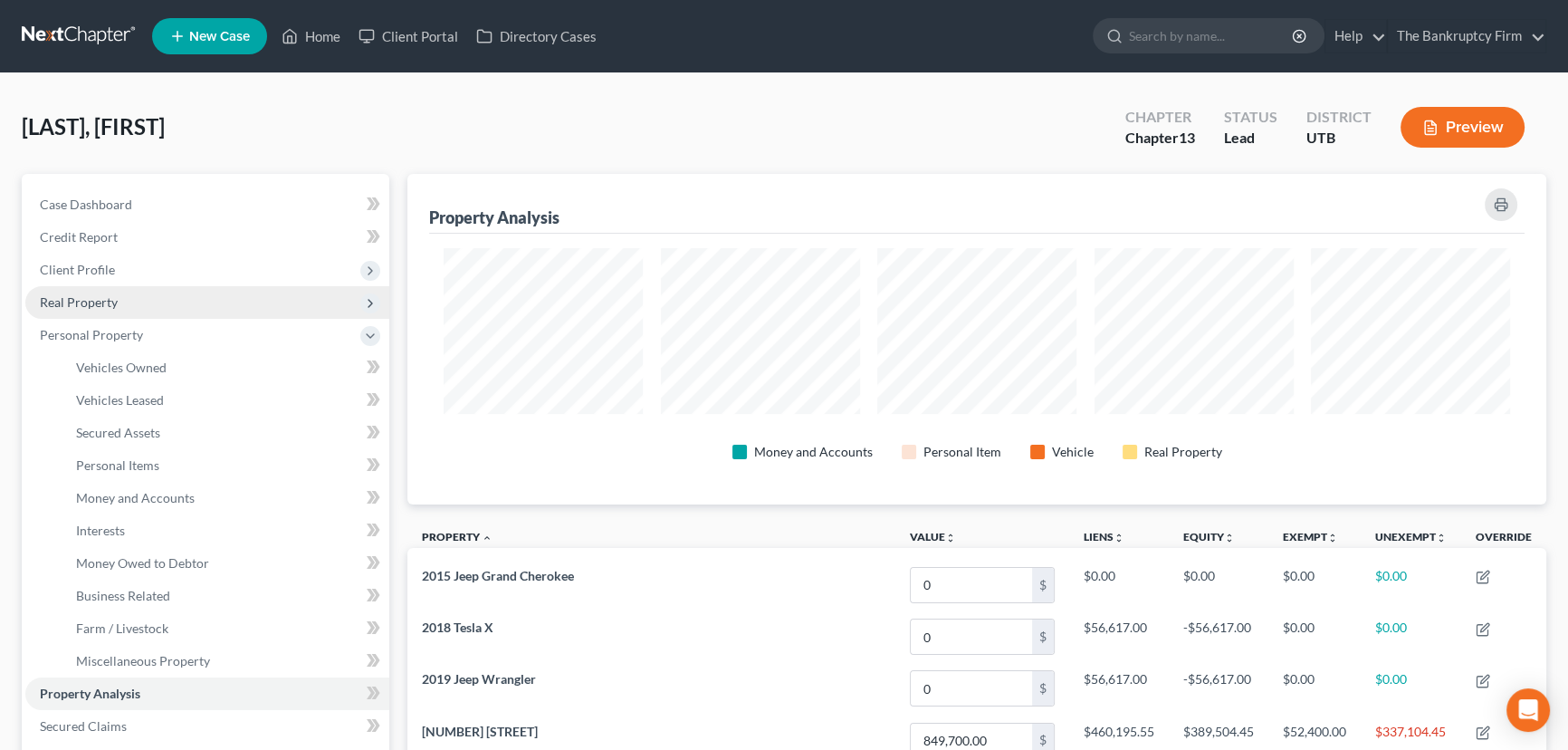 click on "Real Property" at bounding box center [79, 302] 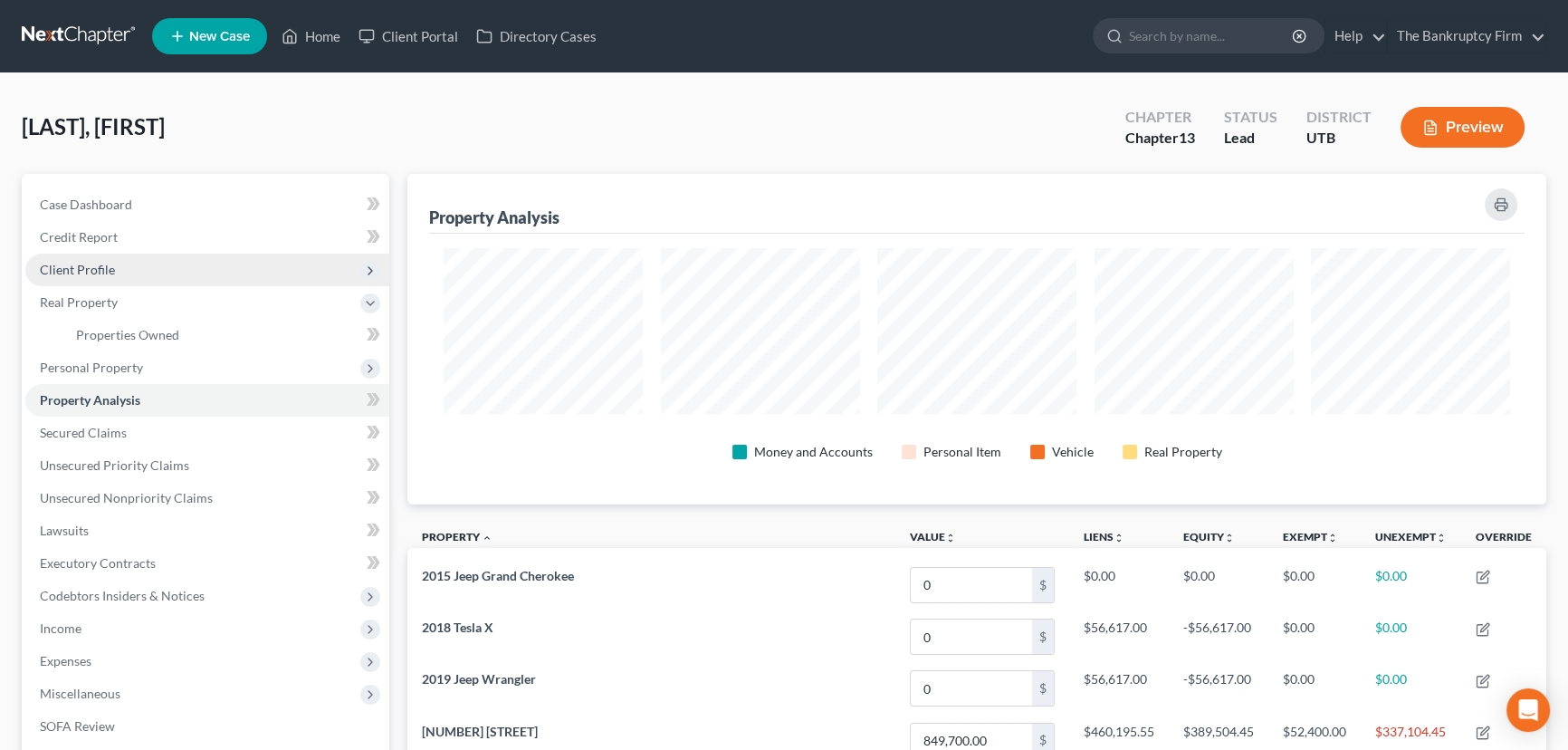 click on "Client Profile" at bounding box center [77, 269] 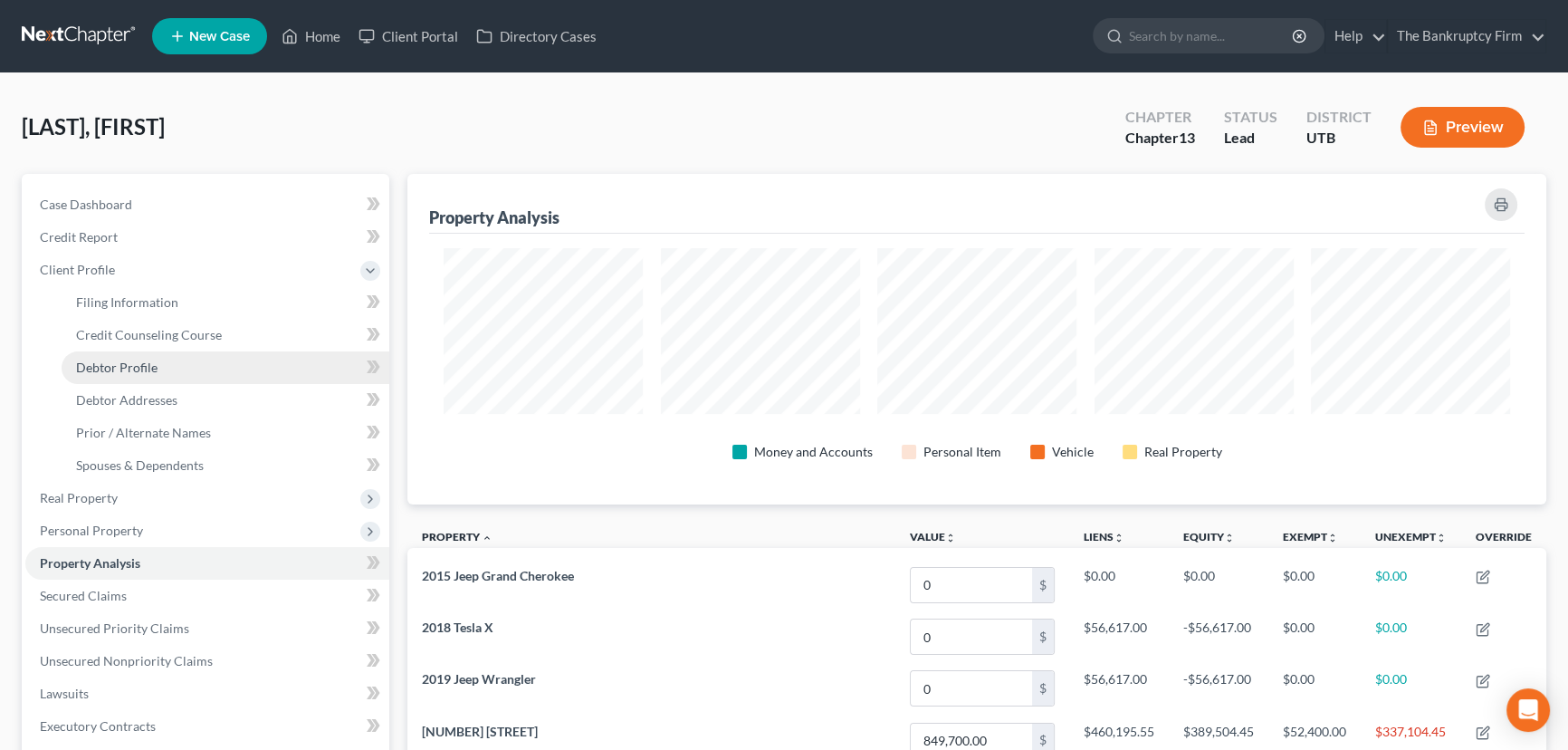 click on "Debtor Profile" at bounding box center [117, 367] 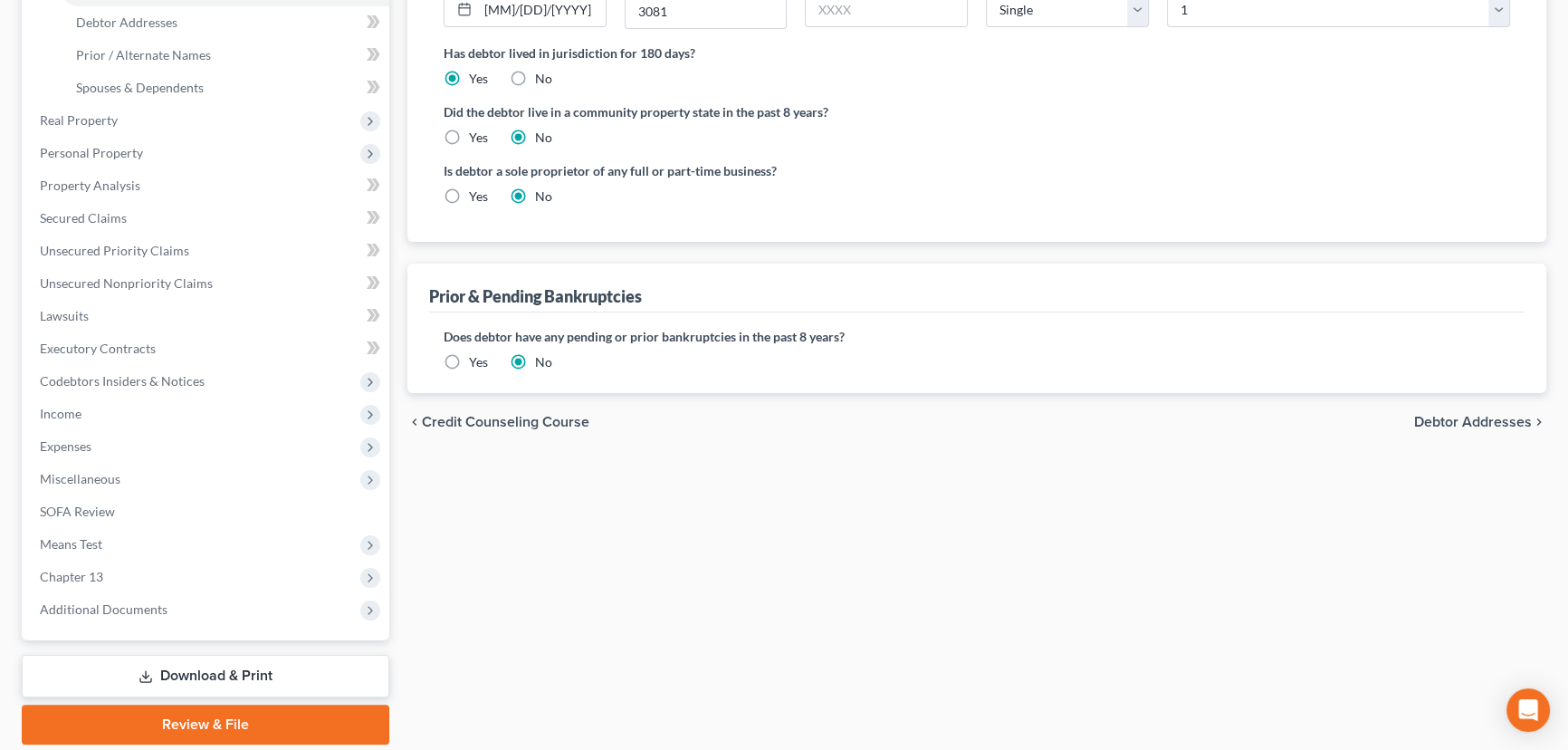 scroll, scrollTop: 411, scrollLeft: 0, axis: vertical 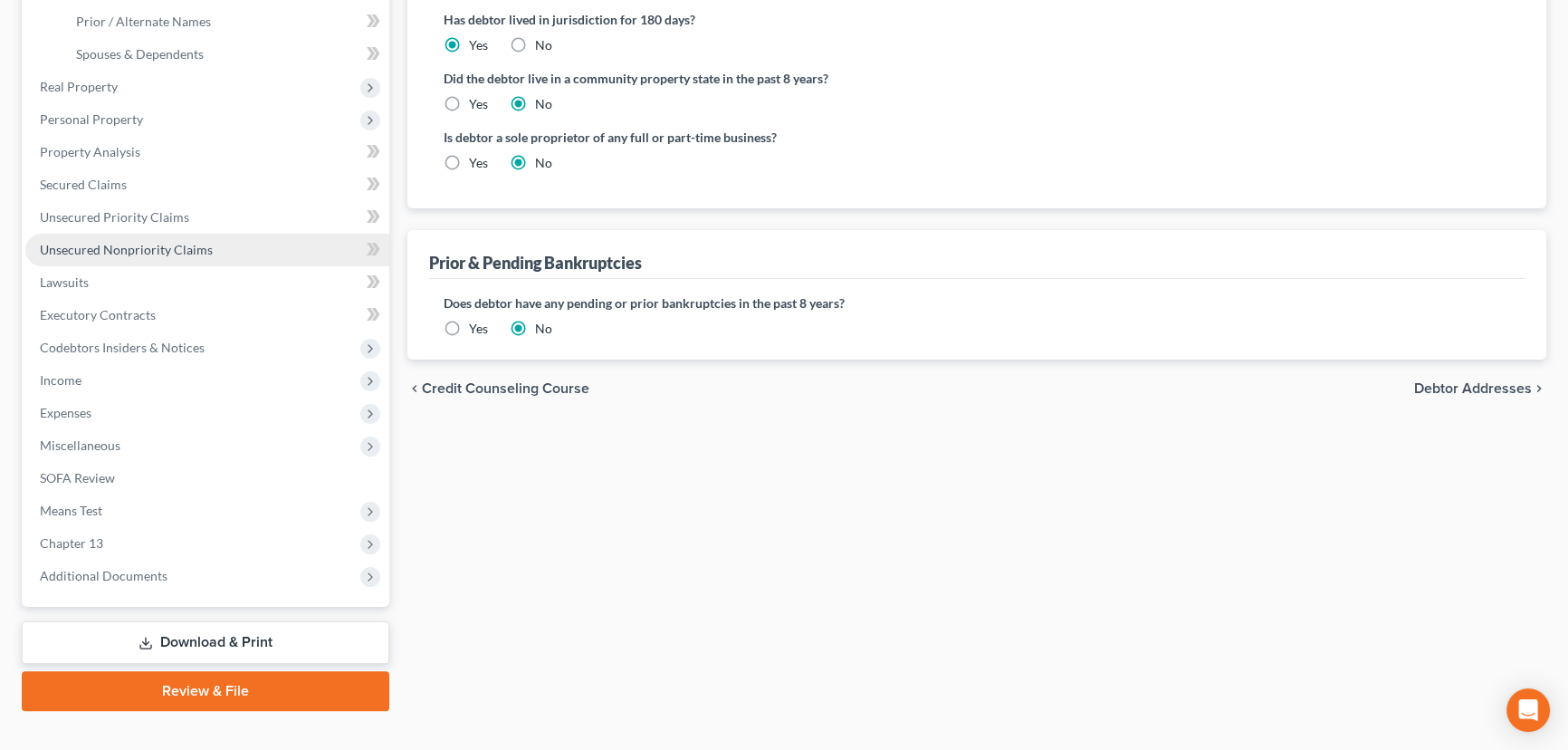click on "Unsecured Nonpriority Claims" at bounding box center [126, 249] 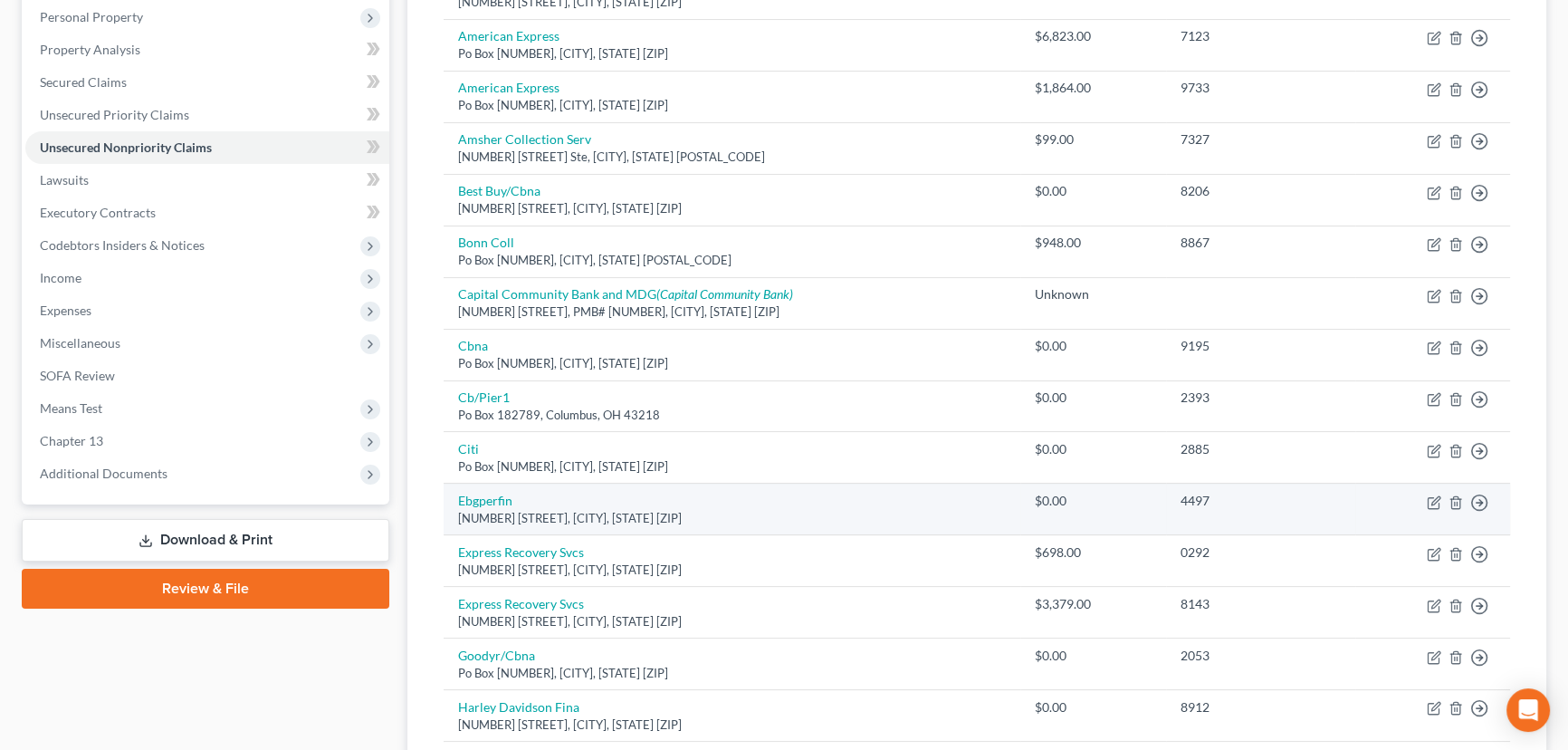 scroll, scrollTop: 411, scrollLeft: 0, axis: vertical 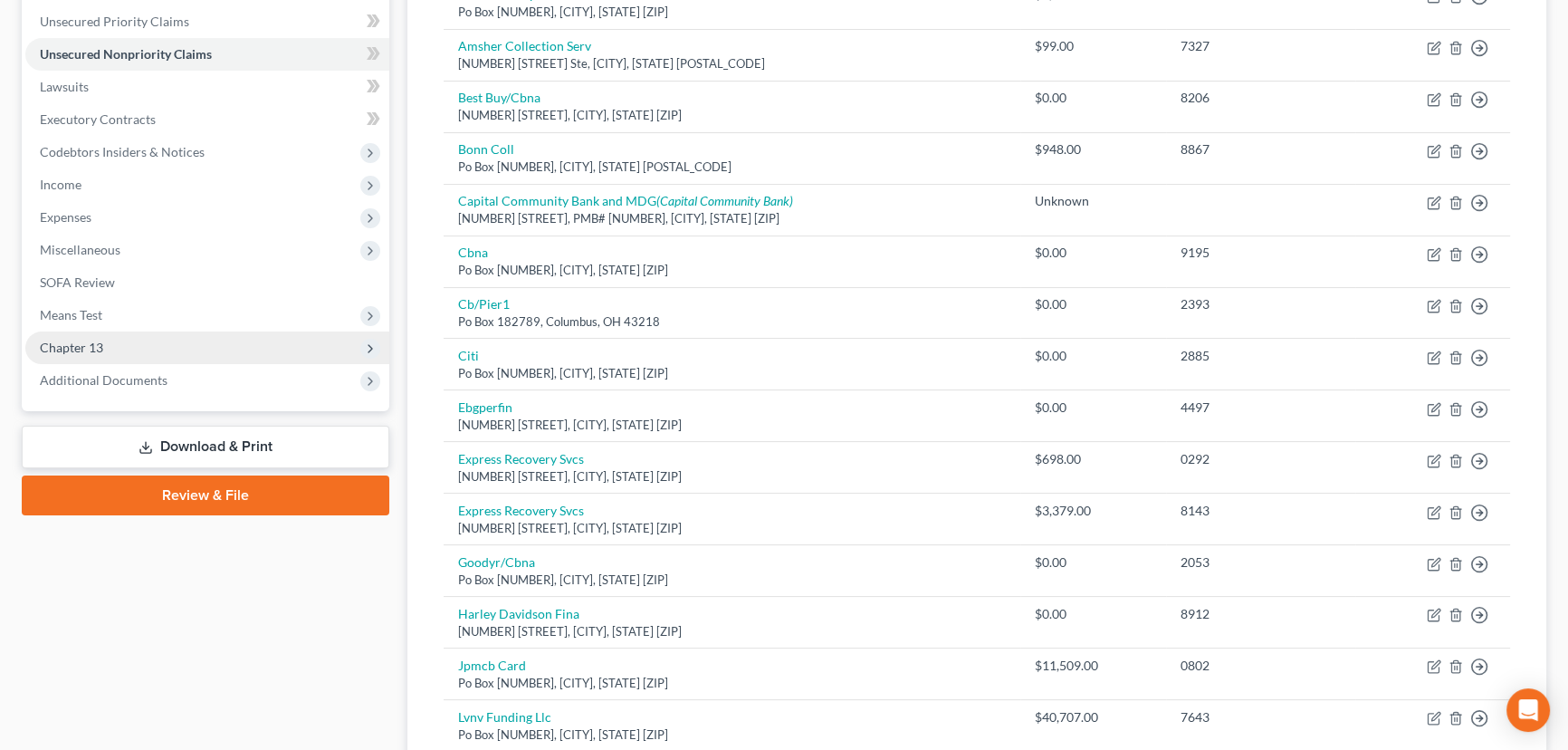 click on "Chapter 13" at bounding box center [72, 347] 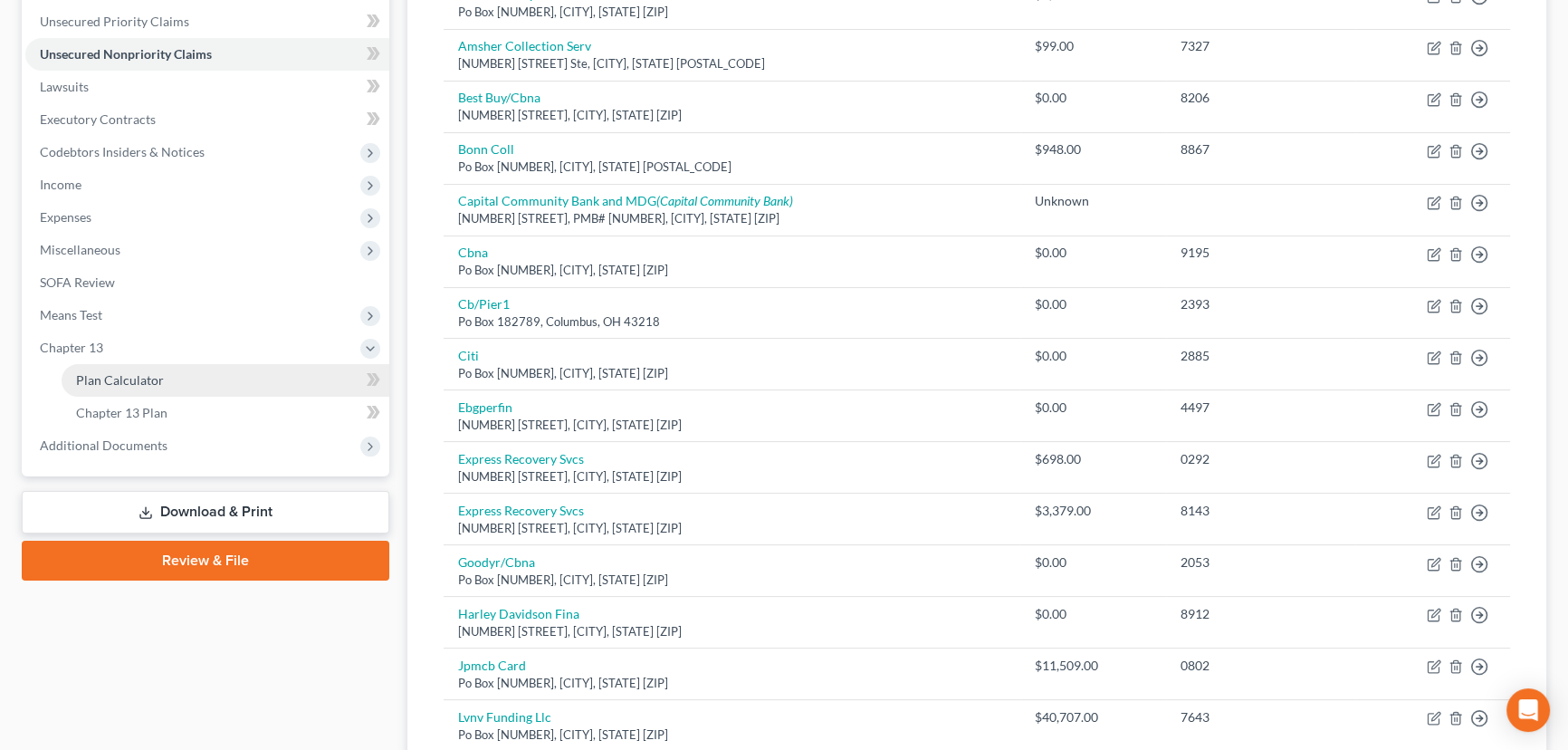 click on "Plan Calculator" at bounding box center (225, 380) 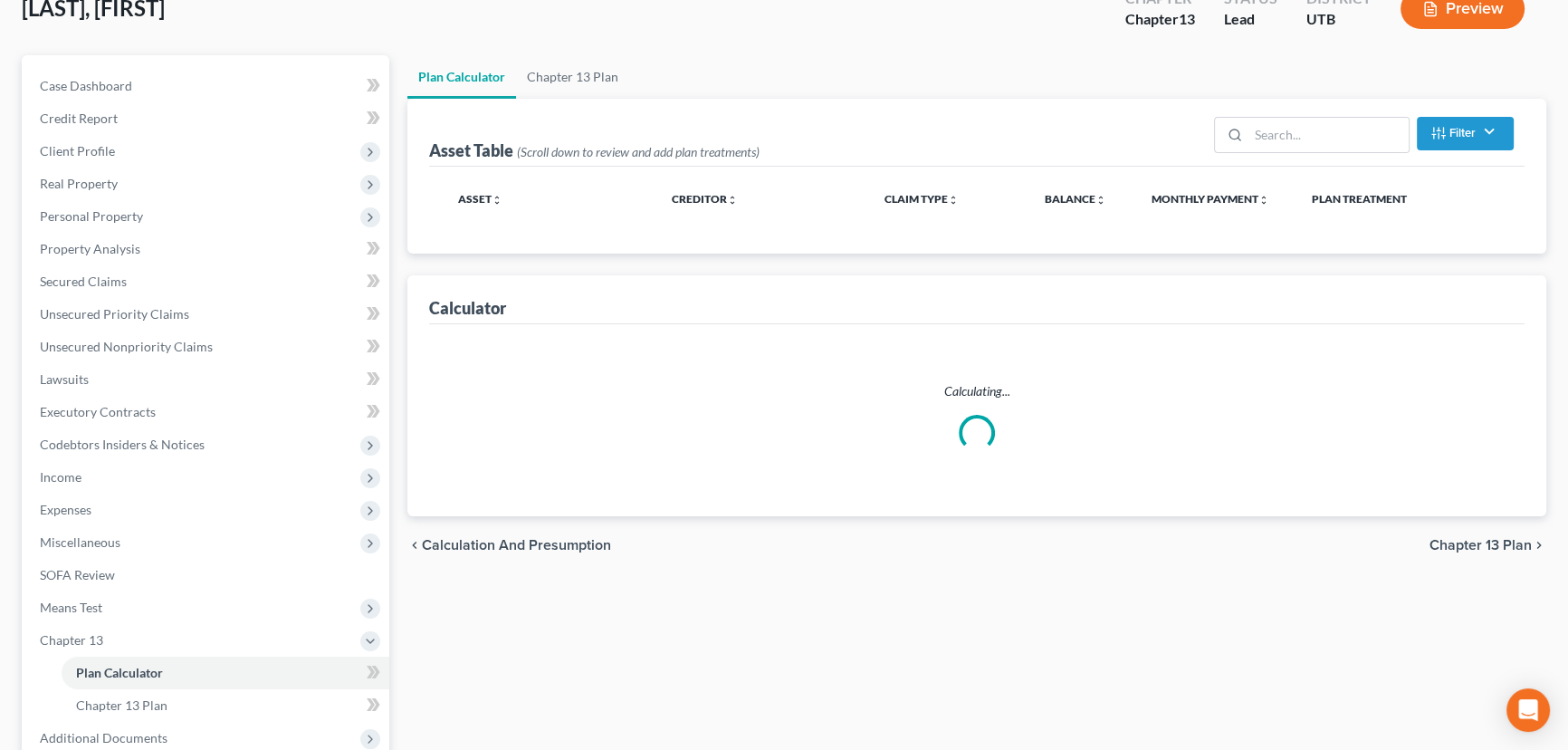 scroll, scrollTop: 0, scrollLeft: 0, axis: both 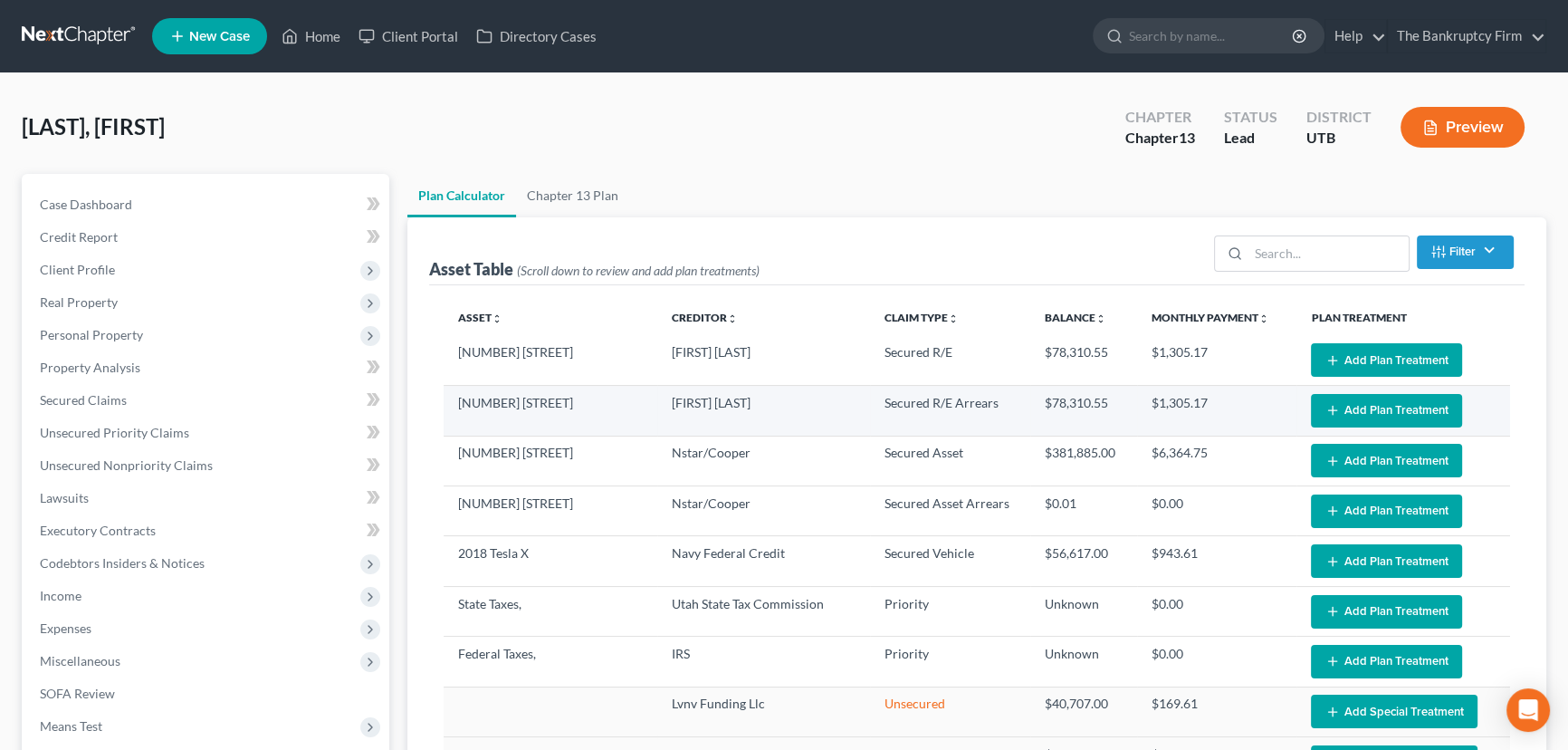 select on "59" 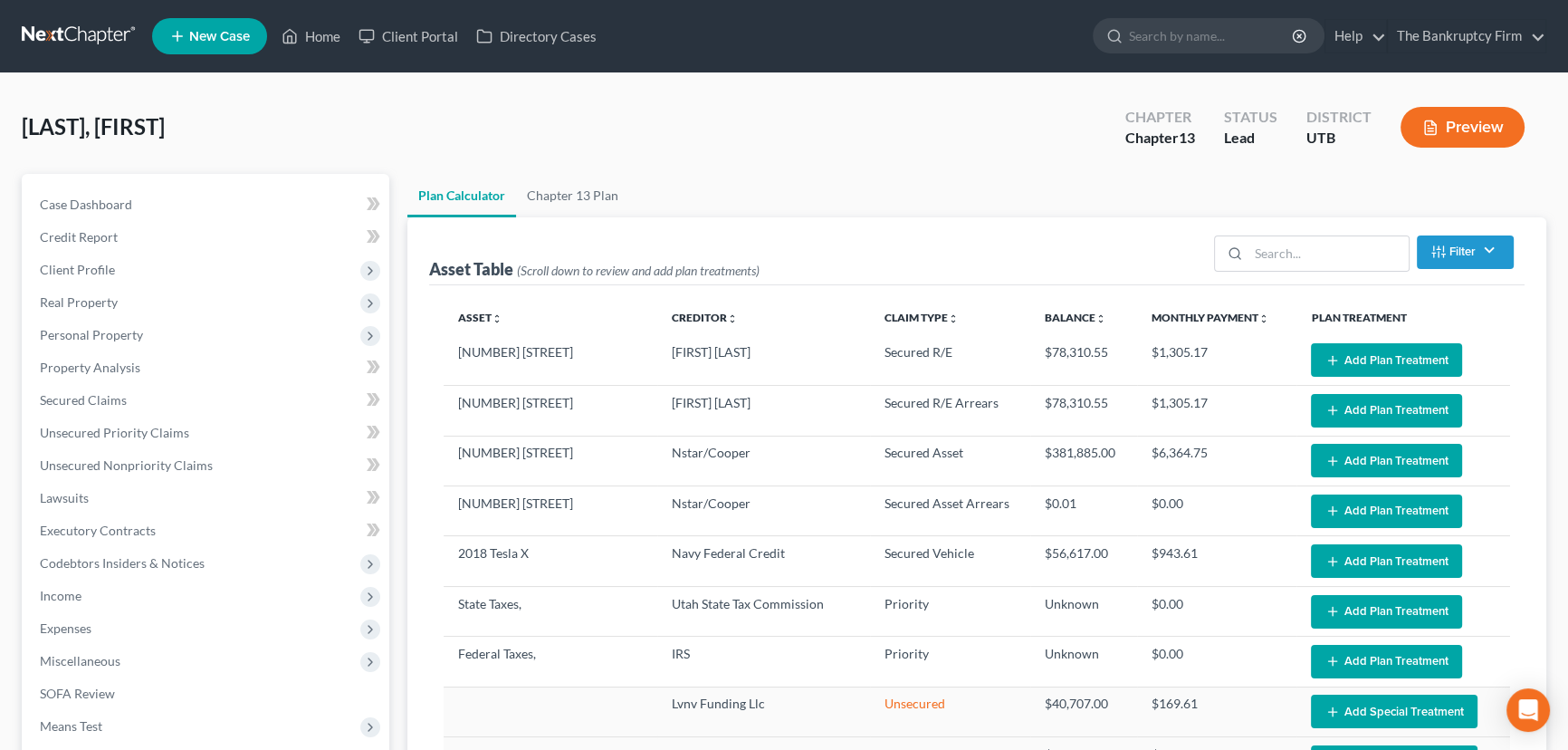 click on "Add Plan Treatment" at bounding box center (1386, 360) 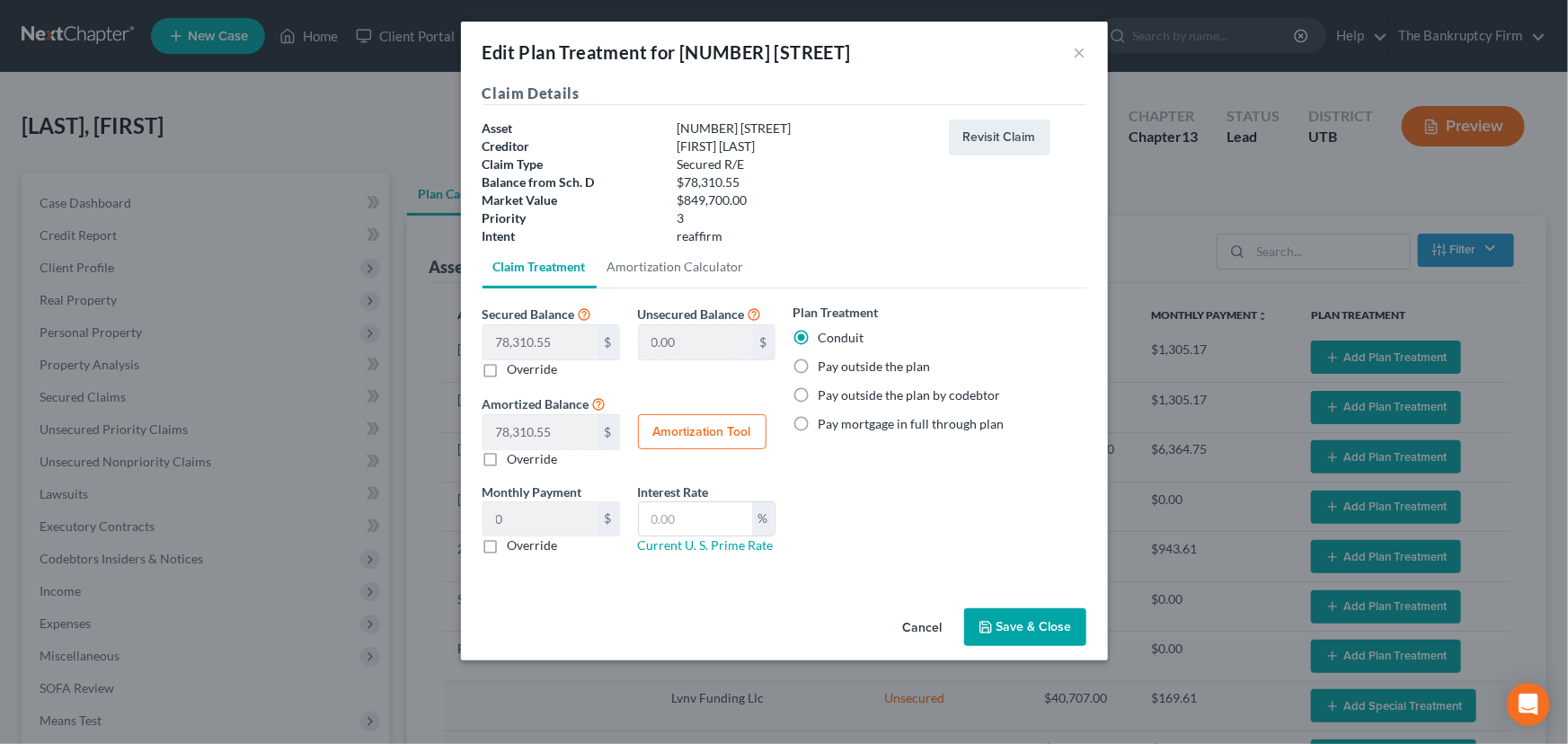 click on "Pay outside the plan" at bounding box center [874, 367] 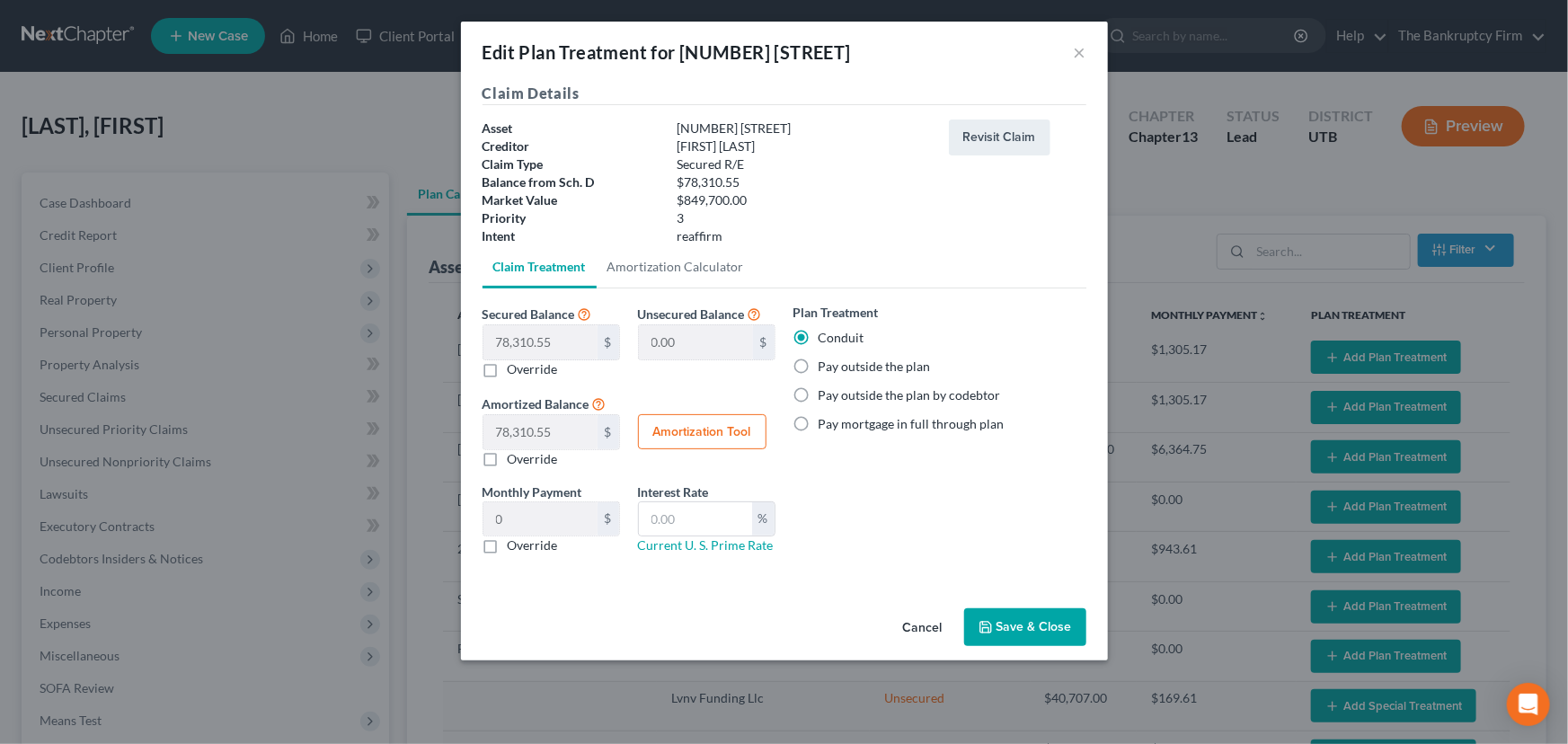 click on "Pay outside the plan" at bounding box center (831, 363) 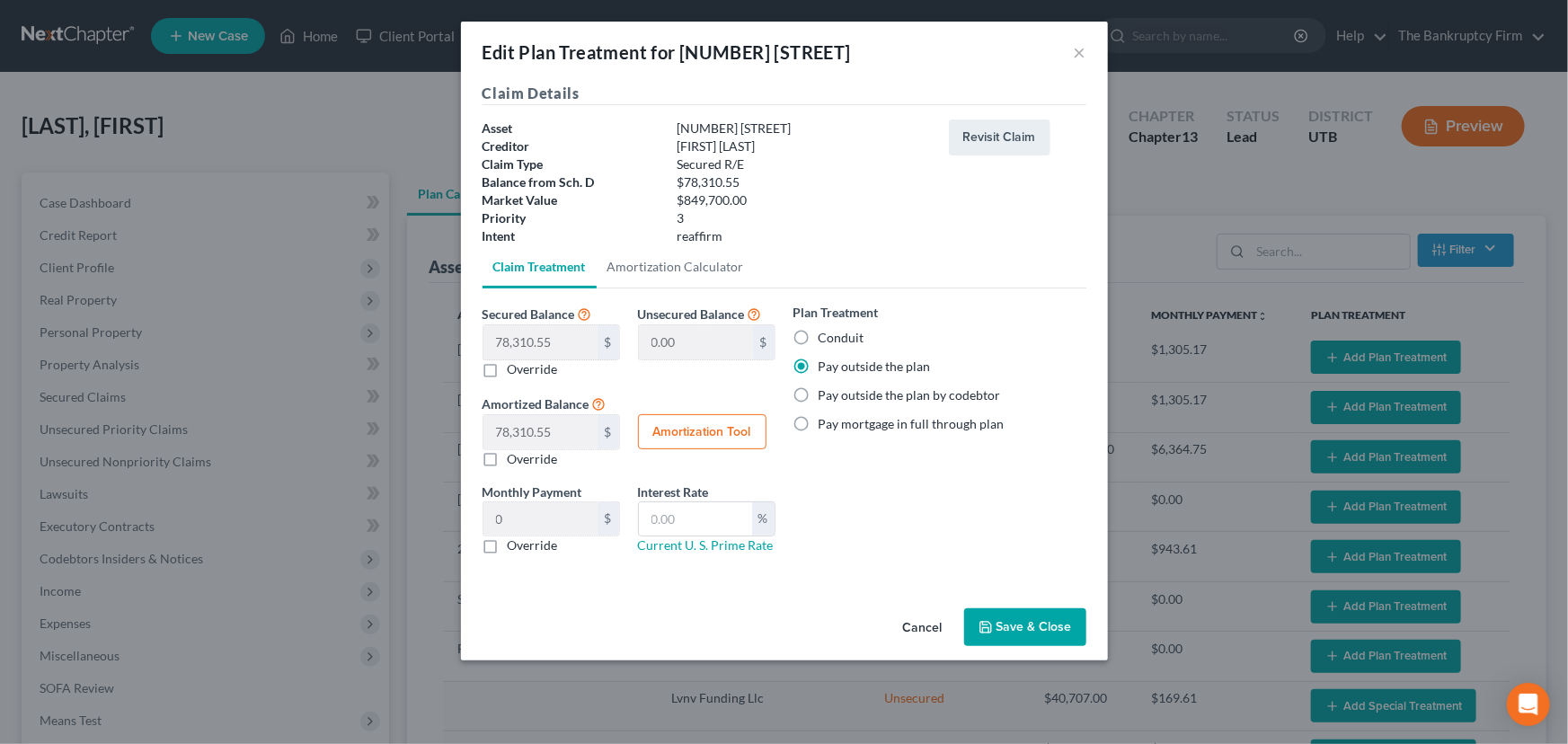 click on "Save & Close" at bounding box center [1025, 627] 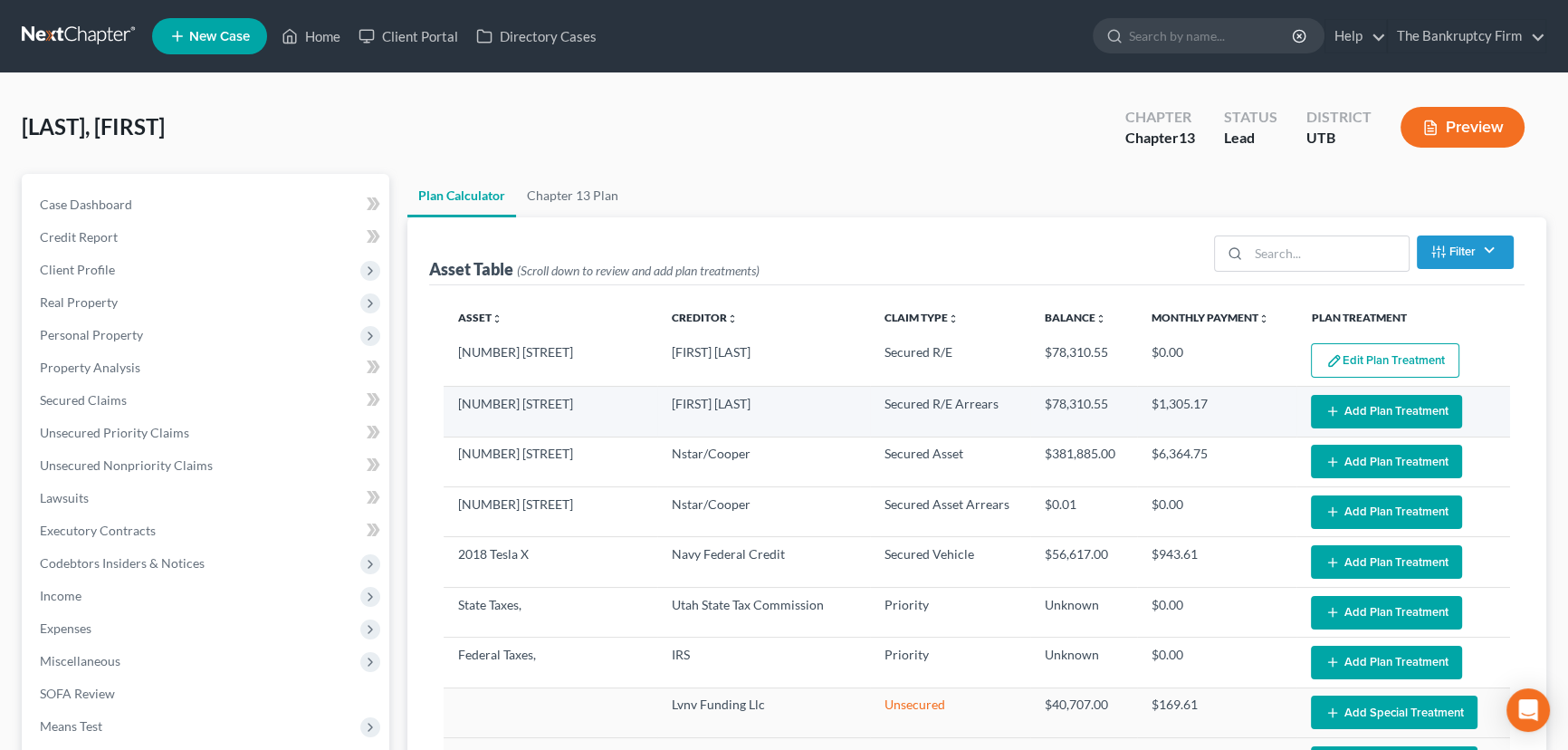 select on "59" 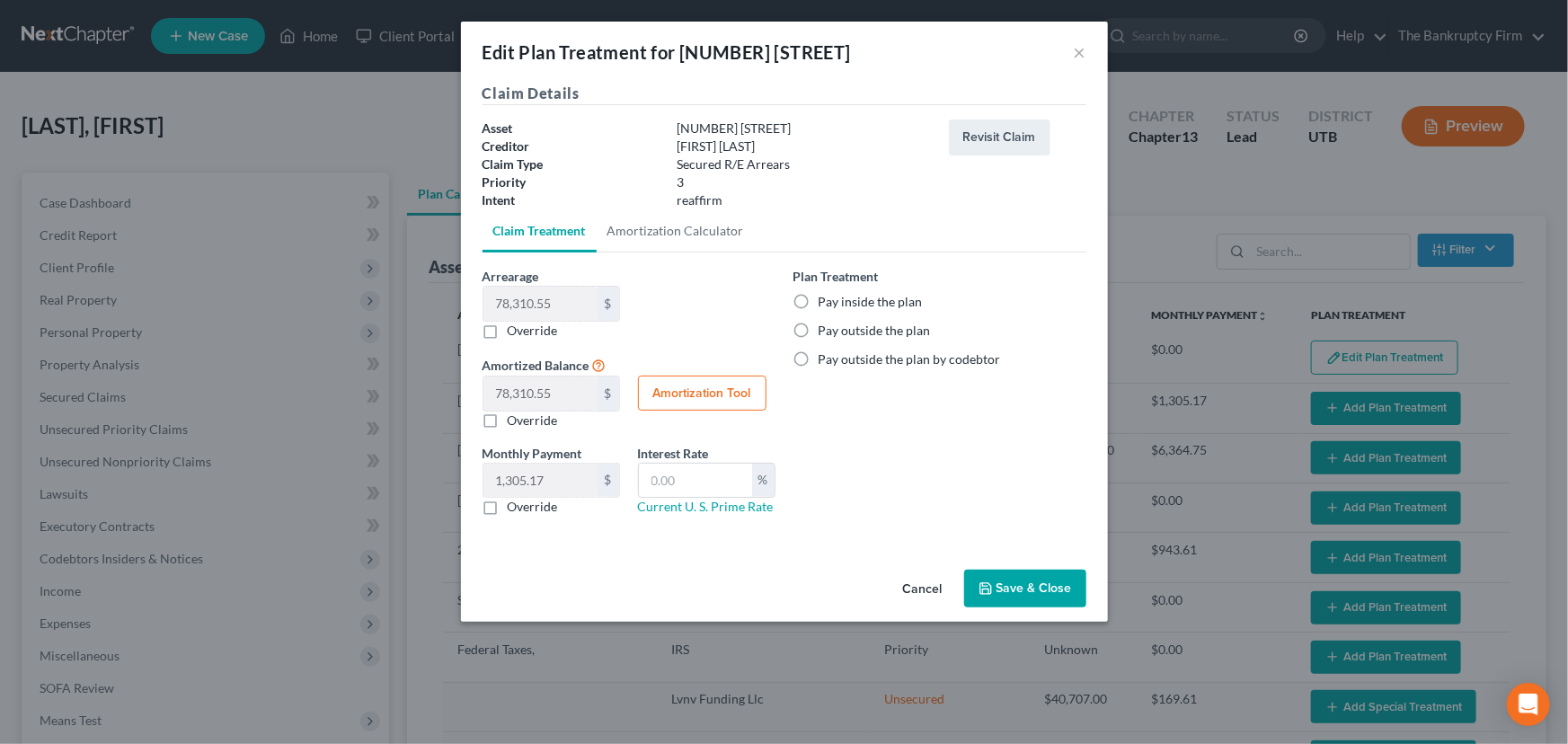 click on "Pay inside the plan" at bounding box center (871, 302) 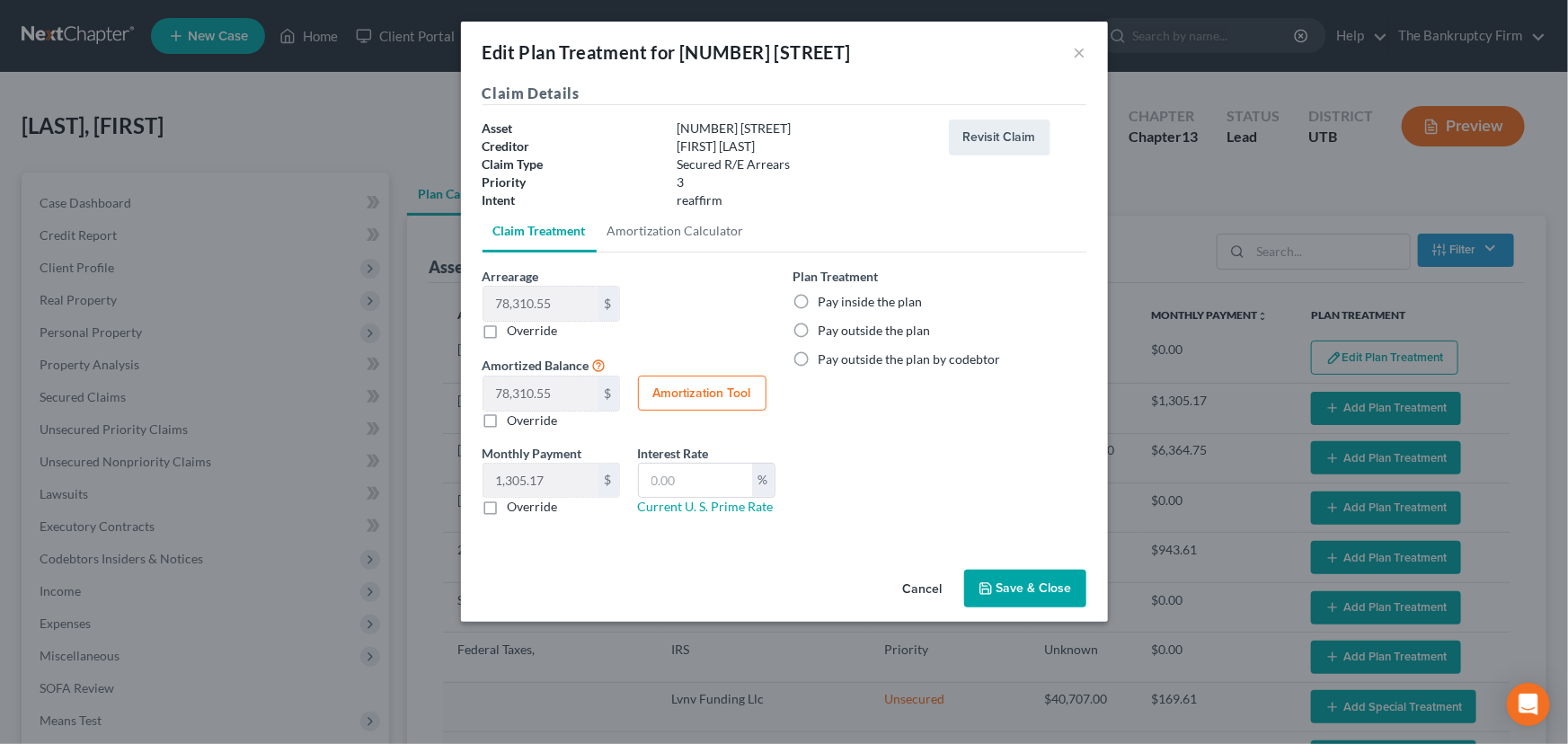 click on "Pay inside the plan" at bounding box center [831, 298] 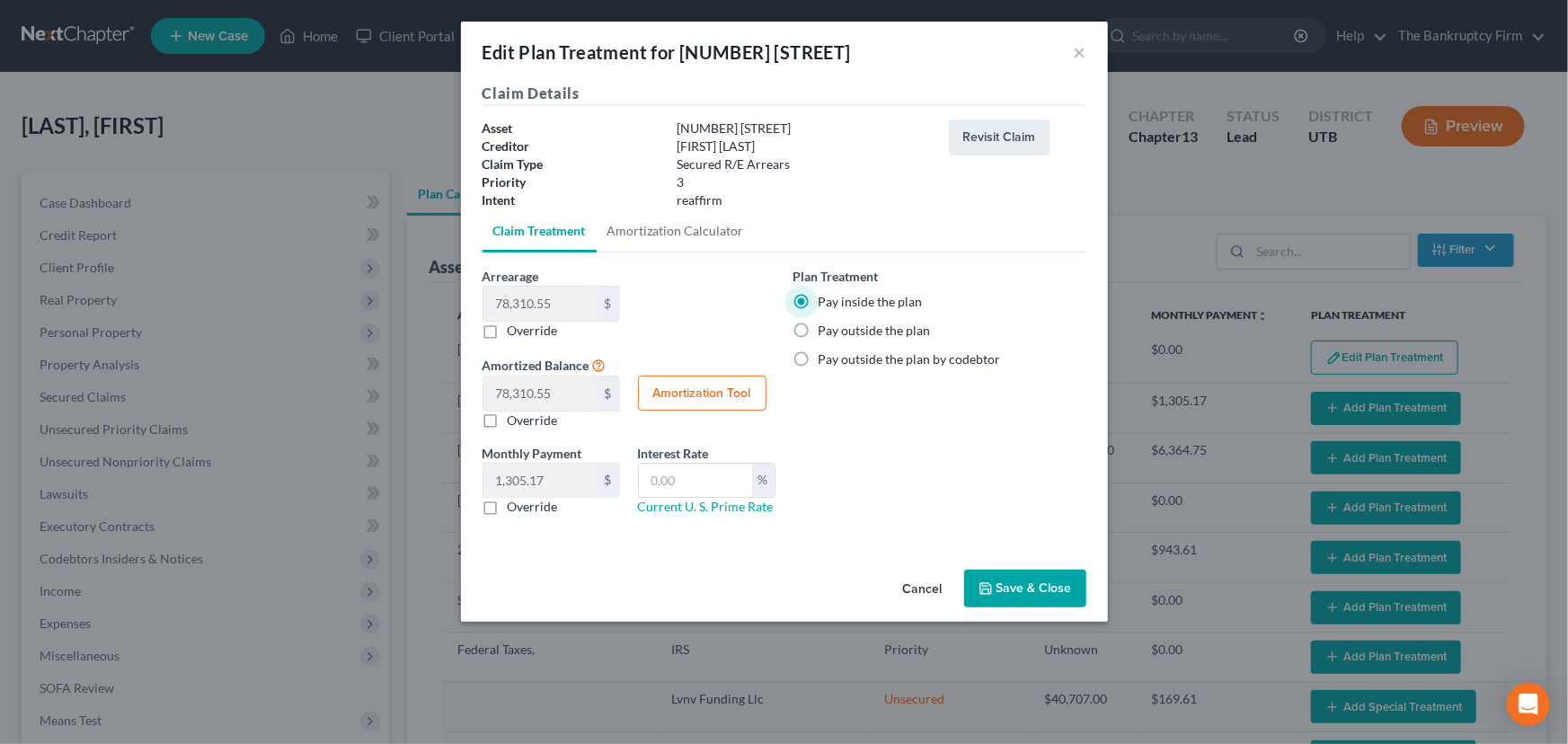 click on "Save & Close" at bounding box center [1025, 589] 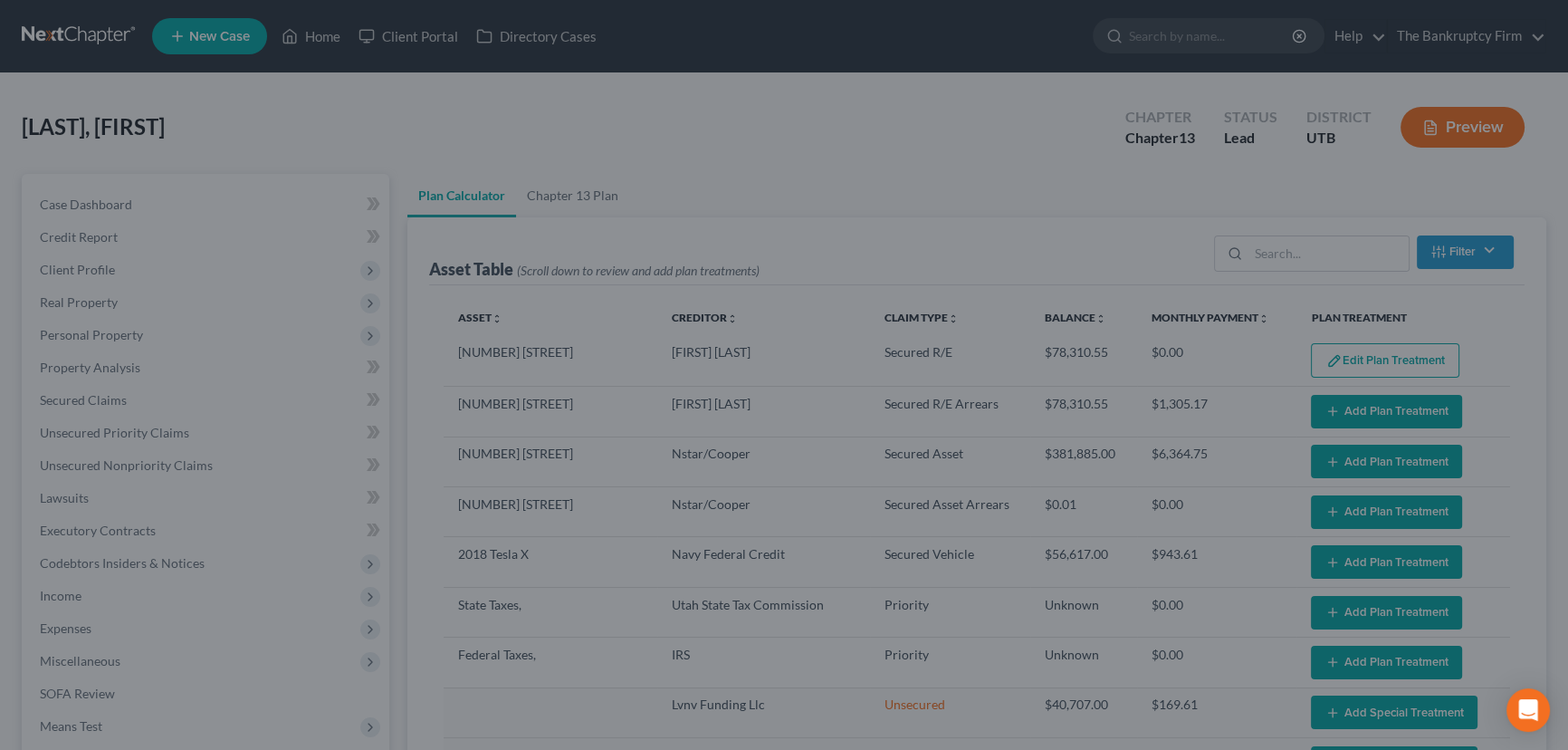 select on "59" 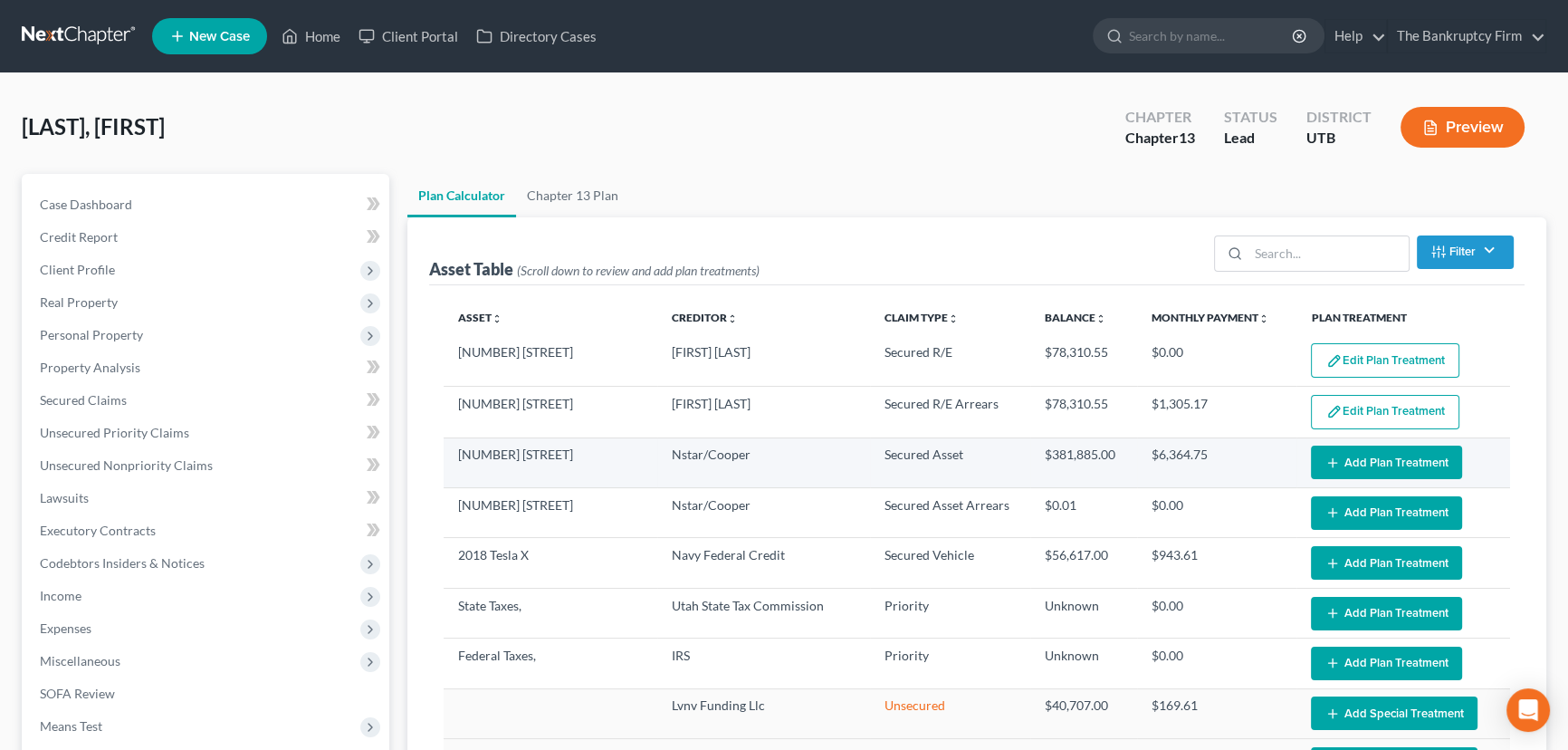 click on "Add Plan Treatment" at bounding box center (1386, 462) 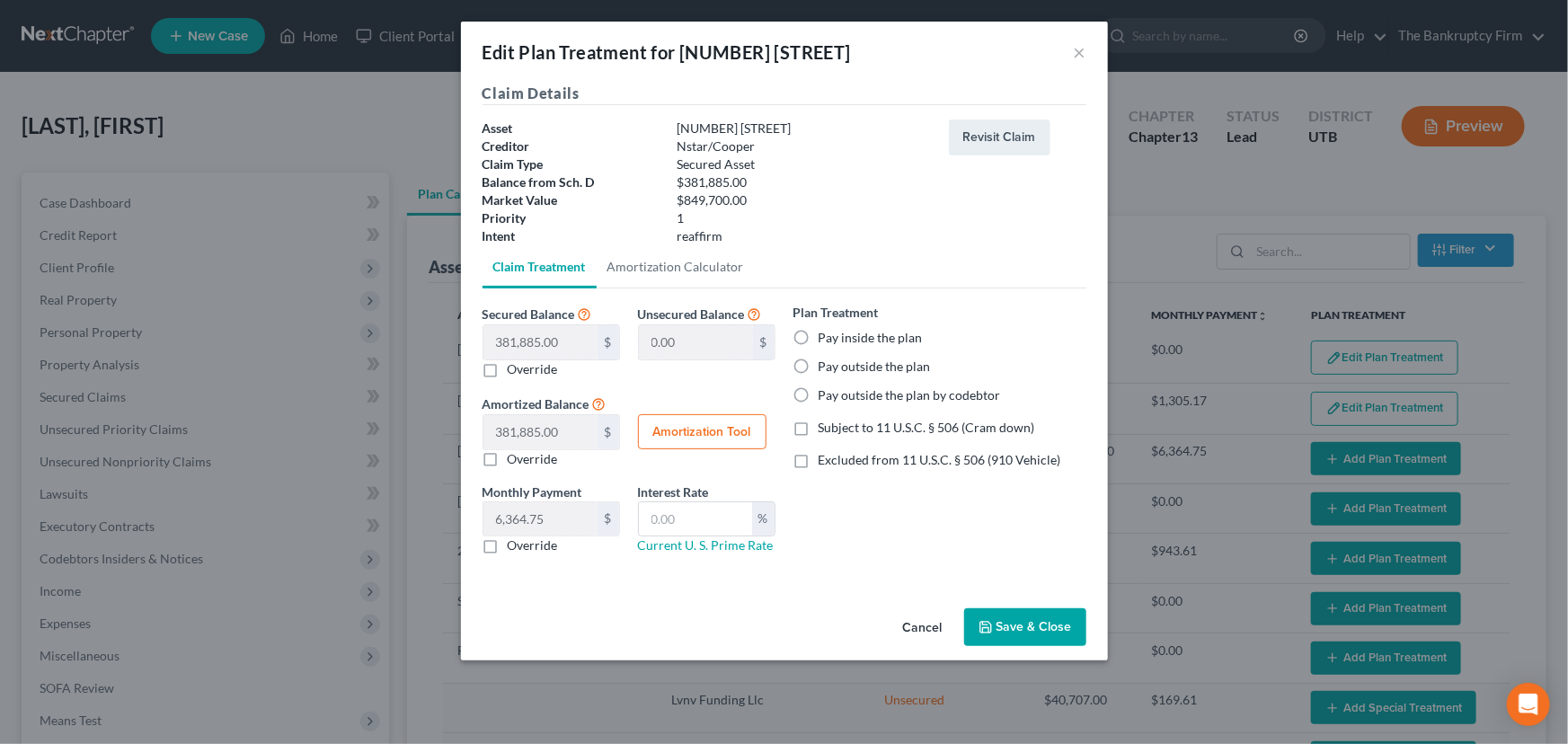 click on "Pay outside the plan" at bounding box center [874, 367] 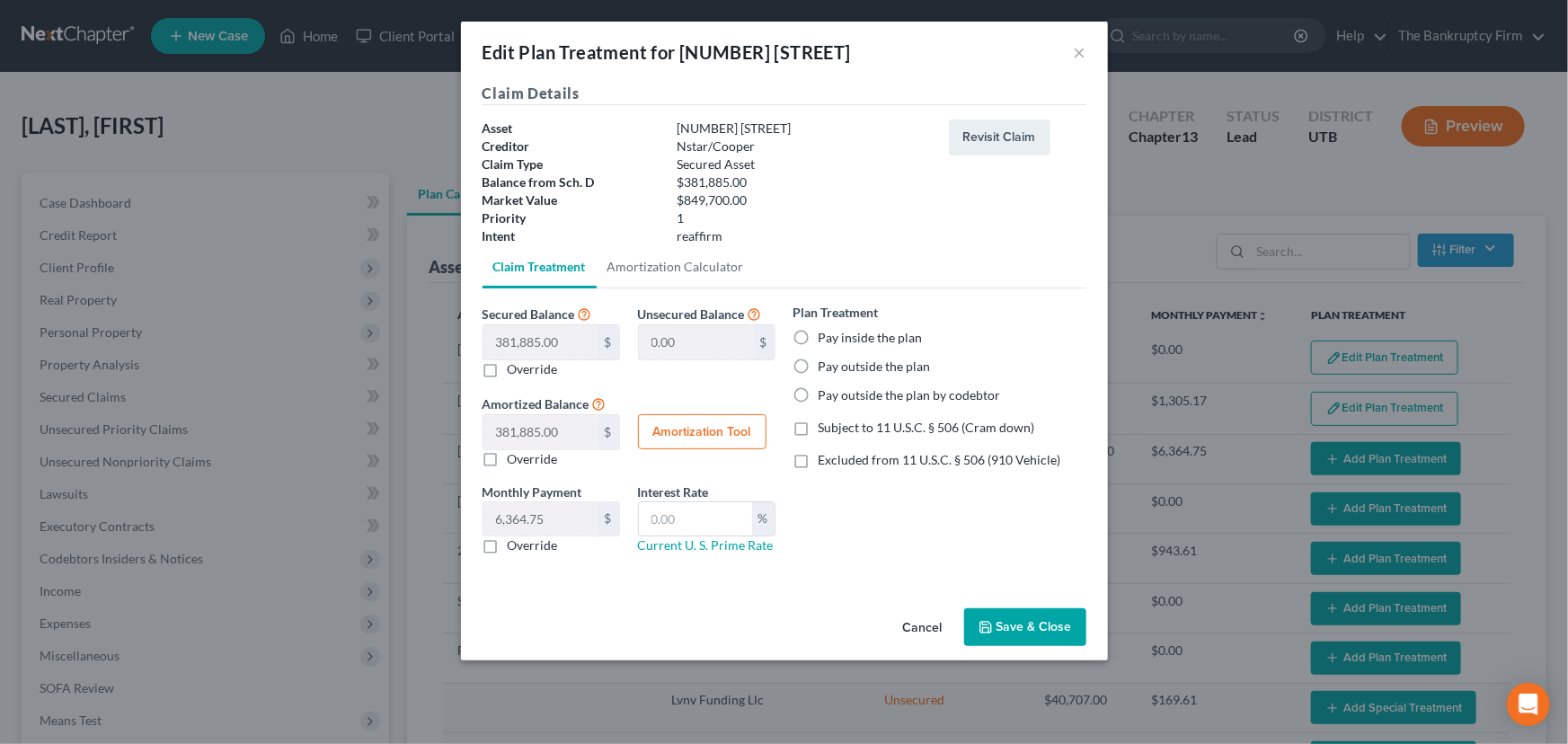 click on "Pay outside the plan" at bounding box center (831, 363) 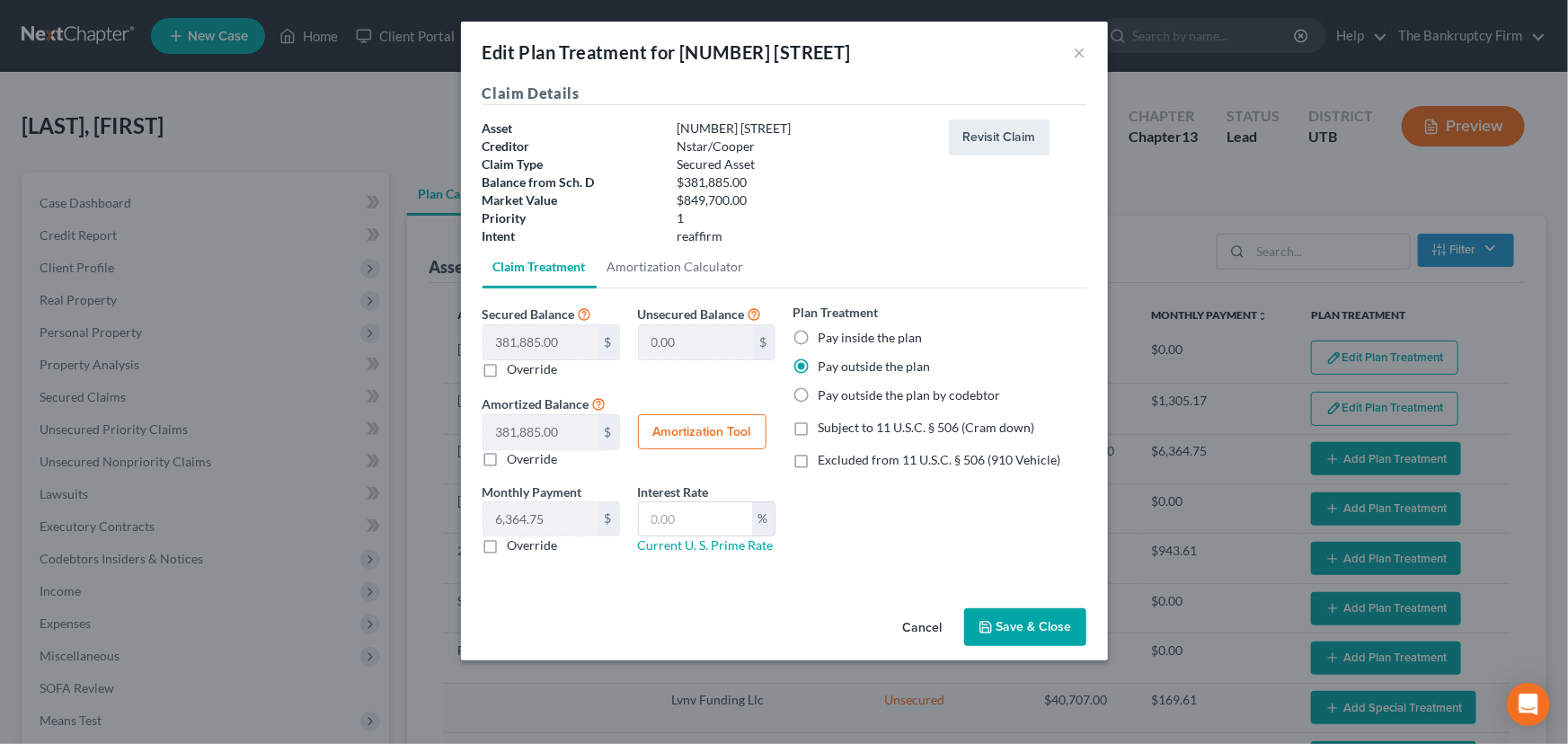 click on "Save & Close" at bounding box center (1025, 627) 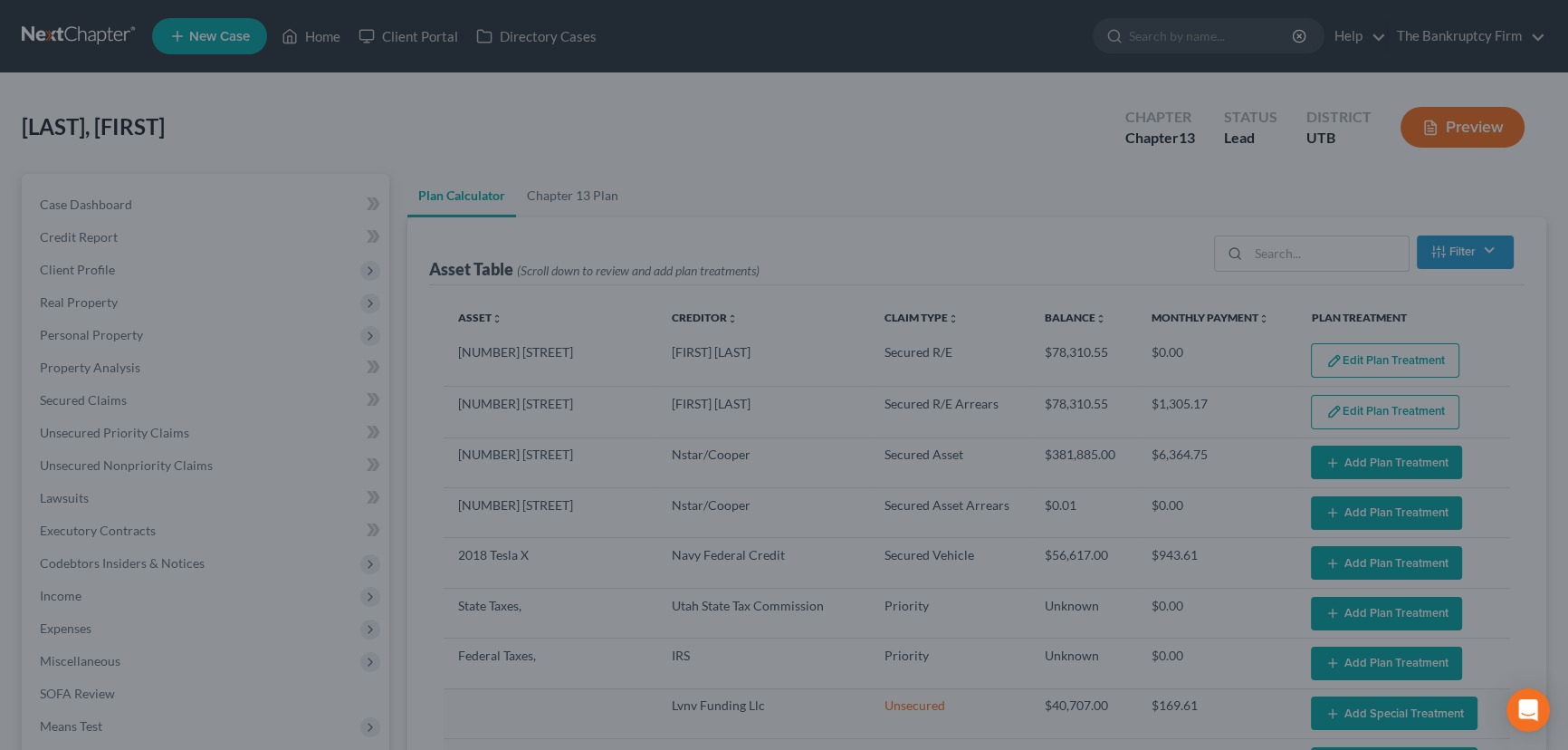 select on "59" 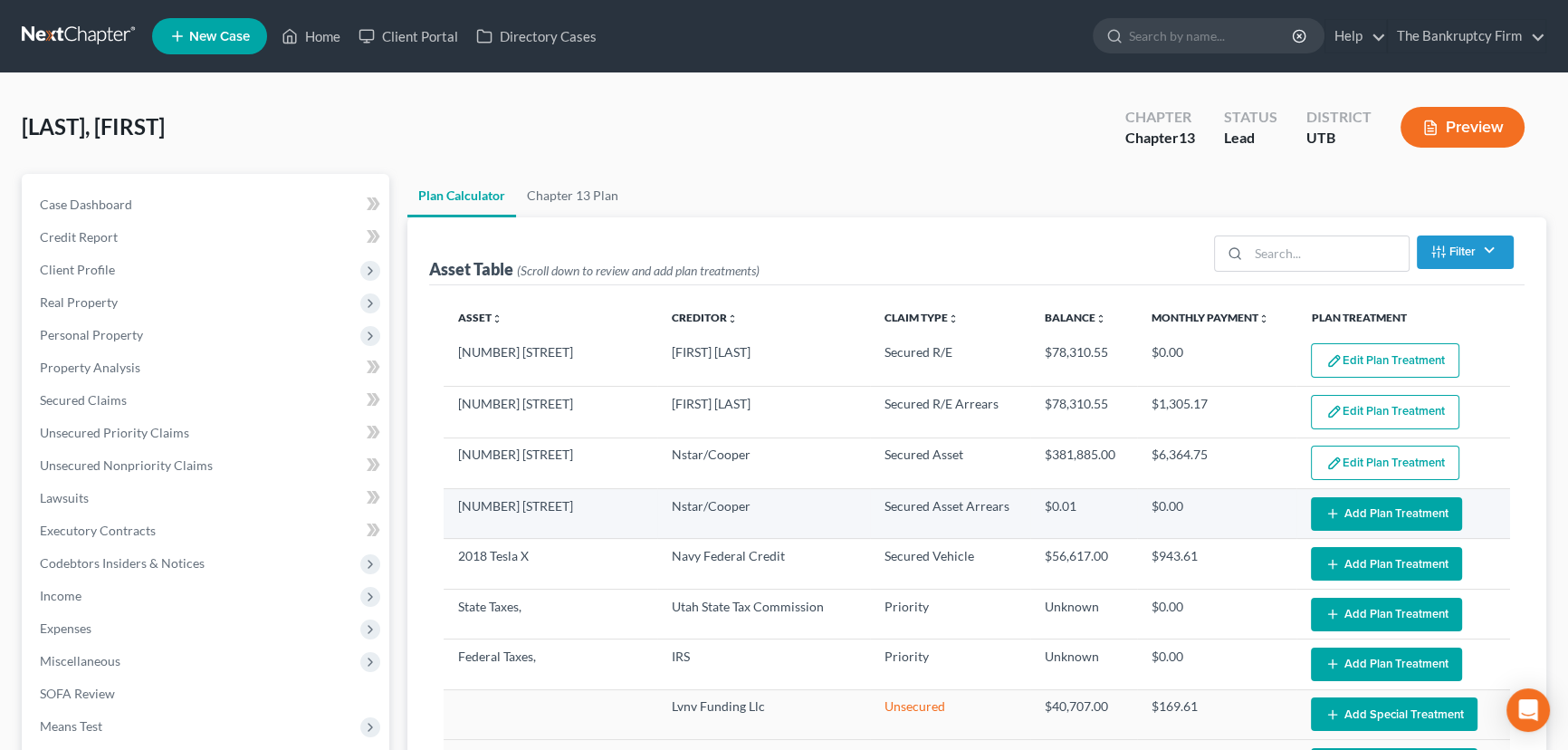 click on "Add Plan Treatment" at bounding box center (1386, 514) 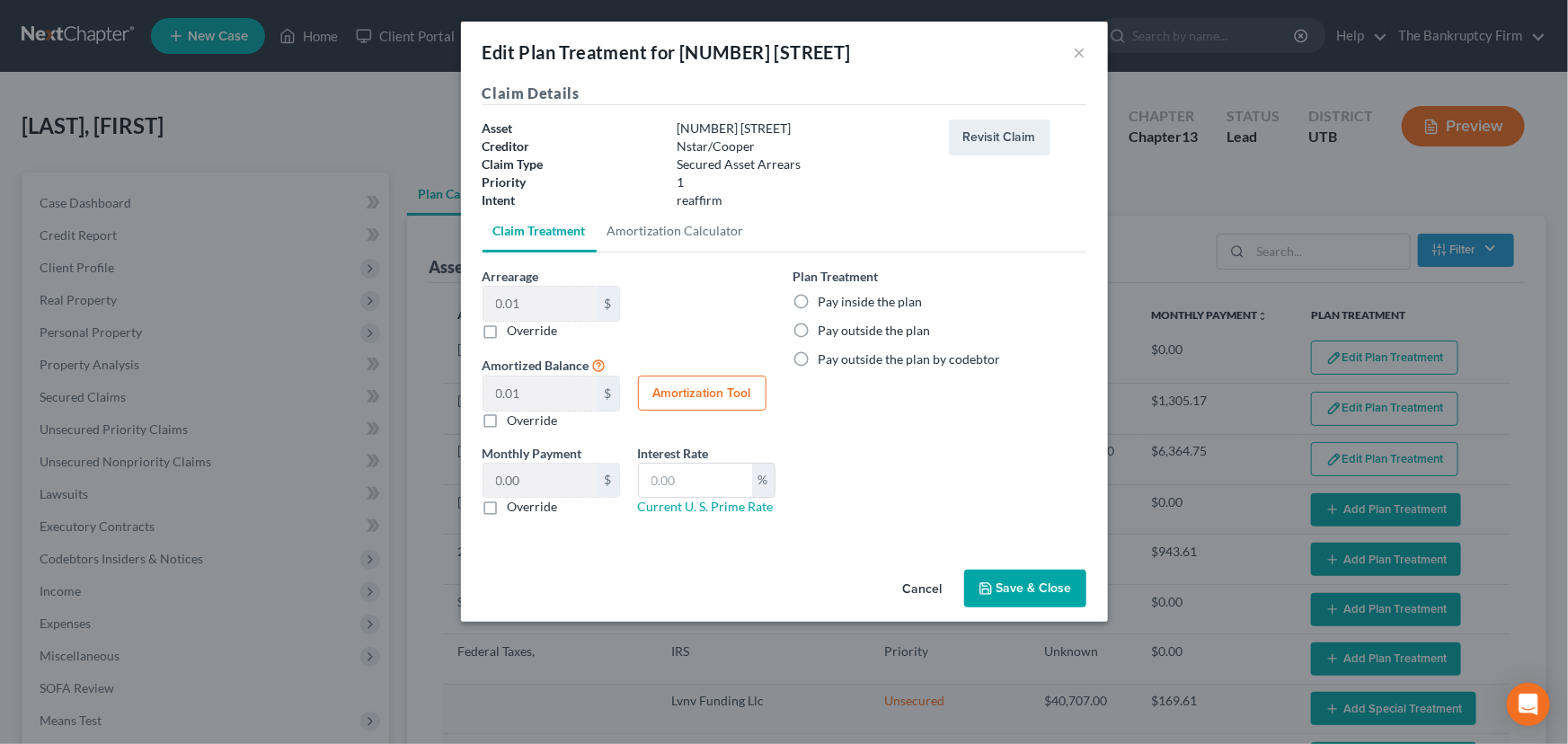 click on "Pay inside the plan" at bounding box center [871, 302] 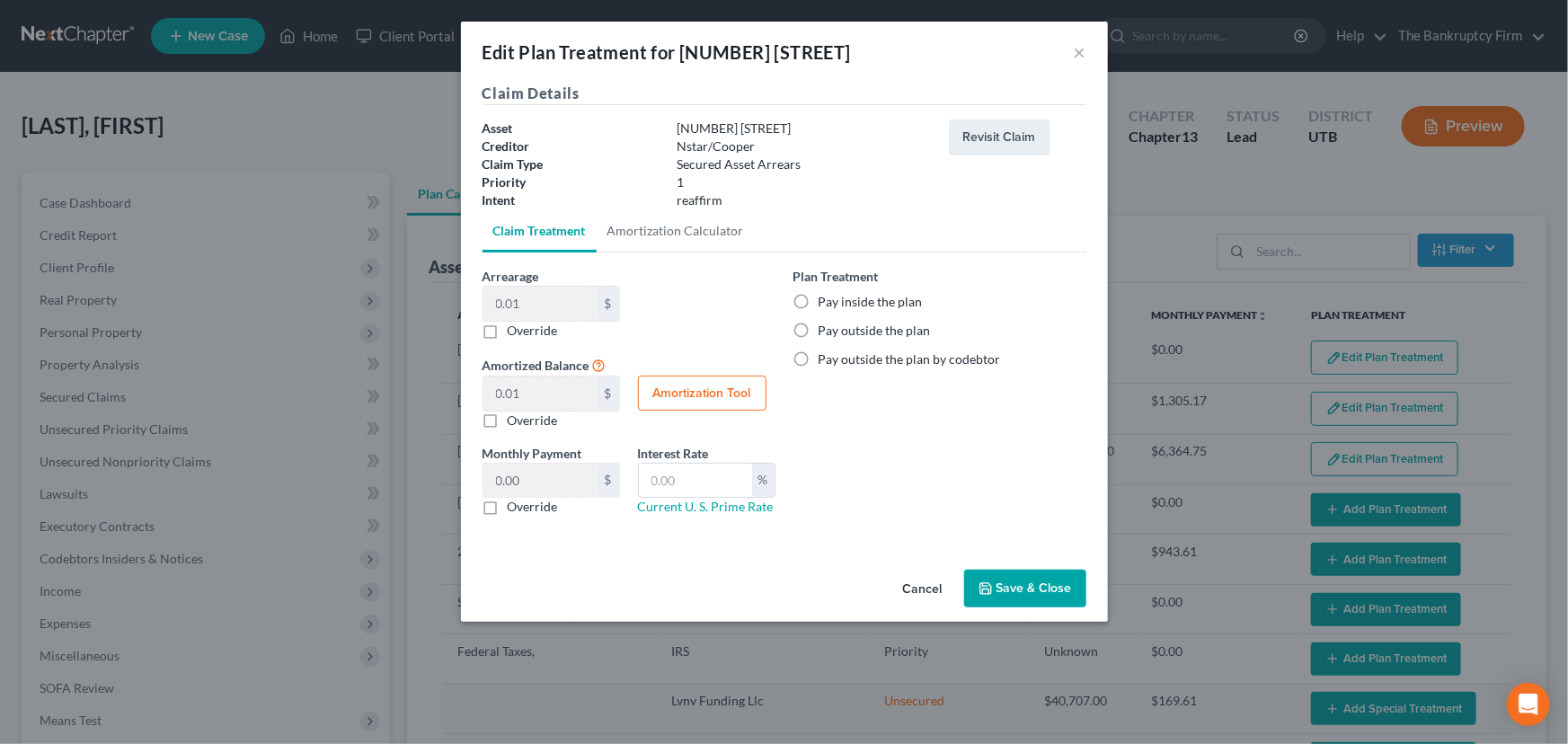 click on "Pay inside the plan" at bounding box center [831, 298] 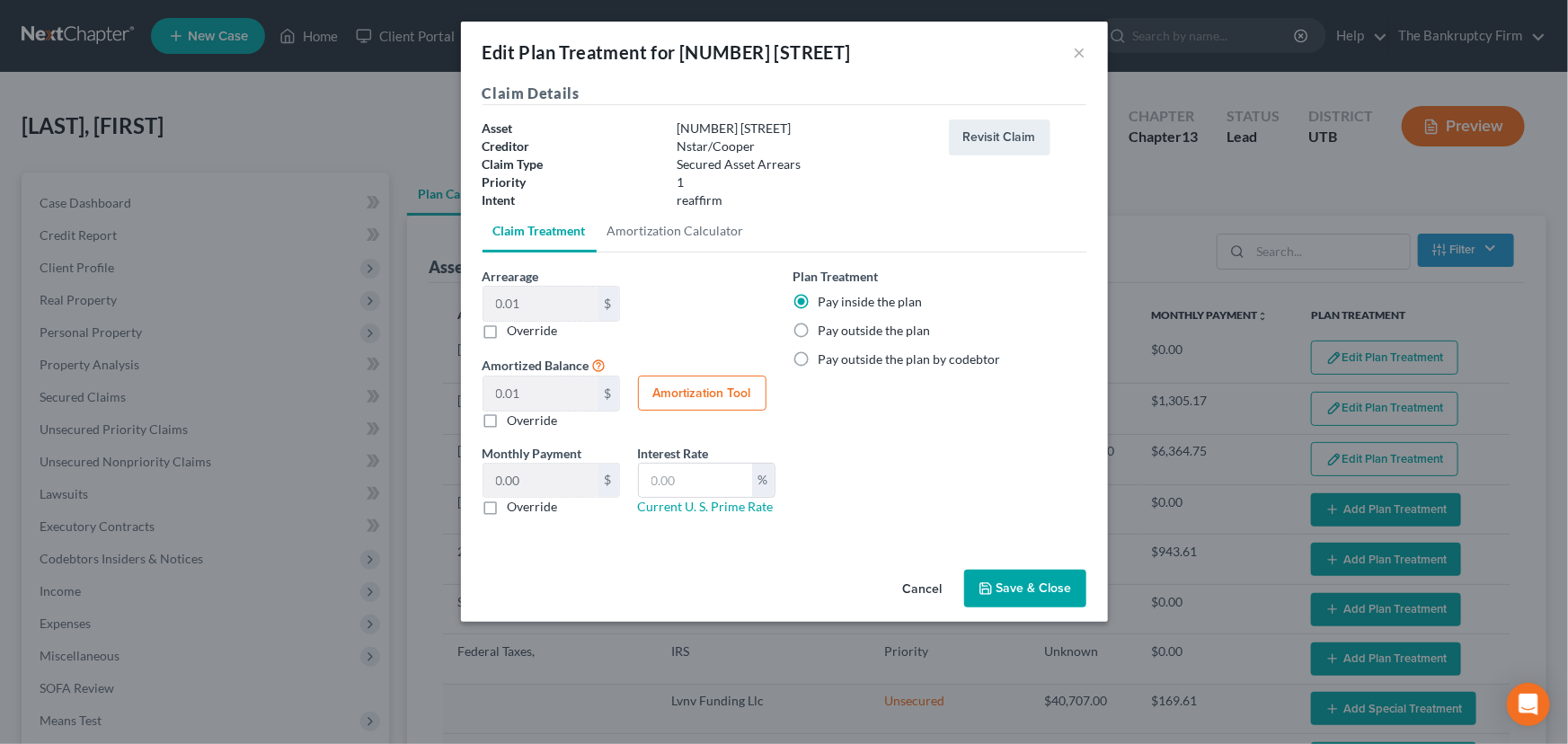 click on "Save & Close" at bounding box center (1025, 589) 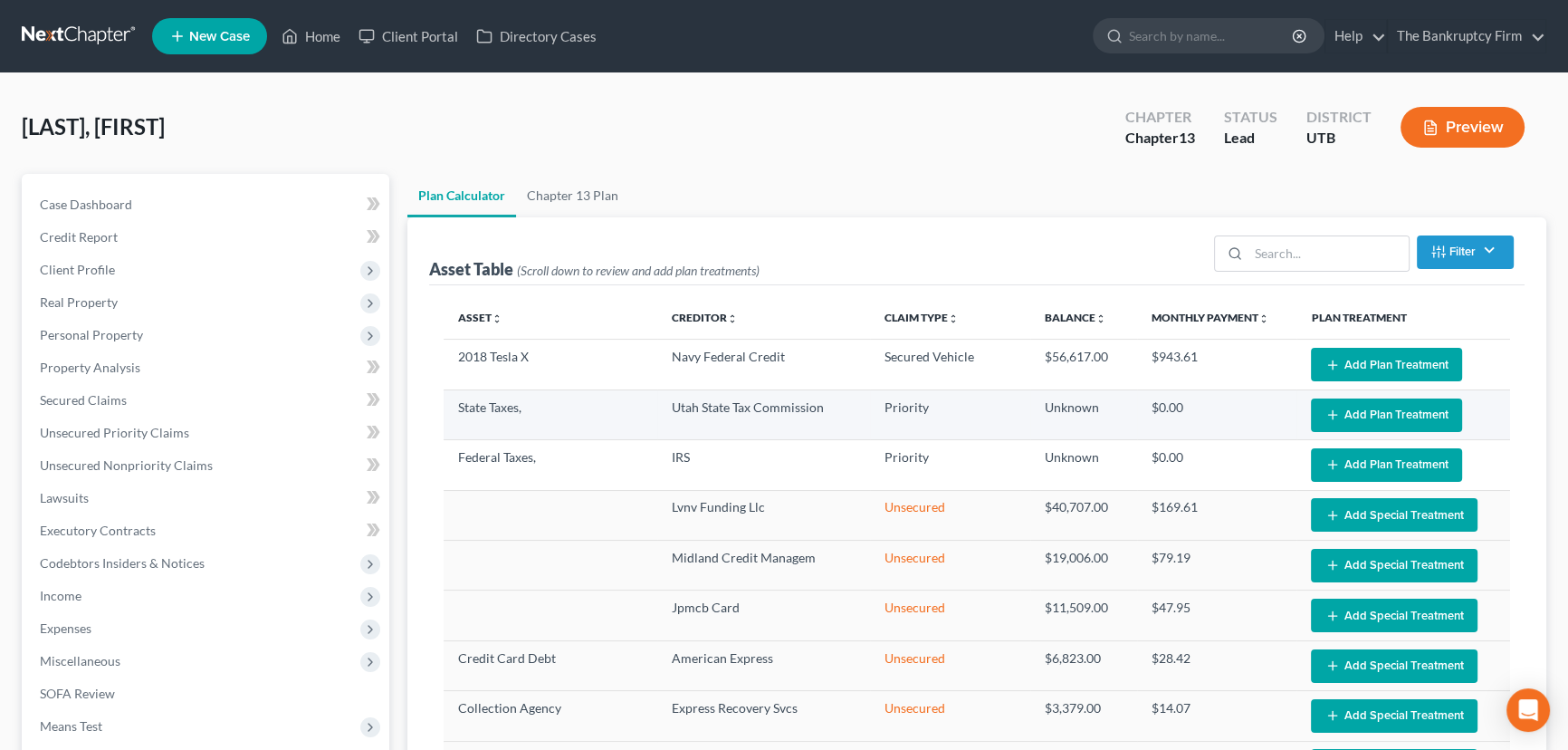 select on "59" 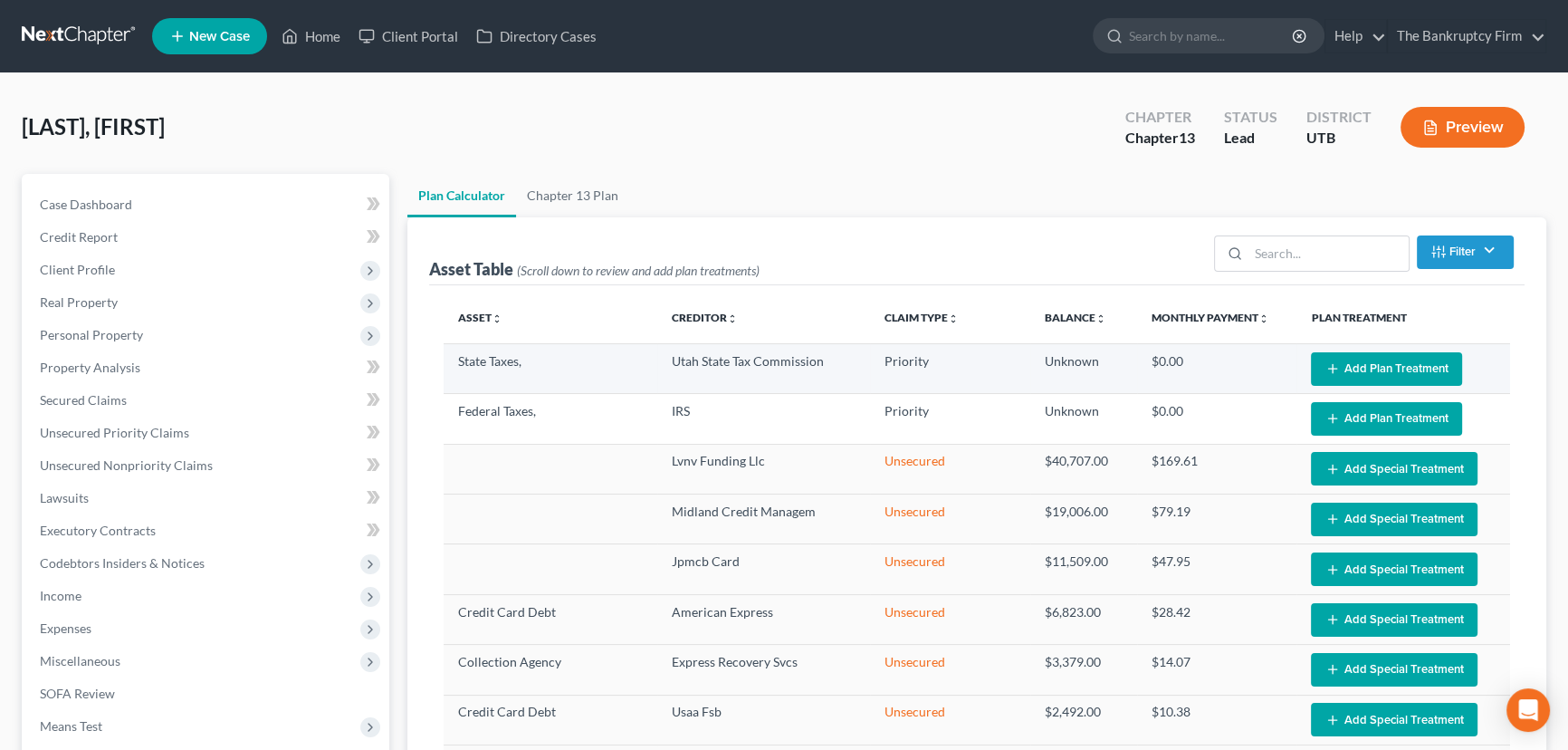 scroll, scrollTop: 164, scrollLeft: 0, axis: vertical 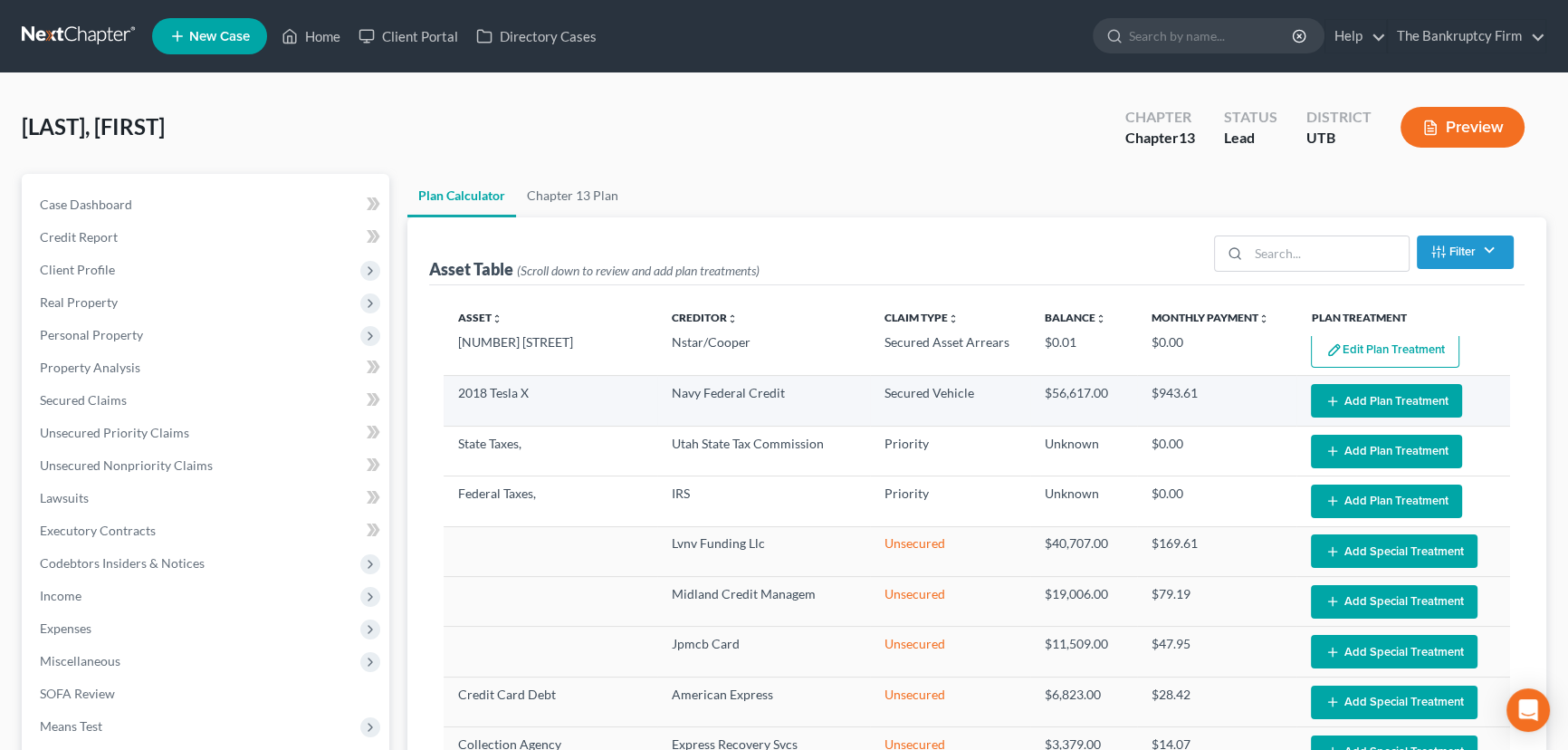 click on "Add Plan Treatment" at bounding box center [1386, 400] 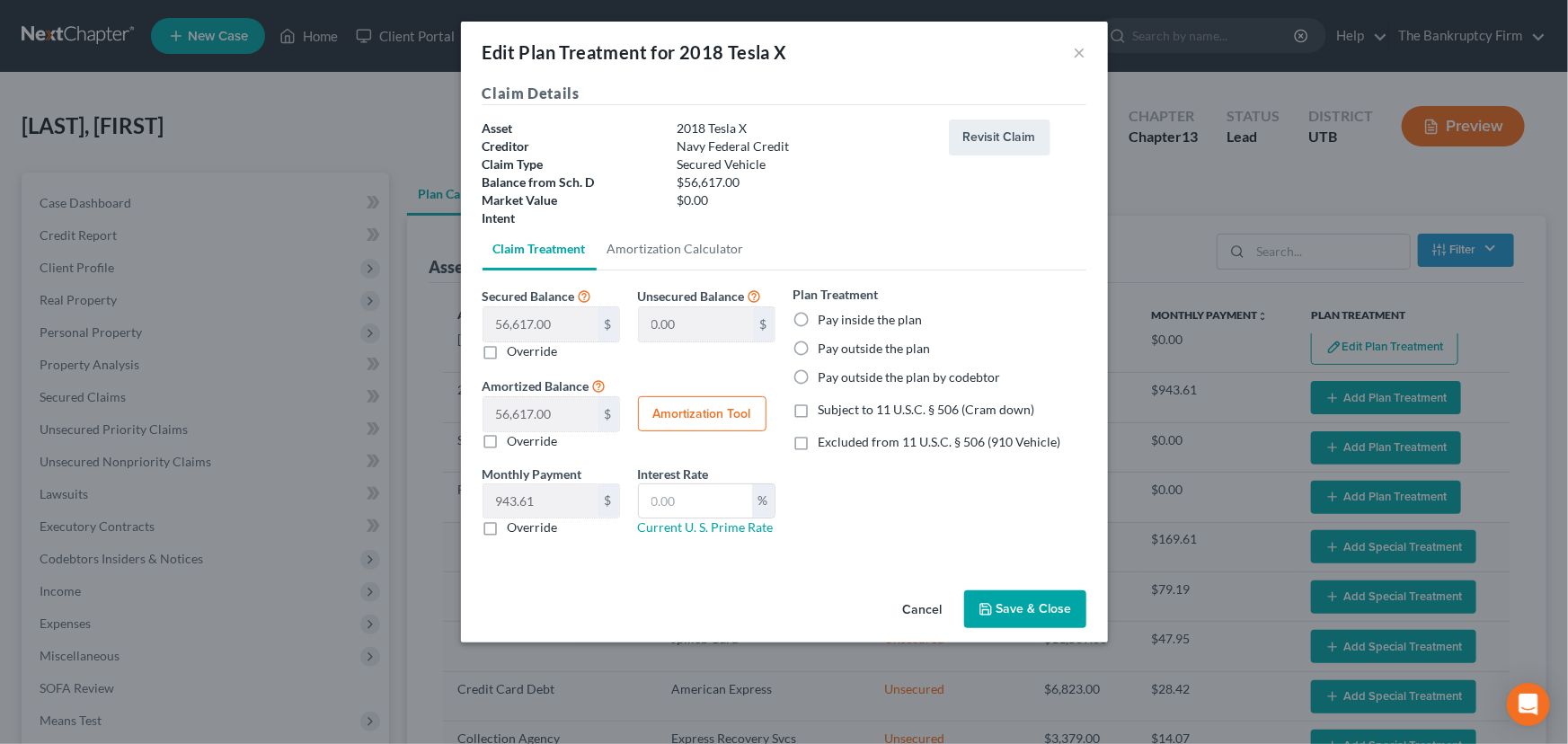 click on "Cancel" at bounding box center (923, 610) 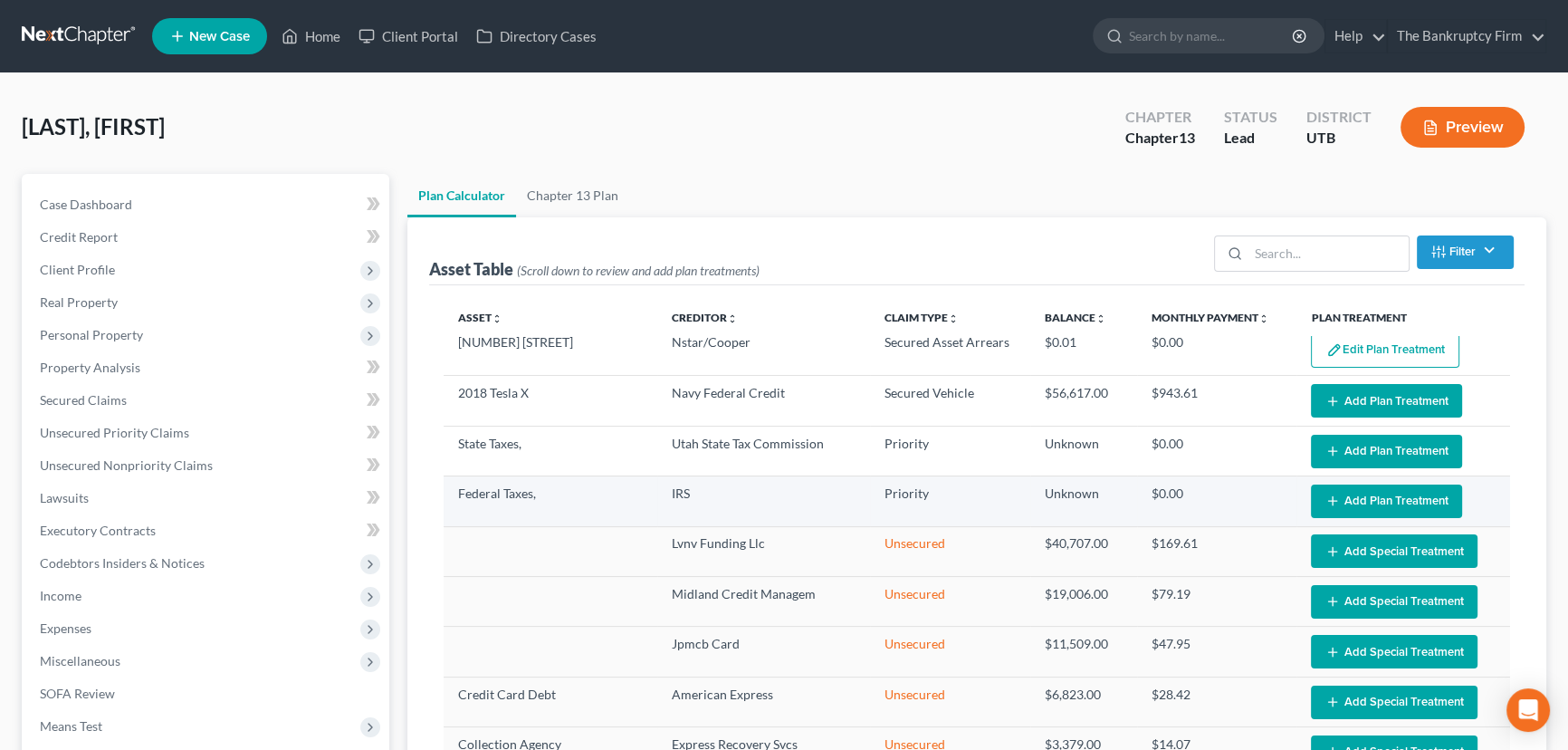 scroll, scrollTop: 82, scrollLeft: 0, axis: vertical 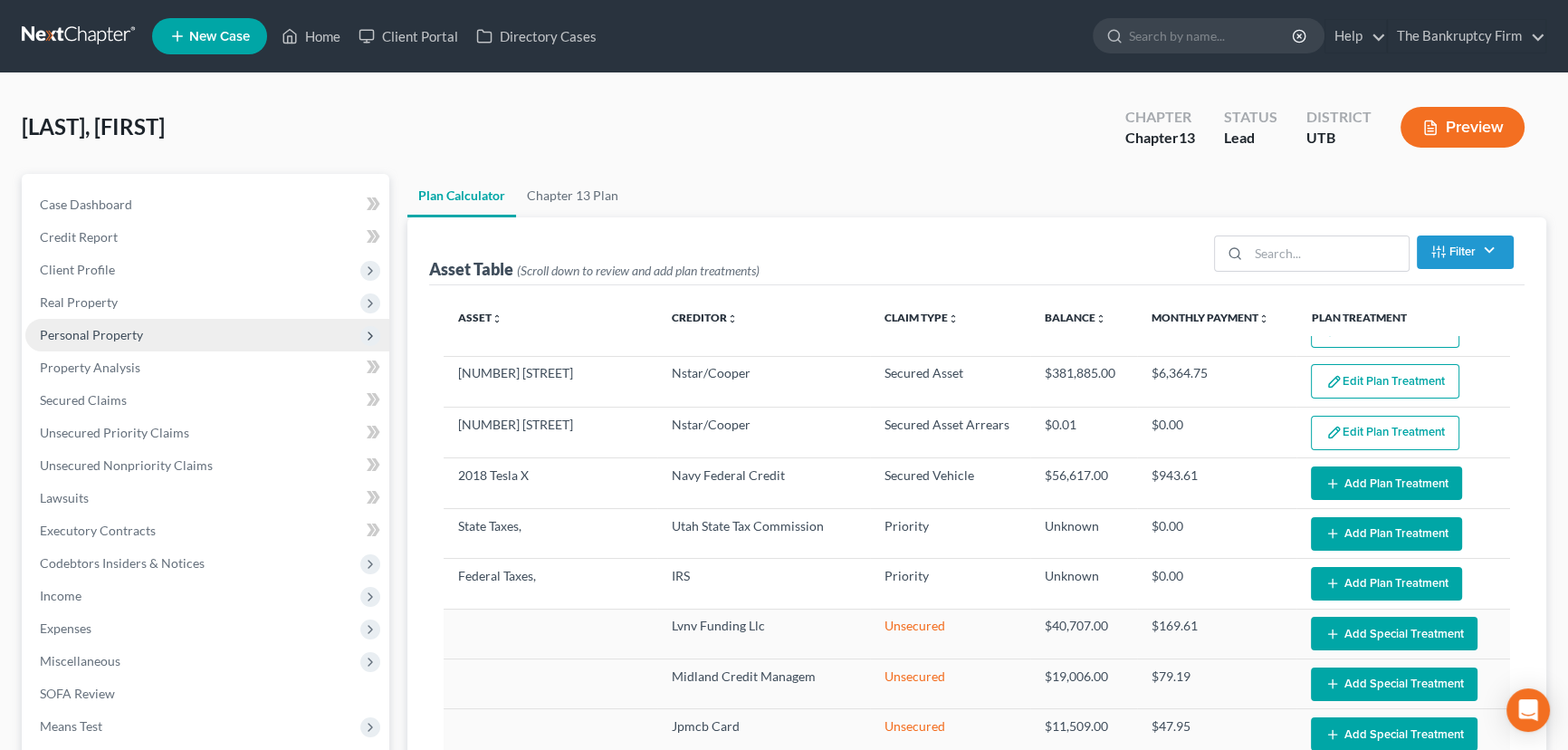 click on "Personal Property" at bounding box center (91, 334) 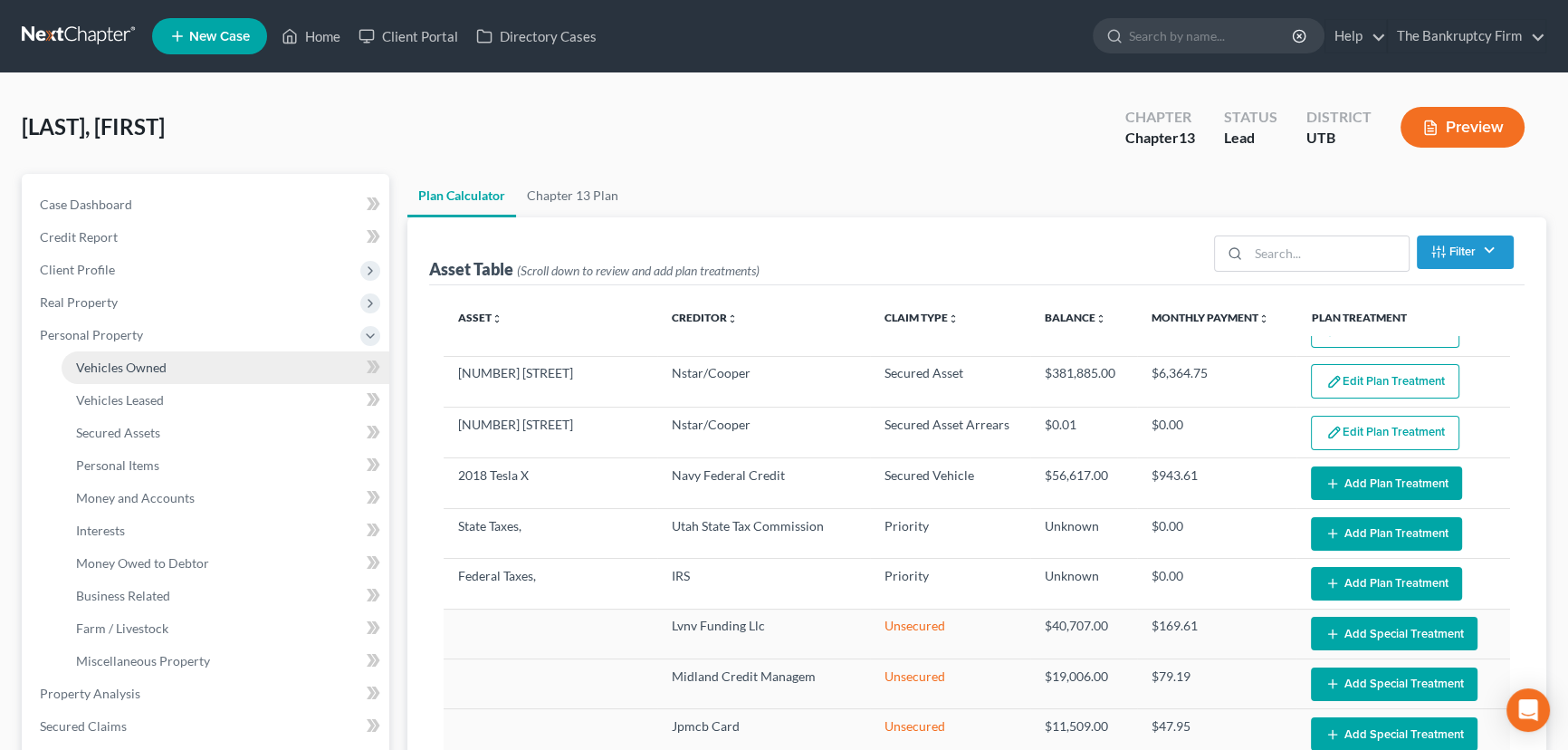click on "Vehicles Owned" at bounding box center (121, 367) 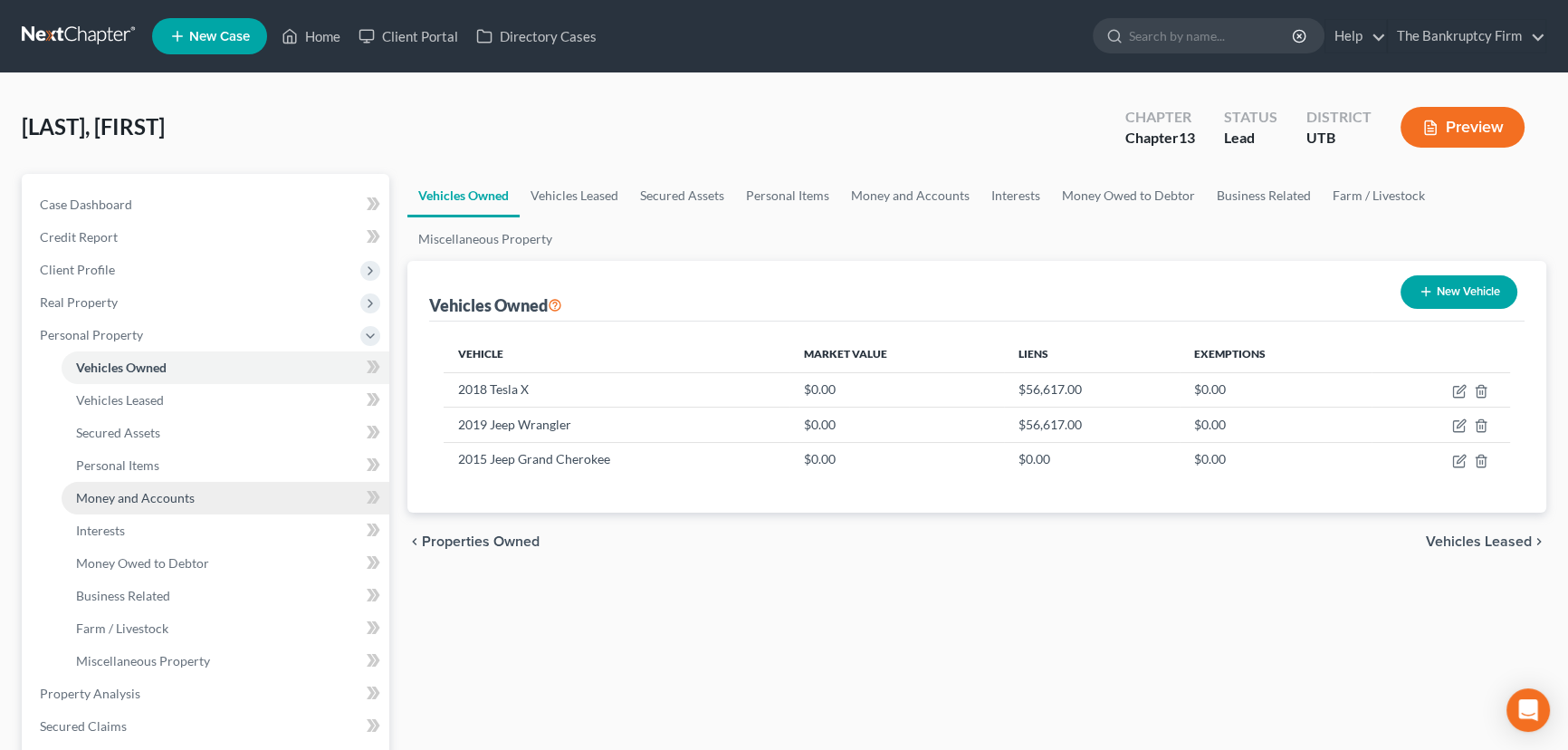 click on "Money and Accounts" at bounding box center (135, 497) 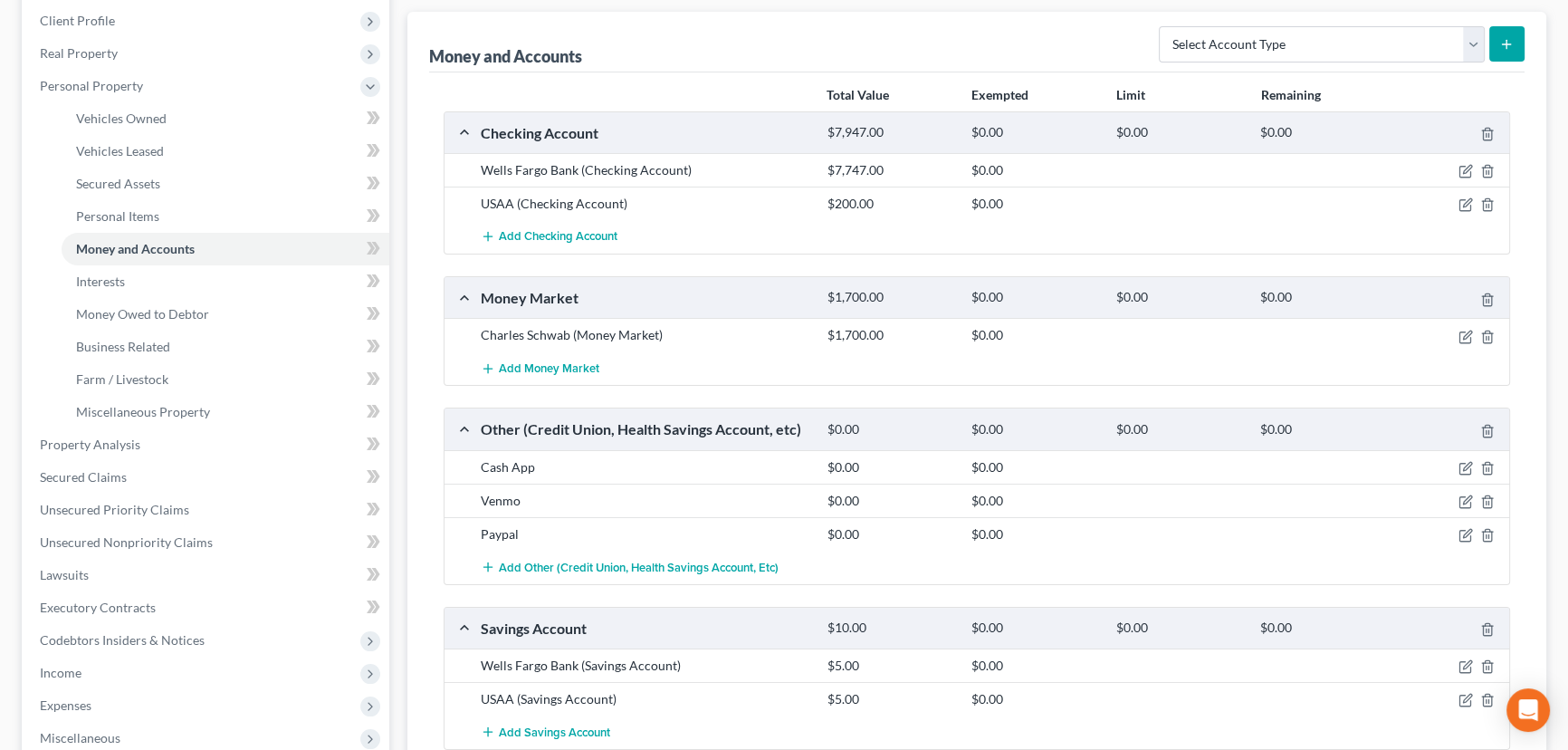 scroll, scrollTop: 239, scrollLeft: 0, axis: vertical 